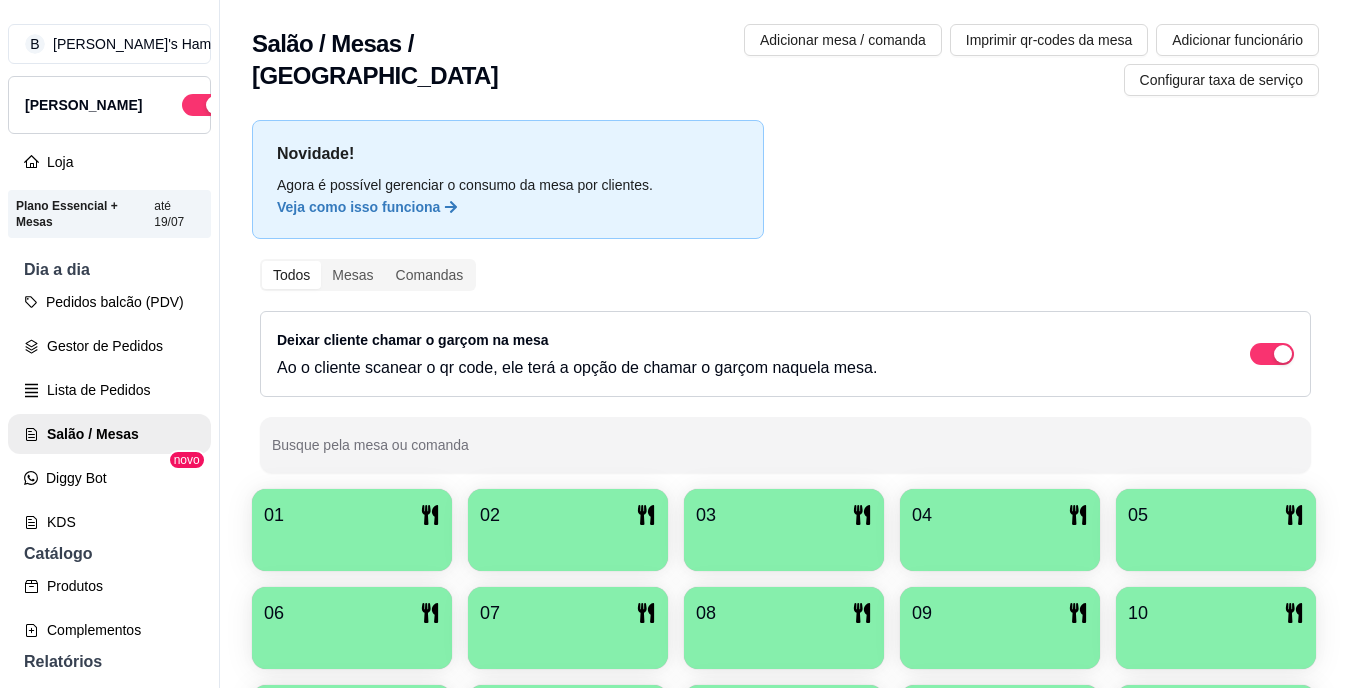 scroll, scrollTop: 0, scrollLeft: 0, axis: both 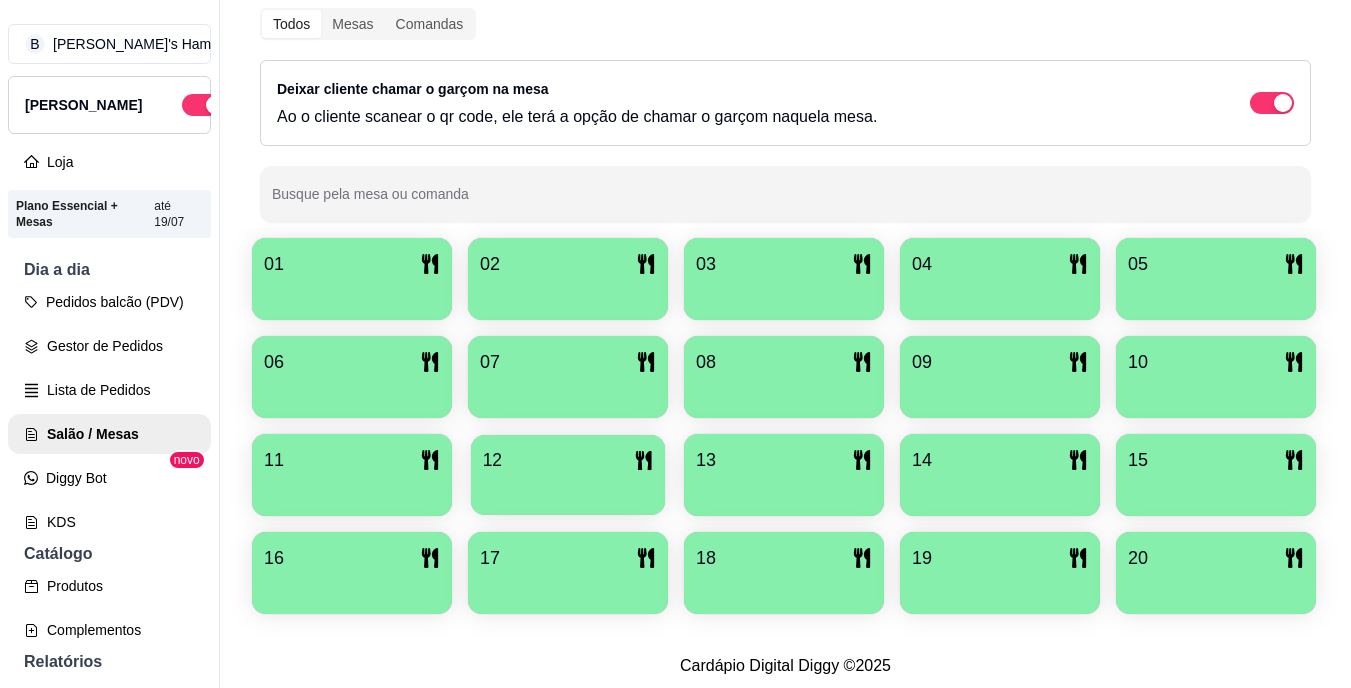 click on "12" at bounding box center [568, 460] 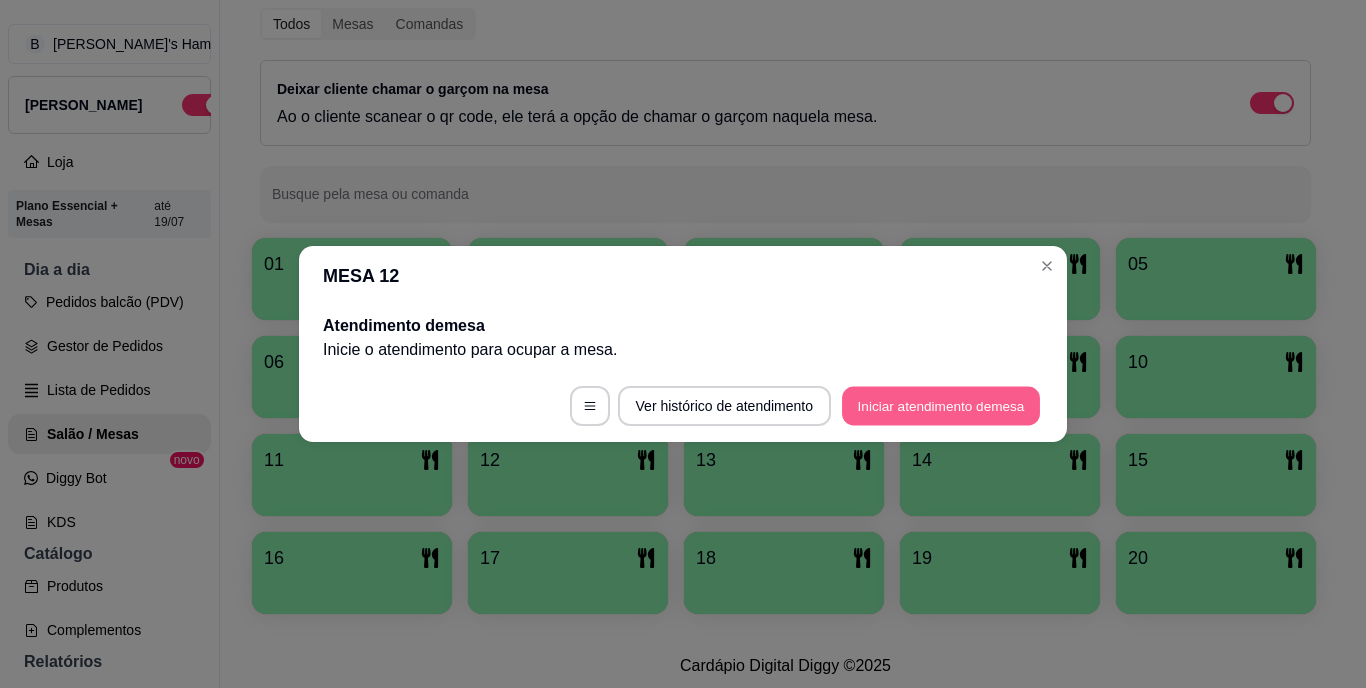 click on "Iniciar atendimento de  mesa" at bounding box center (941, 406) 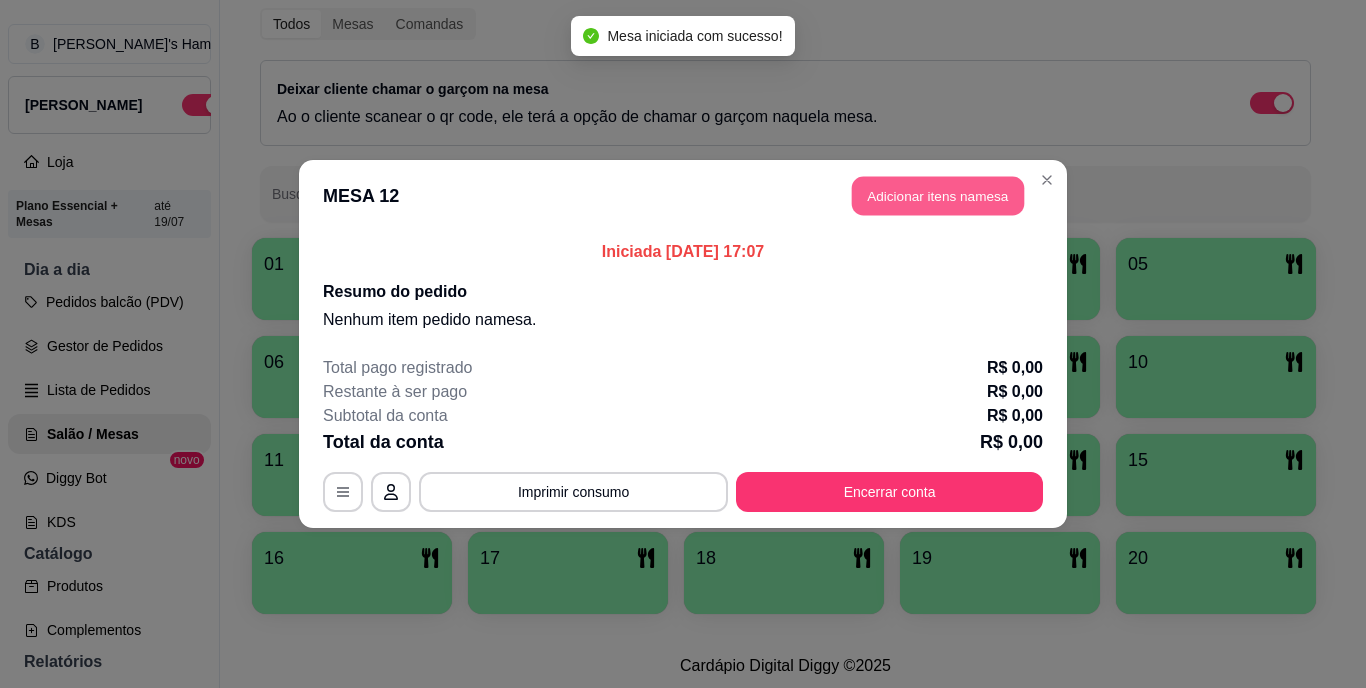 click on "Adicionar itens na  mesa" at bounding box center [938, 196] 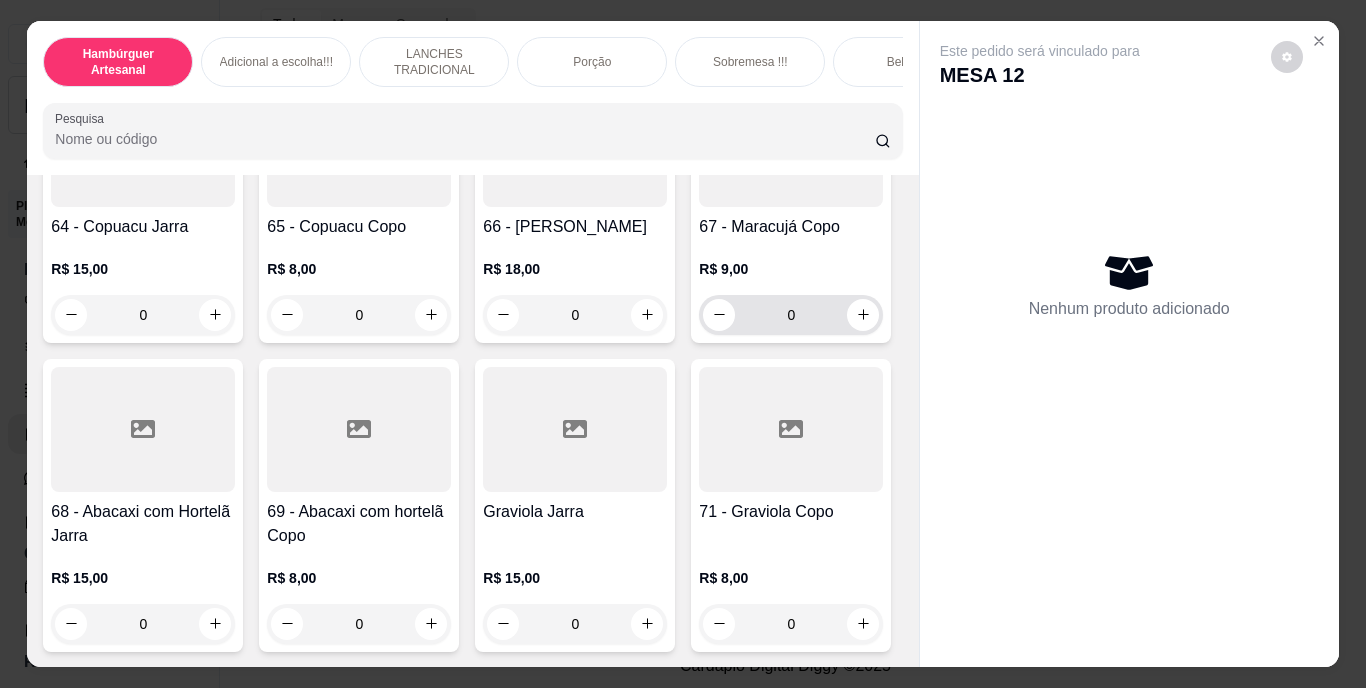 scroll, scrollTop: 8586, scrollLeft: 0, axis: vertical 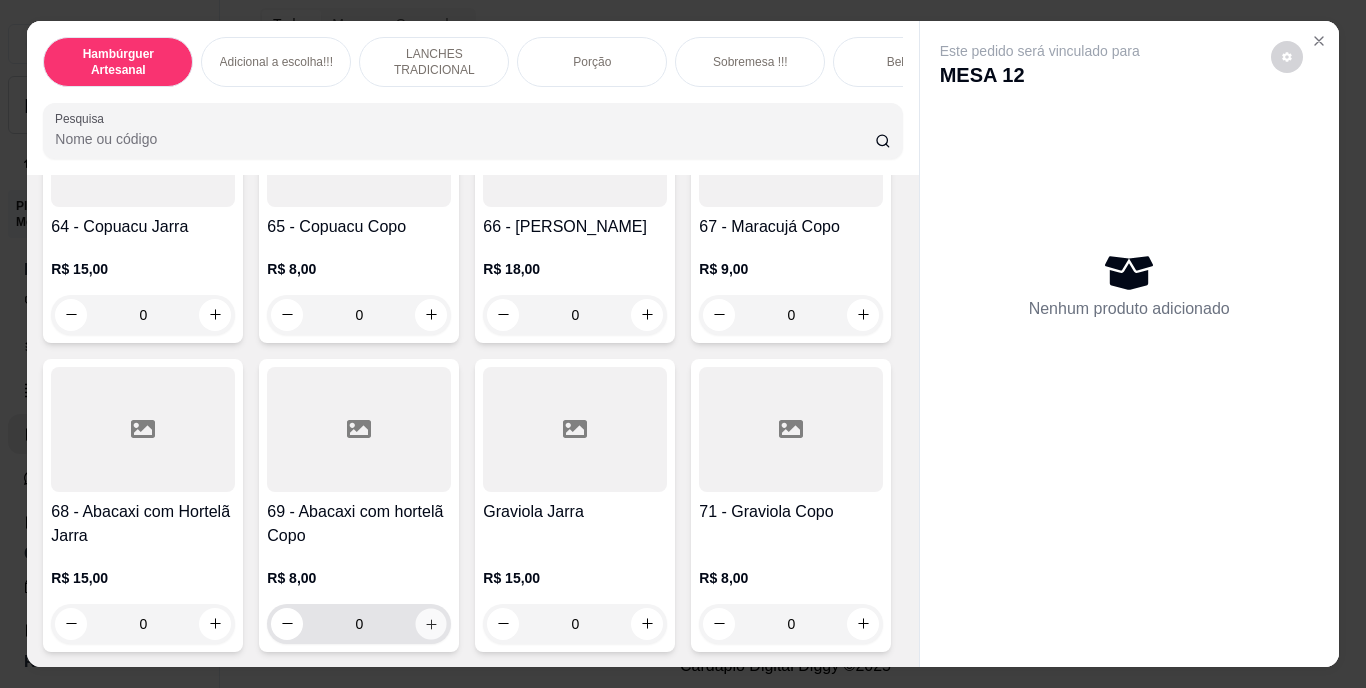 click 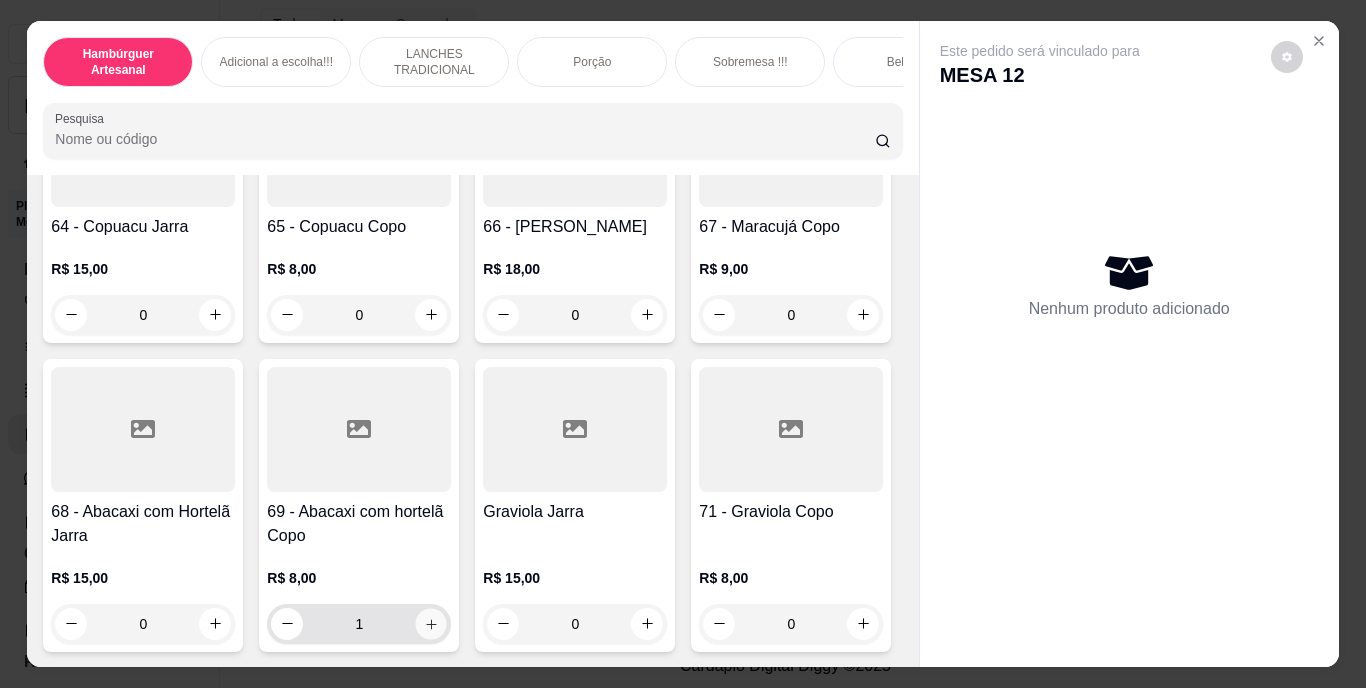 click 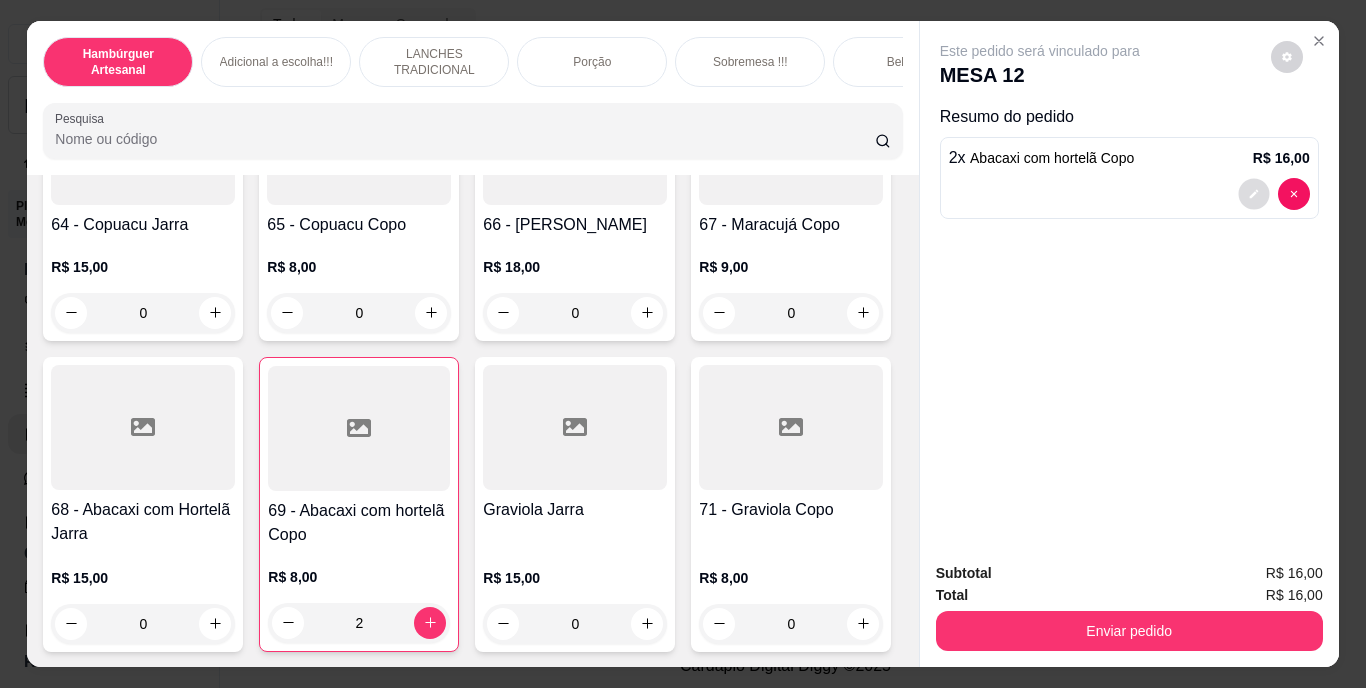 click at bounding box center [1253, 193] 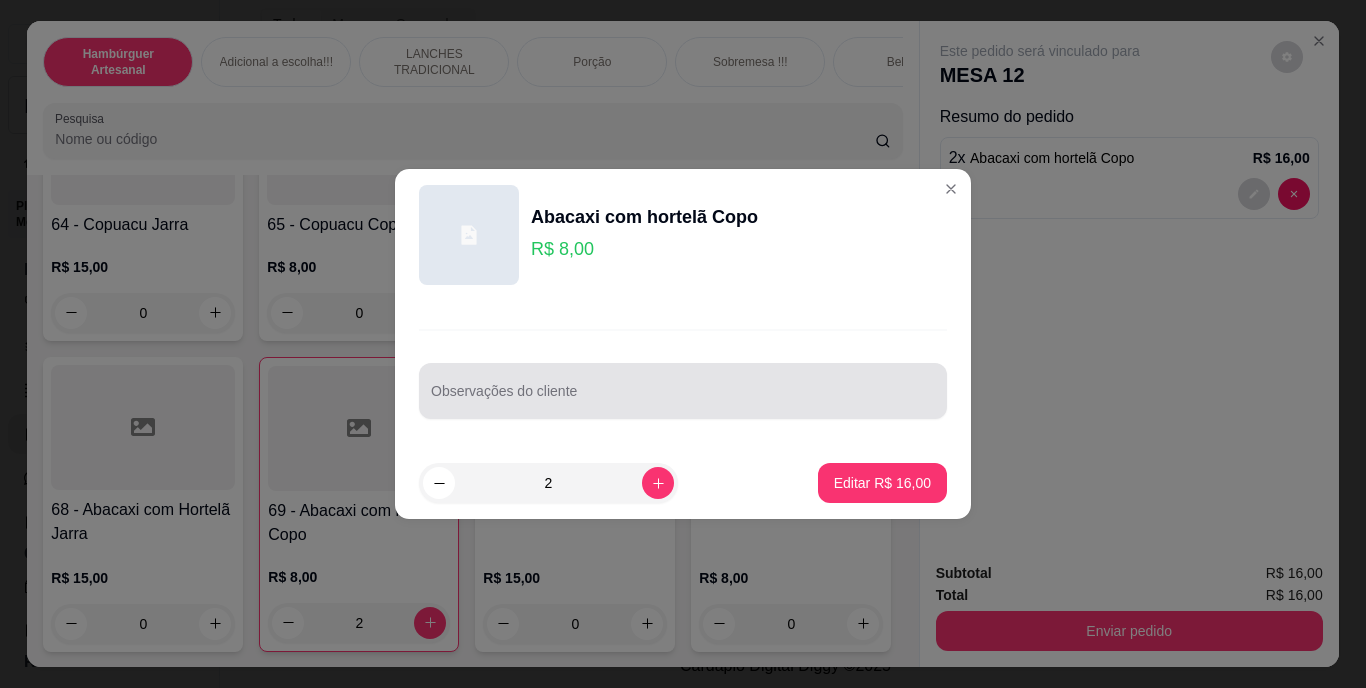 click at bounding box center (683, 391) 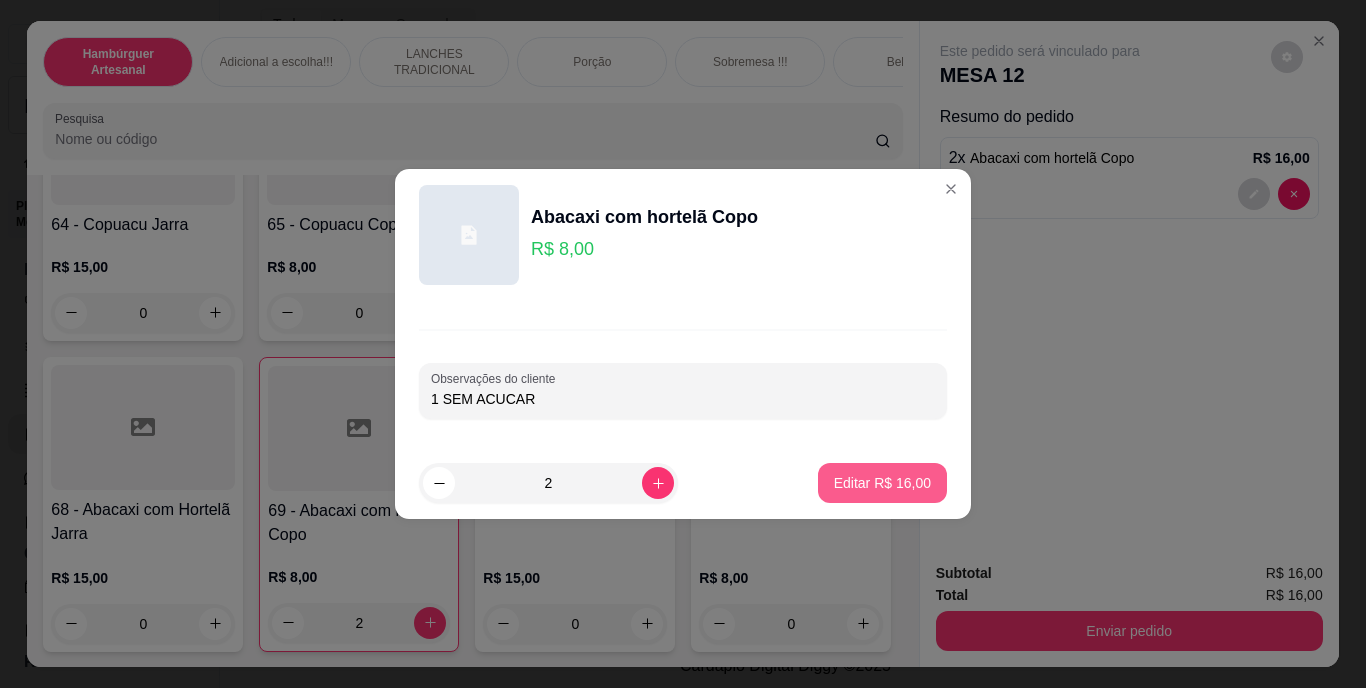 type on "1 SEM ACUCAR" 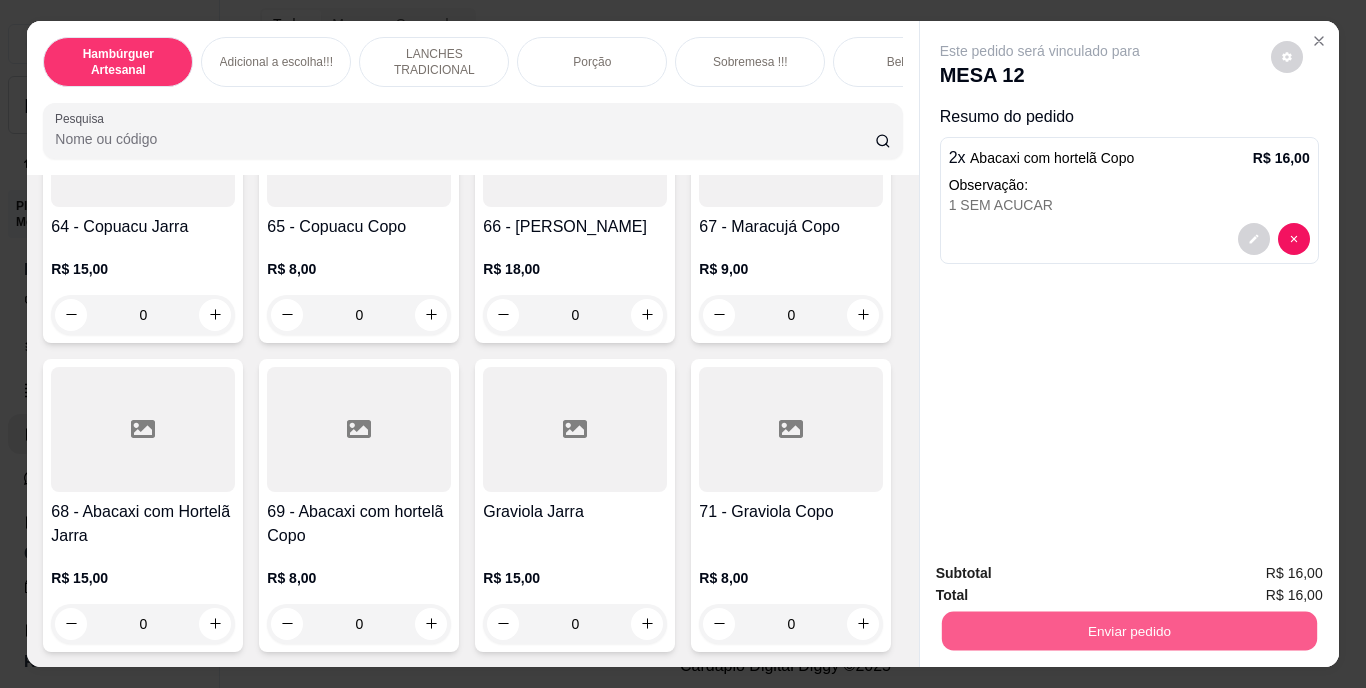 click on "Enviar pedido" at bounding box center (1128, 631) 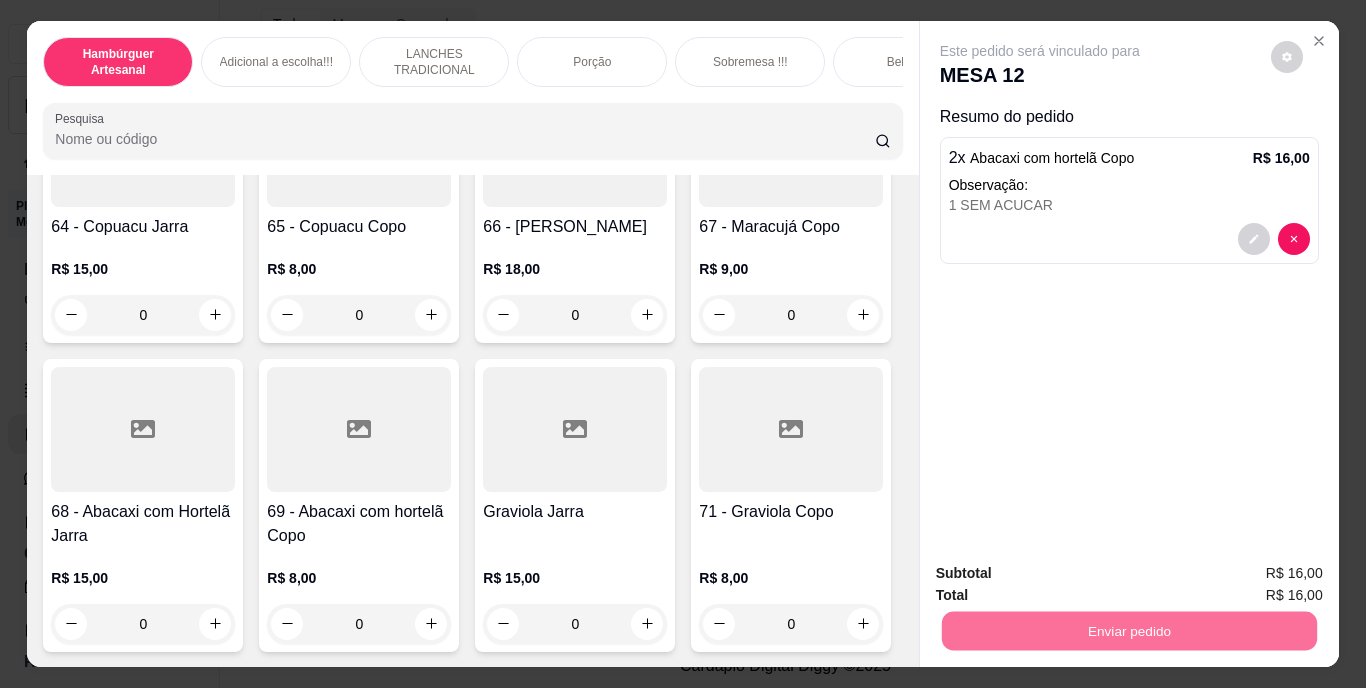 click on "Não registrar e enviar pedido" at bounding box center (1063, 574) 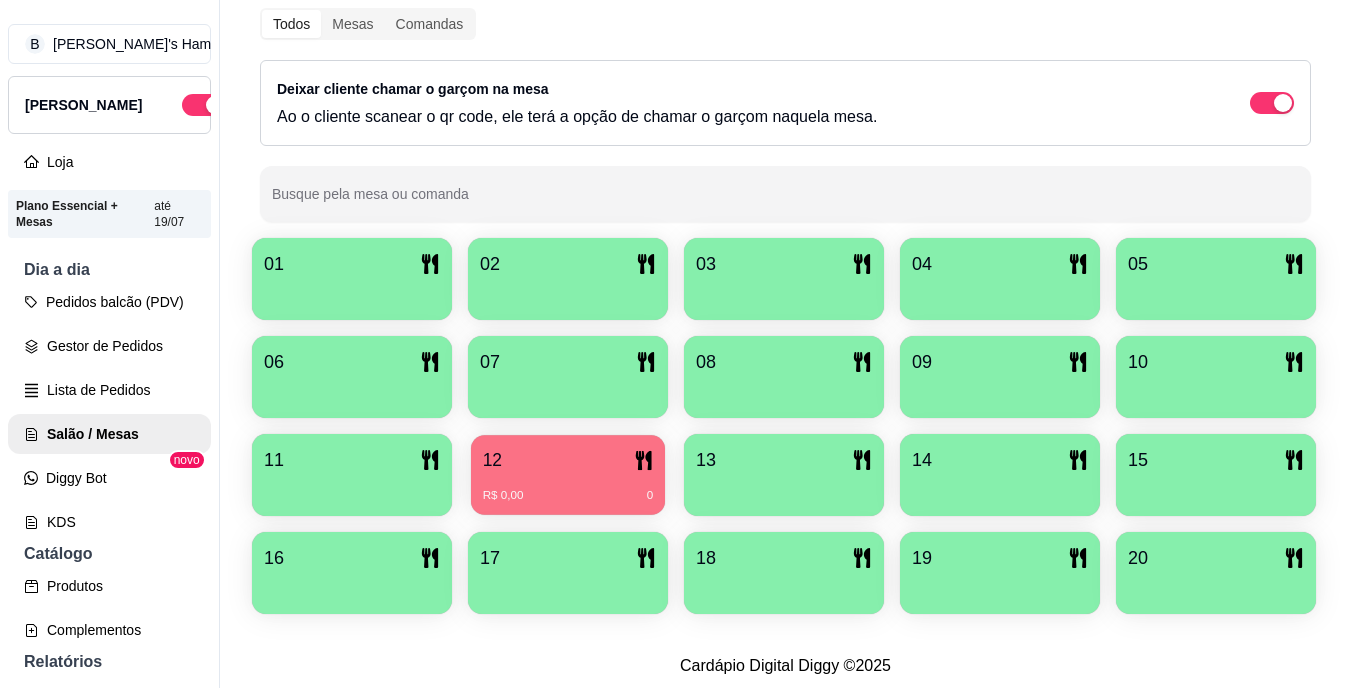 click on "R$ 0,00 0" at bounding box center (568, 488) 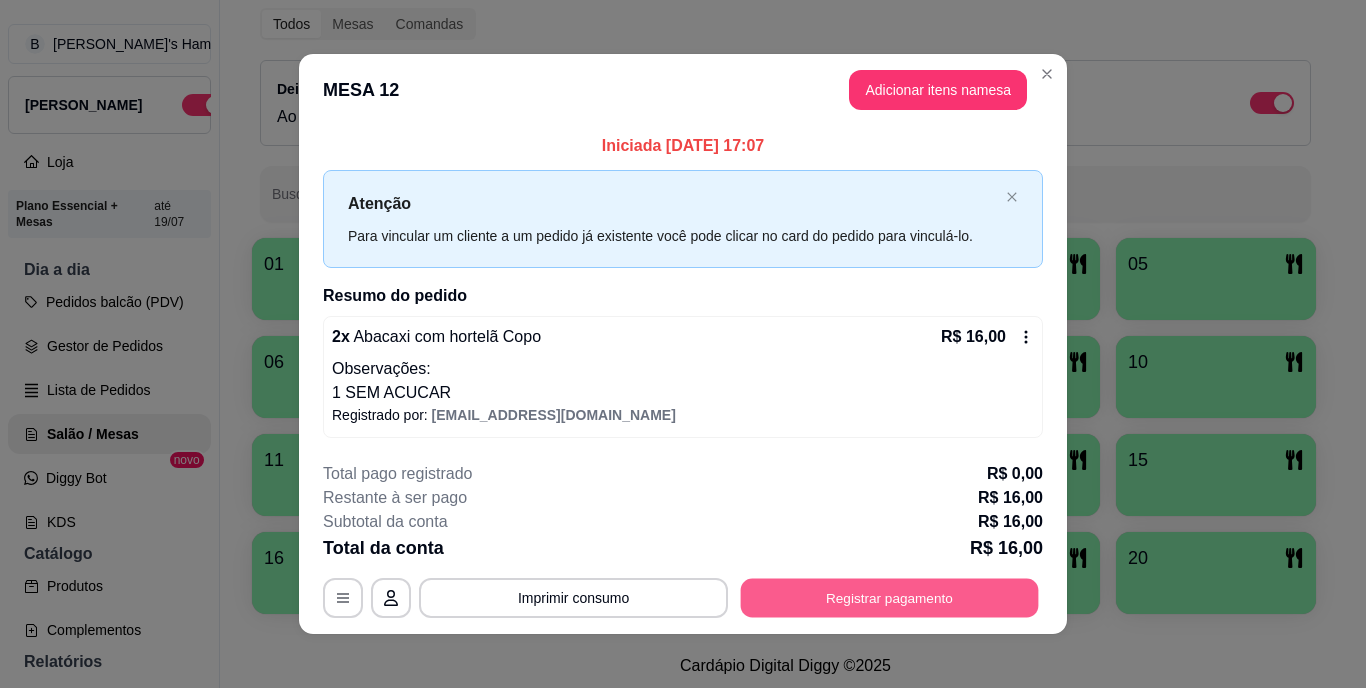 click on "Registrar pagamento" at bounding box center [890, 597] 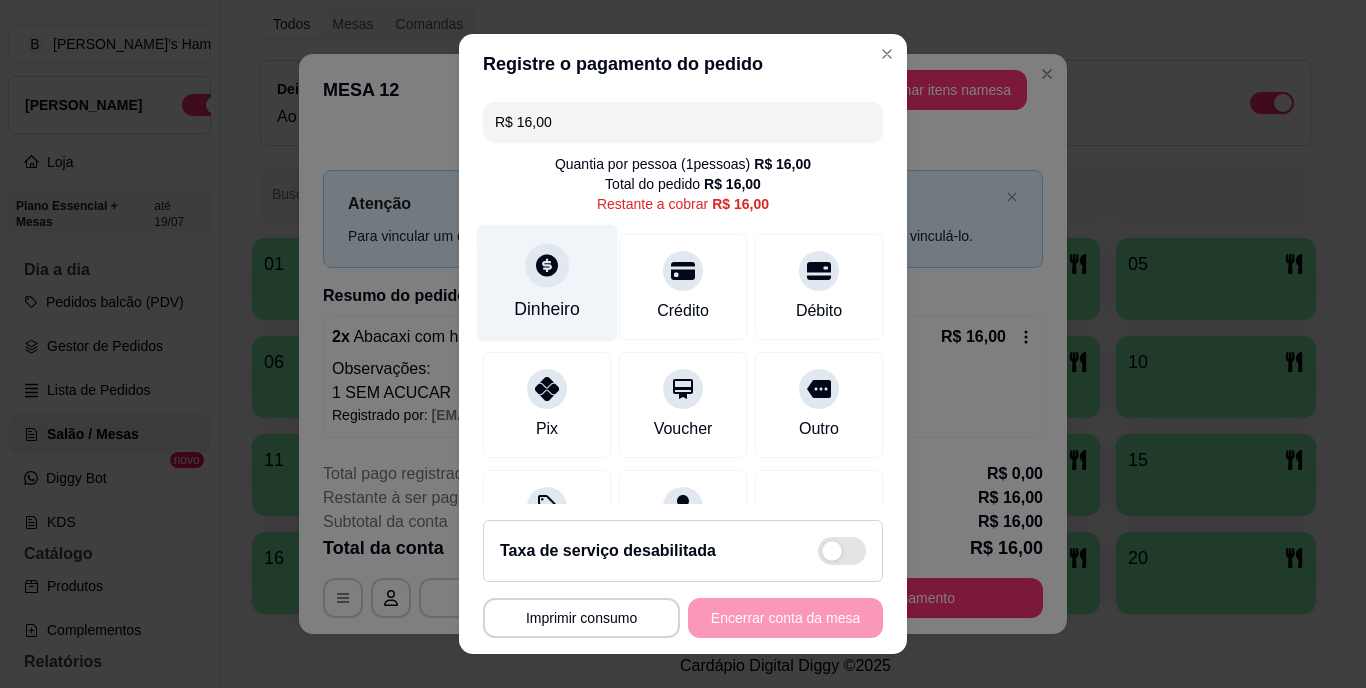 click on "Dinheiro" at bounding box center [547, 310] 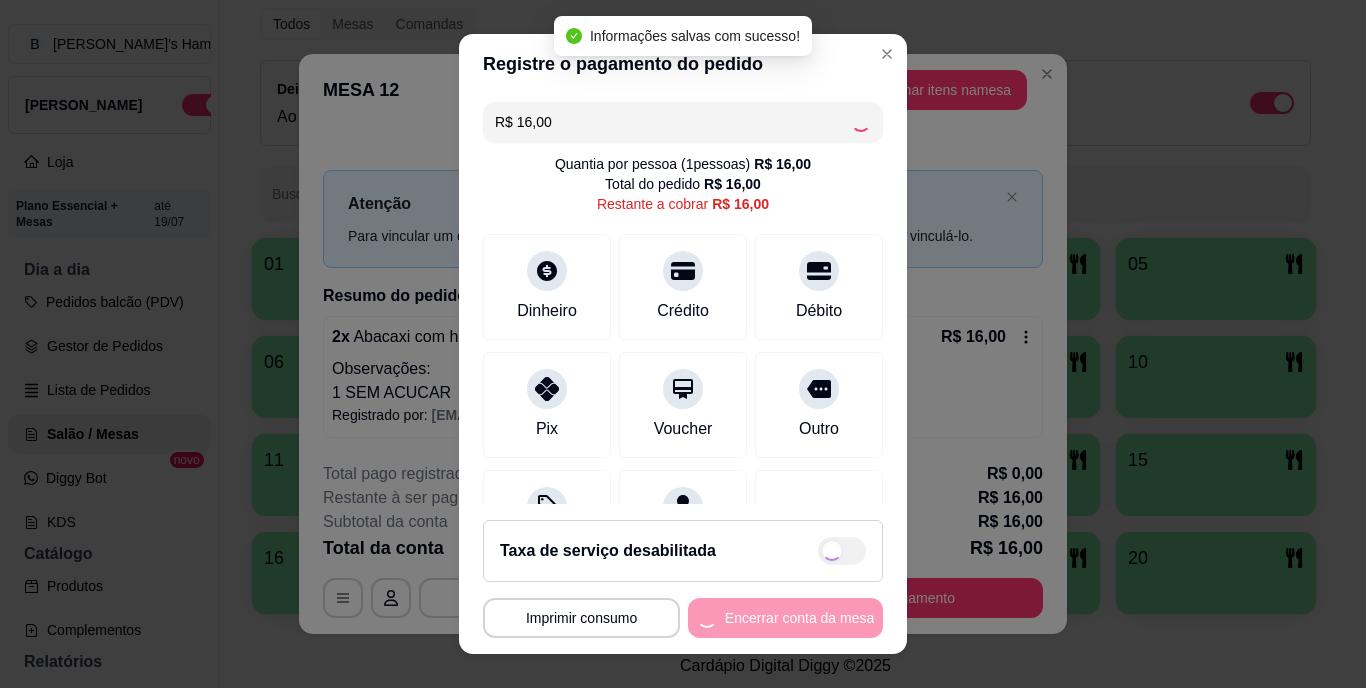 type on "R$ 0,00" 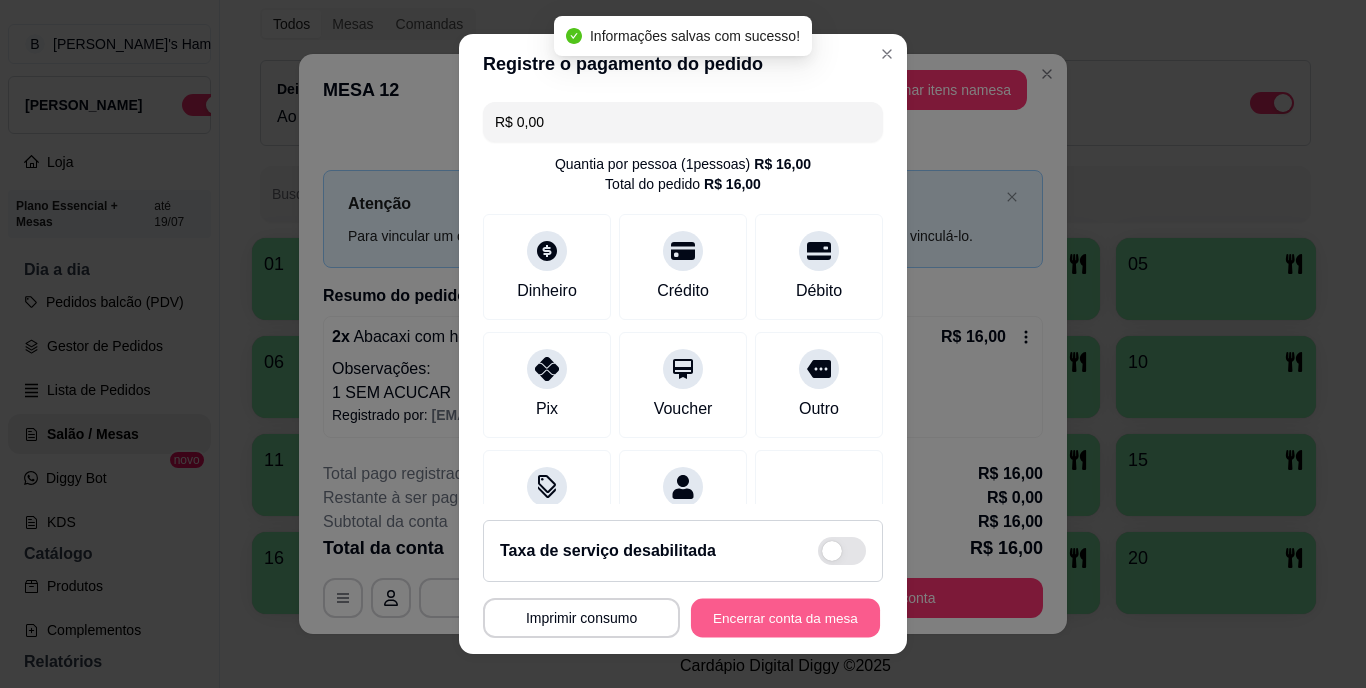 click on "Encerrar conta da mesa" at bounding box center [785, 617] 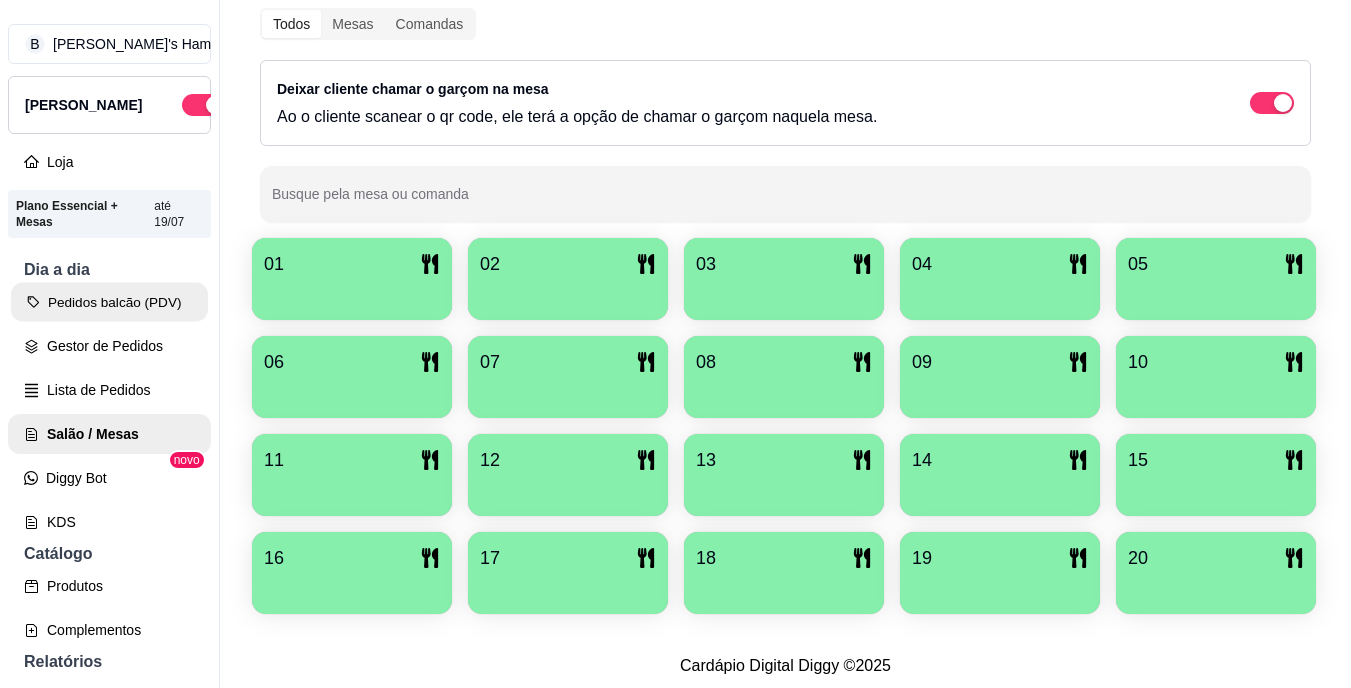 click on "Pedidos balcão (PDV)" at bounding box center (109, 302) 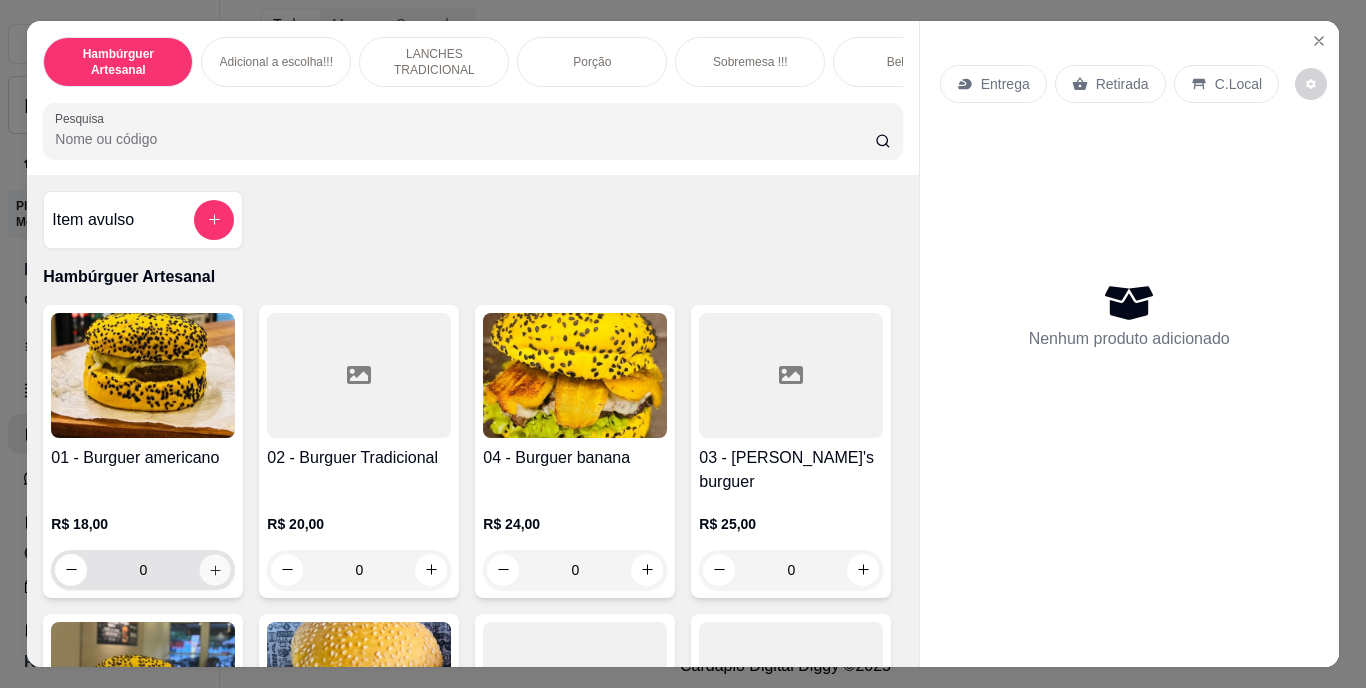 click at bounding box center (215, 569) 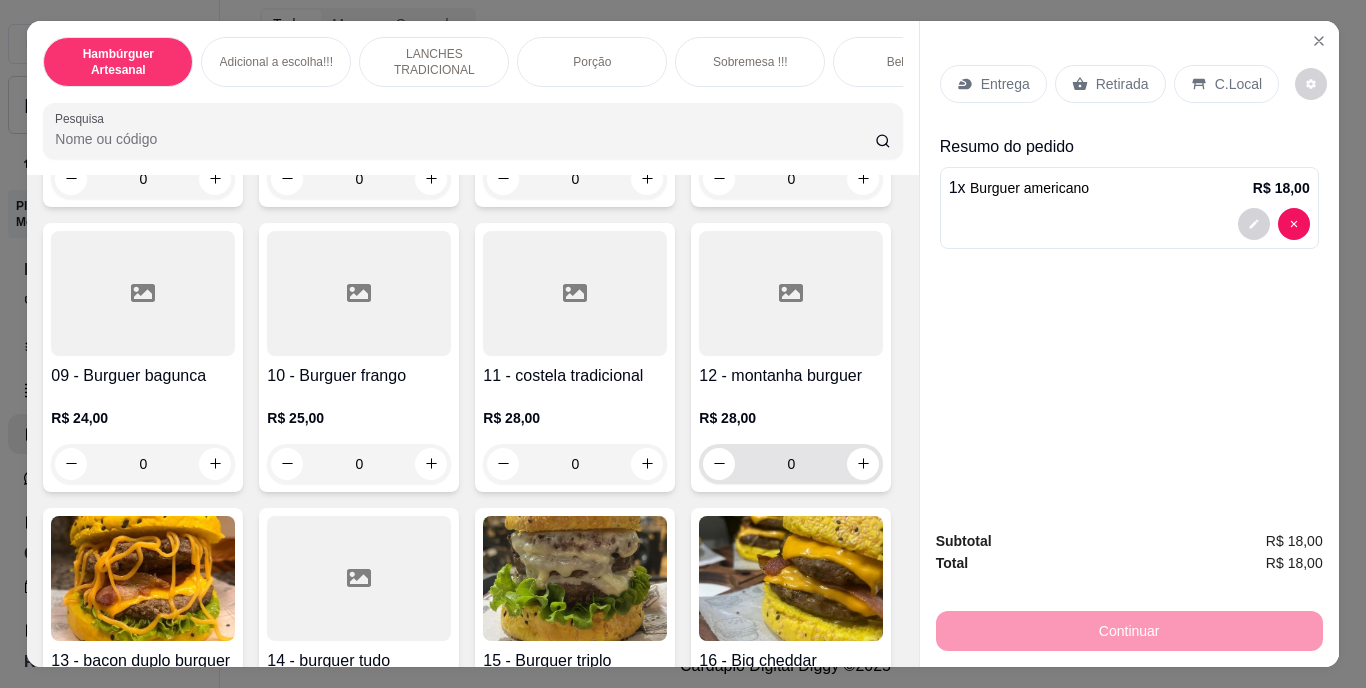 scroll, scrollTop: 900, scrollLeft: 0, axis: vertical 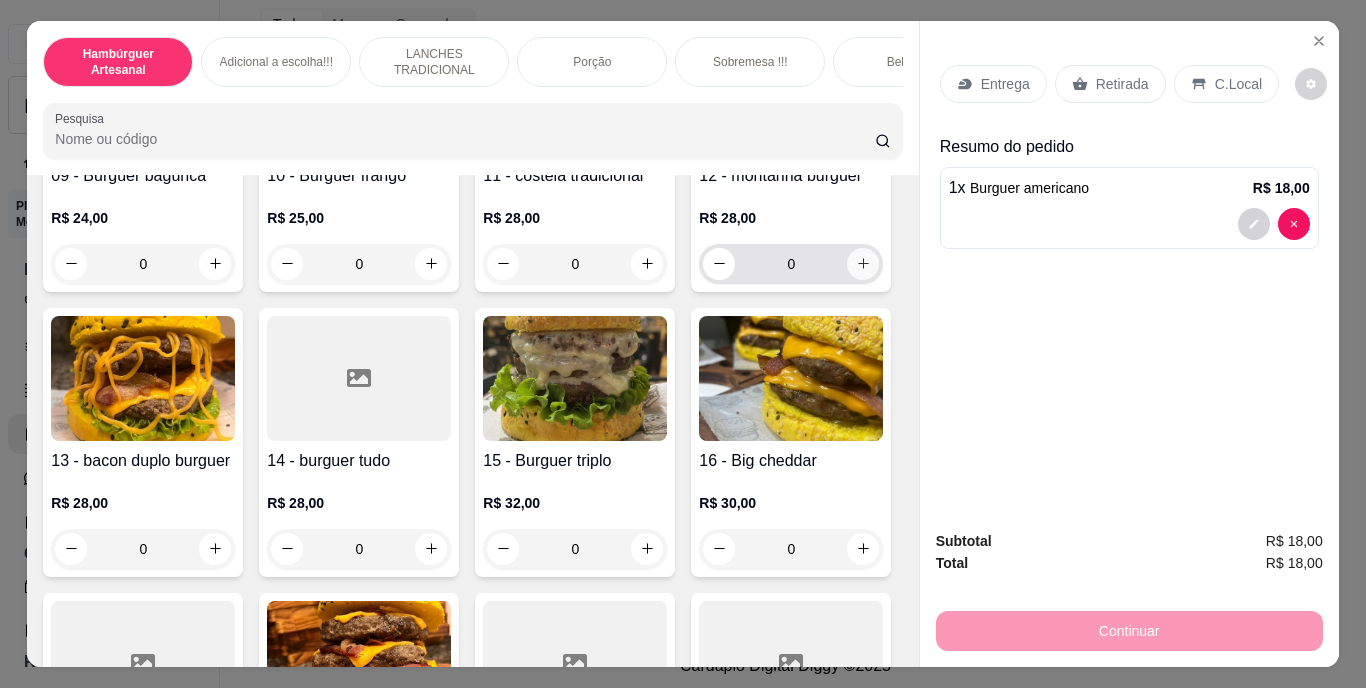 click at bounding box center [863, 264] 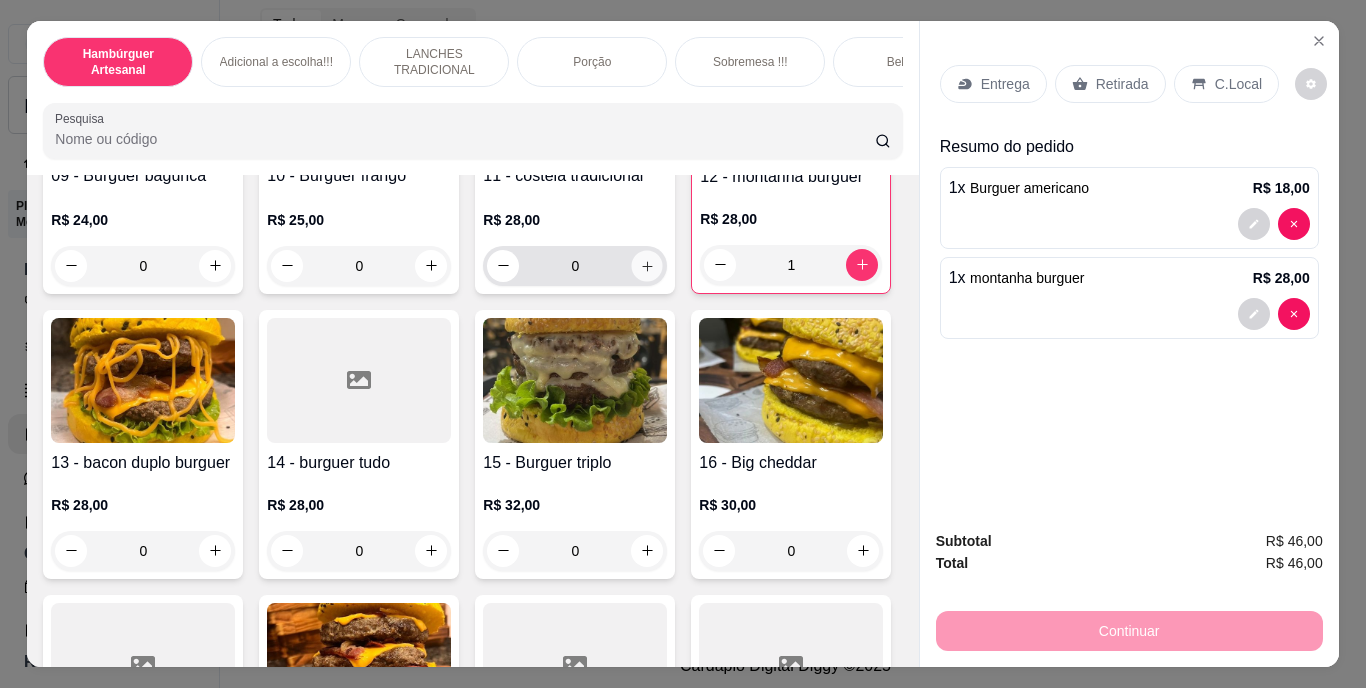 click 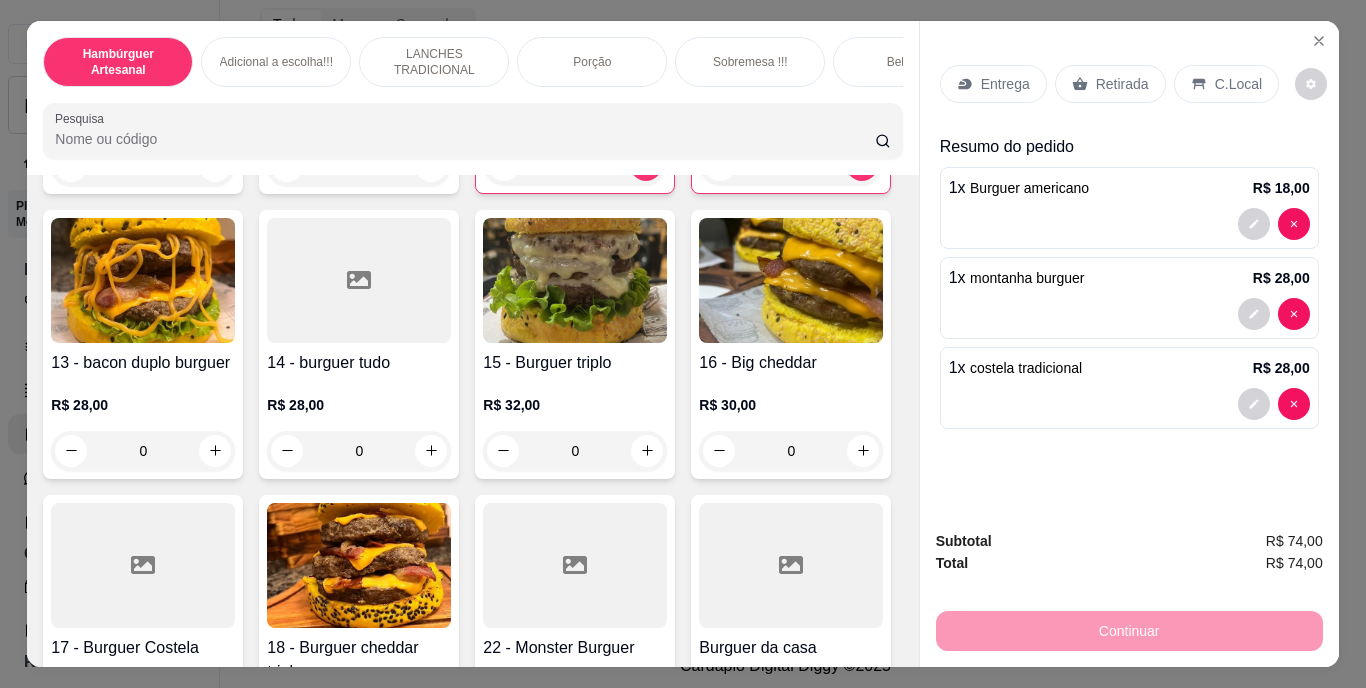 scroll, scrollTop: 1100, scrollLeft: 0, axis: vertical 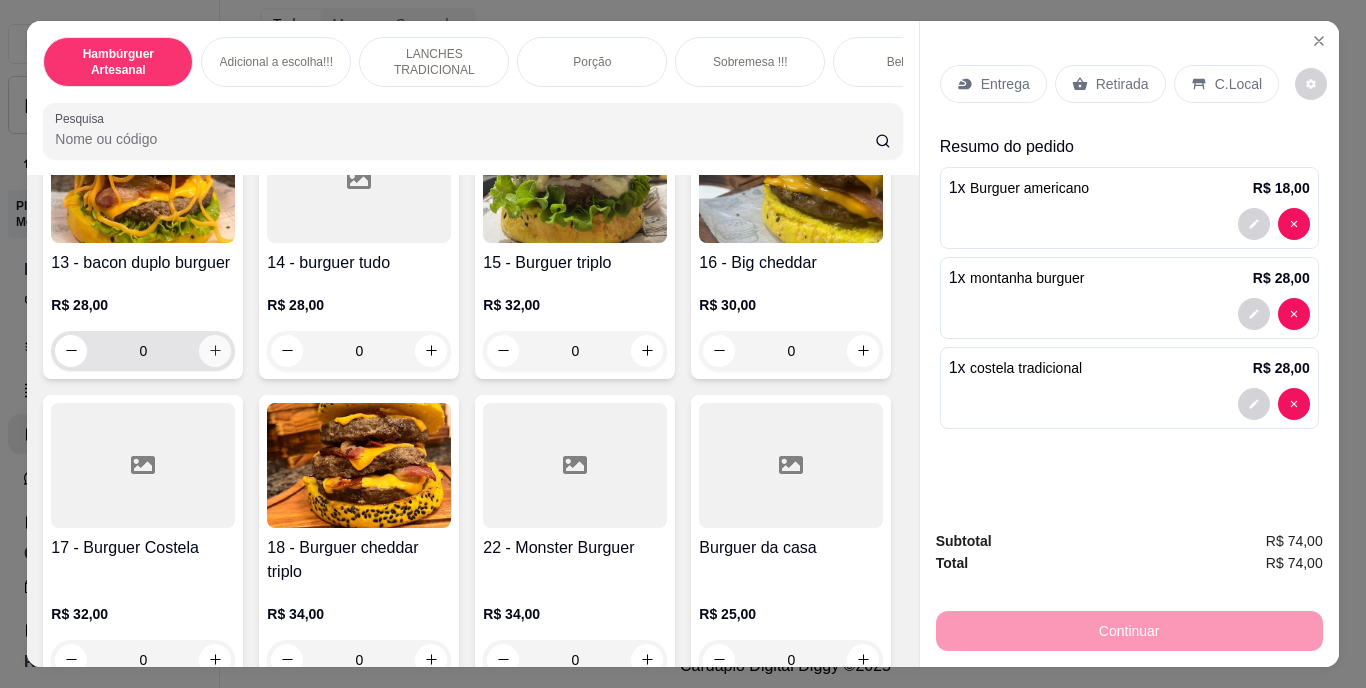 click at bounding box center [215, 351] 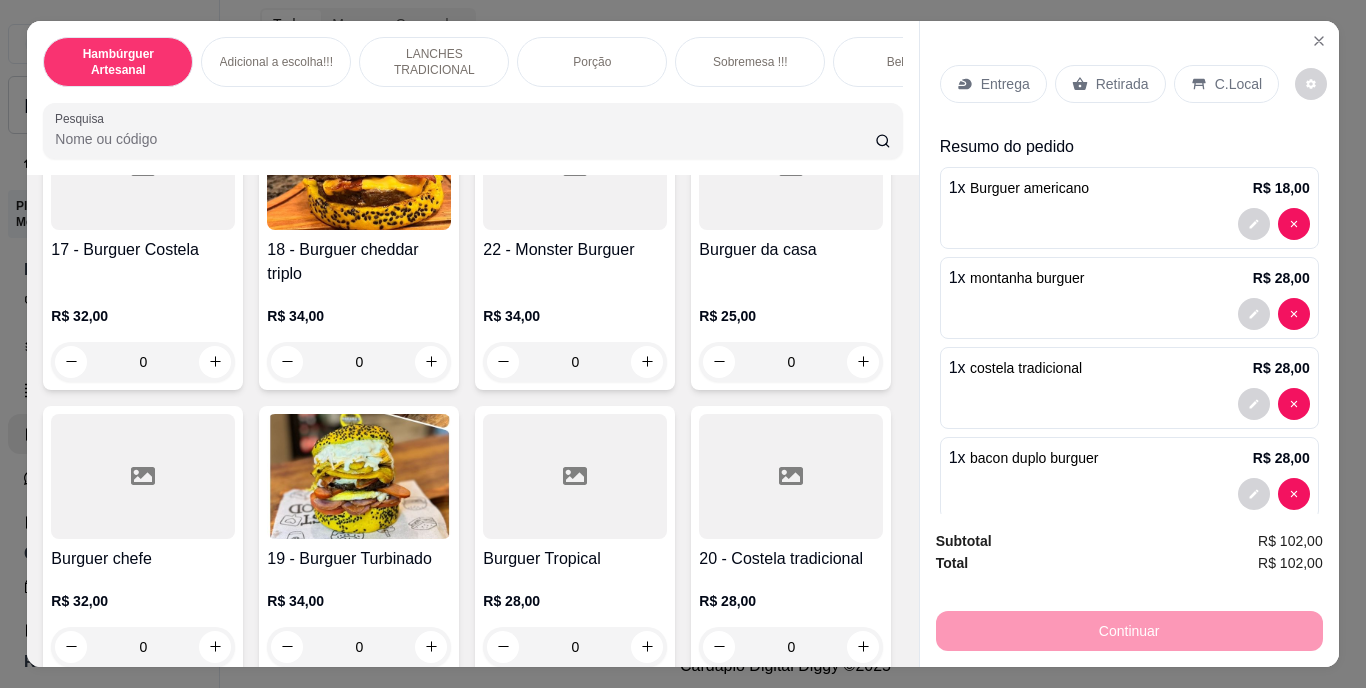 scroll, scrollTop: 1300, scrollLeft: 0, axis: vertical 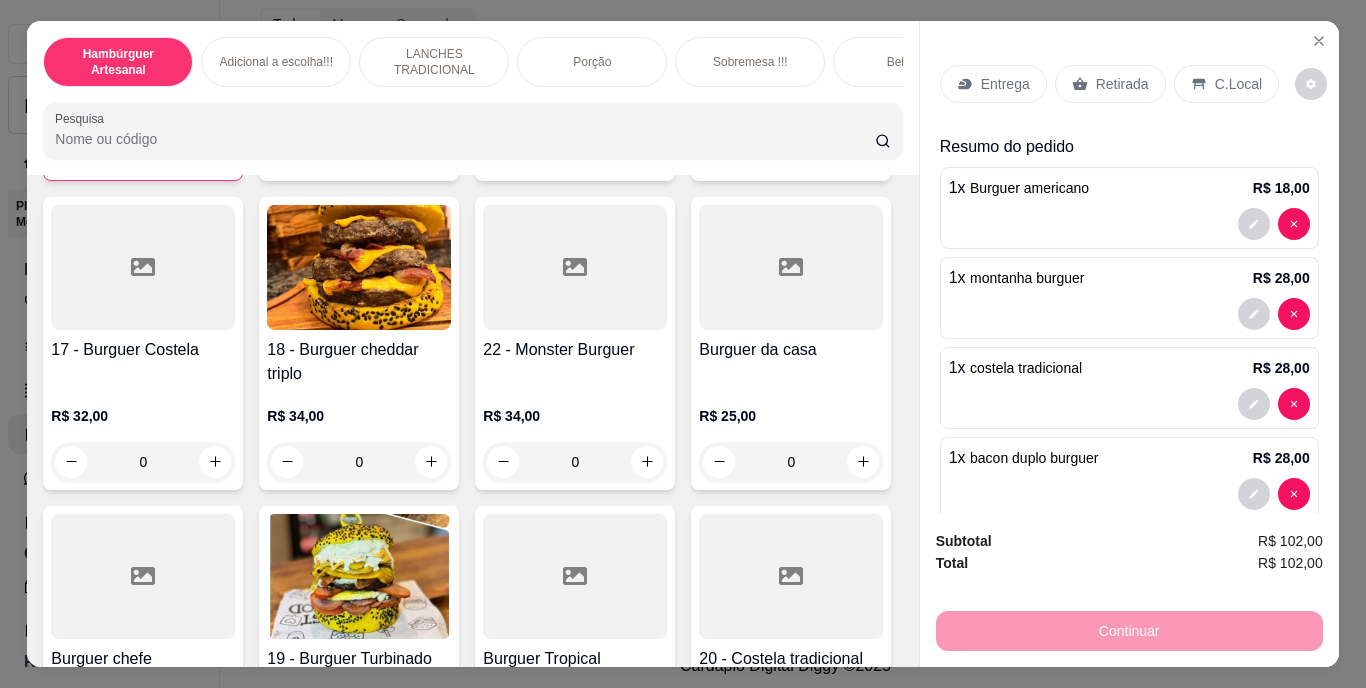 click 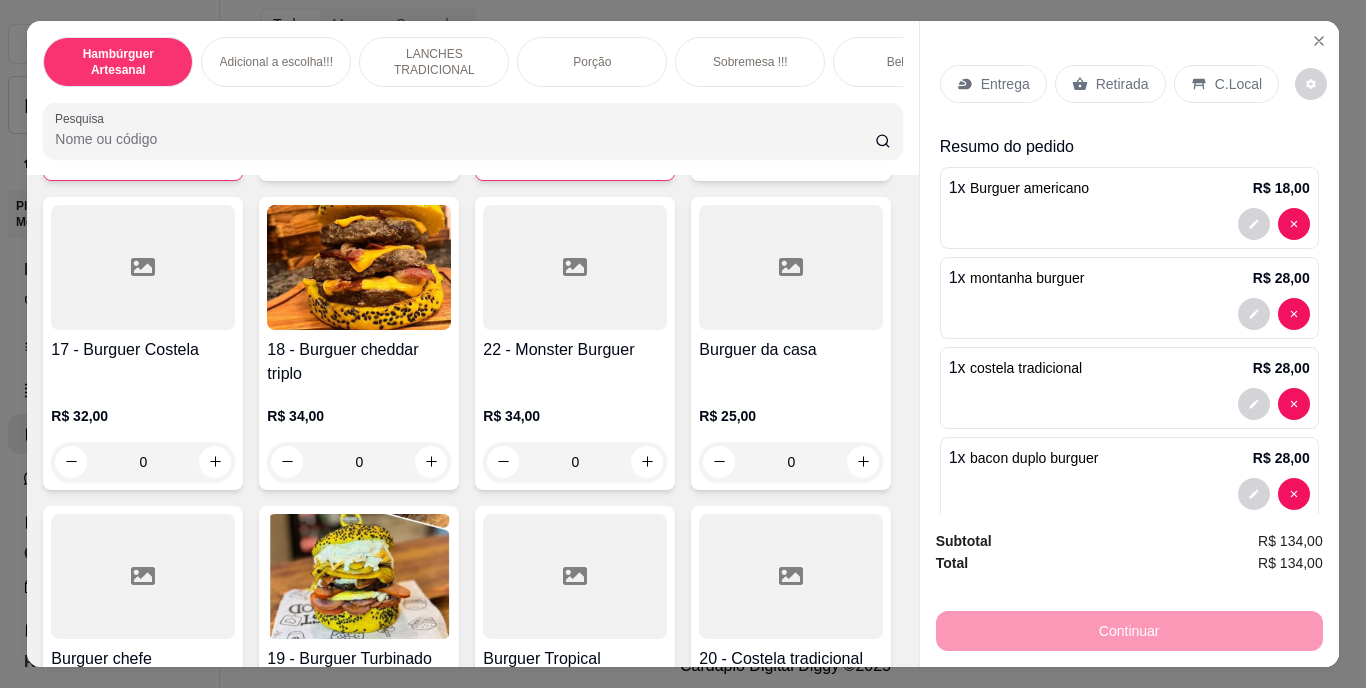 scroll, scrollTop: 122, scrollLeft: 0, axis: vertical 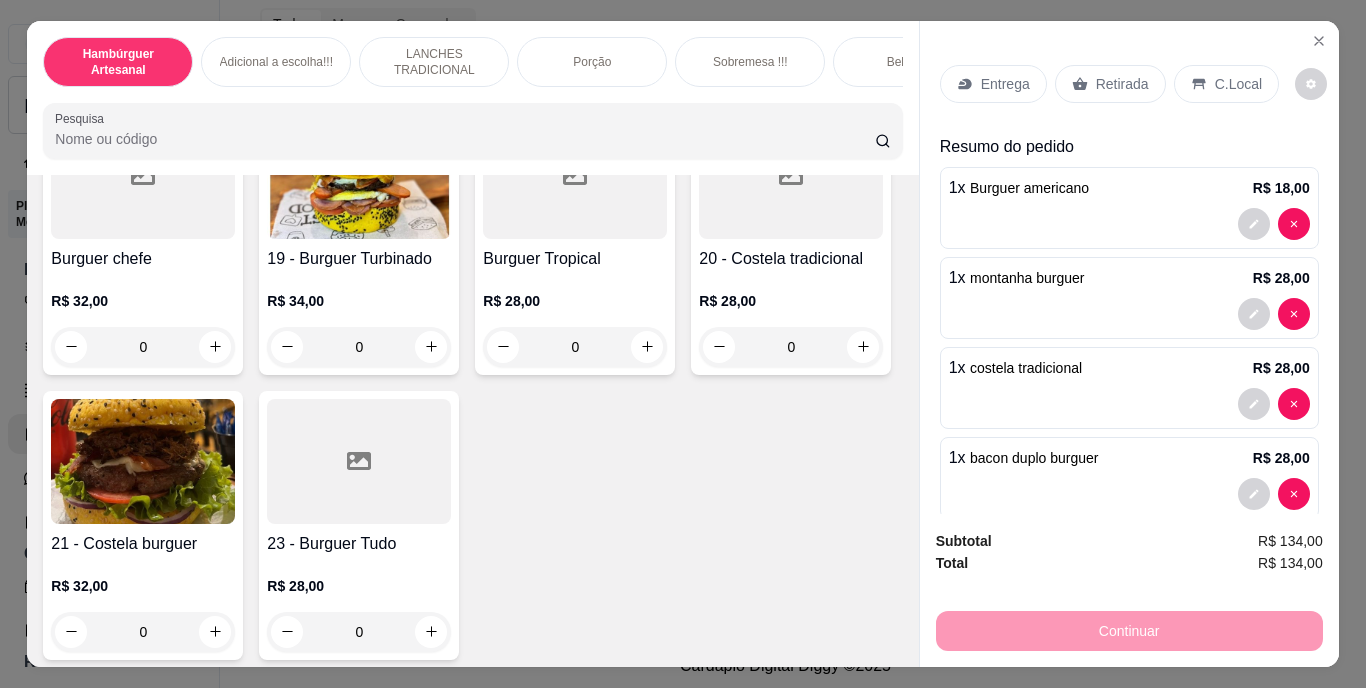 click on "Retirada" at bounding box center (1122, 84) 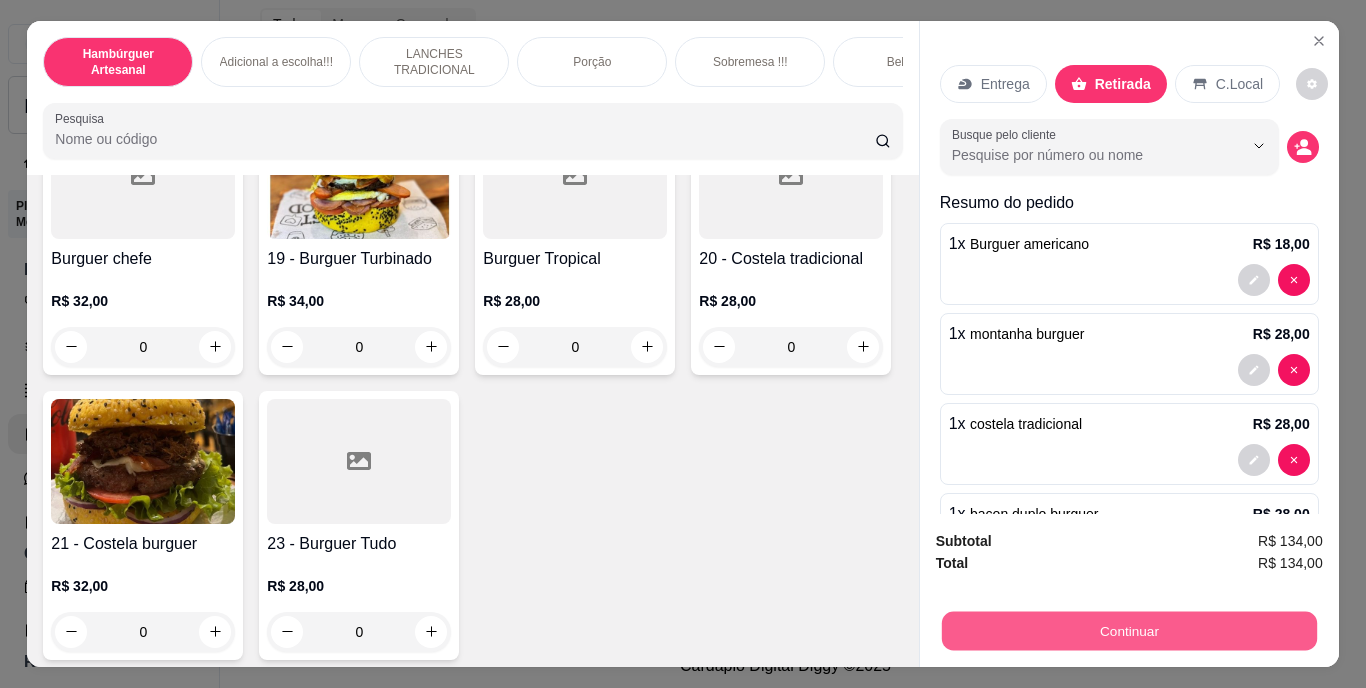 click on "Continuar" at bounding box center (1128, 631) 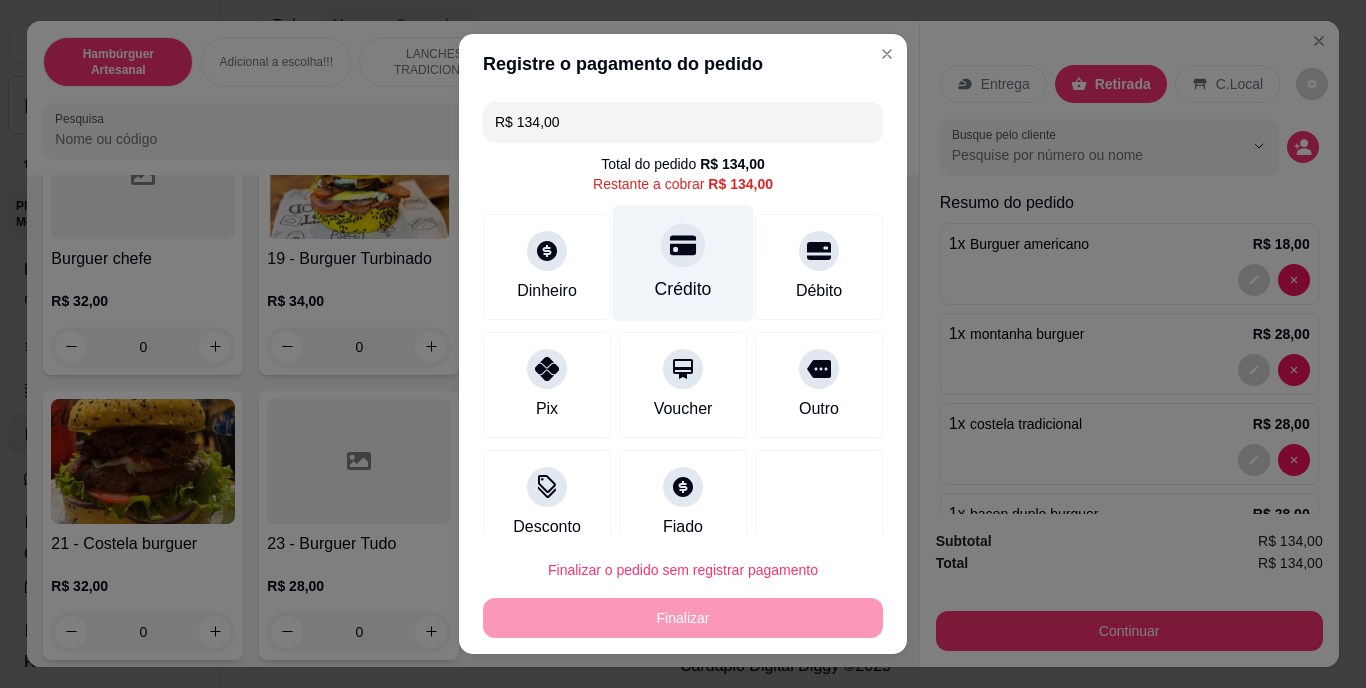 click on "Crédito" at bounding box center [683, 263] 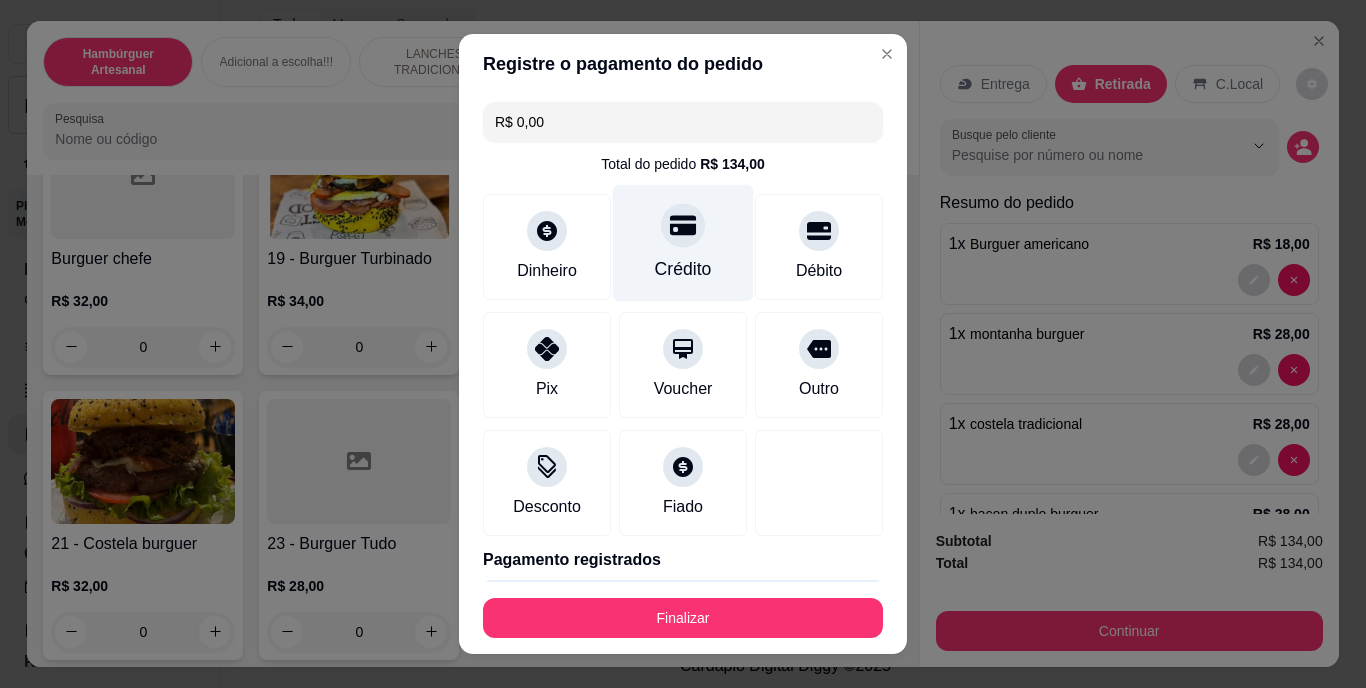 click on "Crédito" at bounding box center [683, 243] 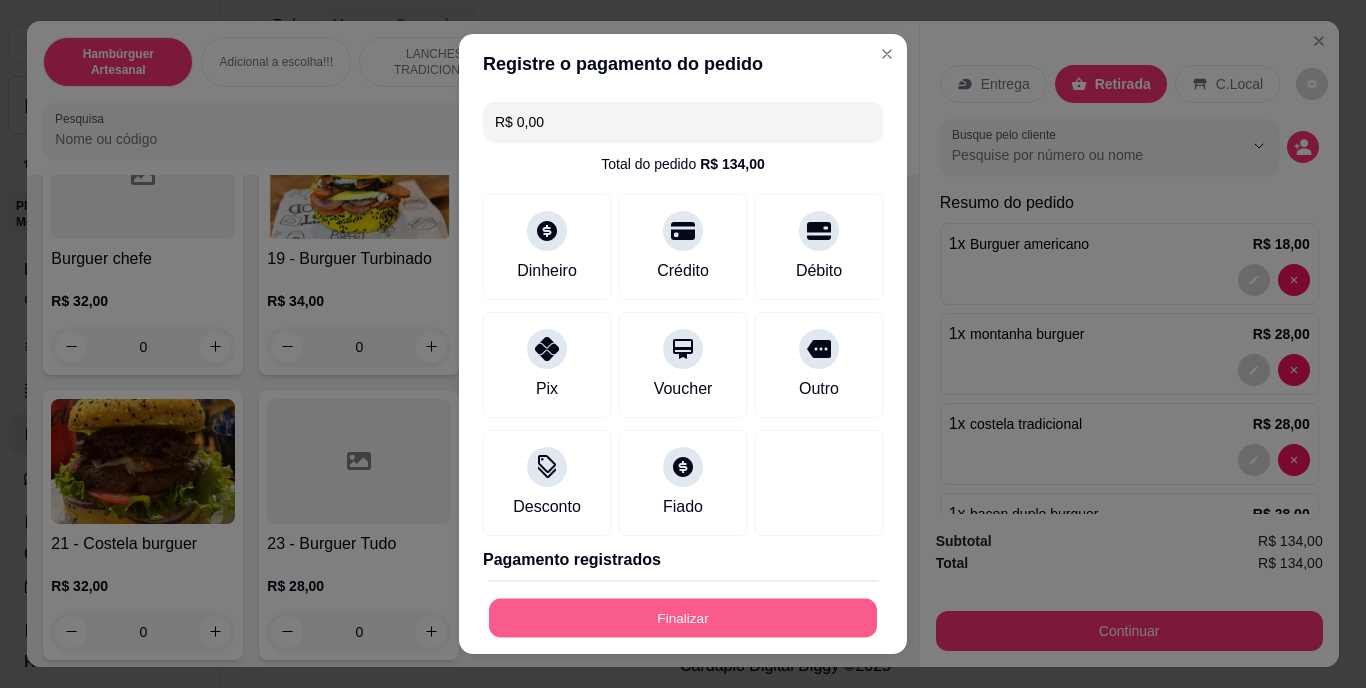 click on "Finalizar" at bounding box center [683, 617] 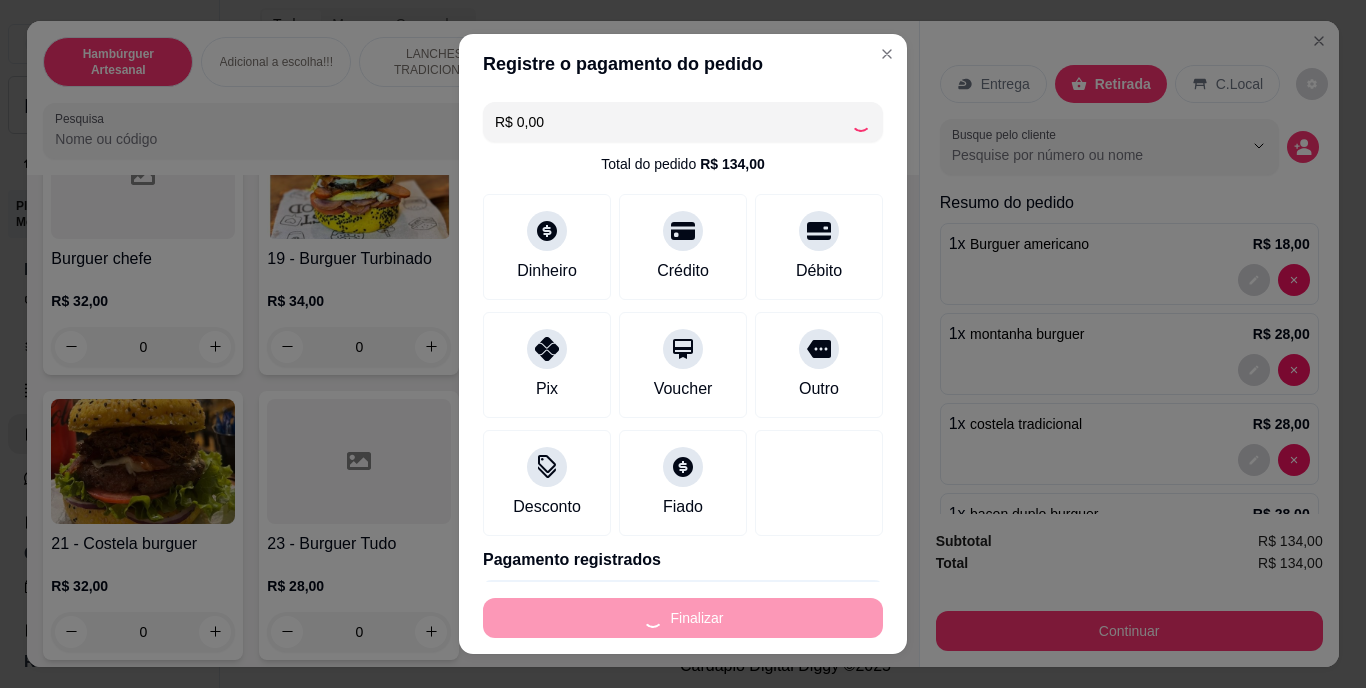 type on "0" 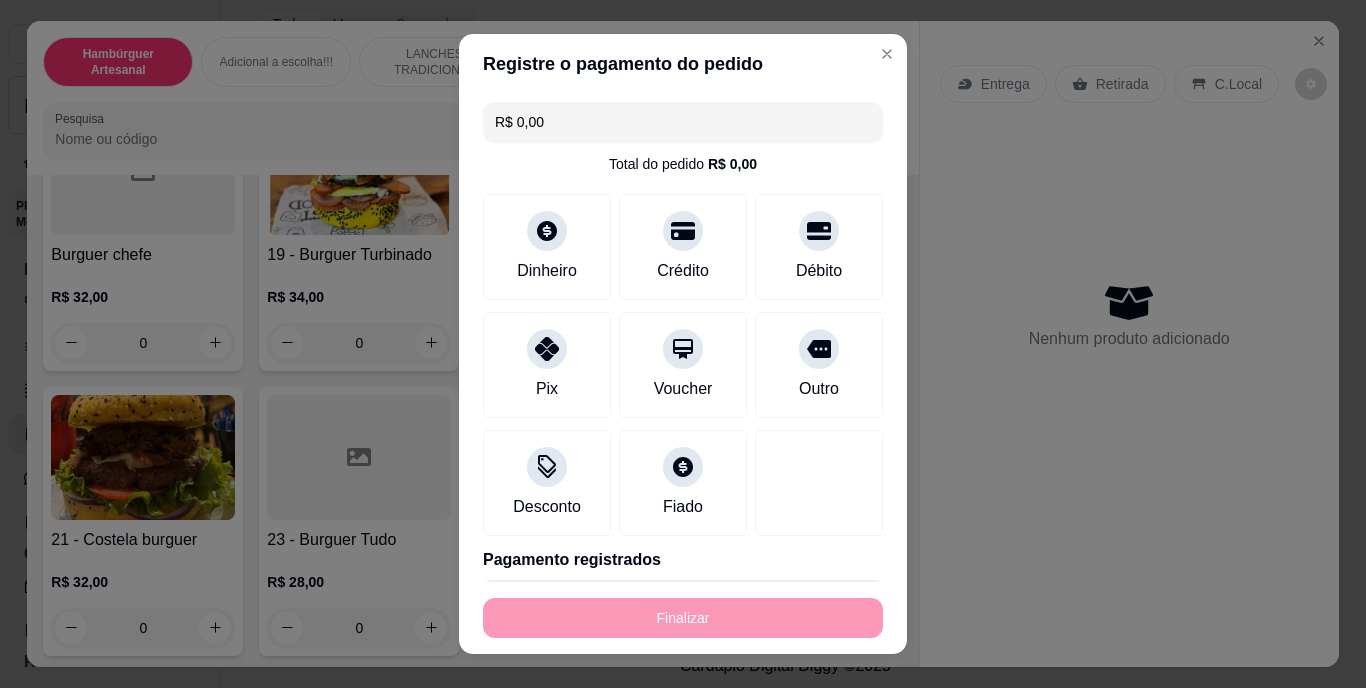 type on "-R$ 134,00" 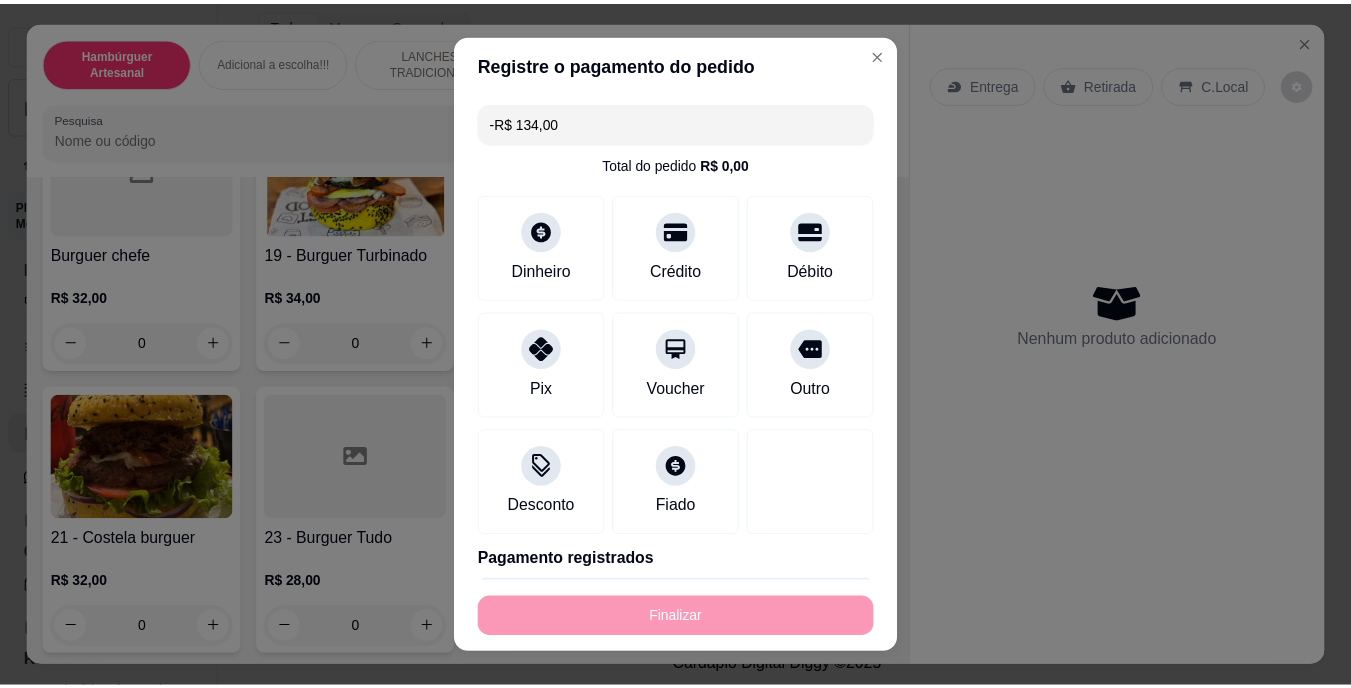 scroll, scrollTop: 1670, scrollLeft: 0, axis: vertical 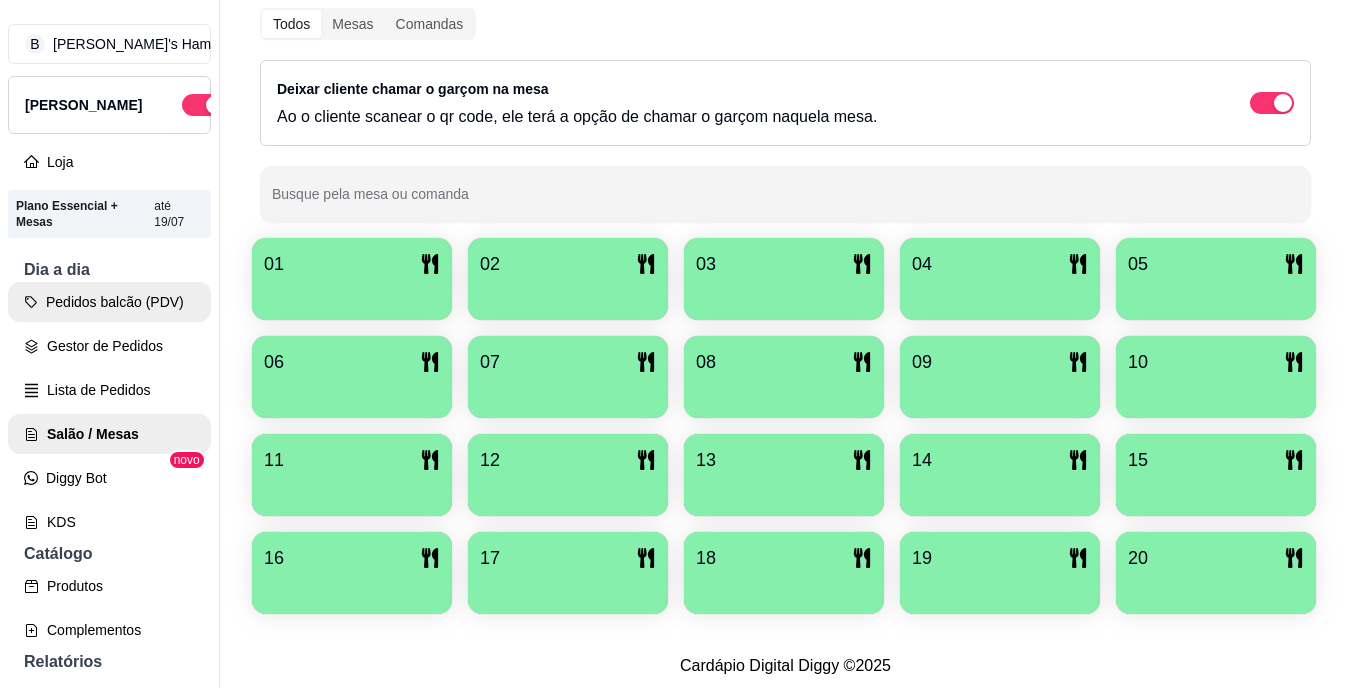 click on "Pedidos balcão (PDV)" at bounding box center [109, 302] 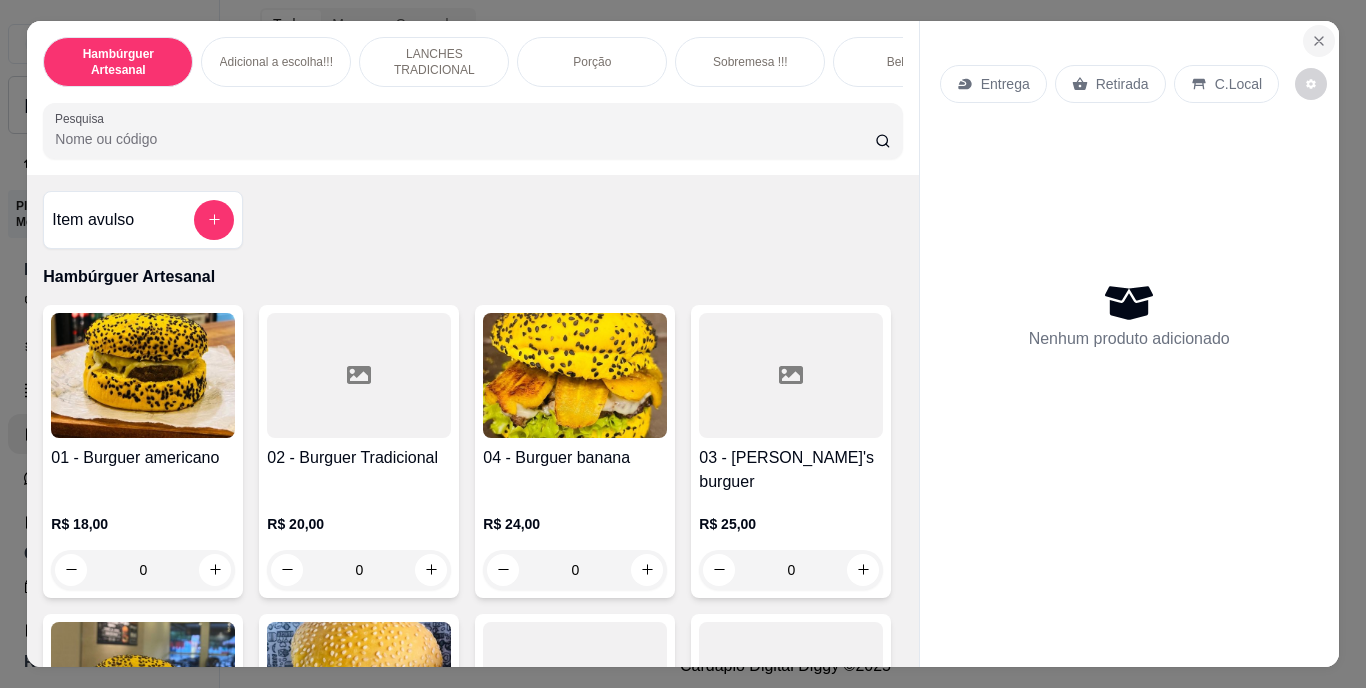 click 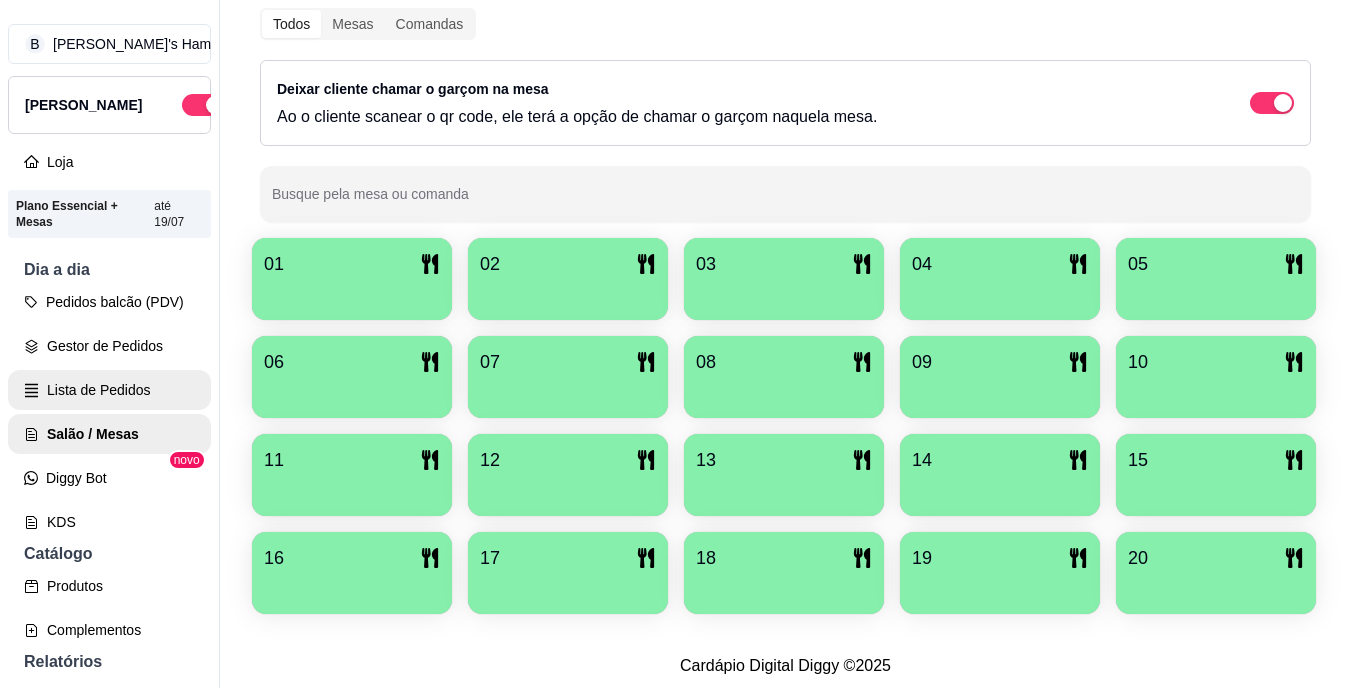 click on "Lista de Pedidos" at bounding box center [109, 390] 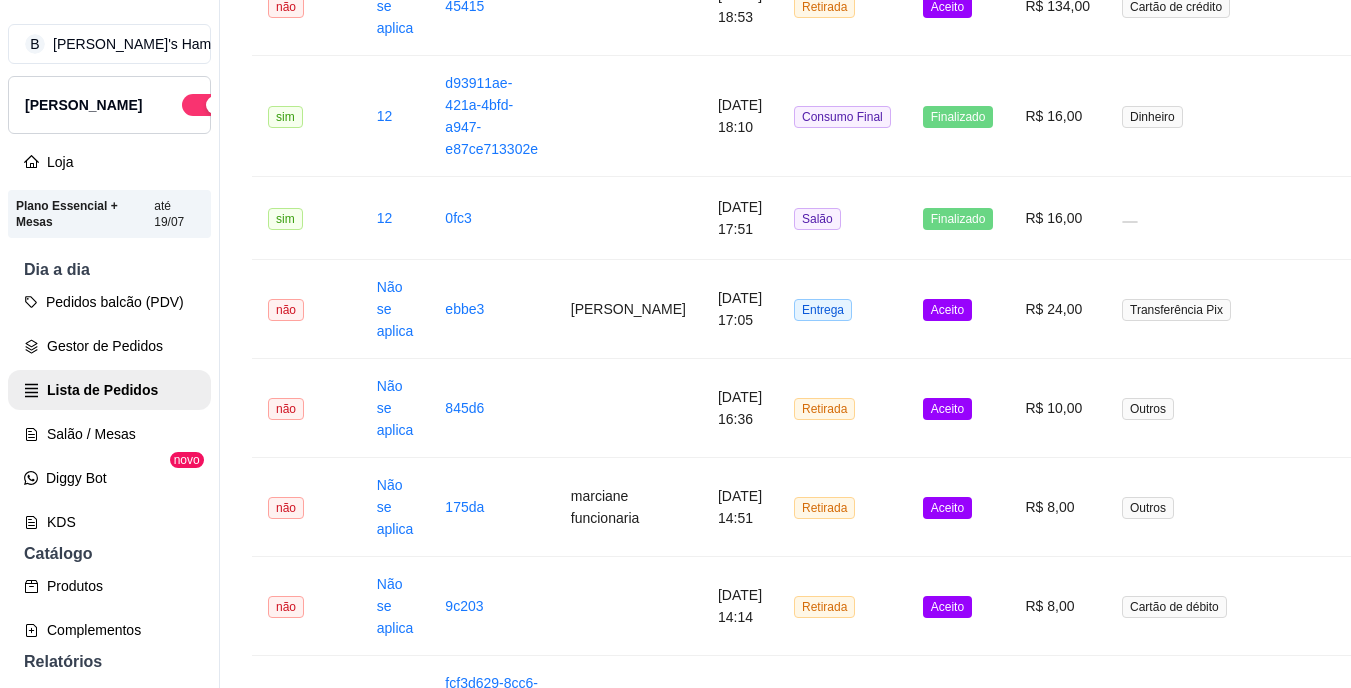 scroll, scrollTop: 0, scrollLeft: 0, axis: both 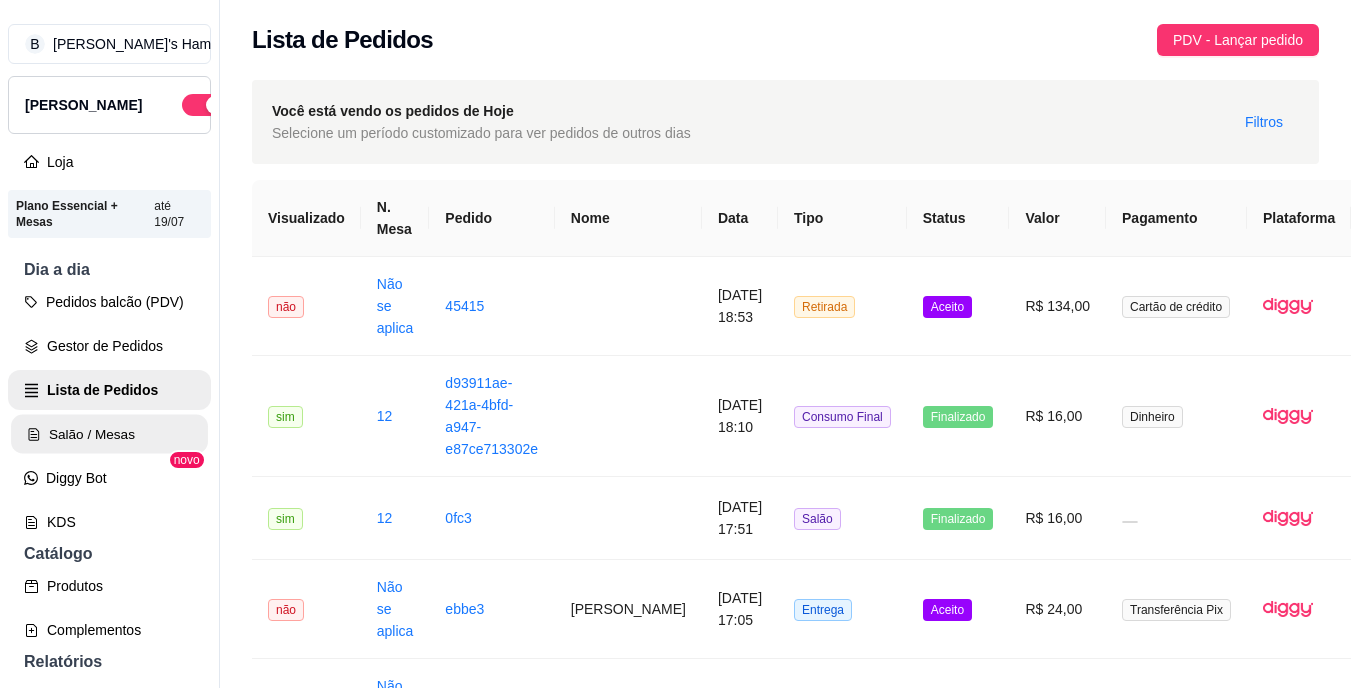 click on "Salão / Mesas" at bounding box center [109, 434] 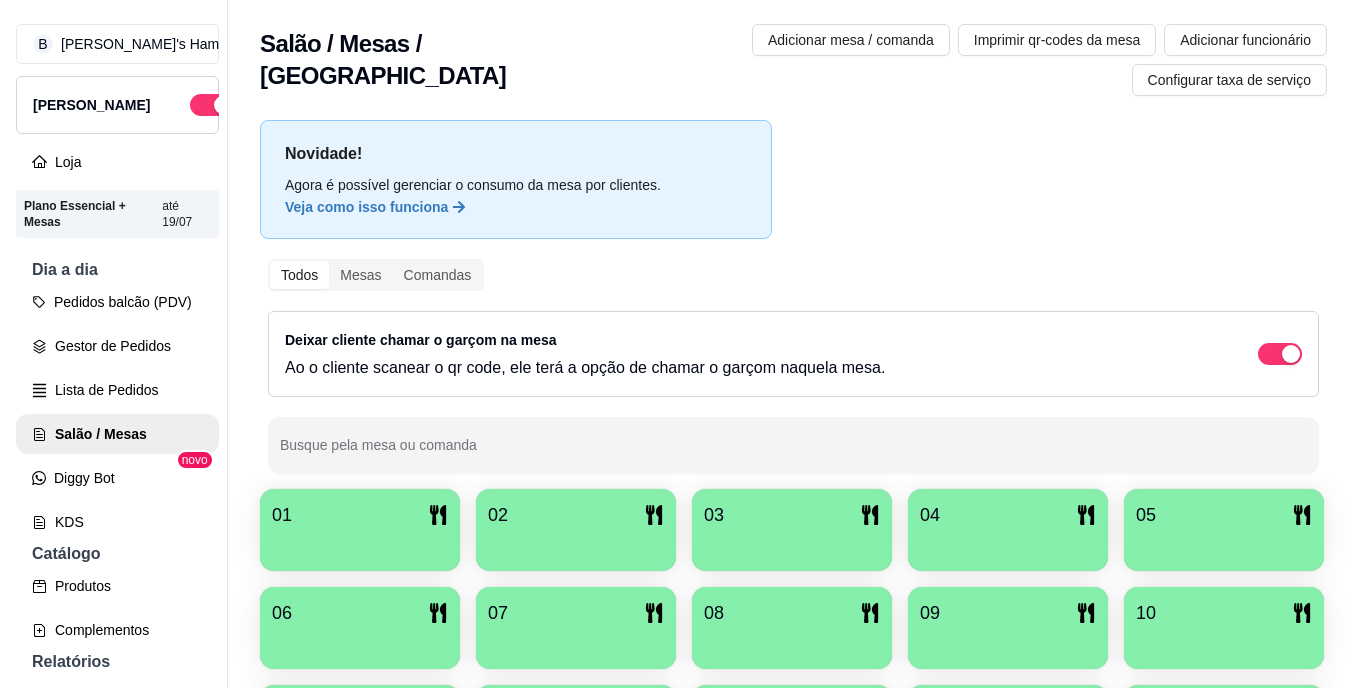 scroll, scrollTop: 200, scrollLeft: 0, axis: vertical 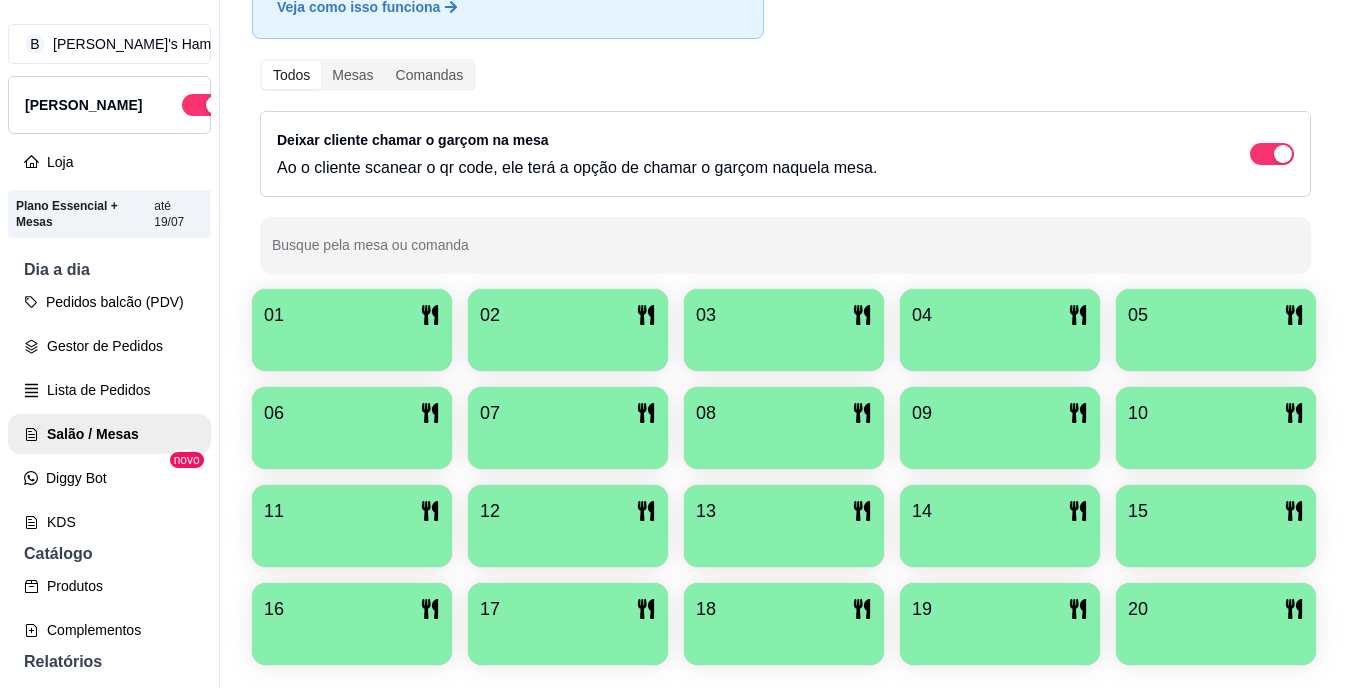 click at bounding box center [1216, 442] 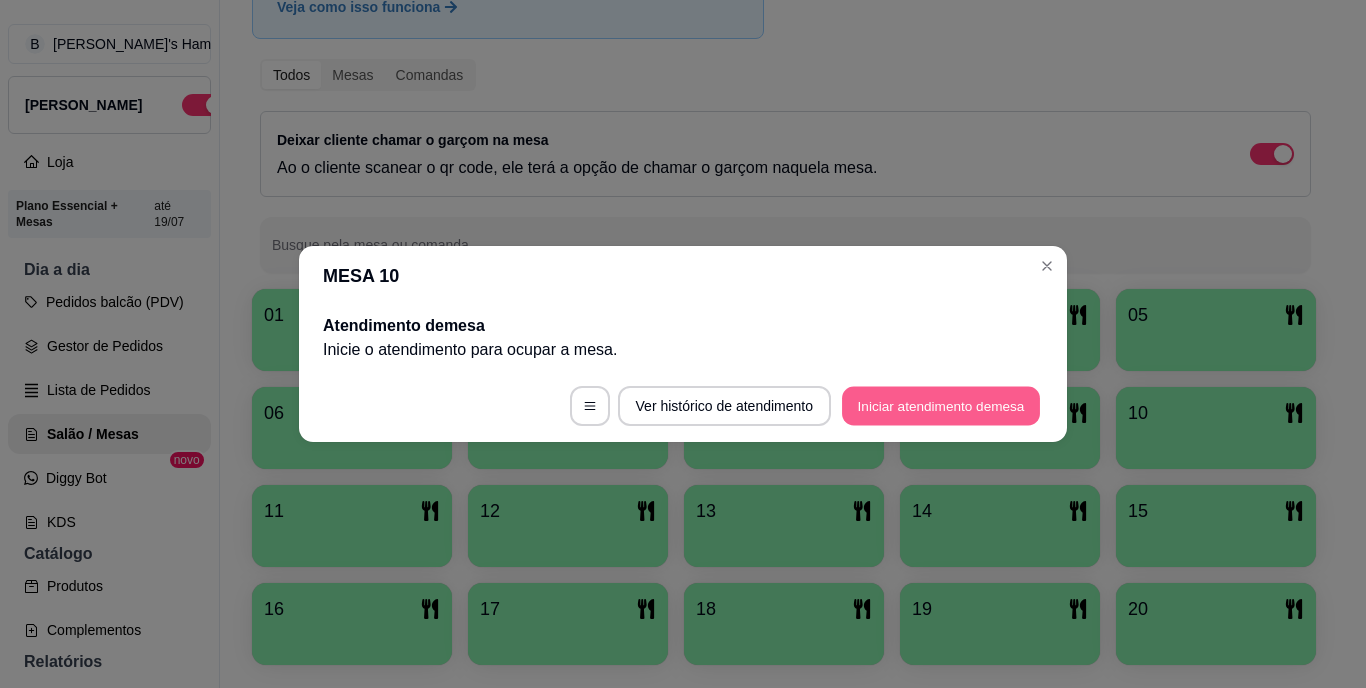 click on "Iniciar atendimento de  mesa" at bounding box center [941, 406] 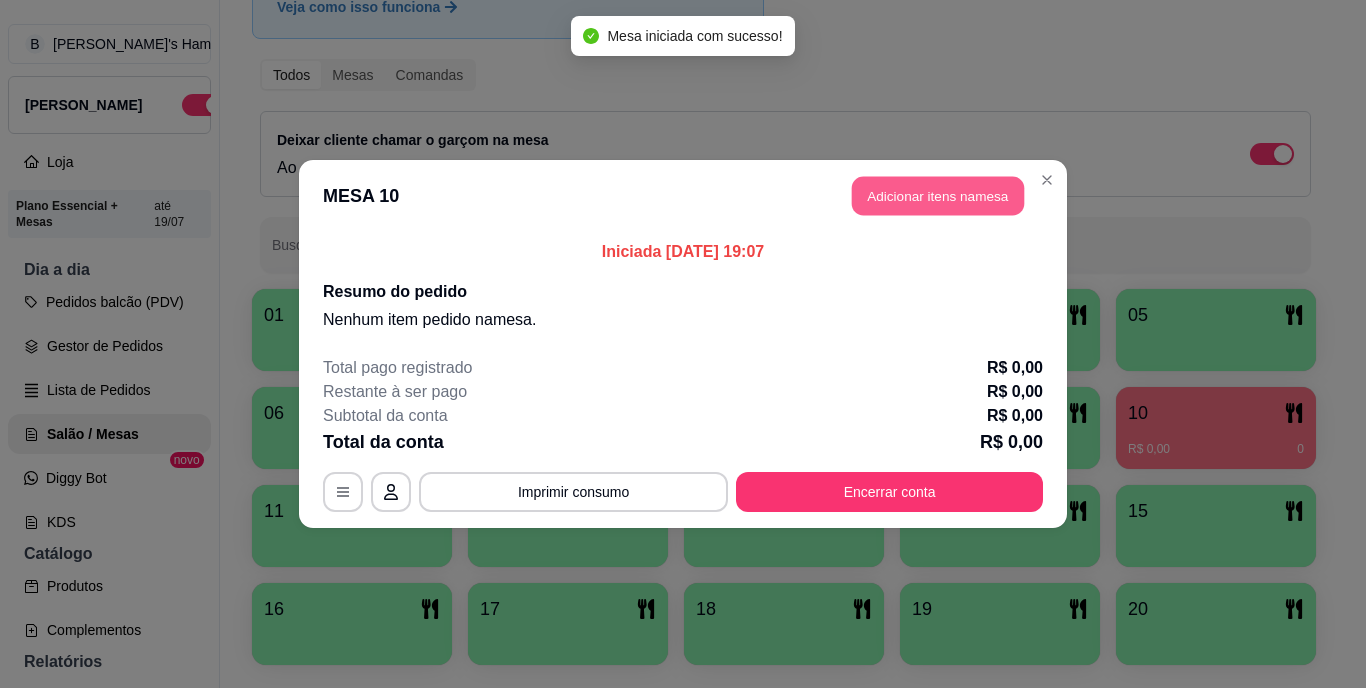 click on "Adicionar itens na  mesa" at bounding box center (938, 196) 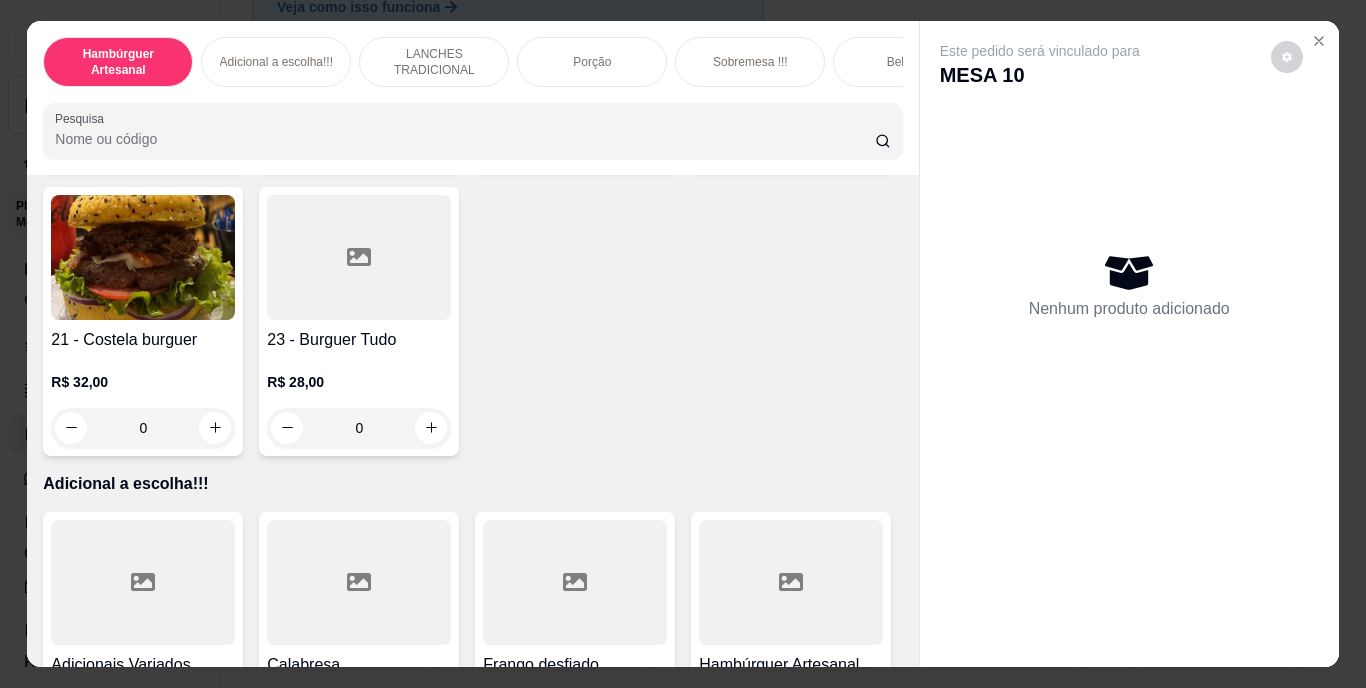 scroll, scrollTop: 2100, scrollLeft: 0, axis: vertical 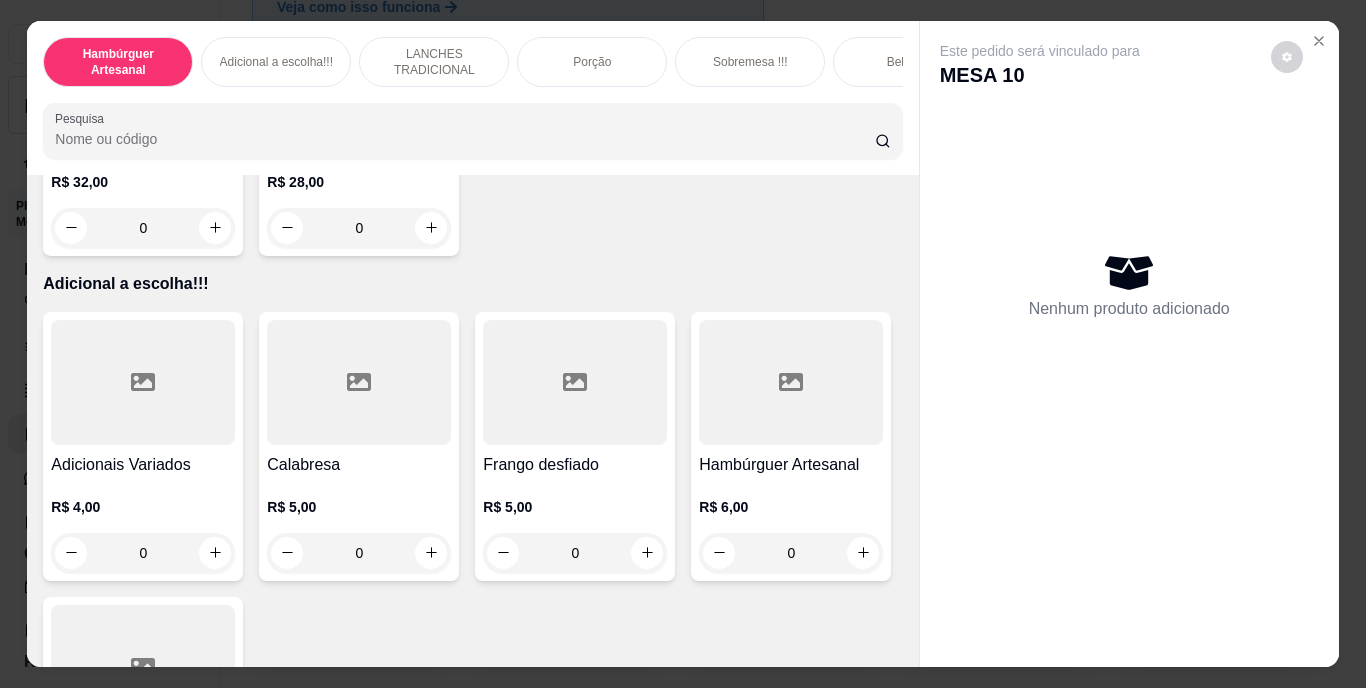 click 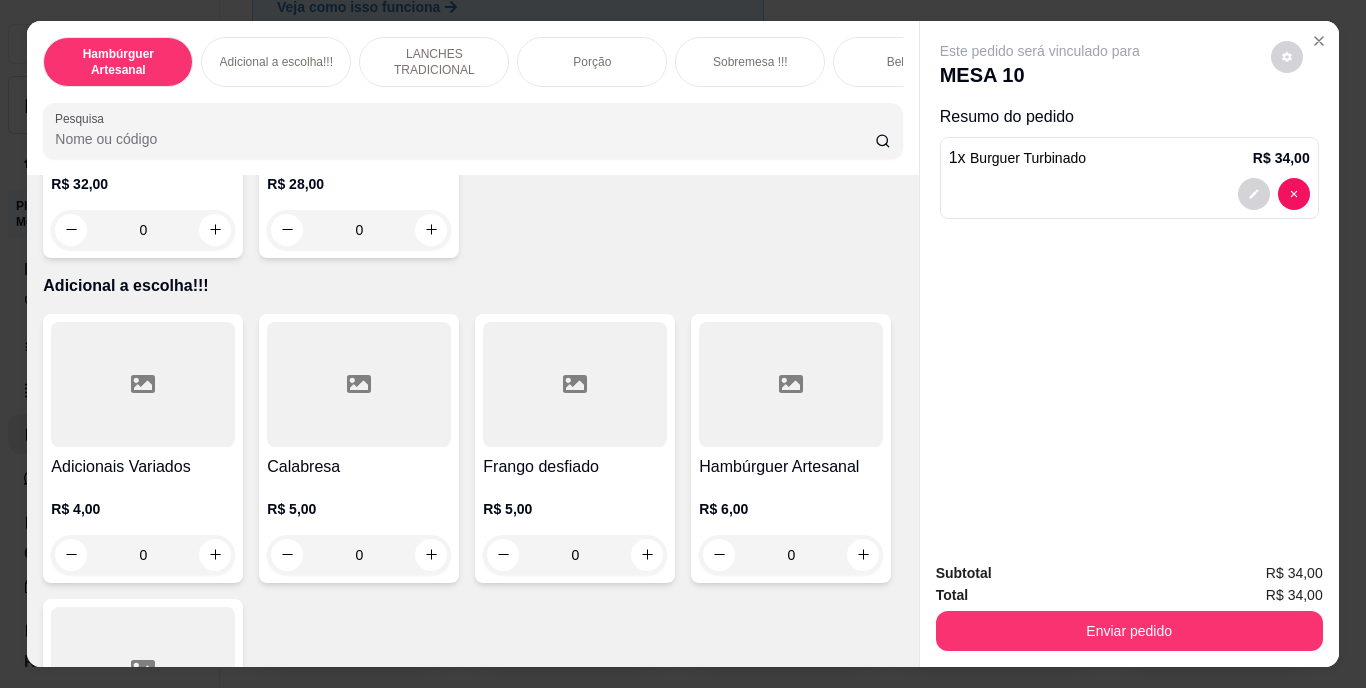 click 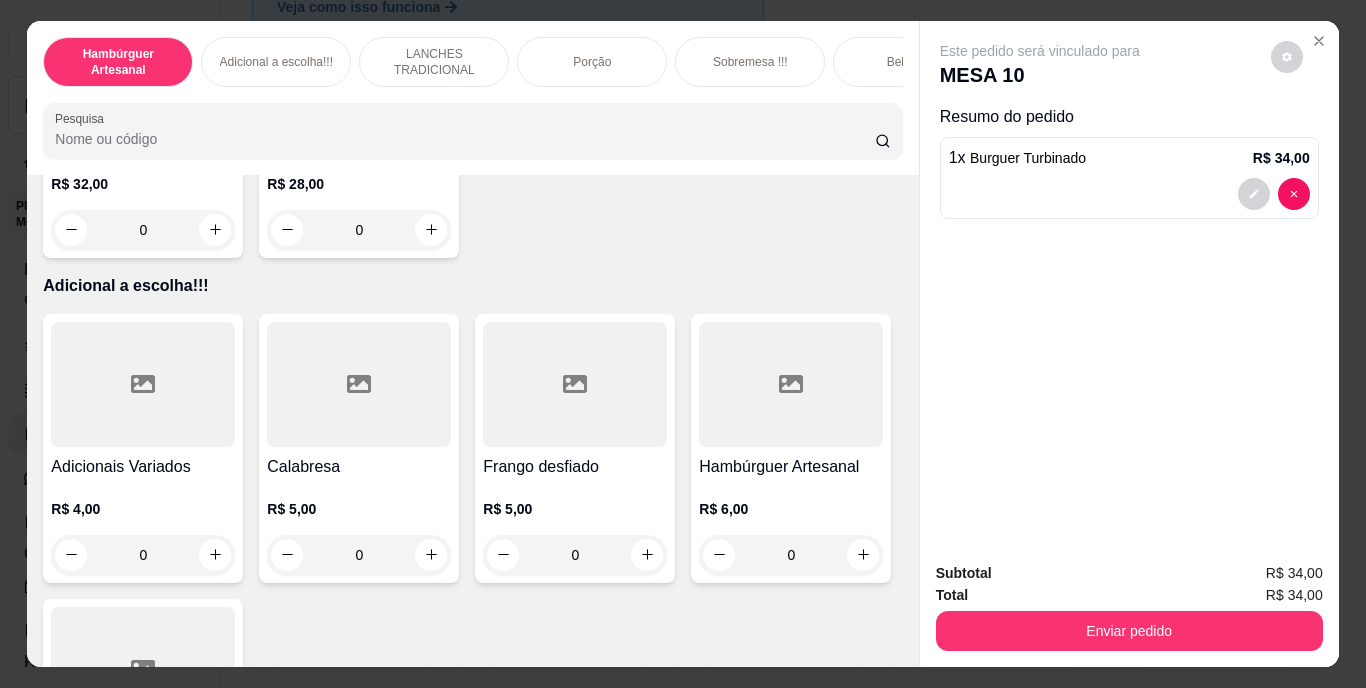 type on "2" 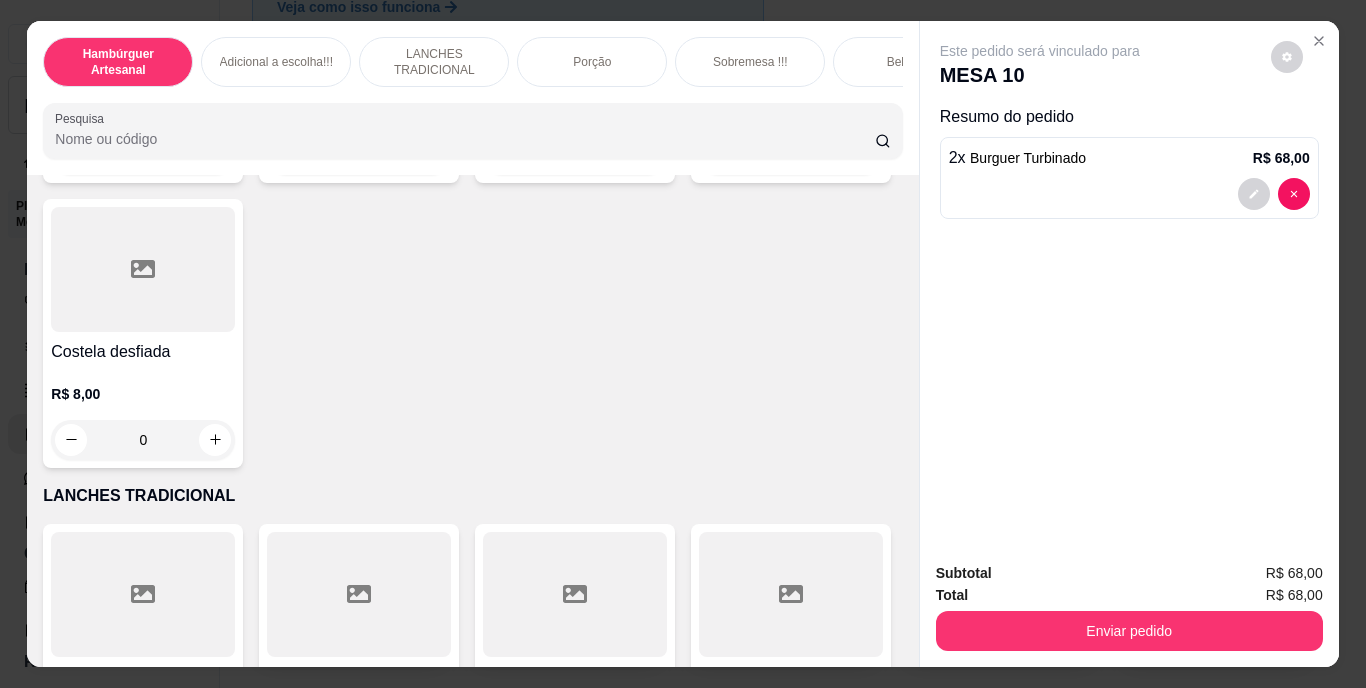 scroll, scrollTop: 2800, scrollLeft: 0, axis: vertical 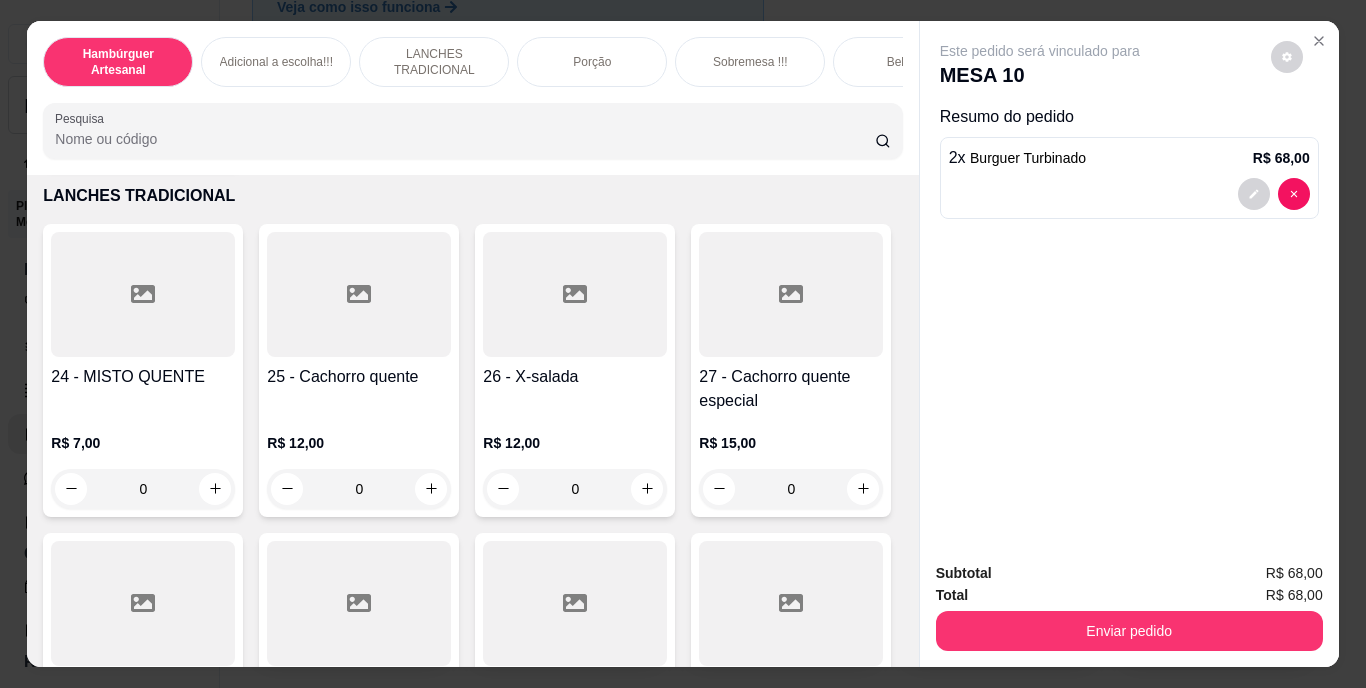 click on "0" at bounding box center [143, -145] 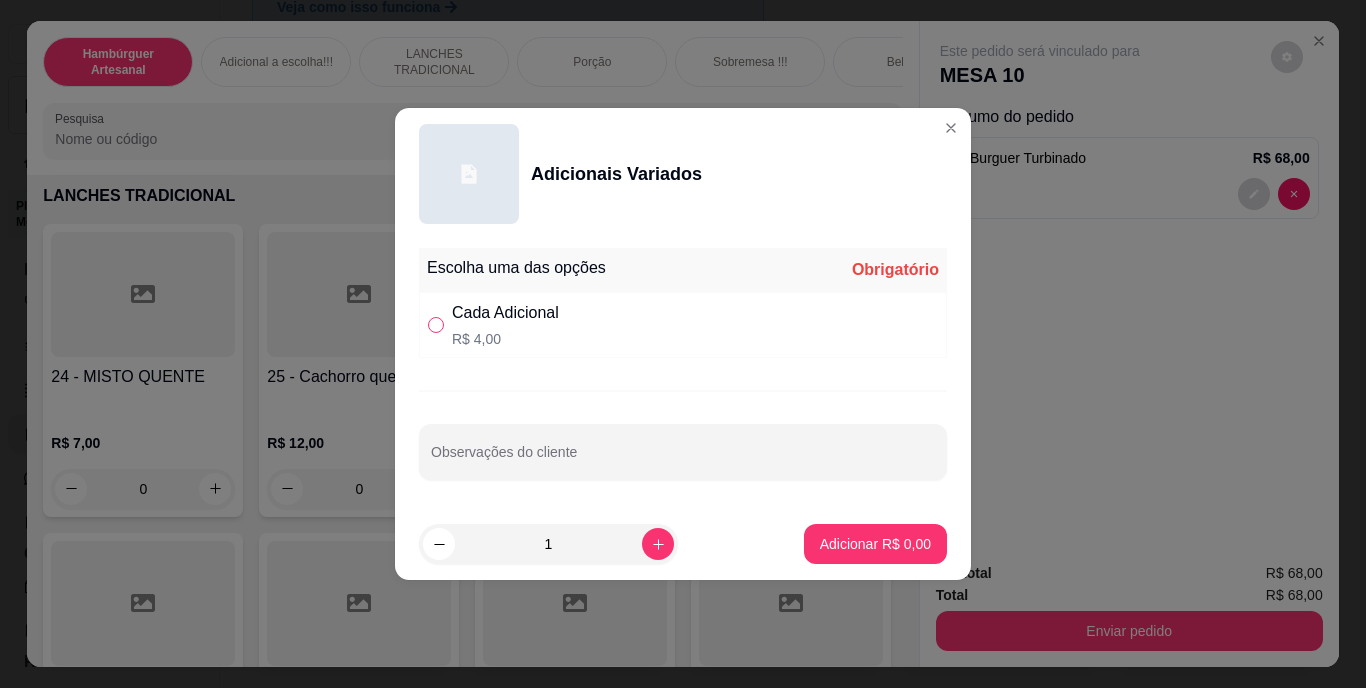 drag, startPoint x: 443, startPoint y: 319, endPoint x: 432, endPoint y: 335, distance: 19.416489 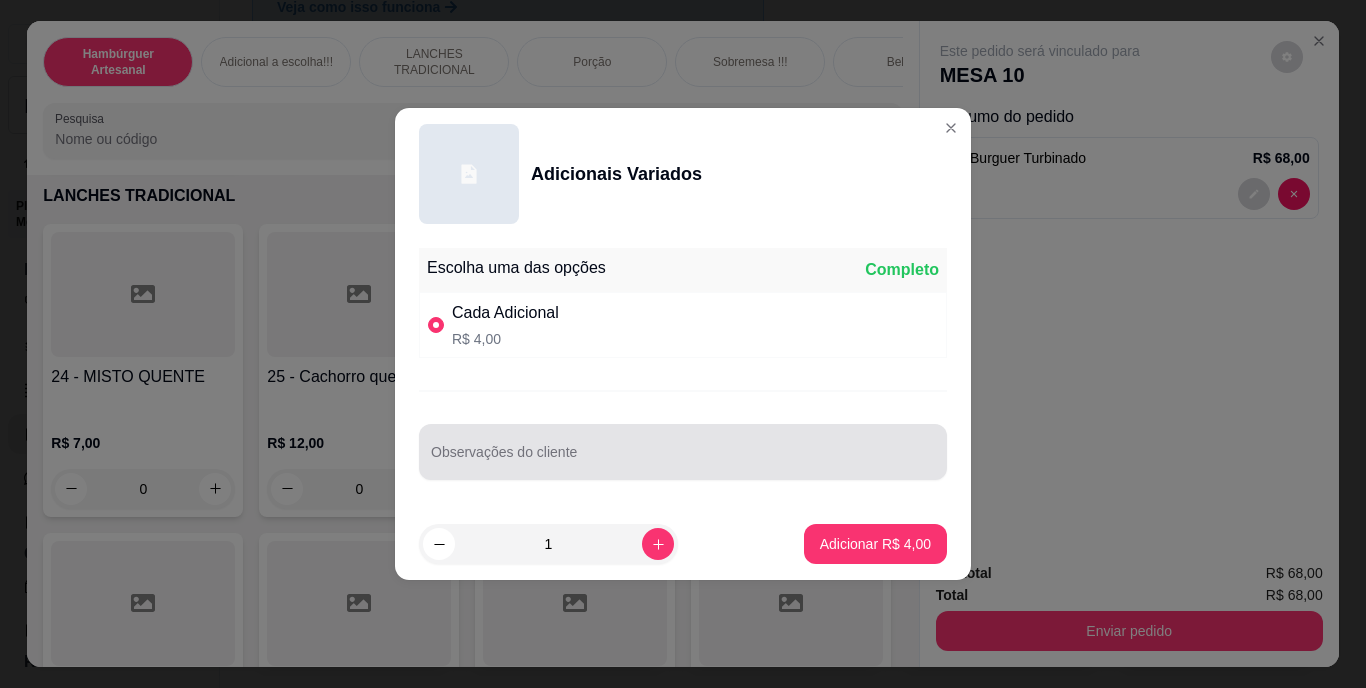 click at bounding box center (683, 452) 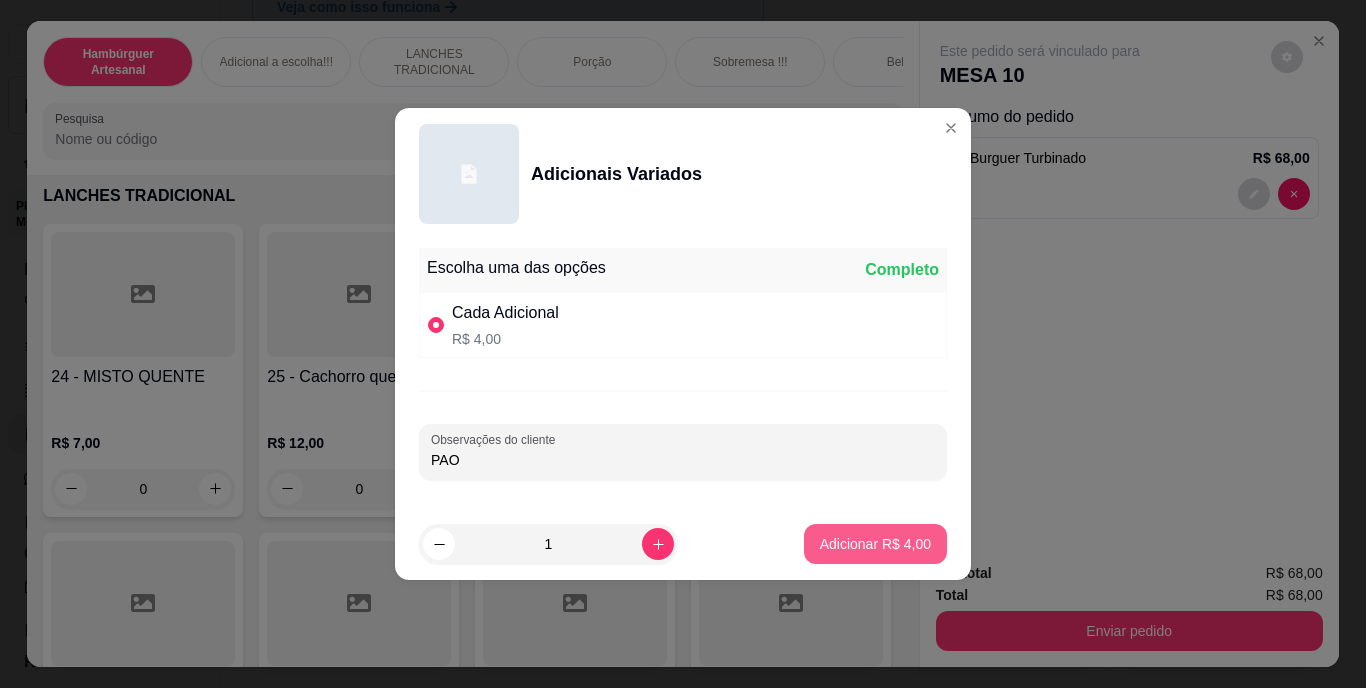 type on "PAO" 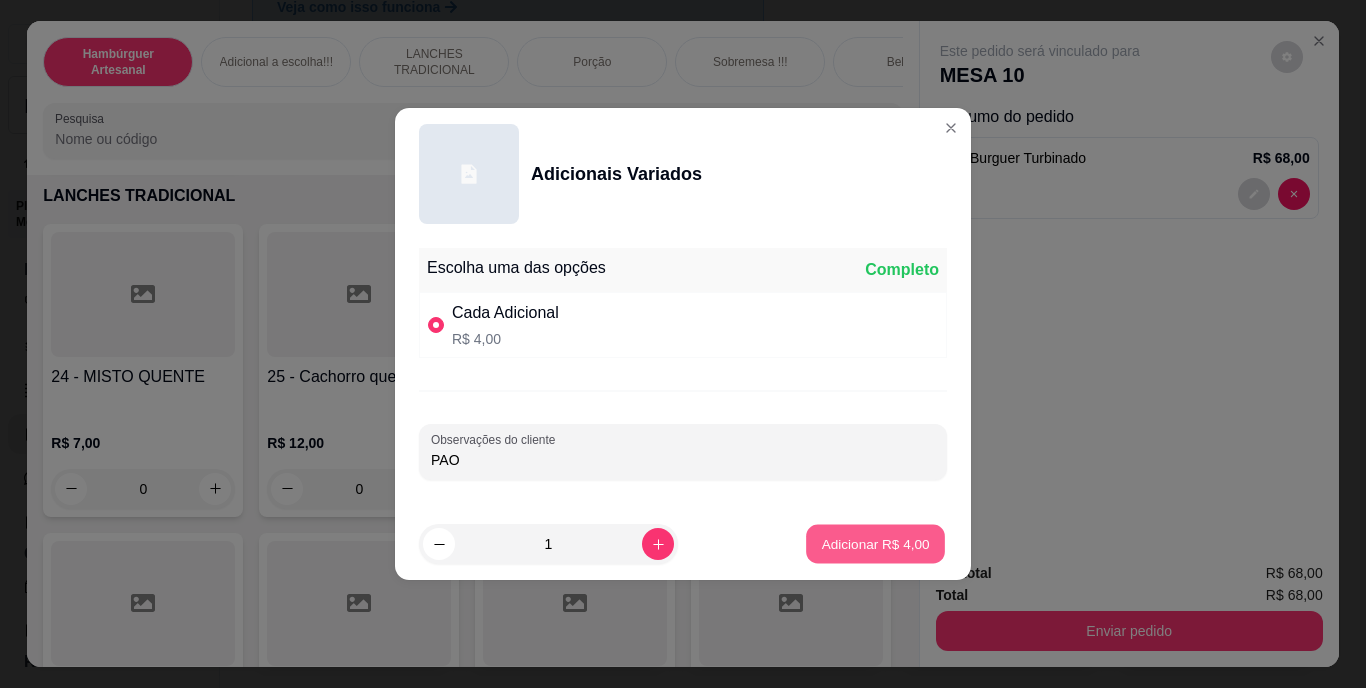 click on "Adicionar   R$ 4,00" at bounding box center (875, 544) 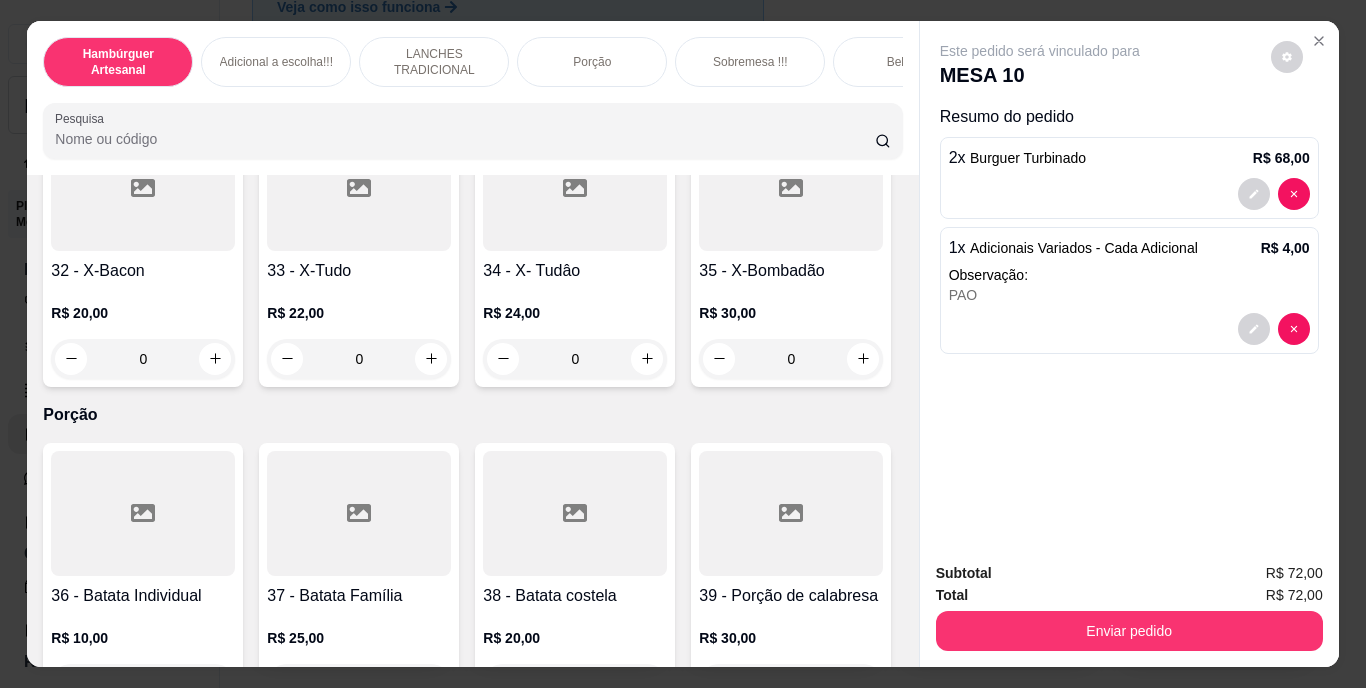 scroll, scrollTop: 3400, scrollLeft: 0, axis: vertical 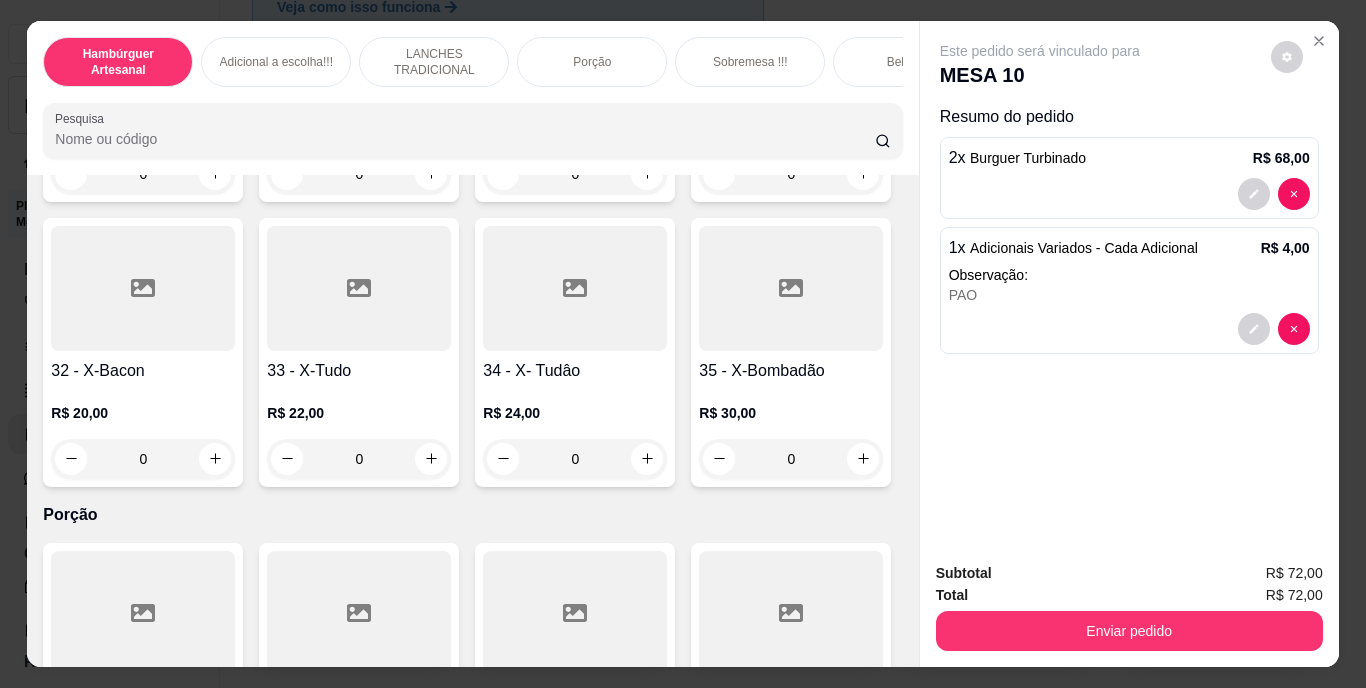 click 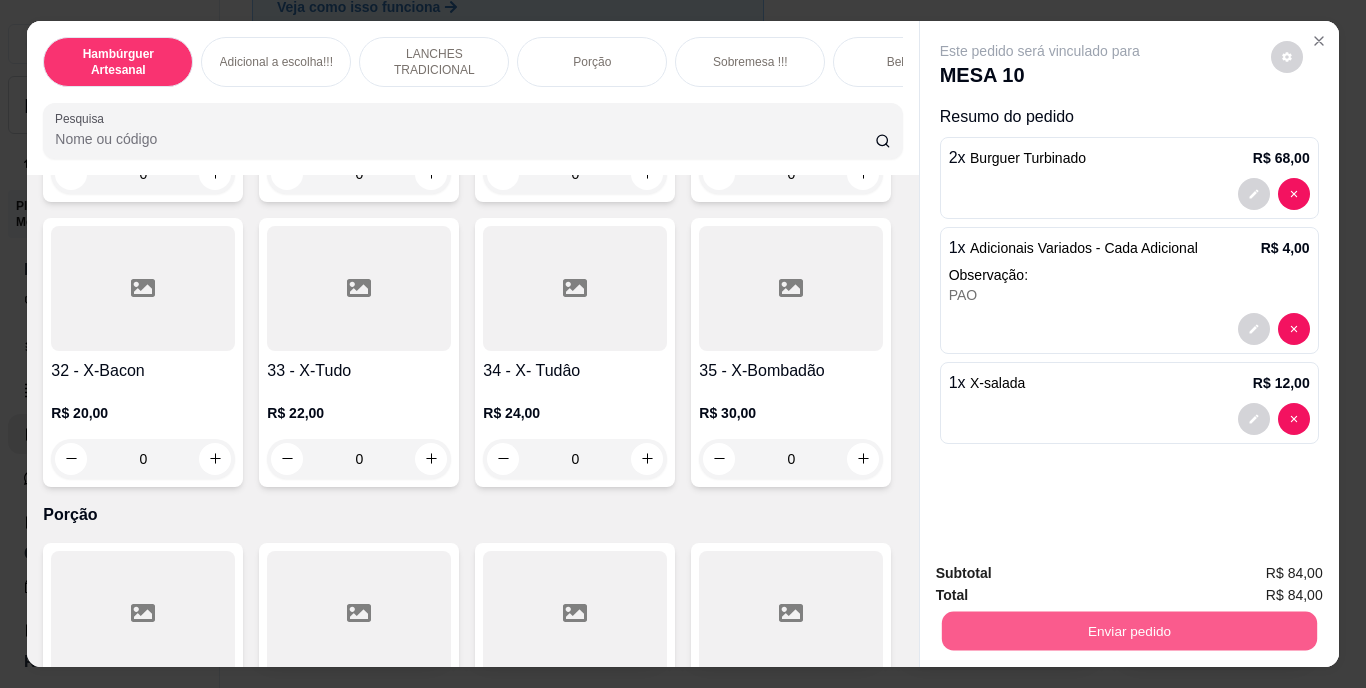 click on "Enviar pedido" at bounding box center [1128, 631] 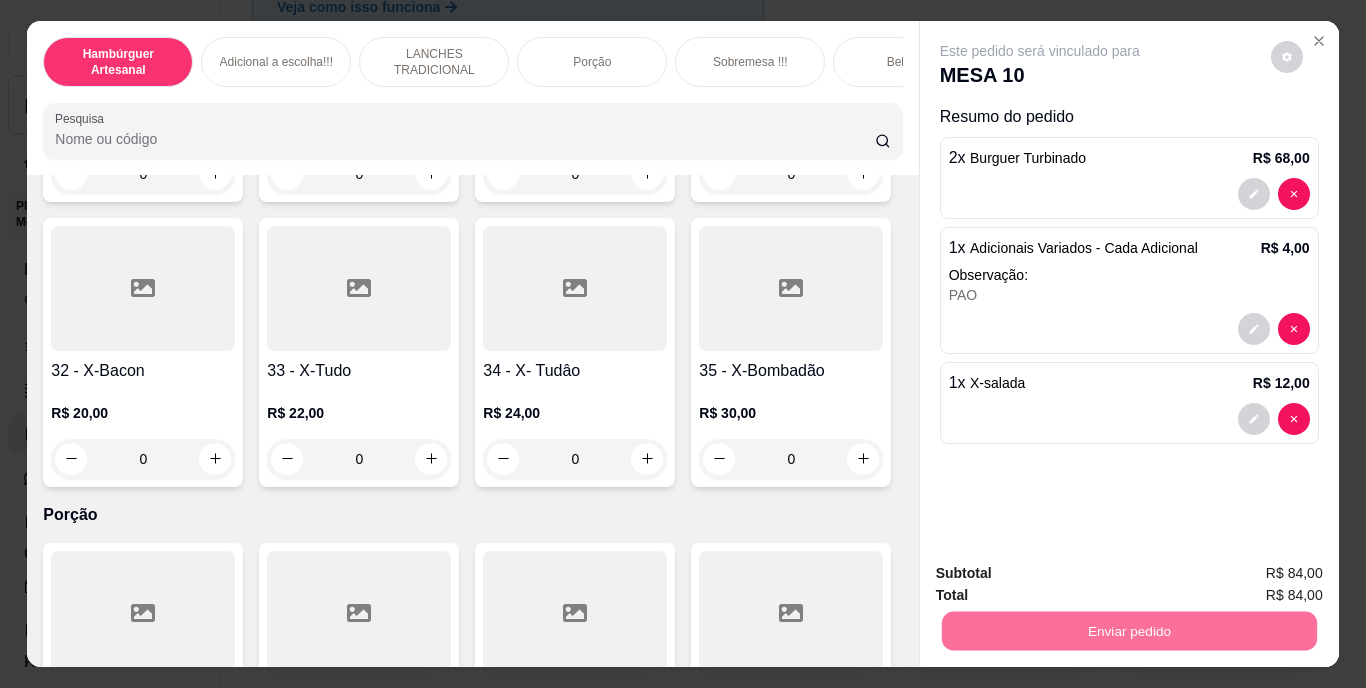 click on "Não registrar e enviar pedido" at bounding box center [1063, 574] 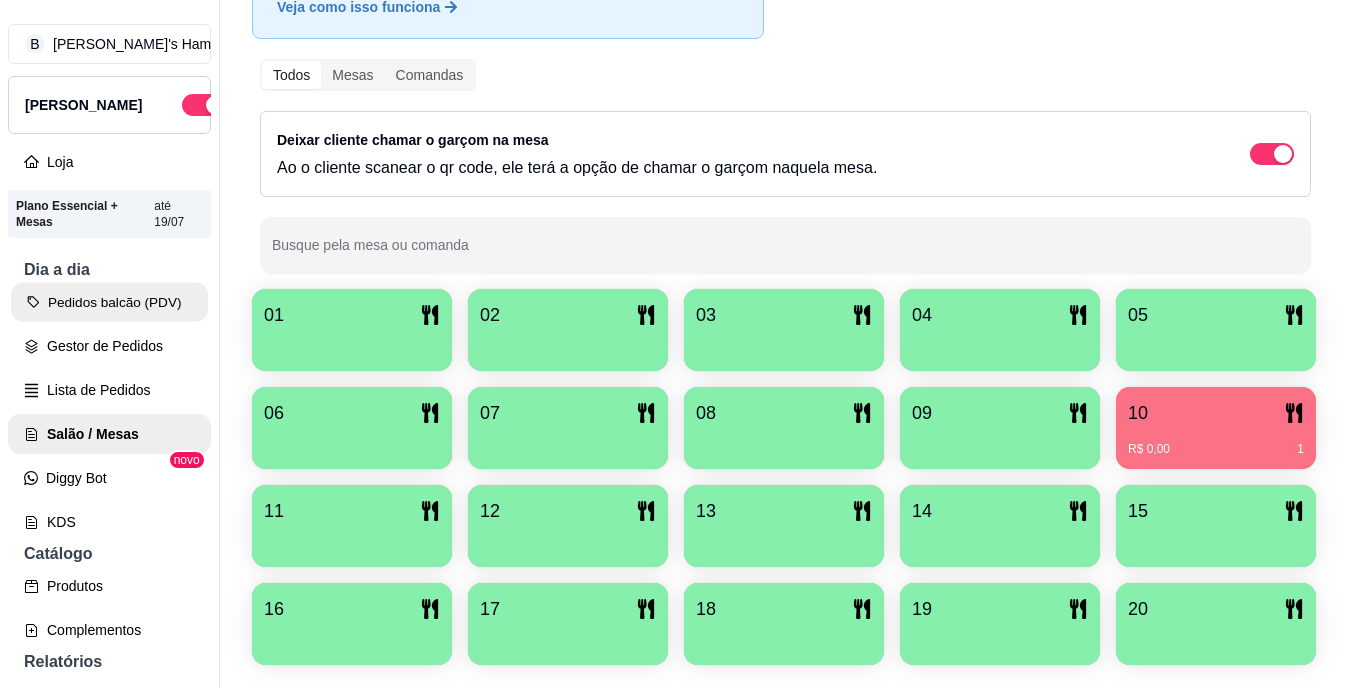 click on "Pedidos balcão (PDV)" at bounding box center (109, 302) 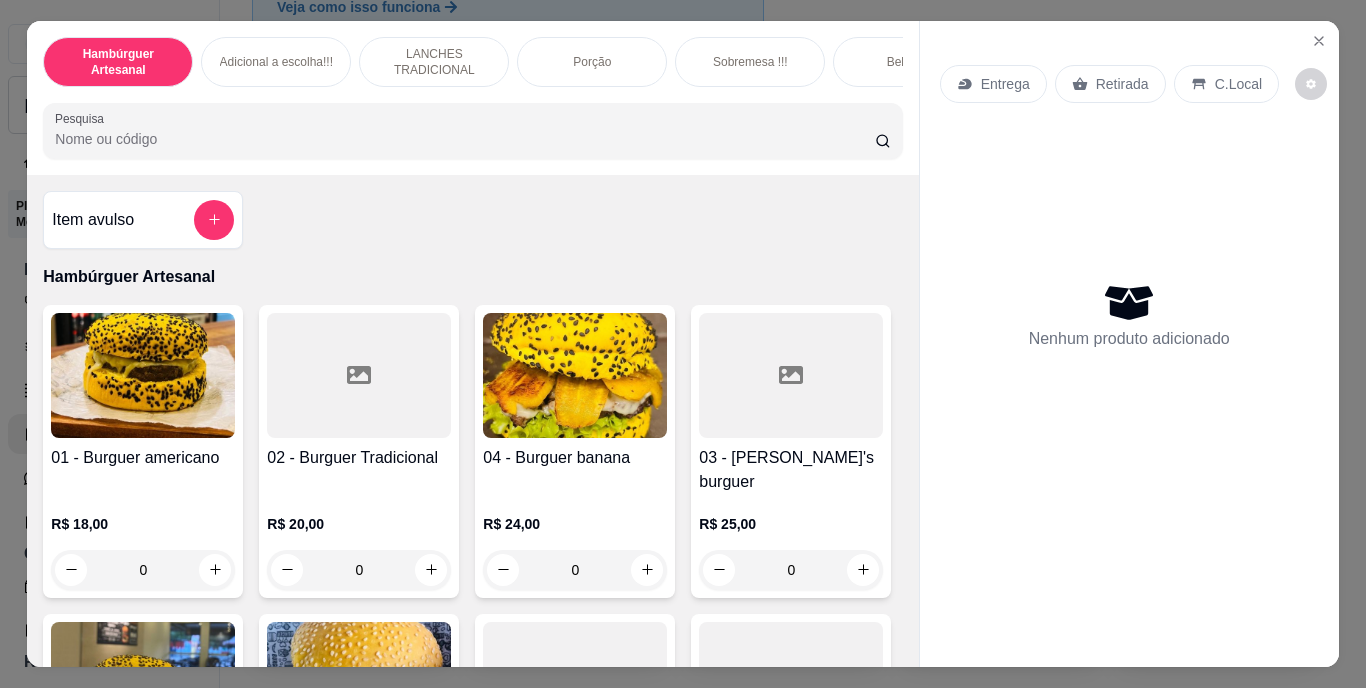 click on "C.Local" at bounding box center (1238, 84) 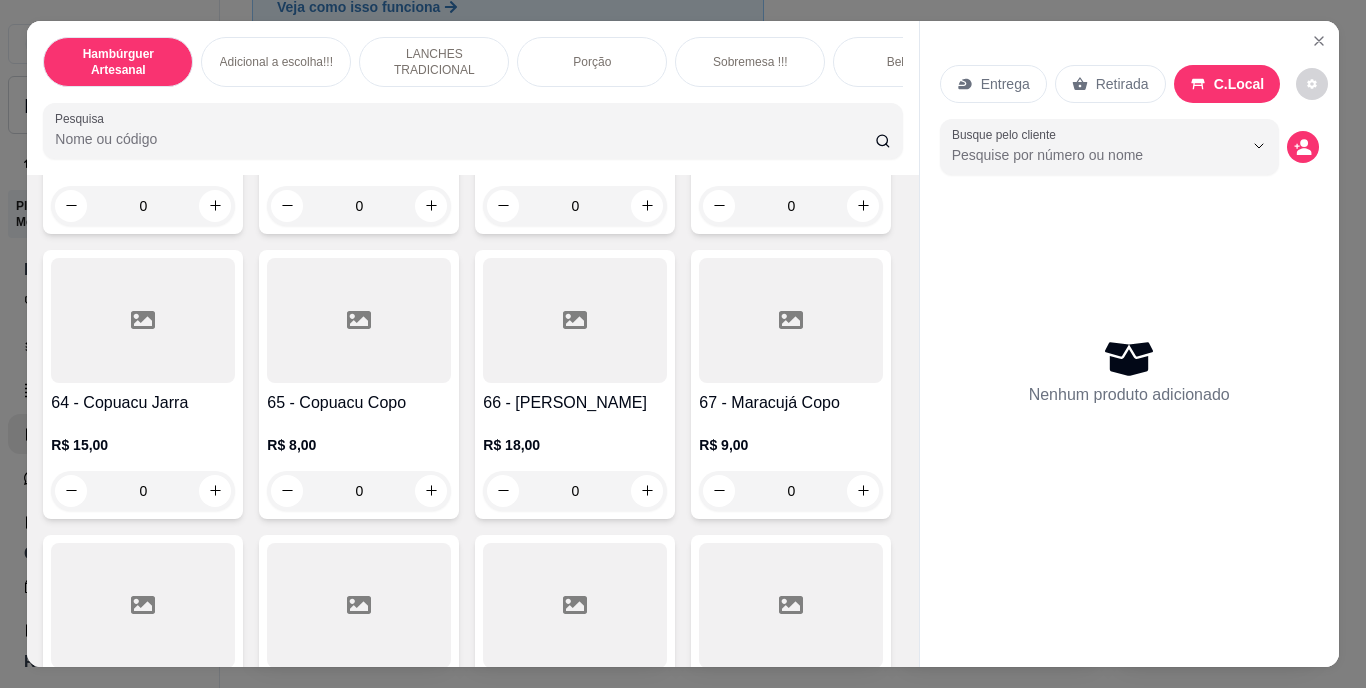 scroll, scrollTop: 6700, scrollLeft: 0, axis: vertical 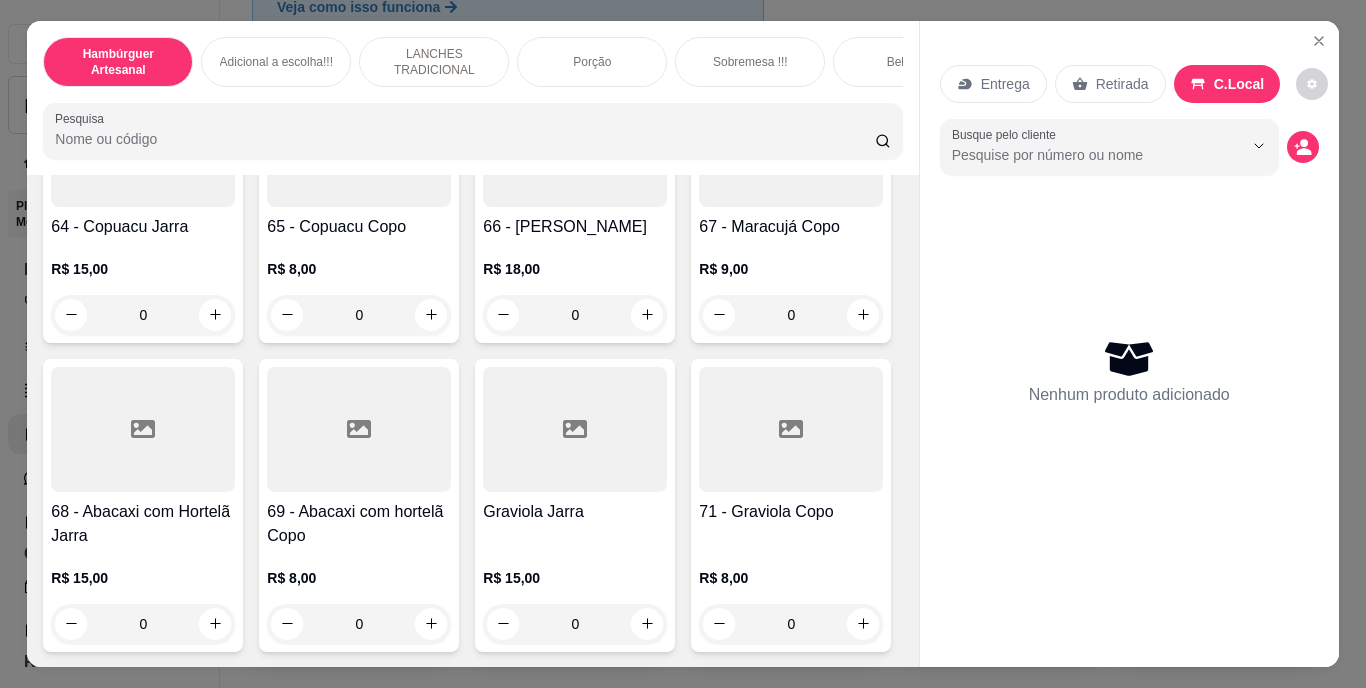 click 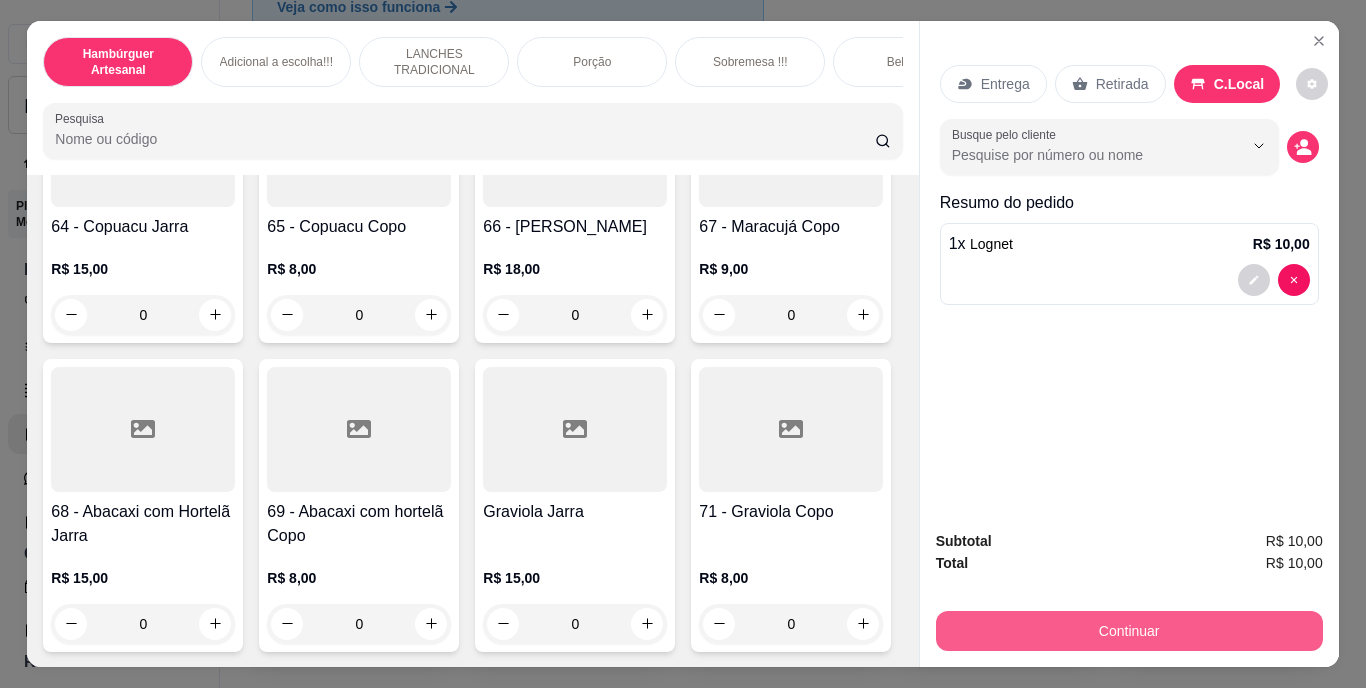 click on "Continuar" at bounding box center [1129, 631] 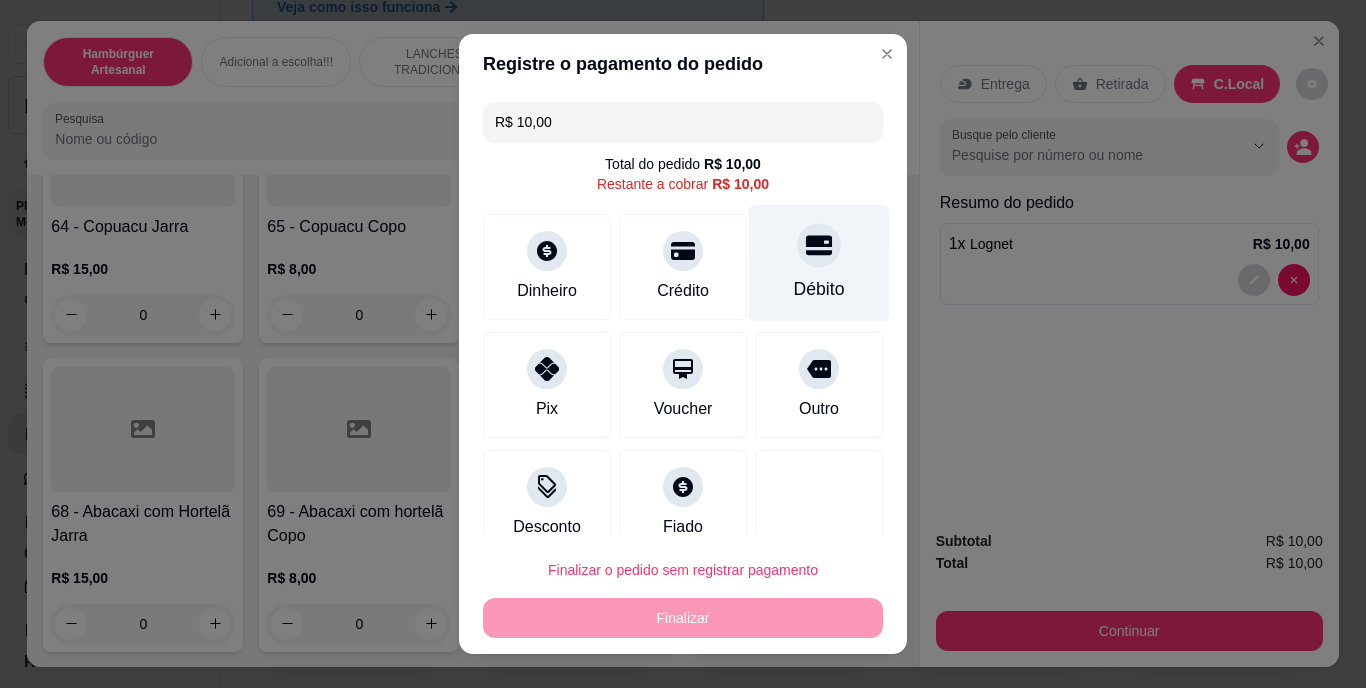 click at bounding box center [819, 246] 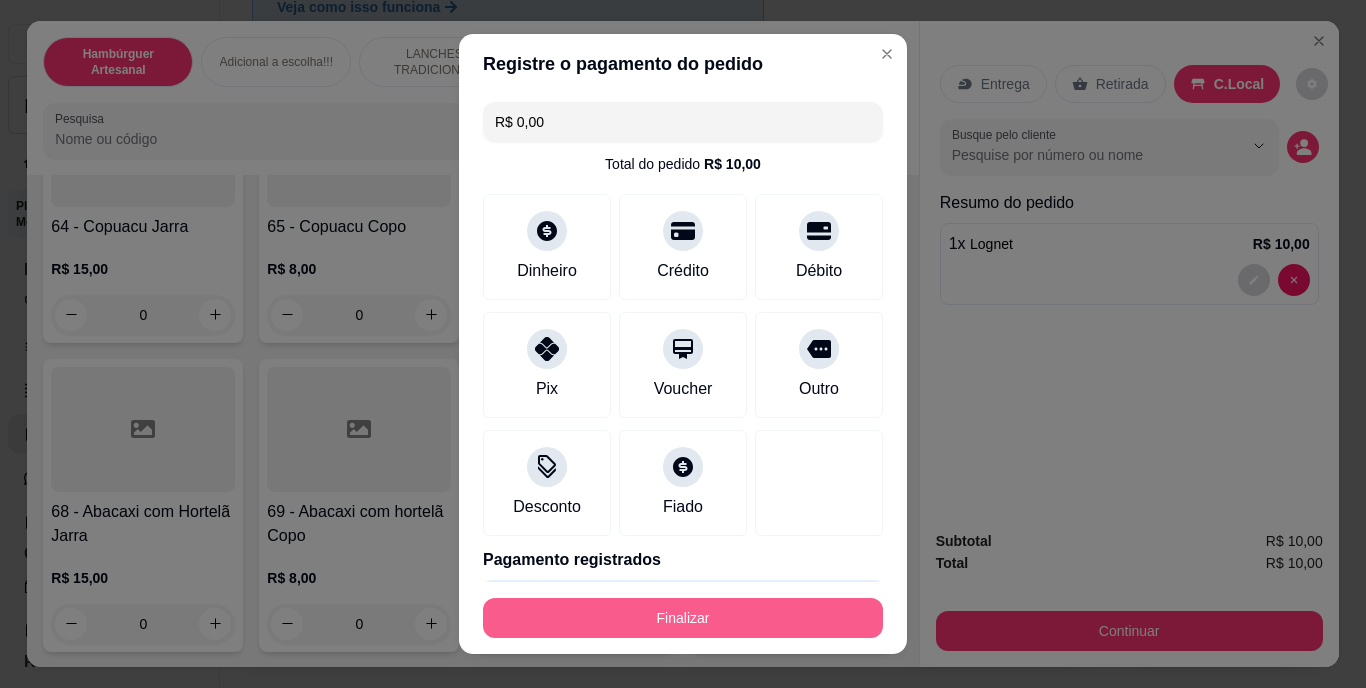 click on "Finalizar" at bounding box center [683, 618] 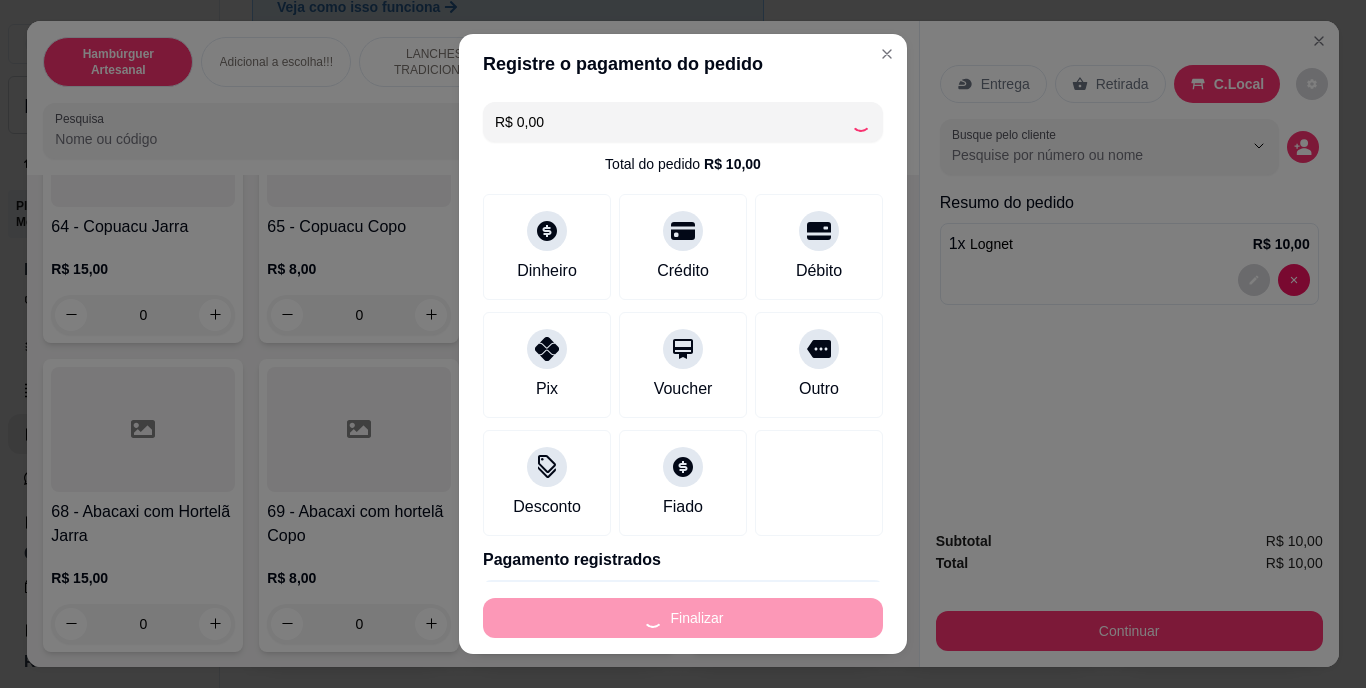 type on "0" 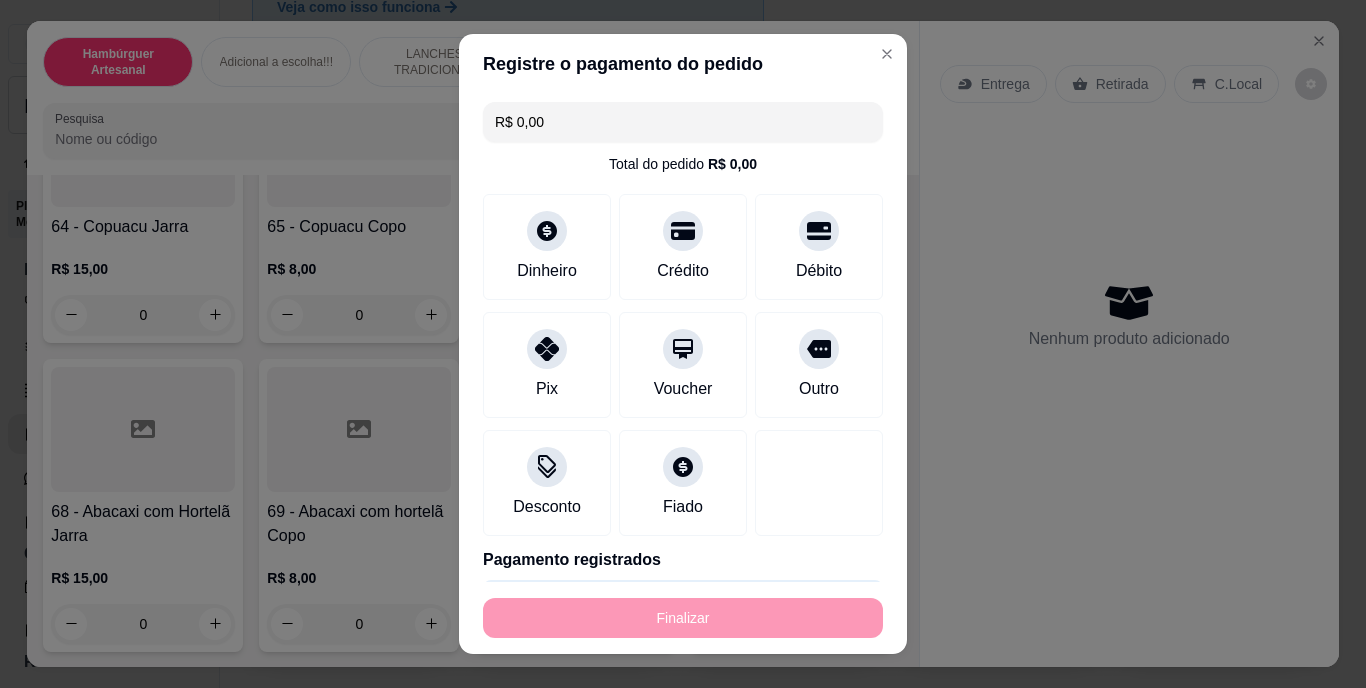 type on "-R$ 10,00" 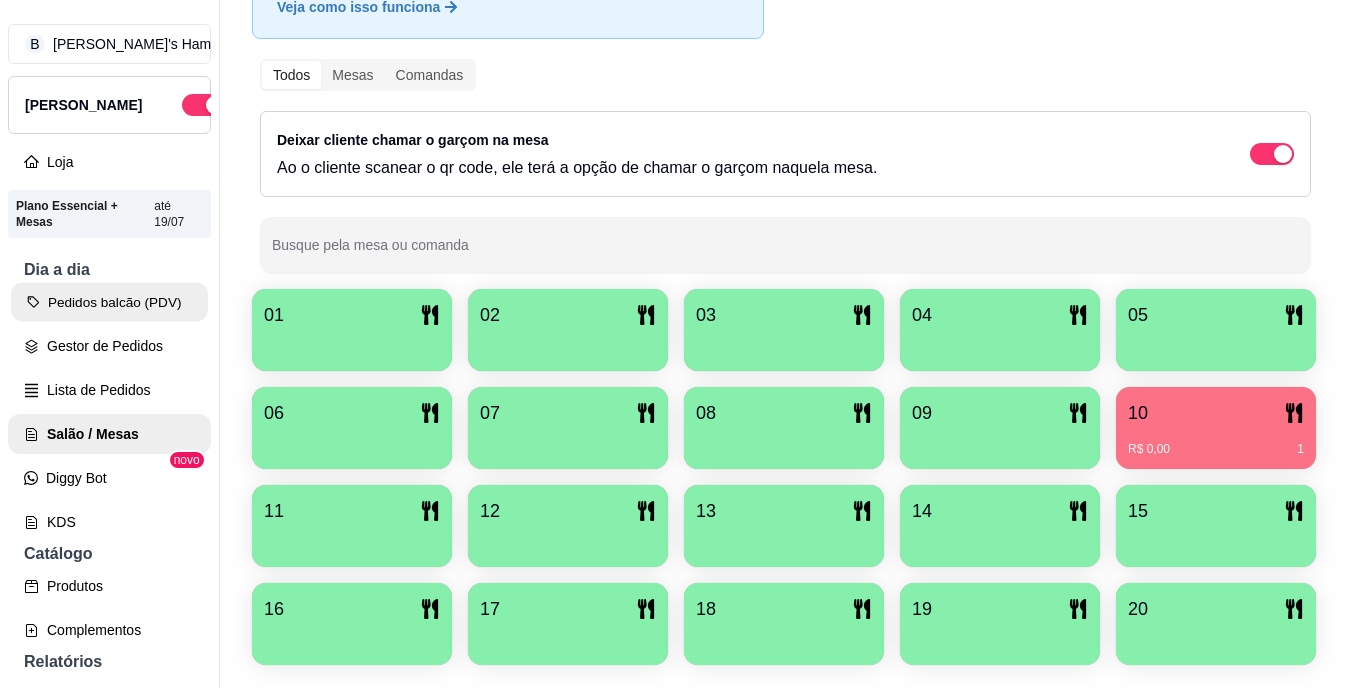 click on "Pedidos balcão (PDV)" at bounding box center [109, 302] 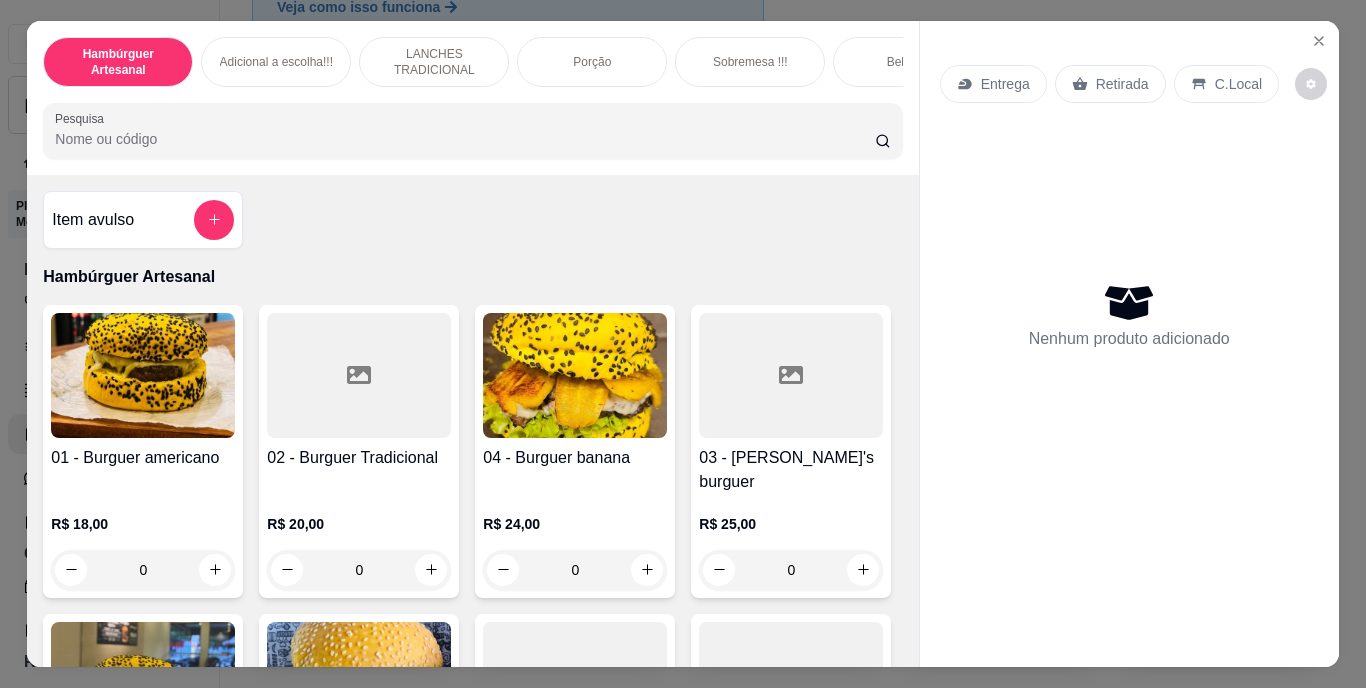 scroll, scrollTop: 200, scrollLeft: 0, axis: vertical 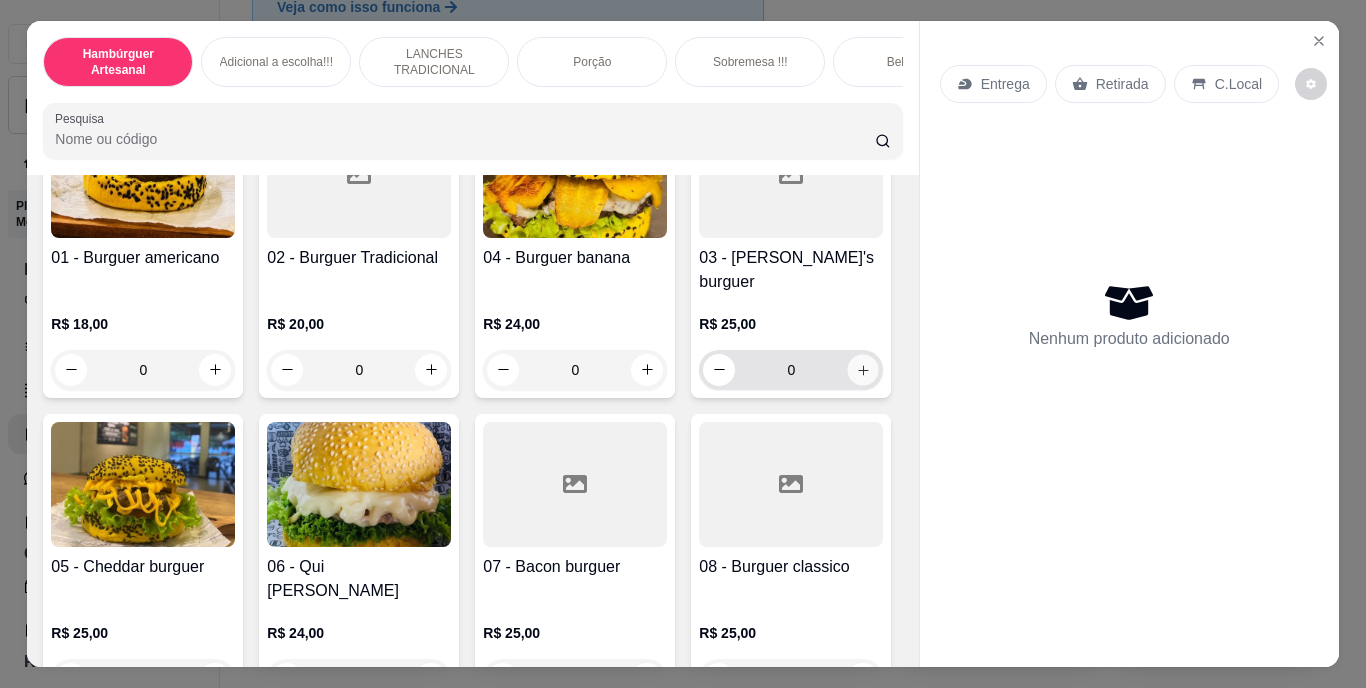 click 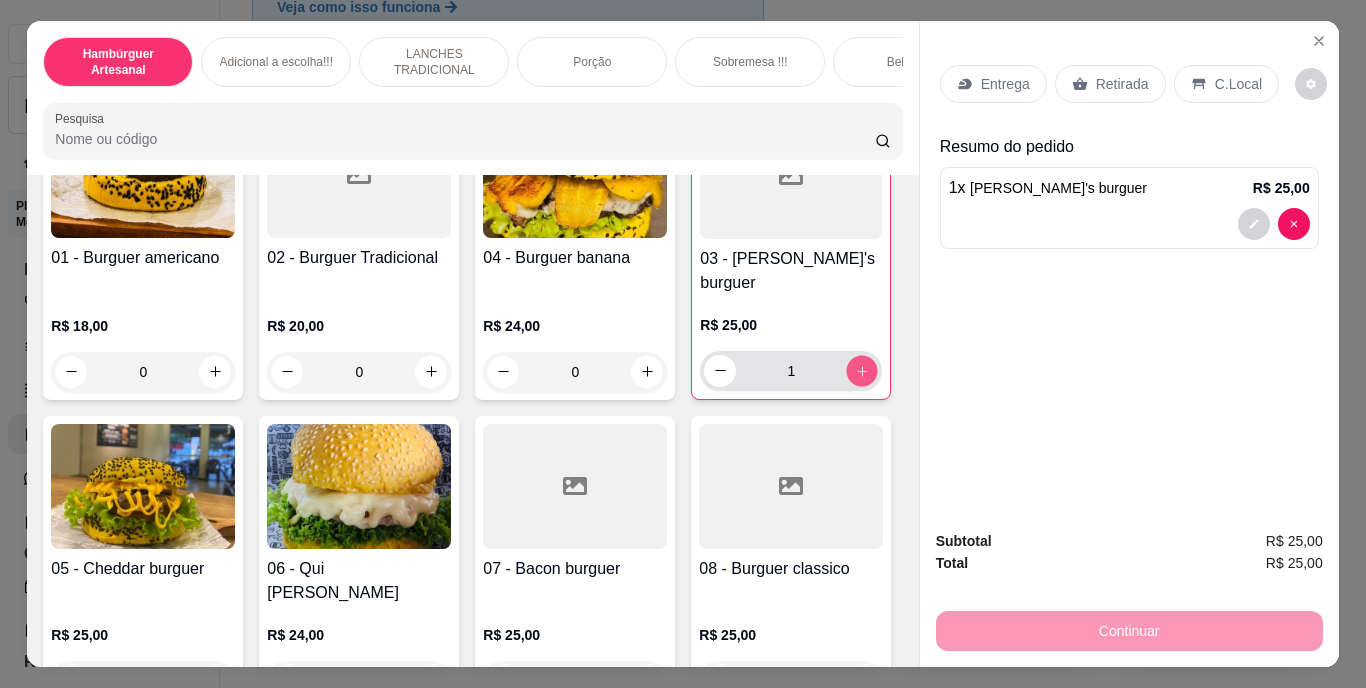 click 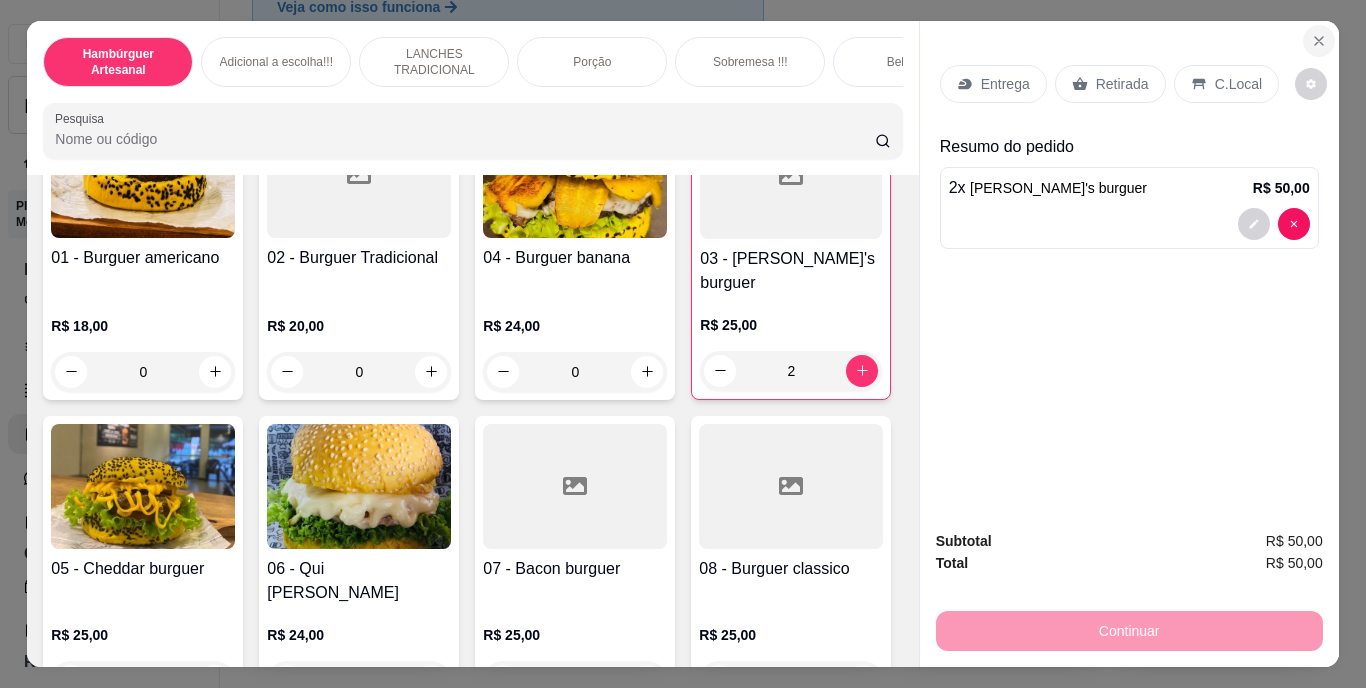 click at bounding box center [1319, 41] 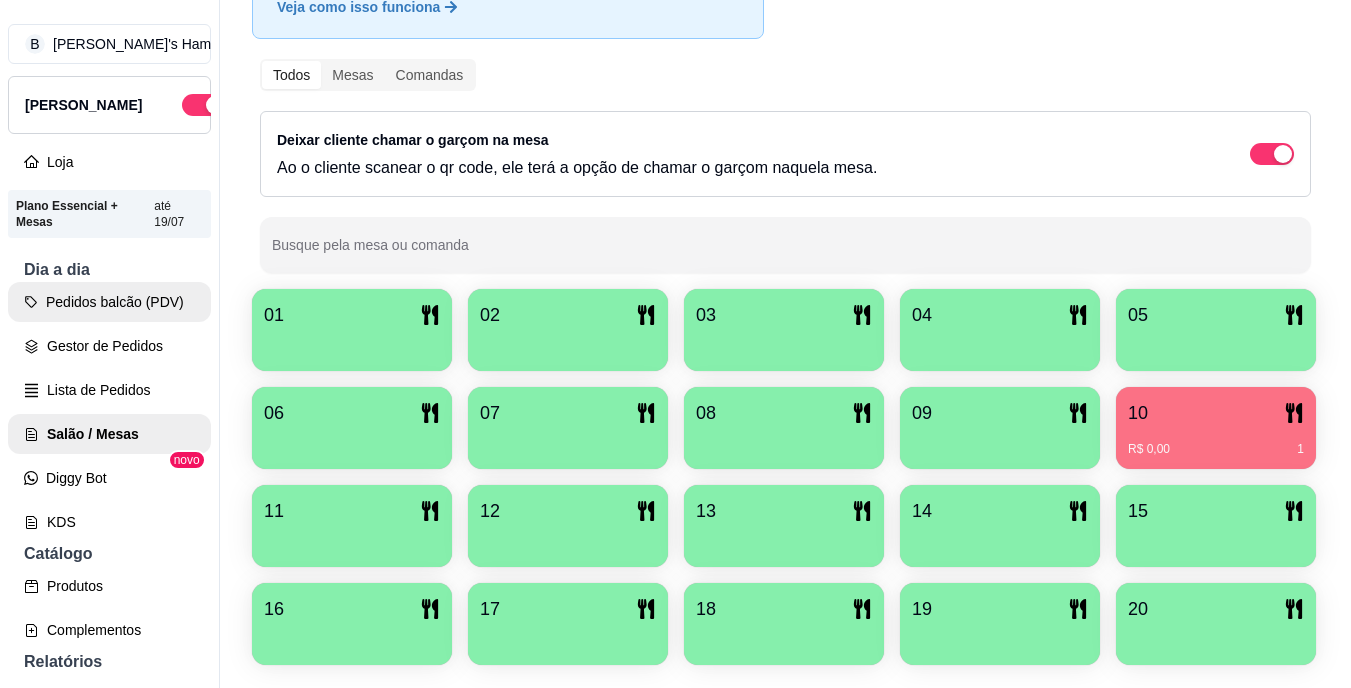 click on "Pedidos balcão (PDV)" at bounding box center [109, 302] 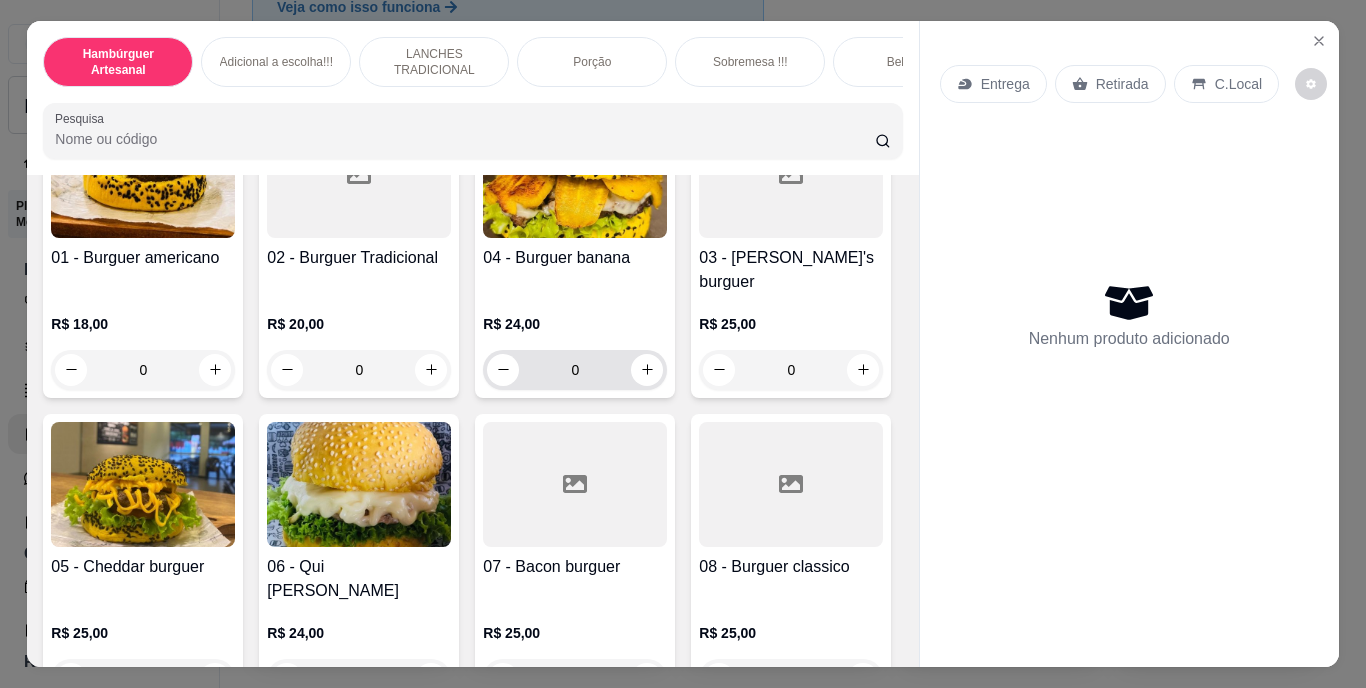 scroll, scrollTop: 300, scrollLeft: 0, axis: vertical 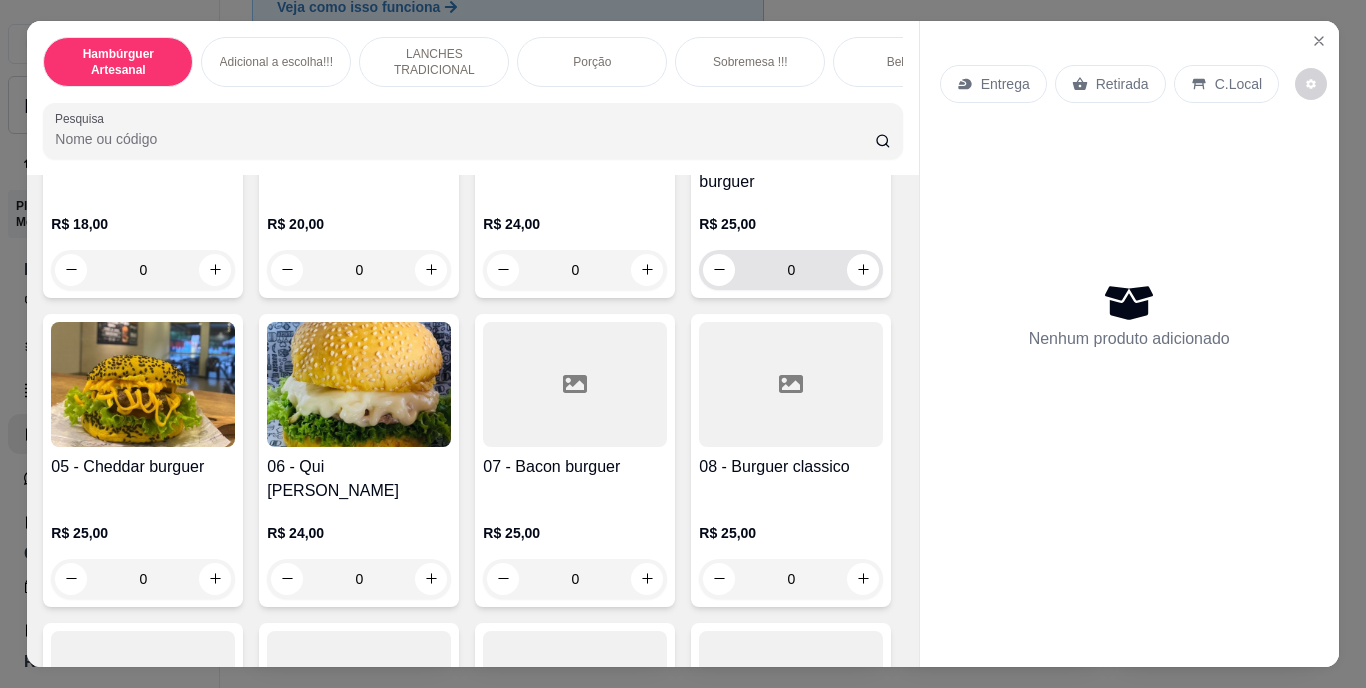 click on "0" at bounding box center (791, 270) 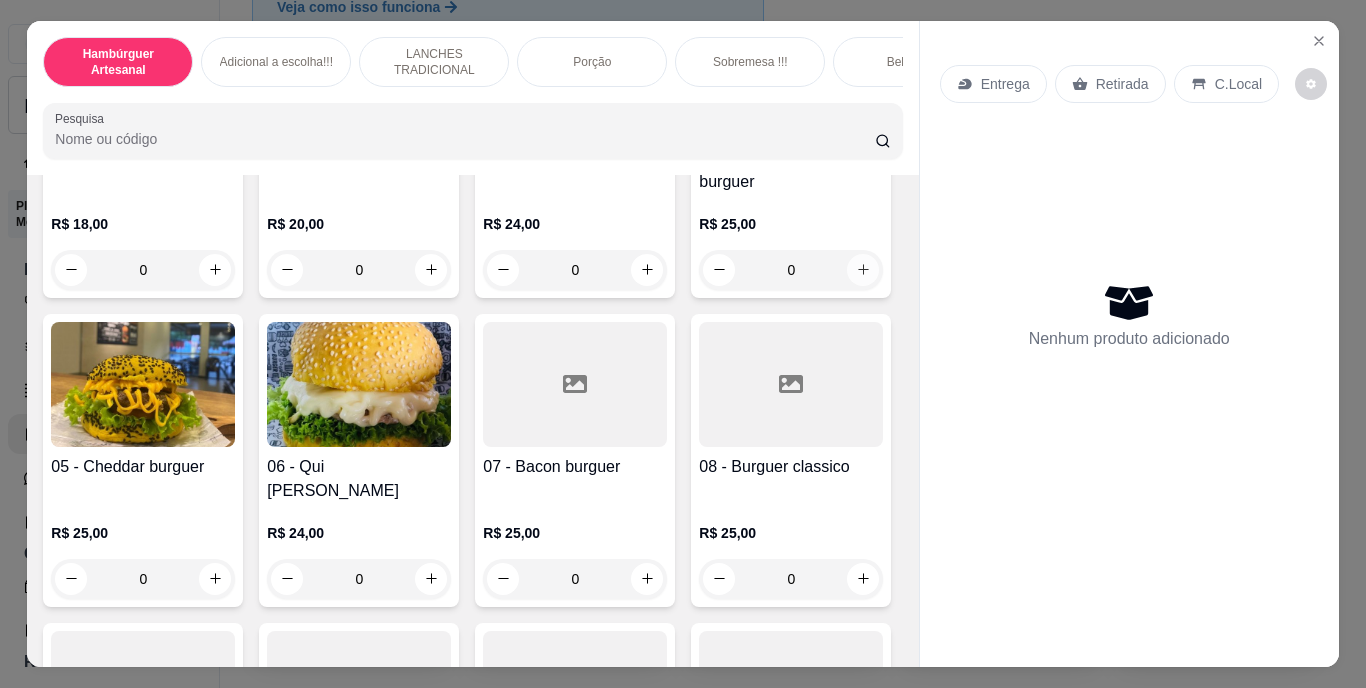 click at bounding box center (863, 270) 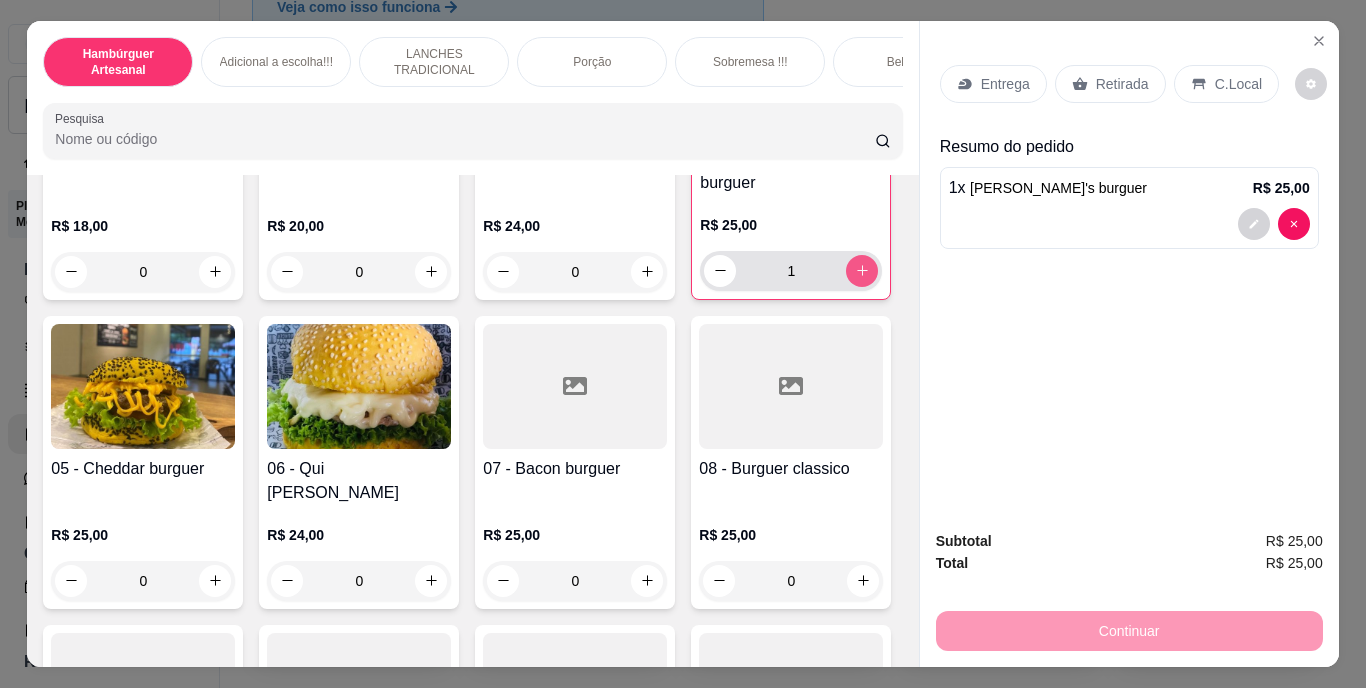 click at bounding box center (862, 271) 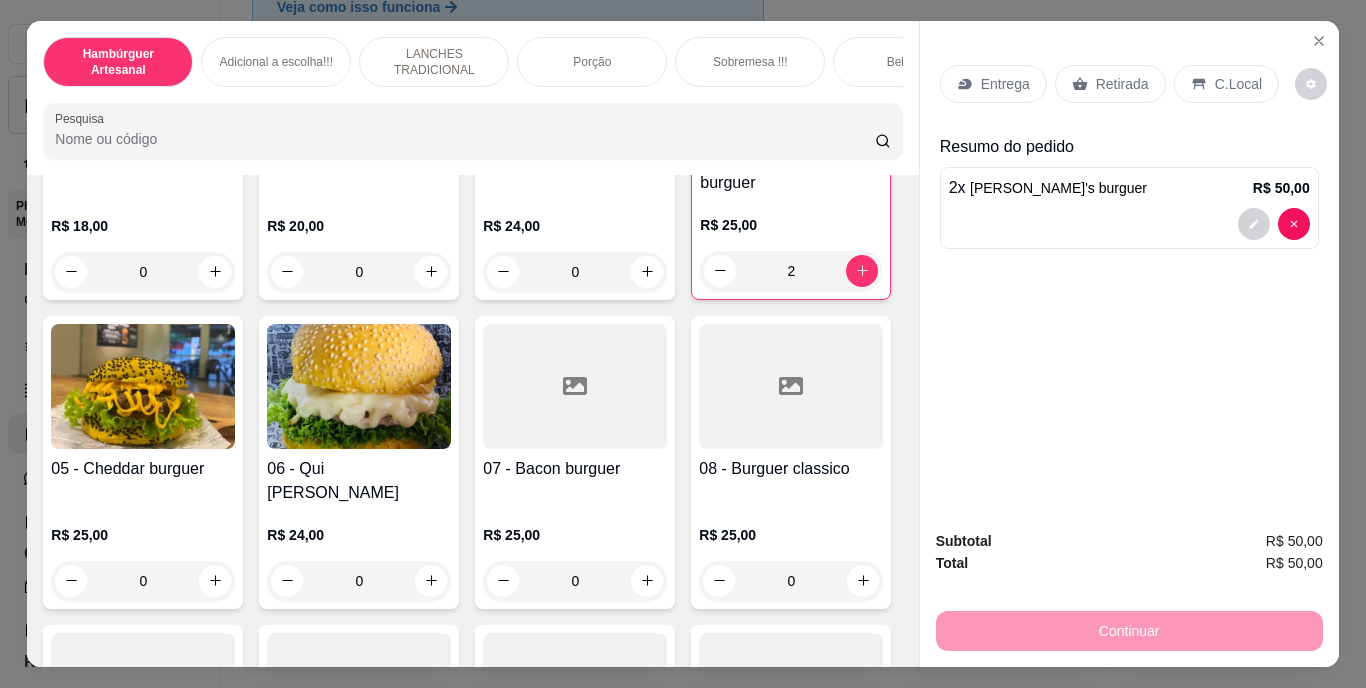 click on "Entrega" at bounding box center [1005, 84] 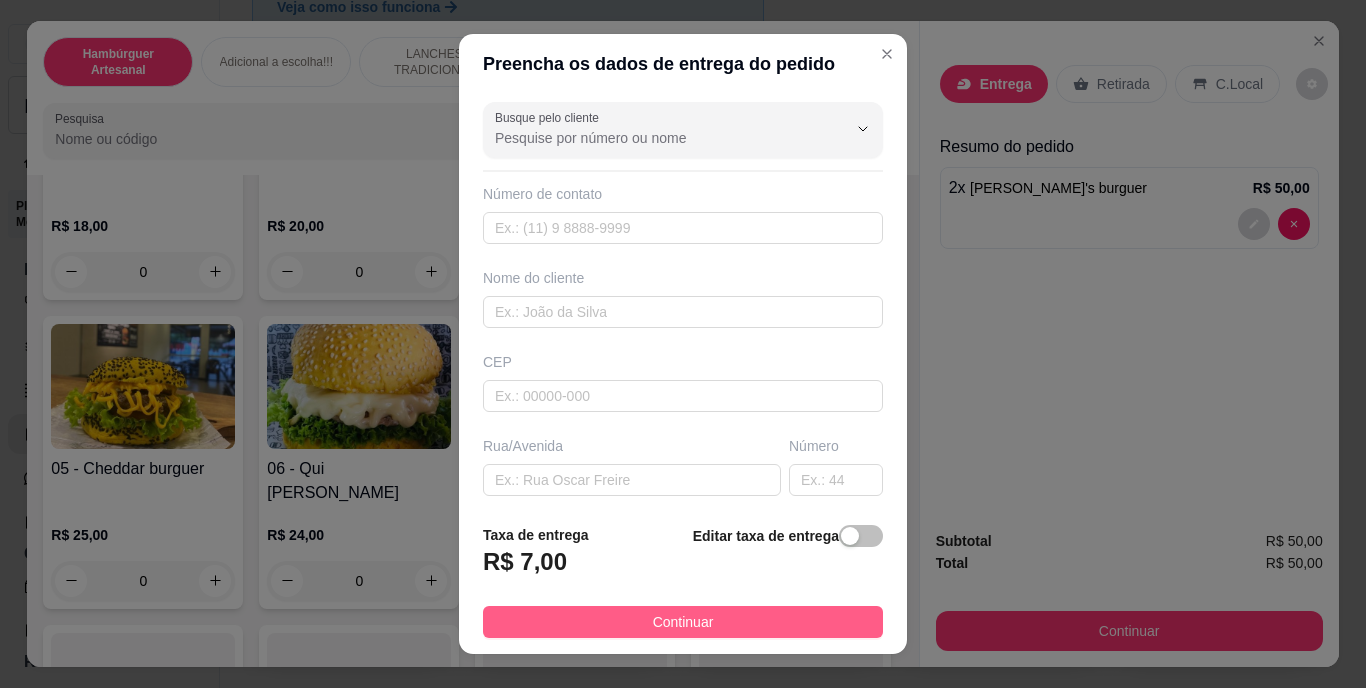 click on "Continuar" at bounding box center (683, 622) 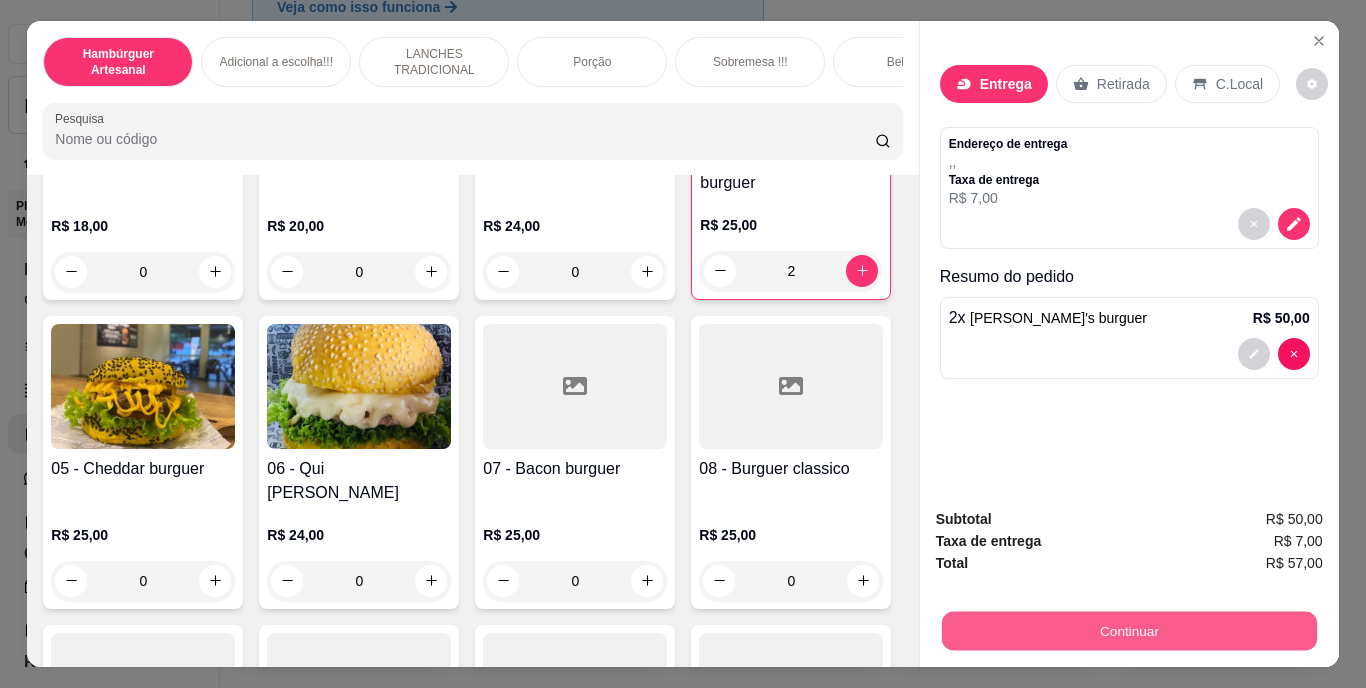 click on "Continuar" at bounding box center [1128, 631] 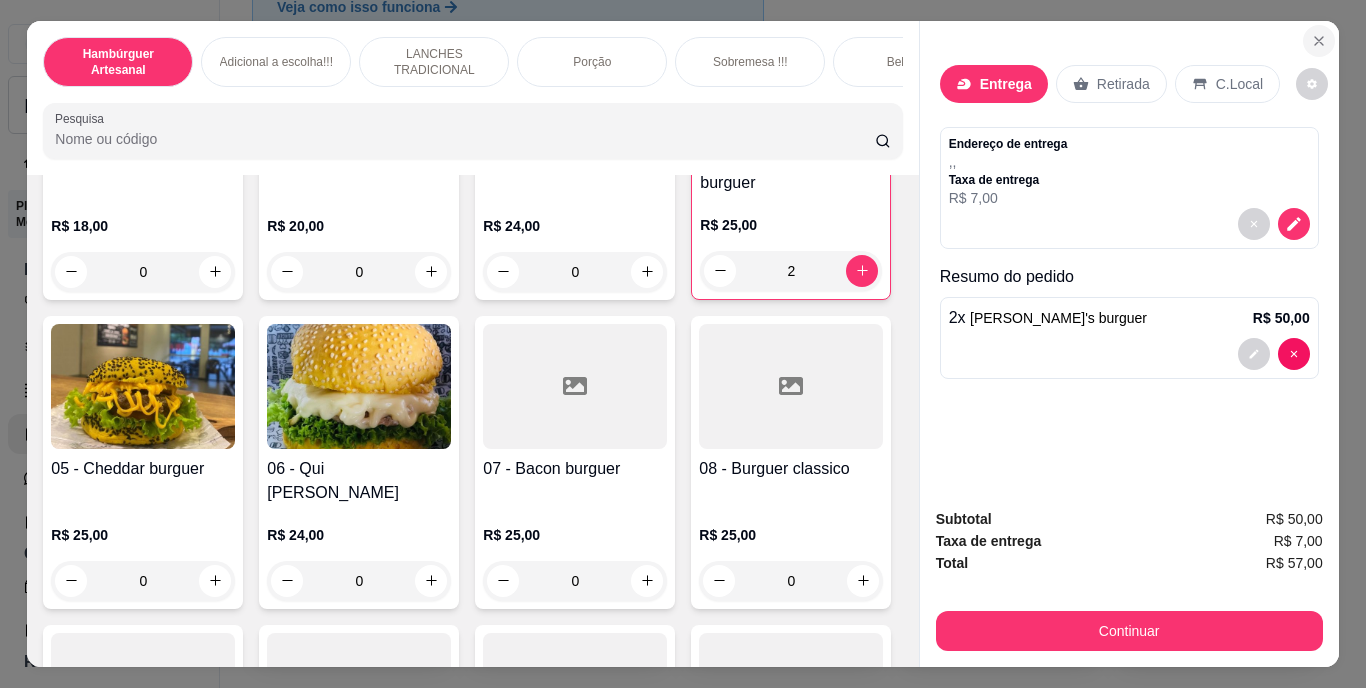 click 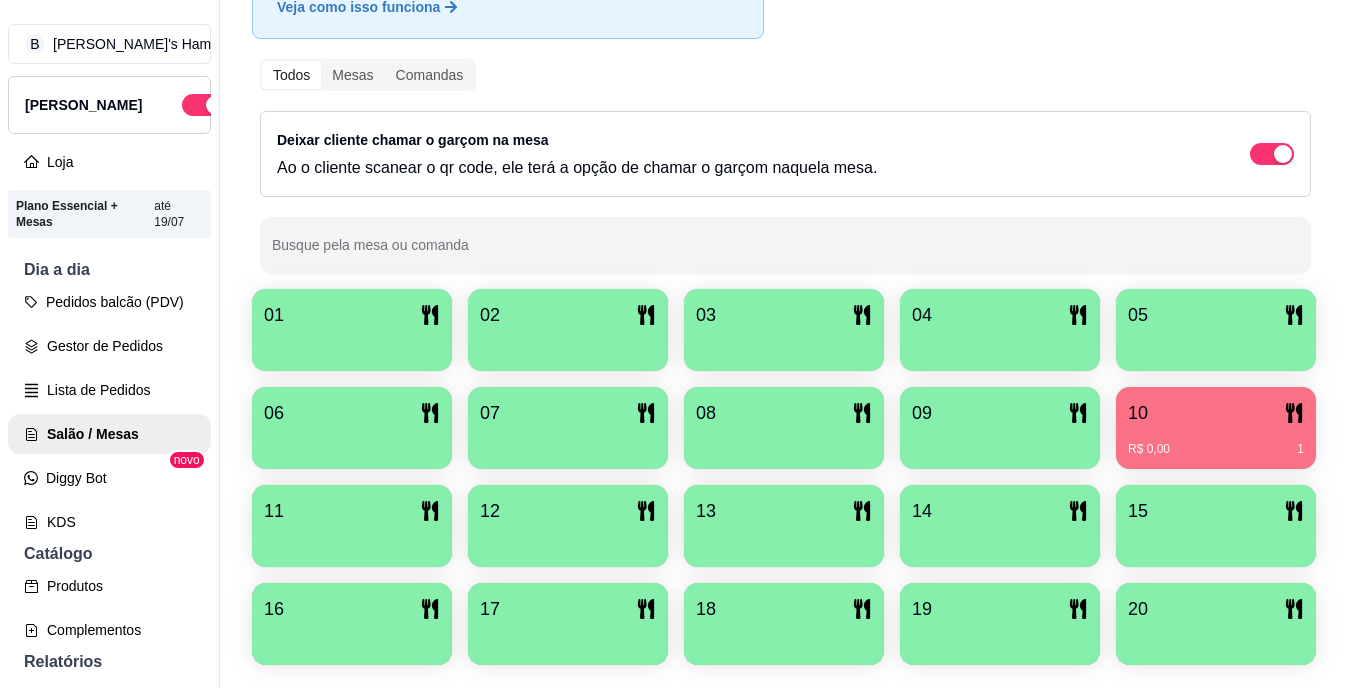 click on "Dia a dia Pedidos balcão (PDV) Gestor de Pedidos Lista de Pedidos Salão / Mesas Diggy Bot novo KDS" at bounding box center (109, 400) 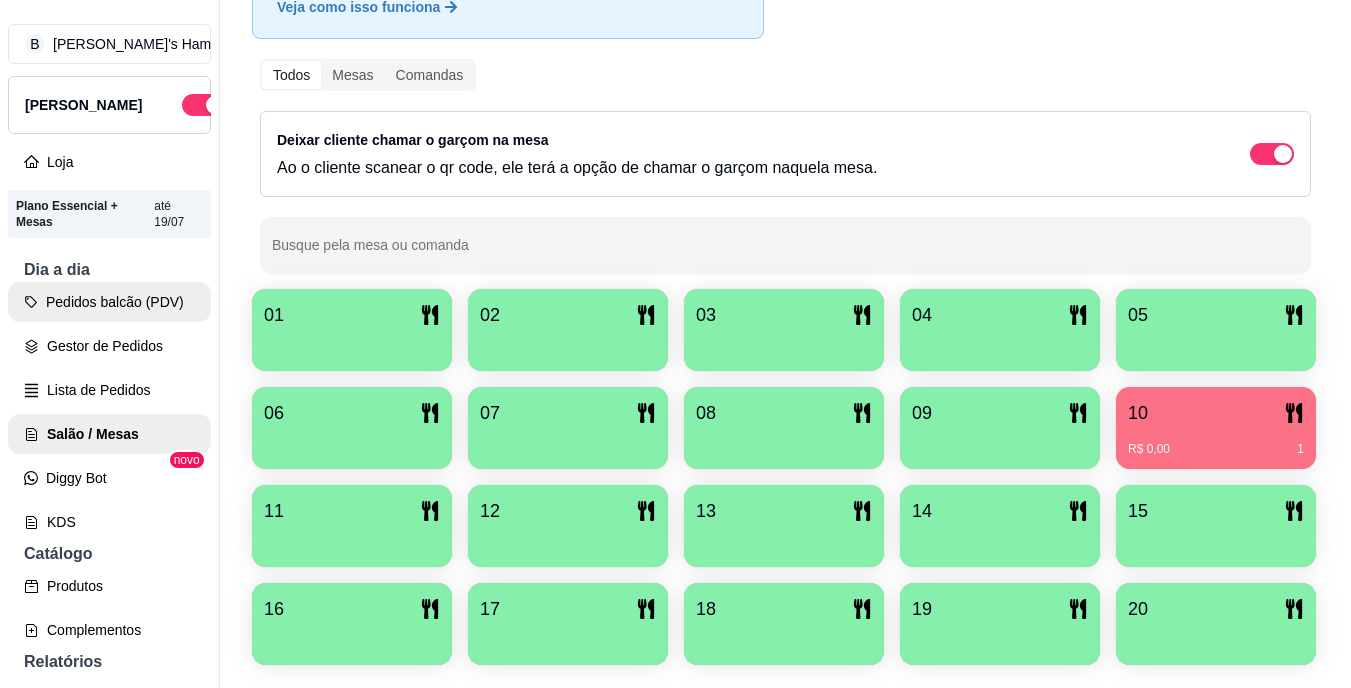 click on "Pedidos balcão (PDV)" at bounding box center (109, 302) 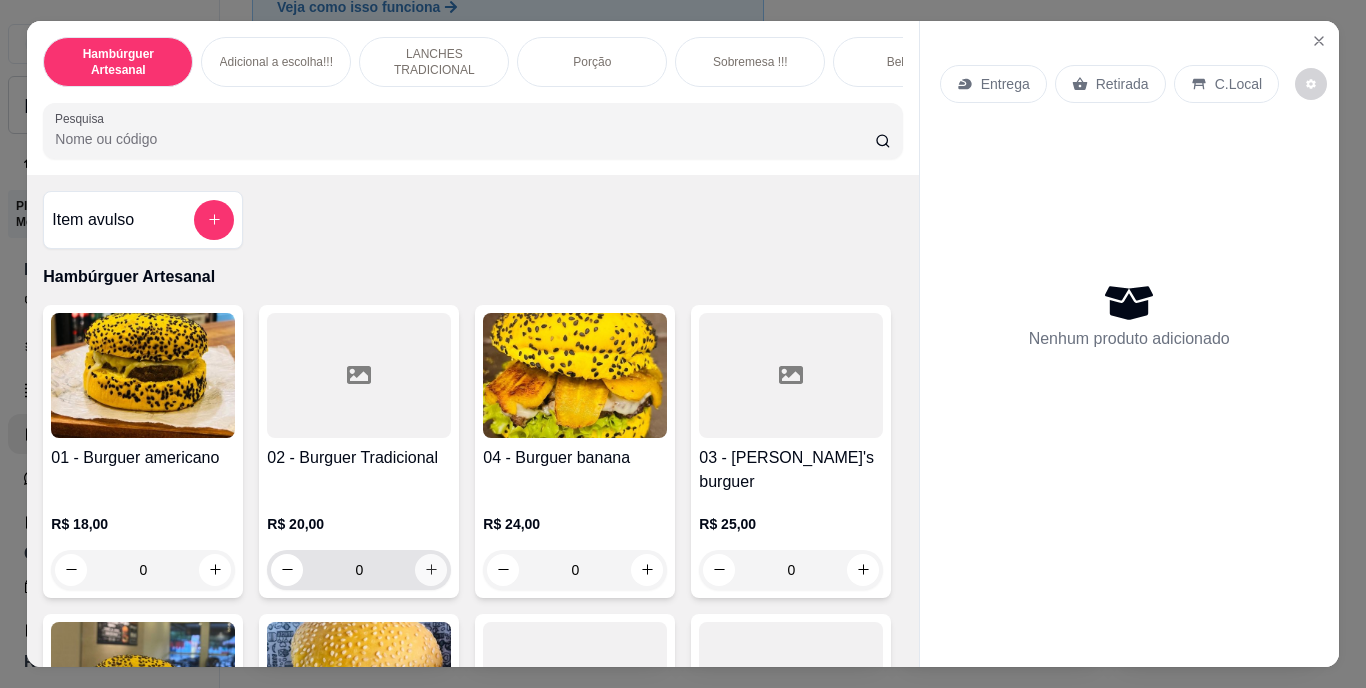 click 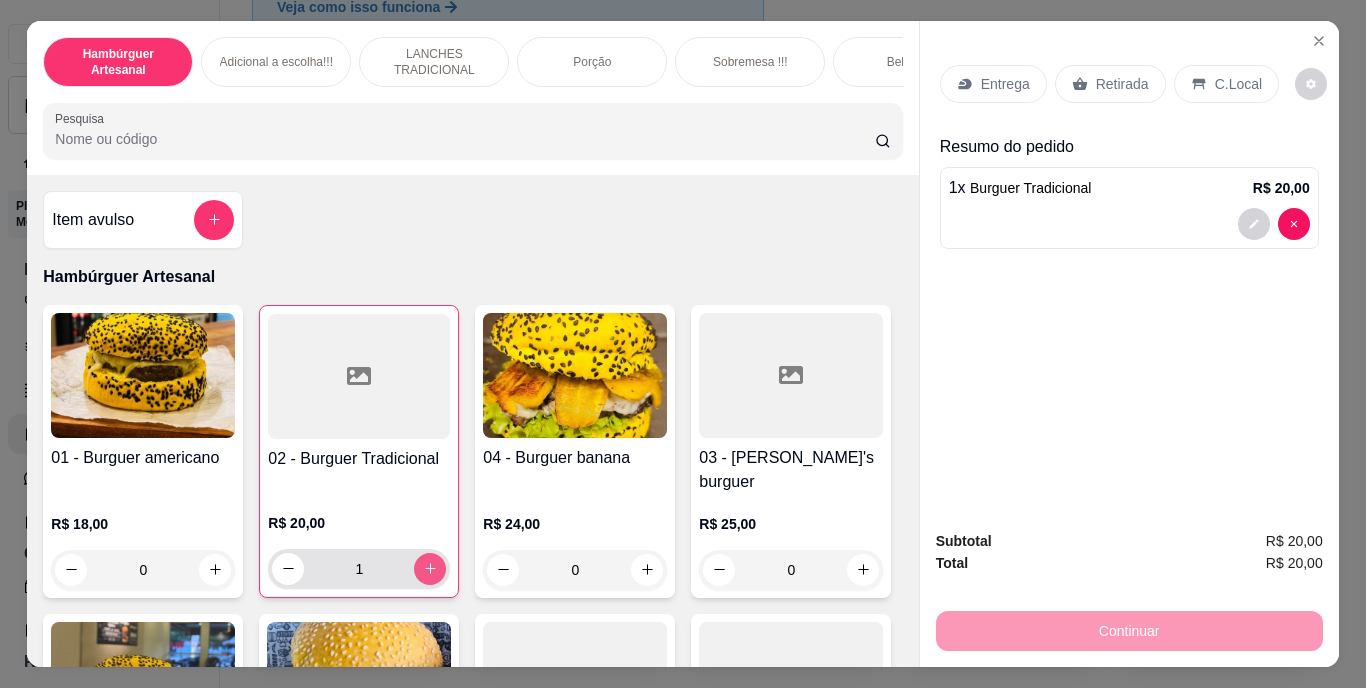 type on "1" 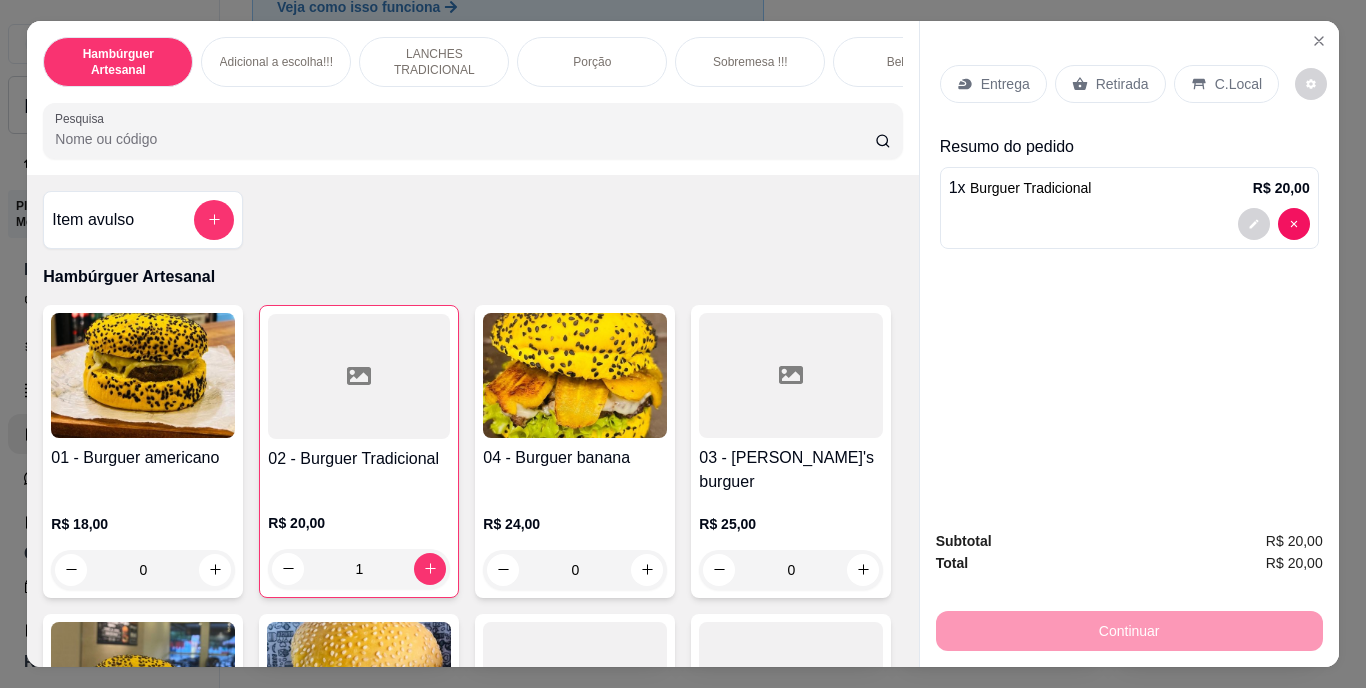 click on "Retirada" at bounding box center (1122, 84) 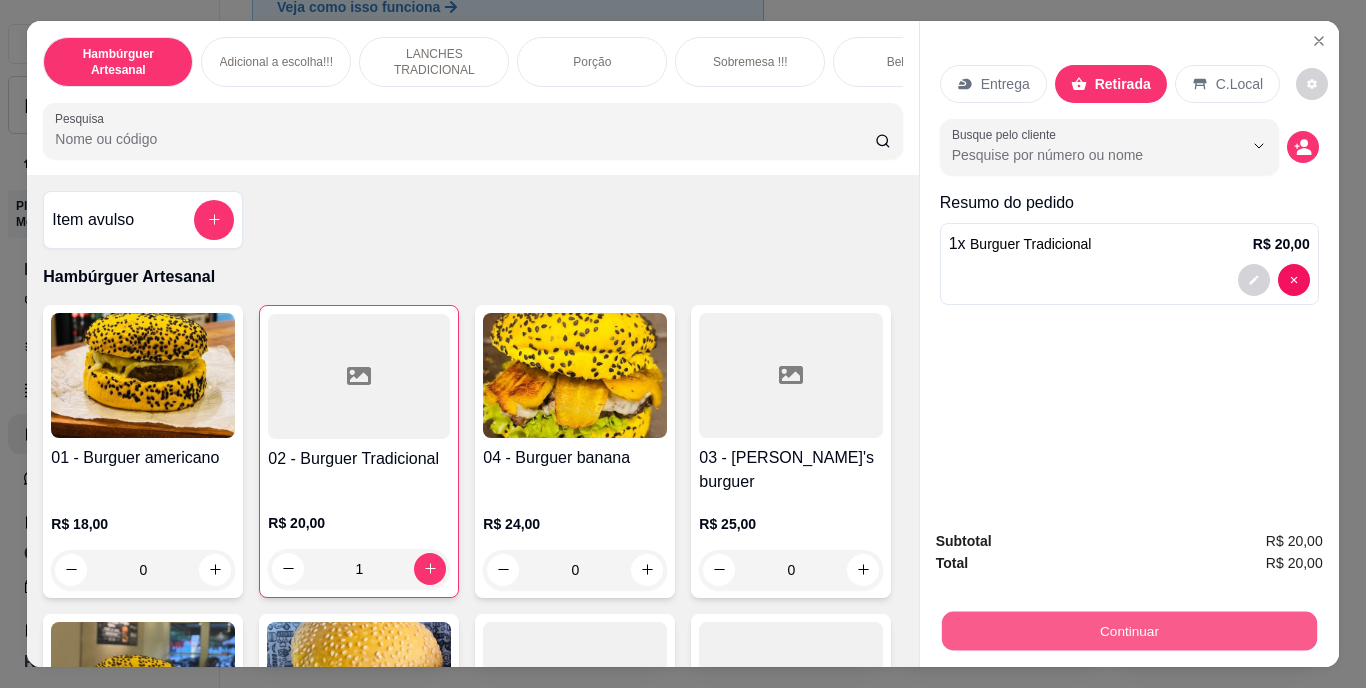 click on "Continuar" at bounding box center [1128, 631] 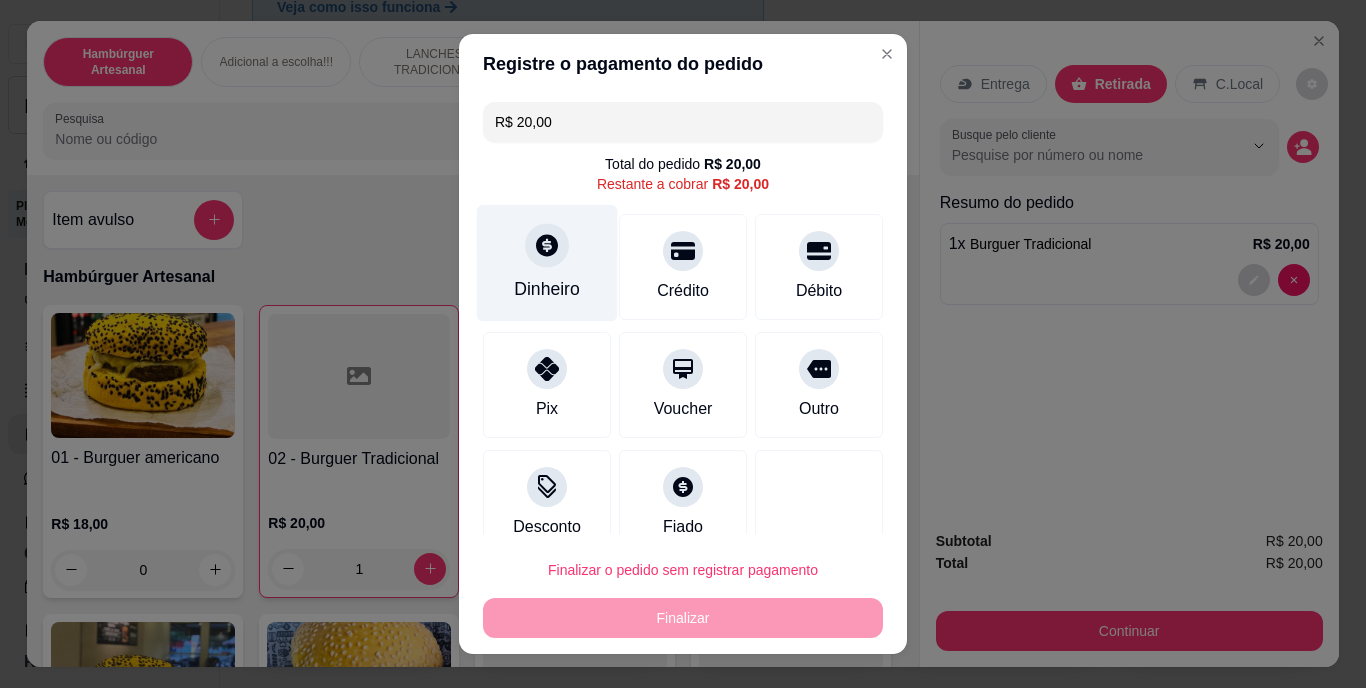 click on "Dinheiro" at bounding box center (547, 263) 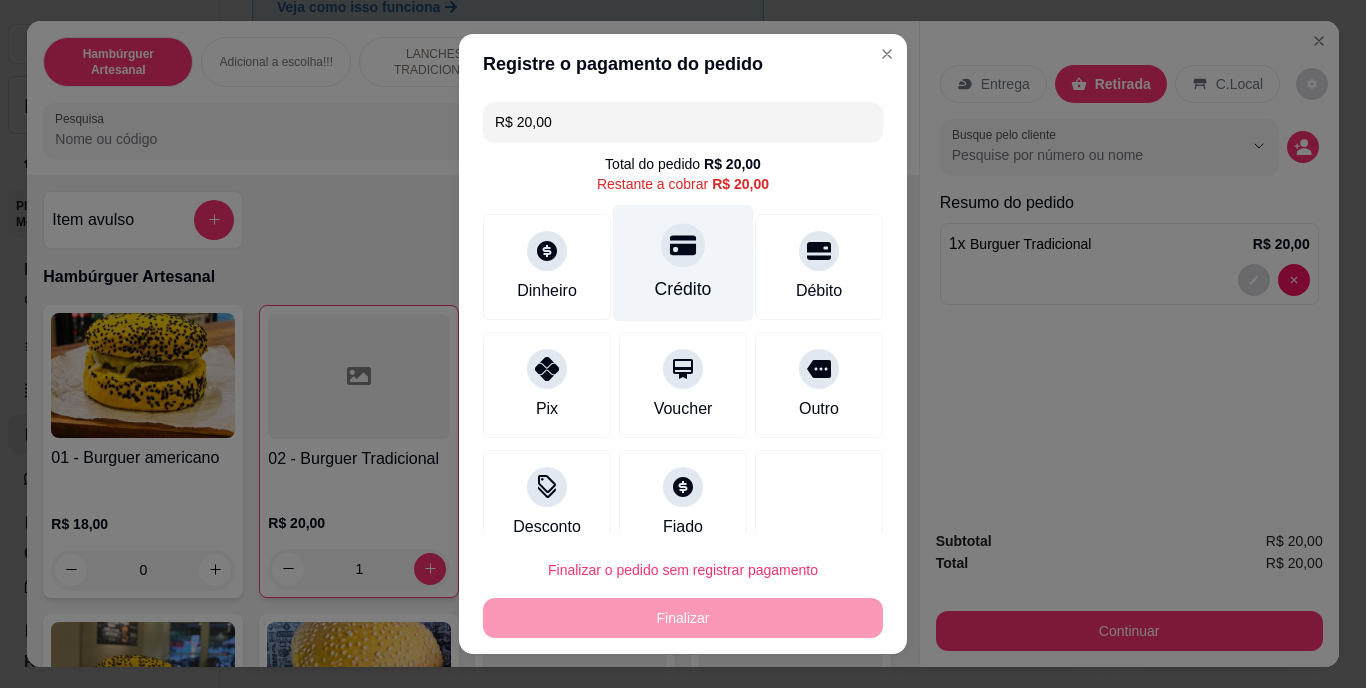 click on "Crédito" at bounding box center [683, 263] 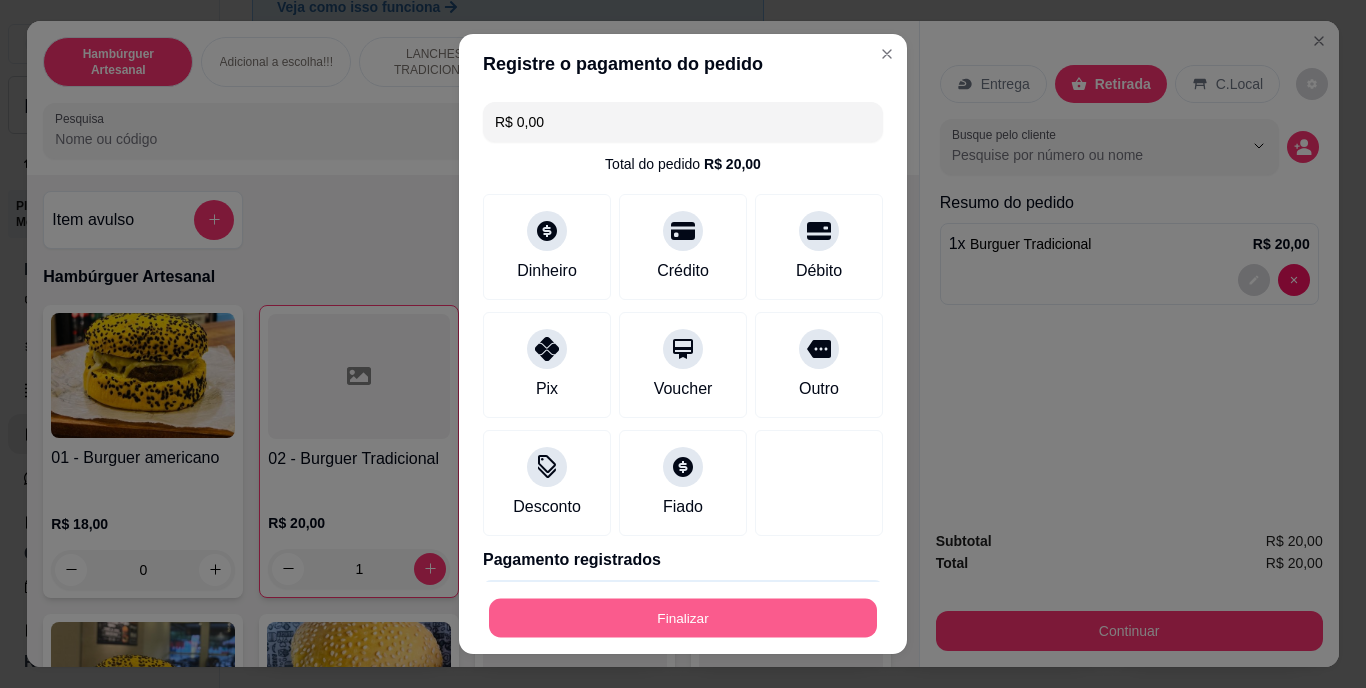 click on "Finalizar" at bounding box center (683, 617) 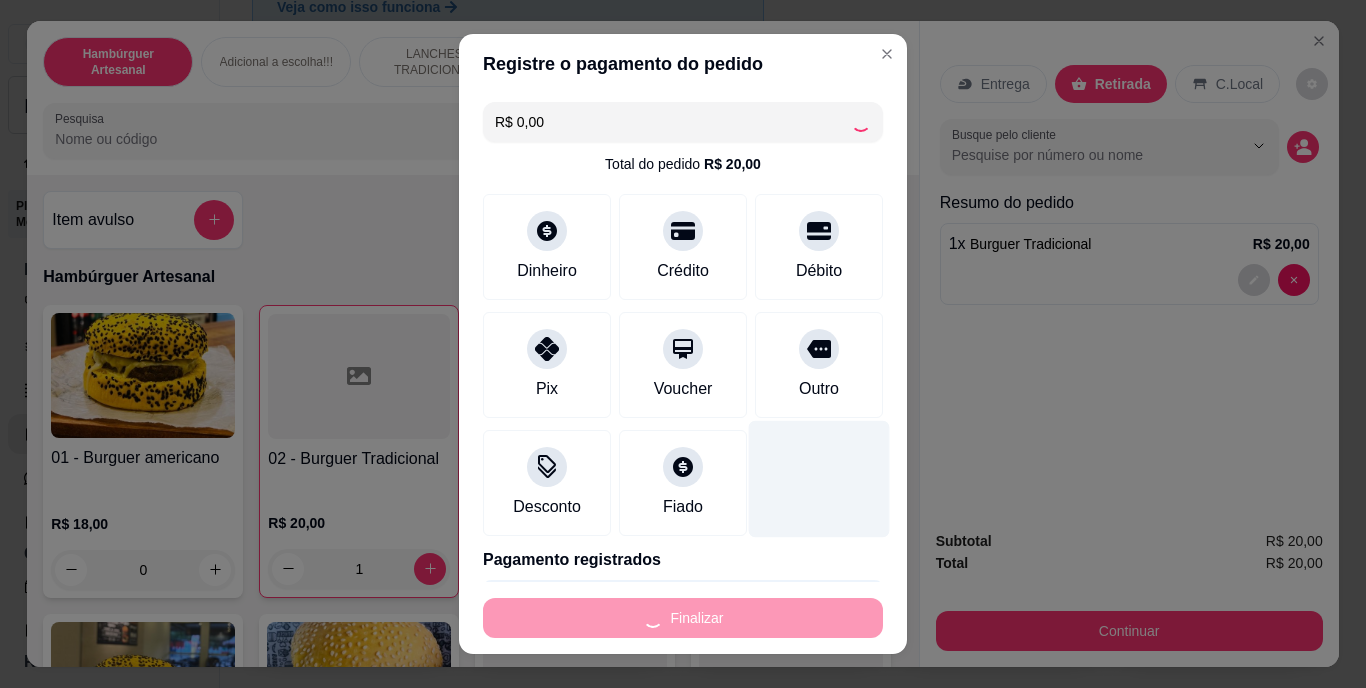 type on "0" 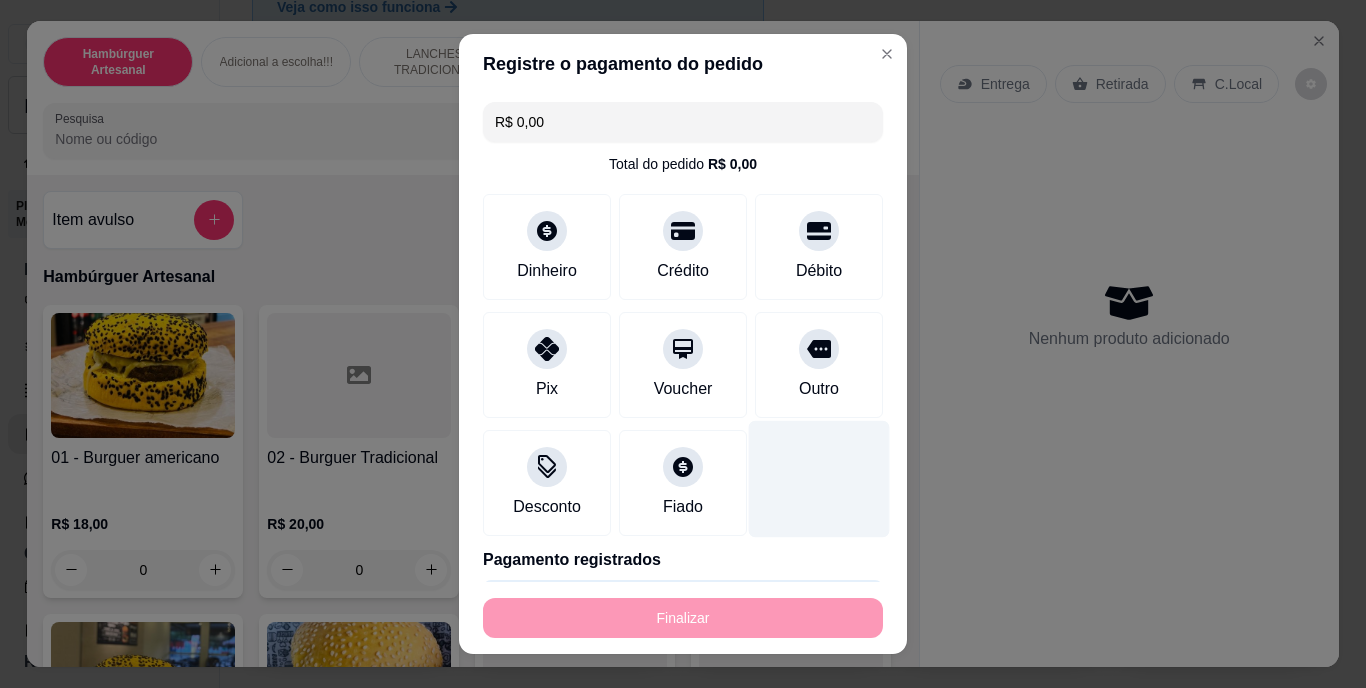 type on "-R$ 20,00" 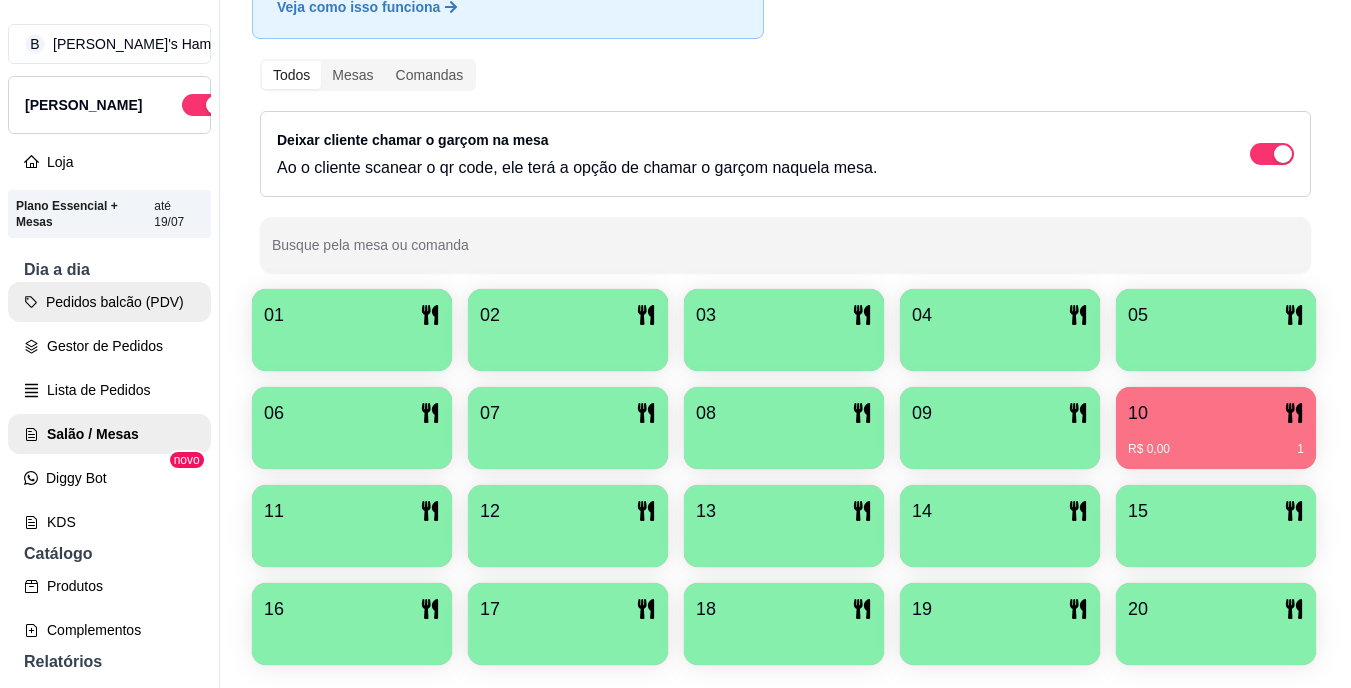 click on "Pedidos balcão (PDV)" at bounding box center [109, 302] 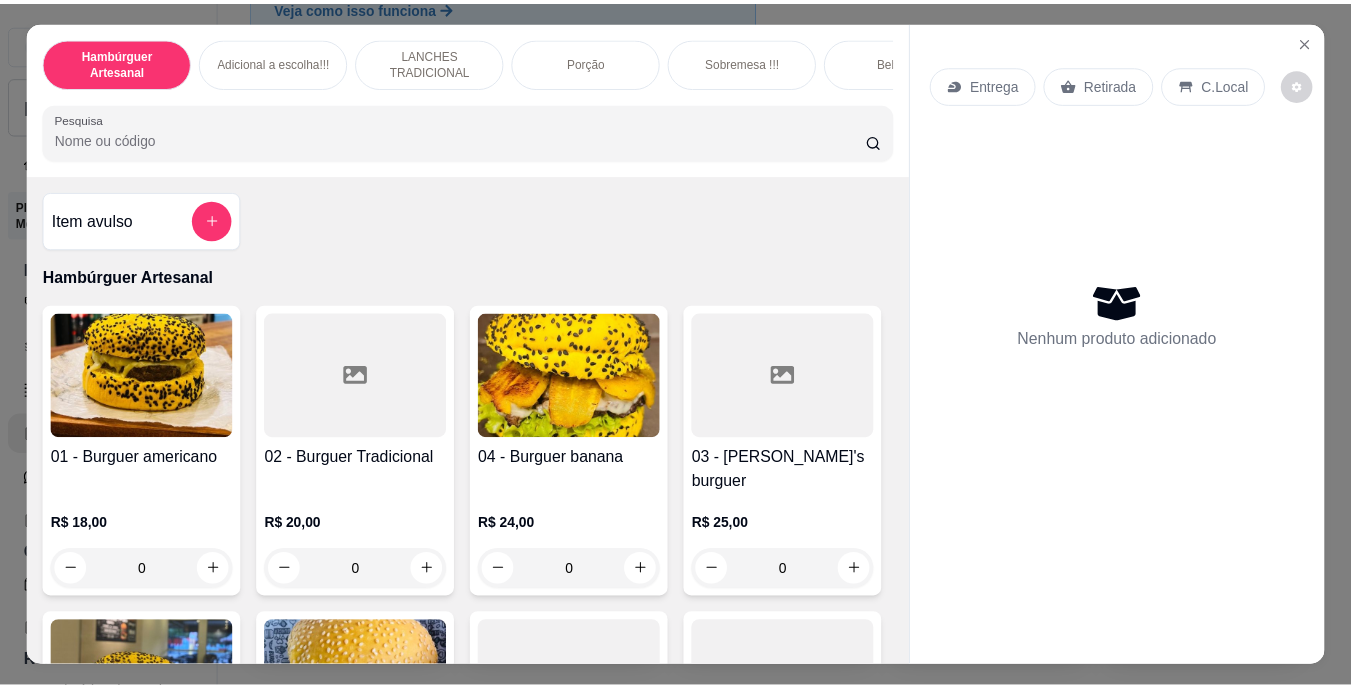 scroll, scrollTop: 200, scrollLeft: 0, axis: vertical 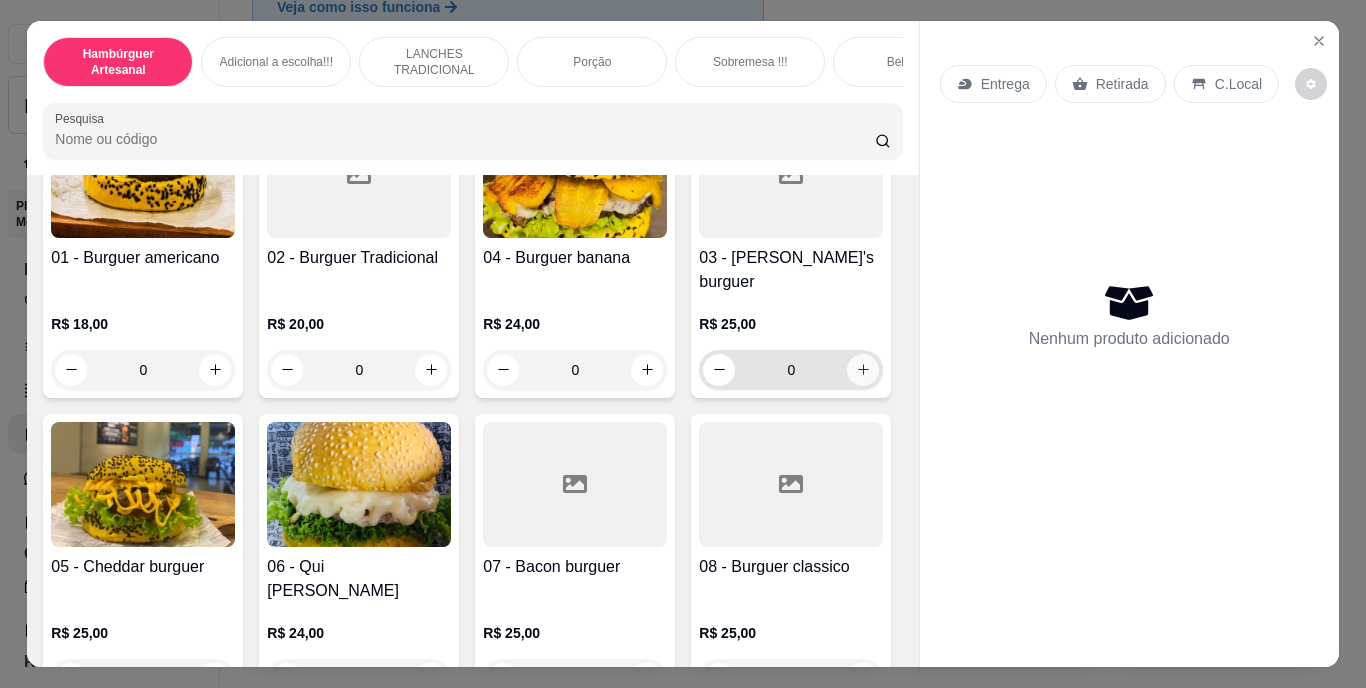 click at bounding box center (863, 370) 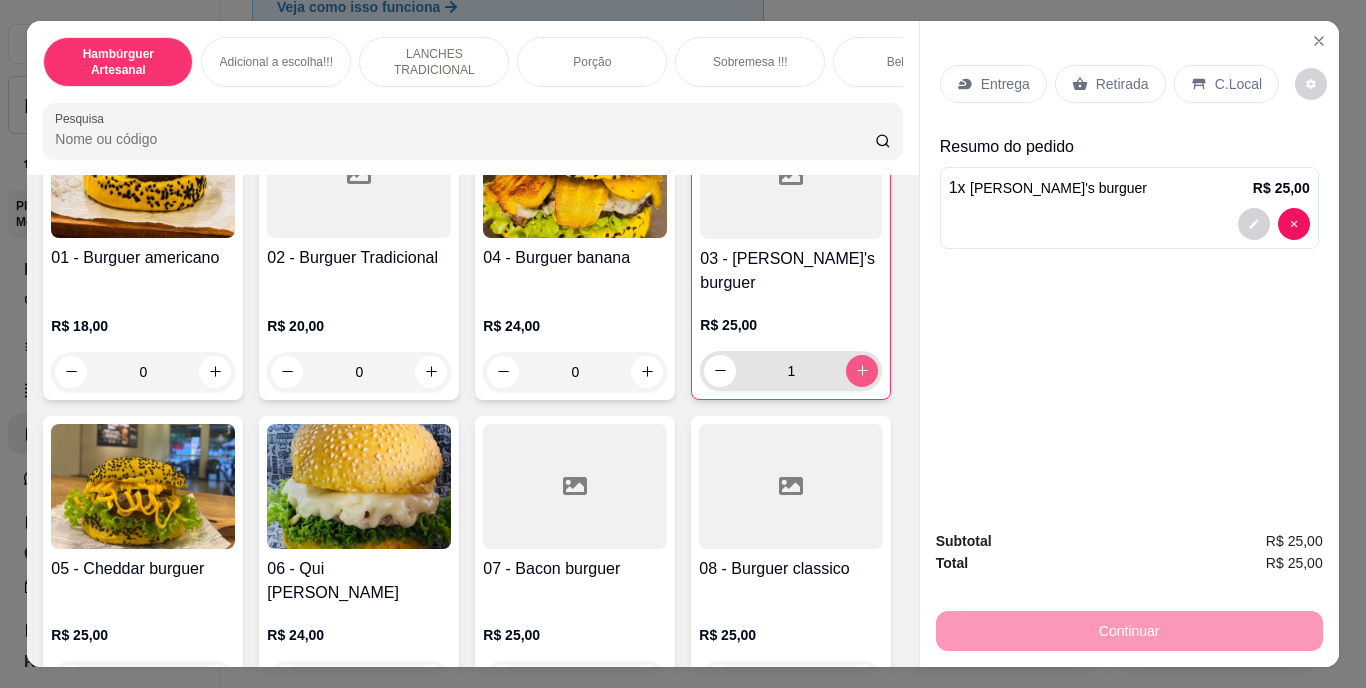 click 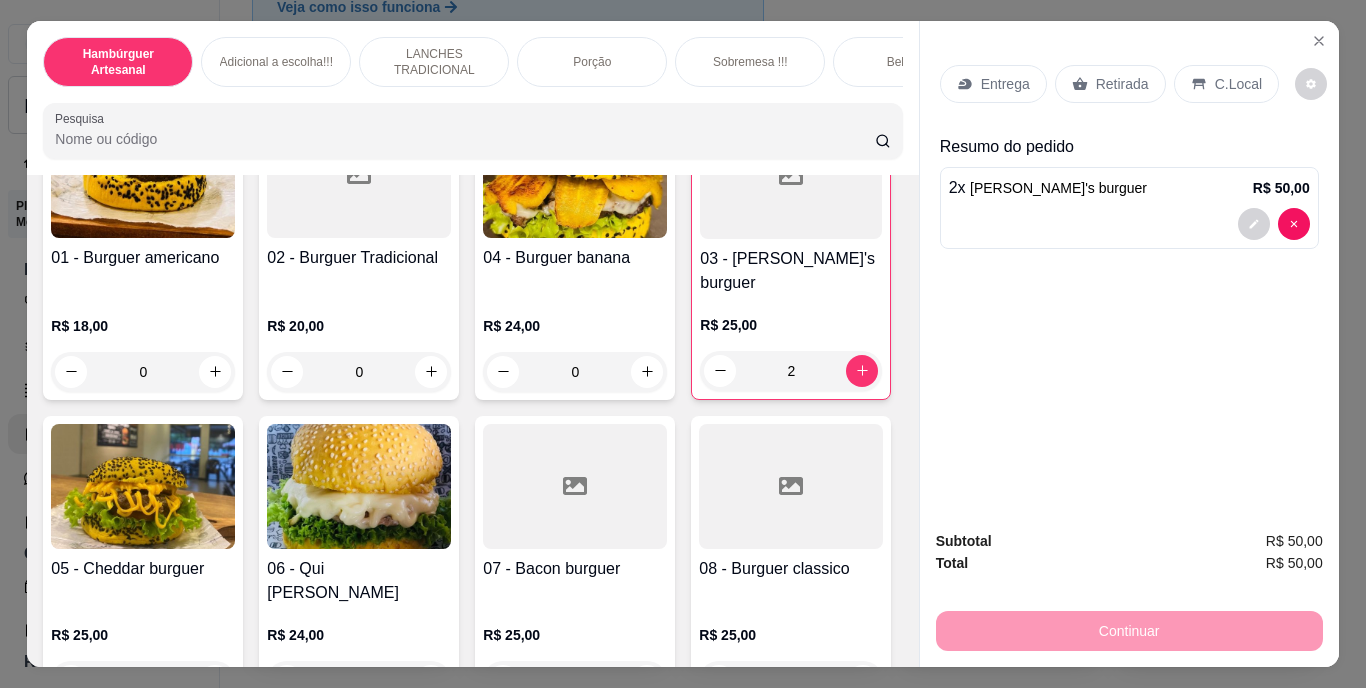 click on "Entrega" at bounding box center (1005, 84) 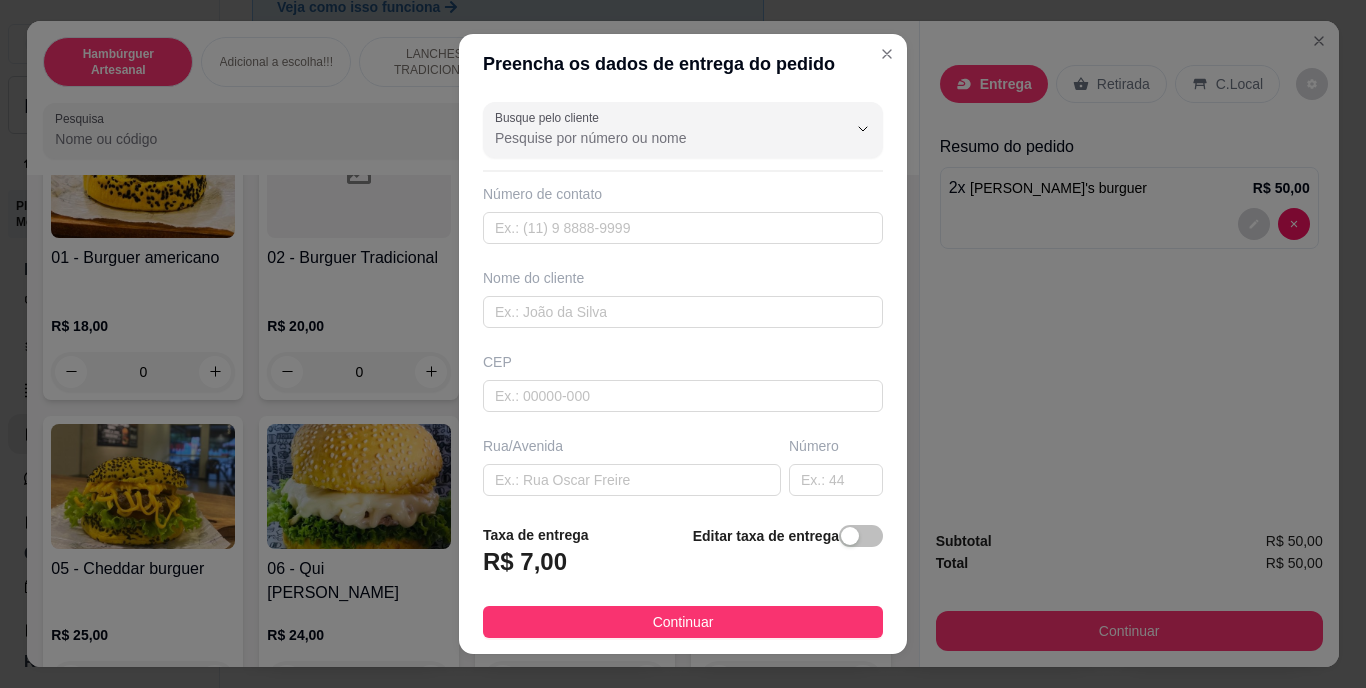 click on "Continuar" at bounding box center [683, 622] 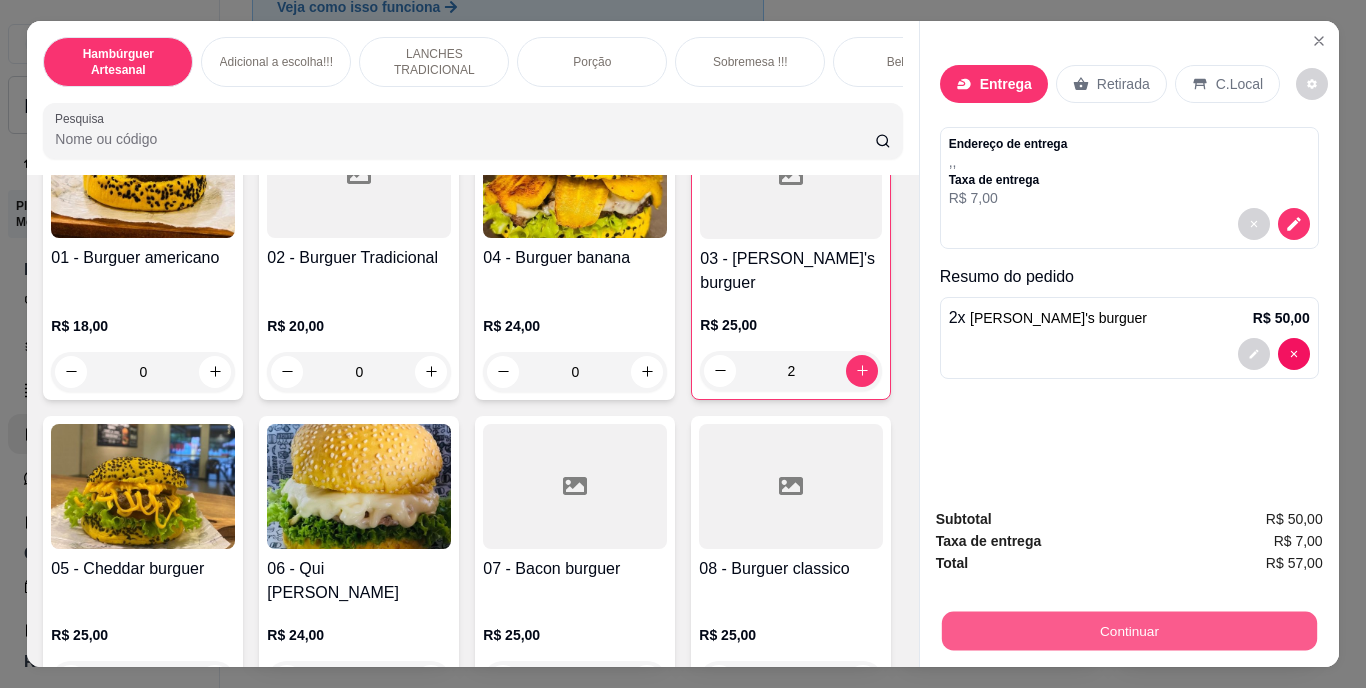 click on "Continuar" at bounding box center [1128, 631] 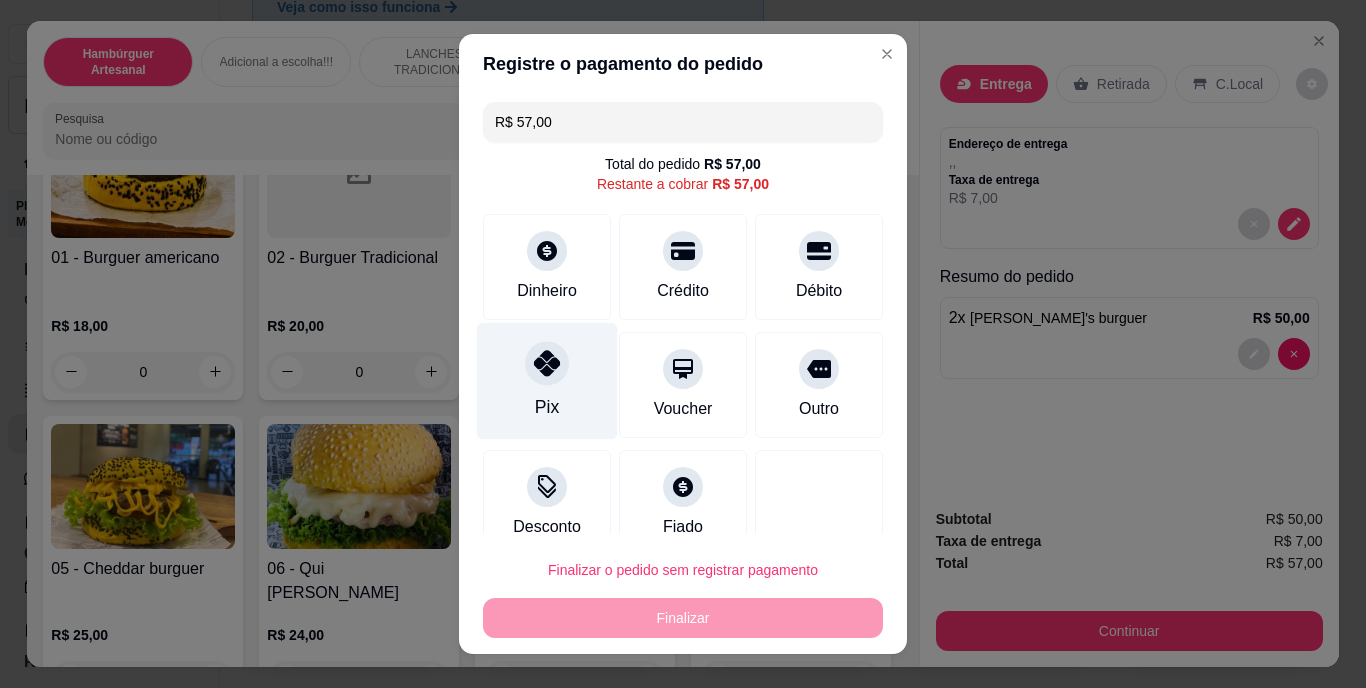click on "Pix" at bounding box center (547, 381) 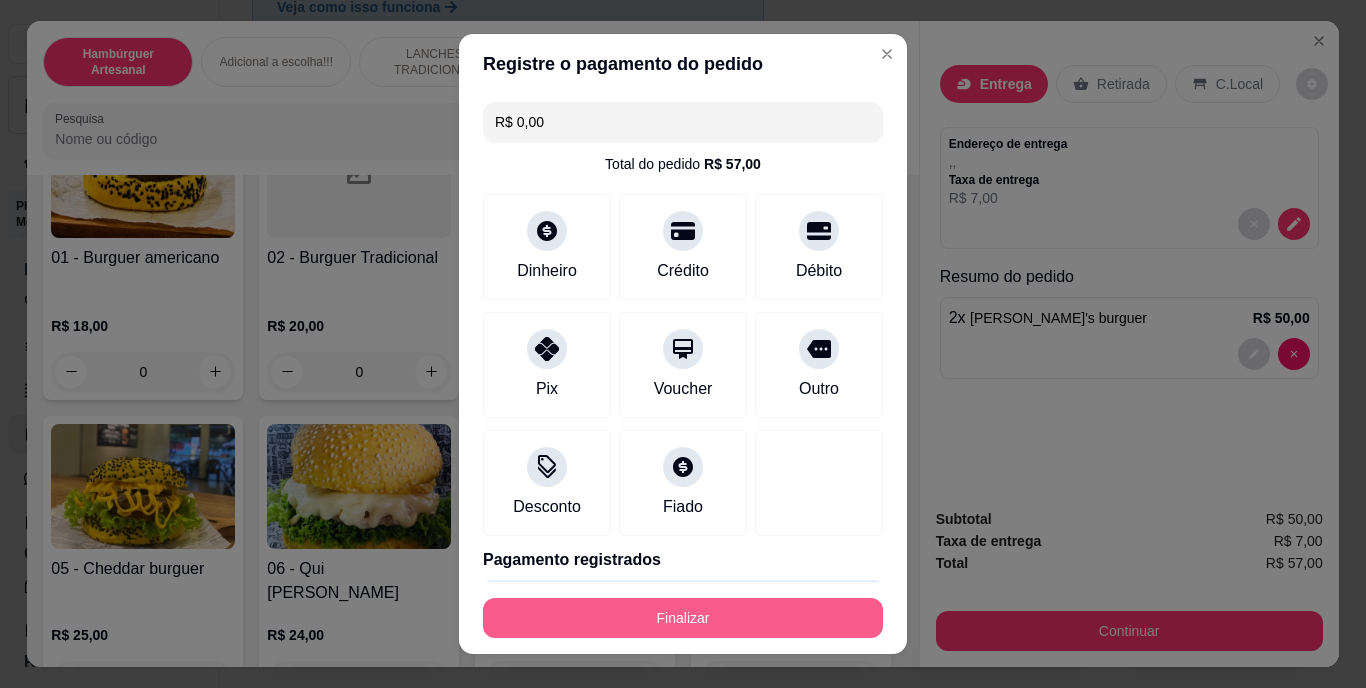 click on "Finalizar" at bounding box center (683, 618) 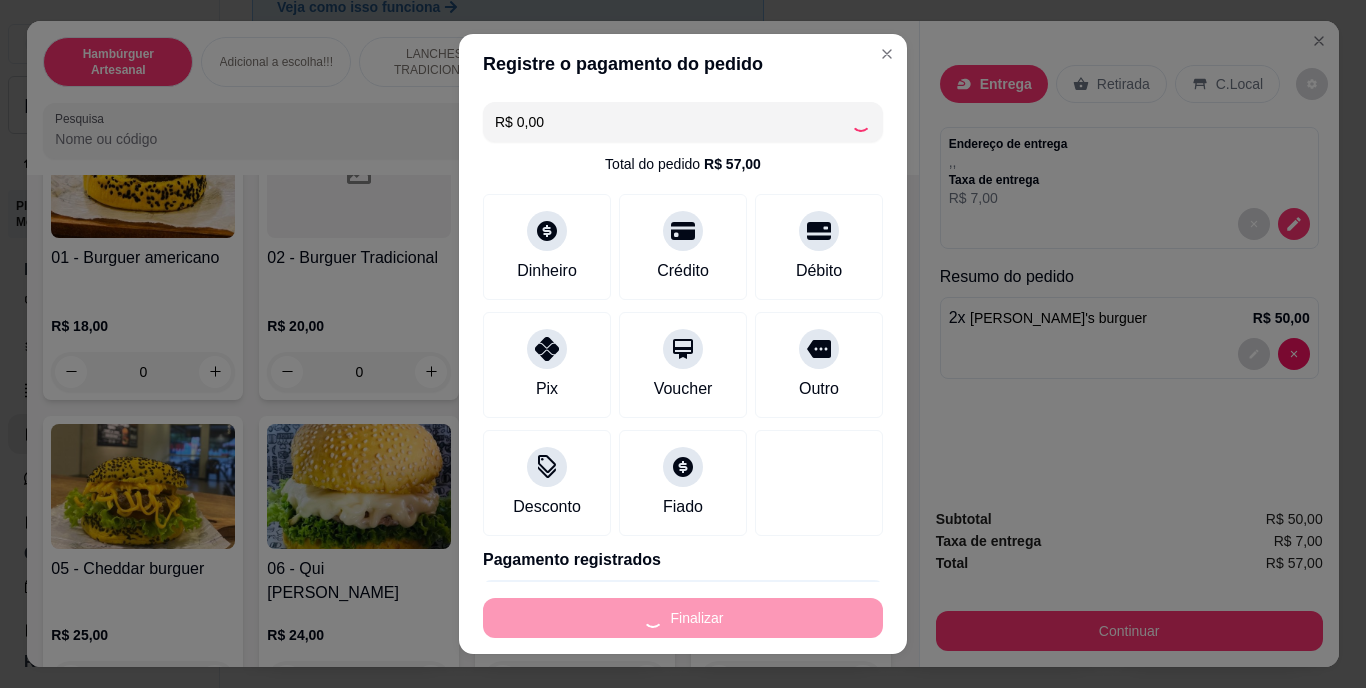 type on "0" 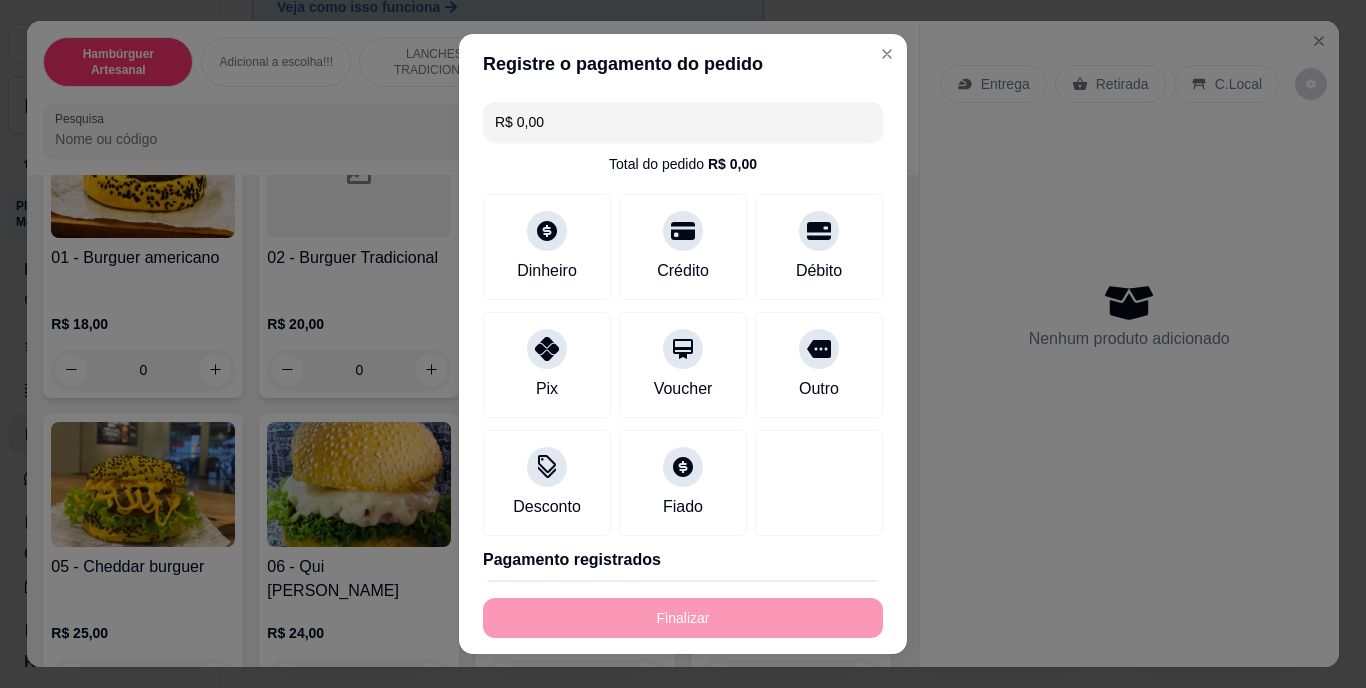 type on "-R$ 57,00" 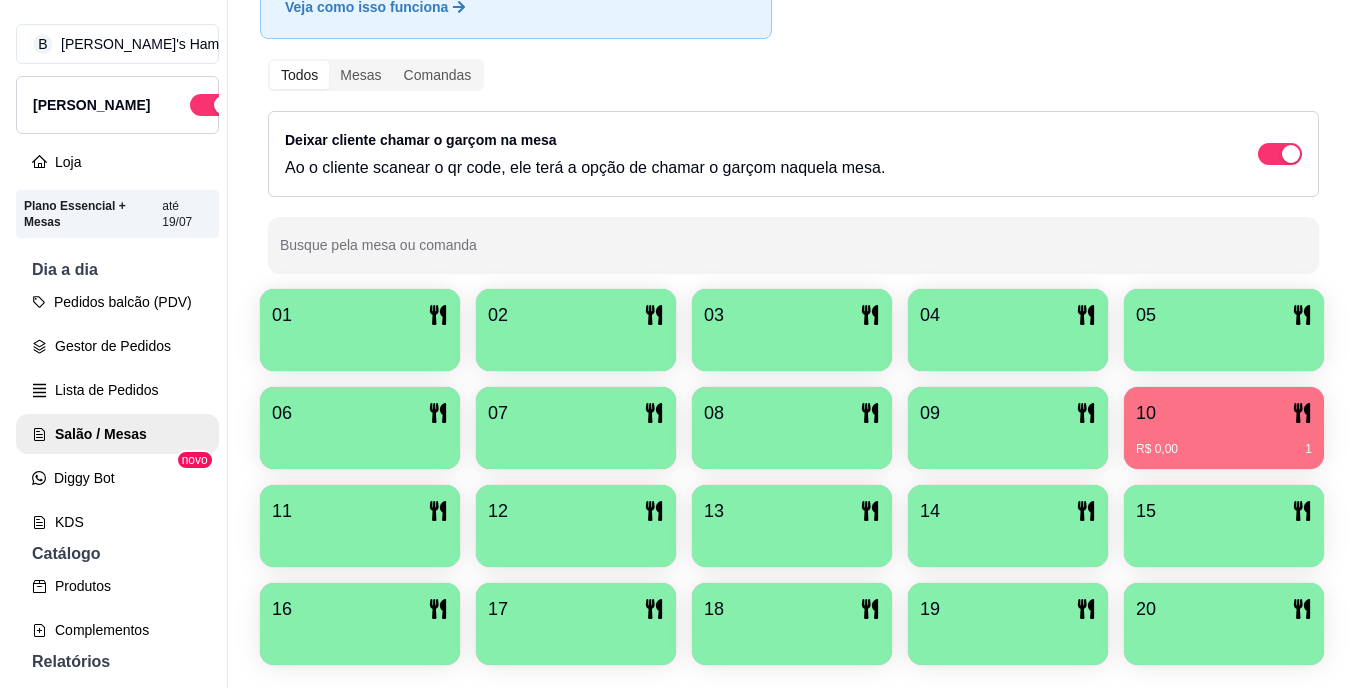 scroll, scrollTop: 370, scrollLeft: 0, axis: vertical 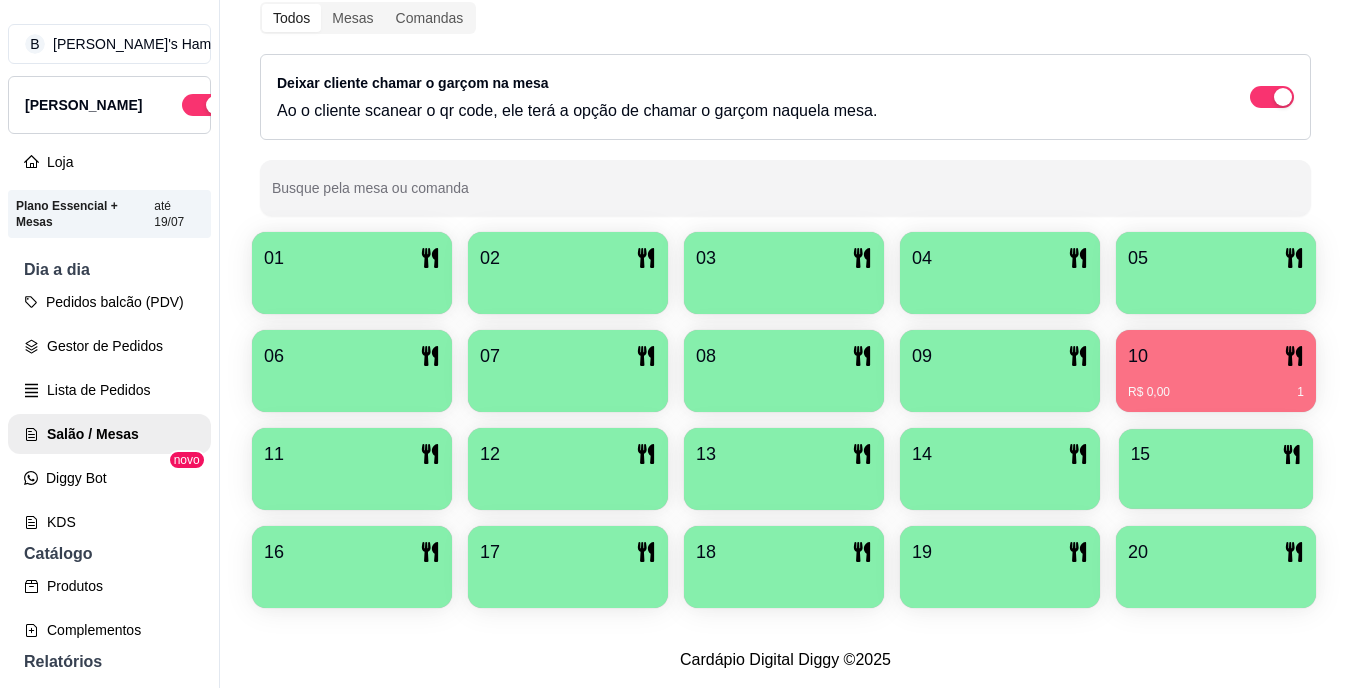 click at bounding box center (1216, 482) 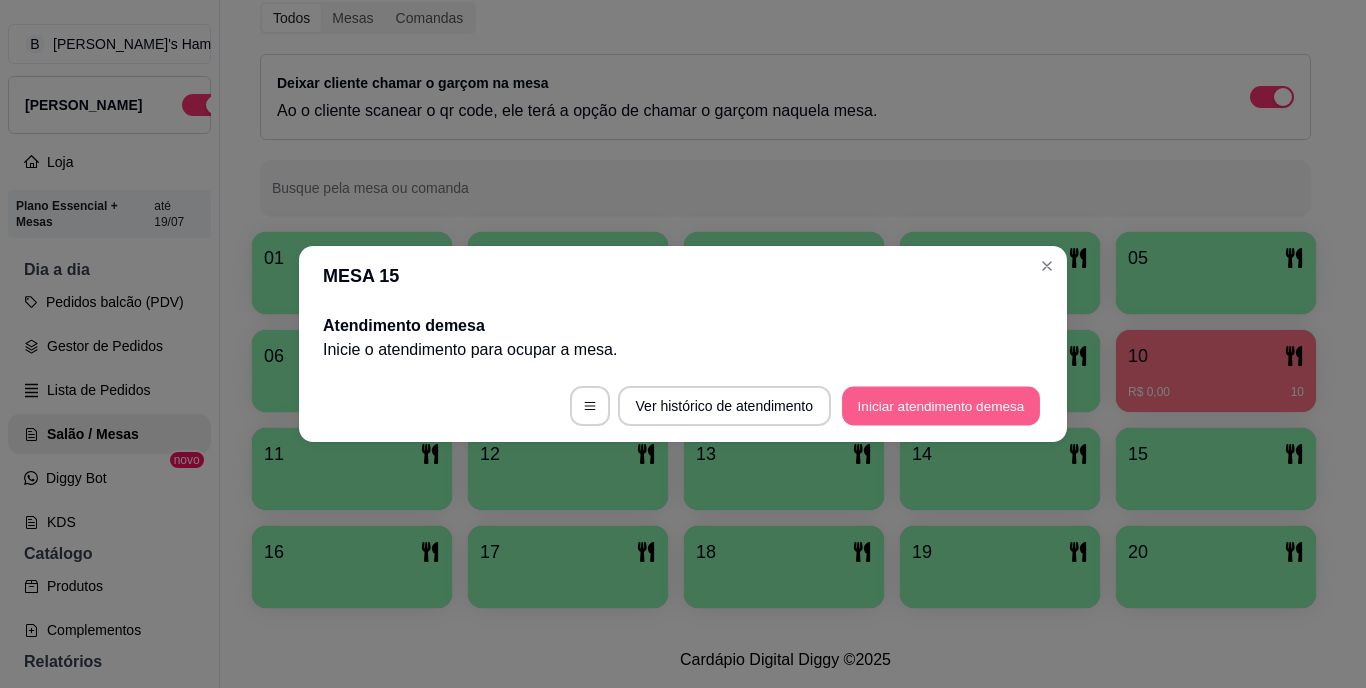 click on "Iniciar atendimento de  mesa" at bounding box center (941, 406) 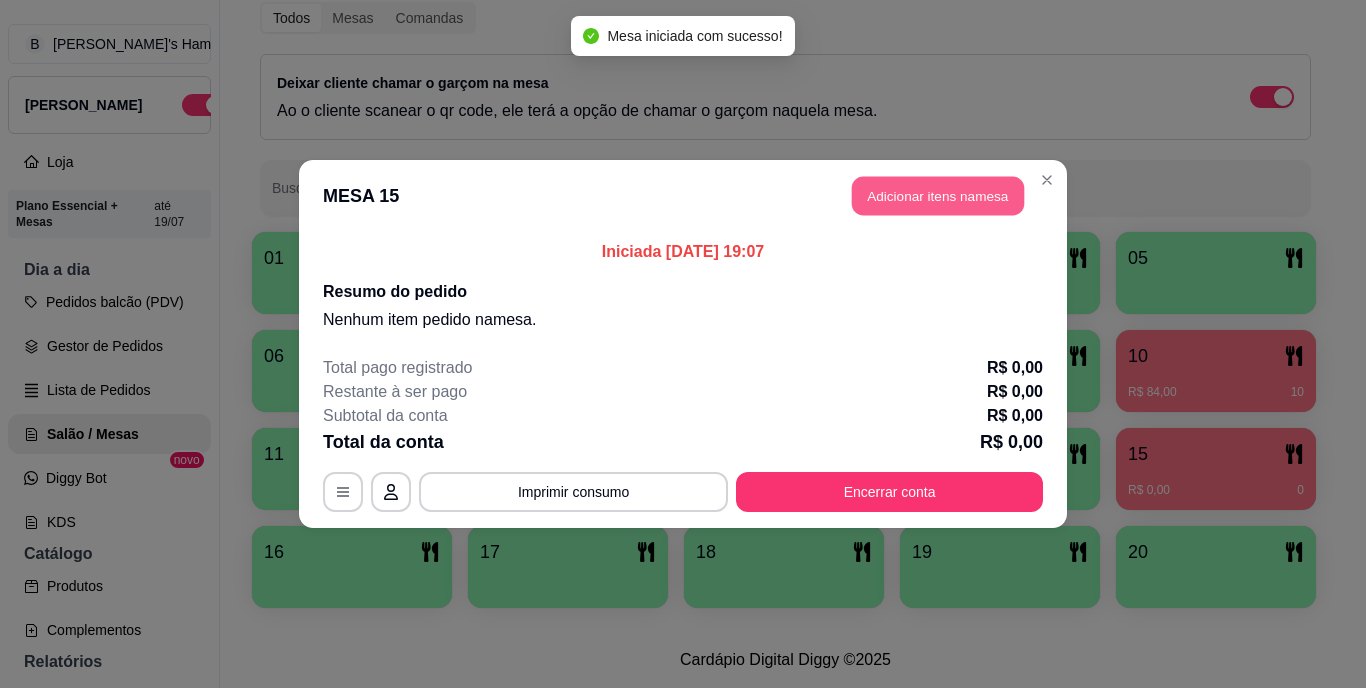 click on "Adicionar itens na  mesa" at bounding box center (938, 196) 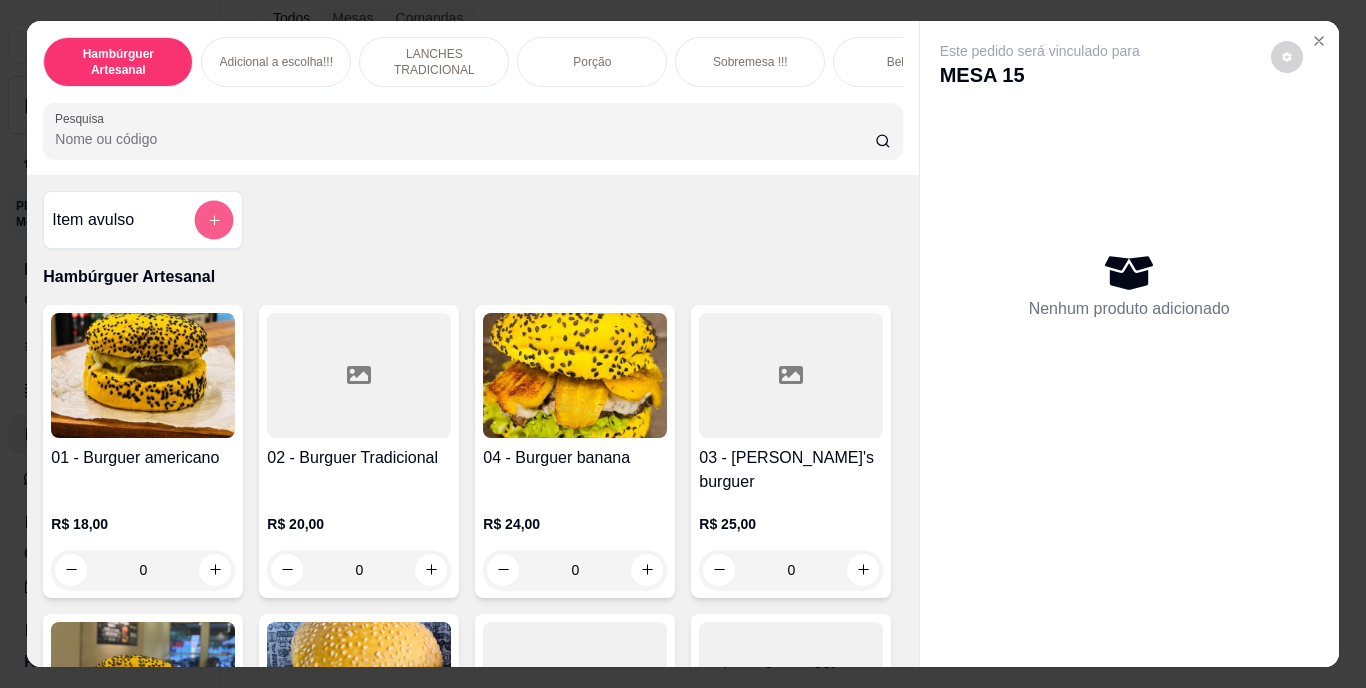 click 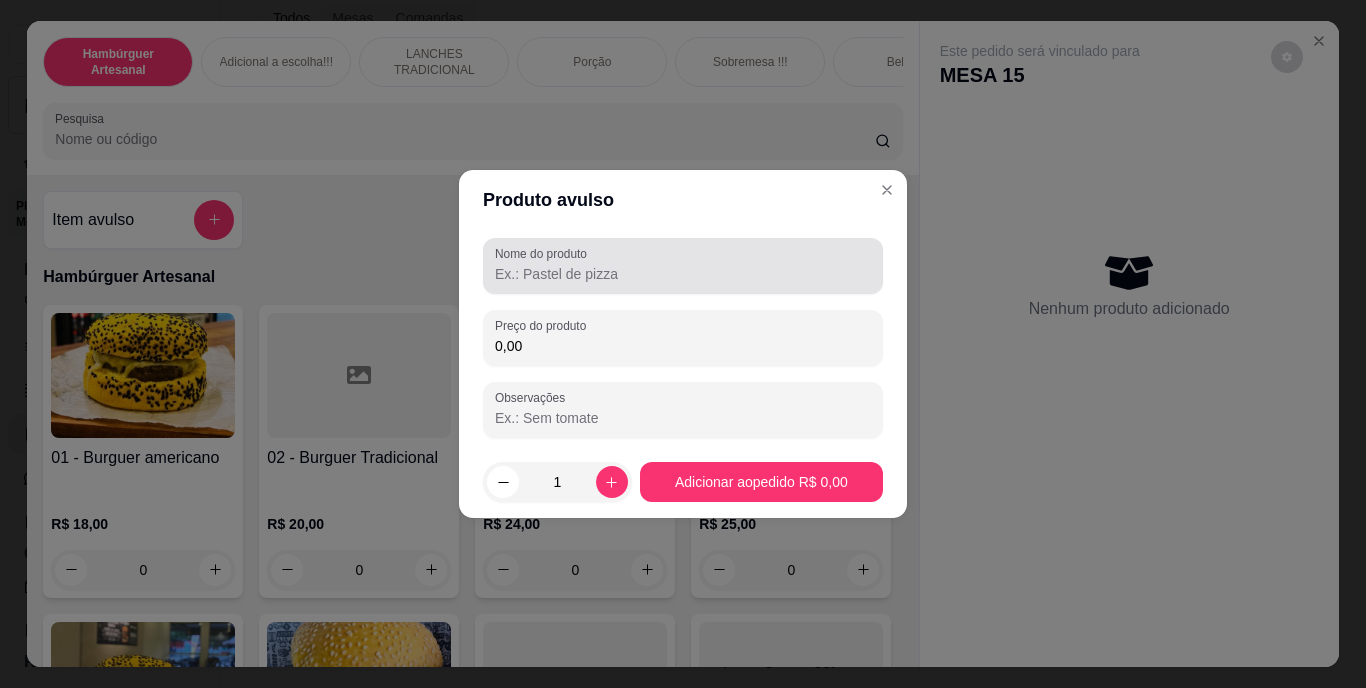 click at bounding box center (683, 266) 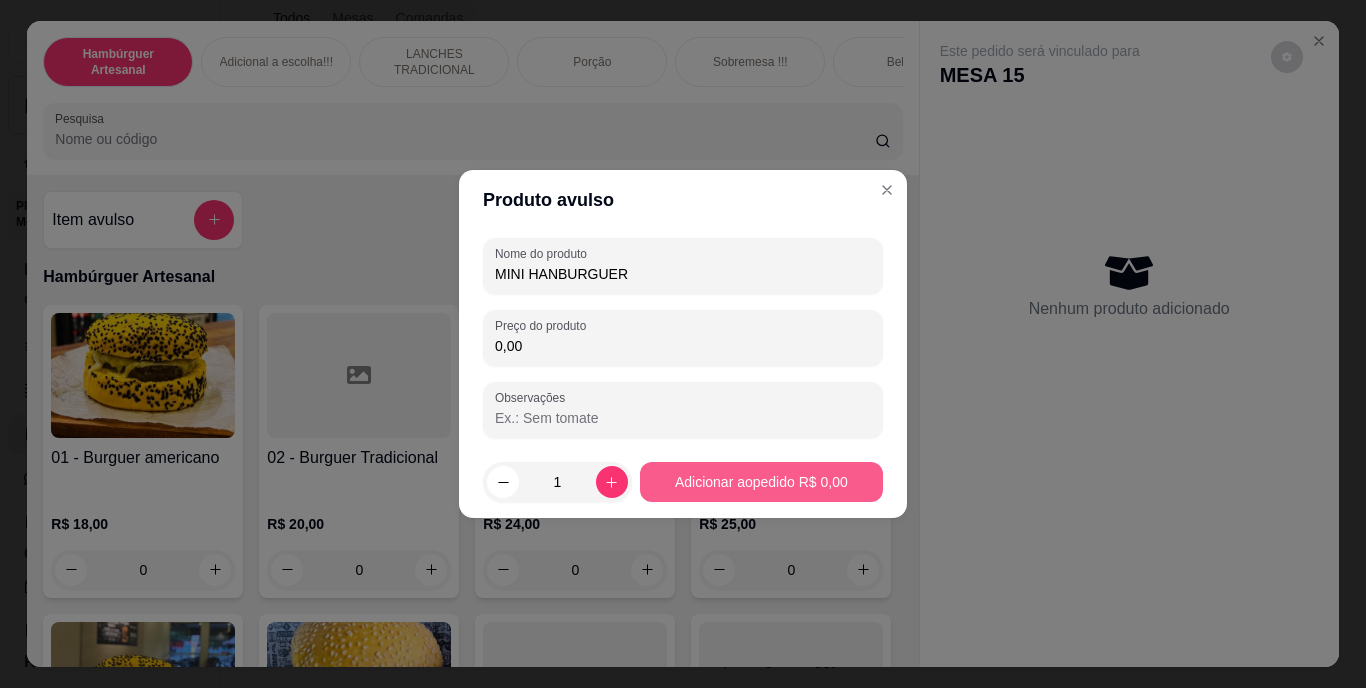 type on "MINI HANBURGUER" 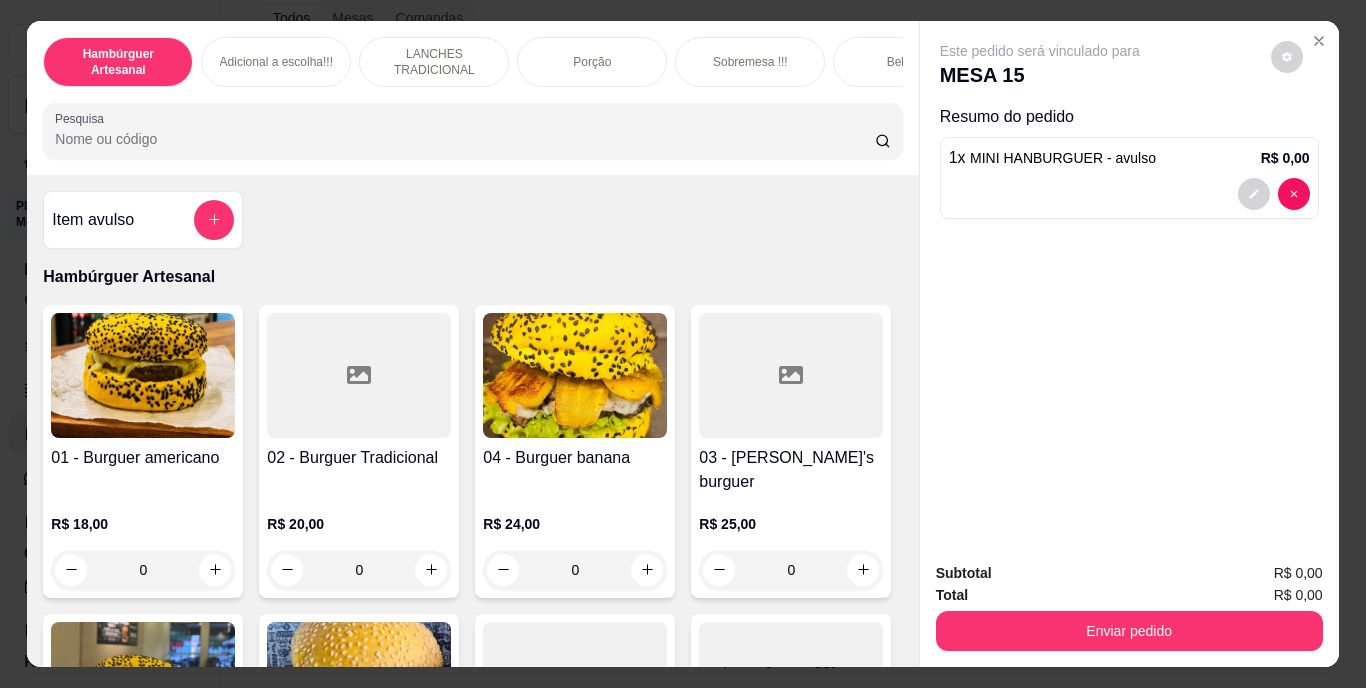 click at bounding box center (1129, 194) 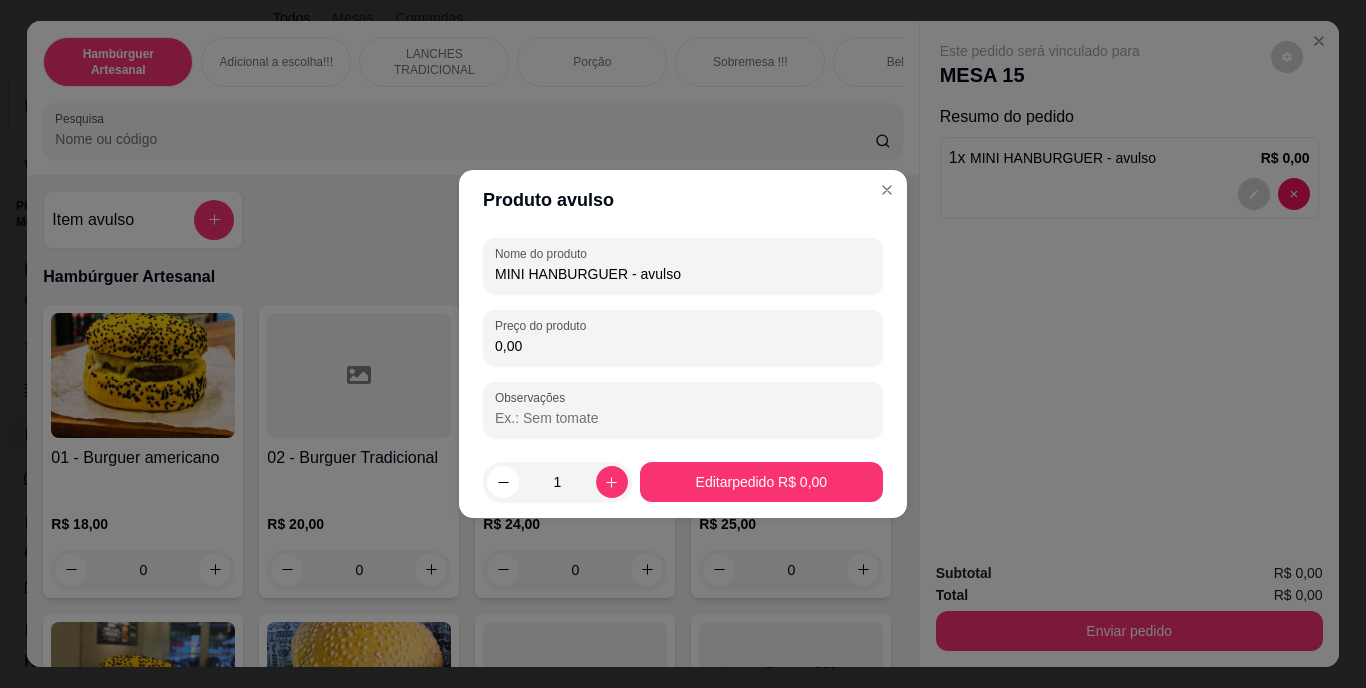 click on "0,00" at bounding box center (683, 346) 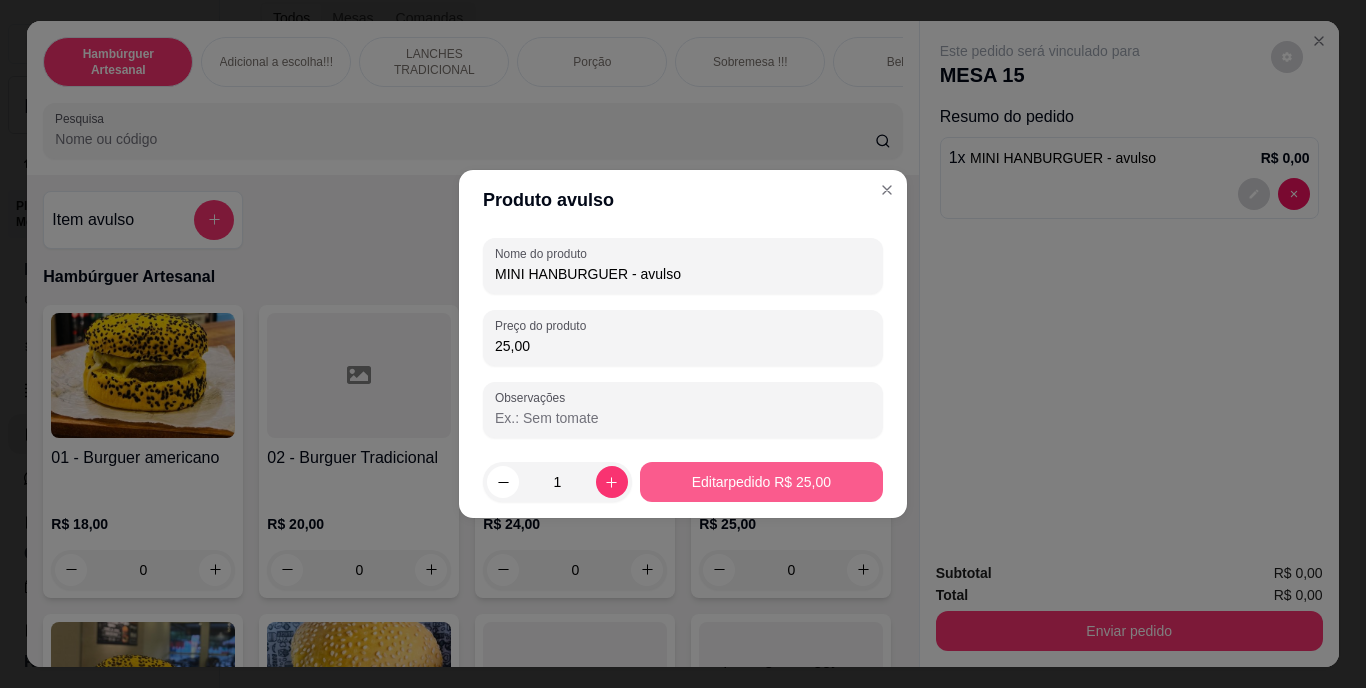 type on "25,00" 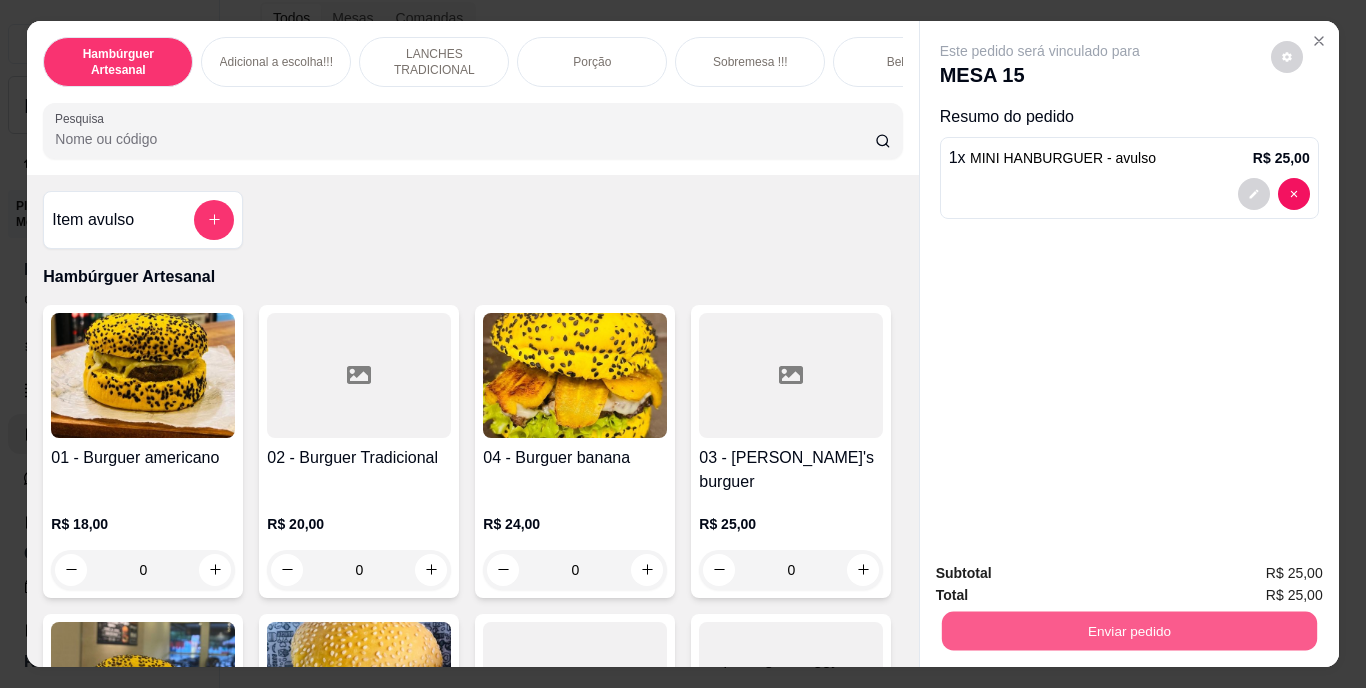 click on "Enviar pedido" at bounding box center (1128, 631) 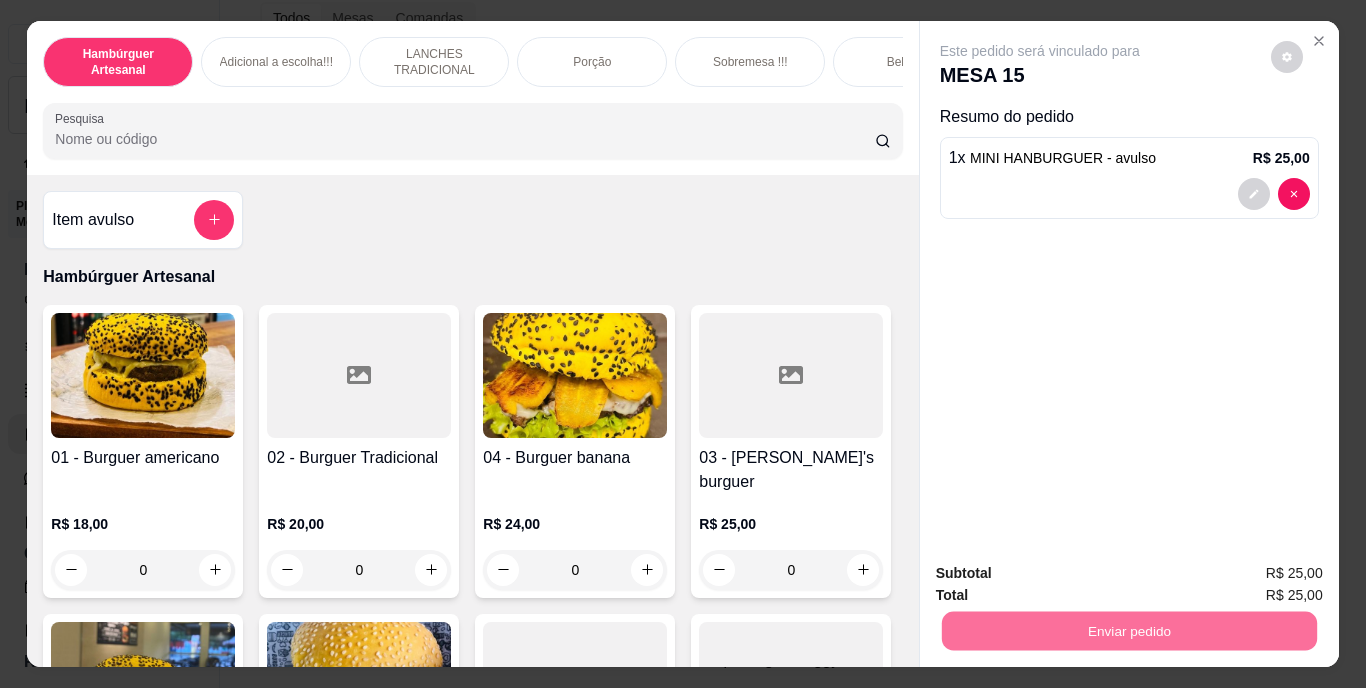 click on "Não registrar e enviar pedido" at bounding box center (1063, 574) 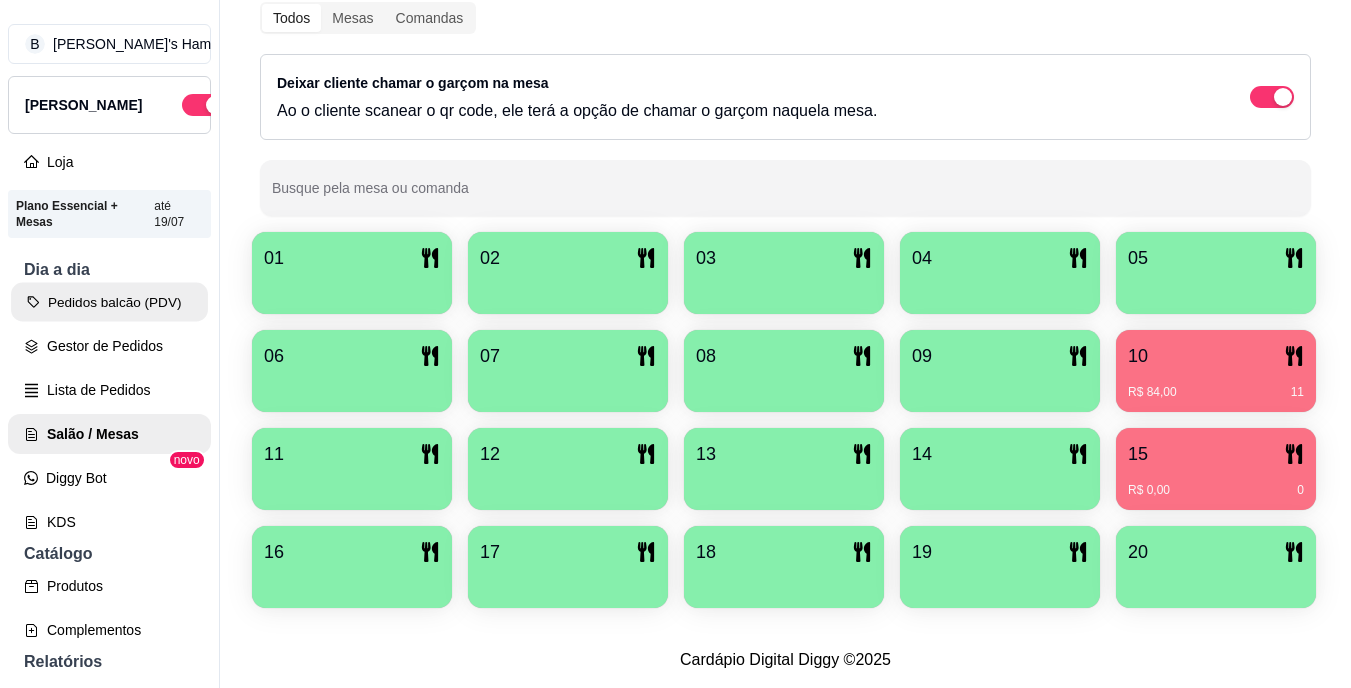click on "Pedidos balcão (PDV)" at bounding box center (109, 302) 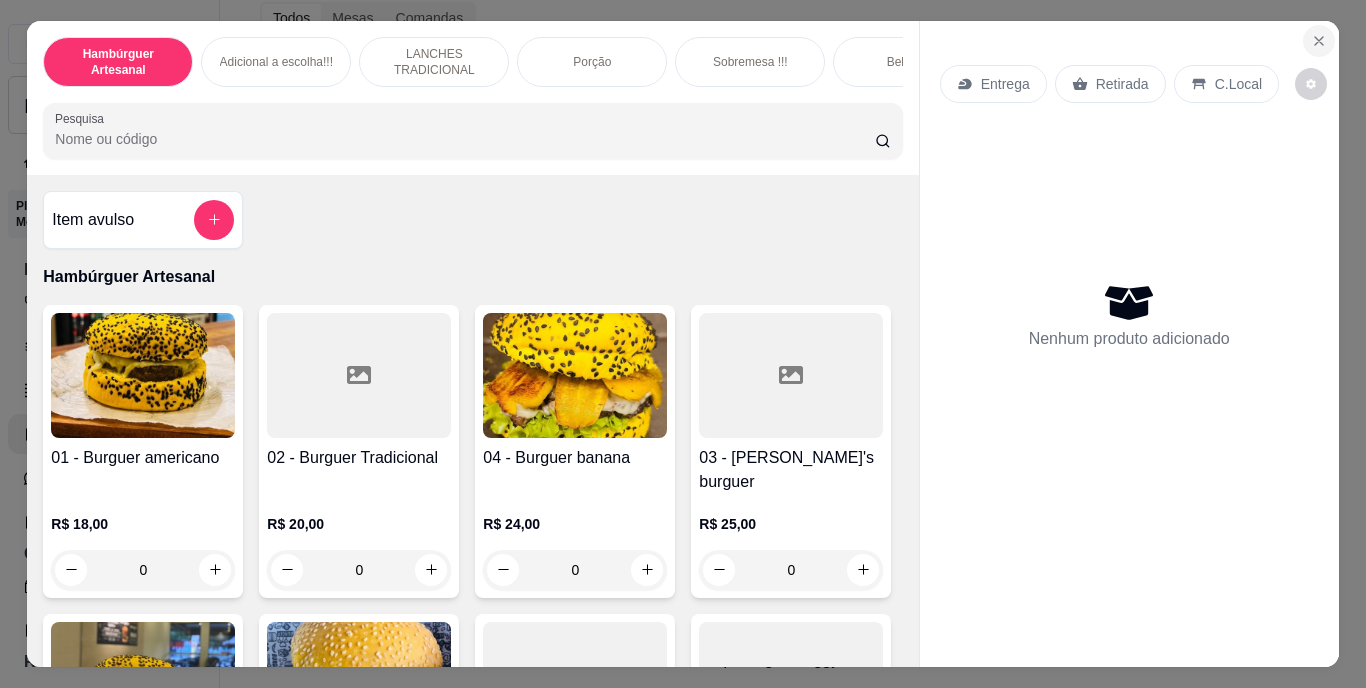 click 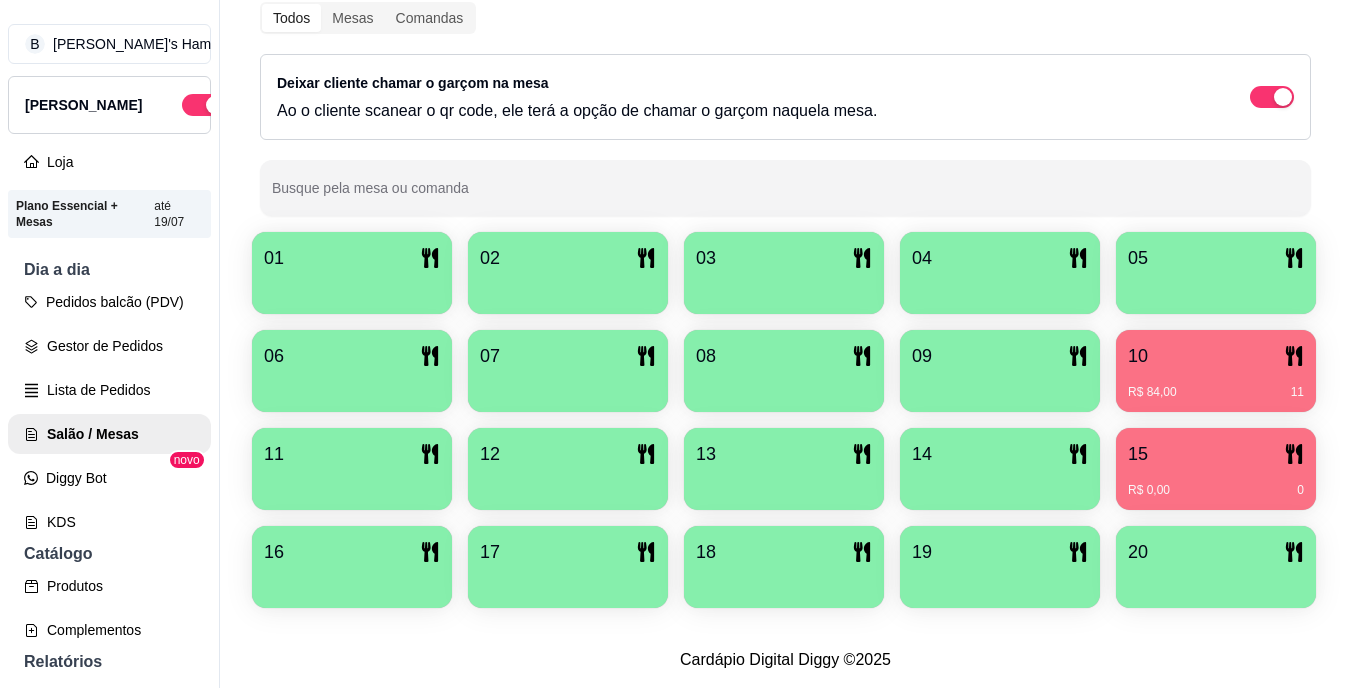 click on "R$ 0,00 0" at bounding box center [1216, 490] 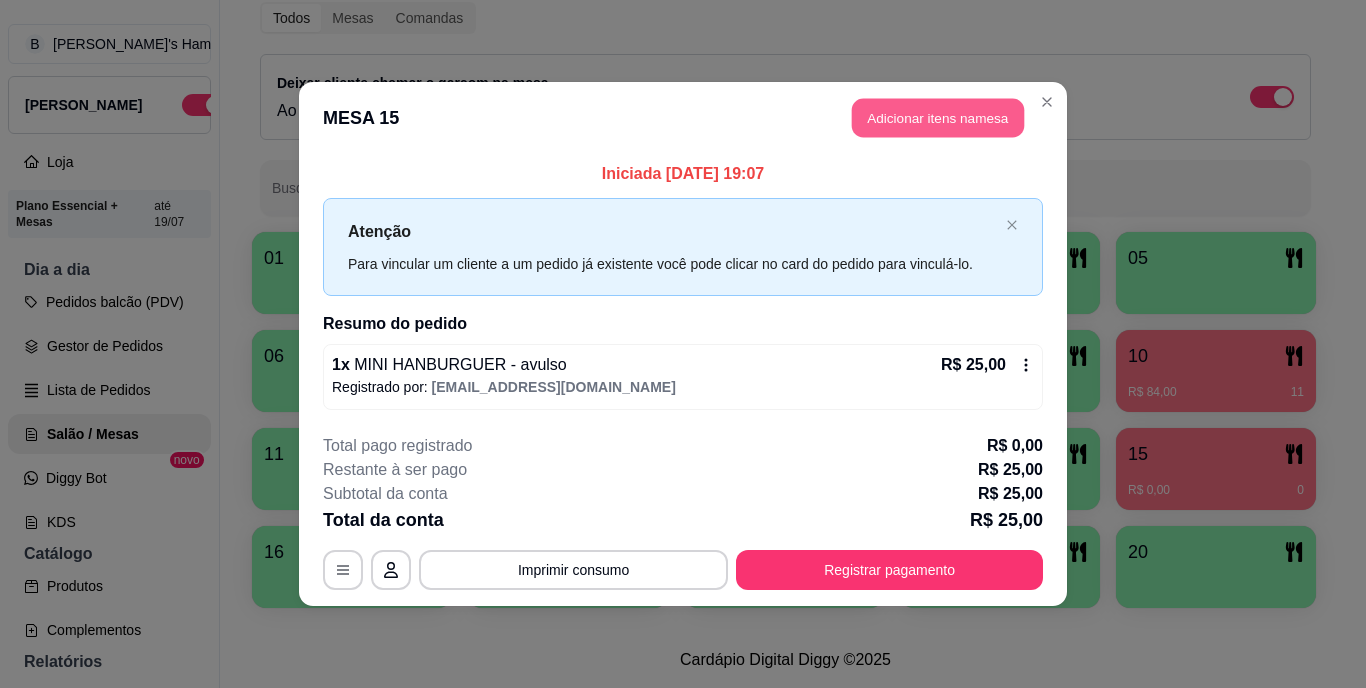 click on "Adicionar itens na  mesa" at bounding box center [938, 118] 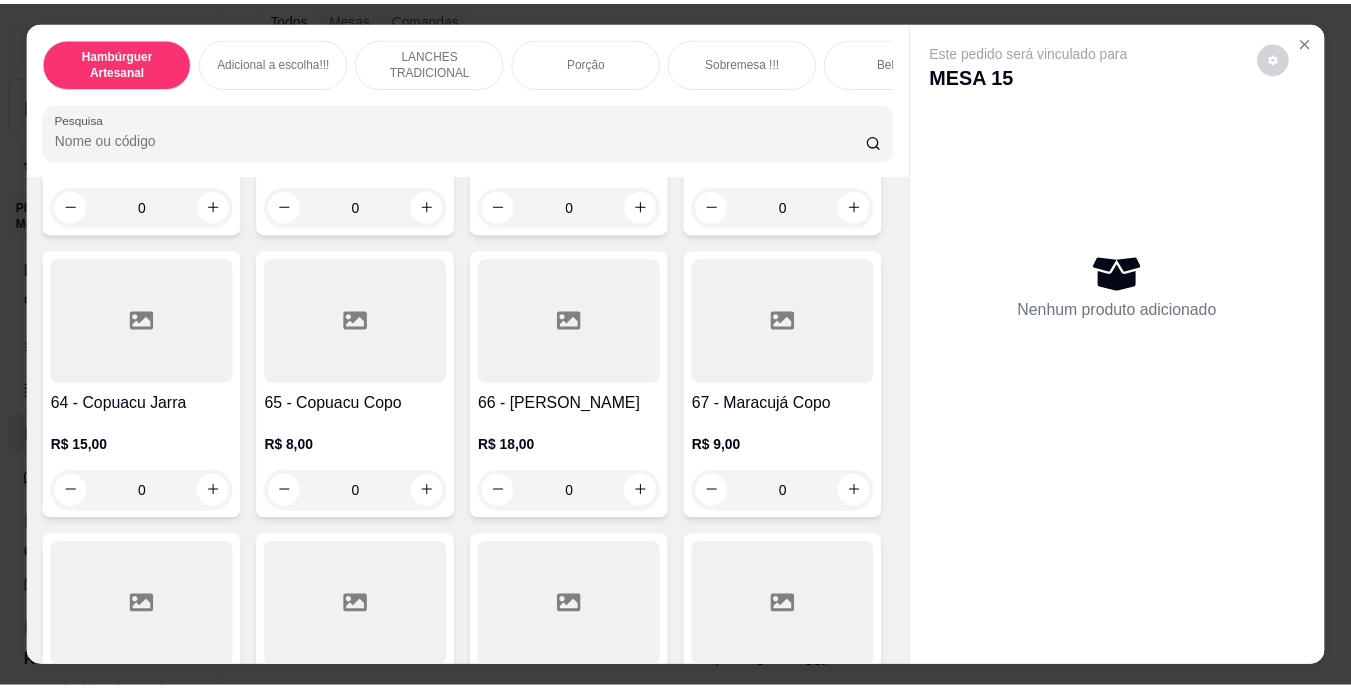 scroll, scrollTop: 6500, scrollLeft: 0, axis: vertical 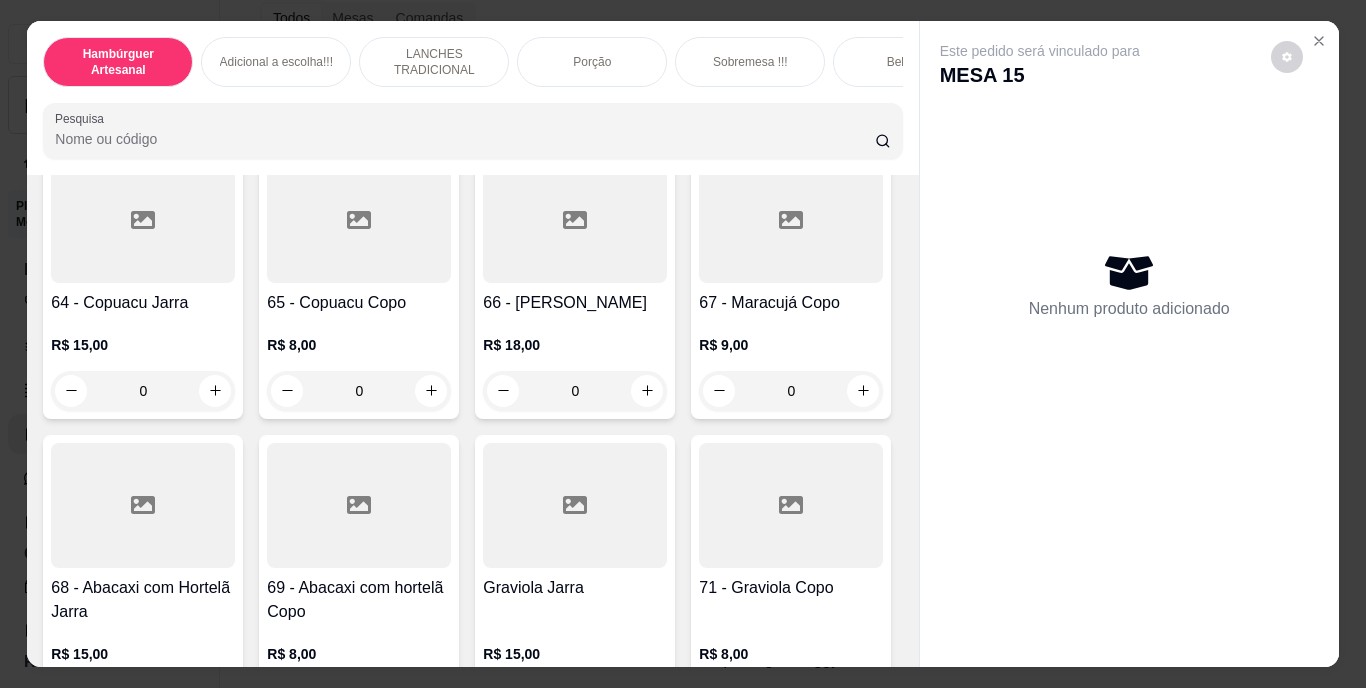 click at bounding box center (863, -789) 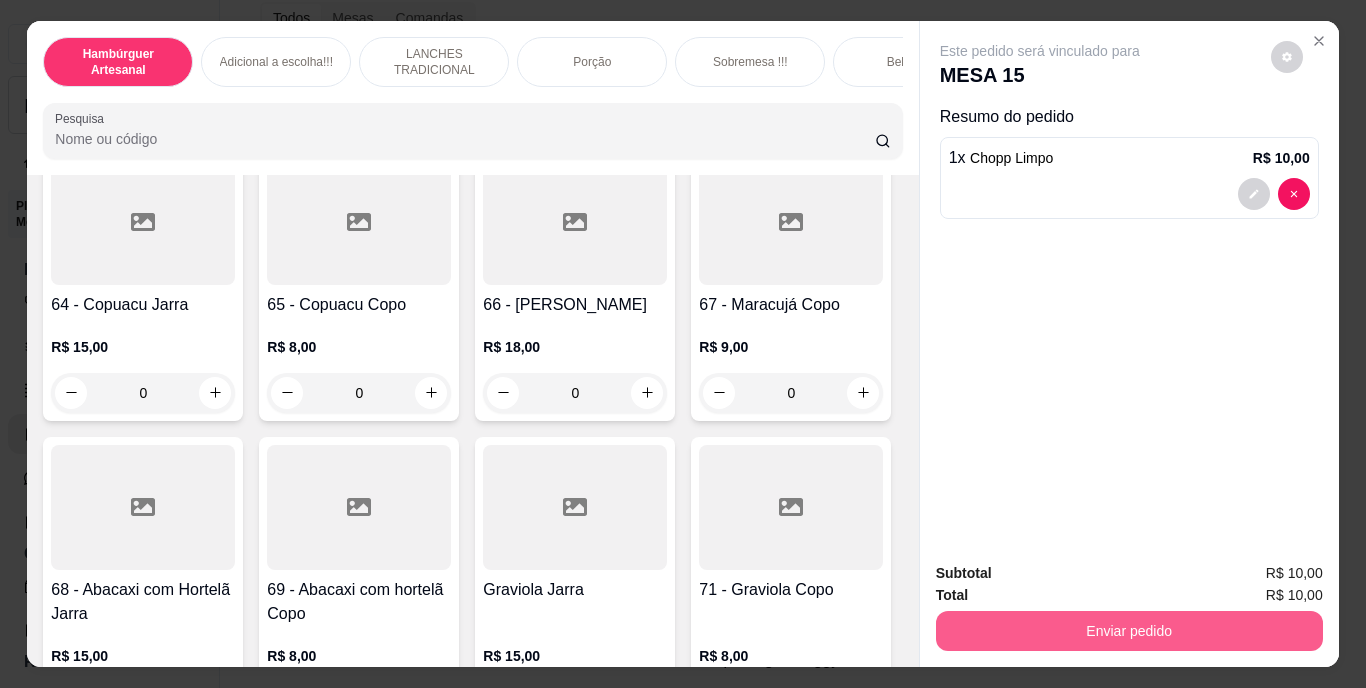 click on "Enviar pedido" at bounding box center (1129, 631) 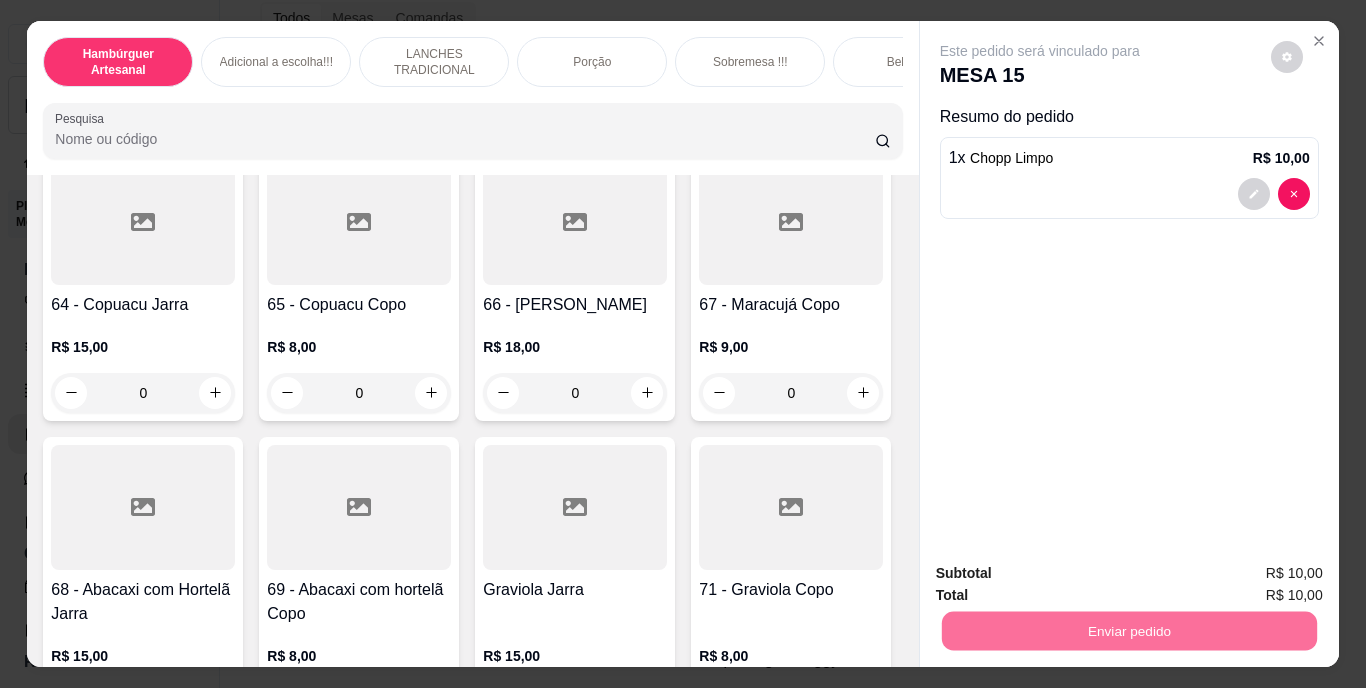 click on "Não registrar e enviar pedido" at bounding box center [1063, 575] 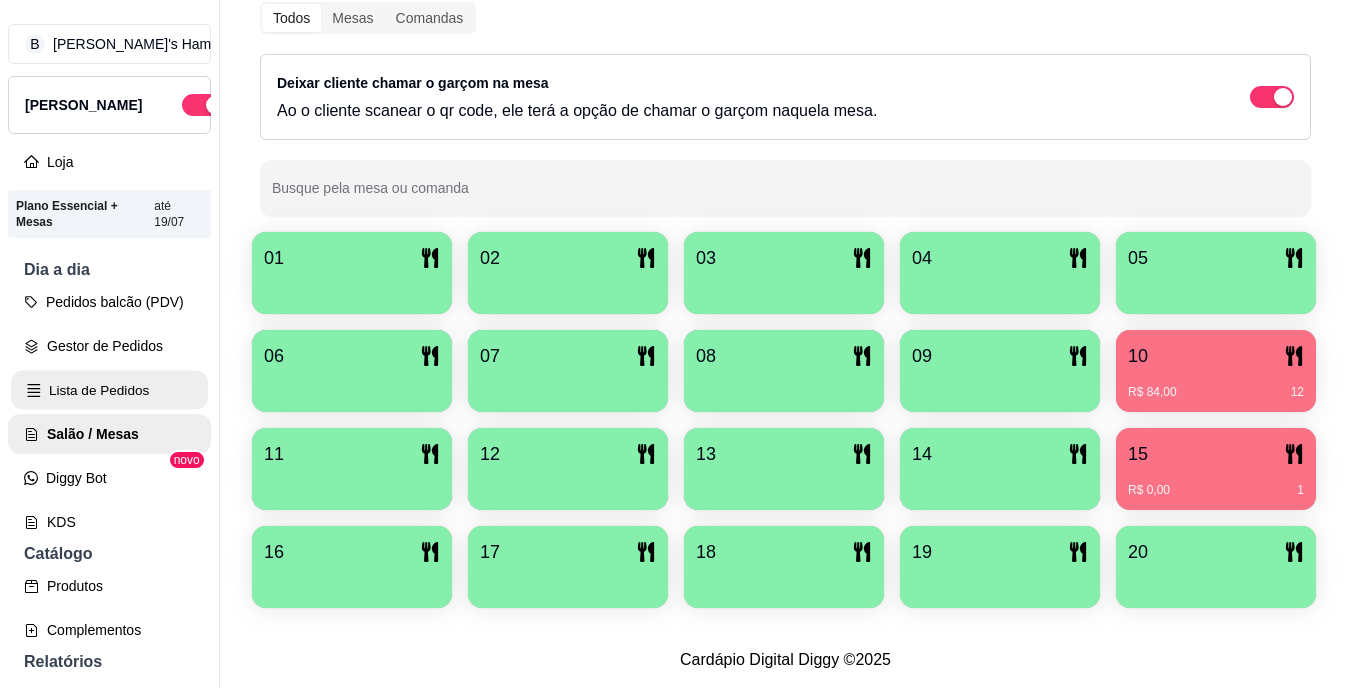 click on "Lista de Pedidos" at bounding box center (109, 390) 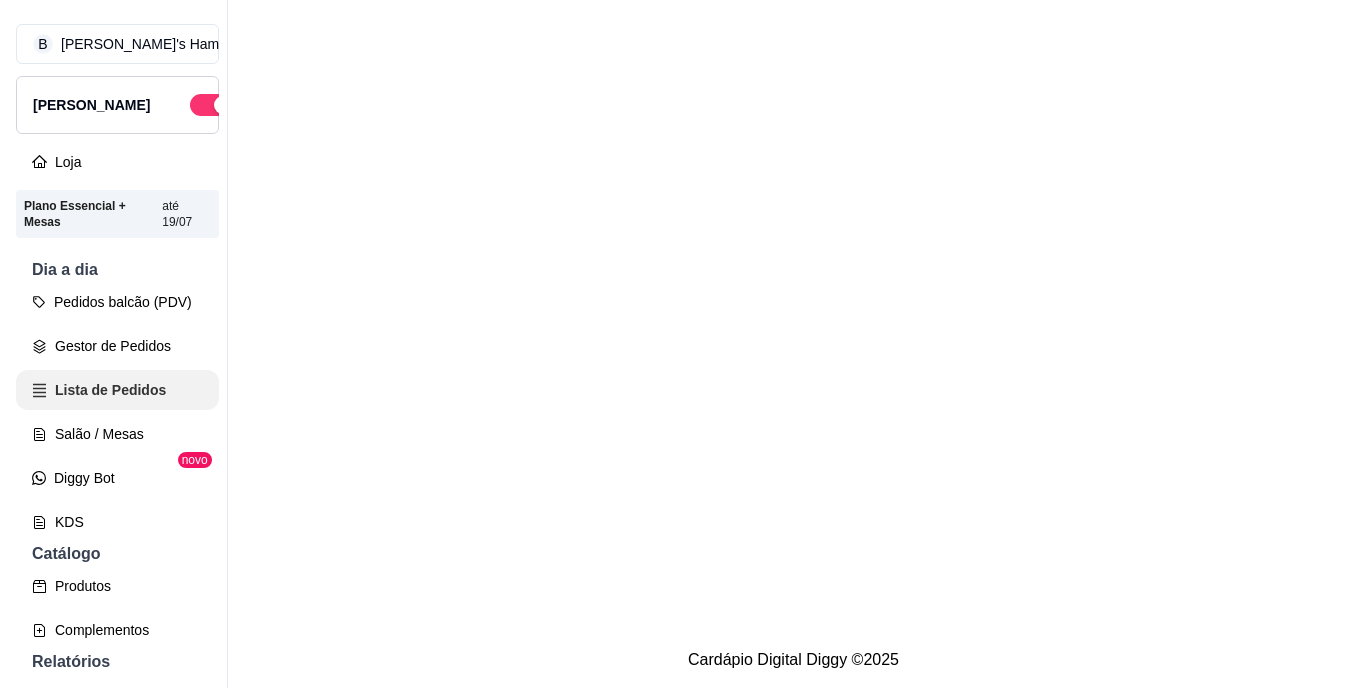 scroll, scrollTop: 0, scrollLeft: 0, axis: both 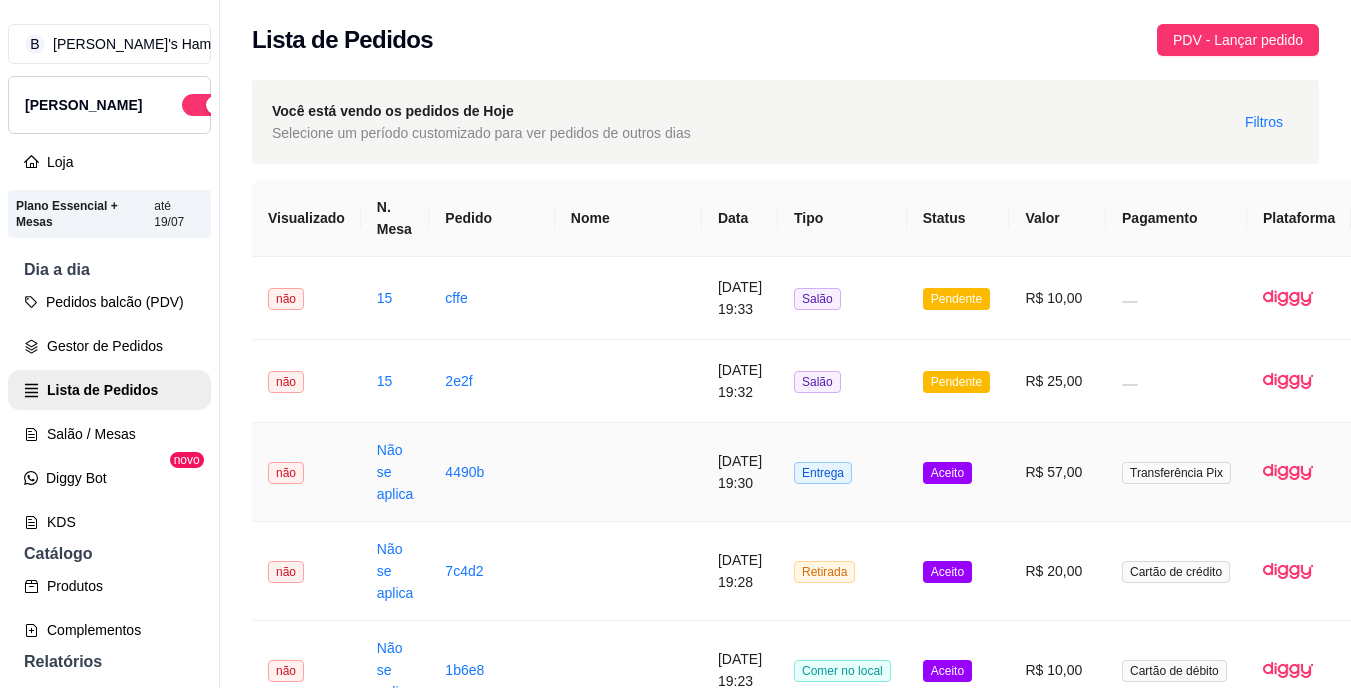 click on "R$ 57,00" at bounding box center [1057, 472] 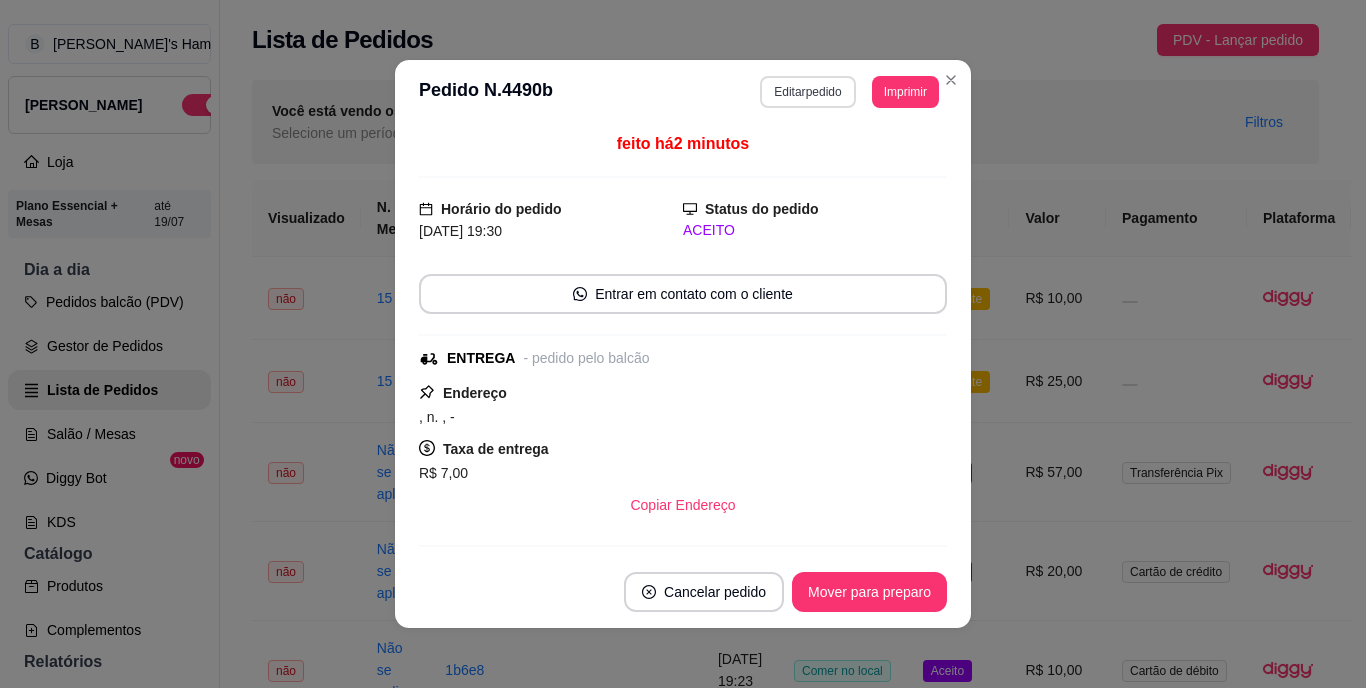 click on "Editar  pedido" at bounding box center (807, 92) 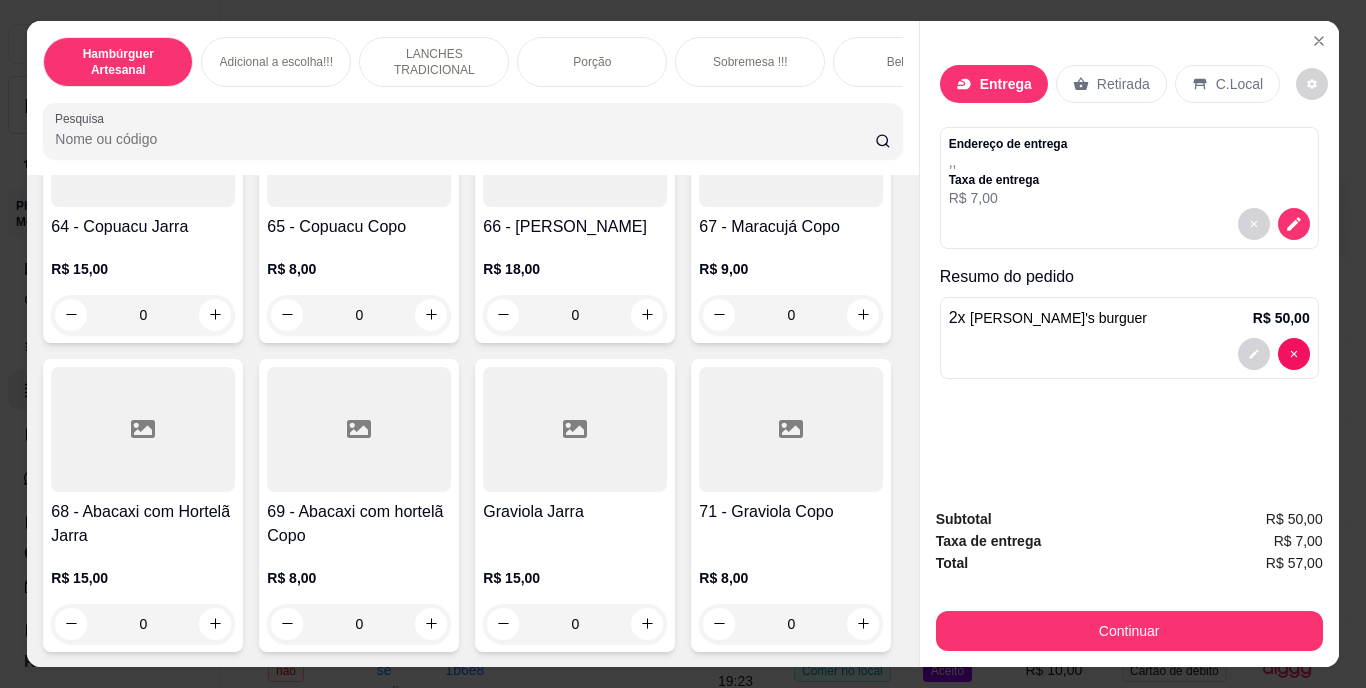 scroll, scrollTop: 7900, scrollLeft: 0, axis: vertical 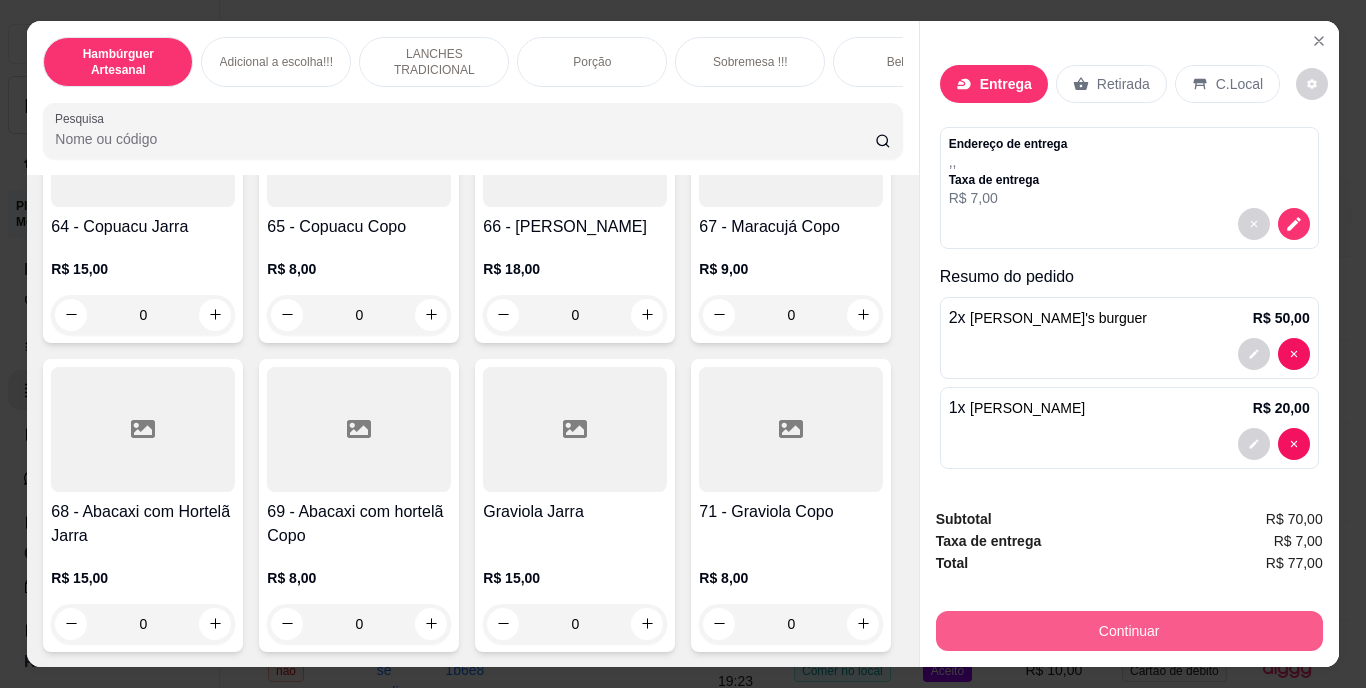 click on "Continuar" at bounding box center (1129, 631) 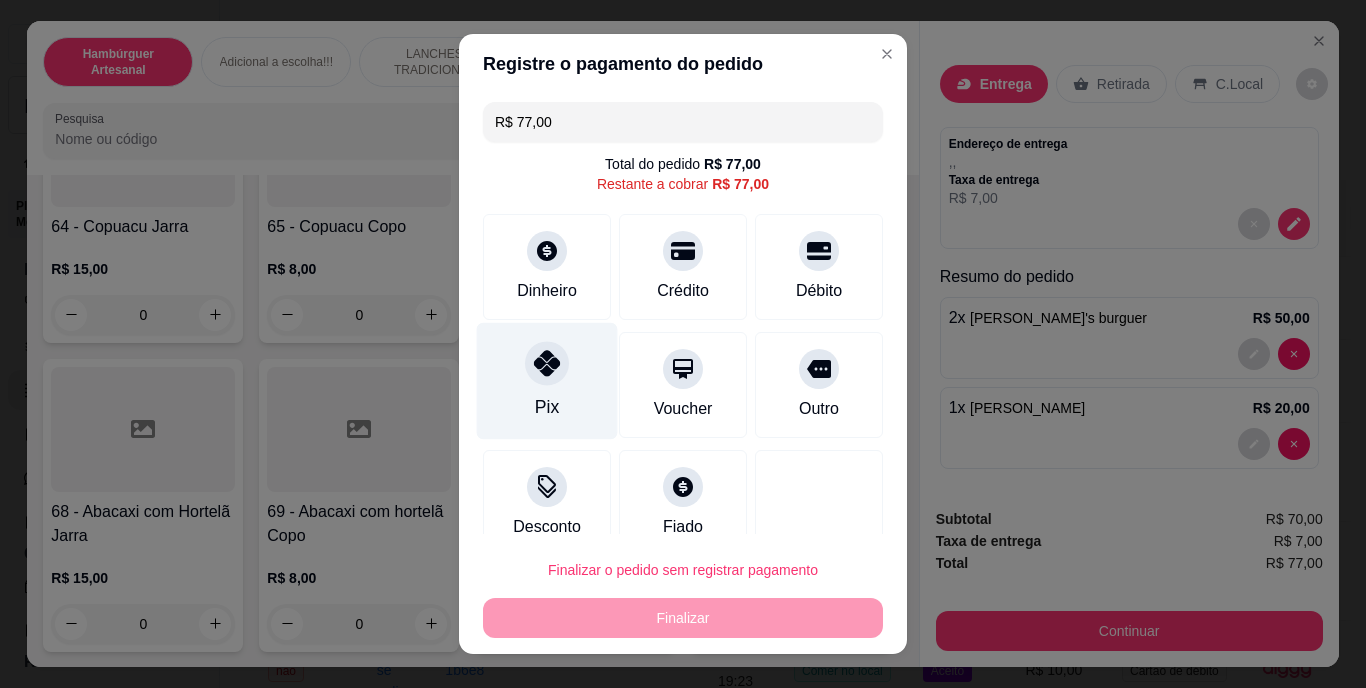 click 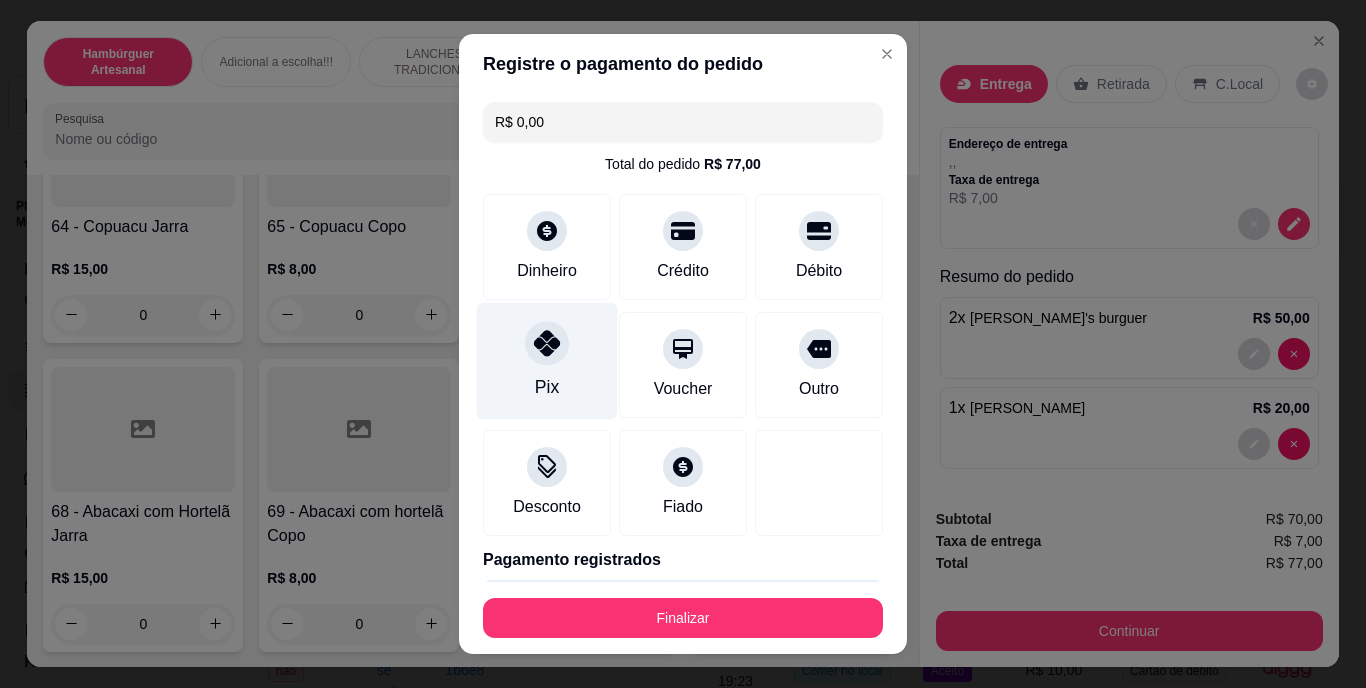 click on "Pix" at bounding box center (547, 388) 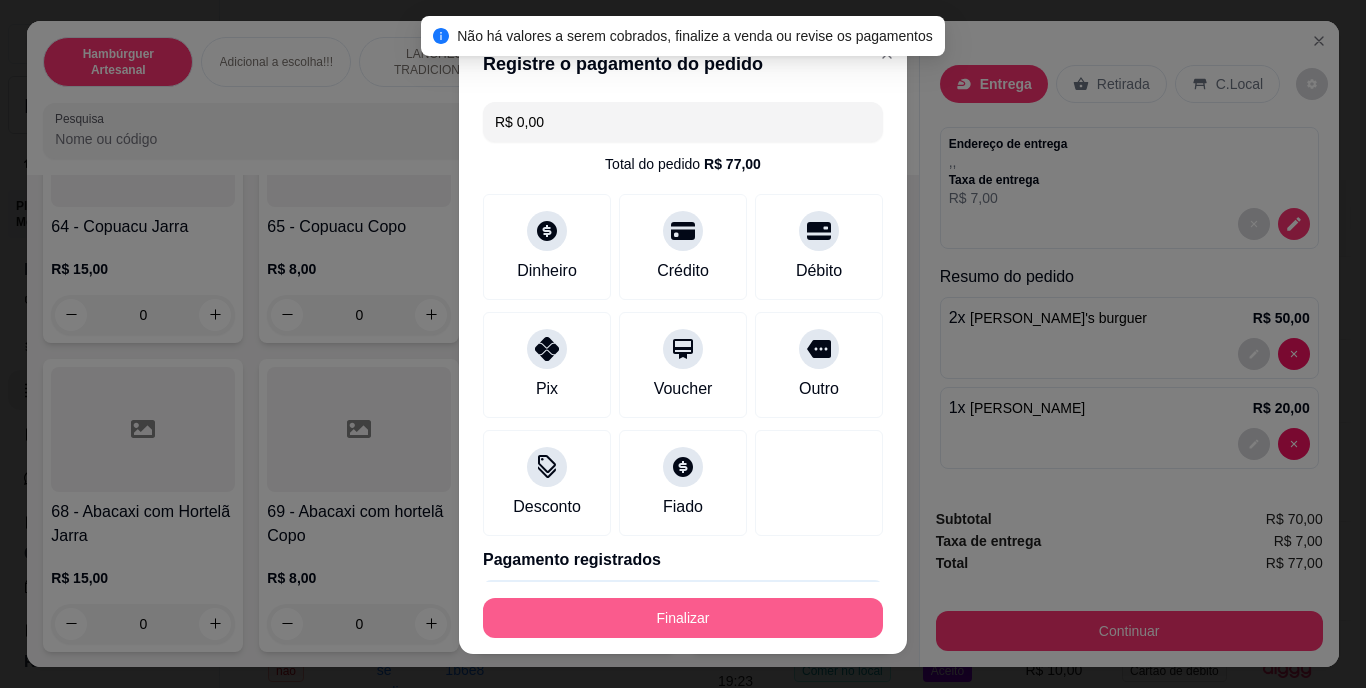click on "Finalizar" at bounding box center (683, 618) 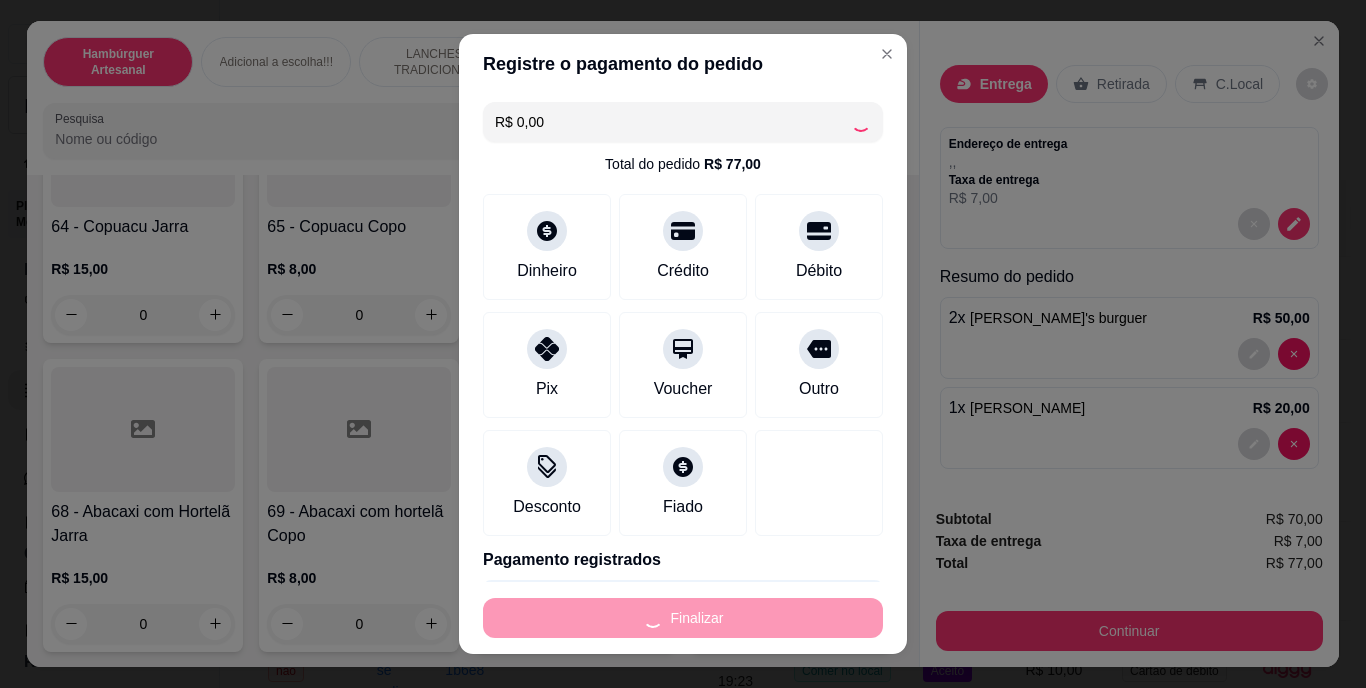 type on "0" 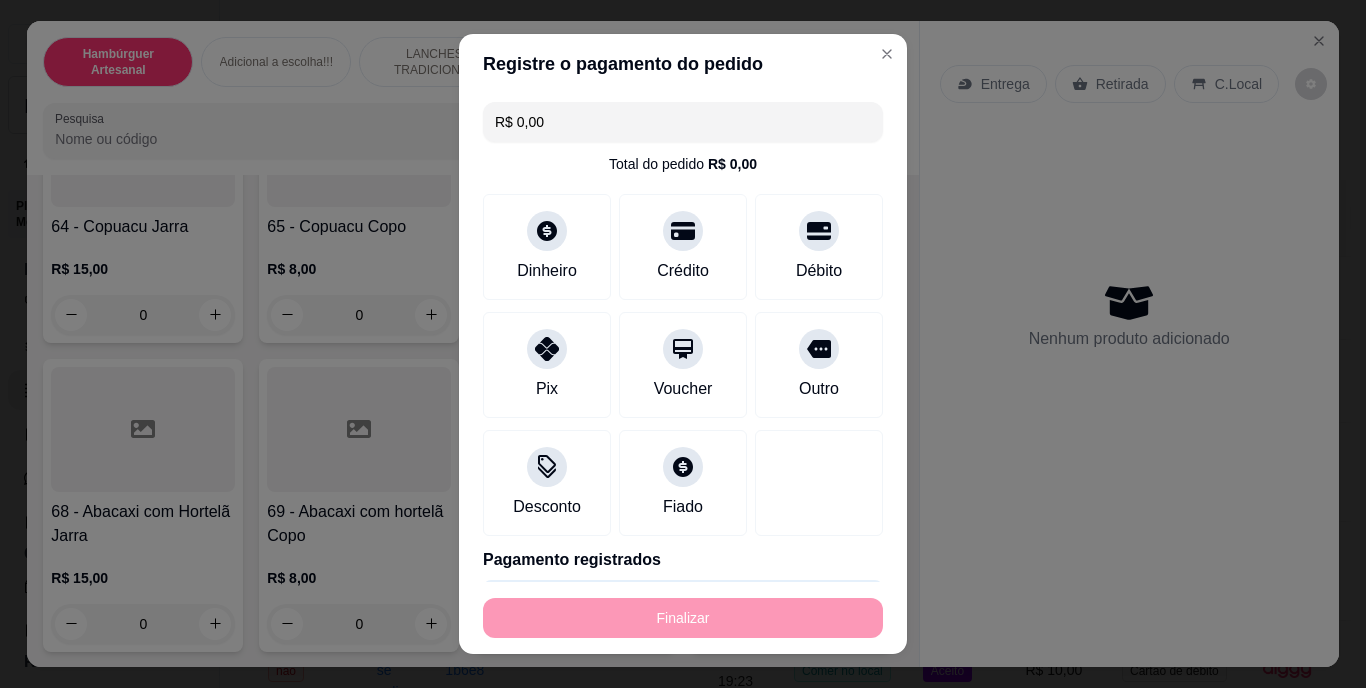 type on "-R$ 77,00" 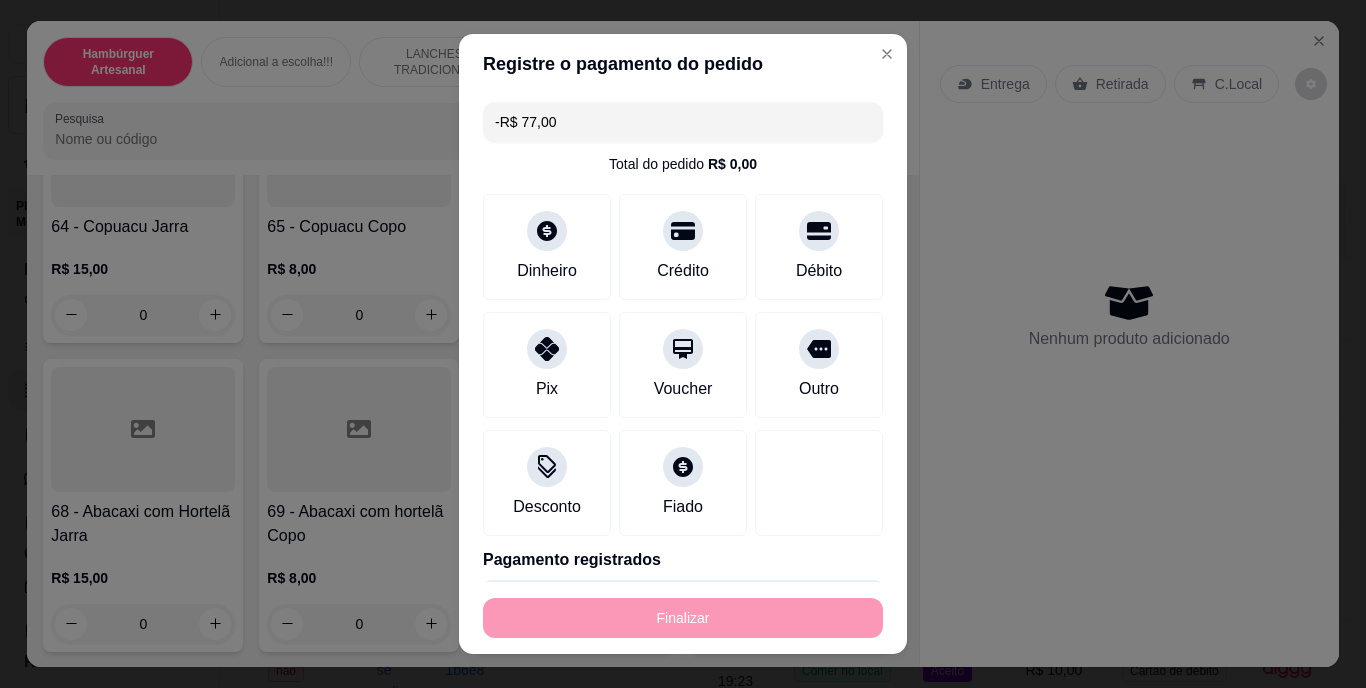 scroll, scrollTop: 7898, scrollLeft: 0, axis: vertical 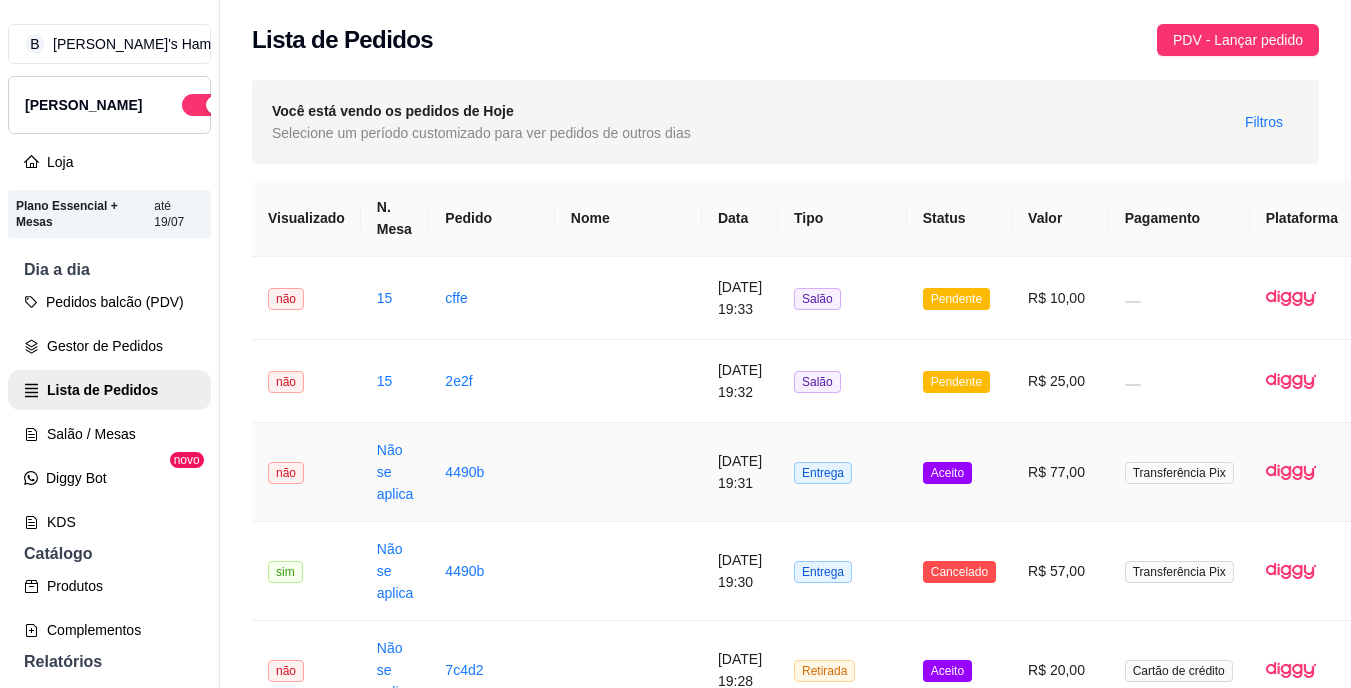 click on "[DATE] 19:31" at bounding box center (740, 472) 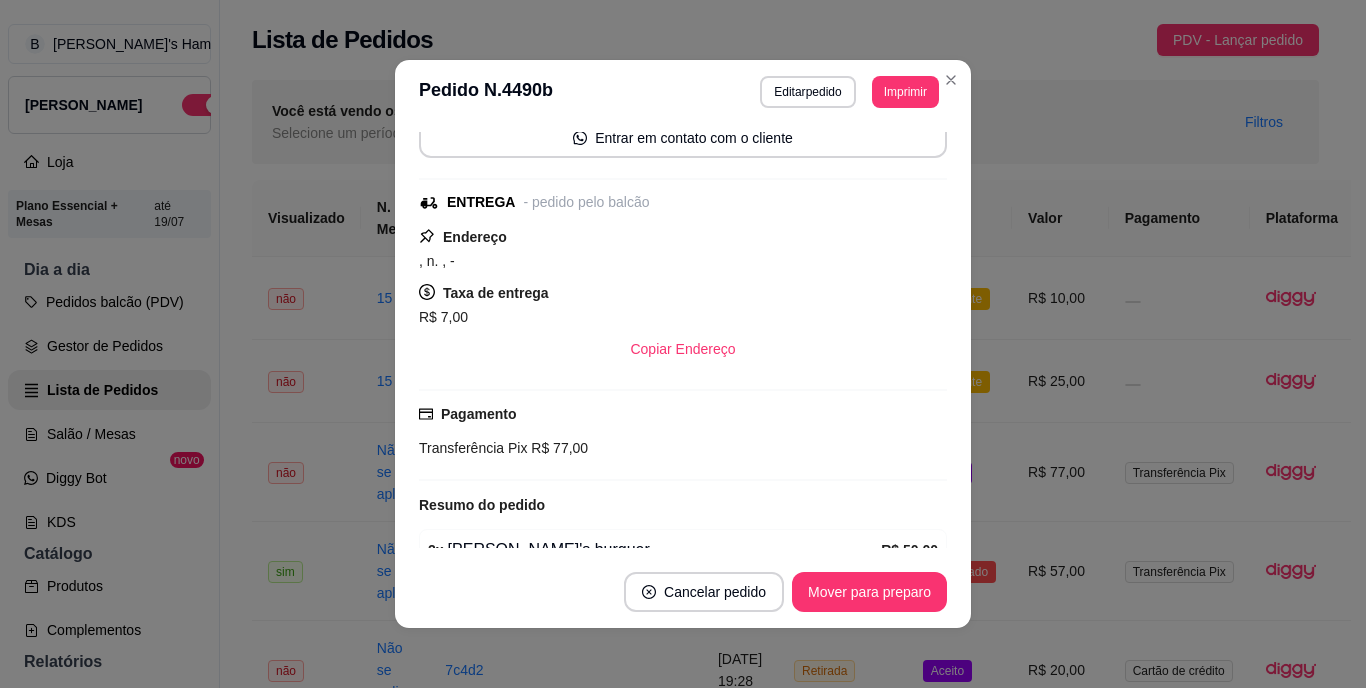 scroll, scrollTop: 300, scrollLeft: 0, axis: vertical 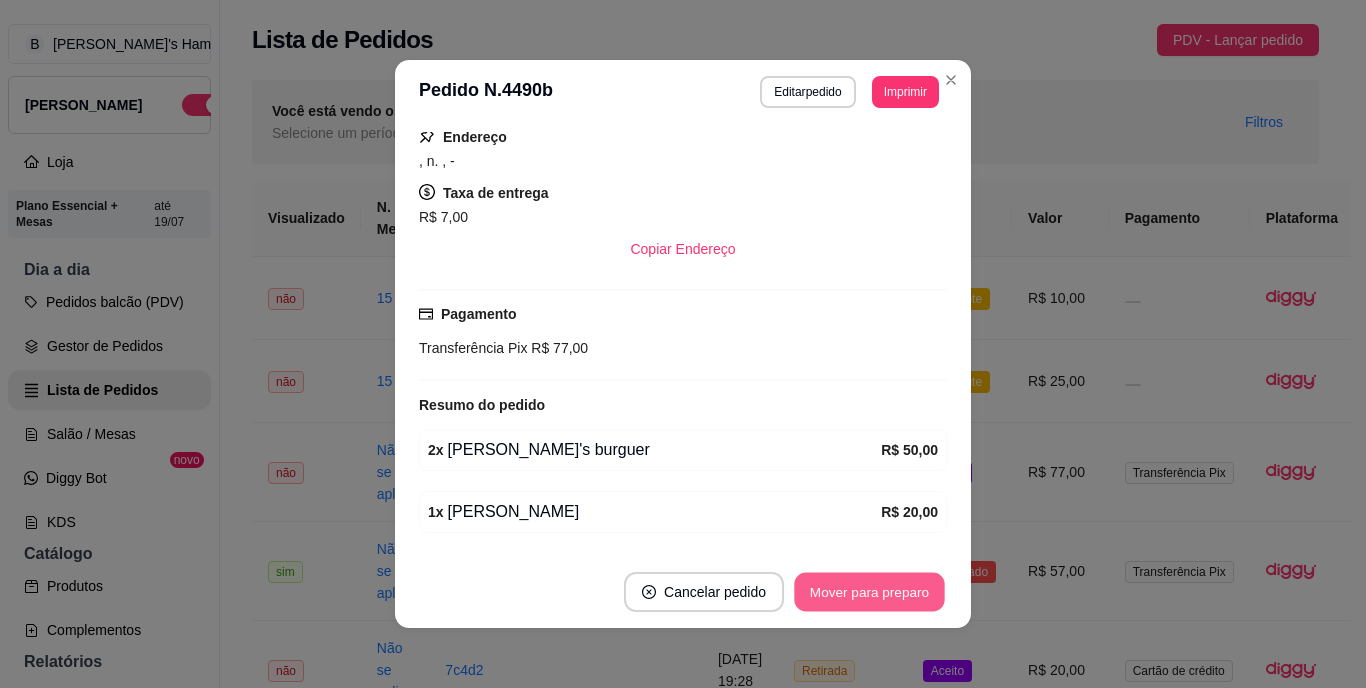 click on "Mover para preparo" at bounding box center (869, 592) 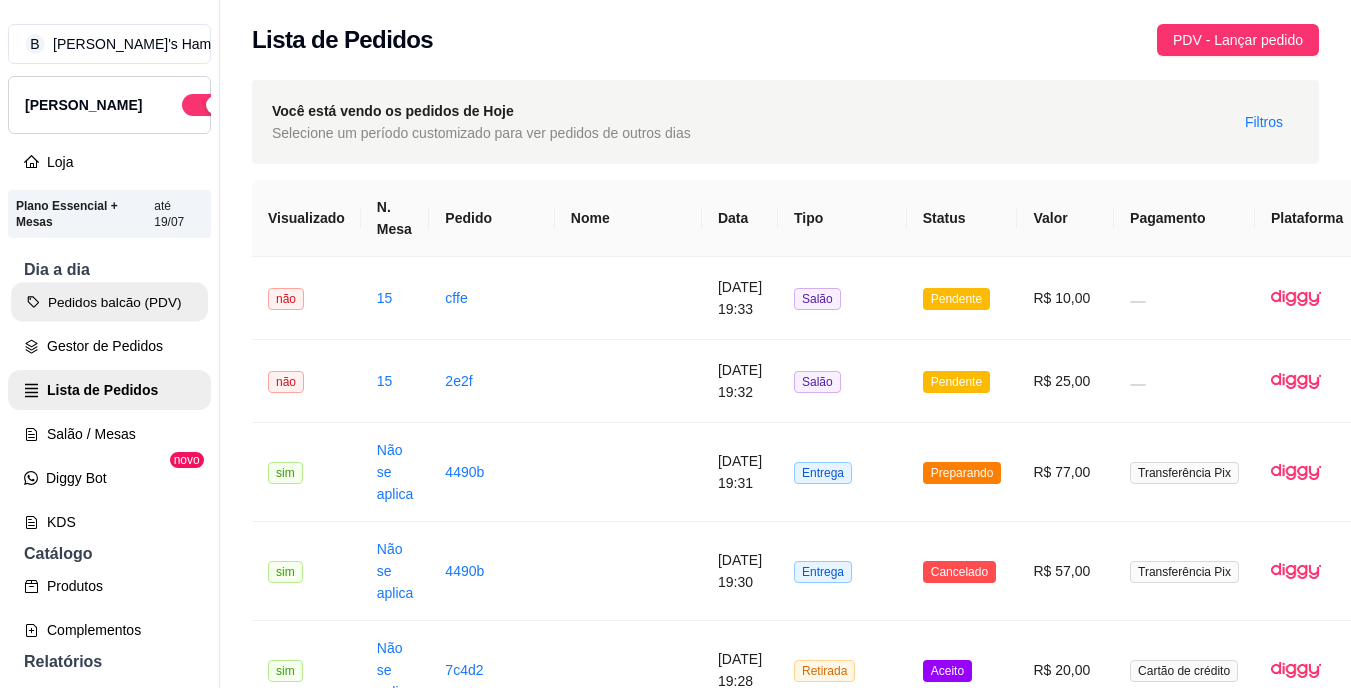 click on "Pedidos balcão (PDV)" at bounding box center [109, 302] 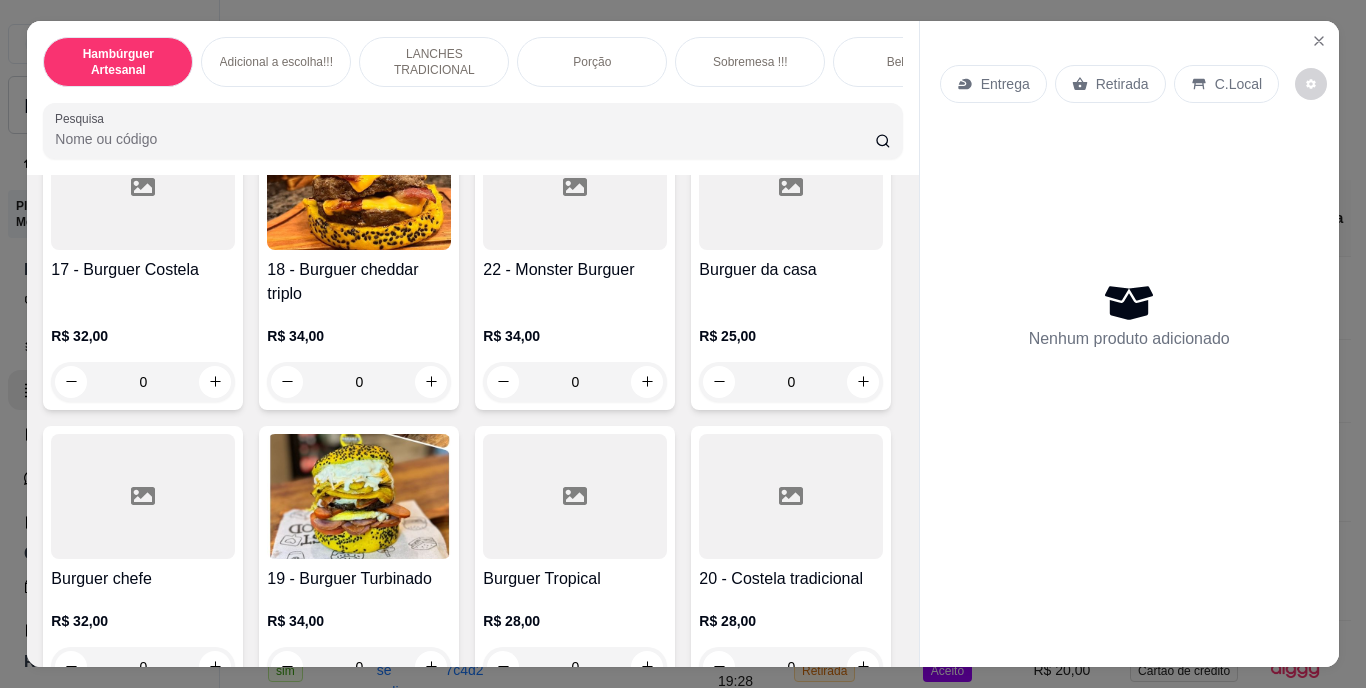 scroll, scrollTop: 1426, scrollLeft: 0, axis: vertical 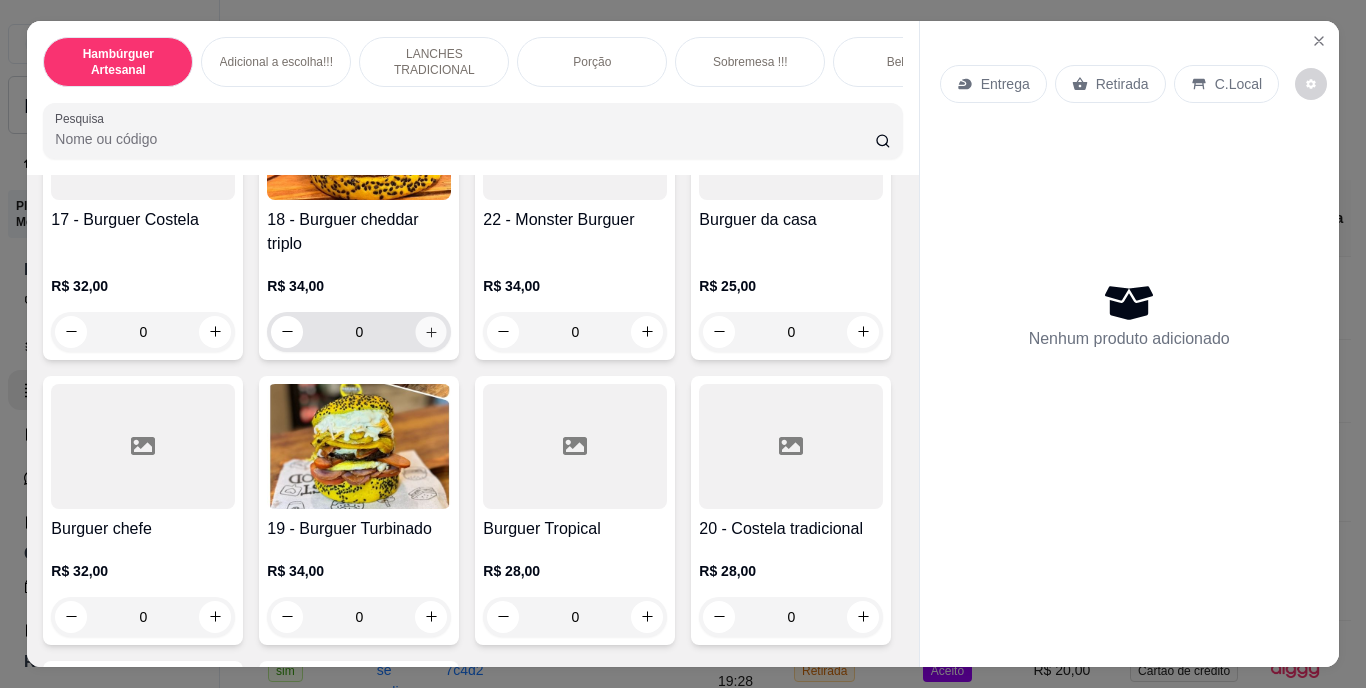 click 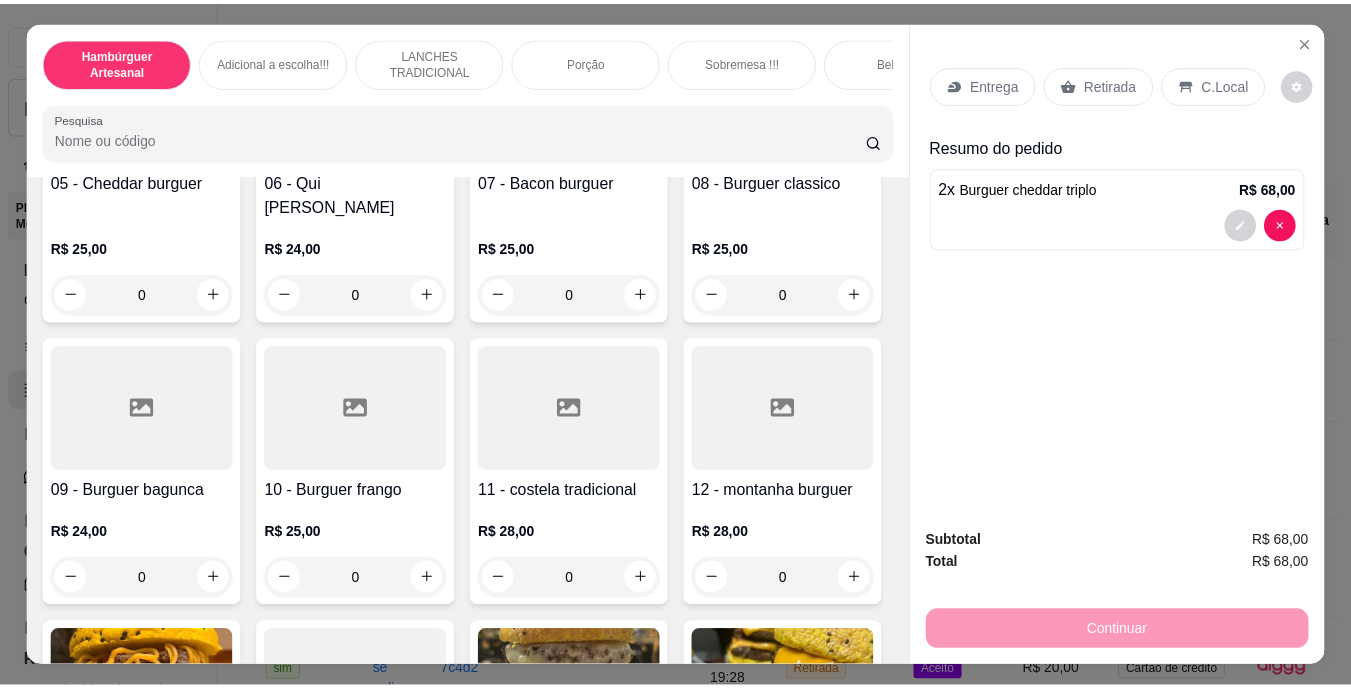 scroll, scrollTop: 579, scrollLeft: 0, axis: vertical 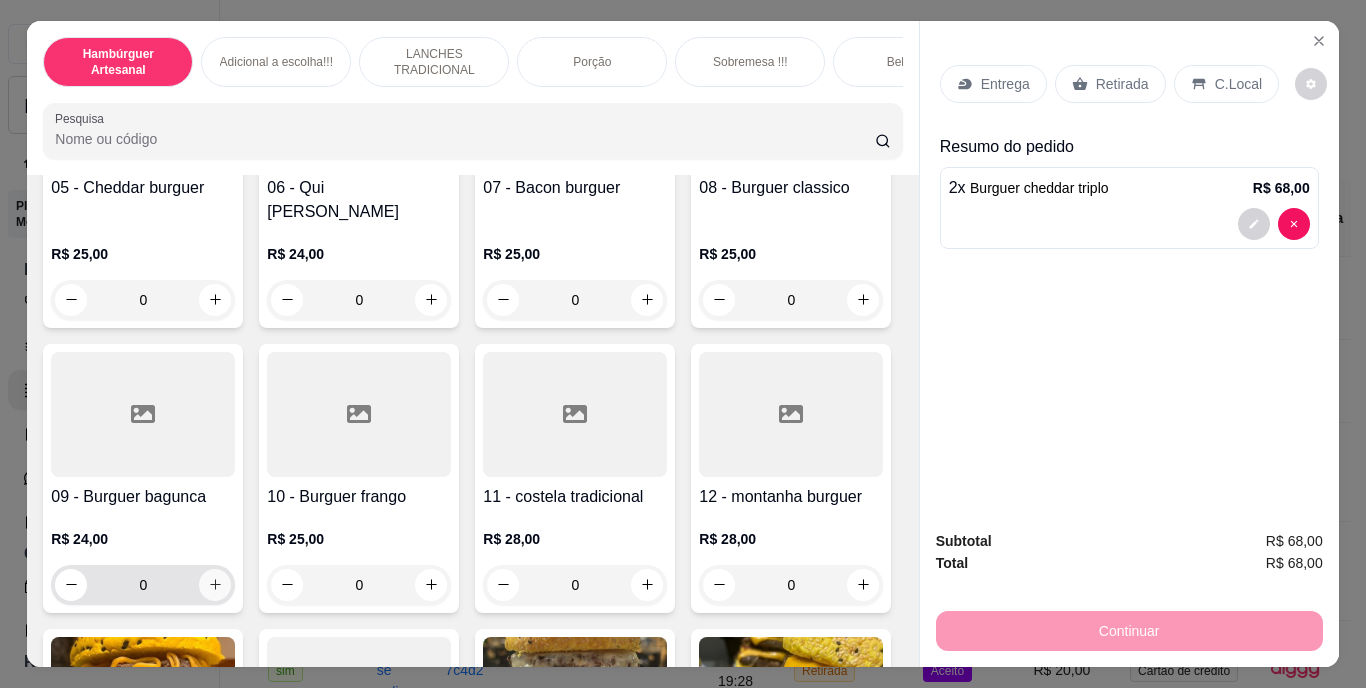 click at bounding box center [215, 585] 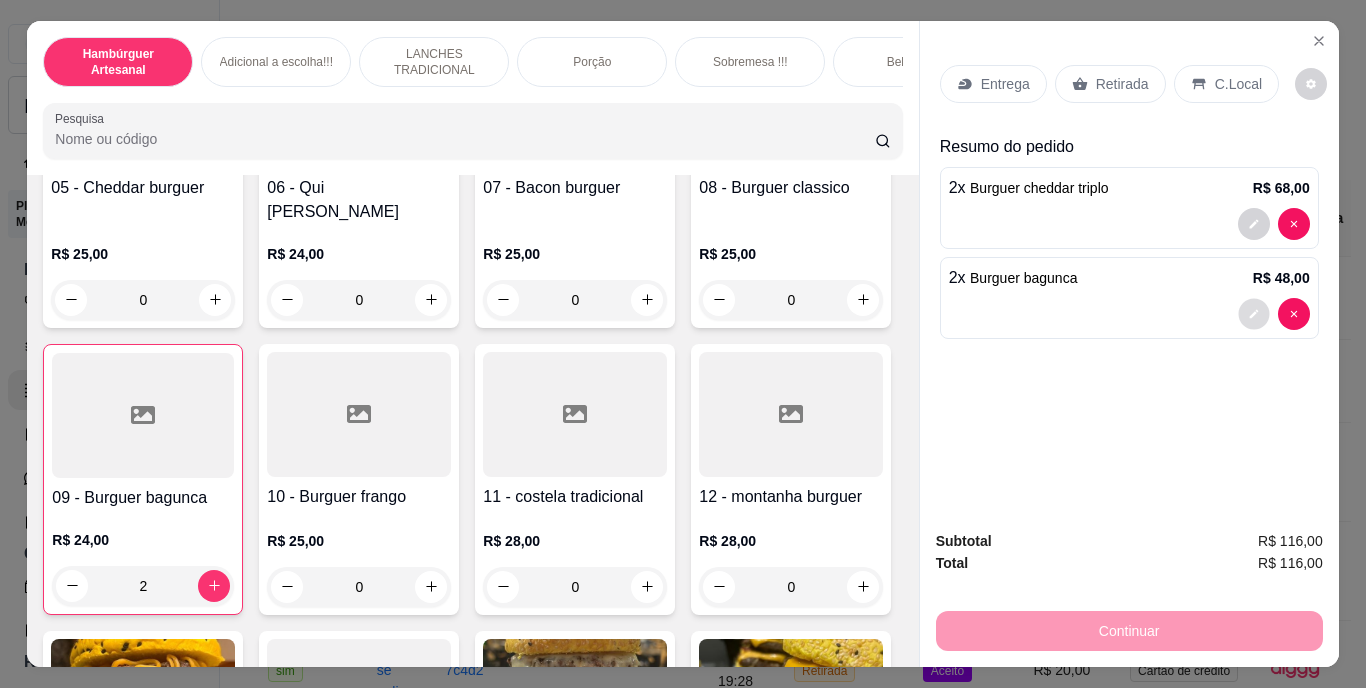 click 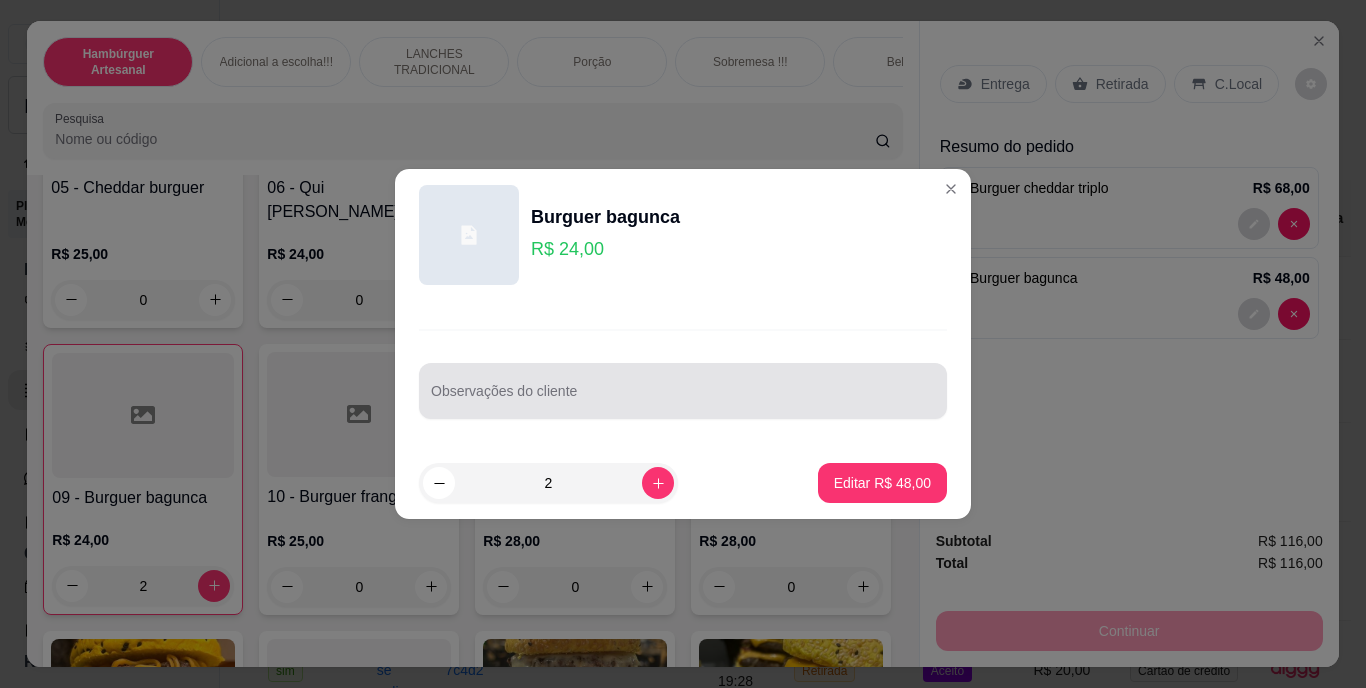 click at bounding box center [683, 391] 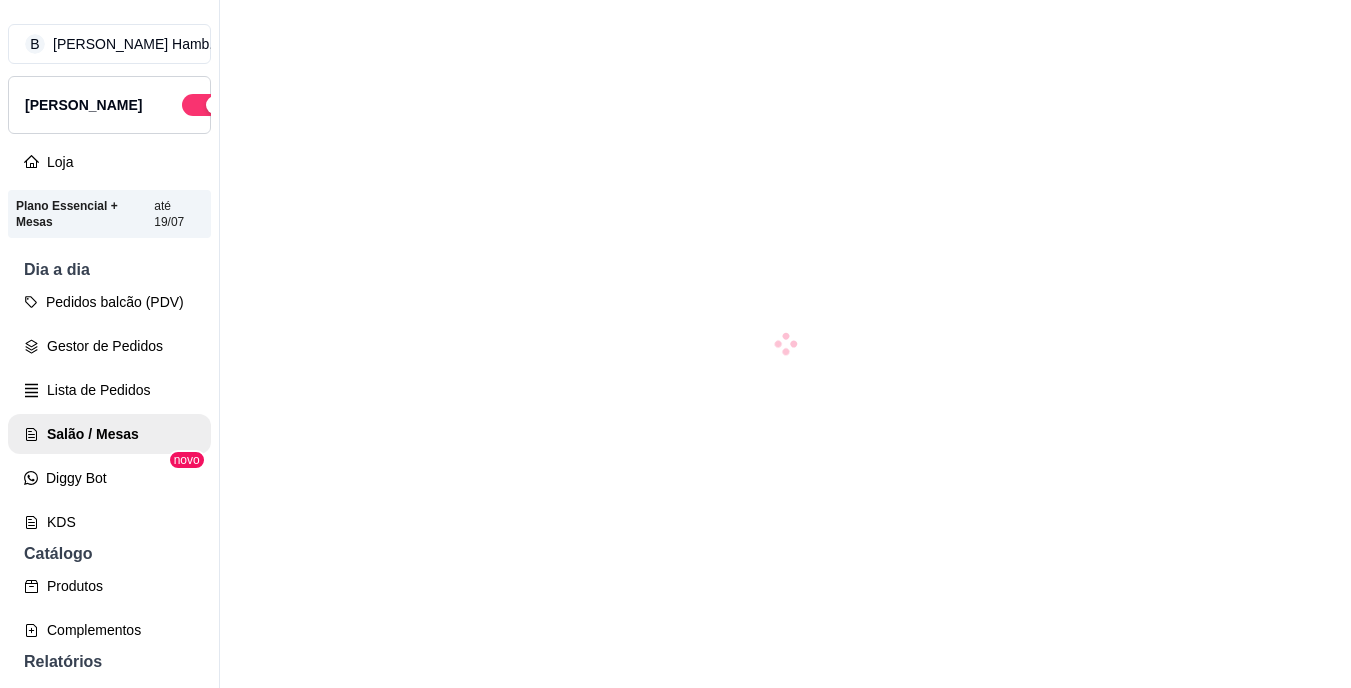 scroll, scrollTop: 0, scrollLeft: 0, axis: both 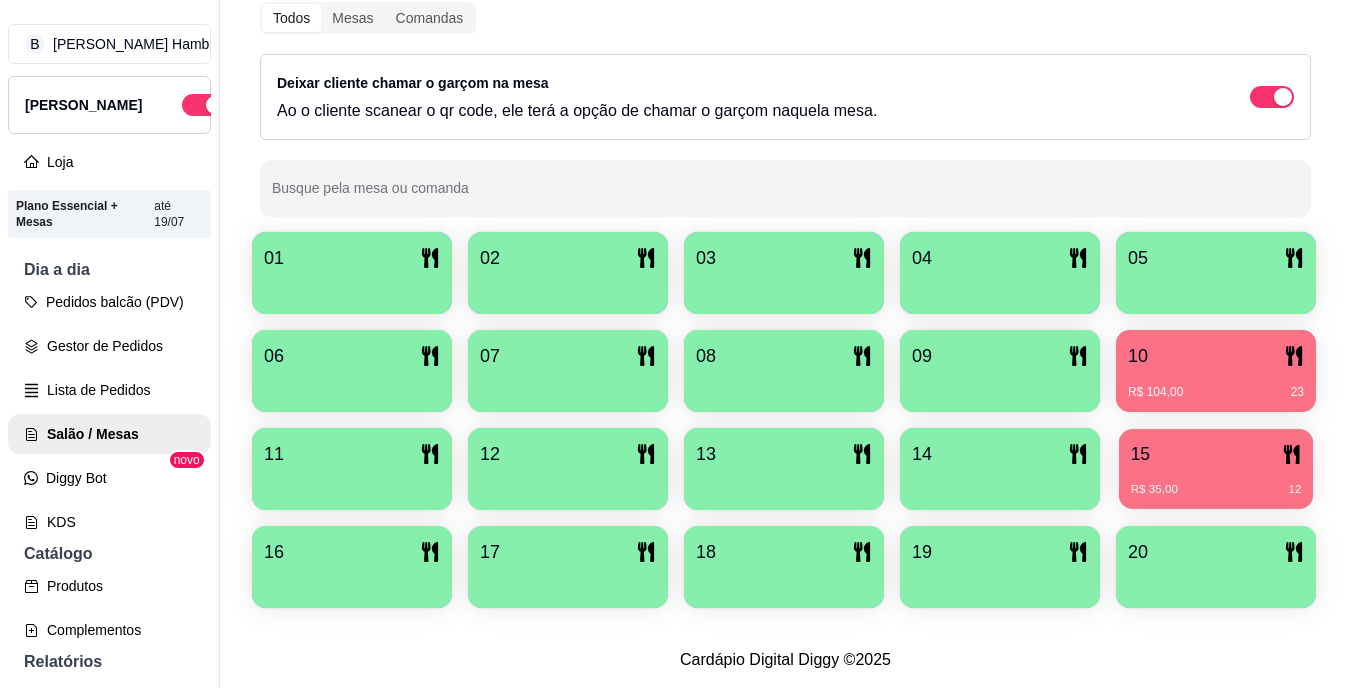 click on "R$ 35,00 12" at bounding box center (1216, 482) 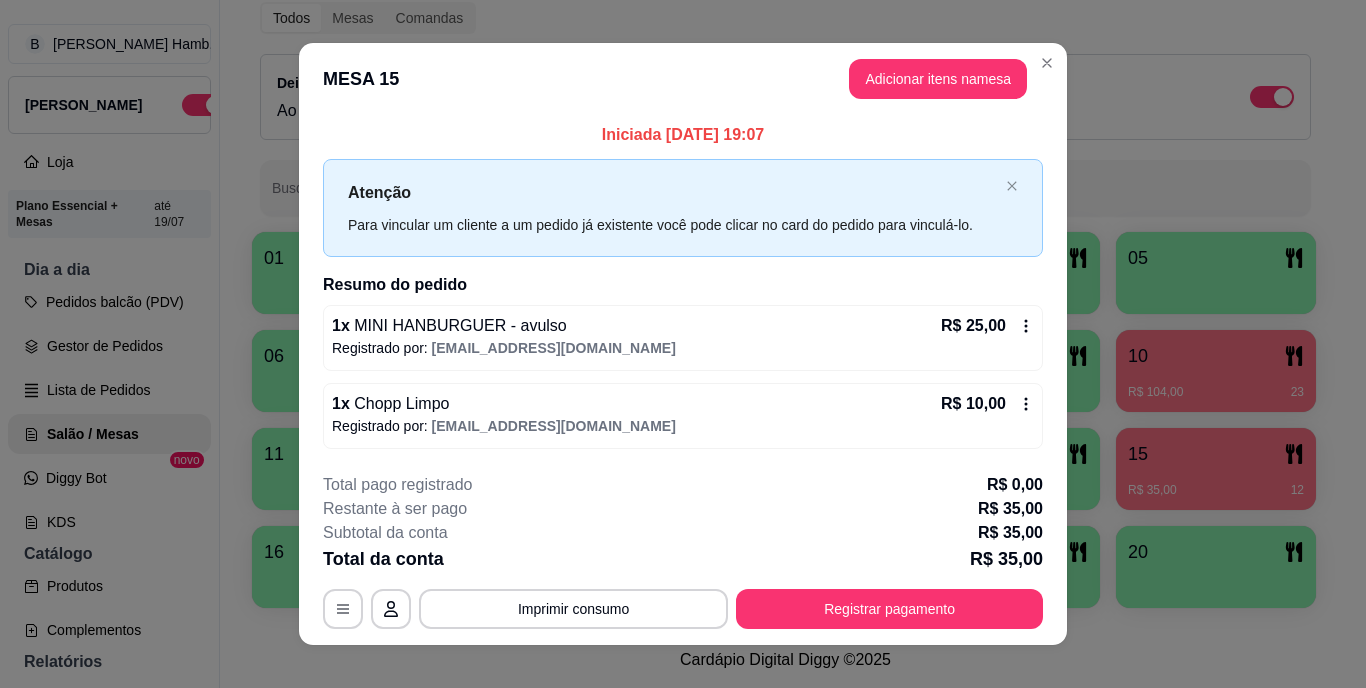 scroll, scrollTop: 21, scrollLeft: 0, axis: vertical 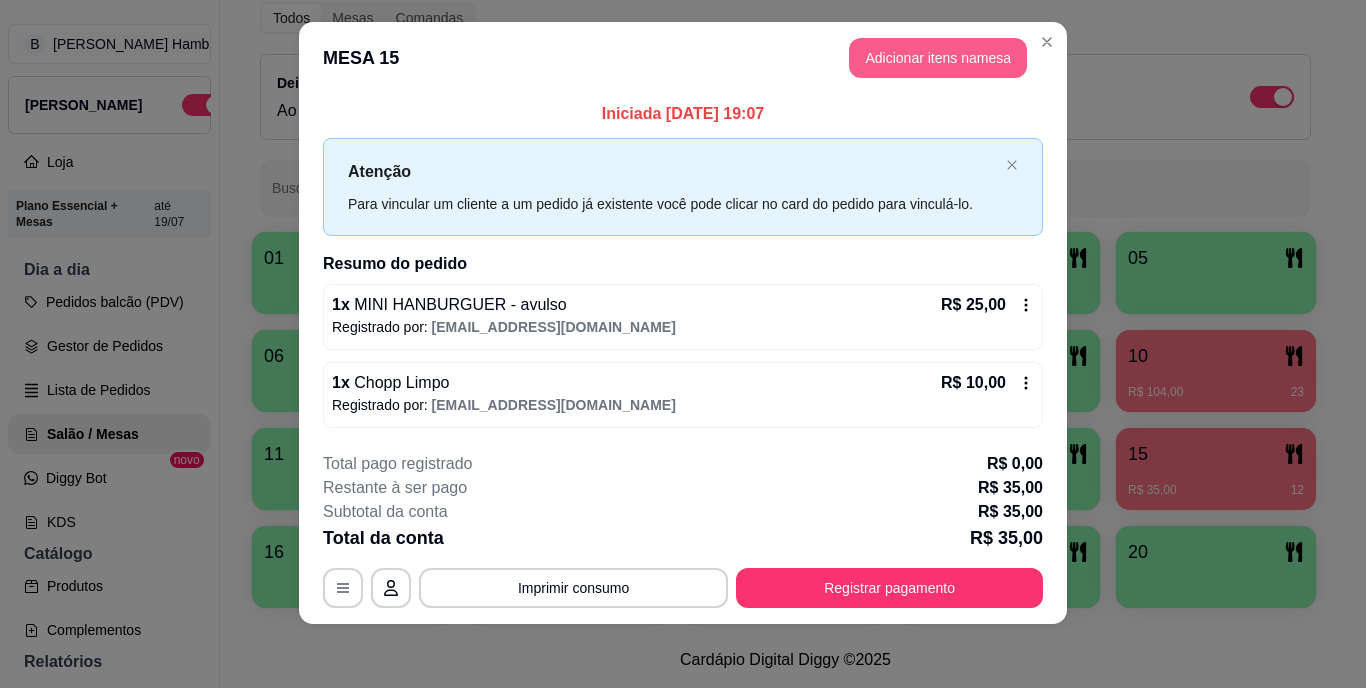 click on "Adicionar itens na  mesa" at bounding box center (938, 58) 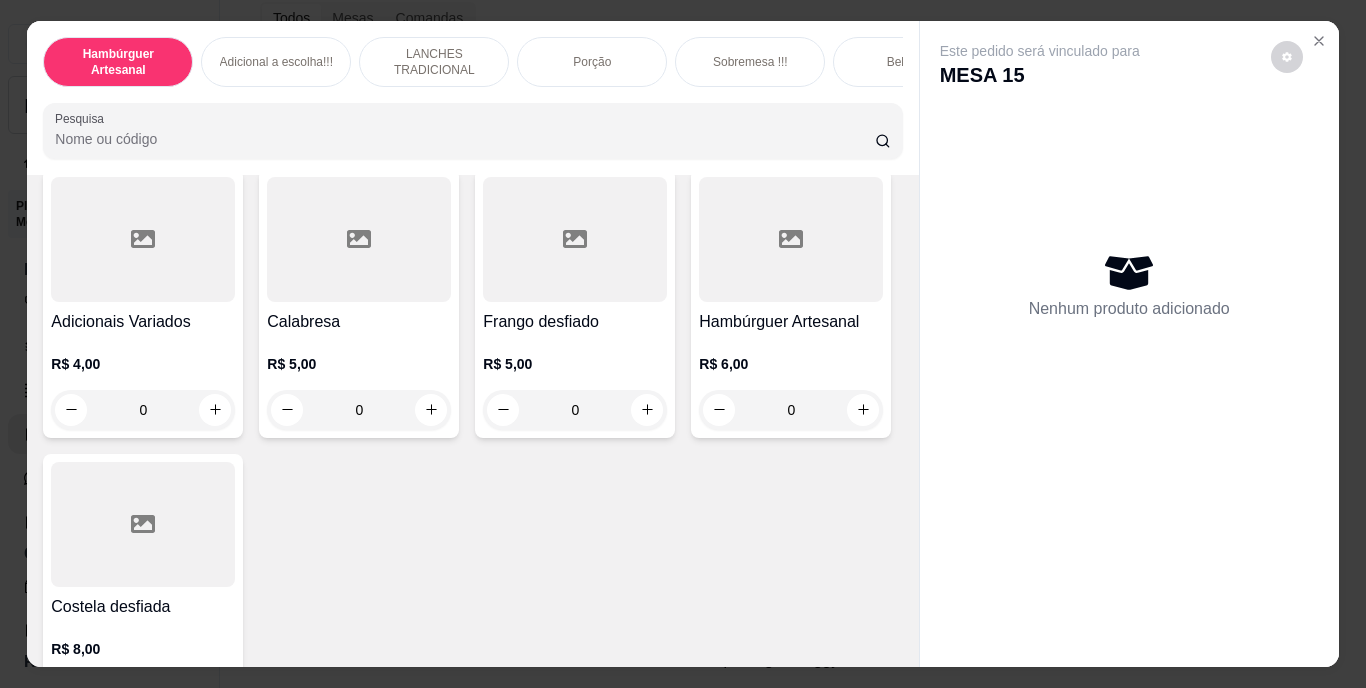 scroll, scrollTop: 2274, scrollLeft: 0, axis: vertical 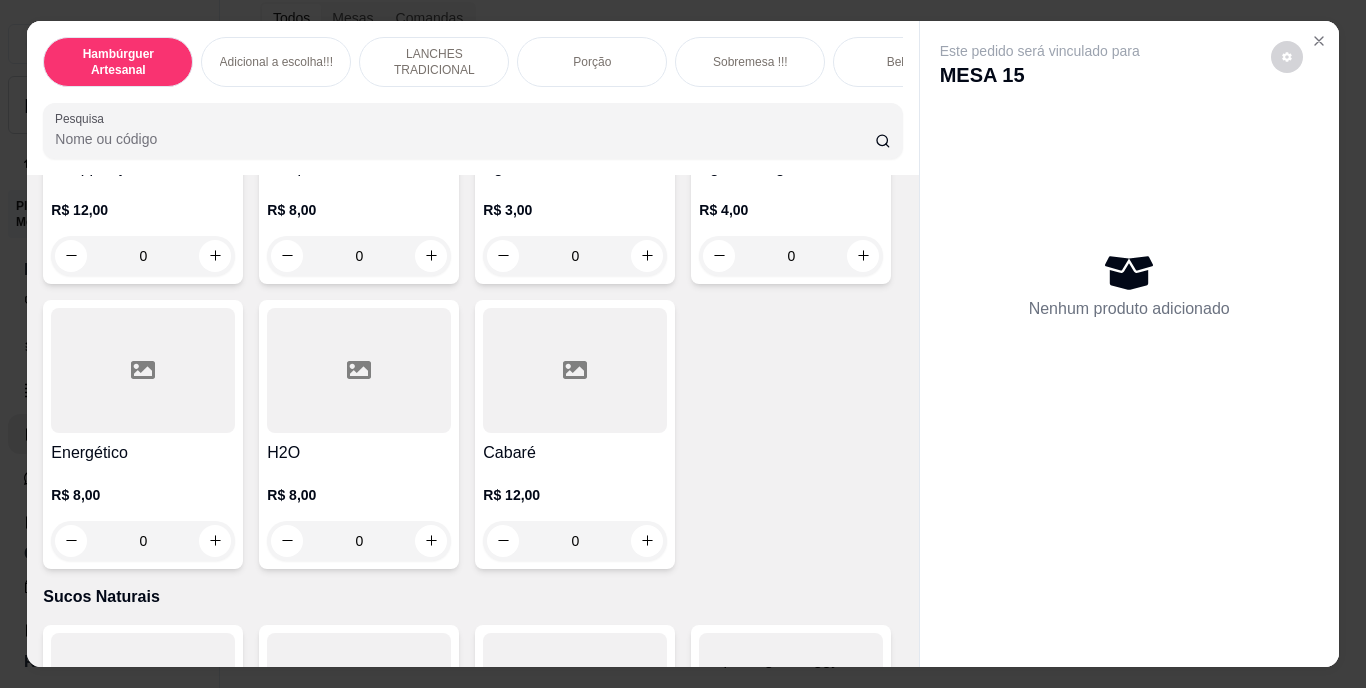 click 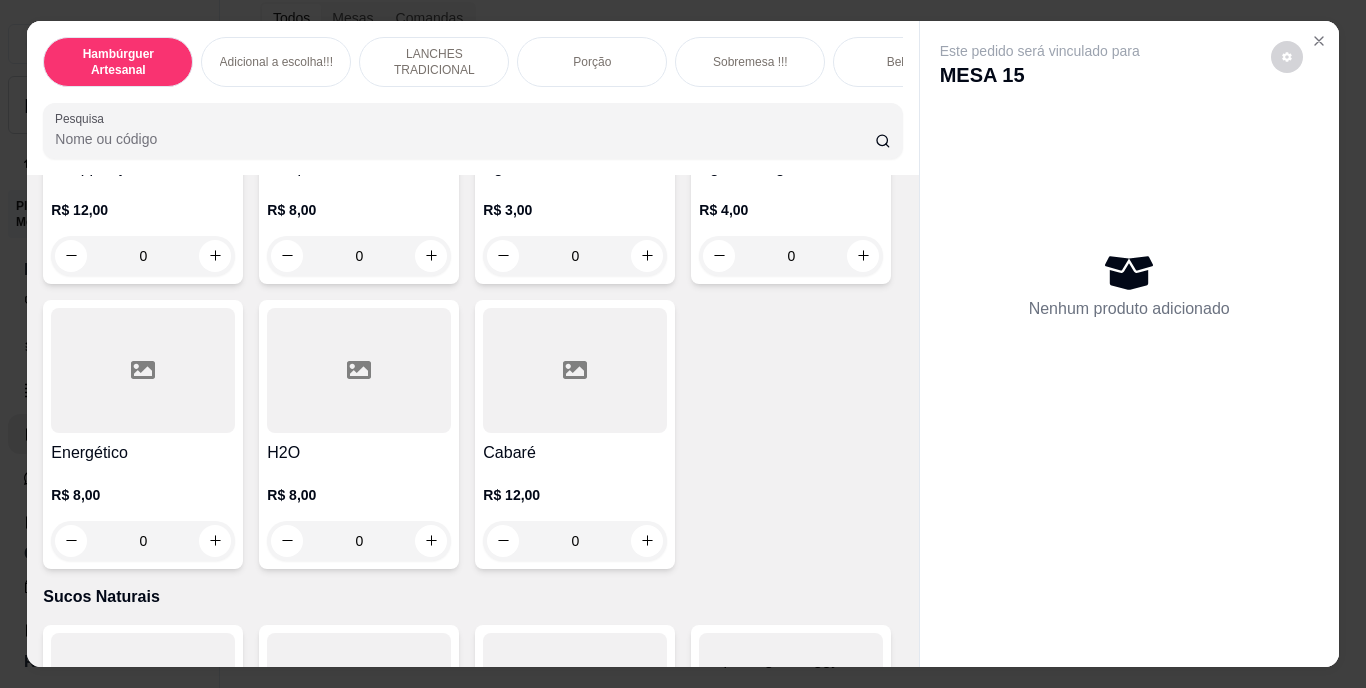 type on "1" 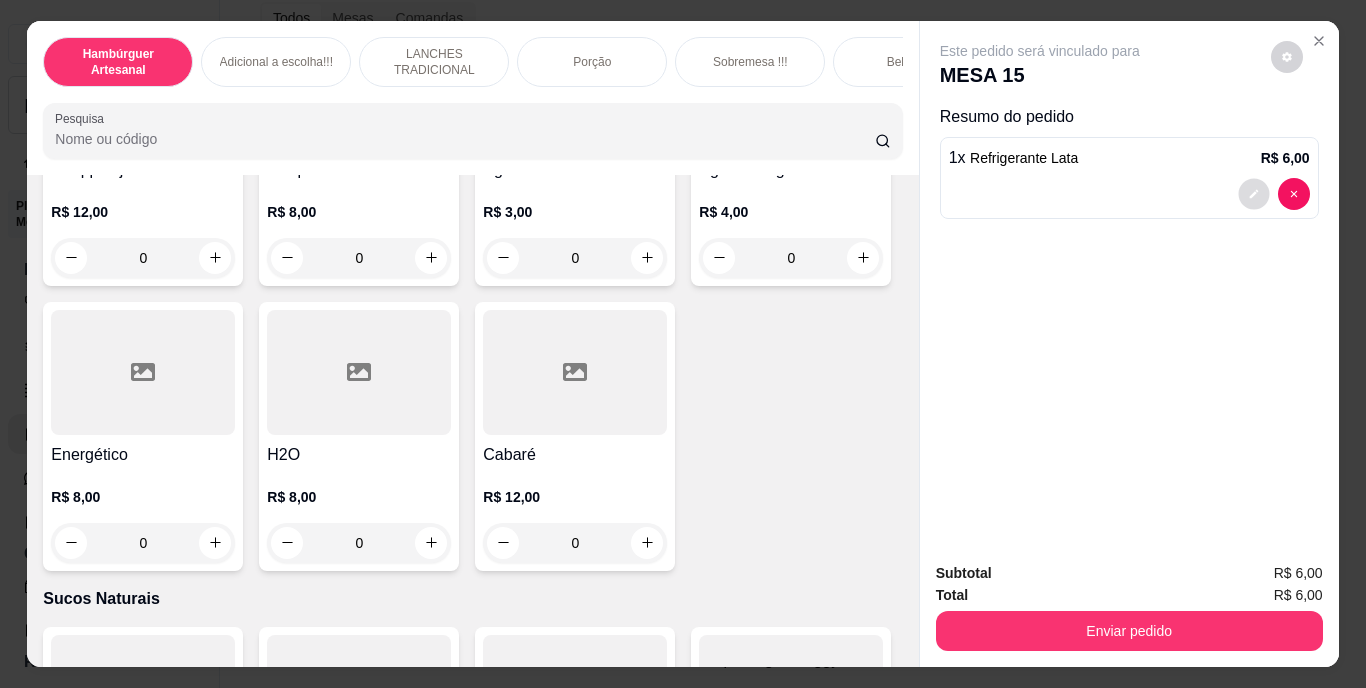 click 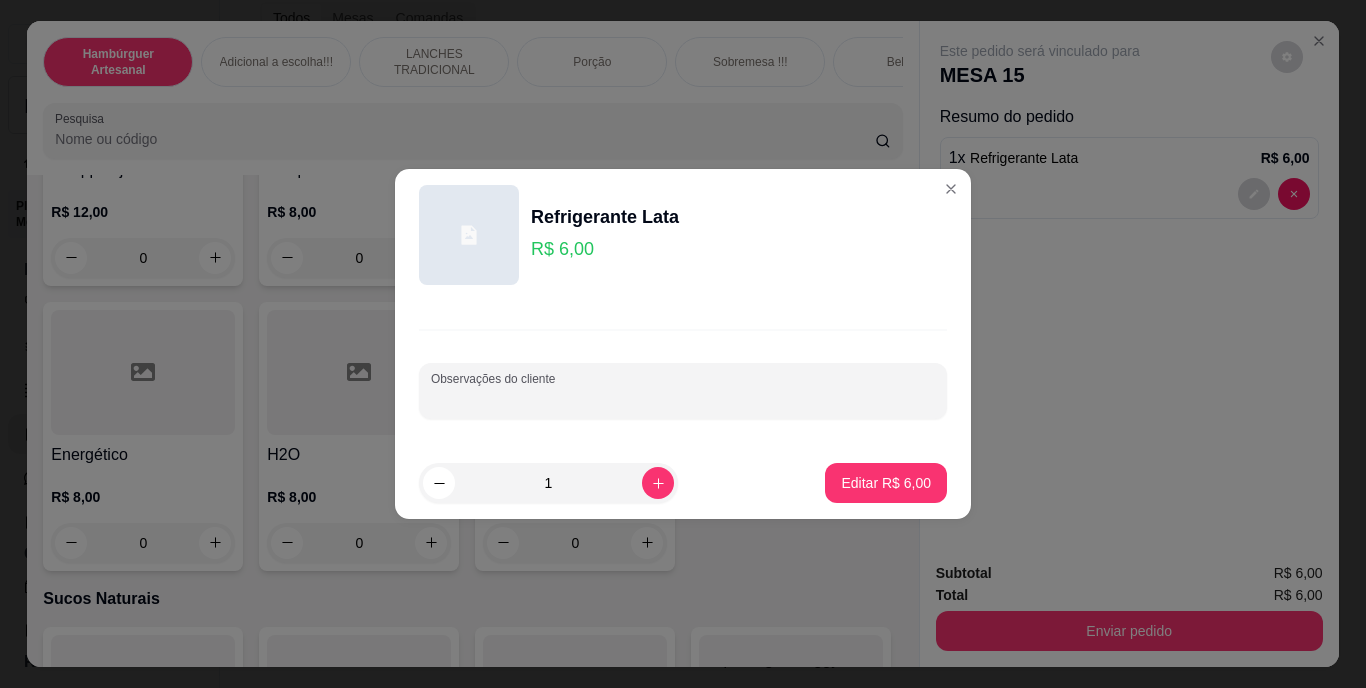 click on "Observações do cliente" at bounding box center [683, 399] 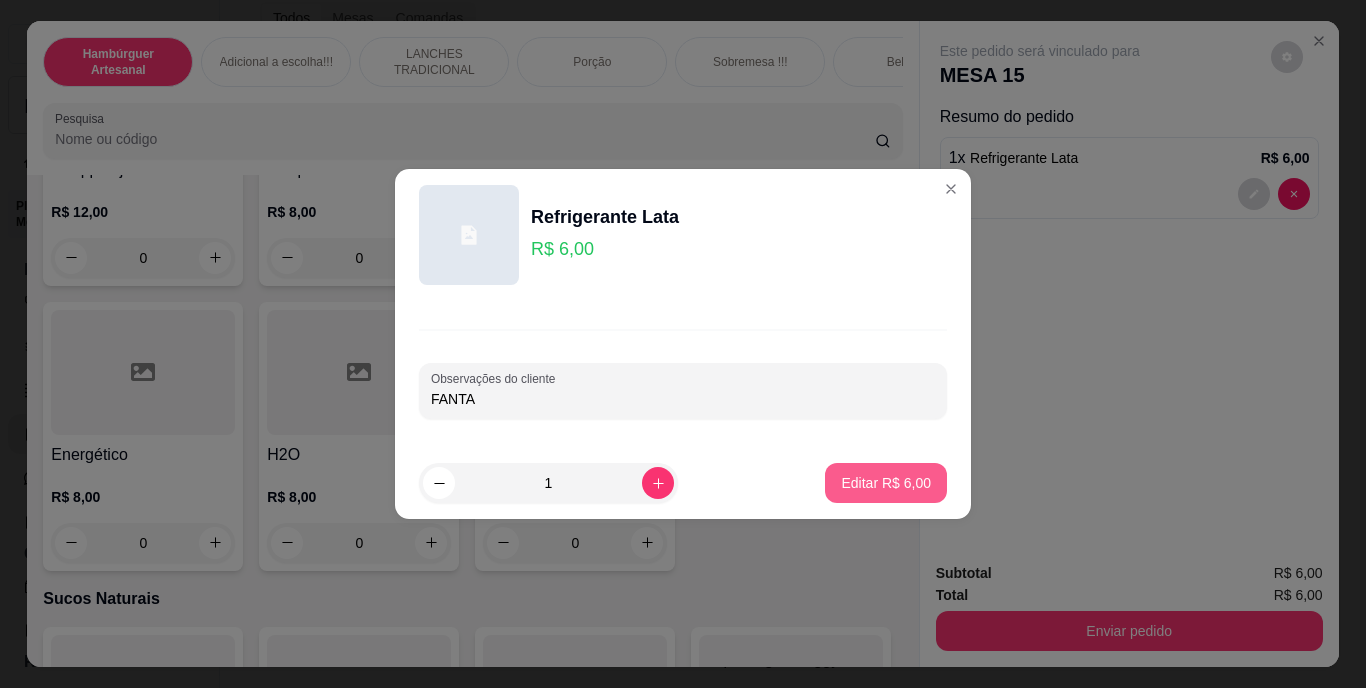 type on "FANTA" 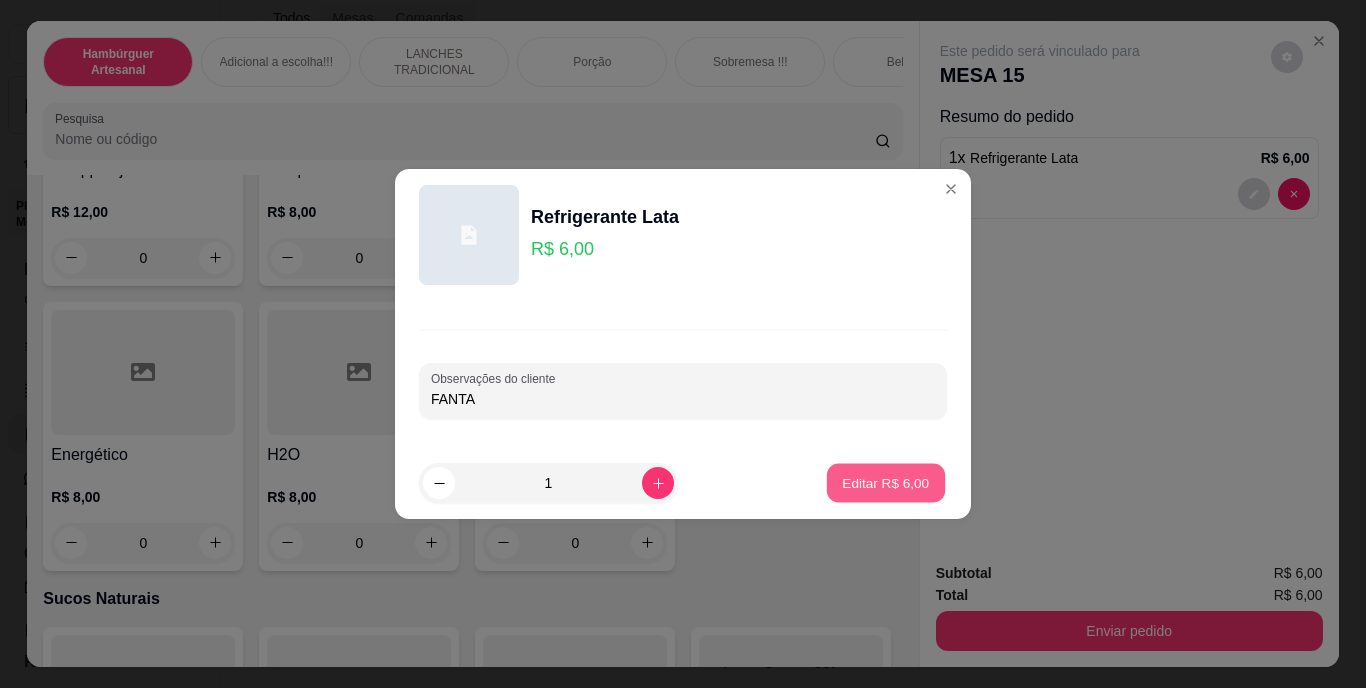 click on "Editar   R$ 6,00" at bounding box center [886, 483] 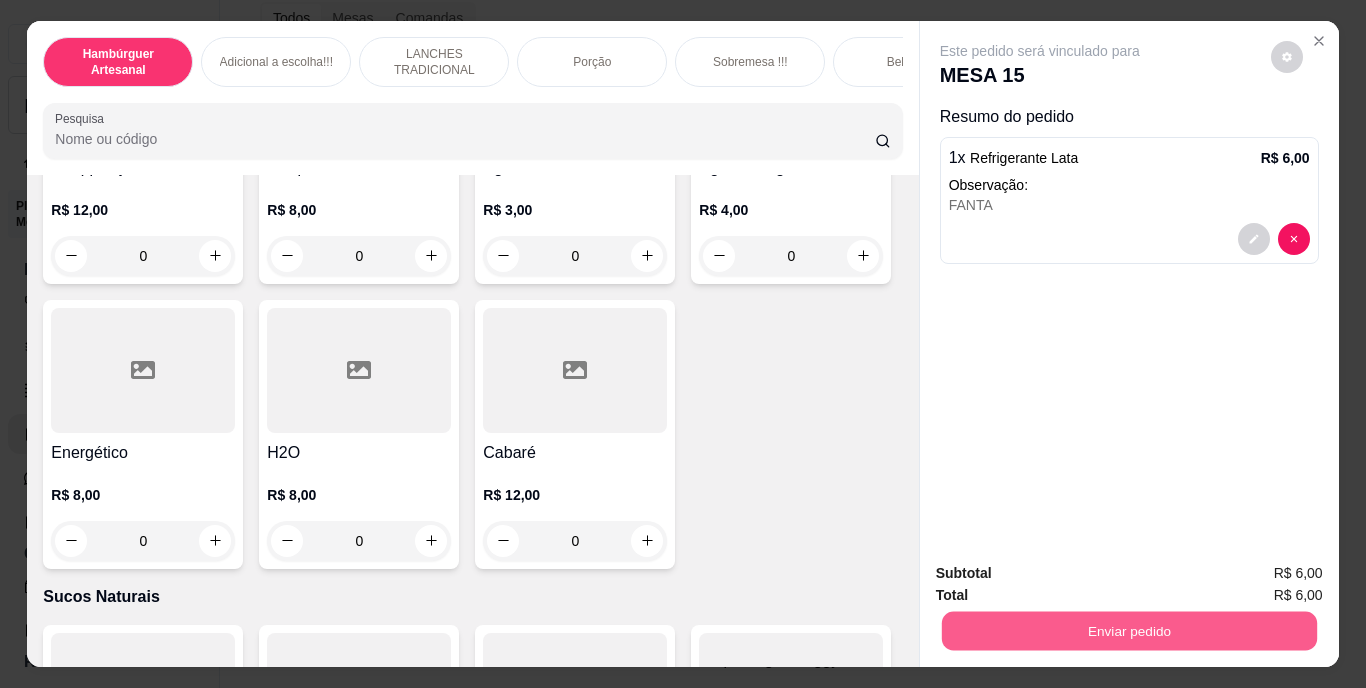 click on "Enviar pedido" at bounding box center [1128, 631] 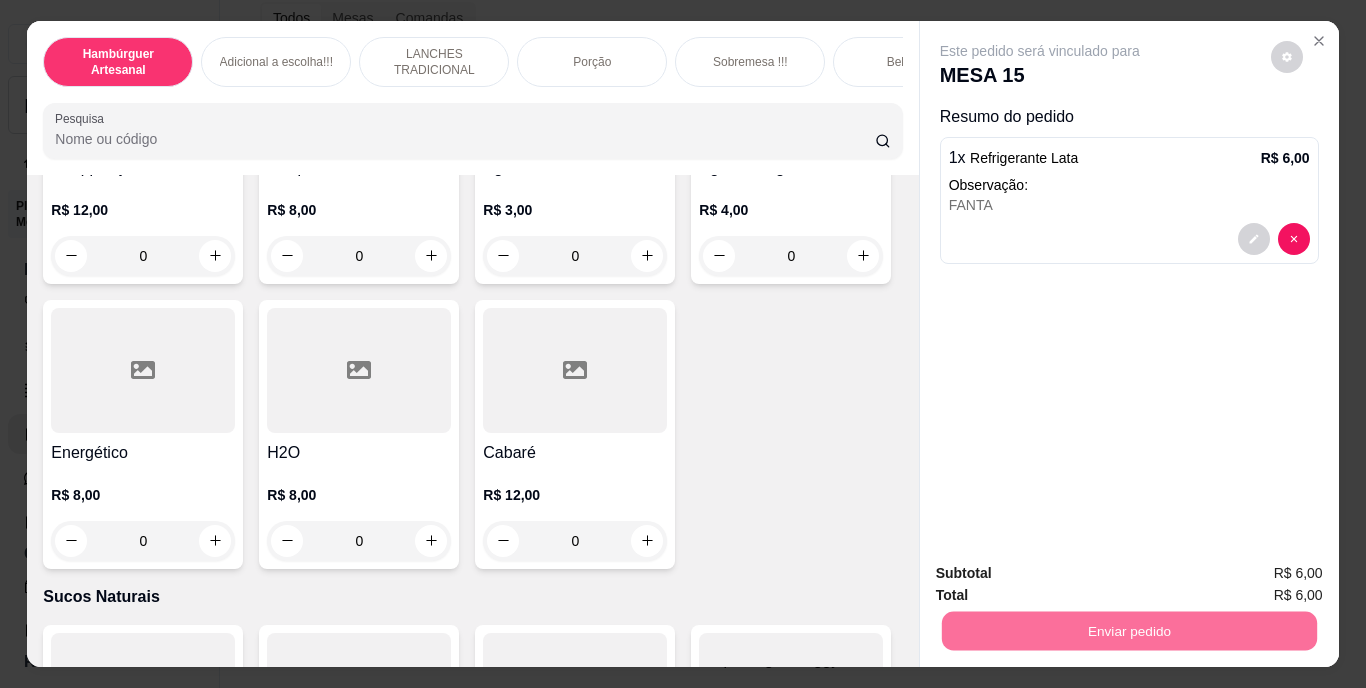 click on "Não registrar e enviar pedido" at bounding box center (1063, 574) 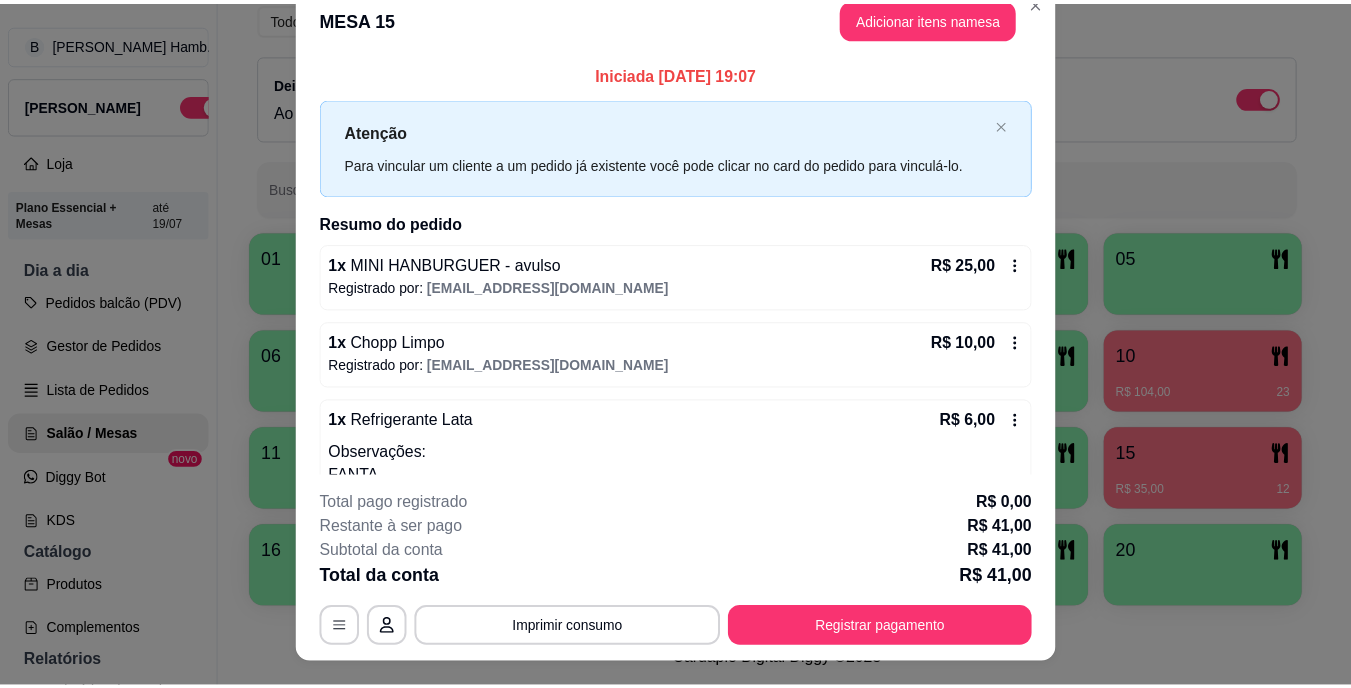scroll, scrollTop: 0, scrollLeft: 0, axis: both 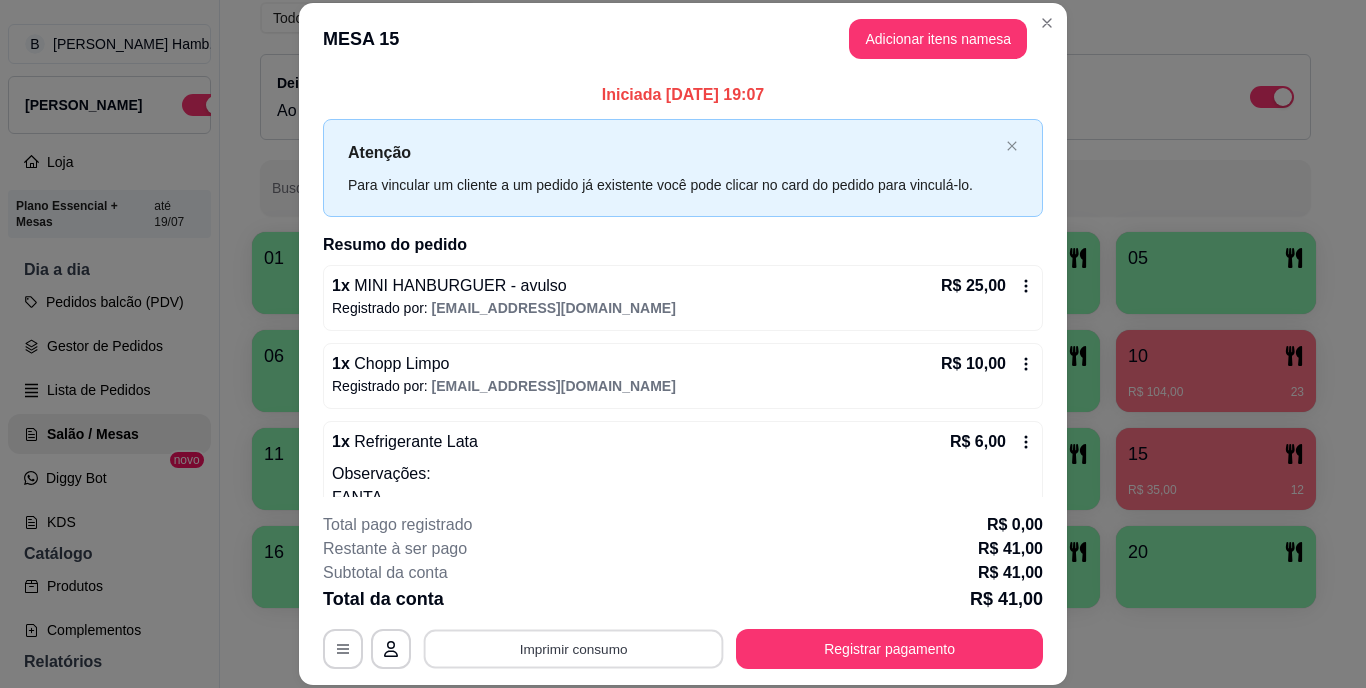 click on "Imprimir consumo" at bounding box center [574, 648] 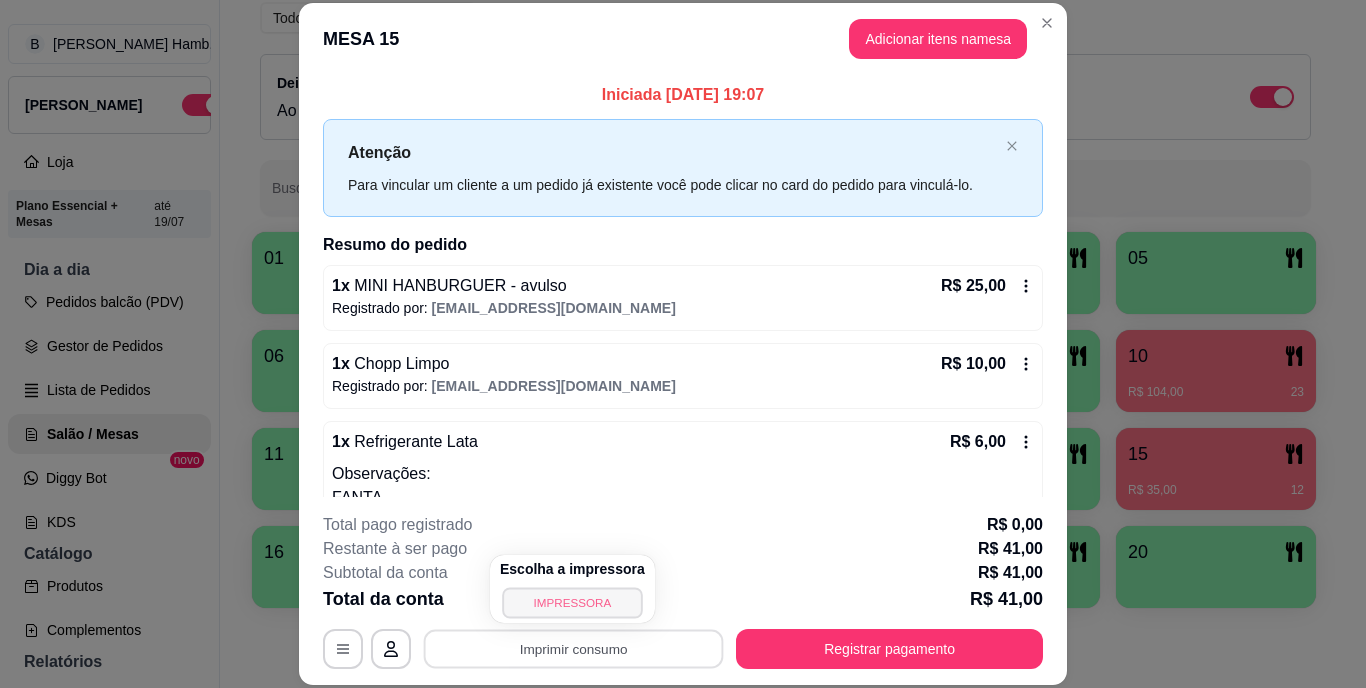 click on "IMPRESSORA" at bounding box center (572, 602) 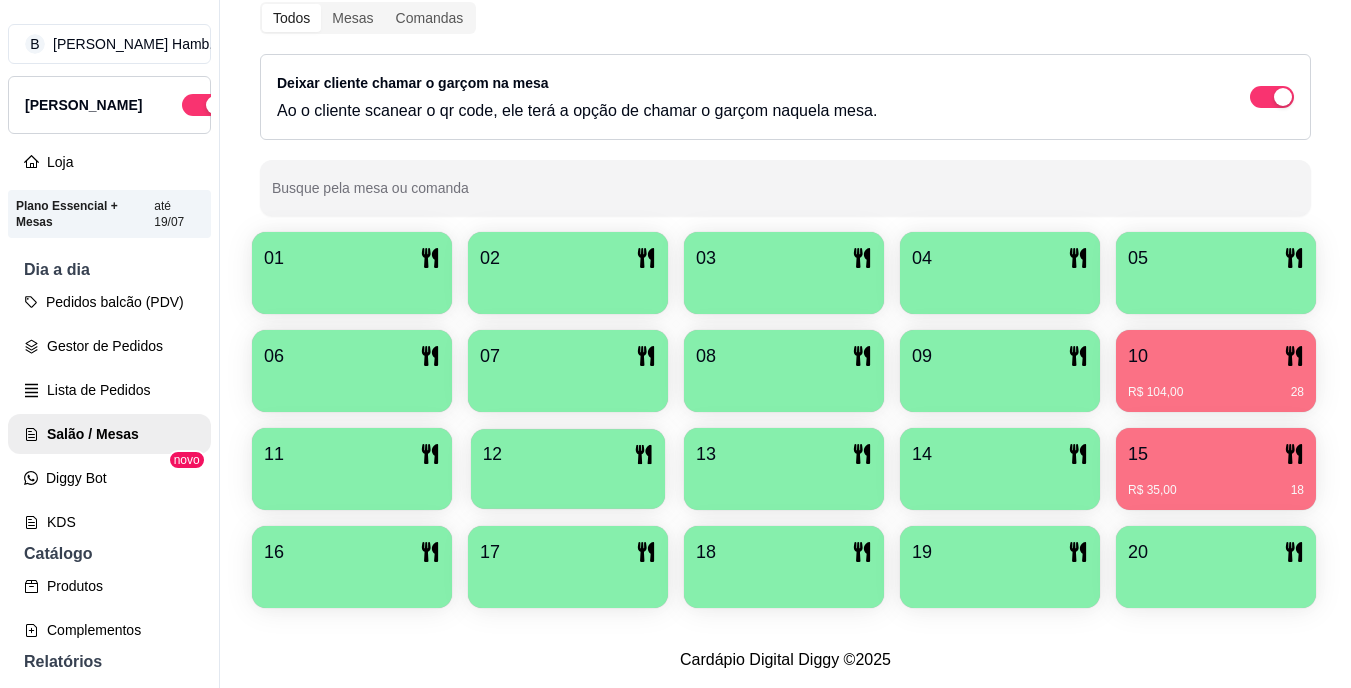click on "12" at bounding box center [568, 454] 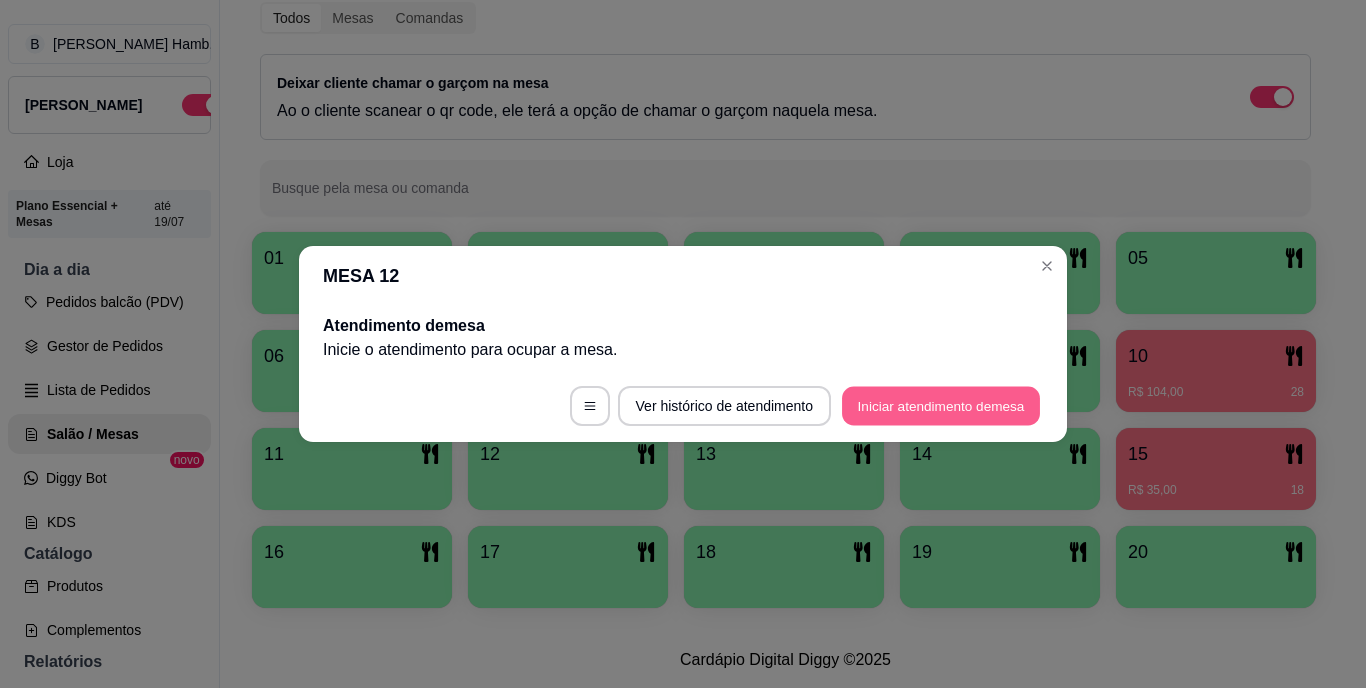 click on "Iniciar atendimento de  mesa" at bounding box center (941, 406) 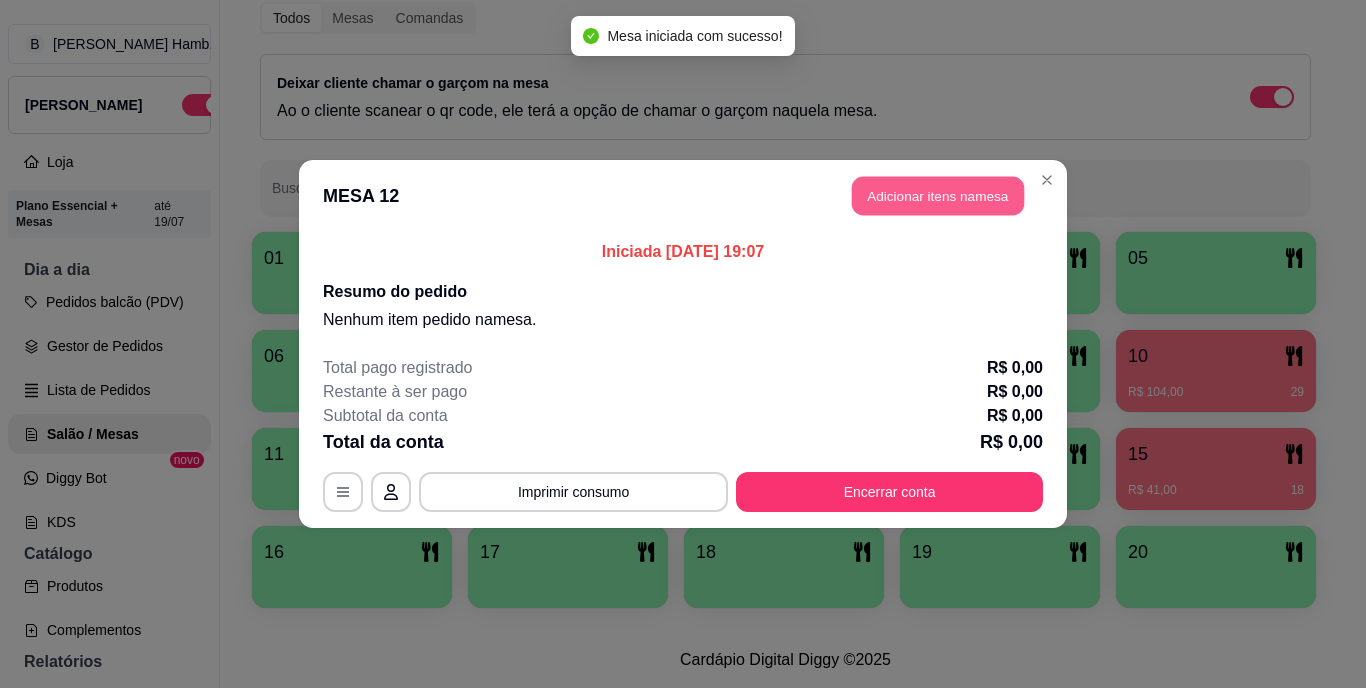 click on "Adicionar itens na  mesa" at bounding box center [938, 196] 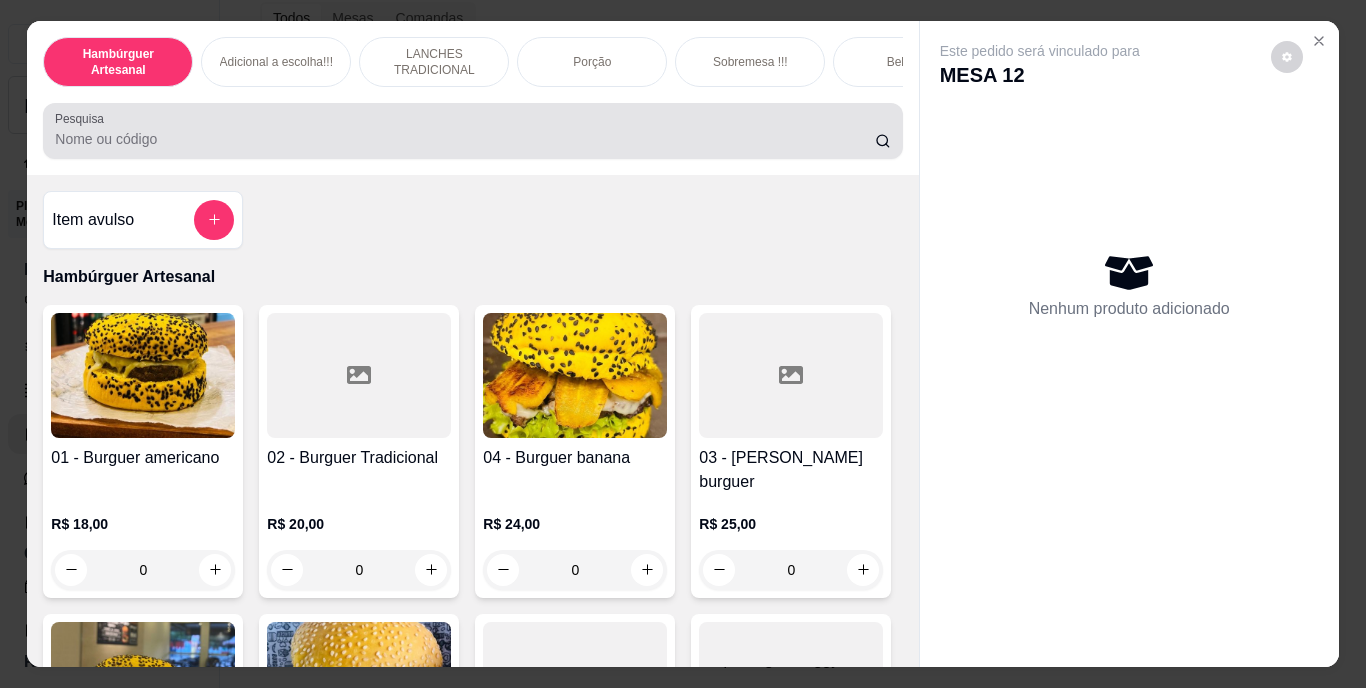 click at bounding box center [472, 131] 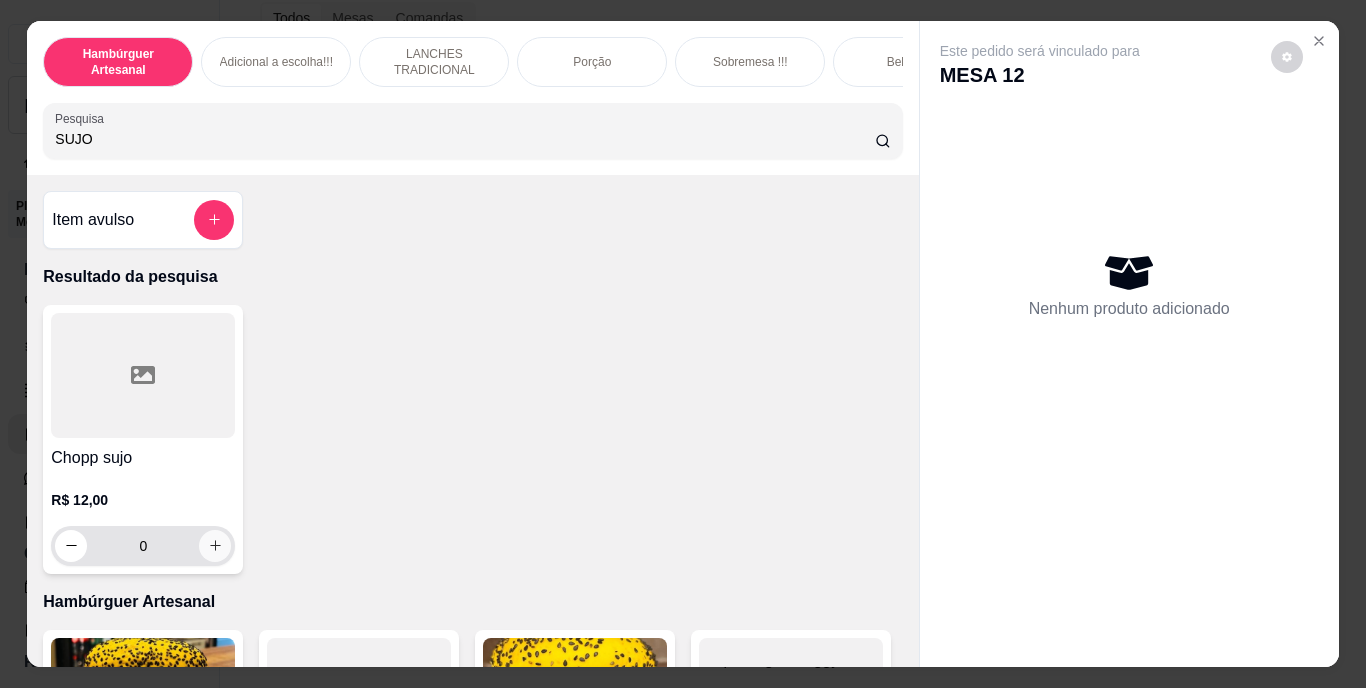 type on "SUJO" 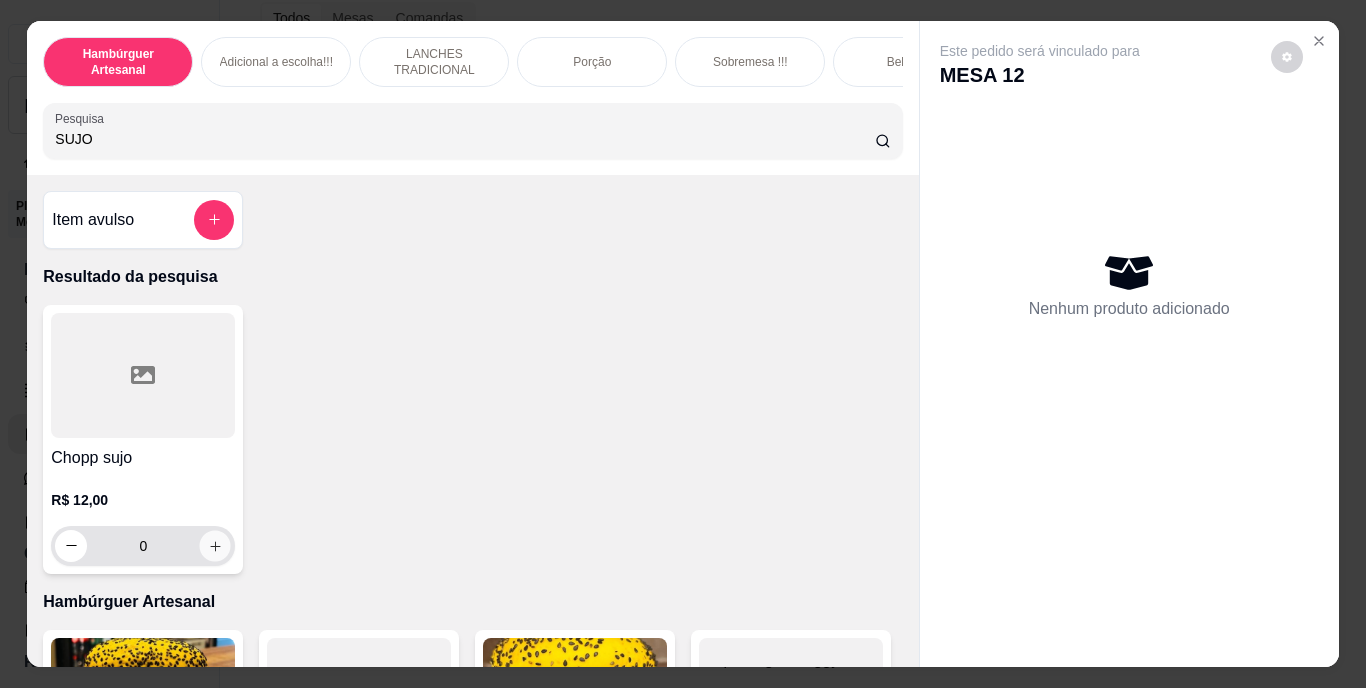 click 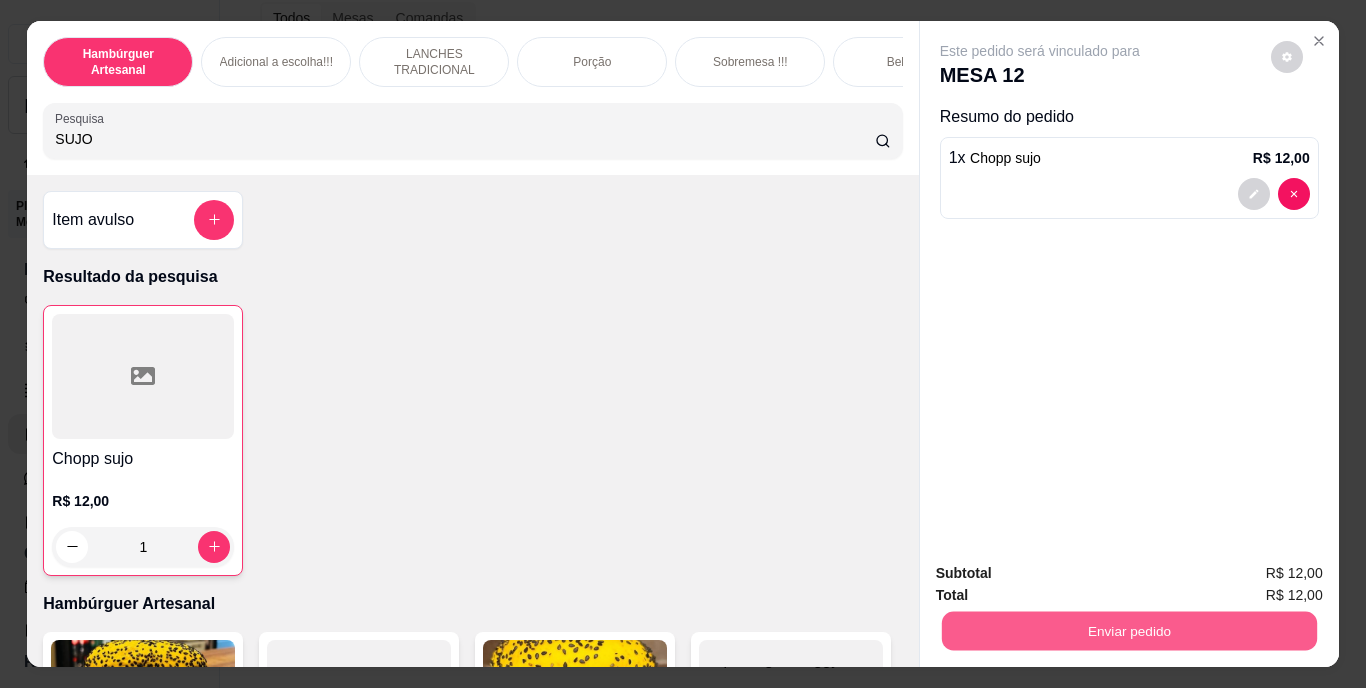 click on "Enviar pedido" at bounding box center (1128, 631) 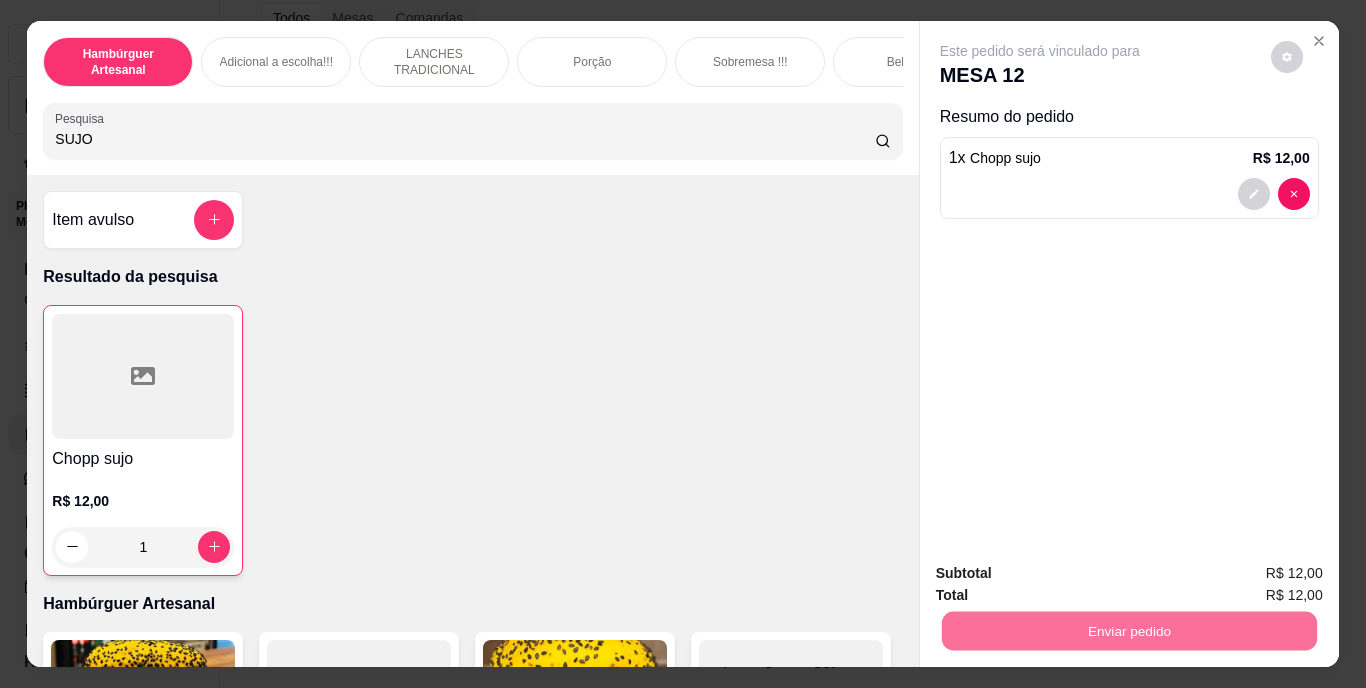 click on "Não registrar e enviar pedido" at bounding box center [1063, 574] 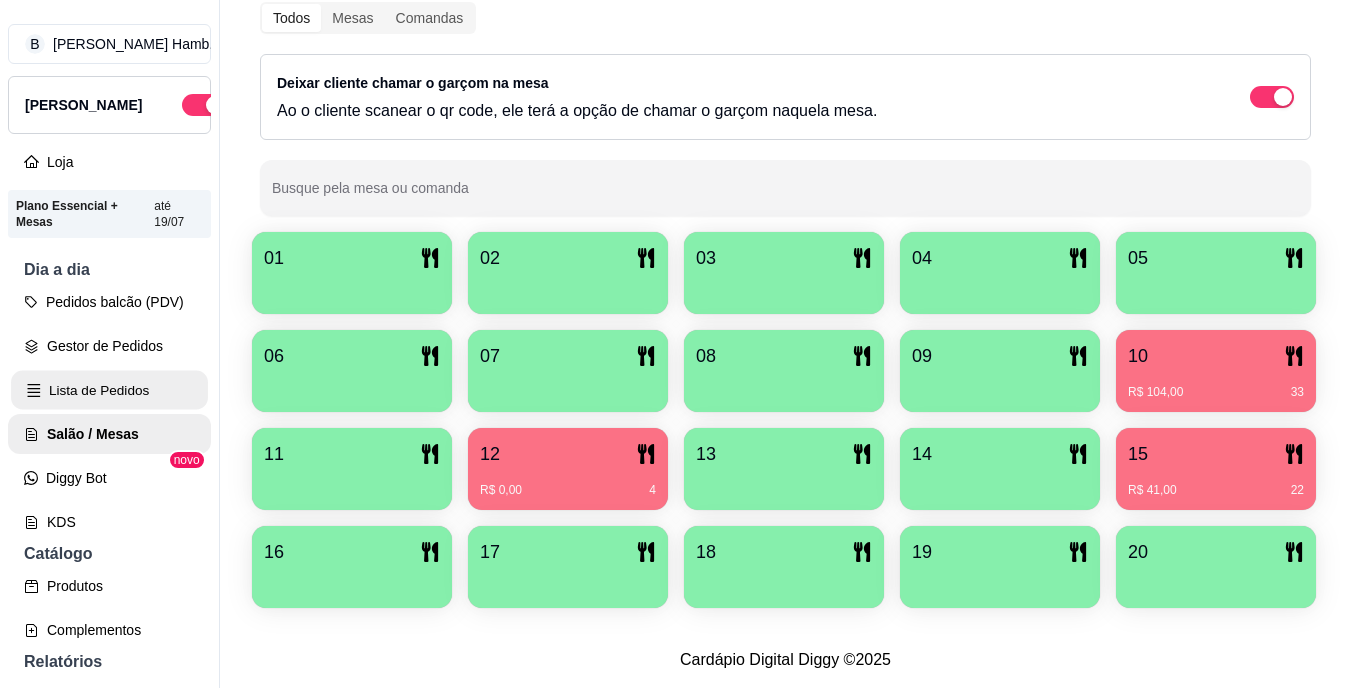 click on "Lista de Pedidos" at bounding box center (109, 390) 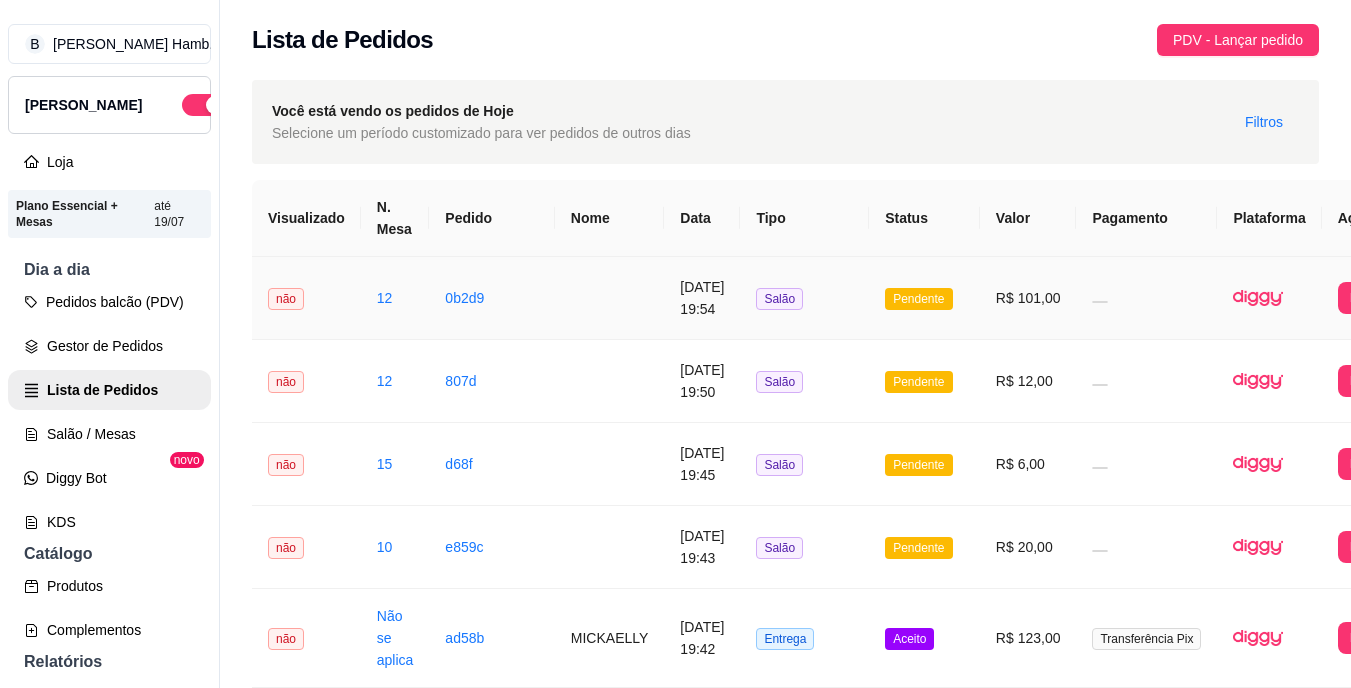 scroll, scrollTop: 0, scrollLeft: 87, axis: horizontal 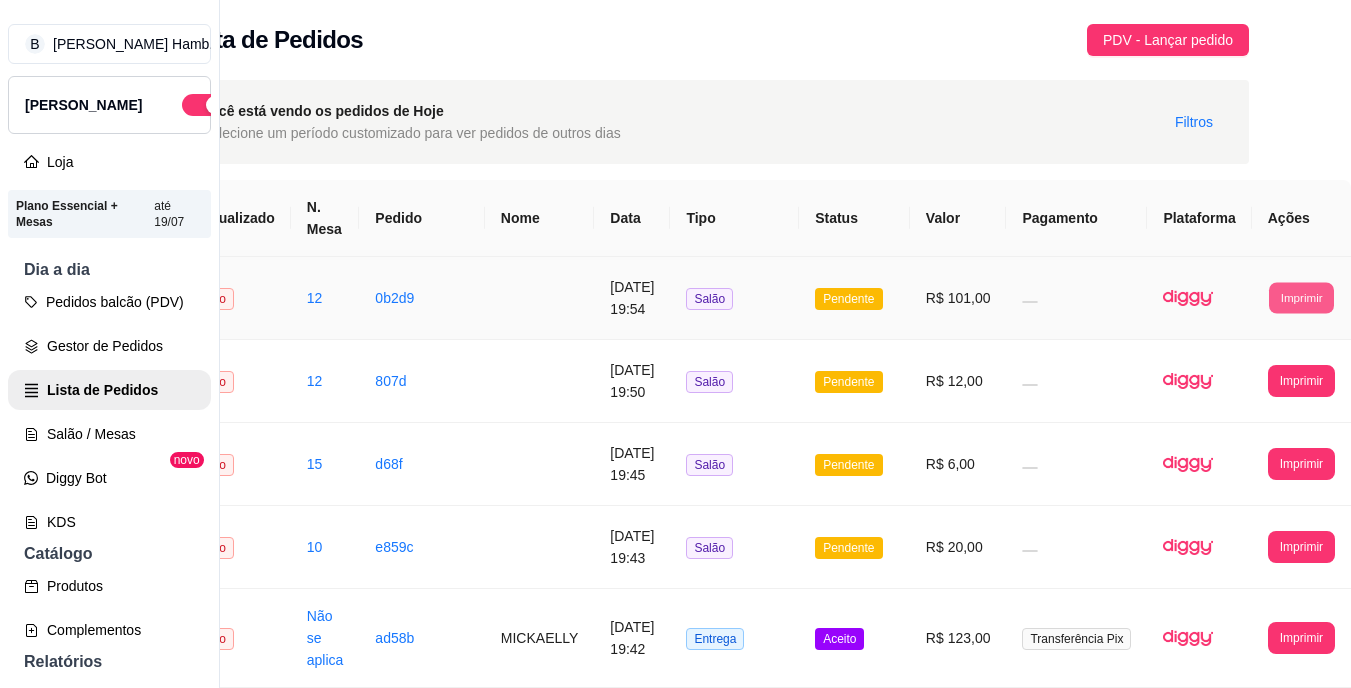 click on "Imprimir" at bounding box center (1301, 297) 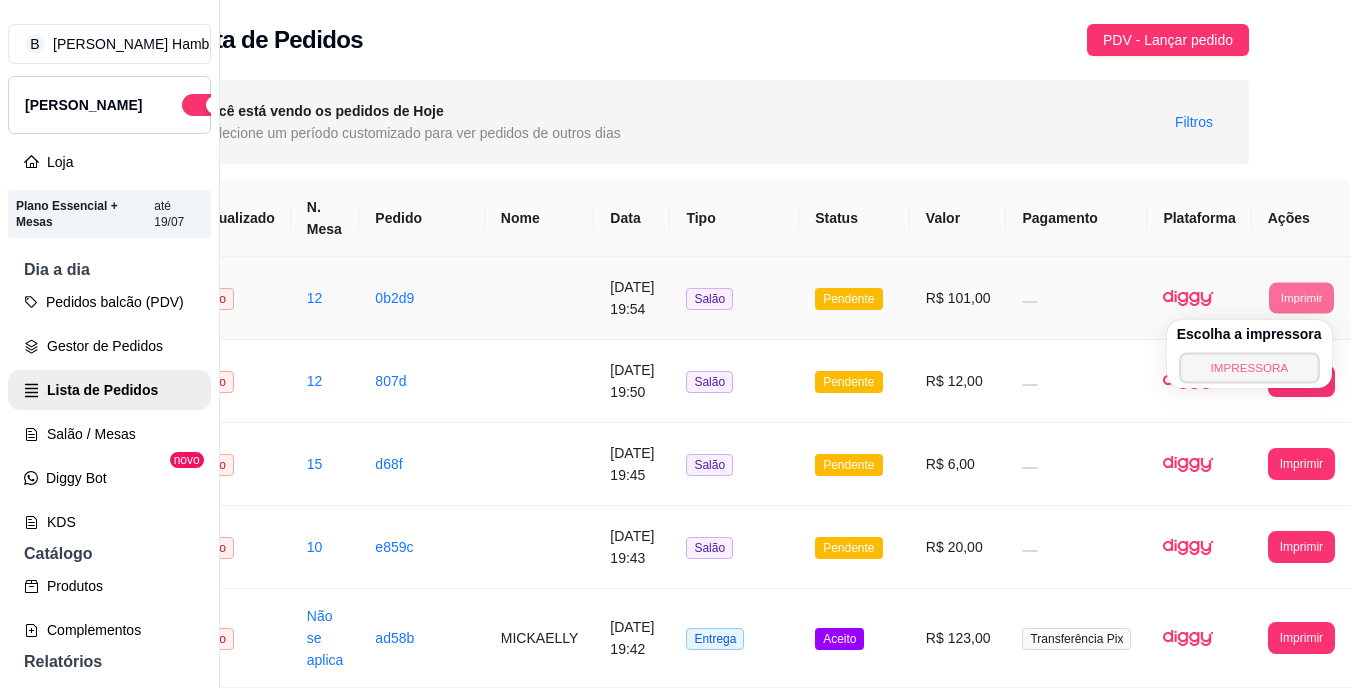 click on "IMPRESSORA" at bounding box center (1249, 367) 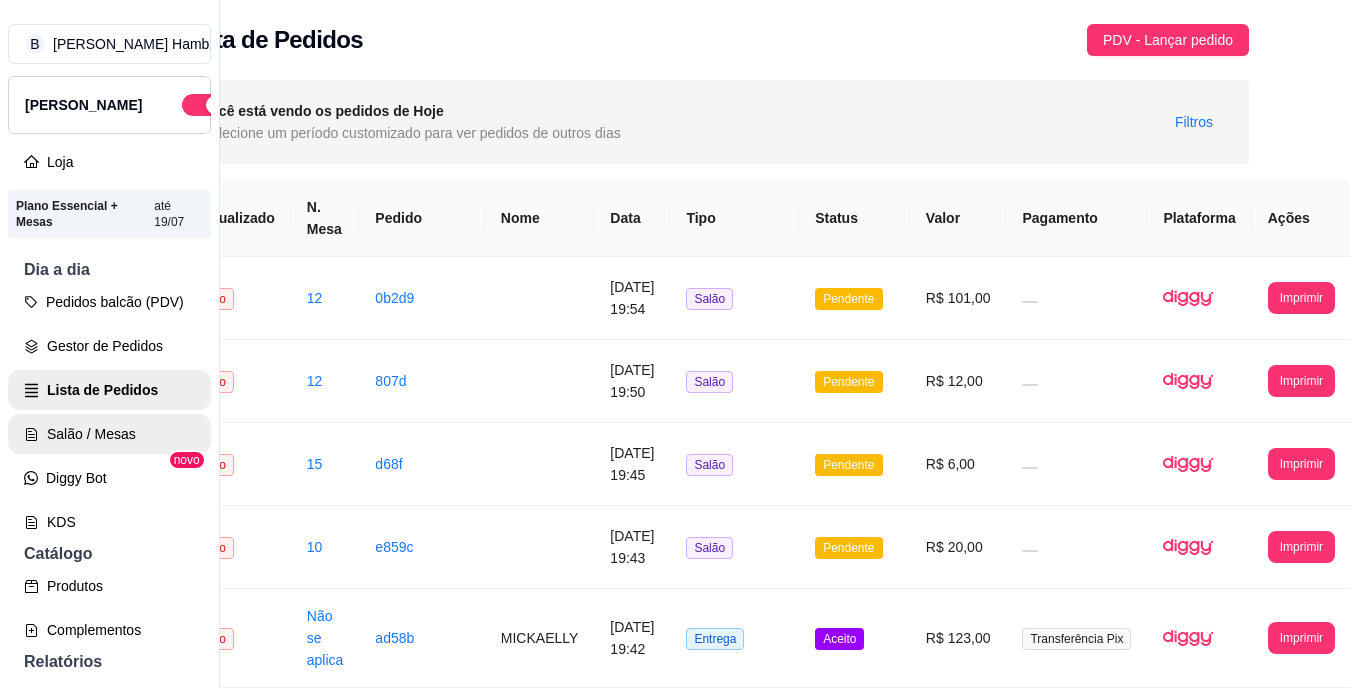 click on "Salão / Mesas" at bounding box center (109, 434) 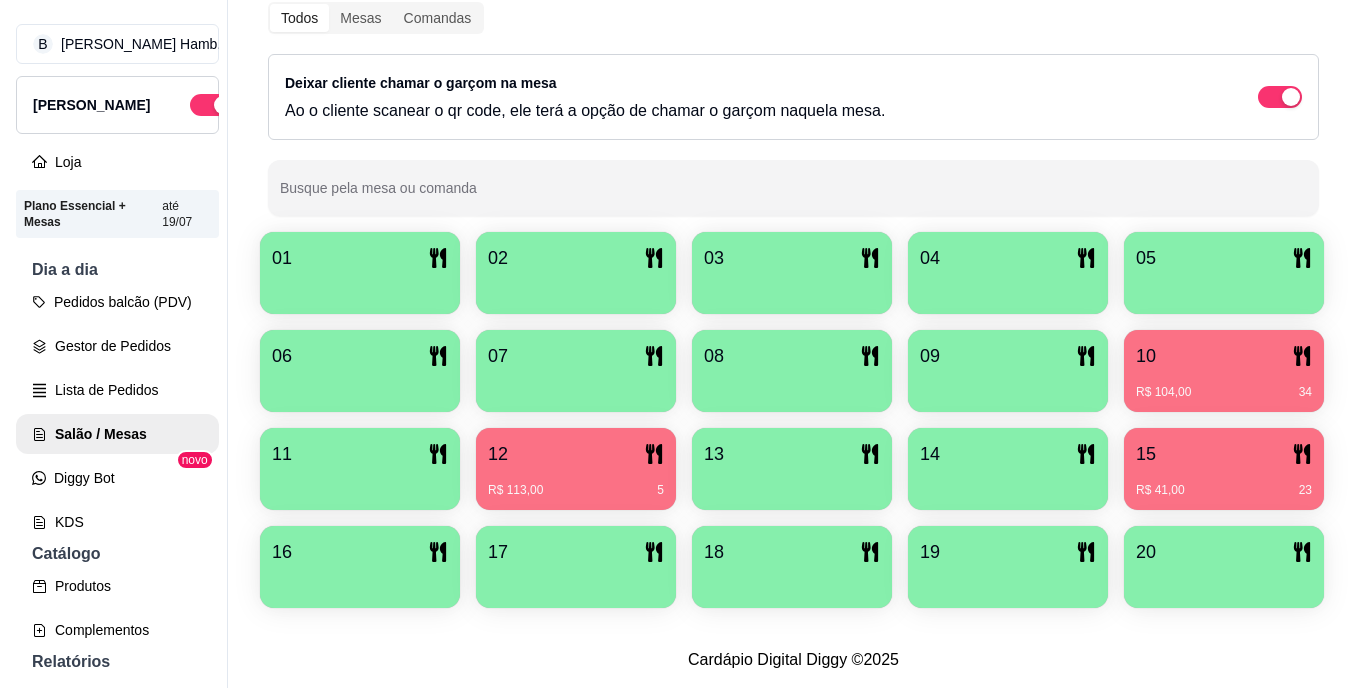scroll, scrollTop: 370, scrollLeft: 0, axis: vertical 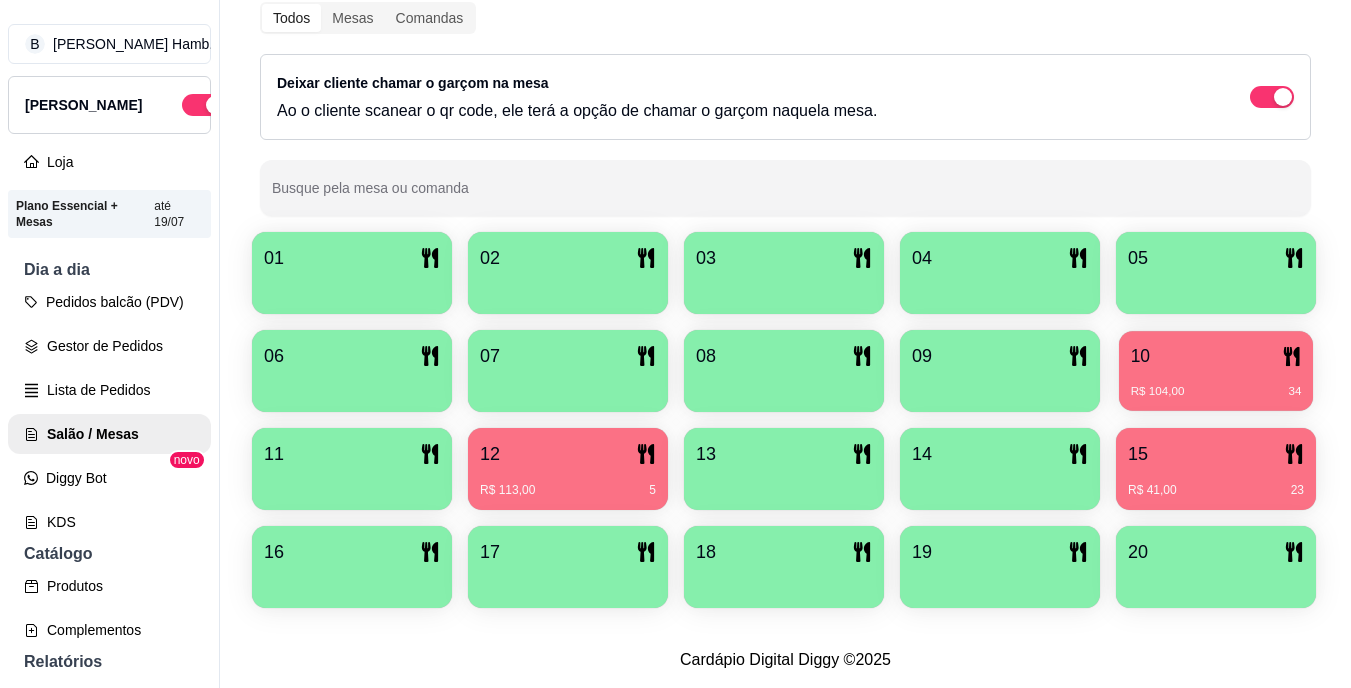 click on "R$ 104,00 34" at bounding box center (1216, 384) 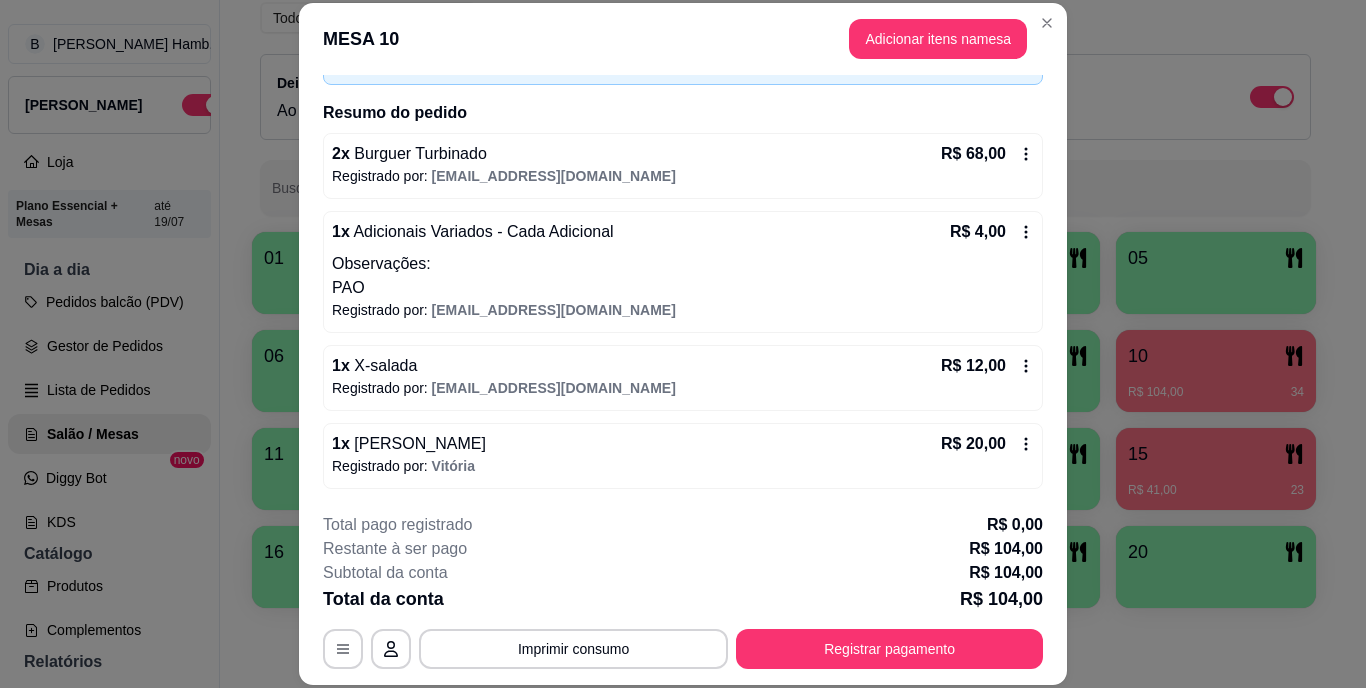 scroll, scrollTop: 132, scrollLeft: 0, axis: vertical 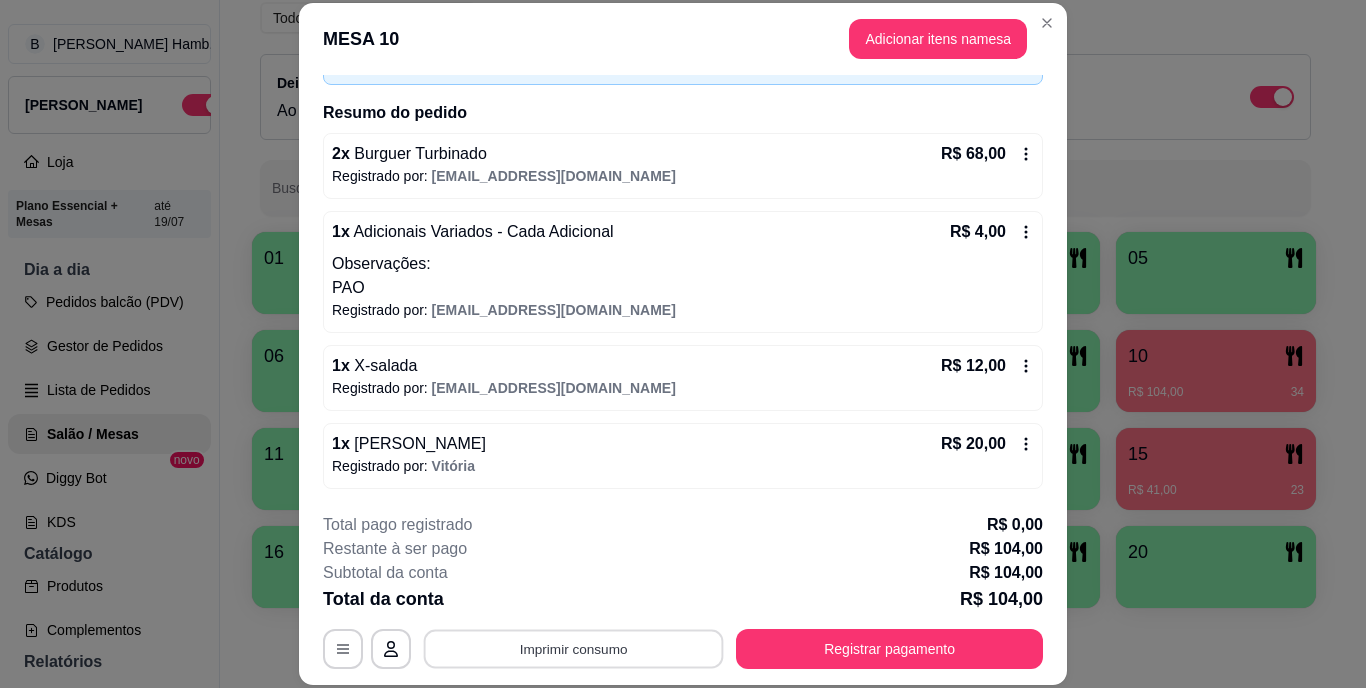 click on "Imprimir consumo" at bounding box center (574, 648) 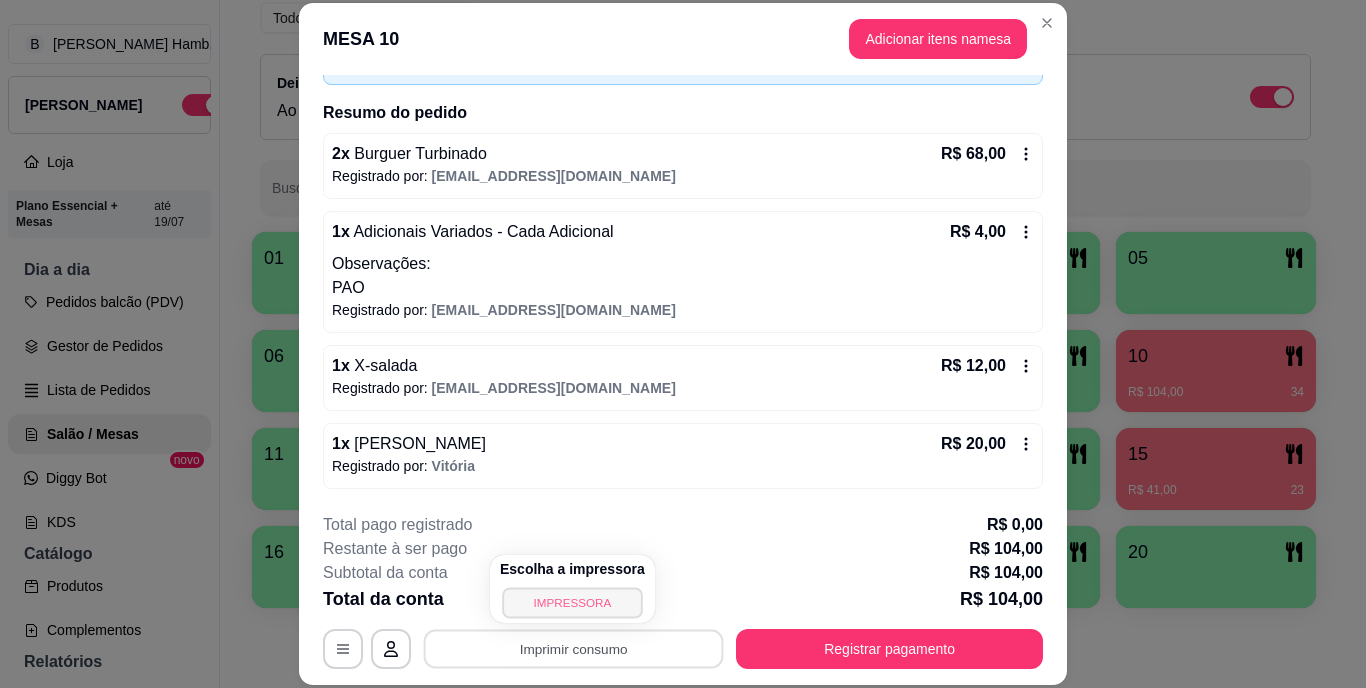 click on "IMPRESSORA" at bounding box center (572, 602) 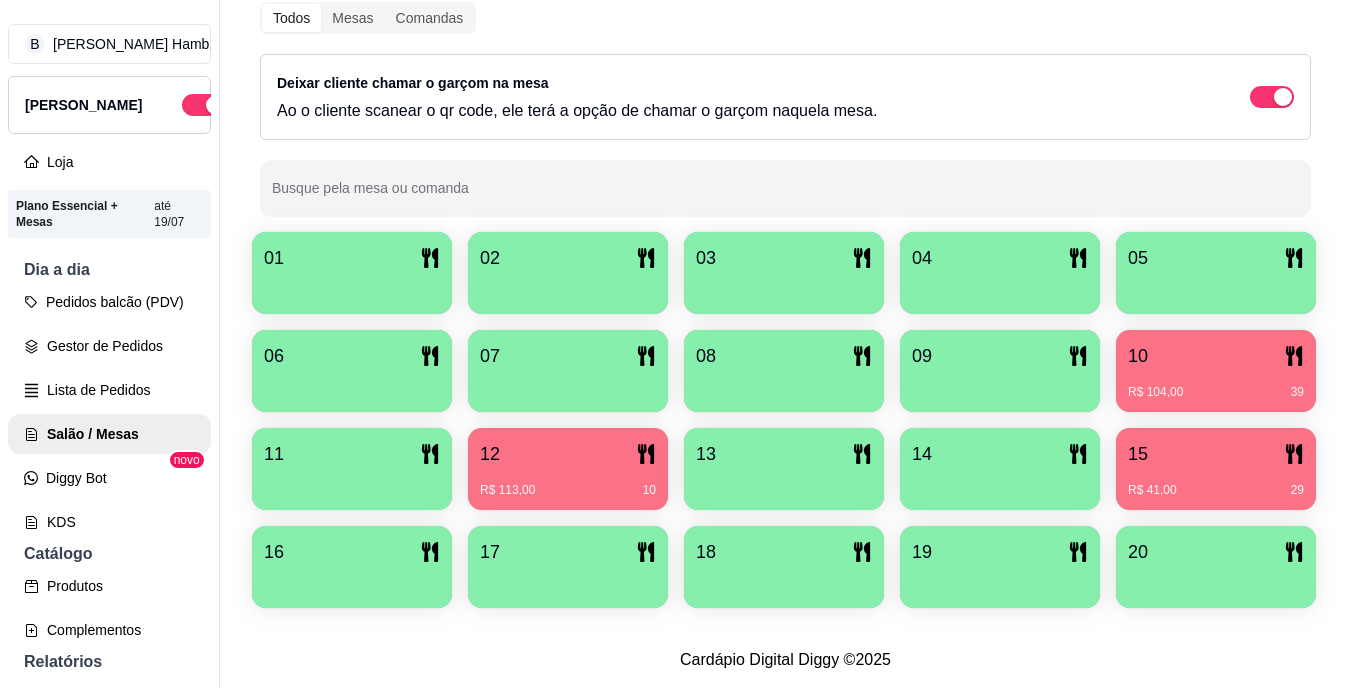 click on "15" at bounding box center [1216, 454] 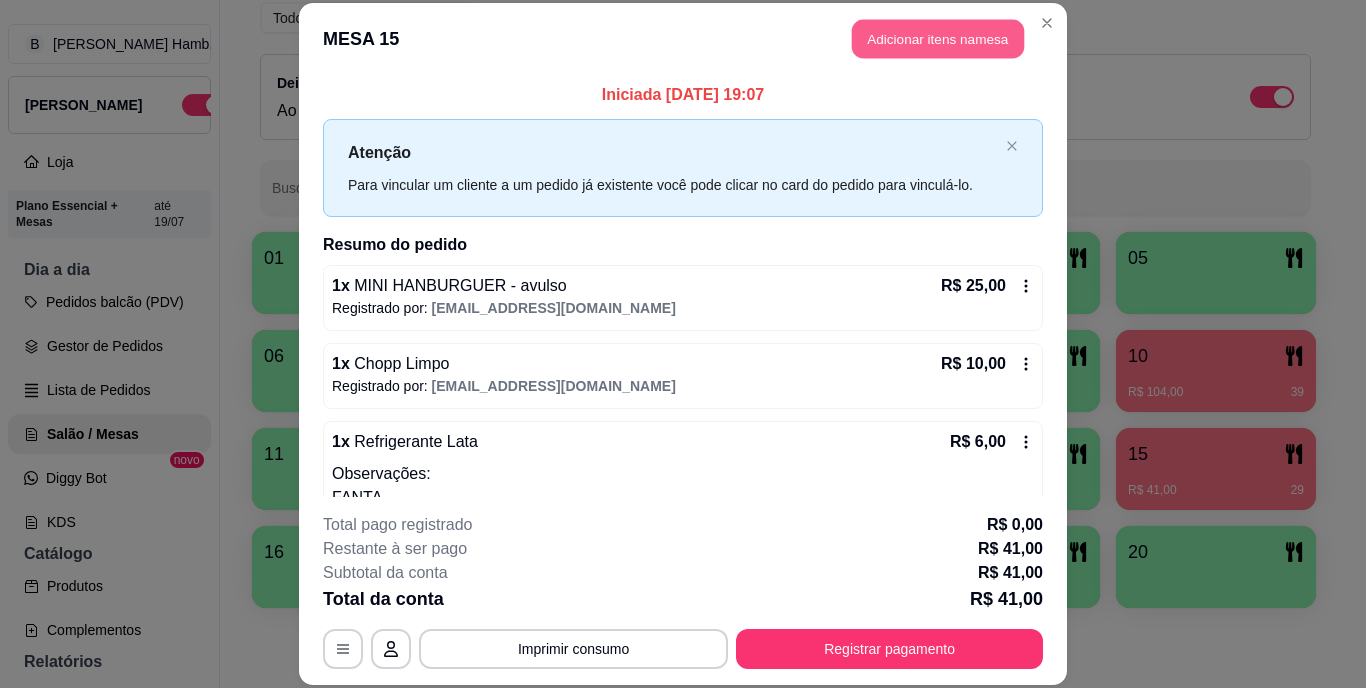 click on "Adicionar itens na  mesa" at bounding box center (938, 39) 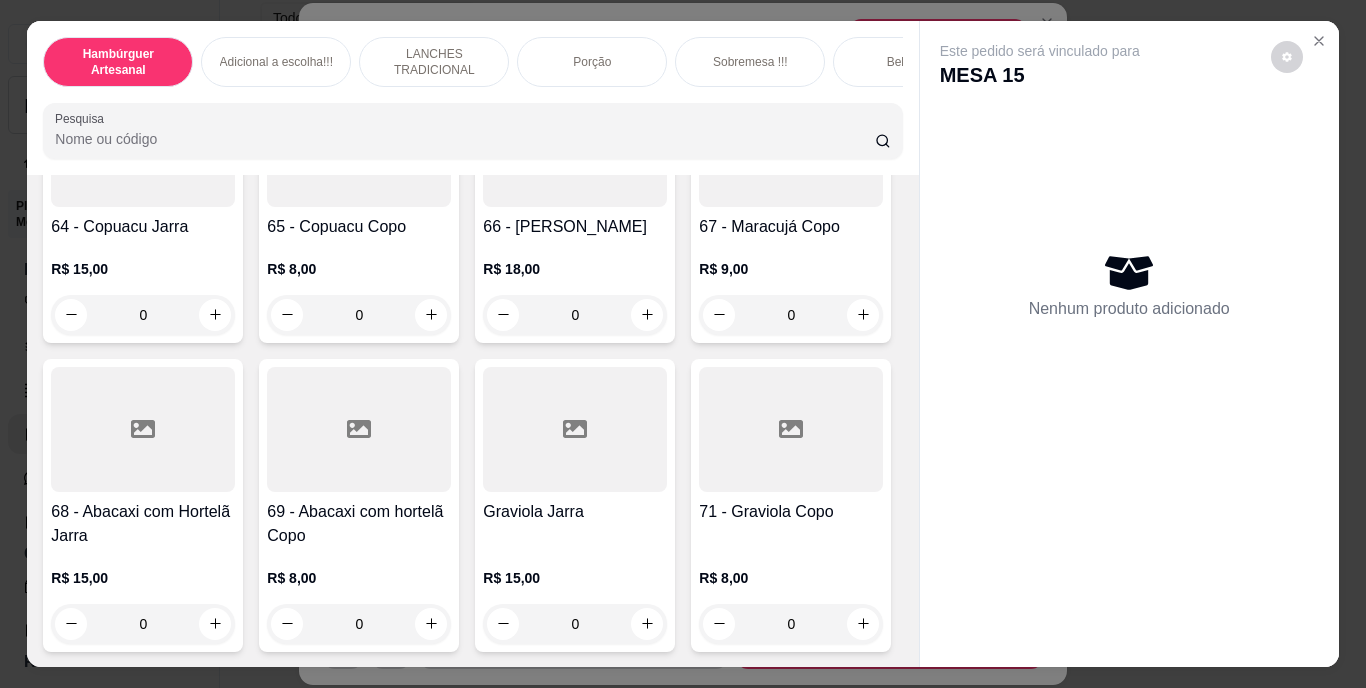 scroll, scrollTop: 6800, scrollLeft: 0, axis: vertical 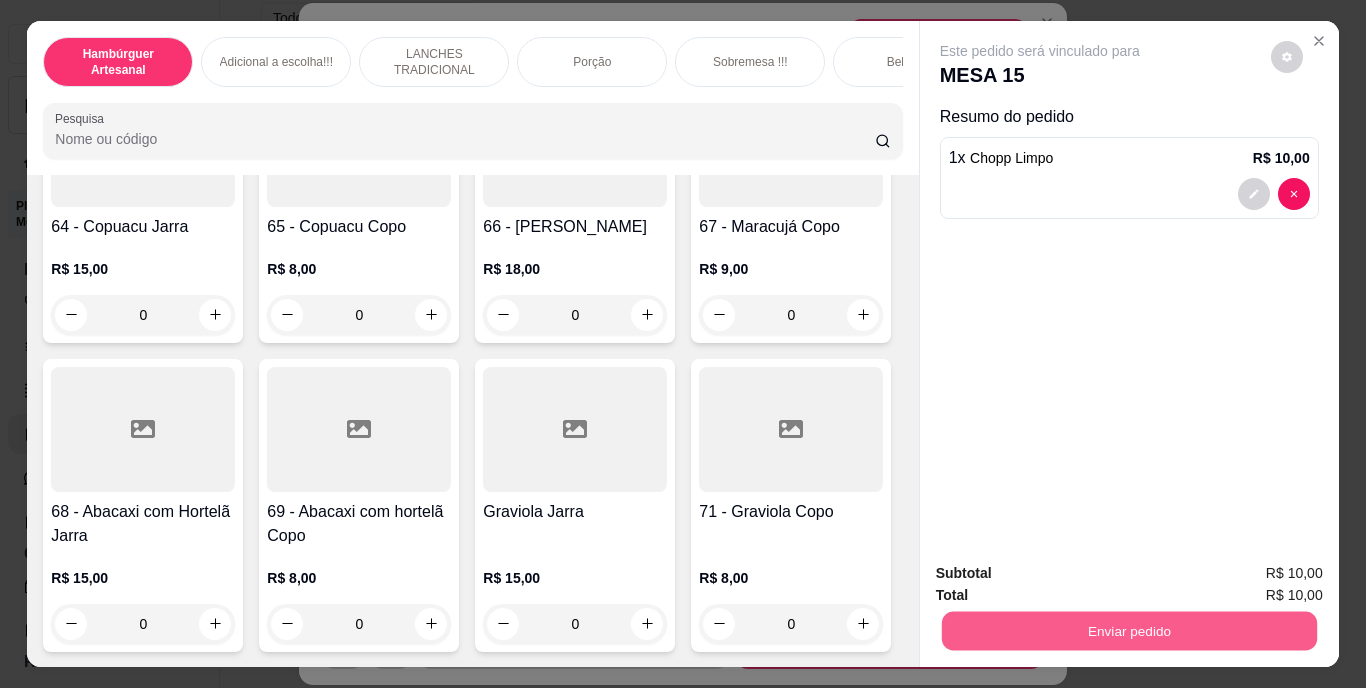 click on "Enviar pedido" at bounding box center (1128, 631) 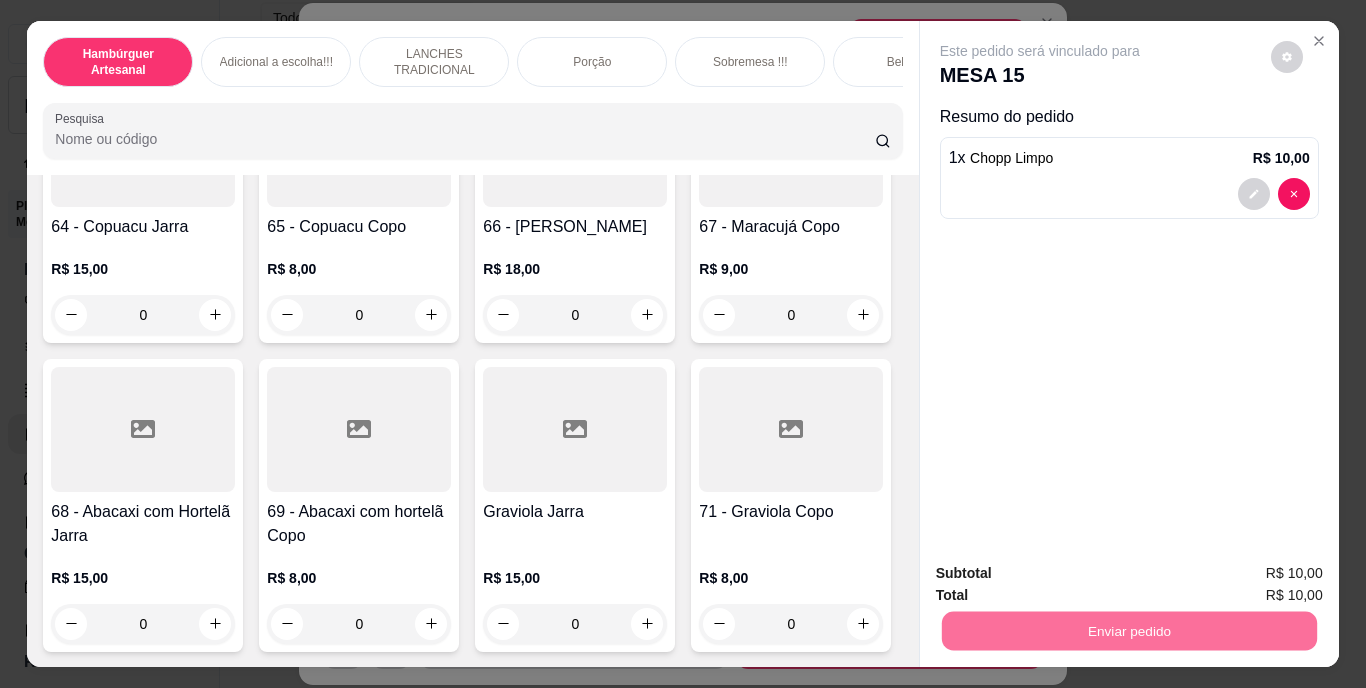 click on "Não registrar e enviar pedido" at bounding box center [1063, 575] 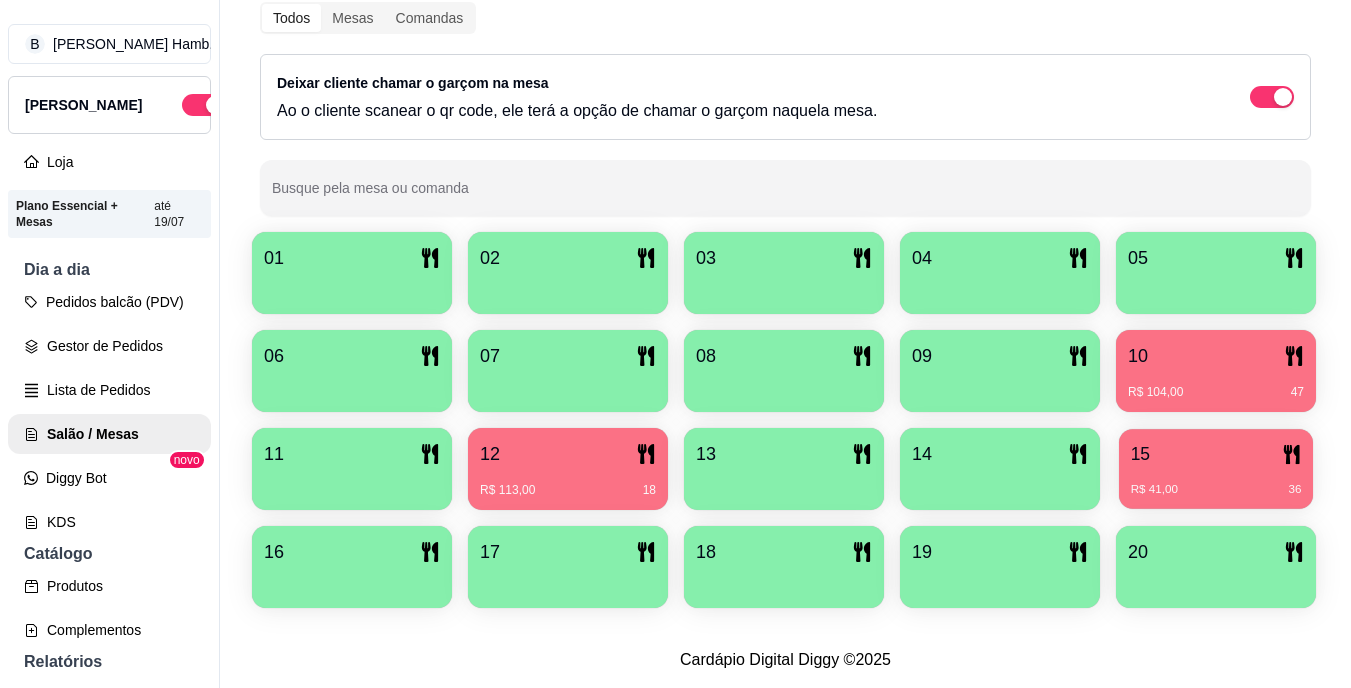 click on "R$ 41,00 36" at bounding box center [1216, 482] 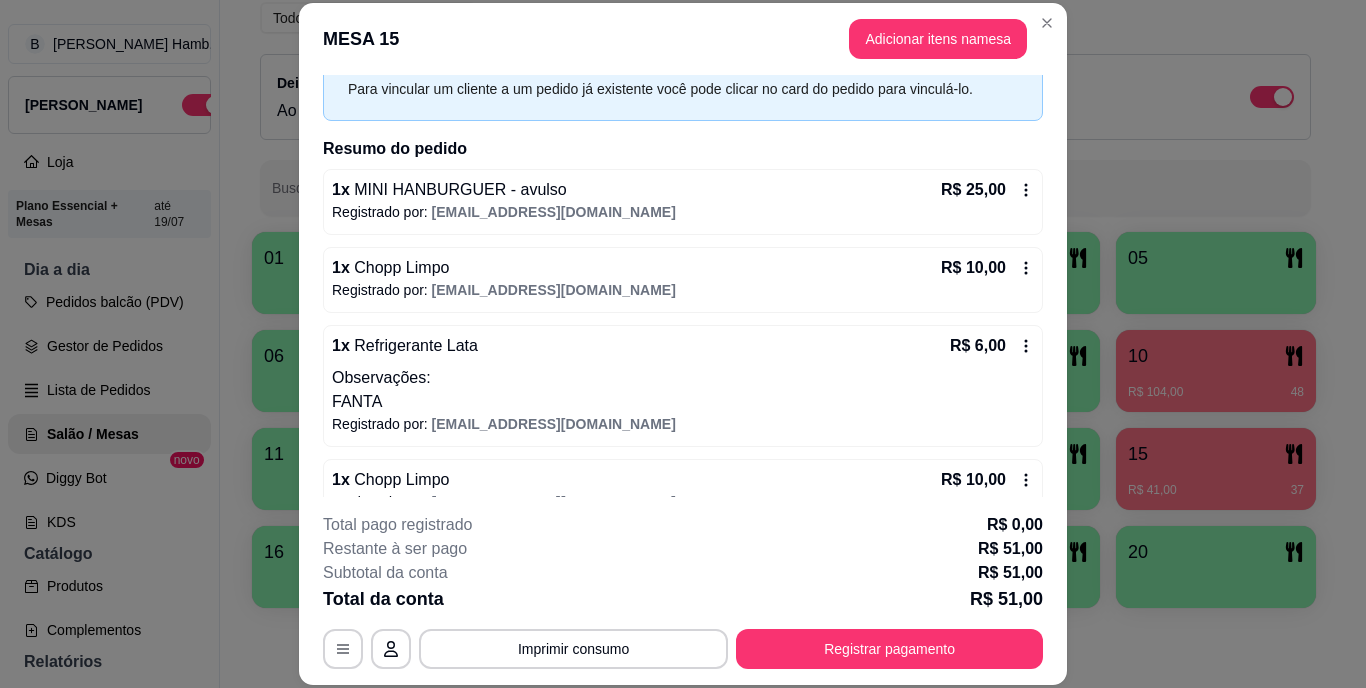 scroll, scrollTop: 132, scrollLeft: 0, axis: vertical 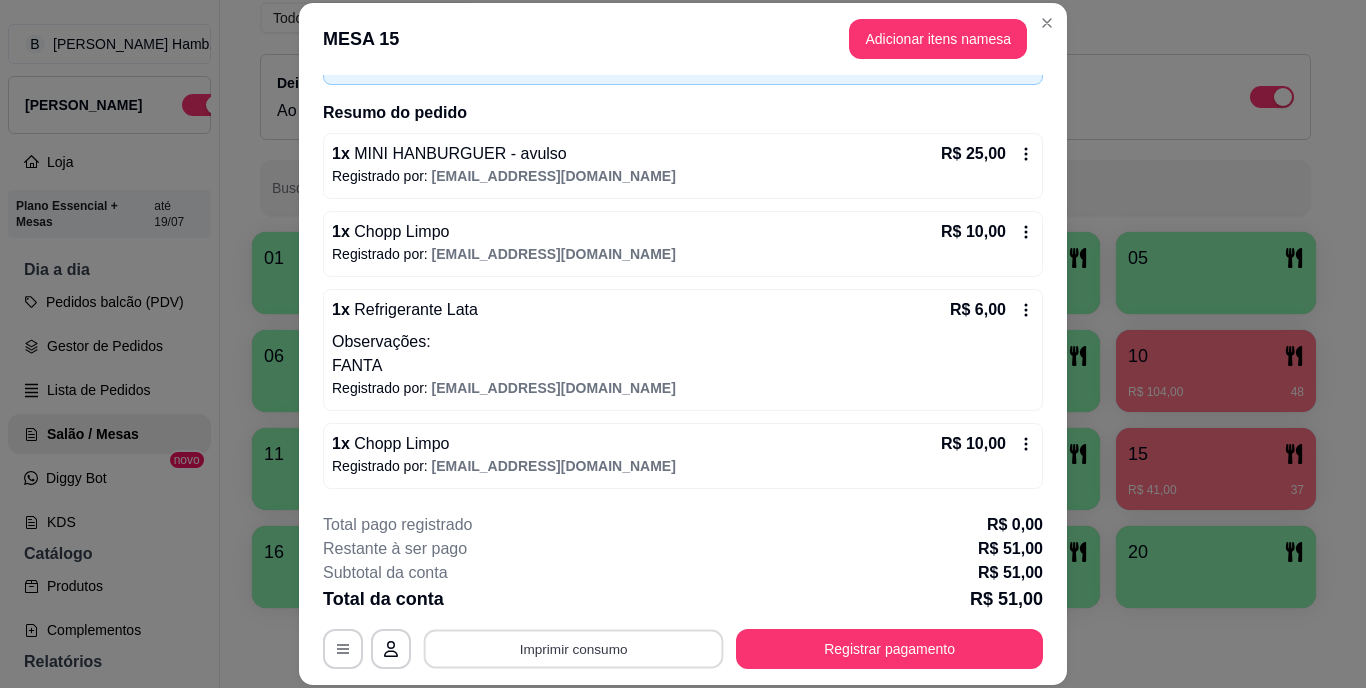 click on "Imprimir consumo" at bounding box center (574, 648) 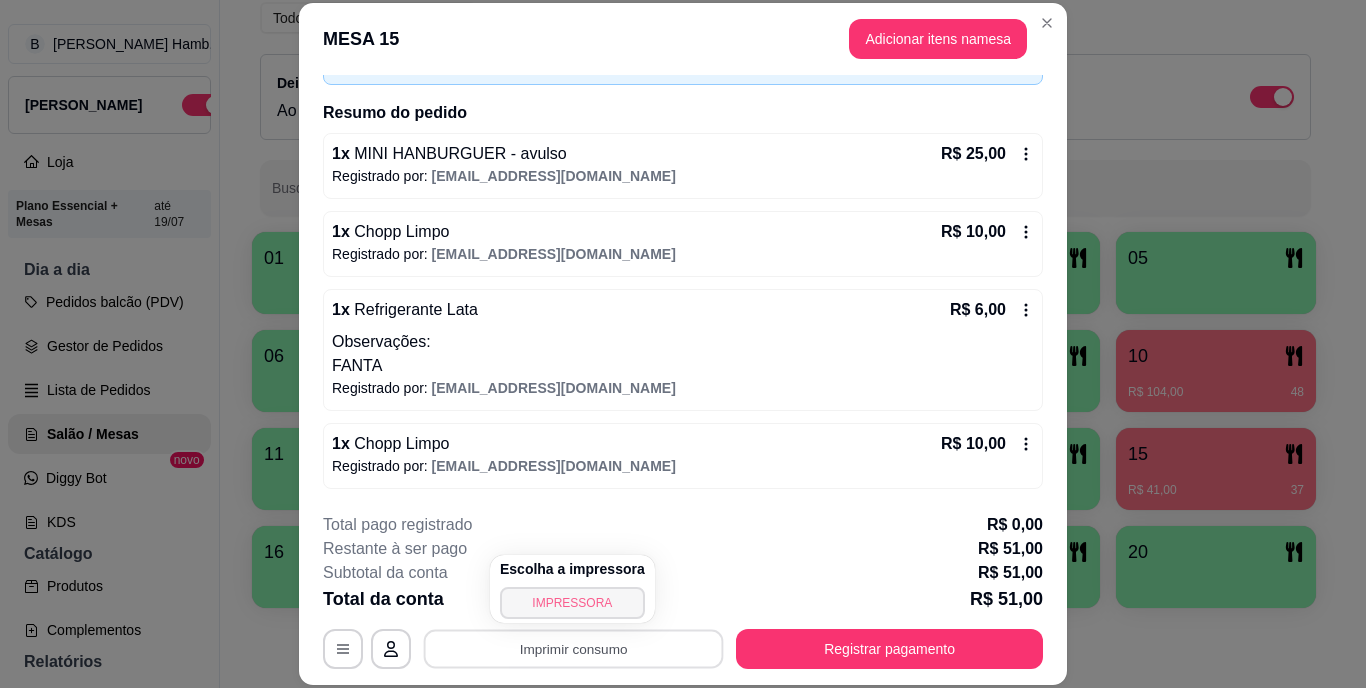 click on "IMPRESSORA" at bounding box center (572, 603) 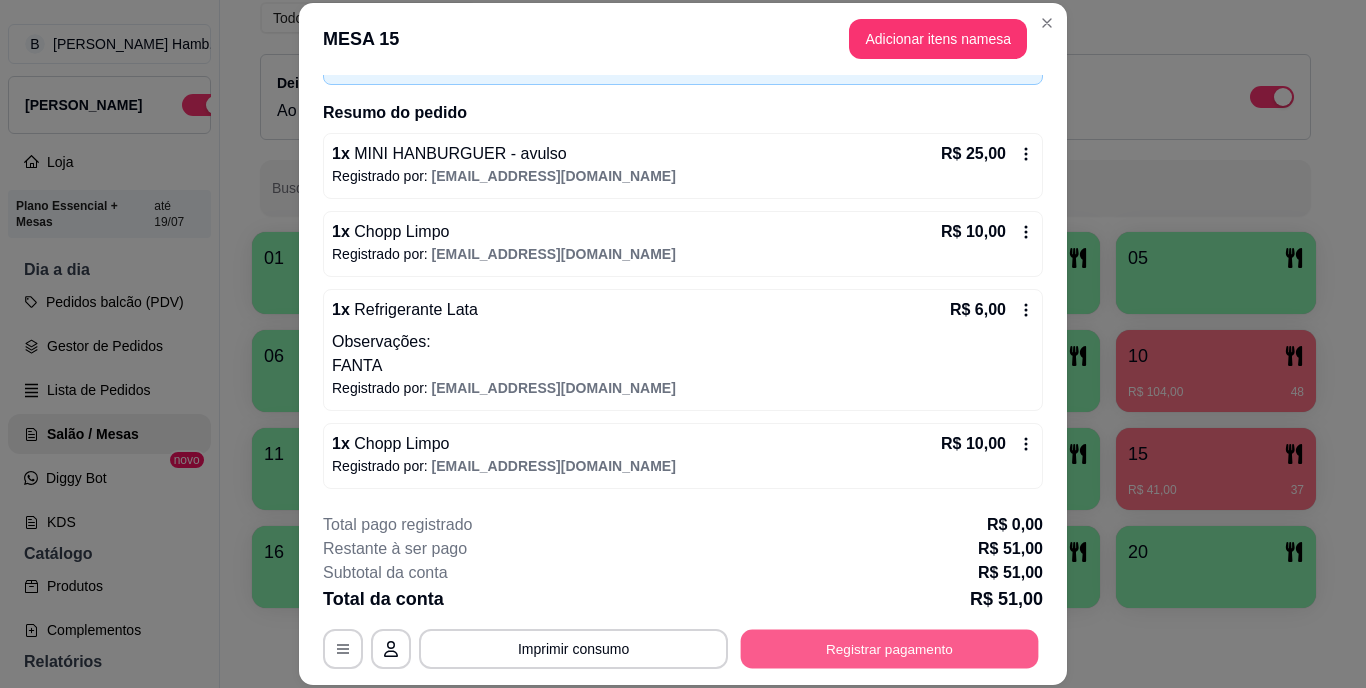 click on "Registrar pagamento" at bounding box center (890, 648) 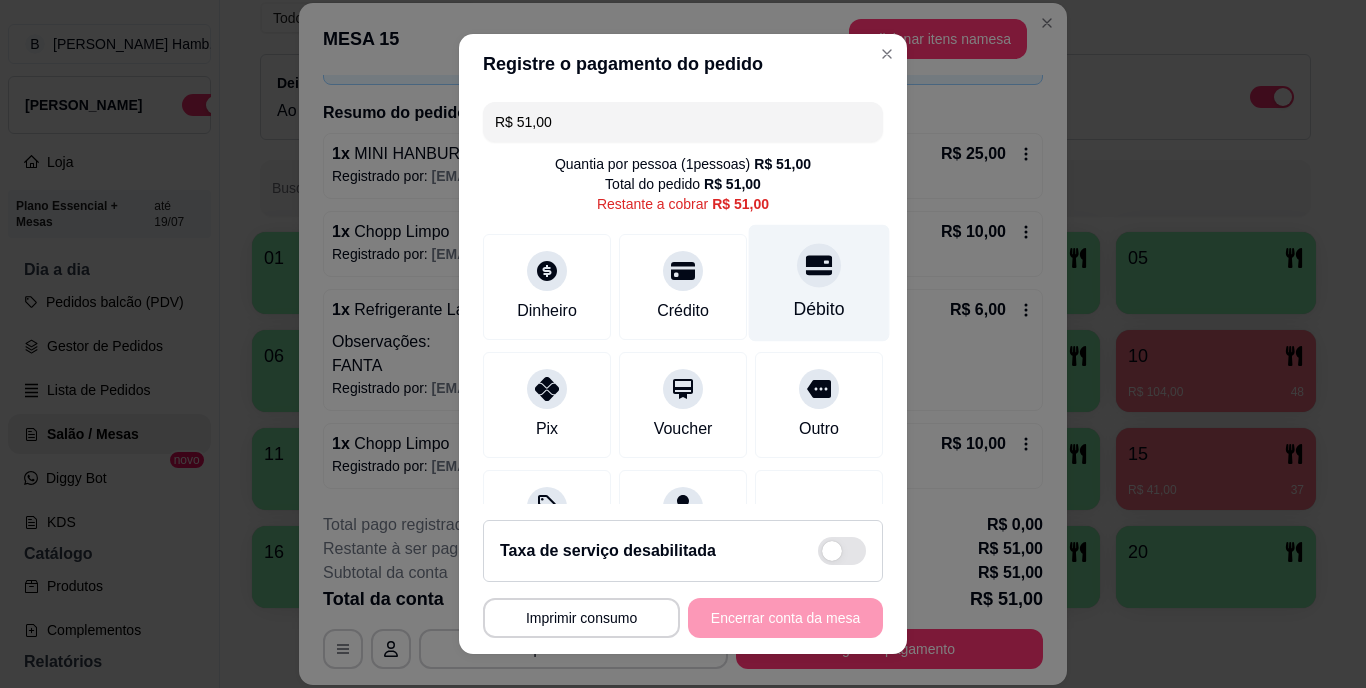 click on "Débito" at bounding box center (819, 283) 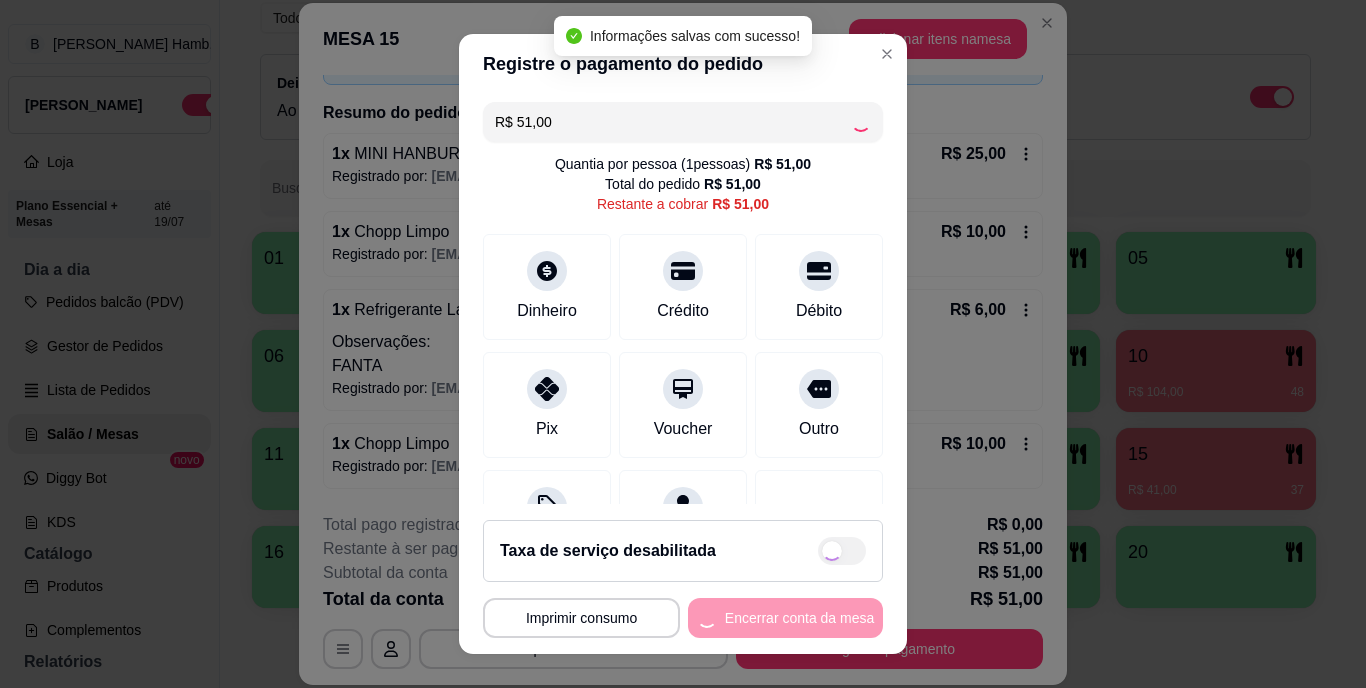type on "R$ 0,00" 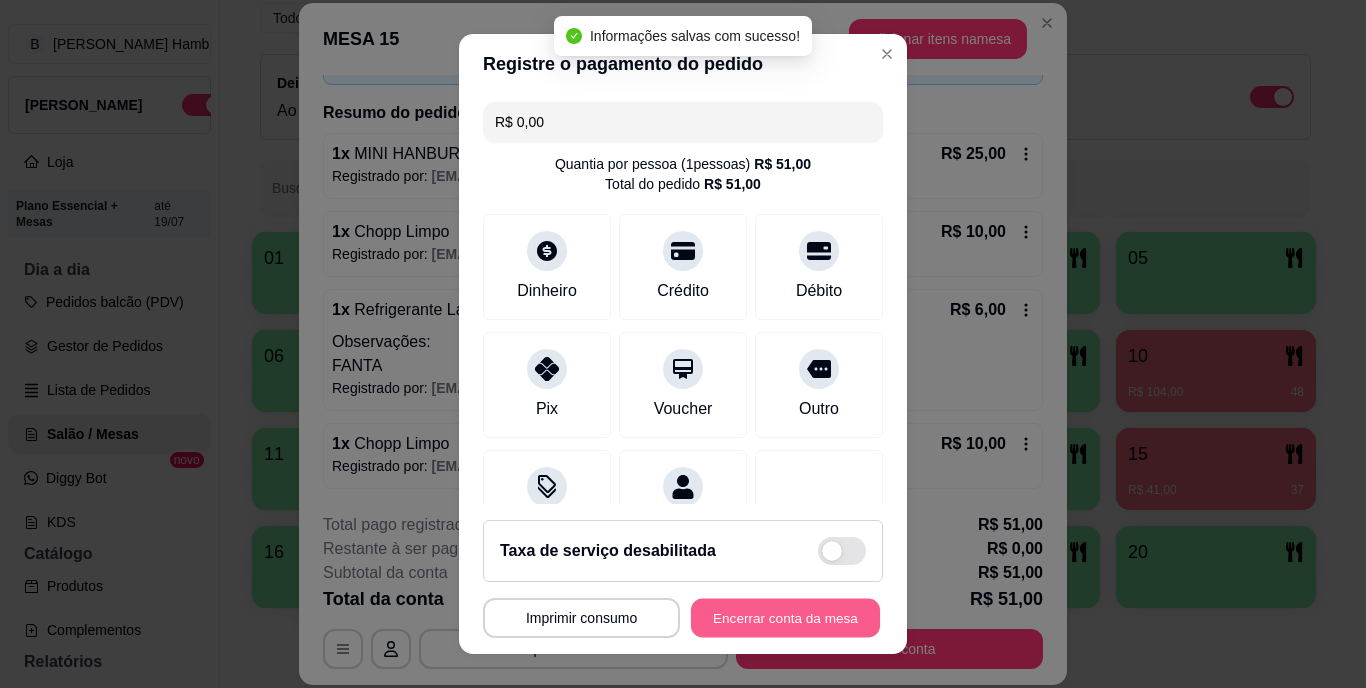 click on "Encerrar conta da mesa" at bounding box center (785, 617) 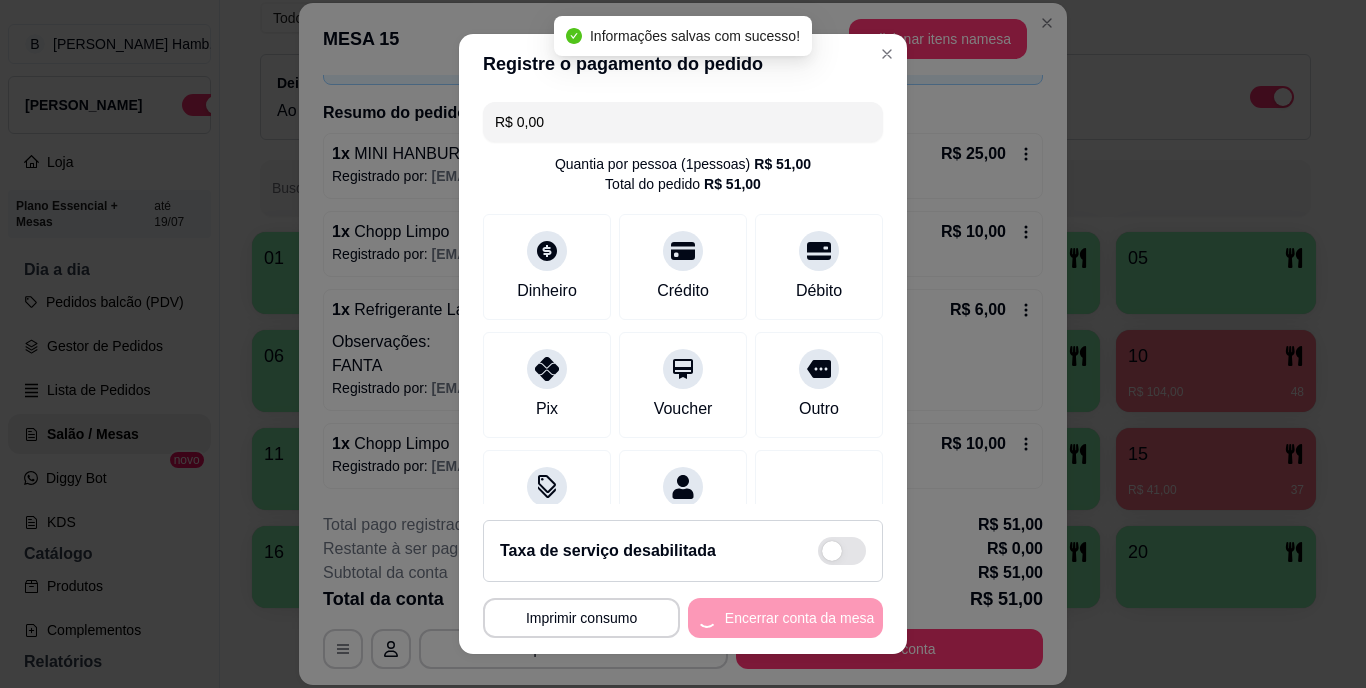 scroll, scrollTop: 0, scrollLeft: 0, axis: both 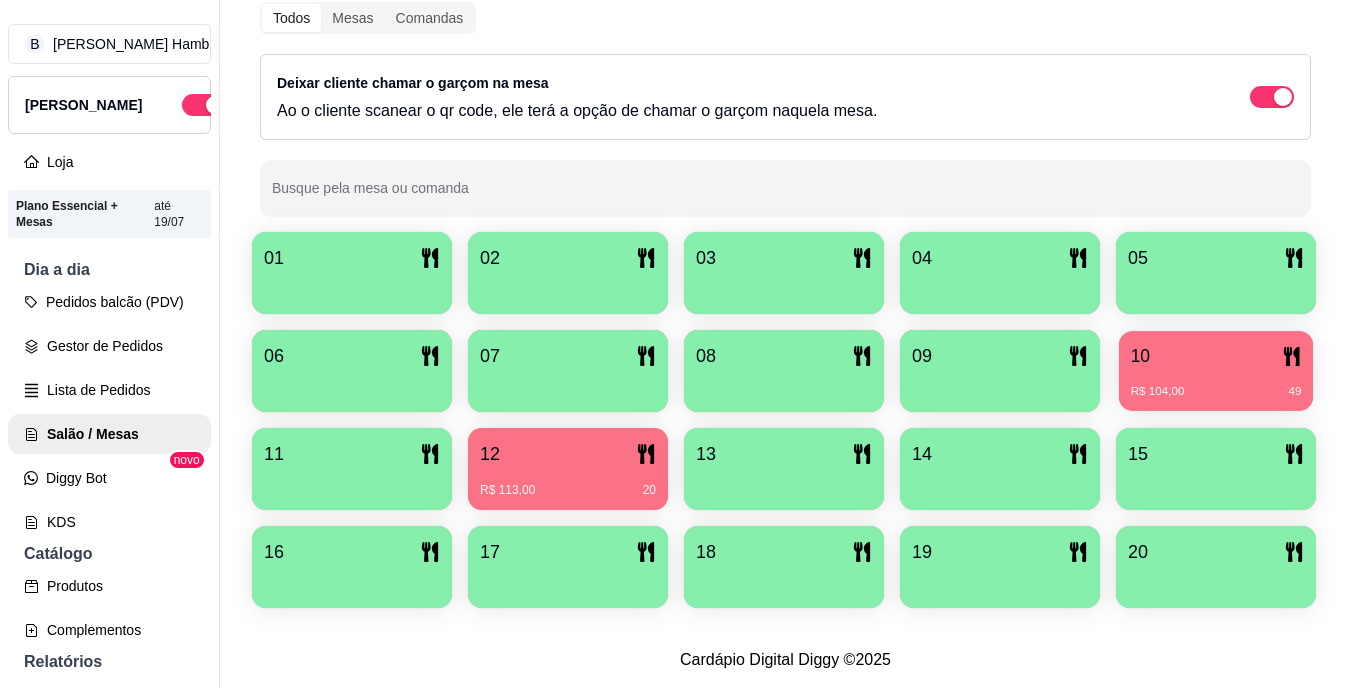 click on "R$ 104,00 49" at bounding box center [1216, 384] 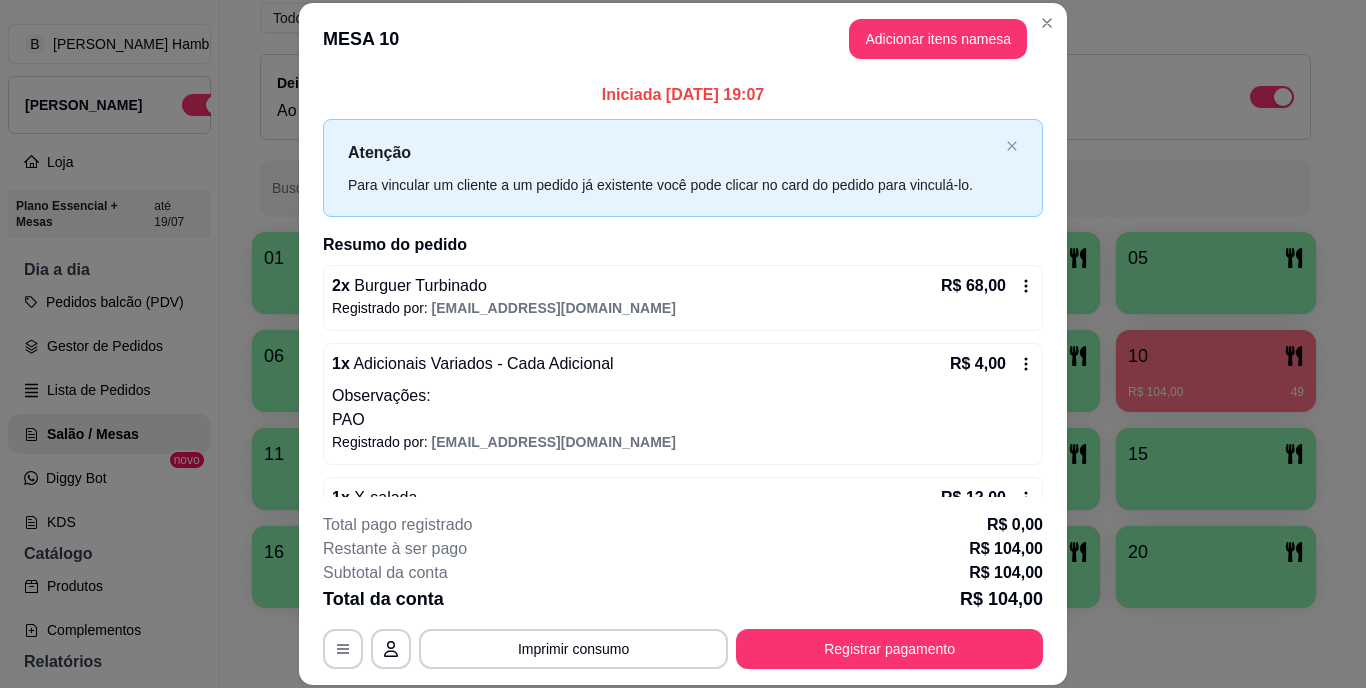 scroll, scrollTop: 132, scrollLeft: 0, axis: vertical 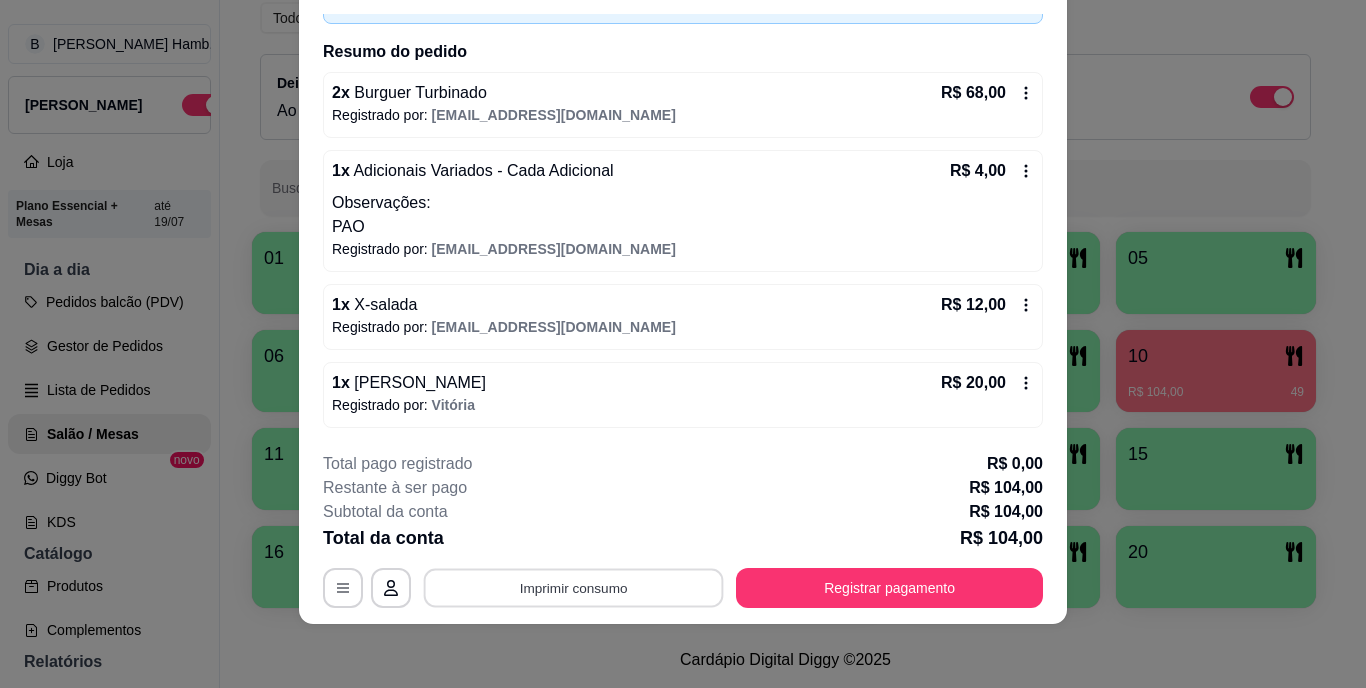 click on "Imprimir consumo" at bounding box center (574, 587) 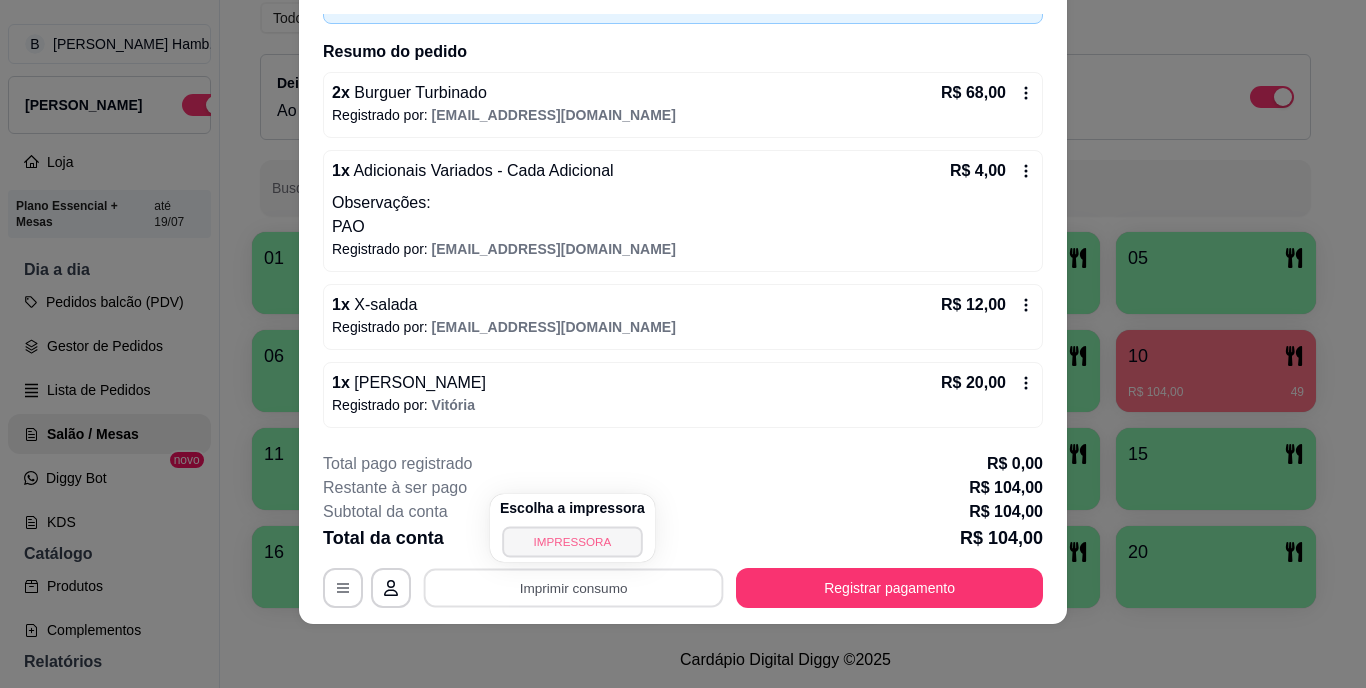 click on "IMPRESSORA" at bounding box center (572, 541) 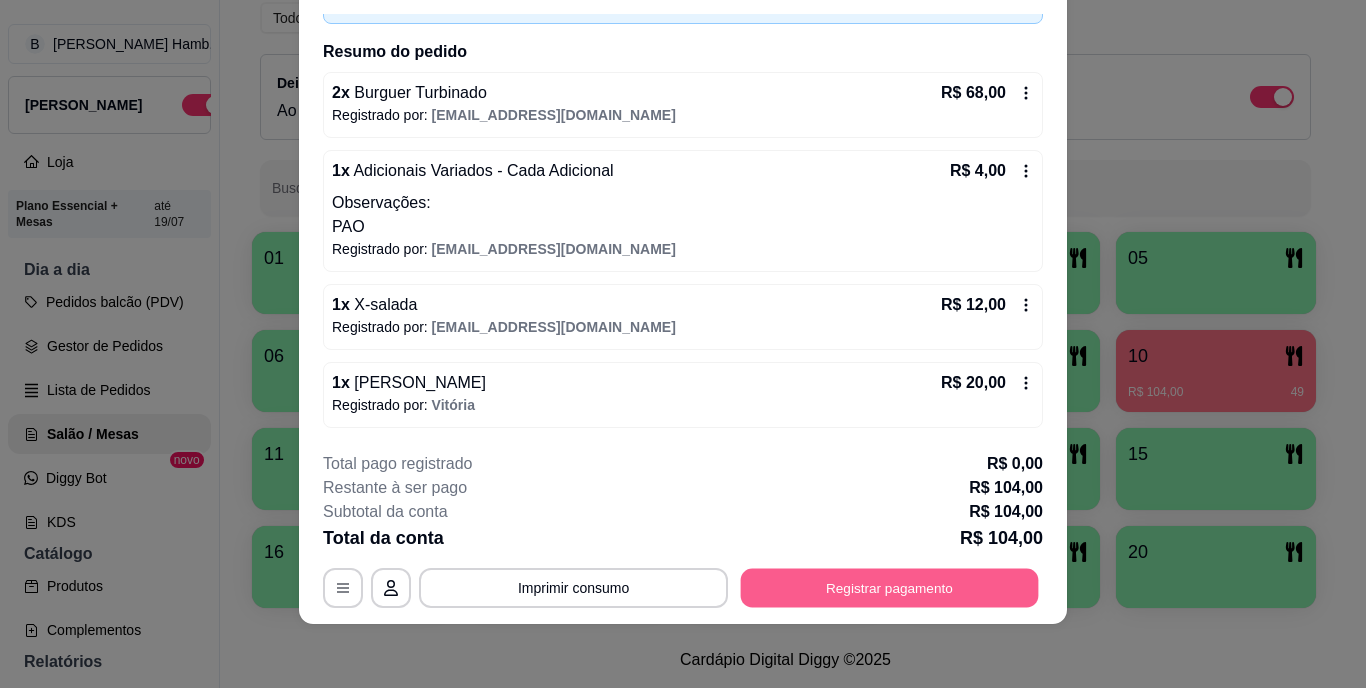 click on "Registrar pagamento" at bounding box center [890, 587] 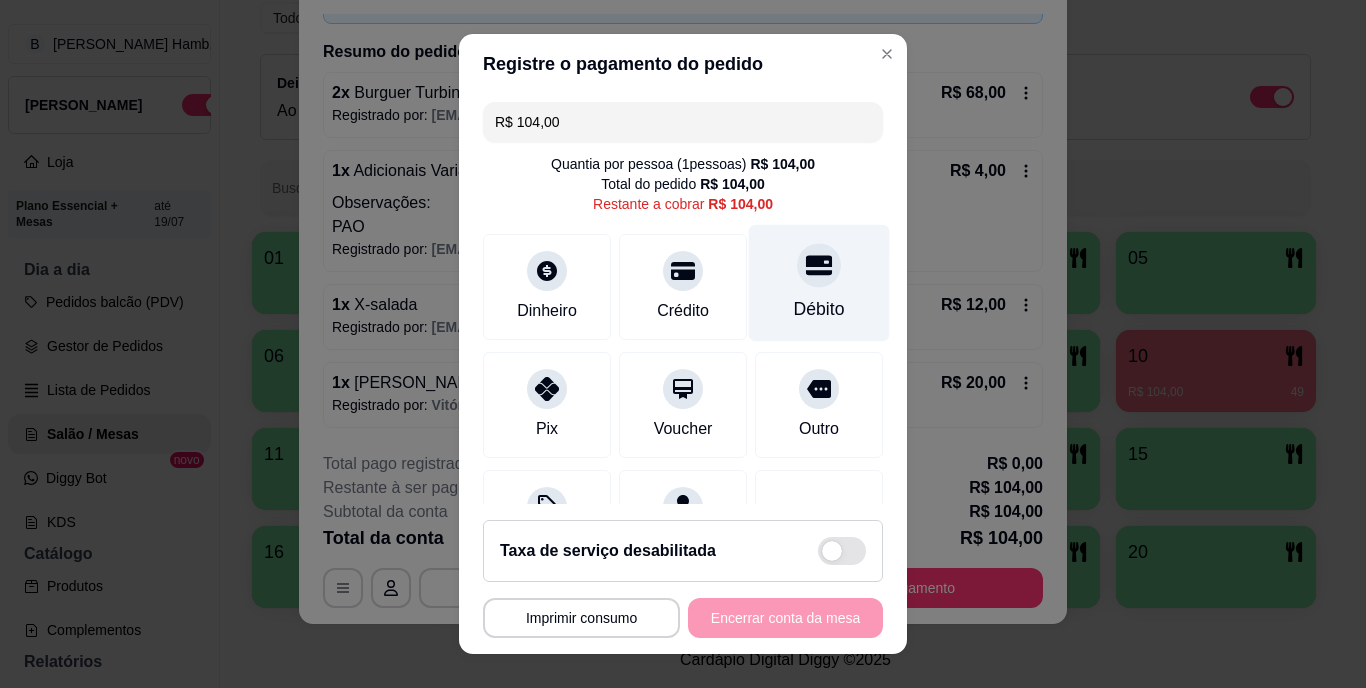 click on "Débito" at bounding box center (819, 310) 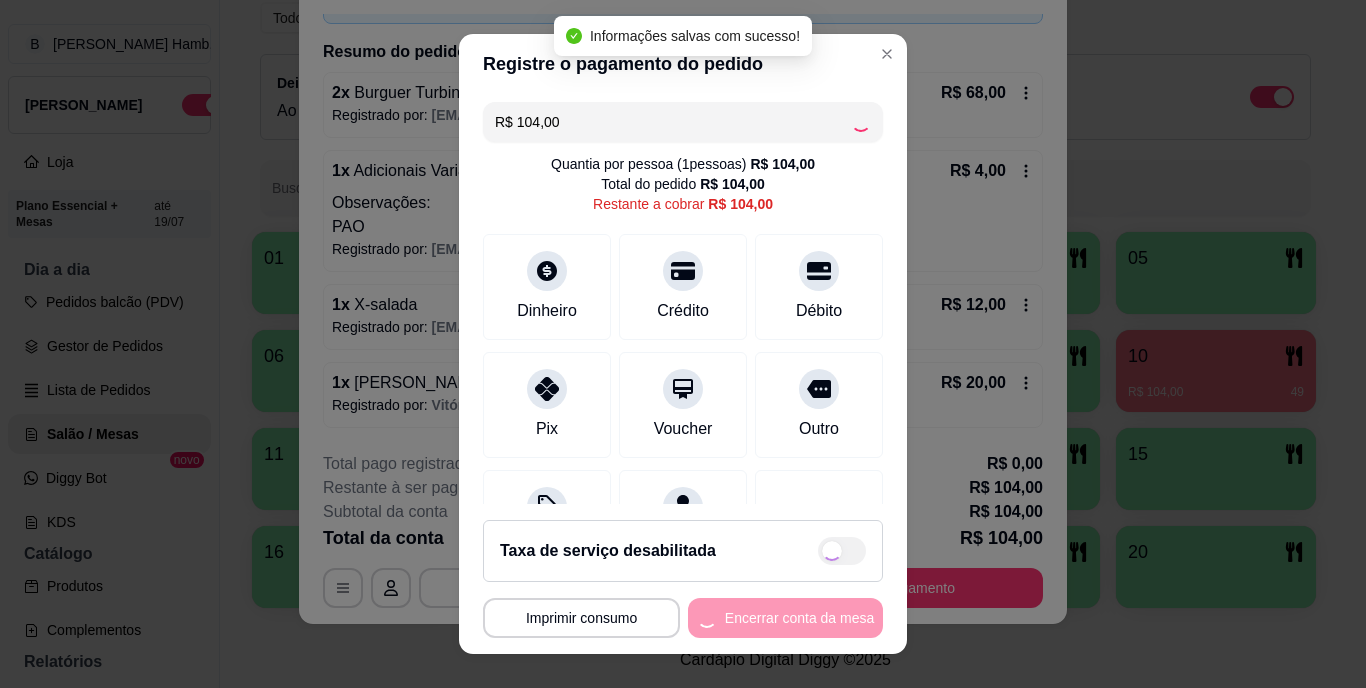 type on "R$ 0,00" 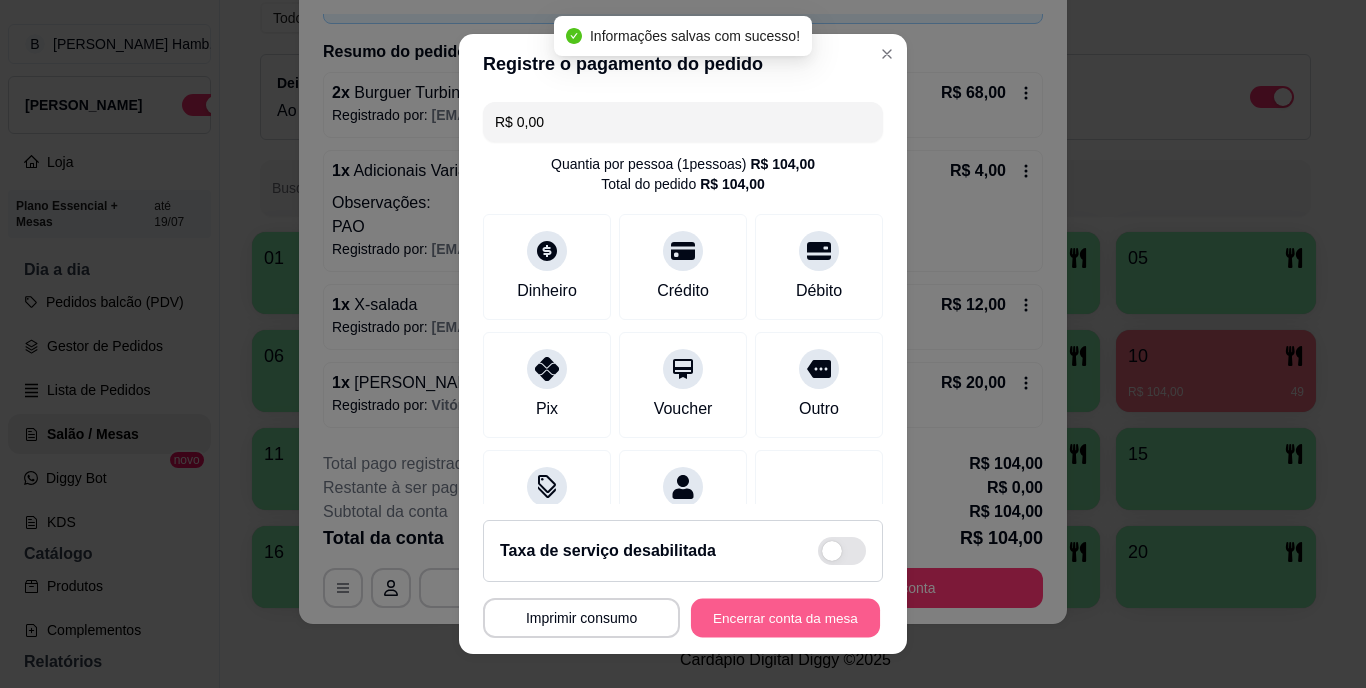 click on "Encerrar conta da mesa" at bounding box center [785, 617] 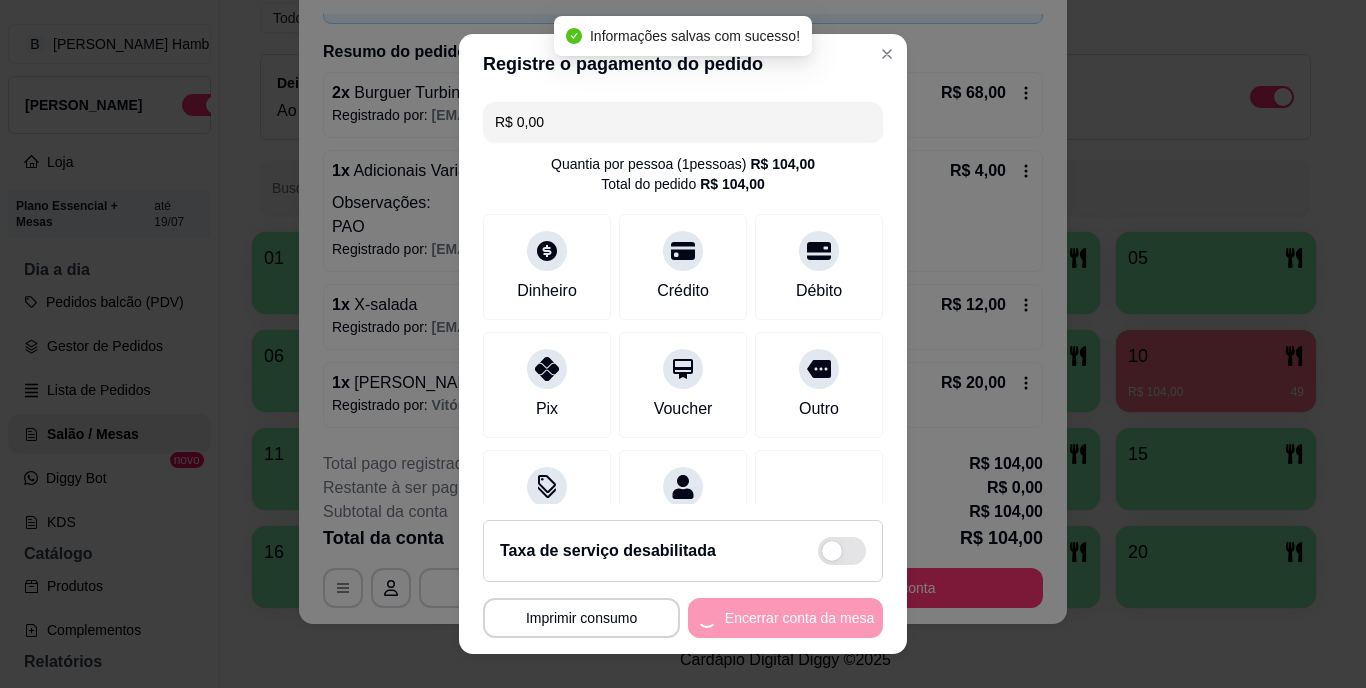scroll, scrollTop: 0, scrollLeft: 0, axis: both 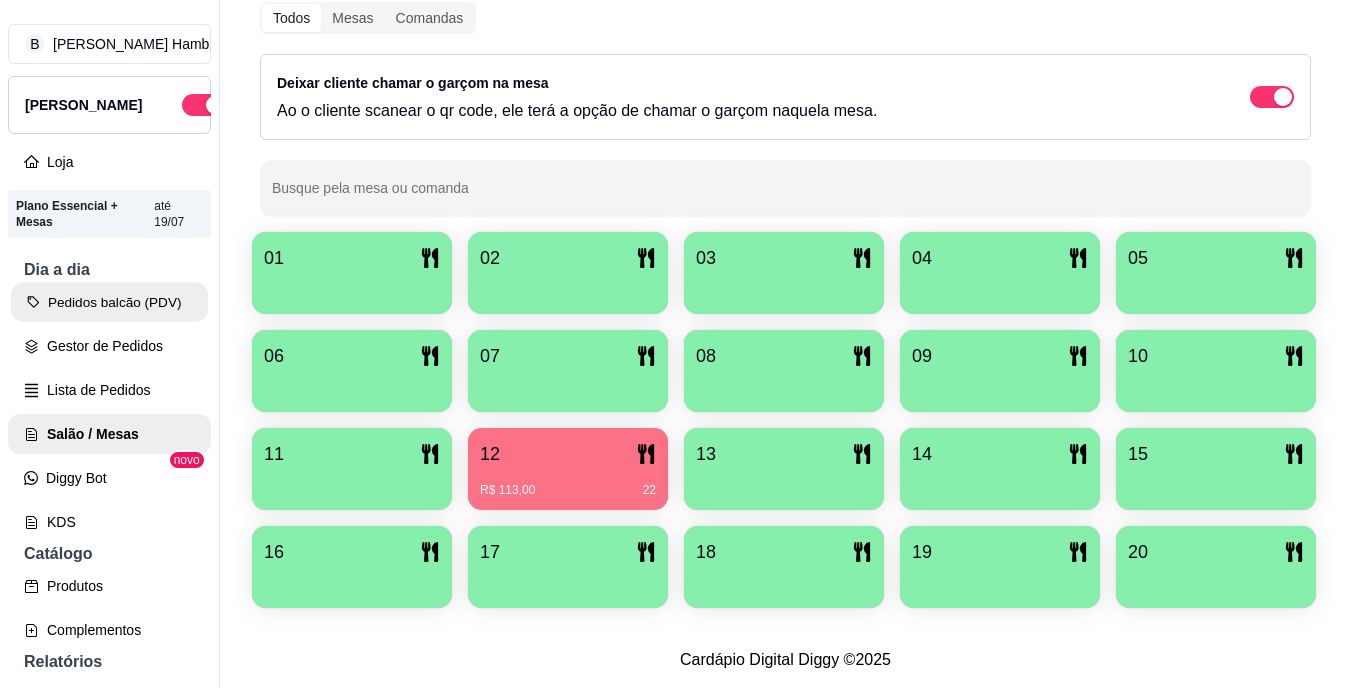 click on "Pedidos balcão (PDV)" at bounding box center (109, 302) 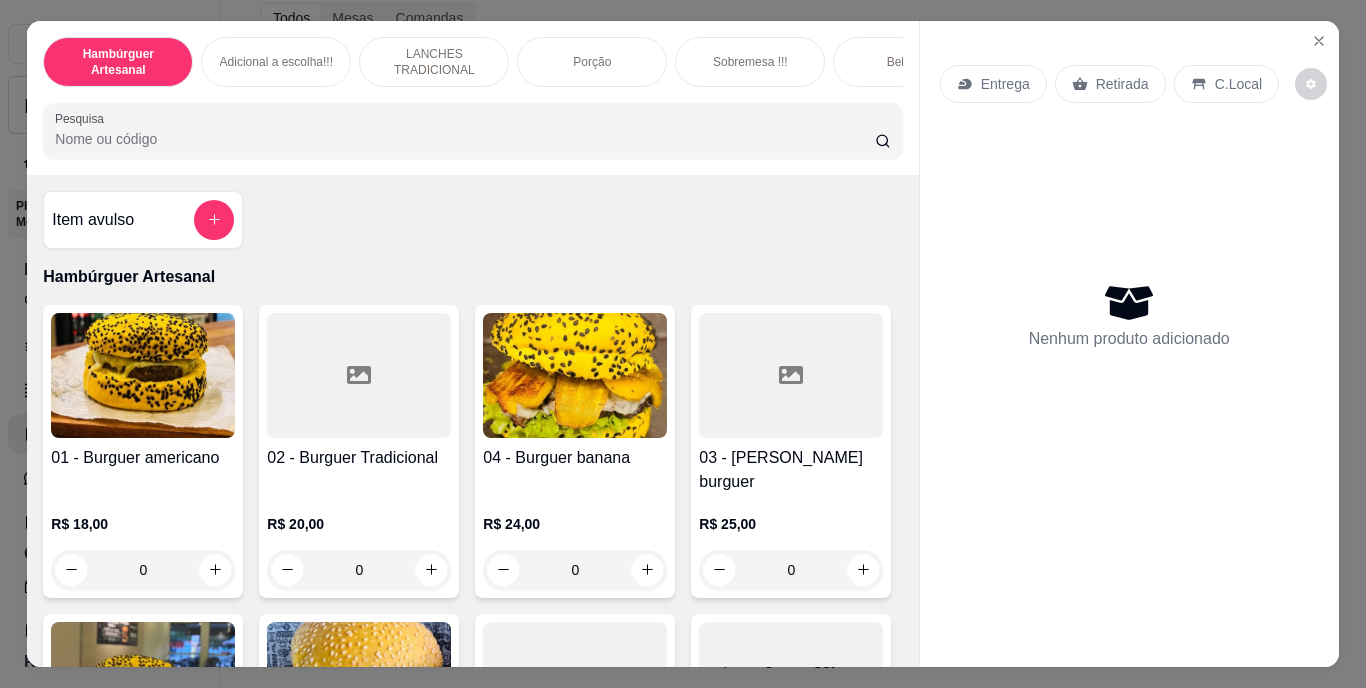 click on "Entrega" at bounding box center [993, 84] 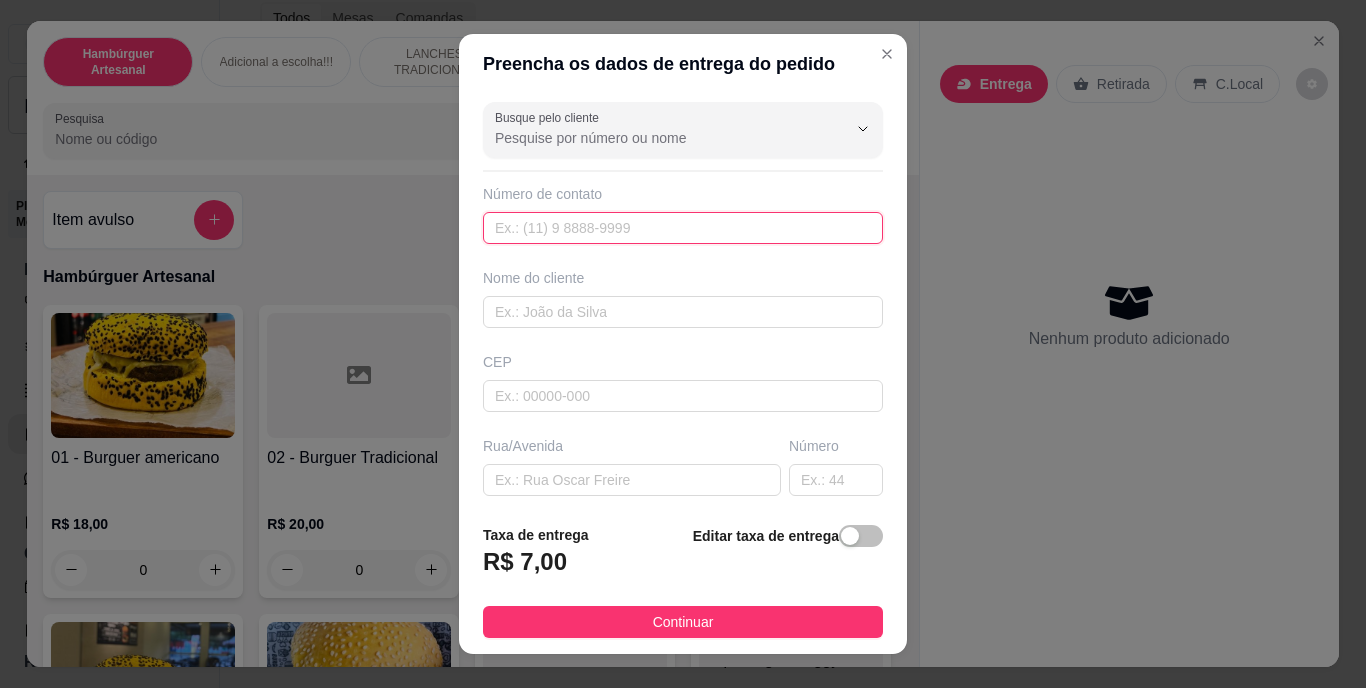 click at bounding box center [683, 228] 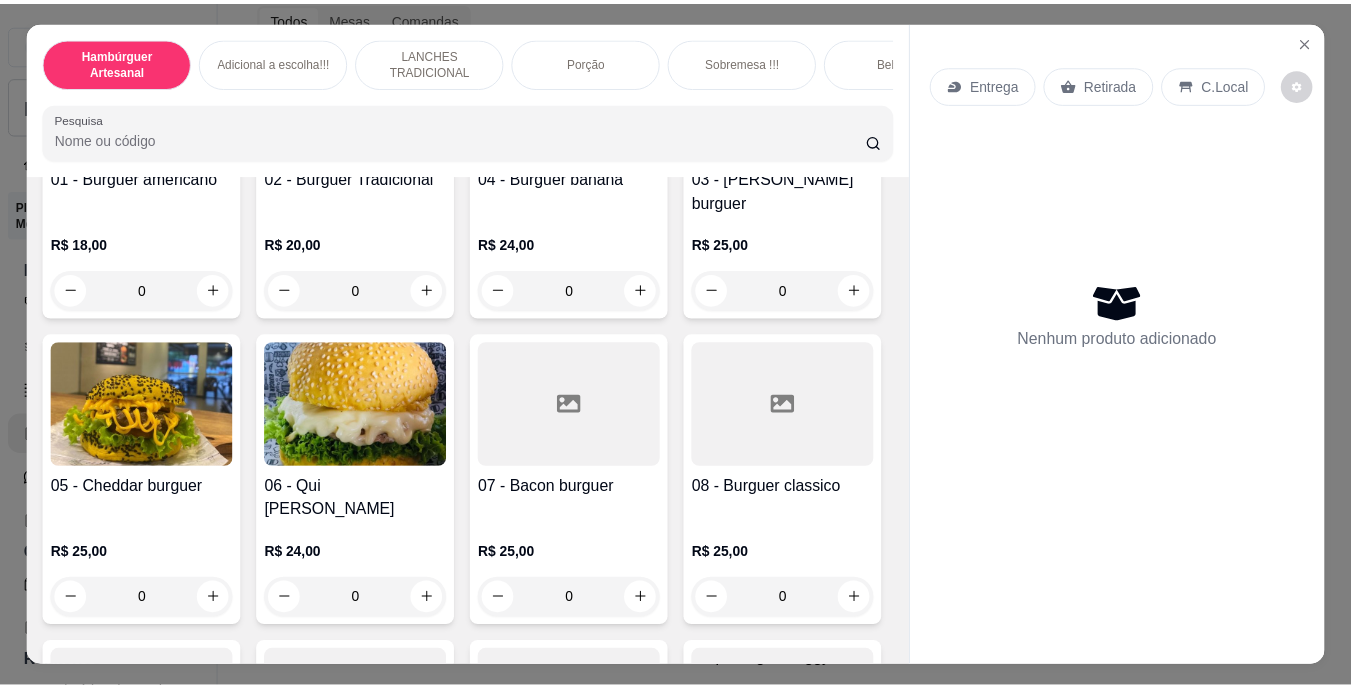 scroll, scrollTop: 336, scrollLeft: 0, axis: vertical 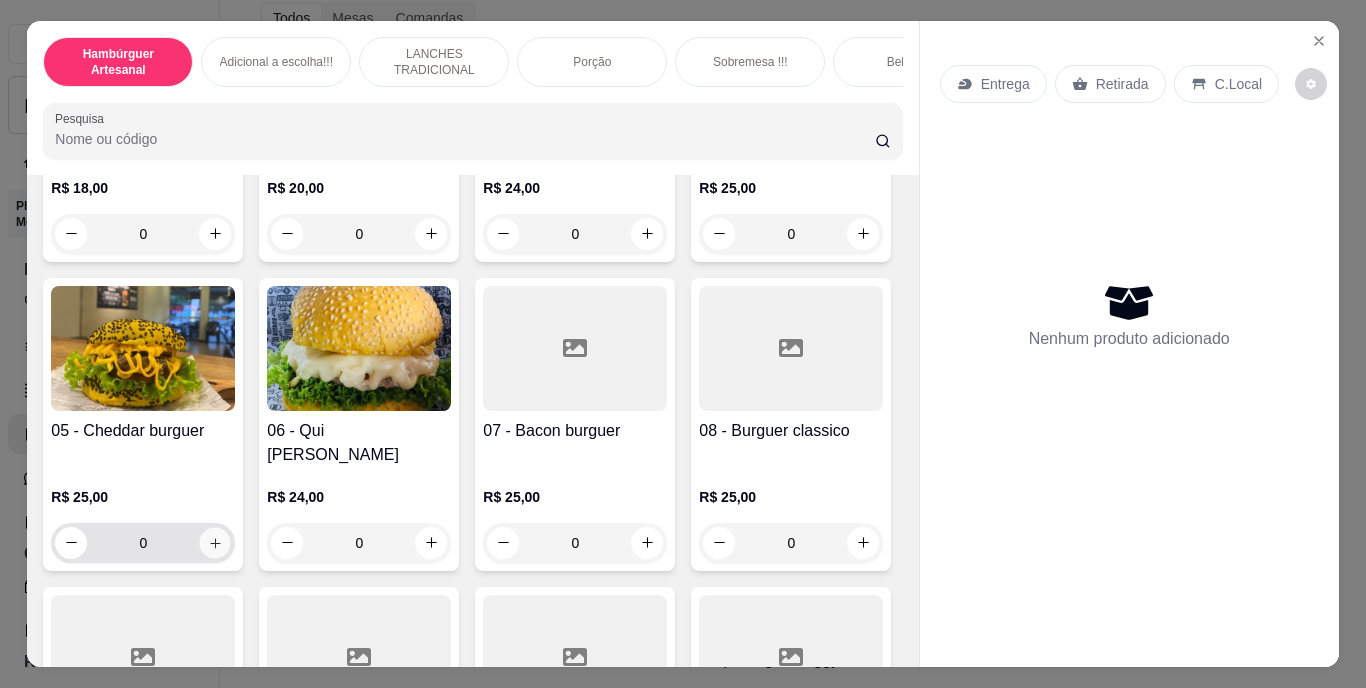 click 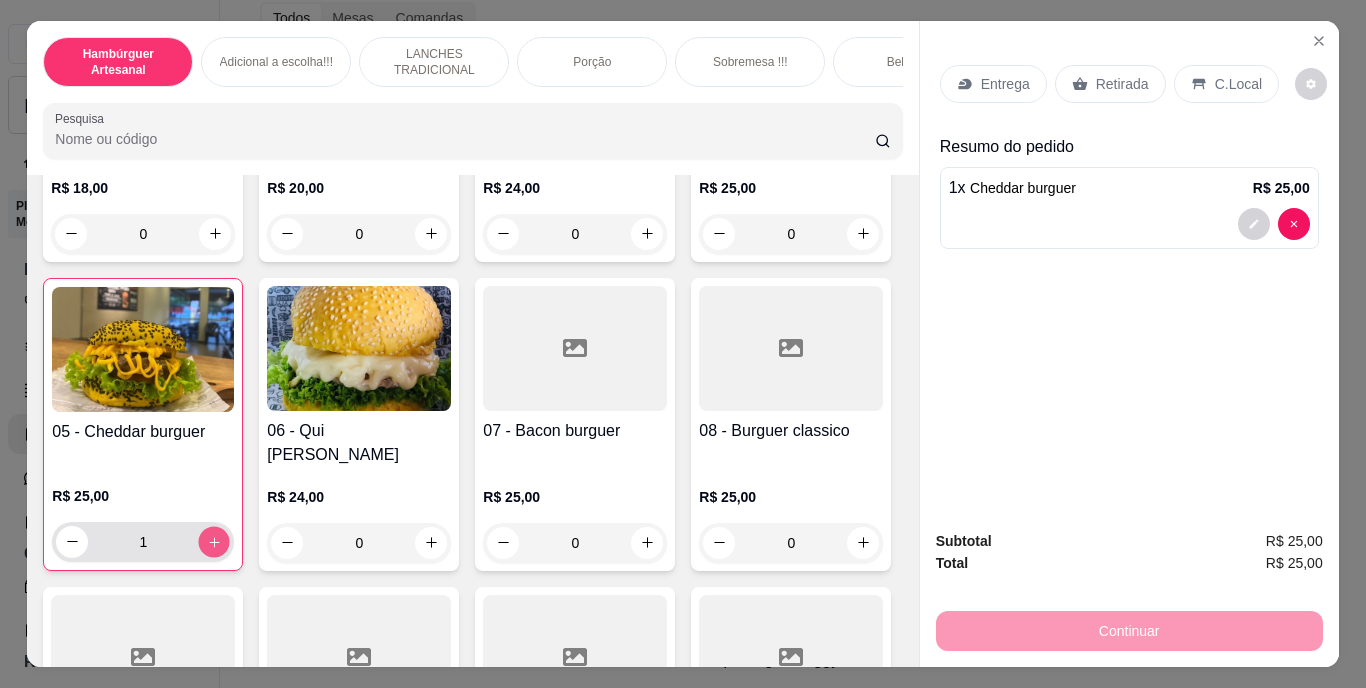 click 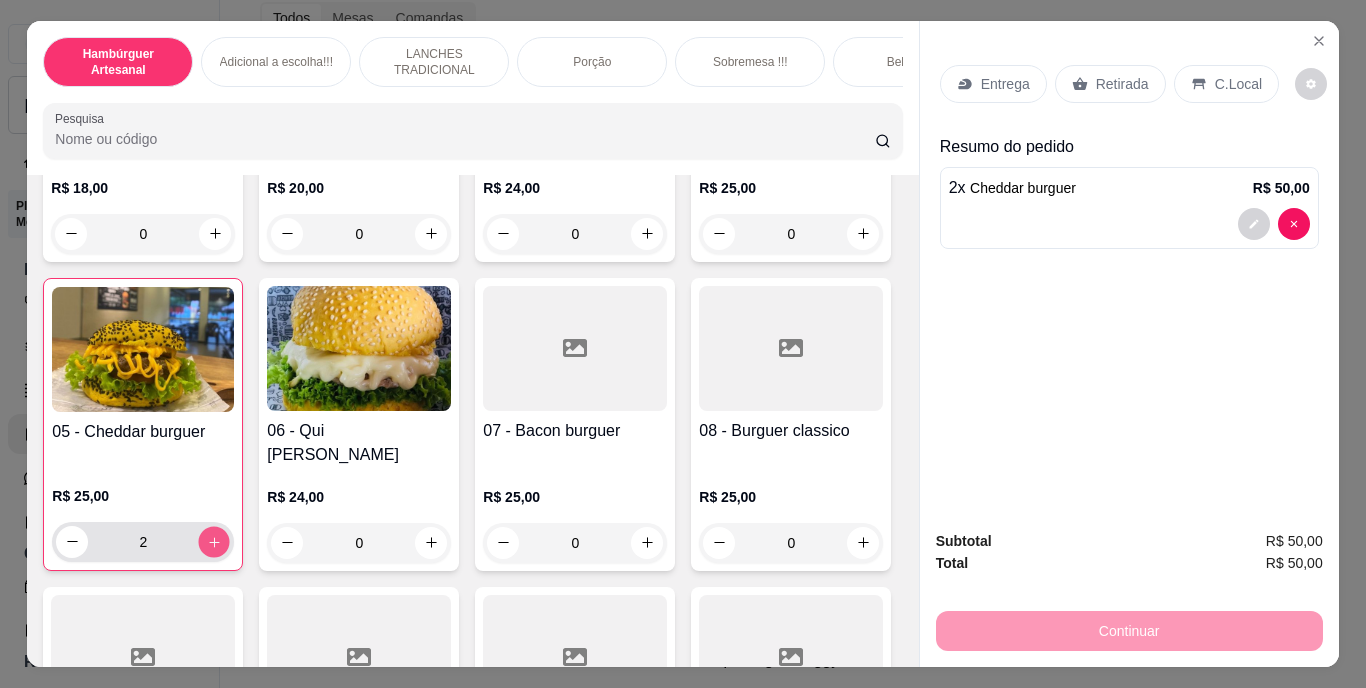 click 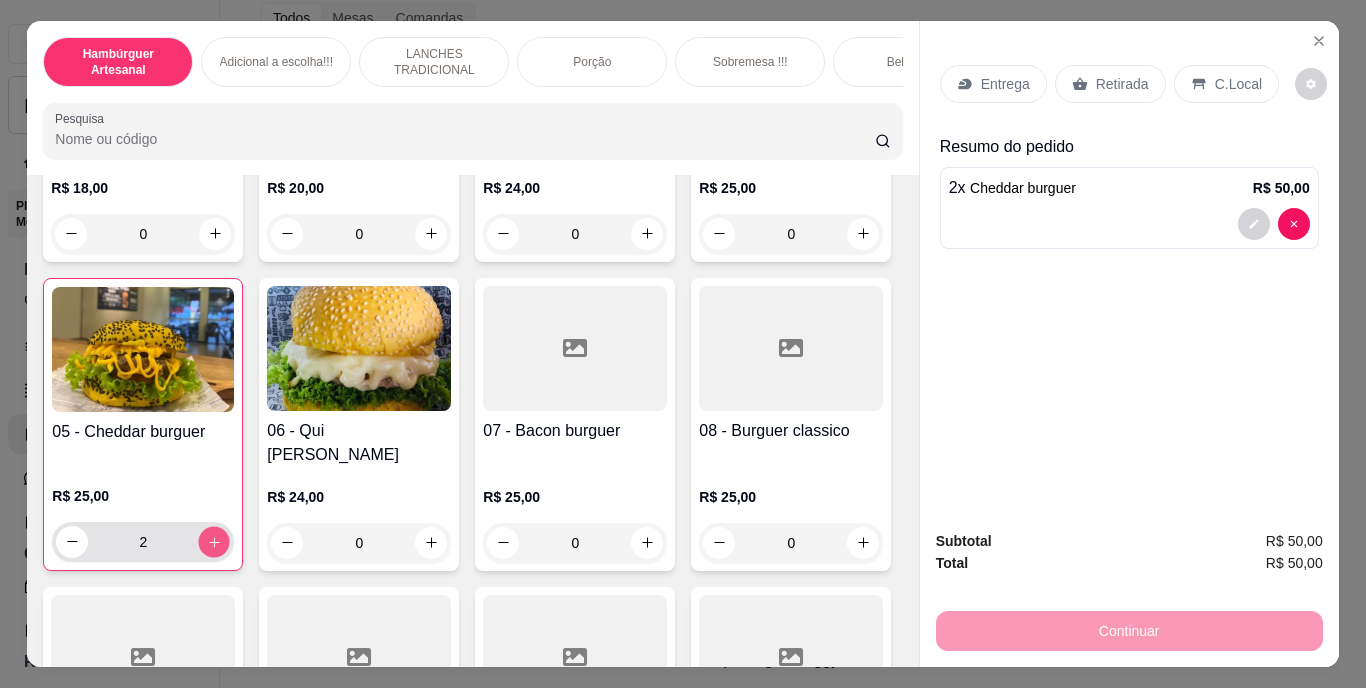 type on "3" 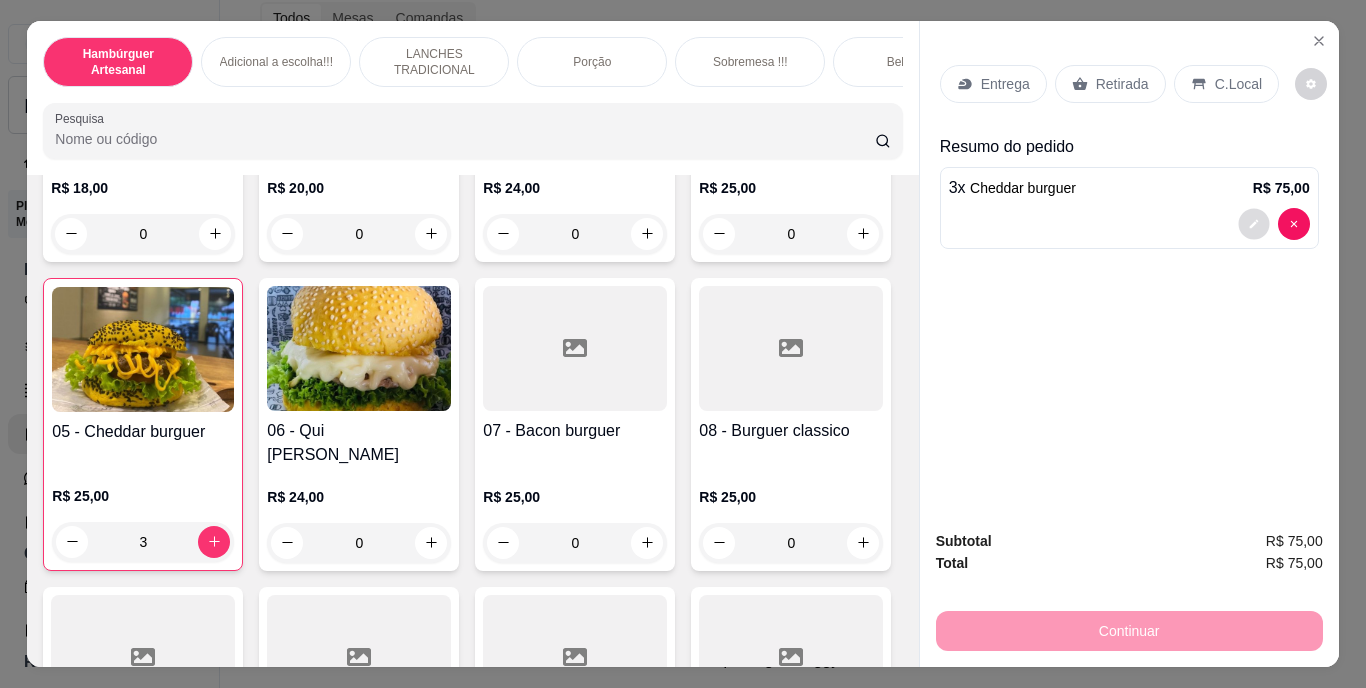 click at bounding box center (1253, 223) 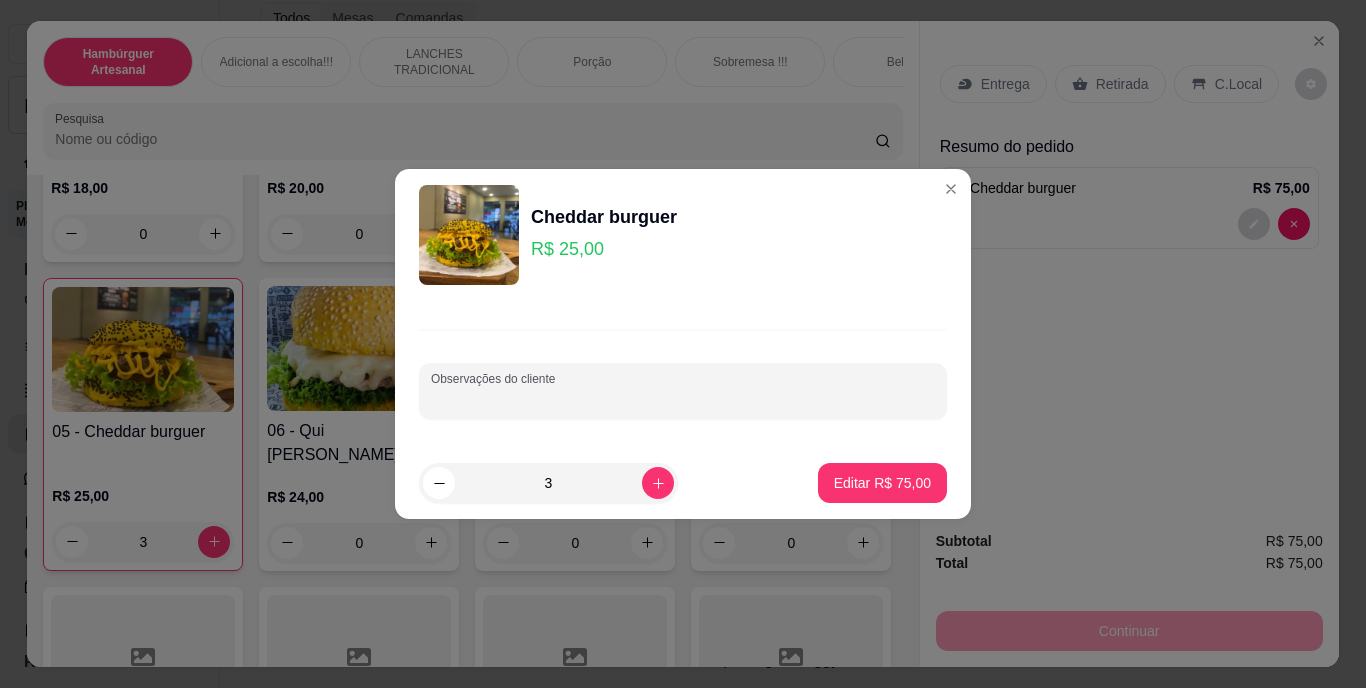 click on "Observações do cliente" at bounding box center [683, 399] 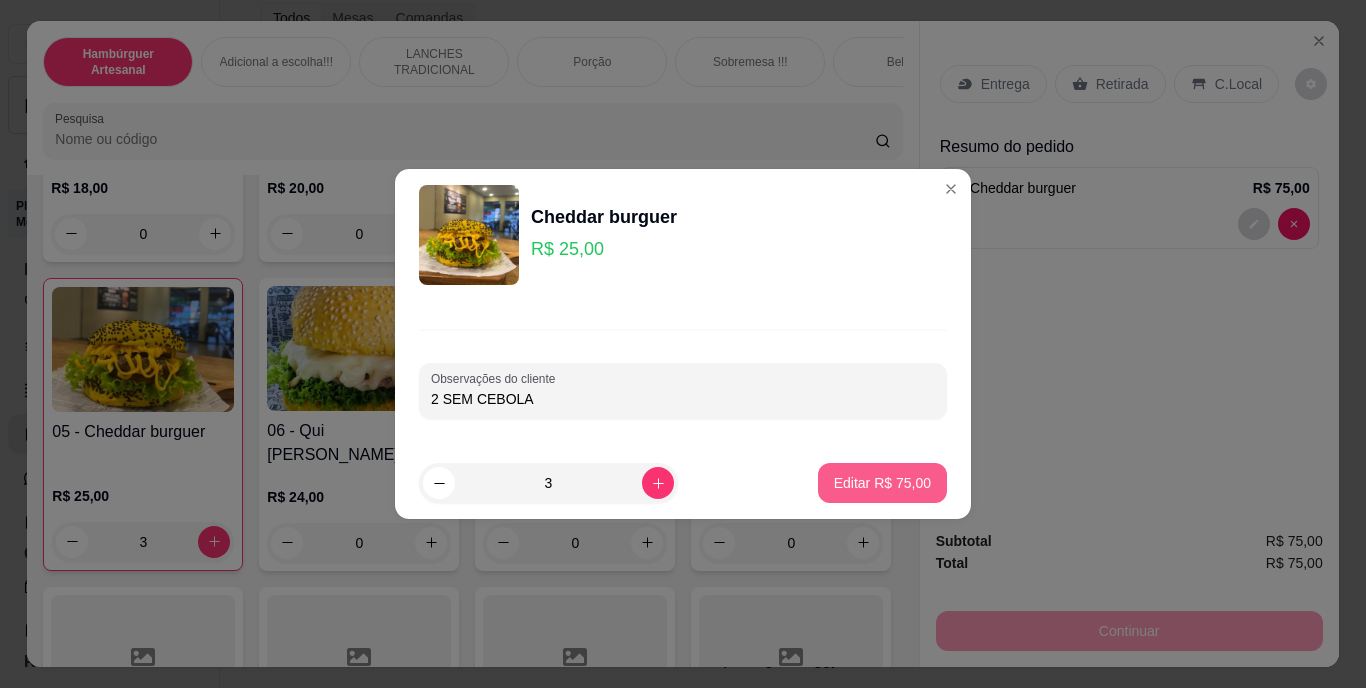 type on "2 SEM CEBOLA" 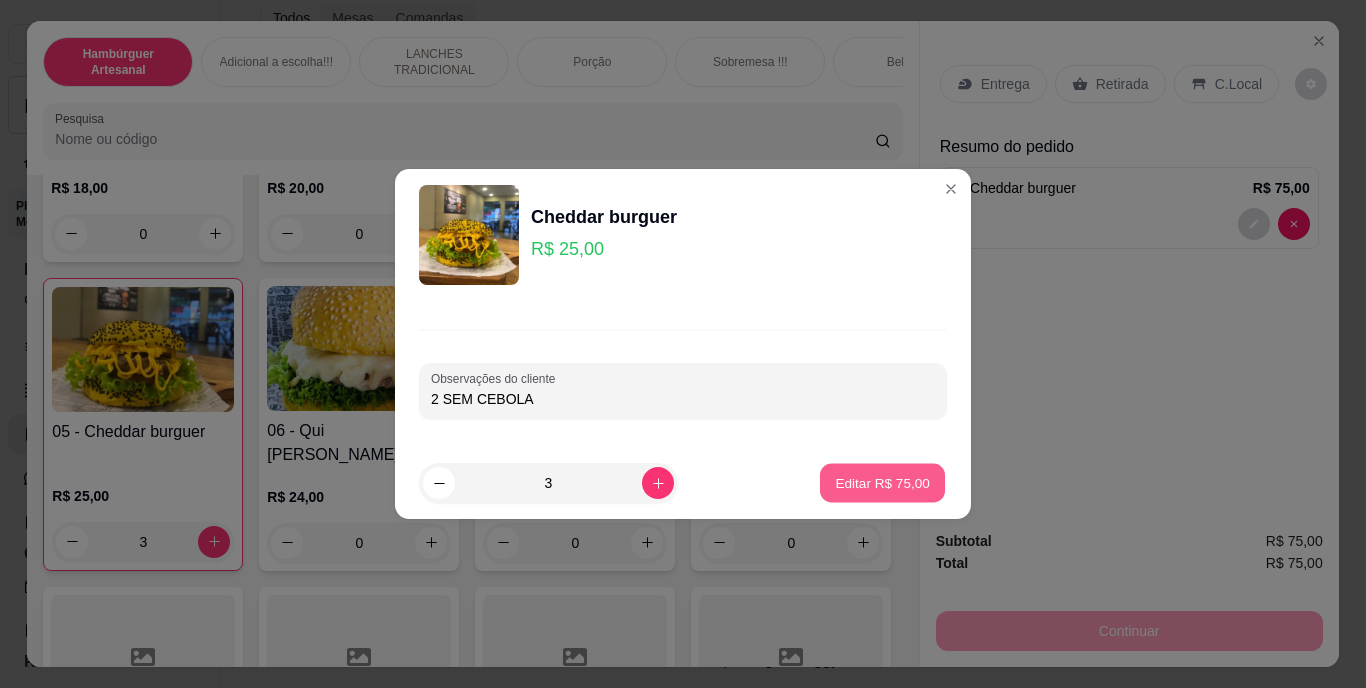 click on "Editar   R$ 75,00" at bounding box center [882, 483] 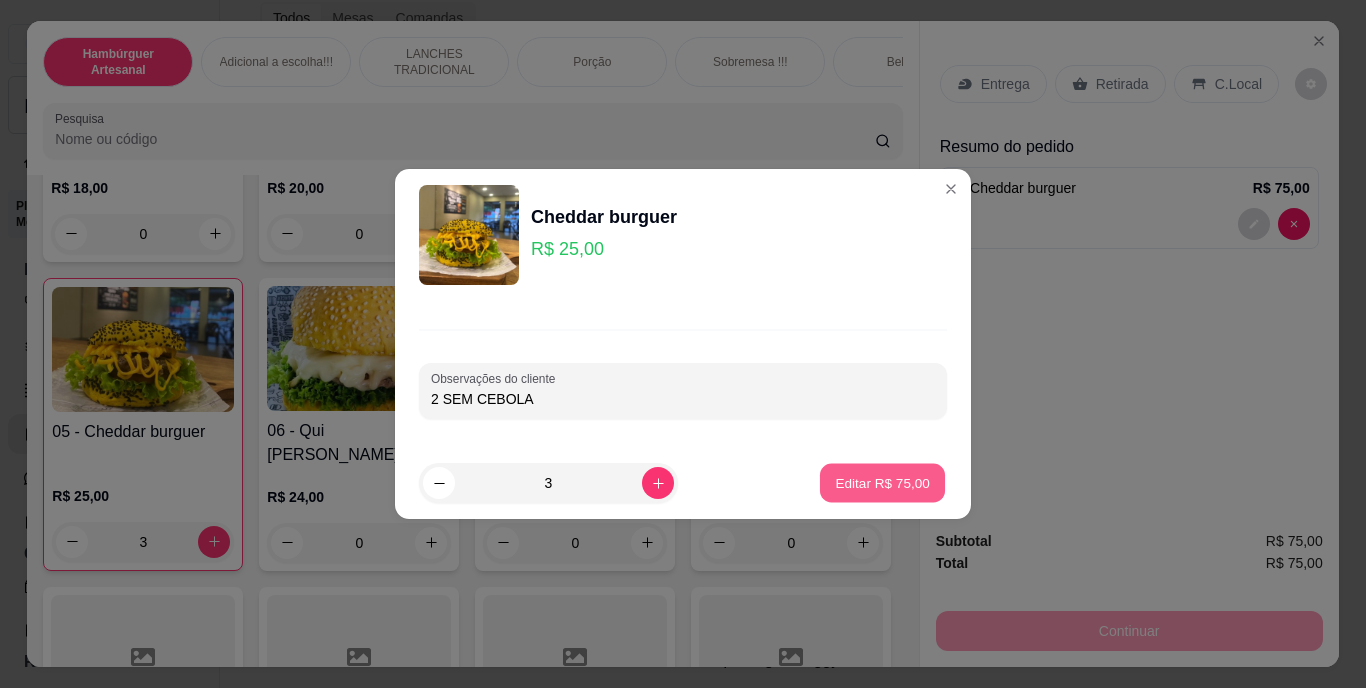 type on "0" 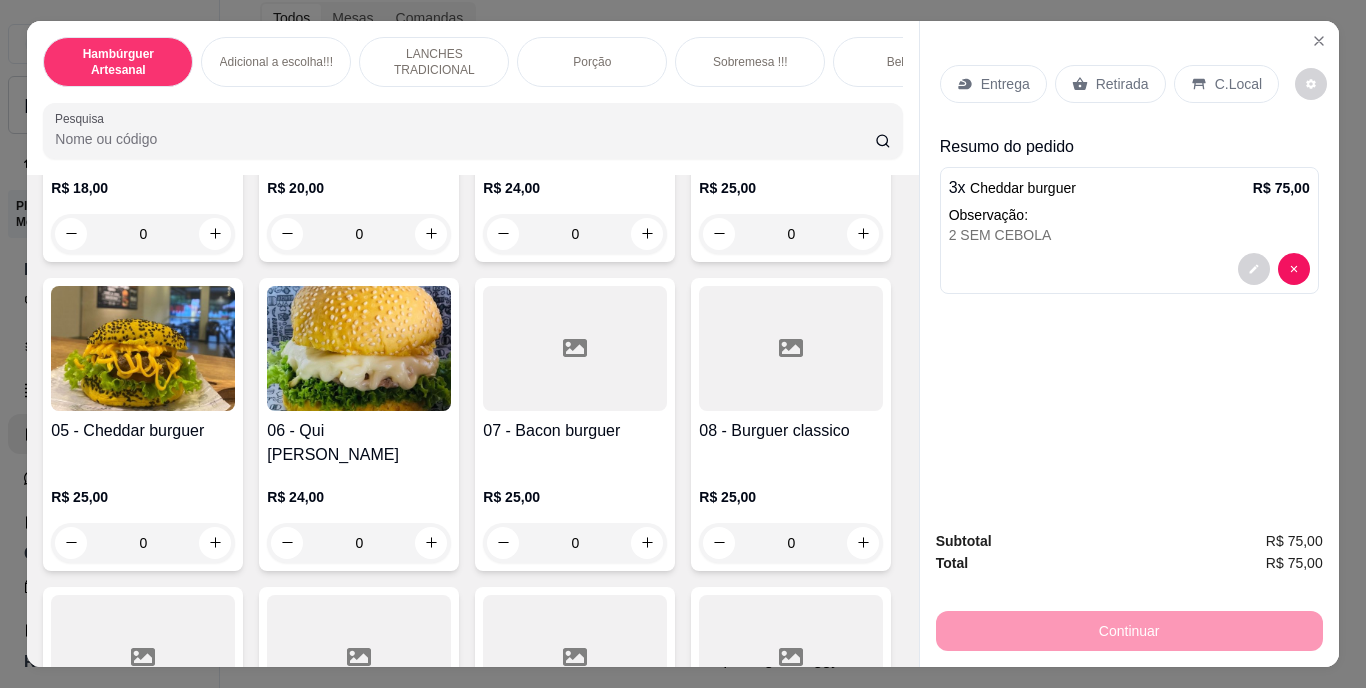 click on "Entrega" at bounding box center (1005, 84) 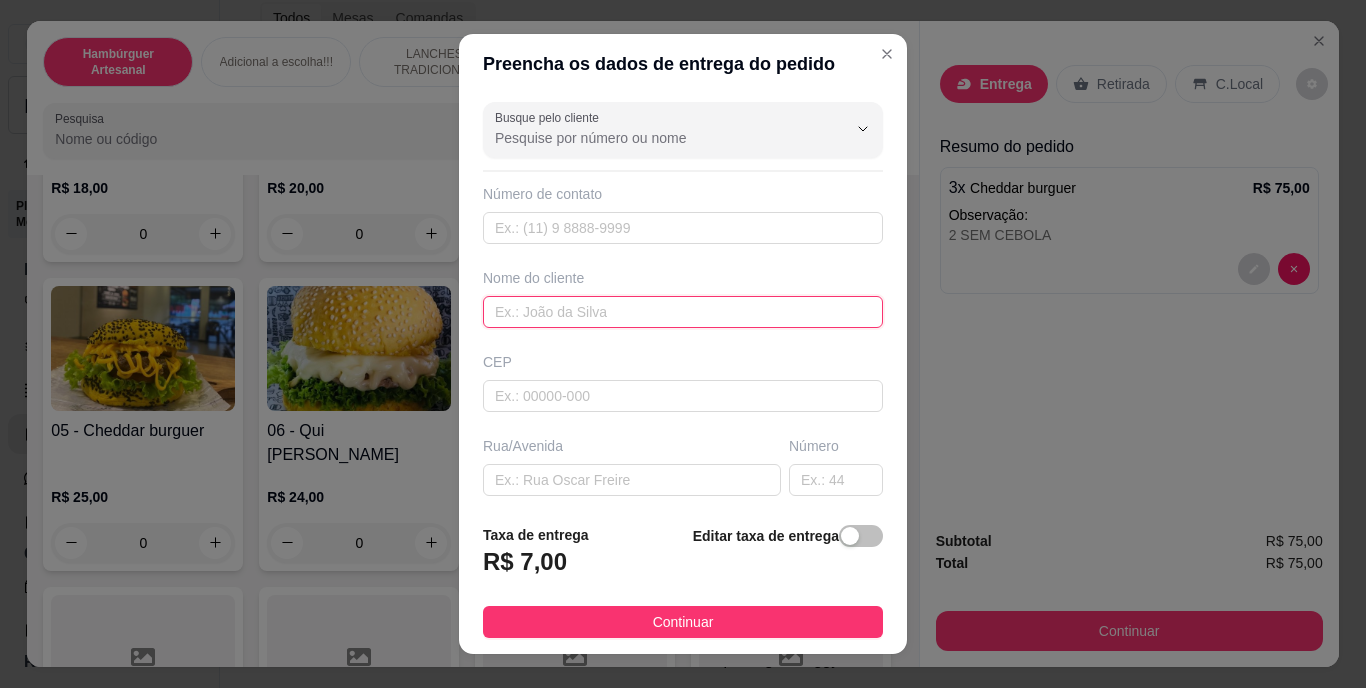 click at bounding box center [683, 312] 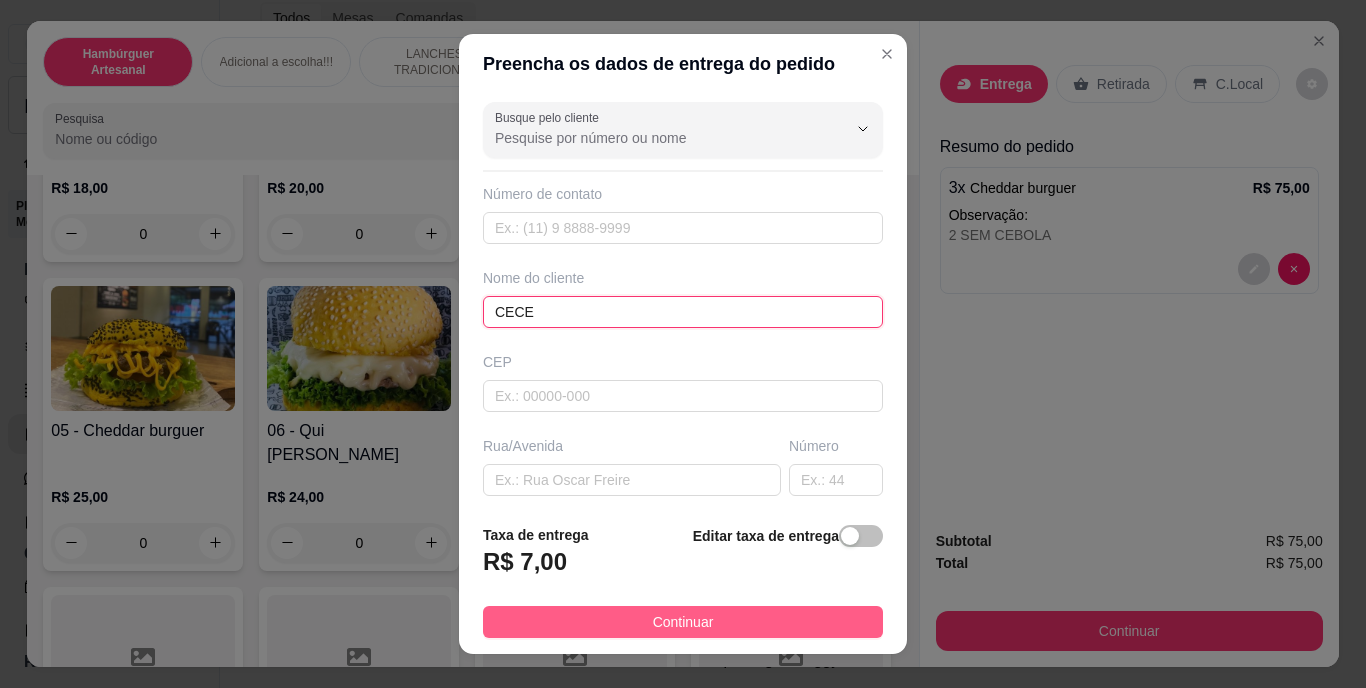 type on "CECE" 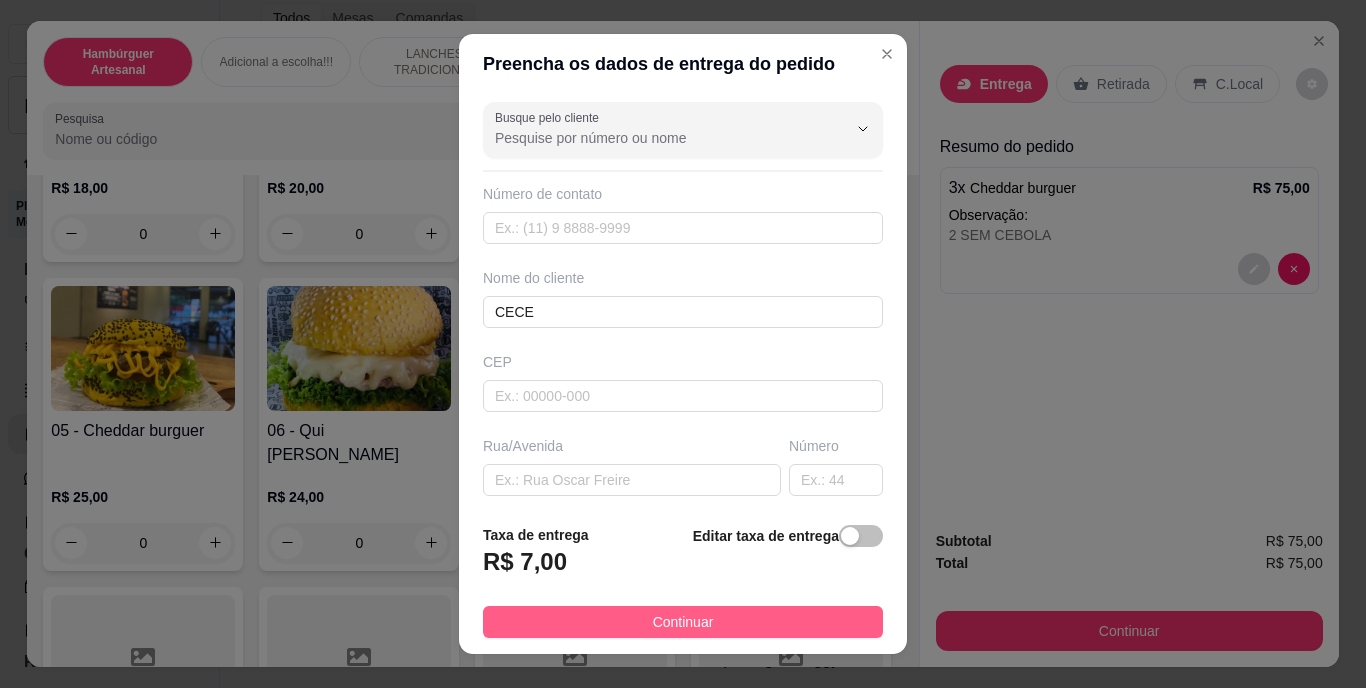 click on "Continuar" at bounding box center (683, 622) 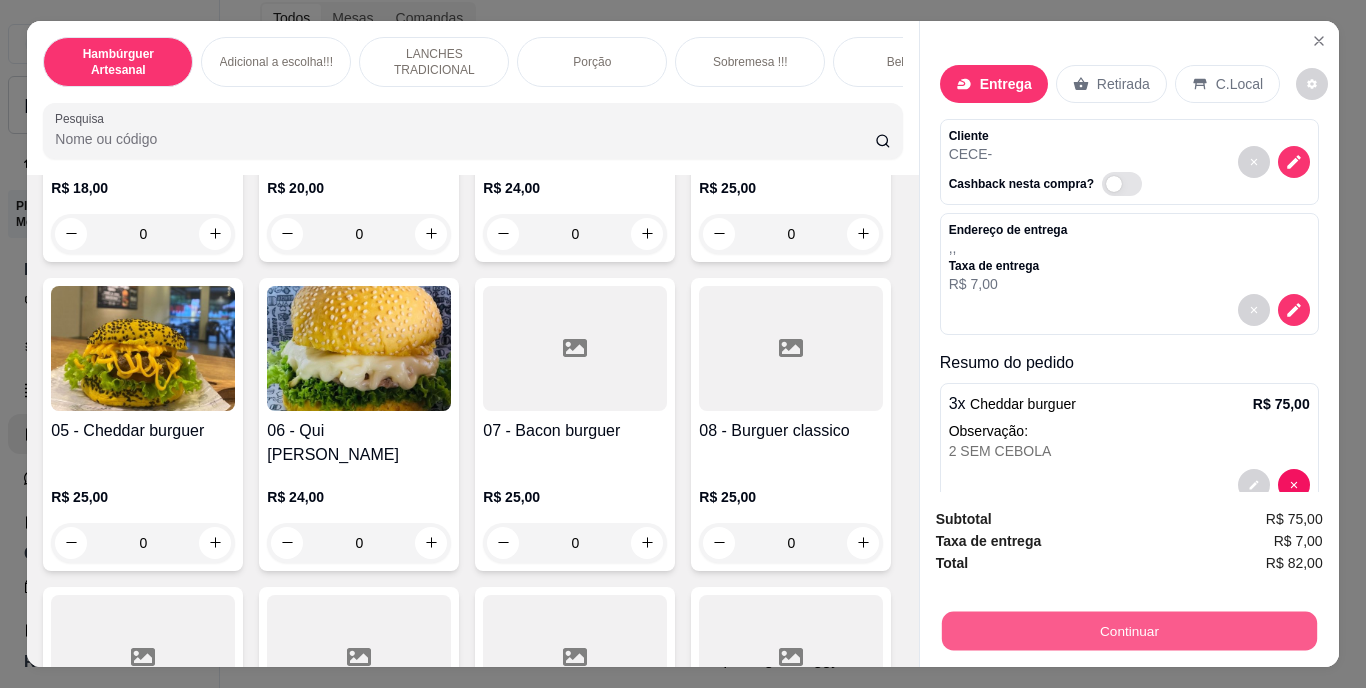 click on "Continuar" at bounding box center [1128, 631] 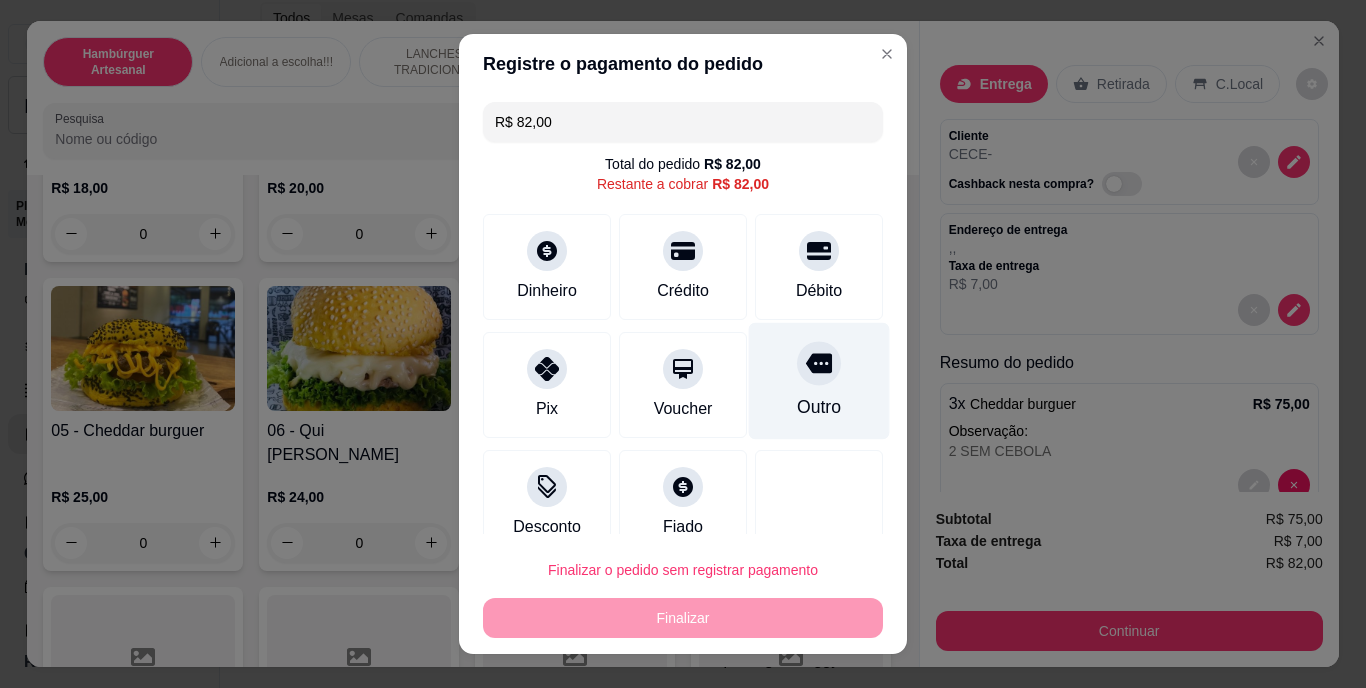 click on "Outro" at bounding box center [819, 381] 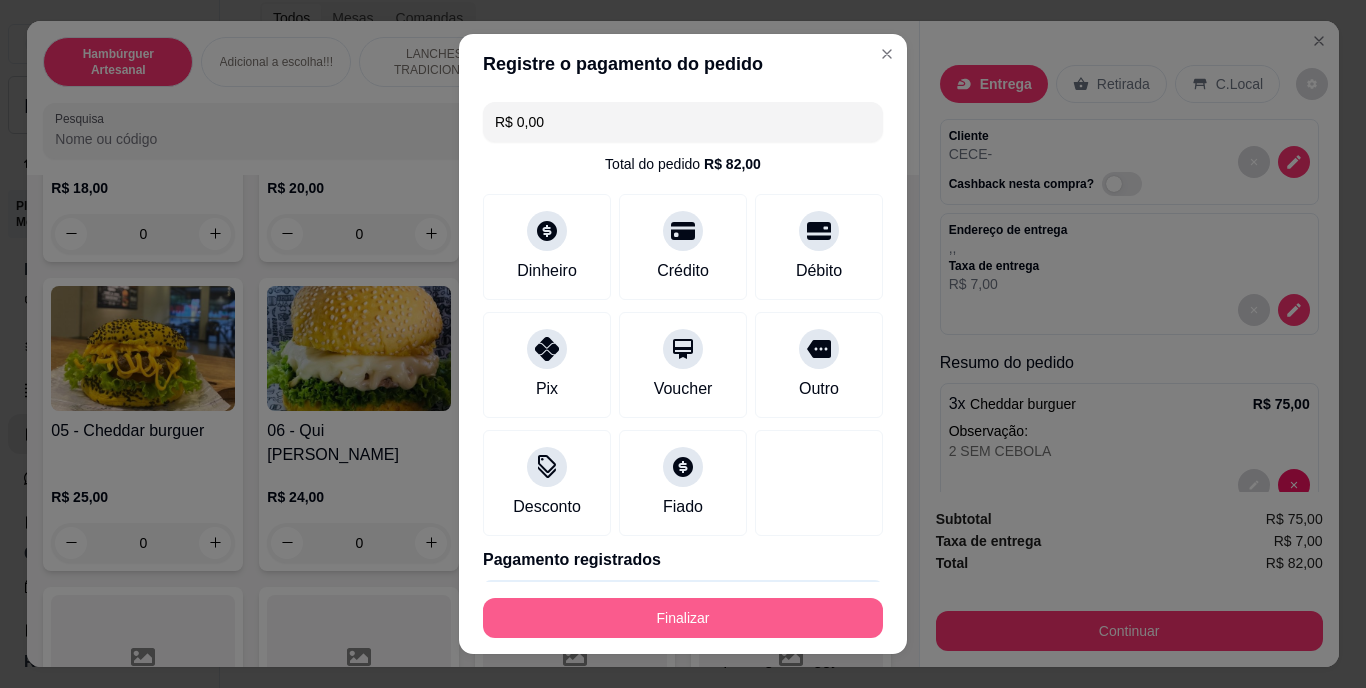 click on "Finalizar" at bounding box center [683, 618] 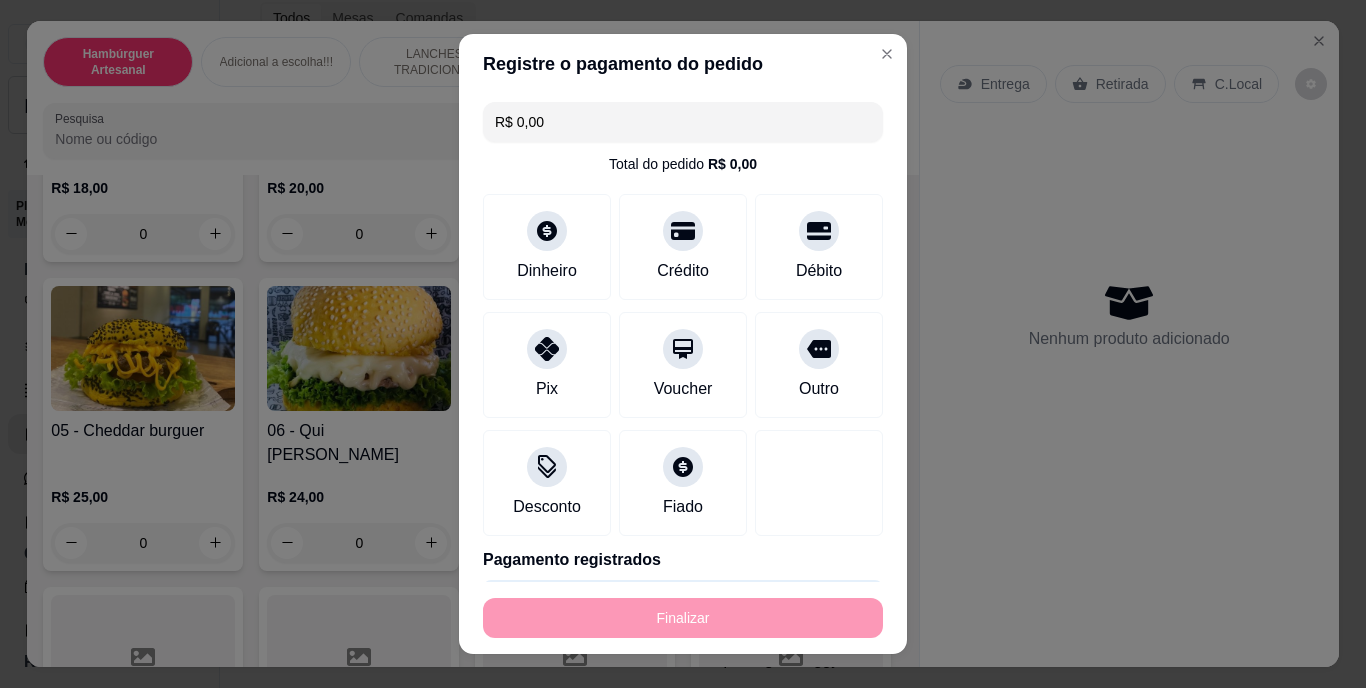 type on "-R$ 82,00" 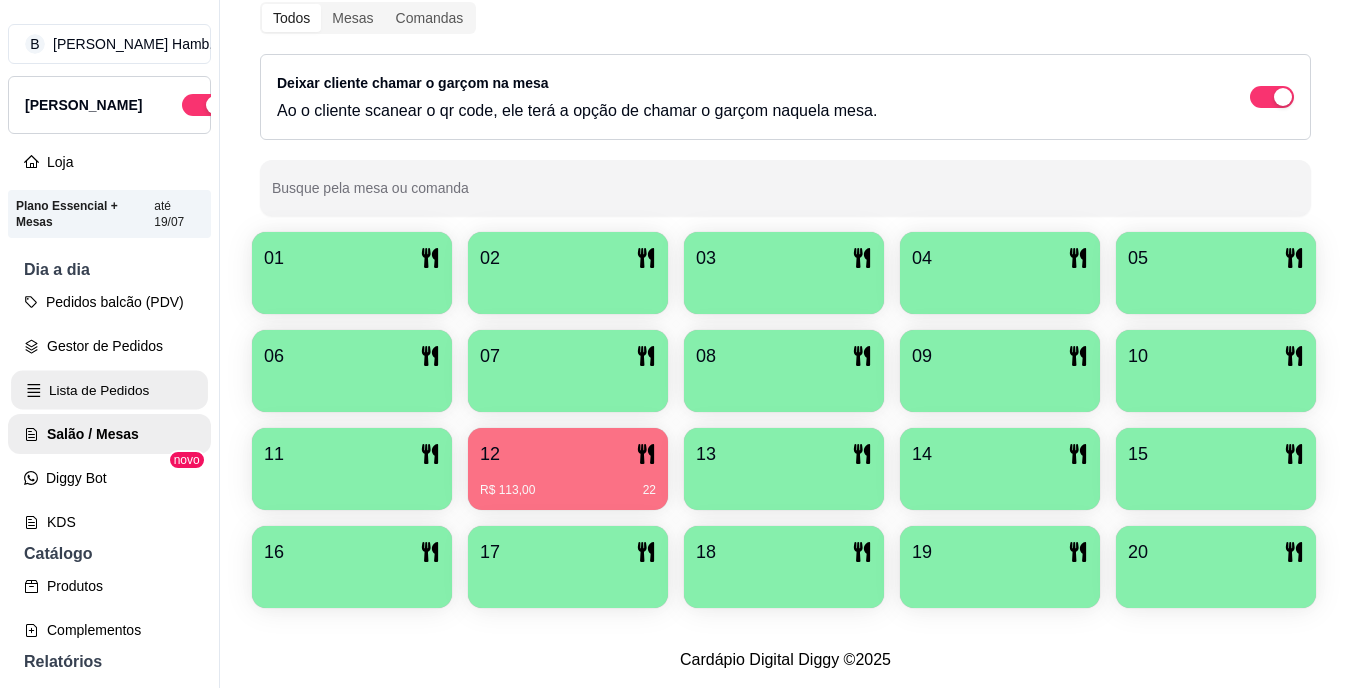click on "Lista de Pedidos" at bounding box center (109, 390) 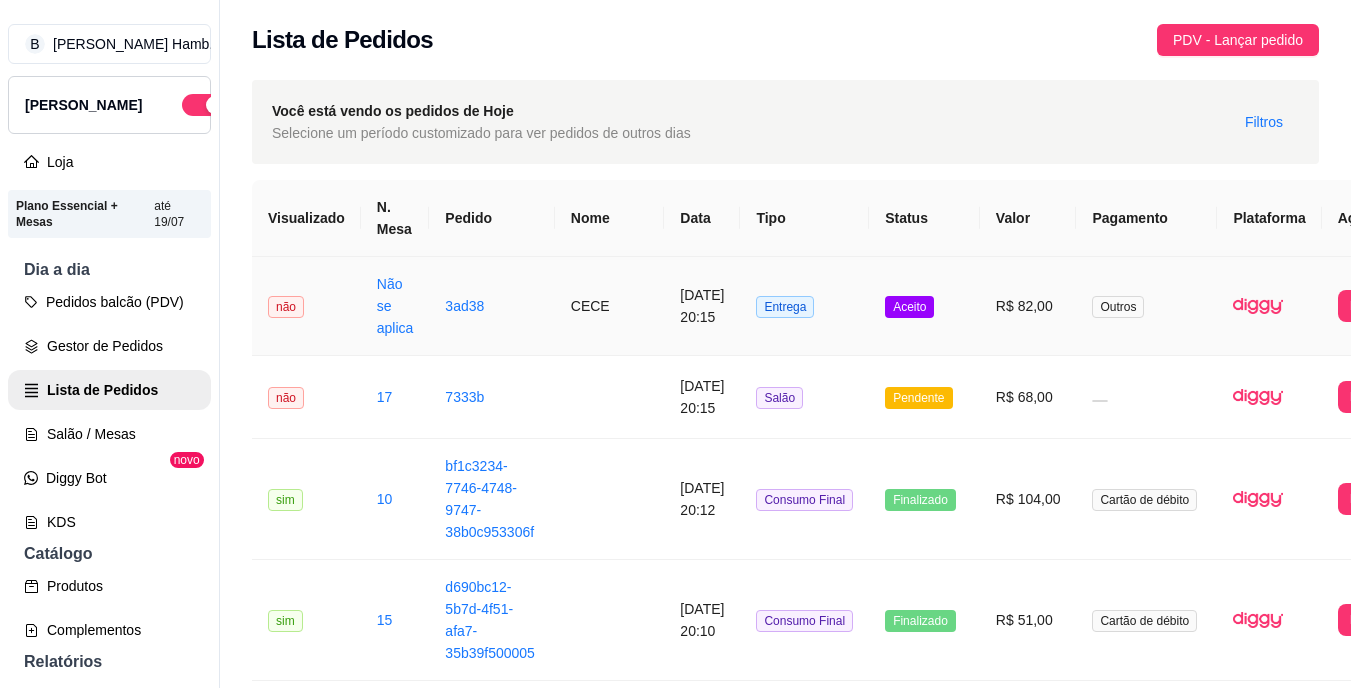 scroll, scrollTop: 0, scrollLeft: 87, axis: horizontal 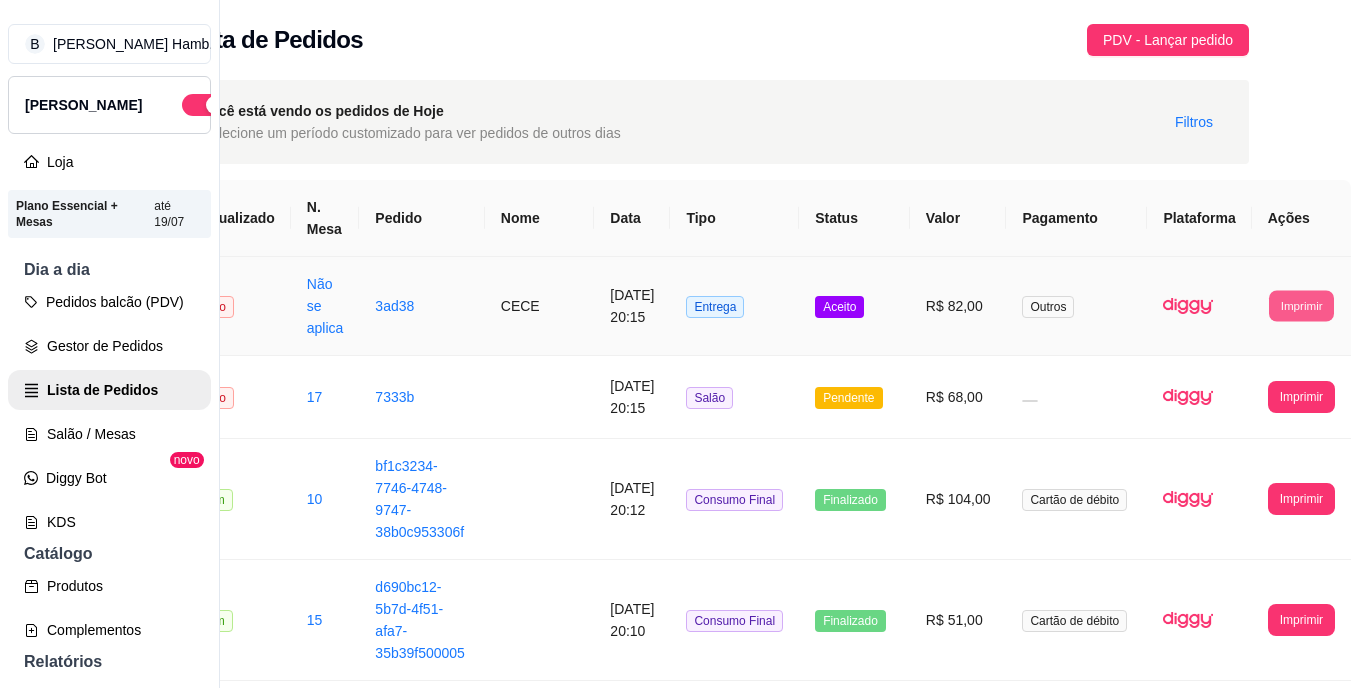 click on "Imprimir" at bounding box center (1301, 305) 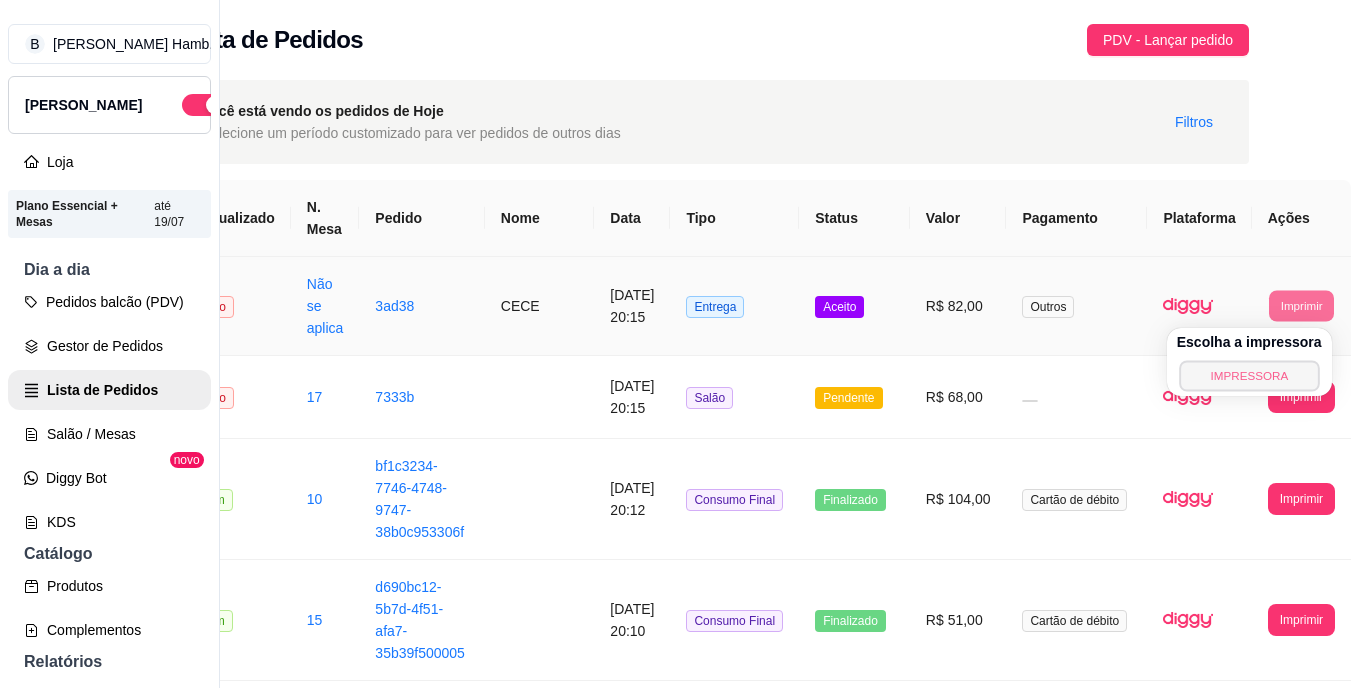 click on "IMPRESSORA" at bounding box center (1249, 375) 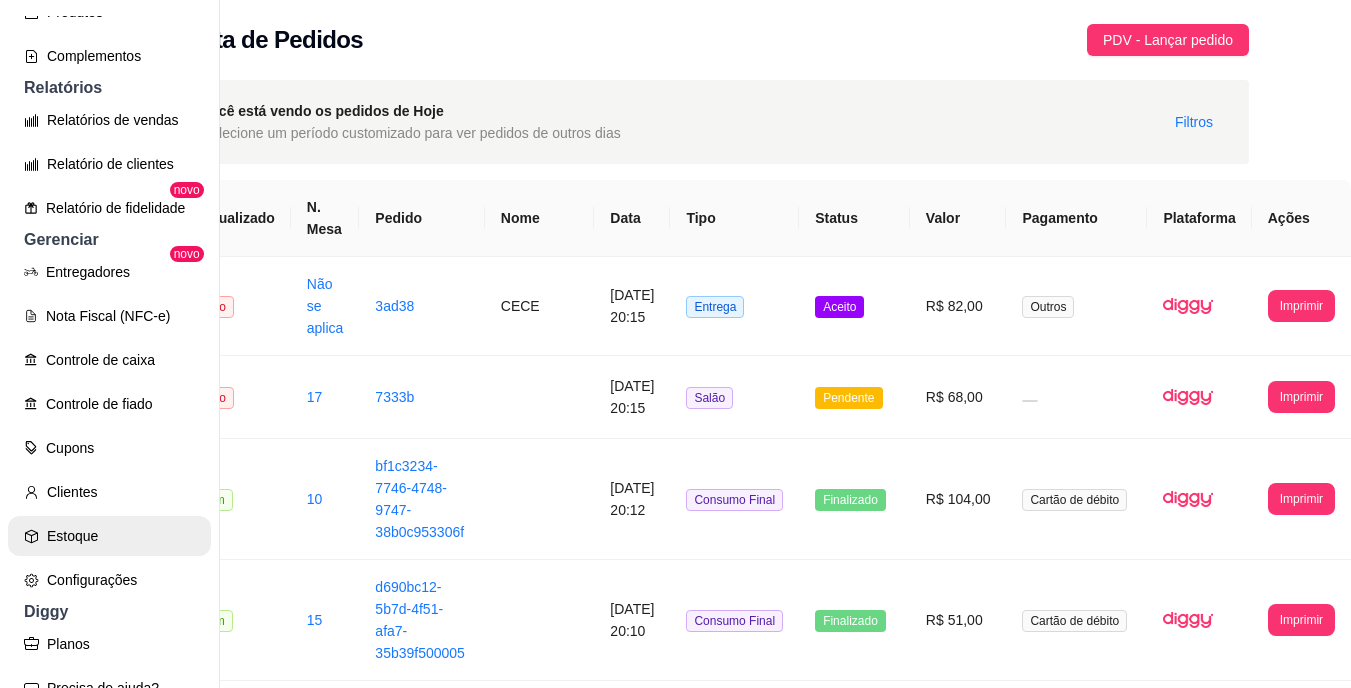 scroll, scrollTop: 698, scrollLeft: 0, axis: vertical 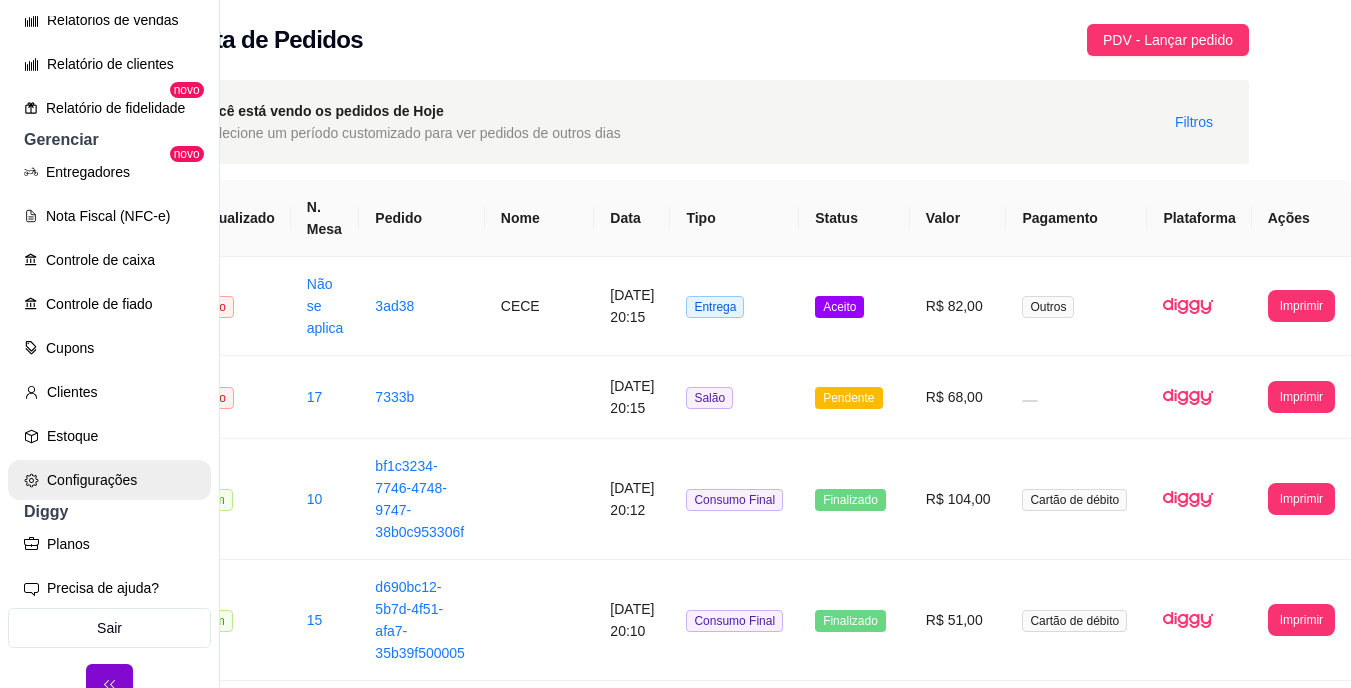 click on "Configurações" at bounding box center (109, 480) 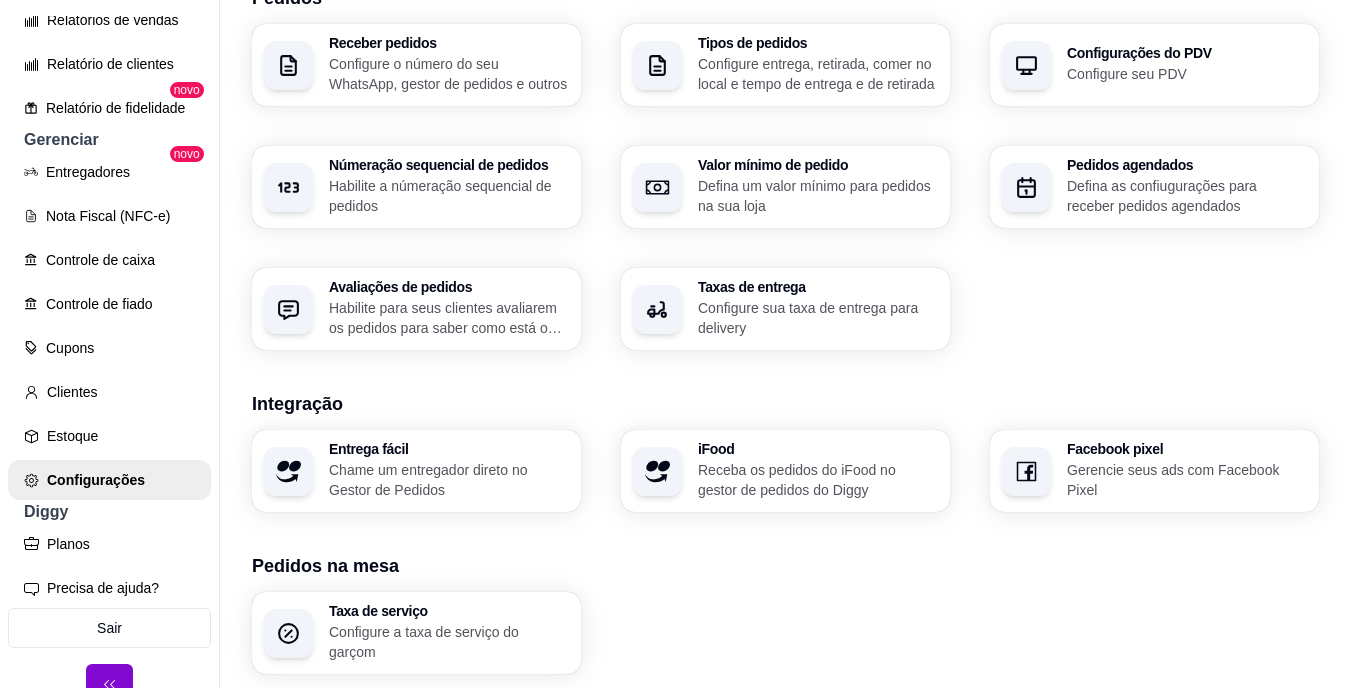 scroll, scrollTop: 745, scrollLeft: 0, axis: vertical 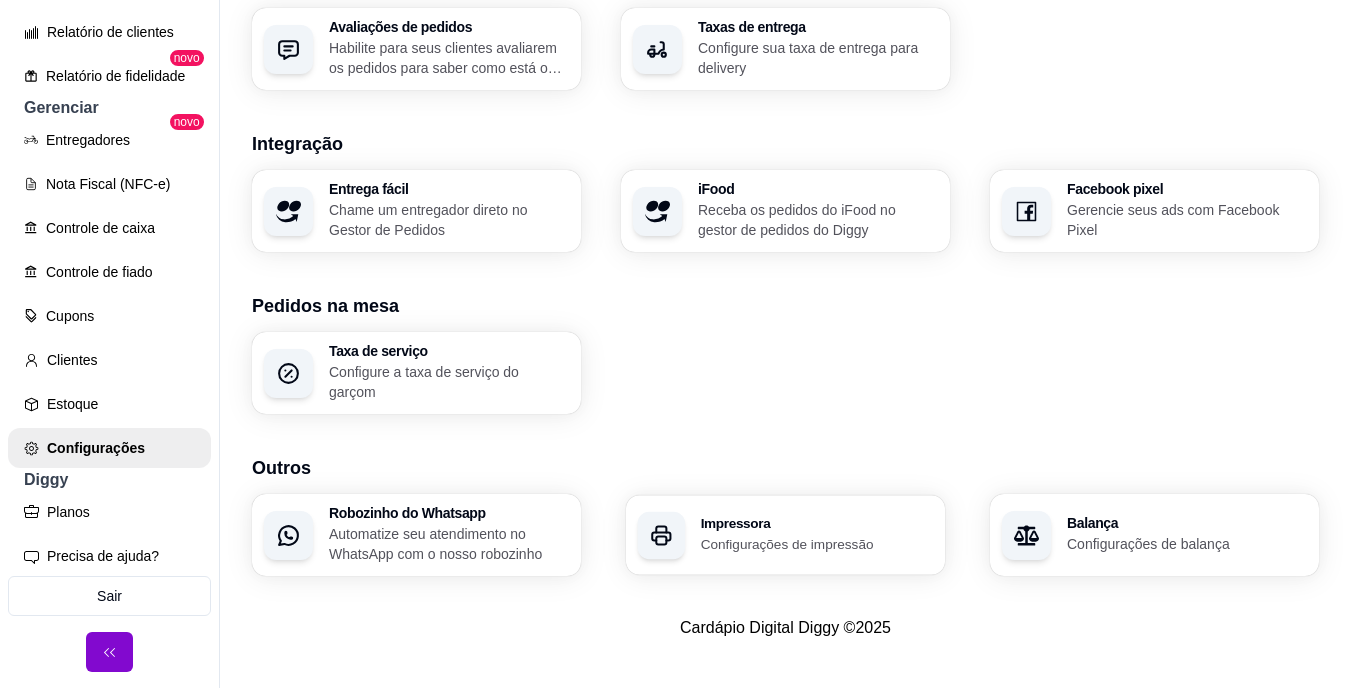 click on "Configurações de impressão" at bounding box center (817, 543) 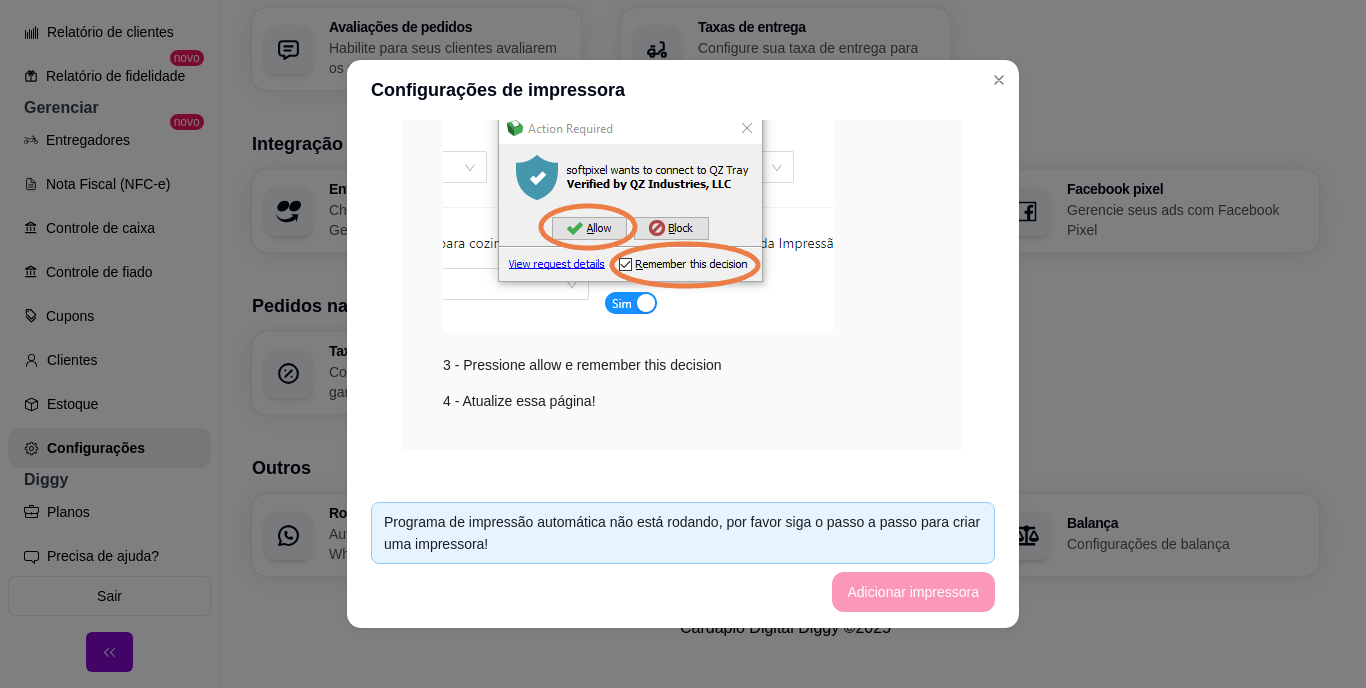 scroll, scrollTop: 679, scrollLeft: 0, axis: vertical 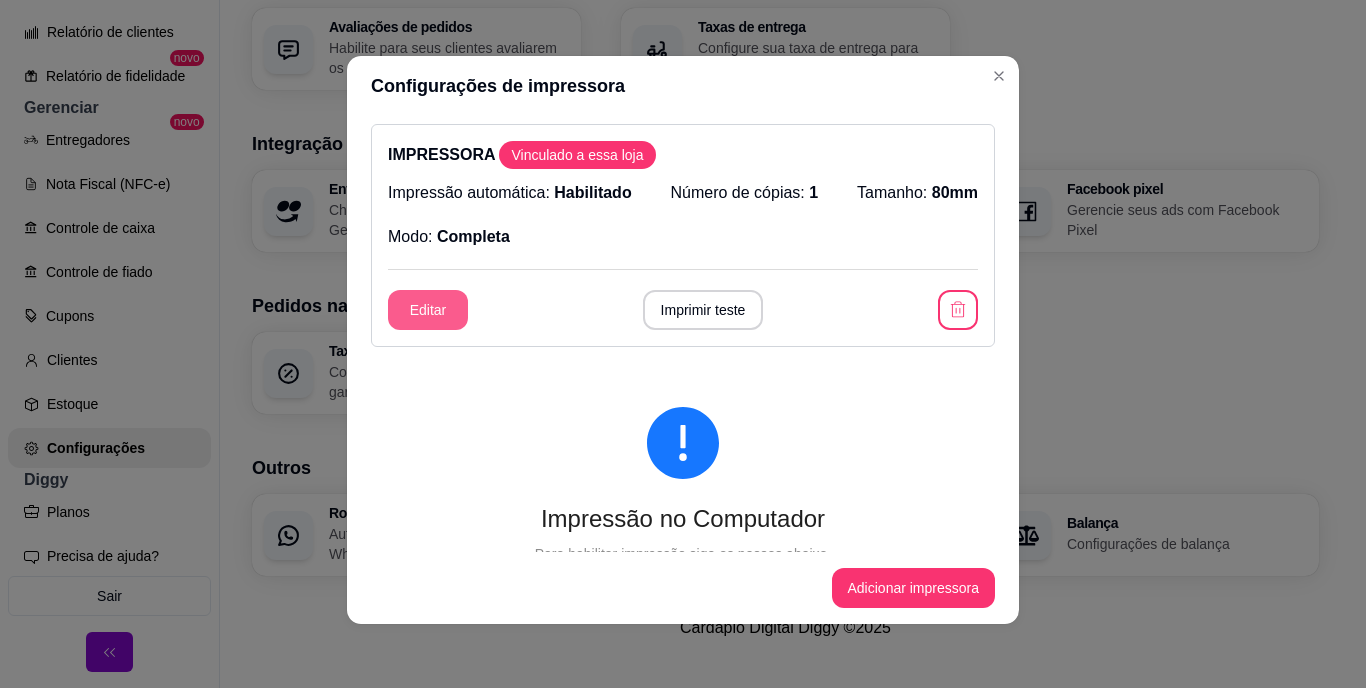 click on "Editar" at bounding box center [428, 310] 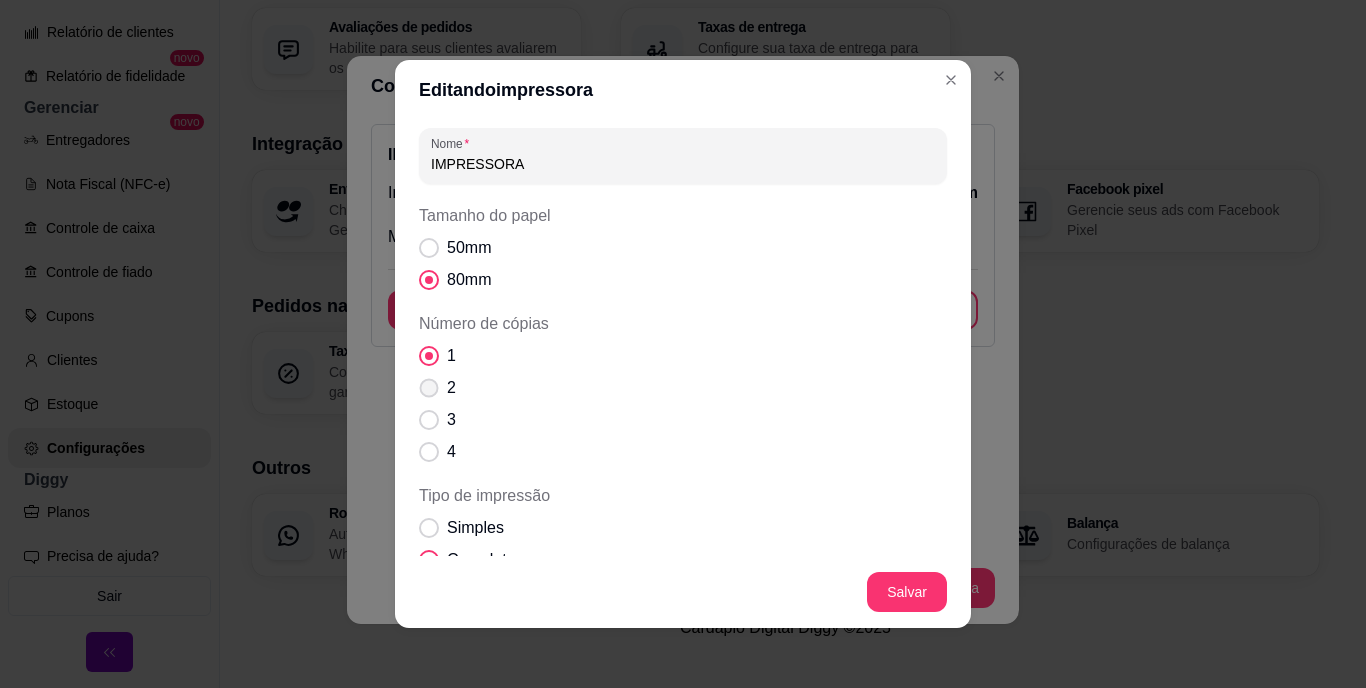 click on "2" at bounding box center (437, 388) 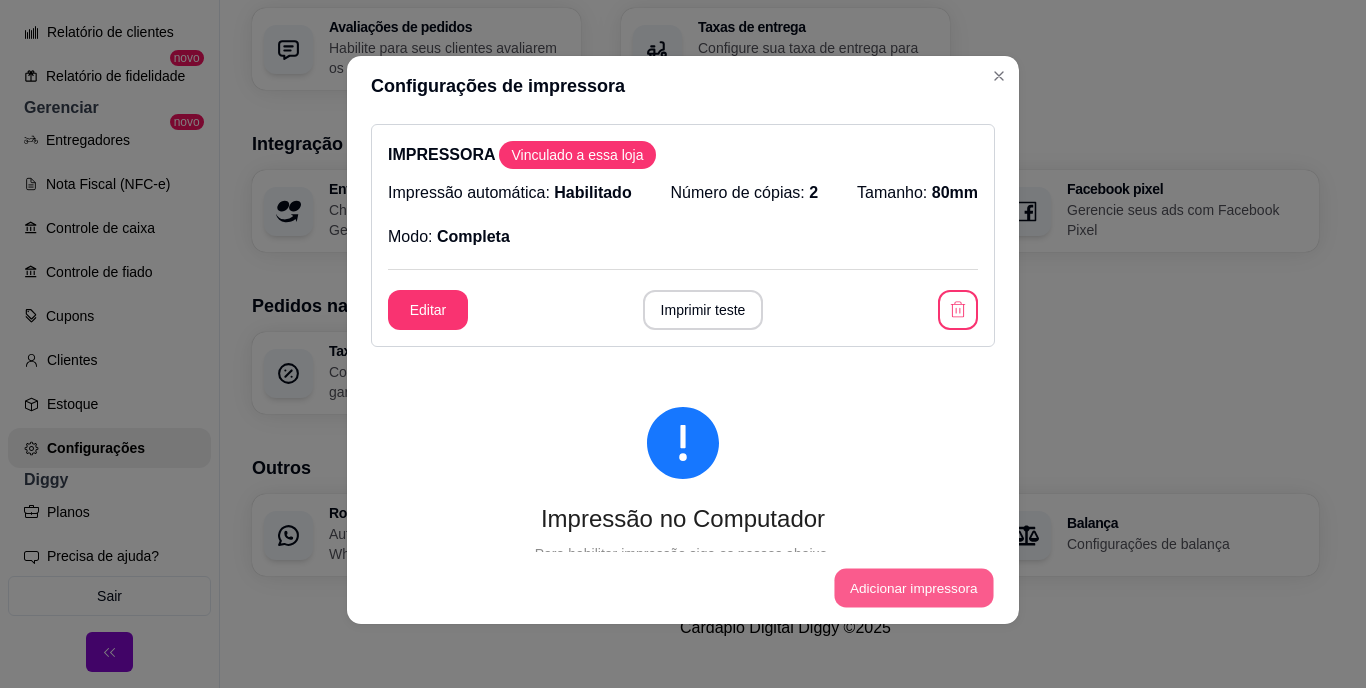 click on "Adicionar impressora" at bounding box center (913, 588) 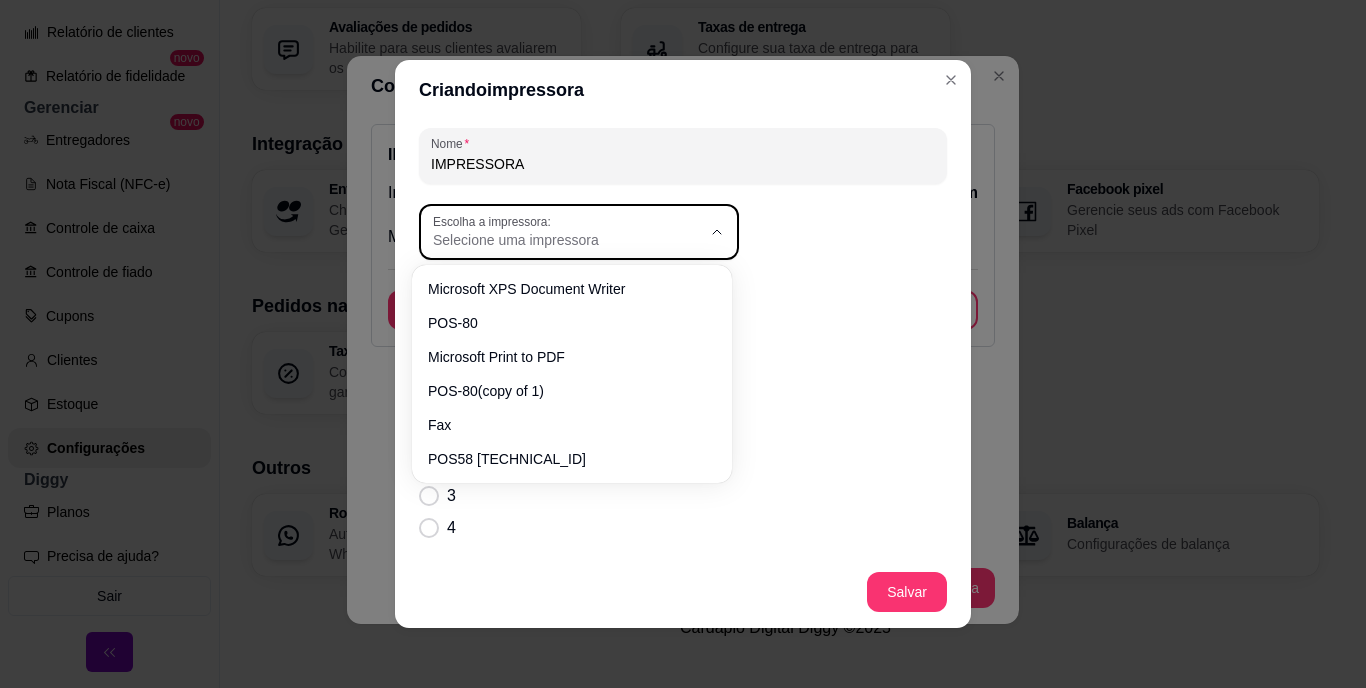 click 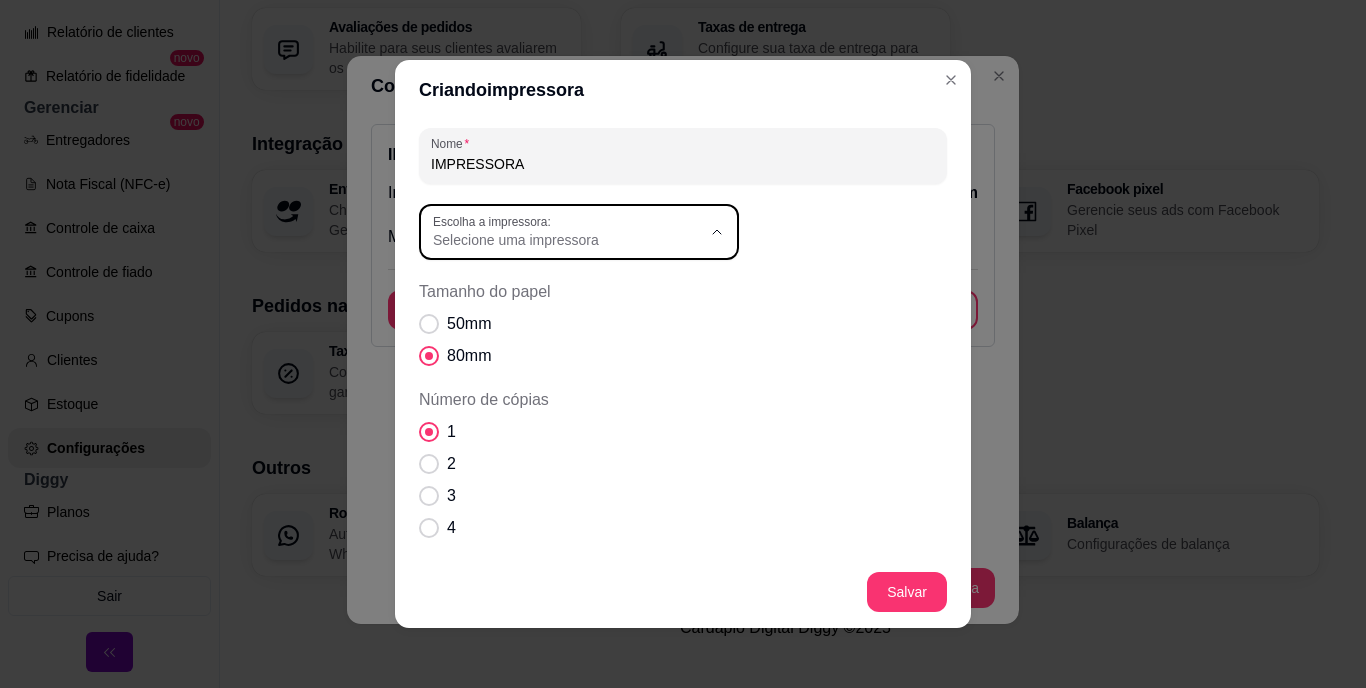 click on "POS-80" at bounding box center (572, 320) 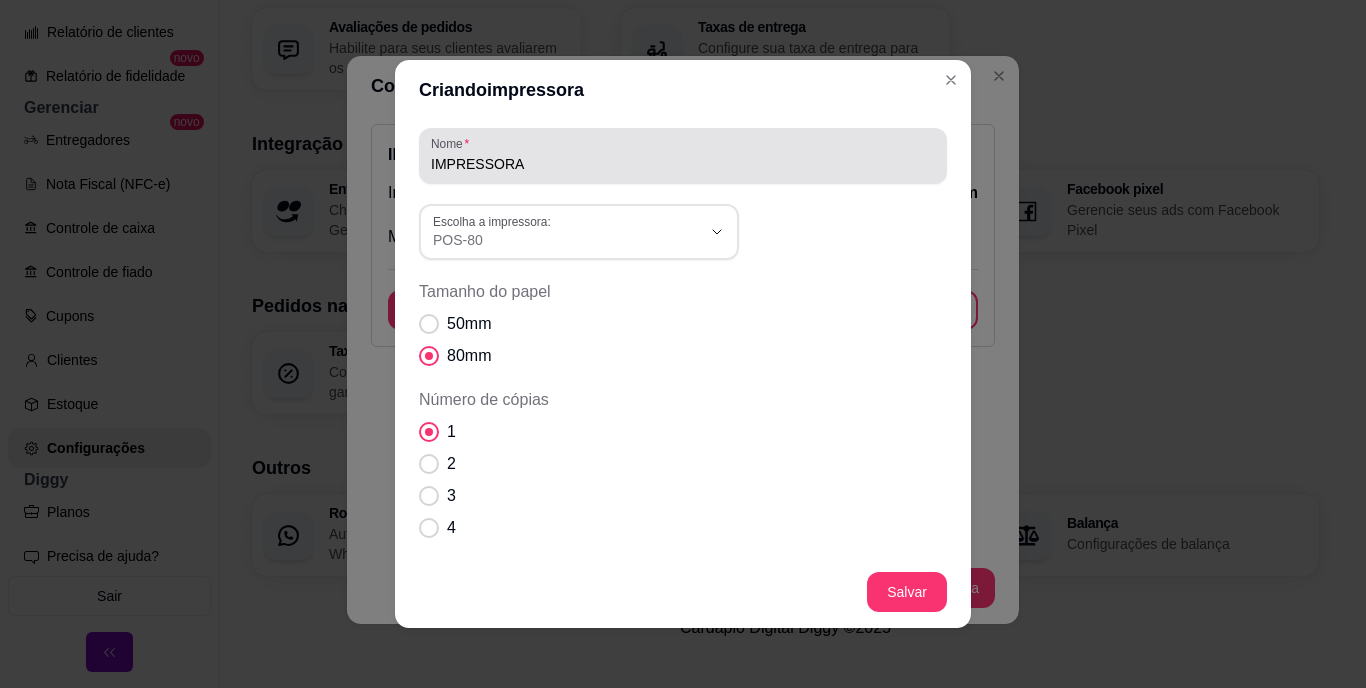 click on "Nome IMPRESSORA" at bounding box center [683, 156] 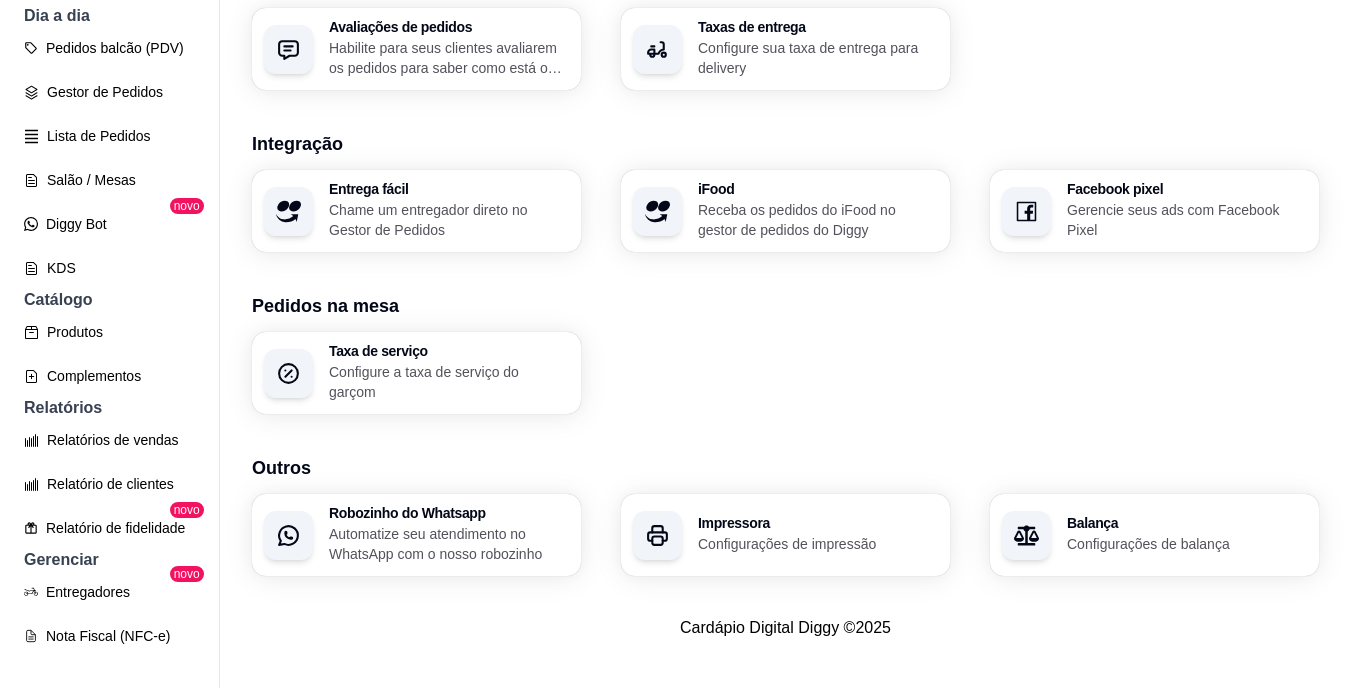 scroll, scrollTop: 216, scrollLeft: 0, axis: vertical 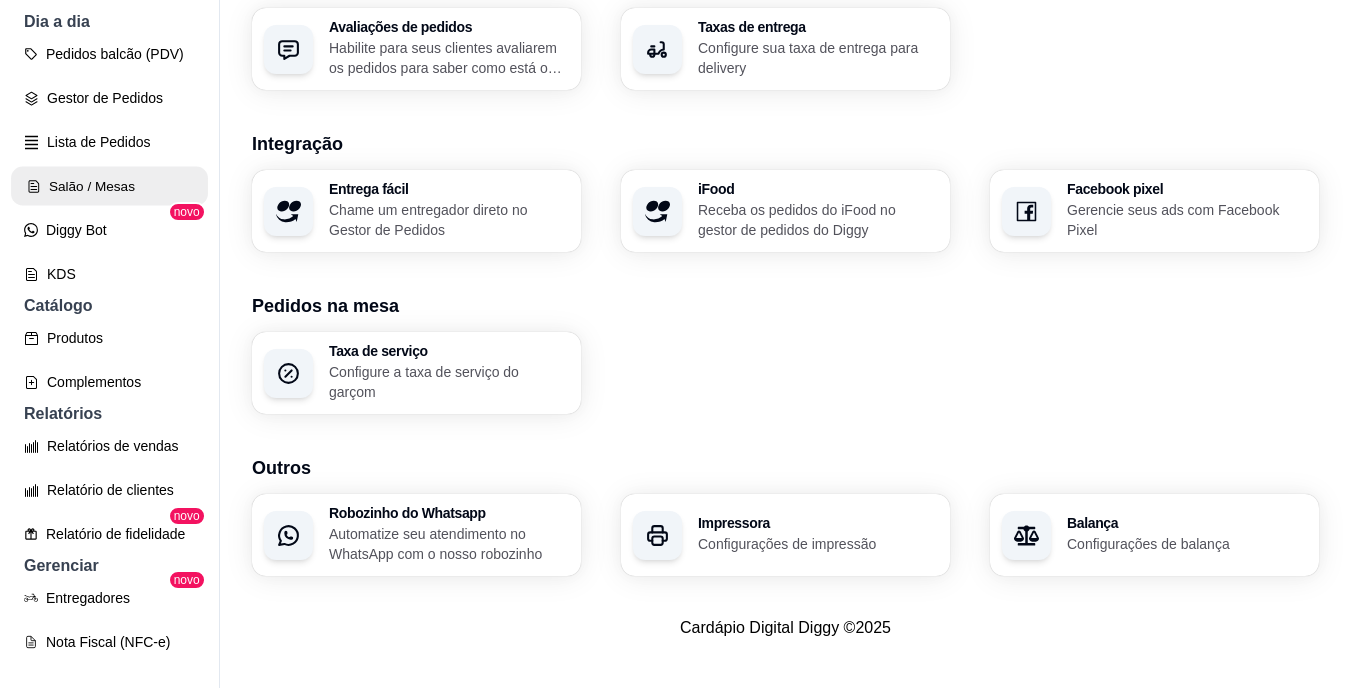 click on "Salão / Mesas" at bounding box center [109, 186] 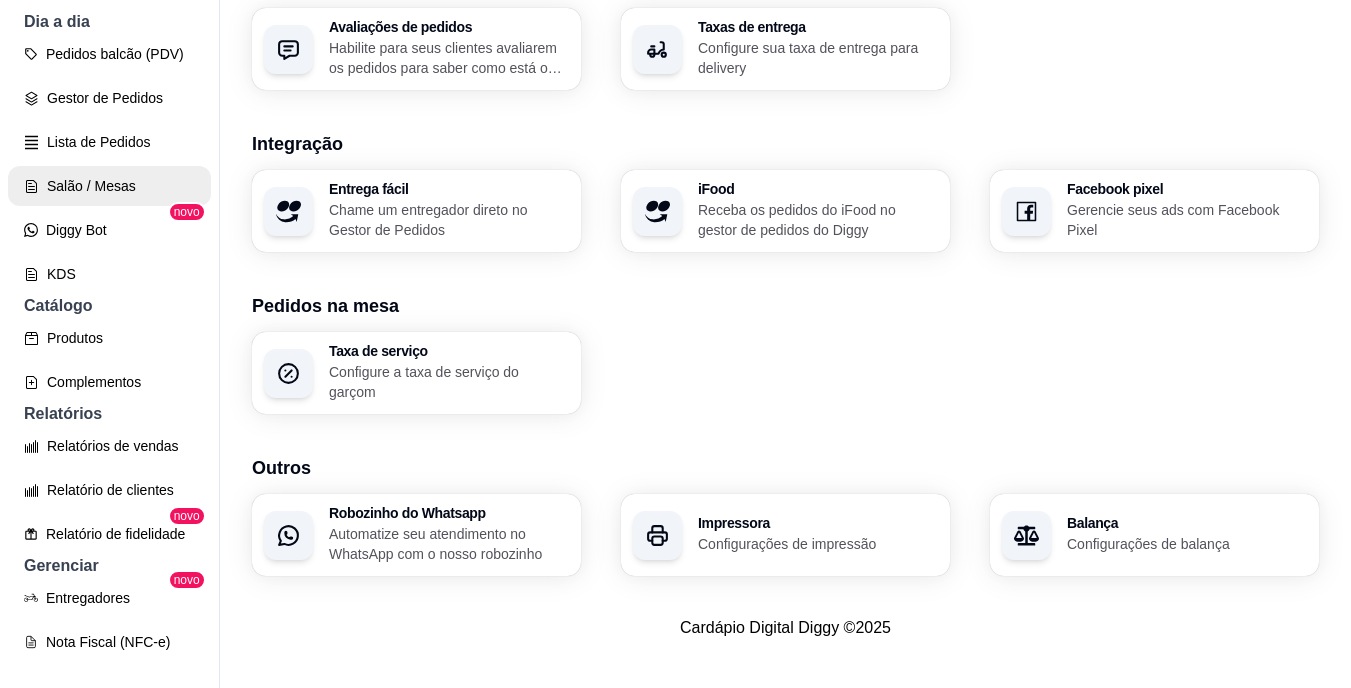 scroll, scrollTop: 0, scrollLeft: 0, axis: both 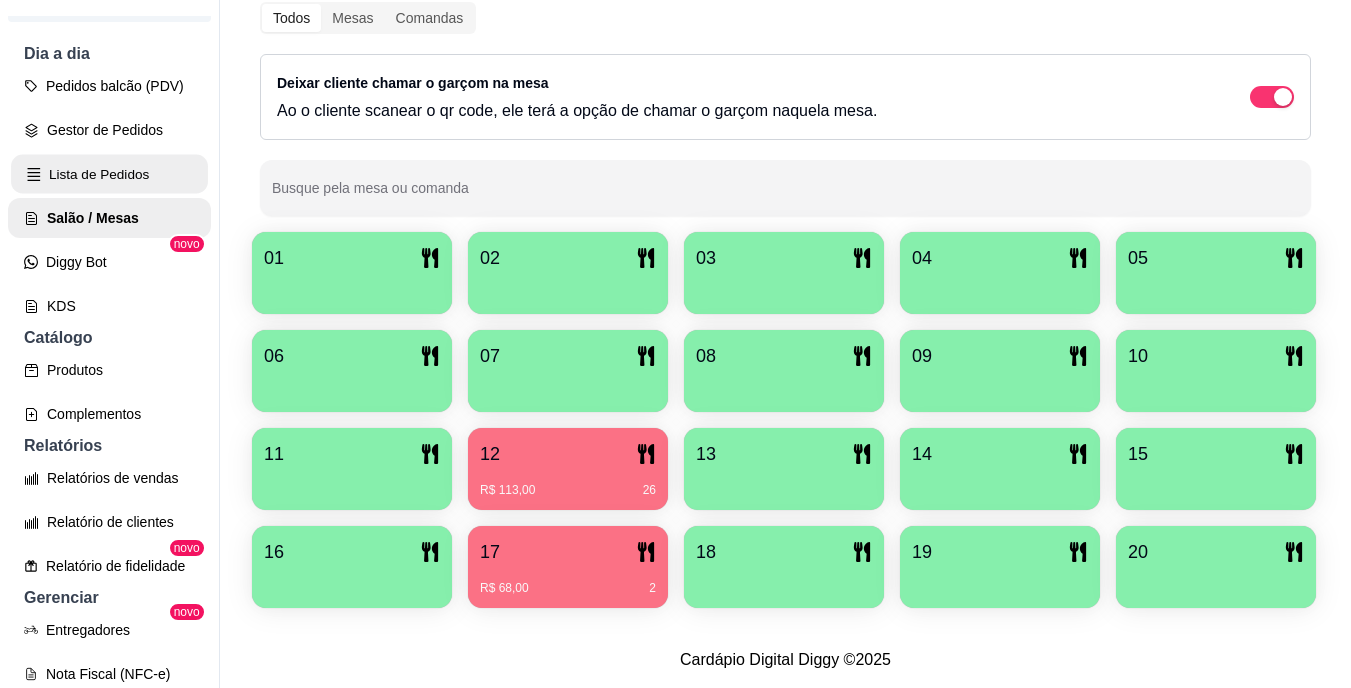 click on "Lista de Pedidos" at bounding box center [109, 174] 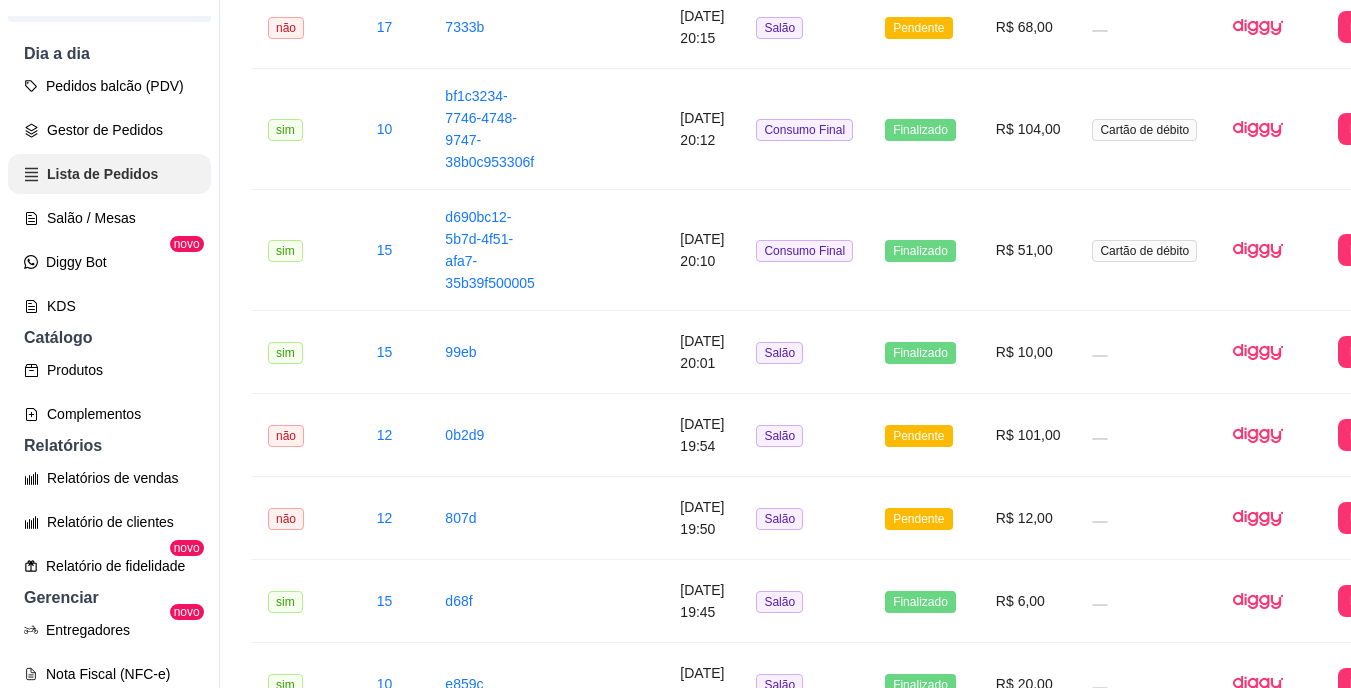 scroll, scrollTop: 0, scrollLeft: 0, axis: both 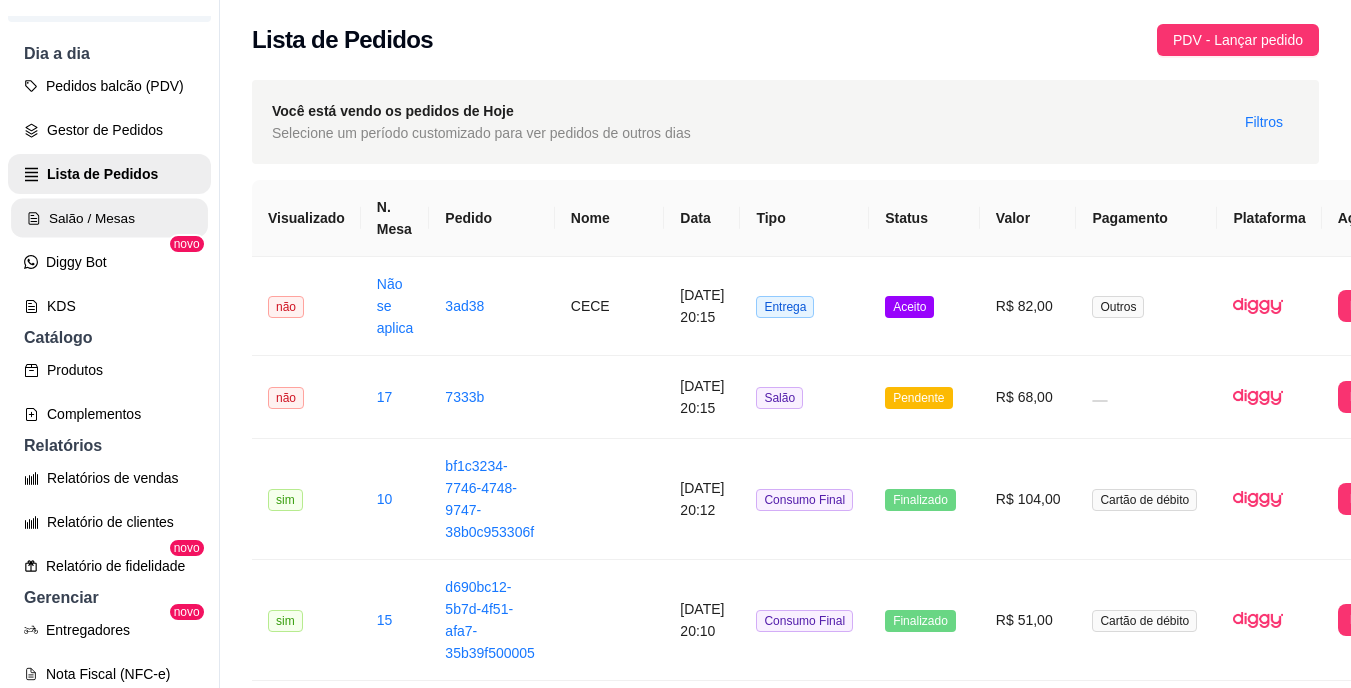 click on "Salão / Mesas" at bounding box center [109, 218] 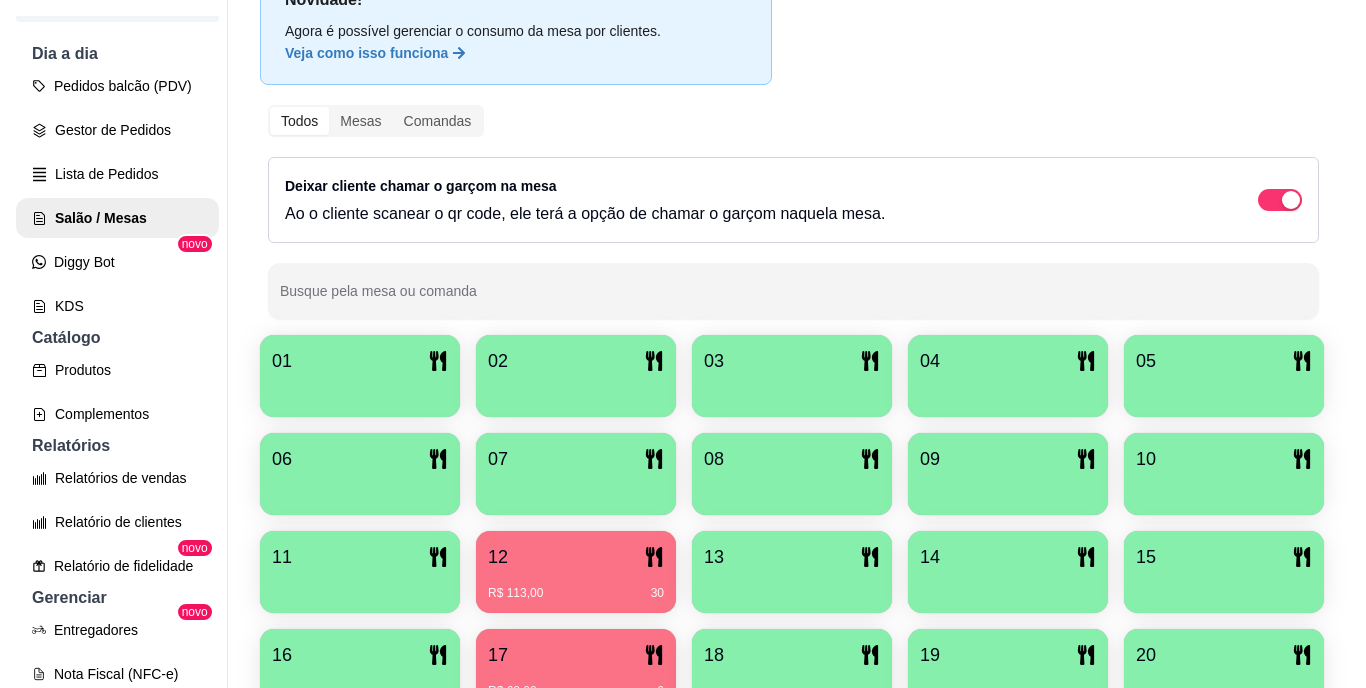 scroll, scrollTop: 217, scrollLeft: 0, axis: vertical 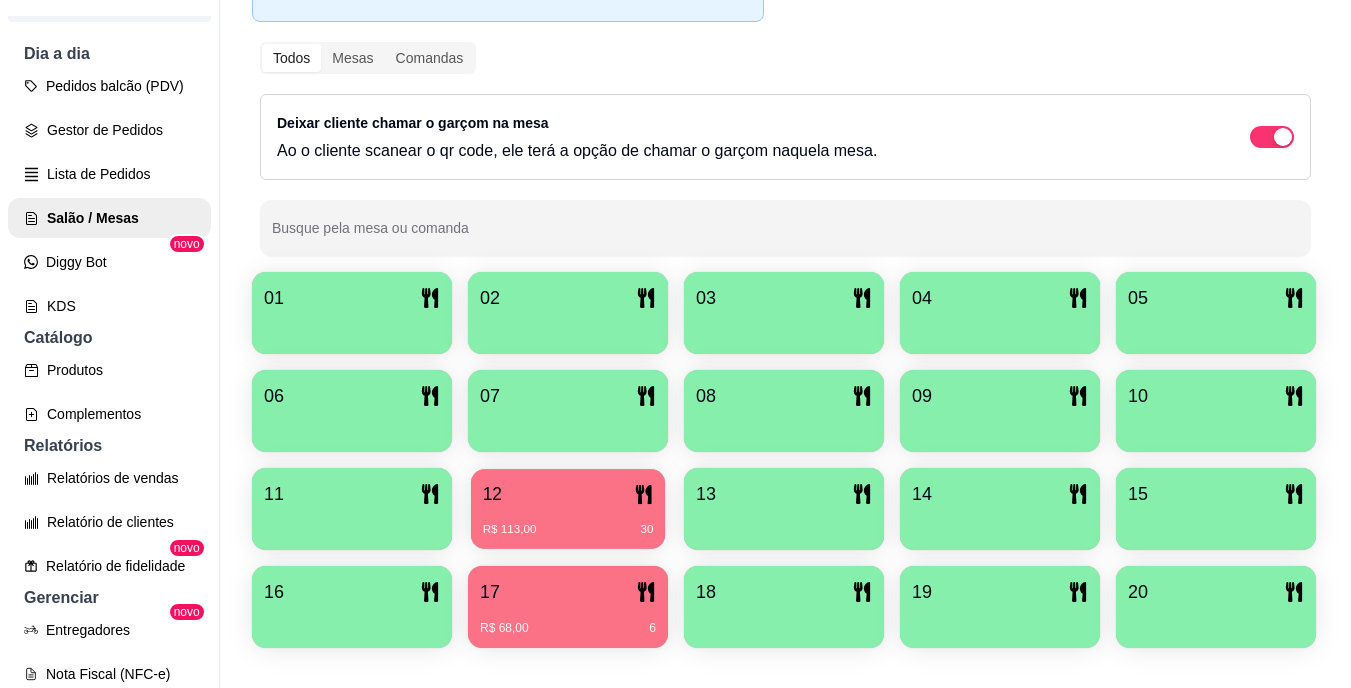 click on "12" at bounding box center (568, 494) 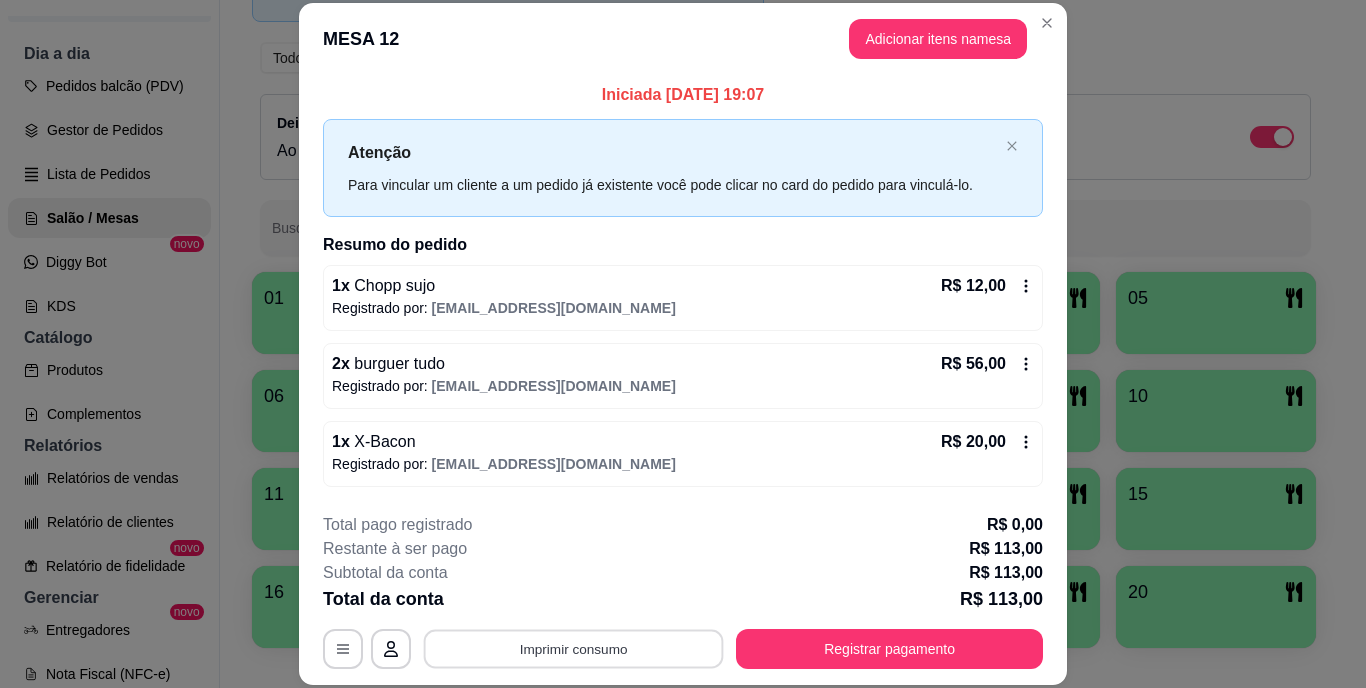 click on "Imprimir consumo" at bounding box center (574, 648) 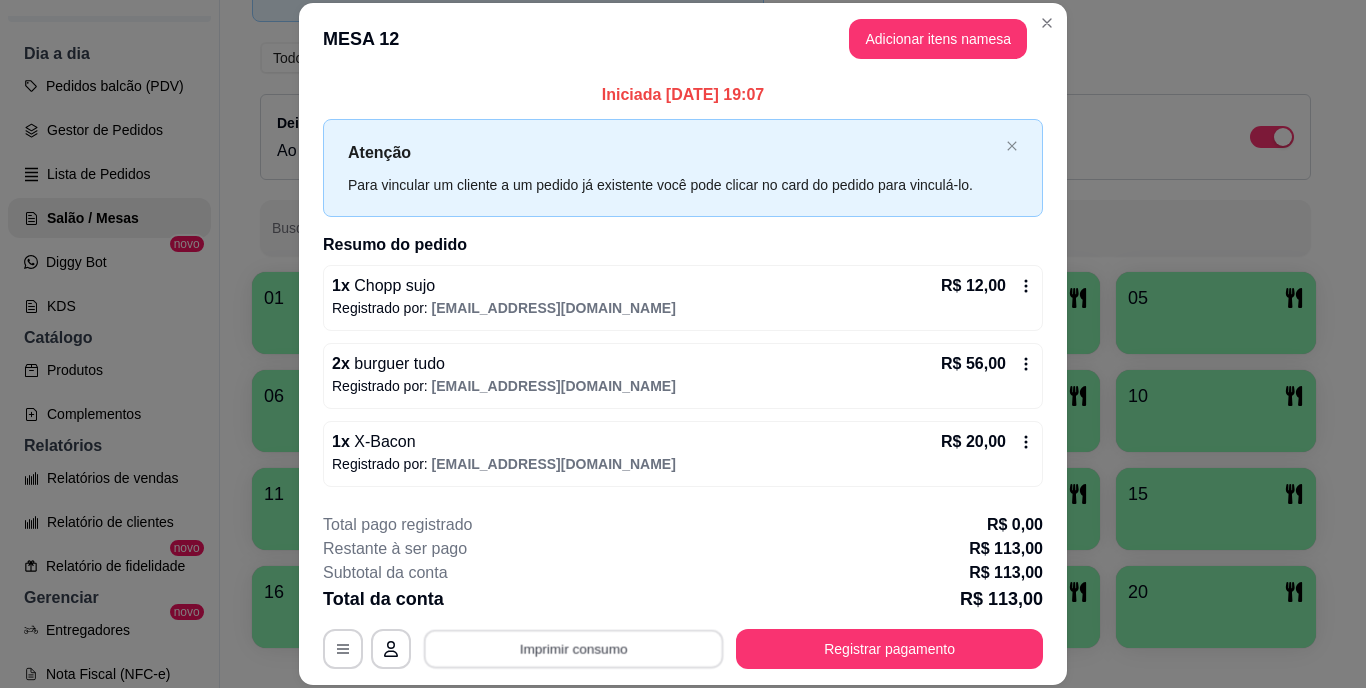 click on "Imprimir consumo" at bounding box center [574, 648] 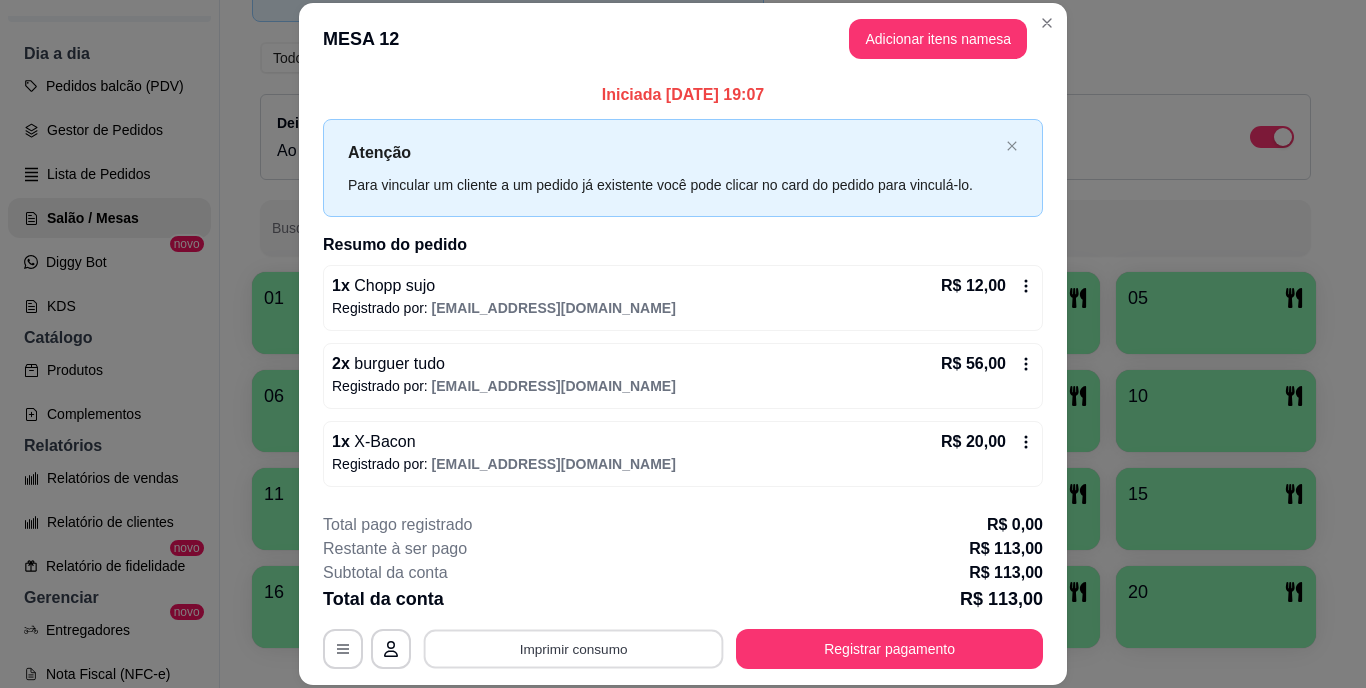 click on "Imprimir consumo" at bounding box center (574, 648) 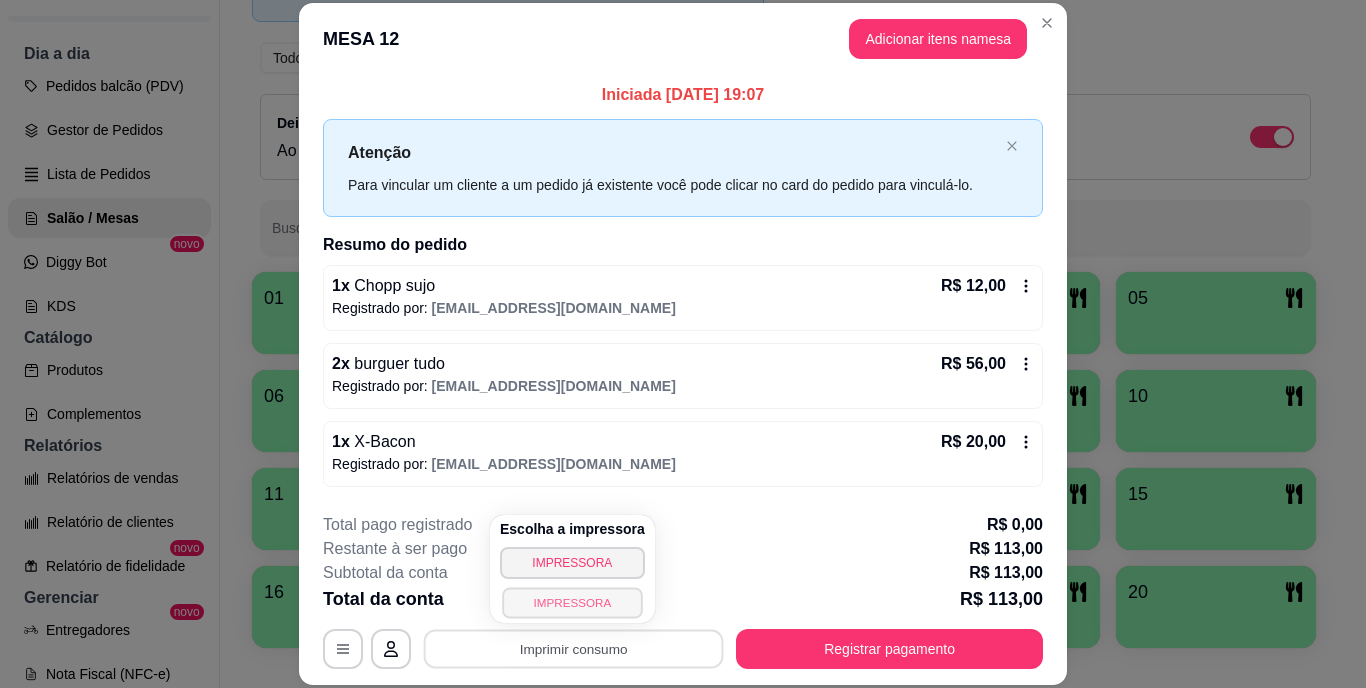 click on "IMPRESSORA" at bounding box center (572, 602) 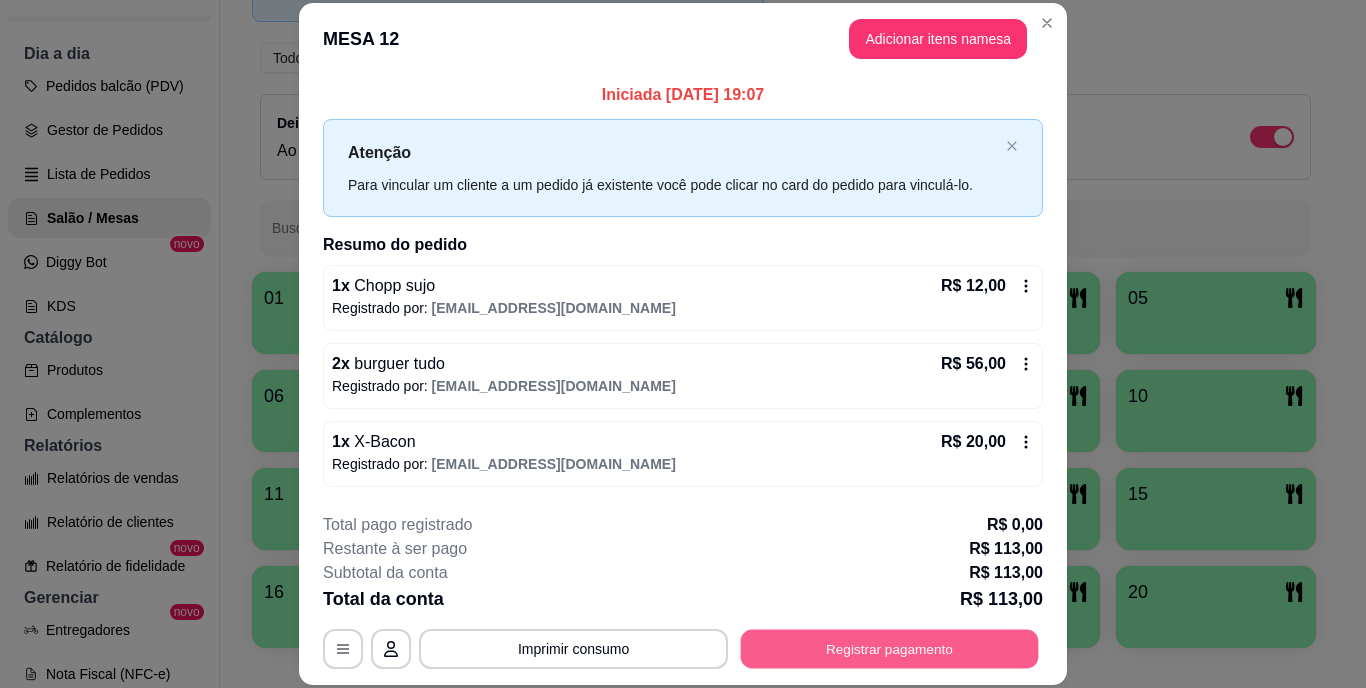 click on "Registrar pagamento" at bounding box center (890, 648) 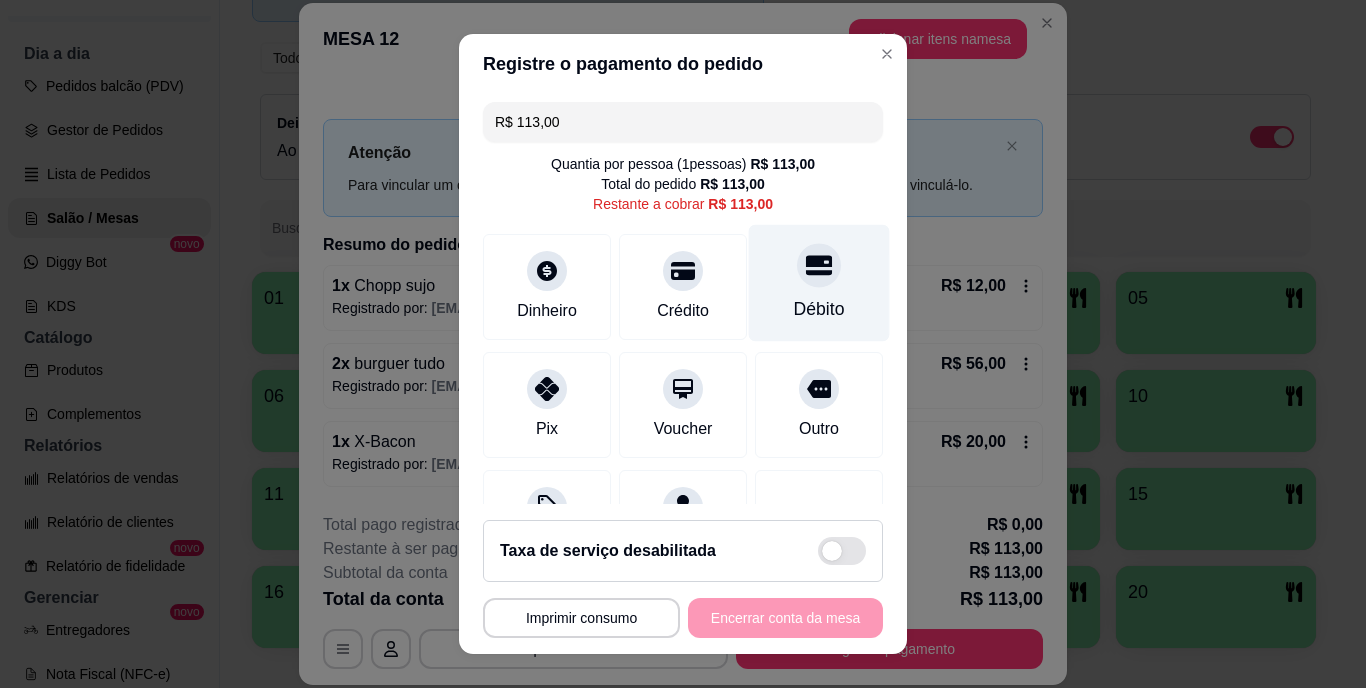 click on "Débito" at bounding box center (819, 310) 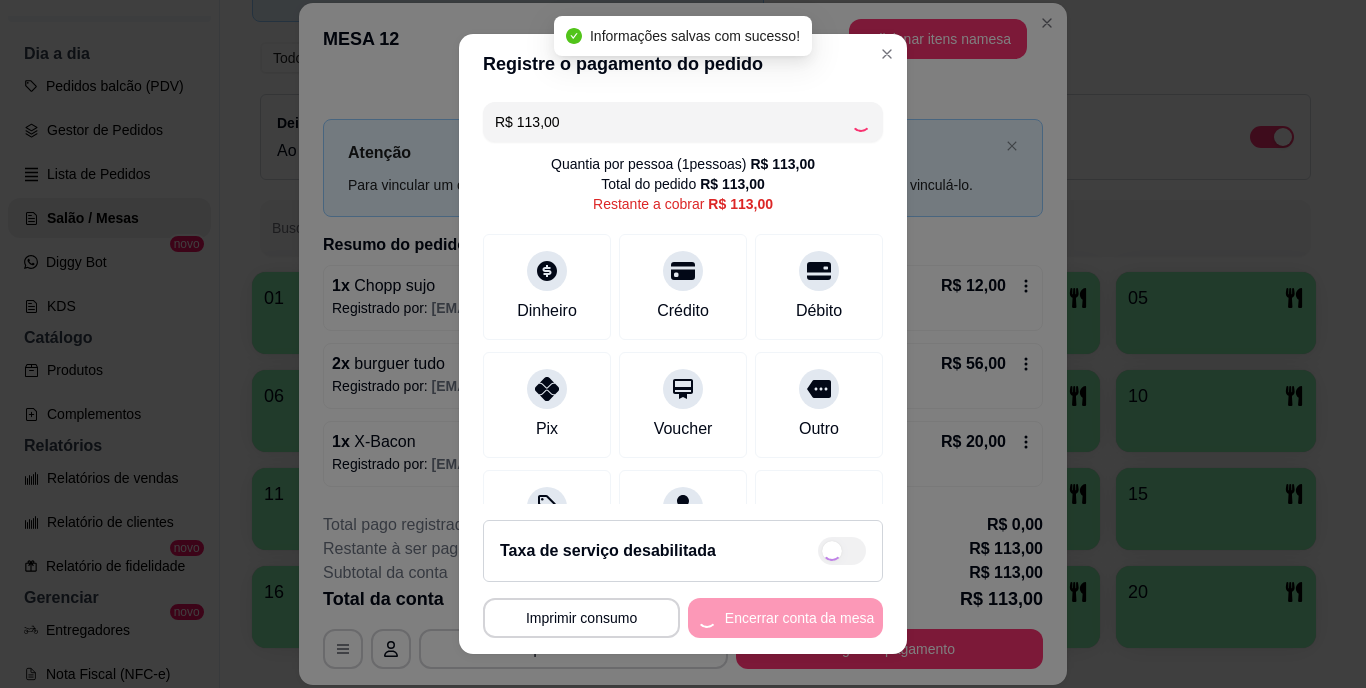 type on "R$ 0,00" 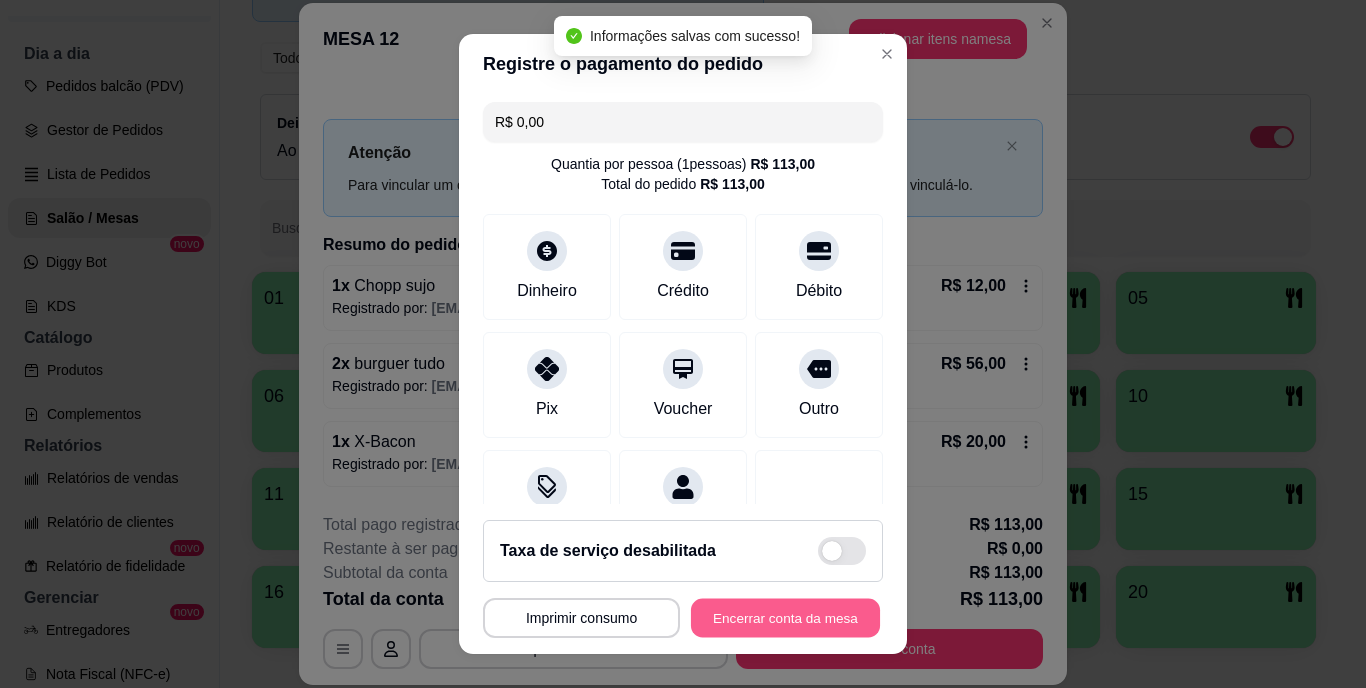click on "Encerrar conta da mesa" at bounding box center [785, 617] 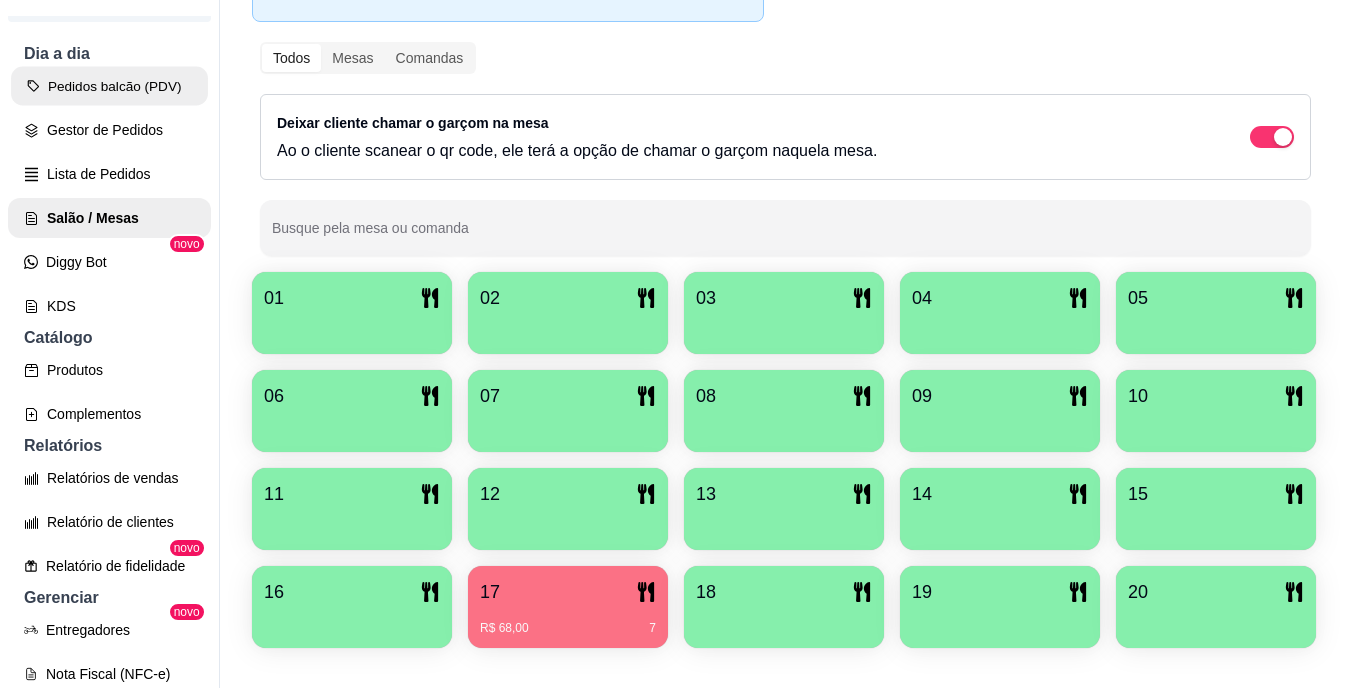 click on "Pedidos balcão (PDV)" at bounding box center [109, 86] 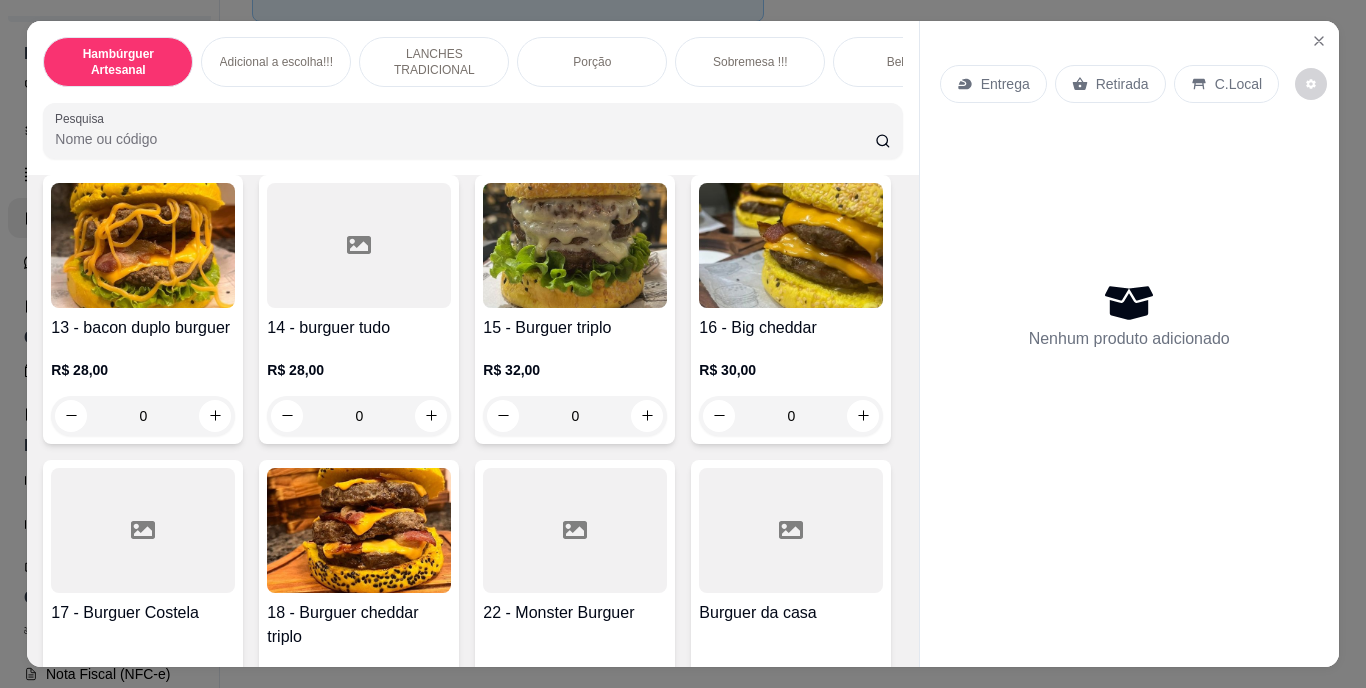 scroll, scrollTop: 1253, scrollLeft: 0, axis: vertical 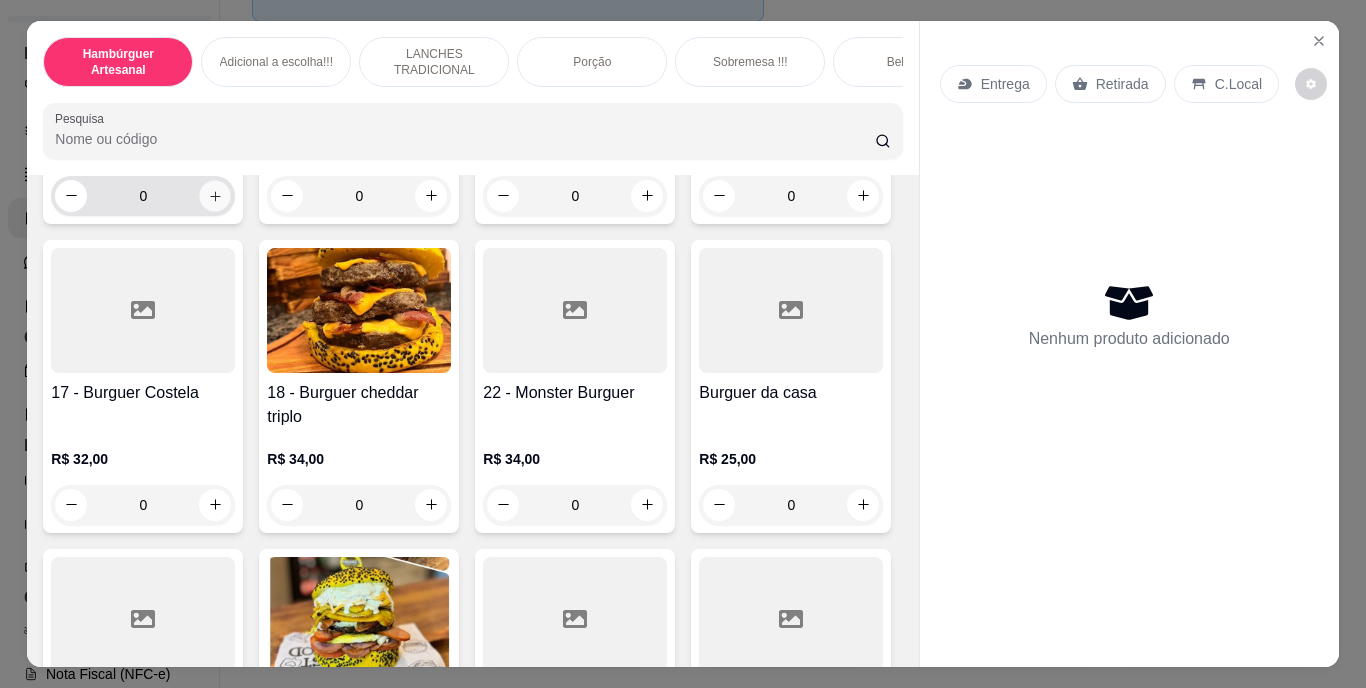 click 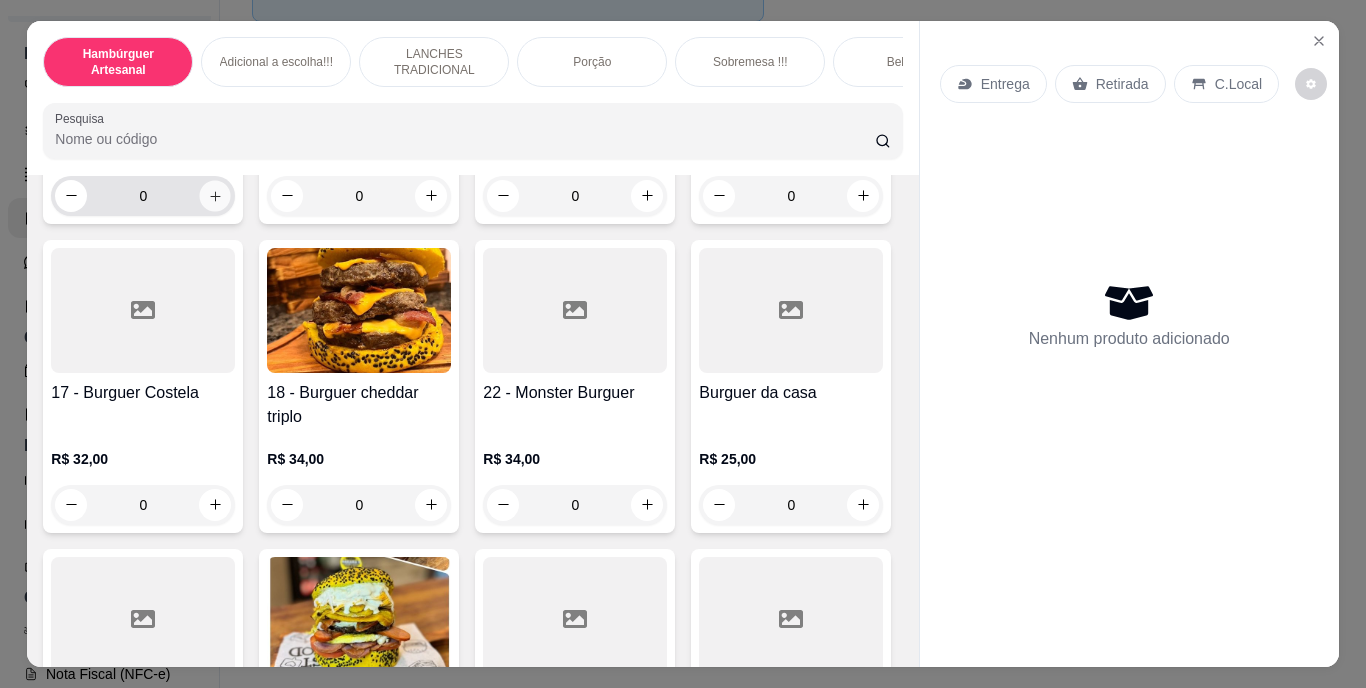 type on "1" 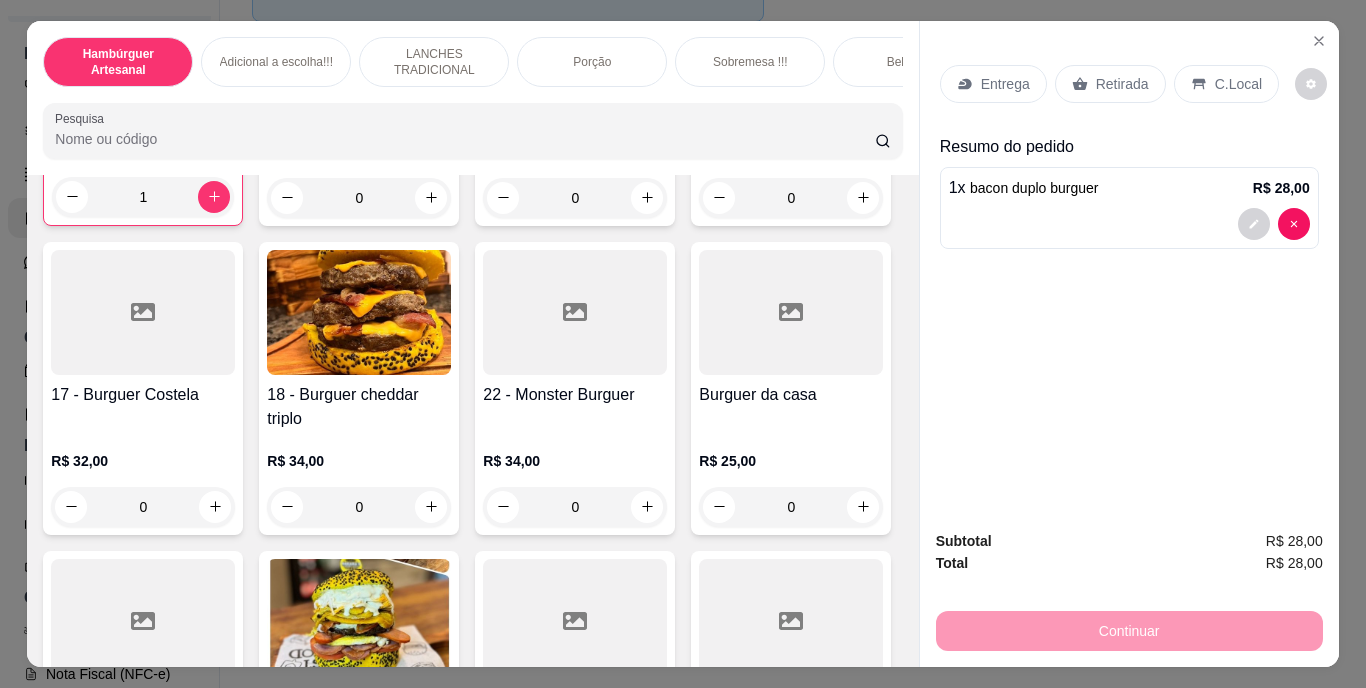 click on "Retirada" at bounding box center [1122, 84] 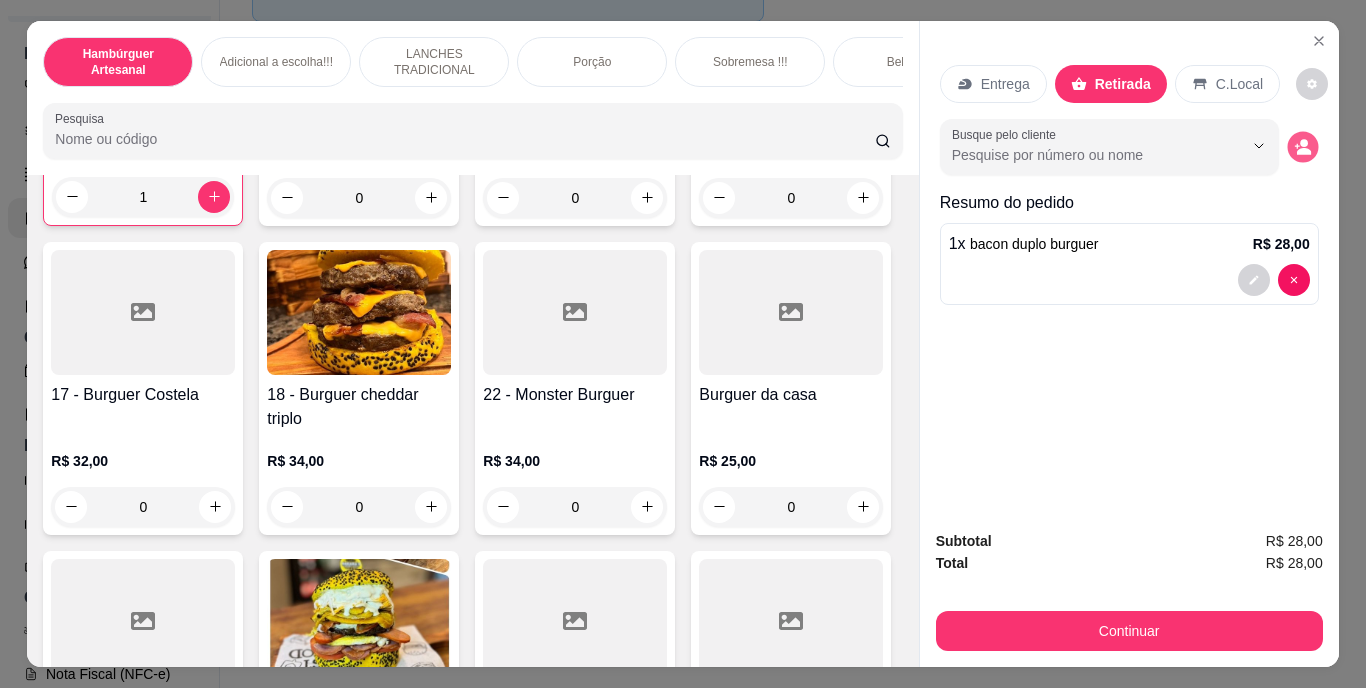 click 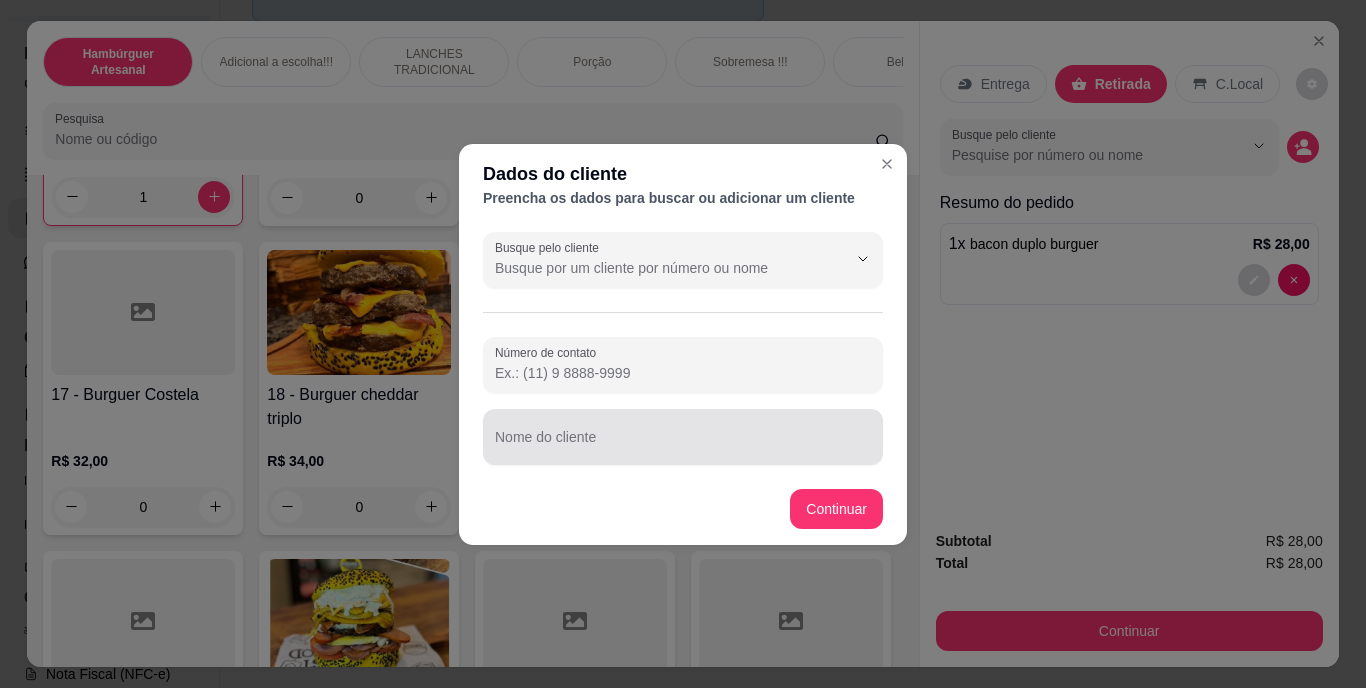 click on "Nome do cliente" at bounding box center [683, 437] 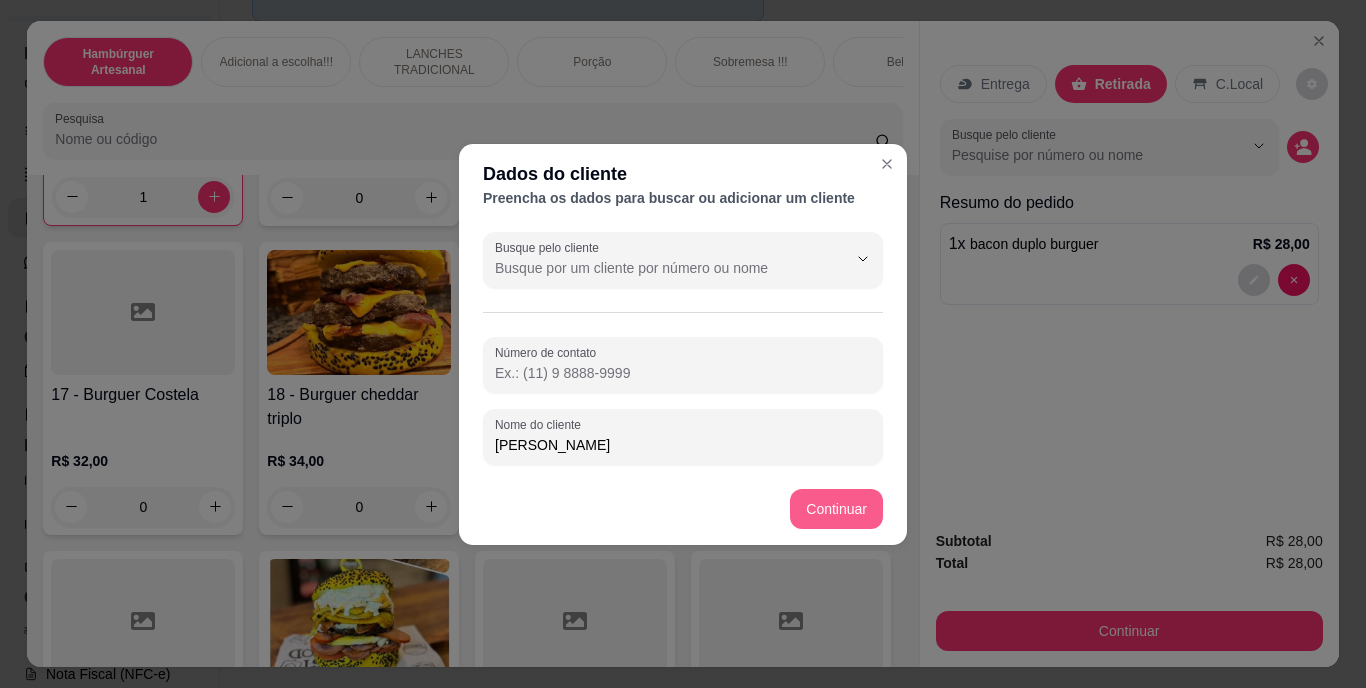 type on "[PERSON_NAME]" 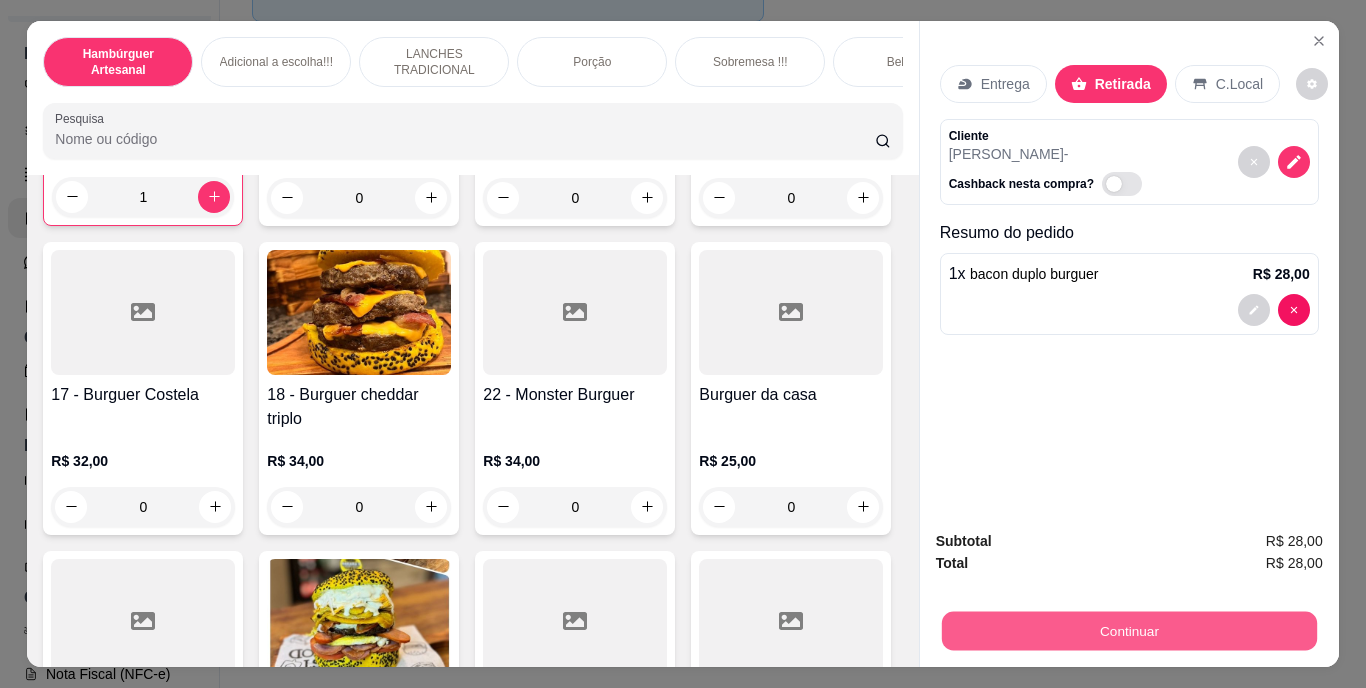 click on "Continuar" at bounding box center (1128, 631) 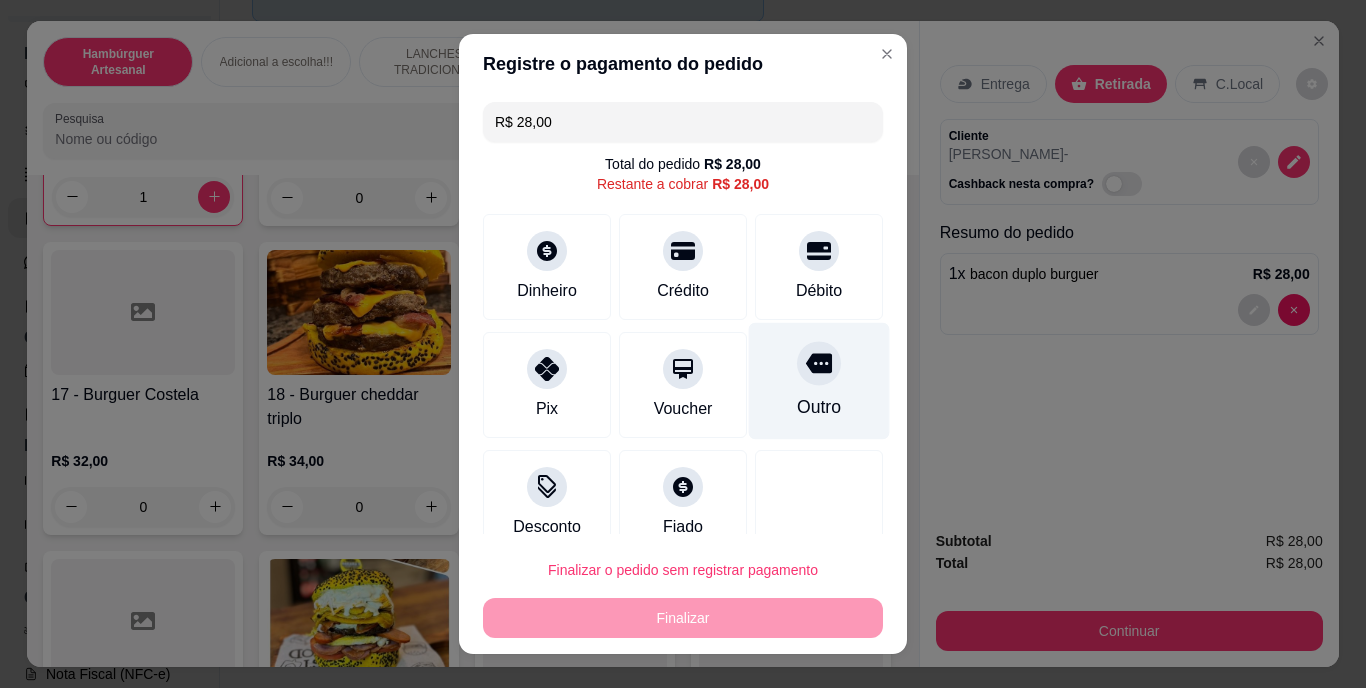 click on "Outro" at bounding box center (819, 381) 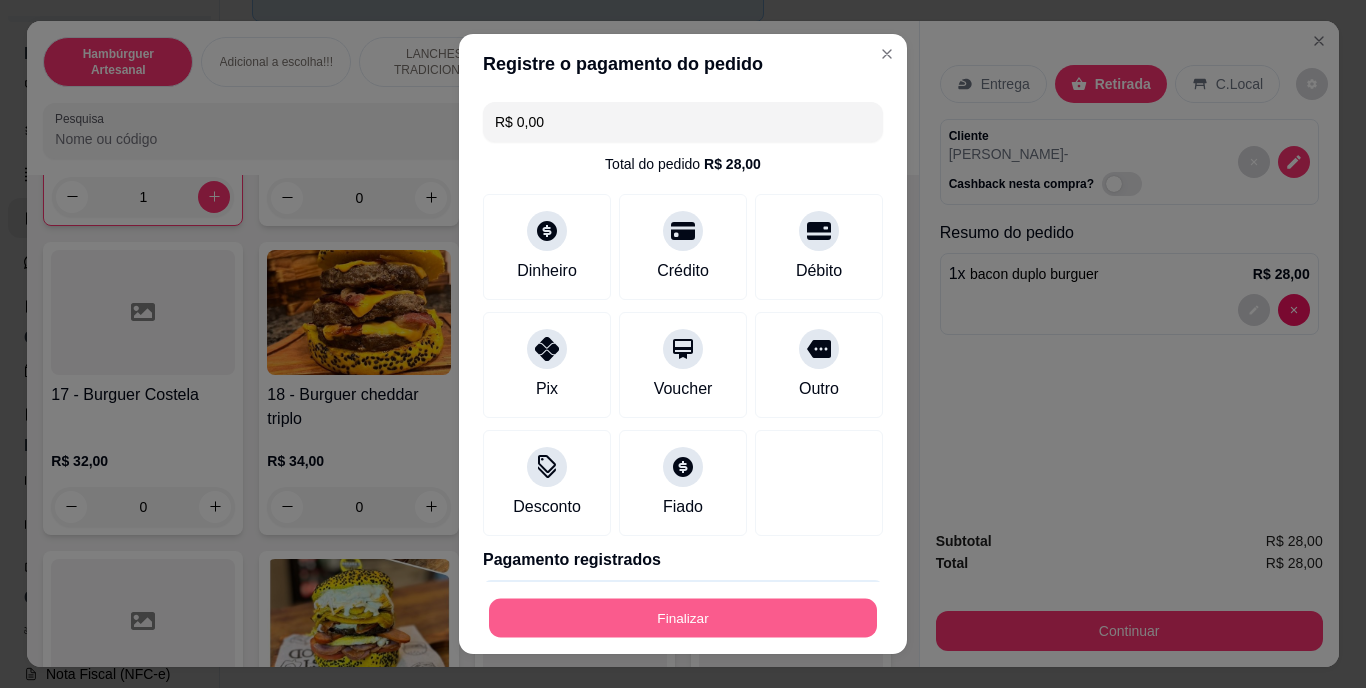 click on "Finalizar" at bounding box center (683, 617) 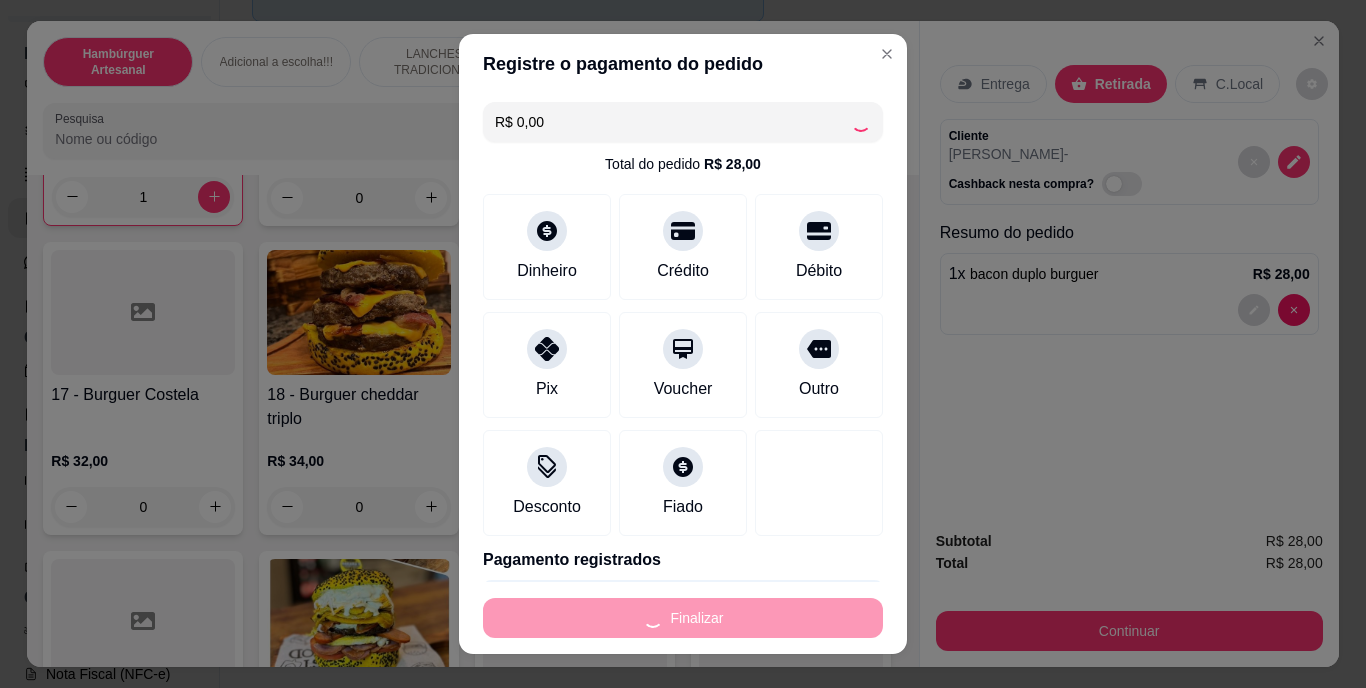 type on "0" 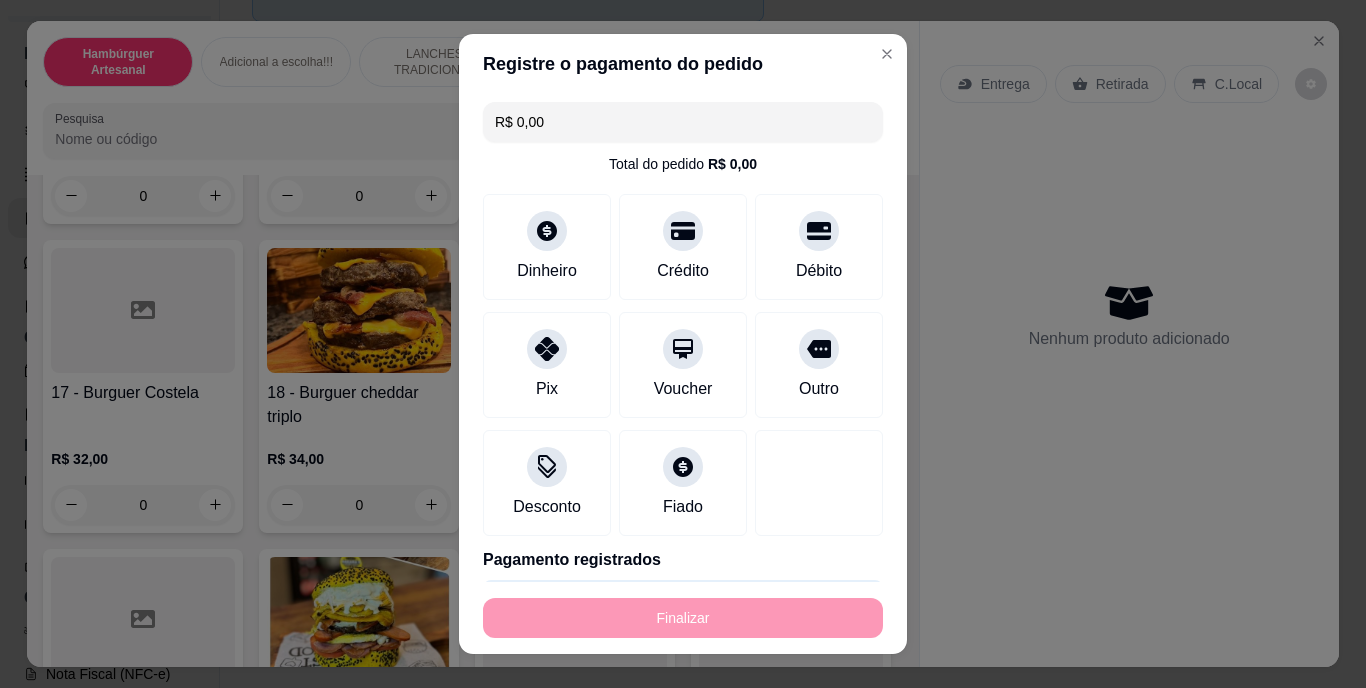 type on "-R$ 28,00" 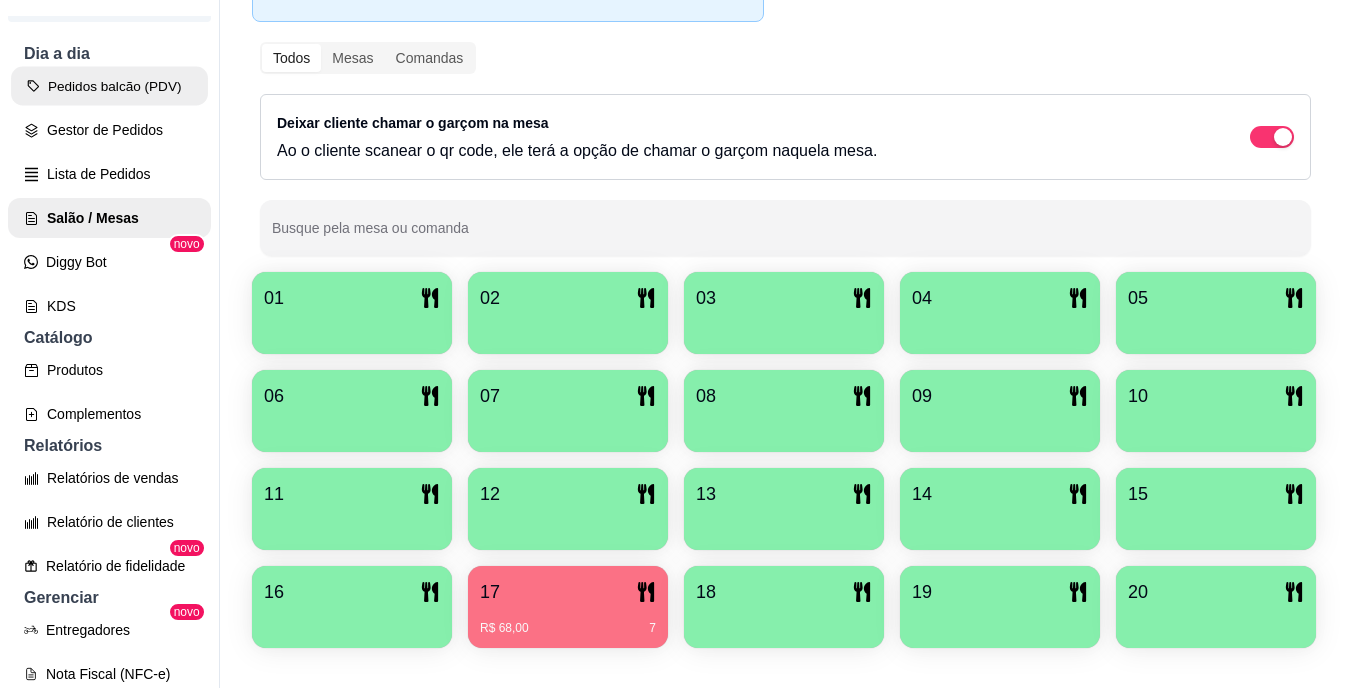 click on "Pedidos balcão (PDV)" at bounding box center (109, 86) 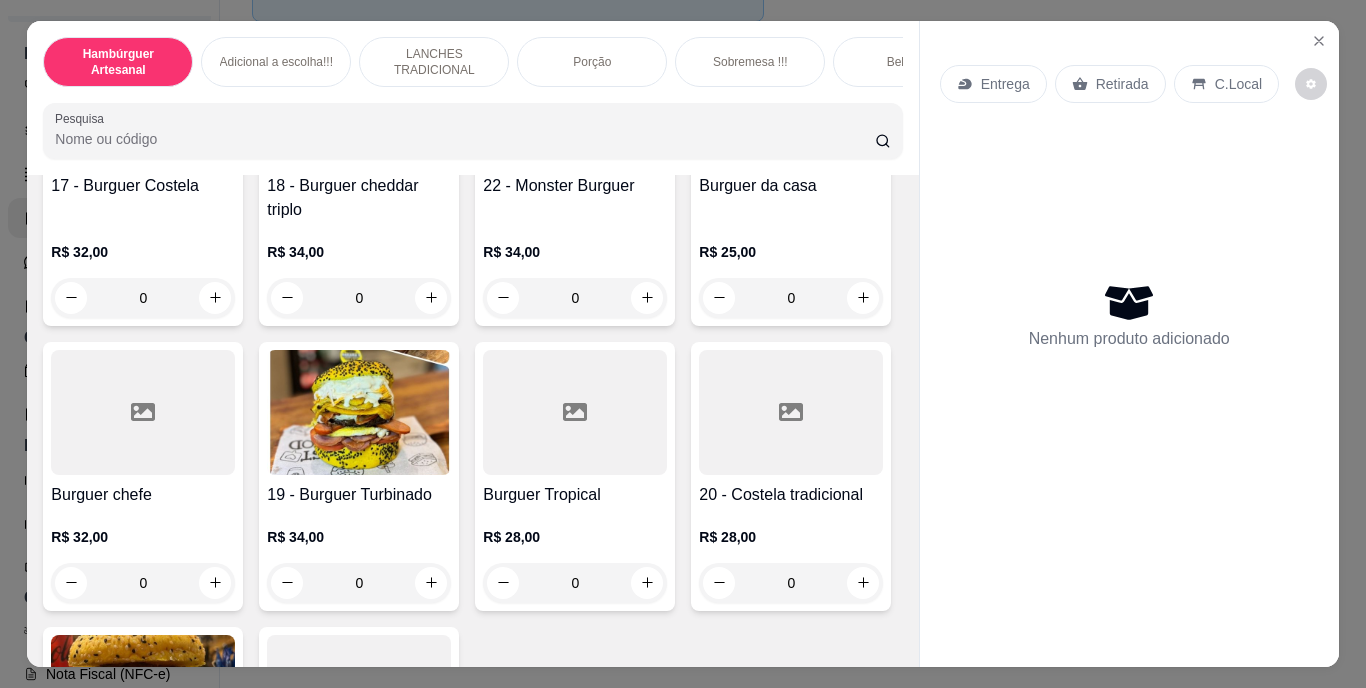 scroll, scrollTop: 1460, scrollLeft: 0, axis: vertical 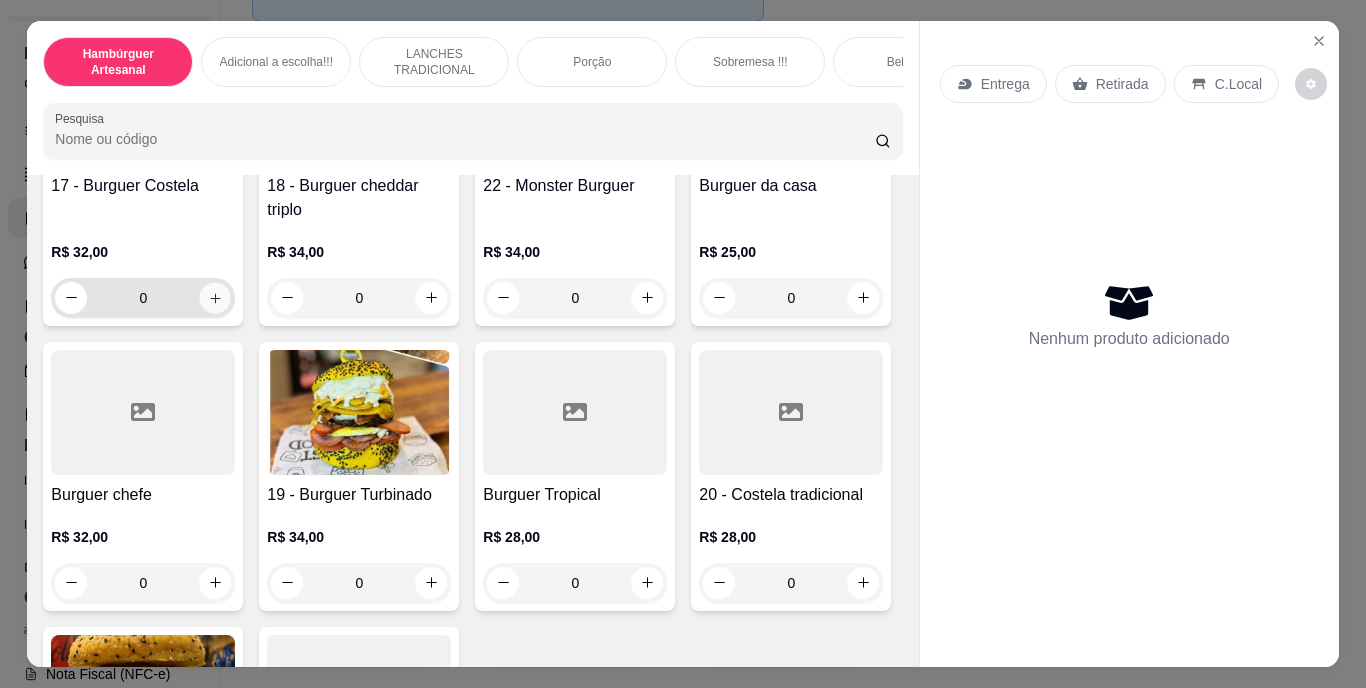 click 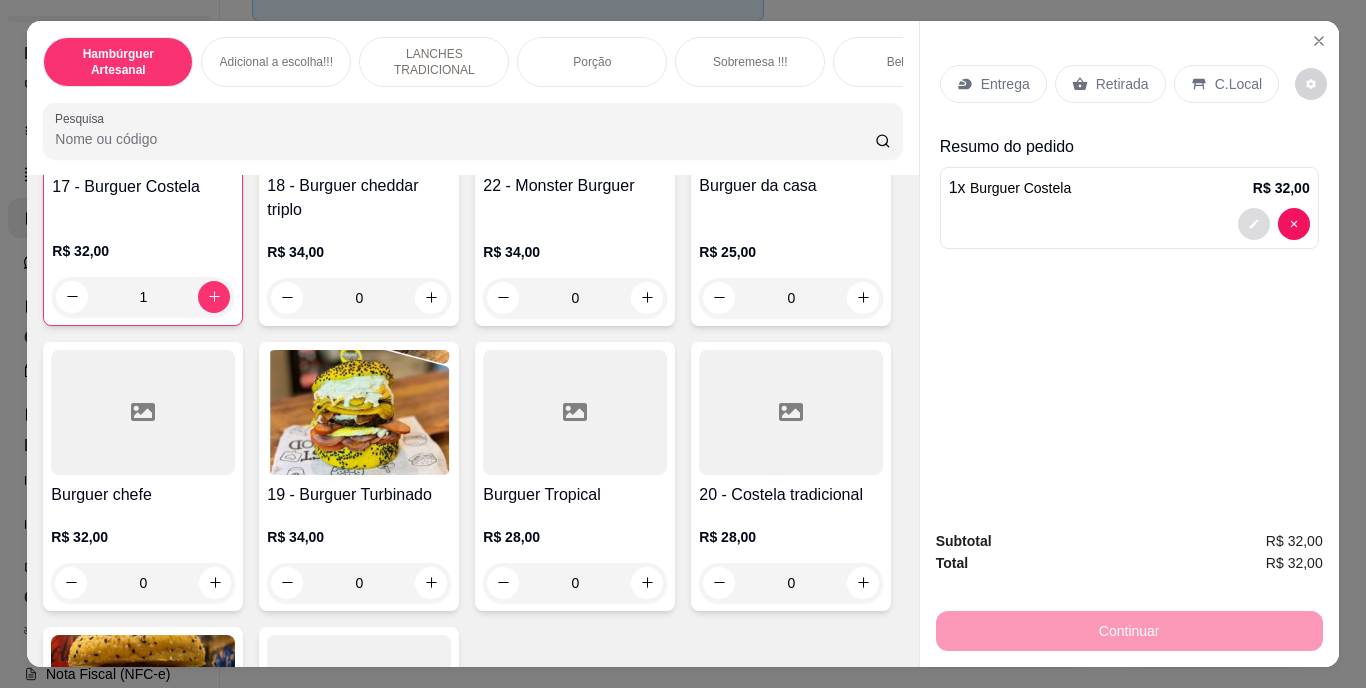 click at bounding box center [1254, 224] 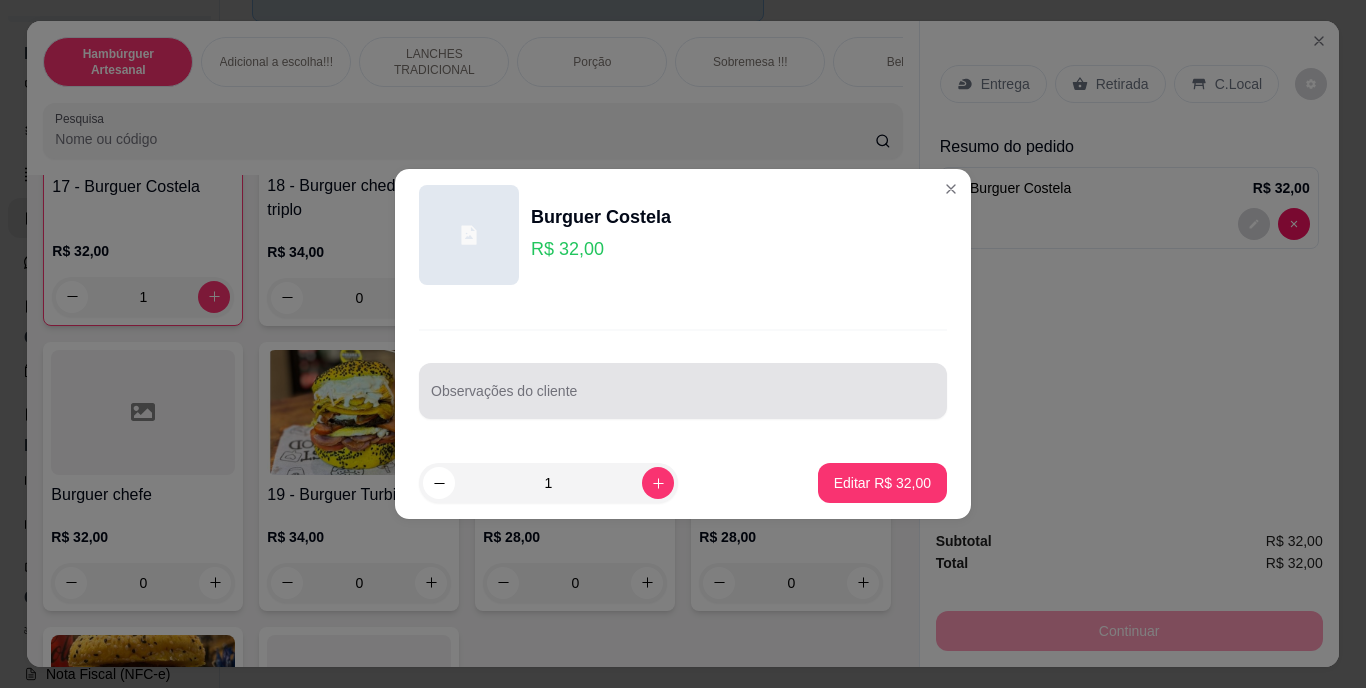 click on "Observações do cliente" at bounding box center (683, 391) 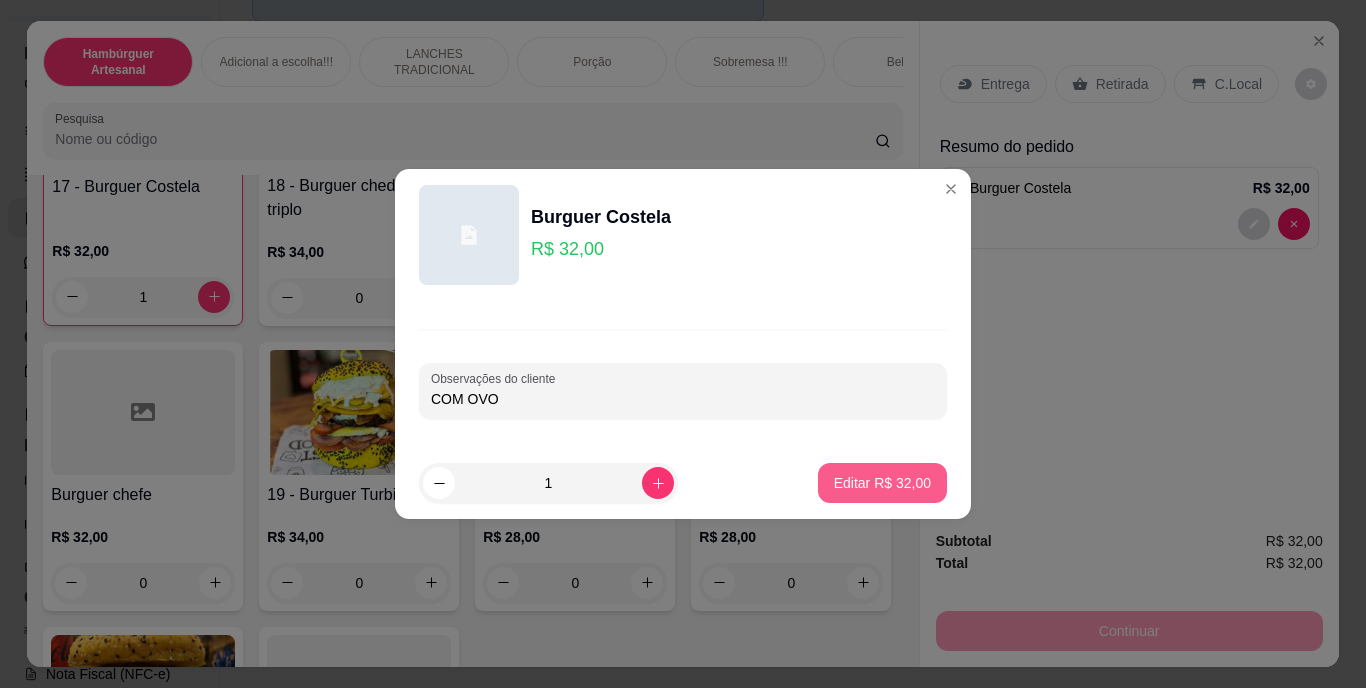 type on "COM OVO" 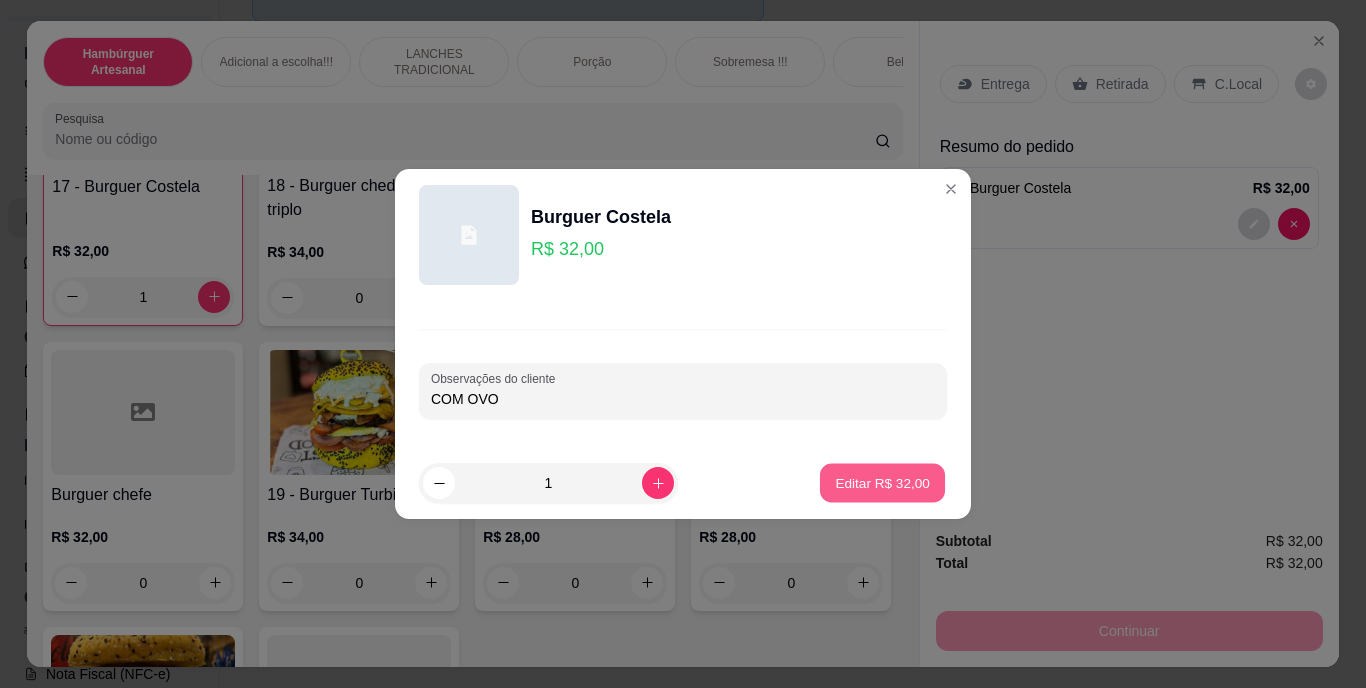 click on "Editar   R$ 32,00" at bounding box center (882, 482) 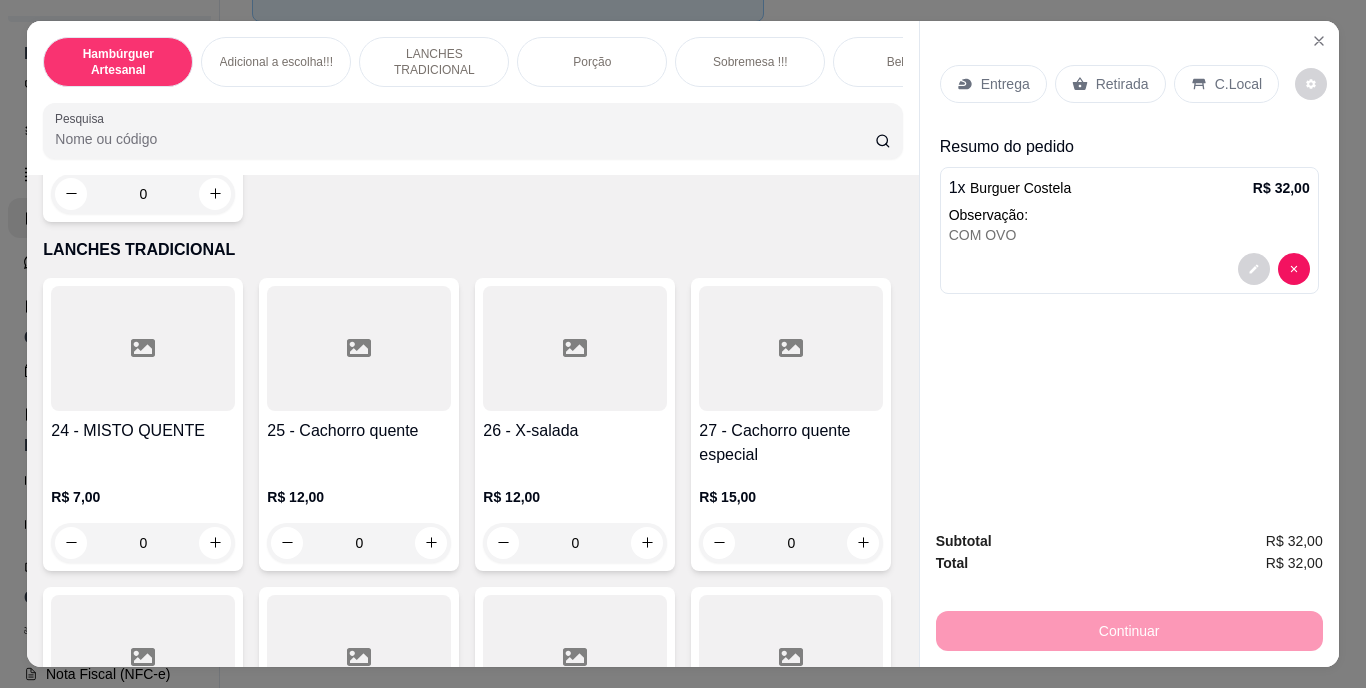 scroll, scrollTop: 2751, scrollLeft: 0, axis: vertical 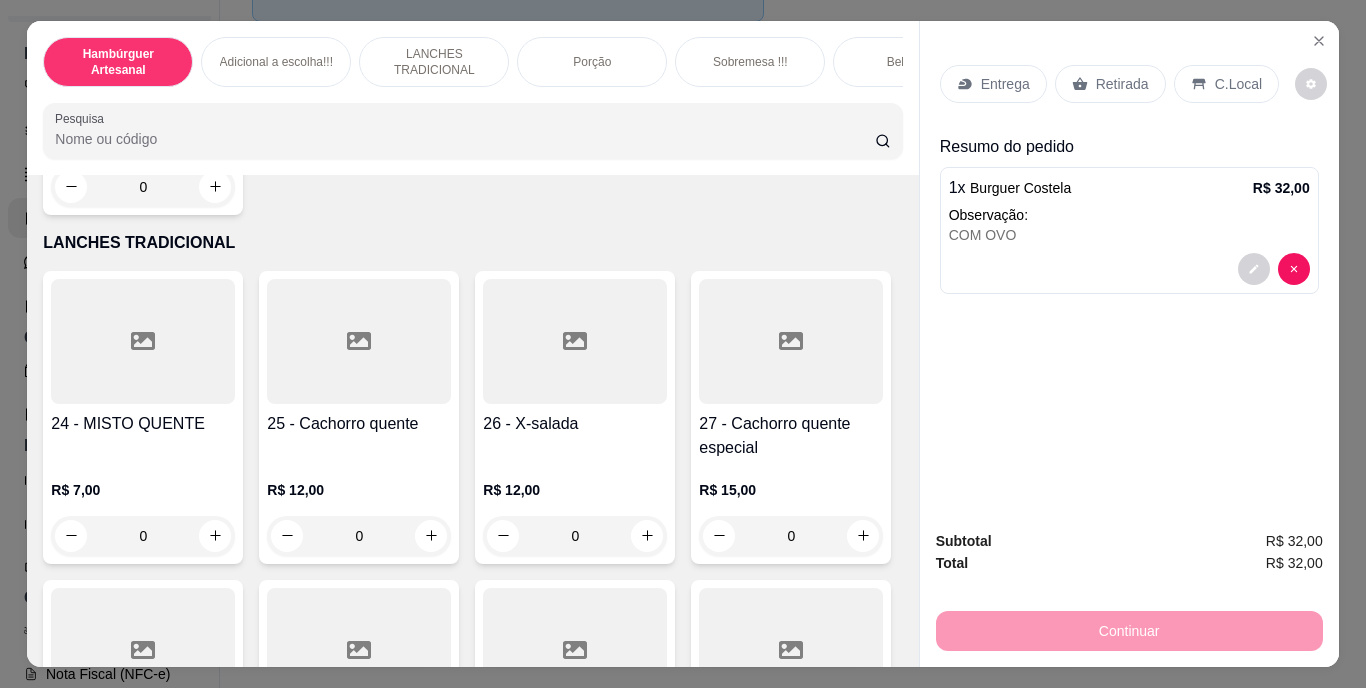 click on "0" at bounding box center [143, -98] 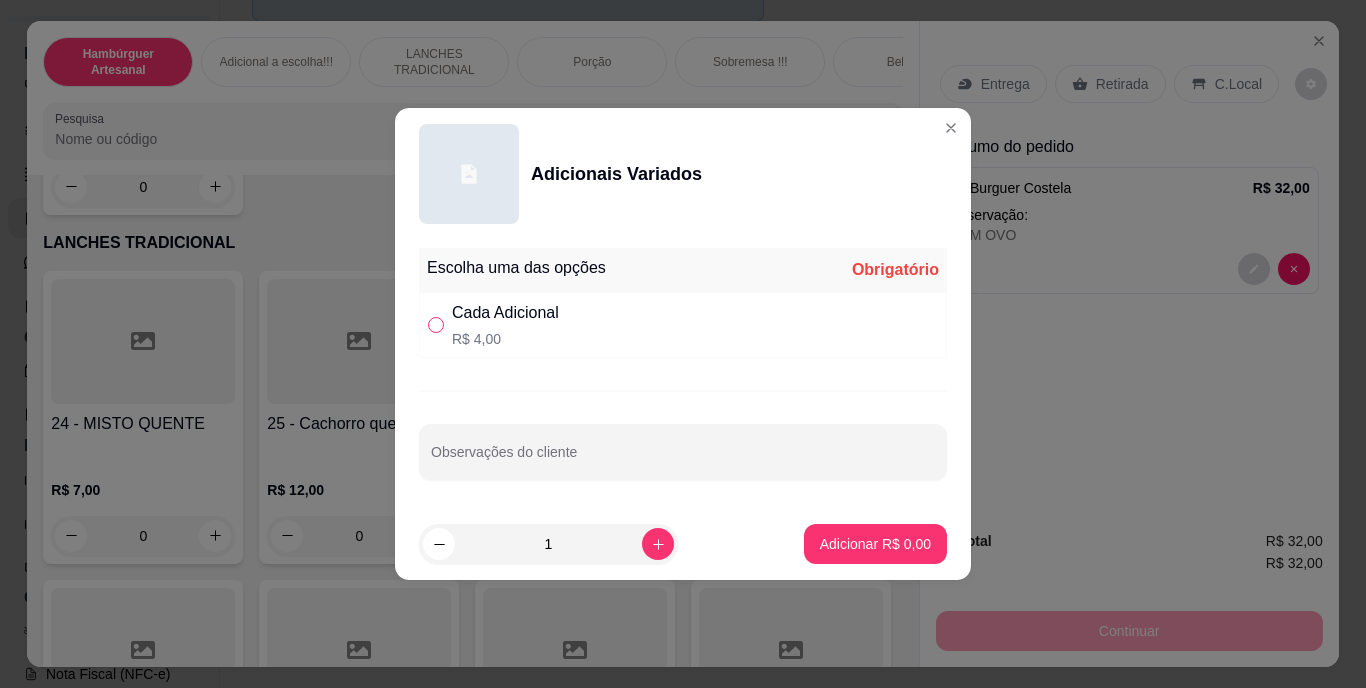 click at bounding box center (436, 325) 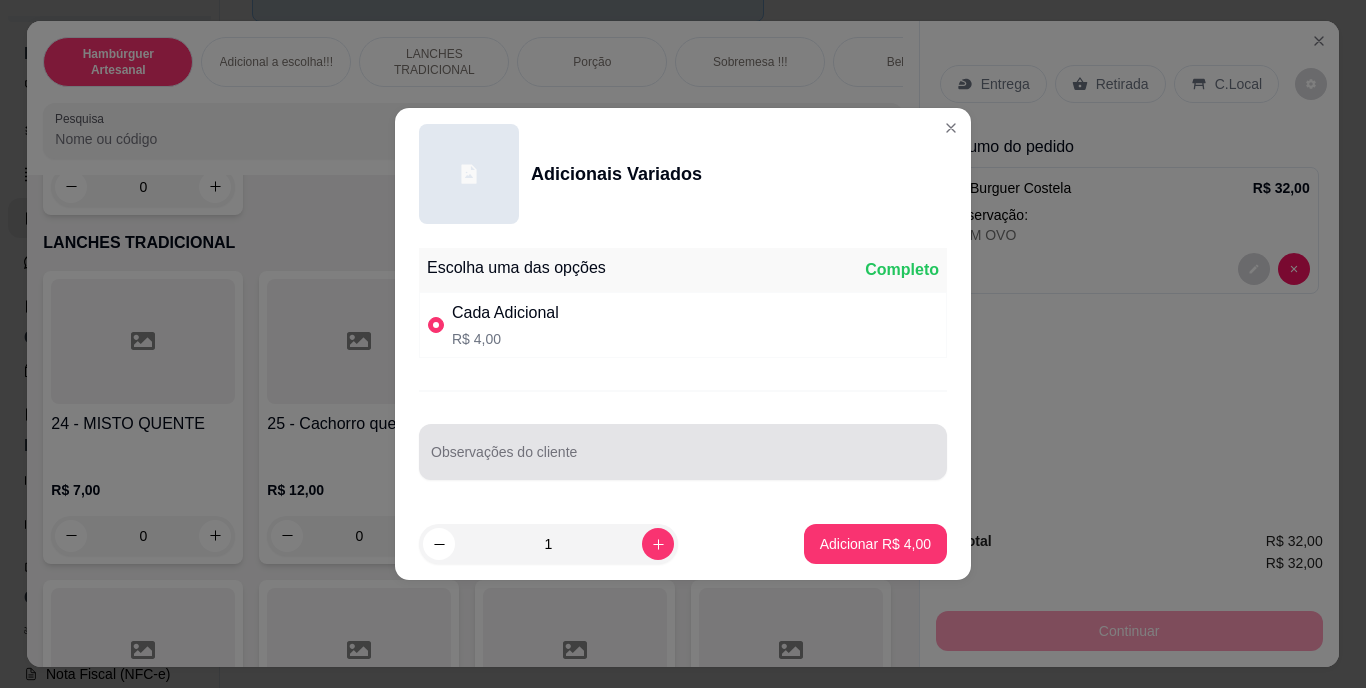 click at bounding box center (683, 452) 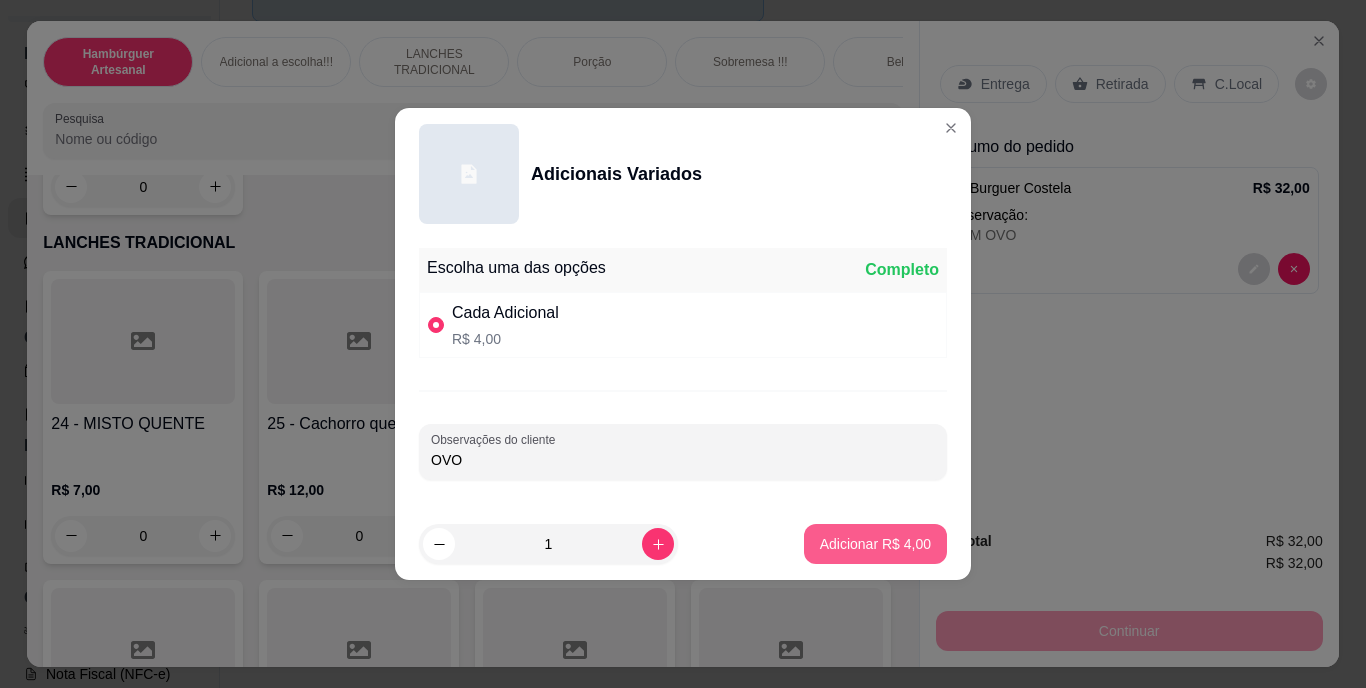 type on "OVO" 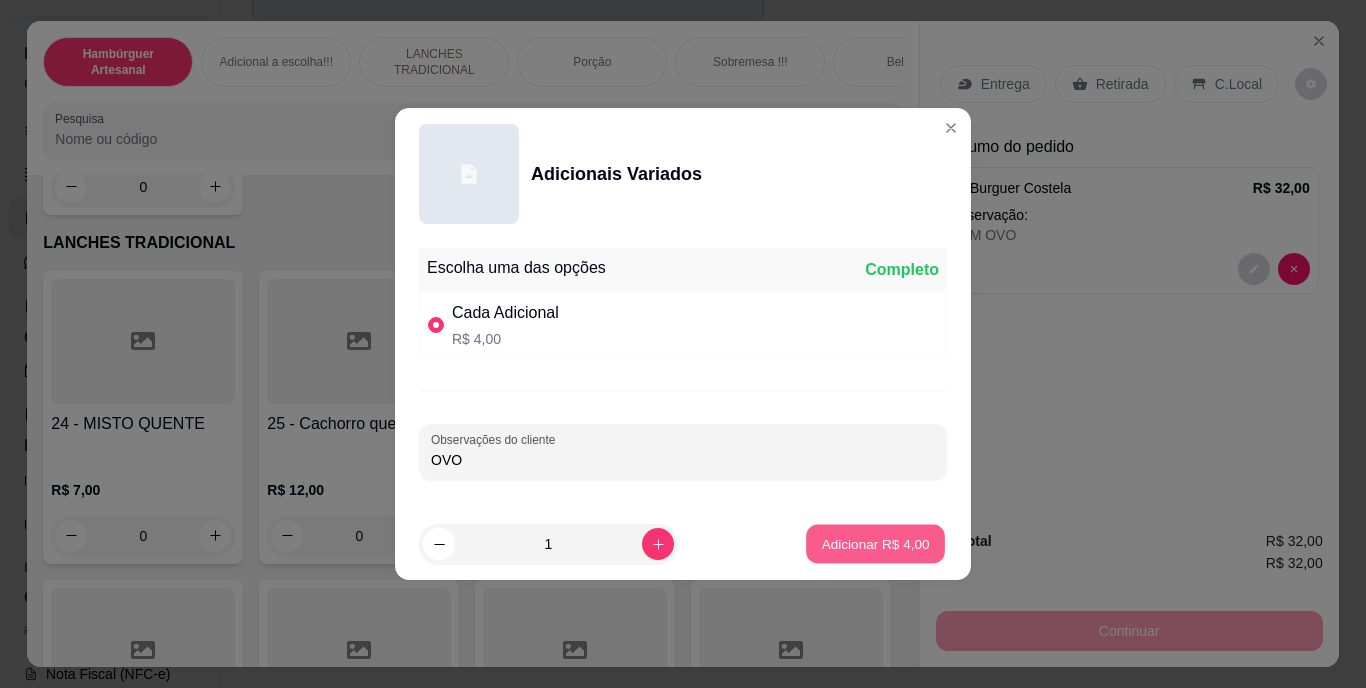 click on "Adicionar   R$ 4,00" at bounding box center (875, 543) 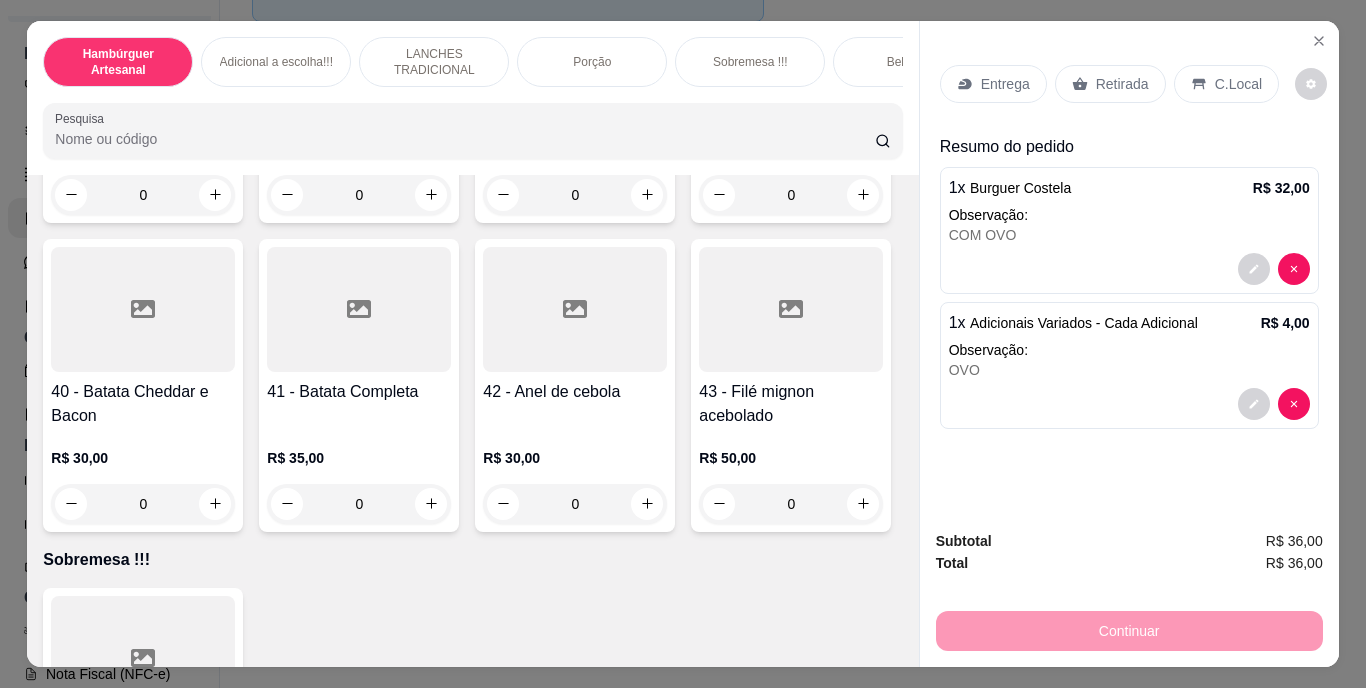 scroll, scrollTop: 4200, scrollLeft: 0, axis: vertical 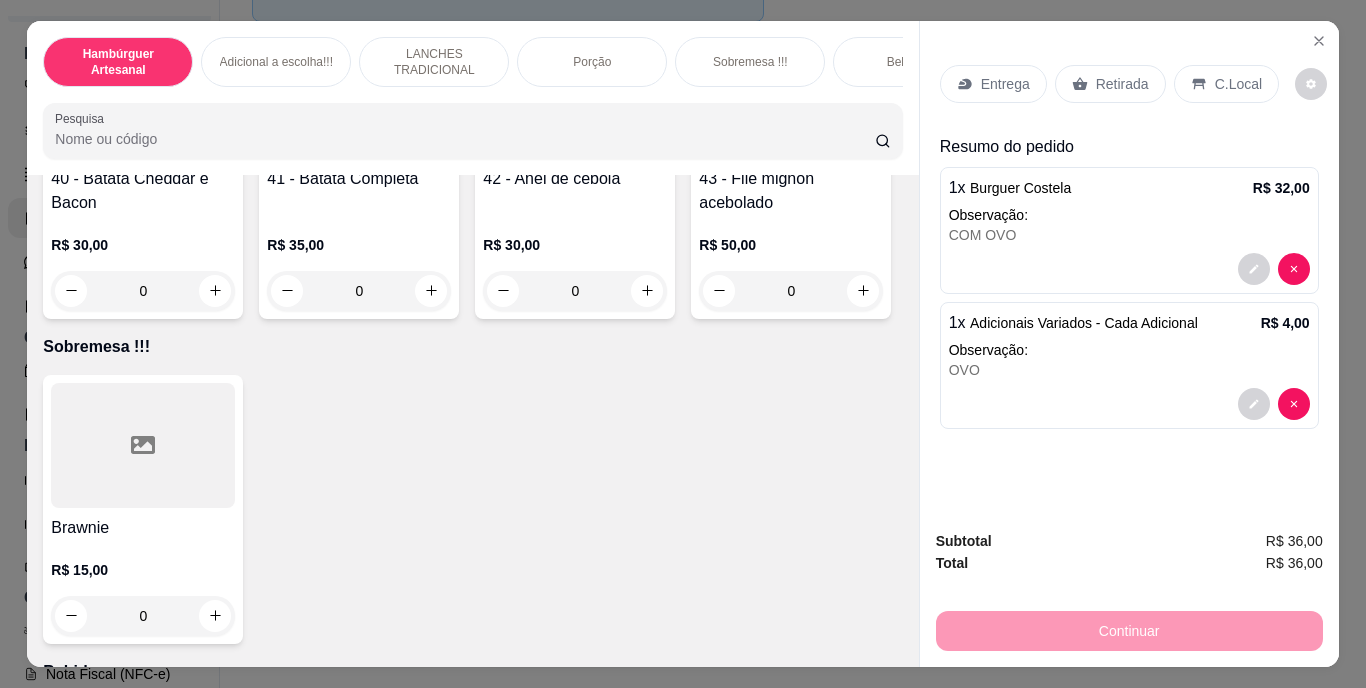 click 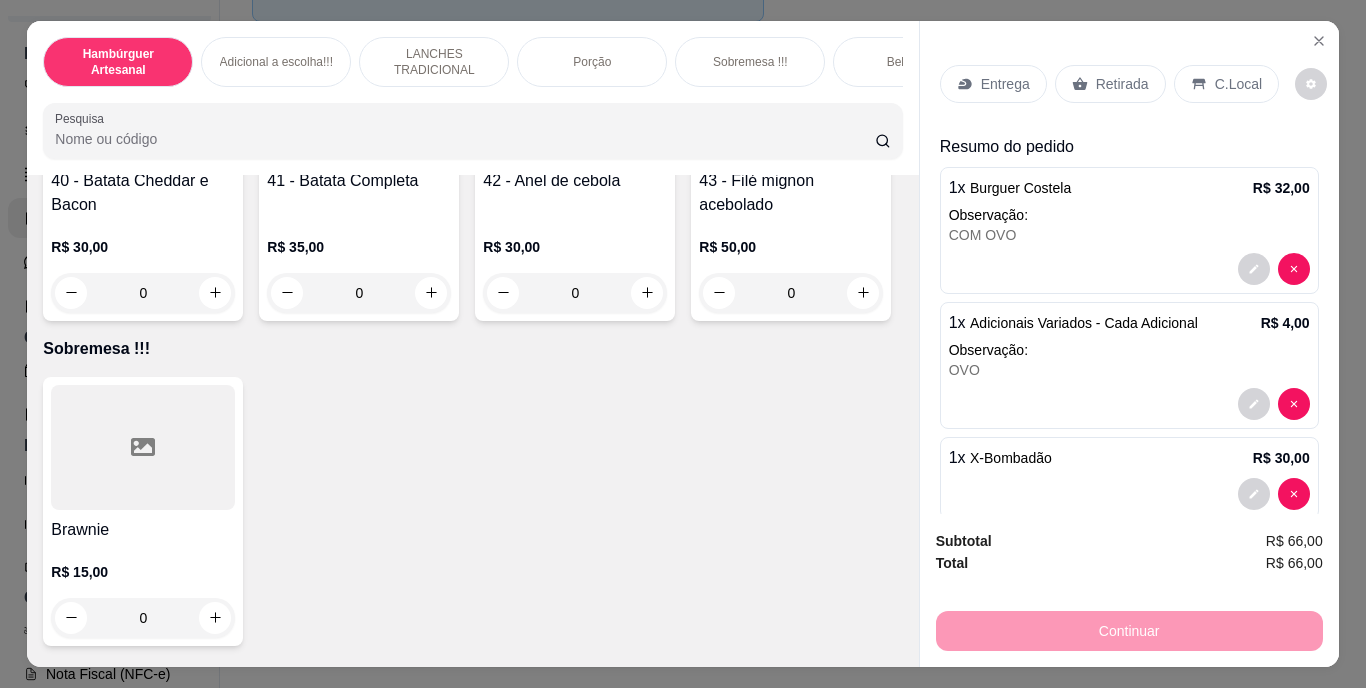 click 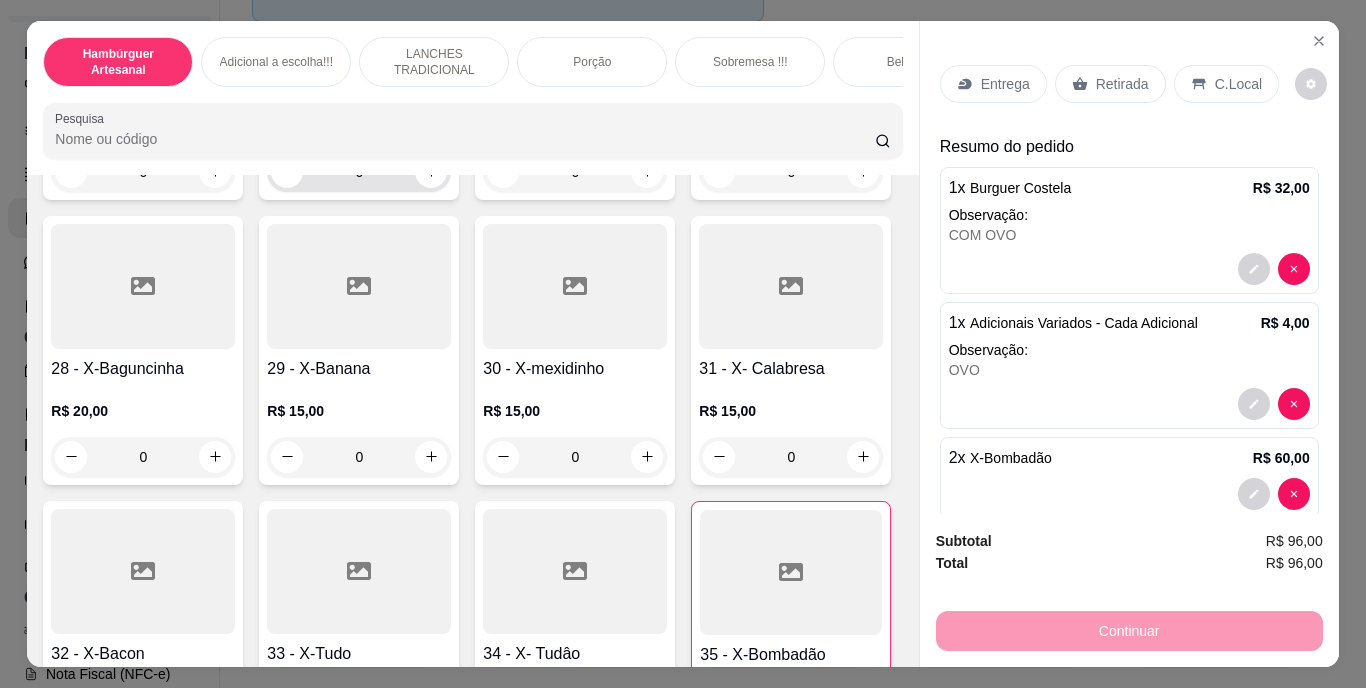 scroll, scrollTop: 3099, scrollLeft: 0, axis: vertical 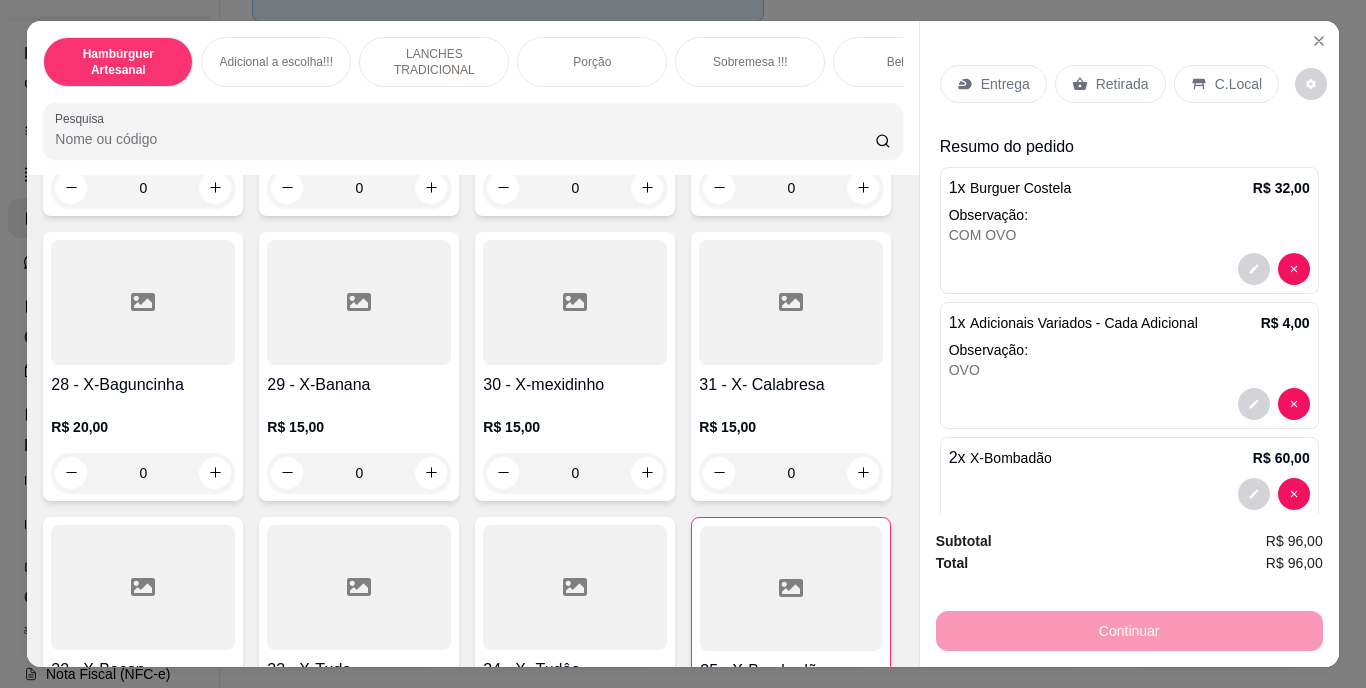 click 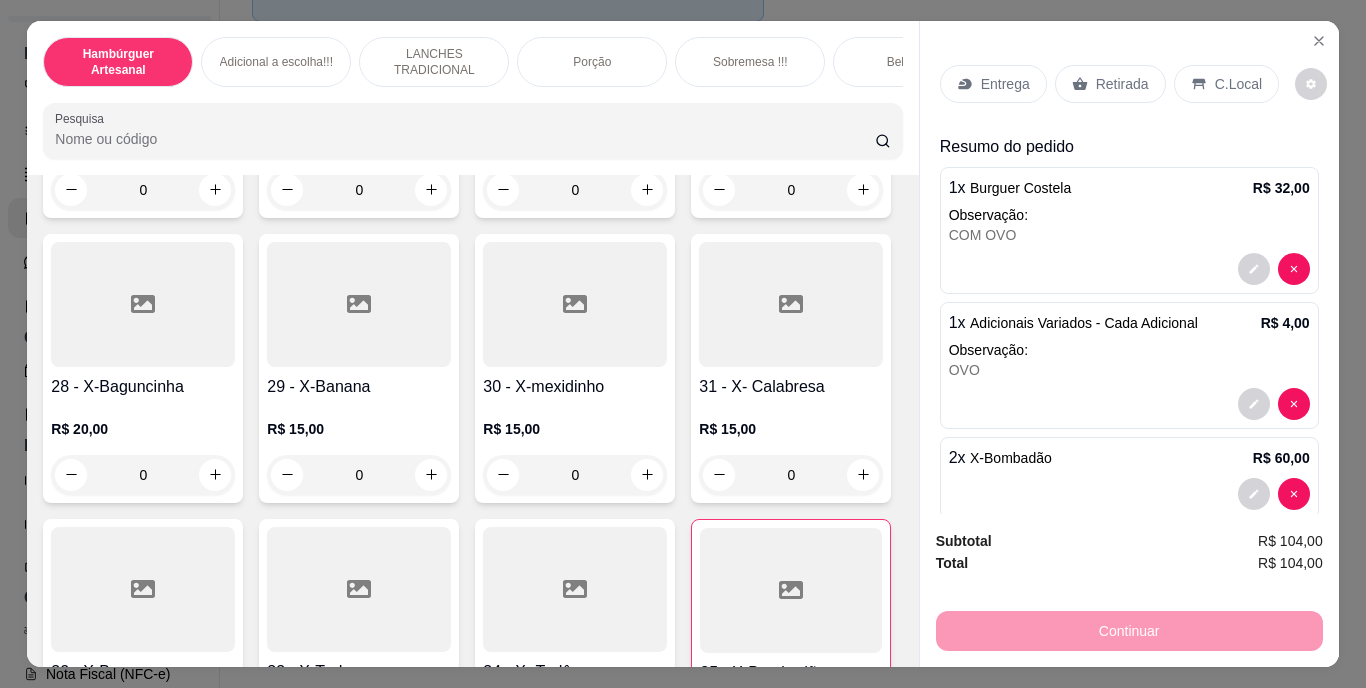 click at bounding box center (214, -161) 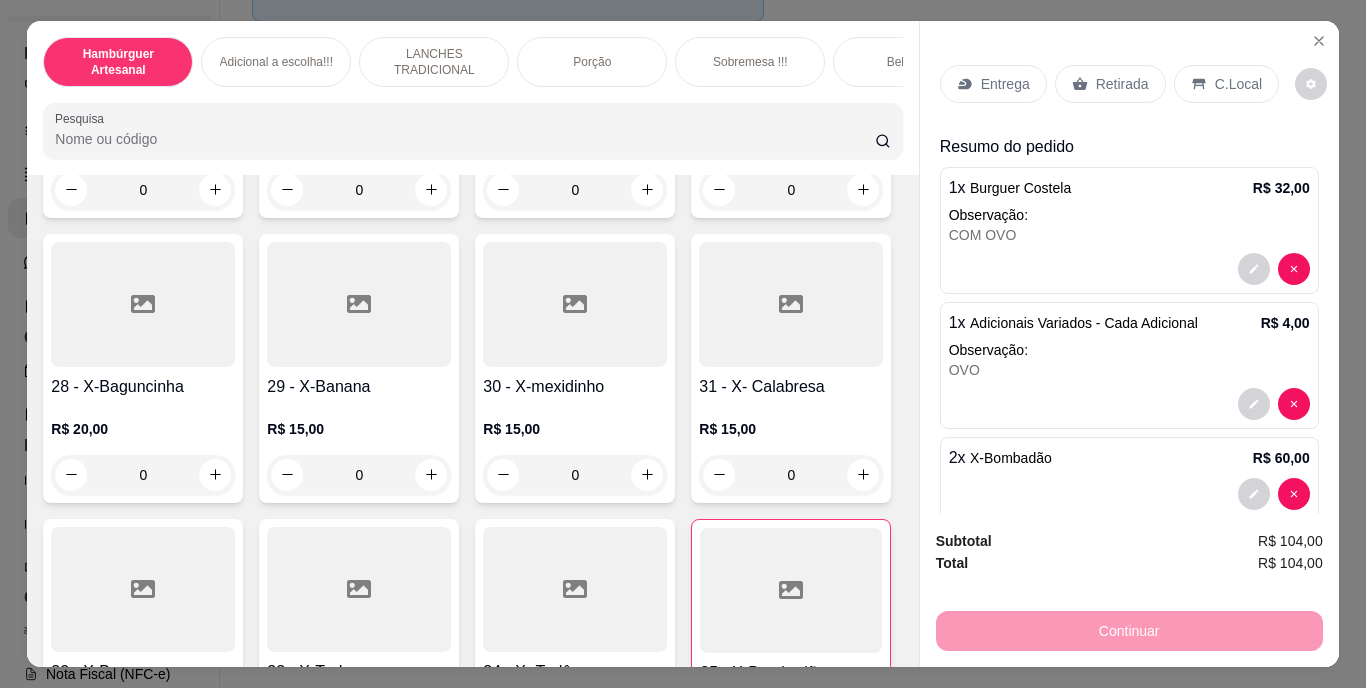 type on "2" 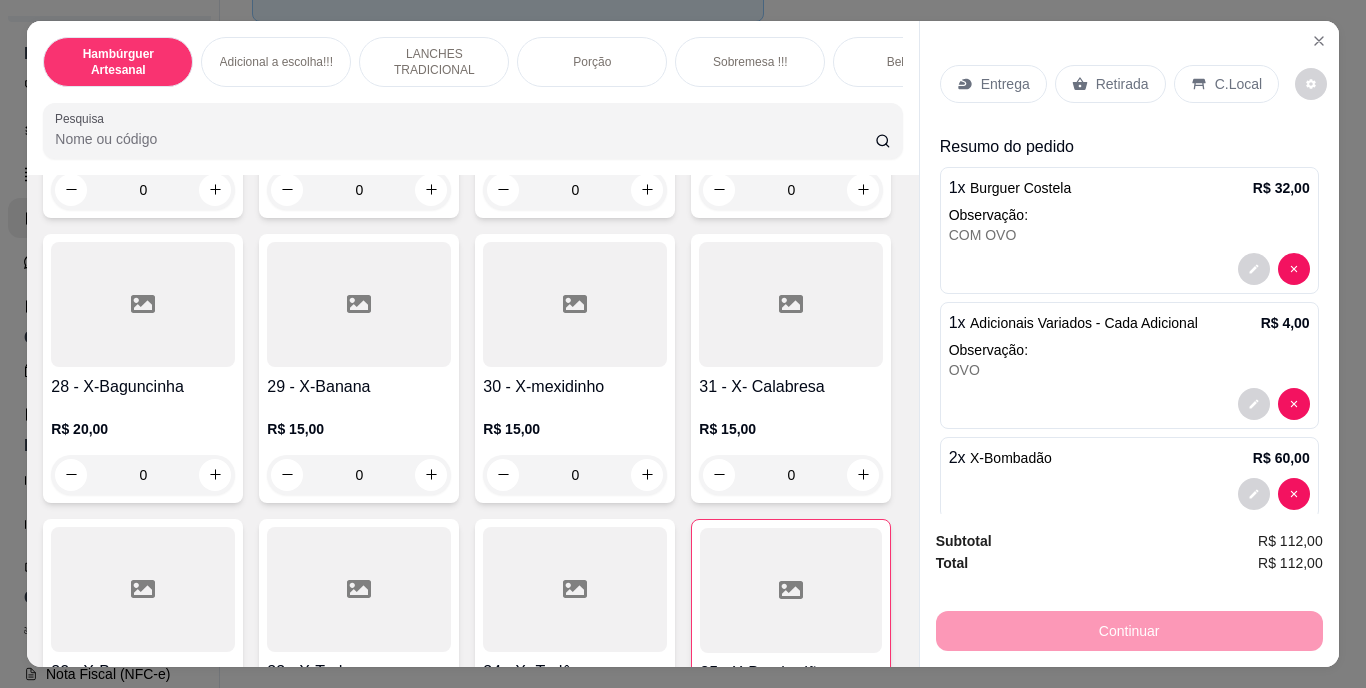 scroll, scrollTop: 122, scrollLeft: 0, axis: vertical 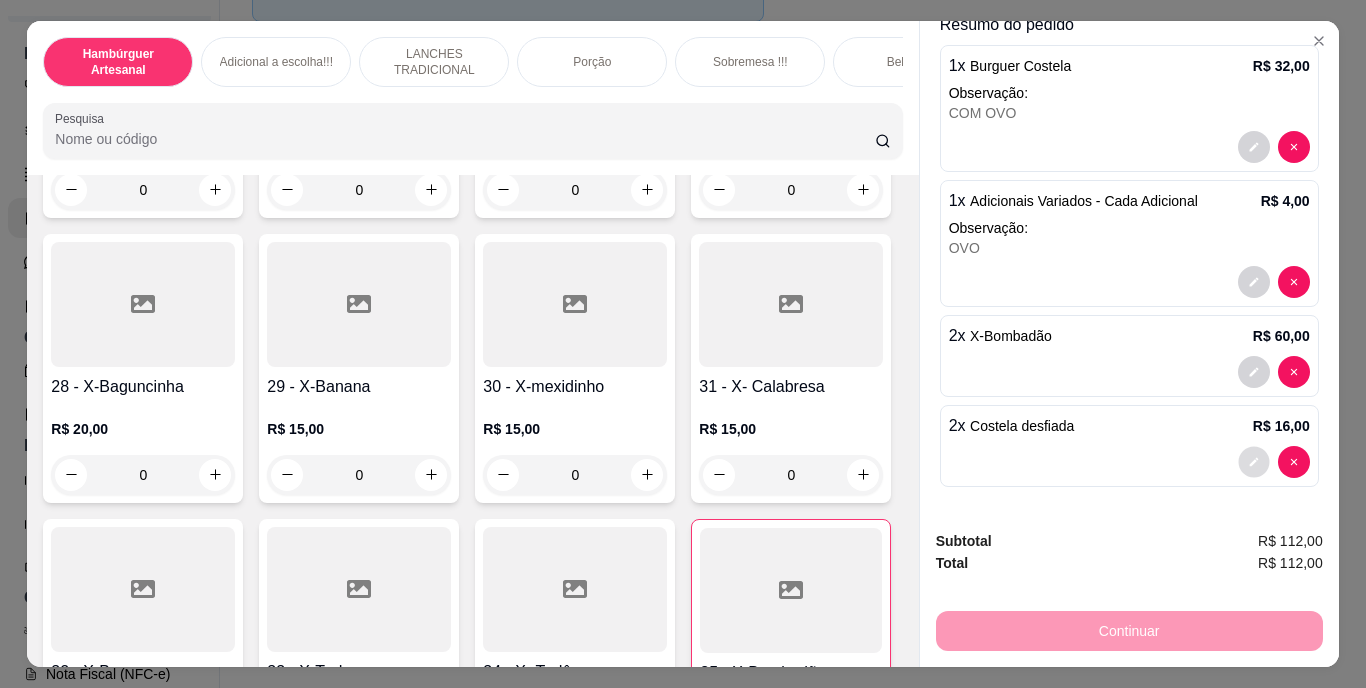 click at bounding box center (1253, 461) 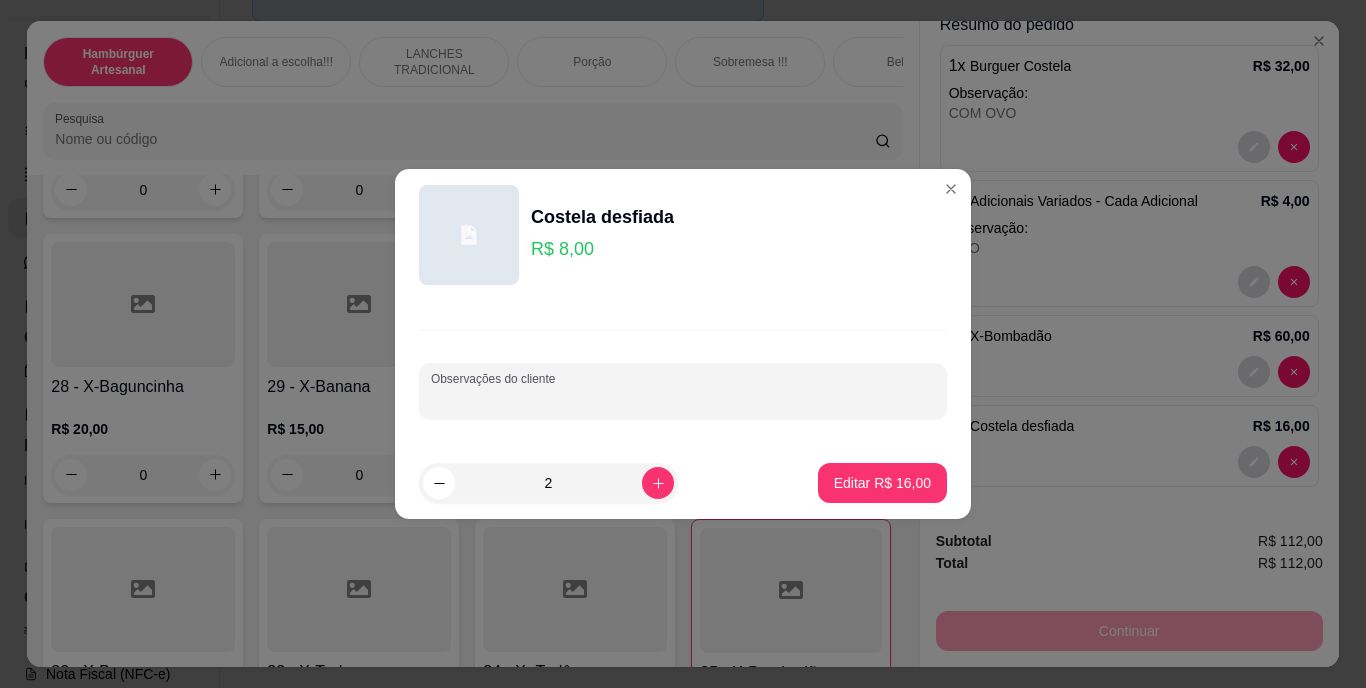 click on "Observações do cliente" at bounding box center (683, 399) 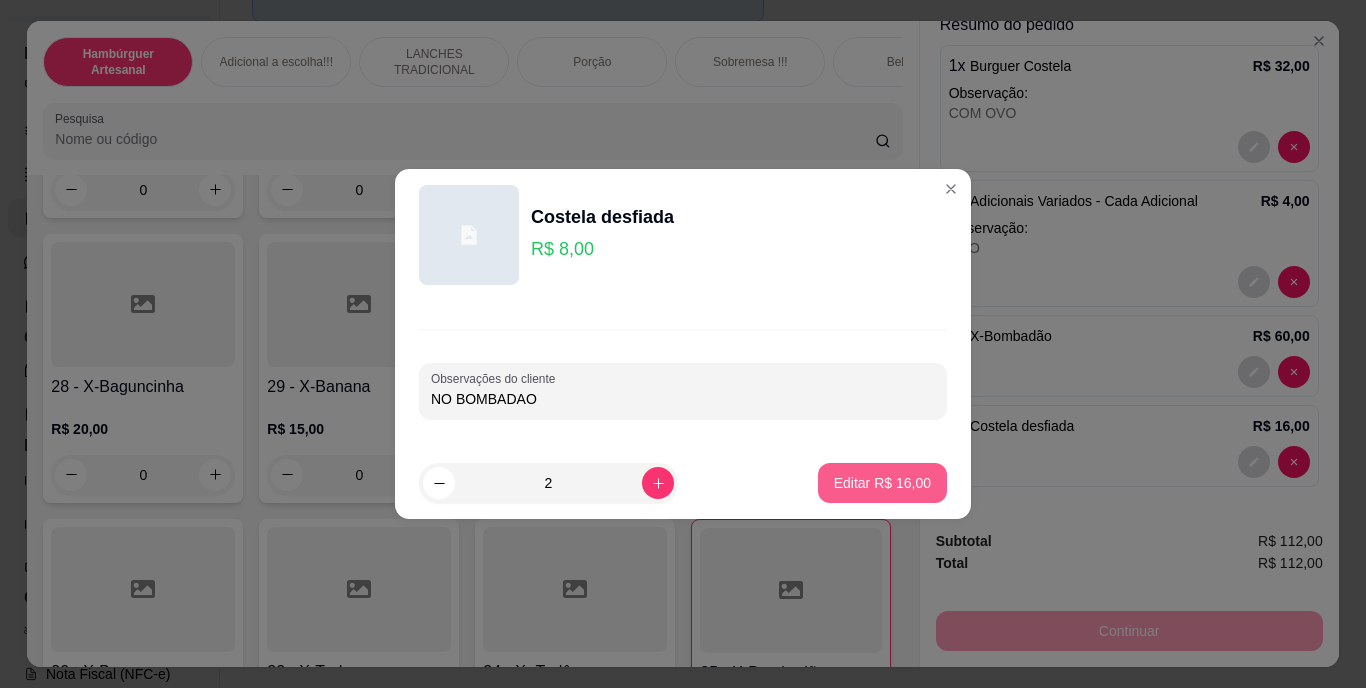 type on "NO BOMBADAO" 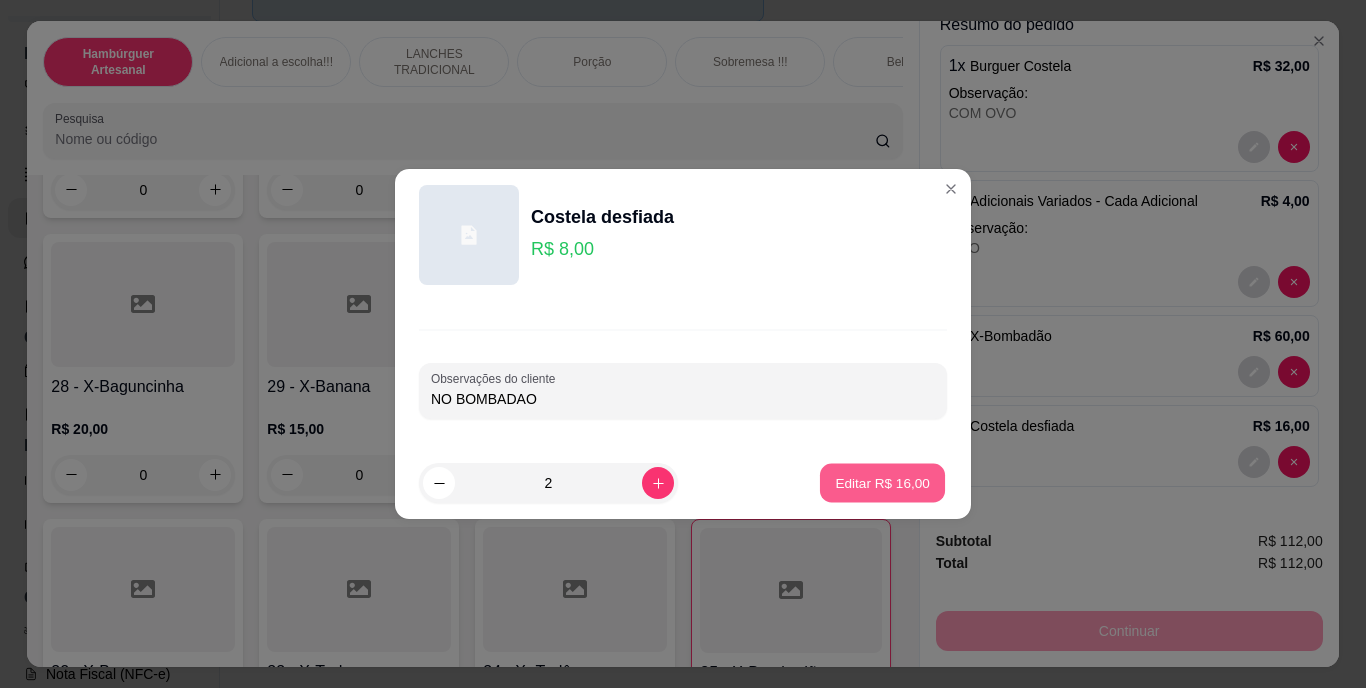click on "Editar   R$ 16,00" at bounding box center [882, 482] 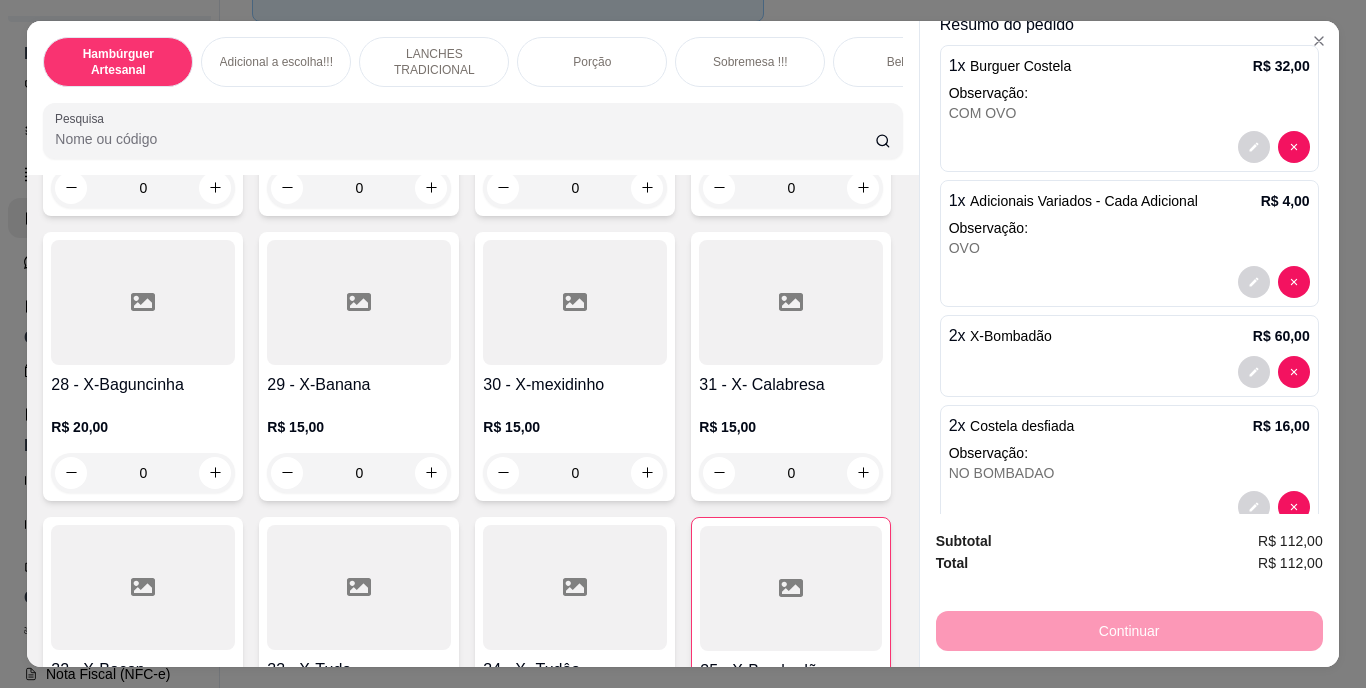 scroll, scrollTop: 0, scrollLeft: 0, axis: both 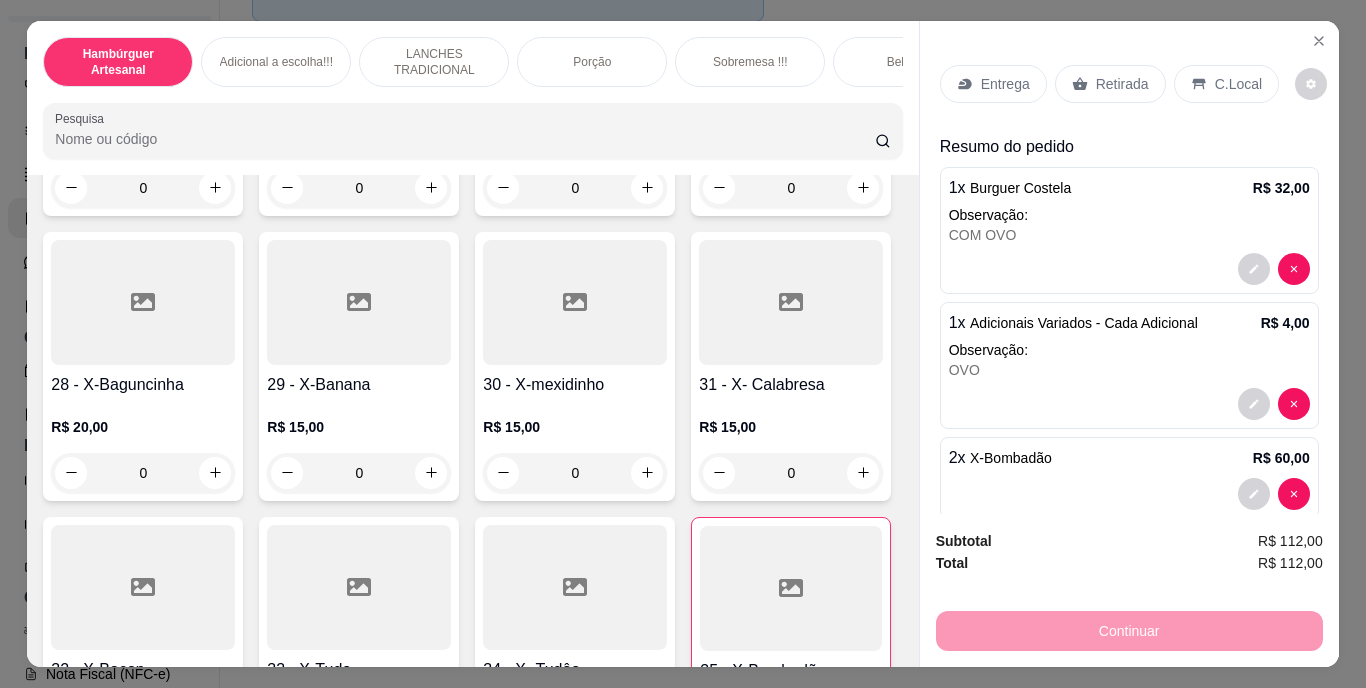 click 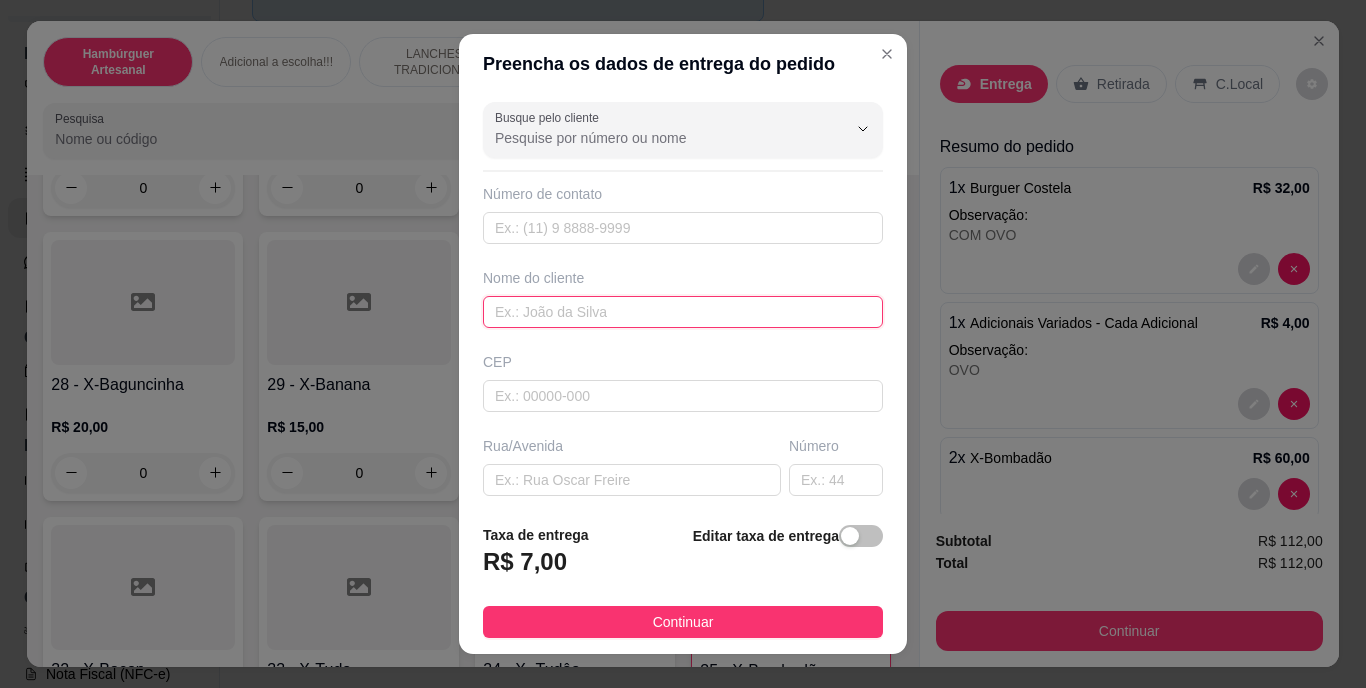 click at bounding box center [683, 312] 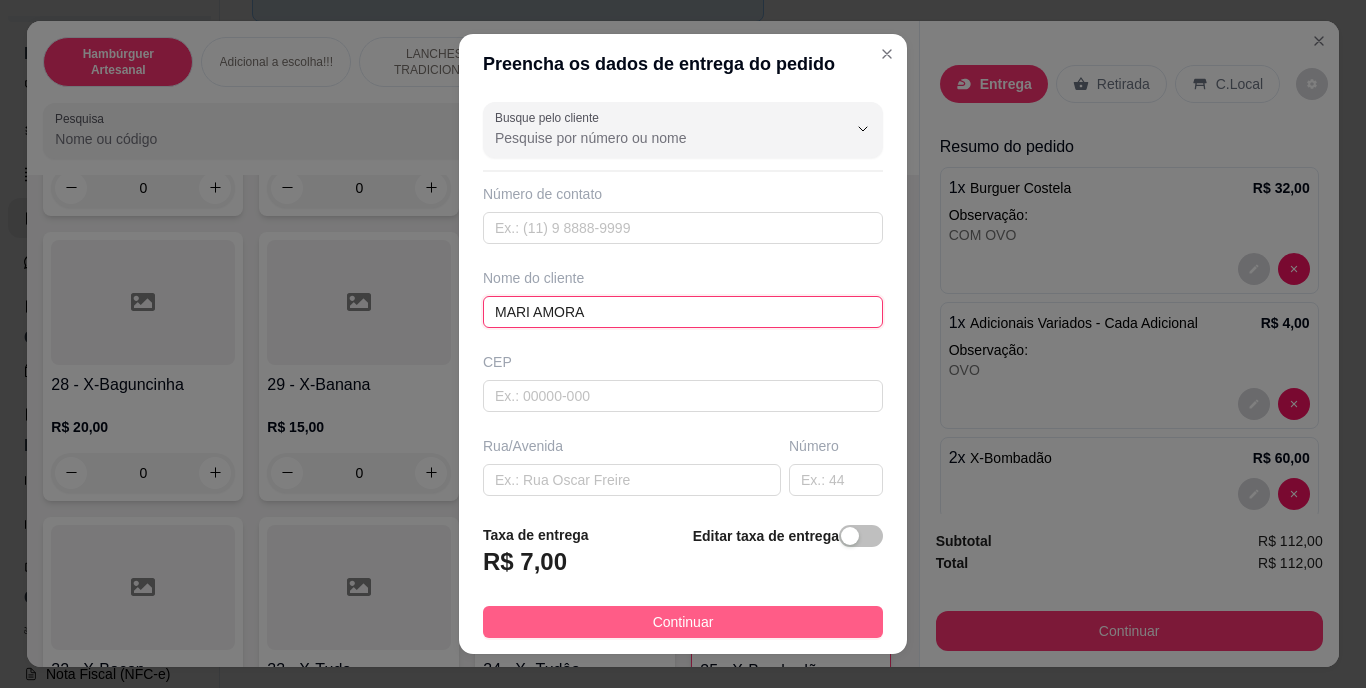 type on "MARI AMORA" 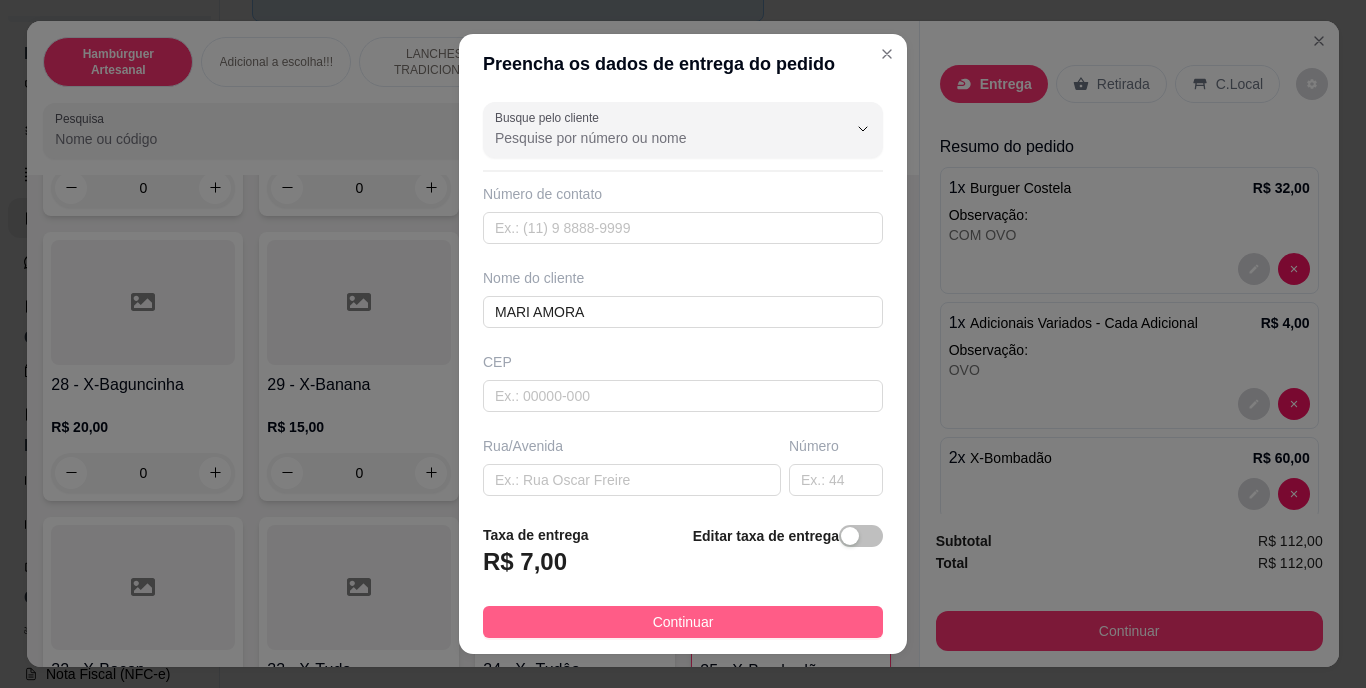 click on "Continuar" at bounding box center [683, 622] 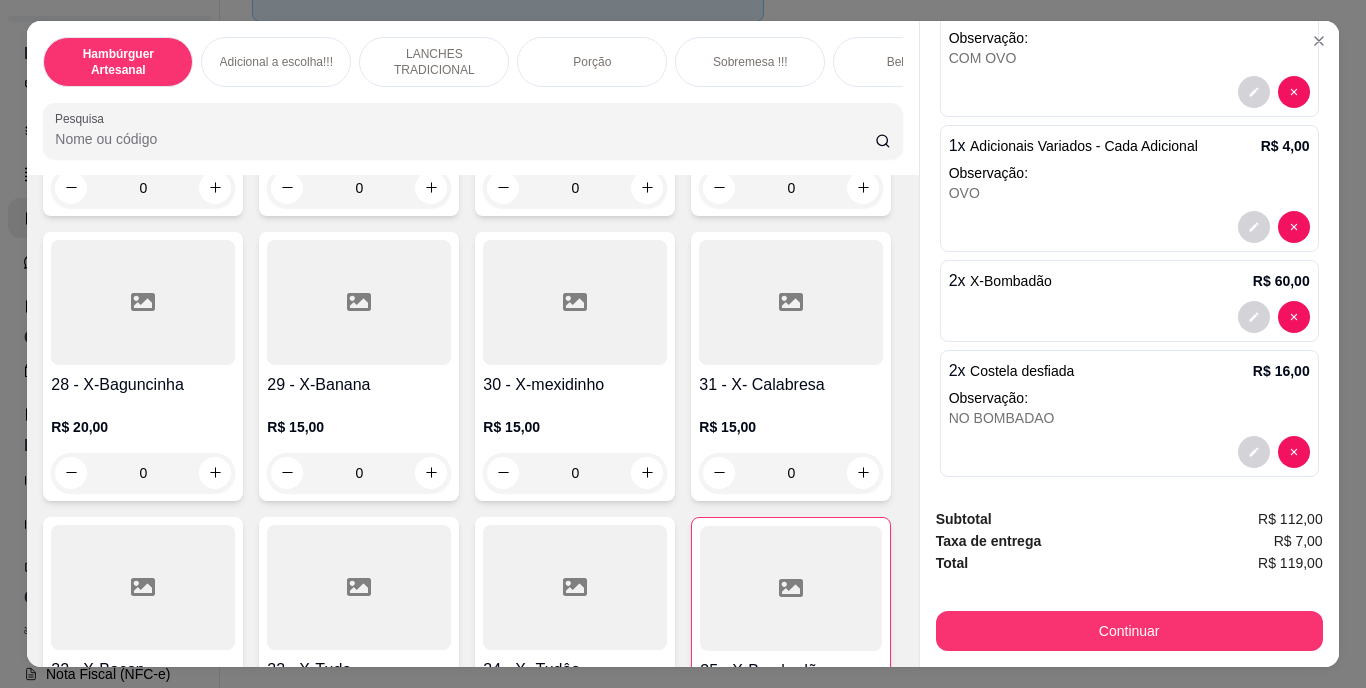 scroll, scrollTop: 405, scrollLeft: 0, axis: vertical 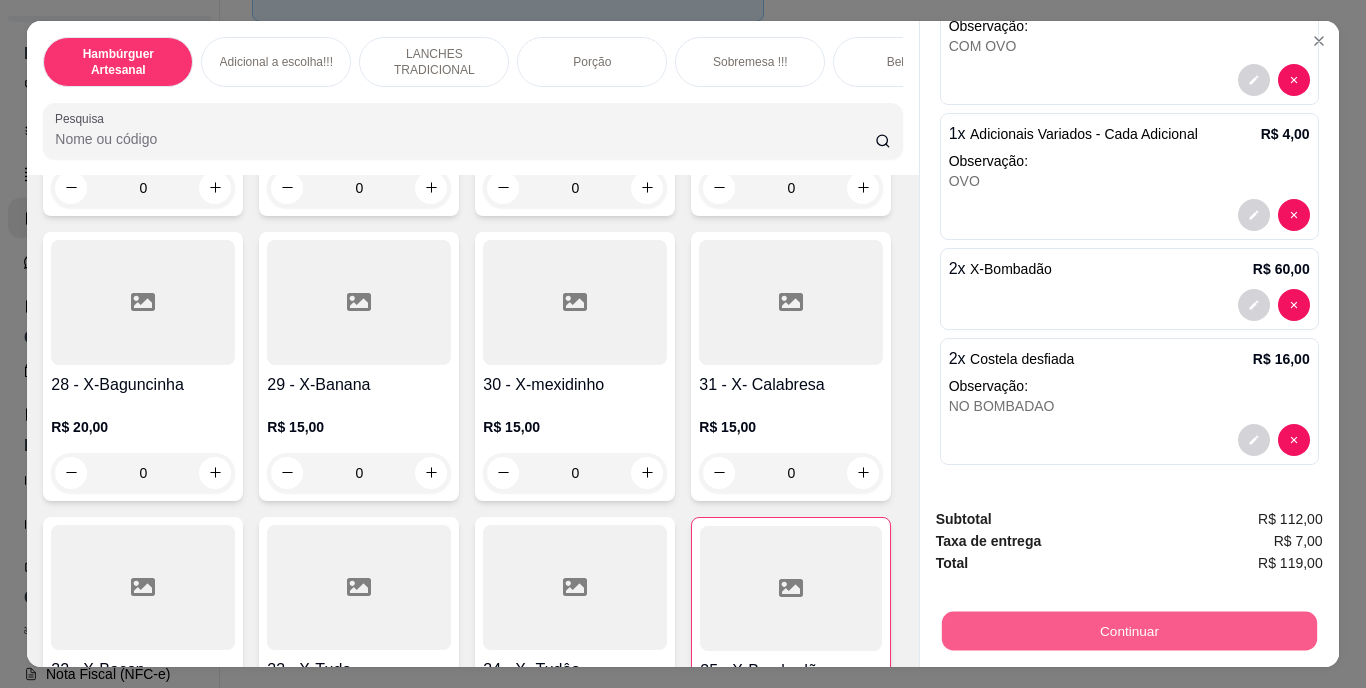 click on "Continuar" at bounding box center (1128, 631) 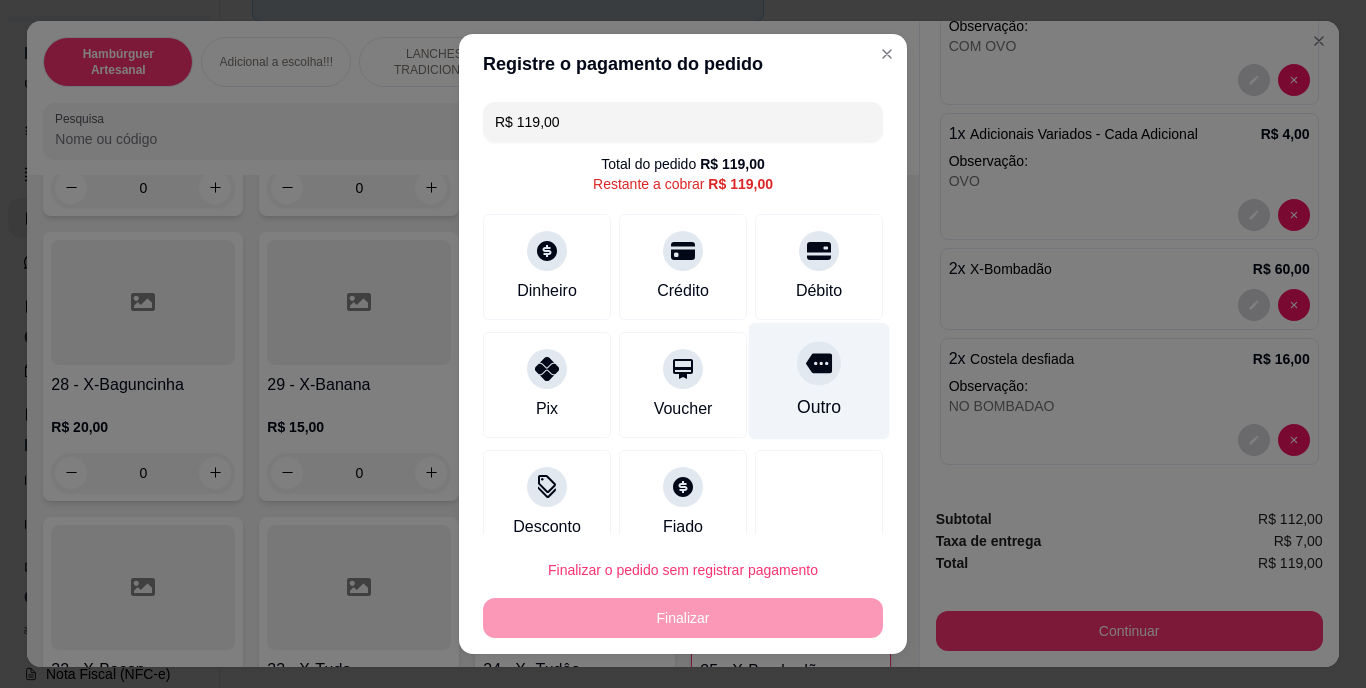 click on "Outro" at bounding box center (819, 381) 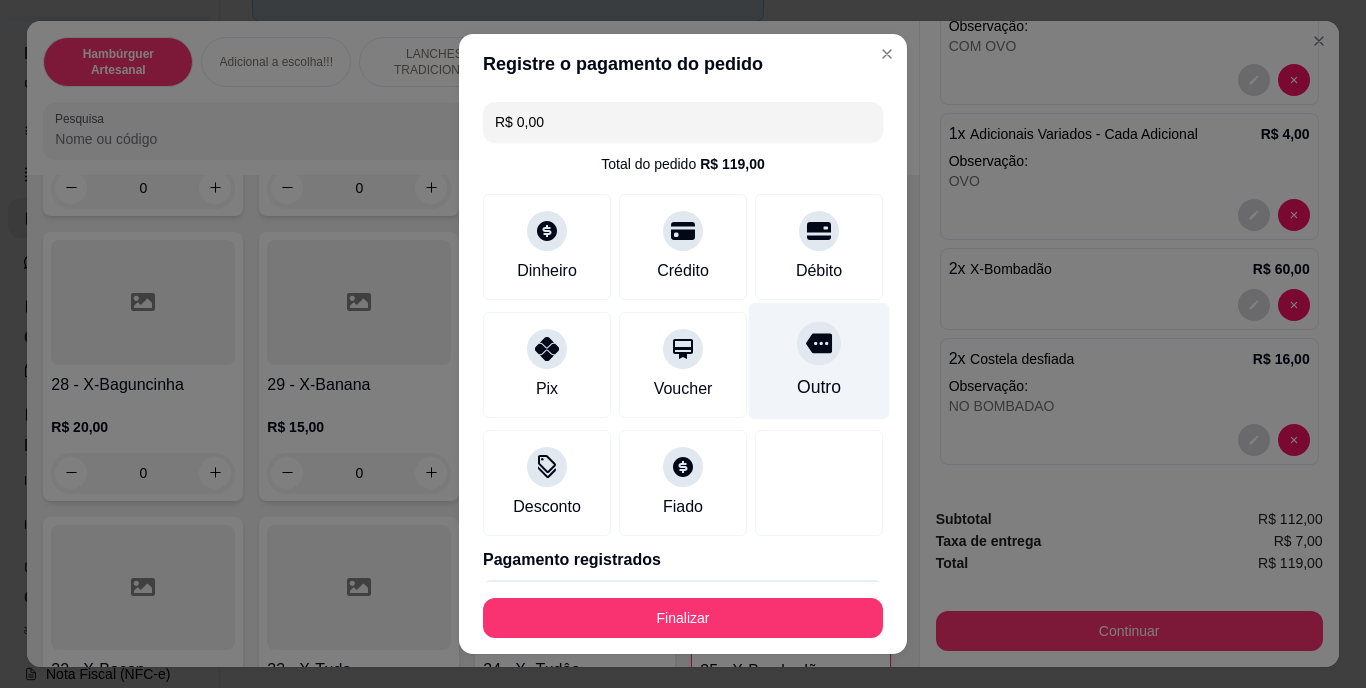 type on "R$ 0,00" 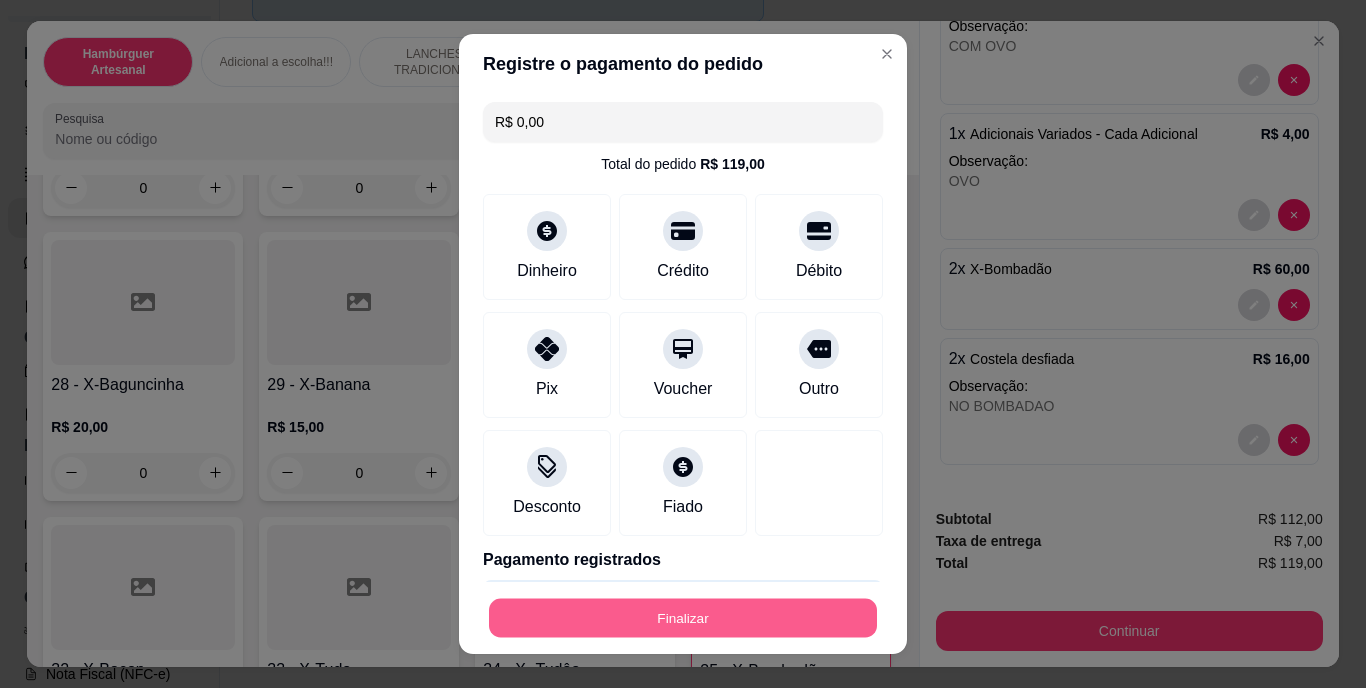 click on "Finalizar" at bounding box center (683, 617) 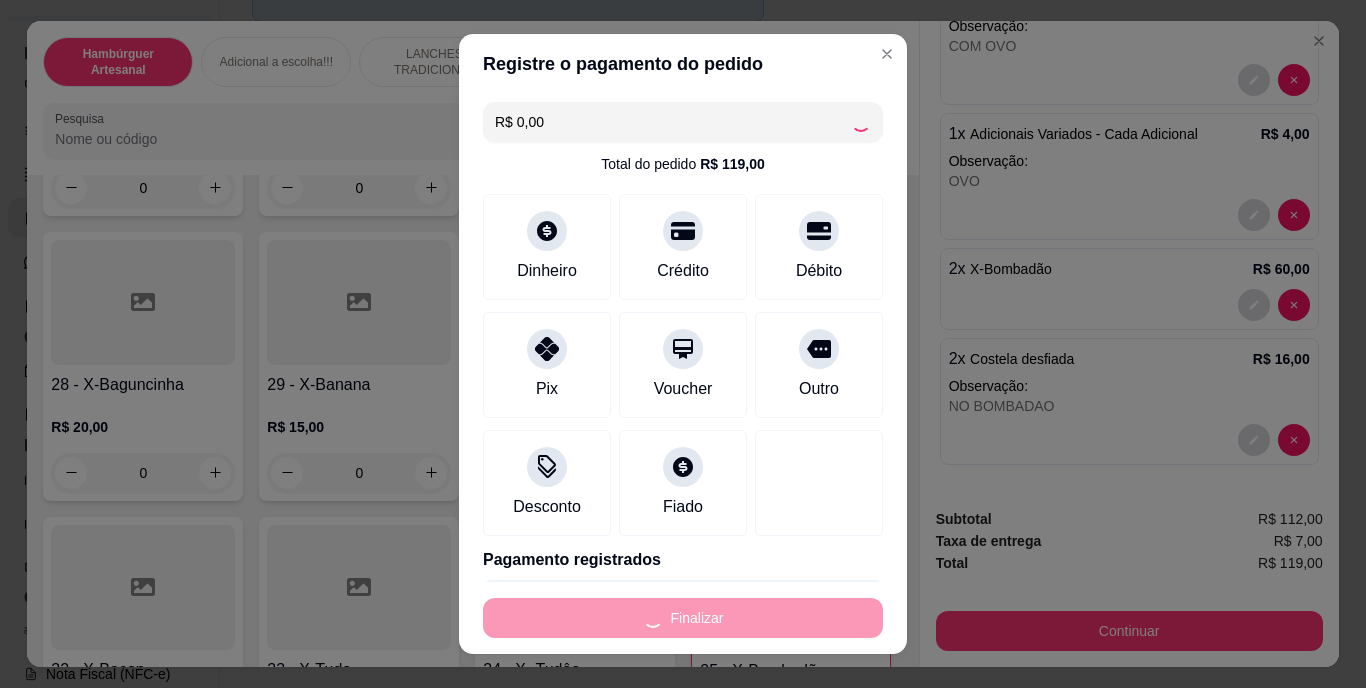 type on "0" 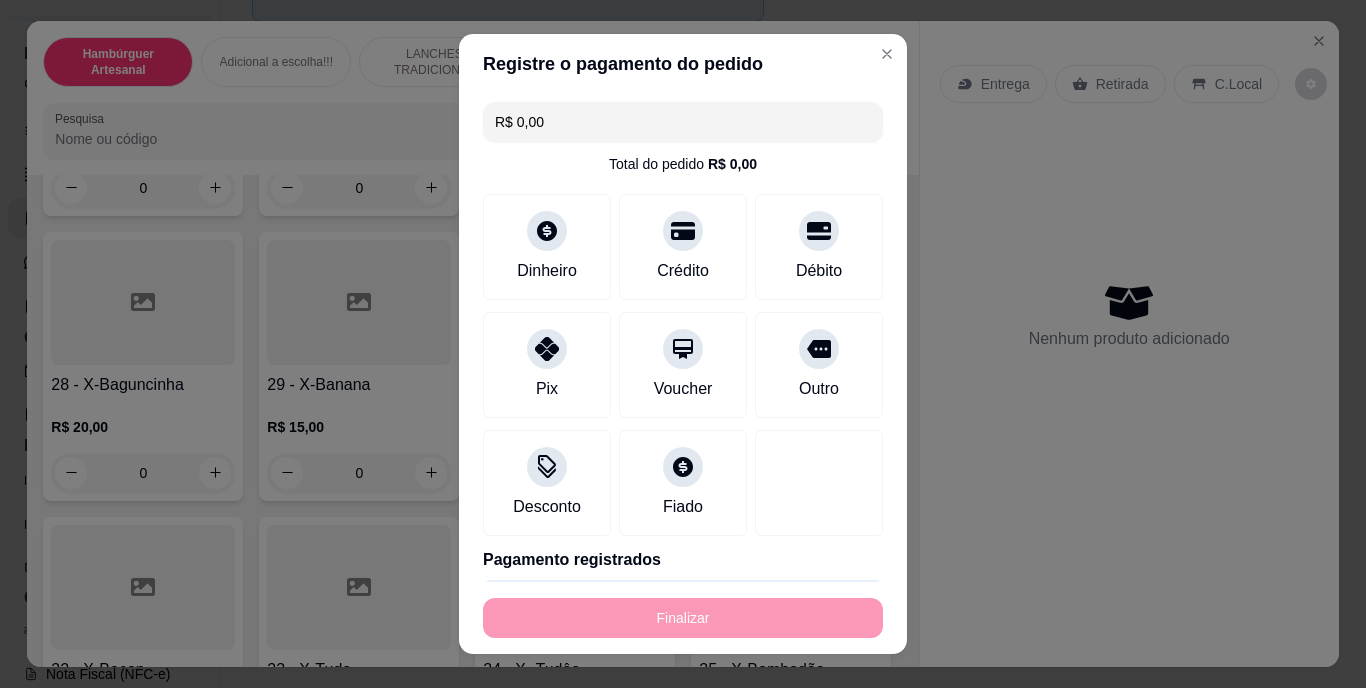 type on "-R$ 119,00" 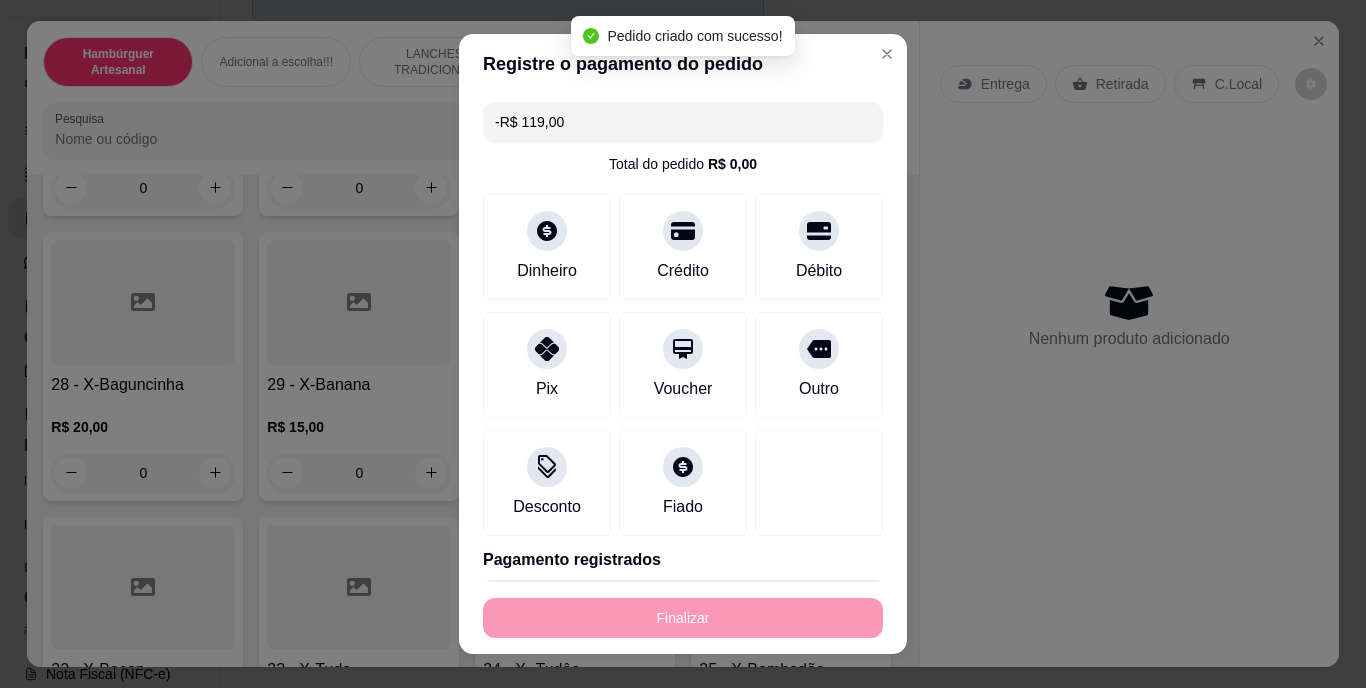 scroll, scrollTop: 0, scrollLeft: 0, axis: both 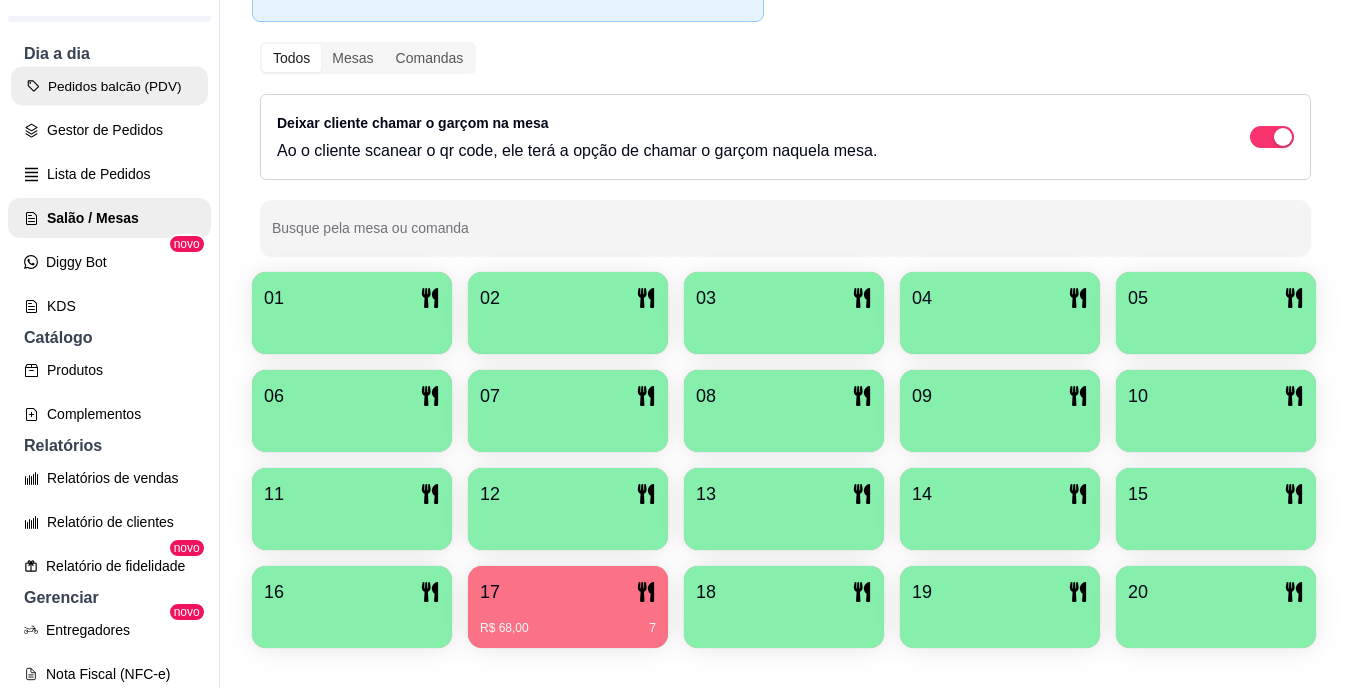 click on "Pedidos balcão (PDV)" at bounding box center [109, 86] 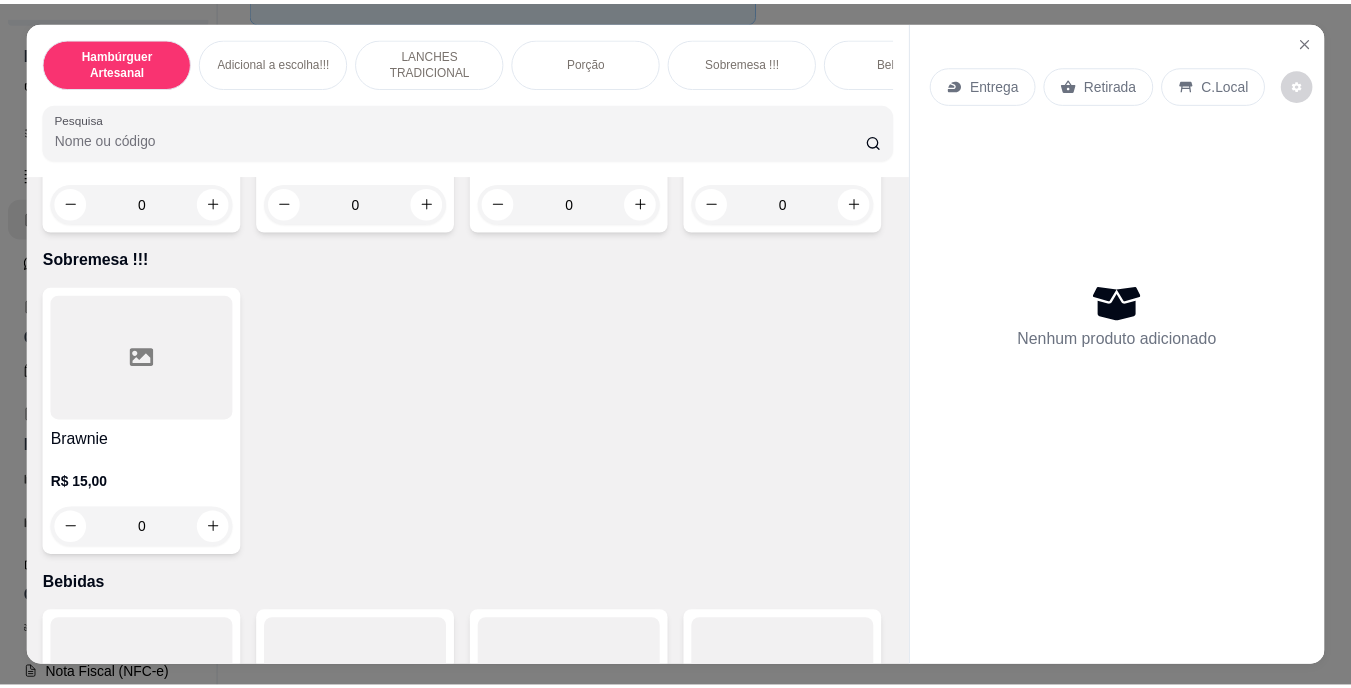 scroll, scrollTop: 4288, scrollLeft: 0, axis: vertical 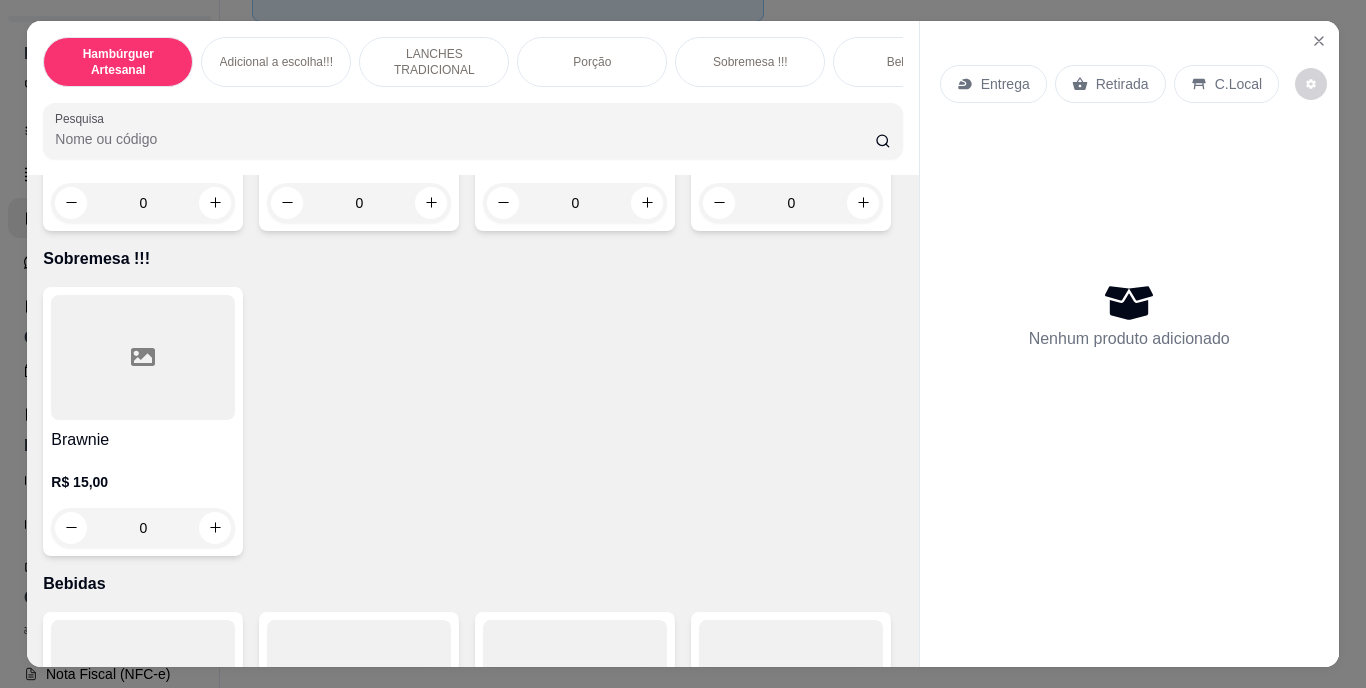 click at bounding box center [647, -432] 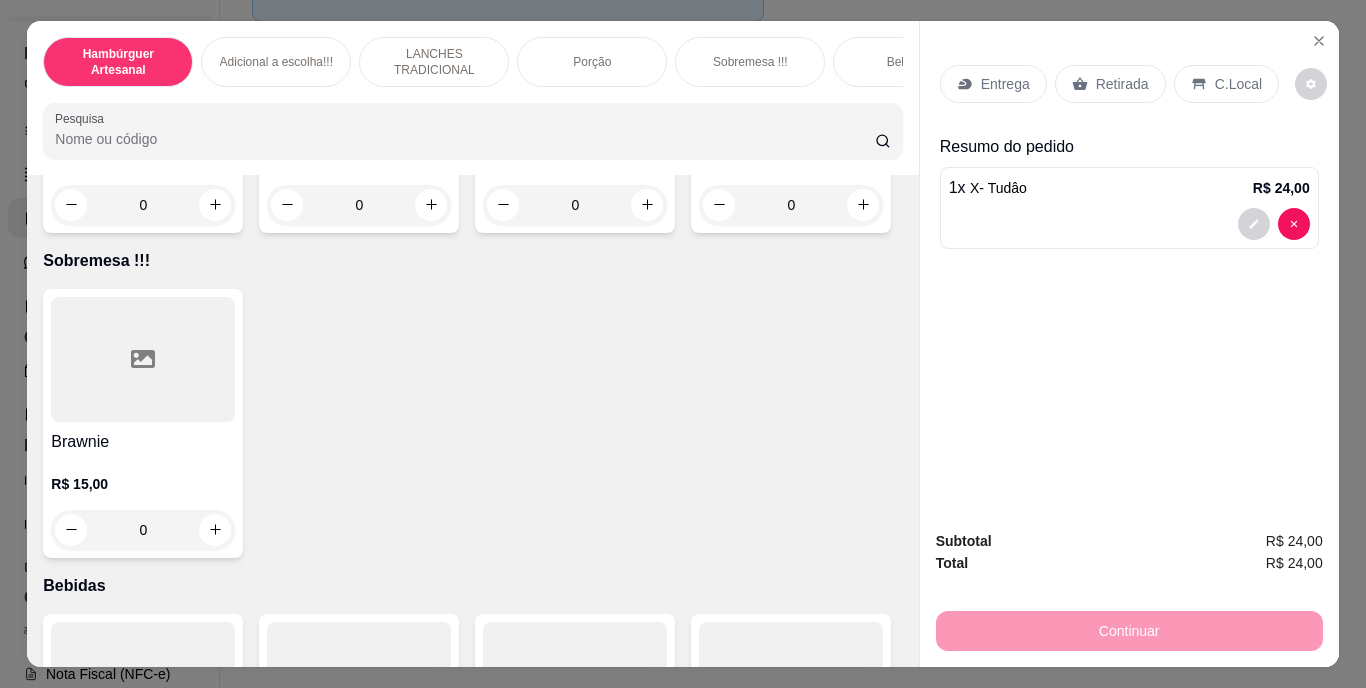 click on "1" at bounding box center (575, -430) 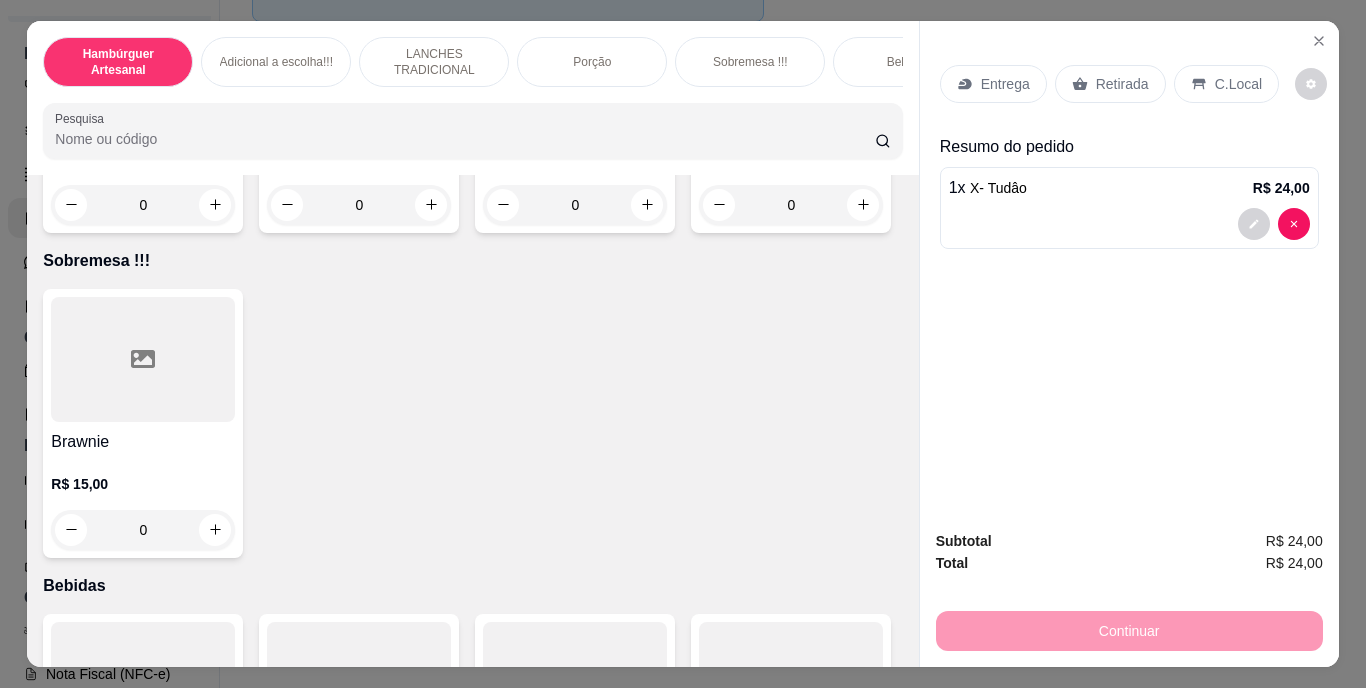click 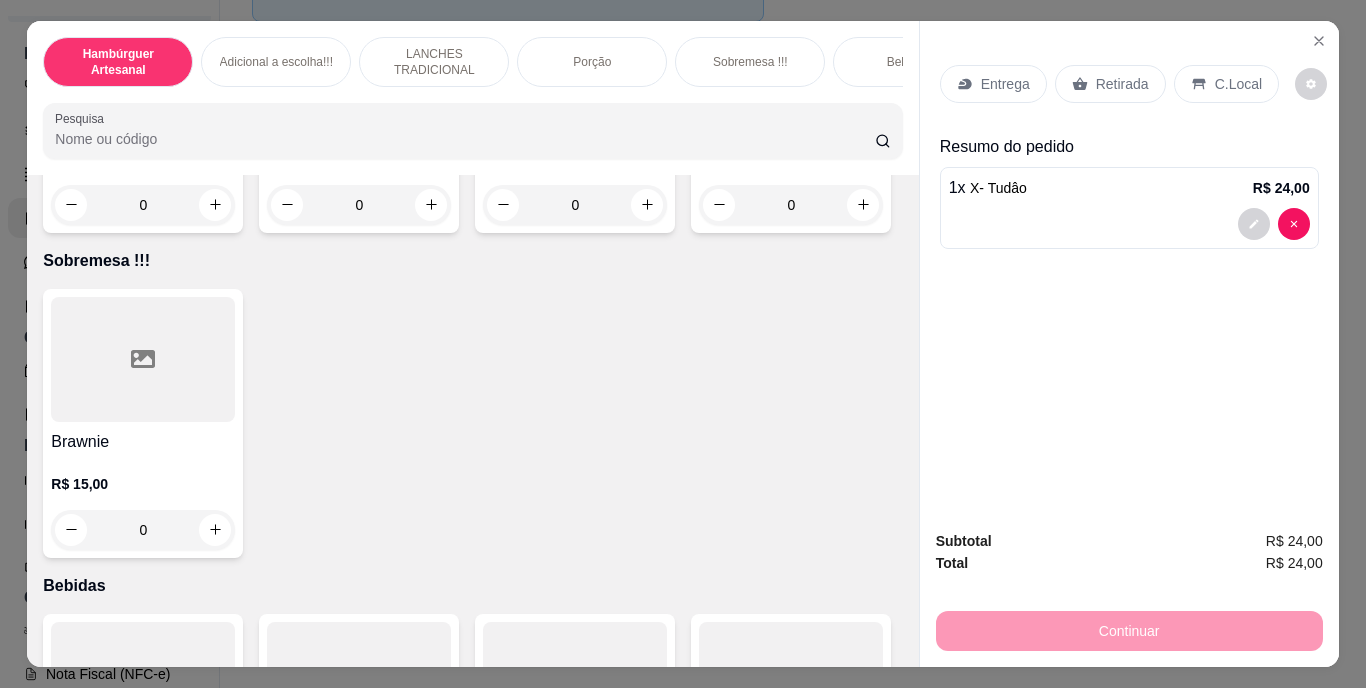 type on "2" 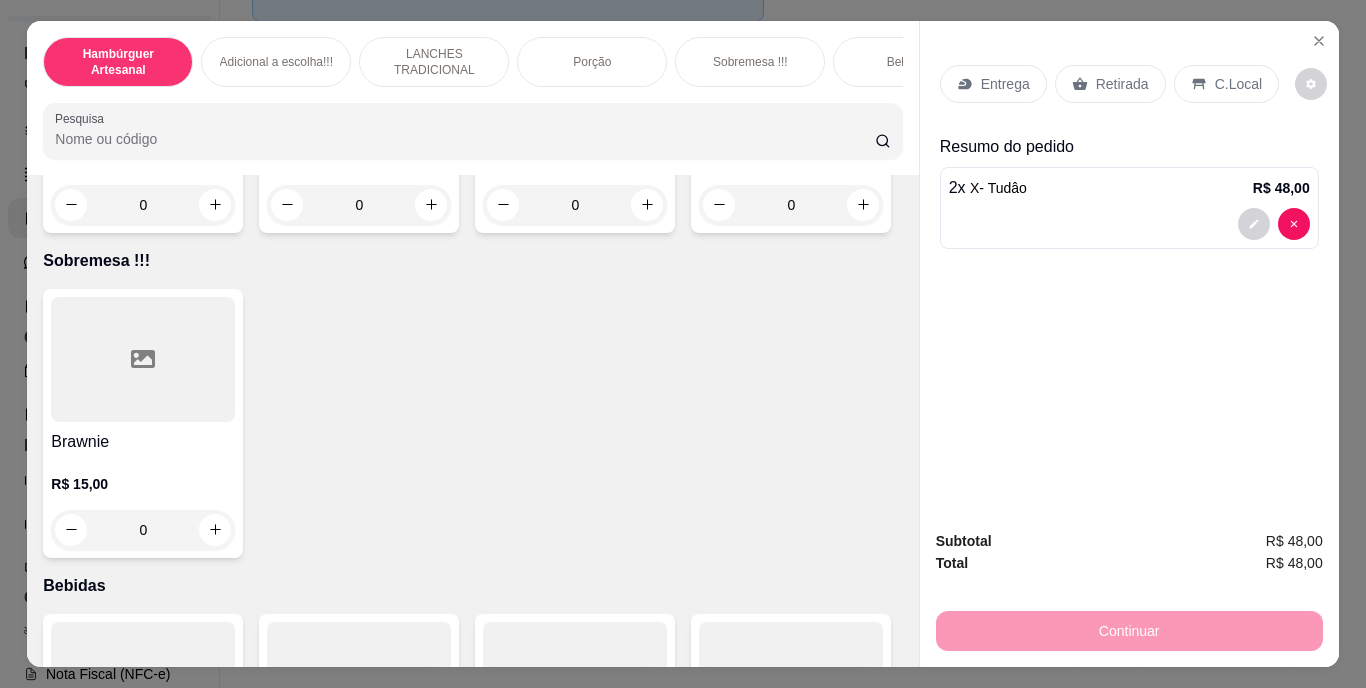click on "Retirada" at bounding box center (1122, 84) 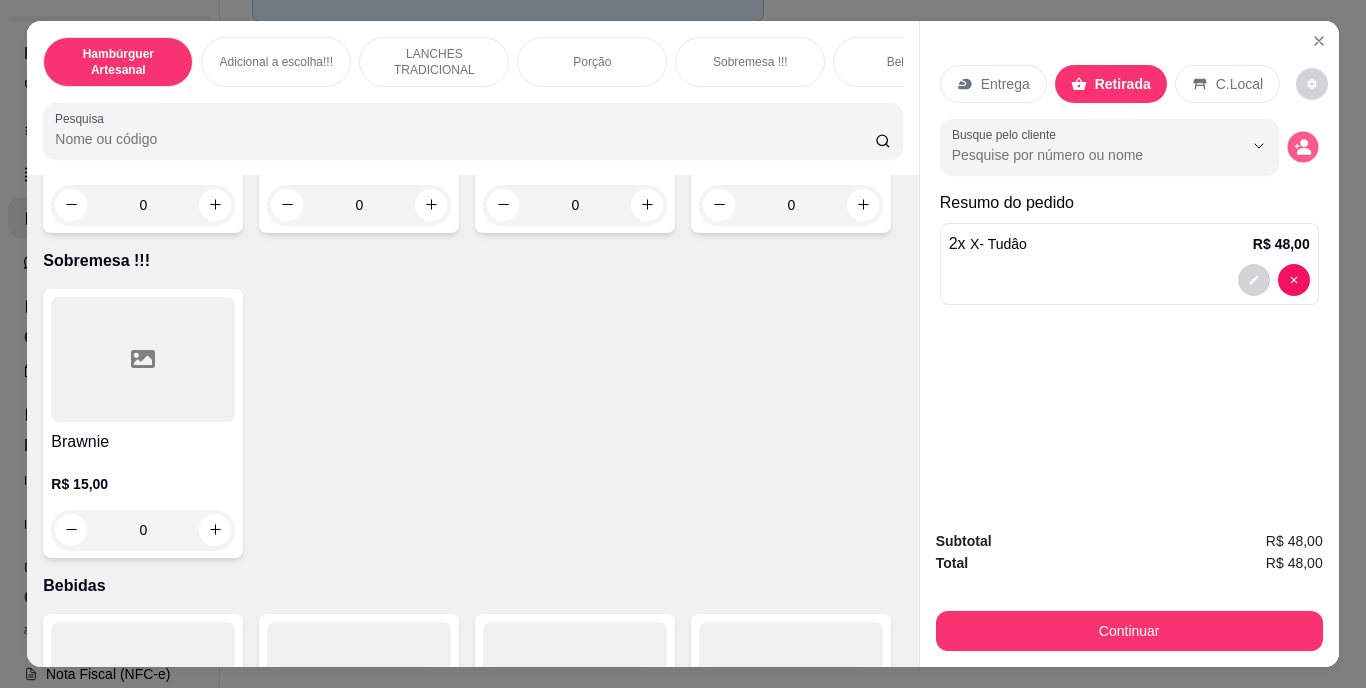 click 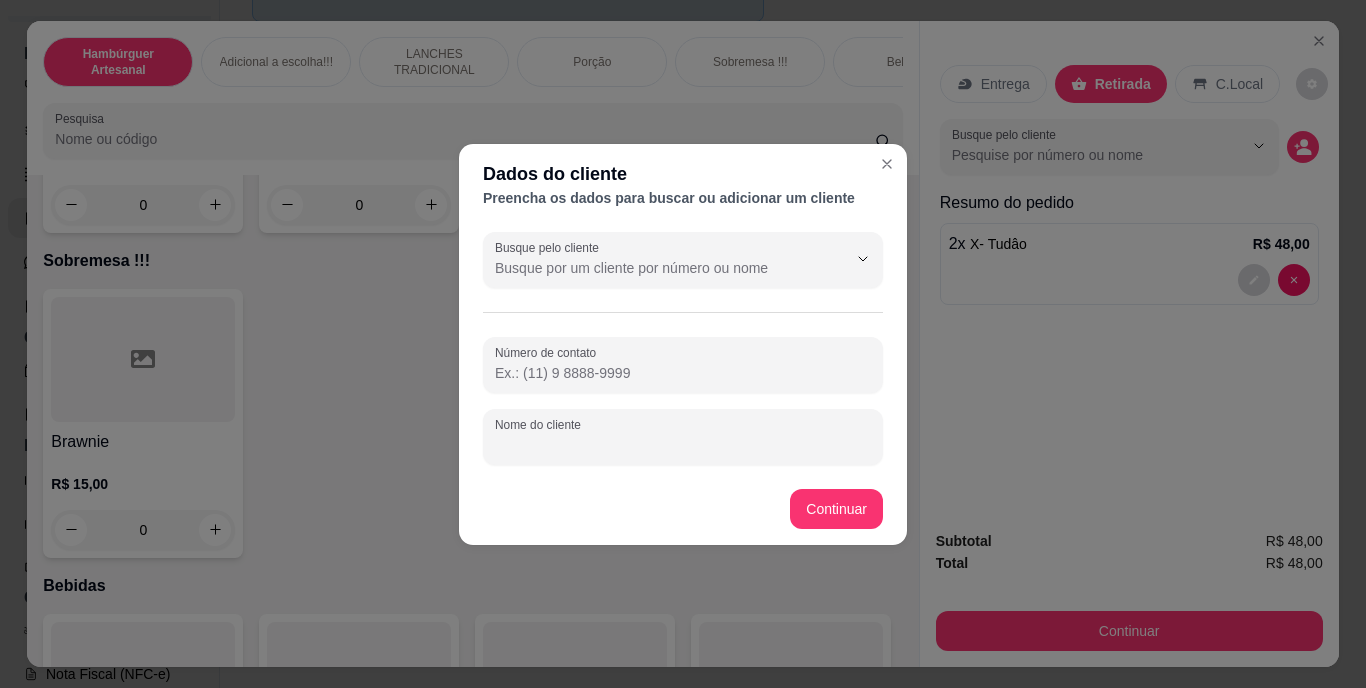 click on "Nome do cliente" at bounding box center (683, 445) 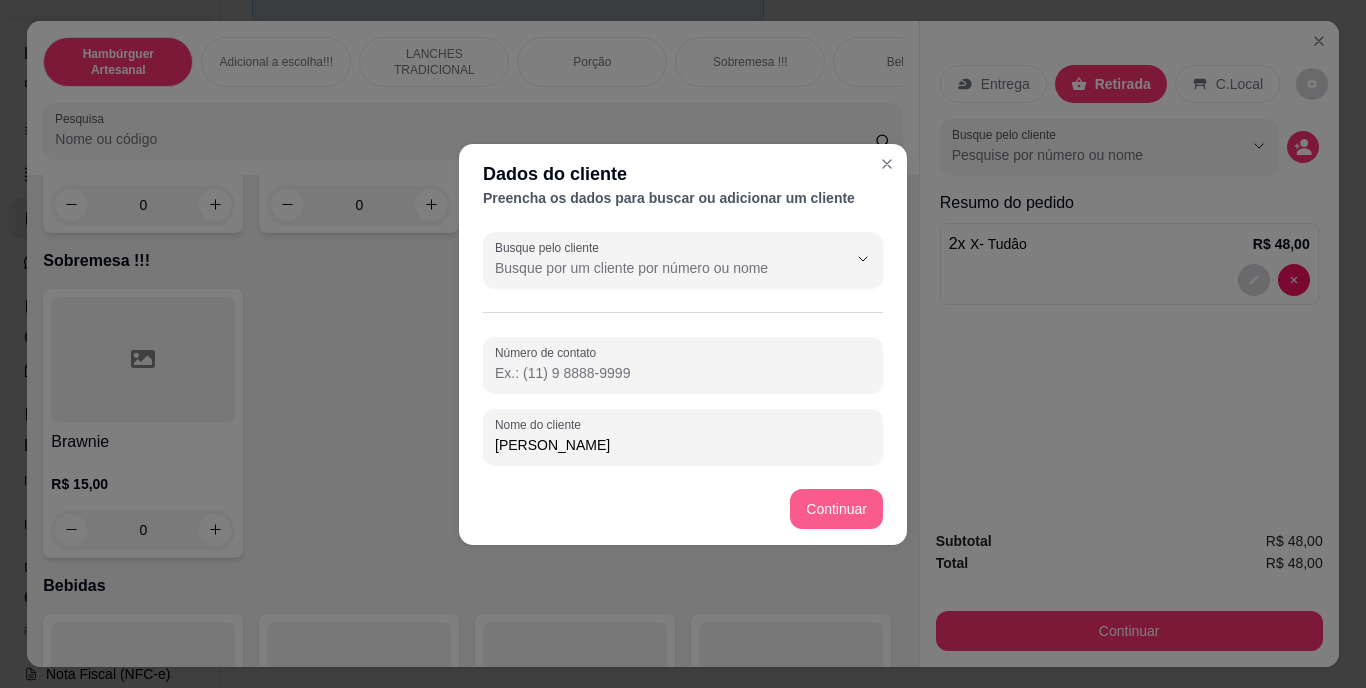 type on "[PERSON_NAME]" 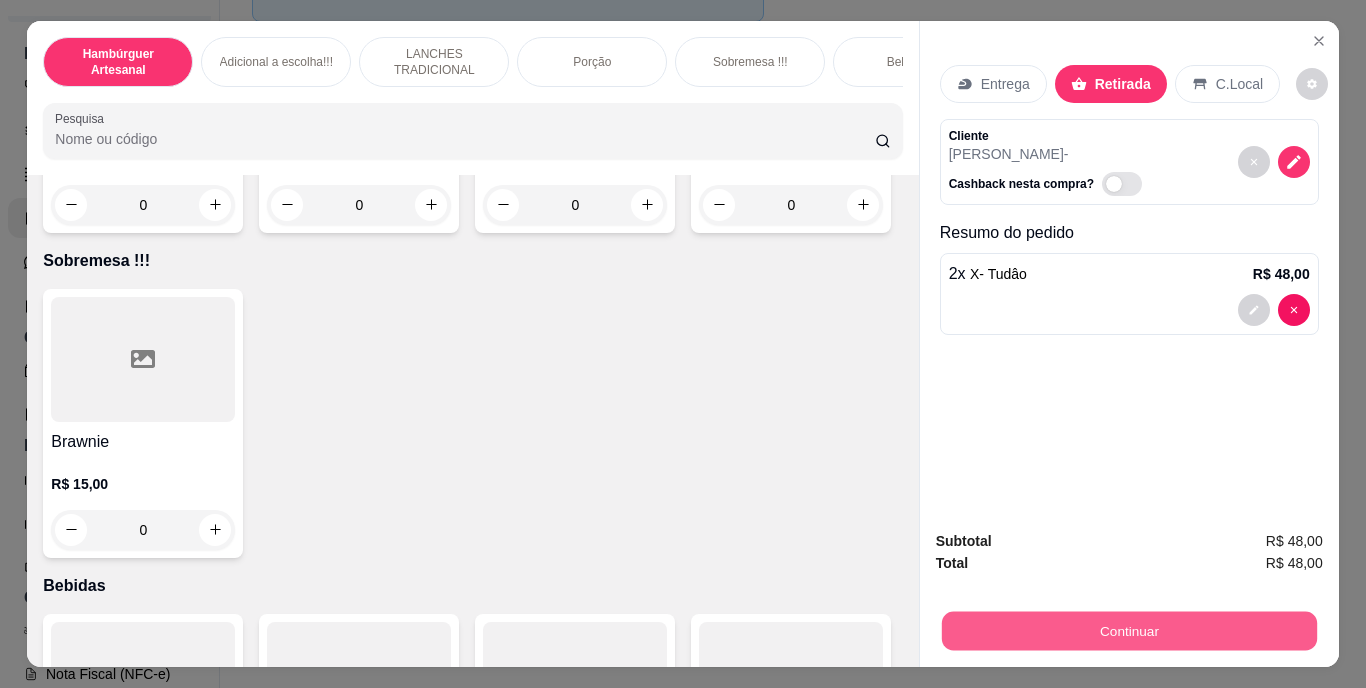 click on "Continuar" at bounding box center (1128, 631) 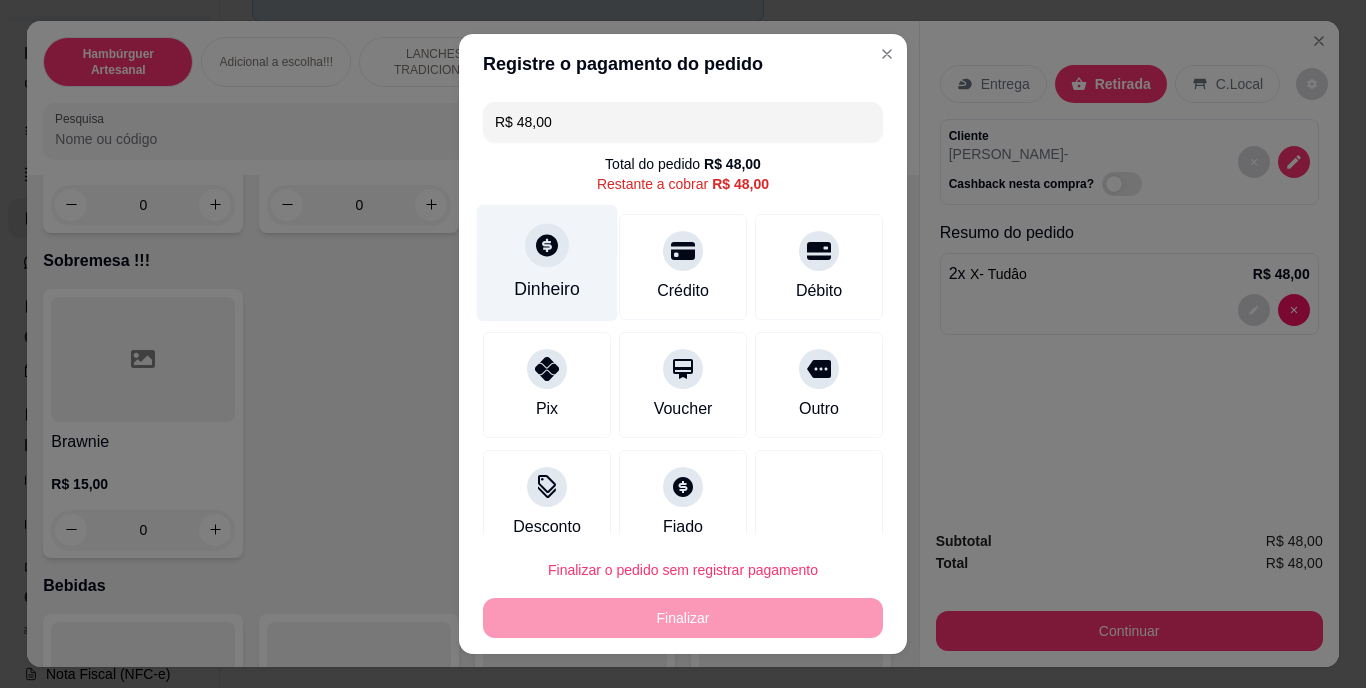 click on "Dinheiro" at bounding box center [547, 290] 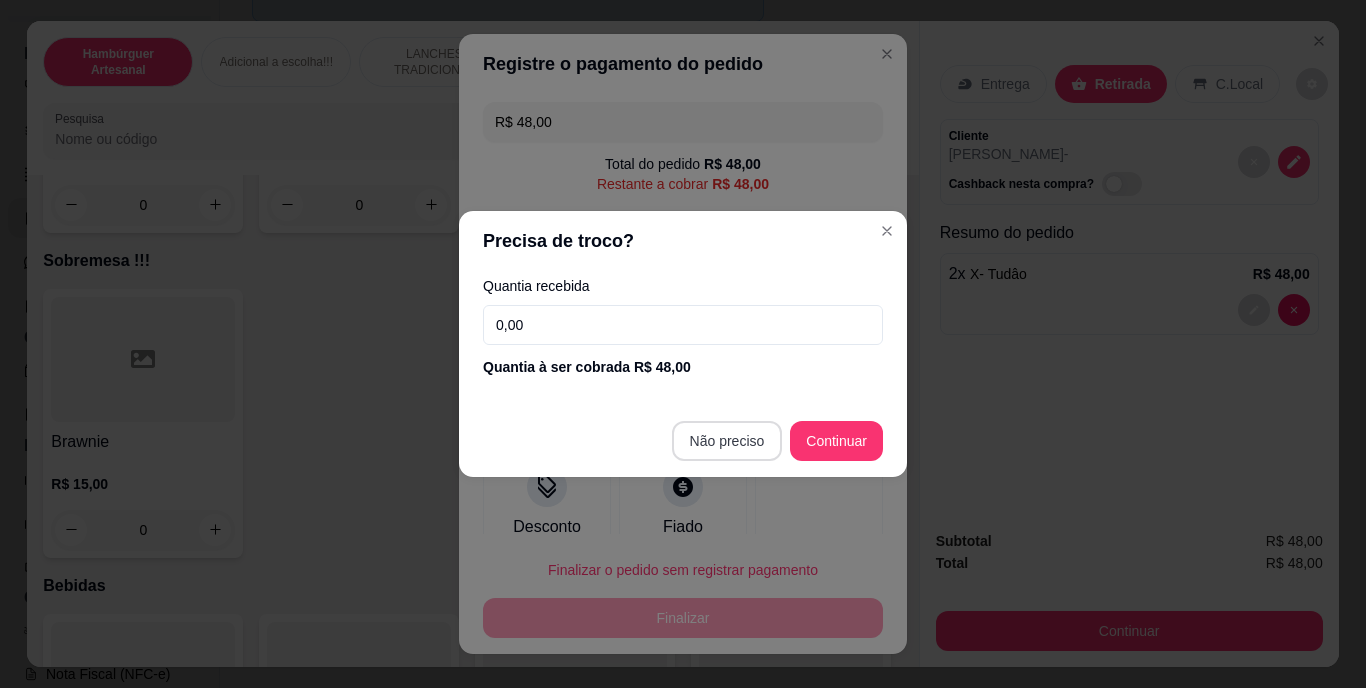 drag, startPoint x: 728, startPoint y: 417, endPoint x: 728, endPoint y: 436, distance: 19 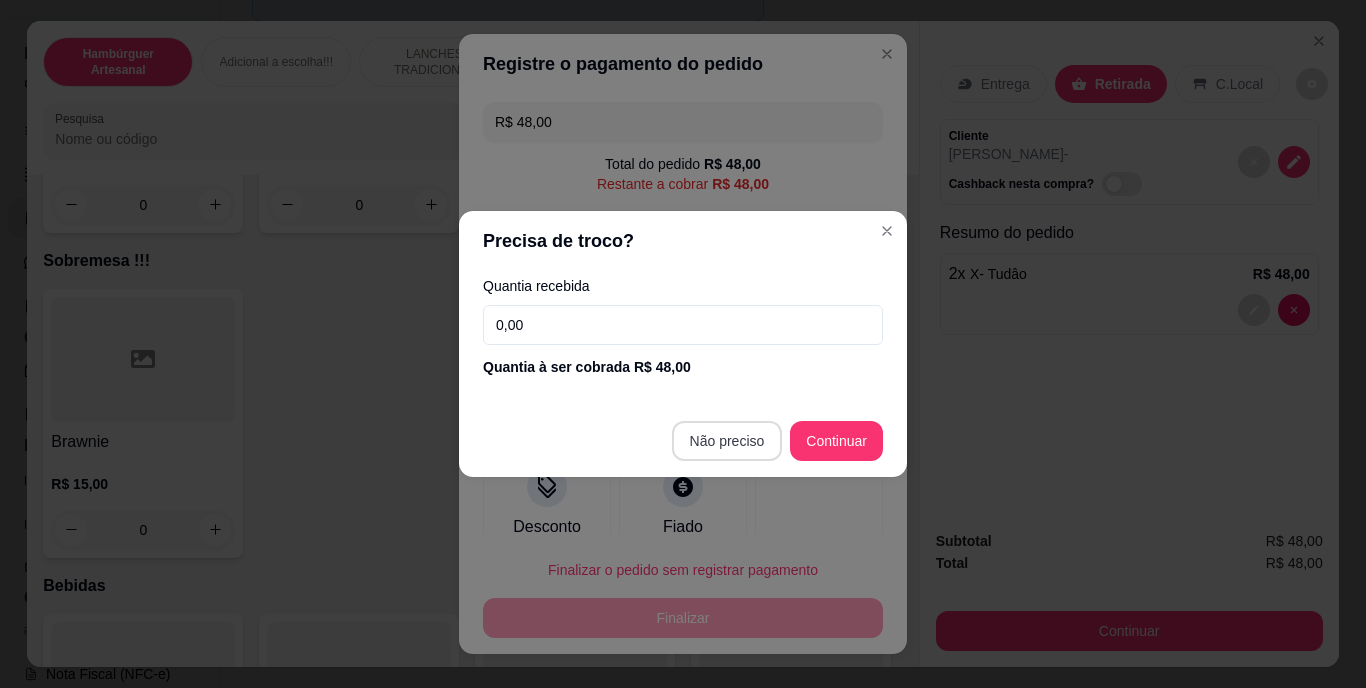 click on "Não preciso Continuar" at bounding box center (683, 441) 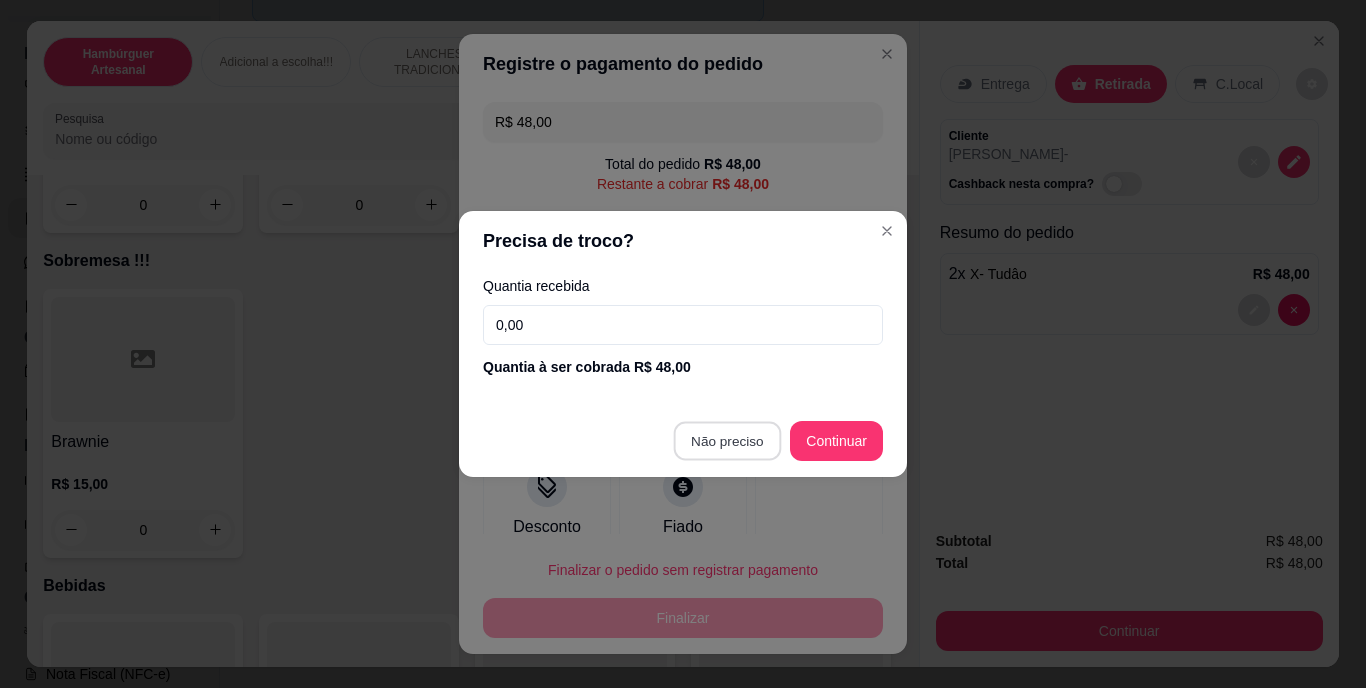 type on "R$ 0,00" 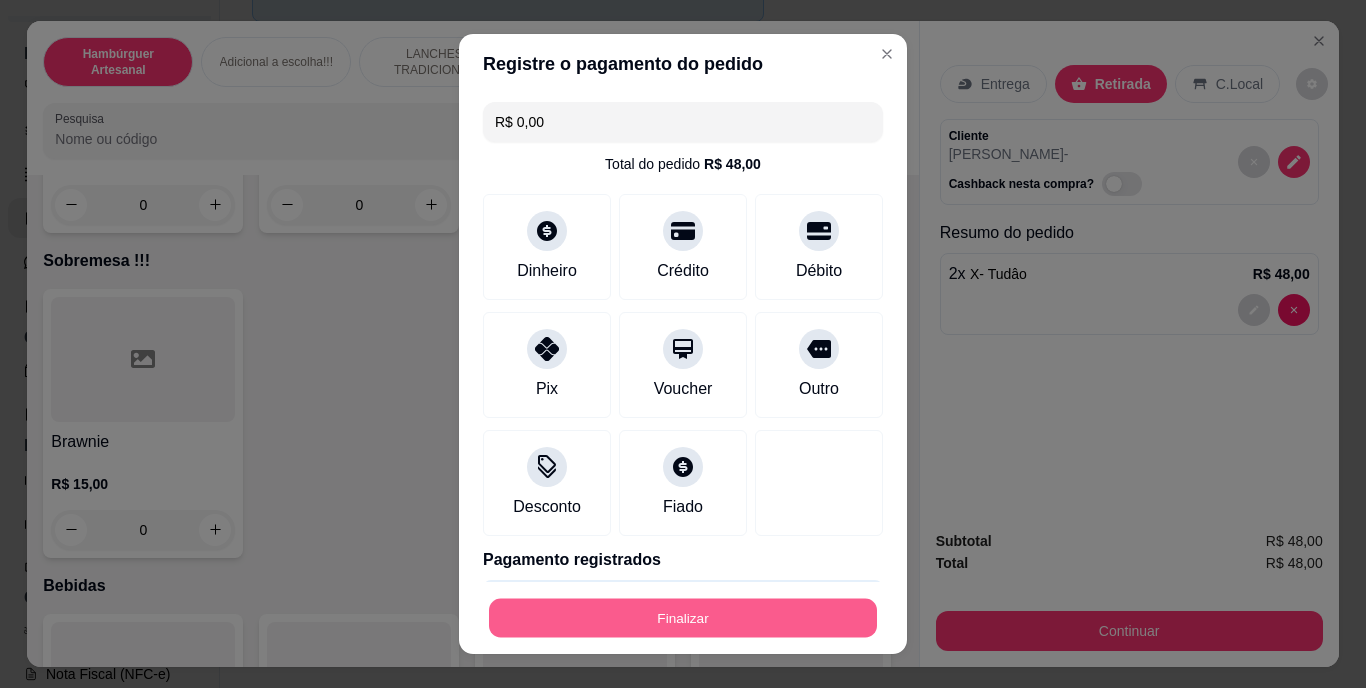 click on "Finalizar" at bounding box center (683, 617) 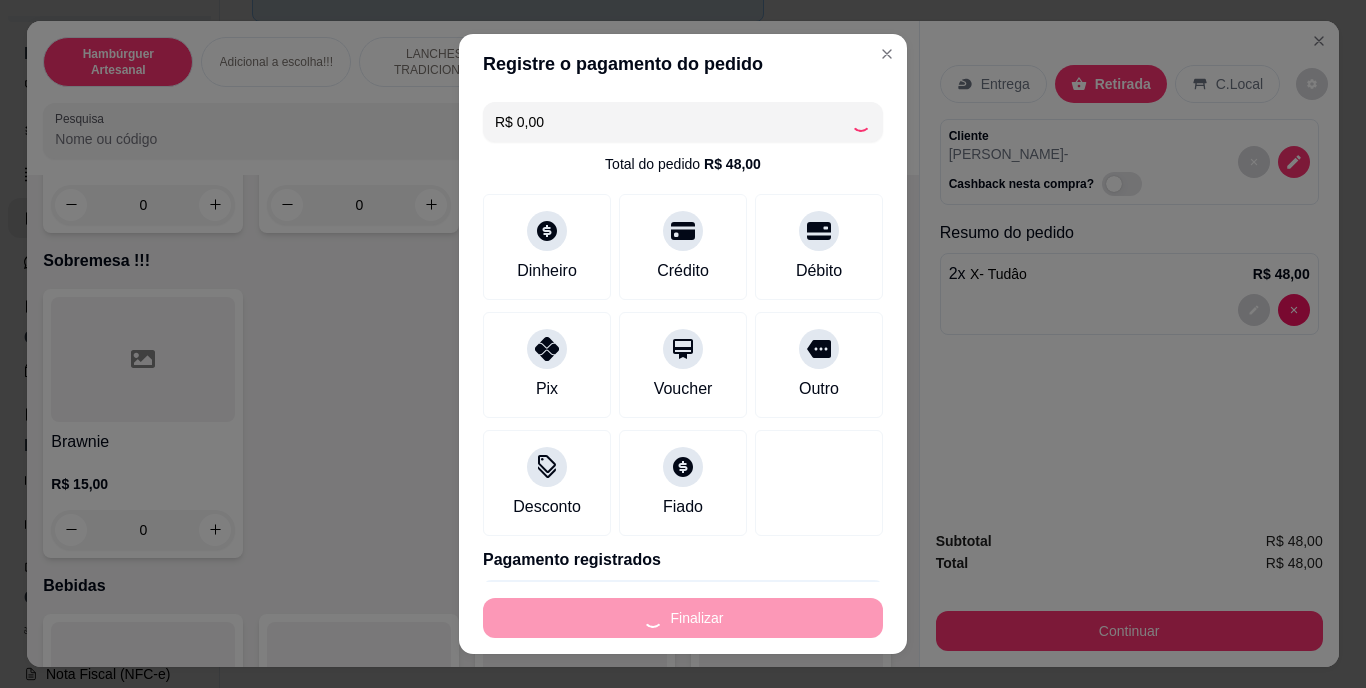 type on "0" 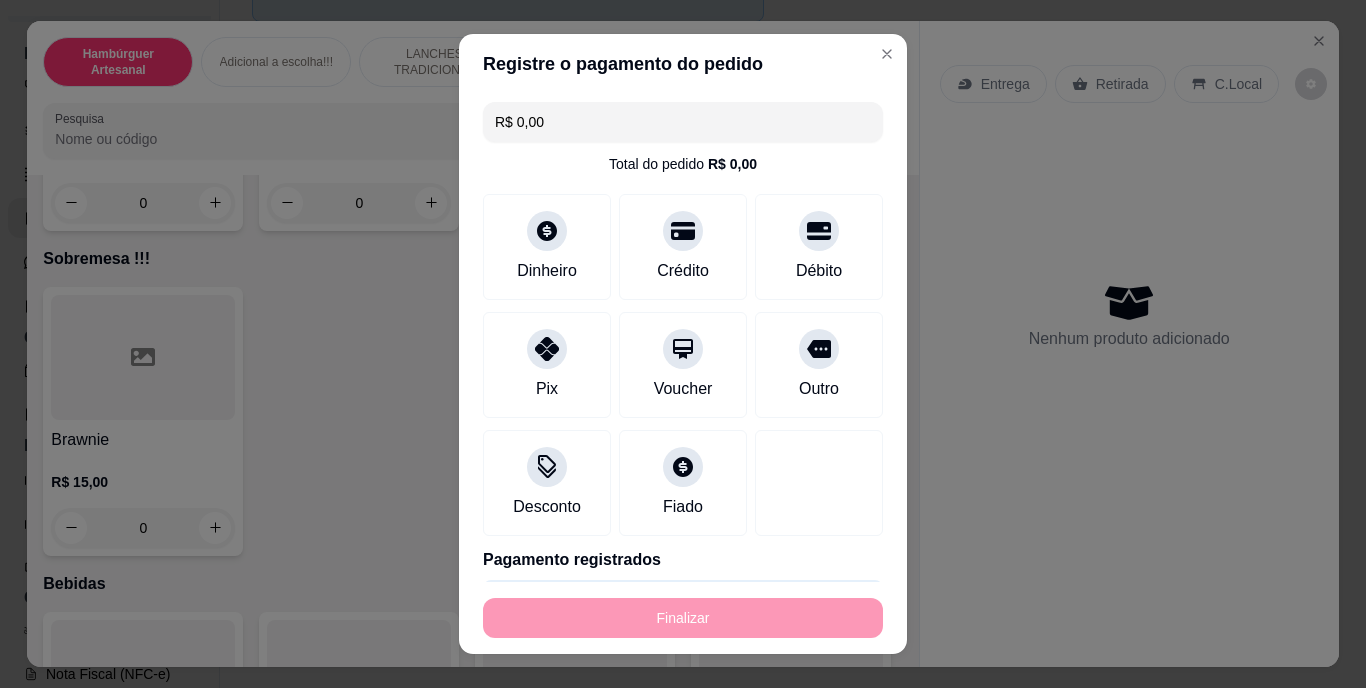 type on "-R$ 48,00" 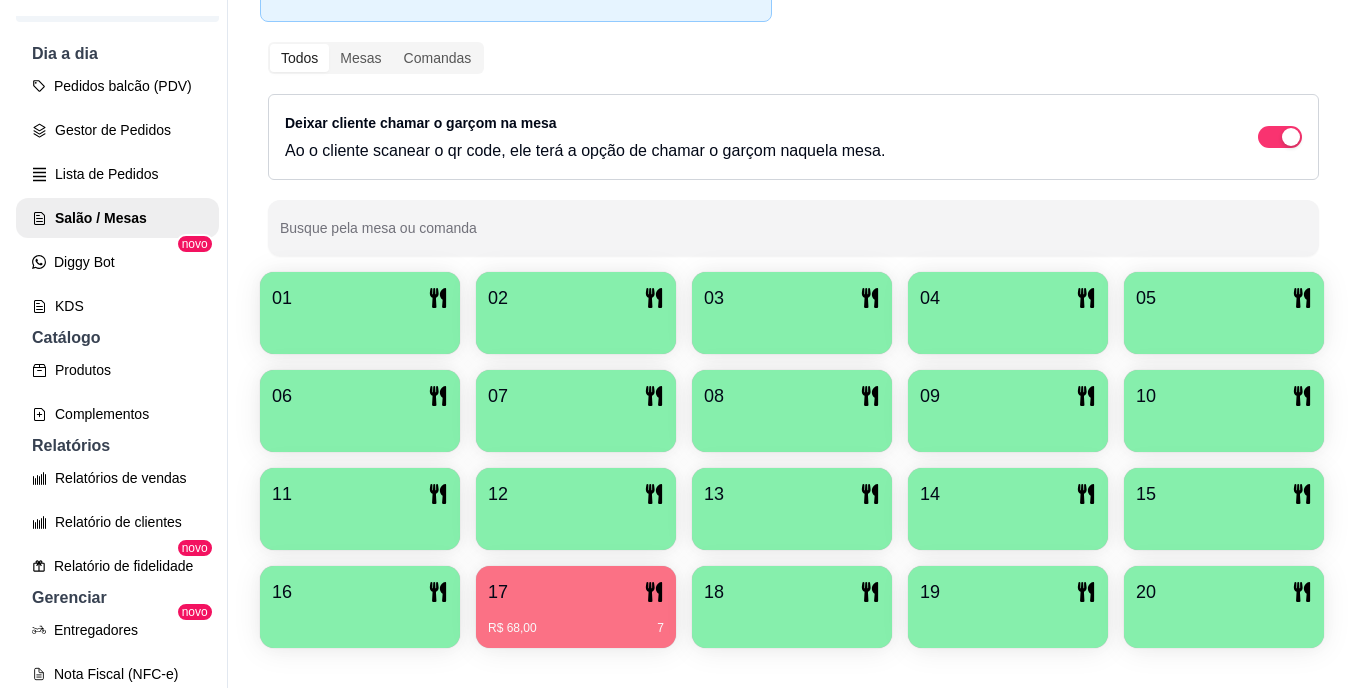 scroll, scrollTop: 370, scrollLeft: 0, axis: vertical 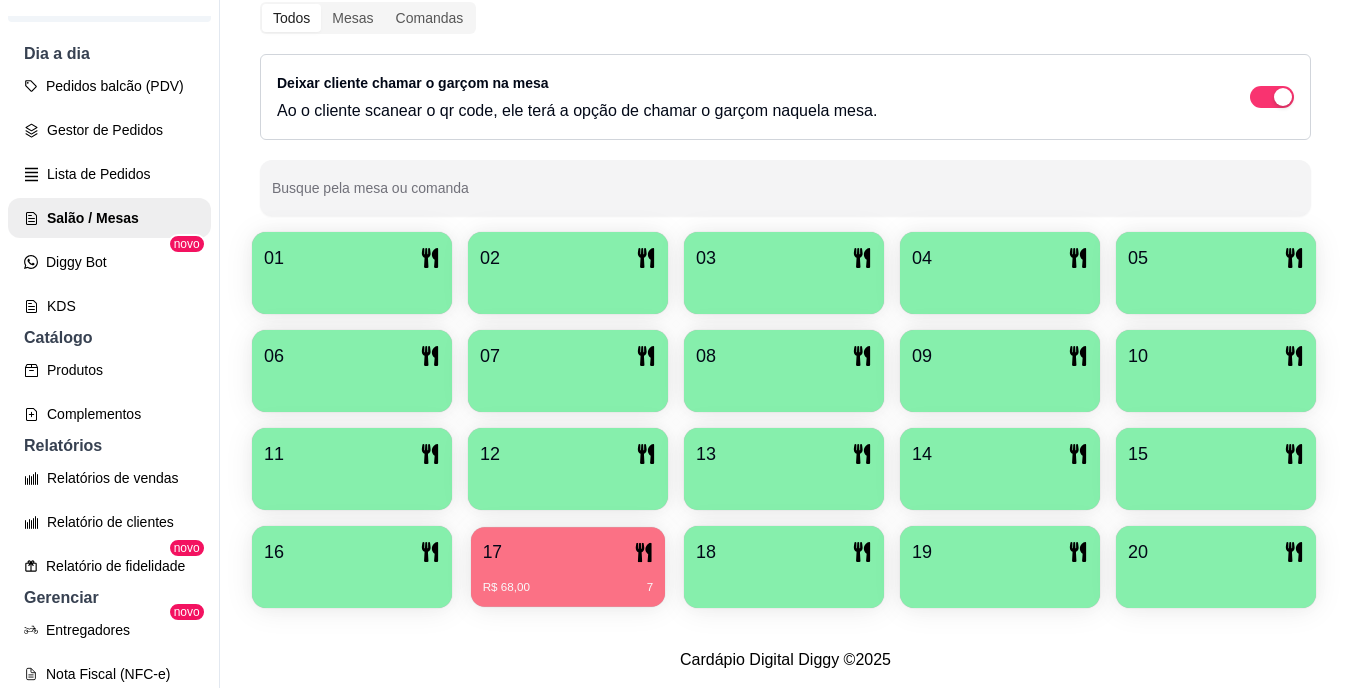 click on "17" at bounding box center [568, 552] 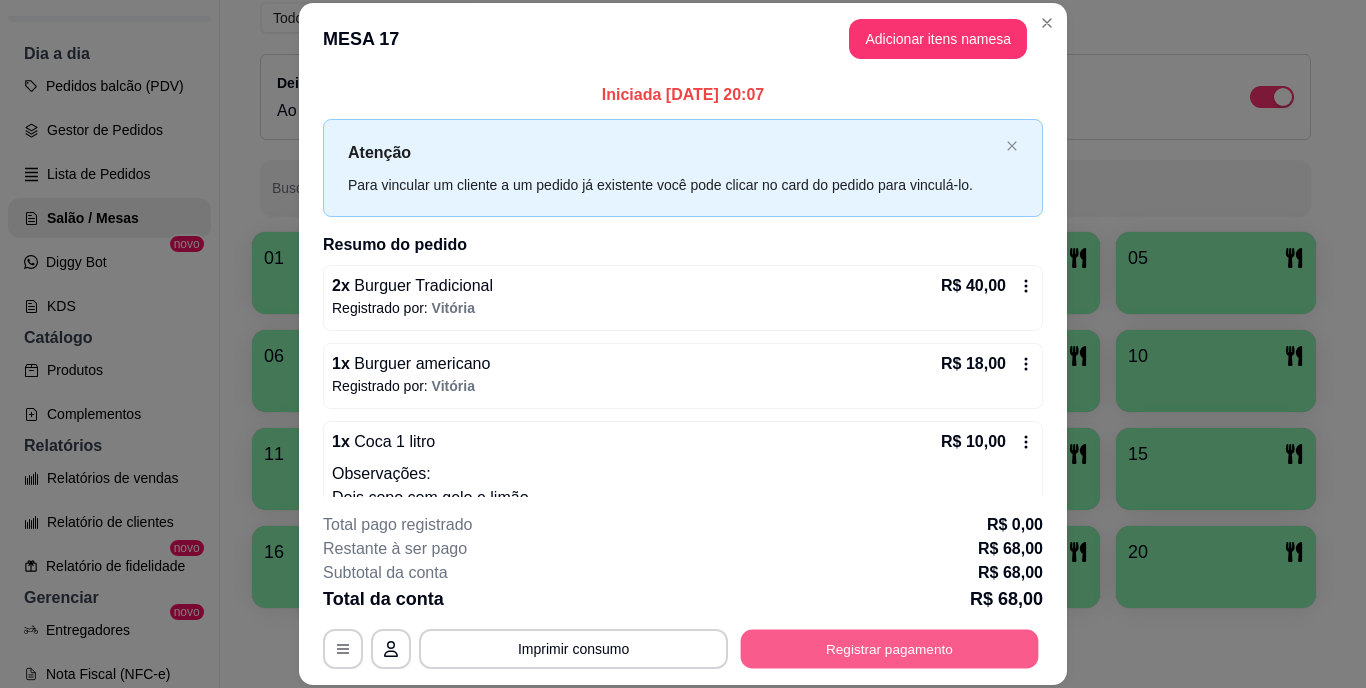 click on "Registrar pagamento" at bounding box center (890, 648) 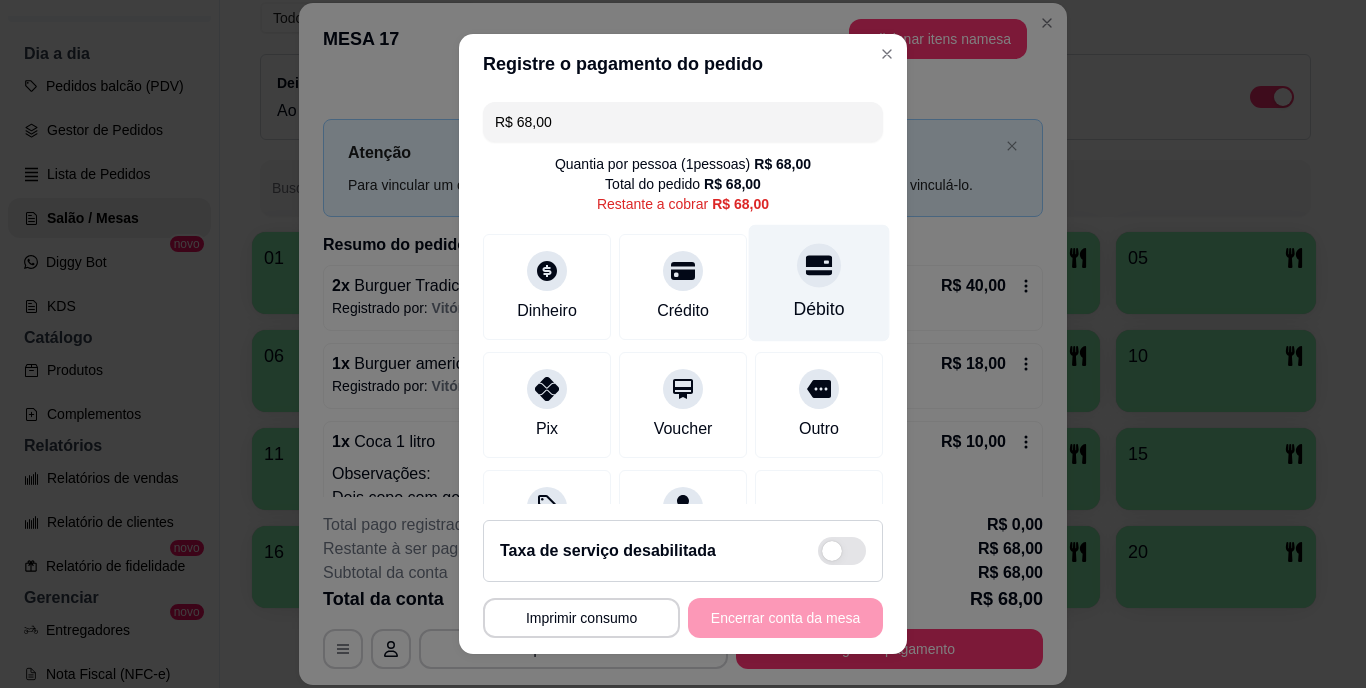 click 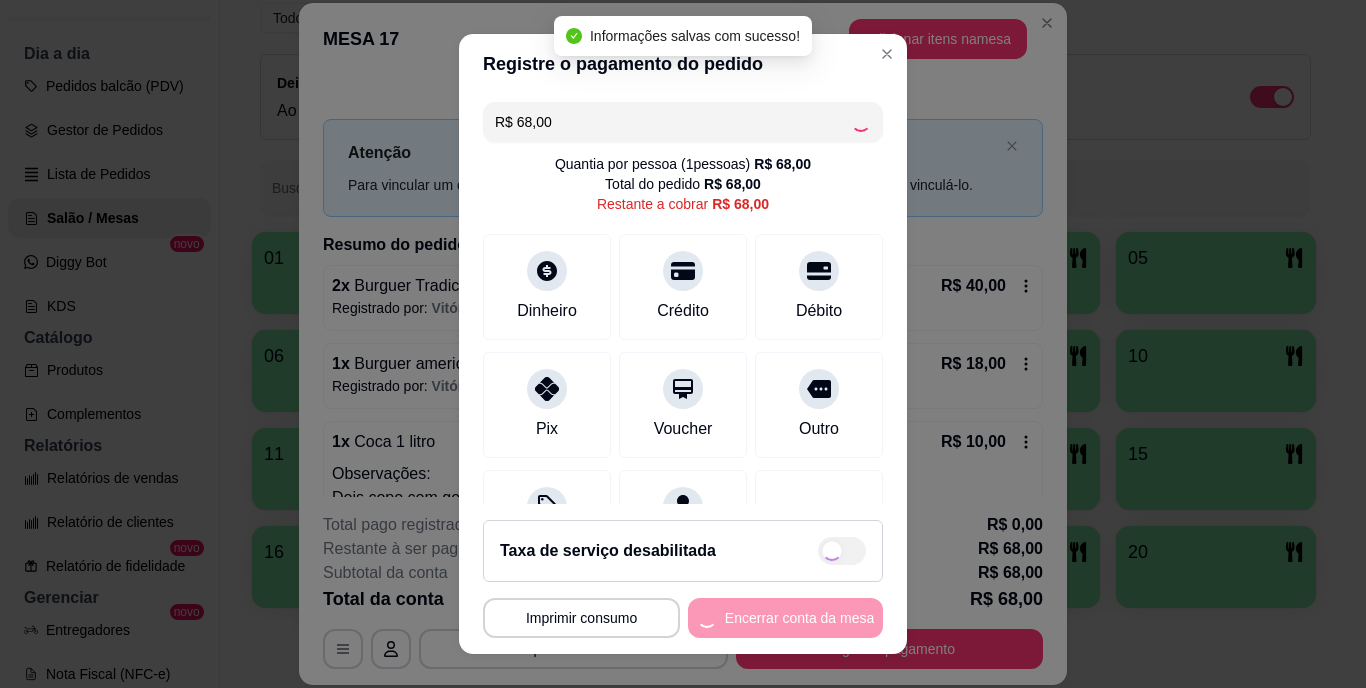 type on "R$ 0,00" 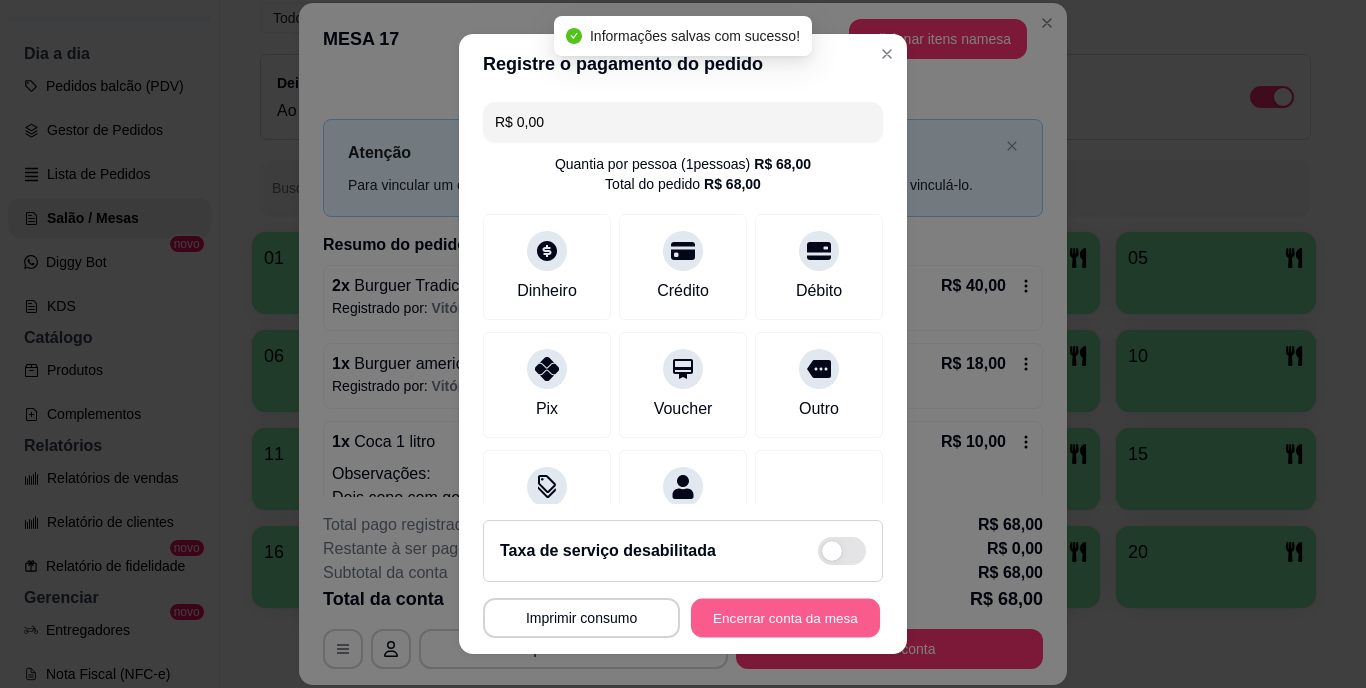 click on "Encerrar conta da mesa" at bounding box center [785, 617] 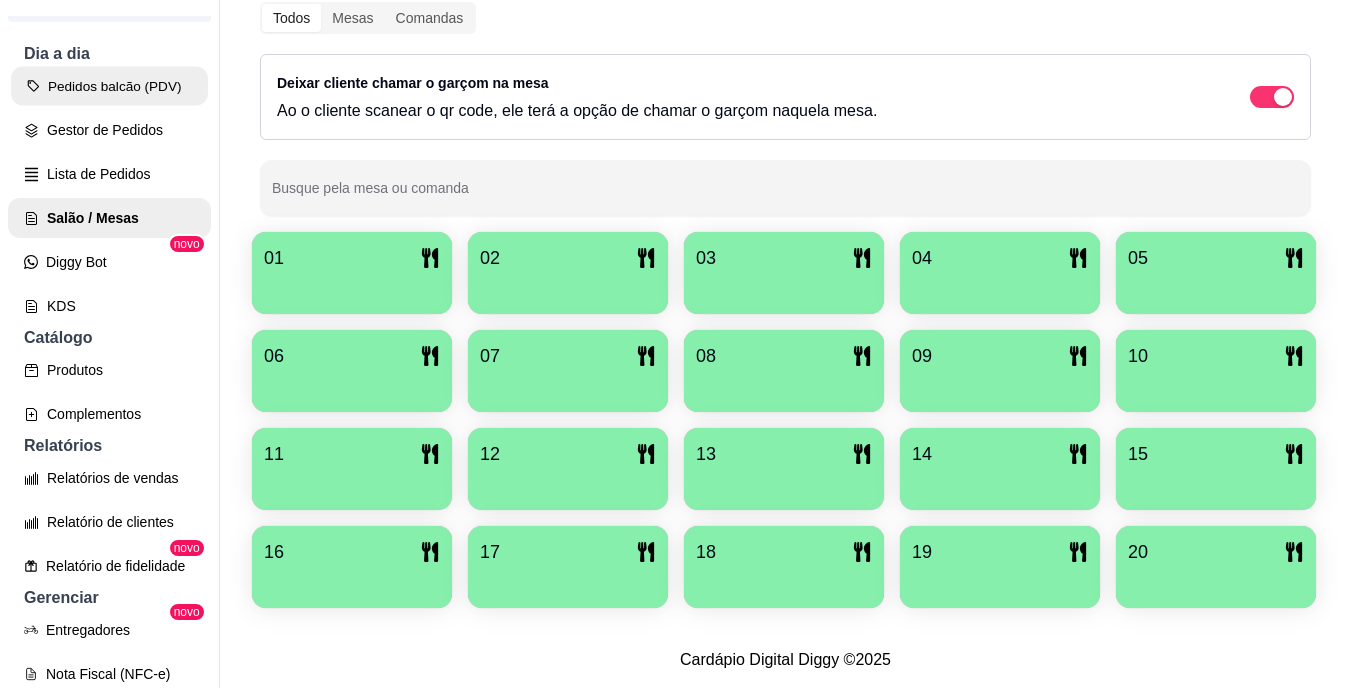 click on "Pedidos balcão (PDV)" at bounding box center [109, 86] 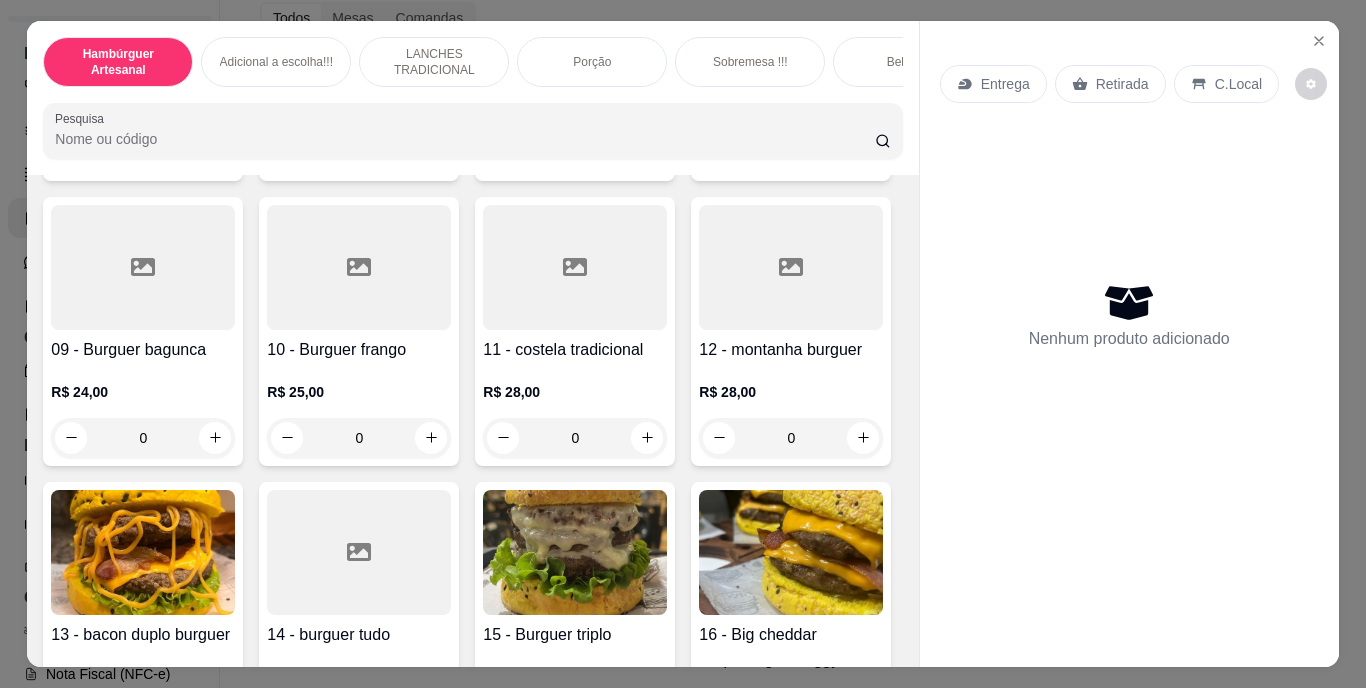 scroll, scrollTop: 725, scrollLeft: 0, axis: vertical 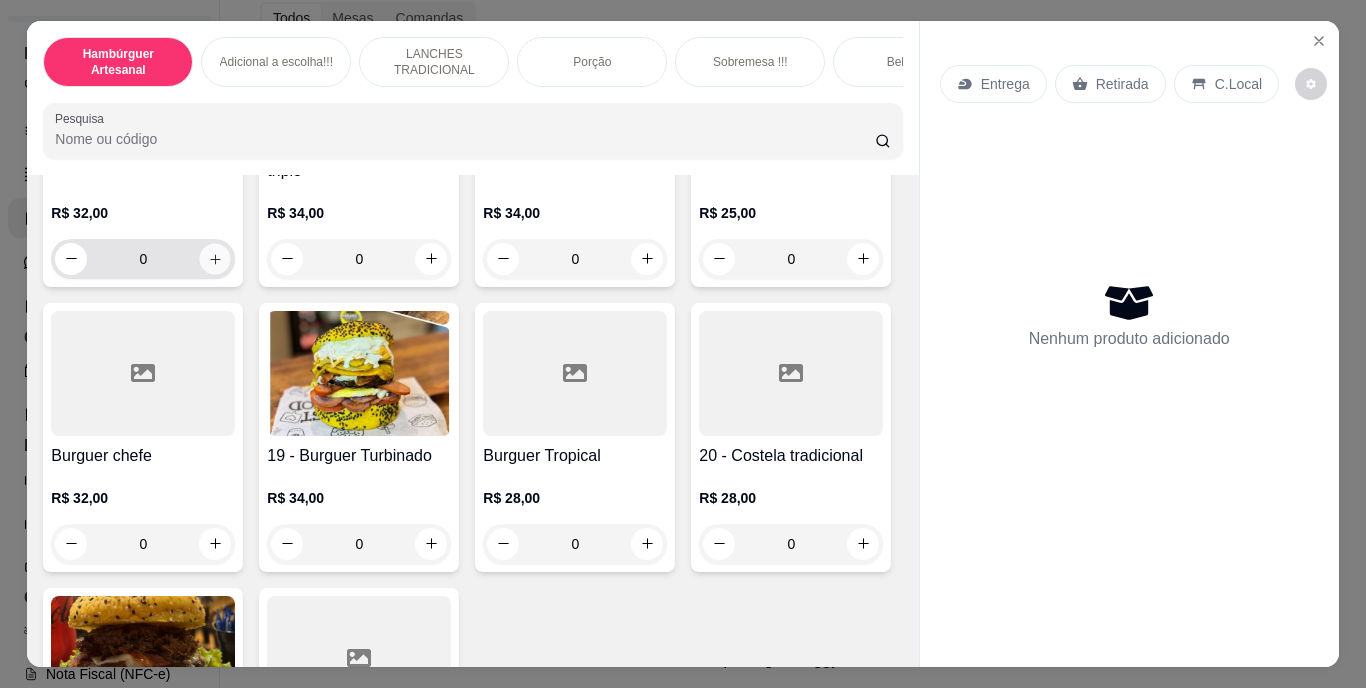 click 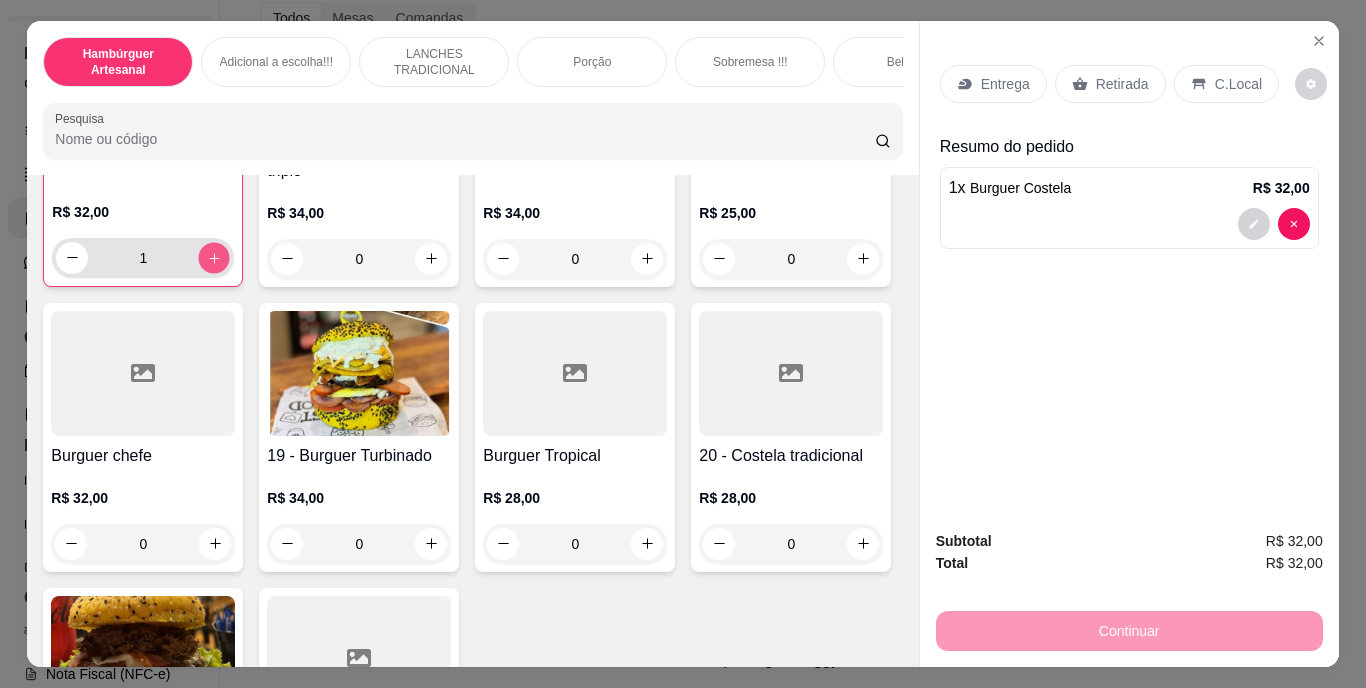 click 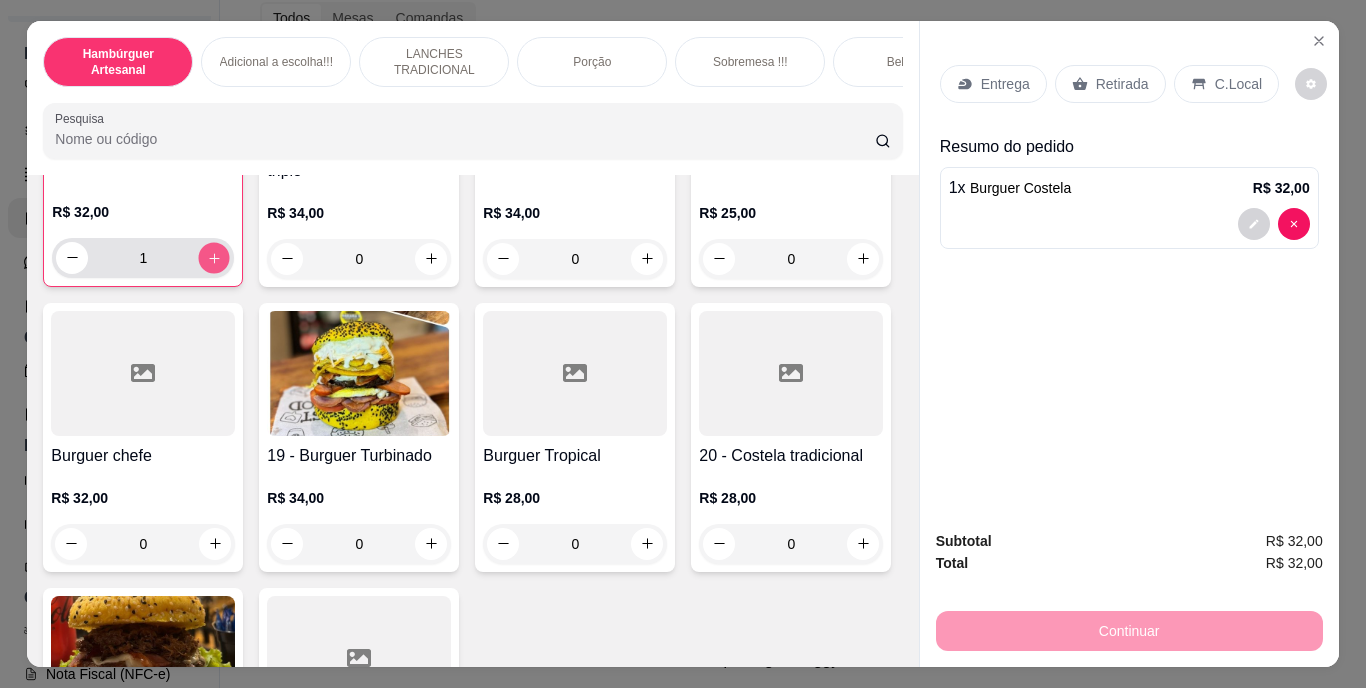 type on "2" 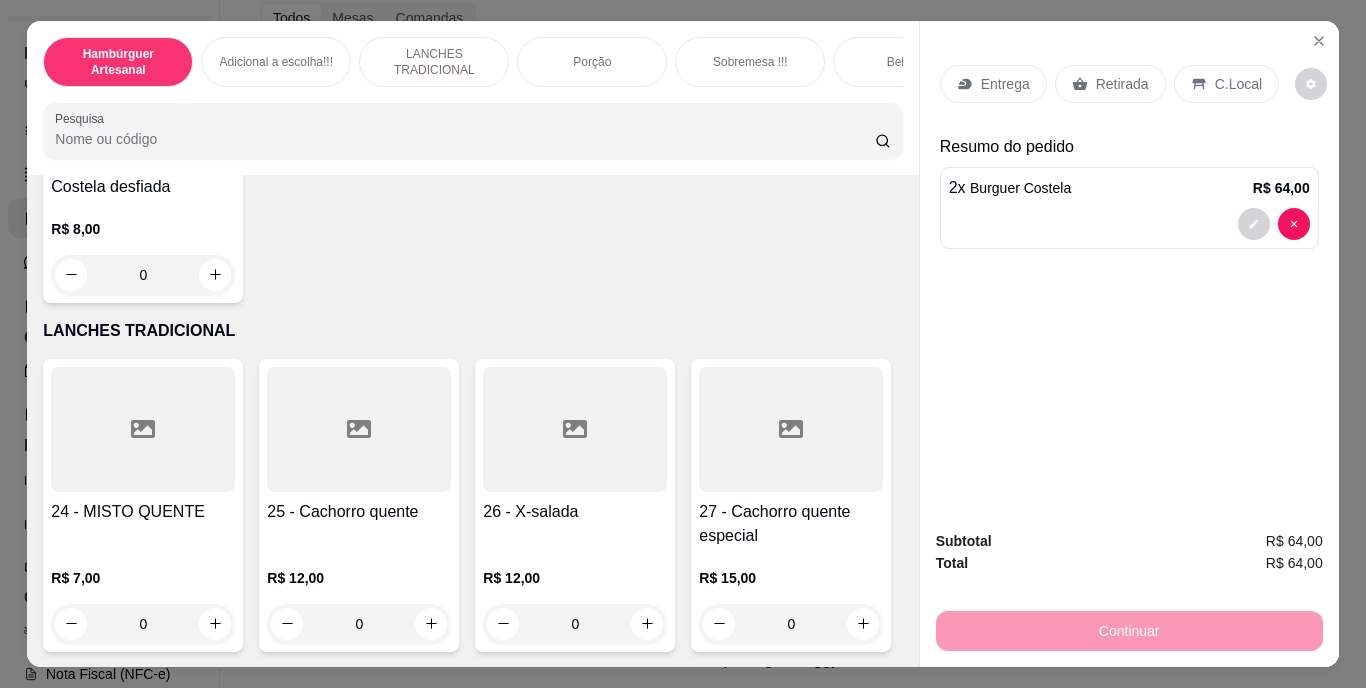 scroll, scrollTop: 2650, scrollLeft: 0, axis: vertical 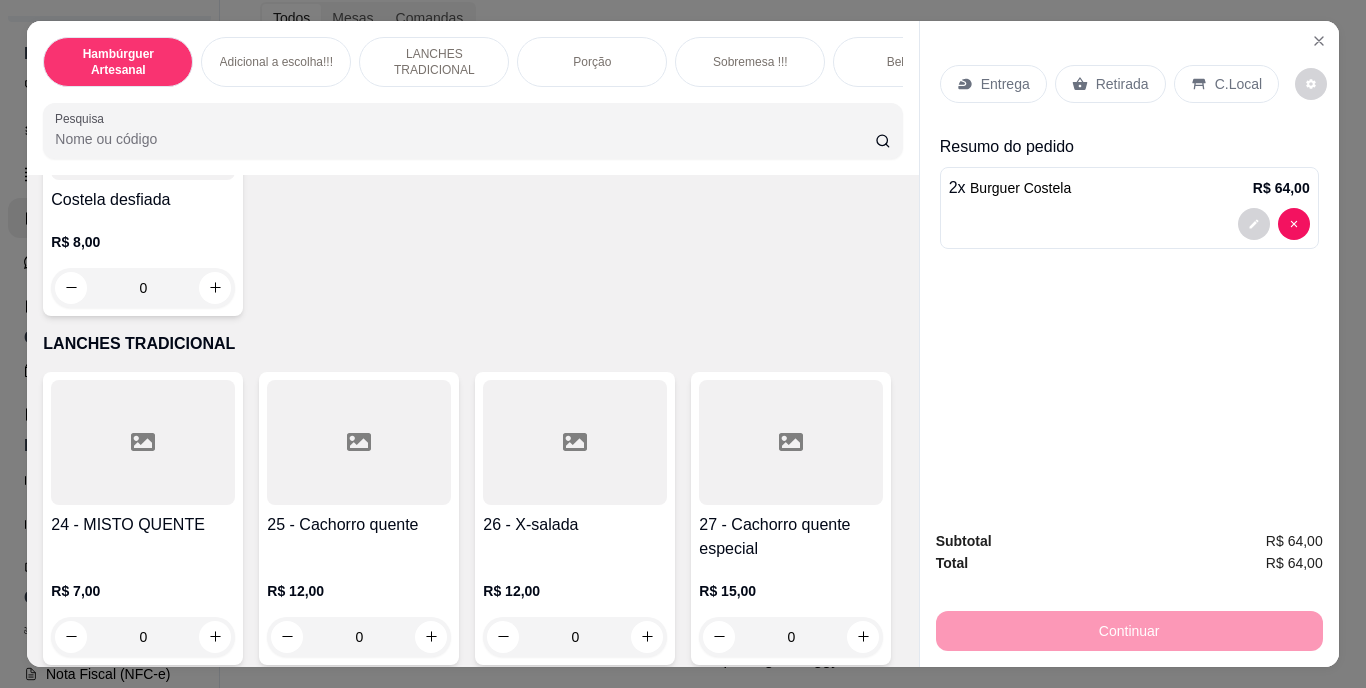 click on "0" at bounding box center [143, 3] 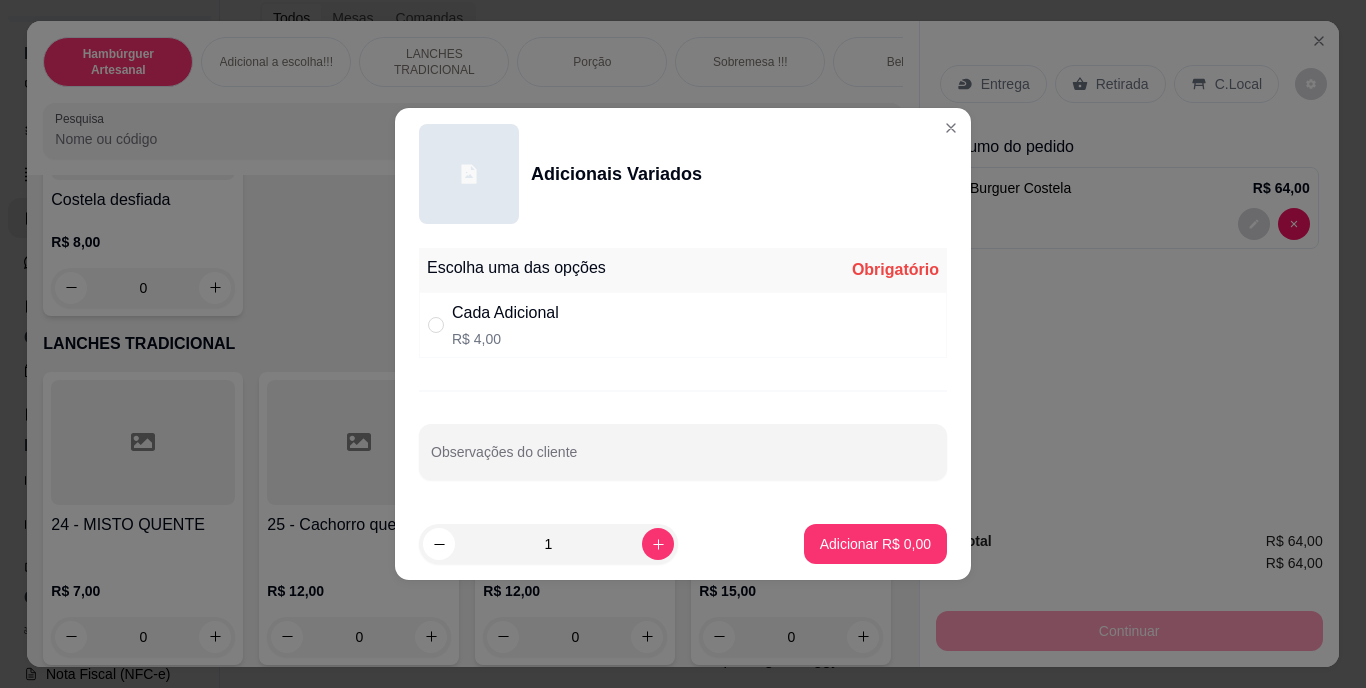 click at bounding box center (440, 325) 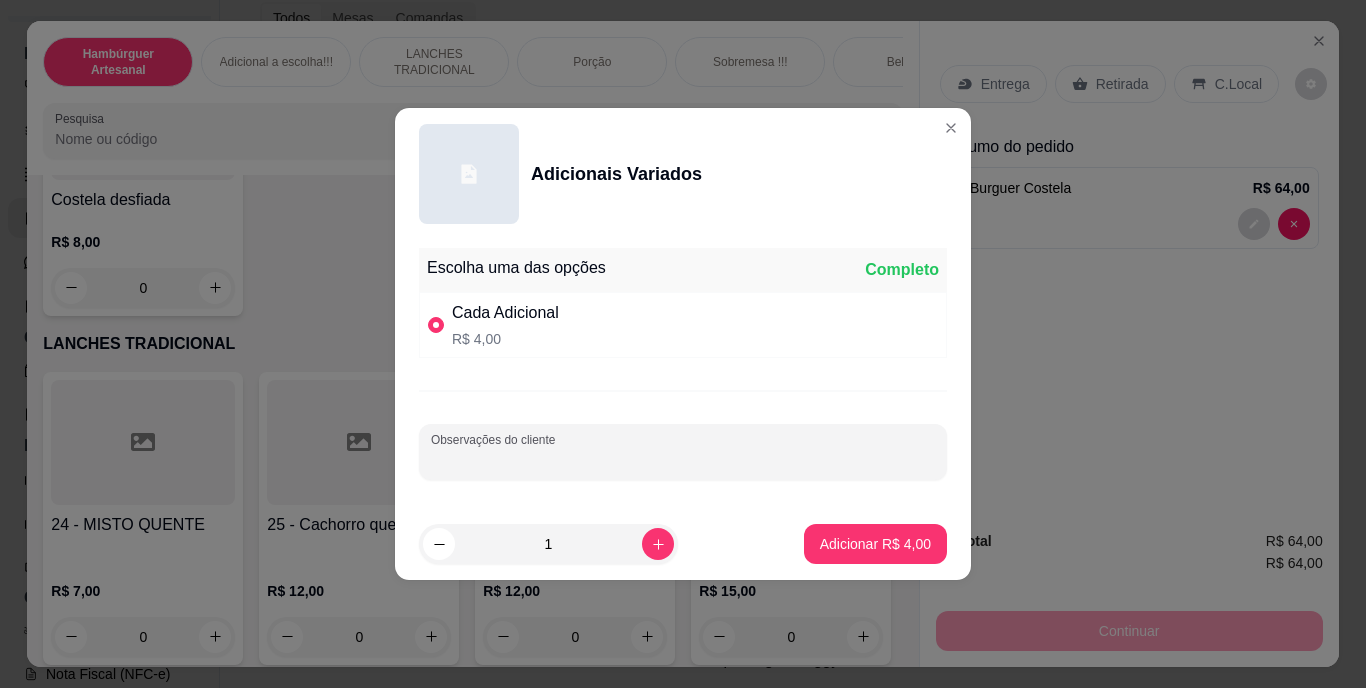 click on "Observações do cliente" at bounding box center [683, 460] 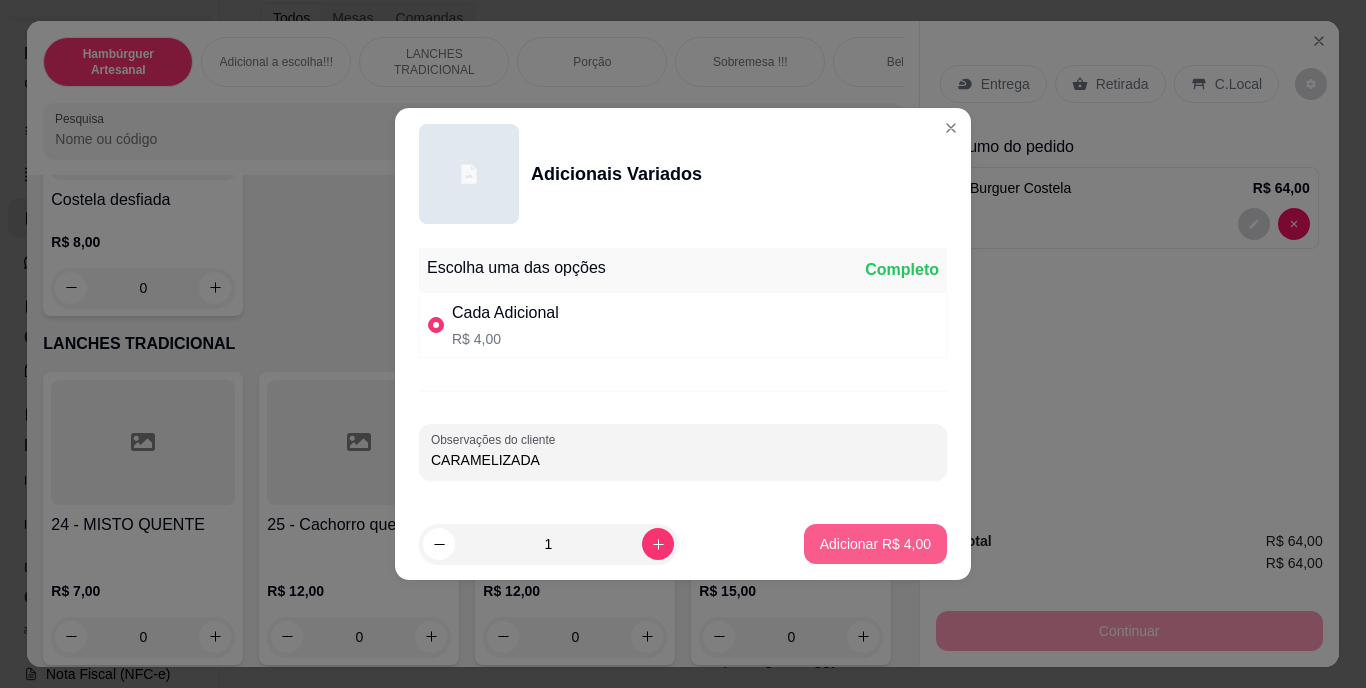 type on "CARAMELIZADA" 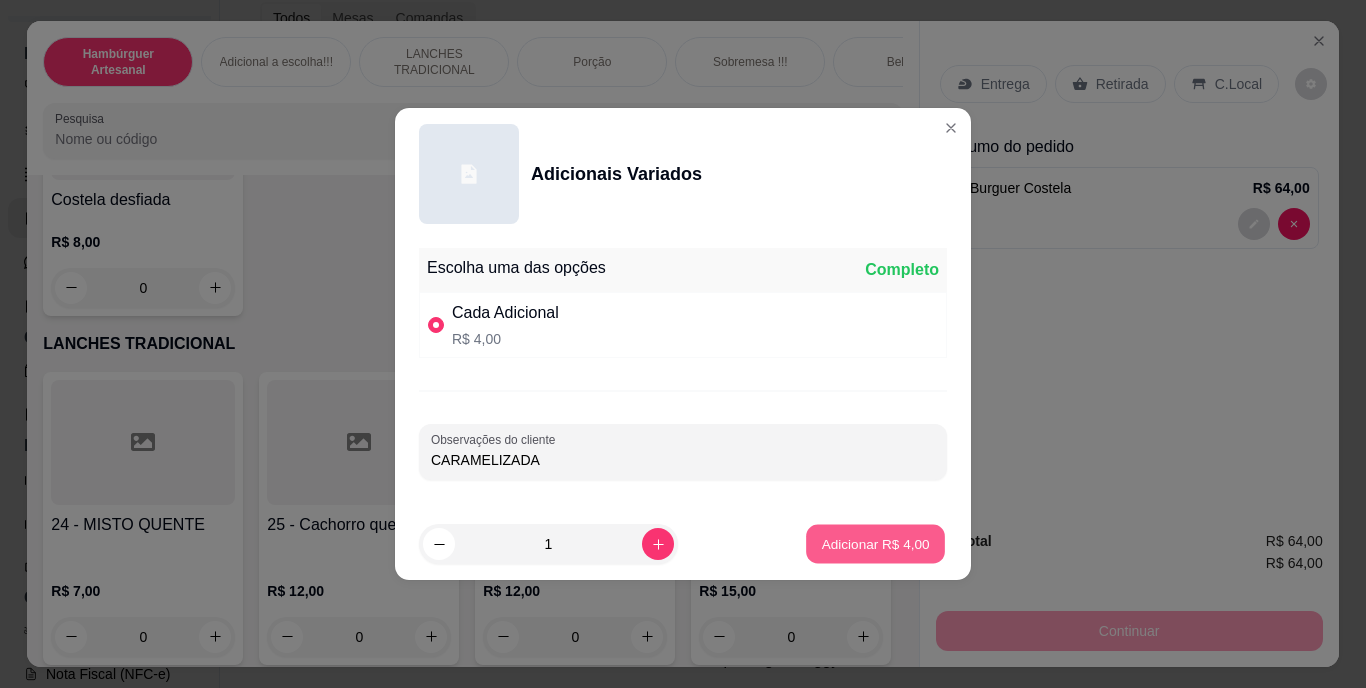 click on "Adicionar   R$ 4,00" at bounding box center (875, 544) 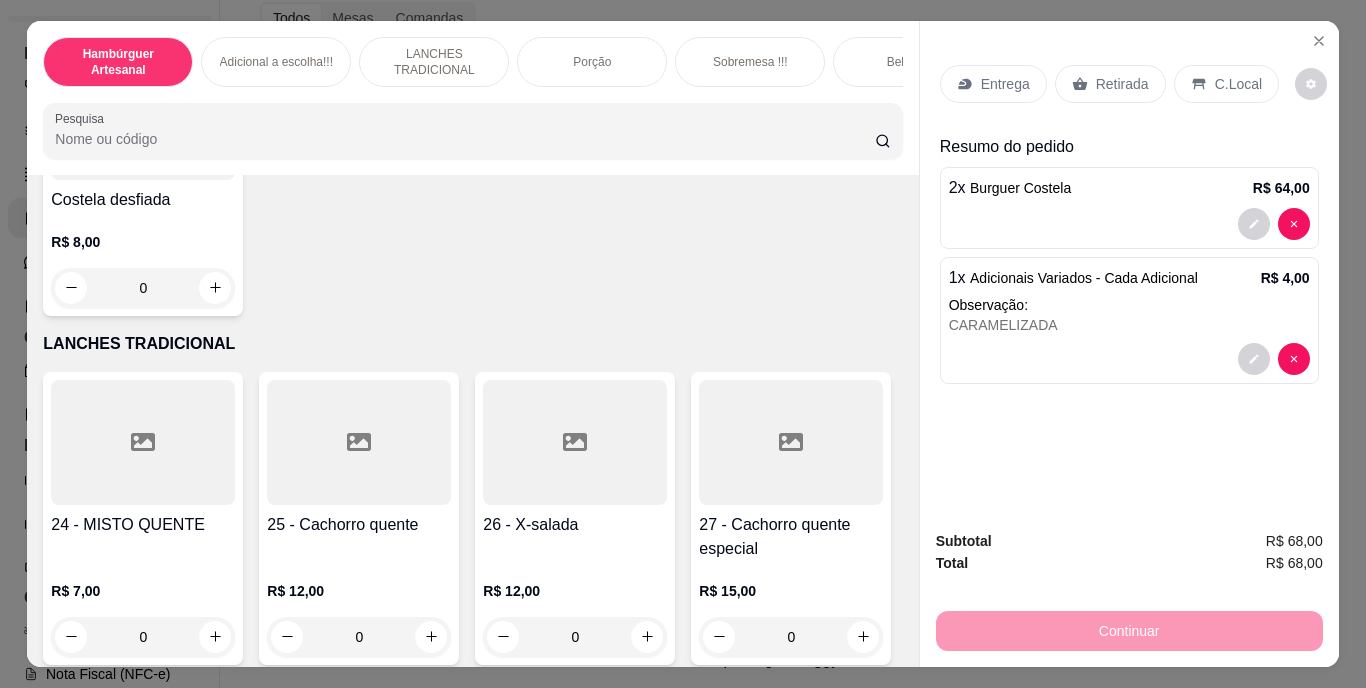 click on "Entrega" at bounding box center (1005, 84) 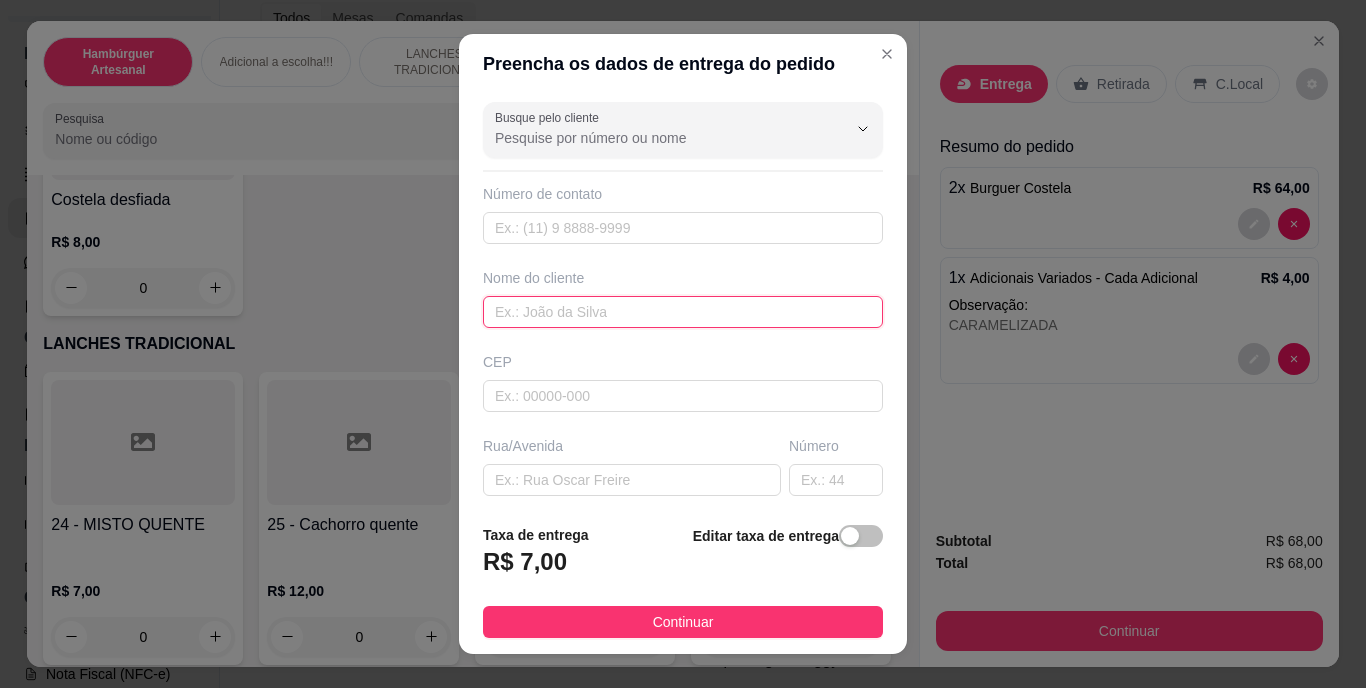 click at bounding box center (683, 312) 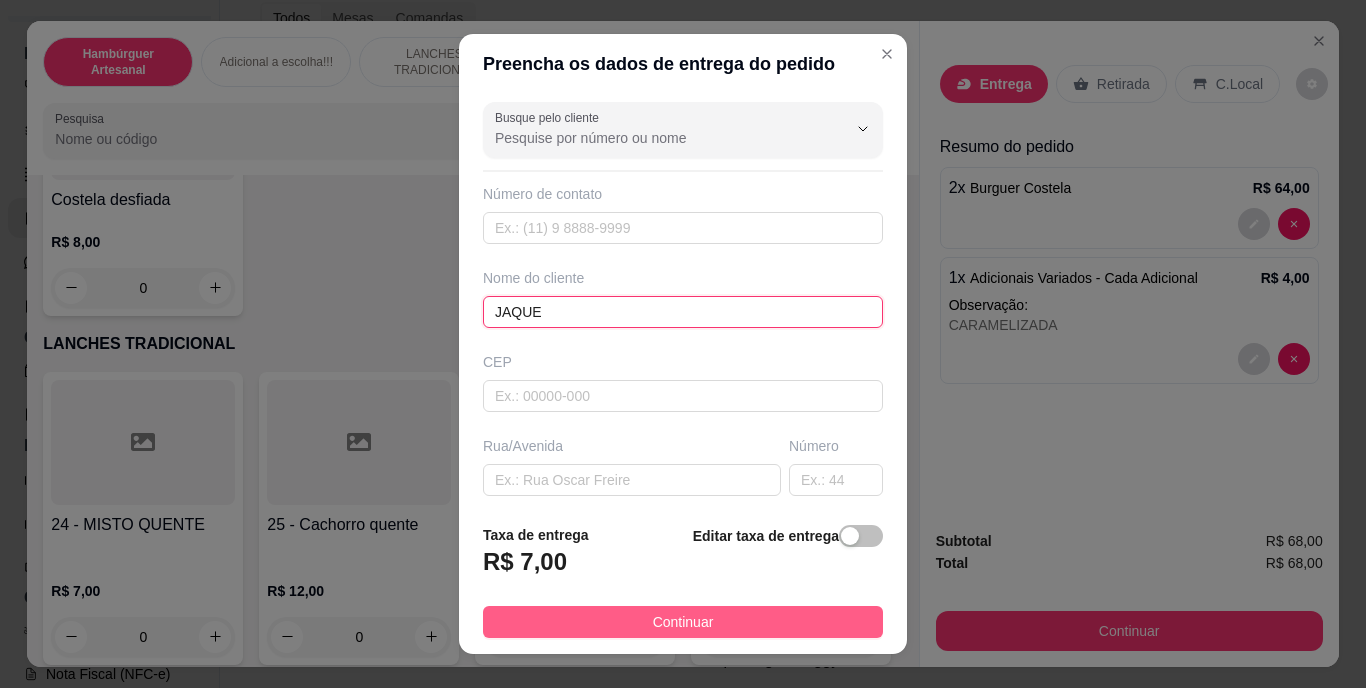 type on "JAQUE" 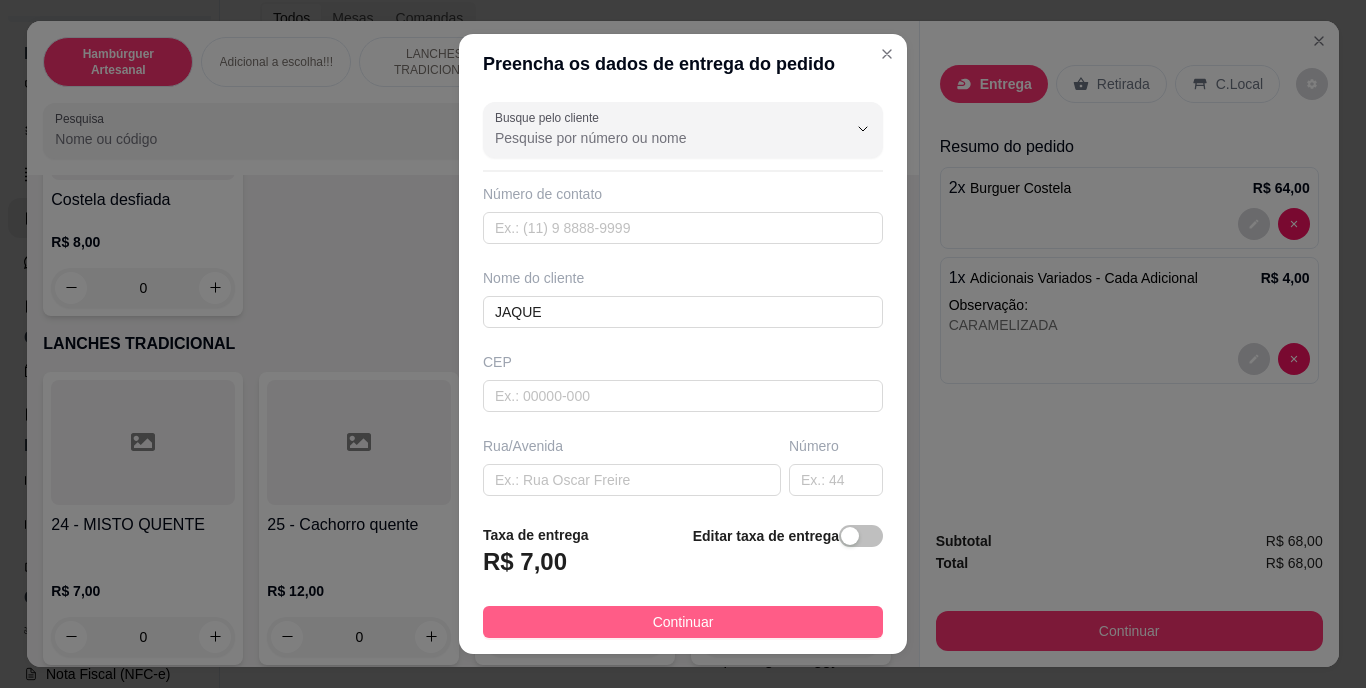 click on "Continuar" at bounding box center (683, 622) 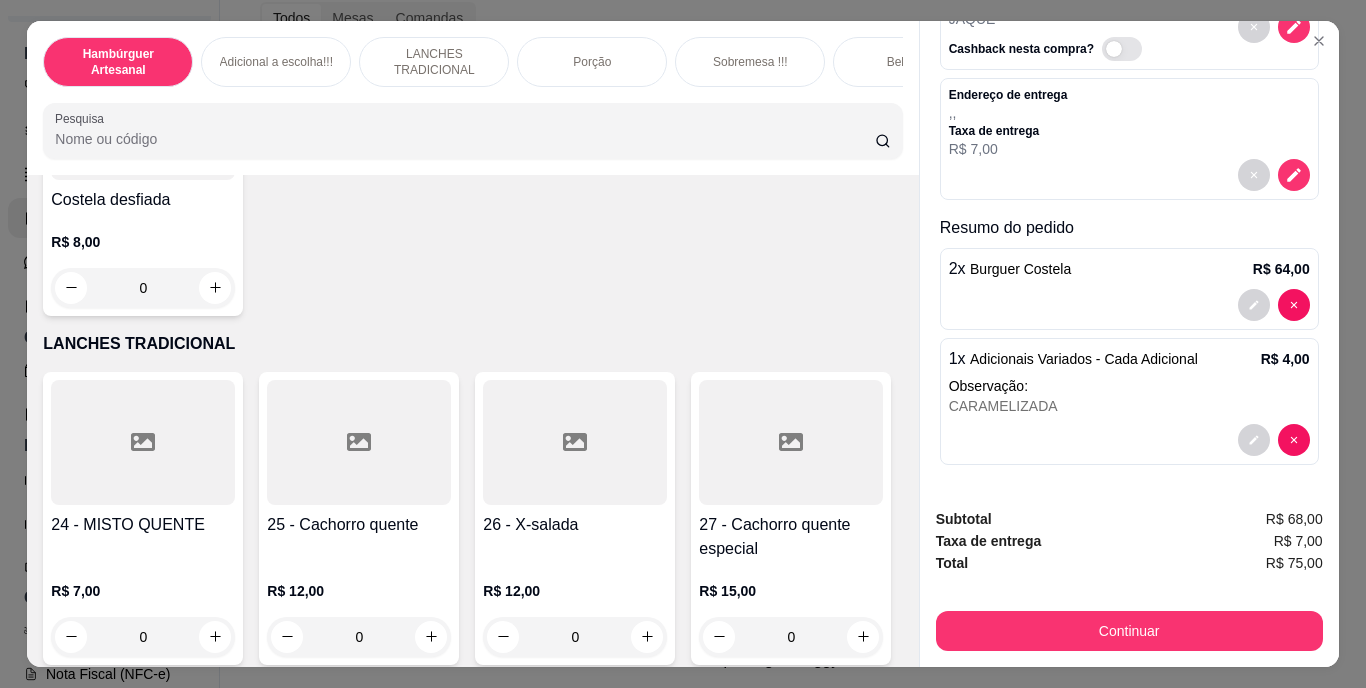 scroll, scrollTop: 135, scrollLeft: 0, axis: vertical 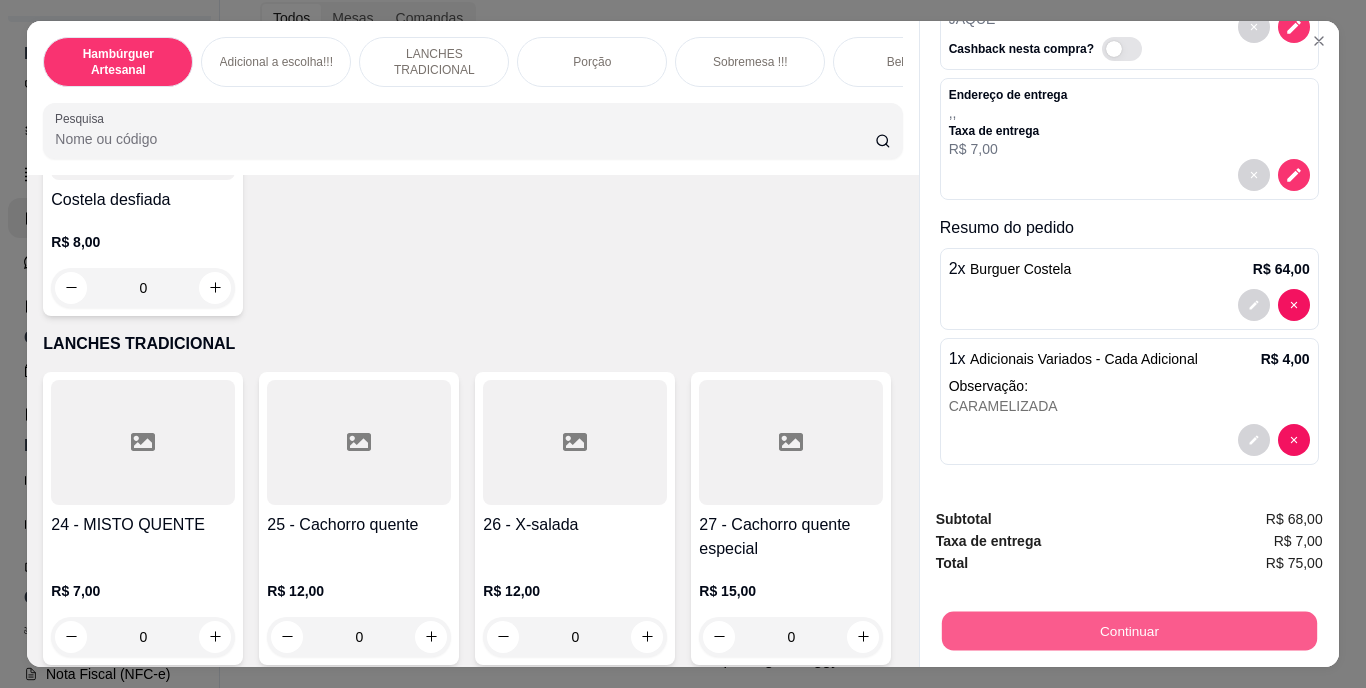 click on "Continuar" at bounding box center (1128, 631) 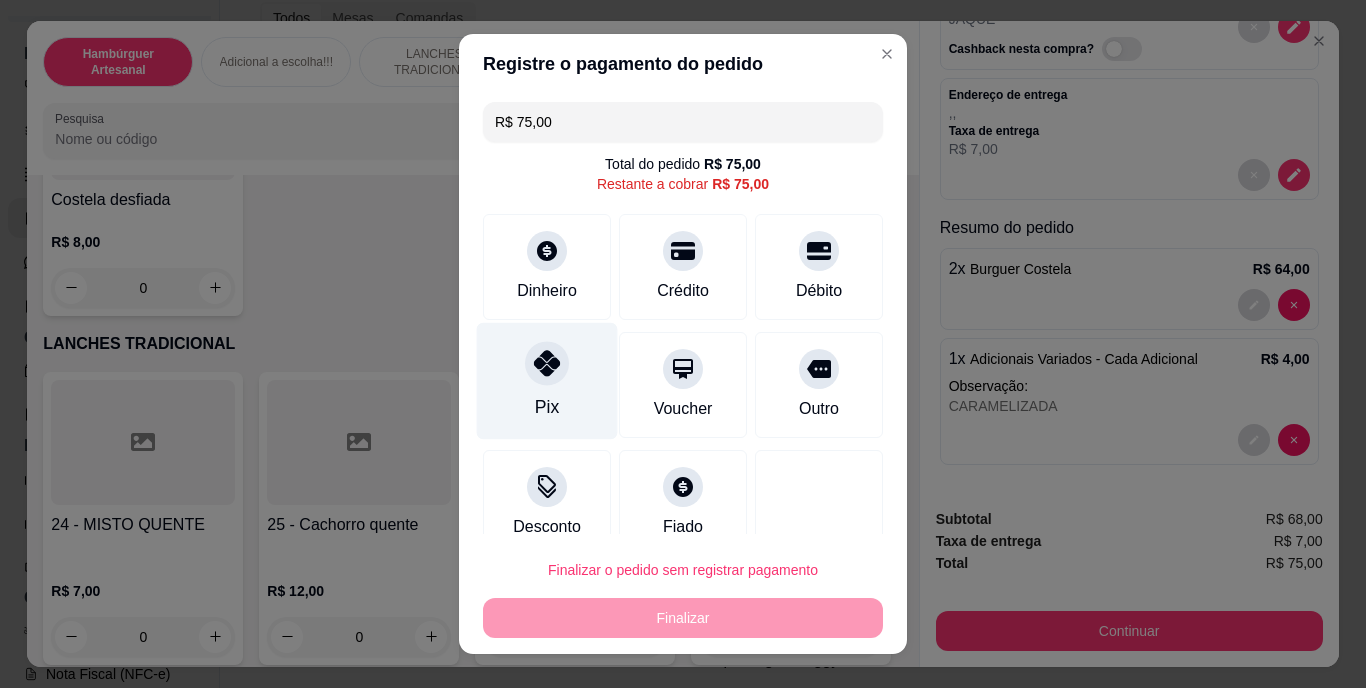 click at bounding box center (547, 364) 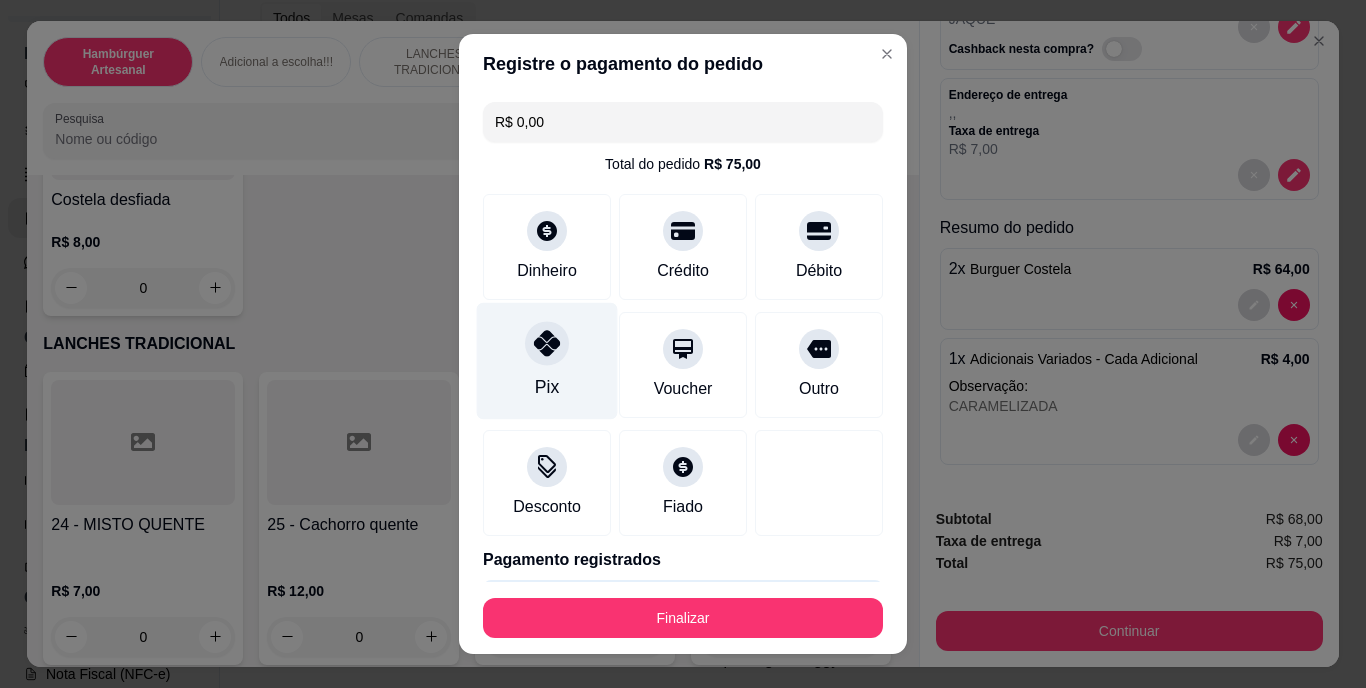 type on "R$ 0,00" 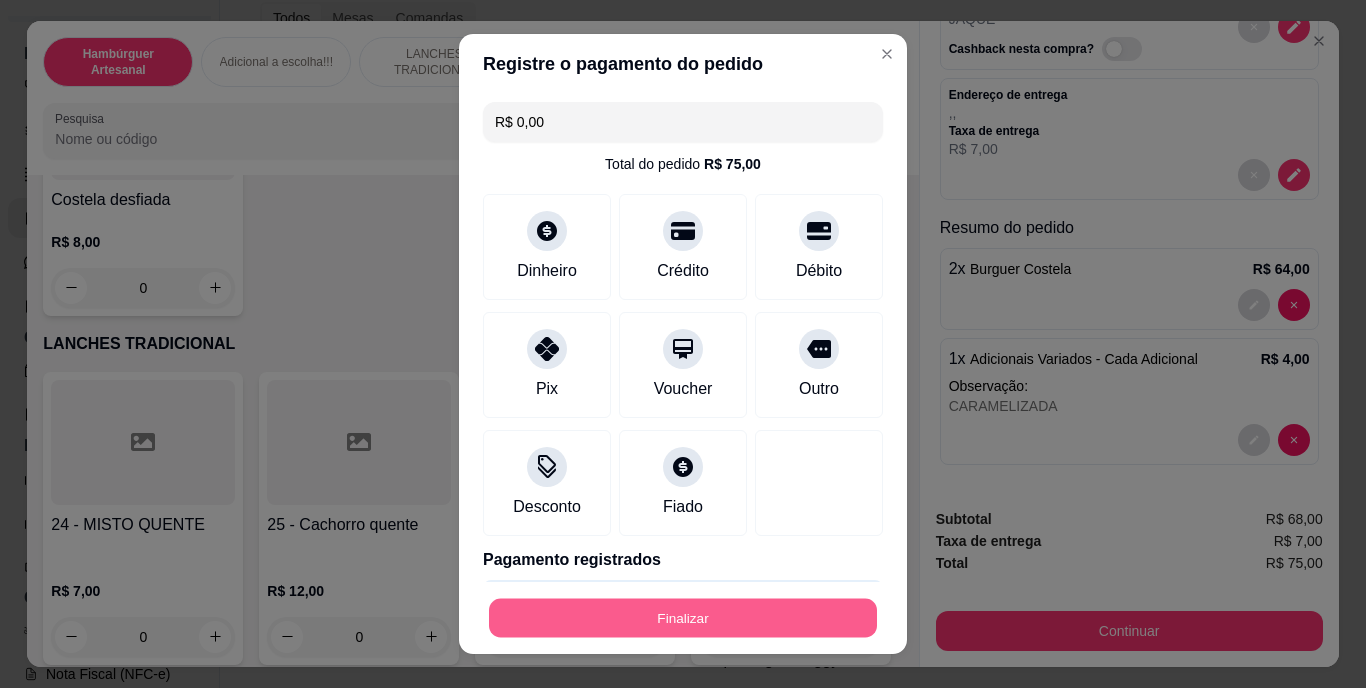 click on "Finalizar" at bounding box center [683, 617] 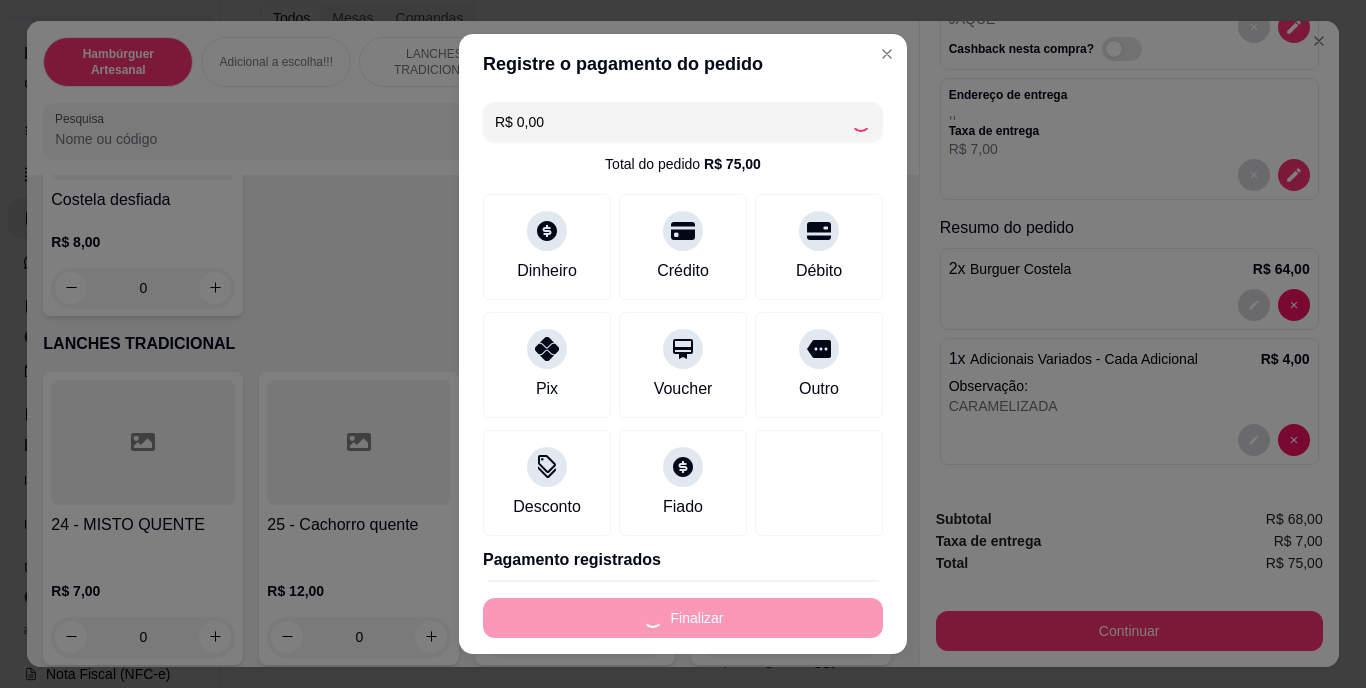 type on "0" 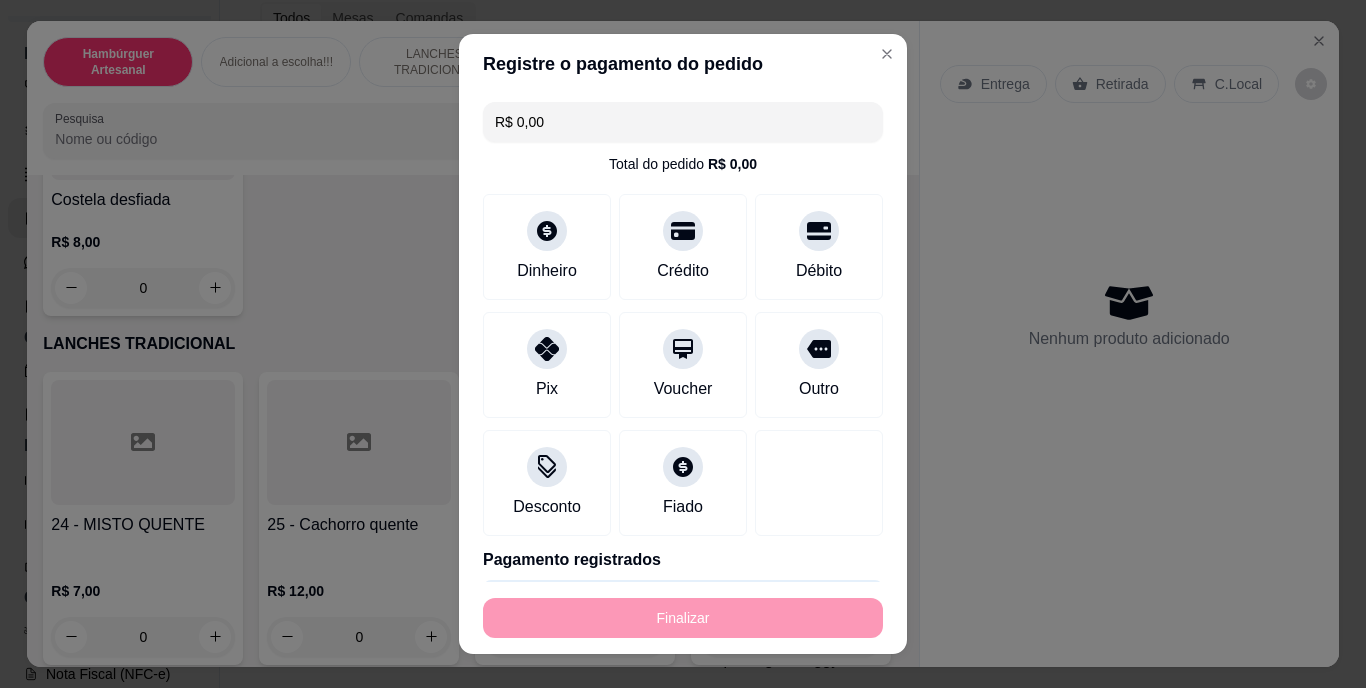 type on "-R$ 75,00" 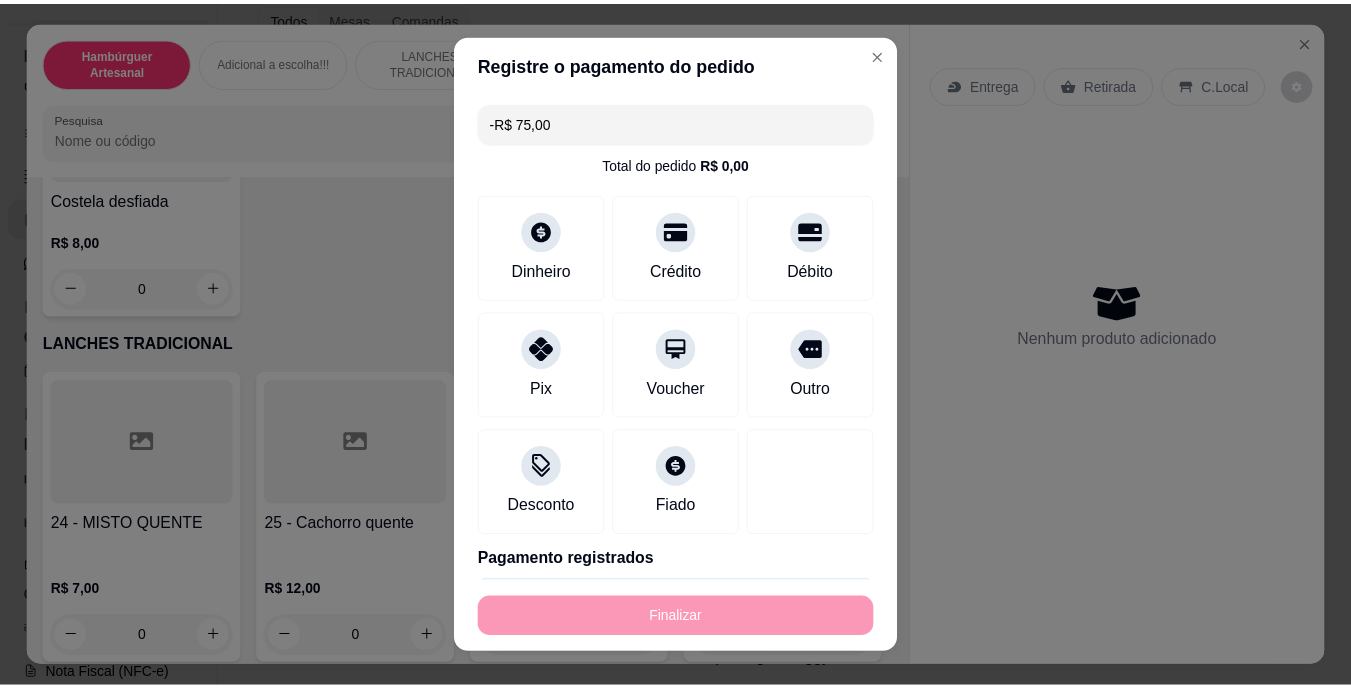 scroll, scrollTop: 0, scrollLeft: 0, axis: both 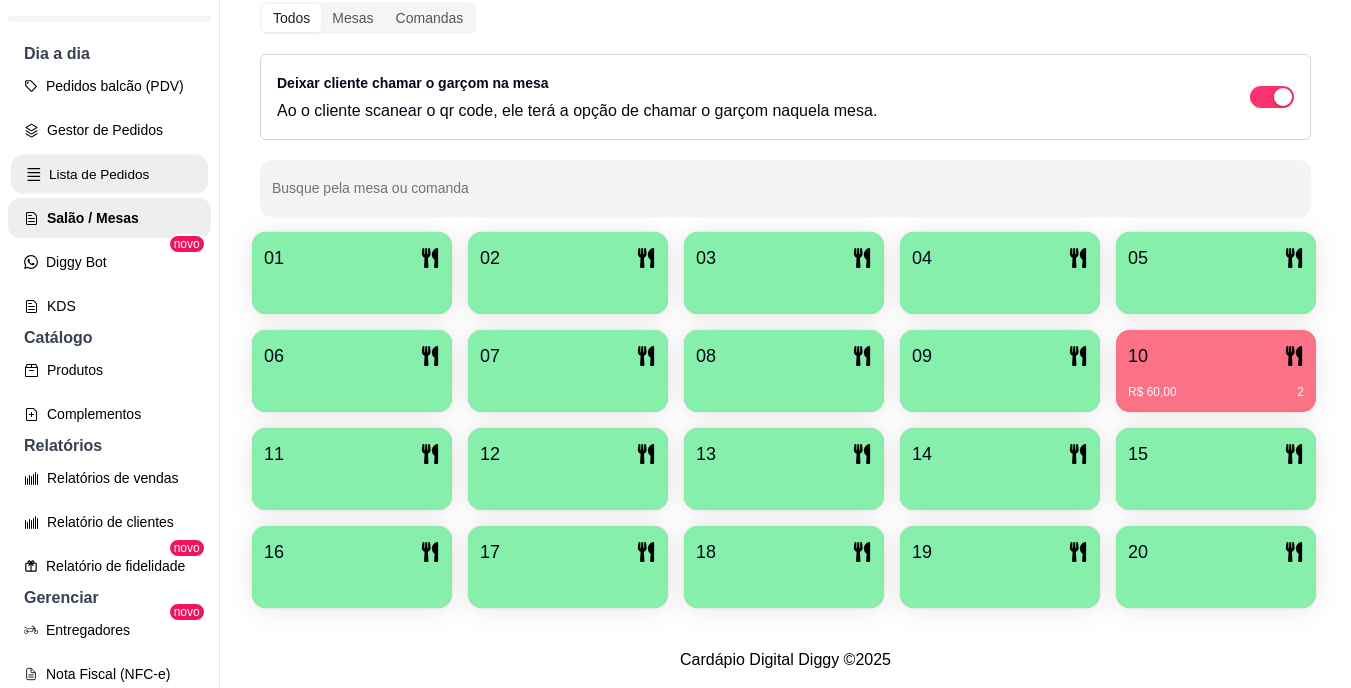 click on "Lista de Pedidos" at bounding box center [109, 174] 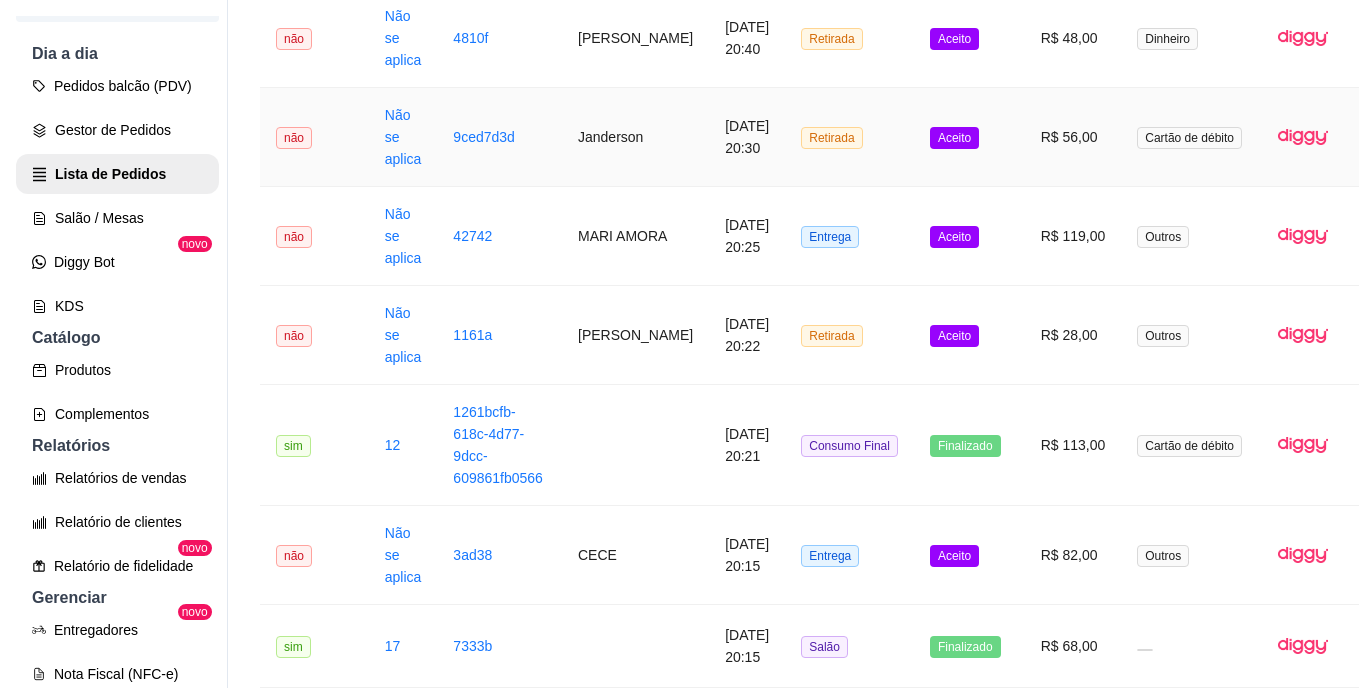 scroll, scrollTop: 573, scrollLeft: 0, axis: vertical 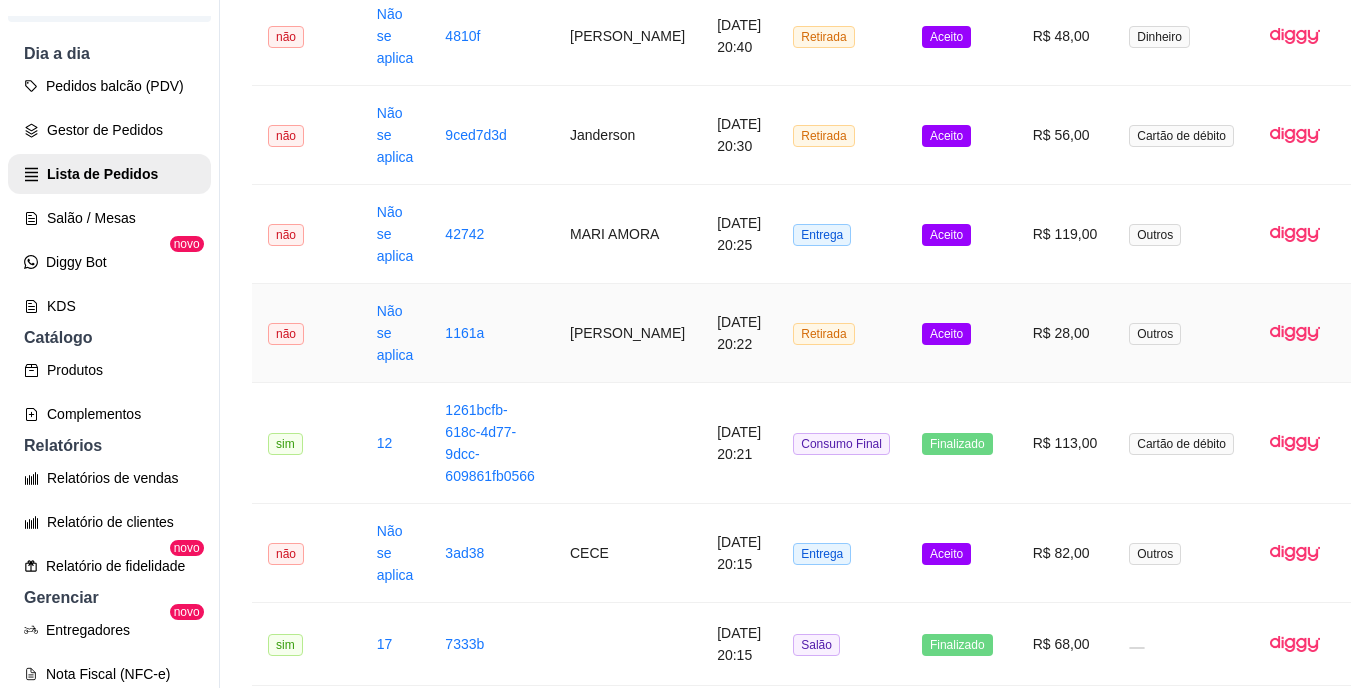click on "[DATE] 20:22" at bounding box center (739, 333) 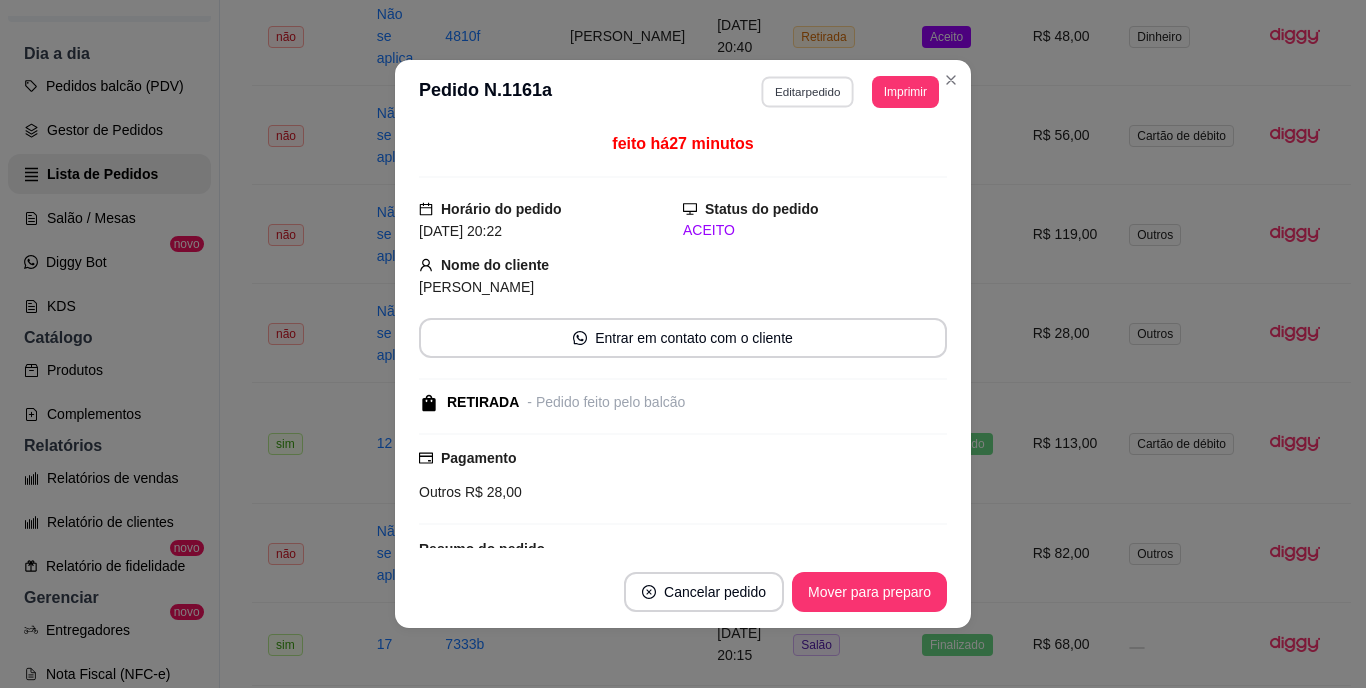 click on "Editar  pedido" at bounding box center (808, 91) 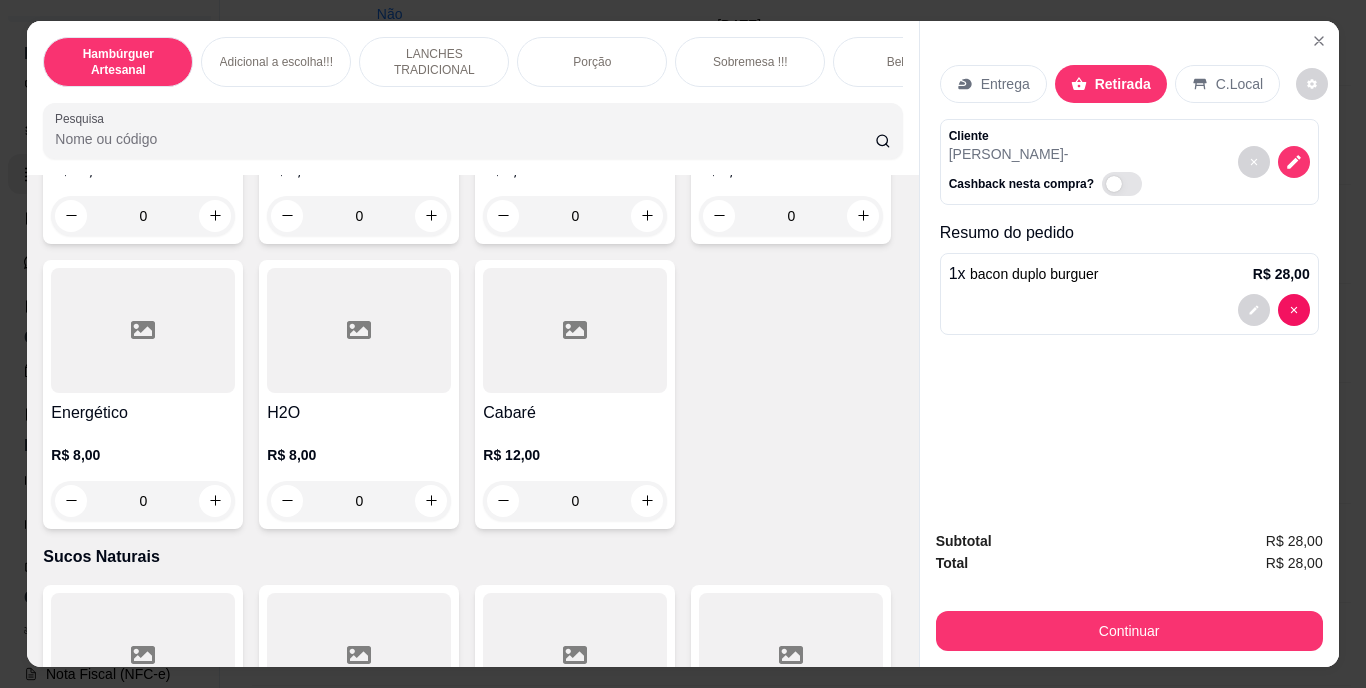scroll, scrollTop: 5782, scrollLeft: 0, axis: vertical 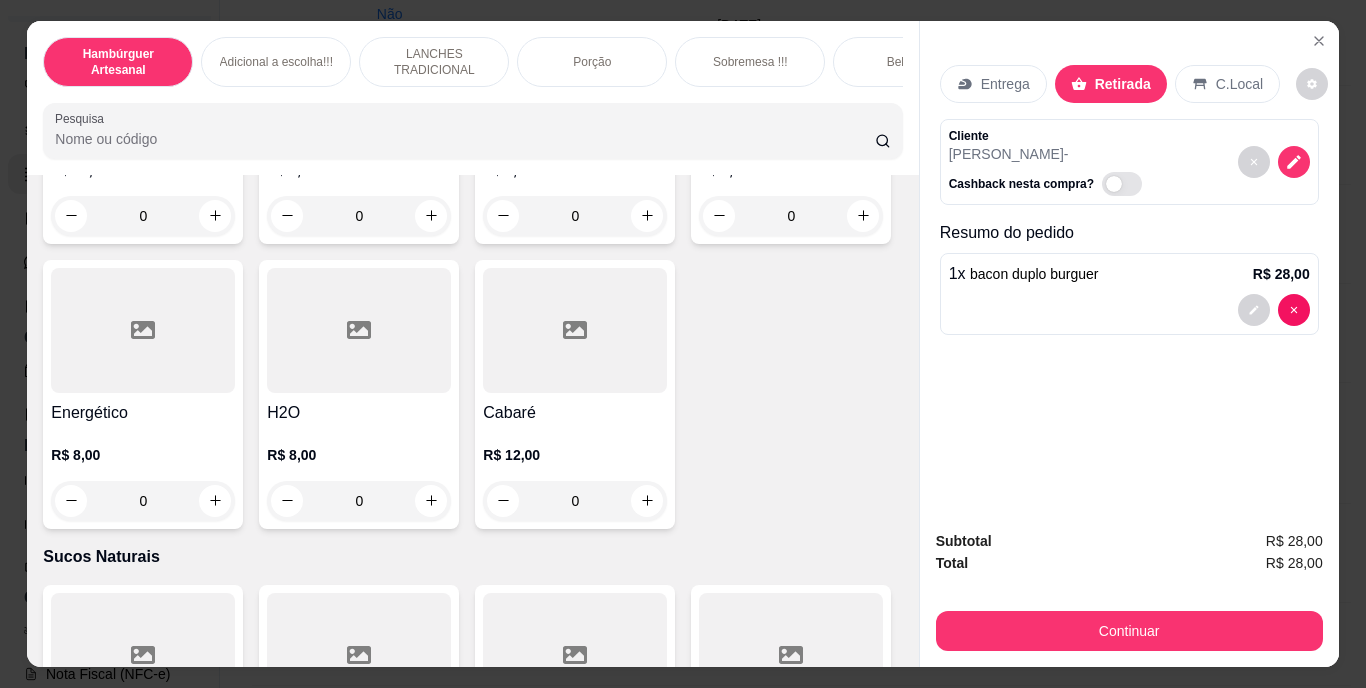 type on "1" 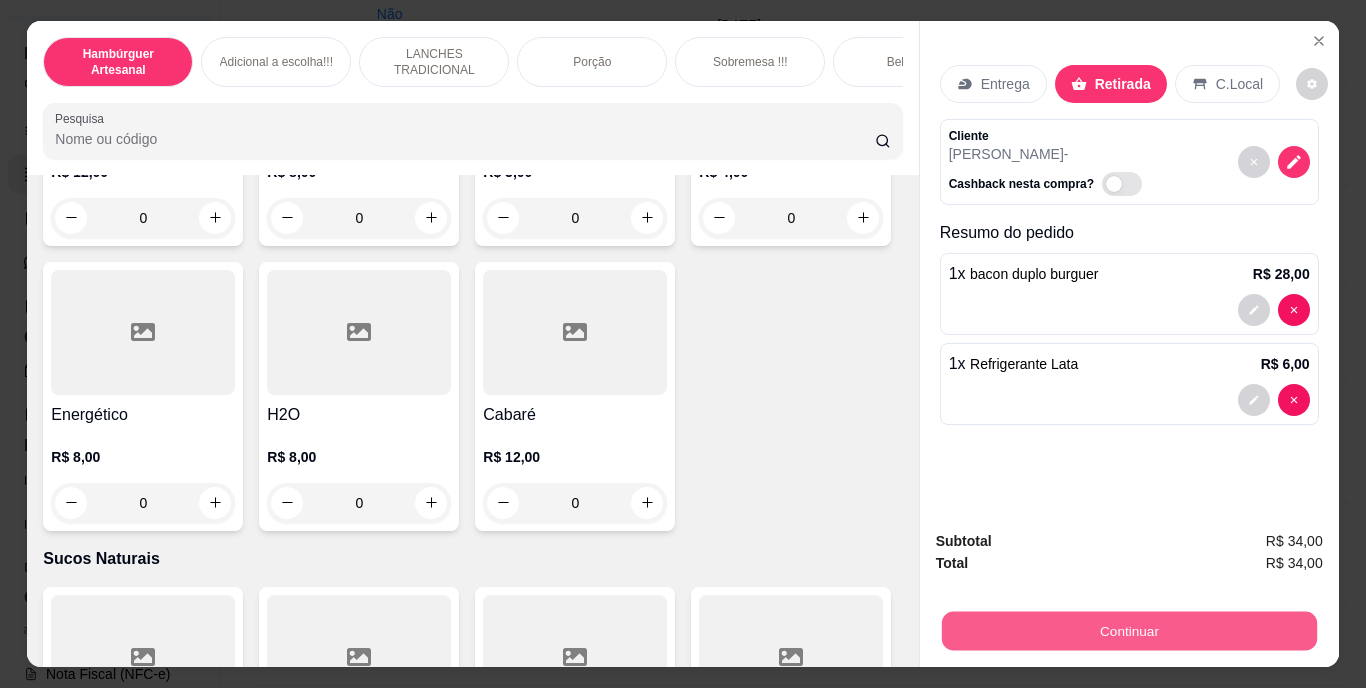 click on "Continuar" at bounding box center (1128, 631) 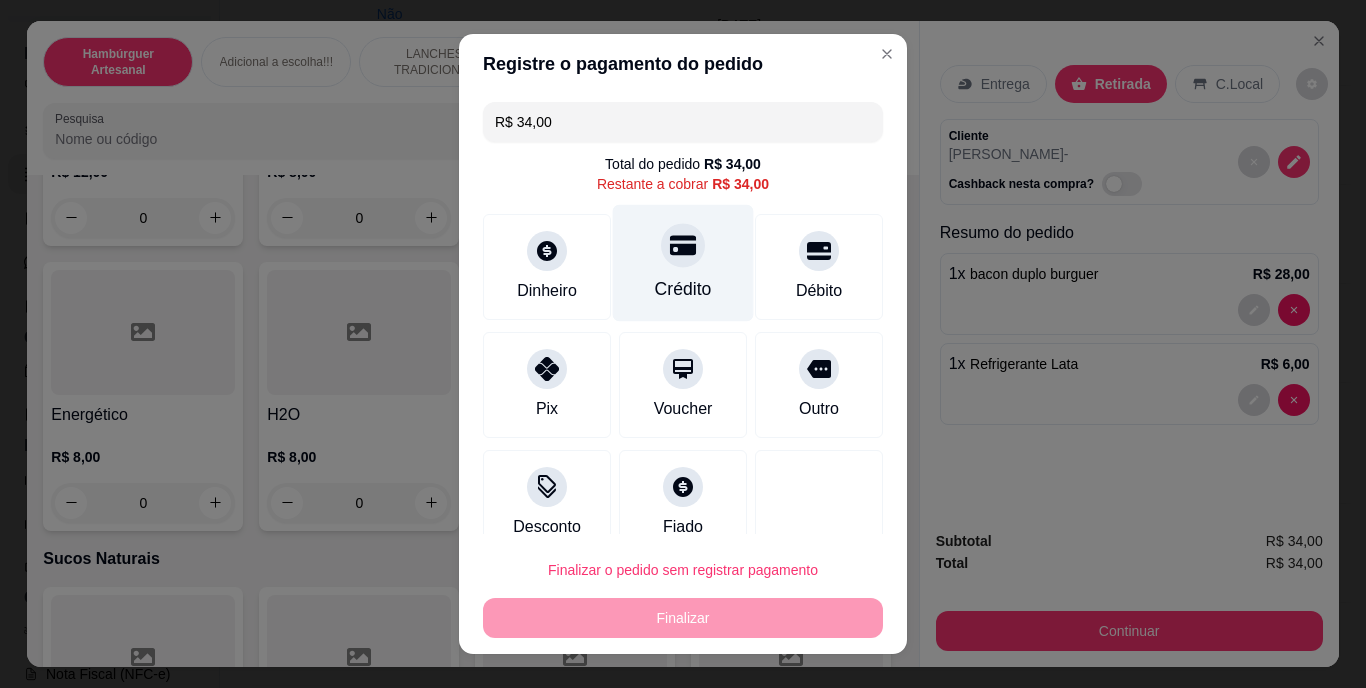 click on "Crédito" at bounding box center (683, 263) 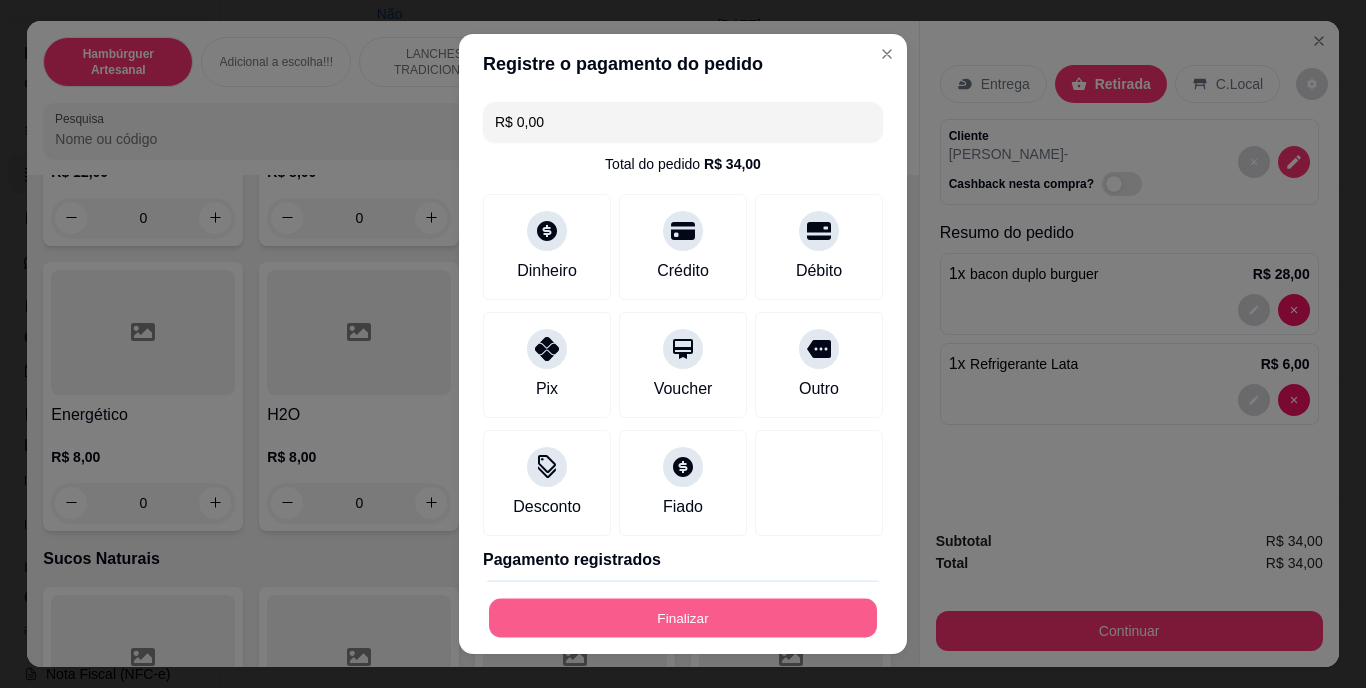 click on "Finalizar" at bounding box center [683, 617] 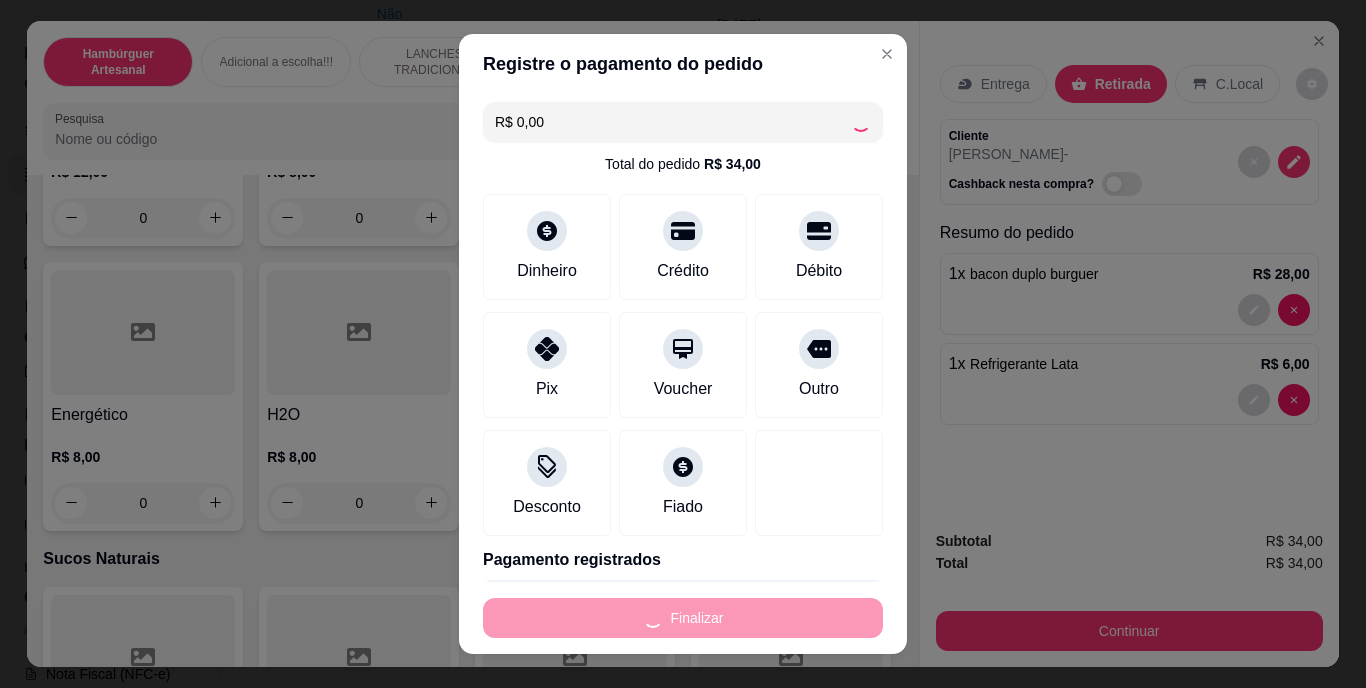 type on "0" 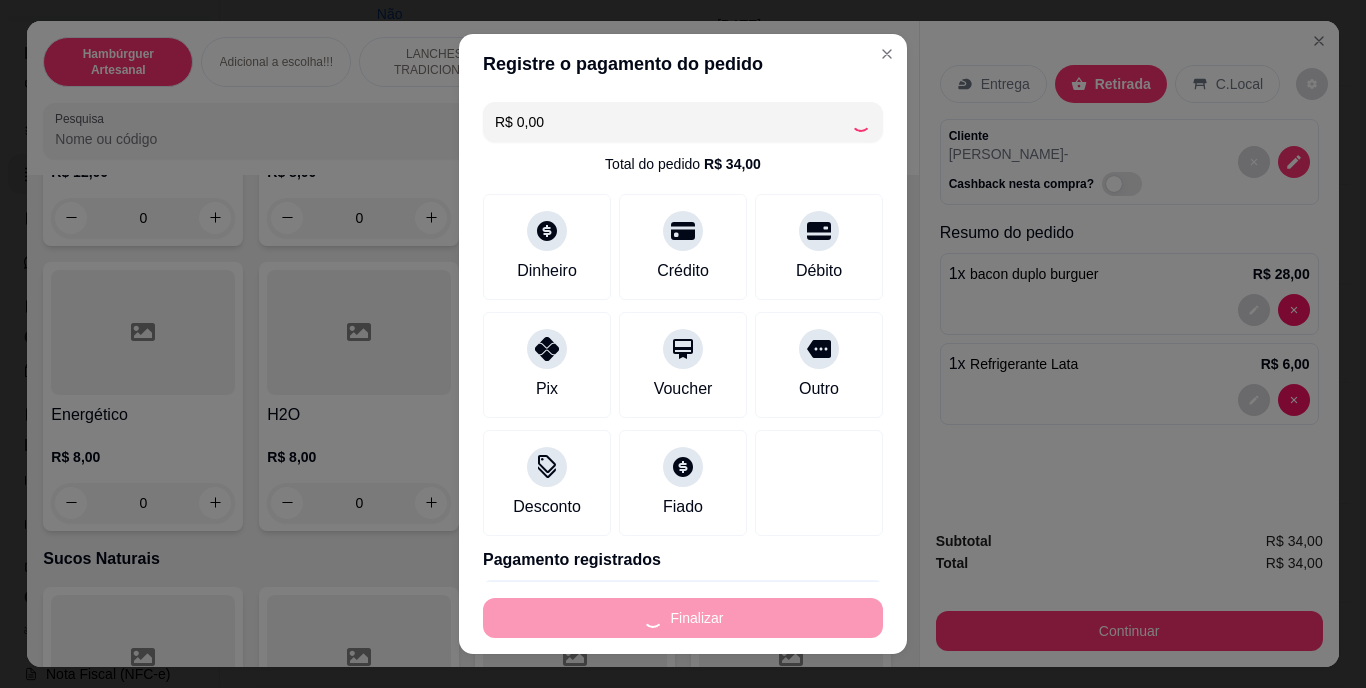 type on "0" 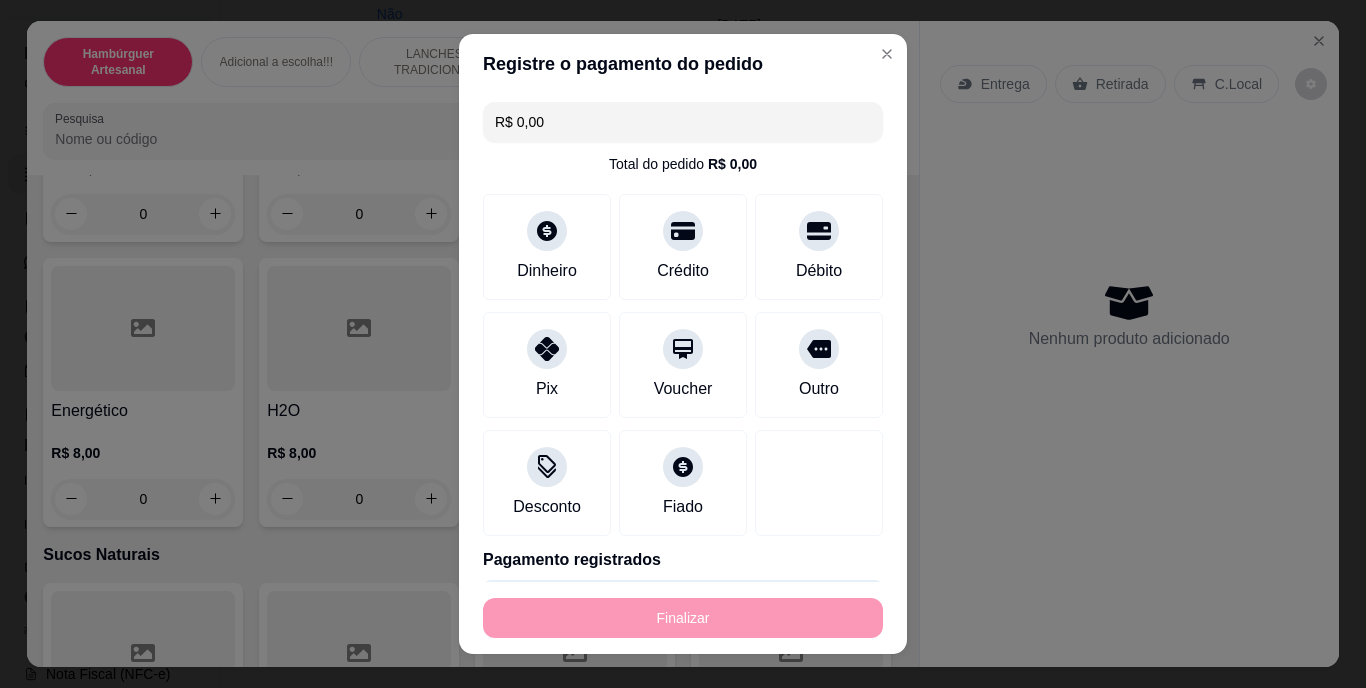 type on "-R$ 34,00" 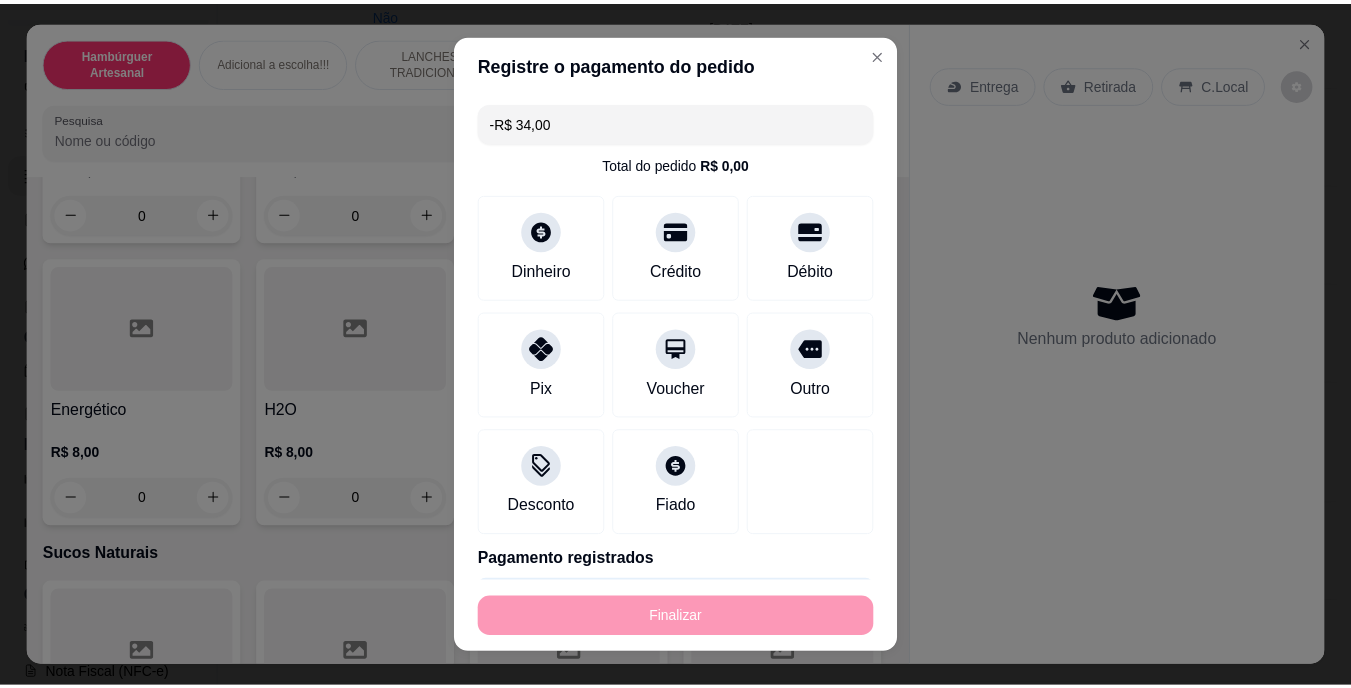 scroll, scrollTop: 5756, scrollLeft: 0, axis: vertical 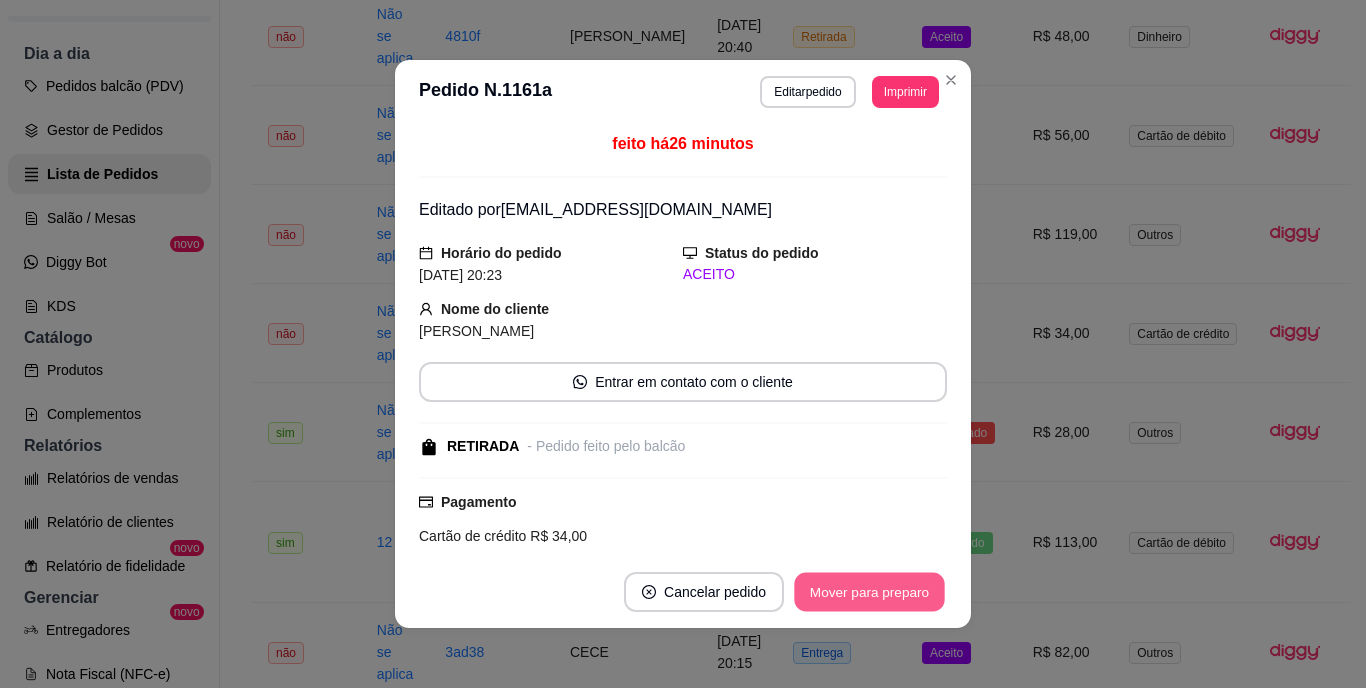 click on "Mover para preparo" at bounding box center [869, 592] 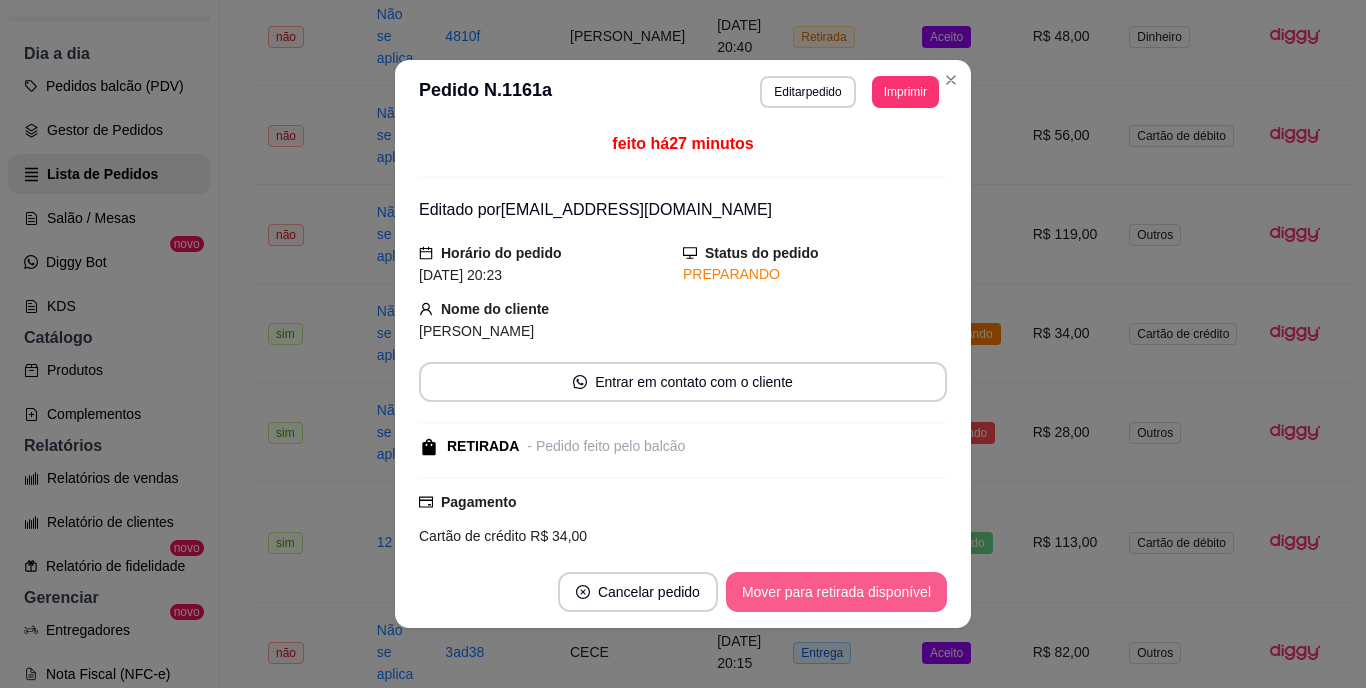 drag, startPoint x: 860, startPoint y: 612, endPoint x: 852, endPoint y: 588, distance: 25.298222 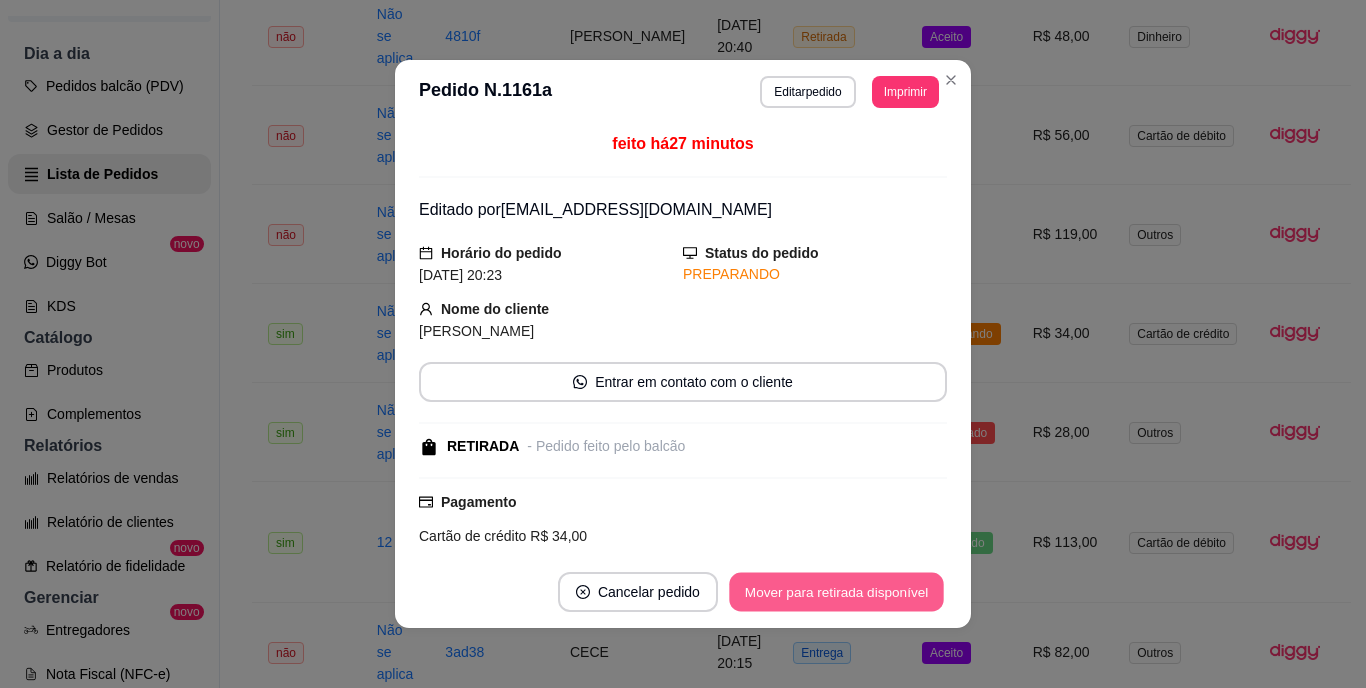 click on "Mover para retirada disponível" at bounding box center (836, 592) 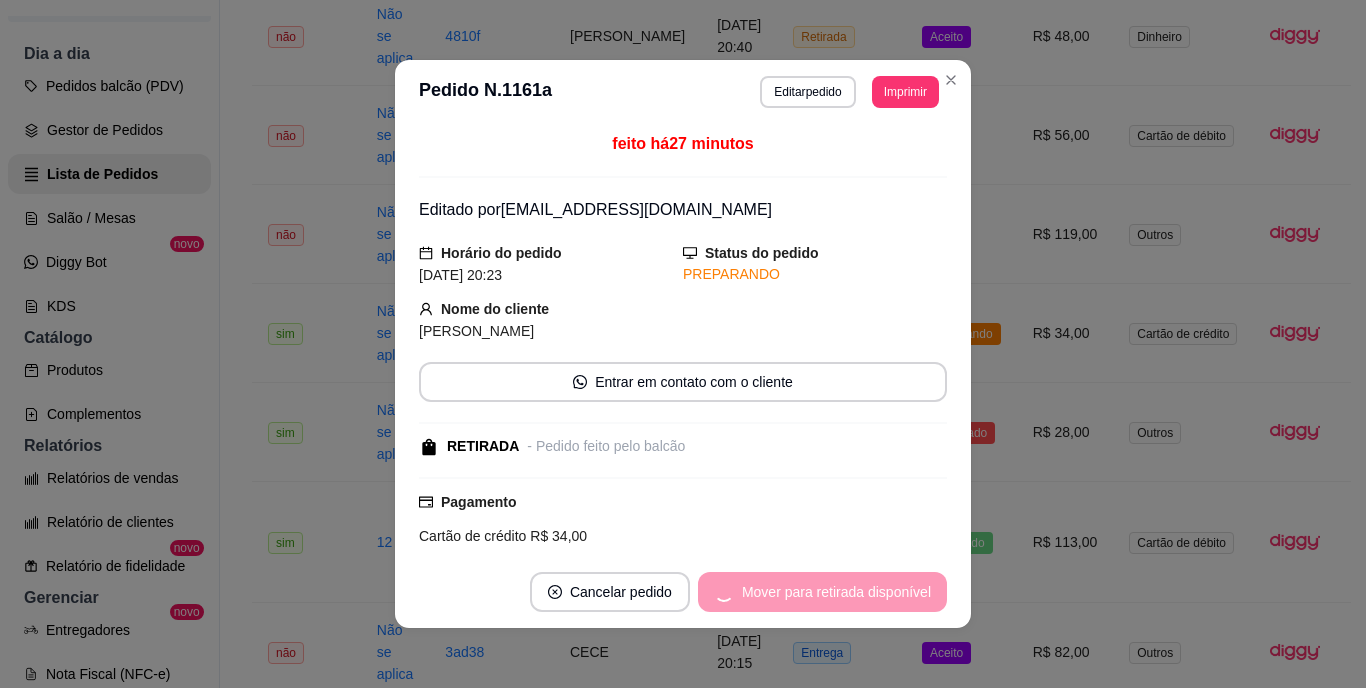 click on "Mover para retirada disponível" at bounding box center (822, 592) 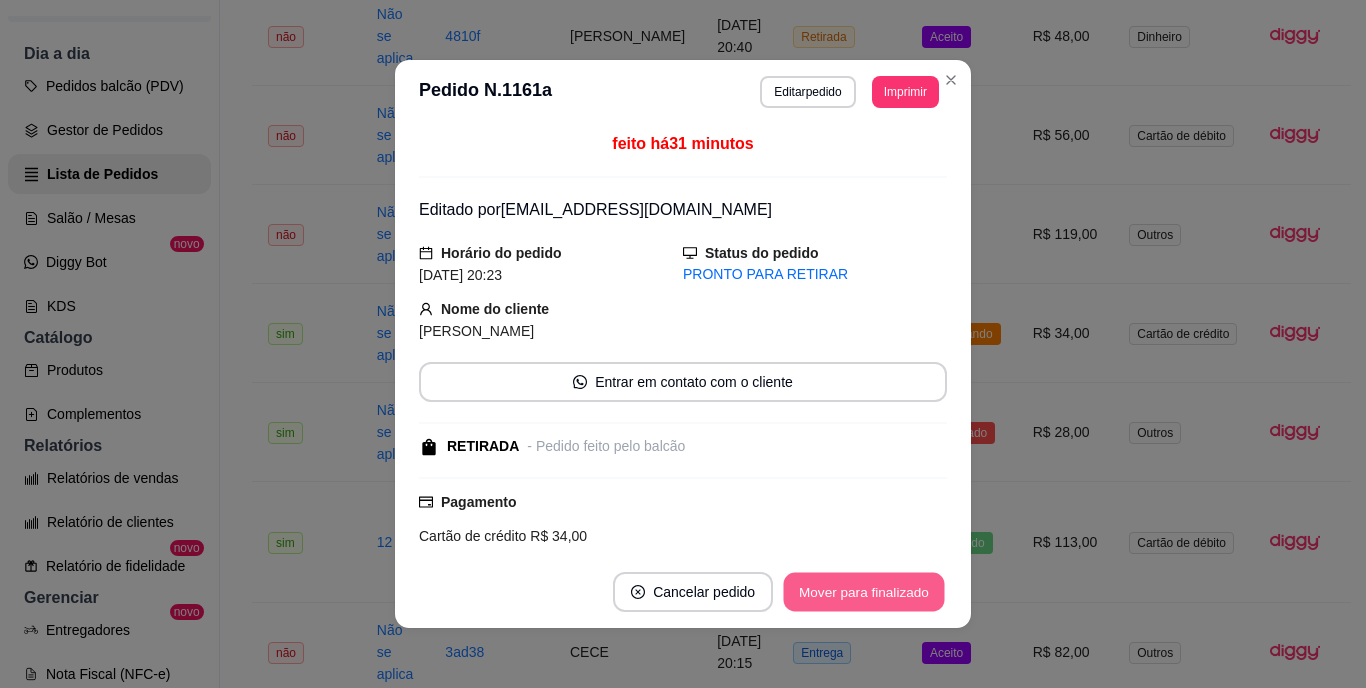 click on "Mover para finalizado" at bounding box center [864, 592] 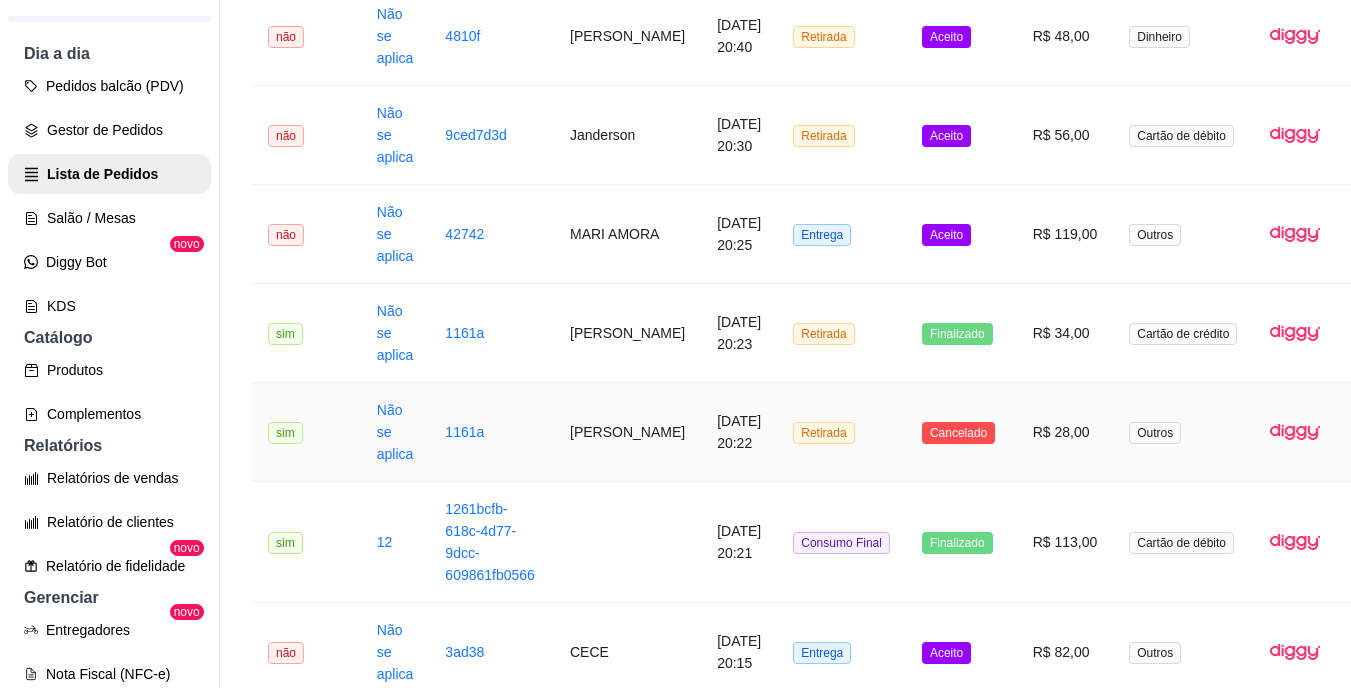 scroll, scrollTop: 457, scrollLeft: 0, axis: vertical 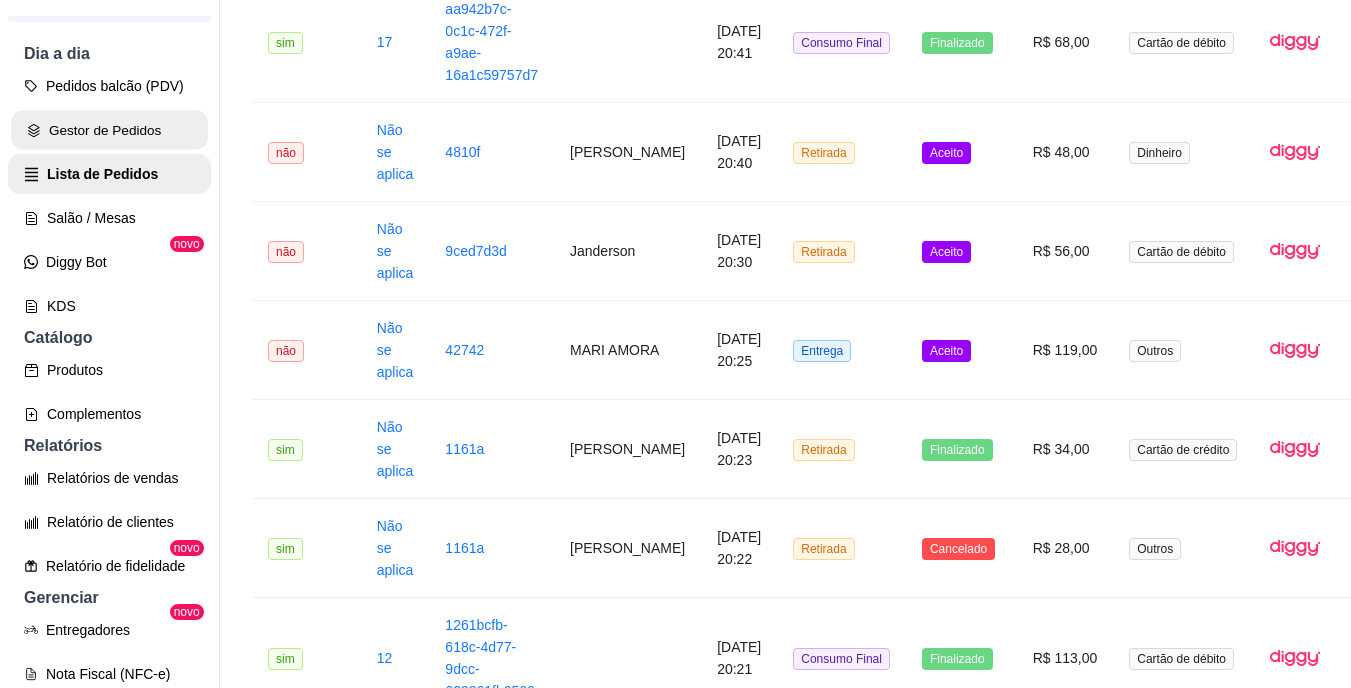click on "Gestor de Pedidos" at bounding box center (109, 130) 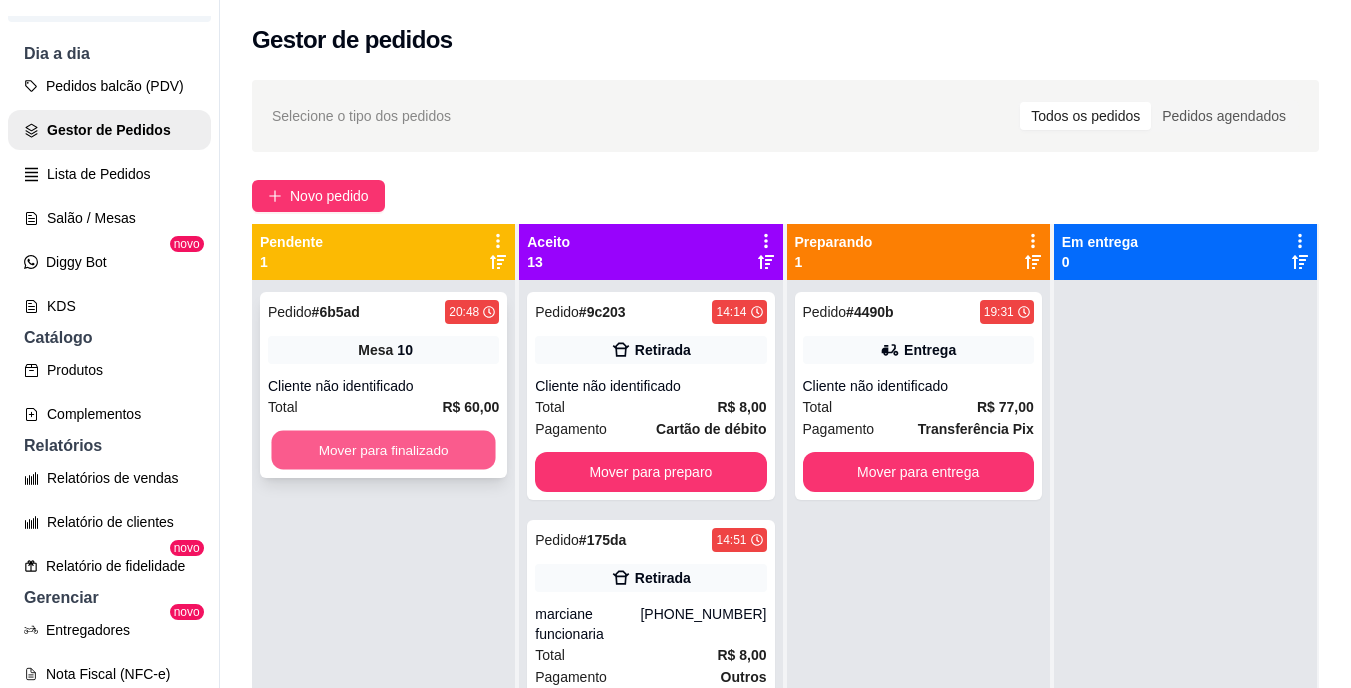 click on "Mover para finalizado" at bounding box center (383, 450) 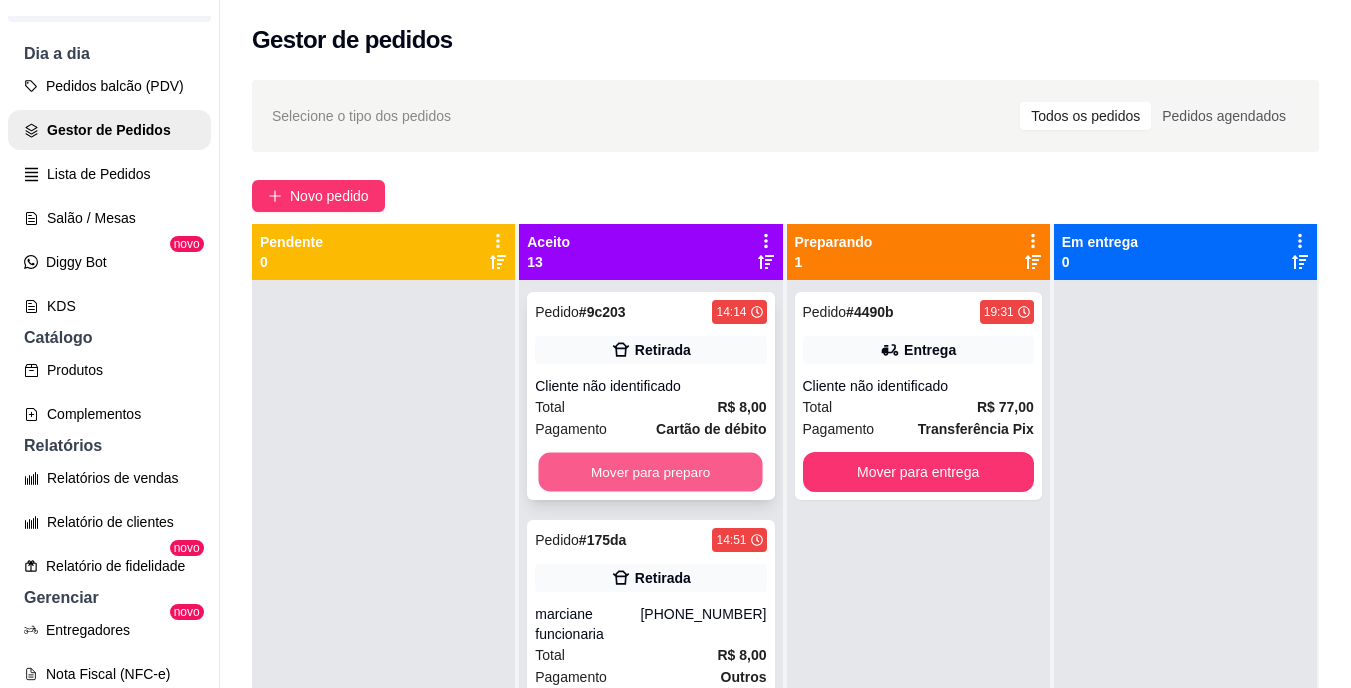 click on "Mover para preparo" at bounding box center (651, 472) 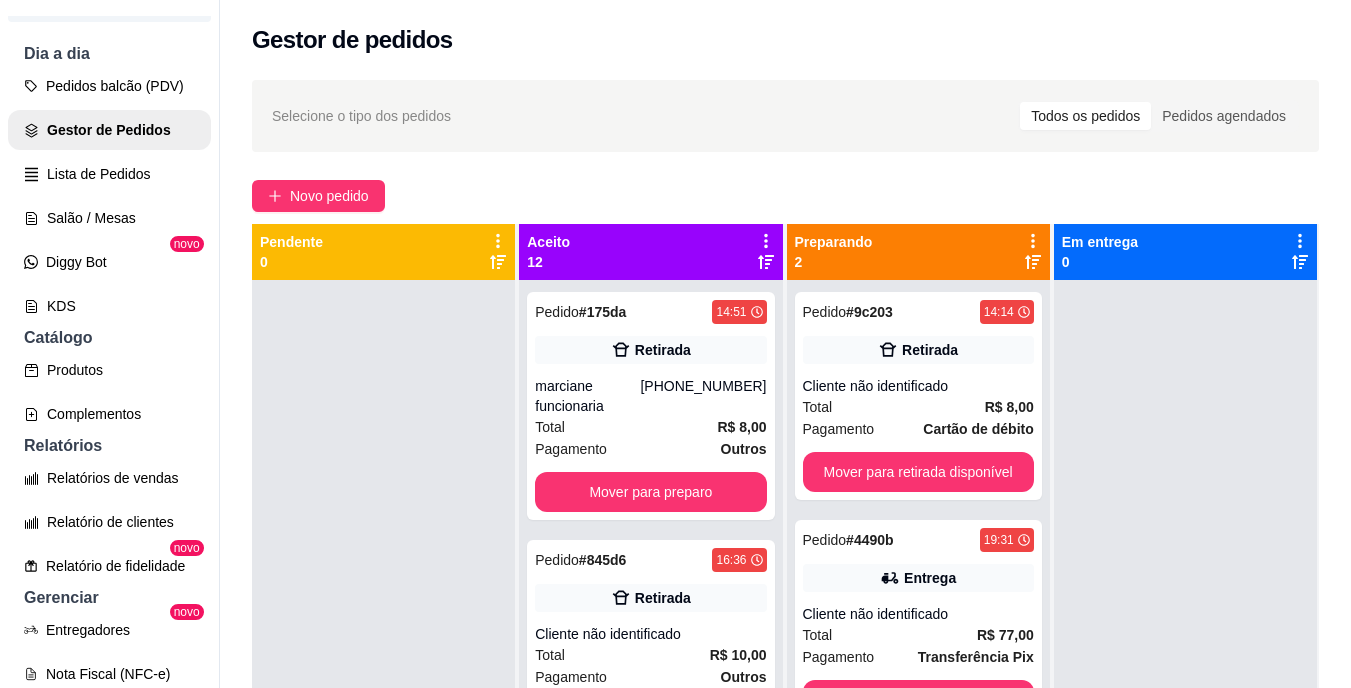 click on "Pedido  # 175da 14:51 Retirada marciane funcionaria [PHONE_NUMBER] Total R$ 8,00 Pagamento Outros Mover para preparo" at bounding box center [650, 406] 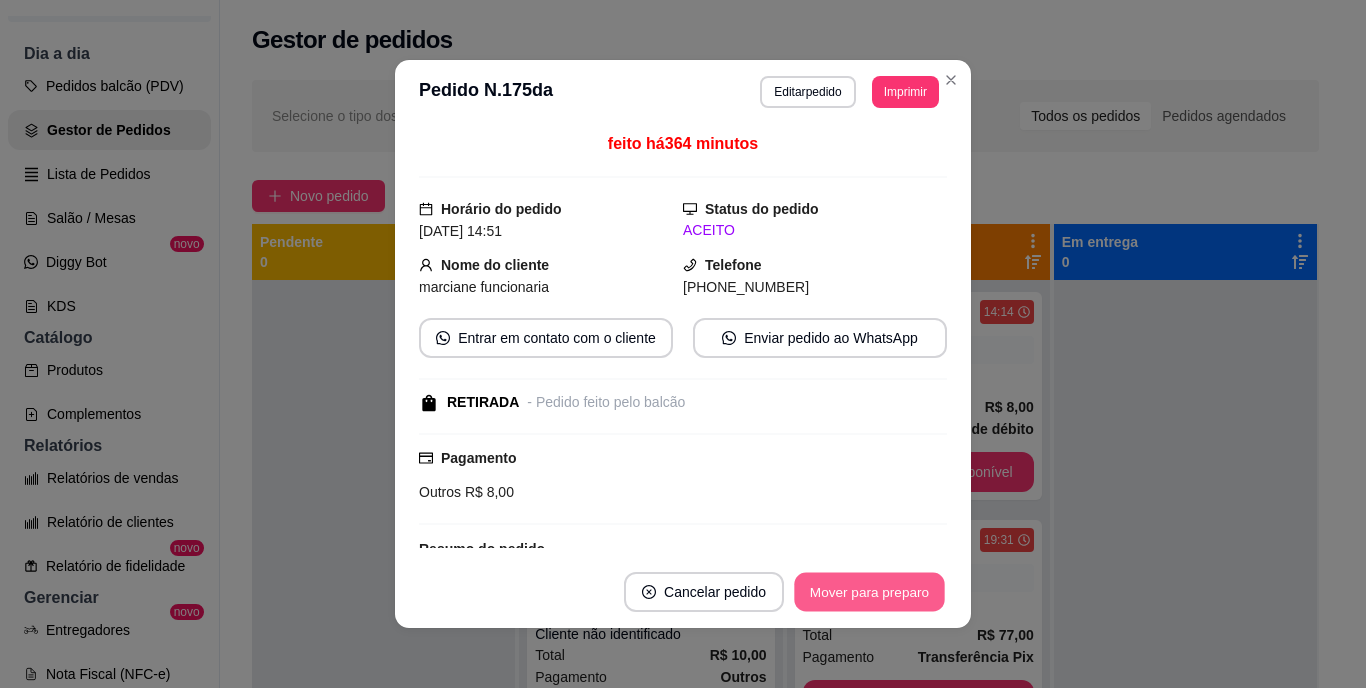 click on "Mover para preparo" at bounding box center (869, 592) 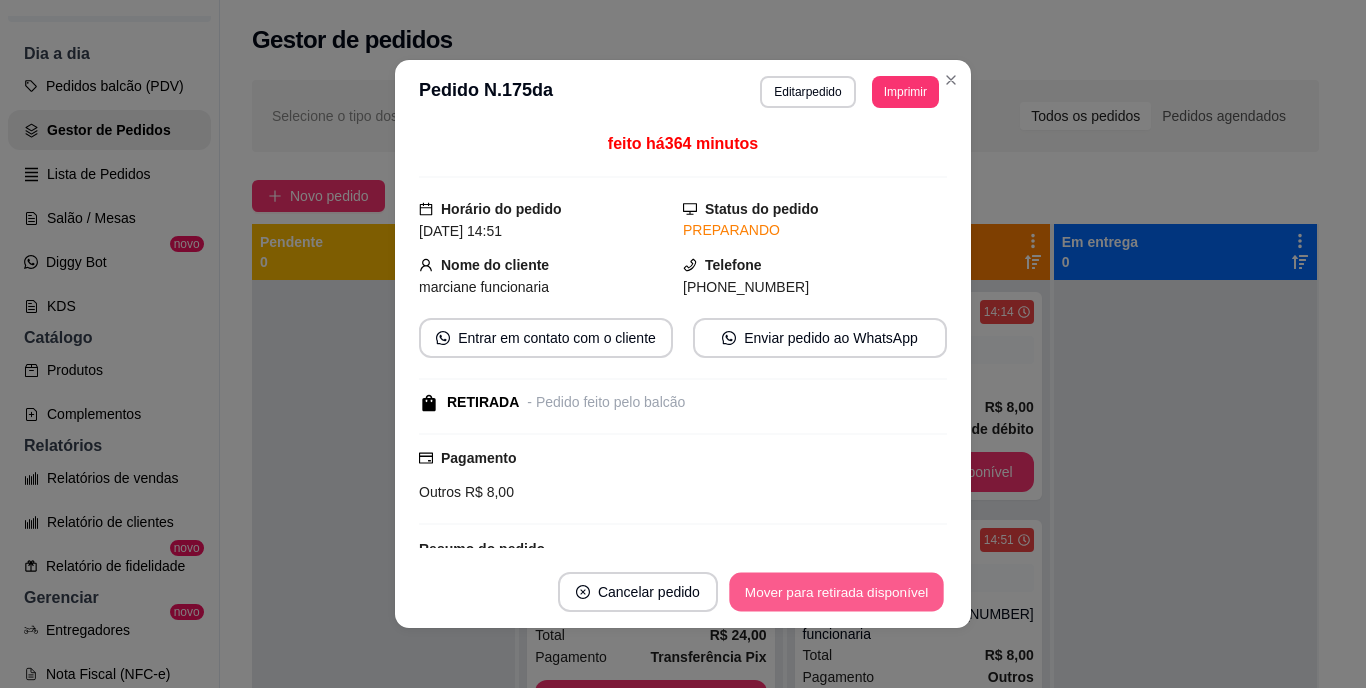click on "Mover para retirada disponível" at bounding box center [836, 592] 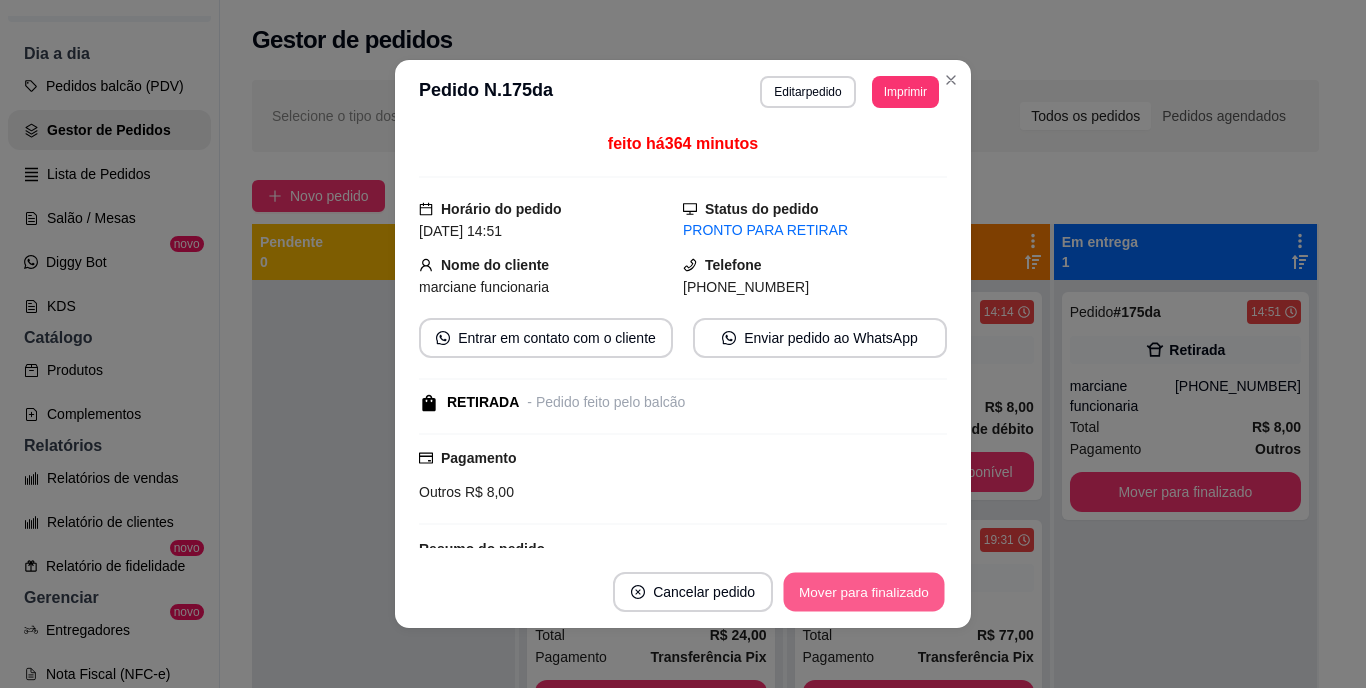 click on "Mover para finalizado" at bounding box center [864, 592] 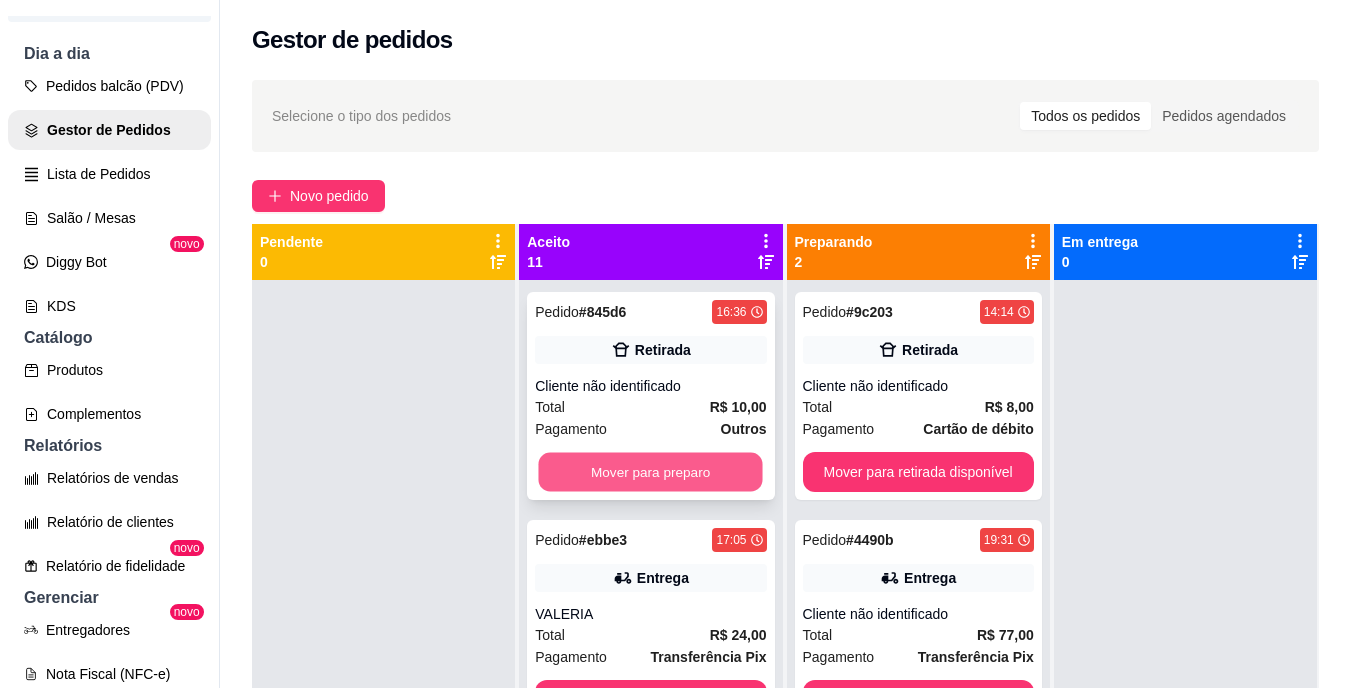 click on "Mover para preparo" at bounding box center (651, 472) 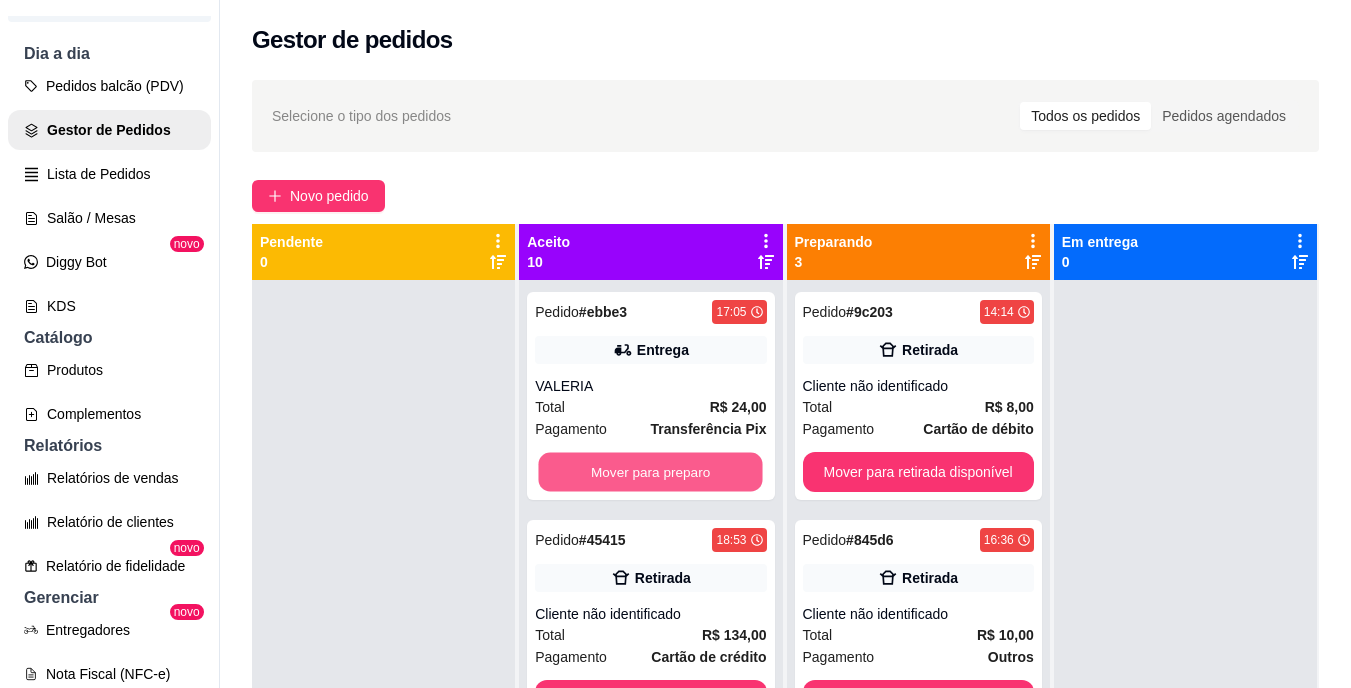 click on "Mover para preparo" at bounding box center [651, 472] 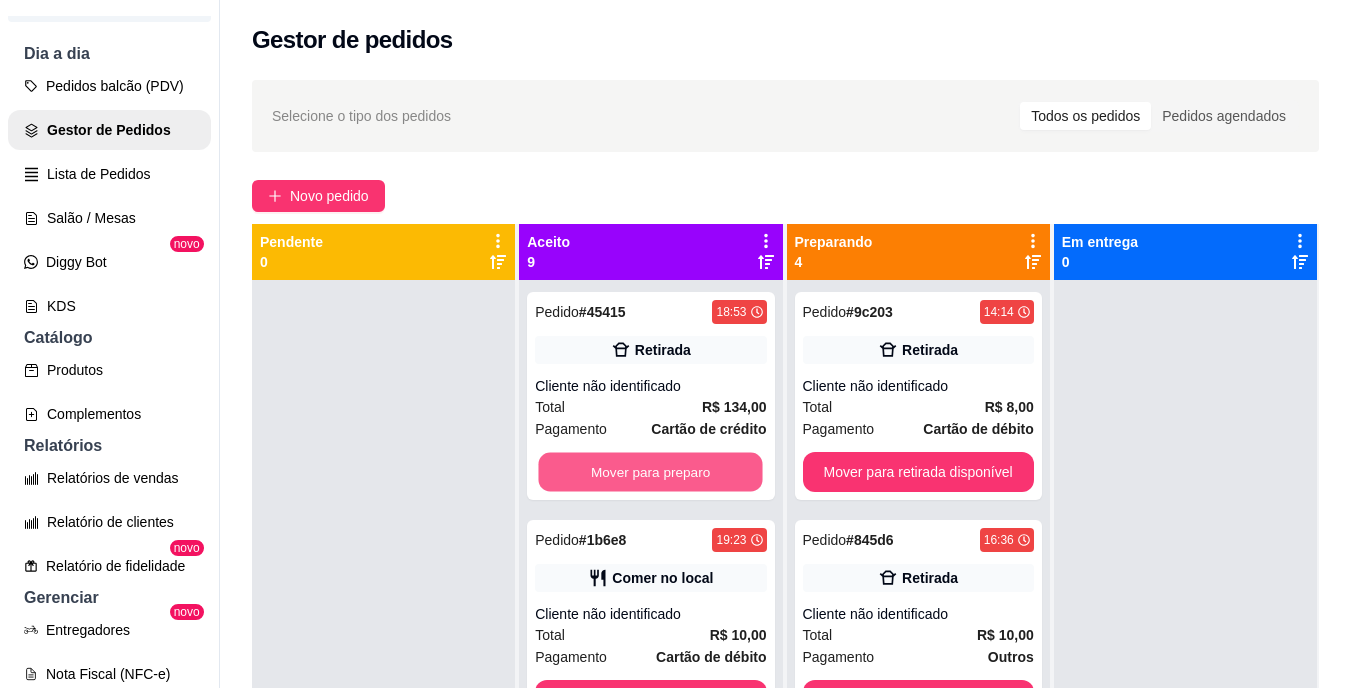 click on "Mover para preparo" at bounding box center (651, 472) 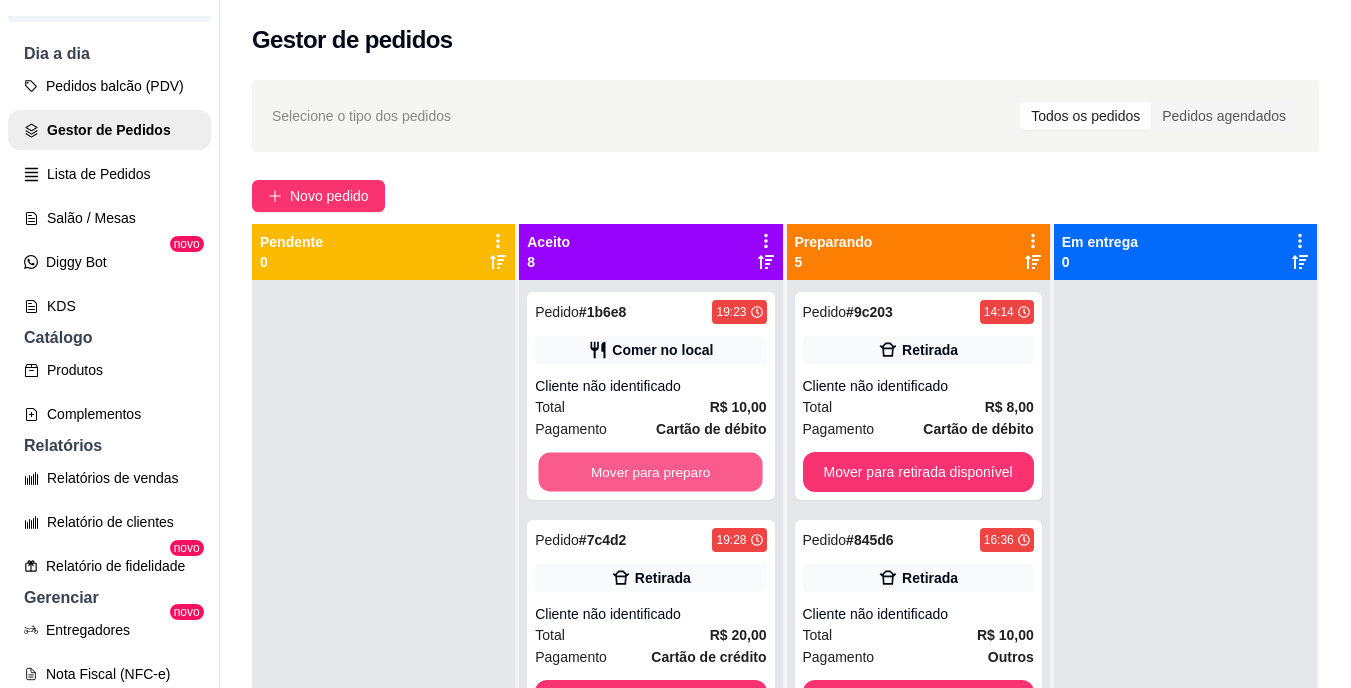 click on "Mover para preparo" at bounding box center [651, 472] 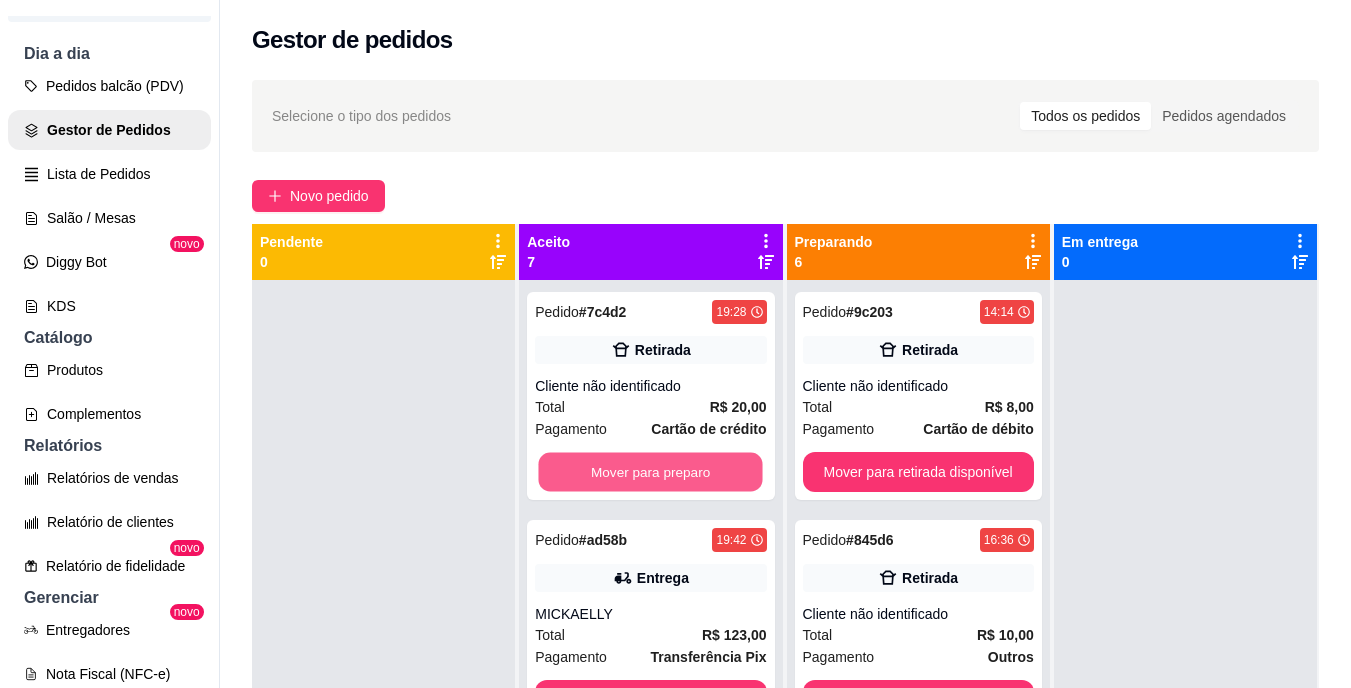 click on "Mover para preparo" at bounding box center (651, 472) 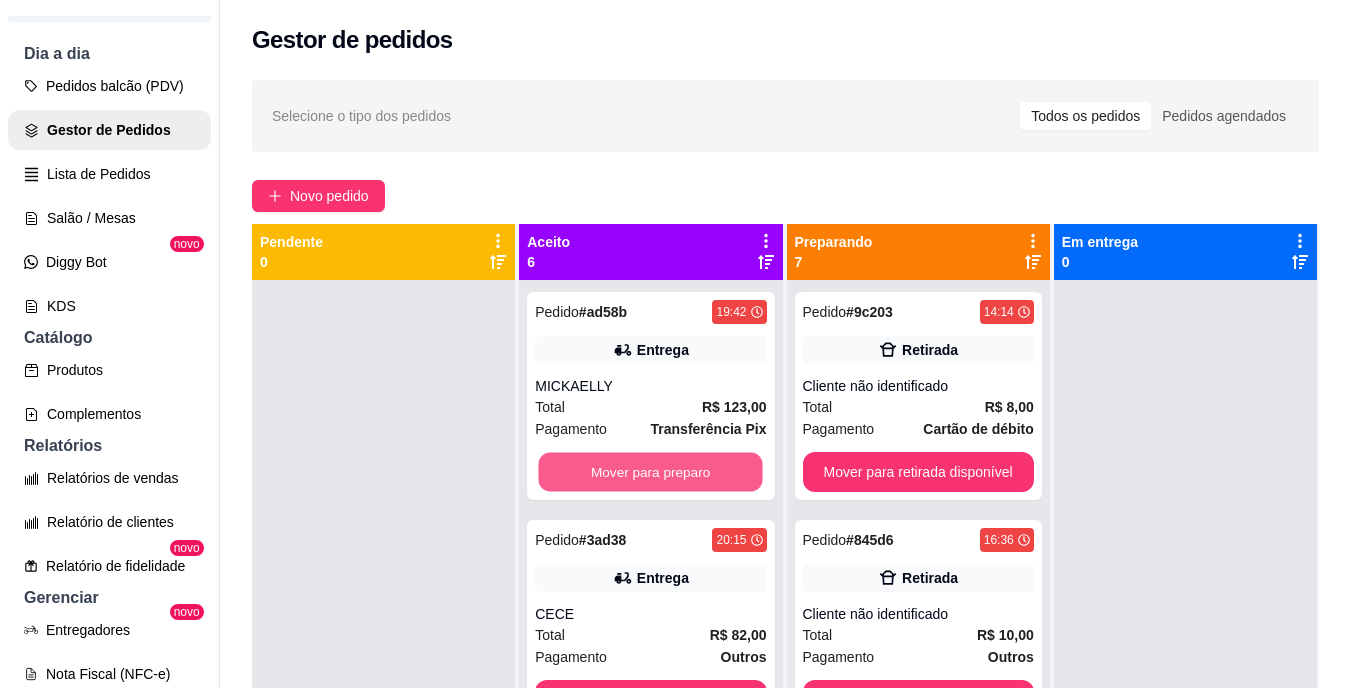 click on "Mover para preparo" at bounding box center [651, 472] 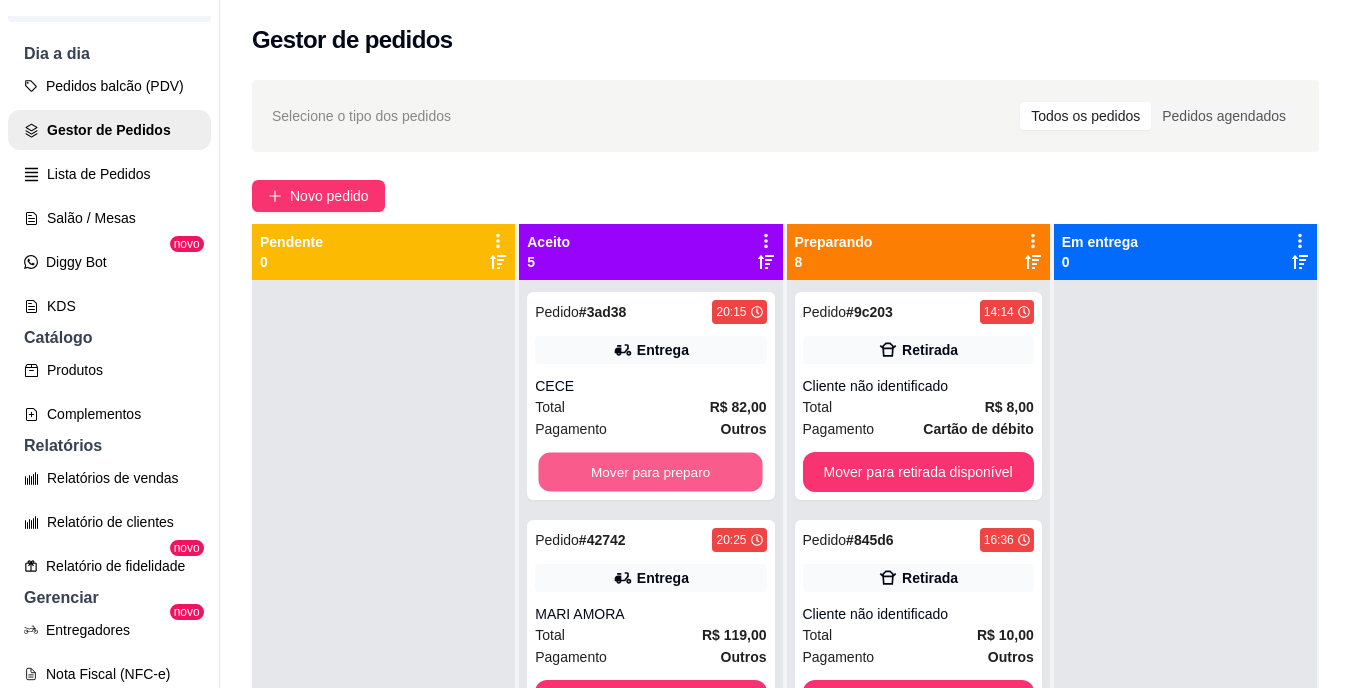 click on "Mover para preparo" at bounding box center (651, 472) 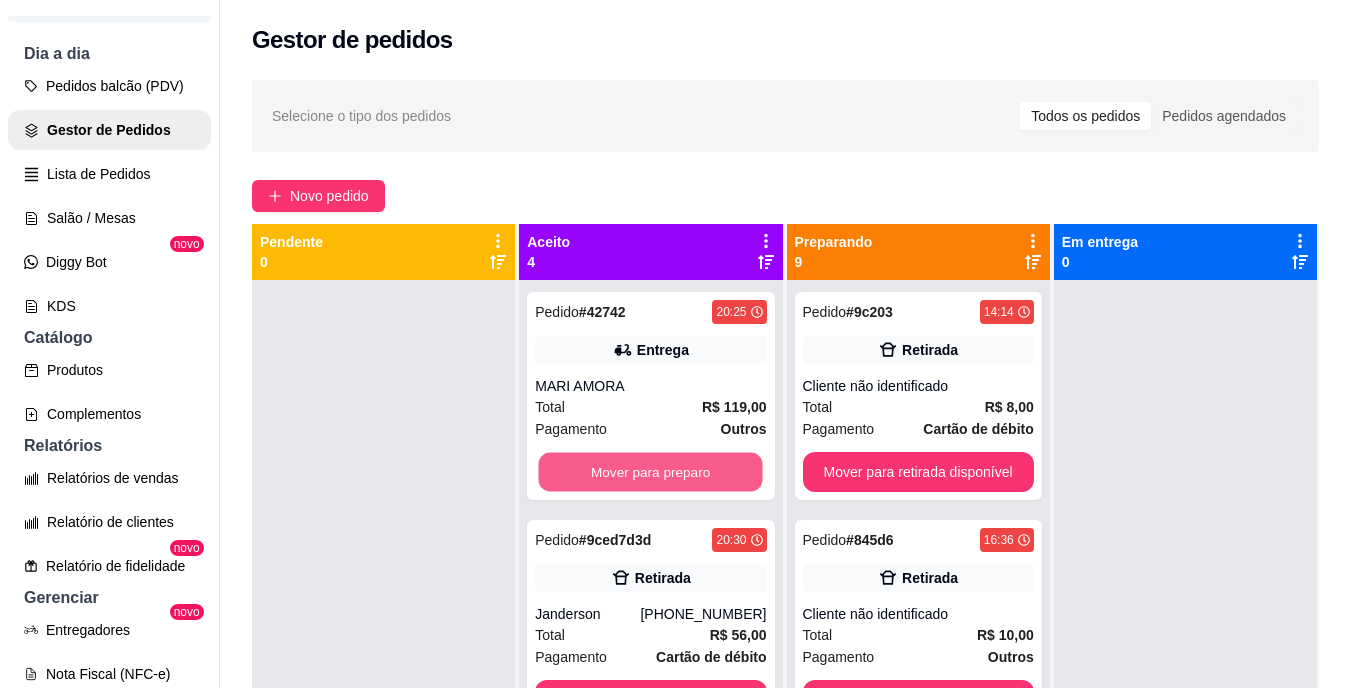 click on "Mover para preparo" at bounding box center (651, 472) 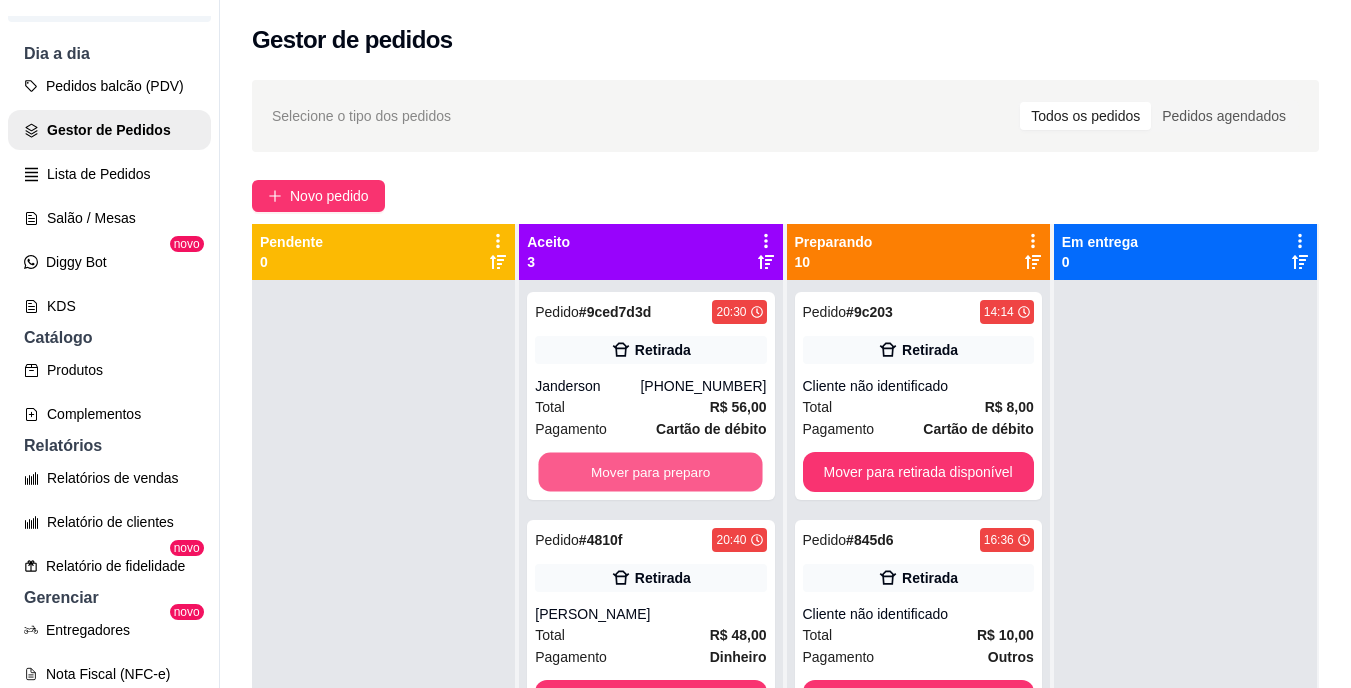 click on "Mover para preparo" at bounding box center [651, 472] 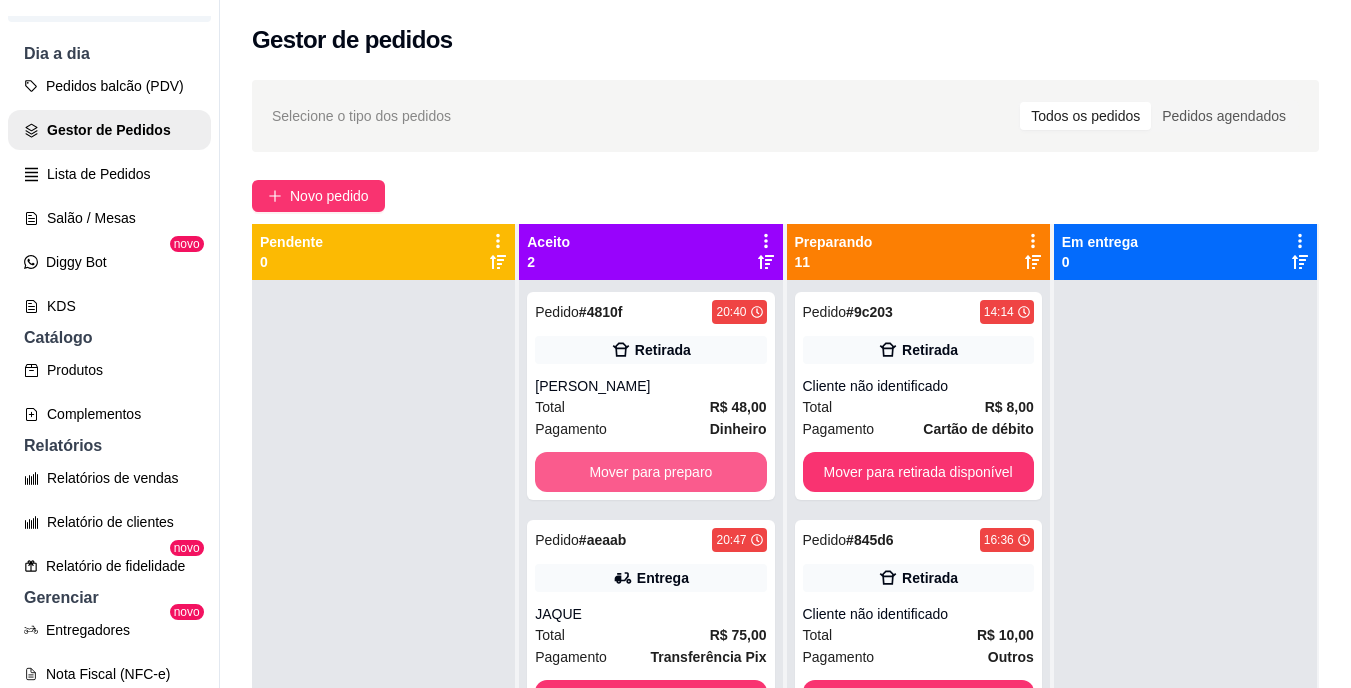 click on "Mover para preparo" at bounding box center (650, 472) 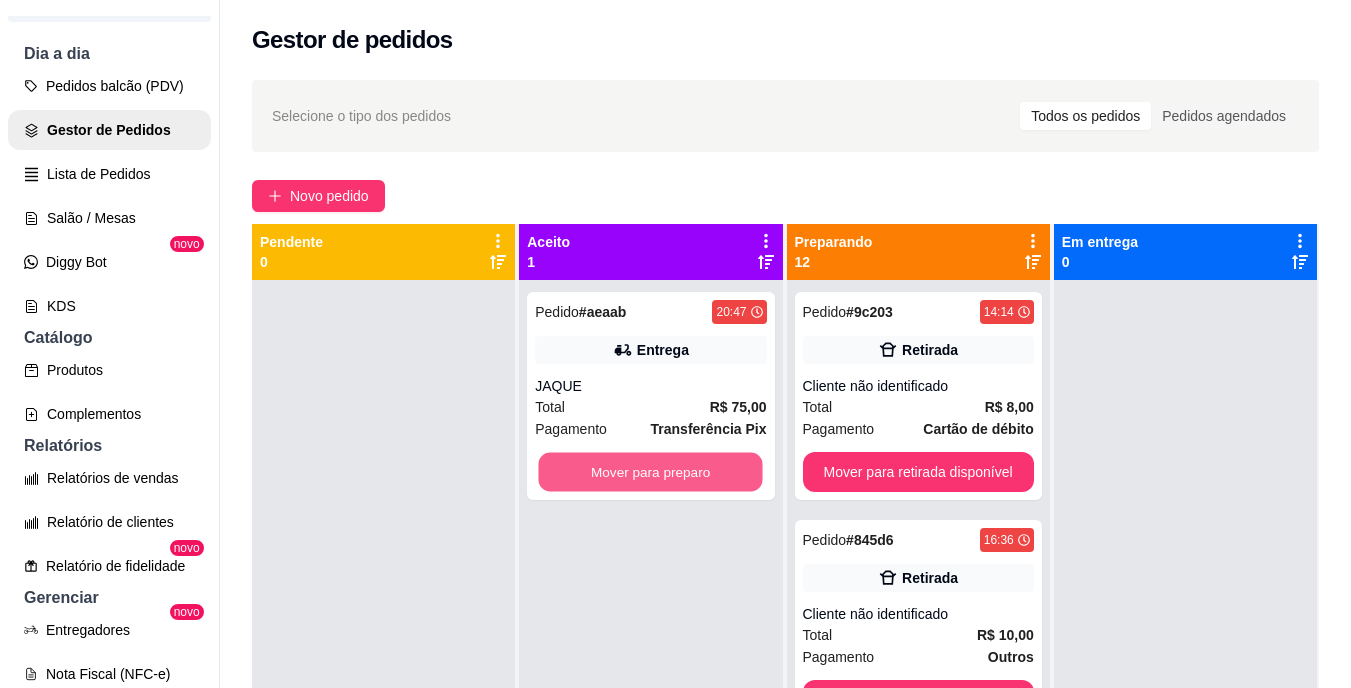 click on "Mover para preparo" at bounding box center [651, 472] 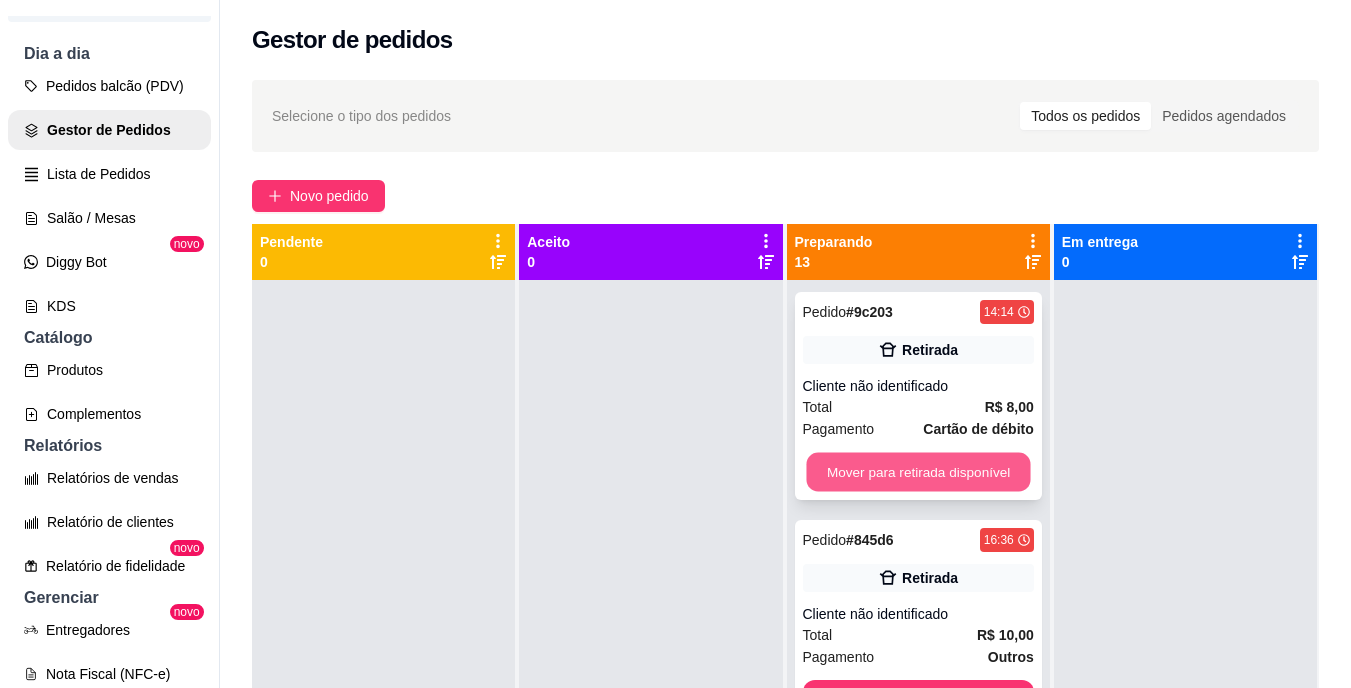click on "Mover para retirada disponível" at bounding box center (918, 472) 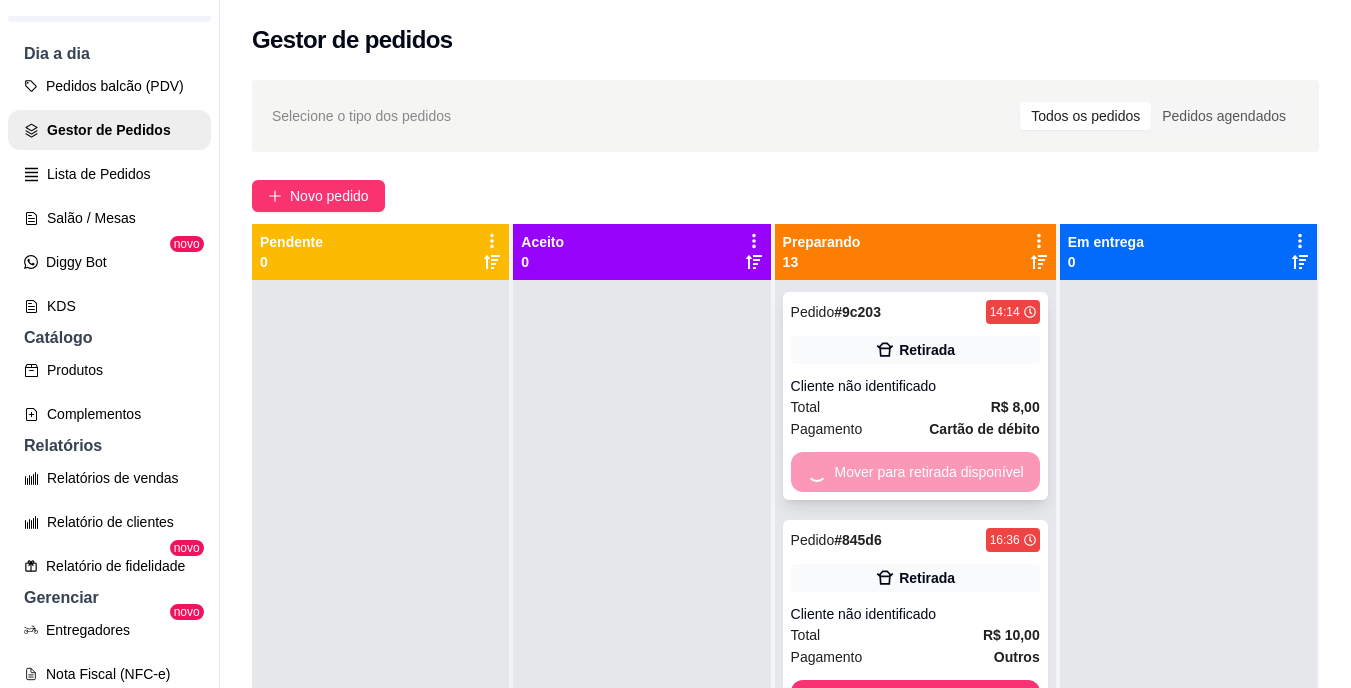 click on "Mover para retirada disponível" at bounding box center (915, 472) 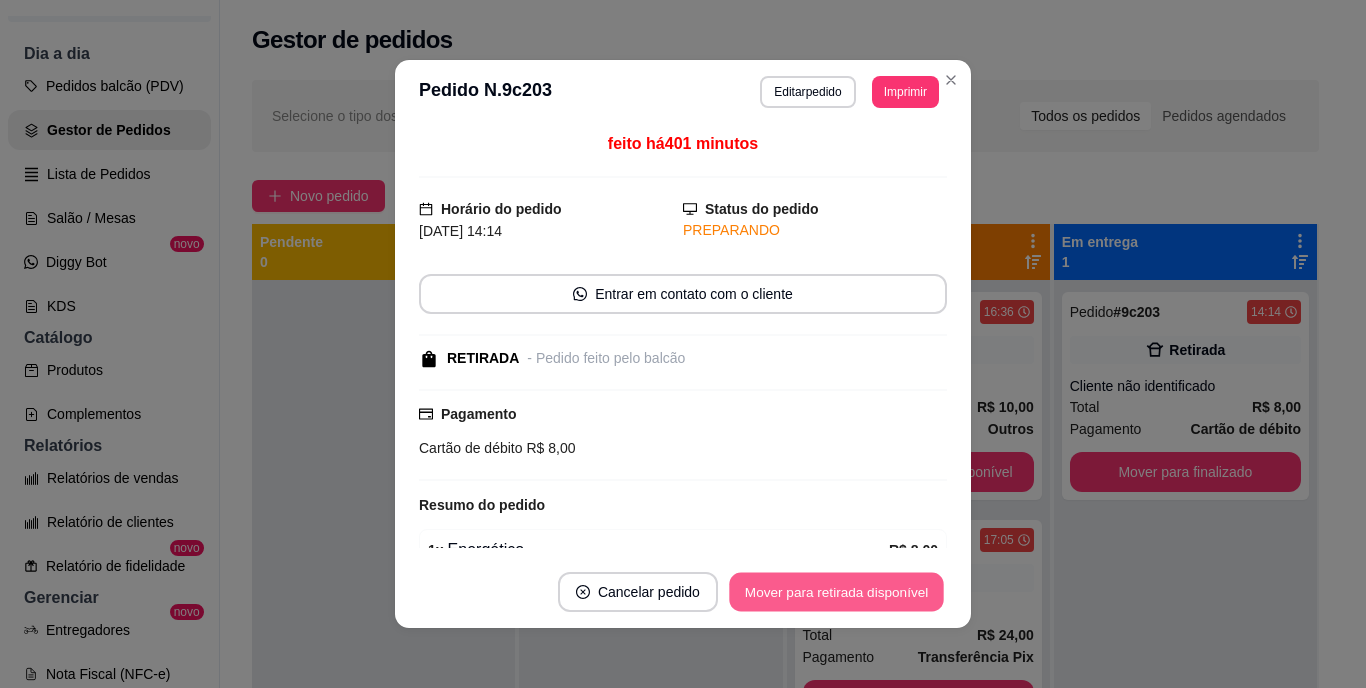 click on "Mover para retirada disponível" at bounding box center [836, 592] 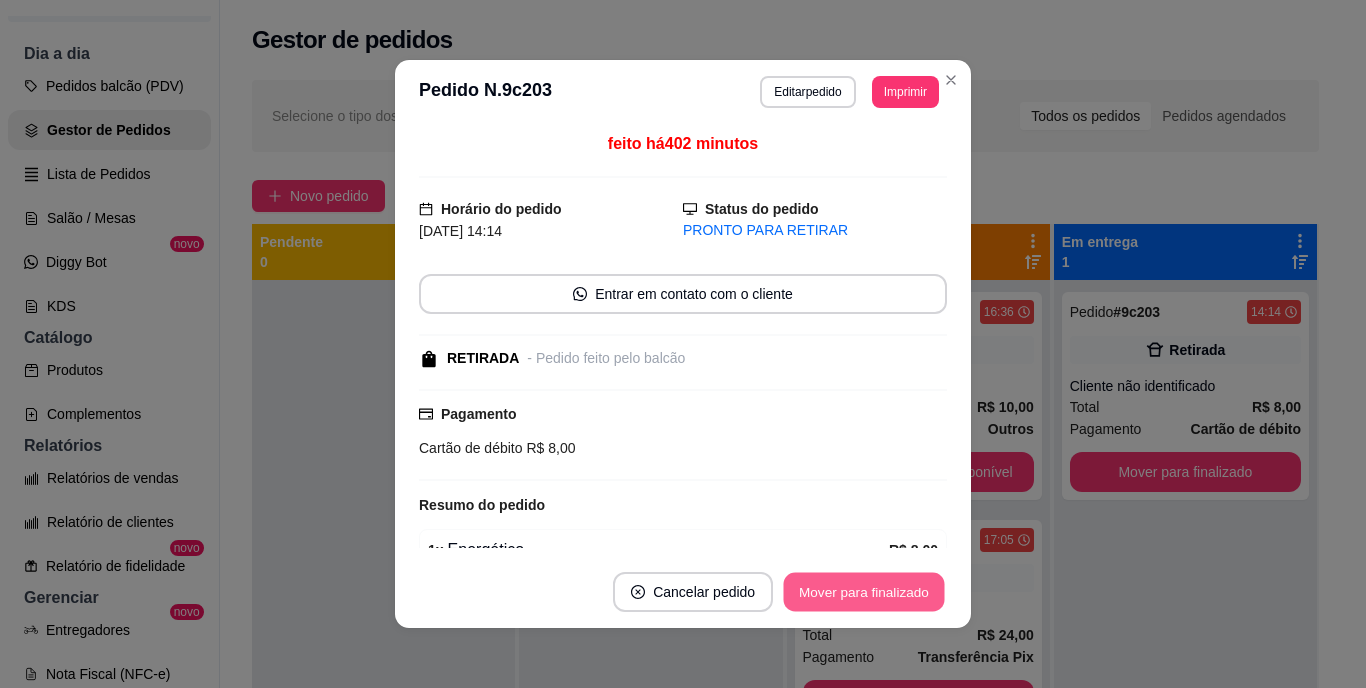 click on "Mover para finalizado" at bounding box center (864, 592) 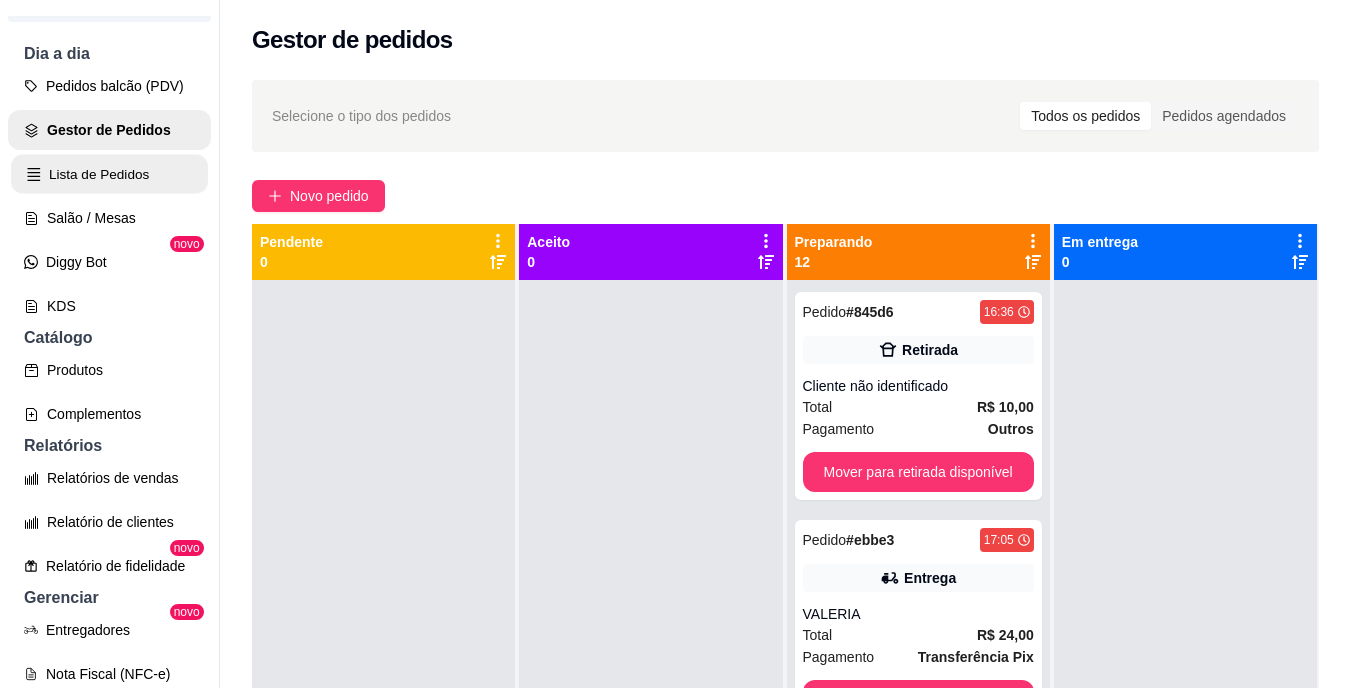 click on "Lista de Pedidos" at bounding box center [109, 174] 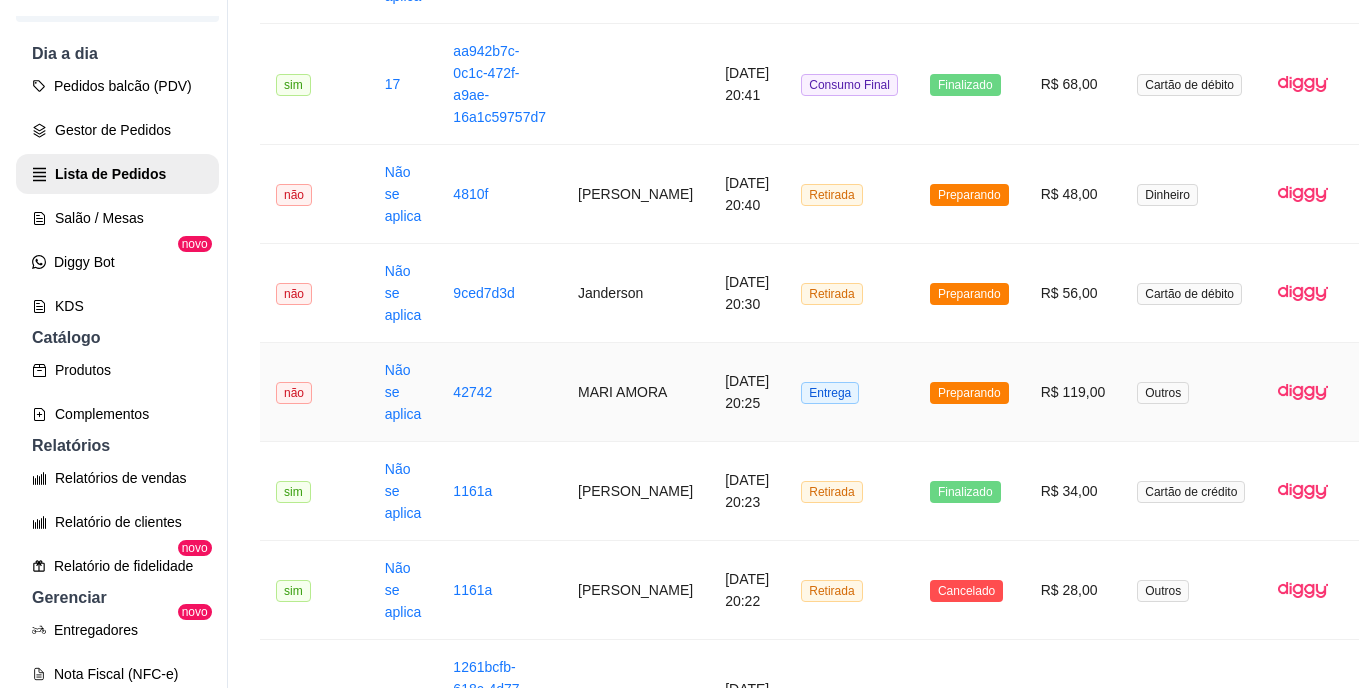 scroll, scrollTop: 416, scrollLeft: 0, axis: vertical 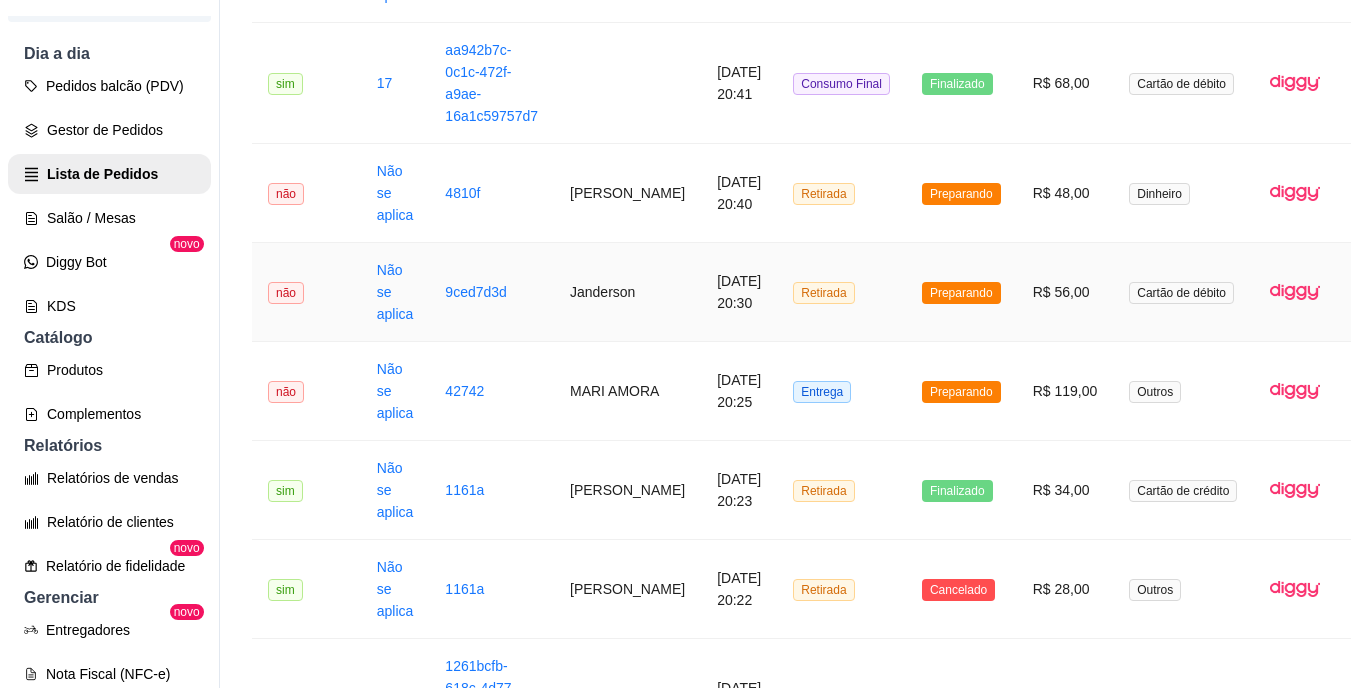 click on "Retirada" at bounding box center (823, 293) 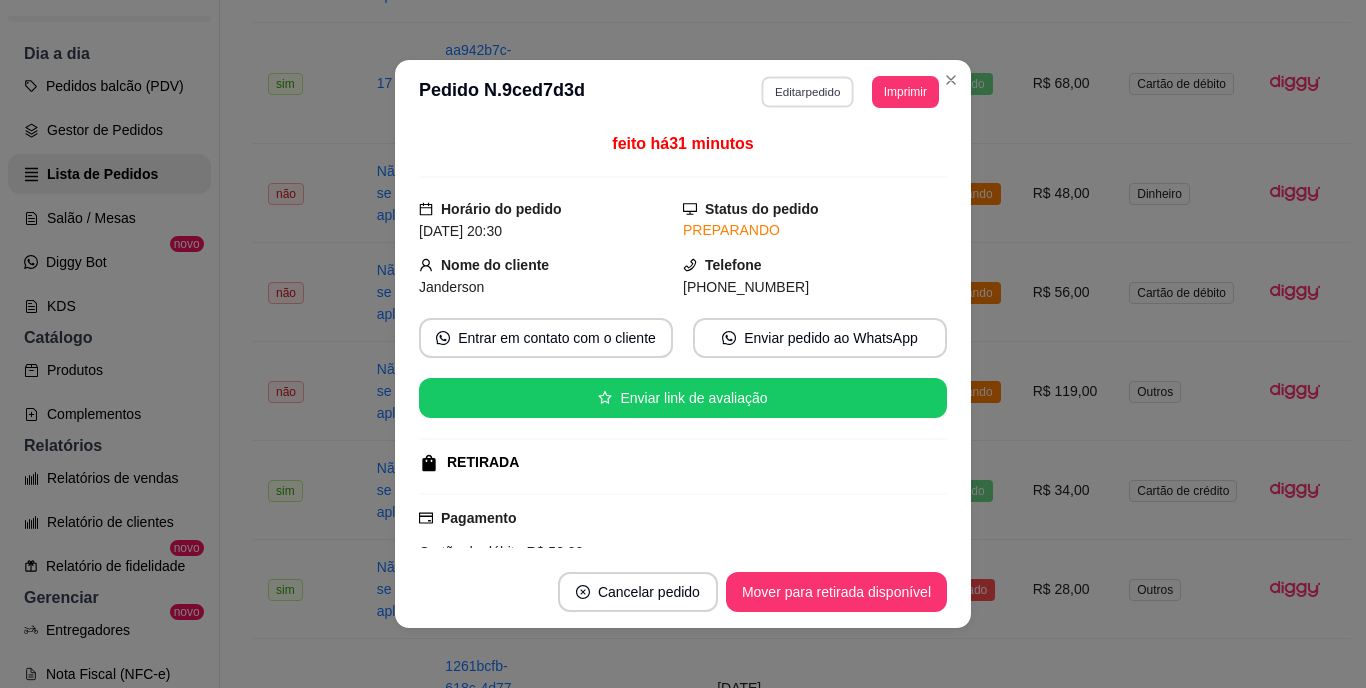 click on "Editar  pedido" at bounding box center [808, 91] 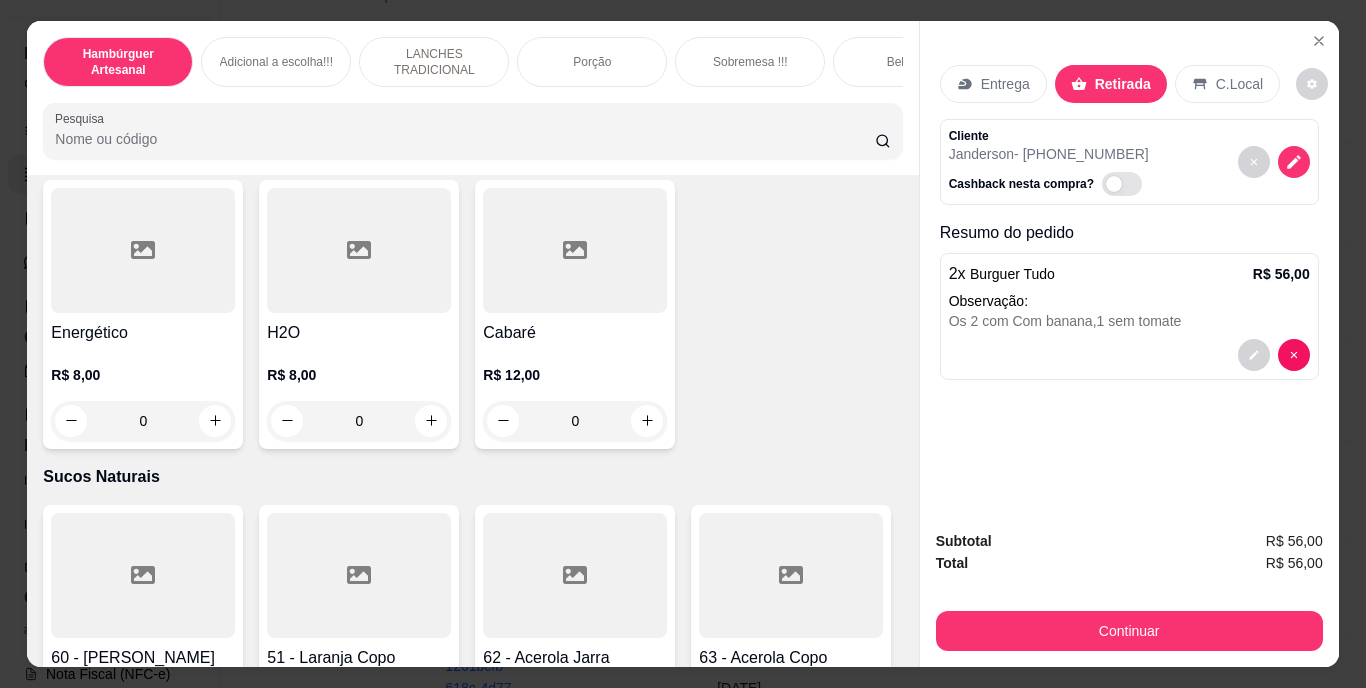 scroll, scrollTop: 5865, scrollLeft: 0, axis: vertical 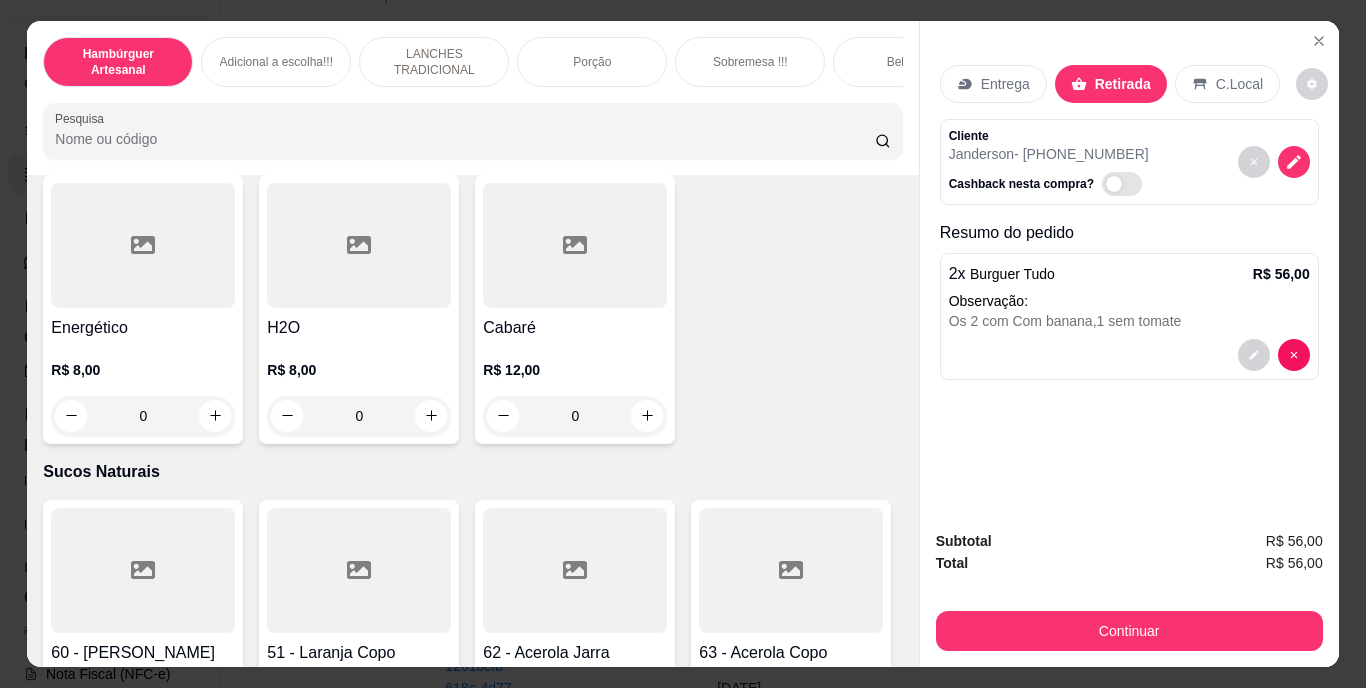 click 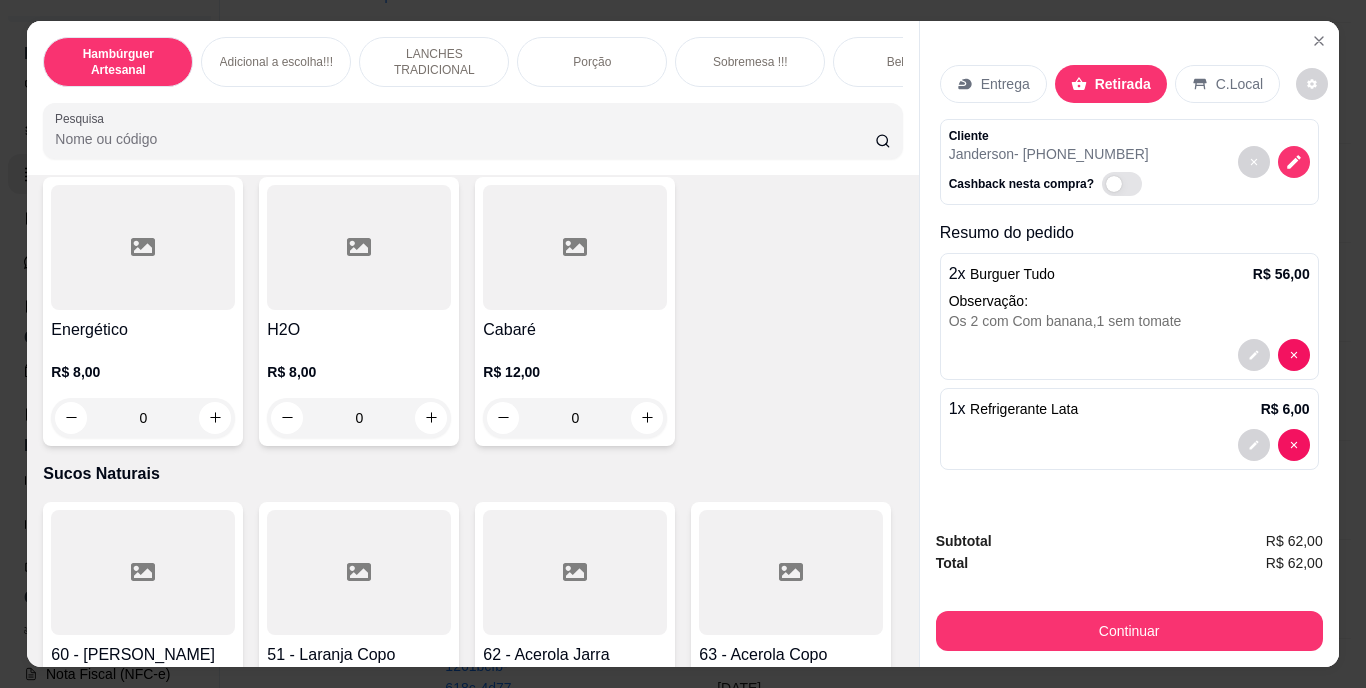 scroll, scrollTop: 5866, scrollLeft: 0, axis: vertical 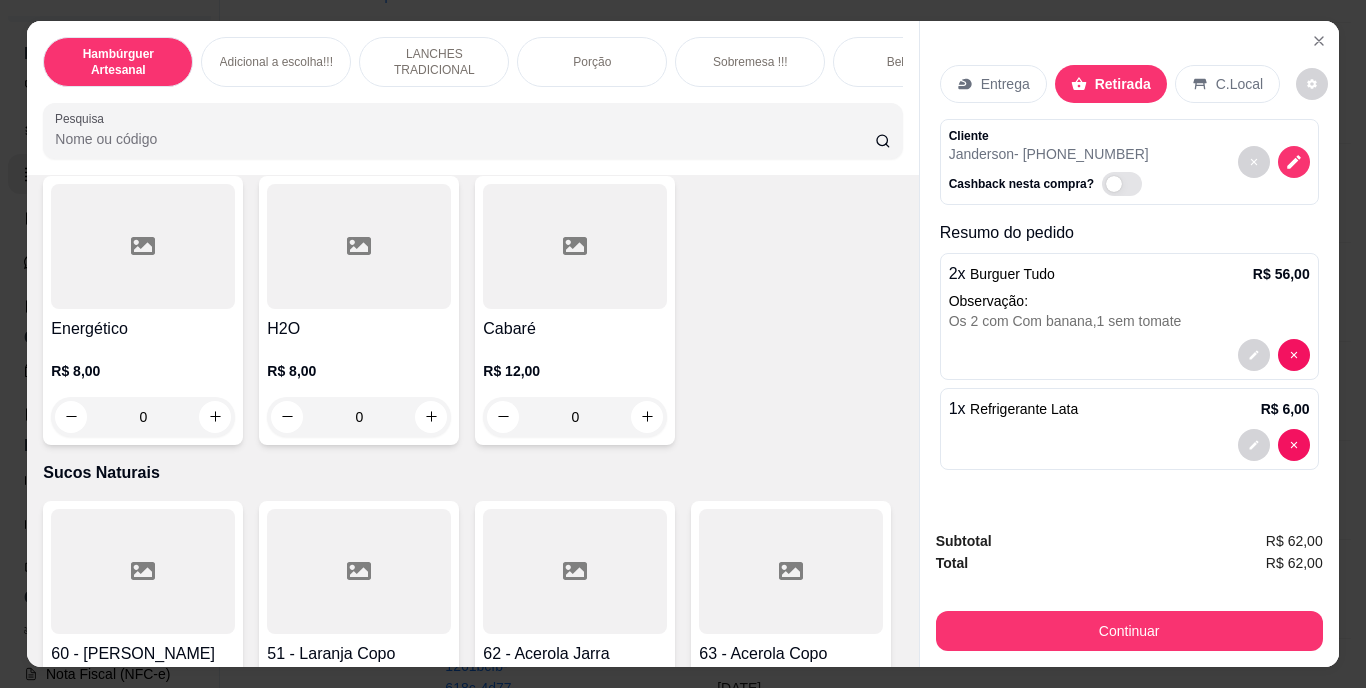 click 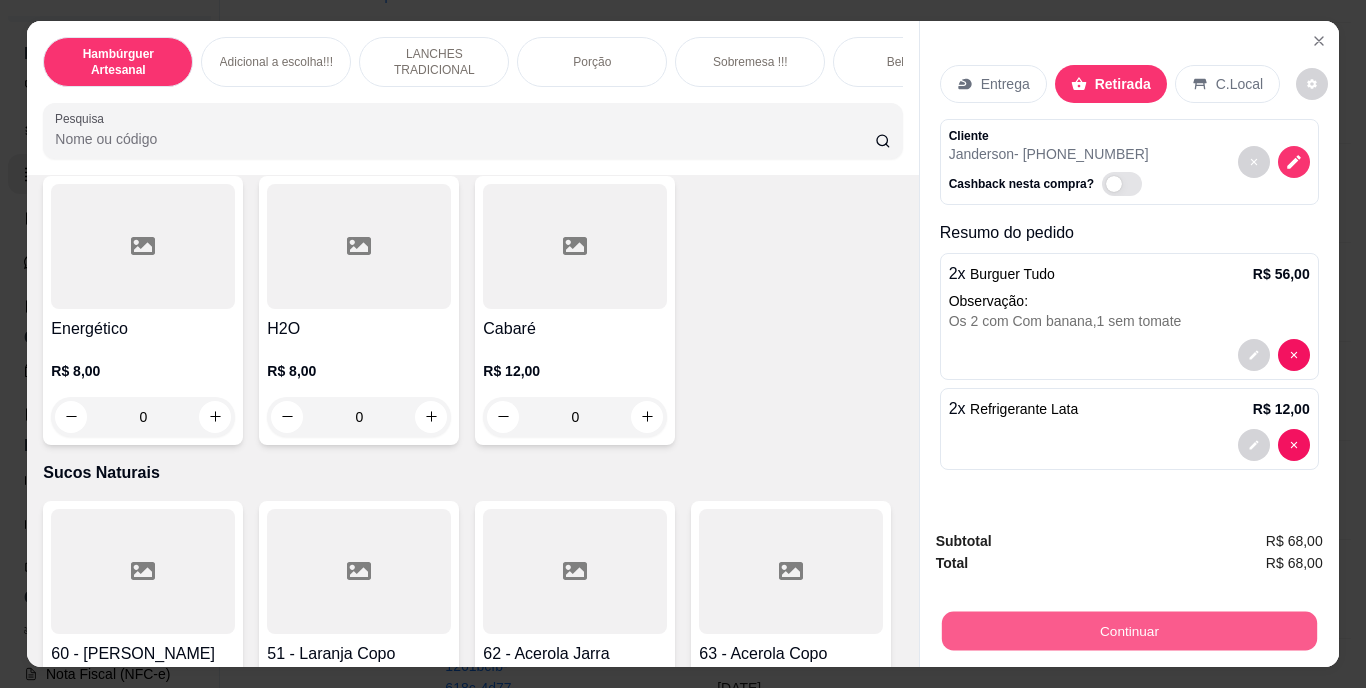 click on "Continuar" at bounding box center (1128, 631) 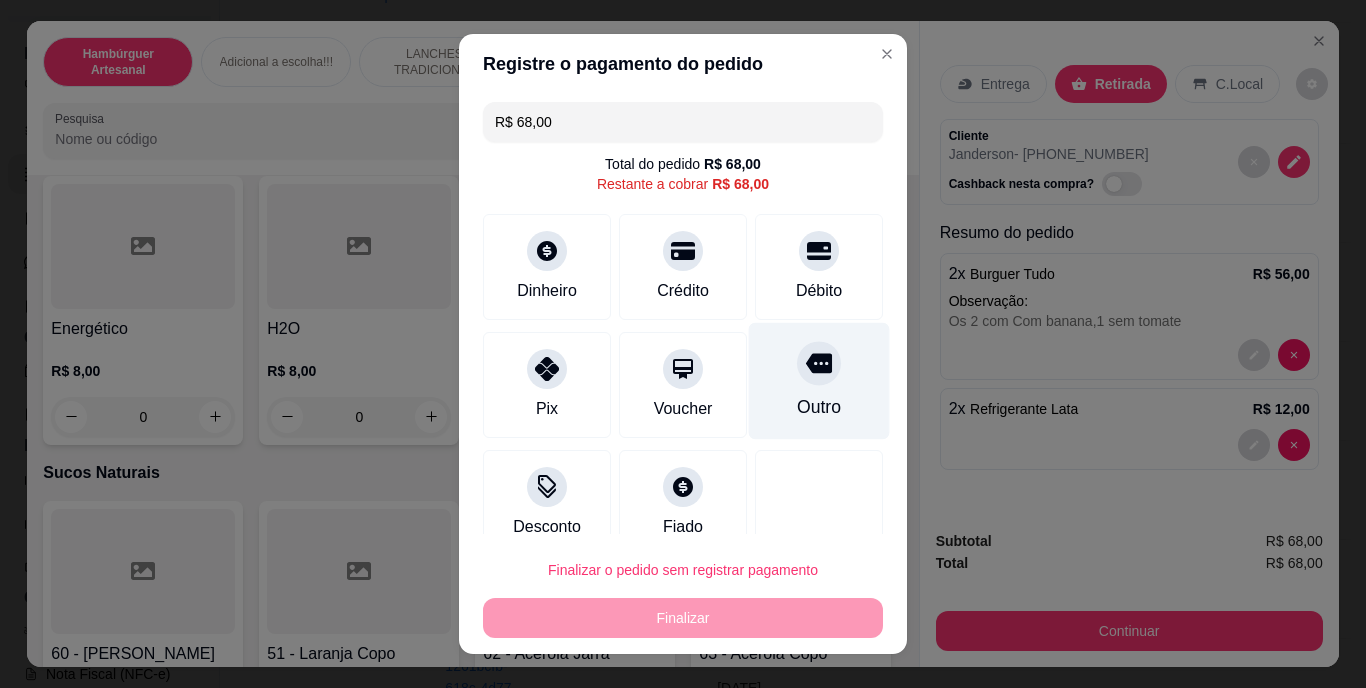 click 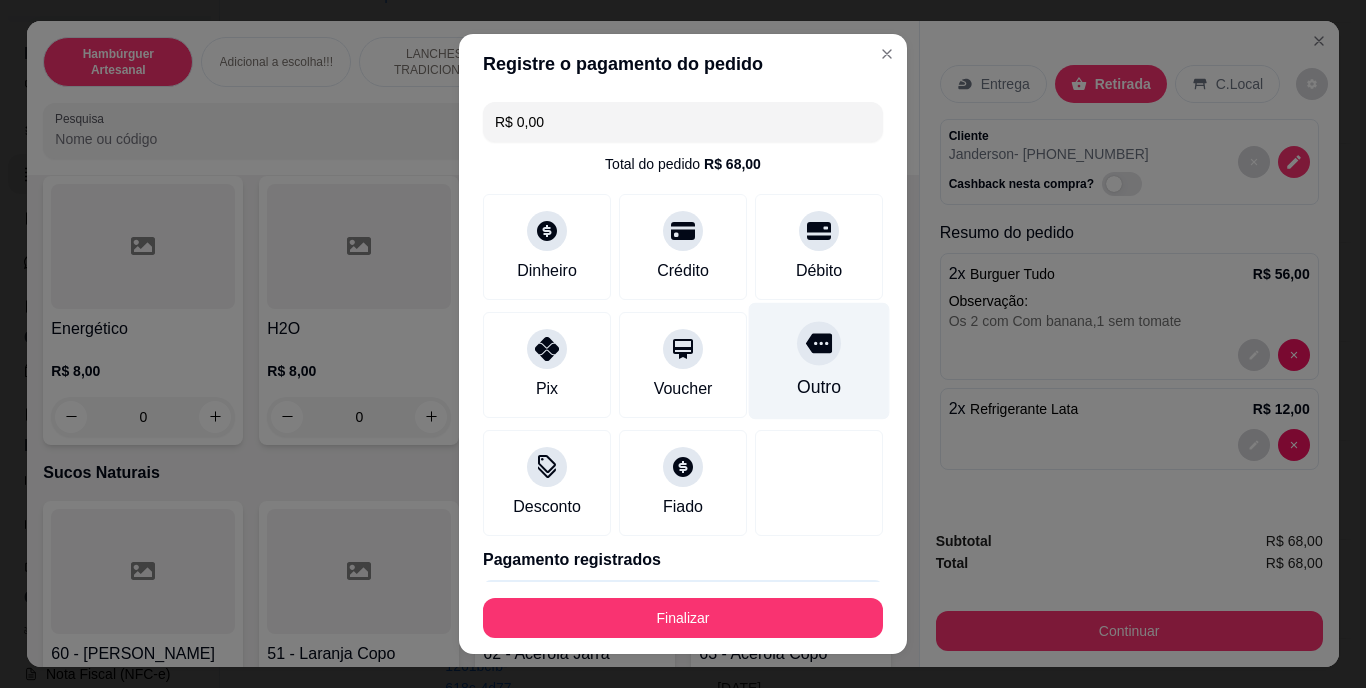 type on "R$ 0,00" 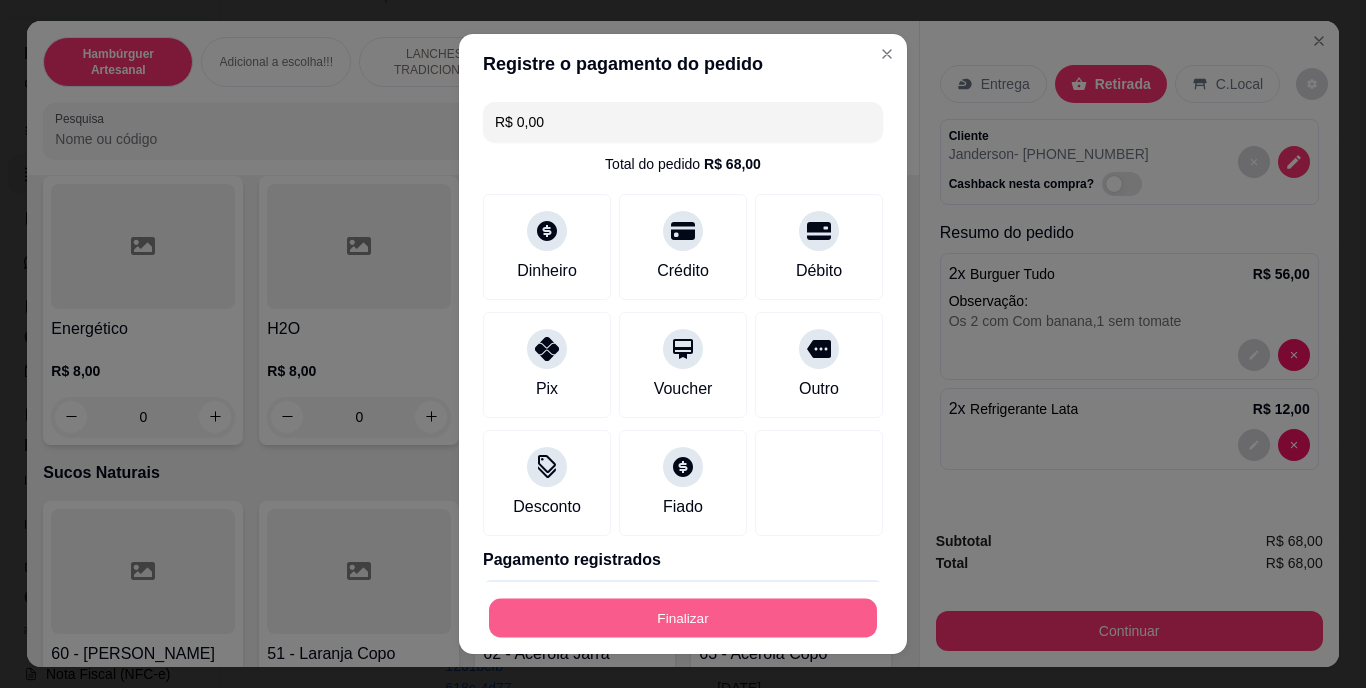 click on "Finalizar" at bounding box center [683, 617] 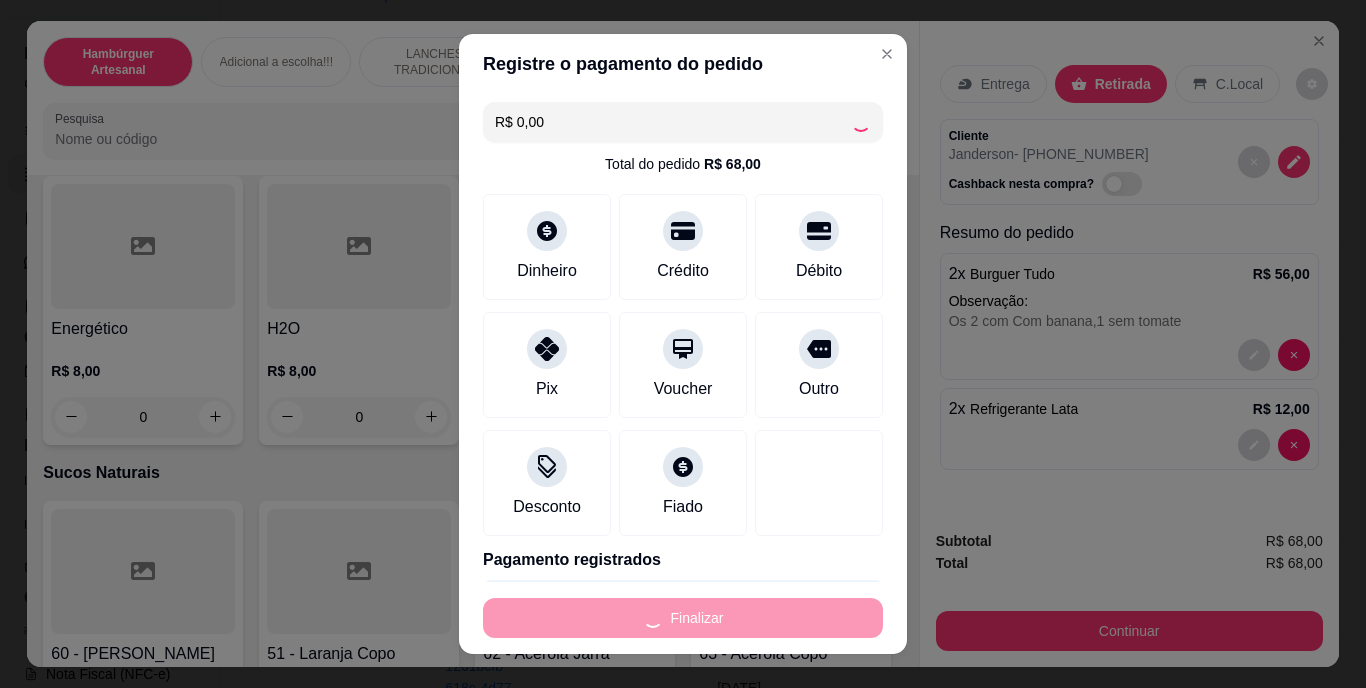 type on "0" 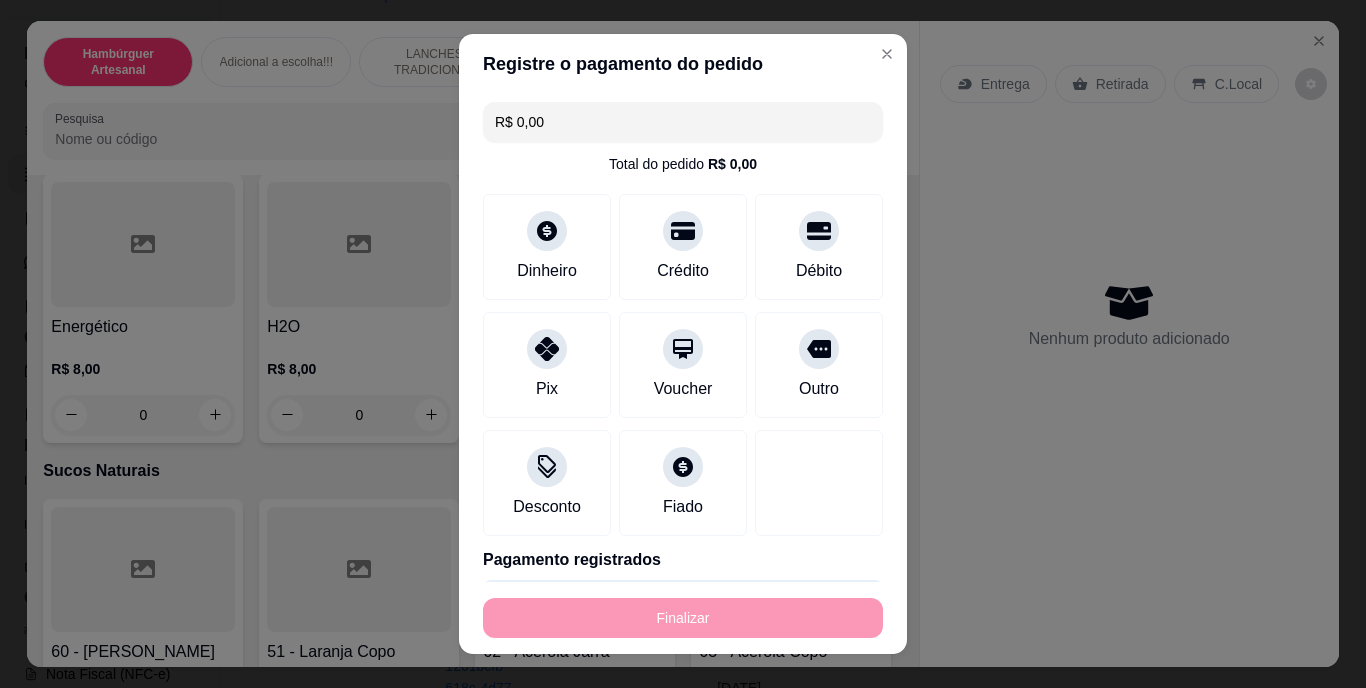 type on "-R$ 68,00" 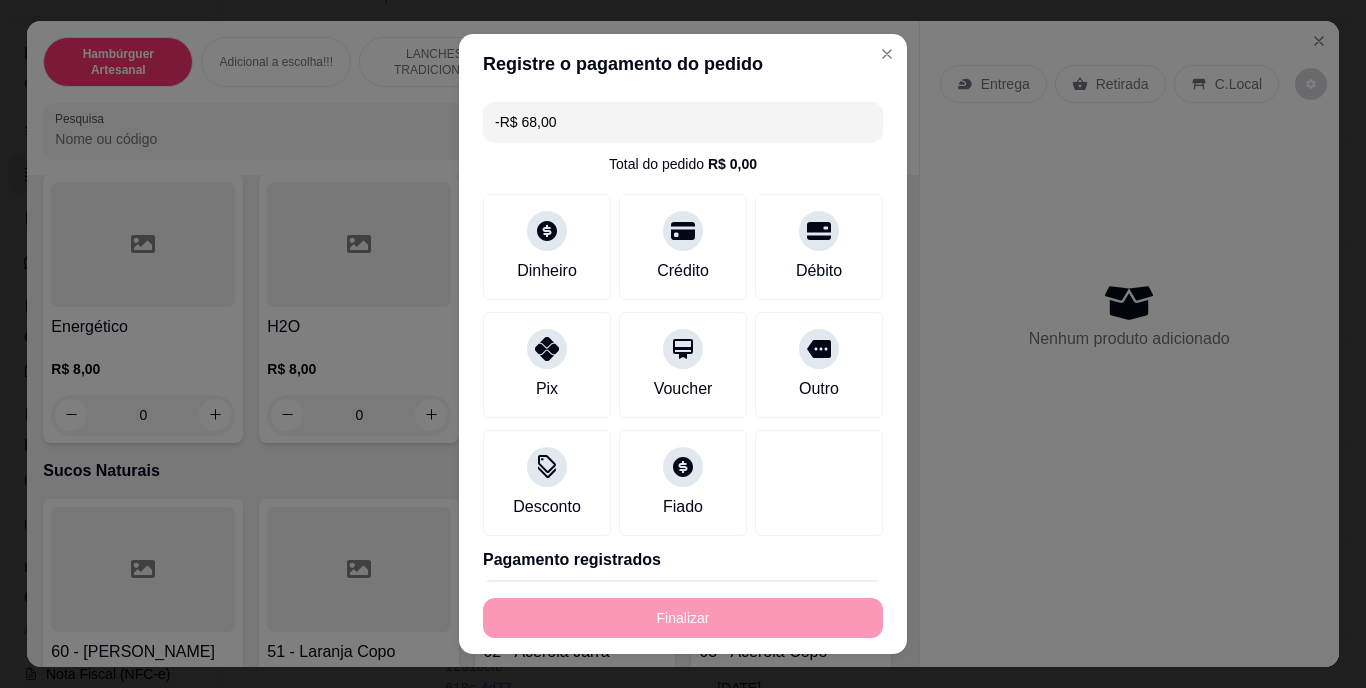 scroll, scrollTop: 5865, scrollLeft: 0, axis: vertical 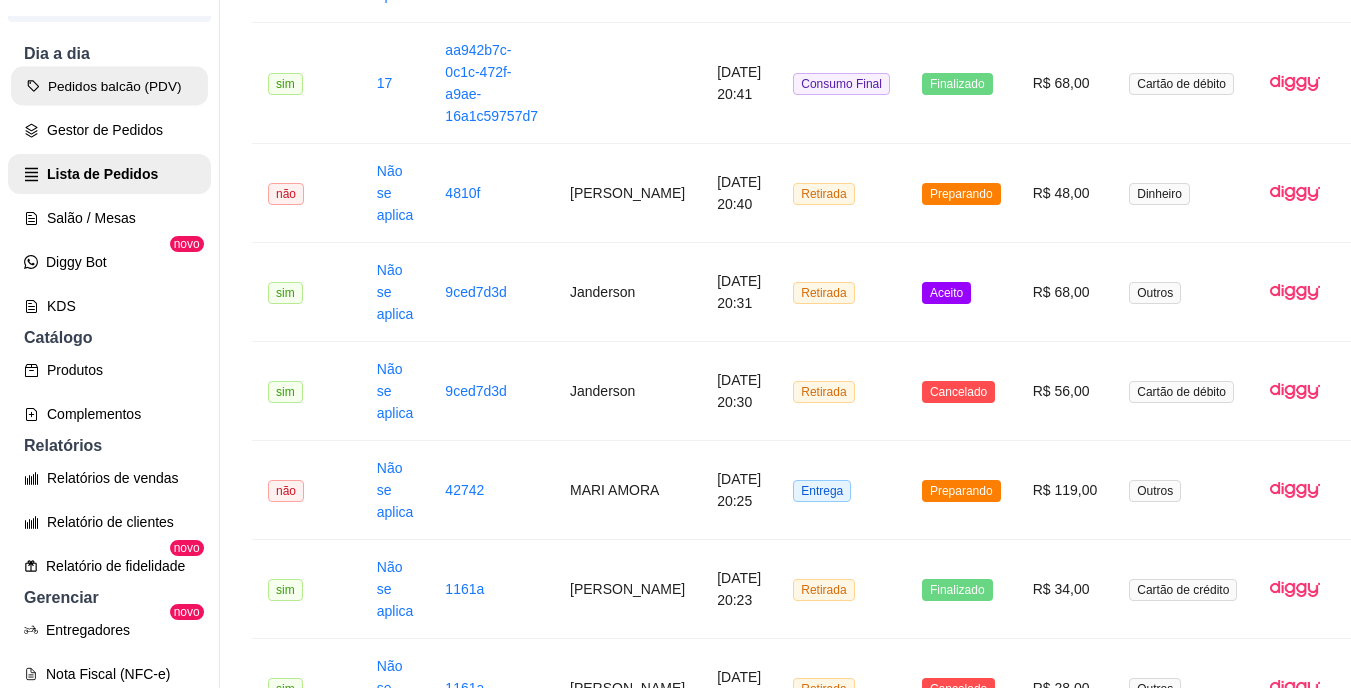 click on "Pedidos balcão (PDV)" at bounding box center [109, 86] 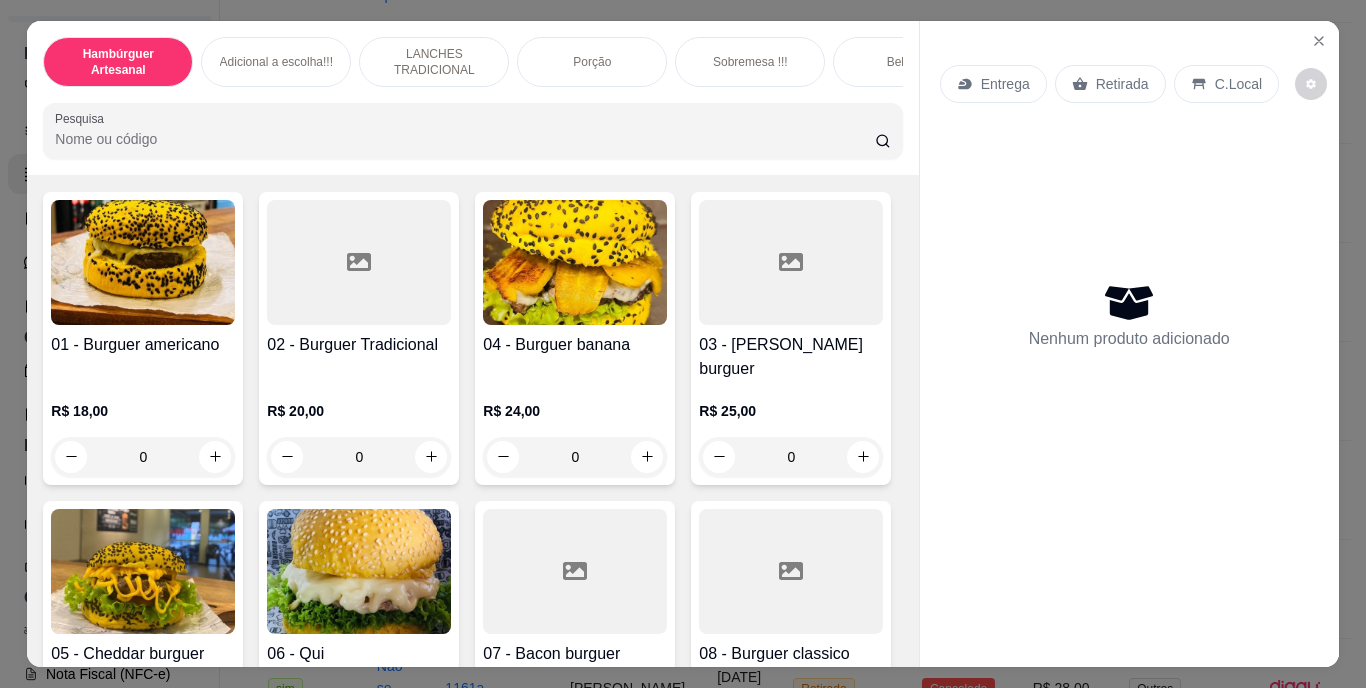 scroll, scrollTop: 115, scrollLeft: 0, axis: vertical 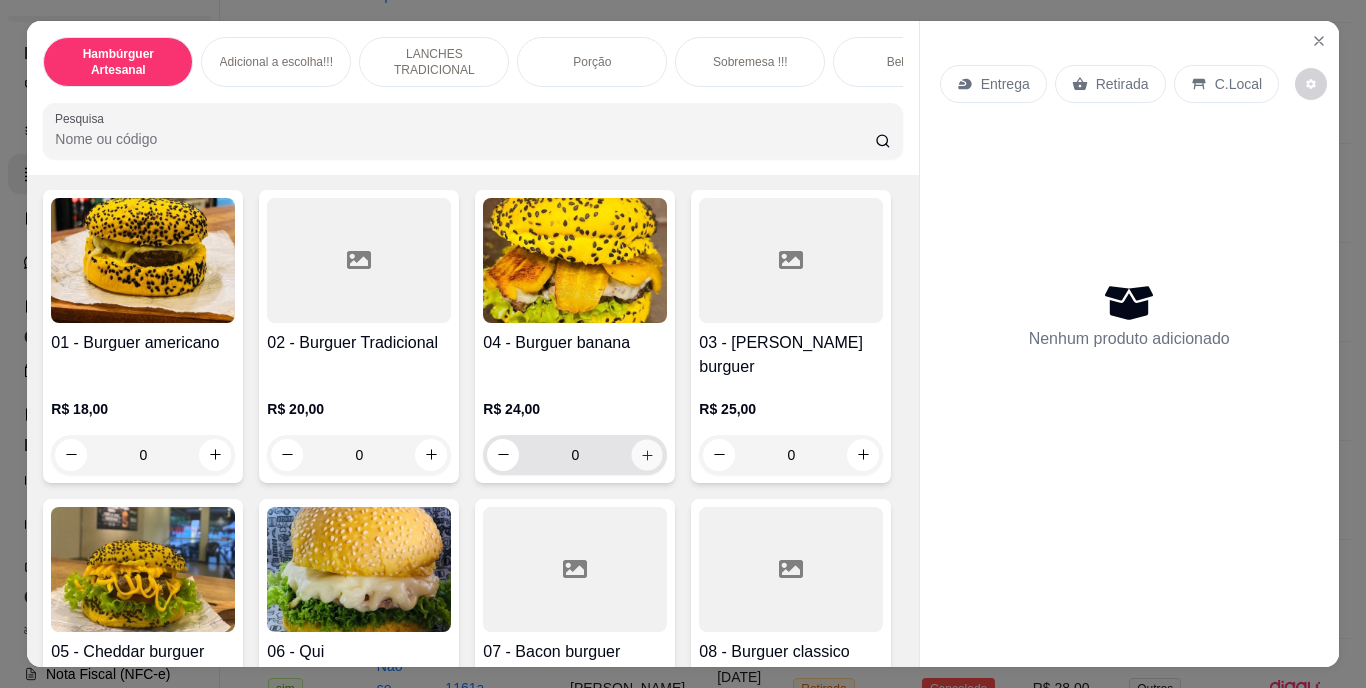 click at bounding box center (647, 454) 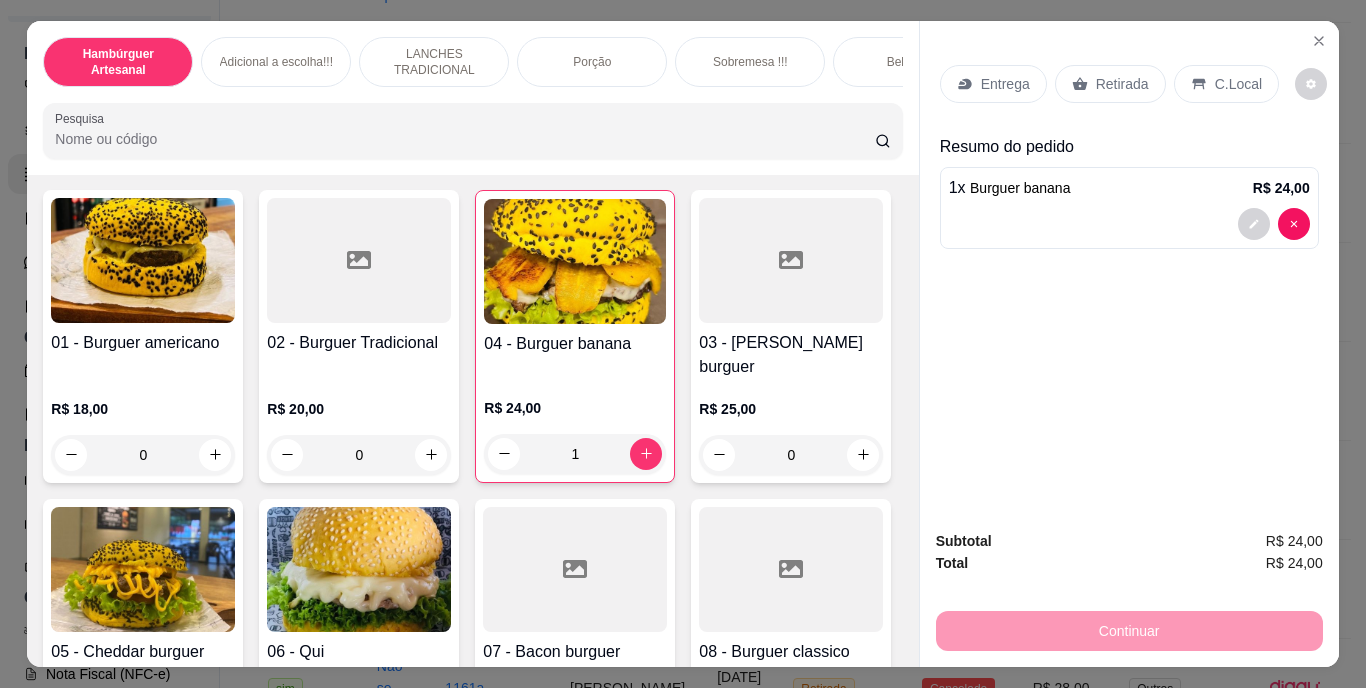 scroll, scrollTop: 51, scrollLeft: 0, axis: vertical 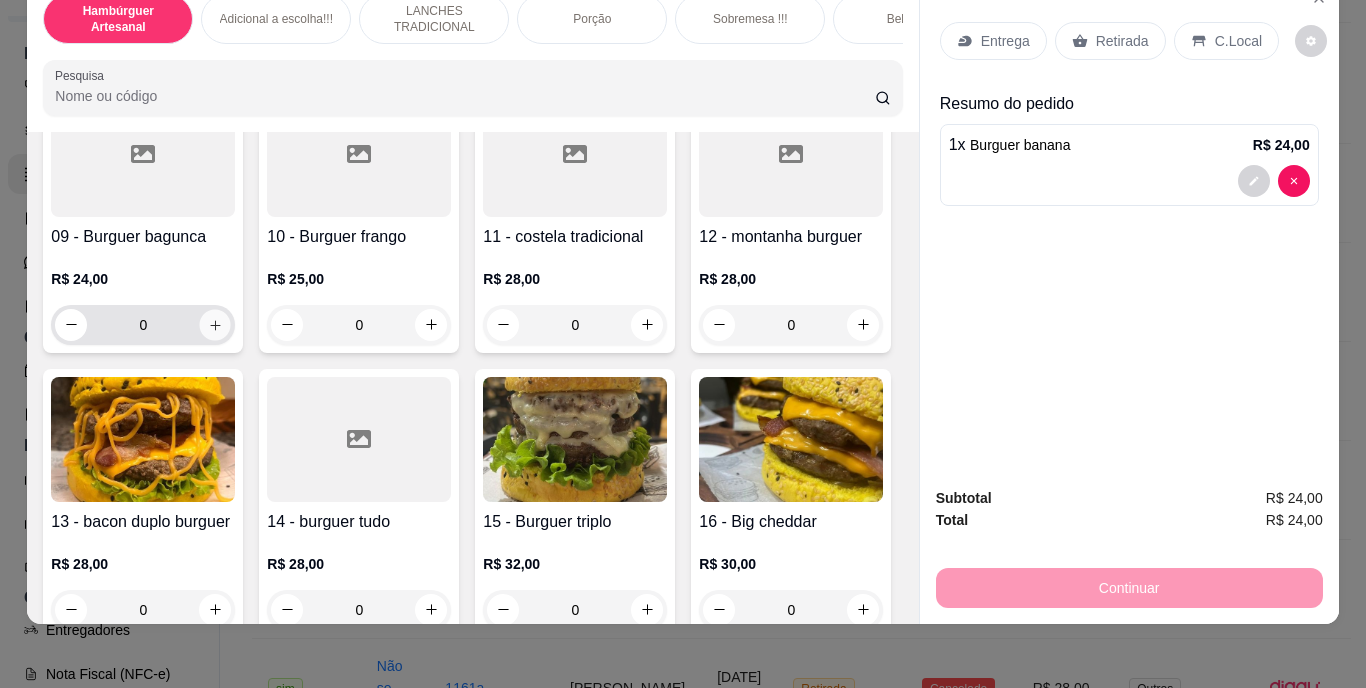 click 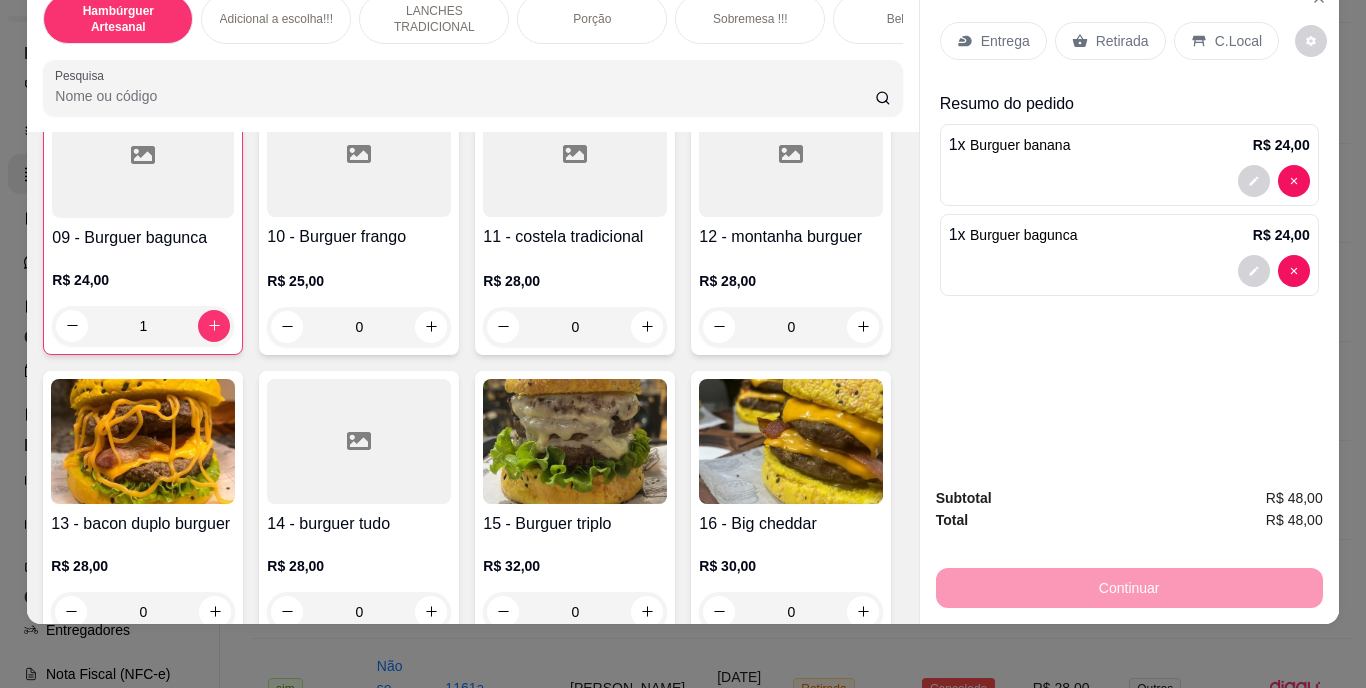 click on "Retirada" at bounding box center (1110, 41) 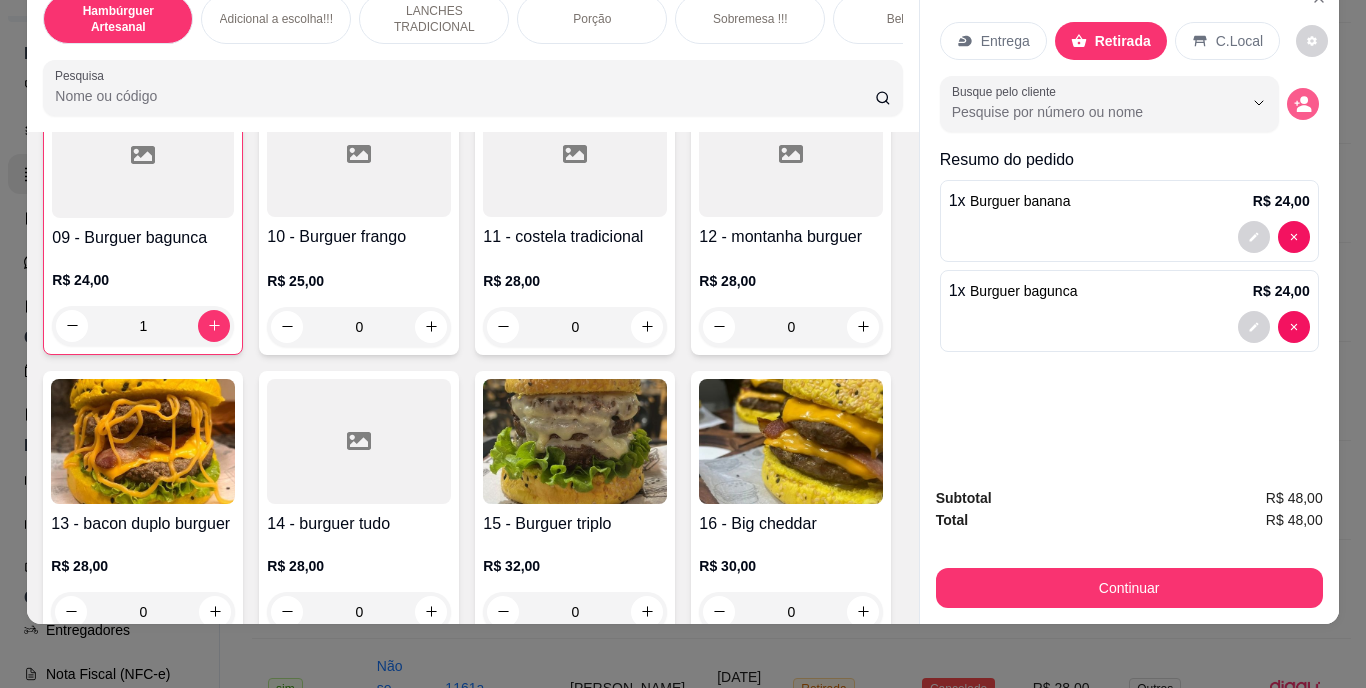 click at bounding box center (1303, 104) 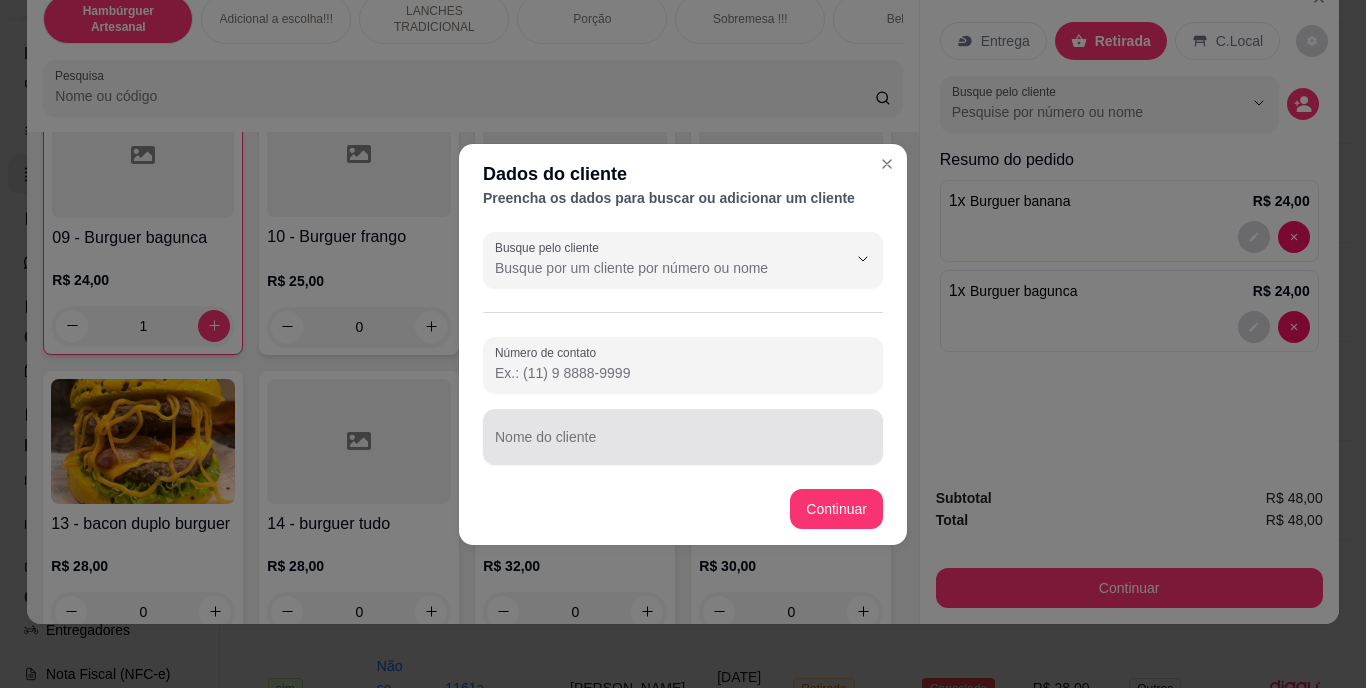 click at bounding box center [683, 437] 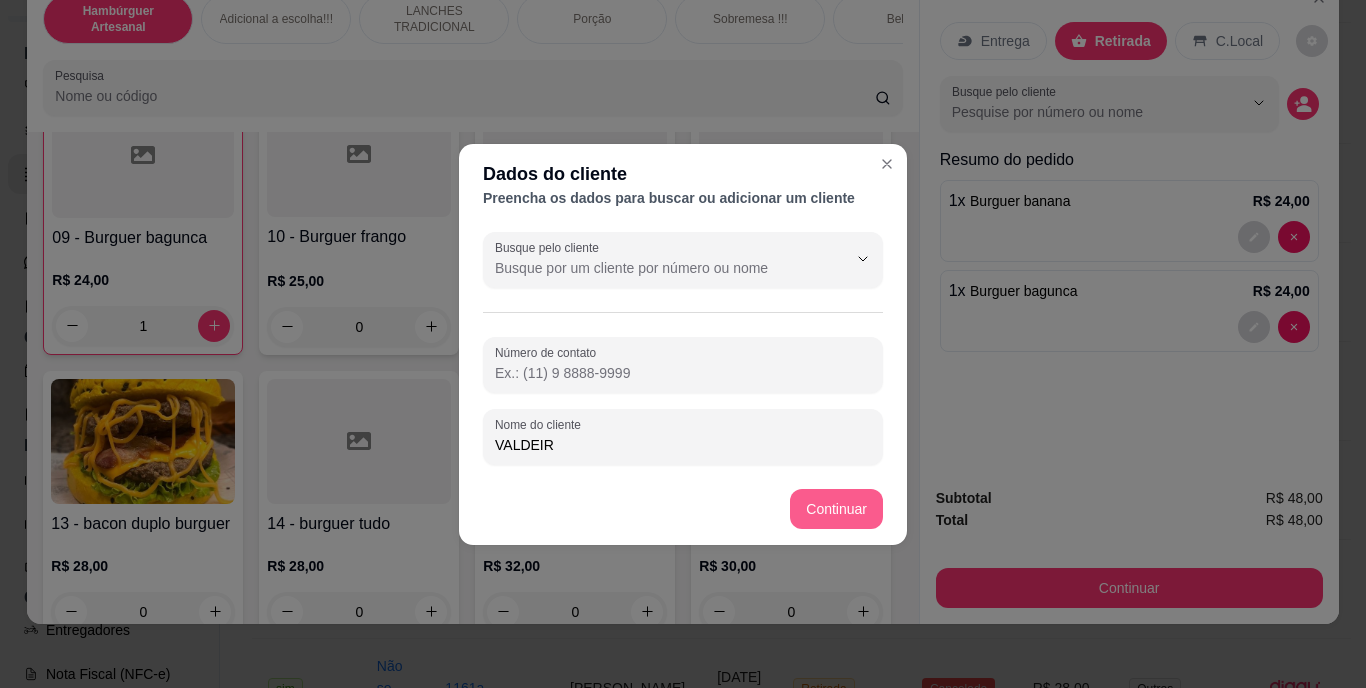 type on "VALDEIR" 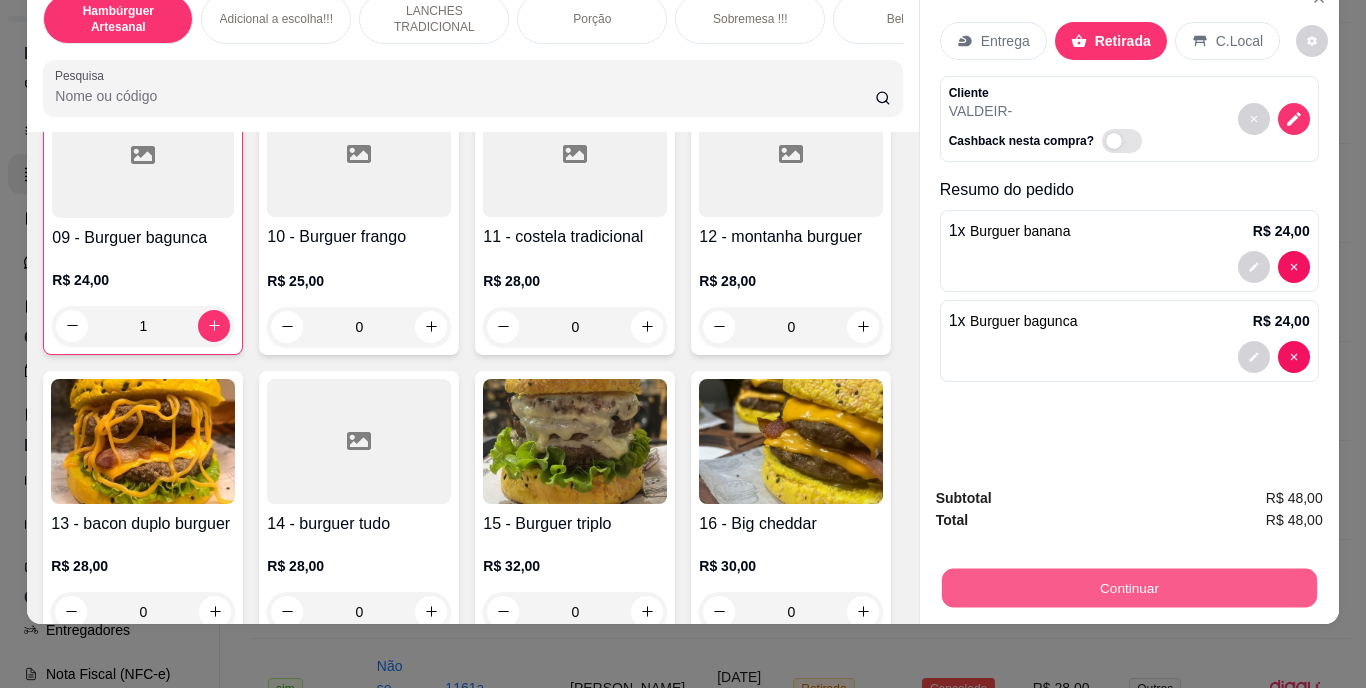click on "Continuar" at bounding box center [1128, 588] 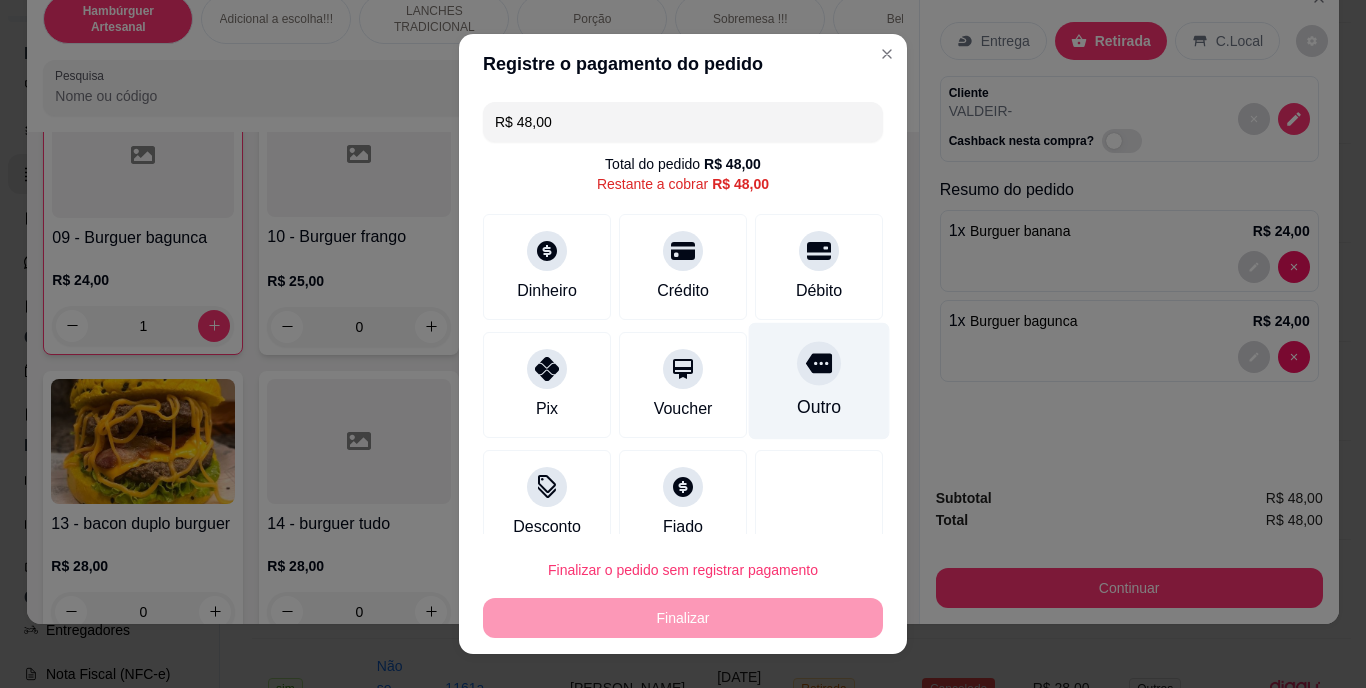 click on "Outro" at bounding box center [819, 381] 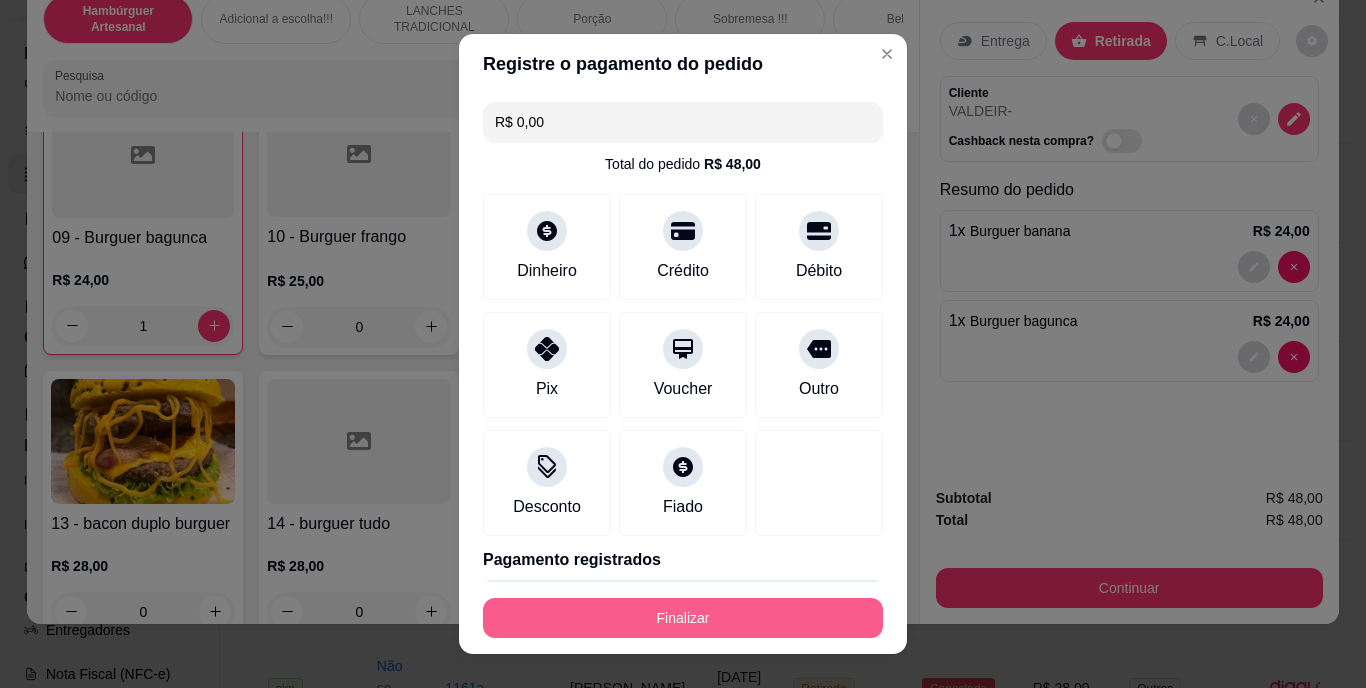 click on "Finalizar" at bounding box center (683, 618) 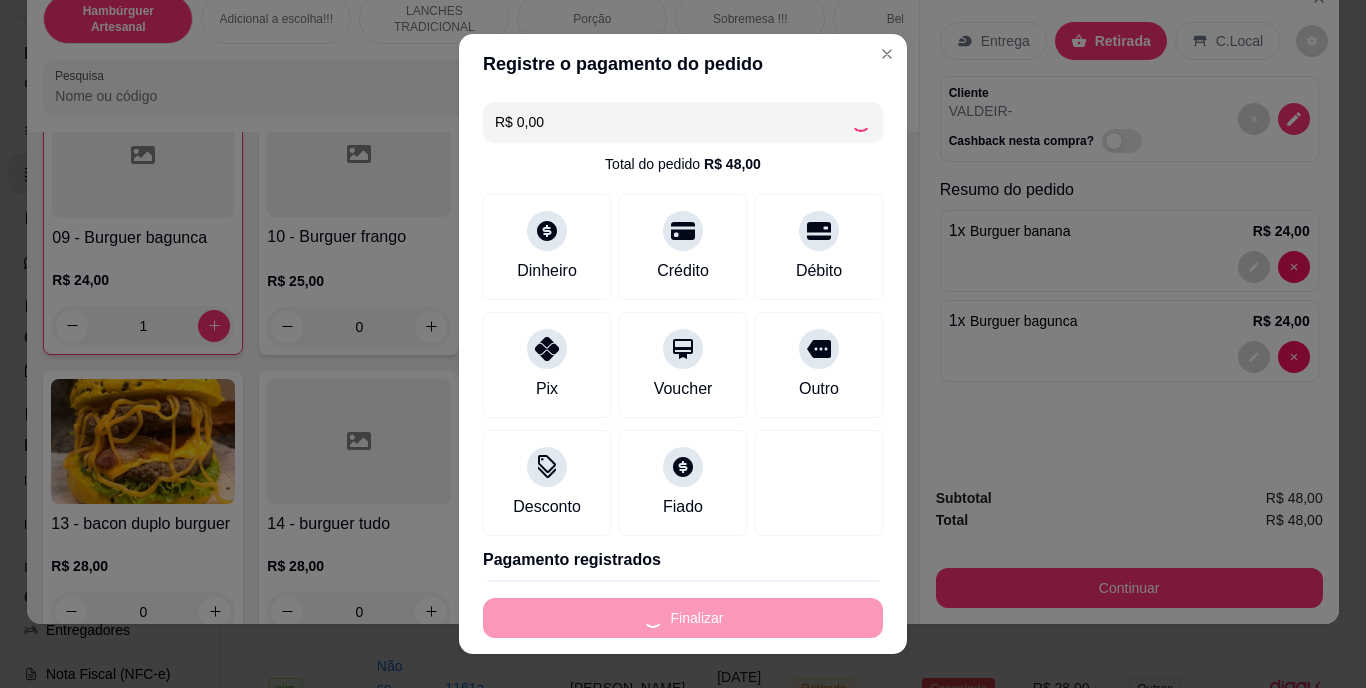 type on "0" 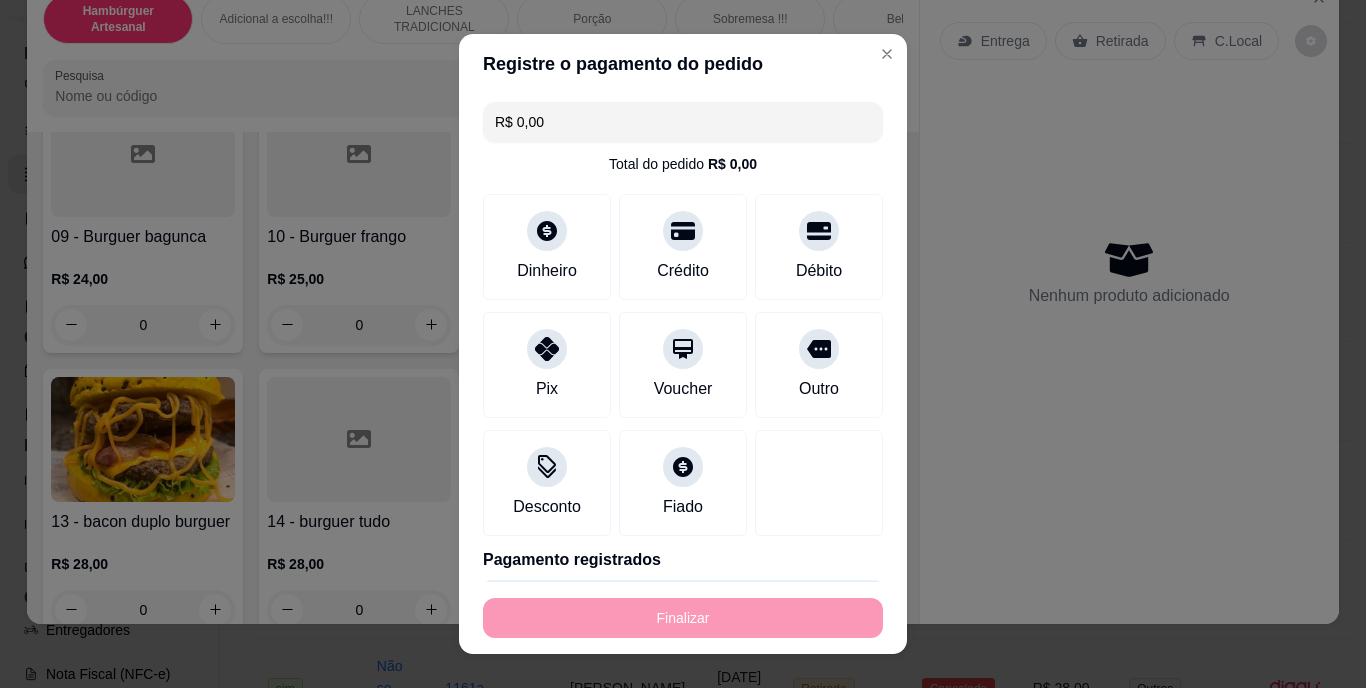 type on "-R$ 48,00" 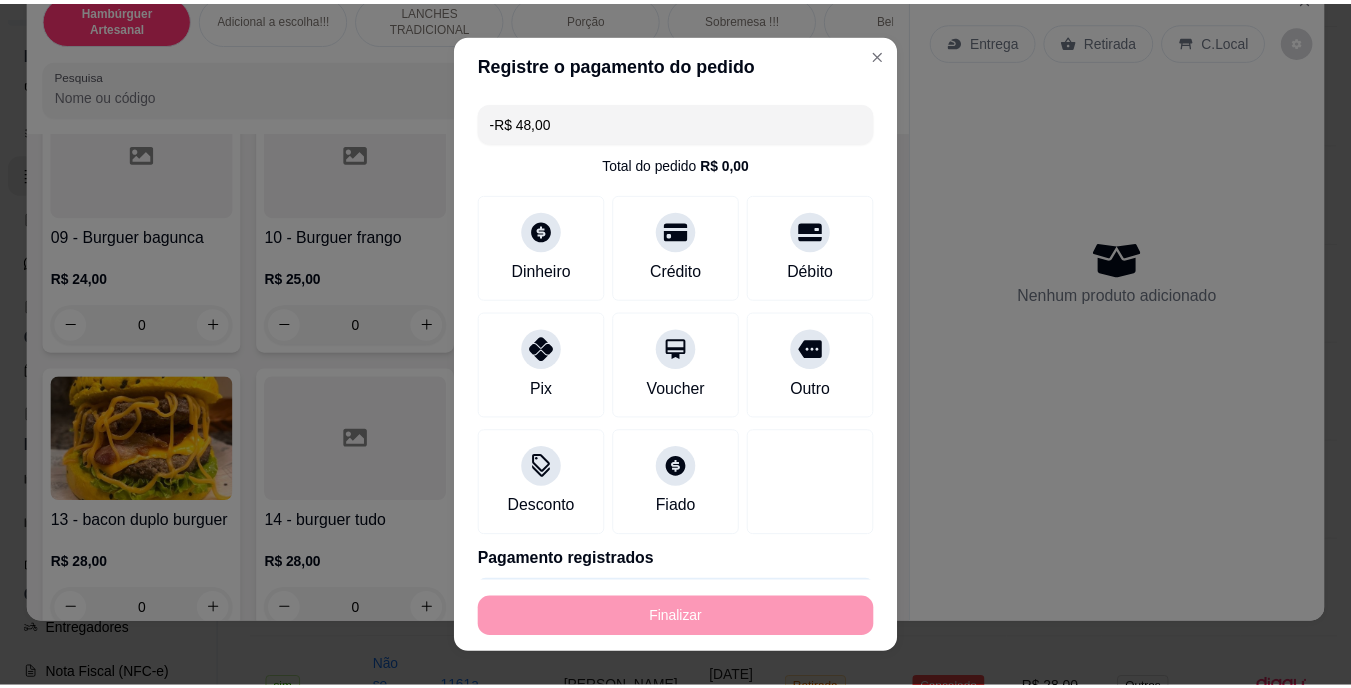scroll, scrollTop: 794, scrollLeft: 0, axis: vertical 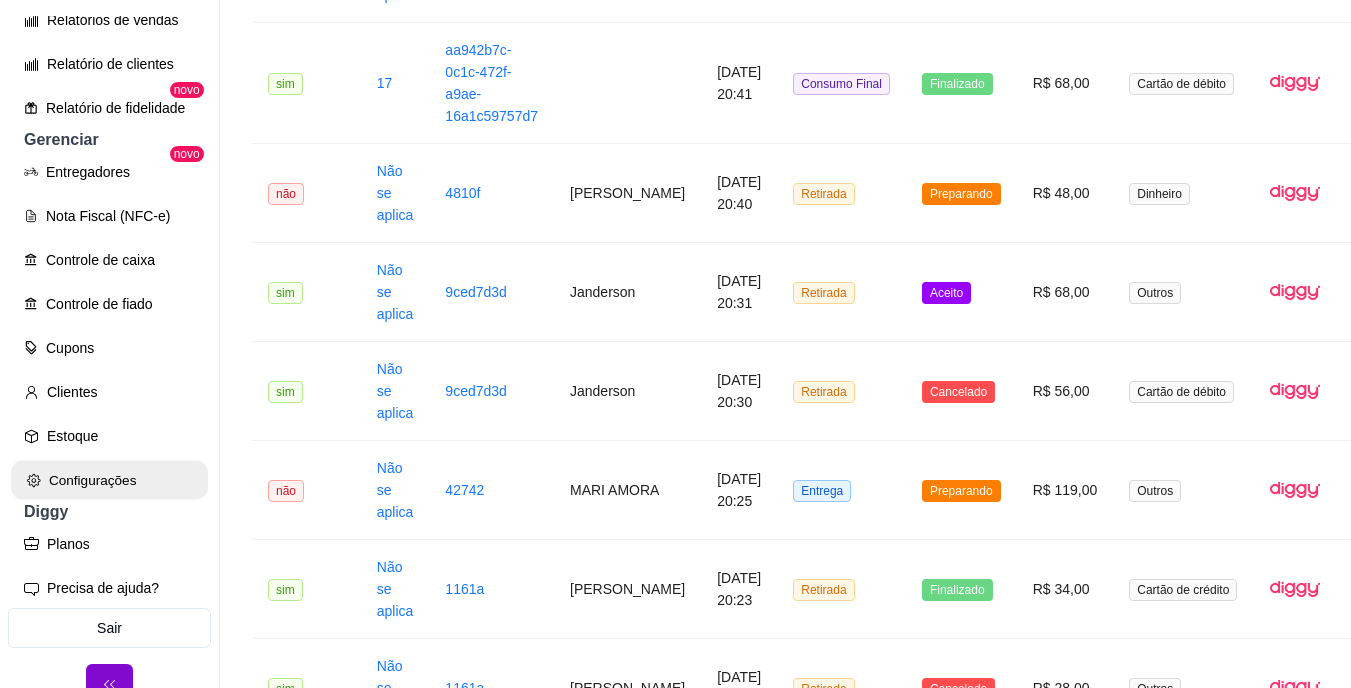 click on "Configurações" at bounding box center [109, 480] 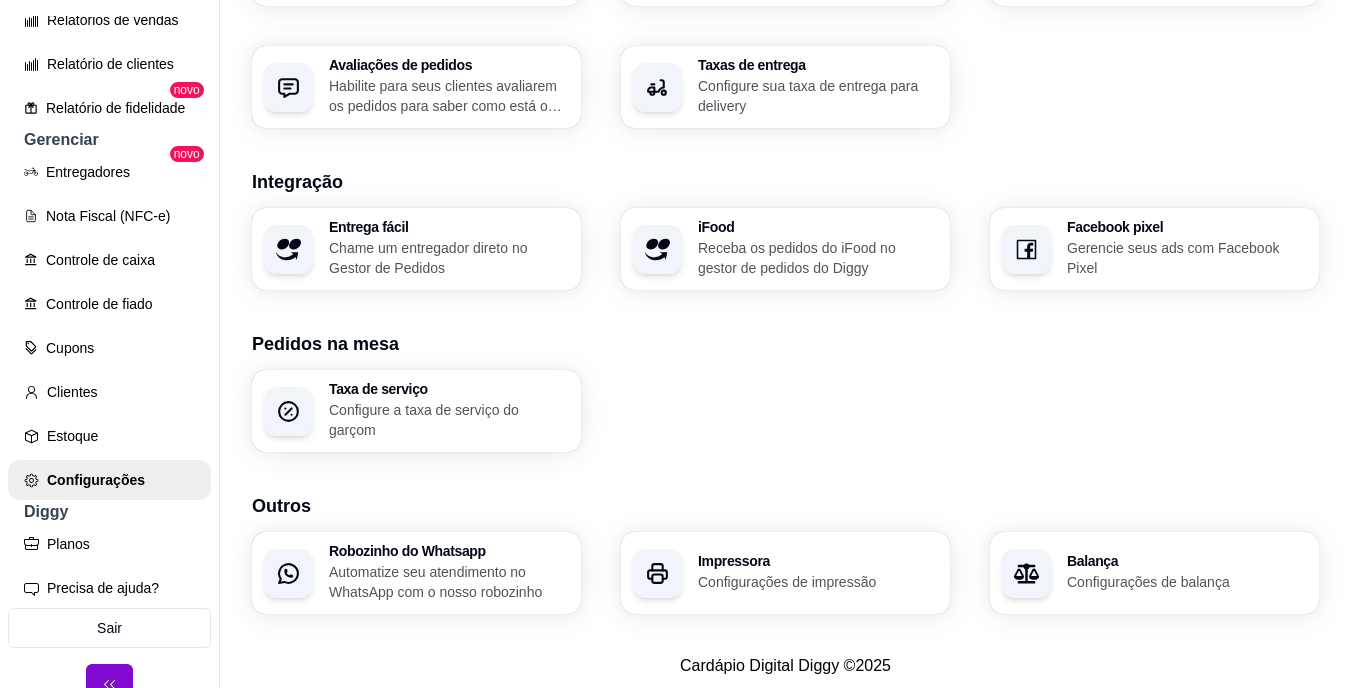 scroll, scrollTop: 745, scrollLeft: 0, axis: vertical 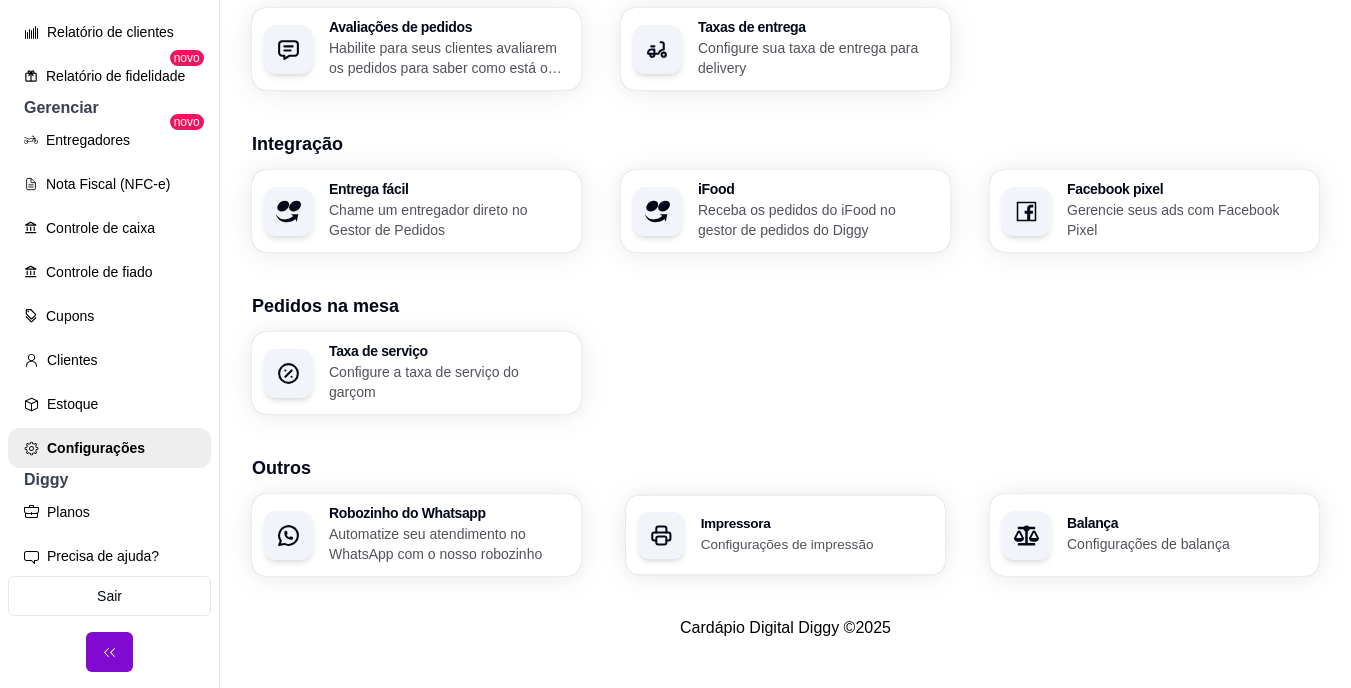 click on "Impressora Configurações de impressão" at bounding box center [785, 535] 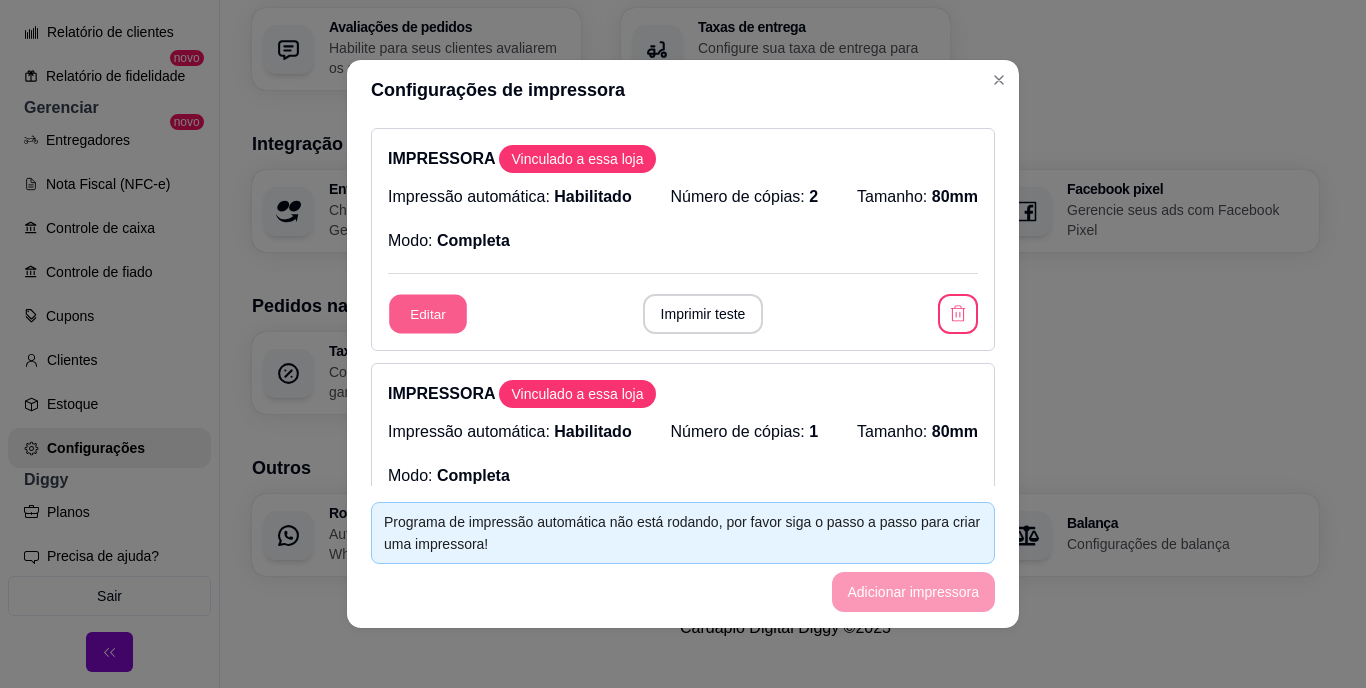 click on "Editar" at bounding box center [428, 314] 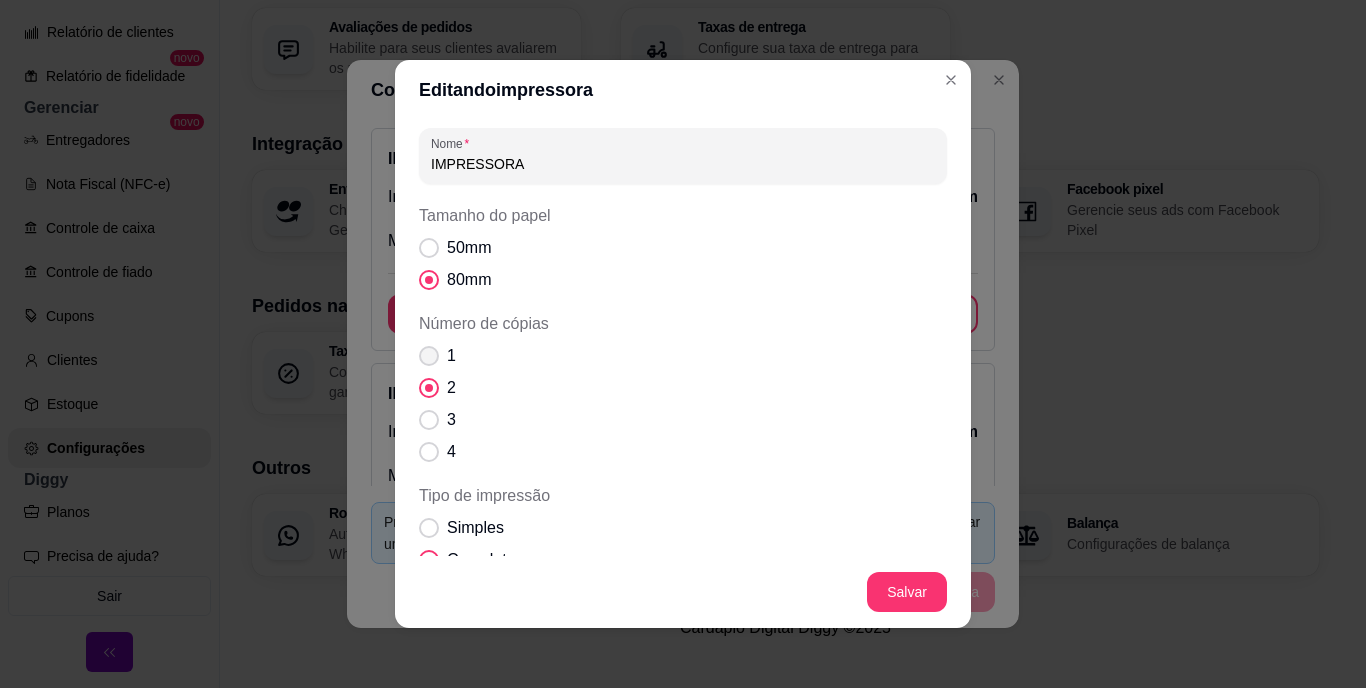 click on "1" at bounding box center (451, 356) 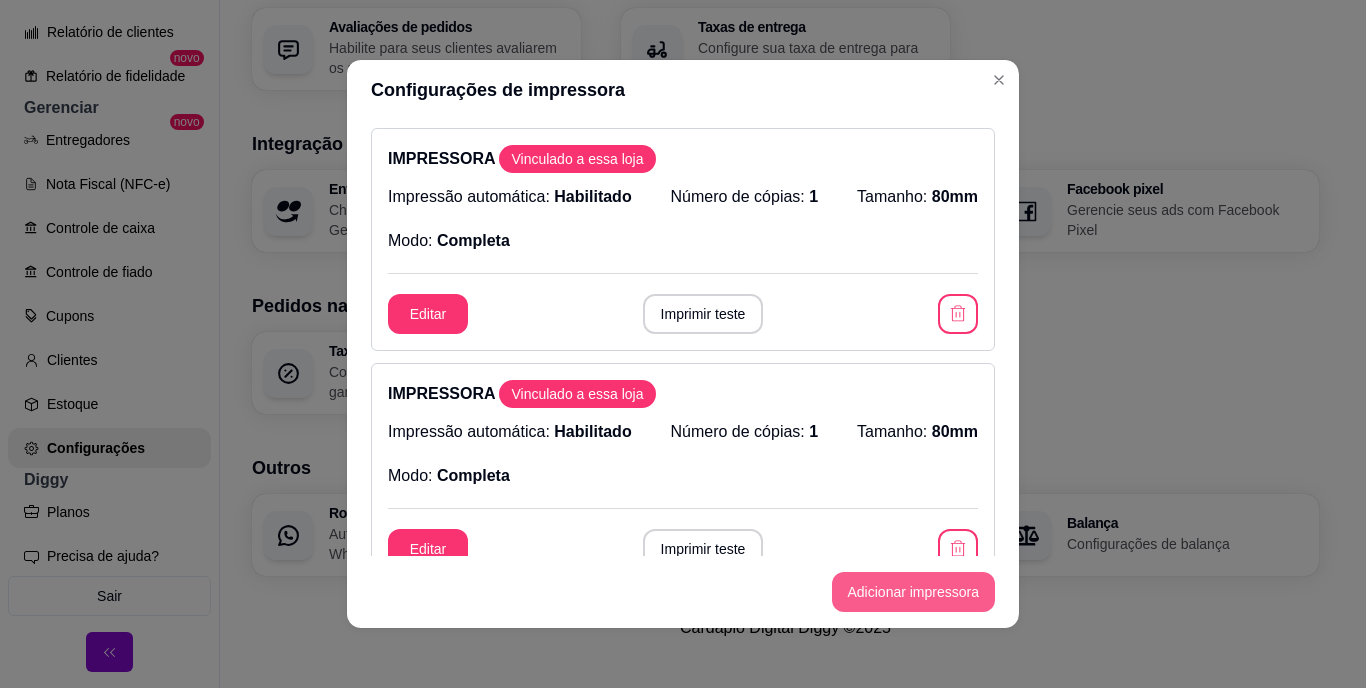 click on "Adicionar impressora" at bounding box center (914, 592) 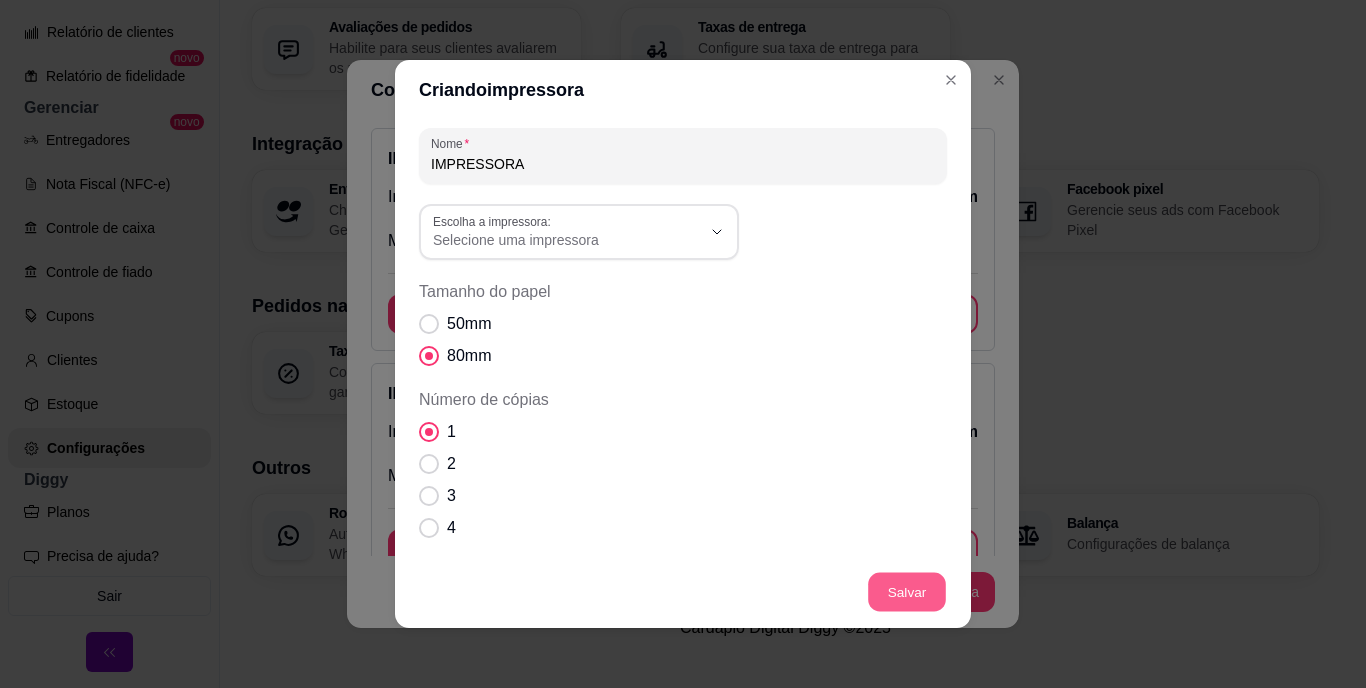 click on "Salvar" at bounding box center [907, 592] 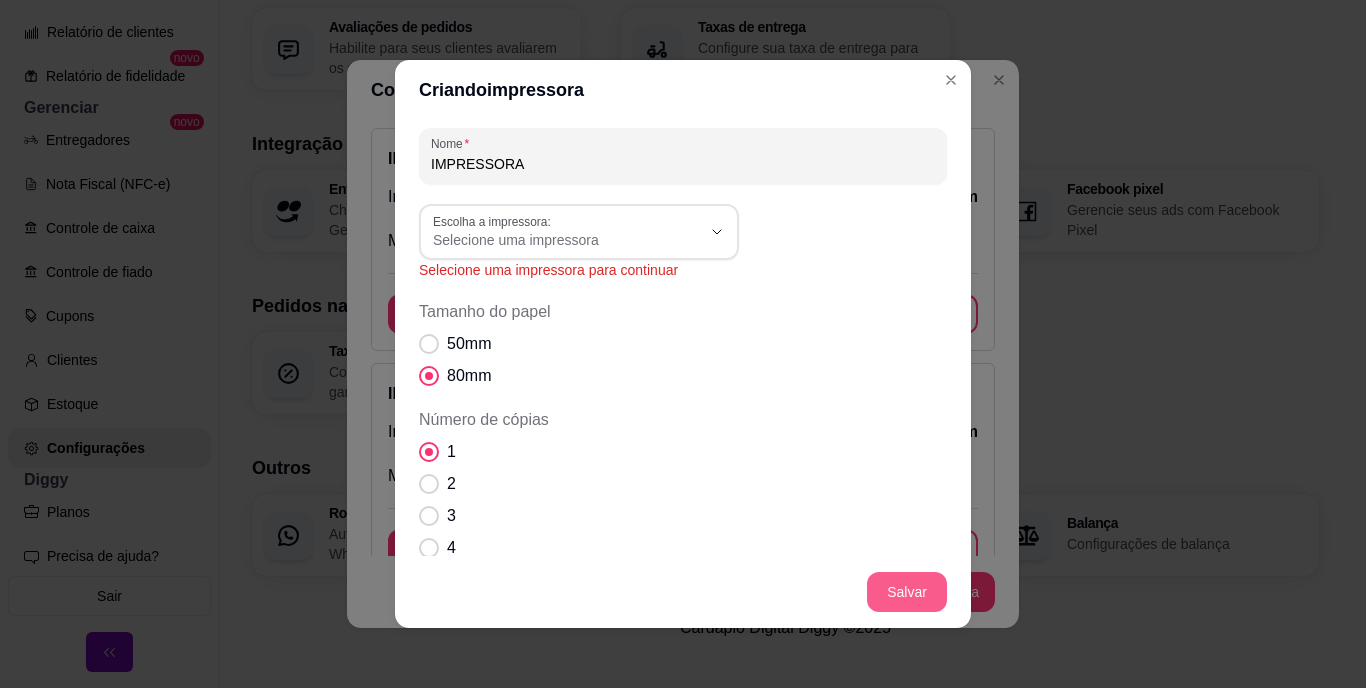 click on "Salvar" at bounding box center (907, 592) 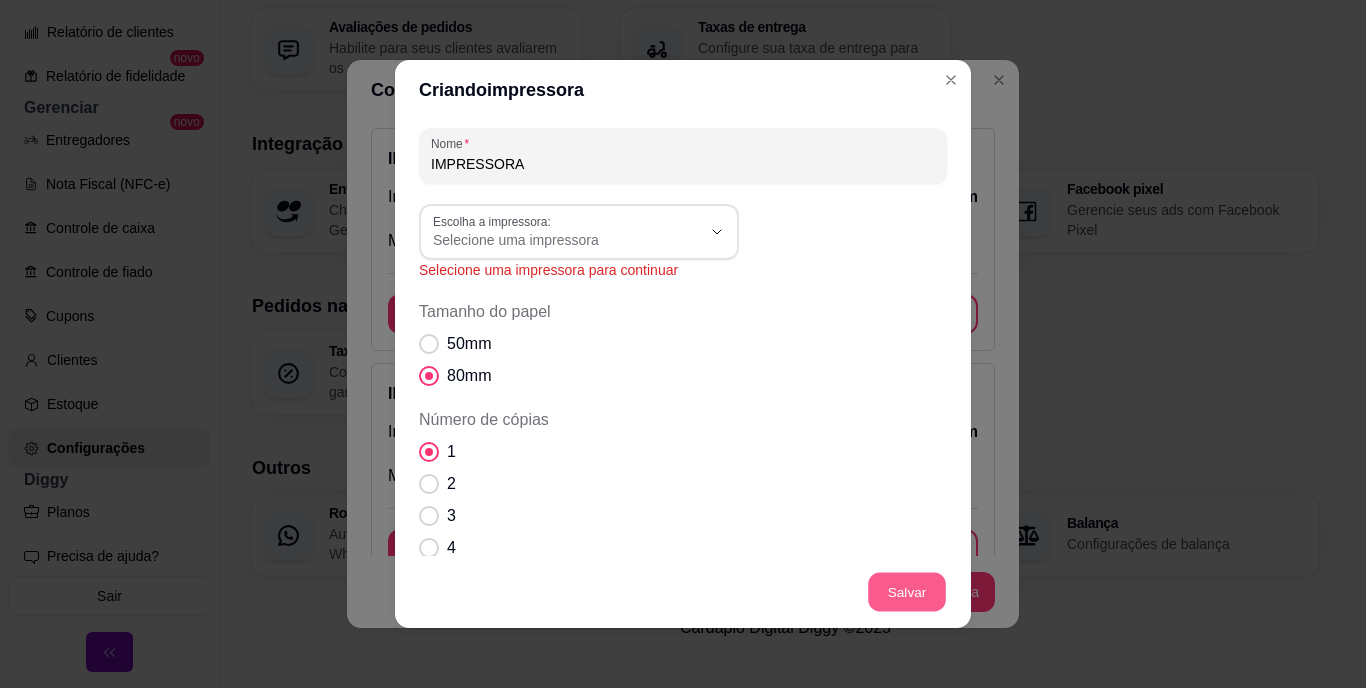 click on "Salvar" at bounding box center [907, 592] 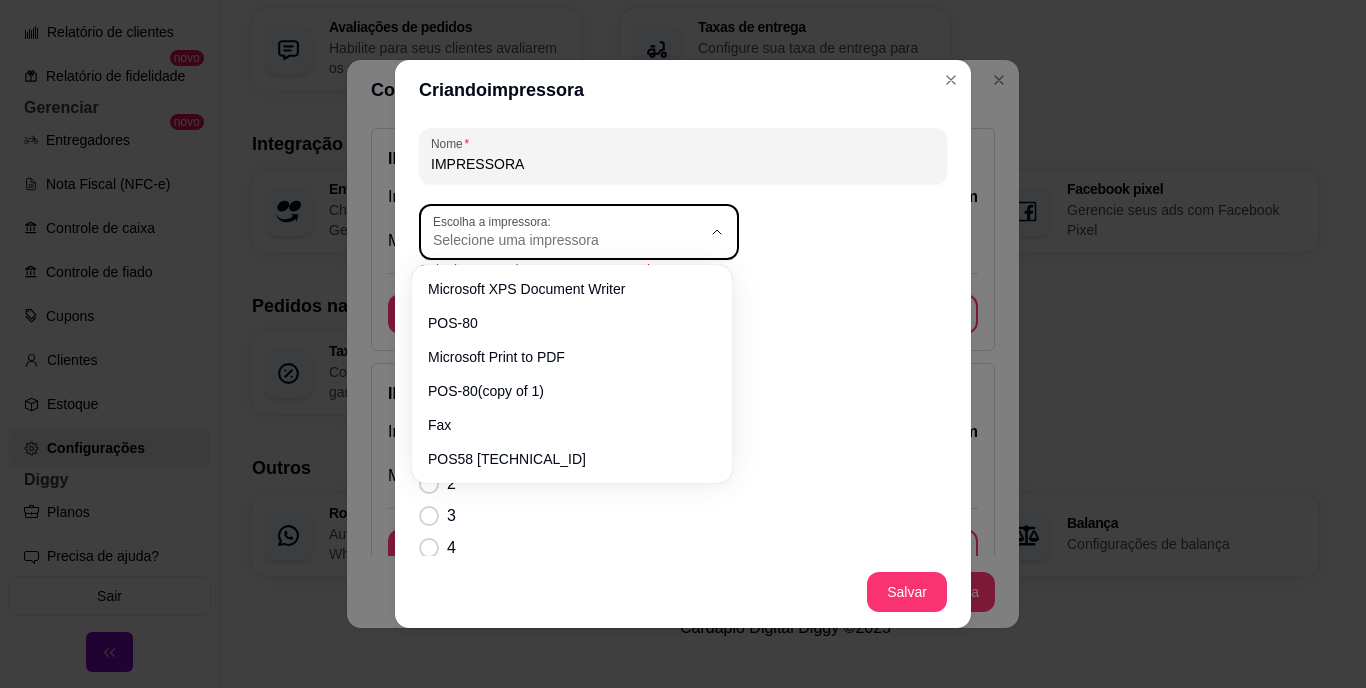 click on "Selecione uma impressora" at bounding box center (567, 232) 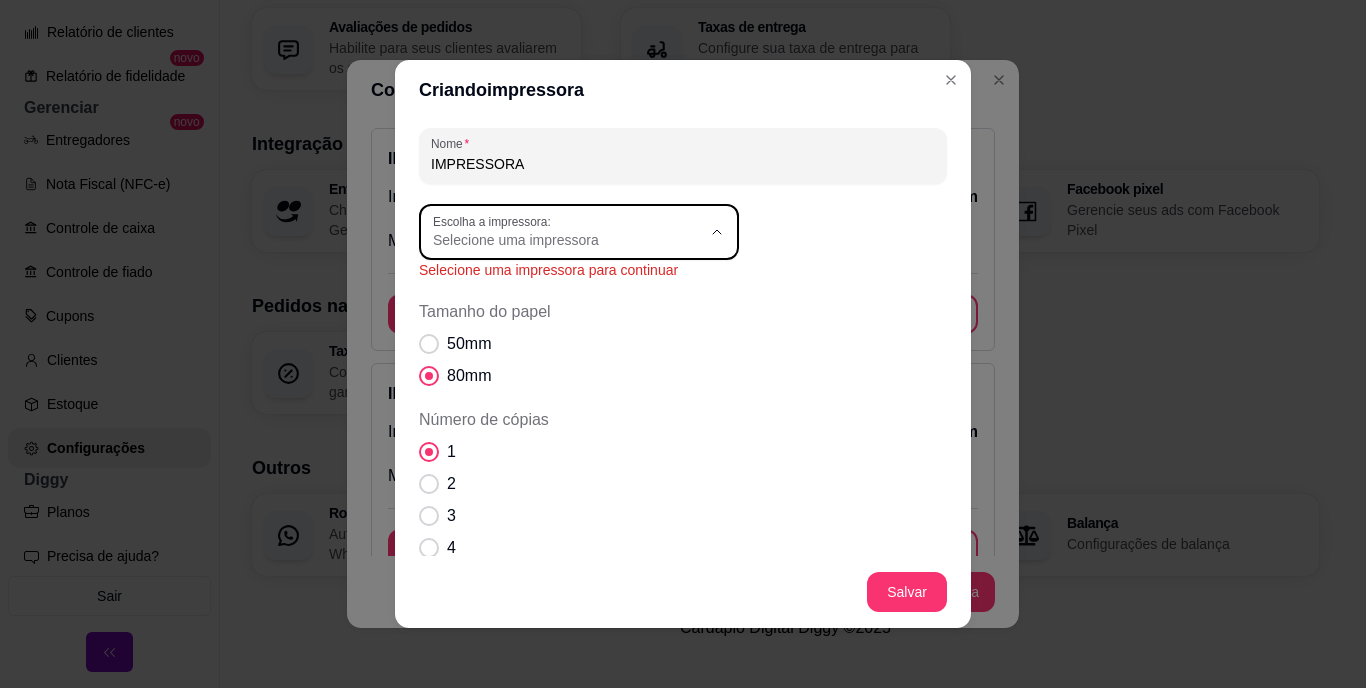 click on "POS-80" at bounding box center [561, 320] 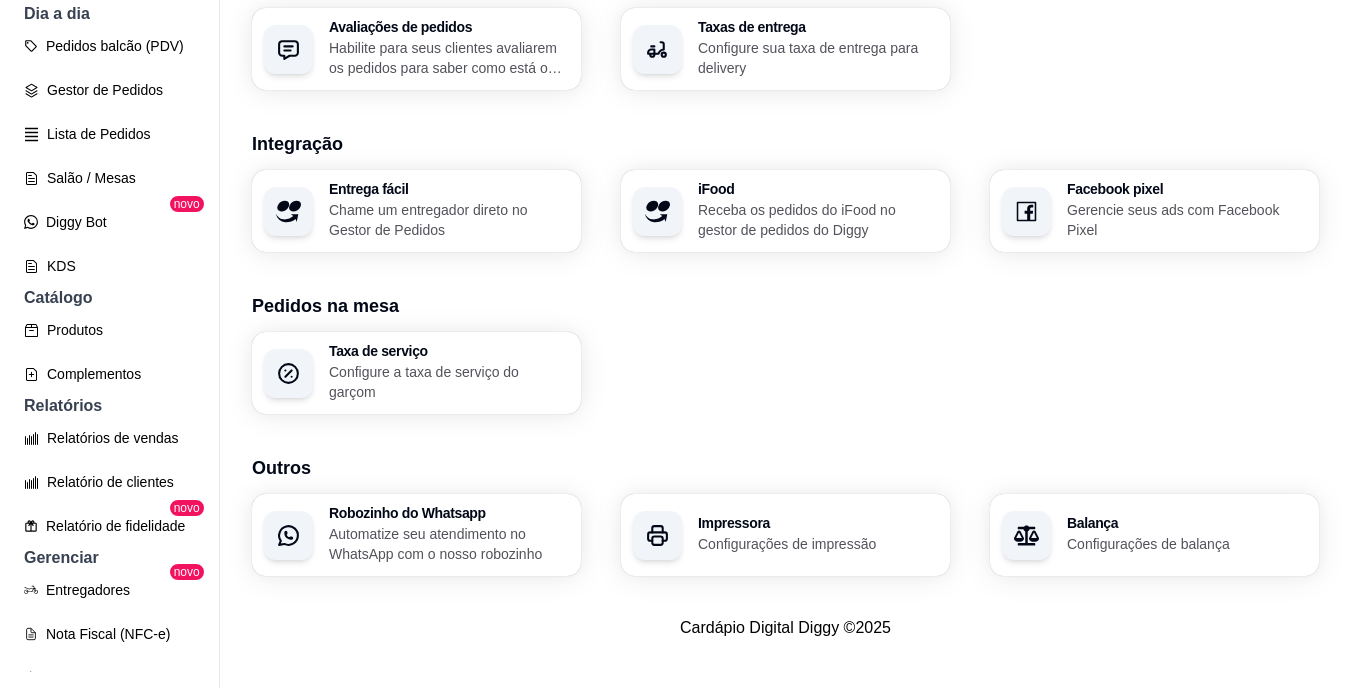 scroll, scrollTop: 223, scrollLeft: 0, axis: vertical 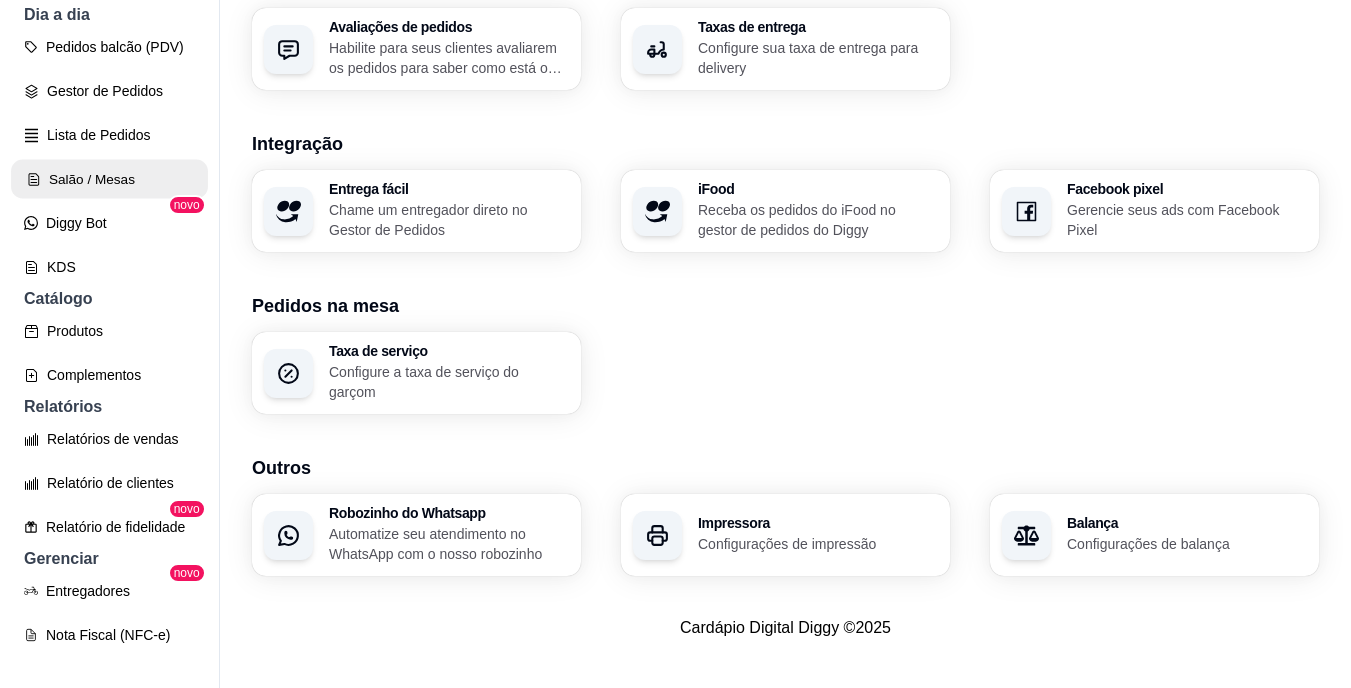 click on "Salão / Mesas" at bounding box center (109, 179) 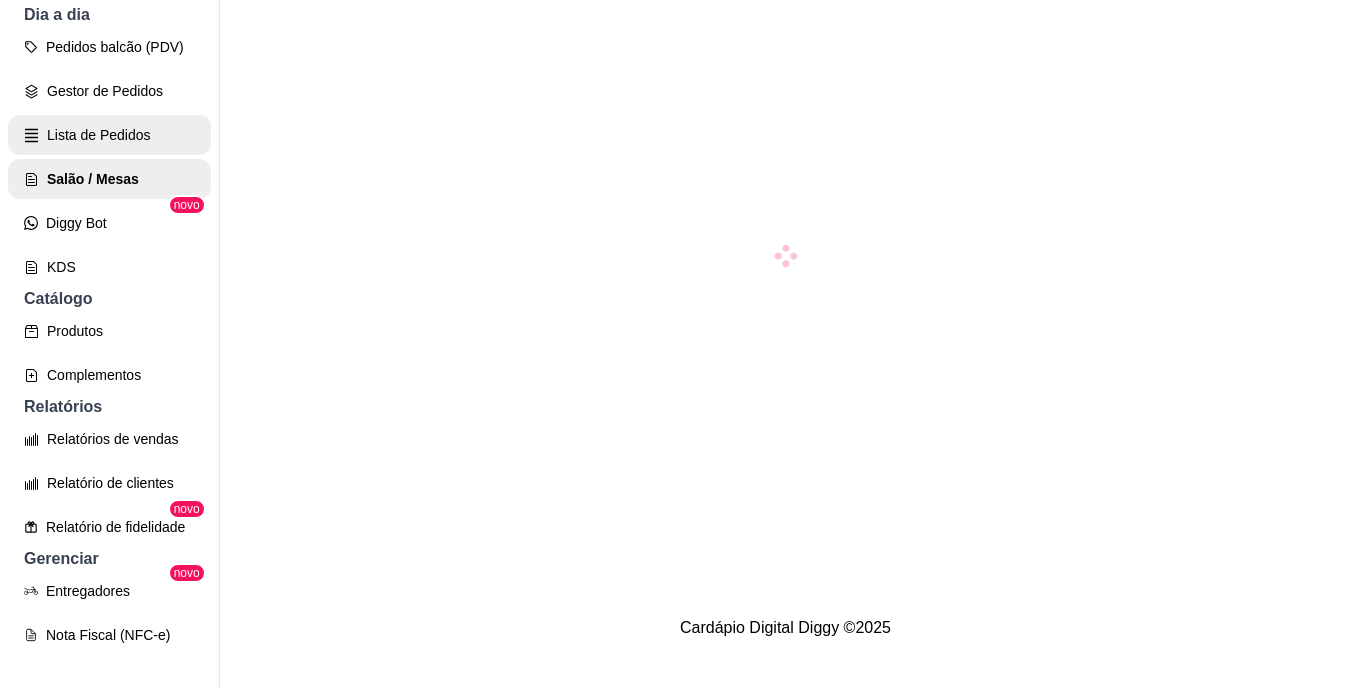 scroll, scrollTop: 0, scrollLeft: 0, axis: both 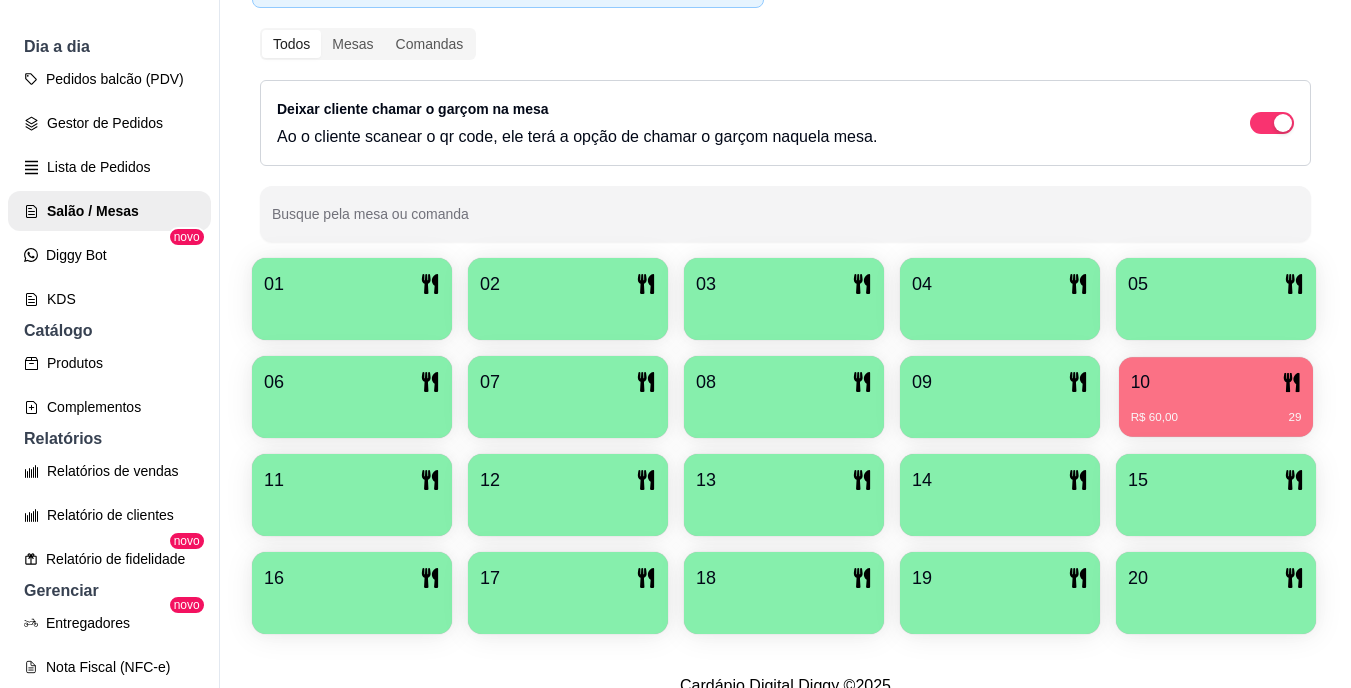 click on "10" at bounding box center (1216, 382) 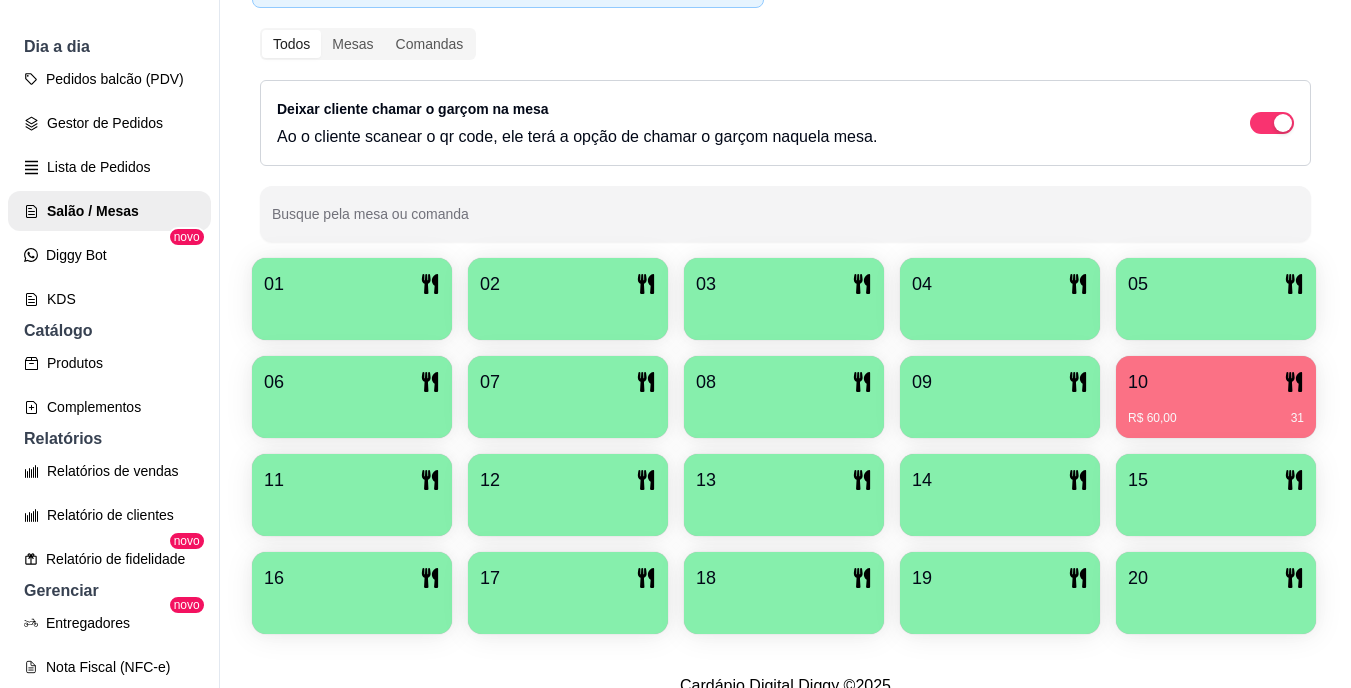 click on "R$ 60,00 31" at bounding box center (1216, 411) 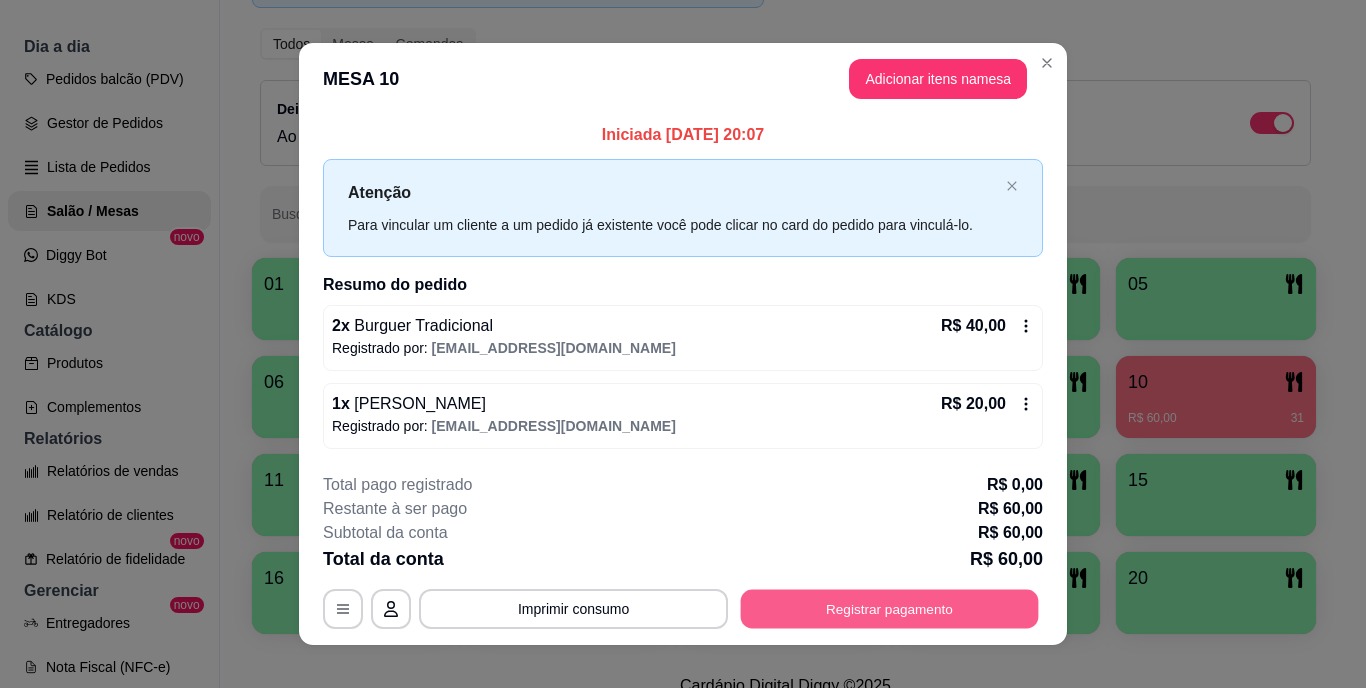 click on "Registrar pagamento" at bounding box center (890, 608) 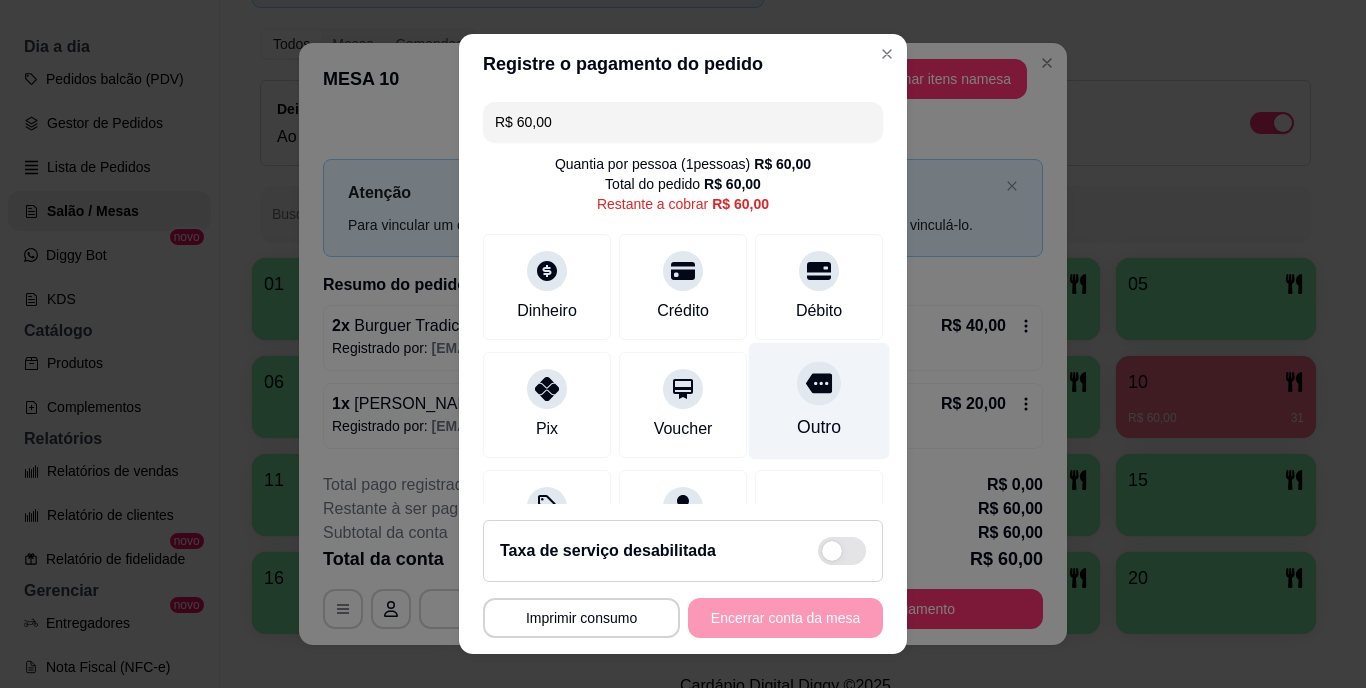 click on "Outro" at bounding box center [819, 401] 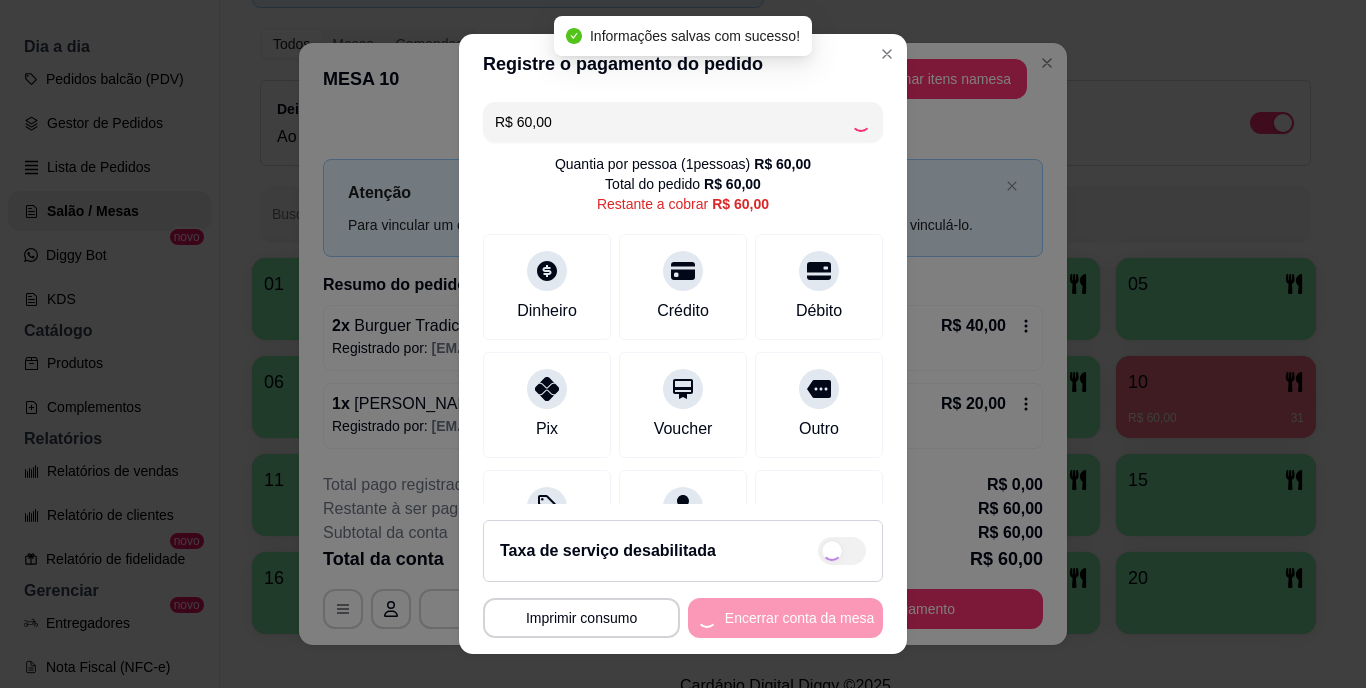 type on "R$ 0,00" 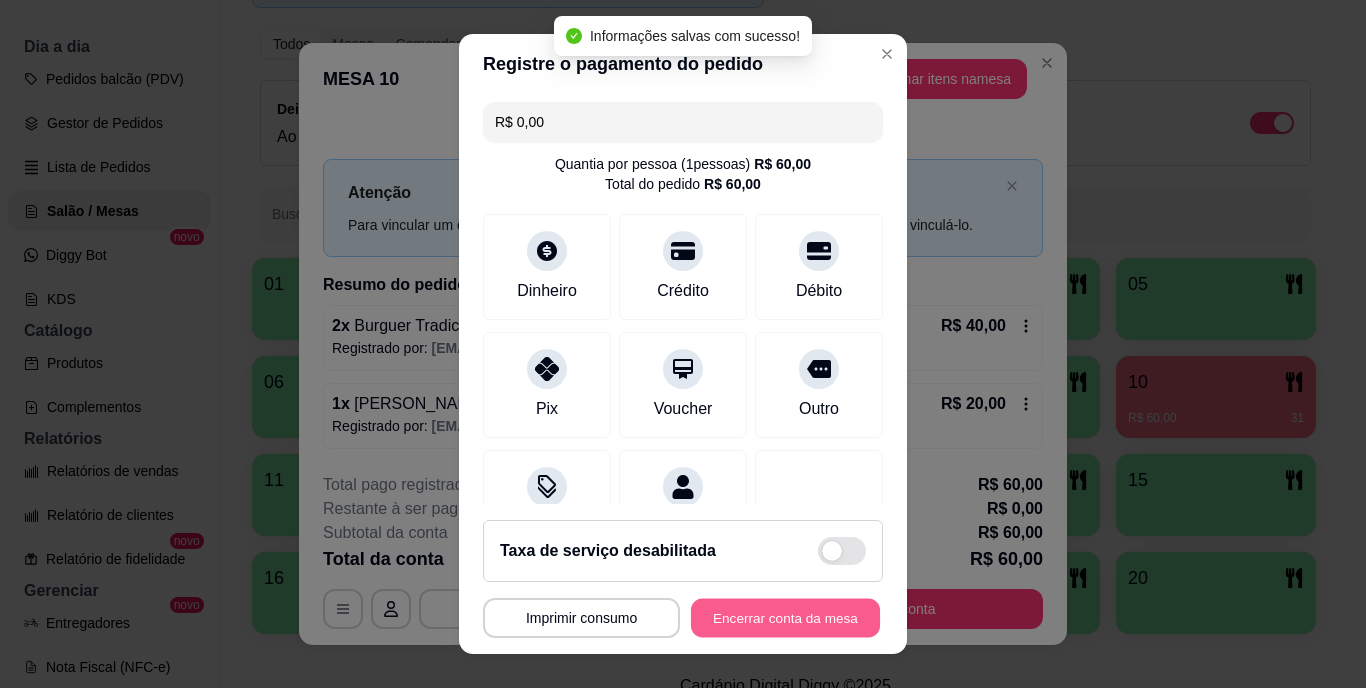 click on "Encerrar conta da mesa" at bounding box center [785, 617] 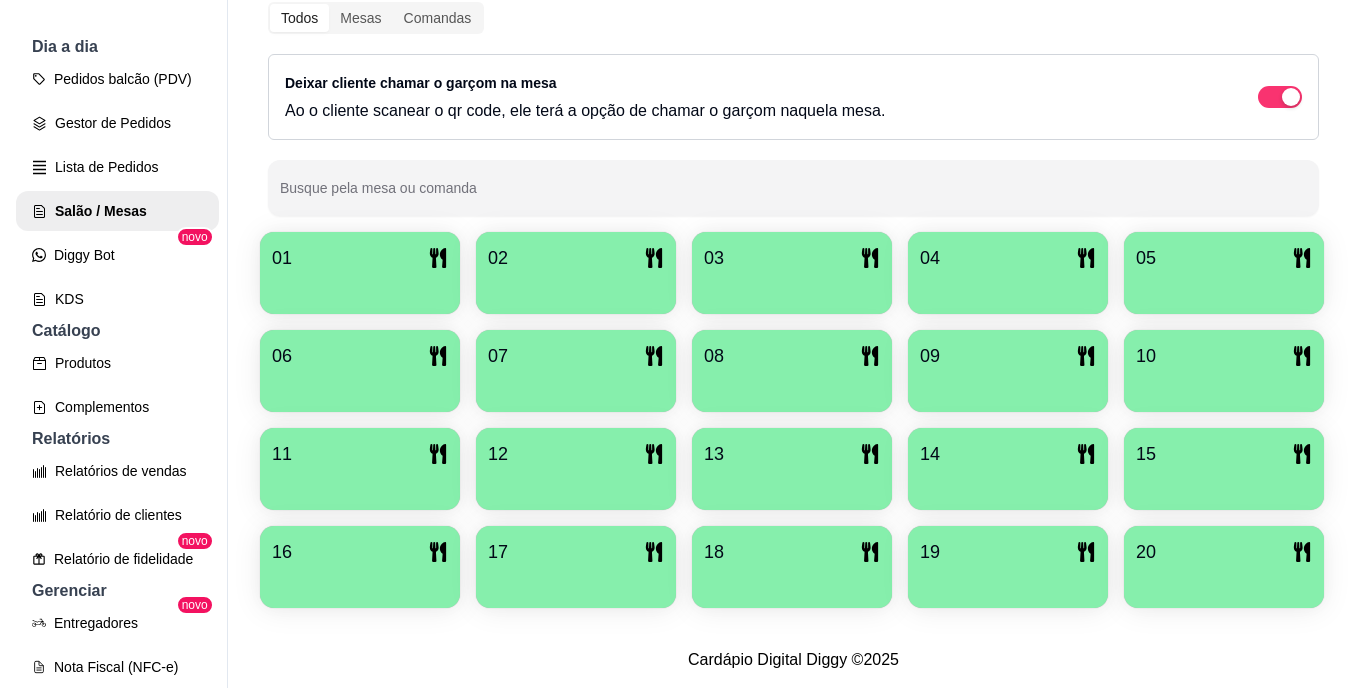 scroll, scrollTop: 370, scrollLeft: 0, axis: vertical 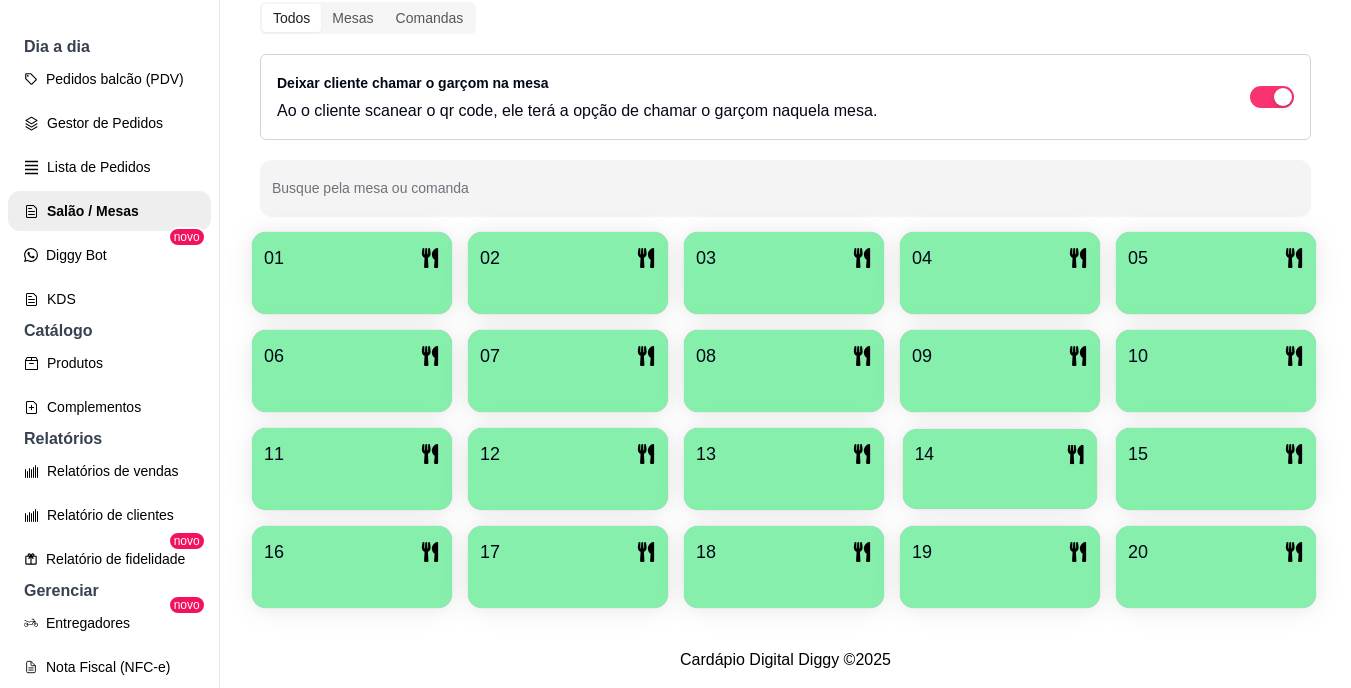 click at bounding box center [1000, 482] 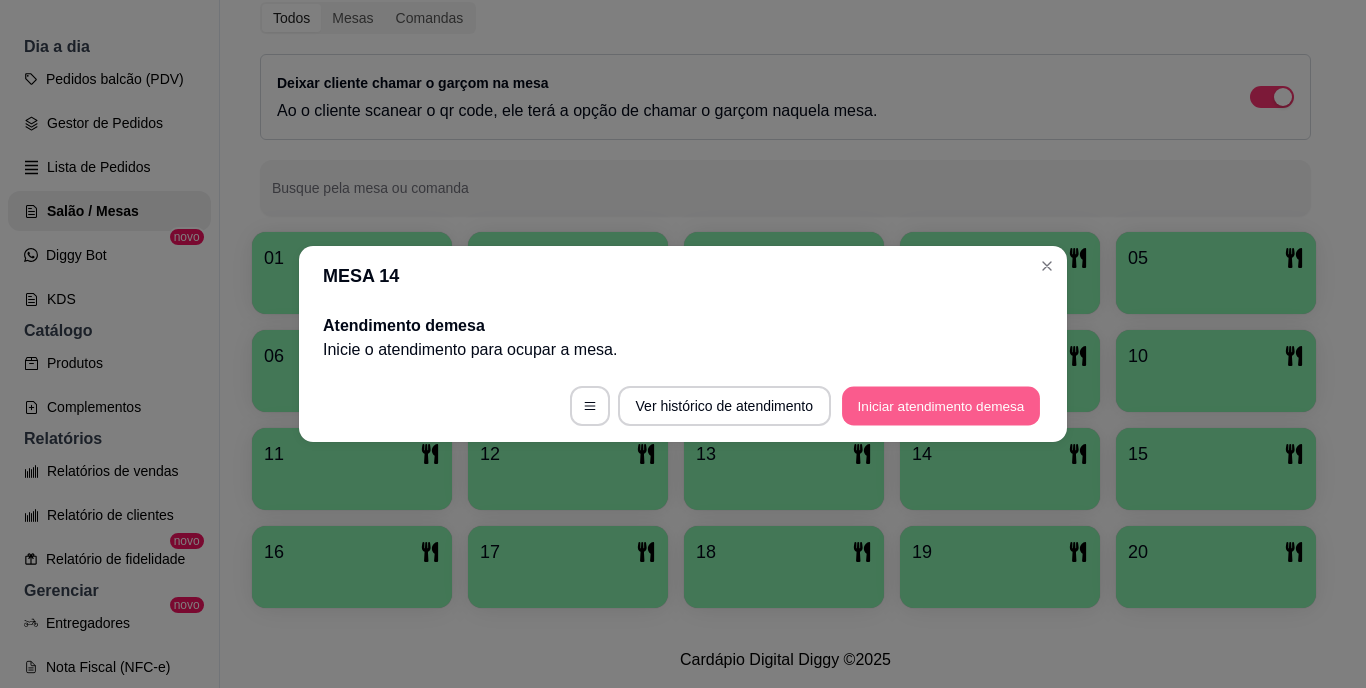 click on "Iniciar atendimento de  mesa" at bounding box center [941, 406] 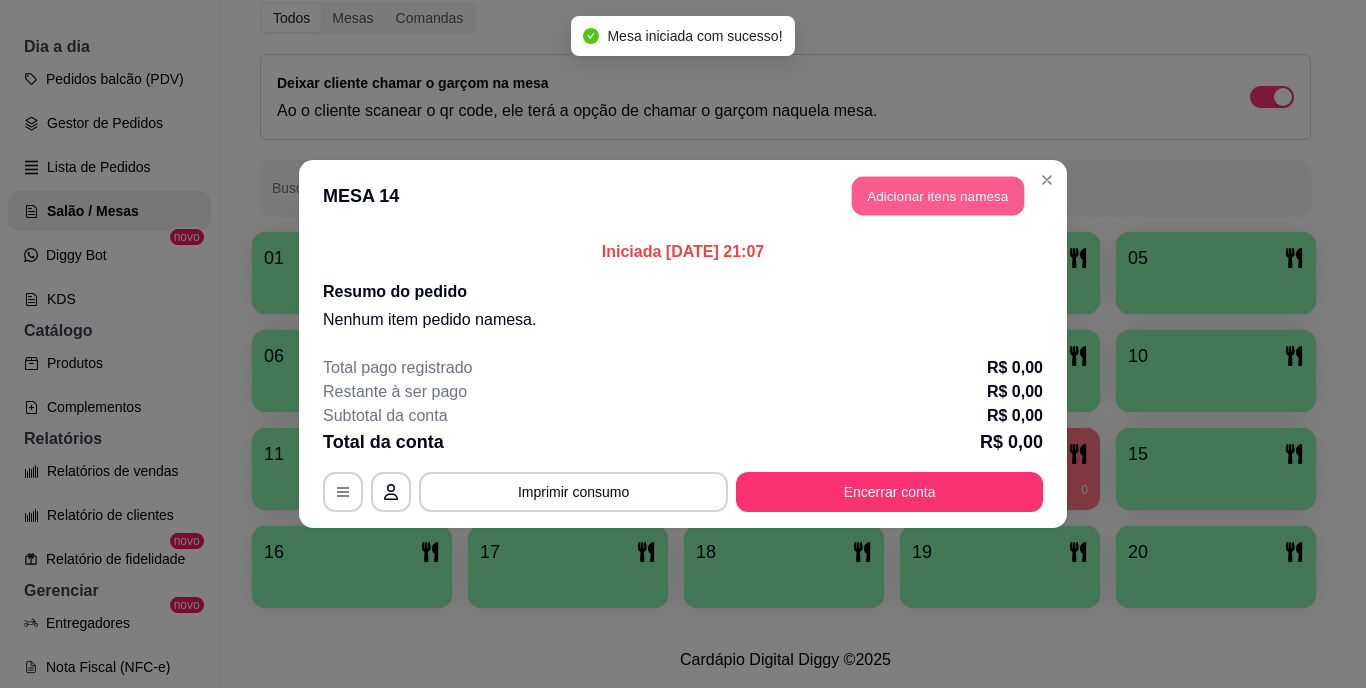 click on "Adicionar itens na  mesa" at bounding box center [938, 196] 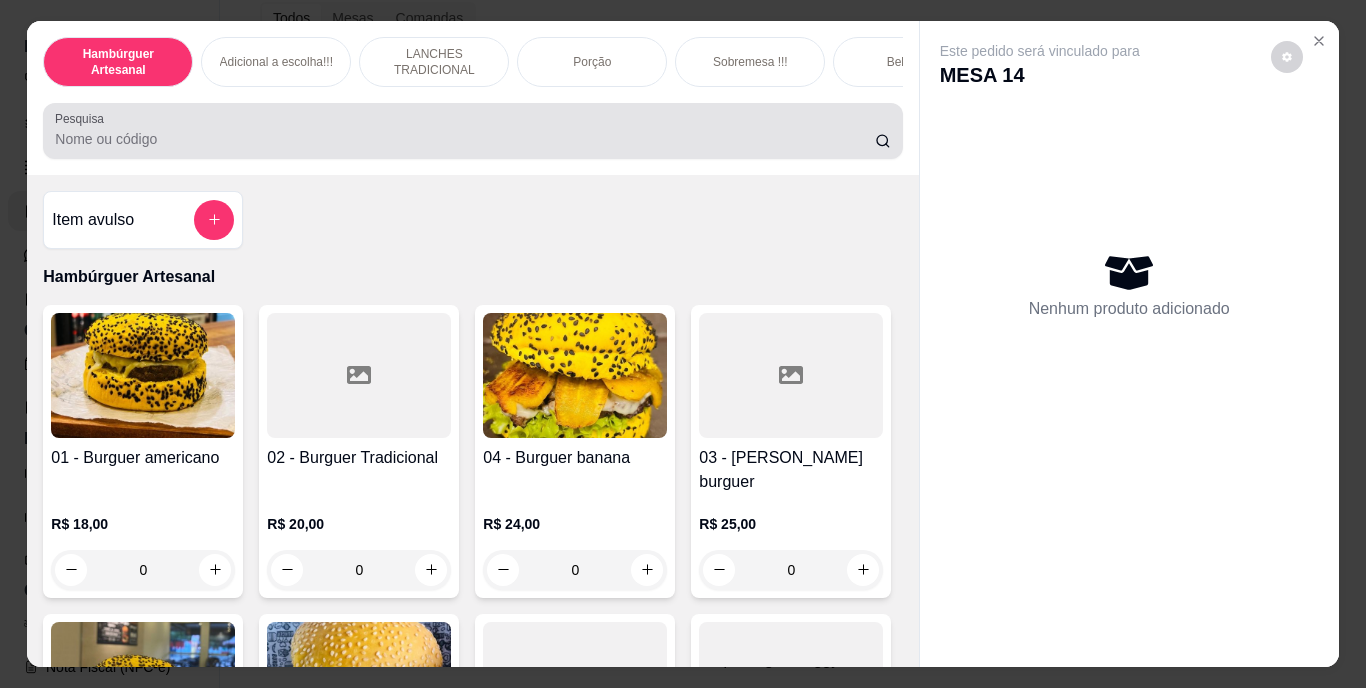 click at bounding box center (472, 131) 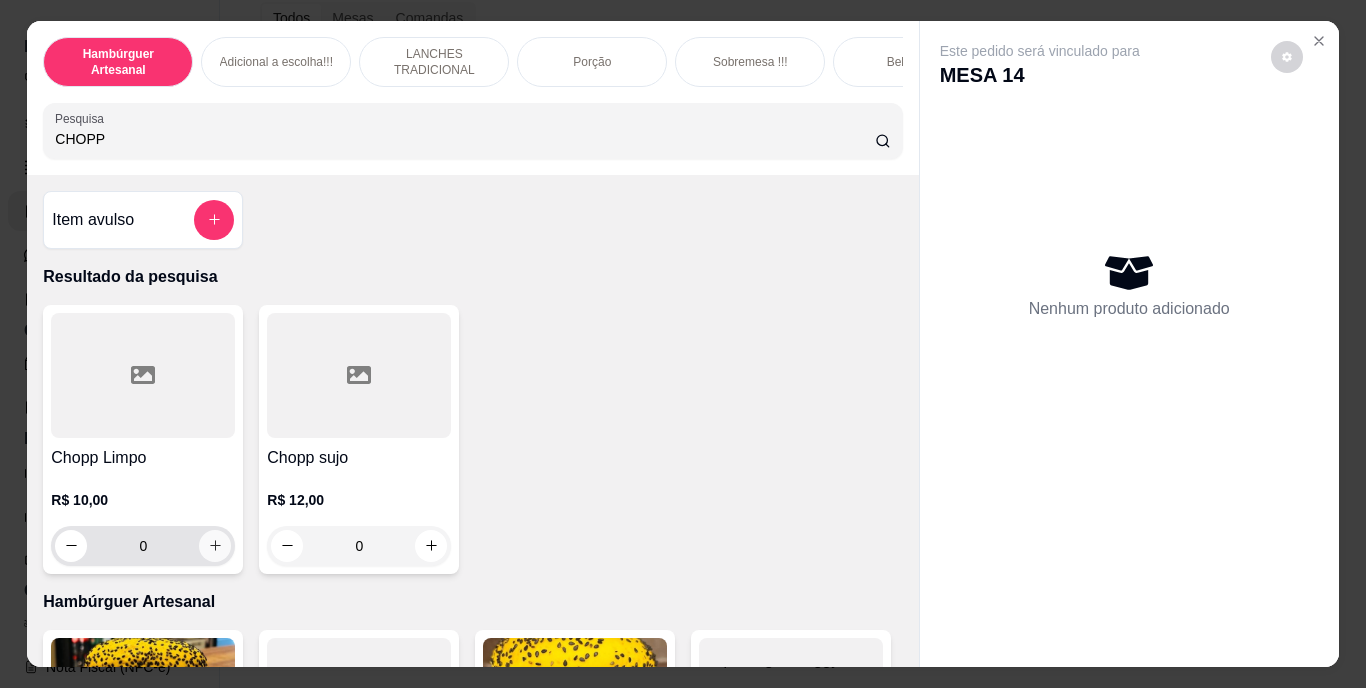type on "CHOPP" 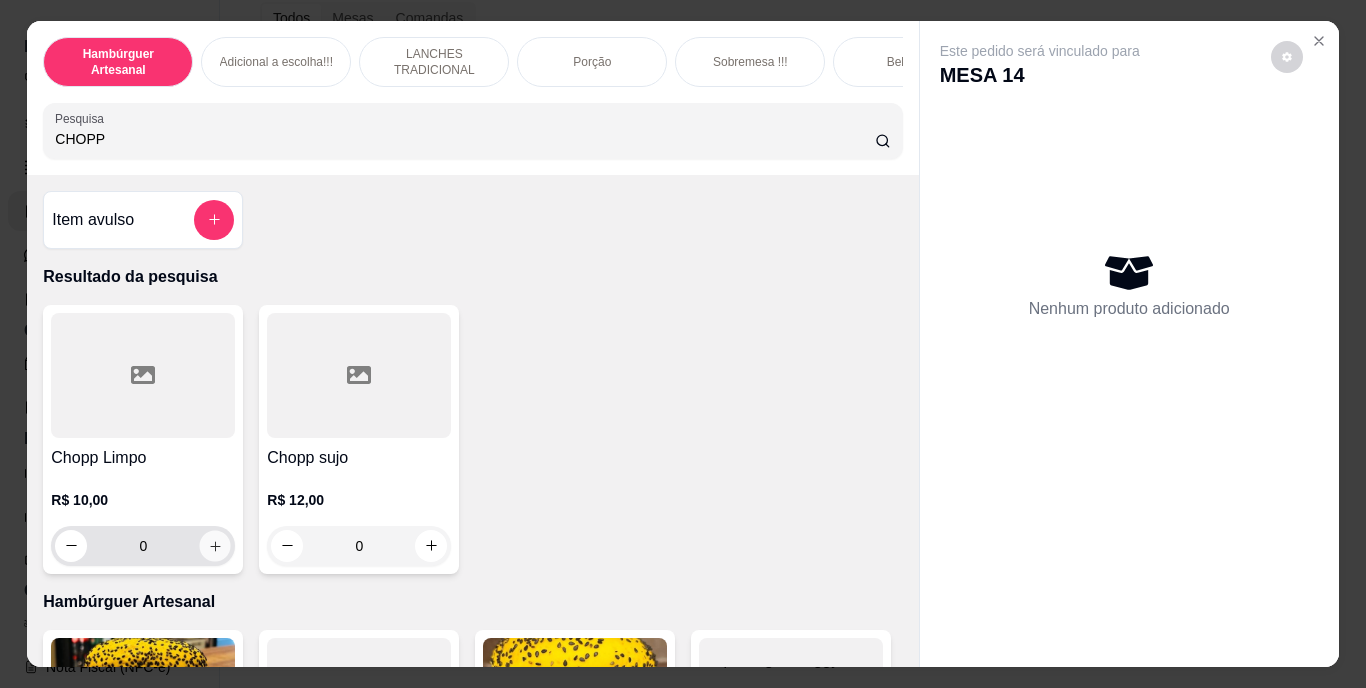 click 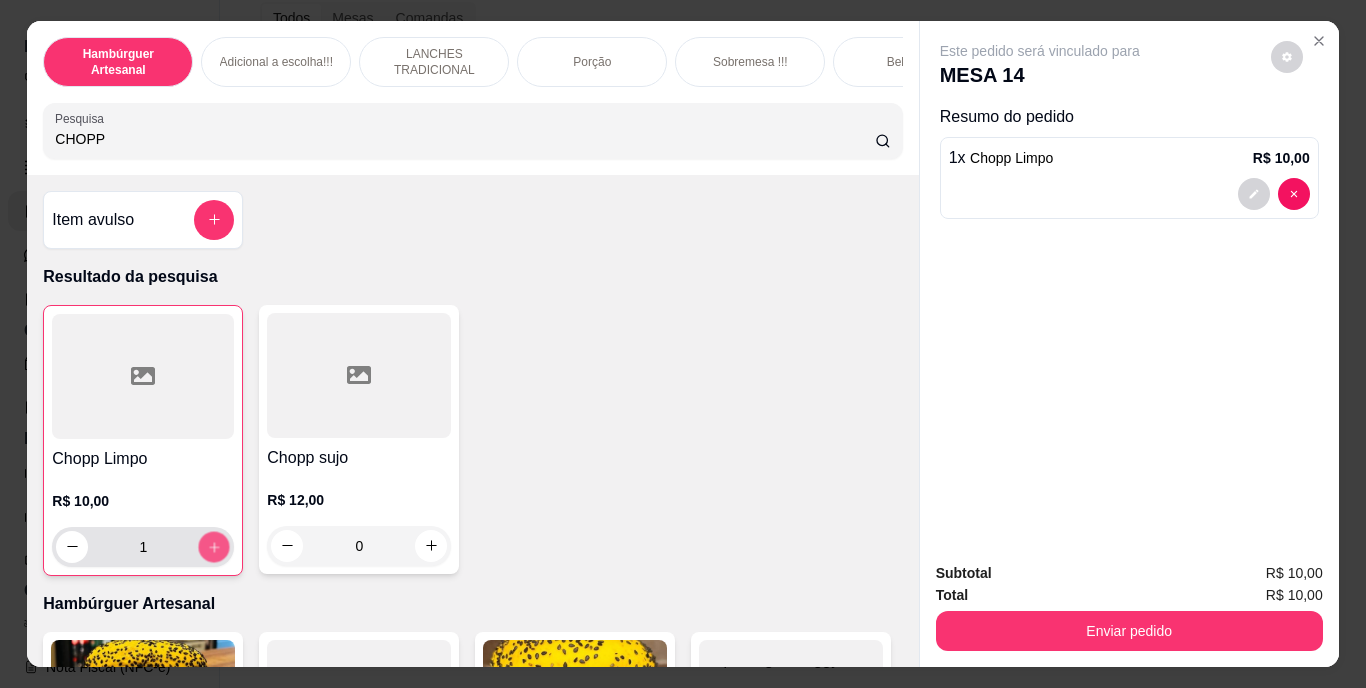 click 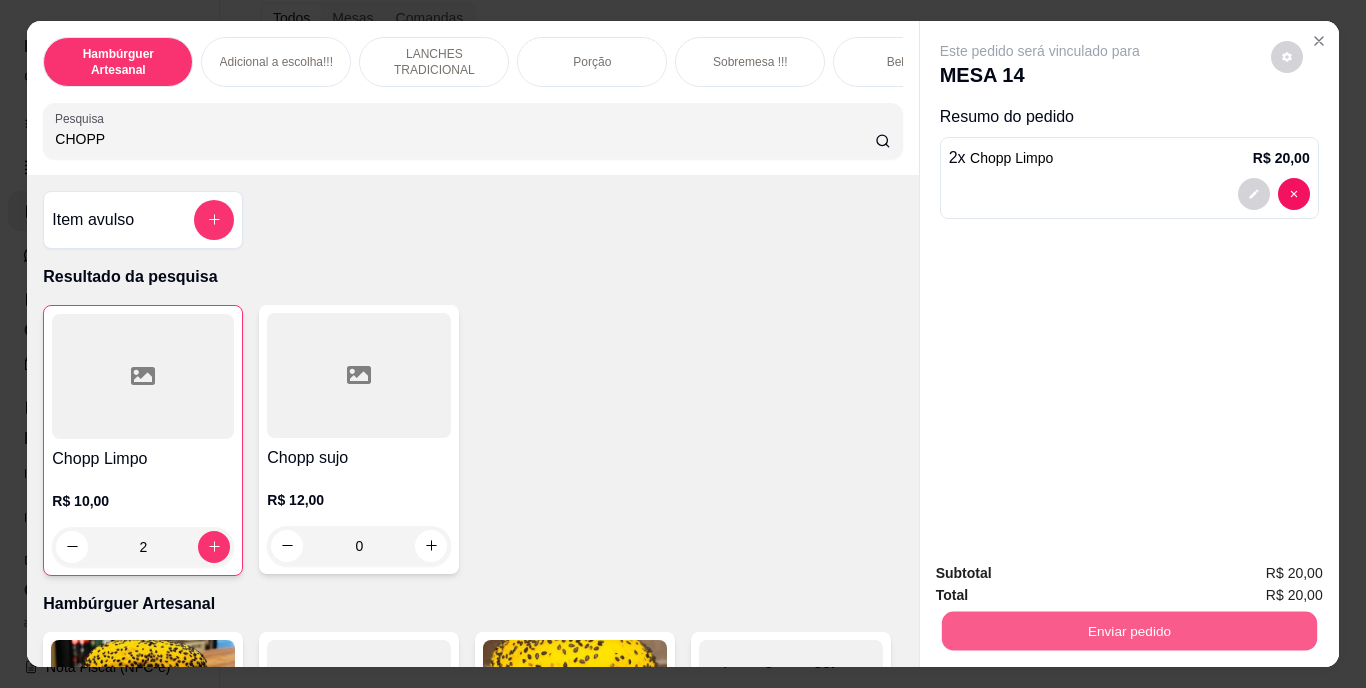 click on "Enviar pedido" at bounding box center (1128, 631) 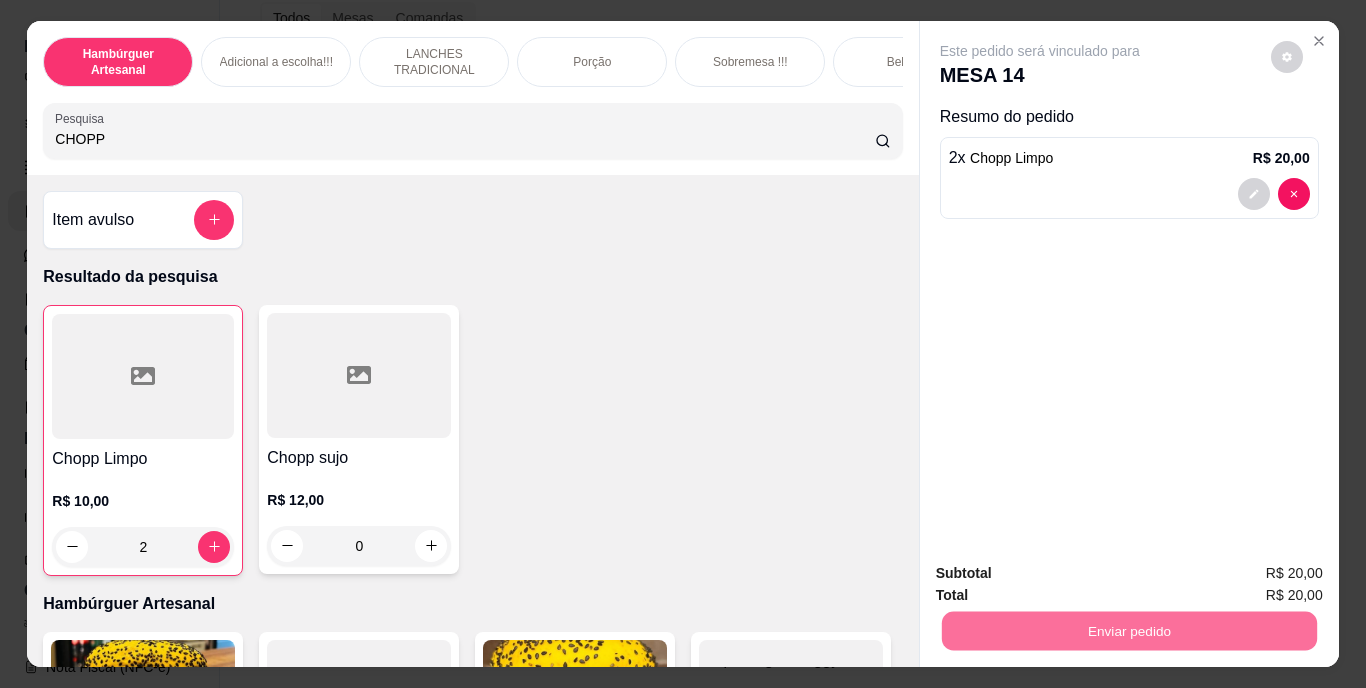 click on "Não registrar e enviar pedido" at bounding box center (1063, 574) 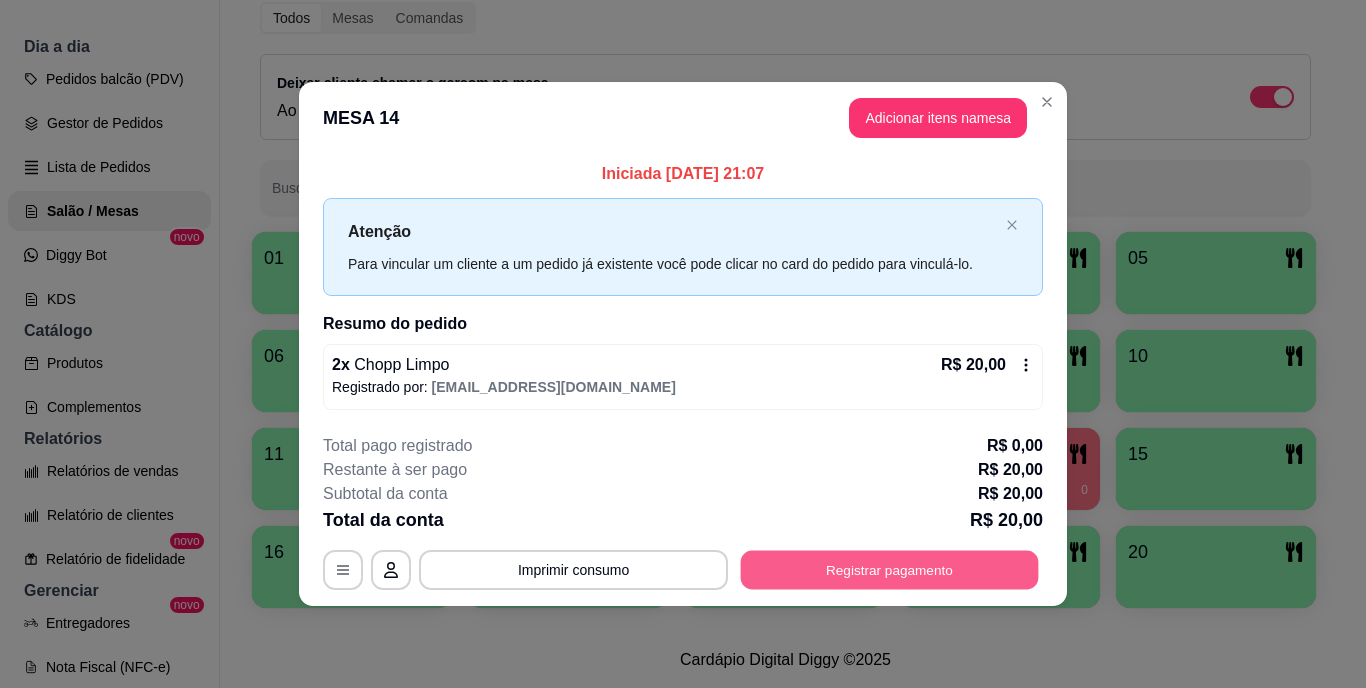 click on "Registrar pagamento" at bounding box center [890, 569] 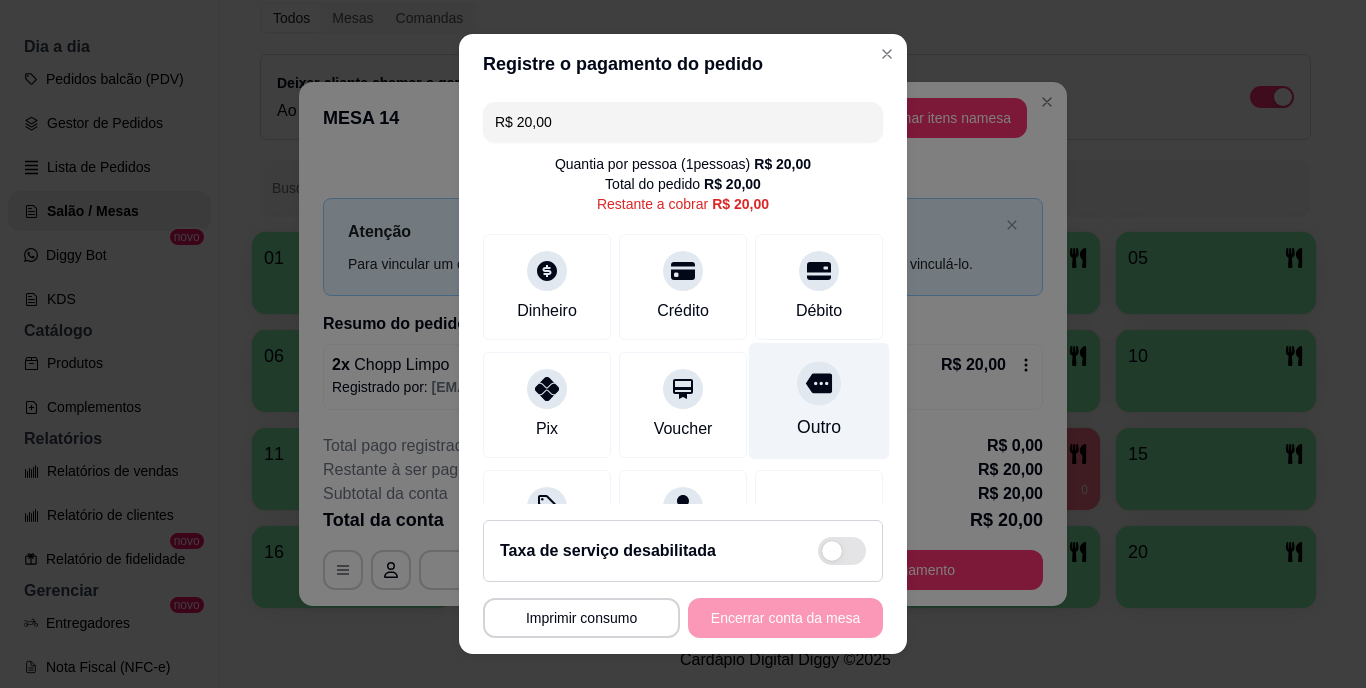 click 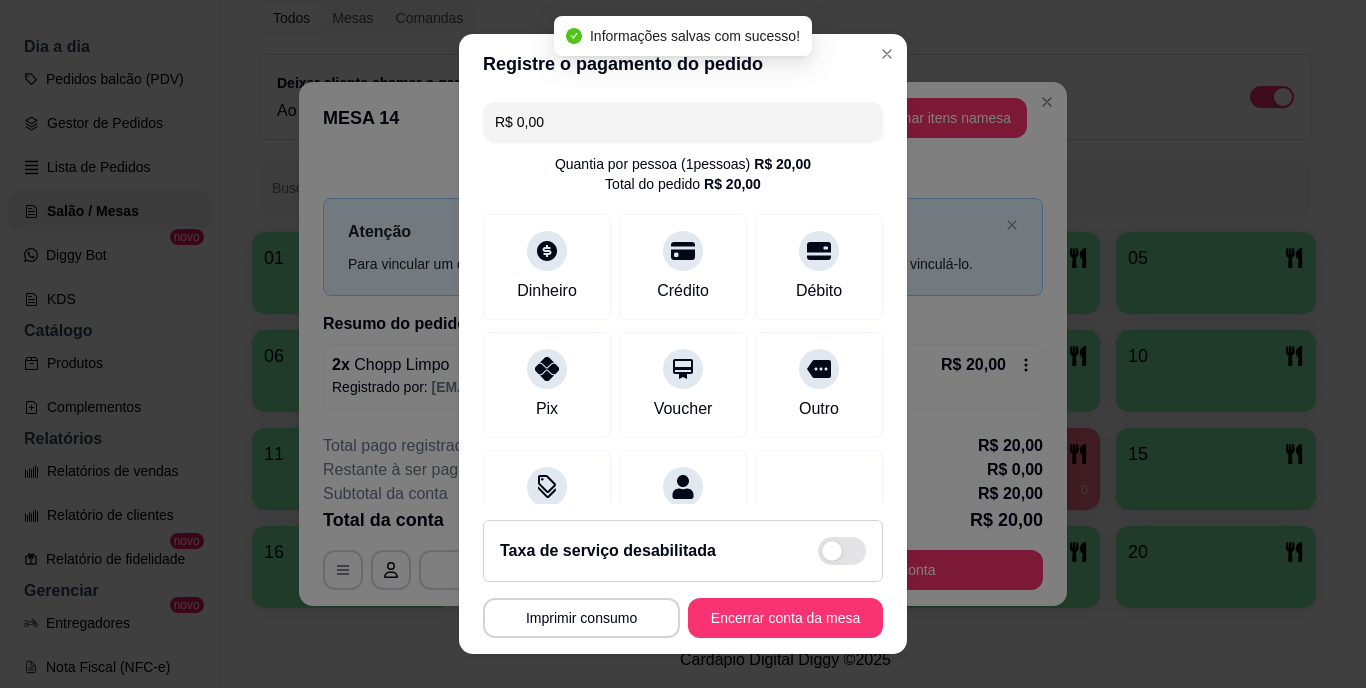 type on "R$ 0,00" 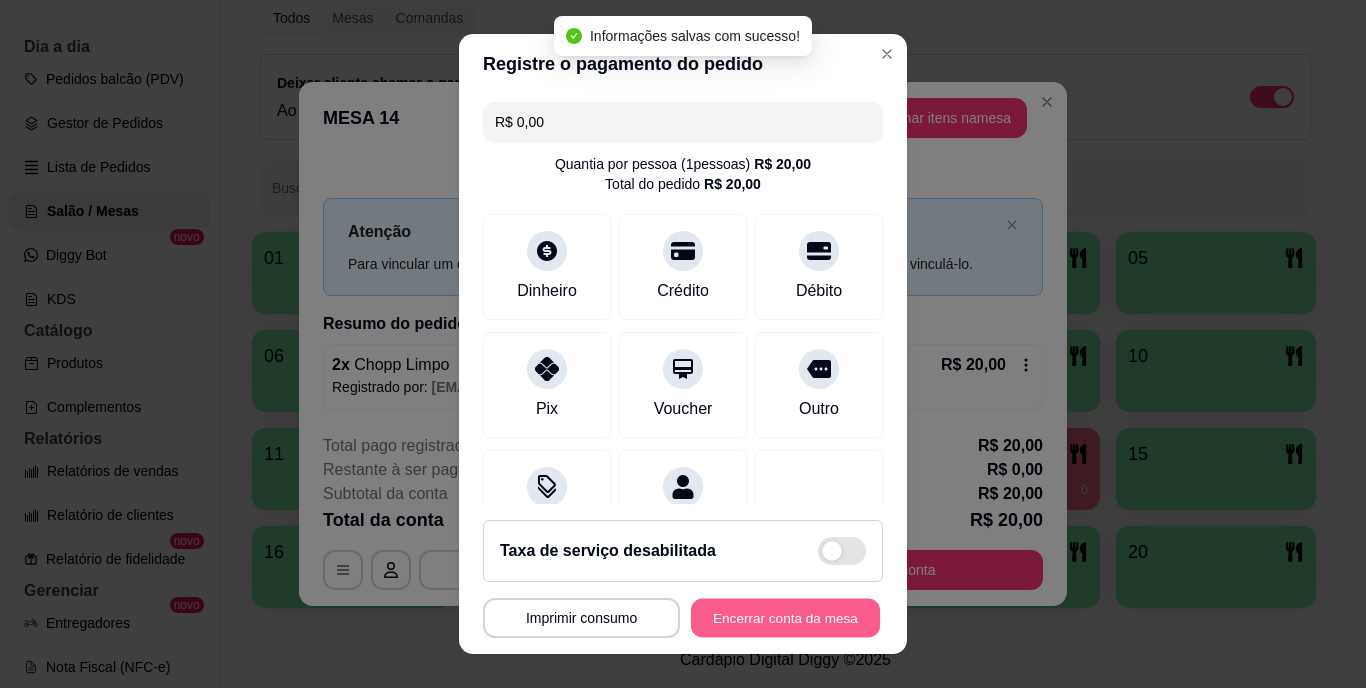 click on "Encerrar conta da mesa" at bounding box center [785, 617] 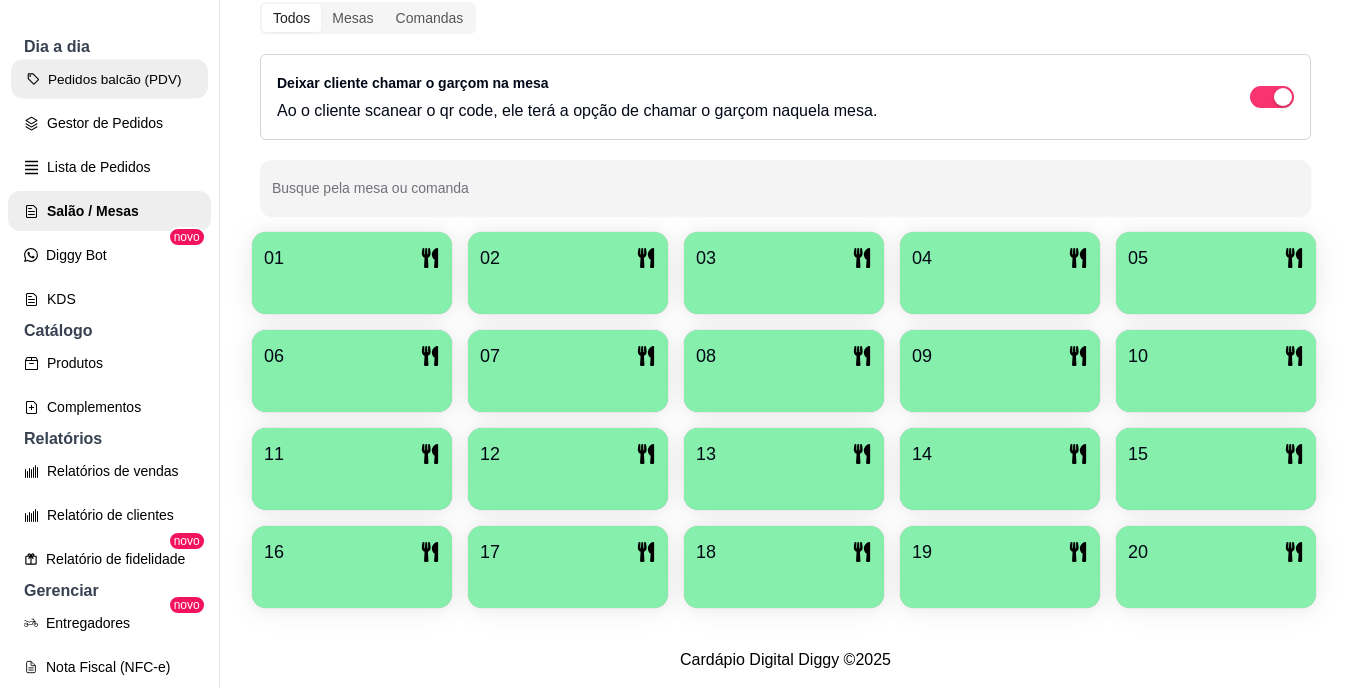 click on "Pedidos balcão (PDV)" at bounding box center (109, 79) 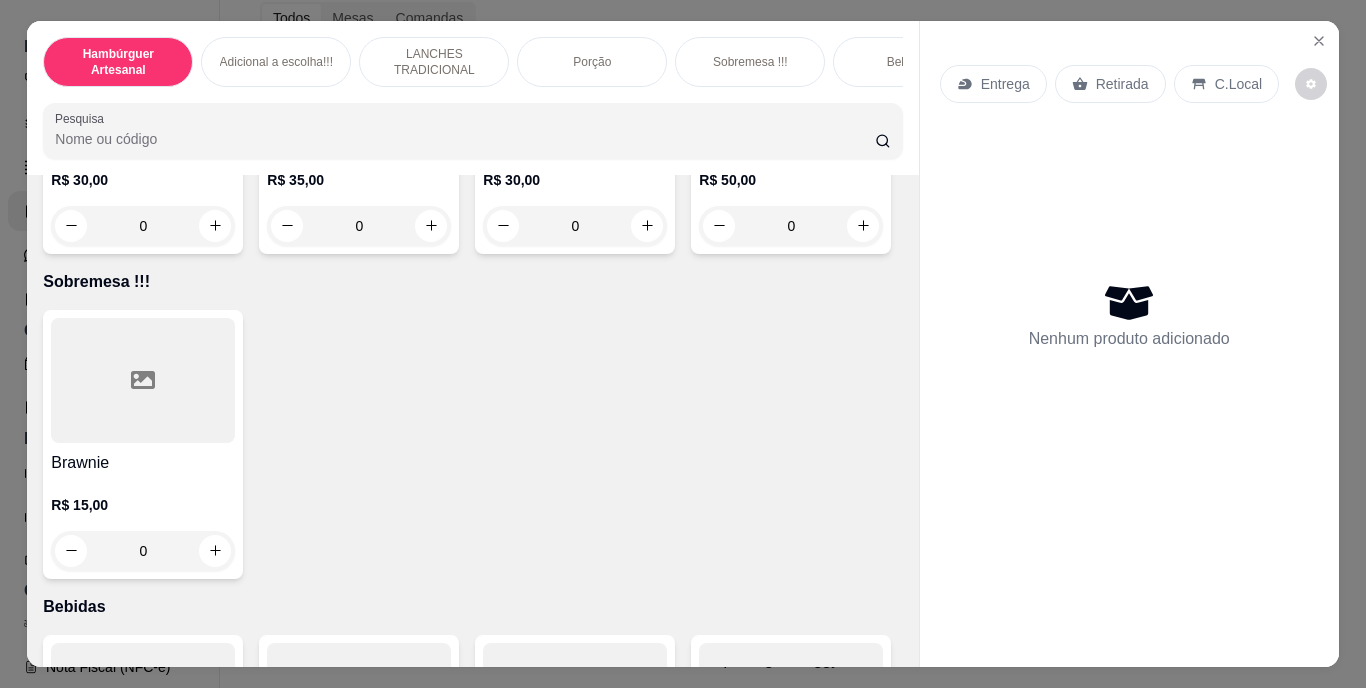 scroll, scrollTop: 4273, scrollLeft: 0, axis: vertical 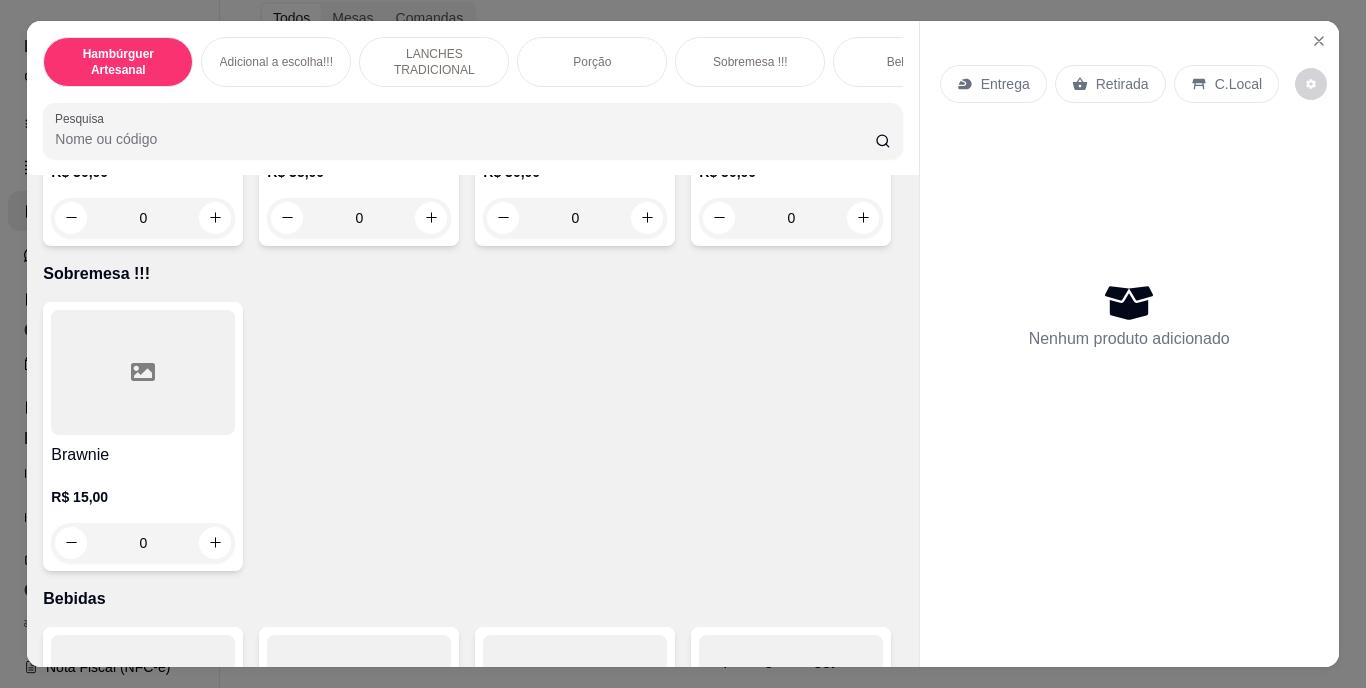 click 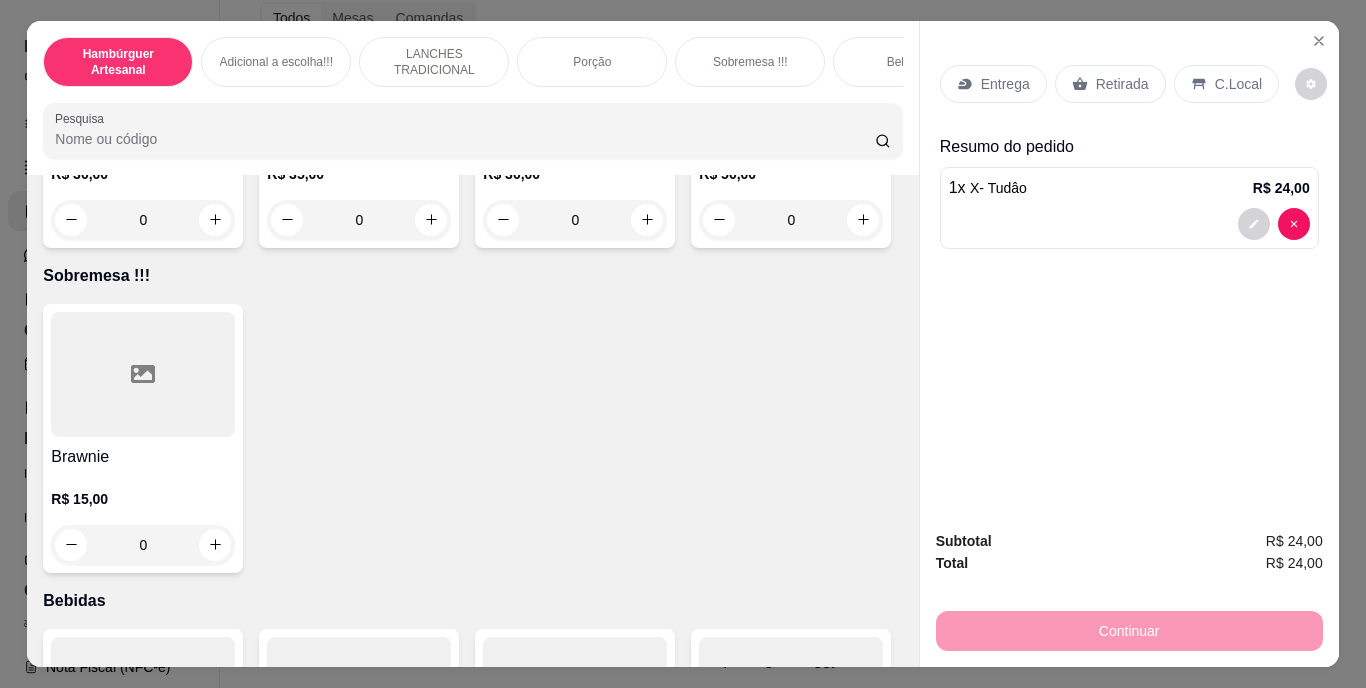 click 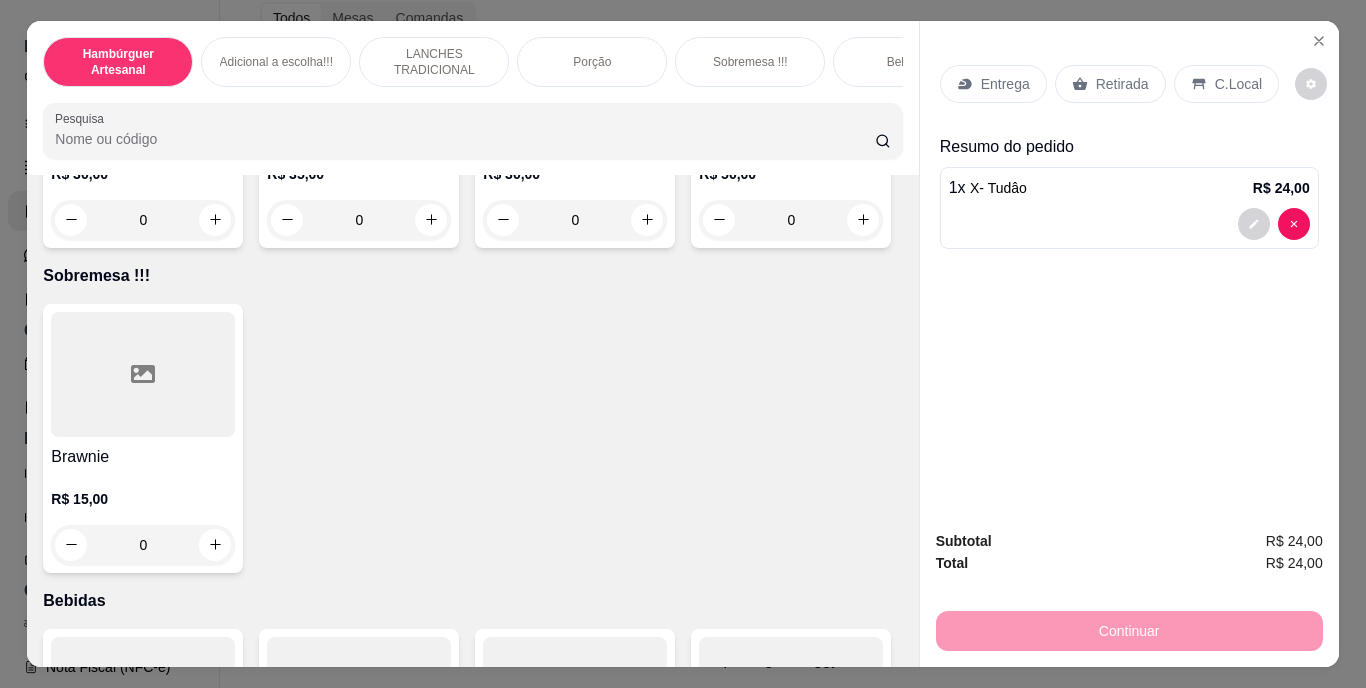 click 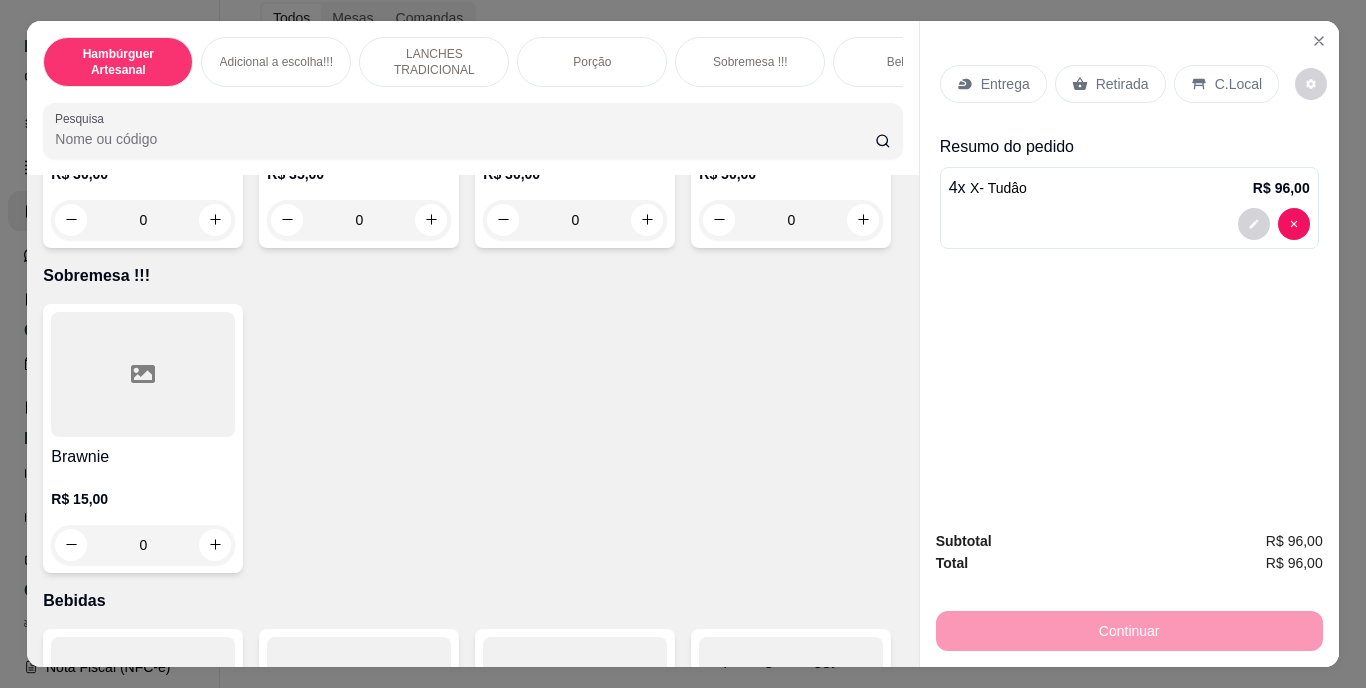 click 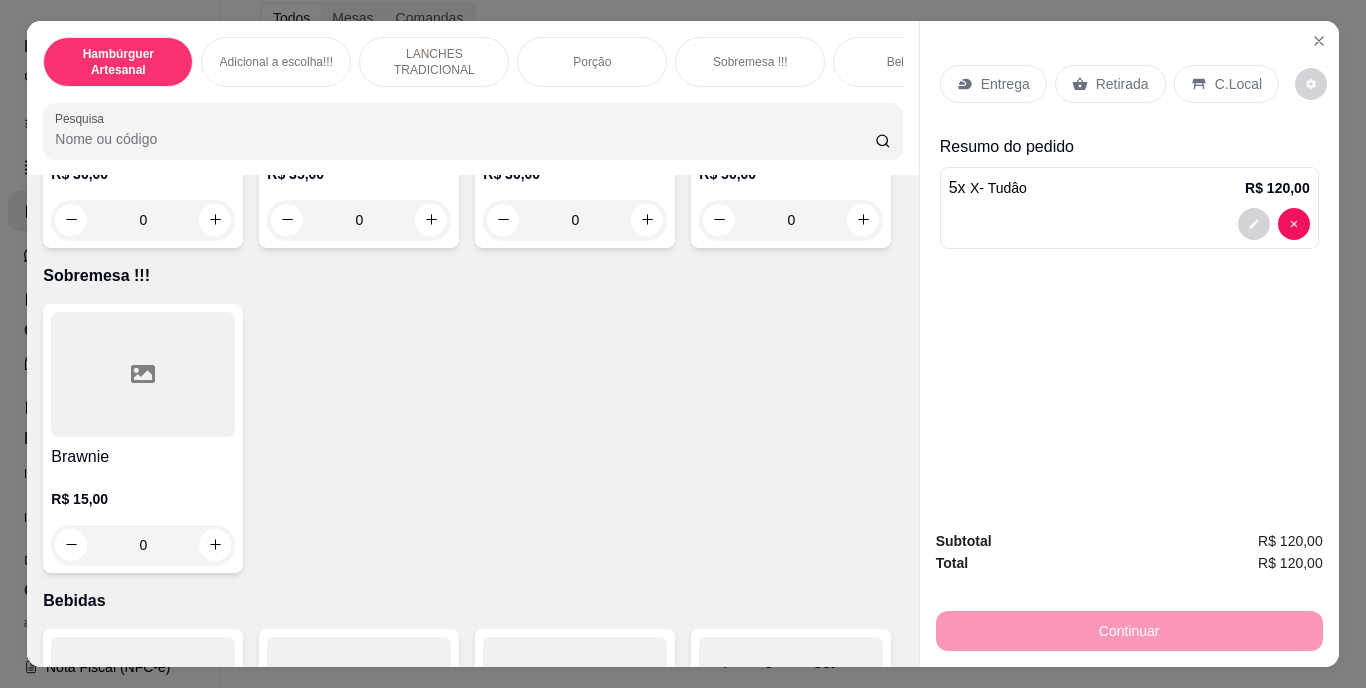 click at bounding box center [504, -416] 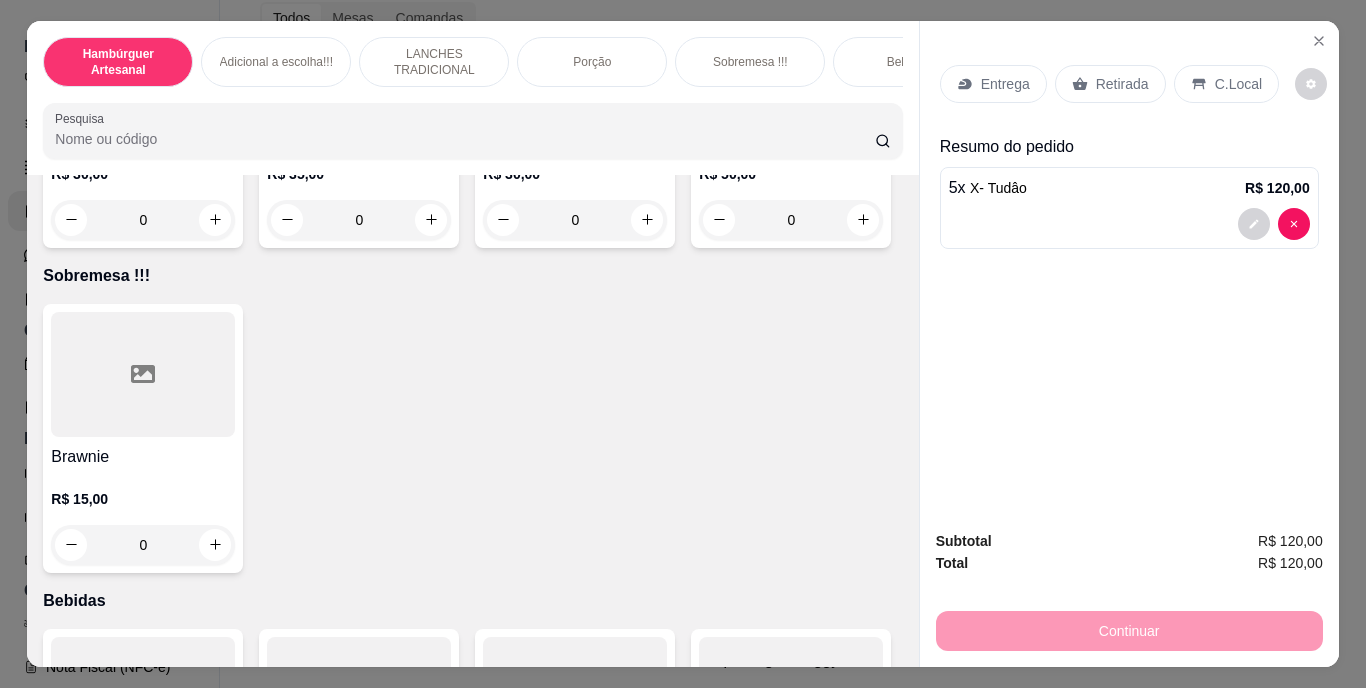 type on "4" 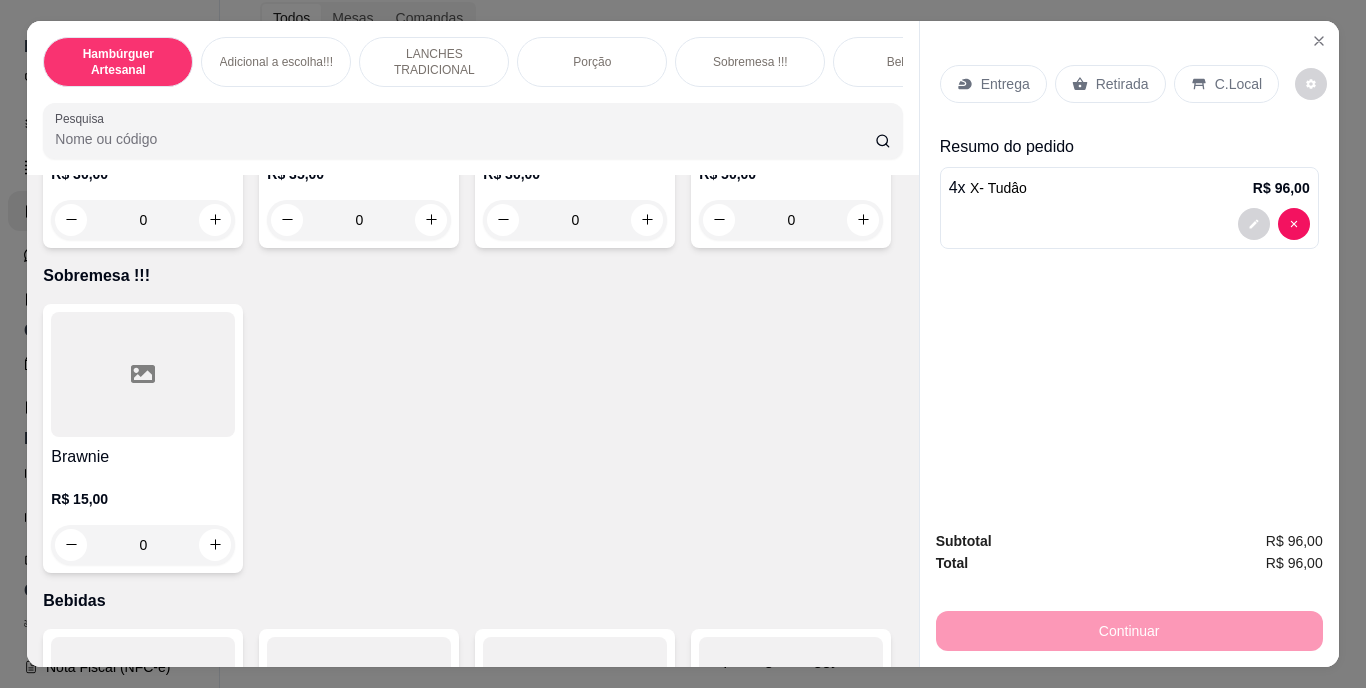 click 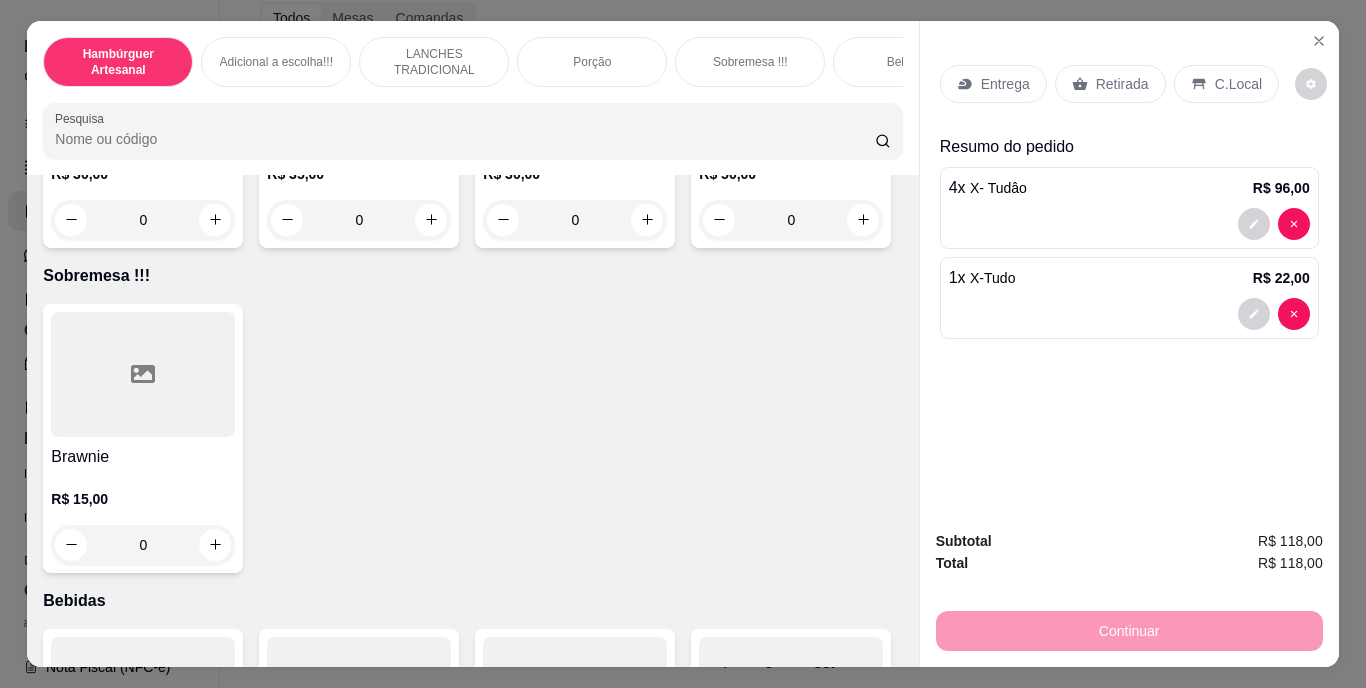 scroll, scrollTop: 4274, scrollLeft: 0, axis: vertical 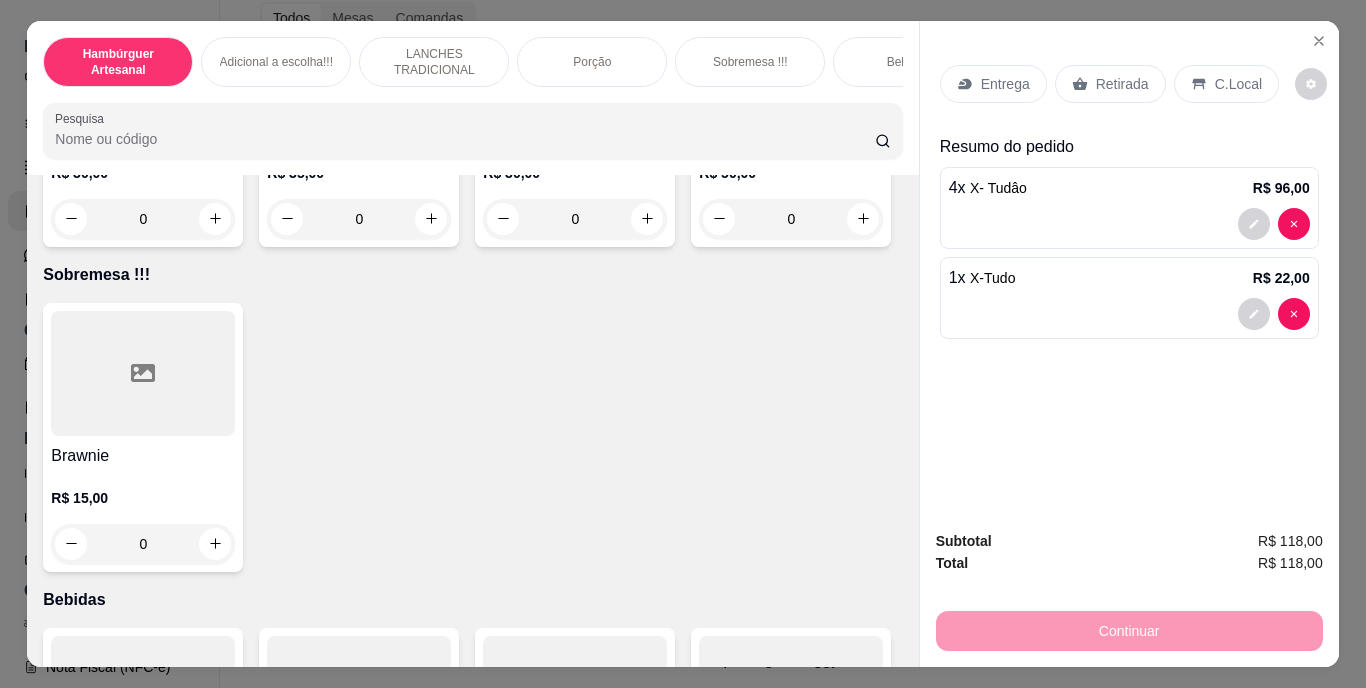 click on "Retirada" at bounding box center (1122, 84) 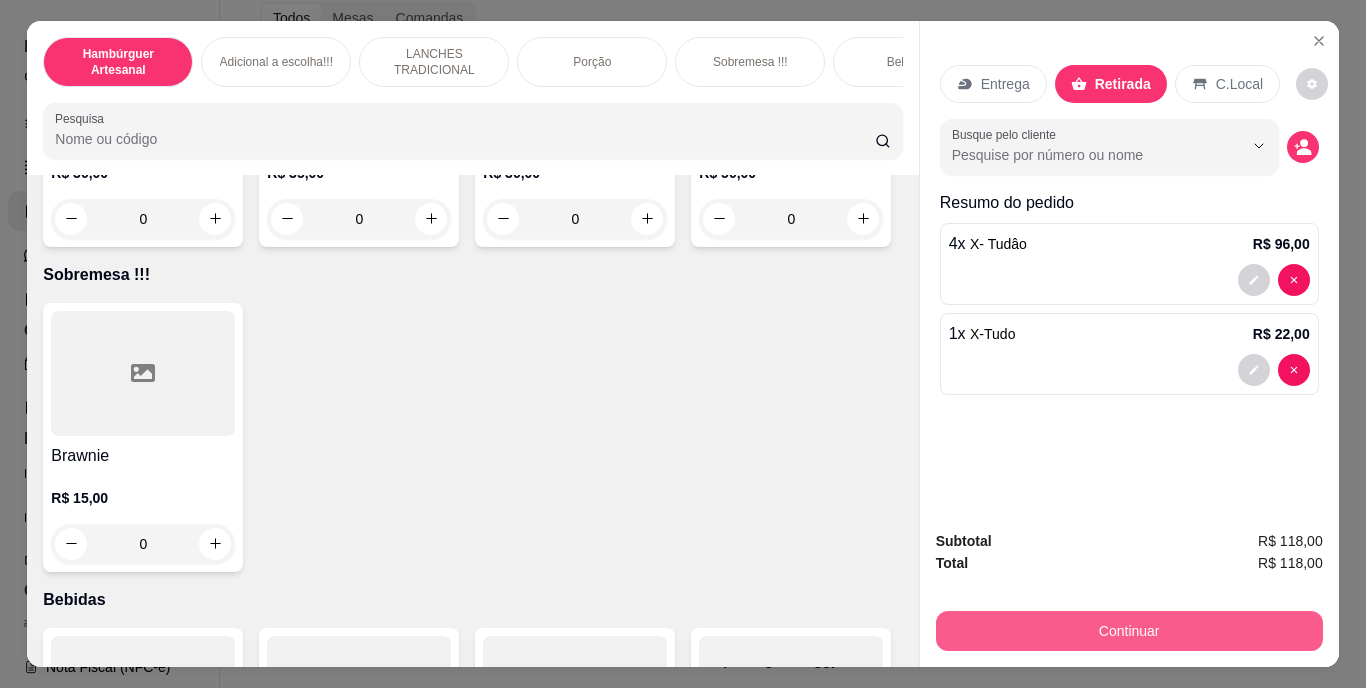 click on "Continuar" at bounding box center [1129, 631] 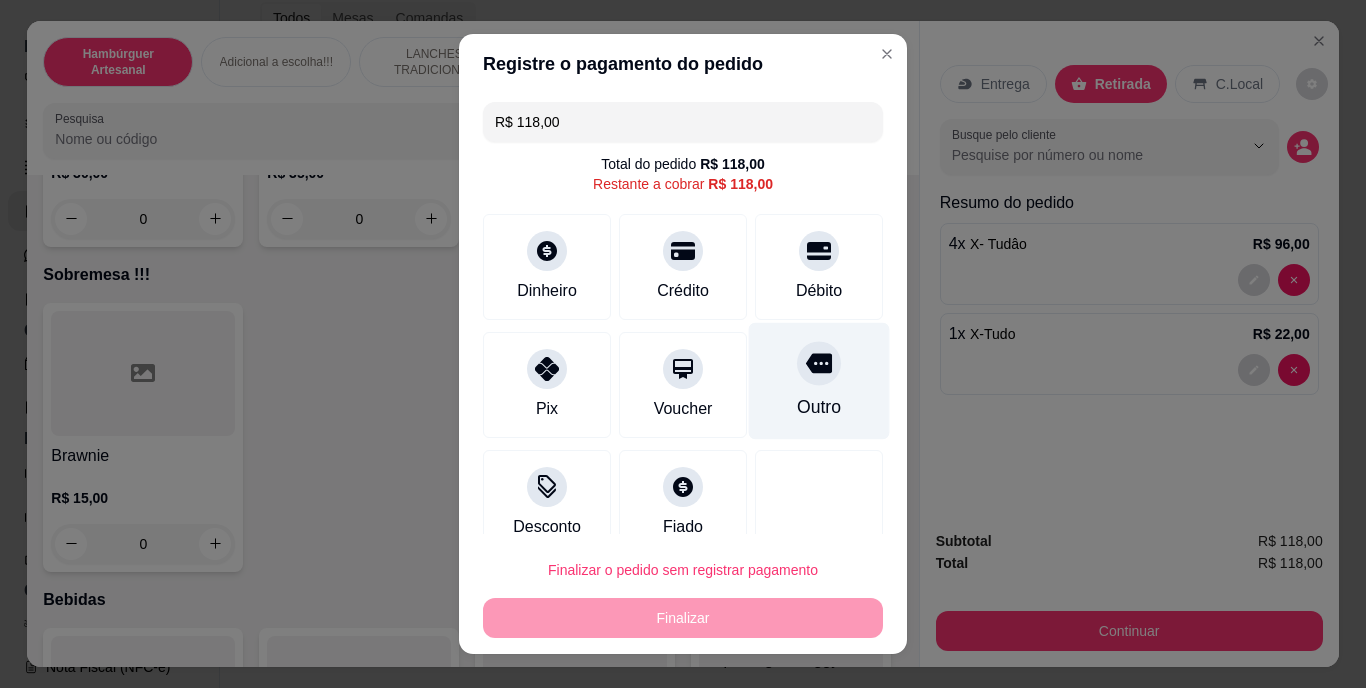 click on "Outro" at bounding box center (819, 381) 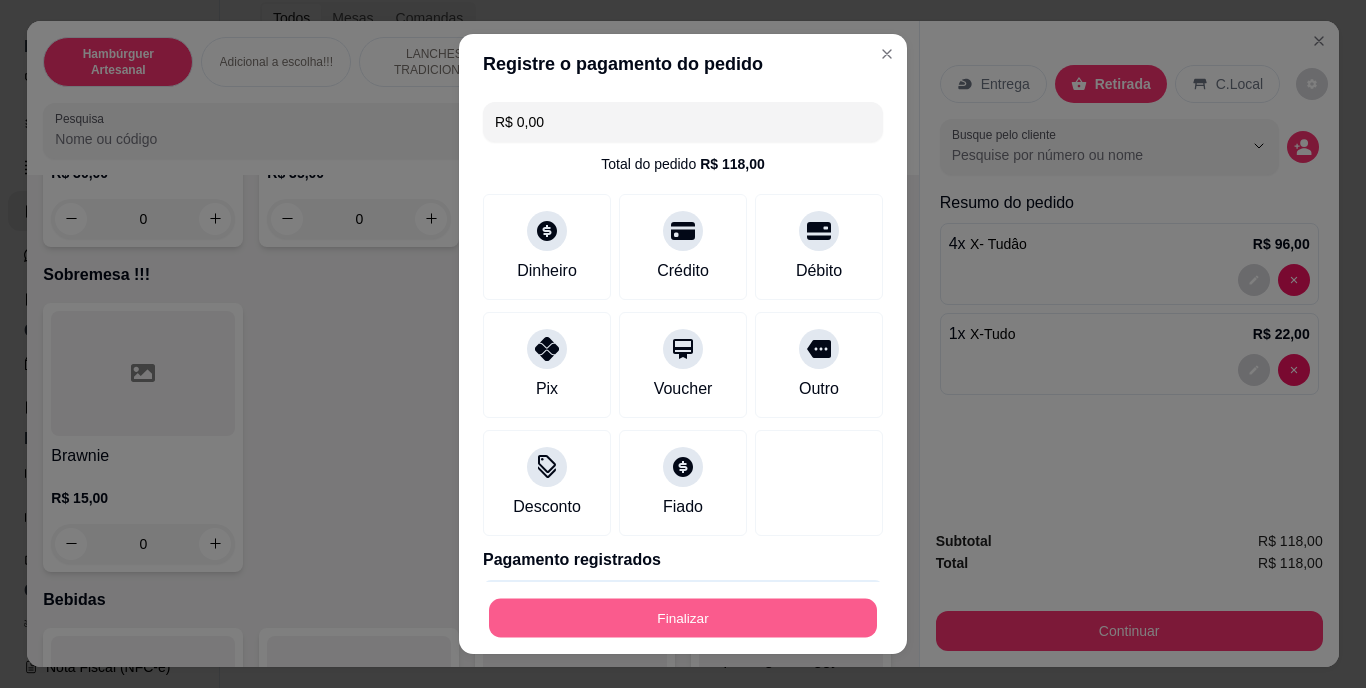 click on "Finalizar" at bounding box center [683, 617] 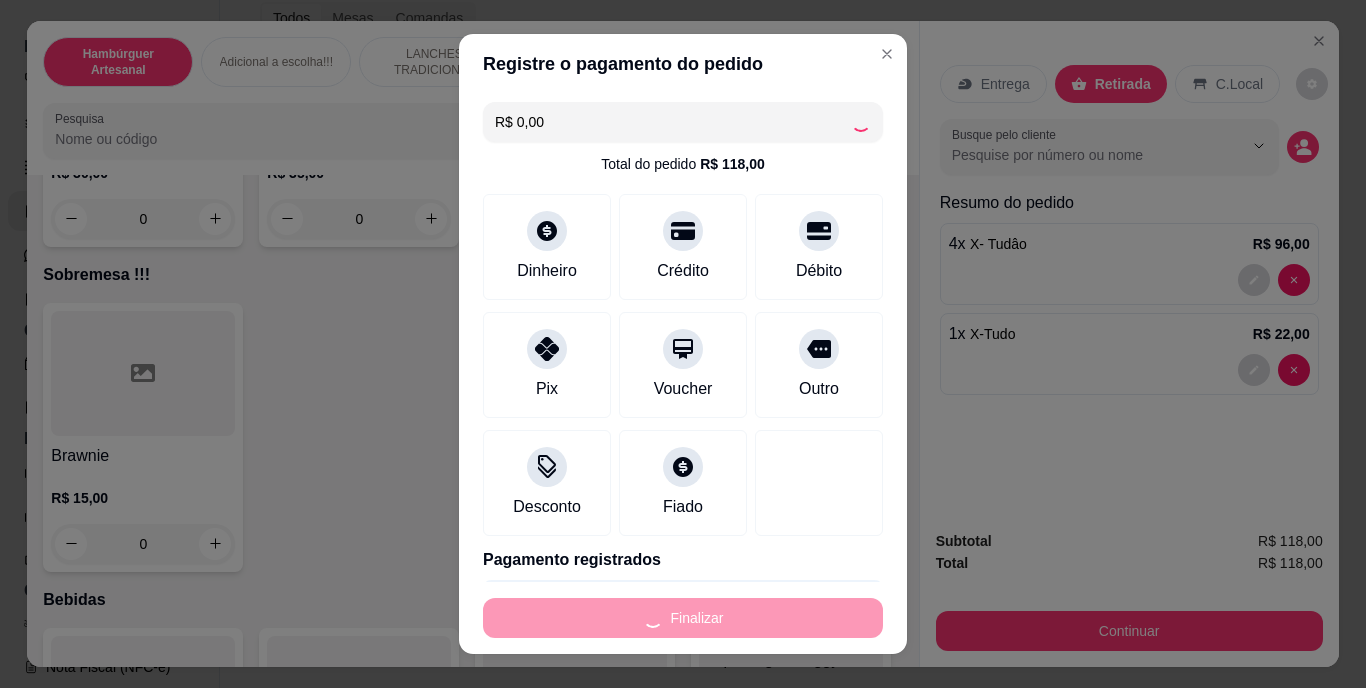 type on "0" 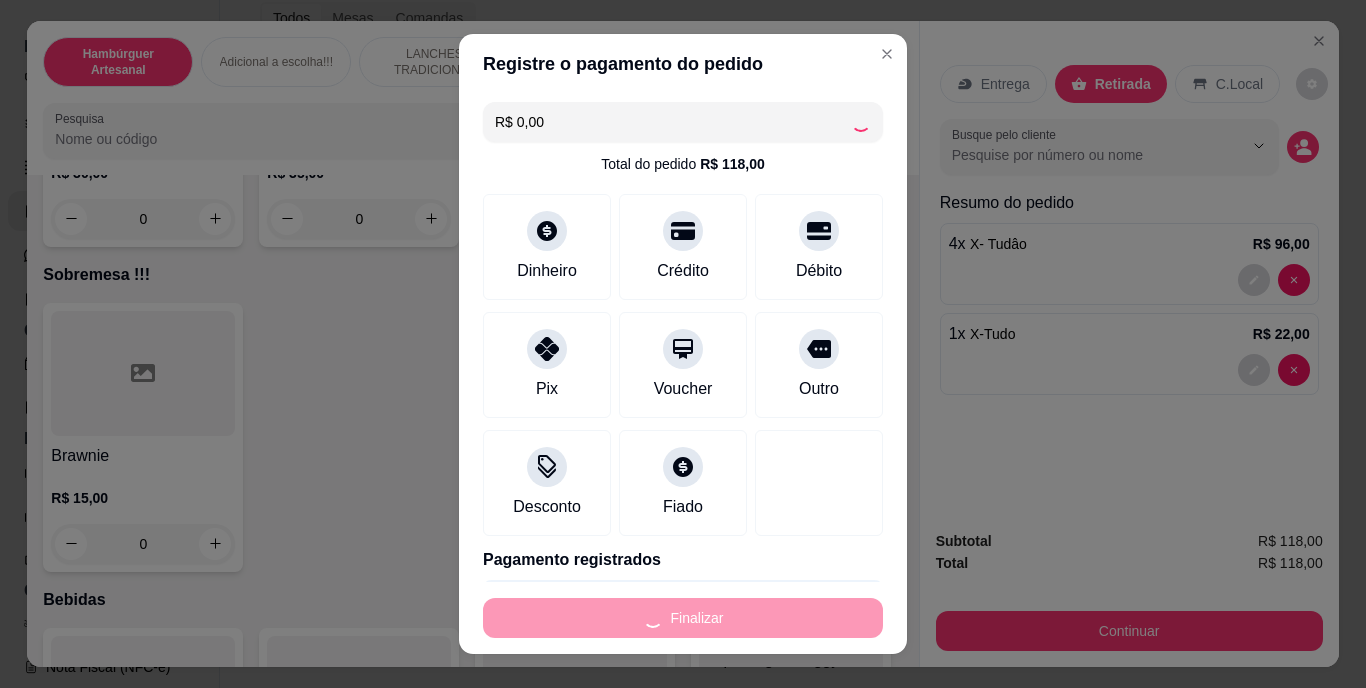 type on "0" 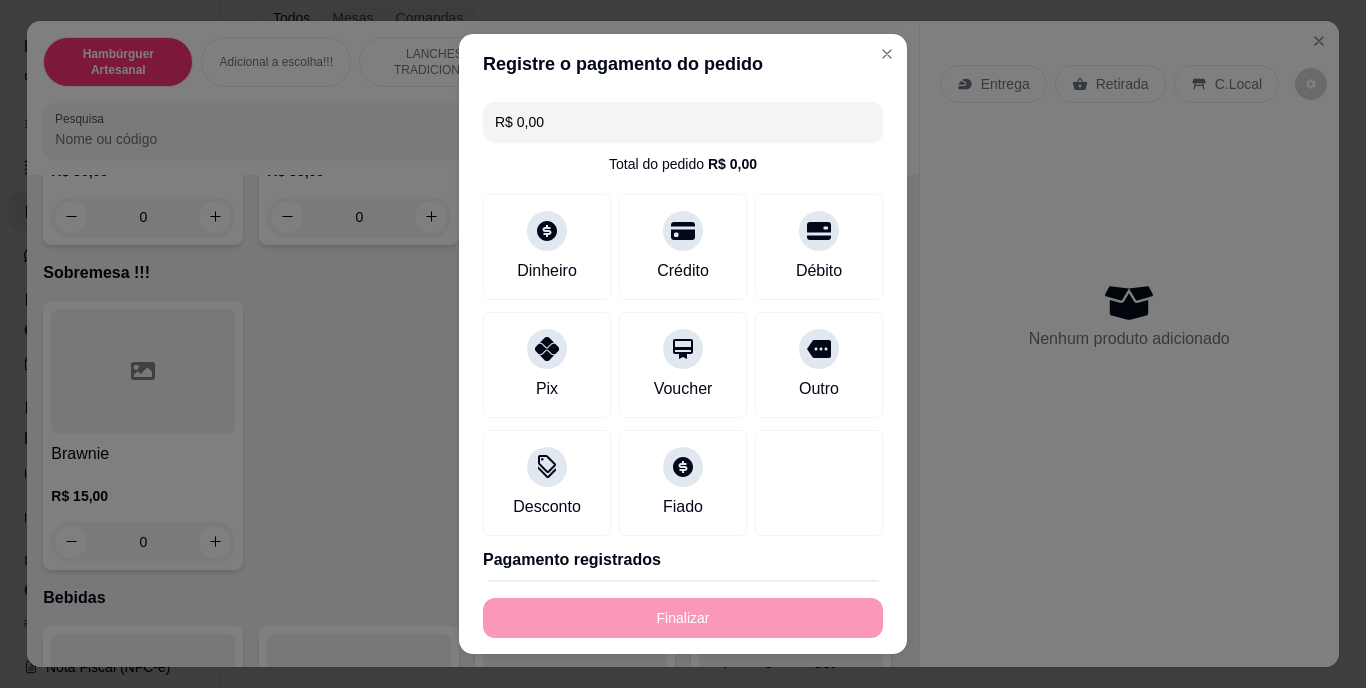 type on "-R$ 118,00" 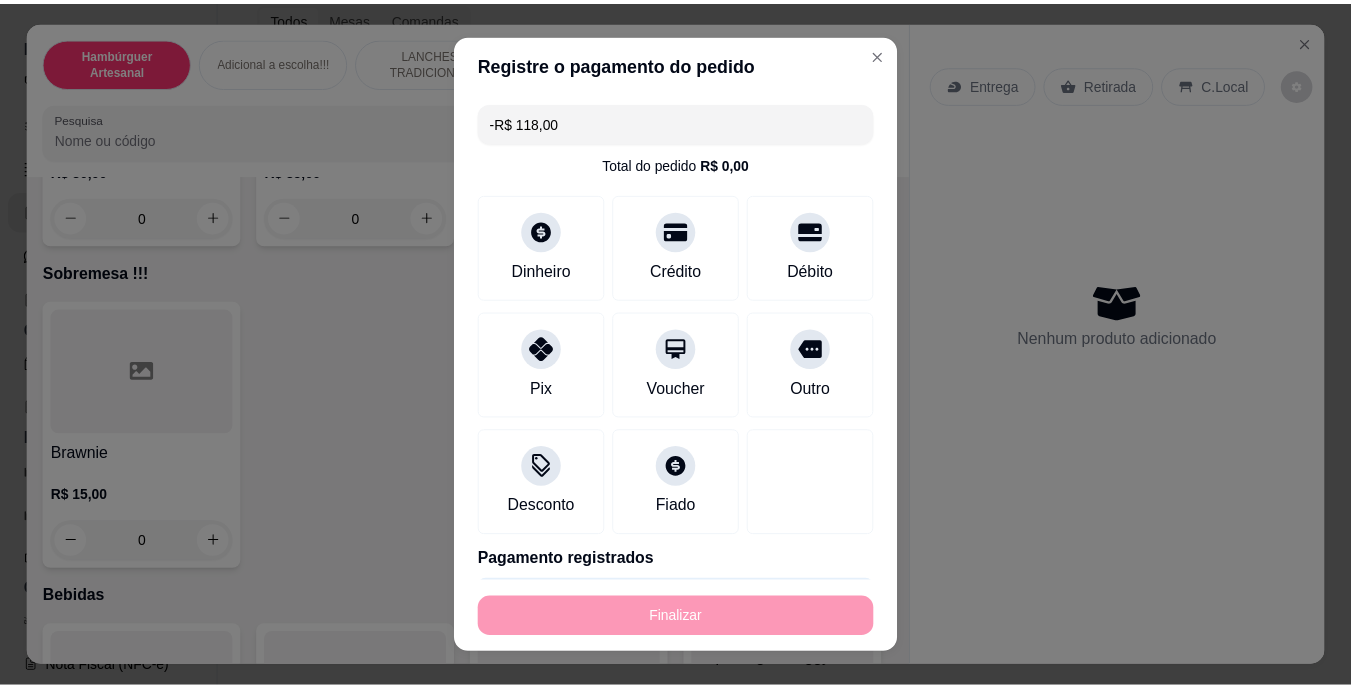 scroll, scrollTop: 4273, scrollLeft: 0, axis: vertical 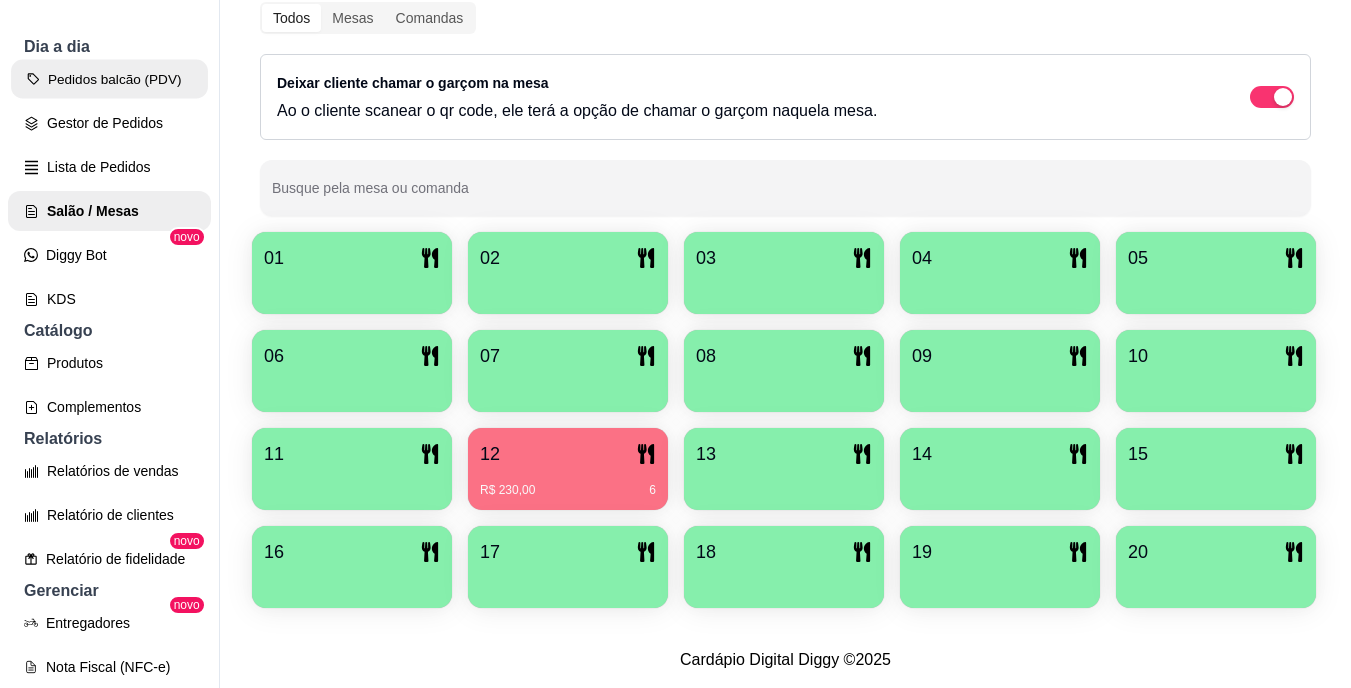 click on "Pedidos balcão (PDV)" at bounding box center [109, 79] 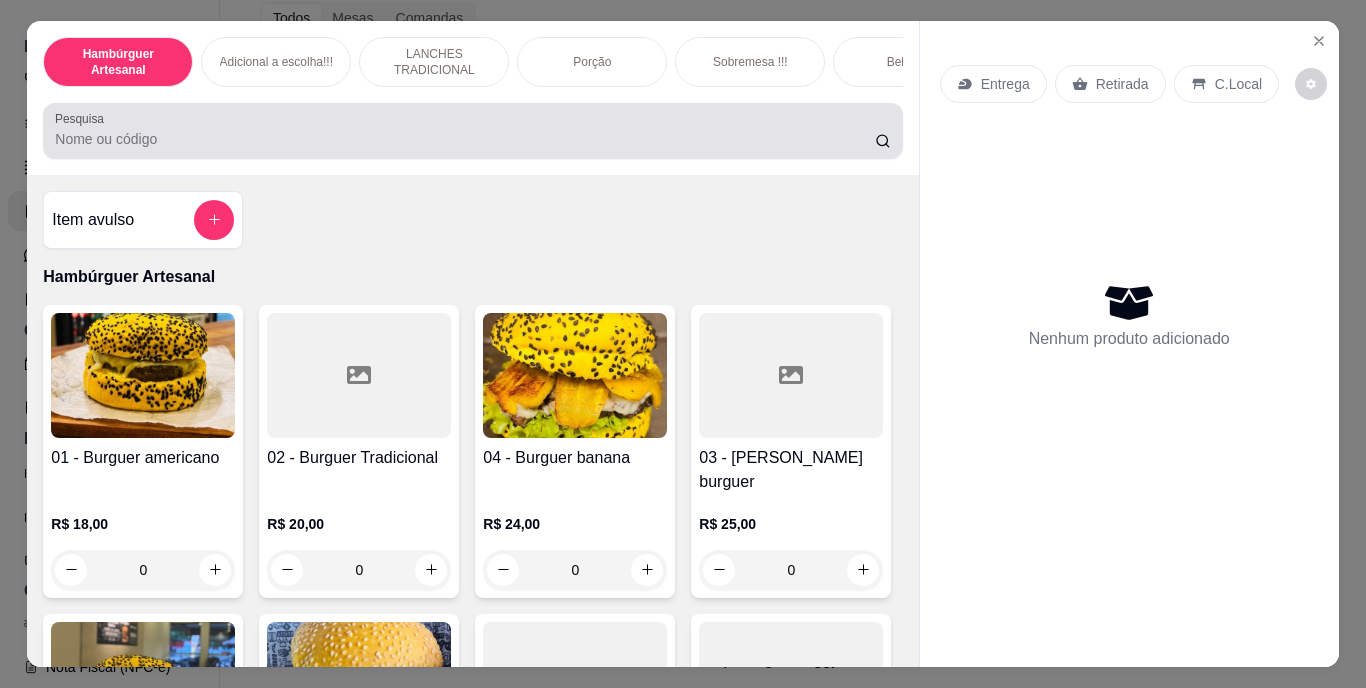click at bounding box center [472, 131] 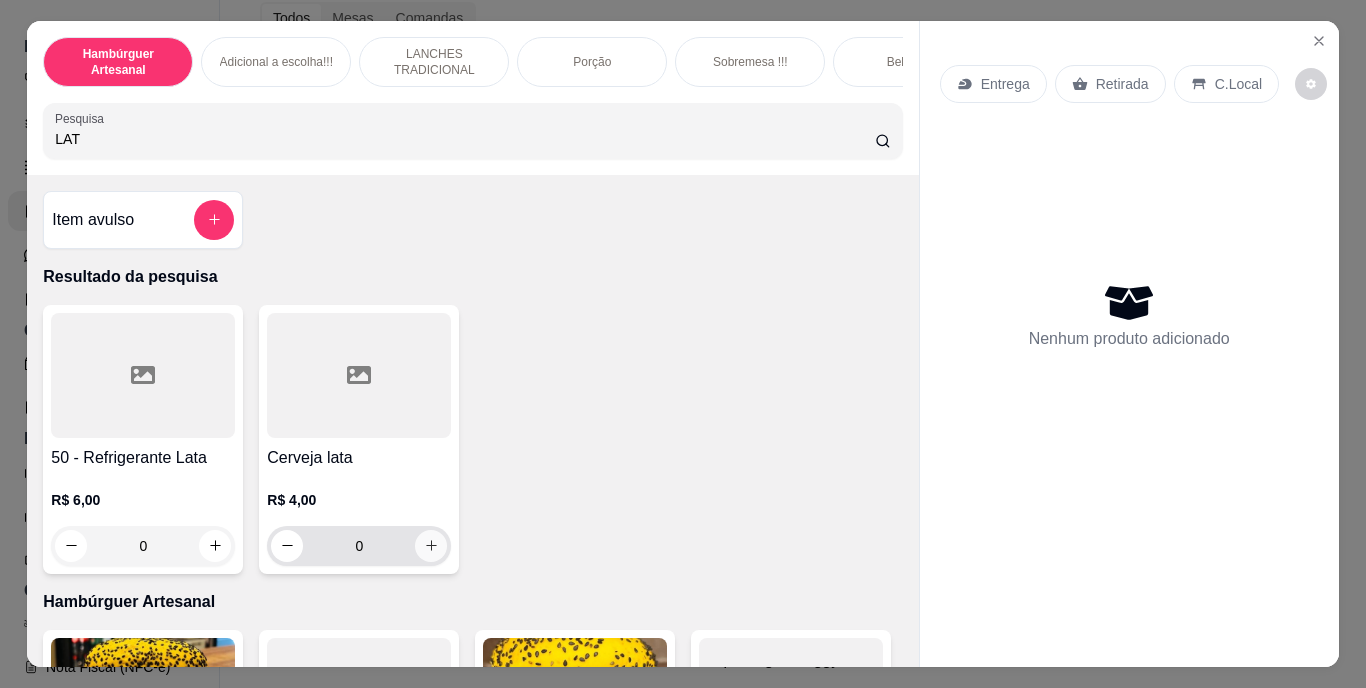 type on "LAT" 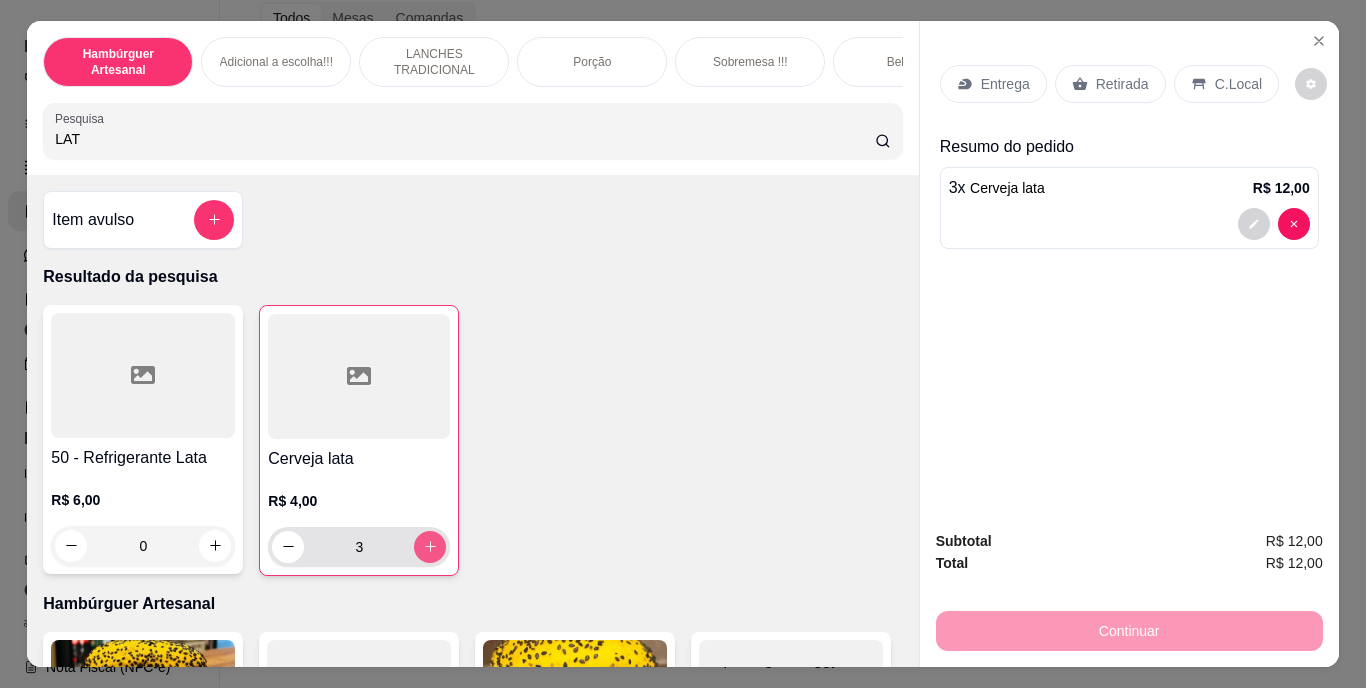 type on "3" 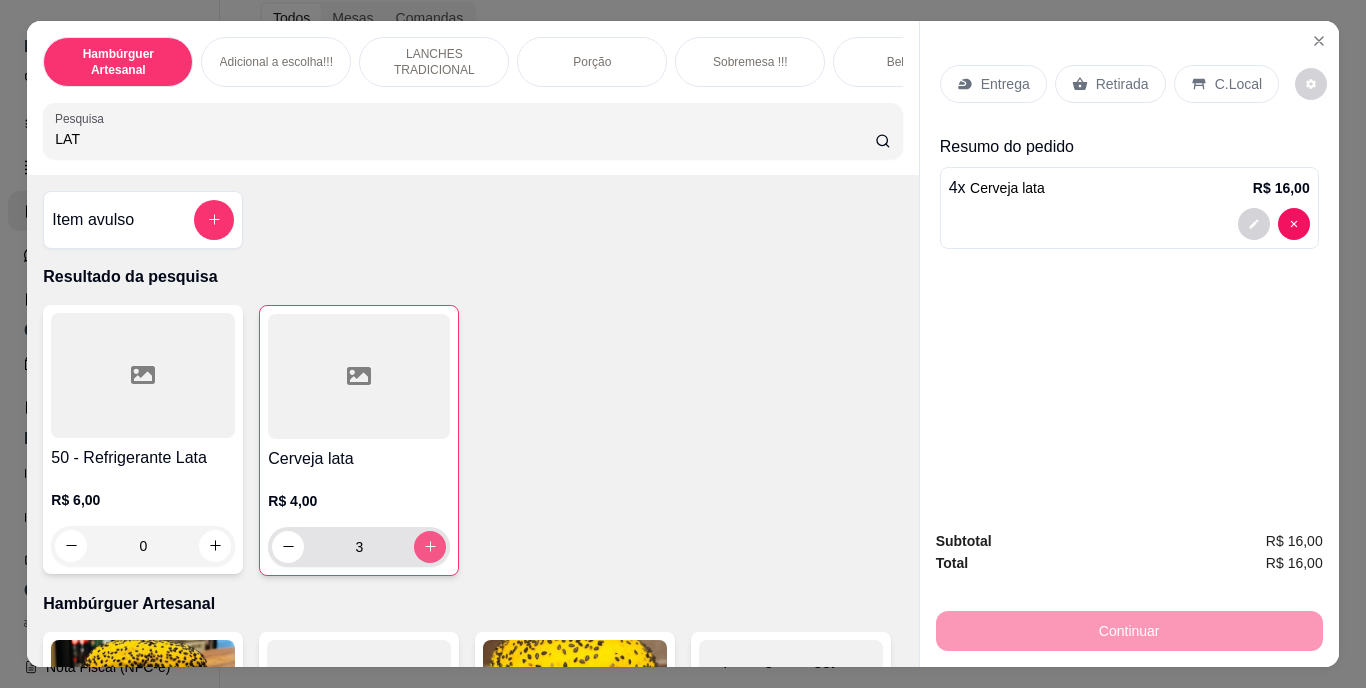 type on "4" 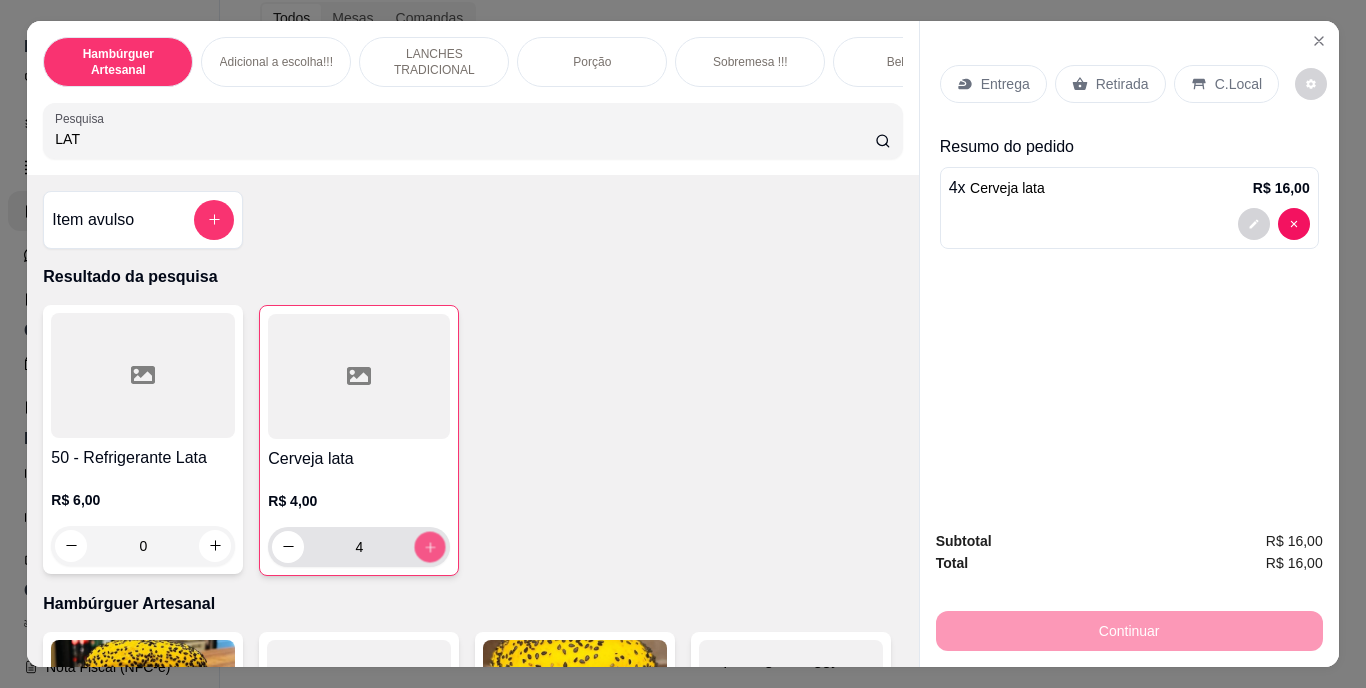 click at bounding box center (430, 546) 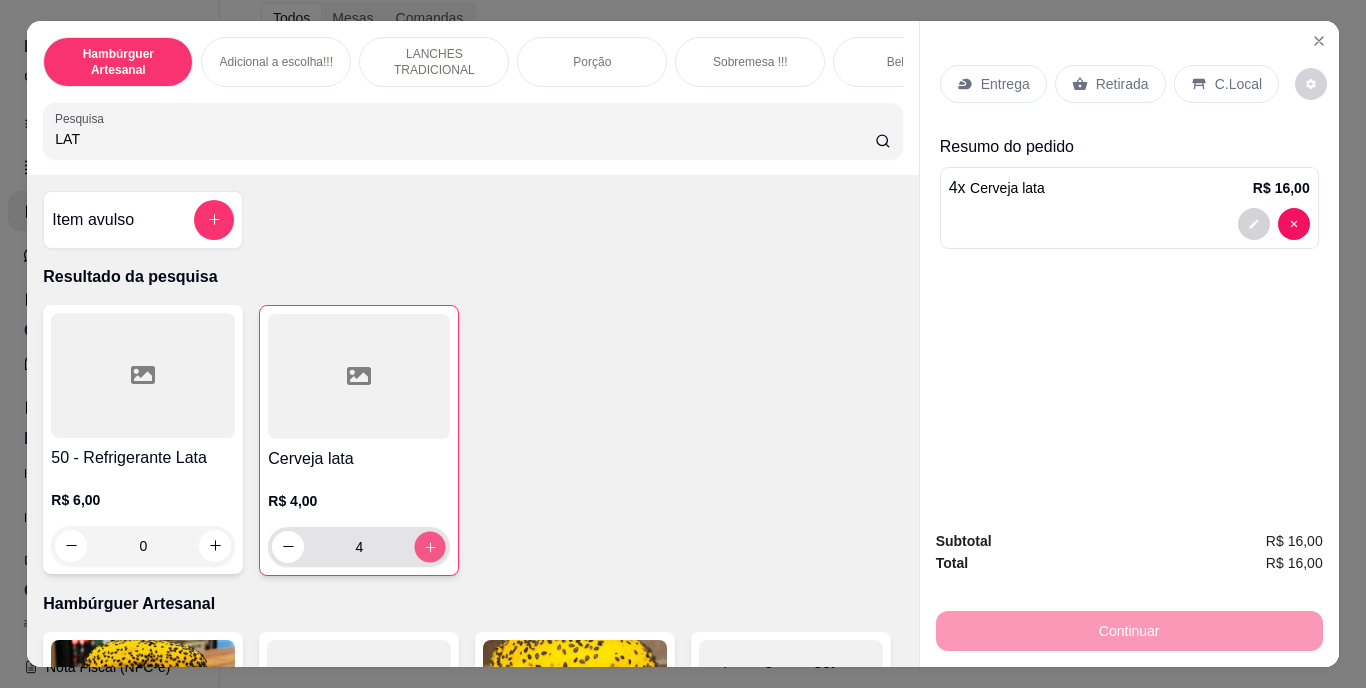 type on "5" 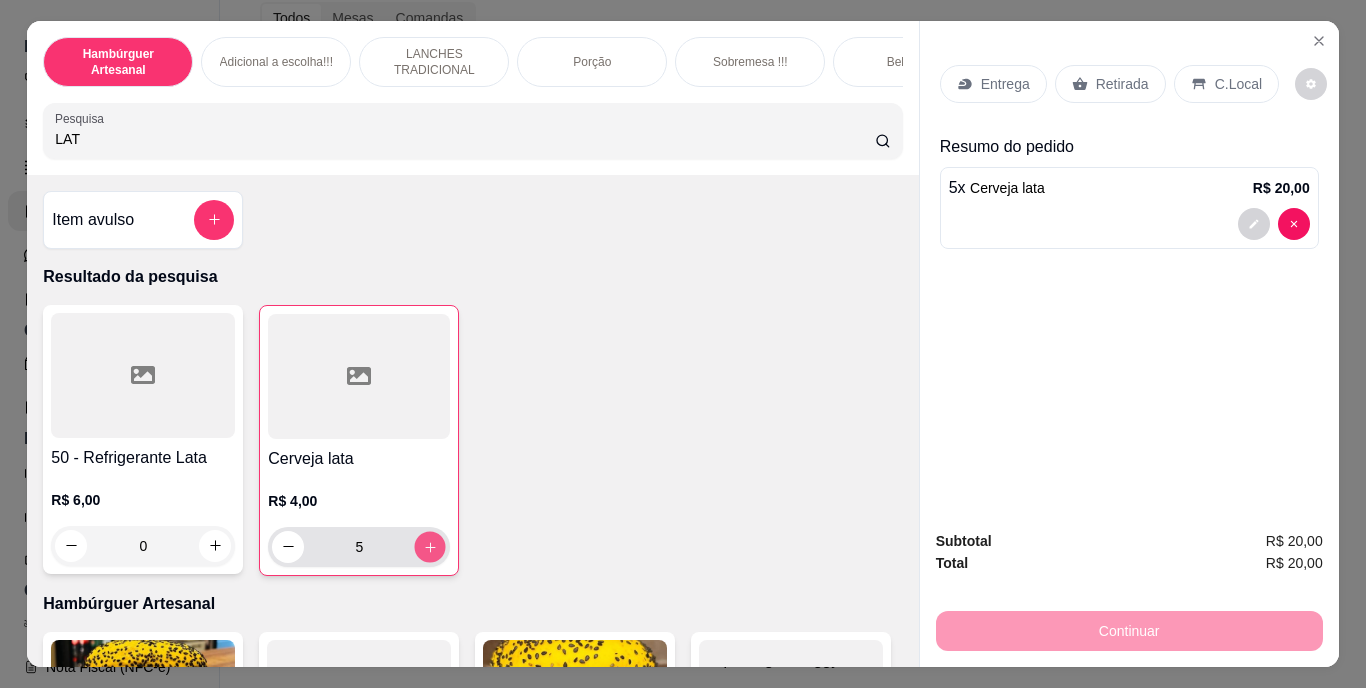 click at bounding box center (430, 546) 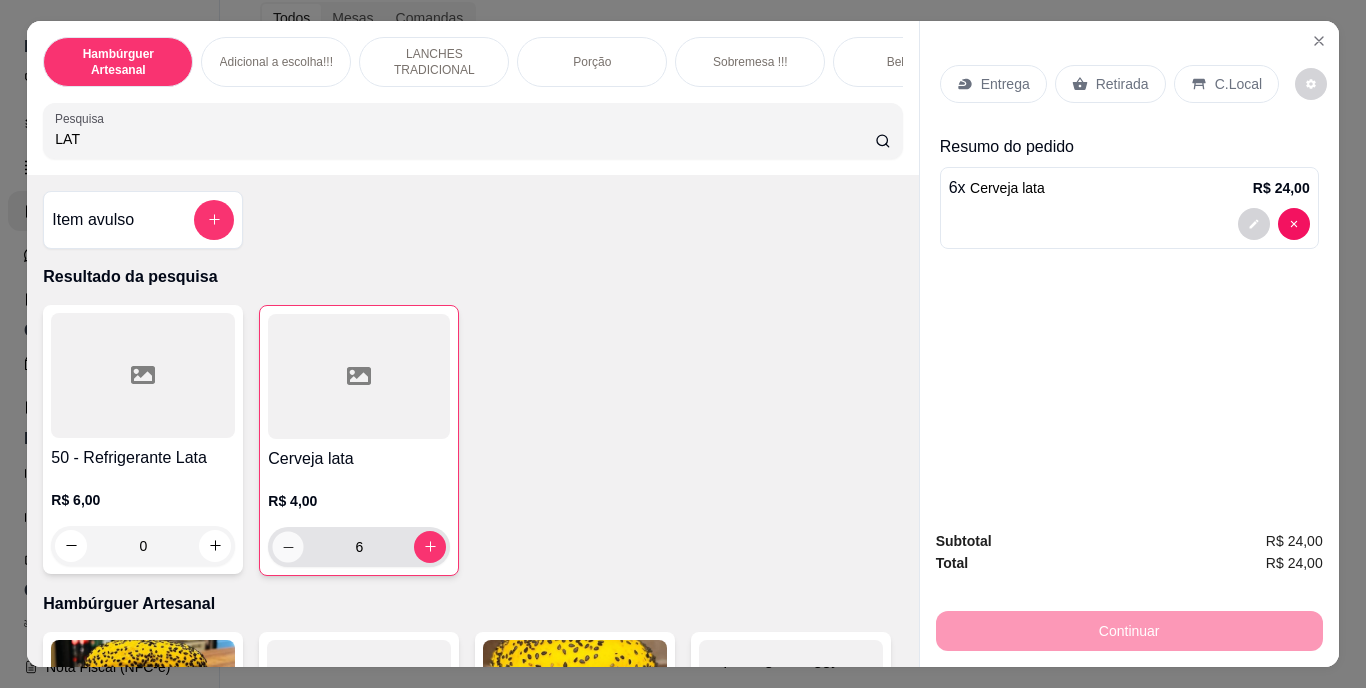 click 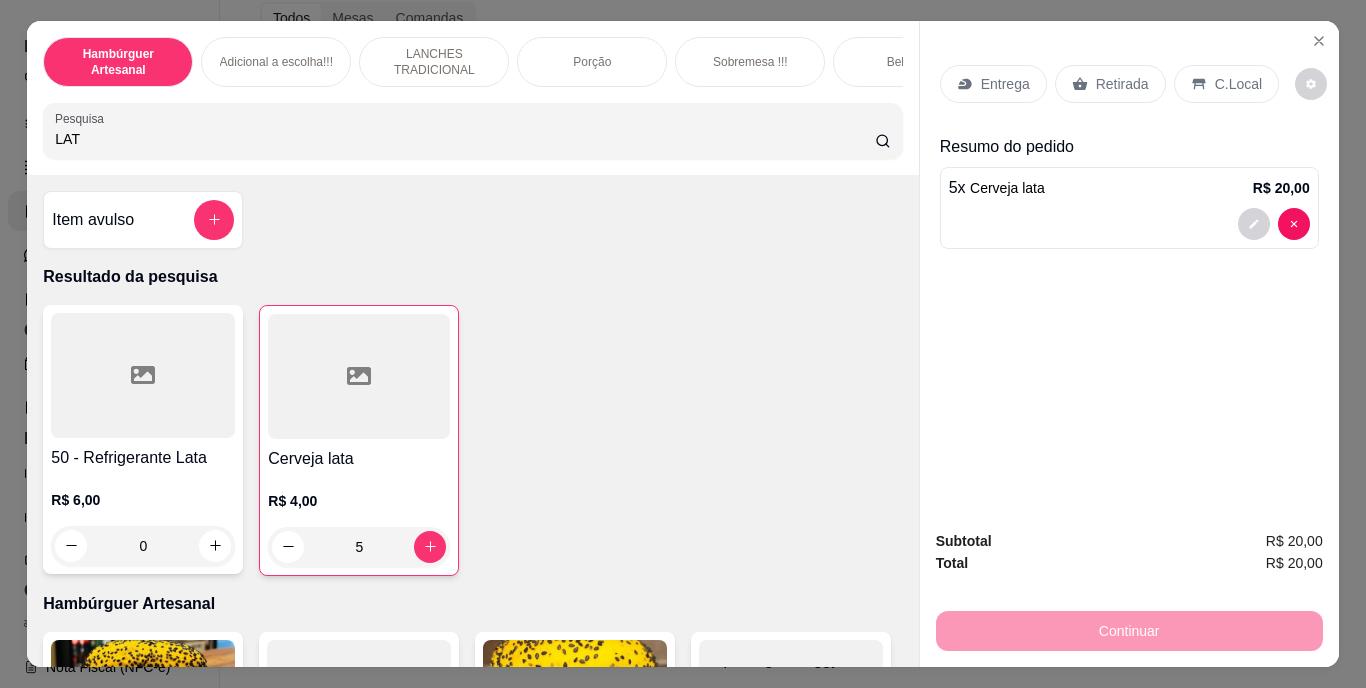click on "Retirada" at bounding box center (1122, 84) 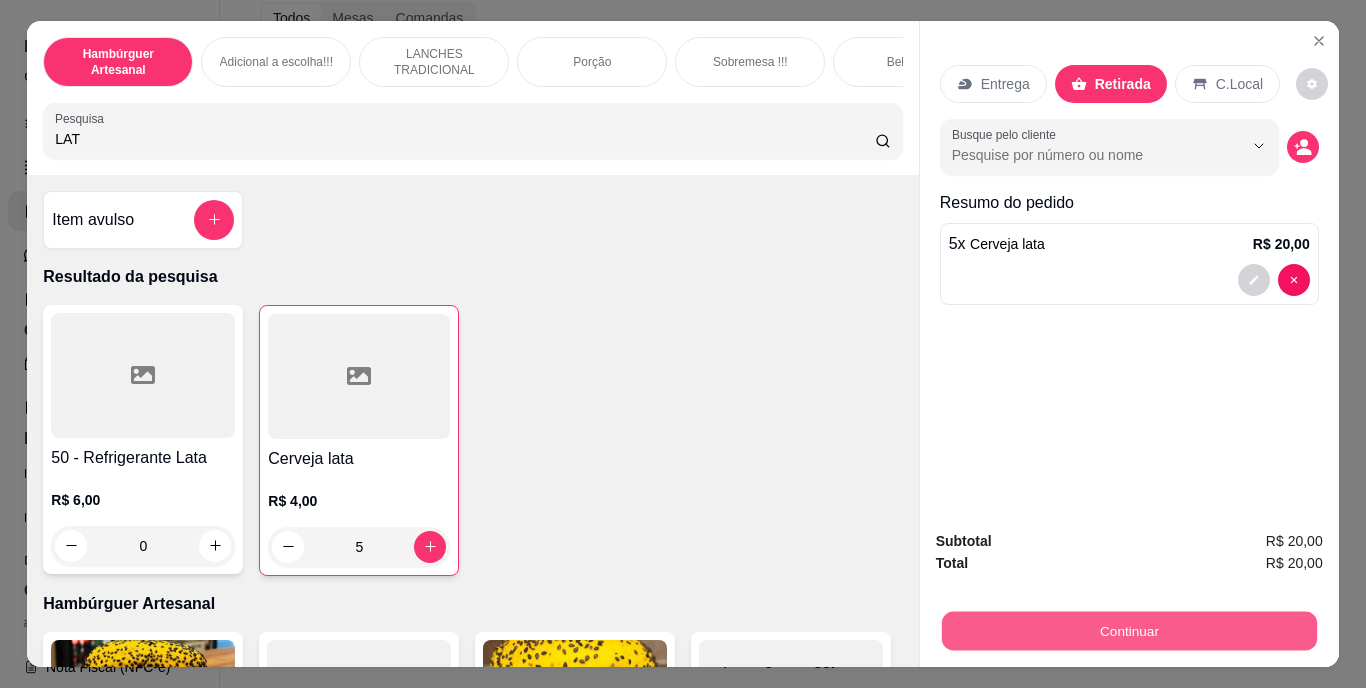 click on "Continuar" at bounding box center [1128, 631] 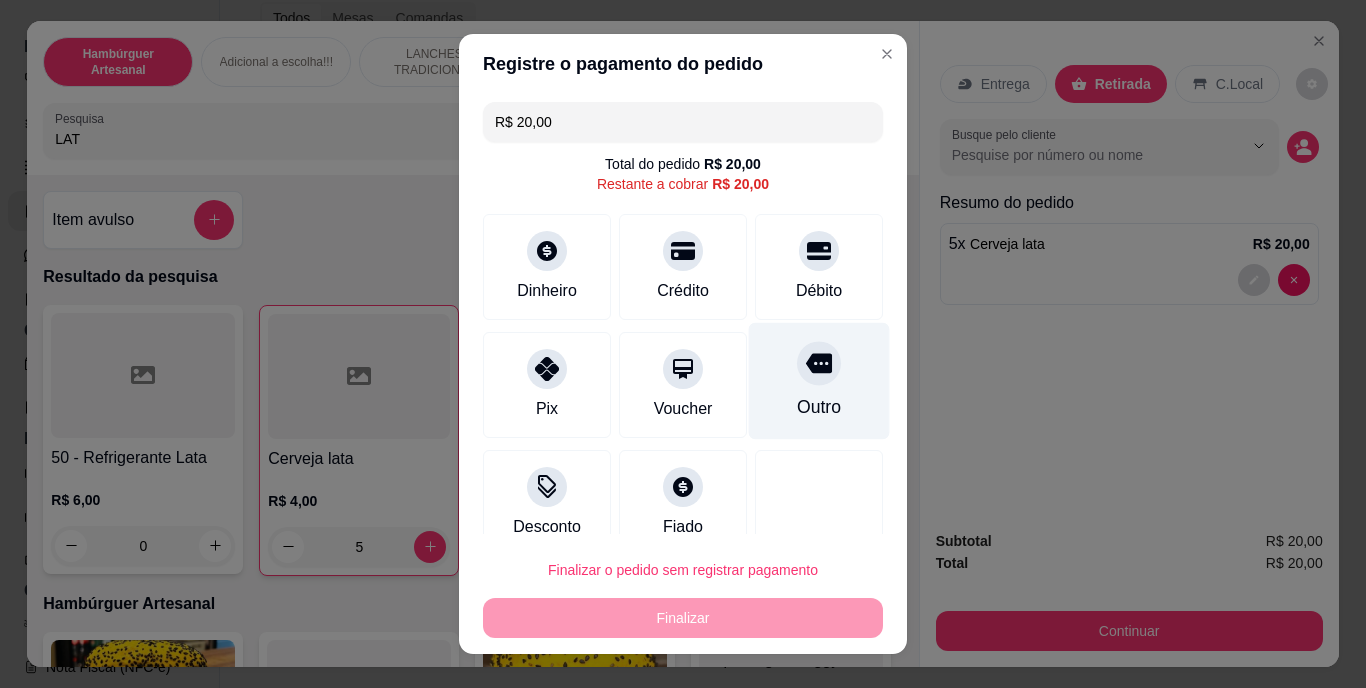 click on "Outro" at bounding box center [819, 408] 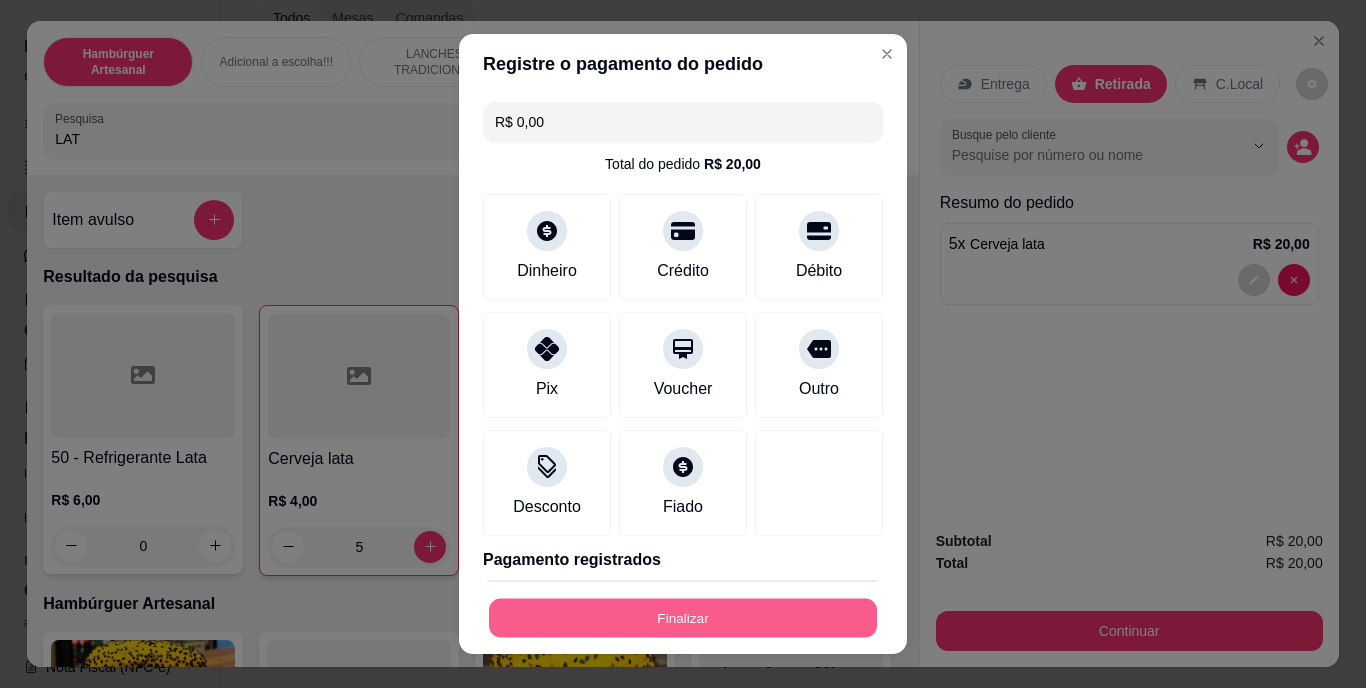click on "Finalizar" at bounding box center [683, 617] 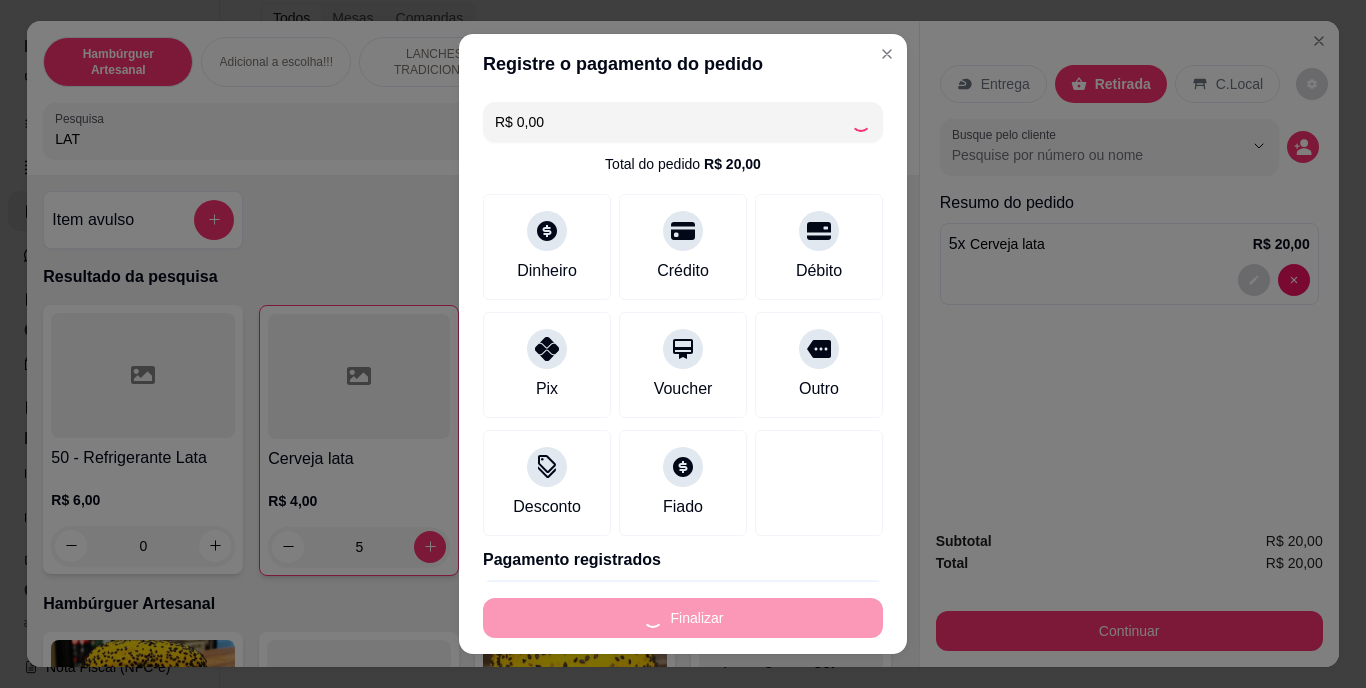 type on "0" 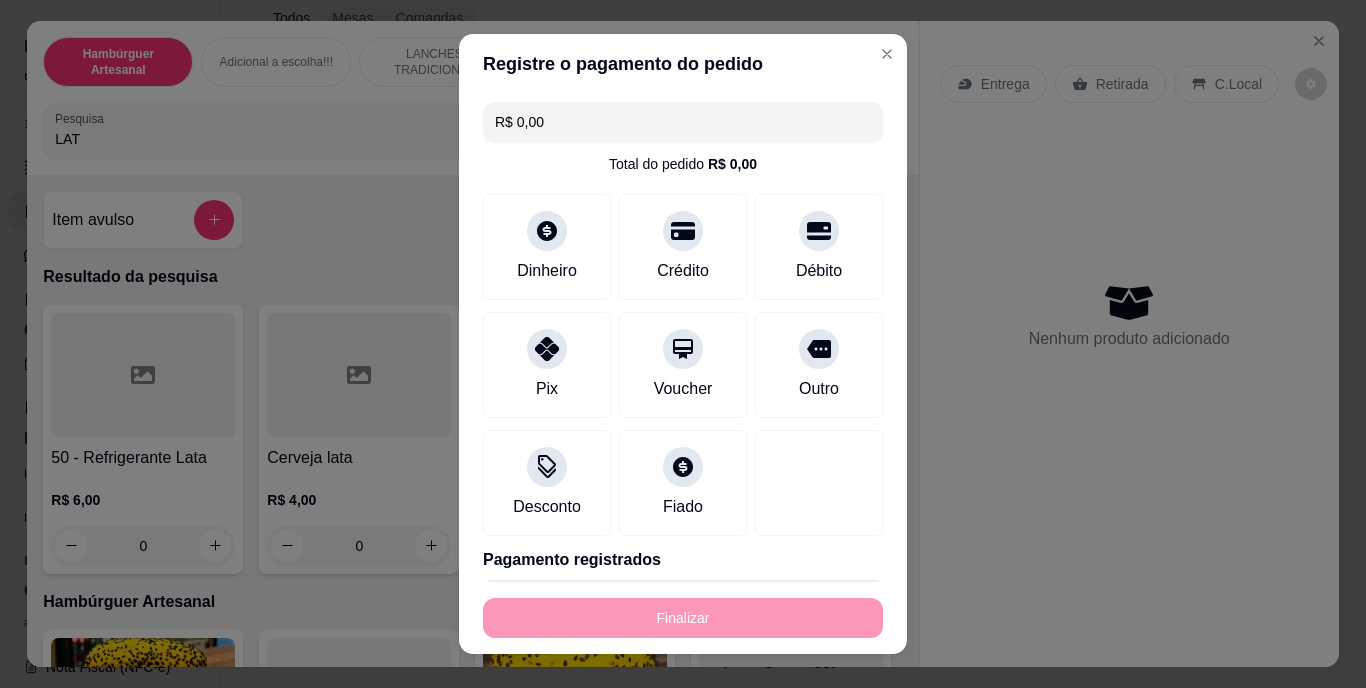 type on "-R$ 20,00" 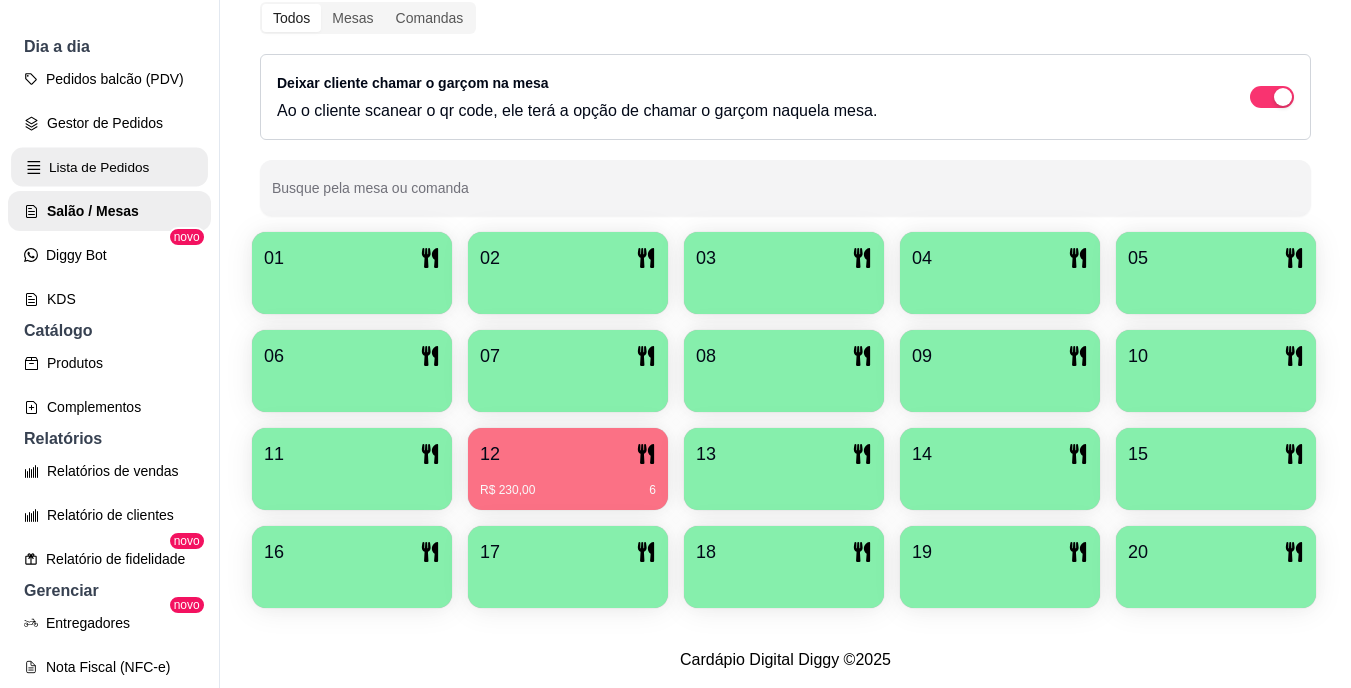 click on "Lista de Pedidos" at bounding box center (109, 167) 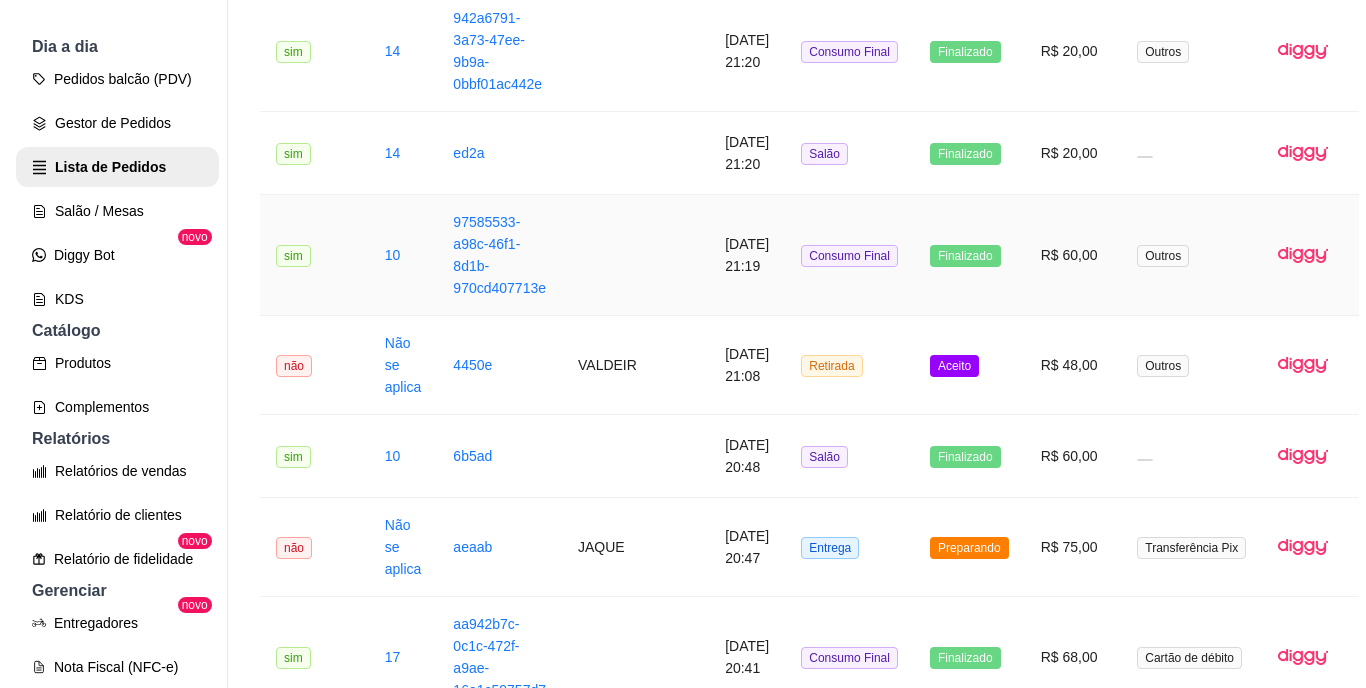 scroll, scrollTop: 549, scrollLeft: 0, axis: vertical 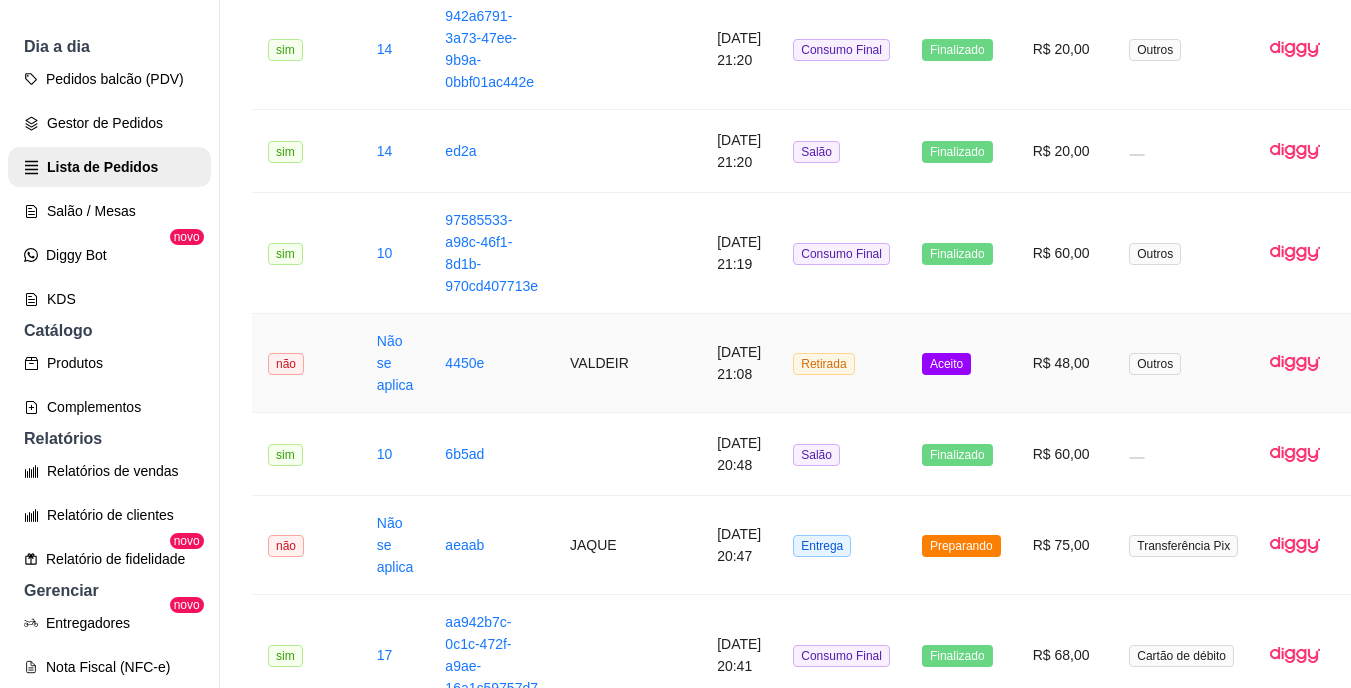 click on "[DATE] 21:08" at bounding box center (739, 363) 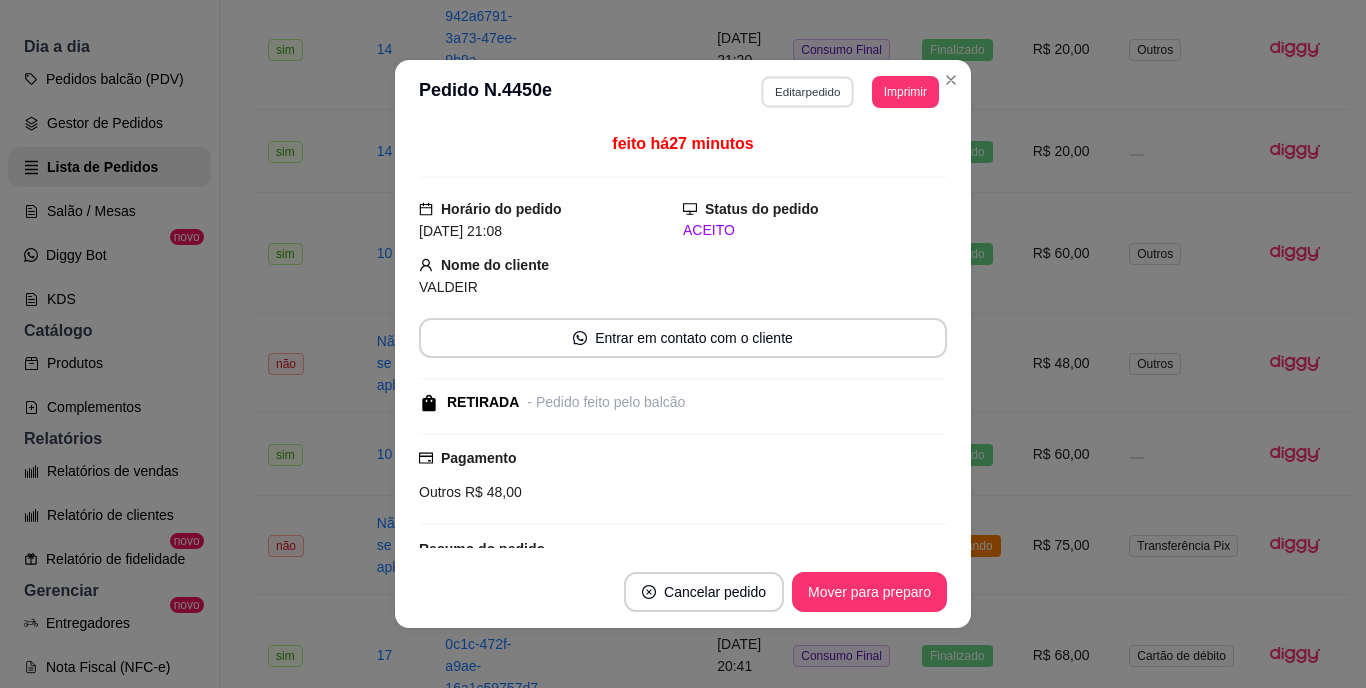 click on "Editar  pedido" at bounding box center (808, 91) 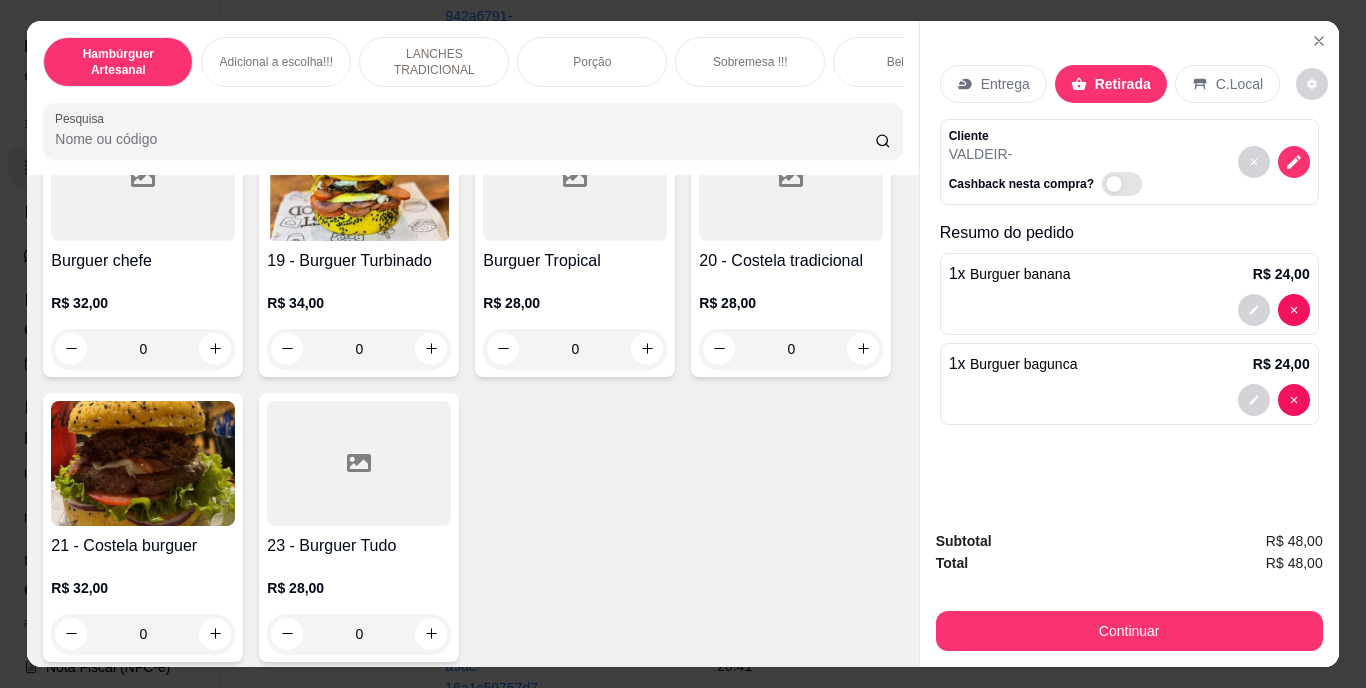 scroll, scrollTop: 1711, scrollLeft: 0, axis: vertical 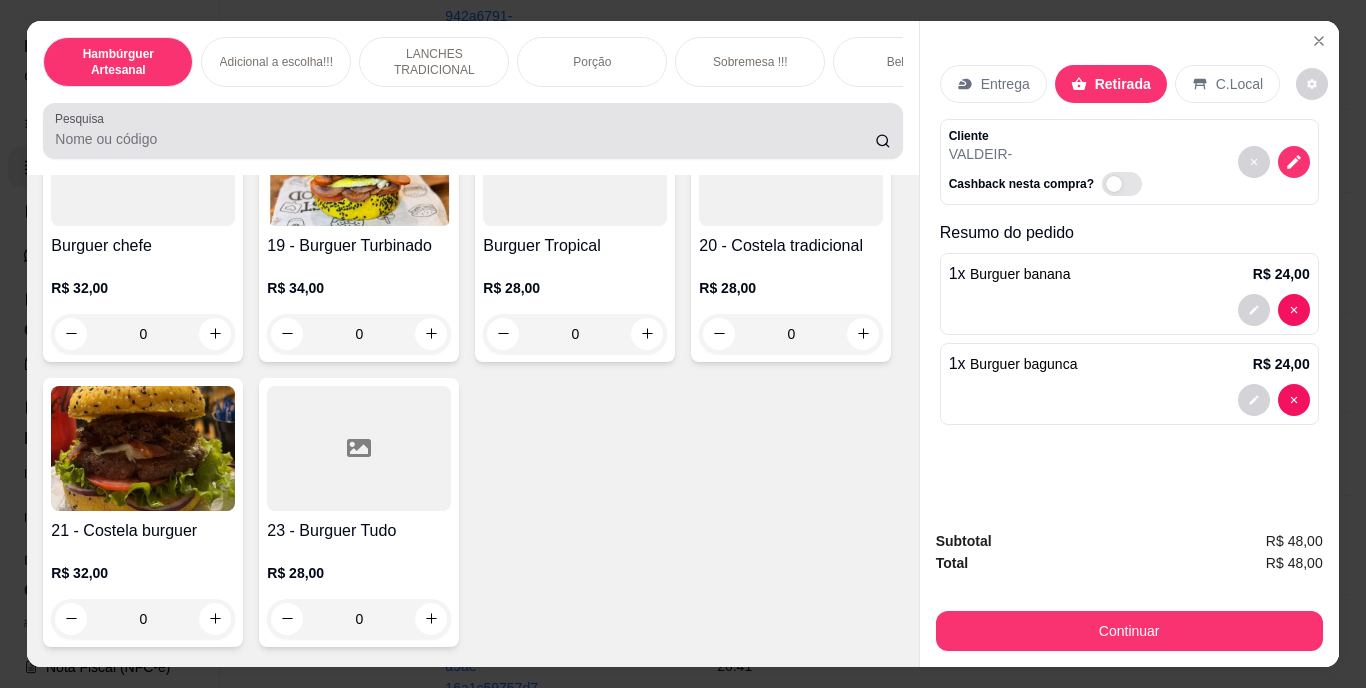 click at bounding box center (472, 131) 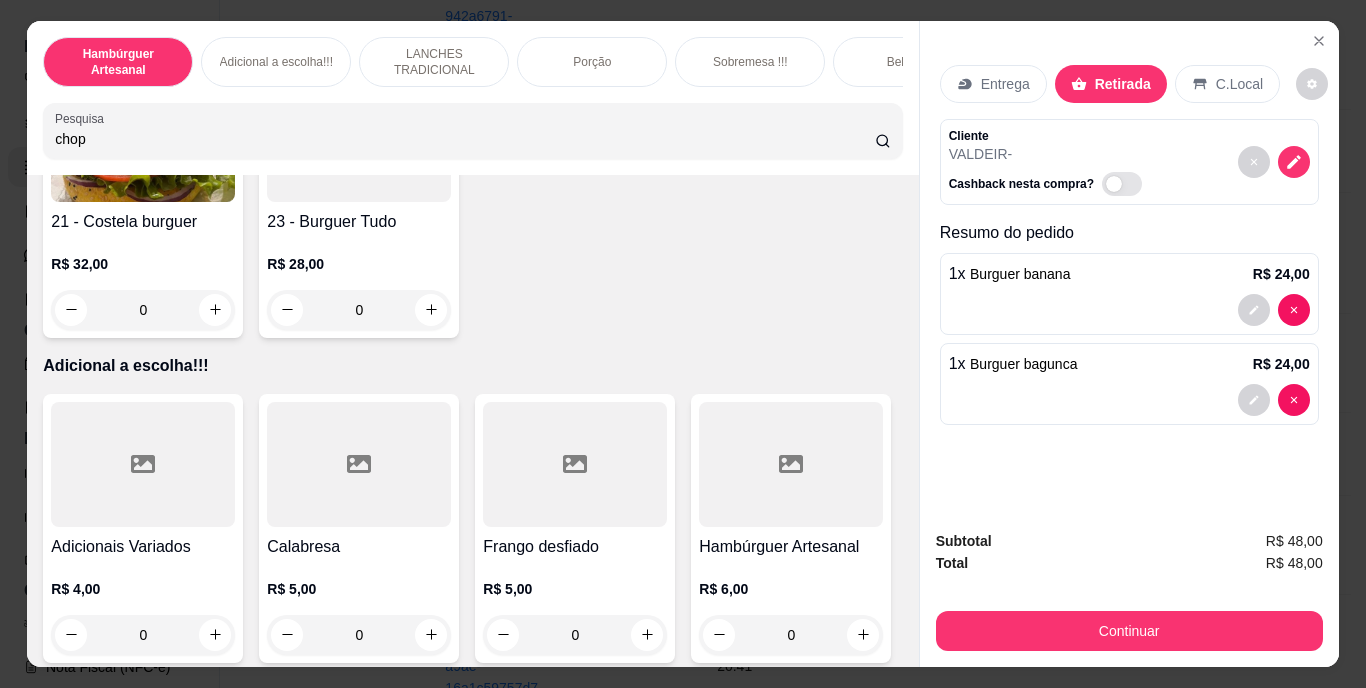 scroll, scrollTop: 2036, scrollLeft: 0, axis: vertical 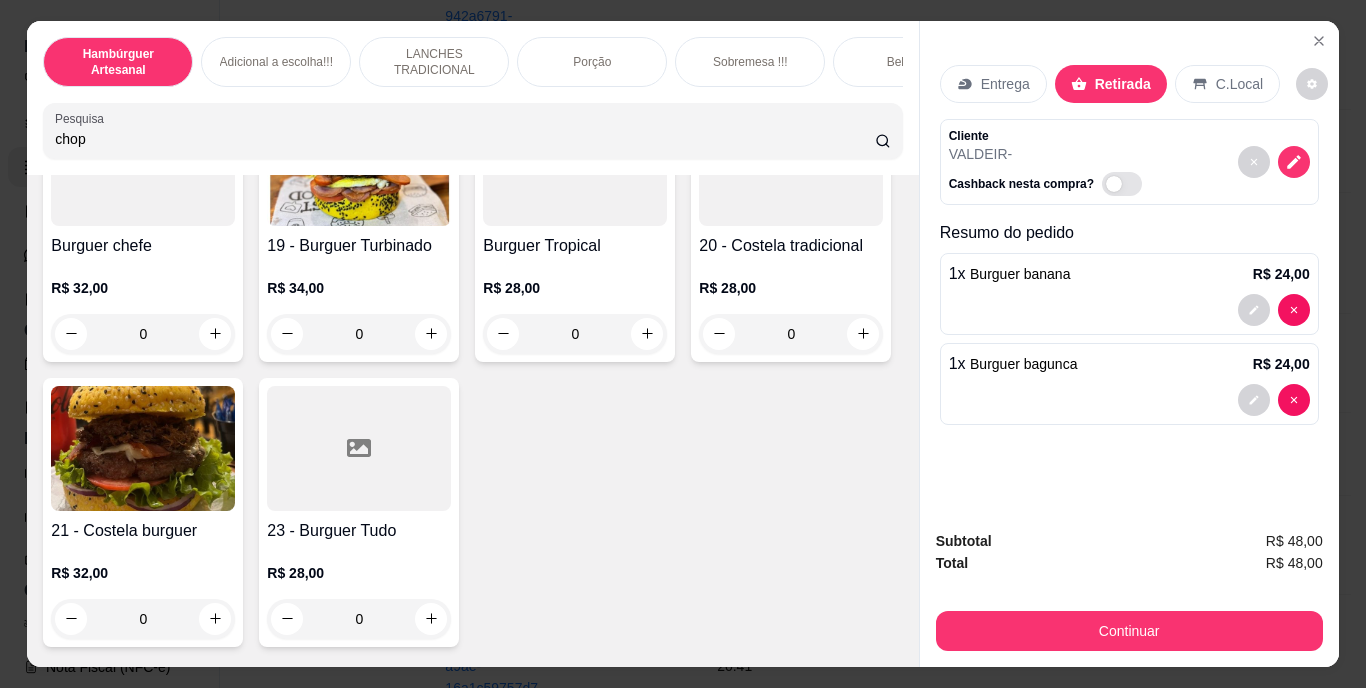 click on "chop" at bounding box center [465, 139] 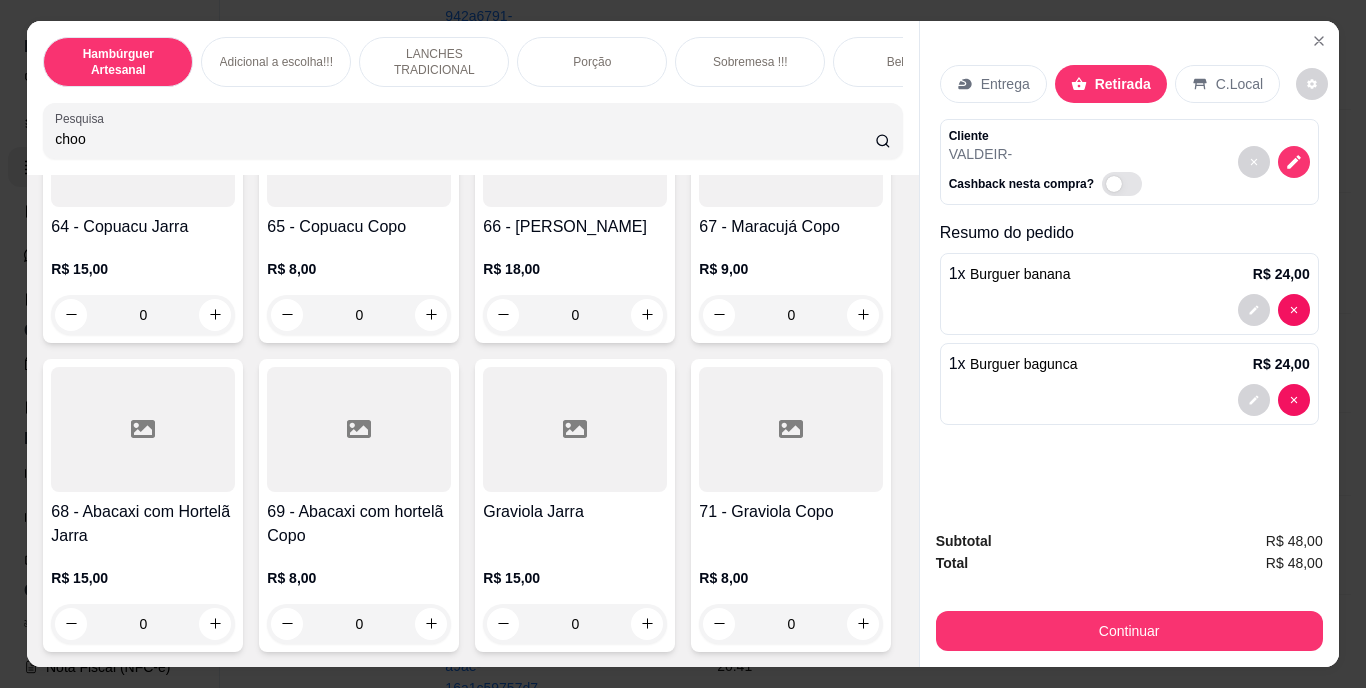 scroll, scrollTop: 6840, scrollLeft: 0, axis: vertical 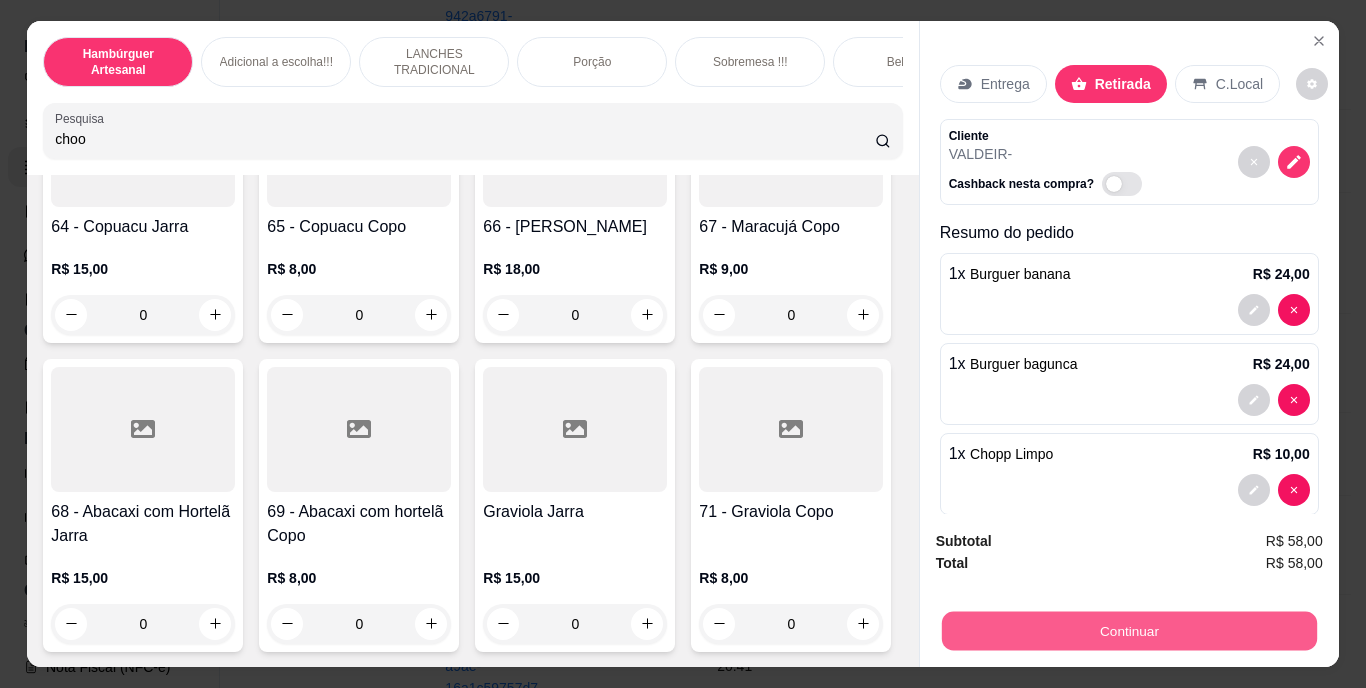 click on "Continuar" at bounding box center (1128, 631) 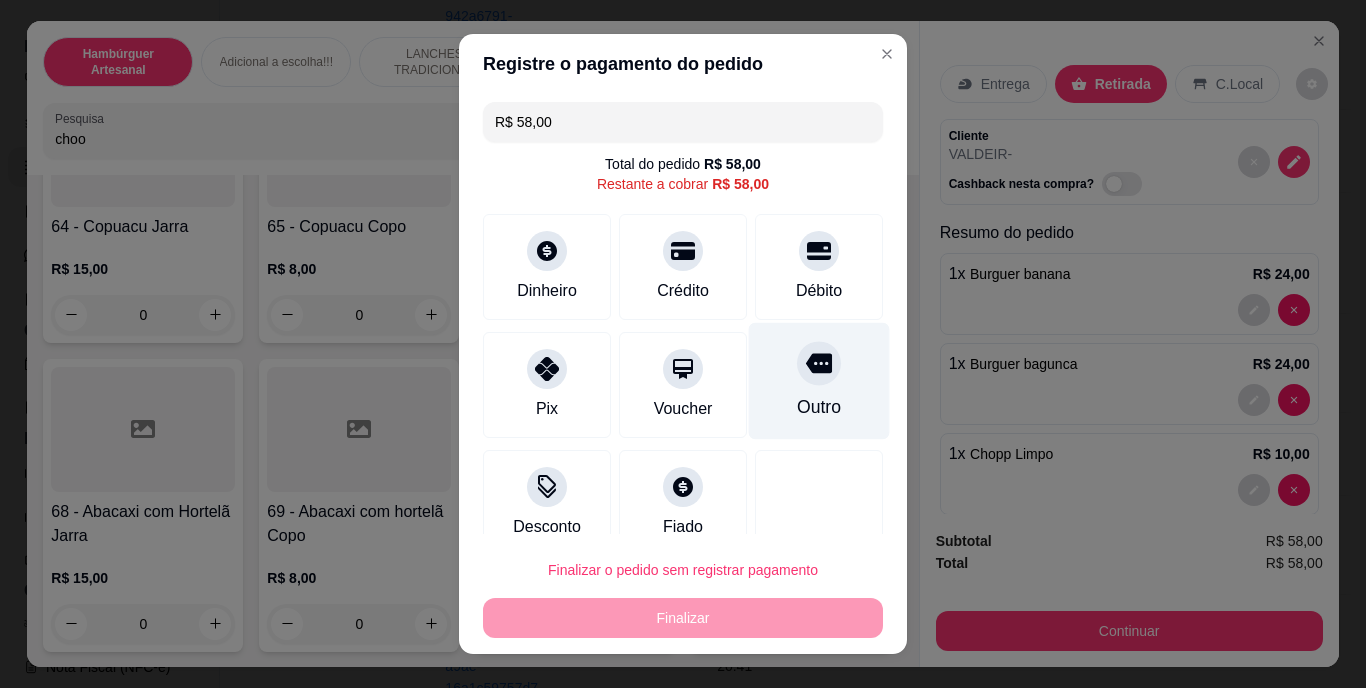 click on "Outro" at bounding box center [819, 408] 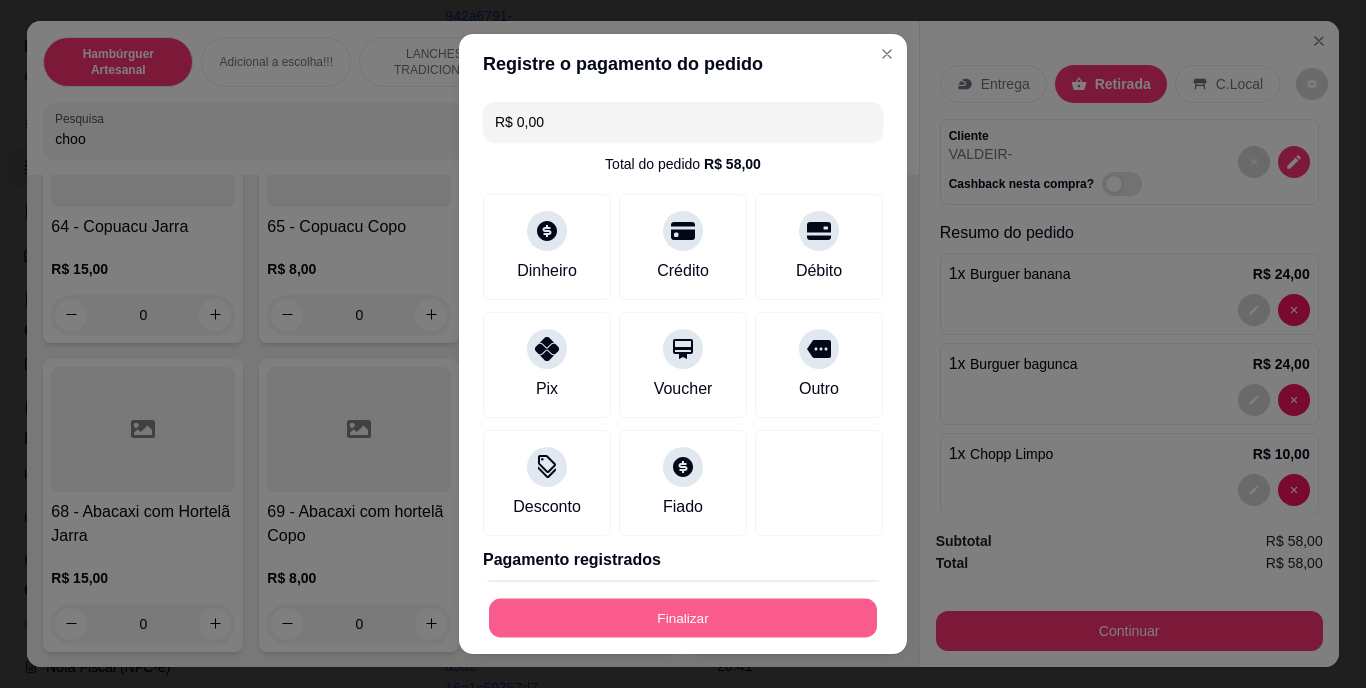 click on "Finalizar" at bounding box center (683, 617) 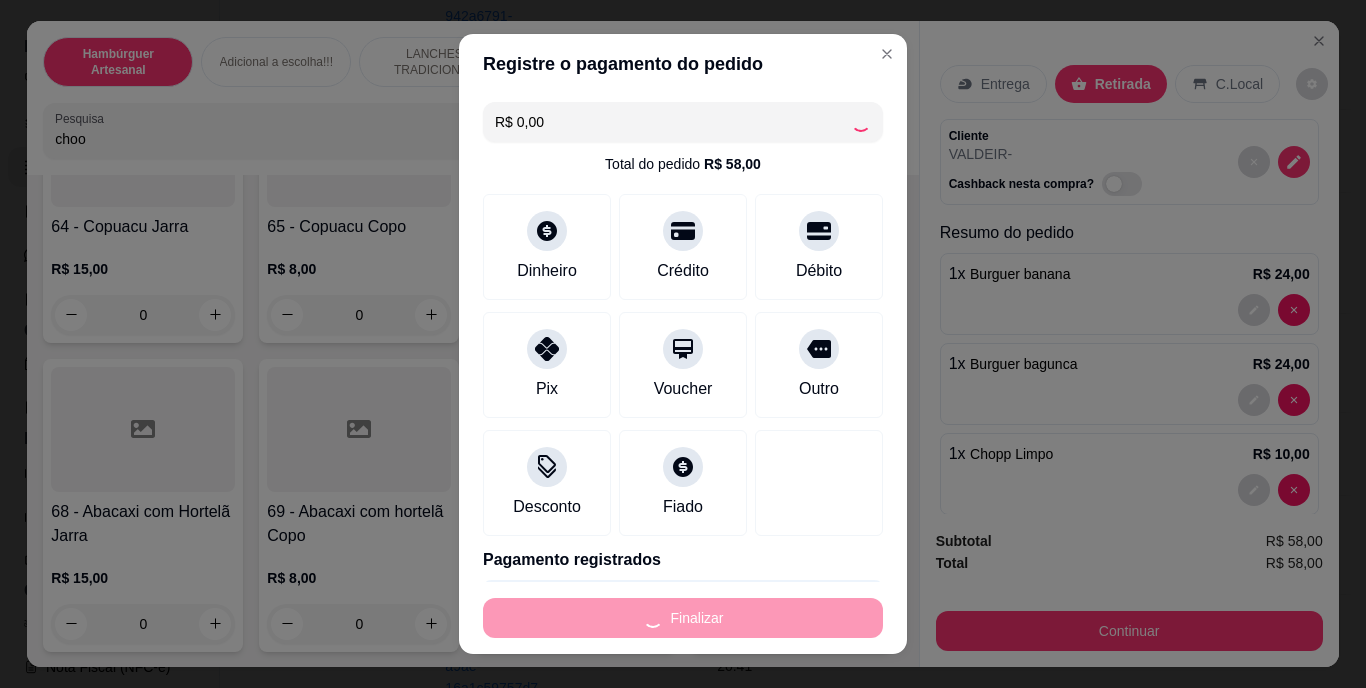 type on "0" 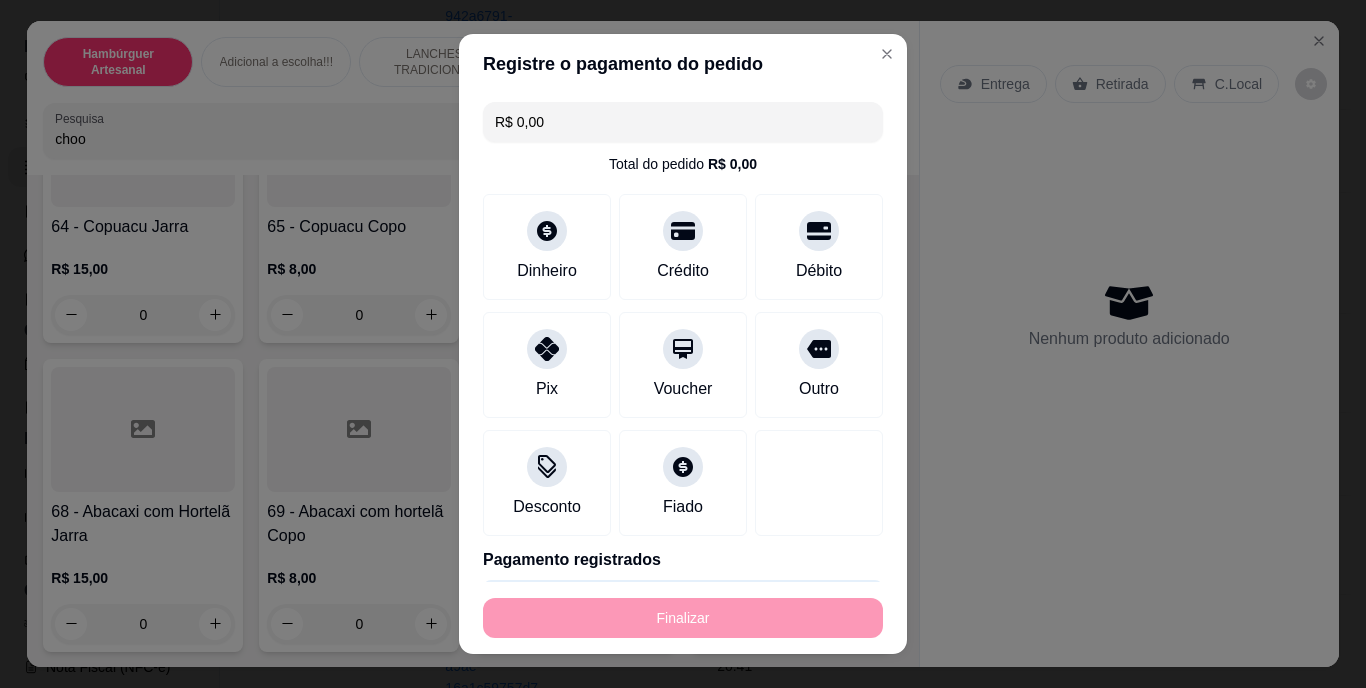 type on "-R$ 58,00" 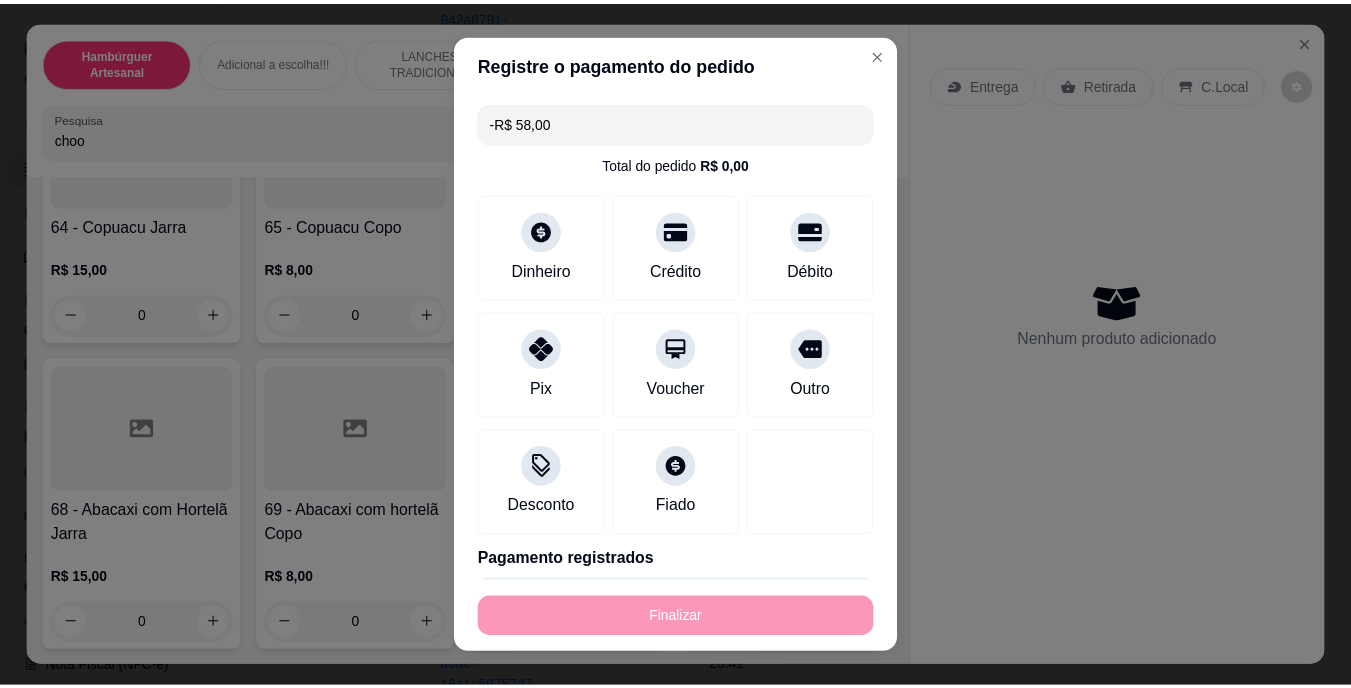 scroll, scrollTop: 6836, scrollLeft: 0, axis: vertical 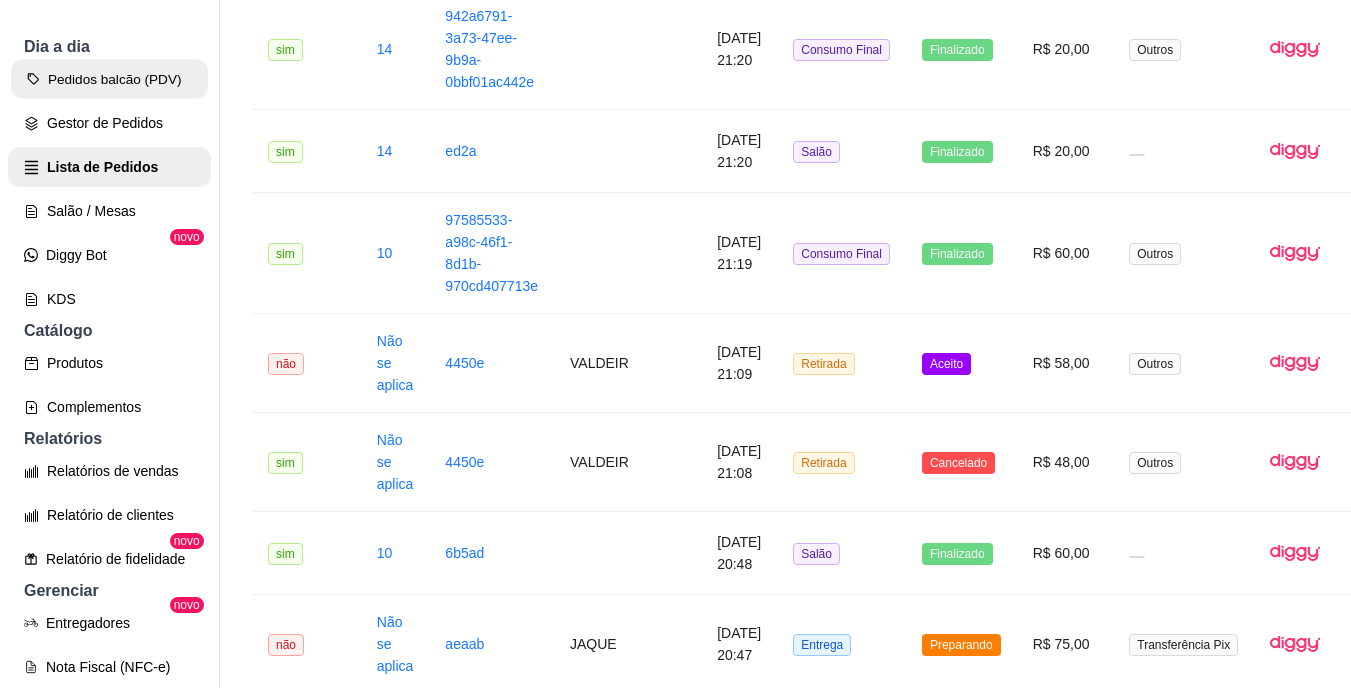 click on "Pedidos balcão (PDV)" at bounding box center [109, 79] 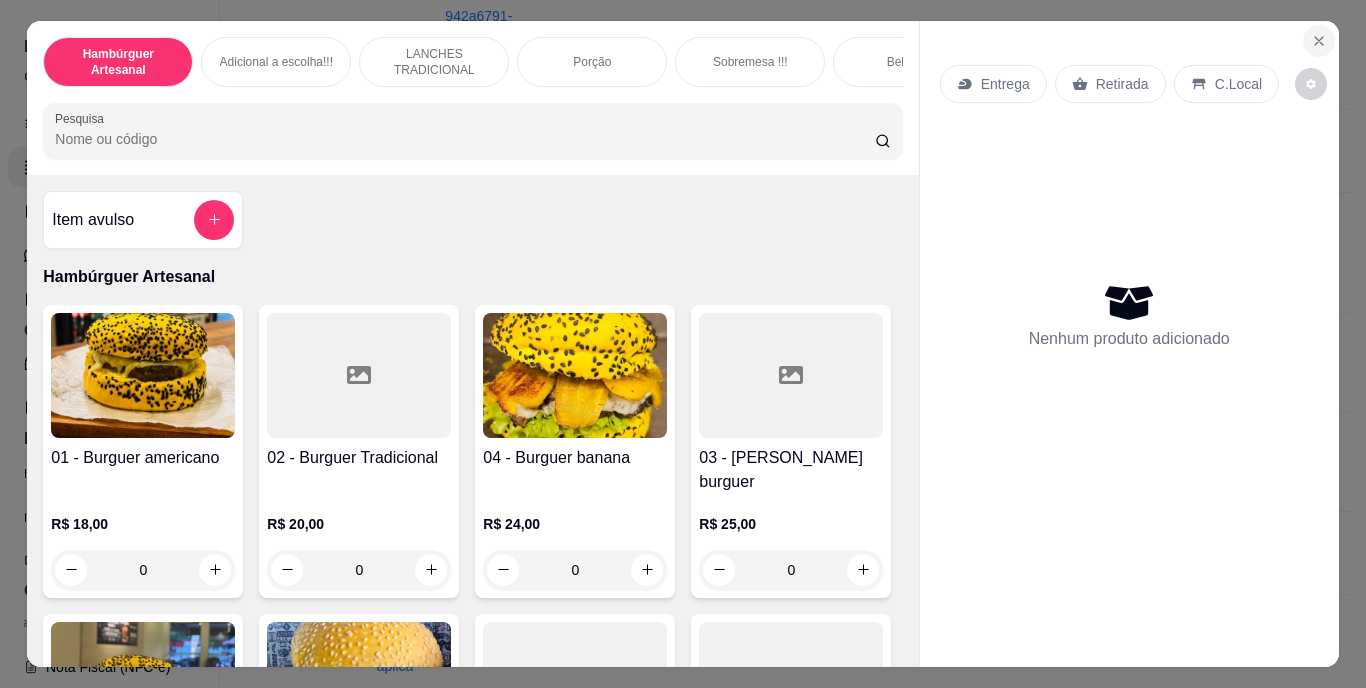 click 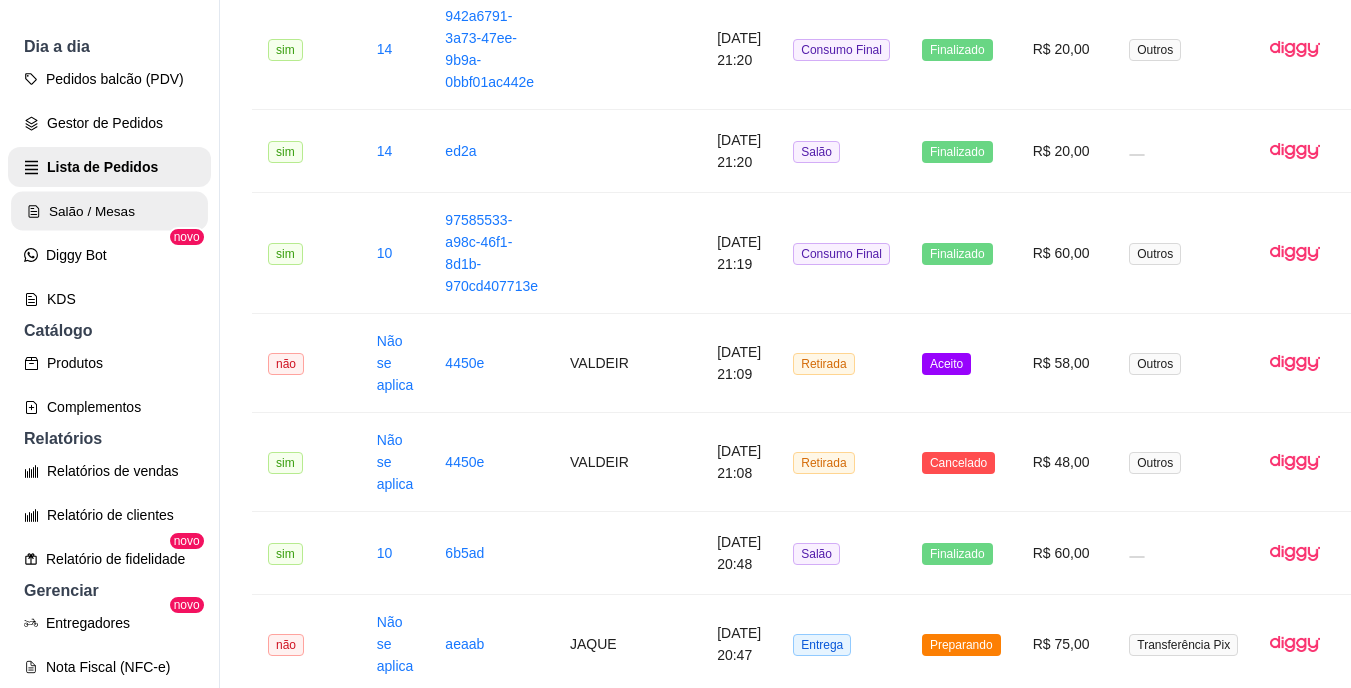 click on "Salão / Mesas" at bounding box center [109, 211] 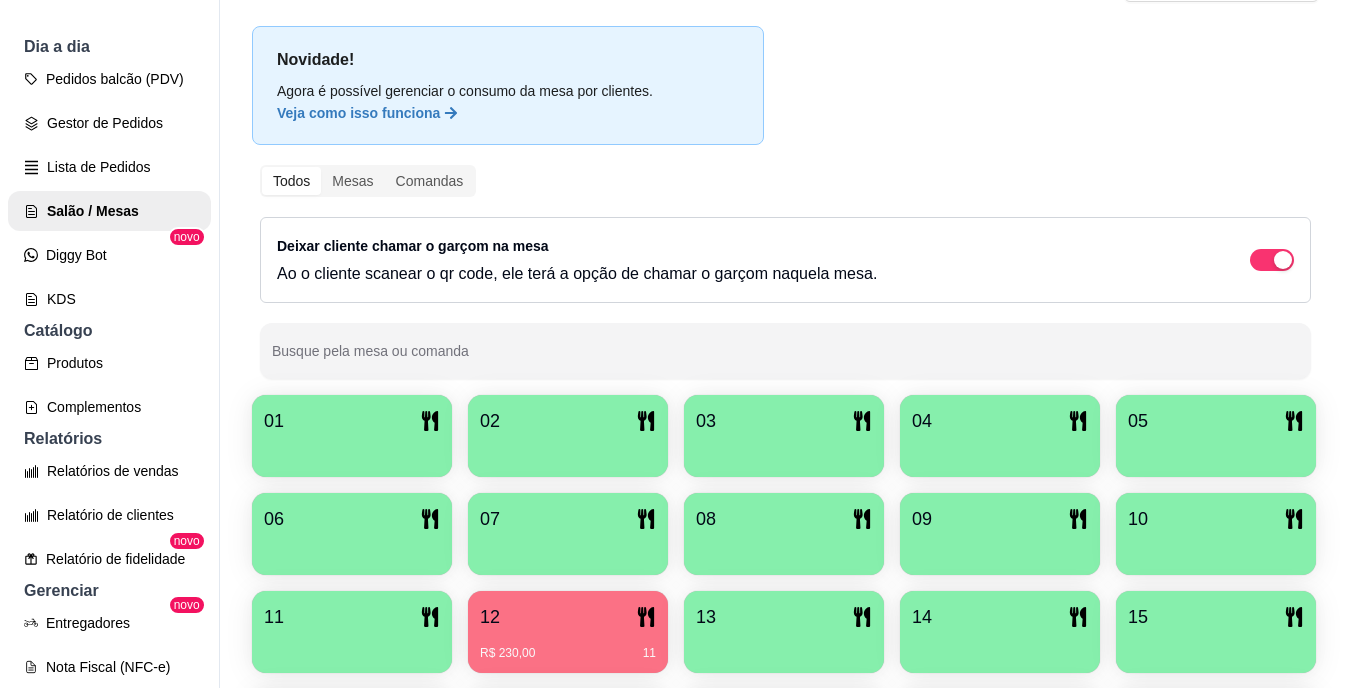 scroll, scrollTop: 95, scrollLeft: 0, axis: vertical 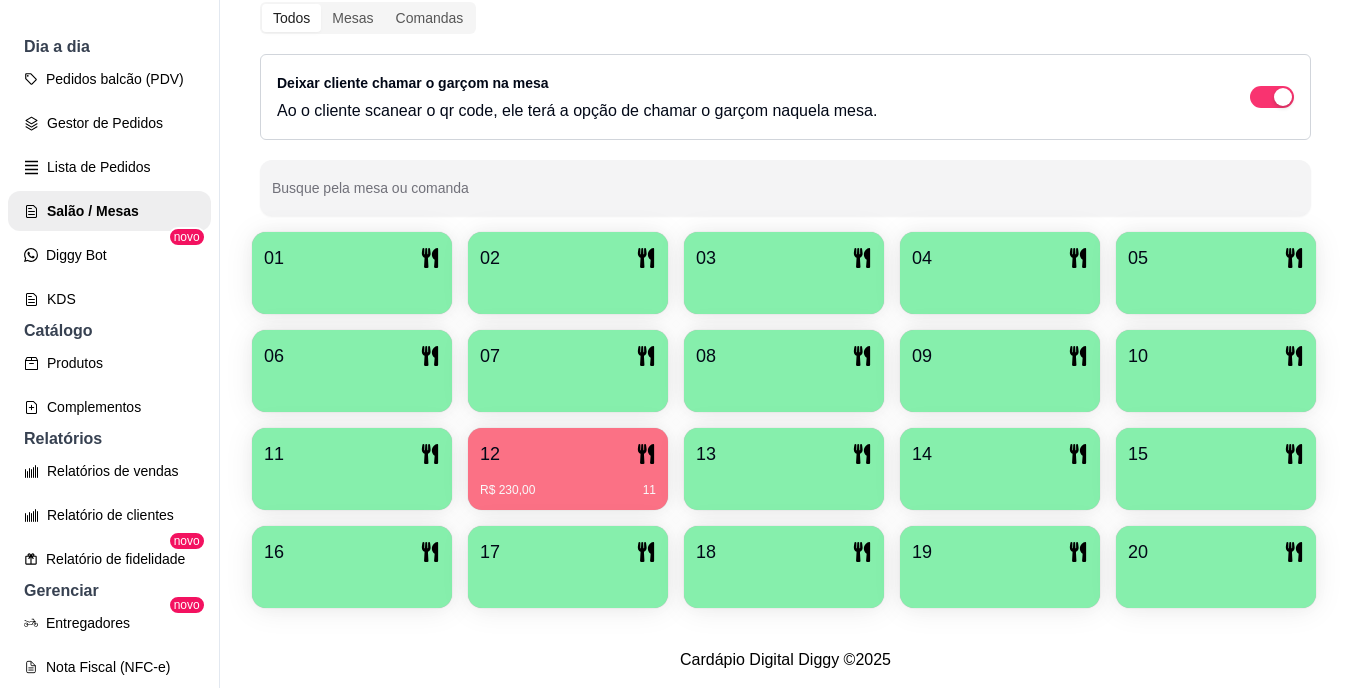 click on "16" at bounding box center [352, 552] 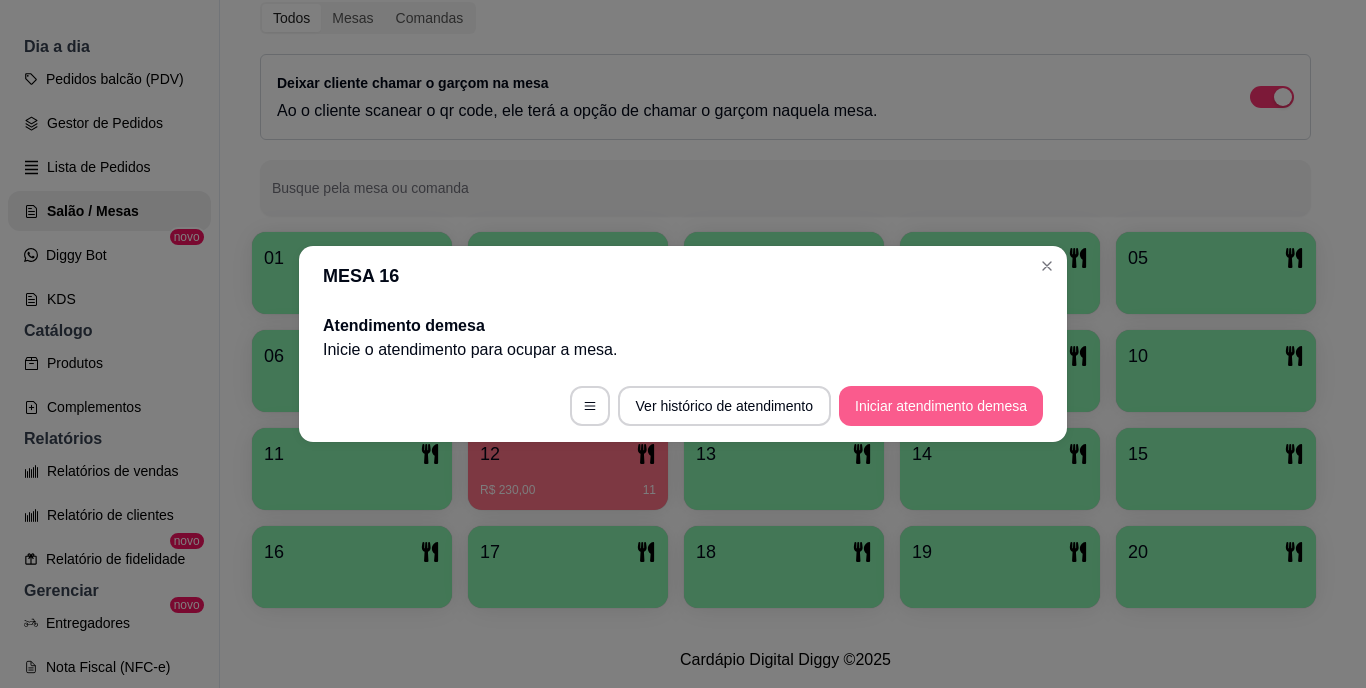 click on "Iniciar atendimento de  mesa" at bounding box center [941, 406] 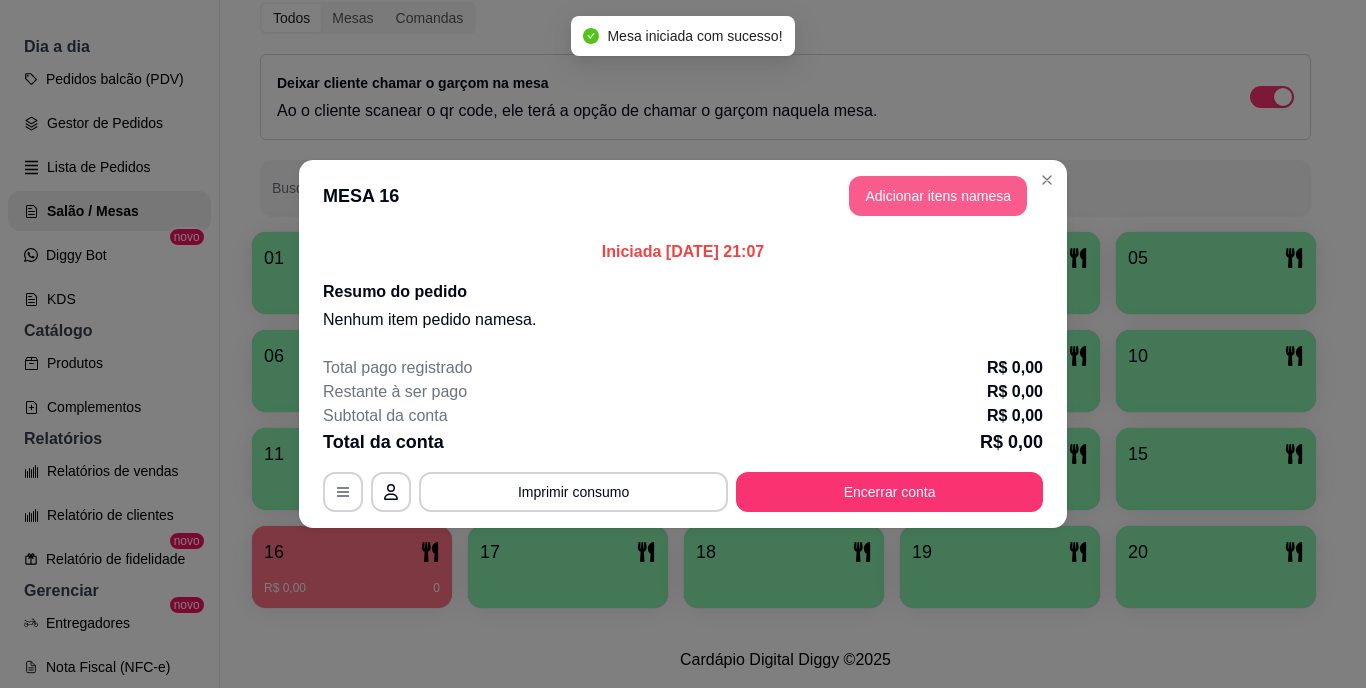 click on "Adicionar itens na  mesa" at bounding box center [938, 196] 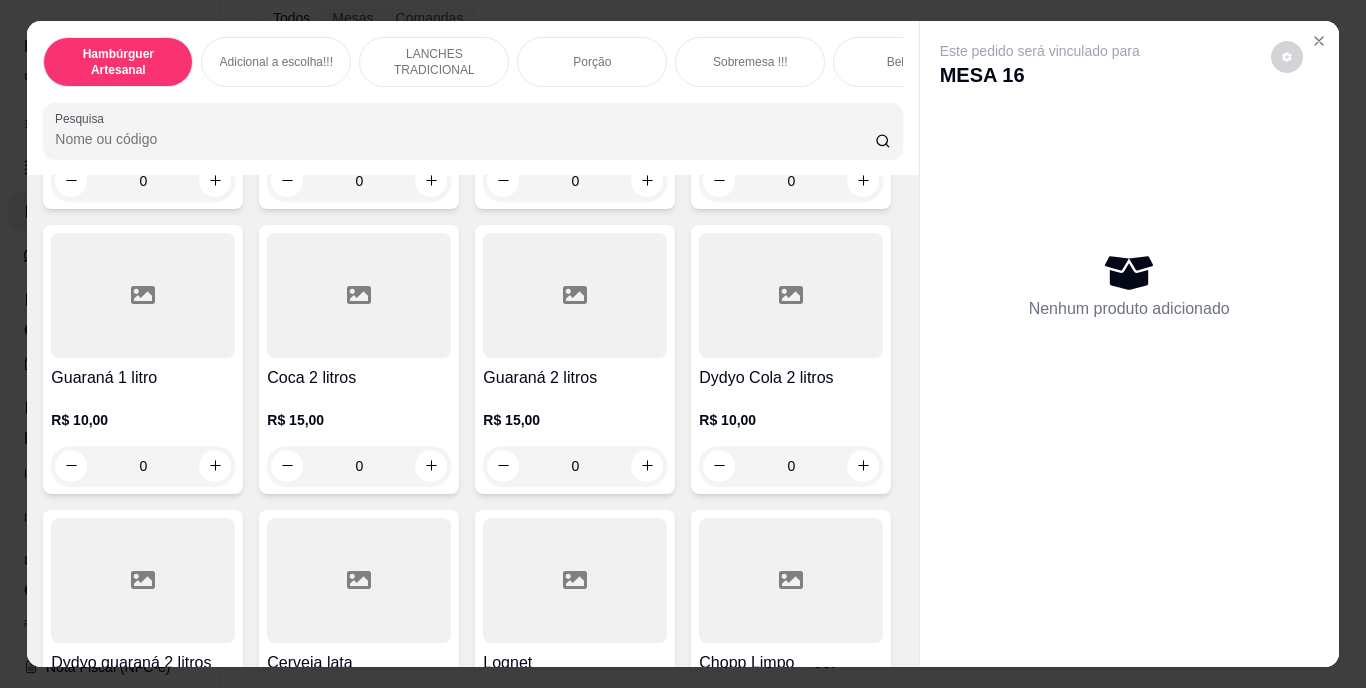 scroll, scrollTop: 5000, scrollLeft: 0, axis: vertical 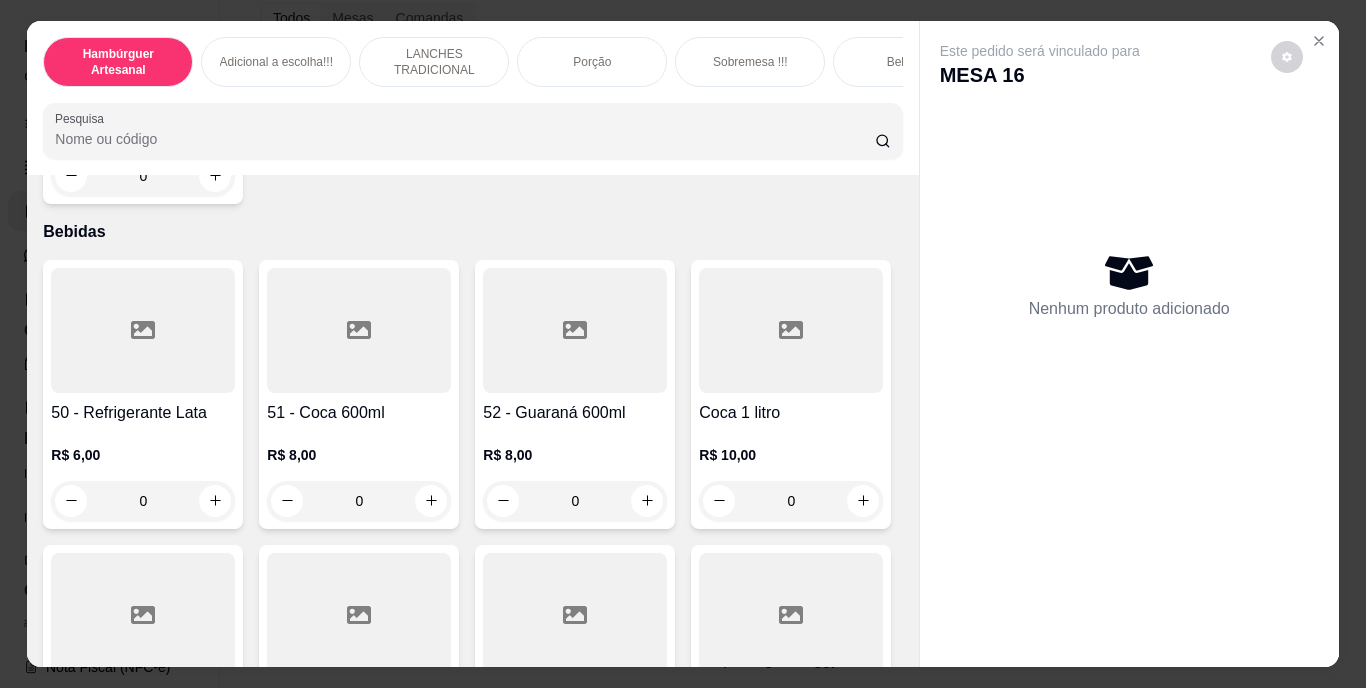 click 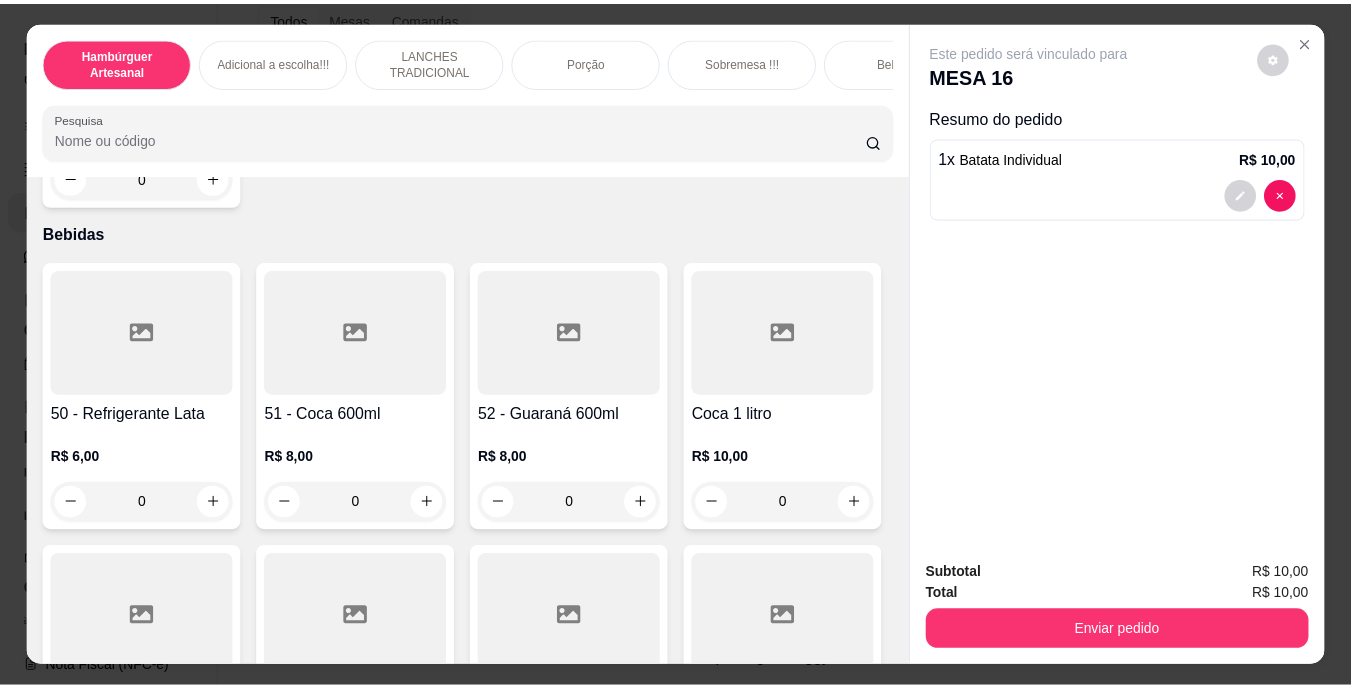 scroll, scrollTop: 4641, scrollLeft: 0, axis: vertical 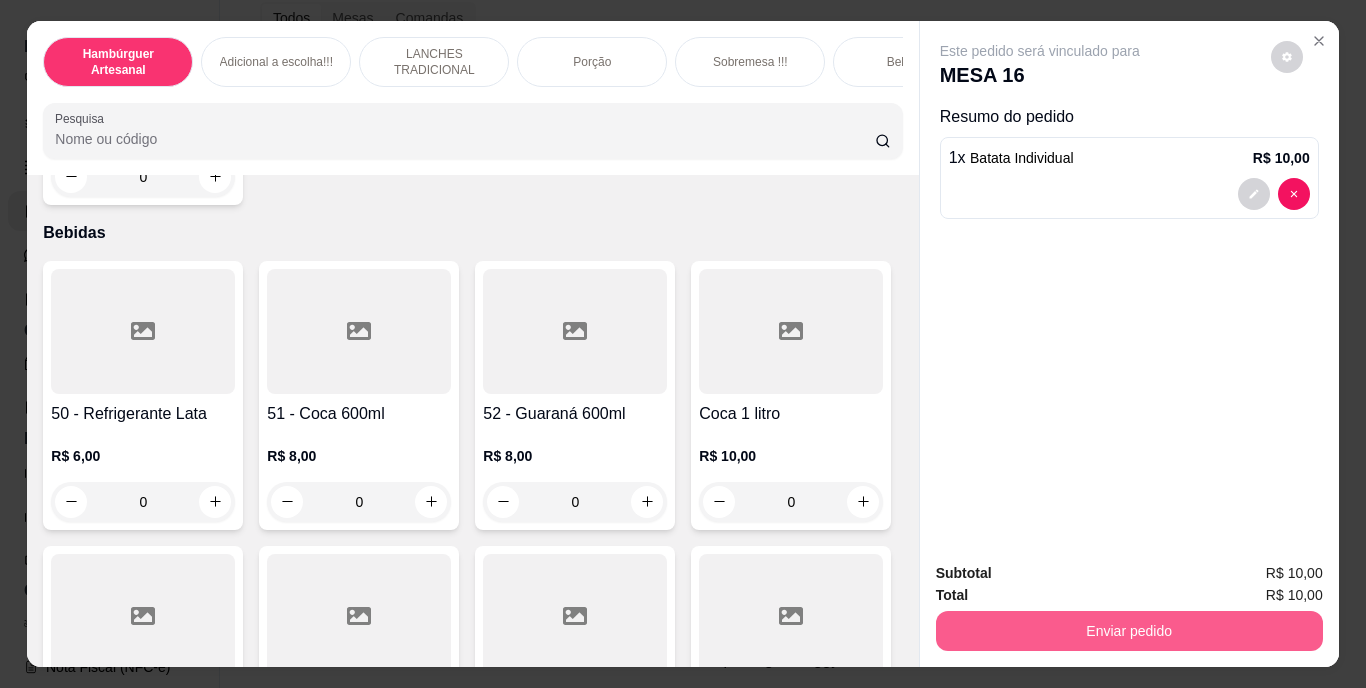 click on "Enviar pedido" at bounding box center (1129, 631) 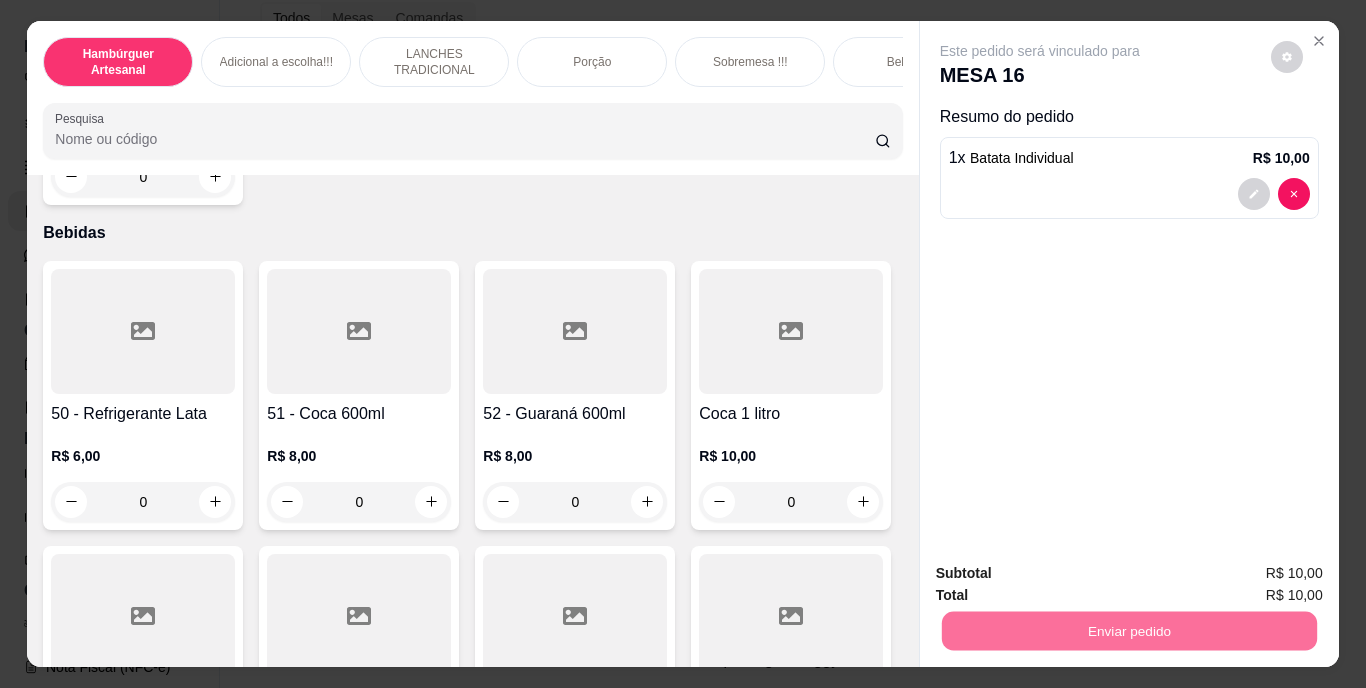 click on "Não registrar e enviar pedido" at bounding box center [1063, 574] 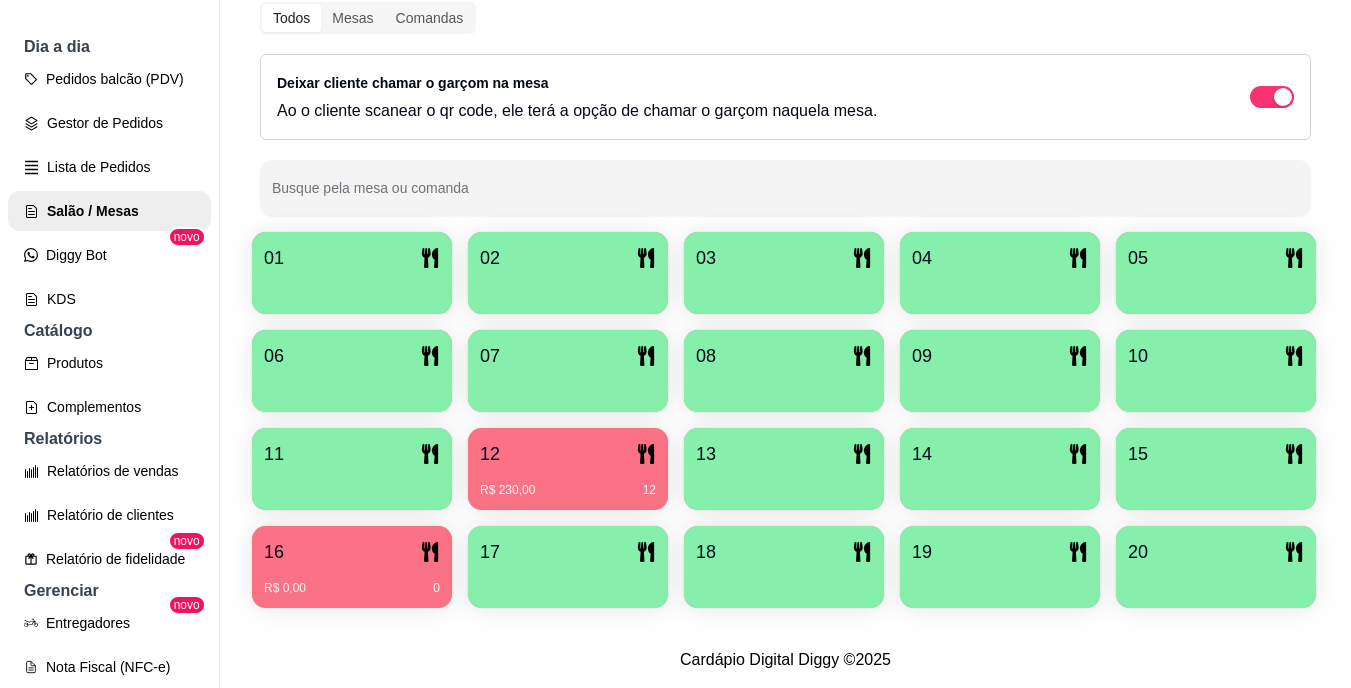 scroll, scrollTop: 698, scrollLeft: 0, axis: vertical 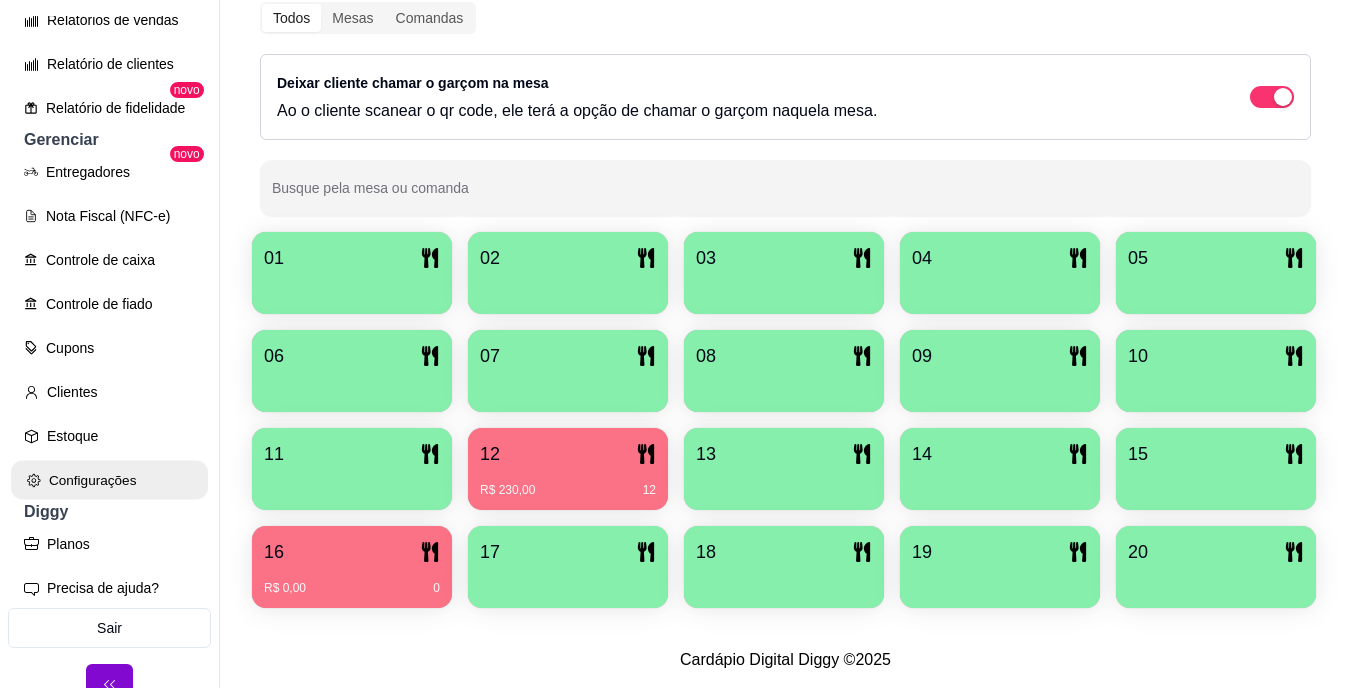 click on "Configurações" at bounding box center (109, 480) 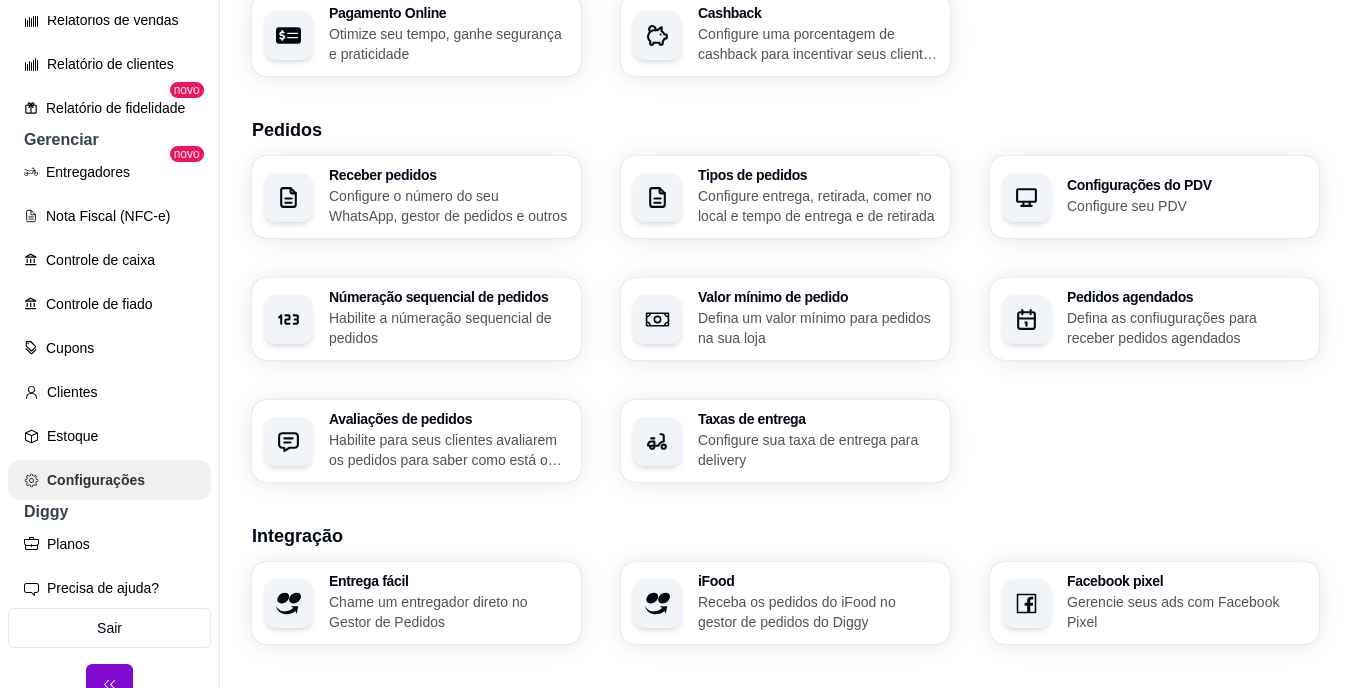 scroll, scrollTop: 0, scrollLeft: 0, axis: both 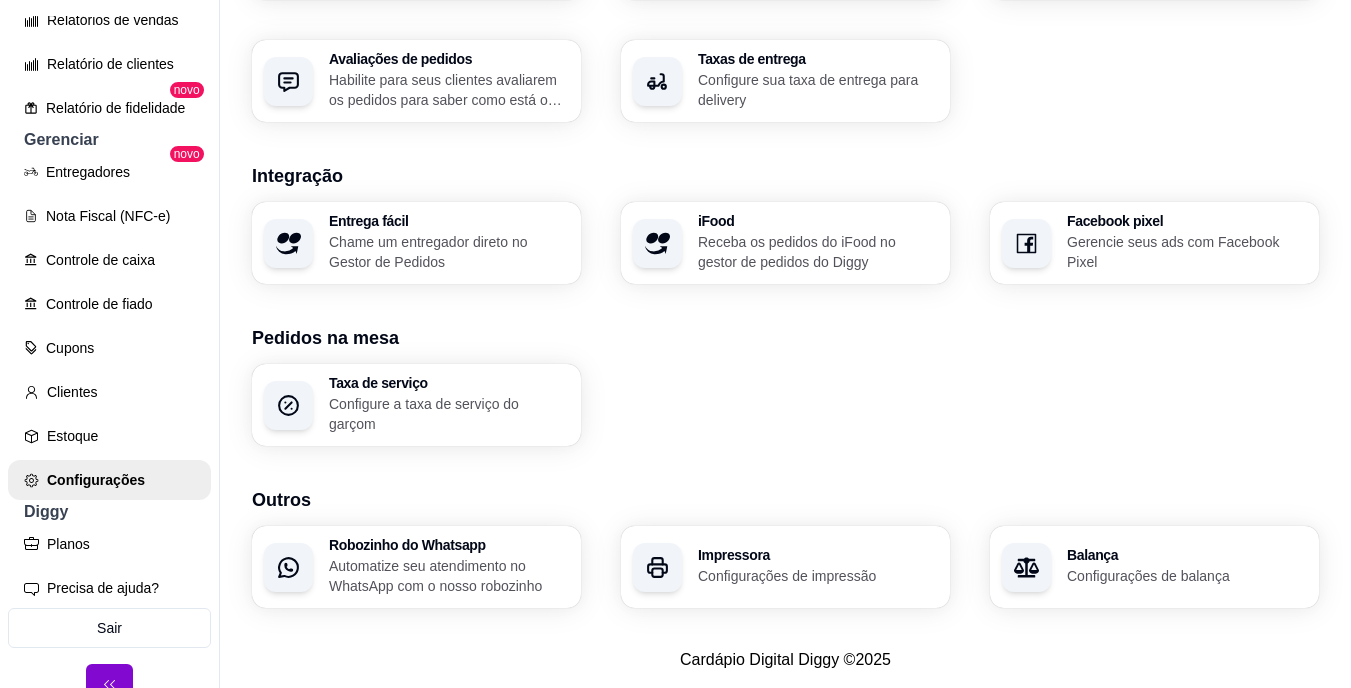 click on "Impressora Configurações de impressão" at bounding box center (818, 567) 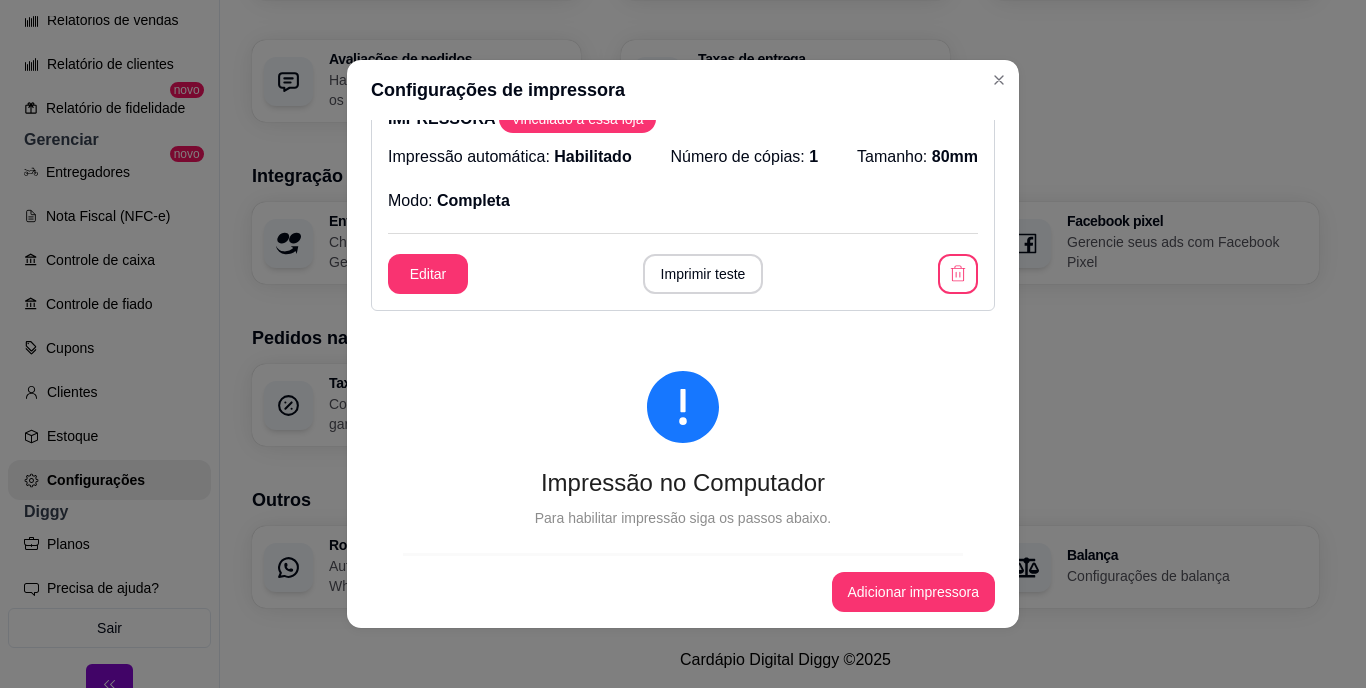 scroll, scrollTop: 0, scrollLeft: 0, axis: both 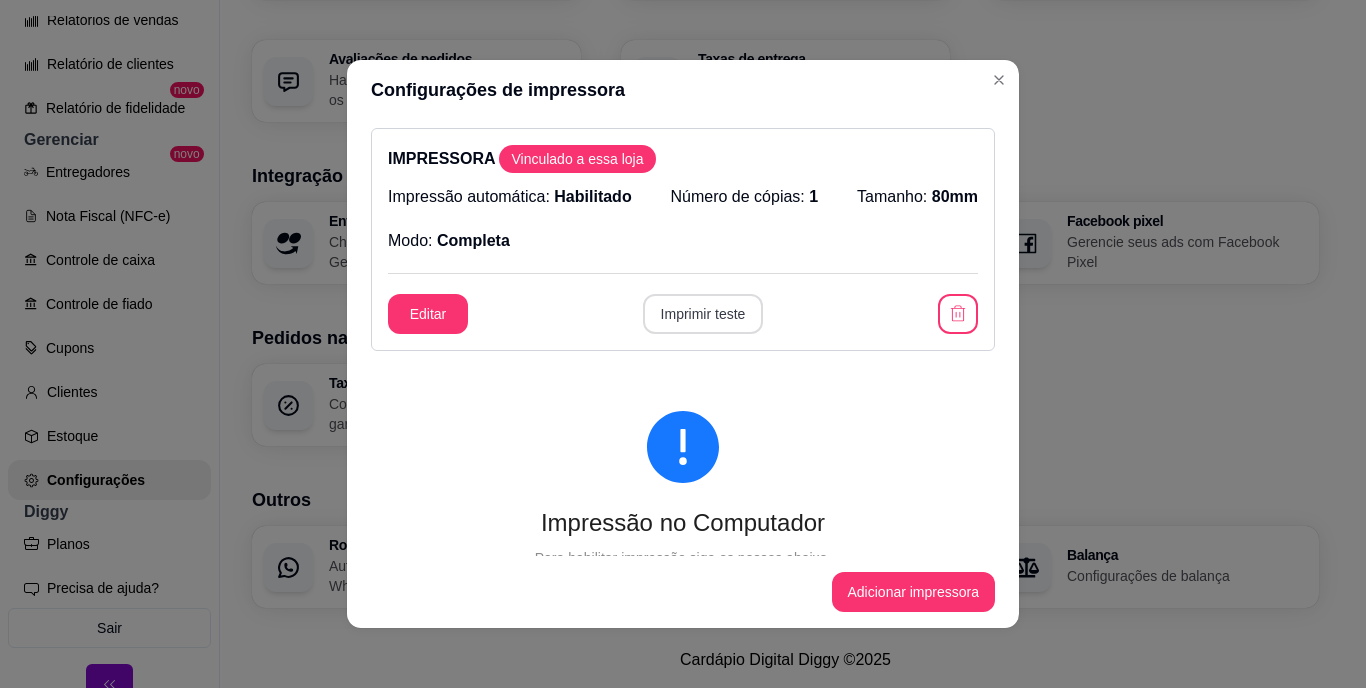 click on "Imprimir teste" at bounding box center (703, 314) 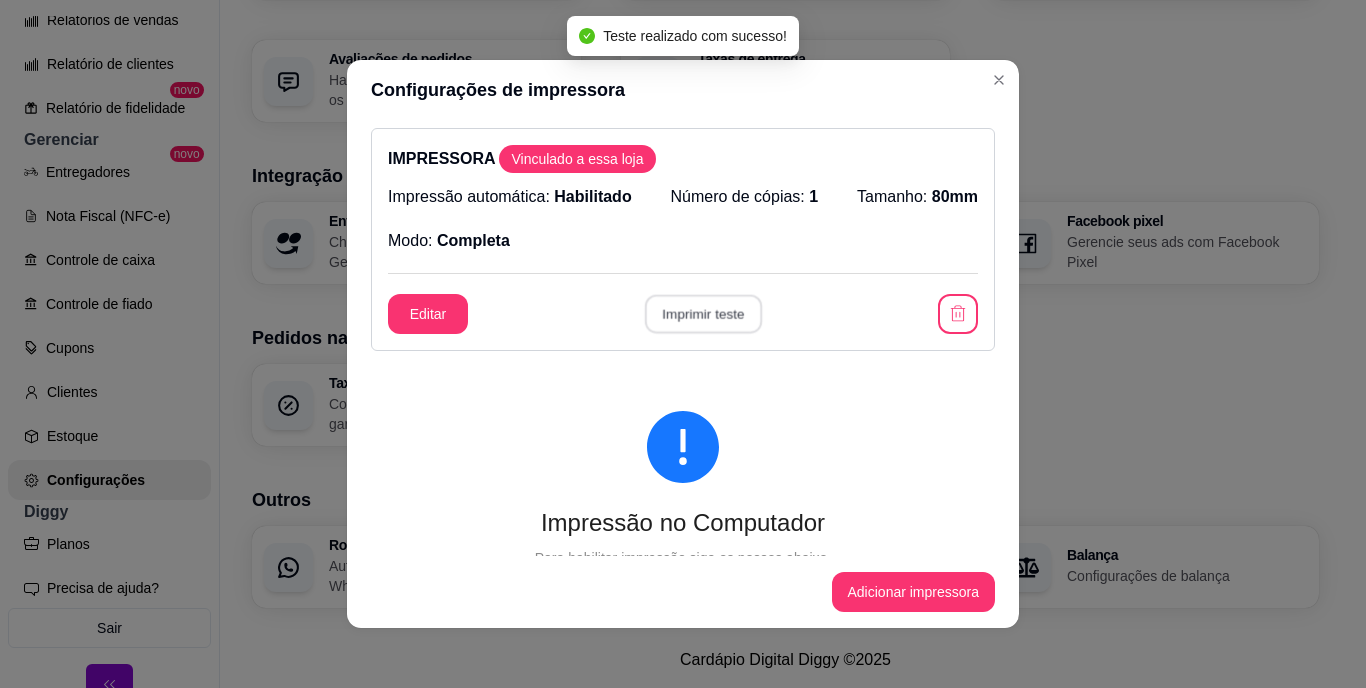 click on "Imprimir teste" at bounding box center [702, 314] 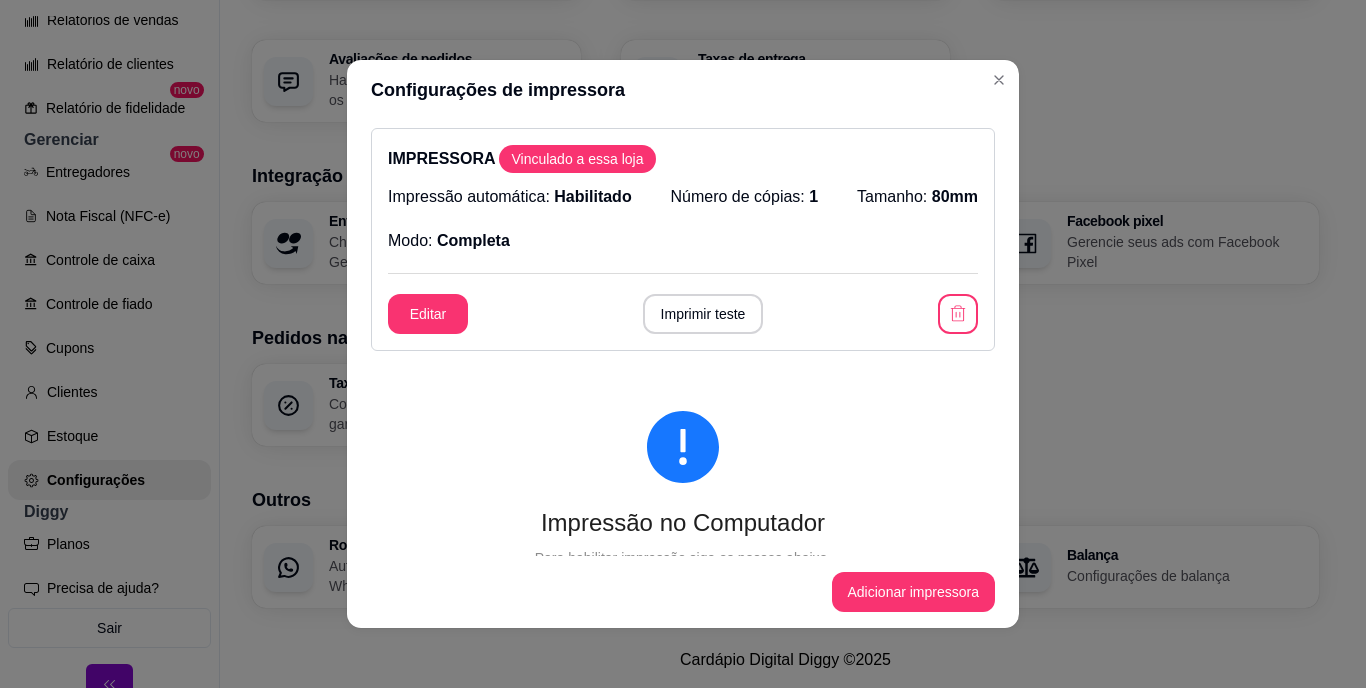 click on "Número de cópias:   1" at bounding box center (745, 197) 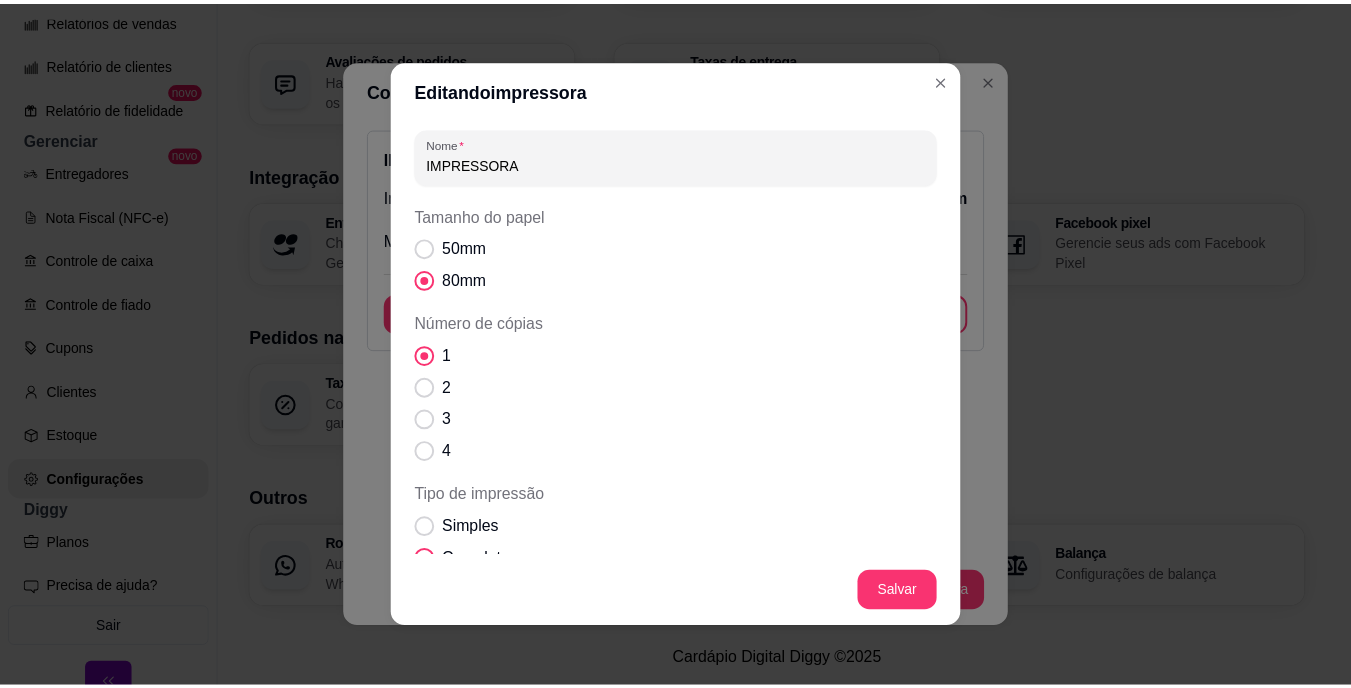 scroll, scrollTop: 218, scrollLeft: 0, axis: vertical 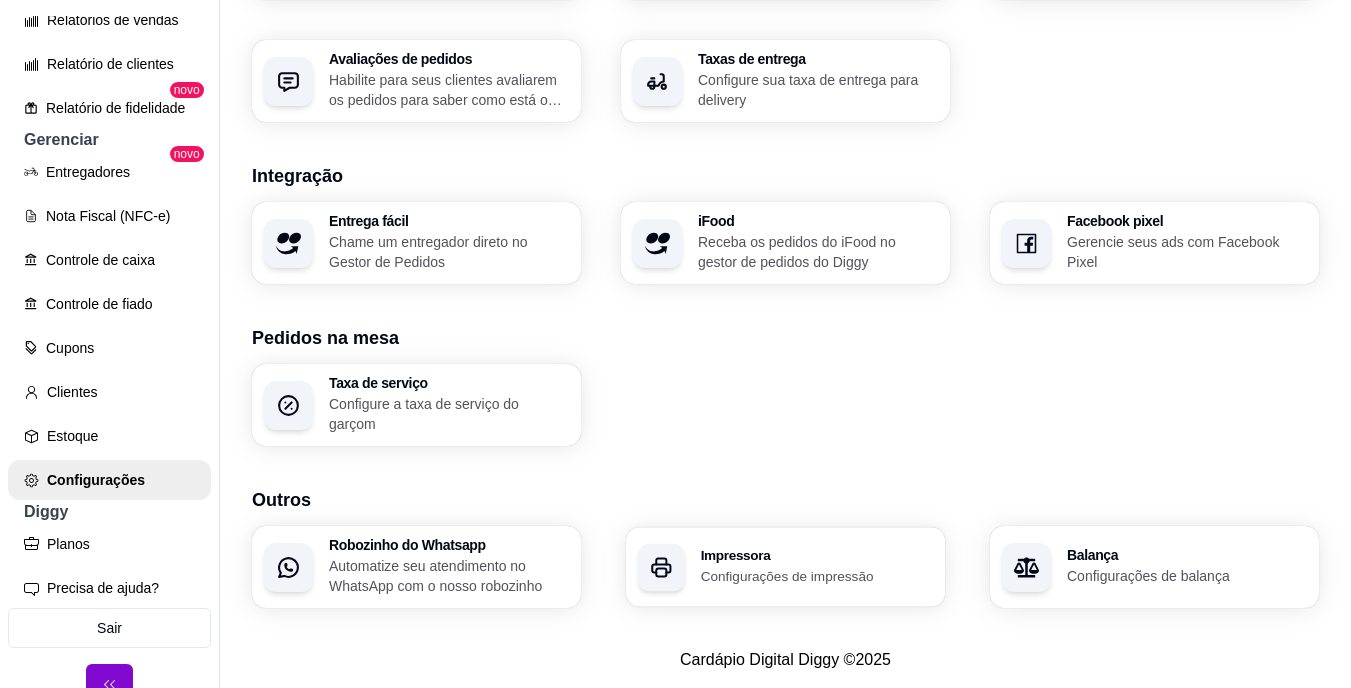 click at bounding box center [662, 567] 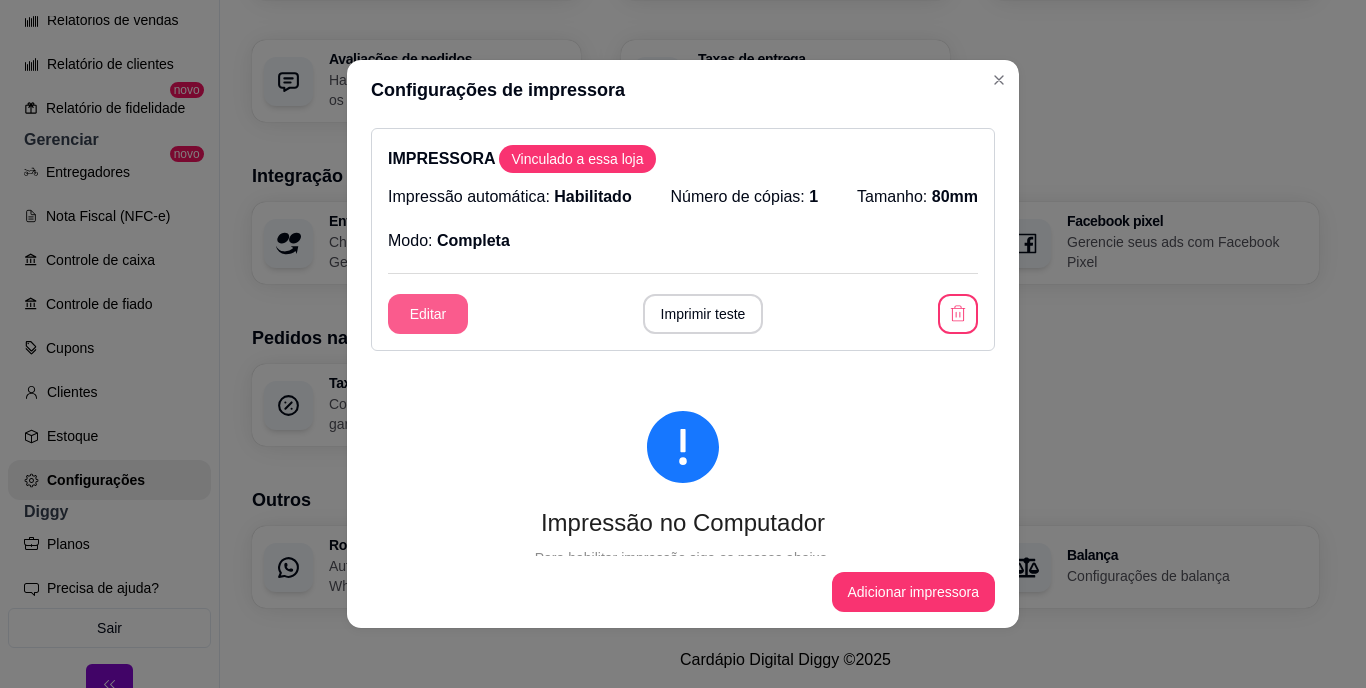 click on "Editar" at bounding box center (428, 314) 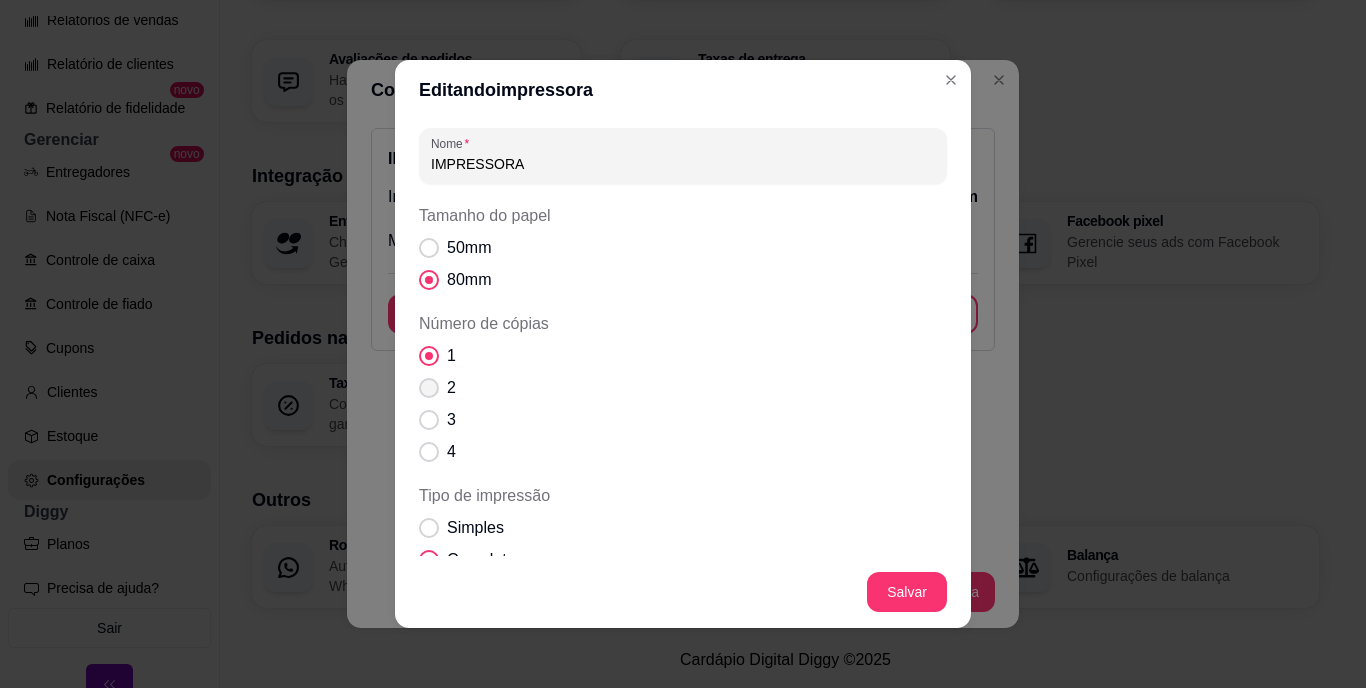 click at bounding box center [429, 388] 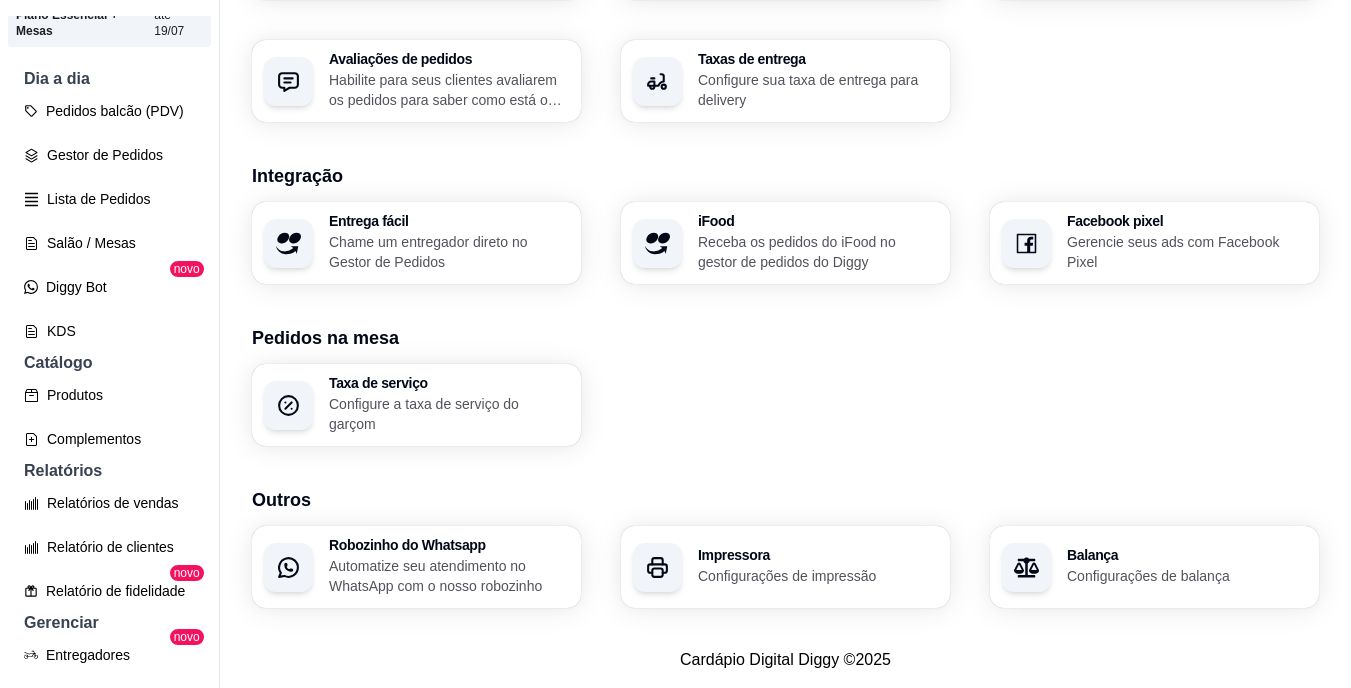 scroll, scrollTop: 151, scrollLeft: 0, axis: vertical 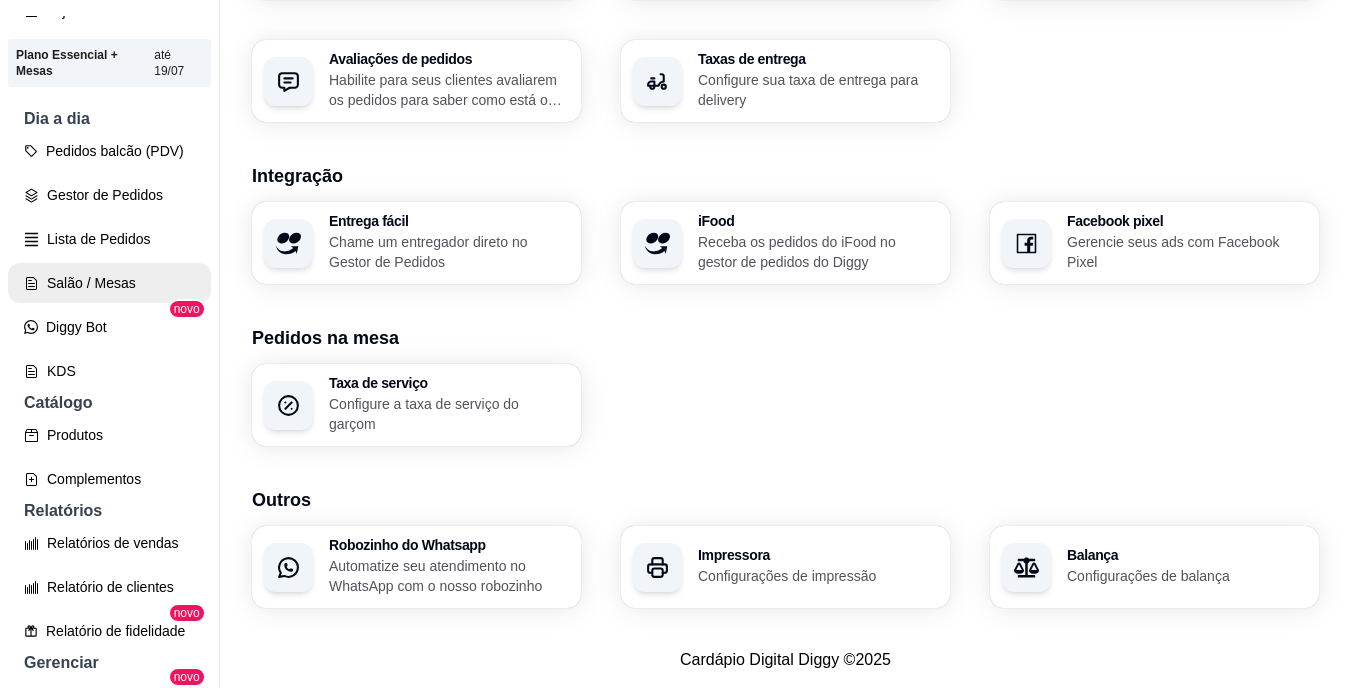 click on "Salão / Mesas" at bounding box center [109, 283] 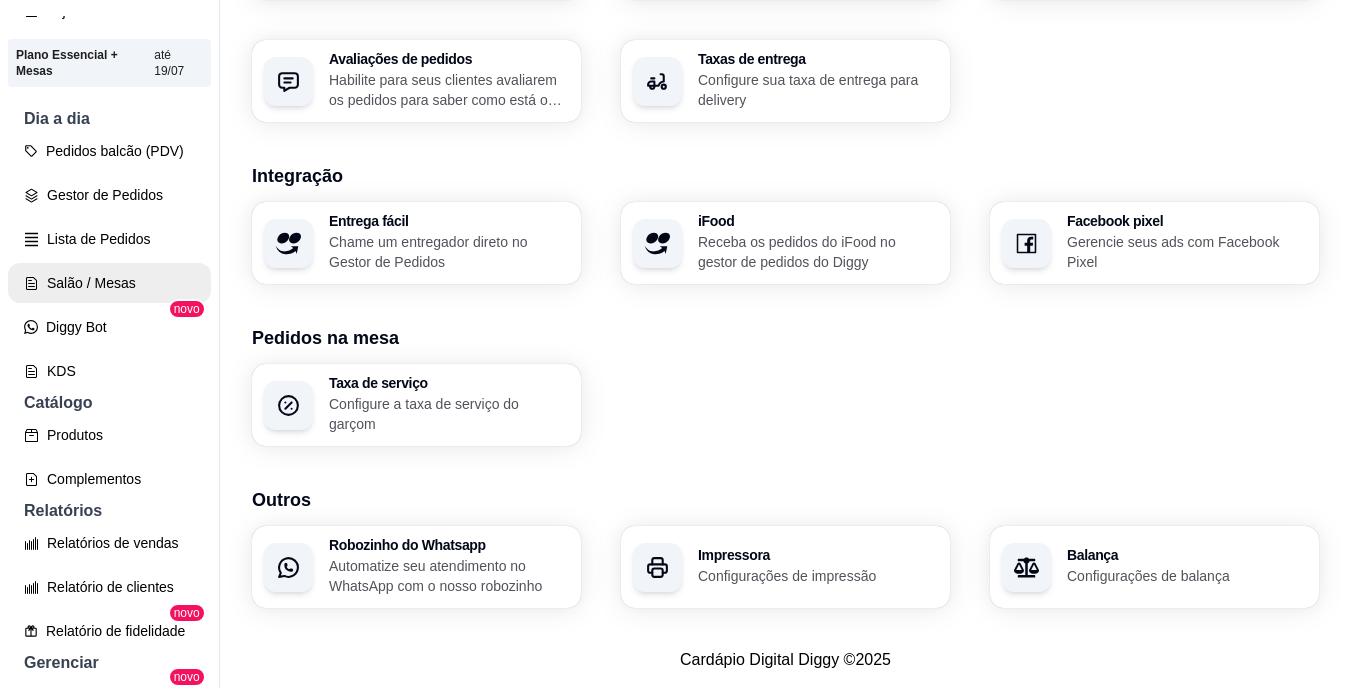 scroll, scrollTop: 0, scrollLeft: 0, axis: both 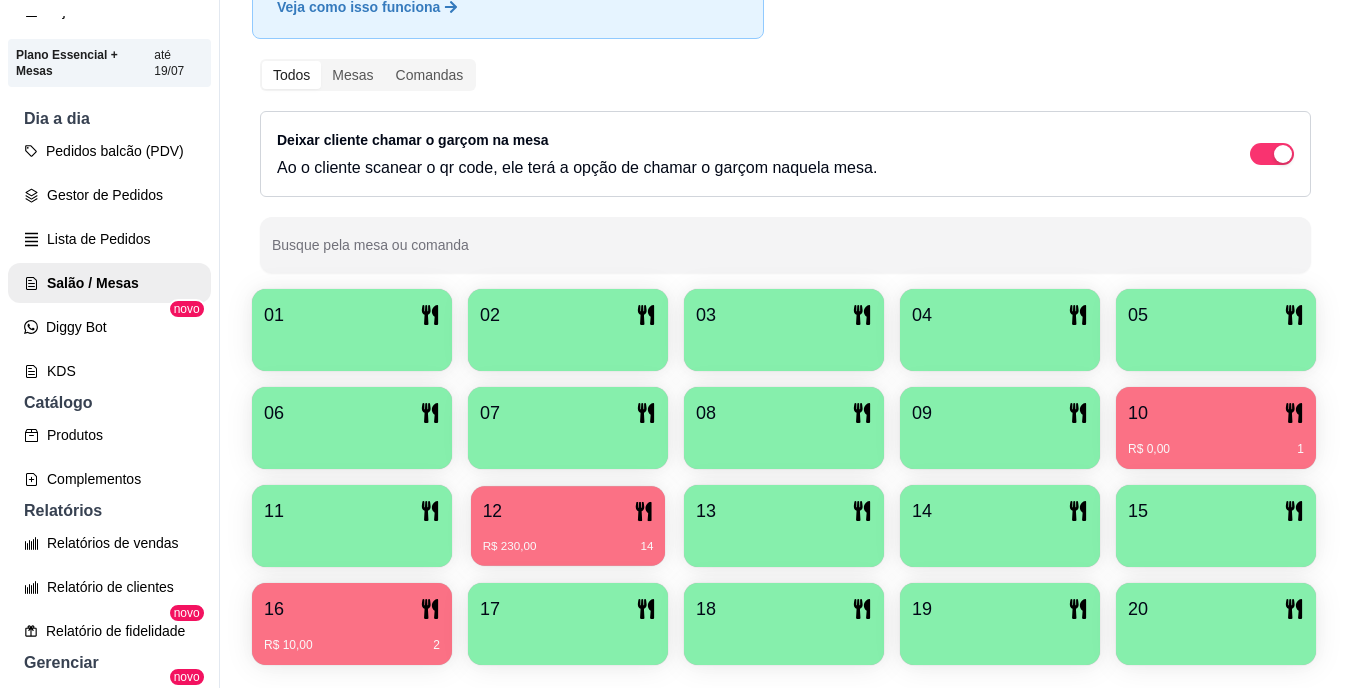click on "12" at bounding box center [568, 511] 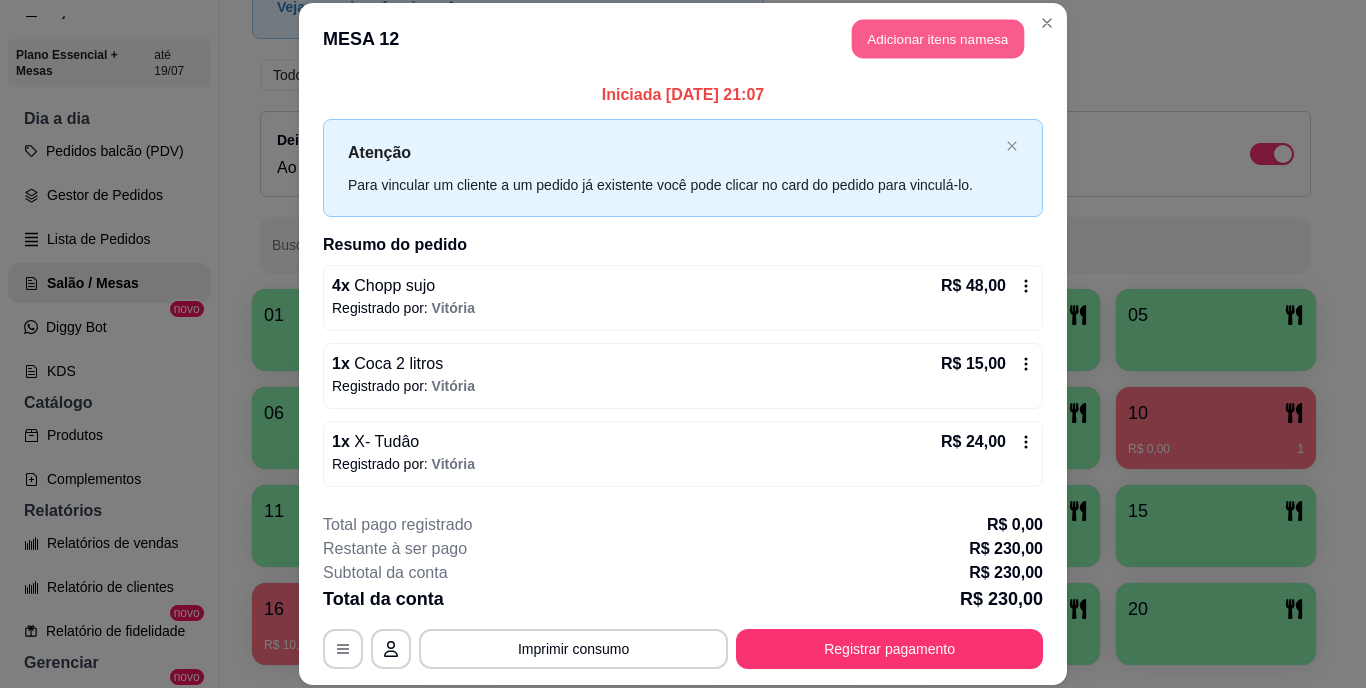 click on "Adicionar itens na  mesa" at bounding box center [938, 39] 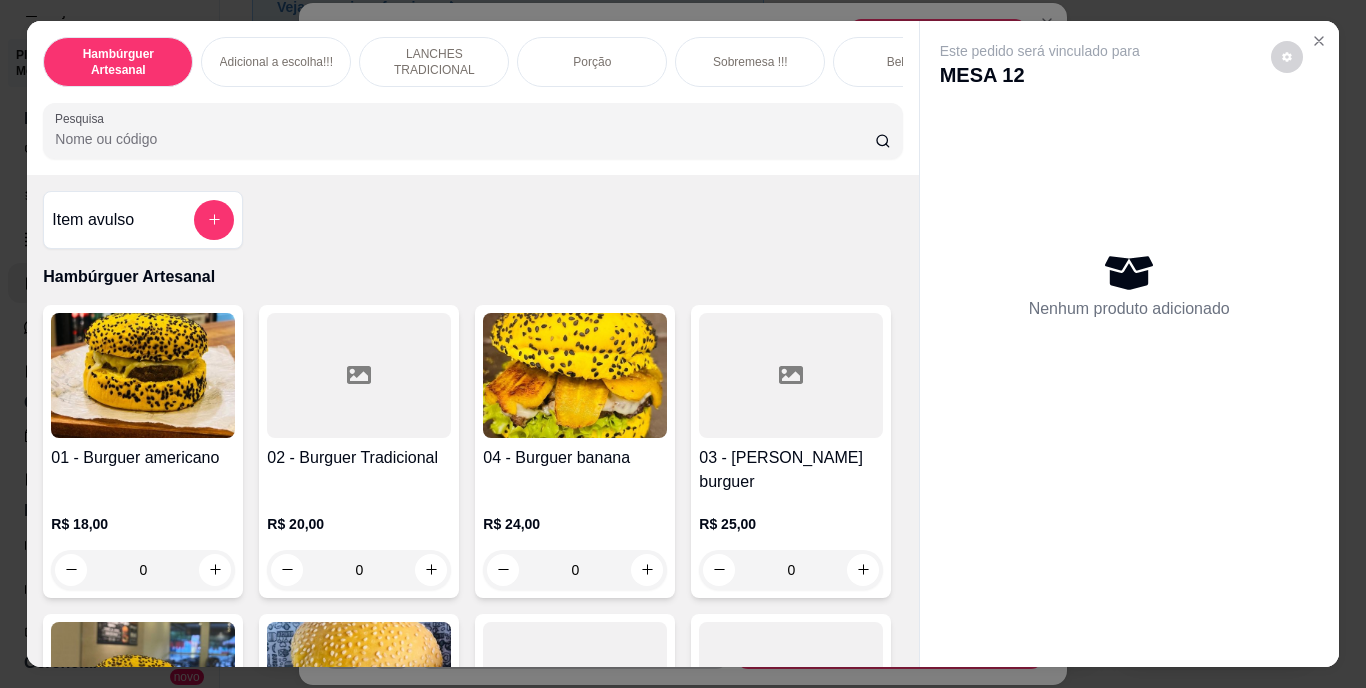 scroll, scrollTop: 40, scrollLeft: 0, axis: vertical 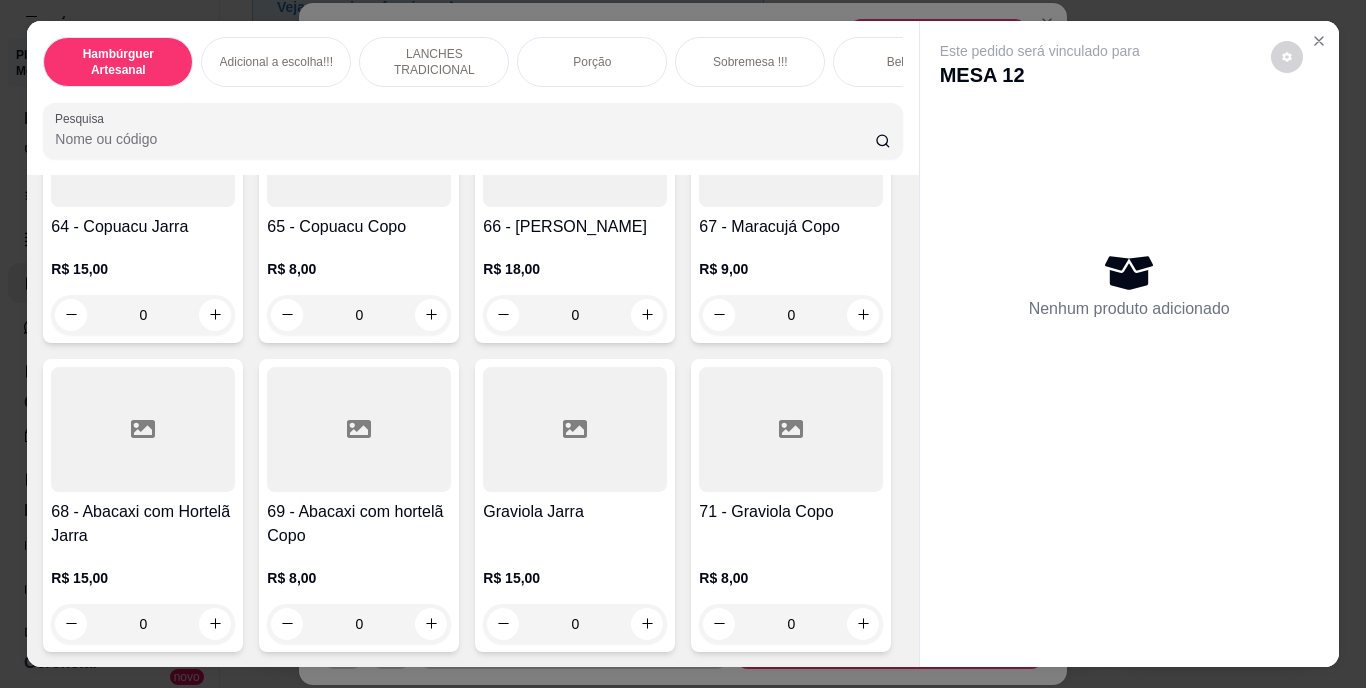 click 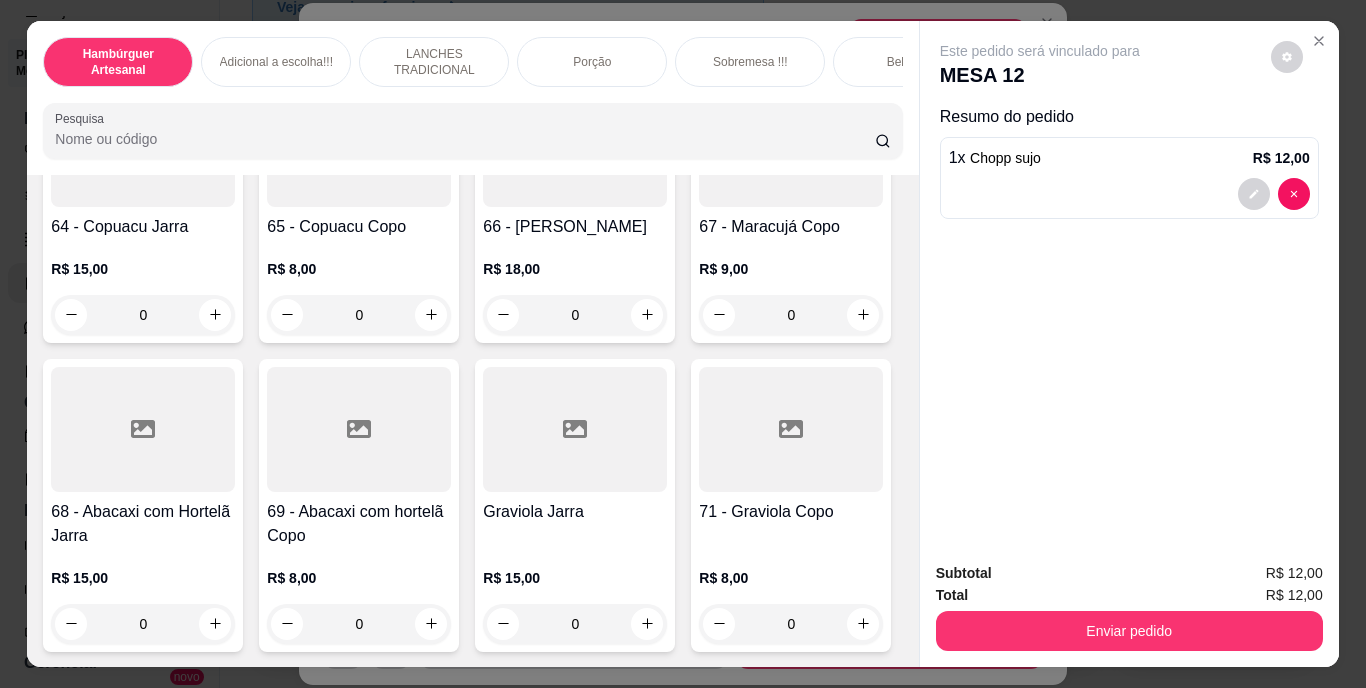 click at bounding box center (863, -867) 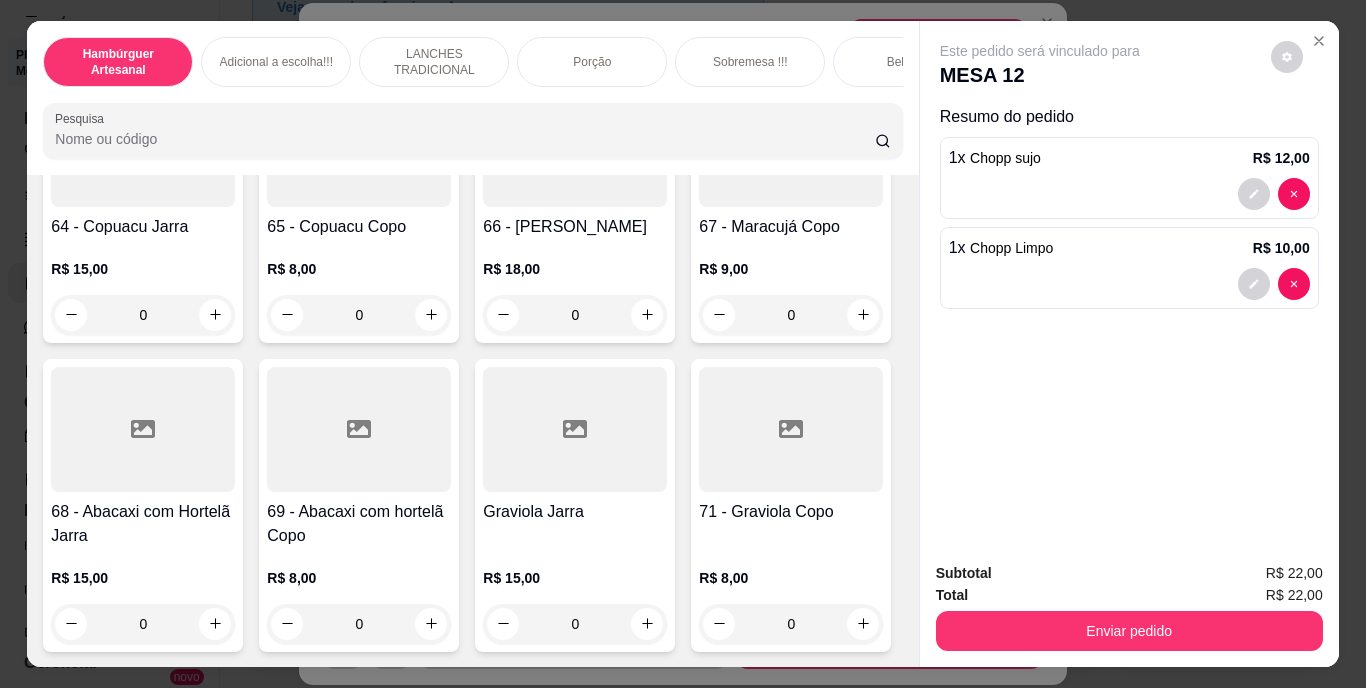 scroll, scrollTop: 6908, scrollLeft: 0, axis: vertical 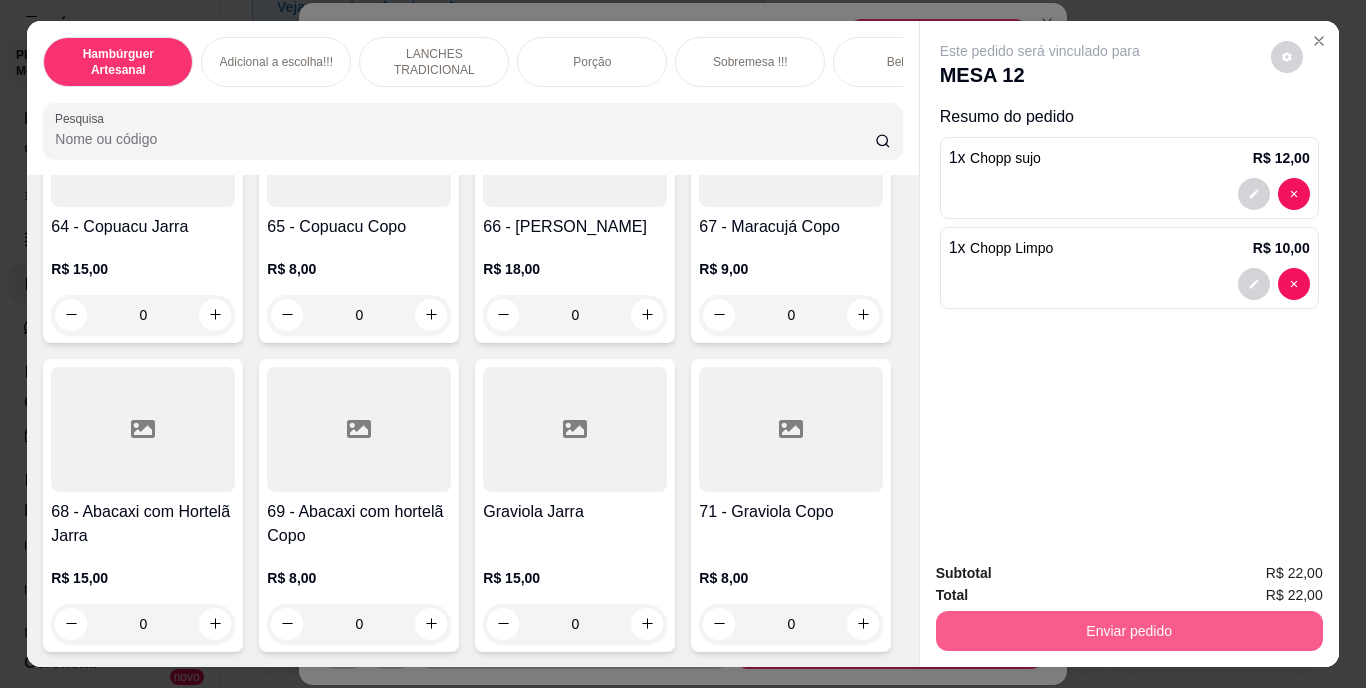 click on "Enviar pedido" at bounding box center (1129, 631) 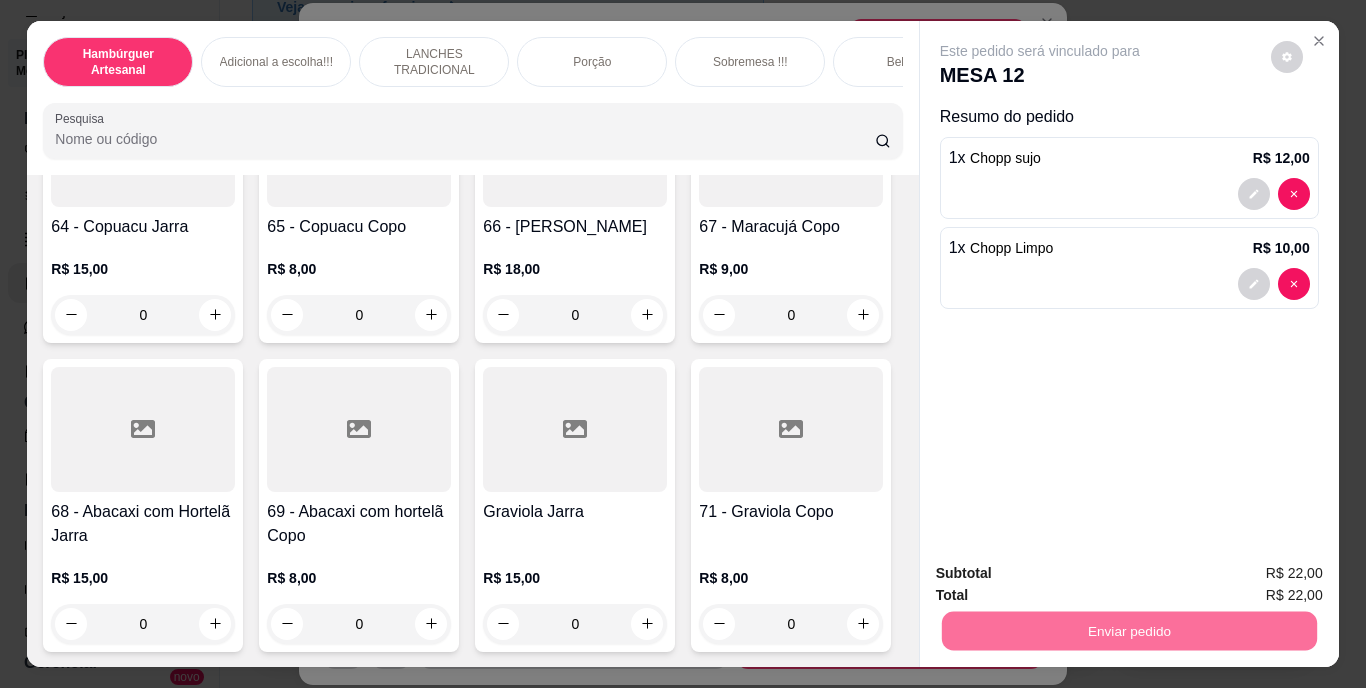 click on "Não registrar e enviar pedido" at bounding box center (1063, 575) 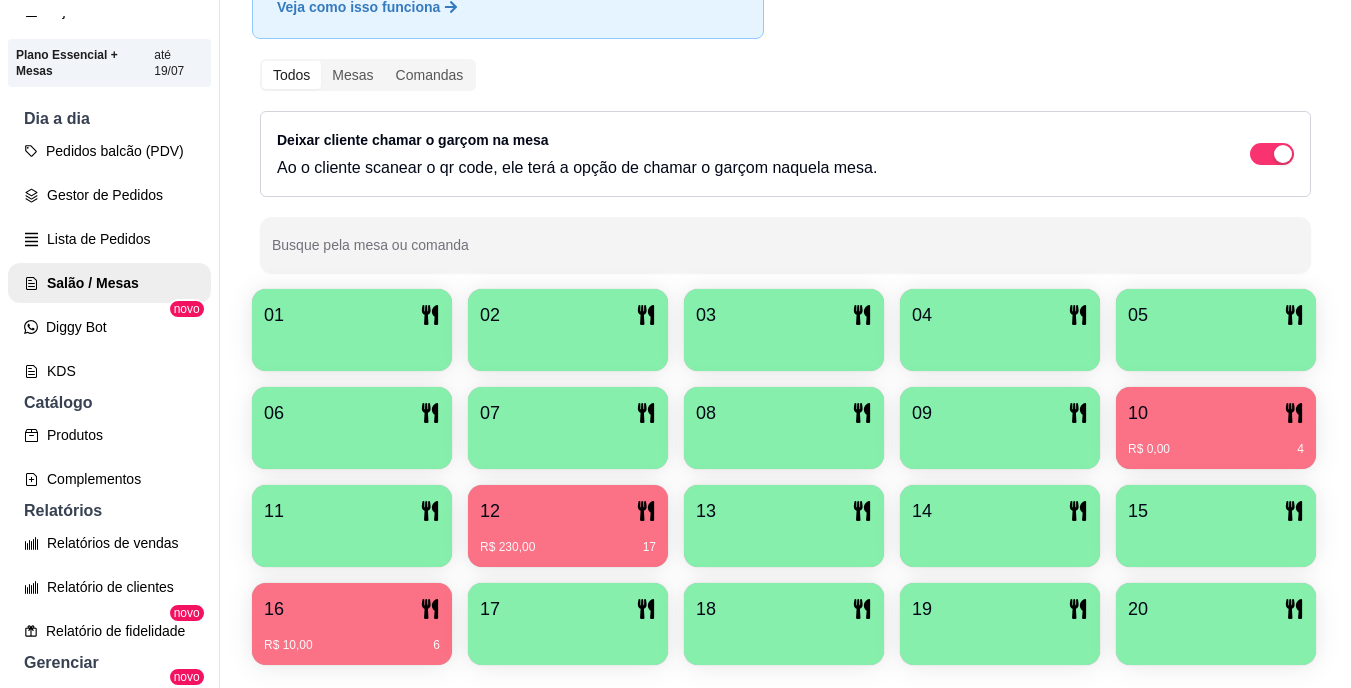 click 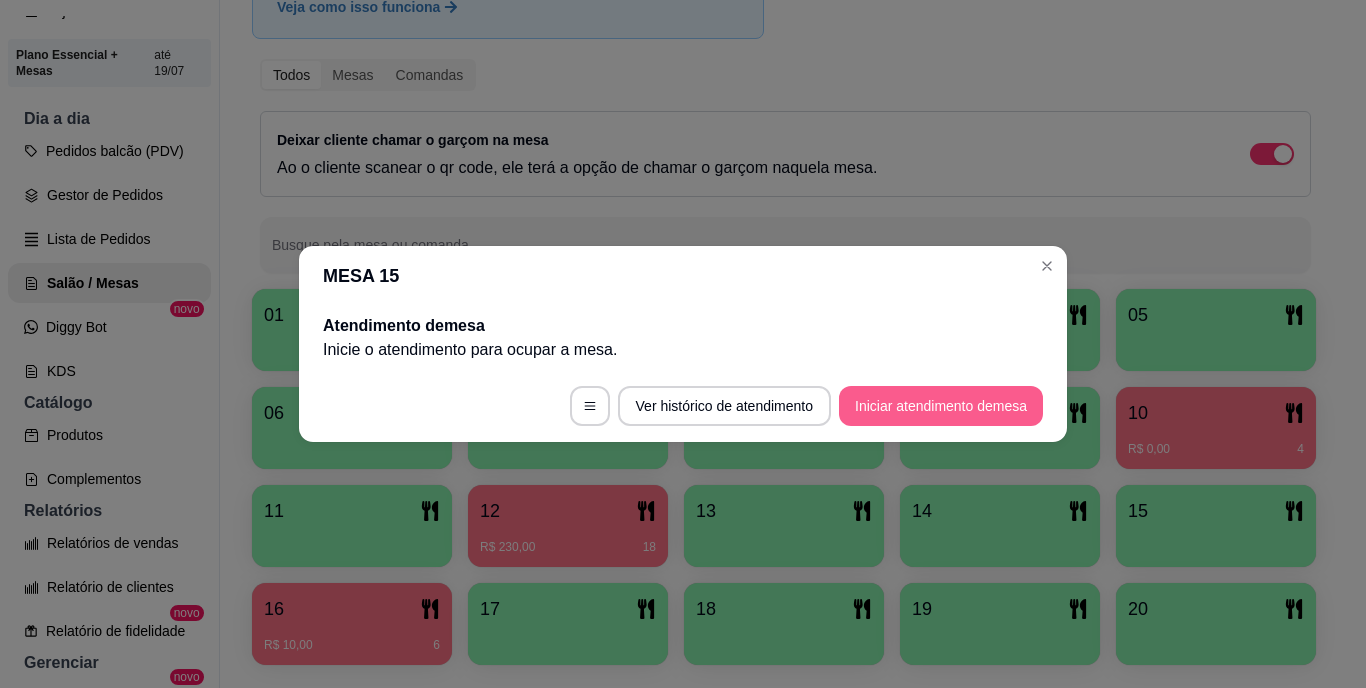 click on "Iniciar atendimento de  mesa" at bounding box center [941, 406] 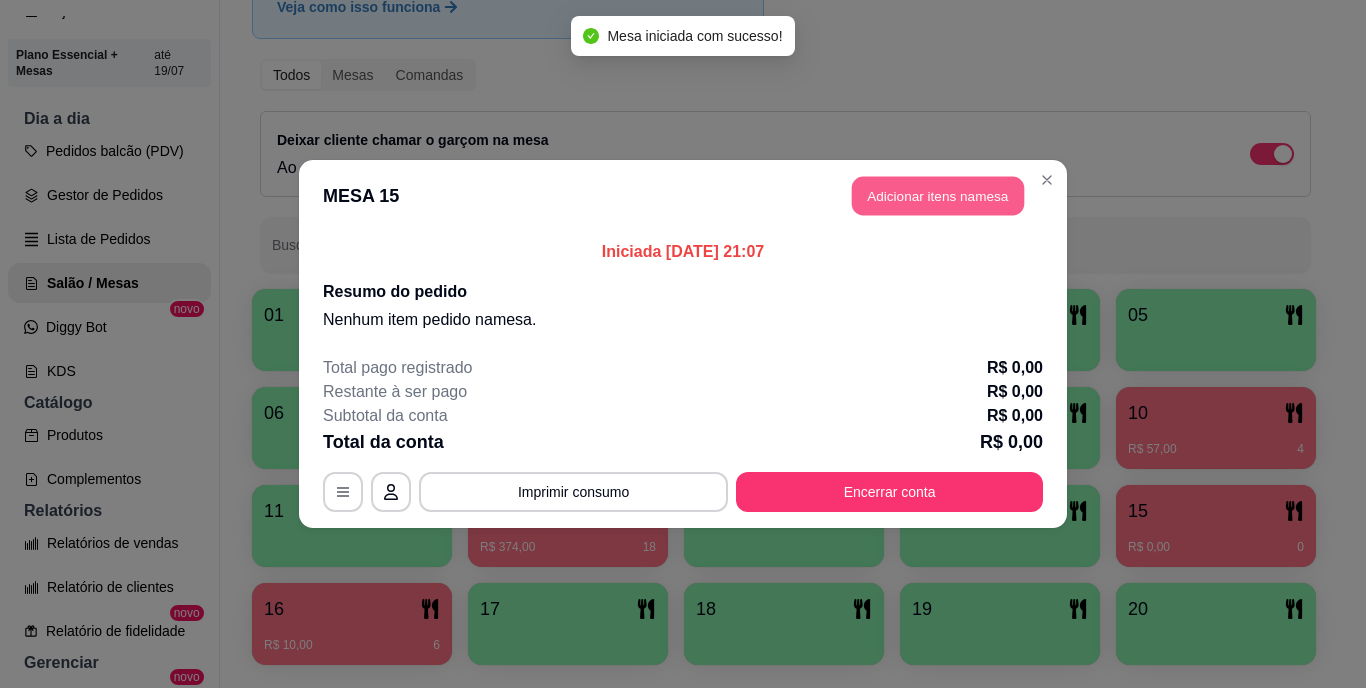 click on "Adicionar itens na  mesa" at bounding box center (938, 196) 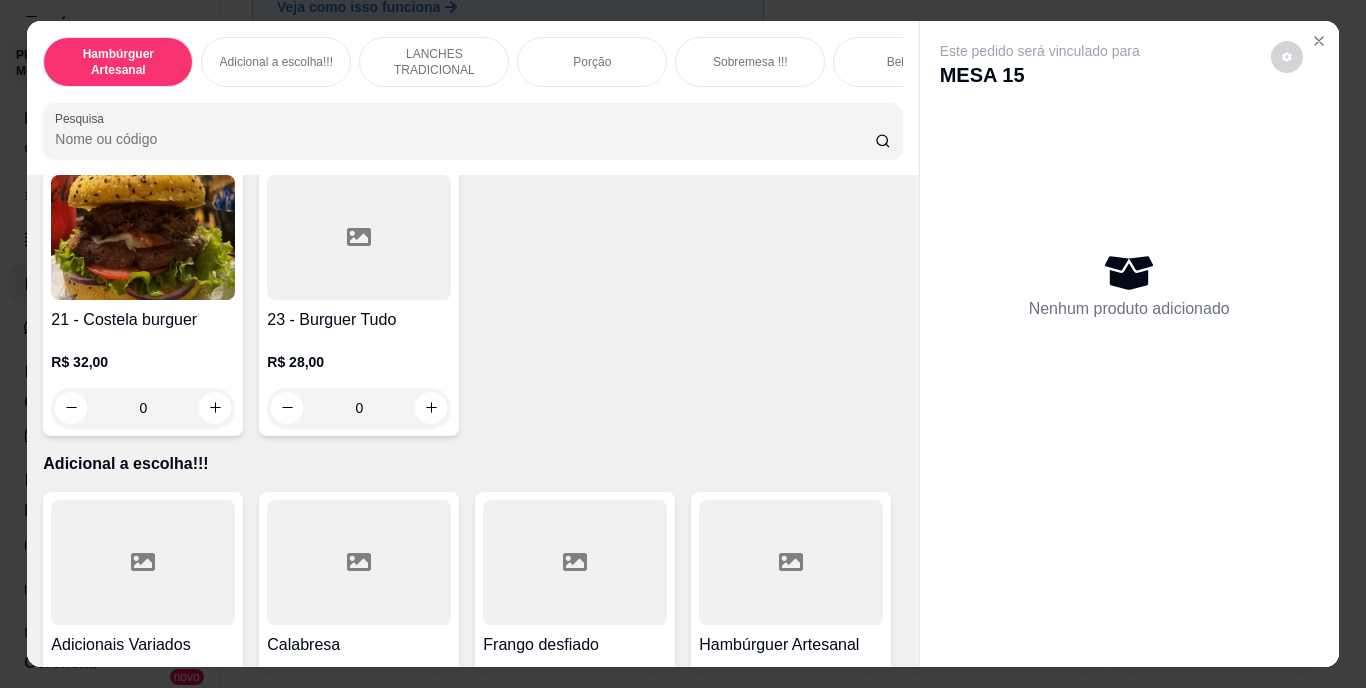 scroll, scrollTop: 1960, scrollLeft: 0, axis: vertical 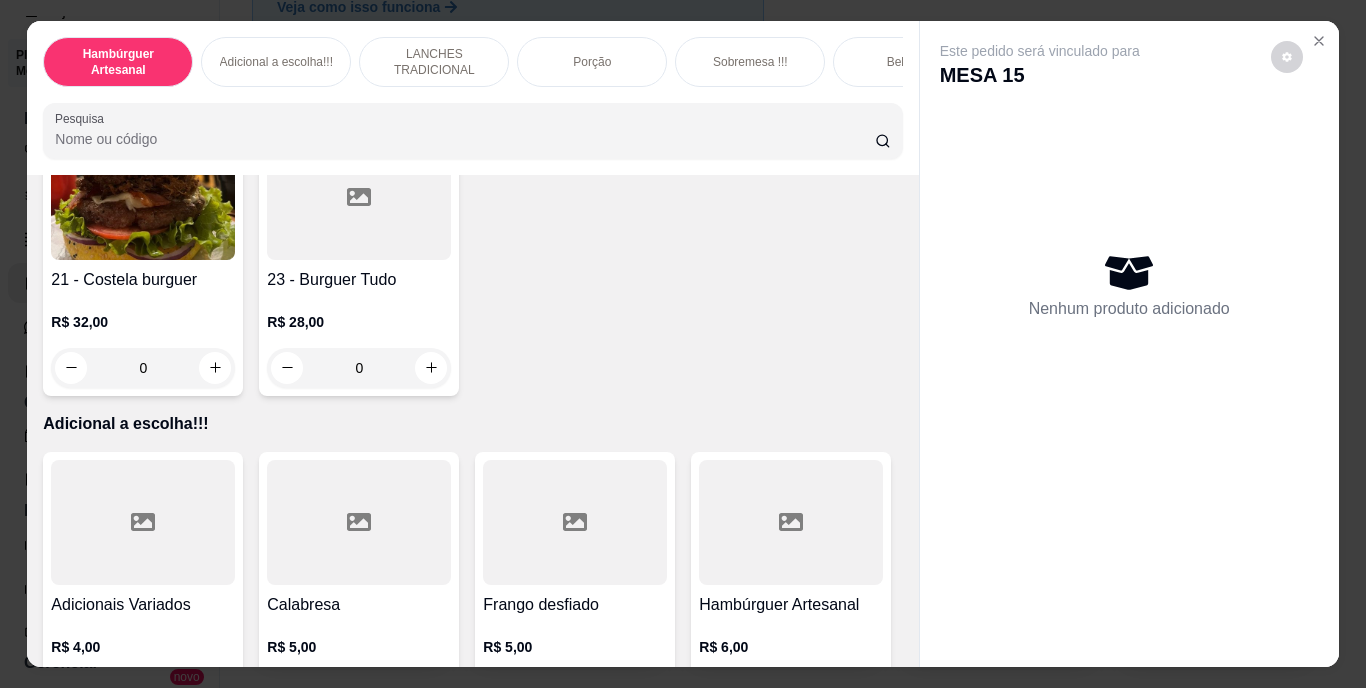 click 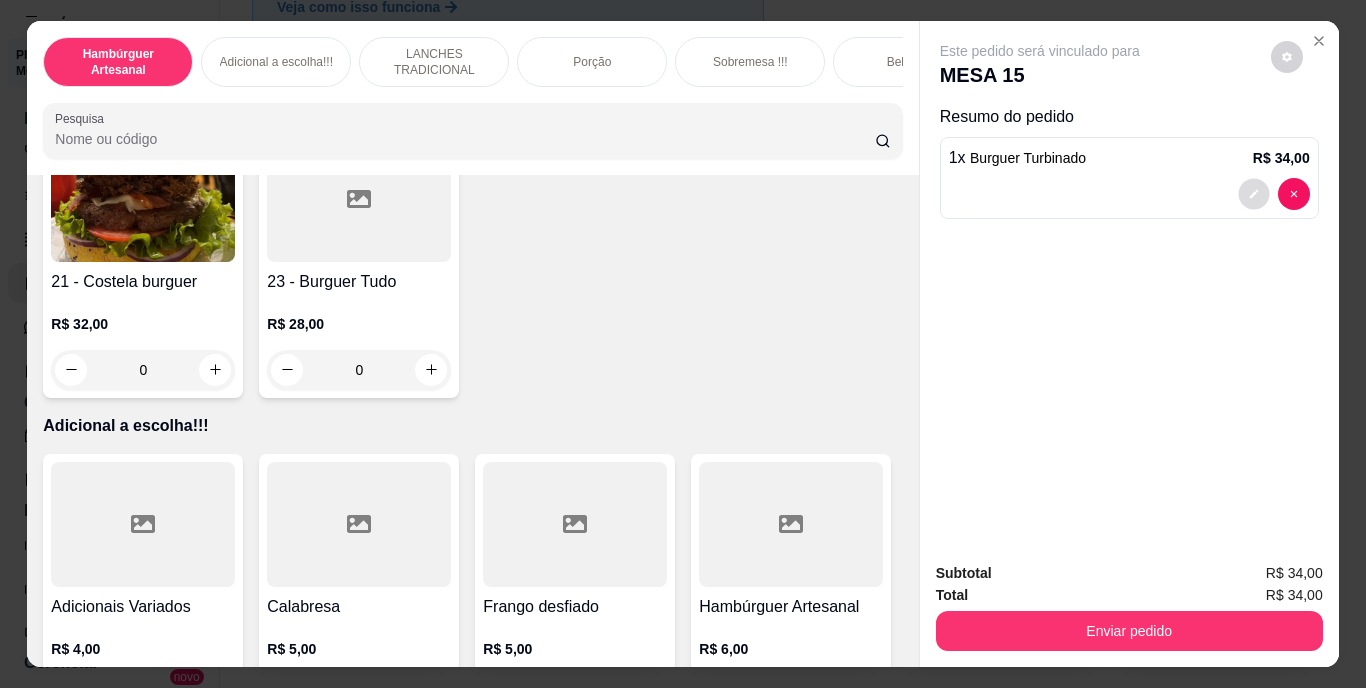 click 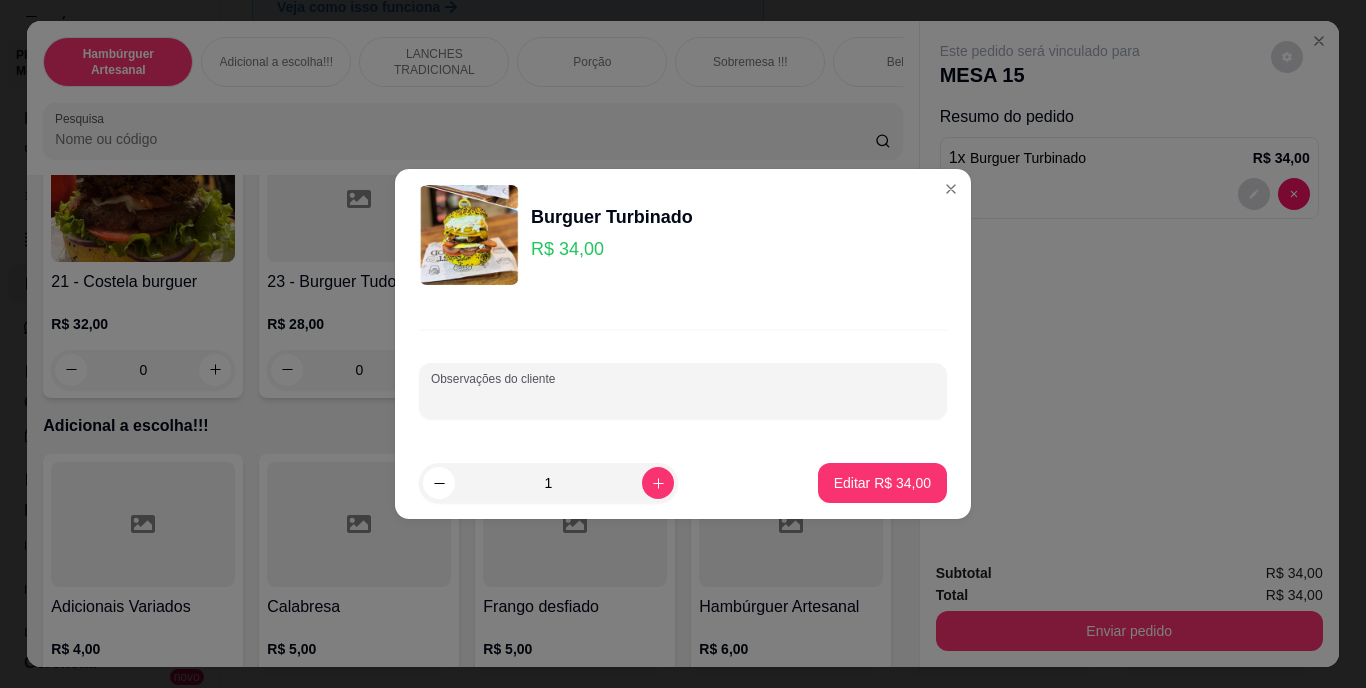 click on "Observações do cliente" at bounding box center [683, 399] 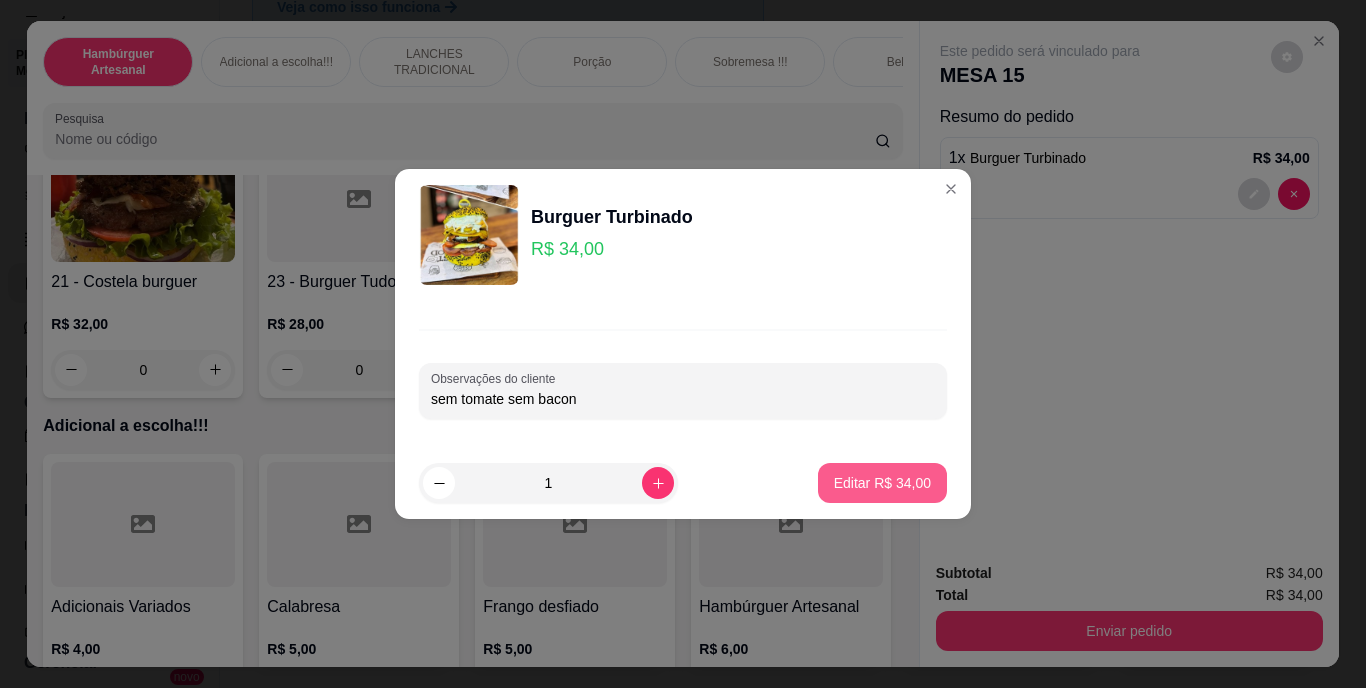 type on "sem tomate sem bacon" 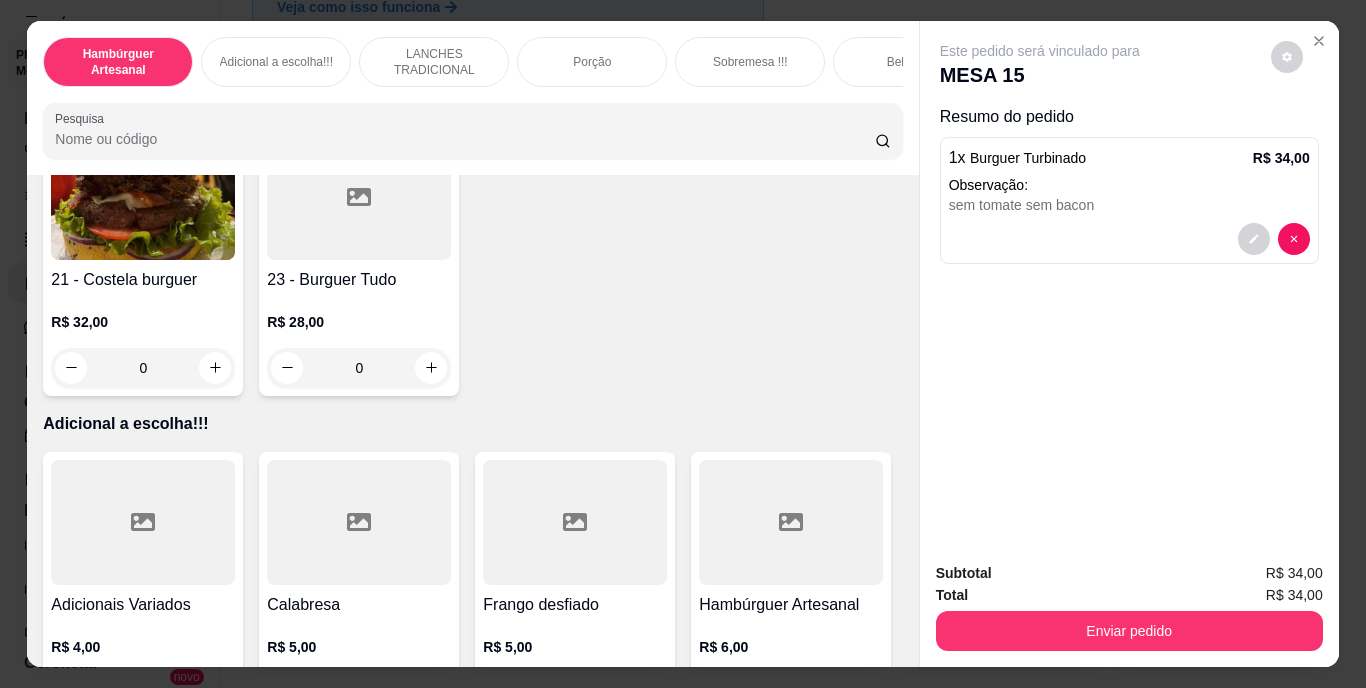 click on "Este pedido será vinculado para   MESA 15 Resumo do pedido 1 x   Burguer Turbinado R$ 34,00 Observação:  sem tomate sem bacon" at bounding box center [1129, 284] 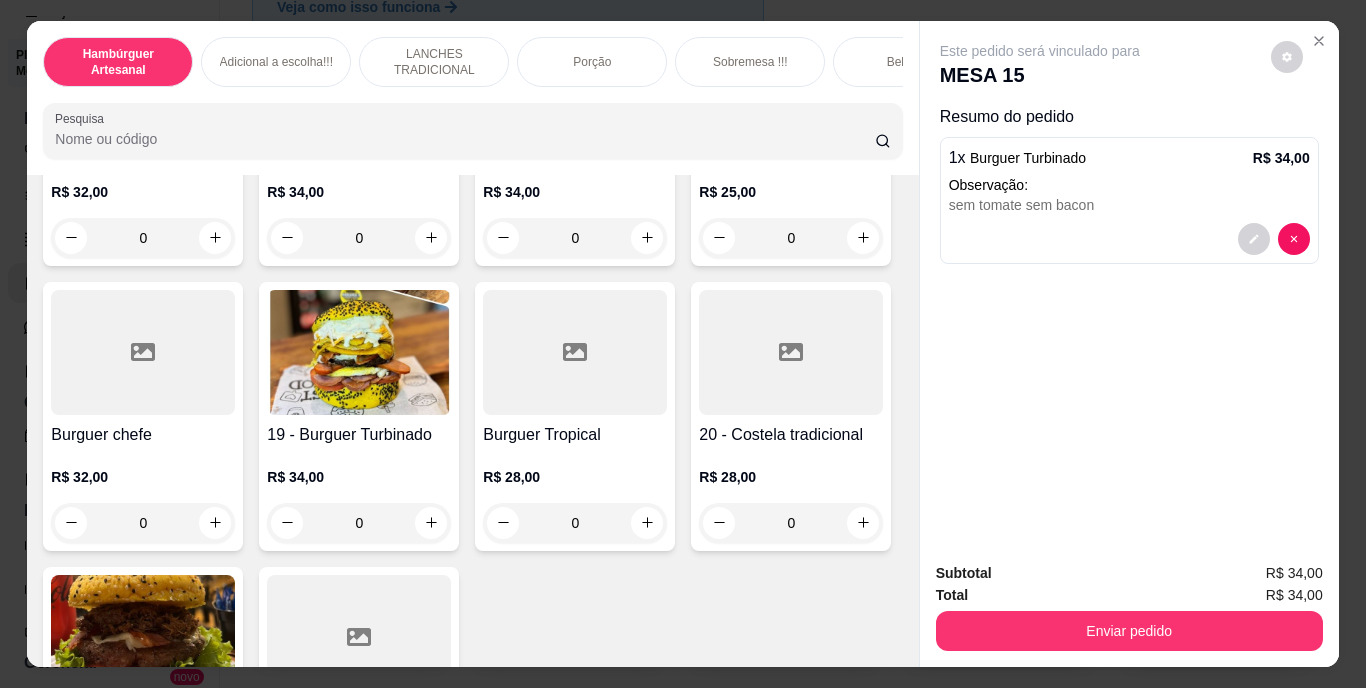 scroll, scrollTop: 1400, scrollLeft: 0, axis: vertical 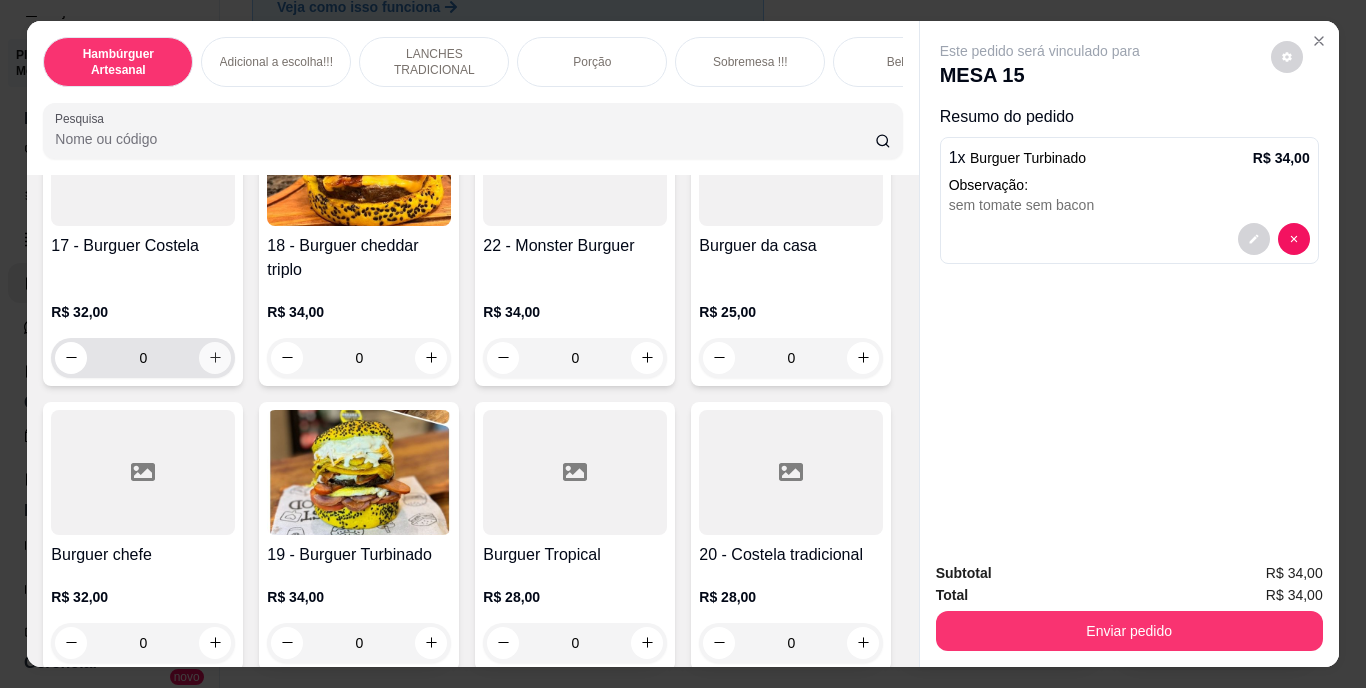 click 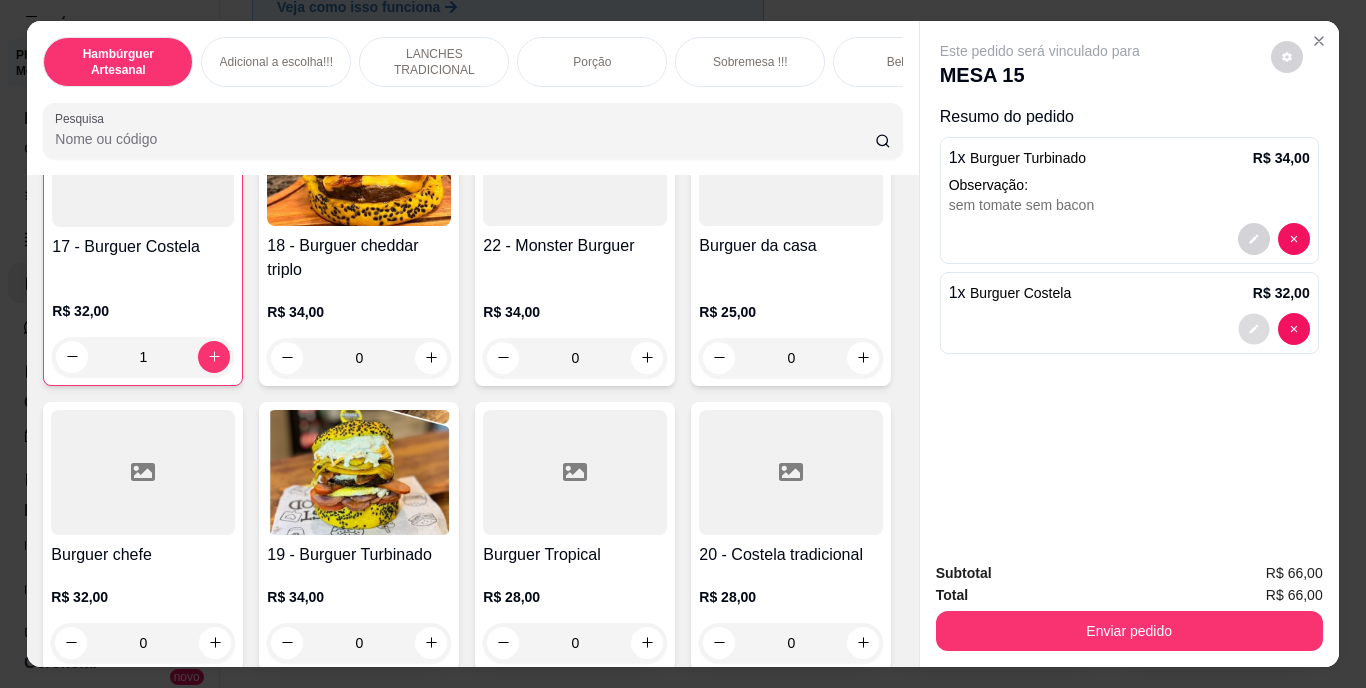 click at bounding box center [1253, 328] 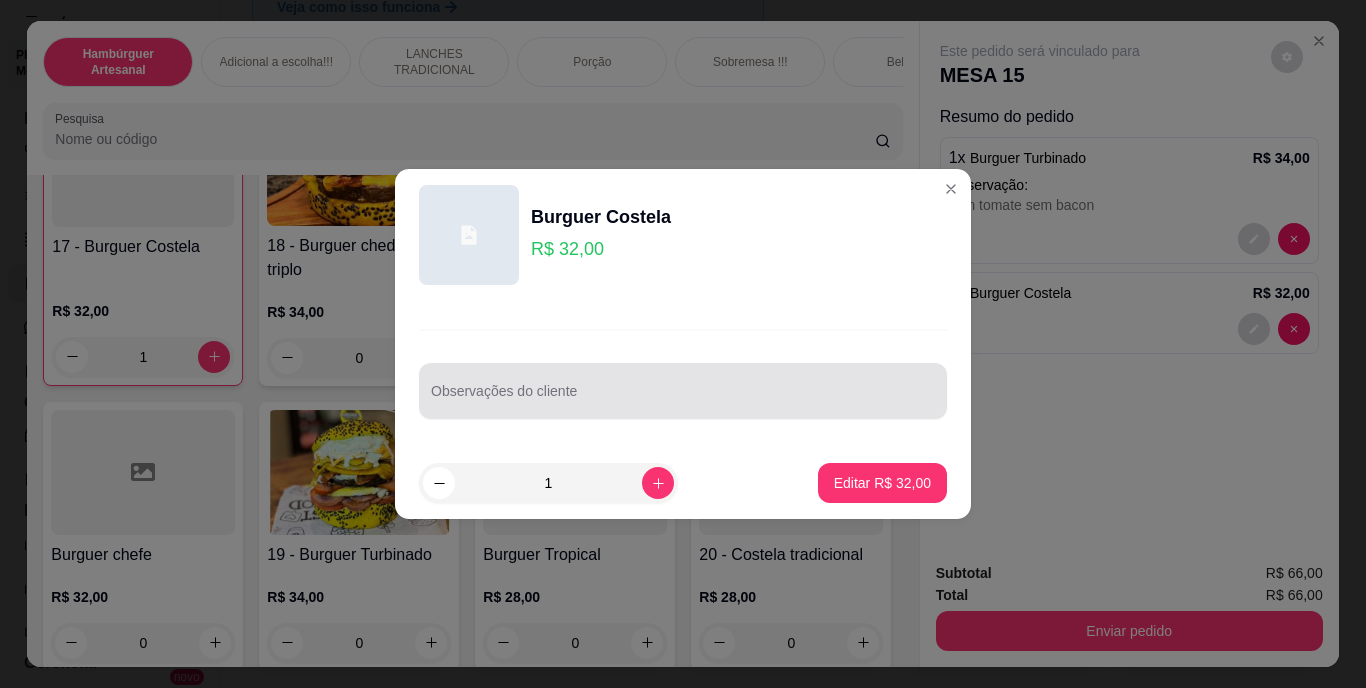 click at bounding box center [683, 391] 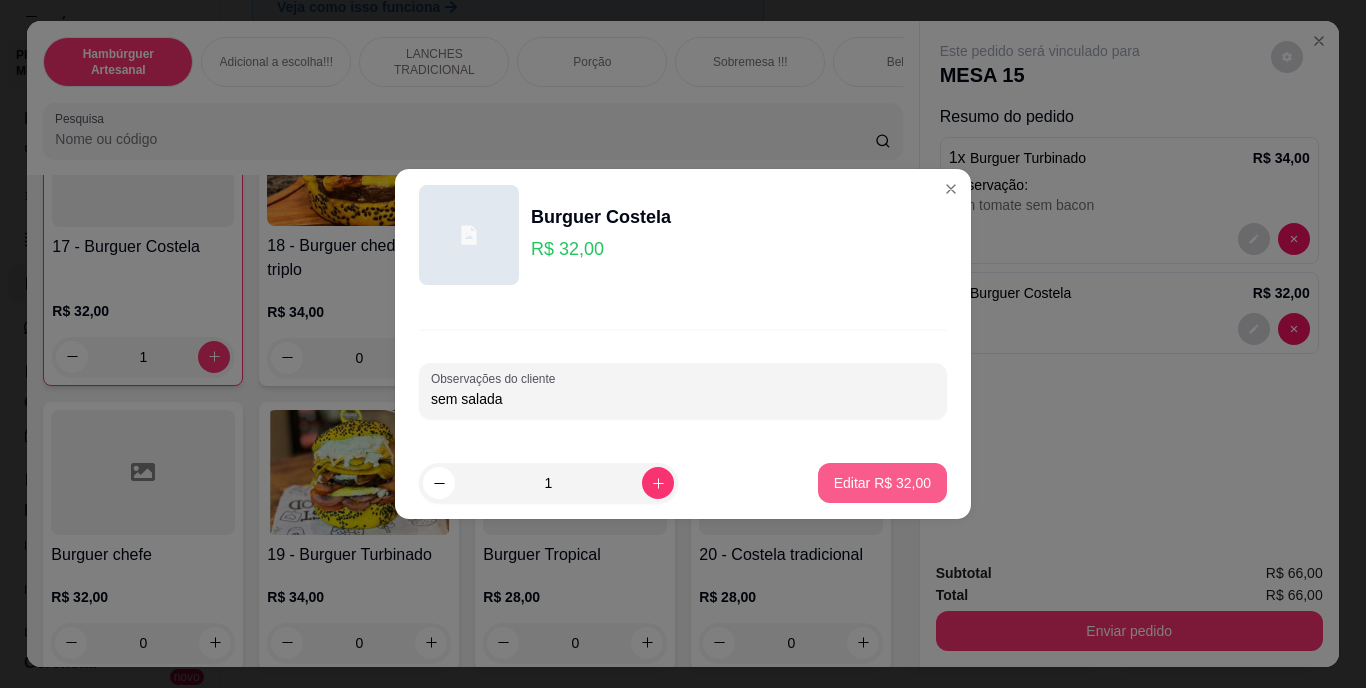 type on "sem salada" 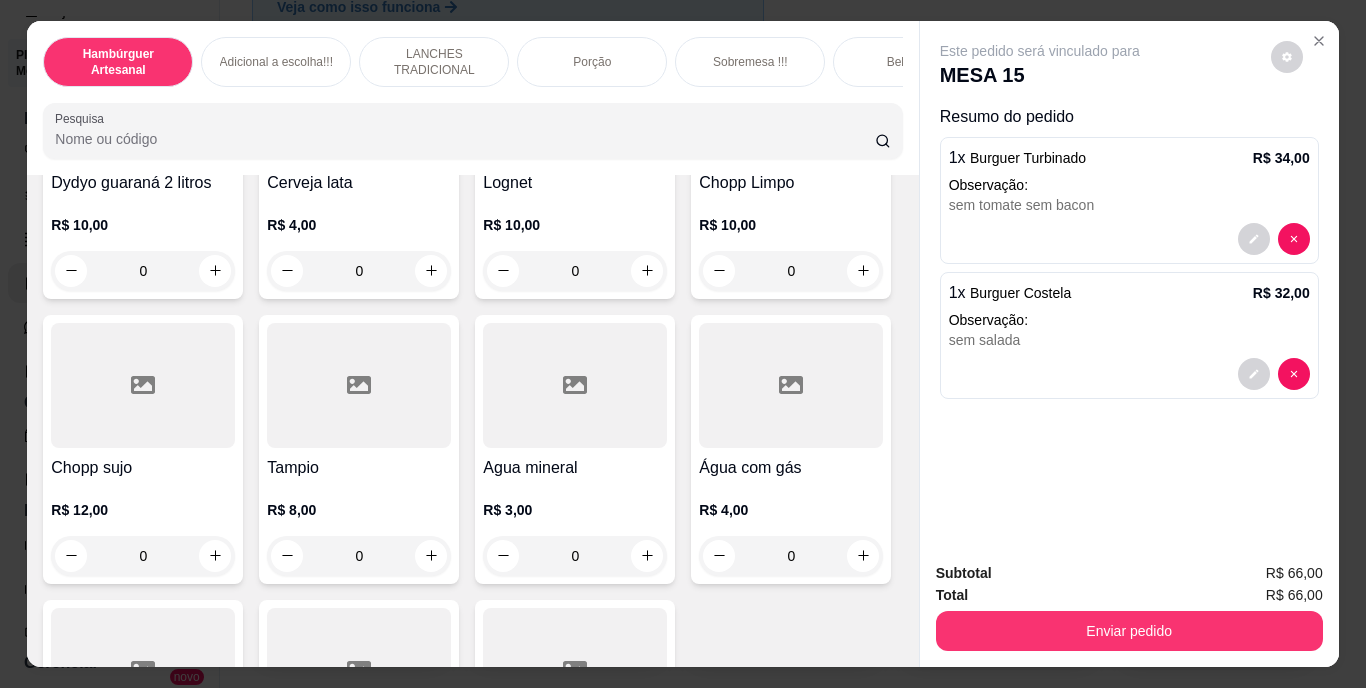 scroll, scrollTop: 5640, scrollLeft: 0, axis: vertical 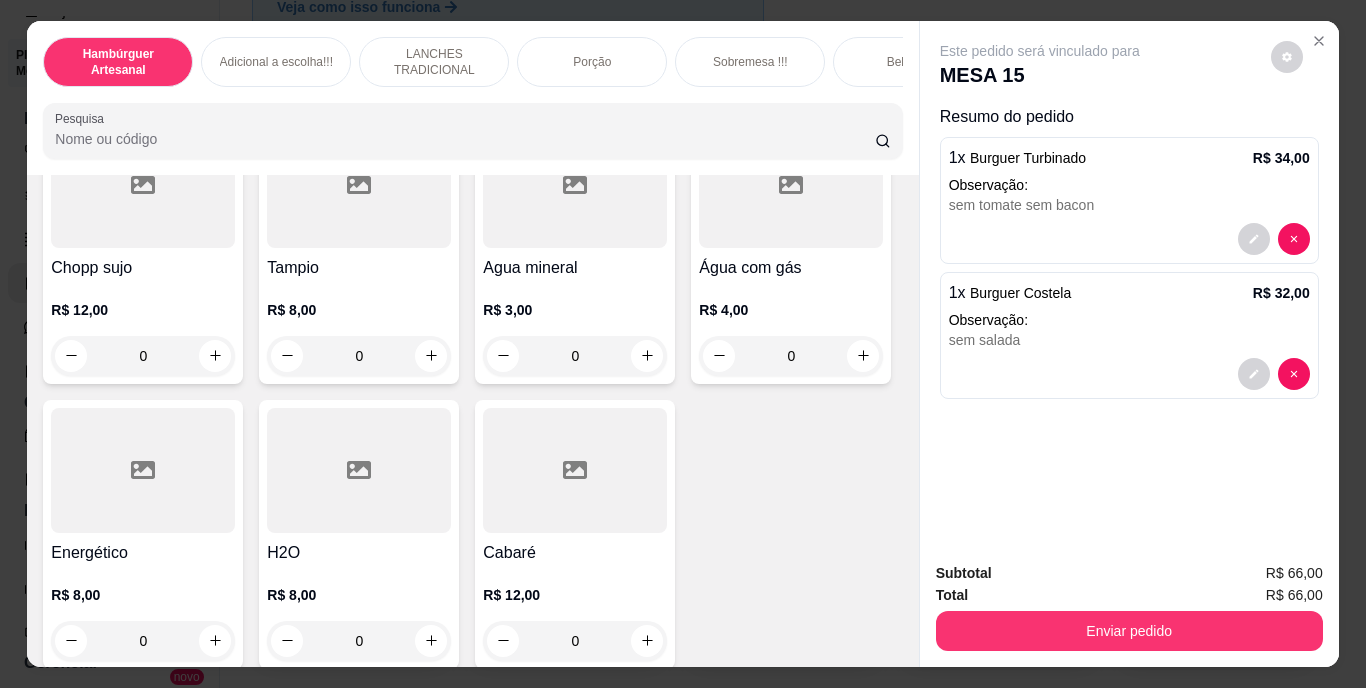 click 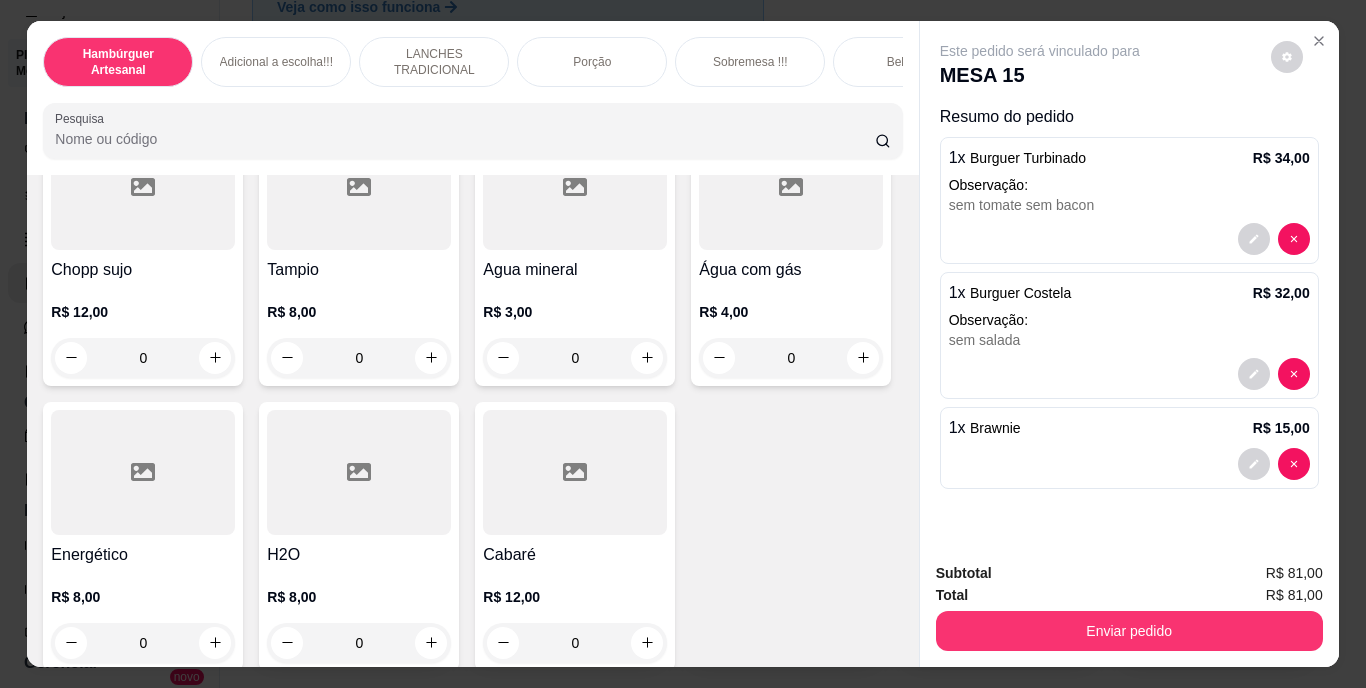 scroll, scrollTop: 5641, scrollLeft: 0, axis: vertical 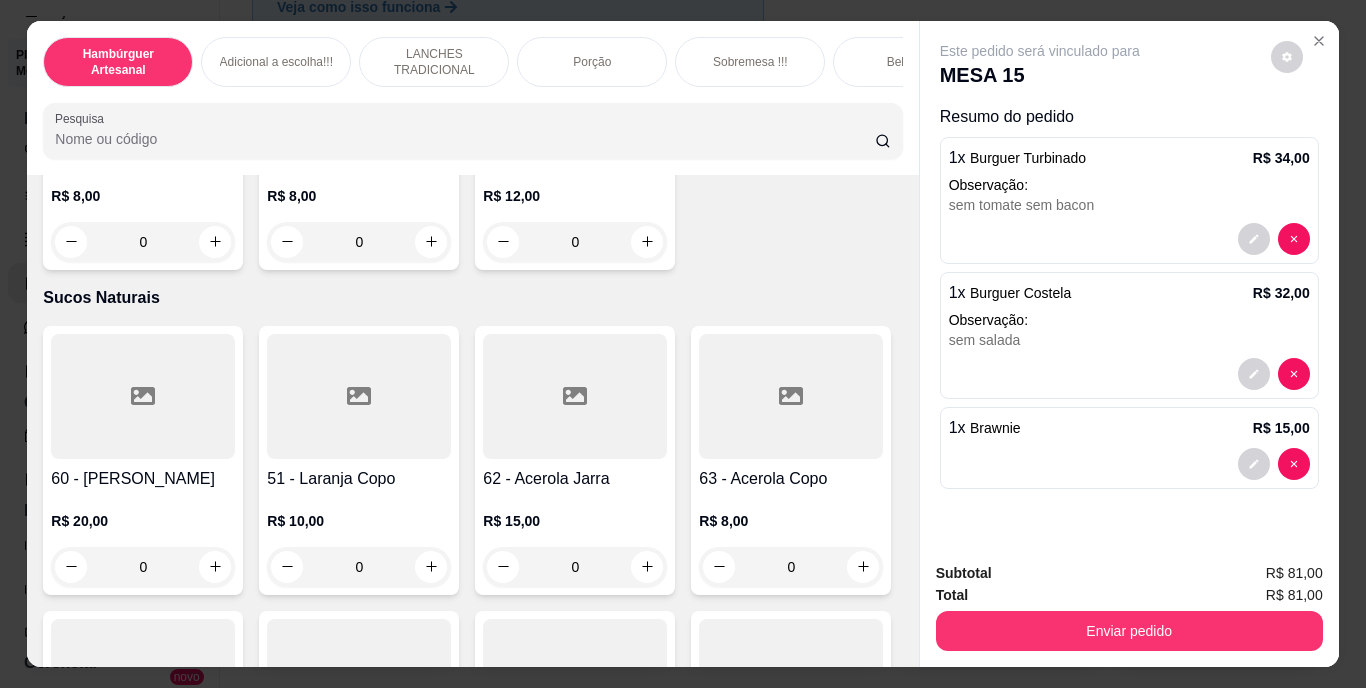 click 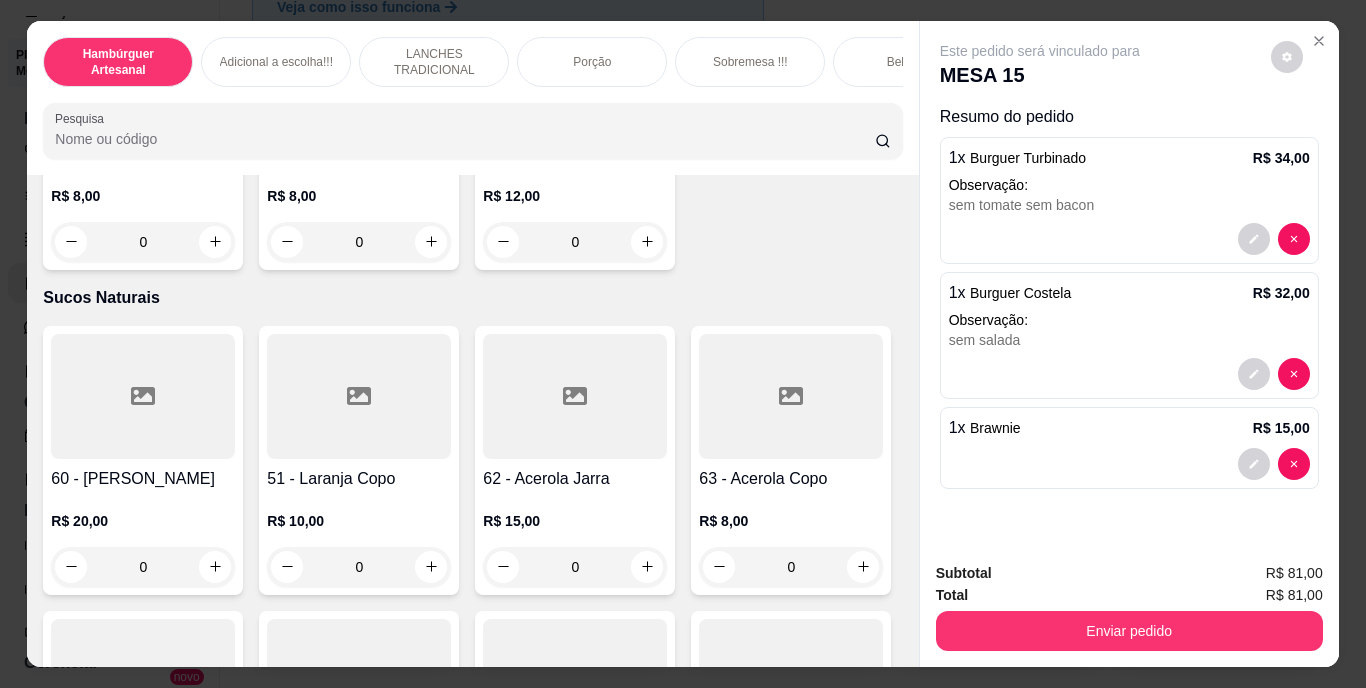 type on "1" 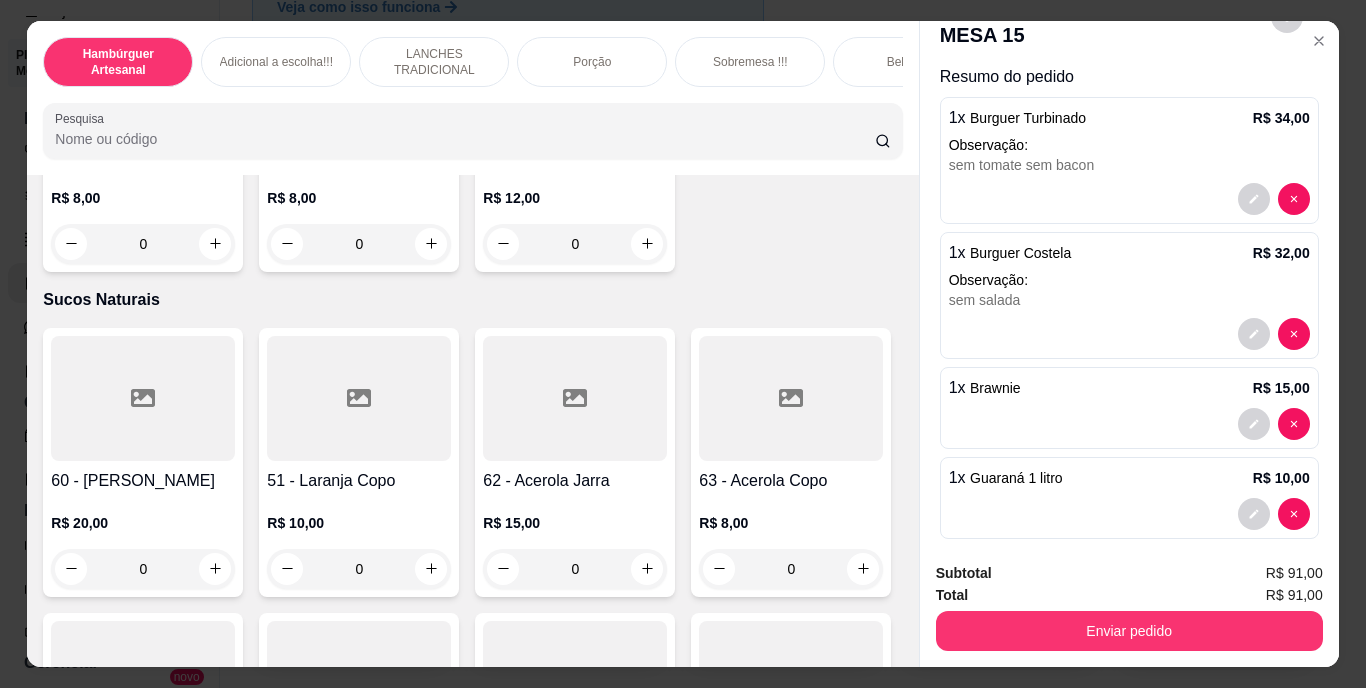 scroll, scrollTop: 60, scrollLeft: 0, axis: vertical 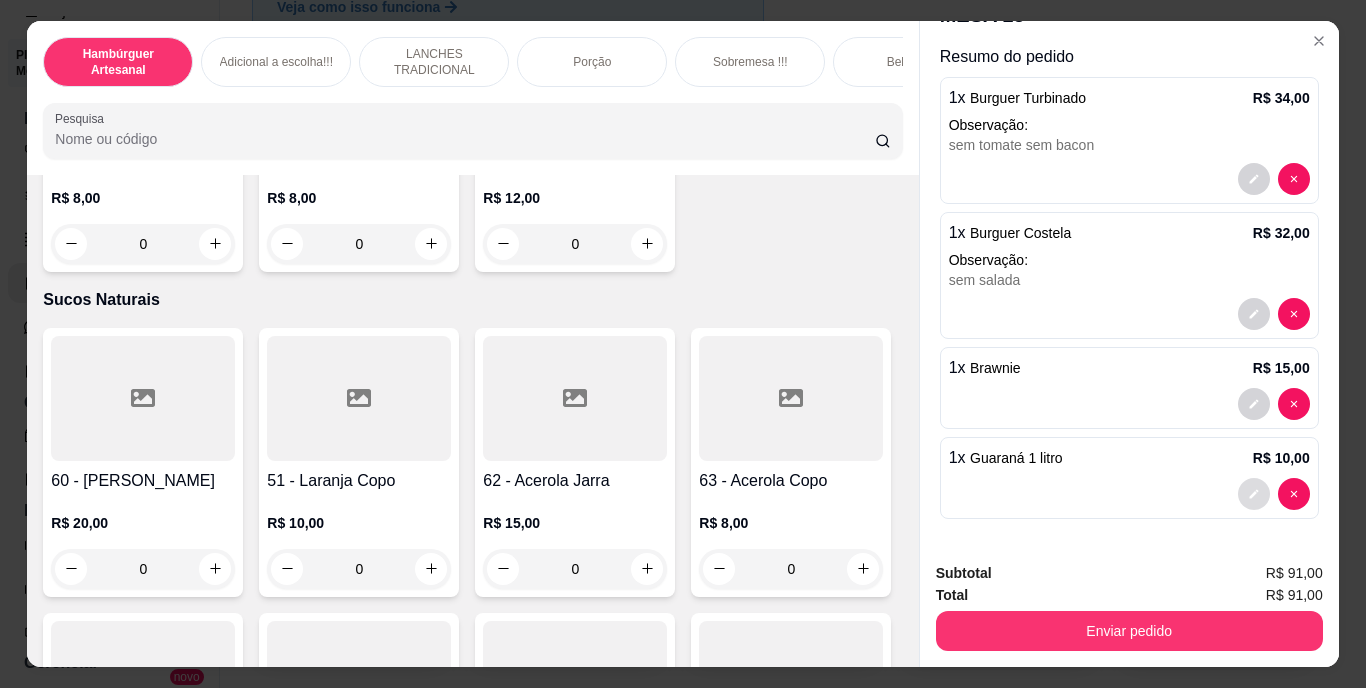 click 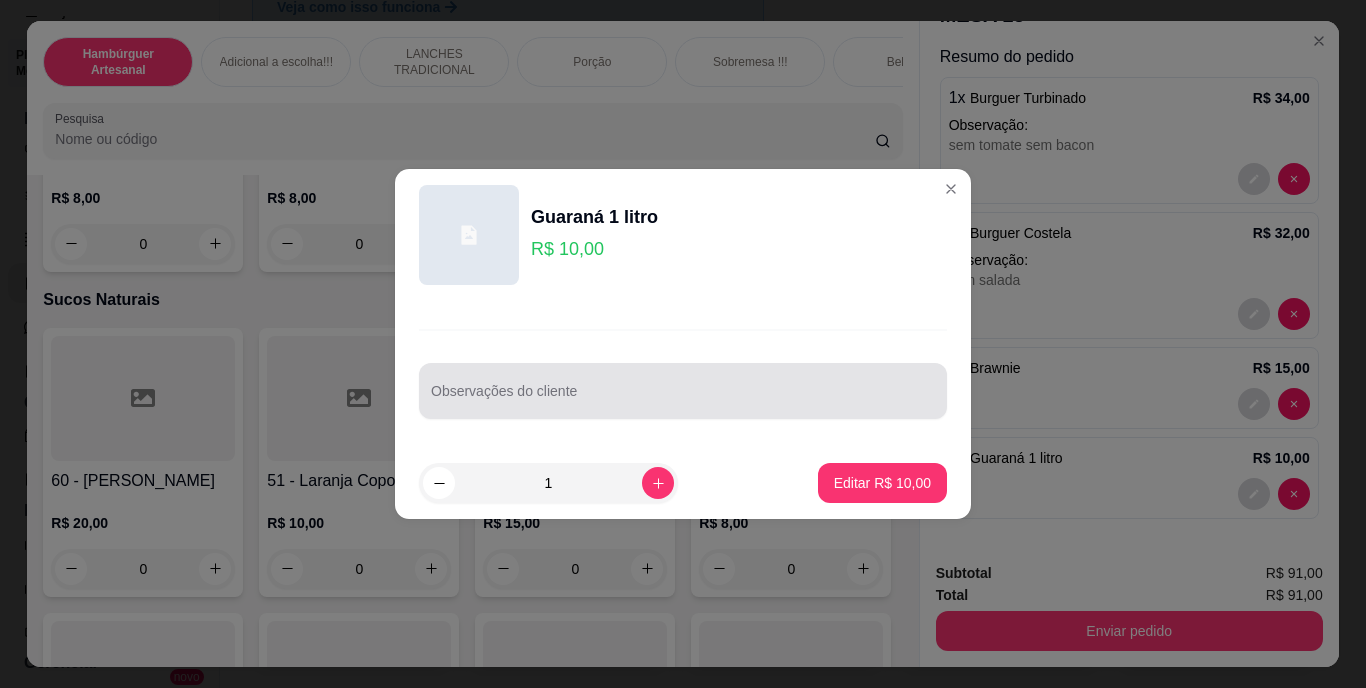 click at bounding box center [683, 391] 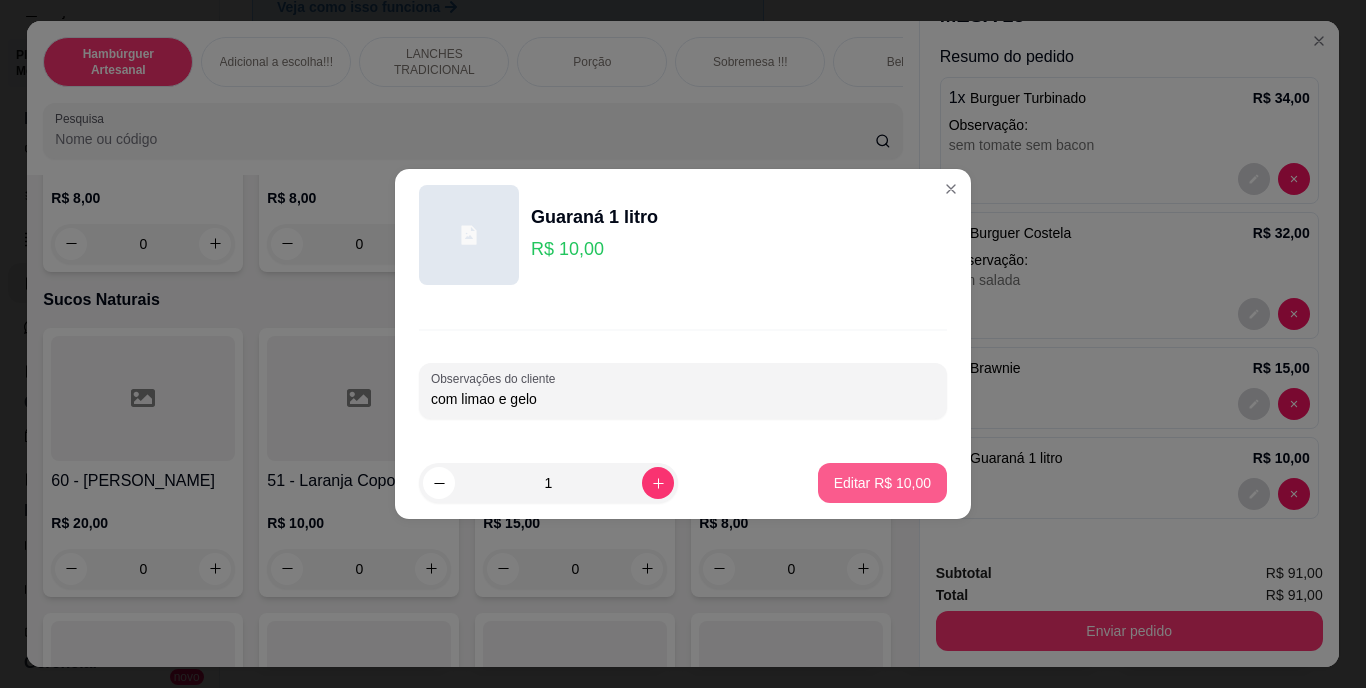 type on "com limao e gelo" 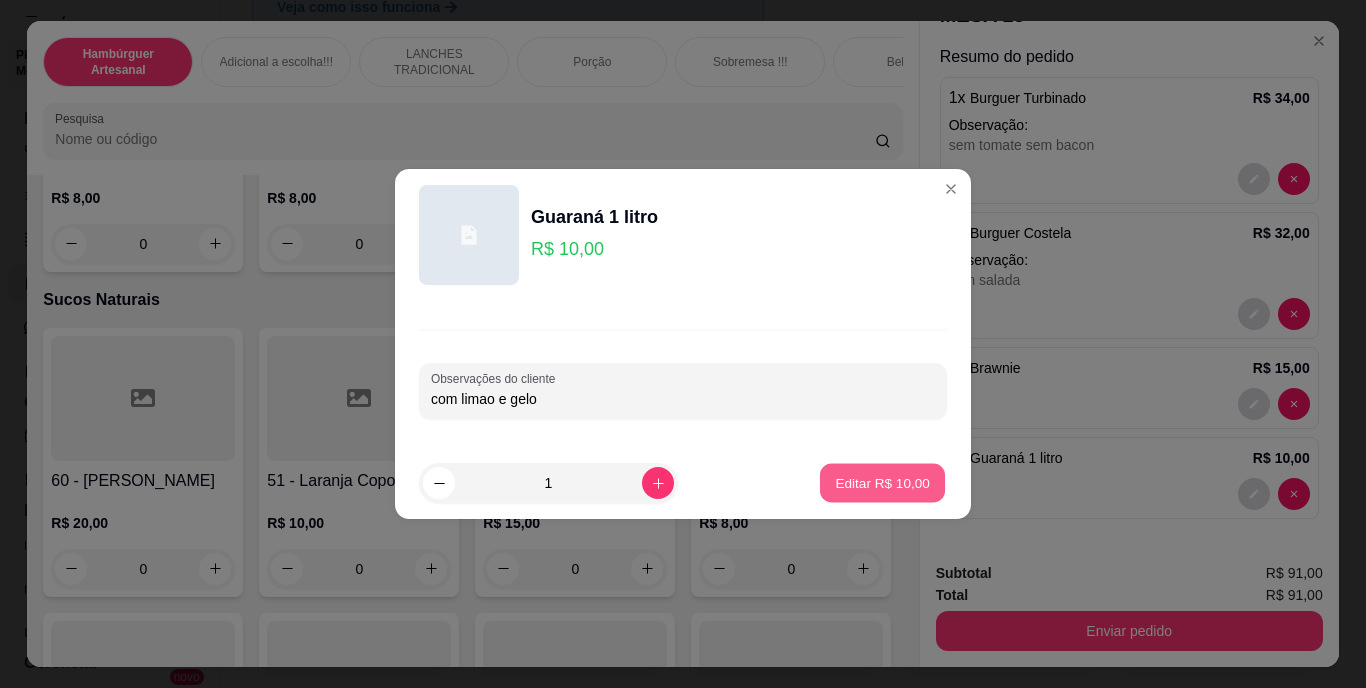 click on "Editar   R$ 10,00" at bounding box center [882, 482] 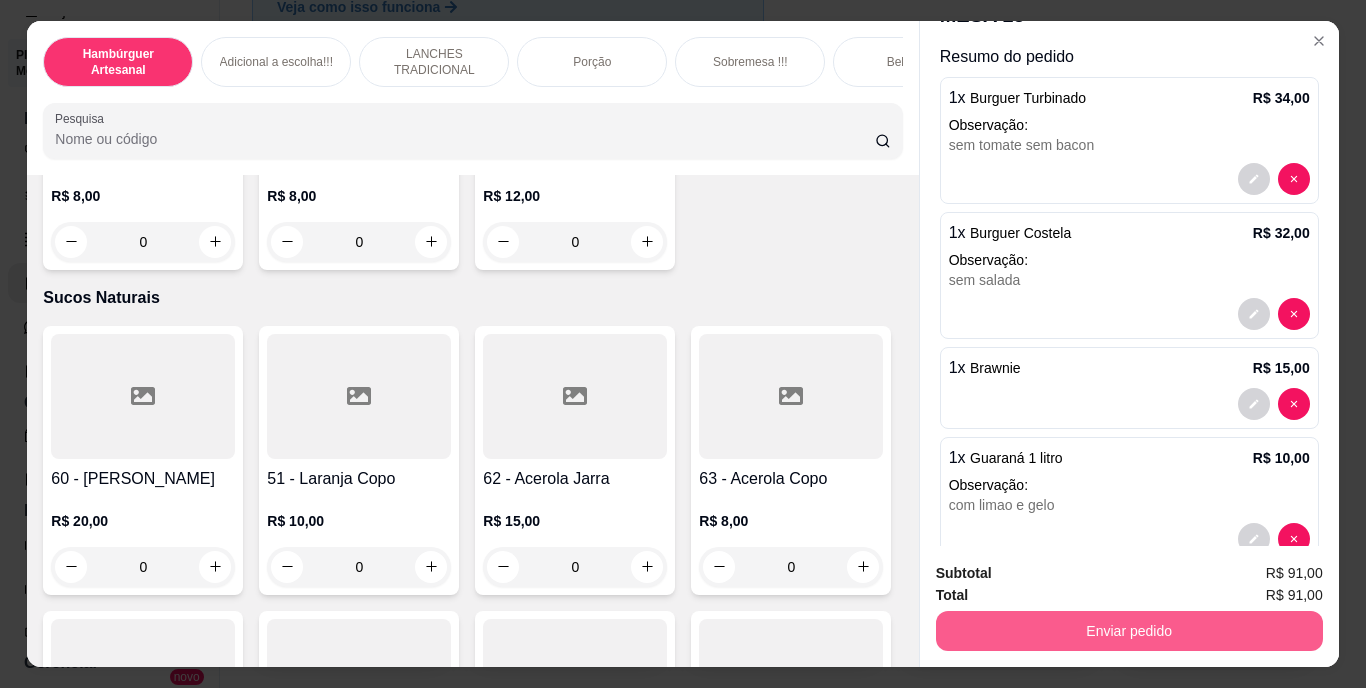 click on "Enviar pedido" at bounding box center [1129, 631] 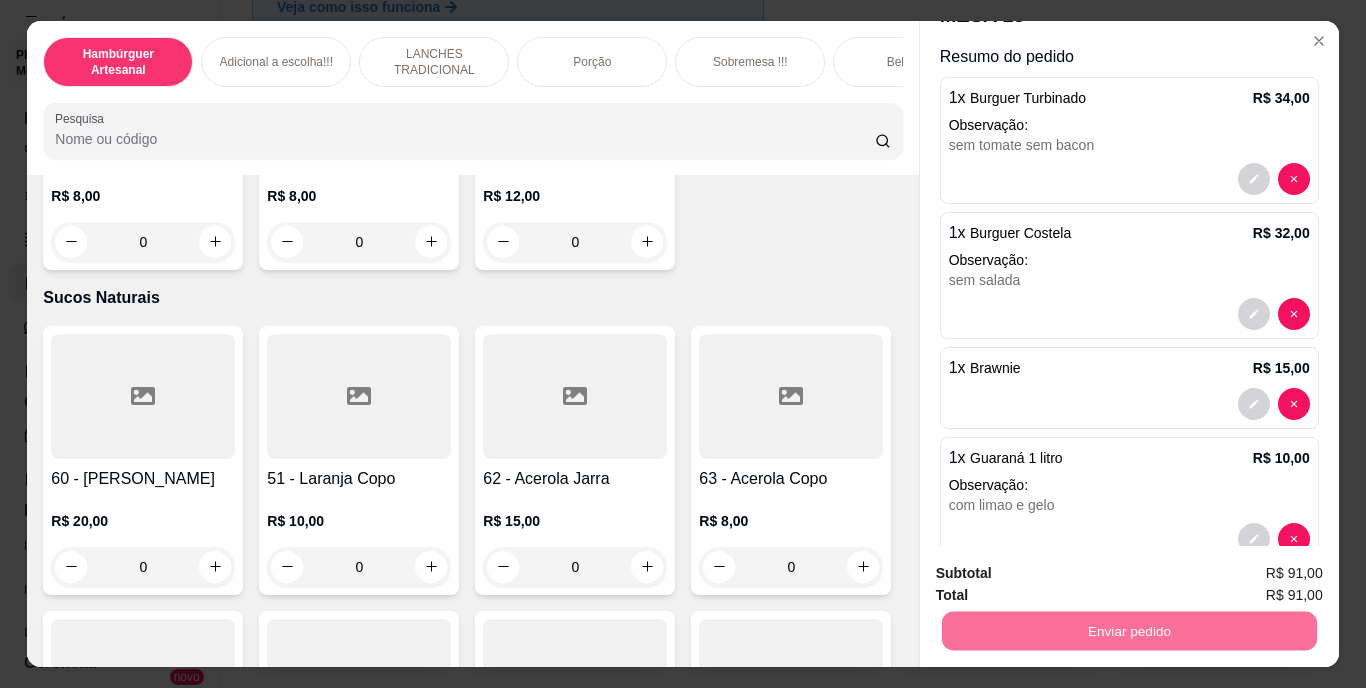 click on "Não registrar e enviar pedido" at bounding box center [1063, 575] 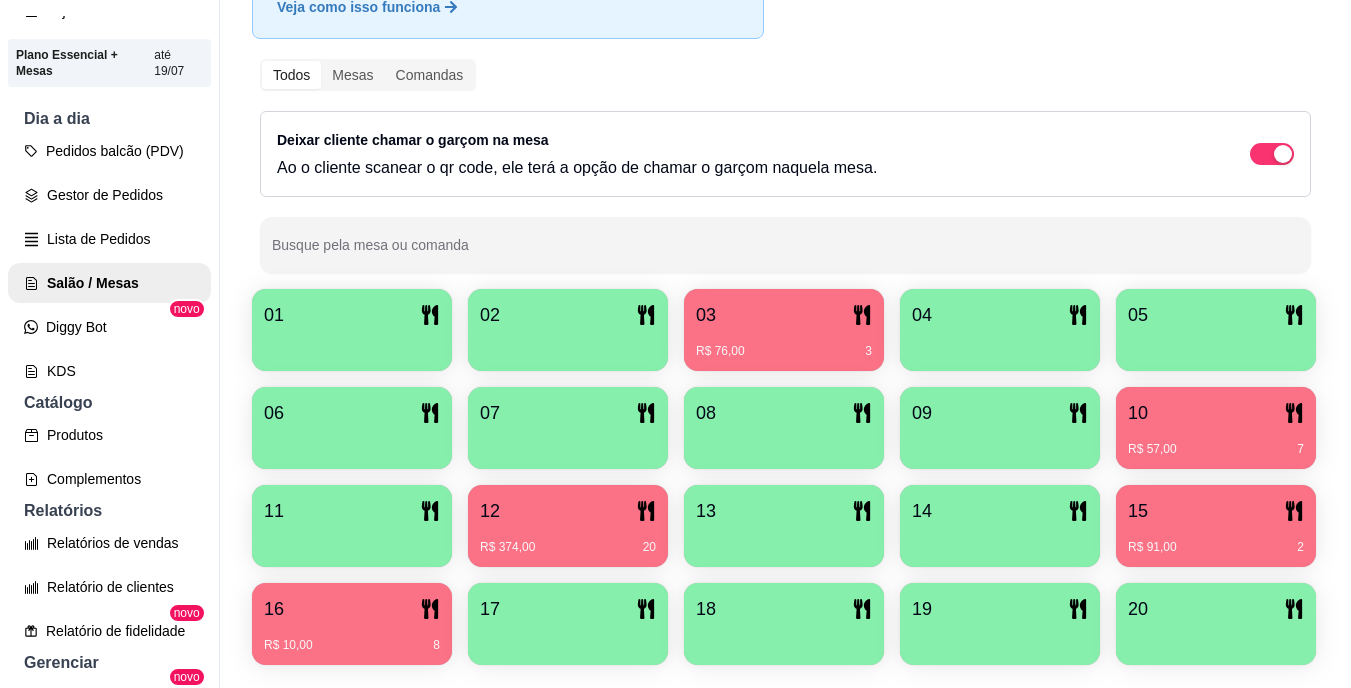 click on "R$ 10,00 8" at bounding box center (352, 638) 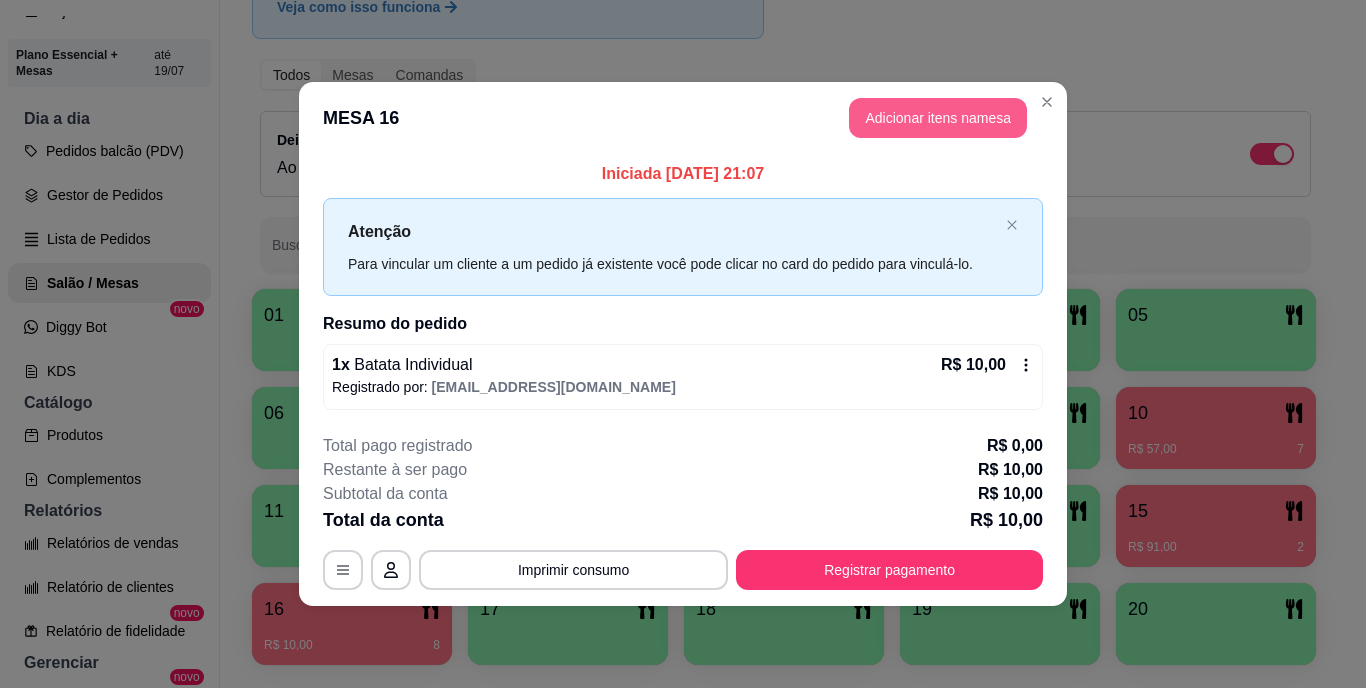 click on "Adicionar itens na  mesa" at bounding box center [938, 118] 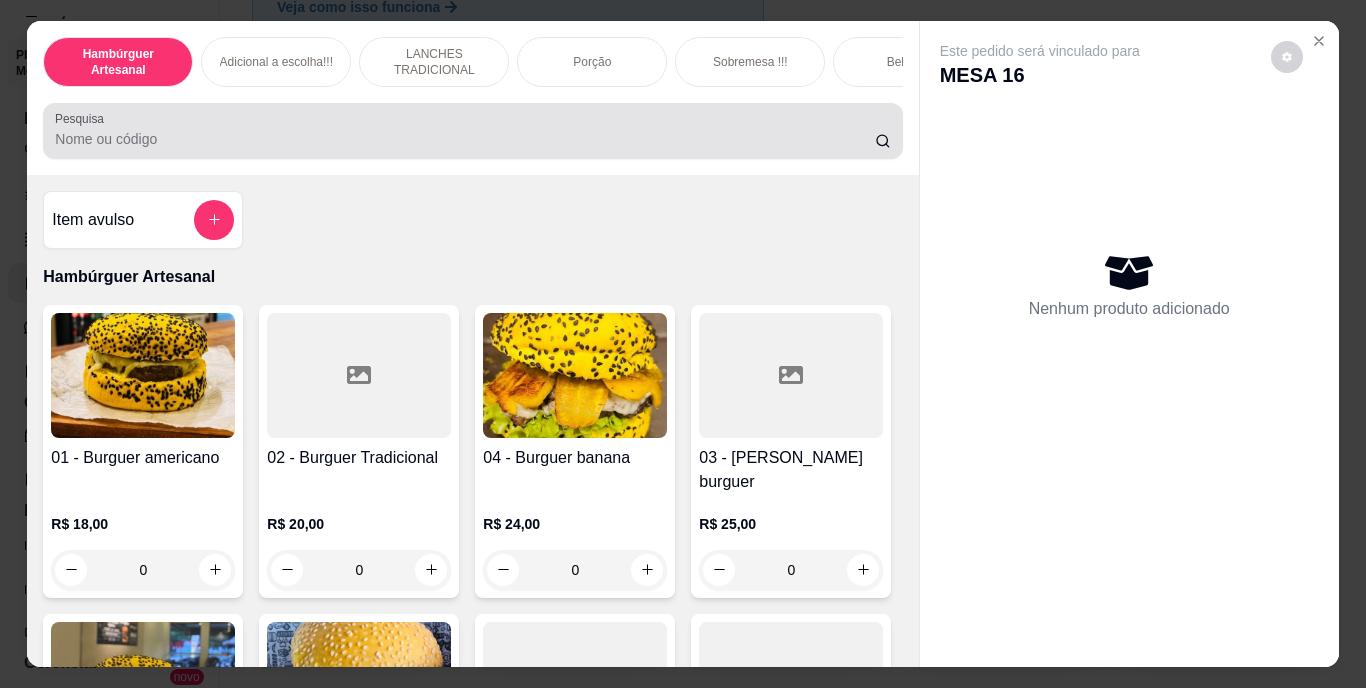 click on "Pesquisa" at bounding box center (465, 139) 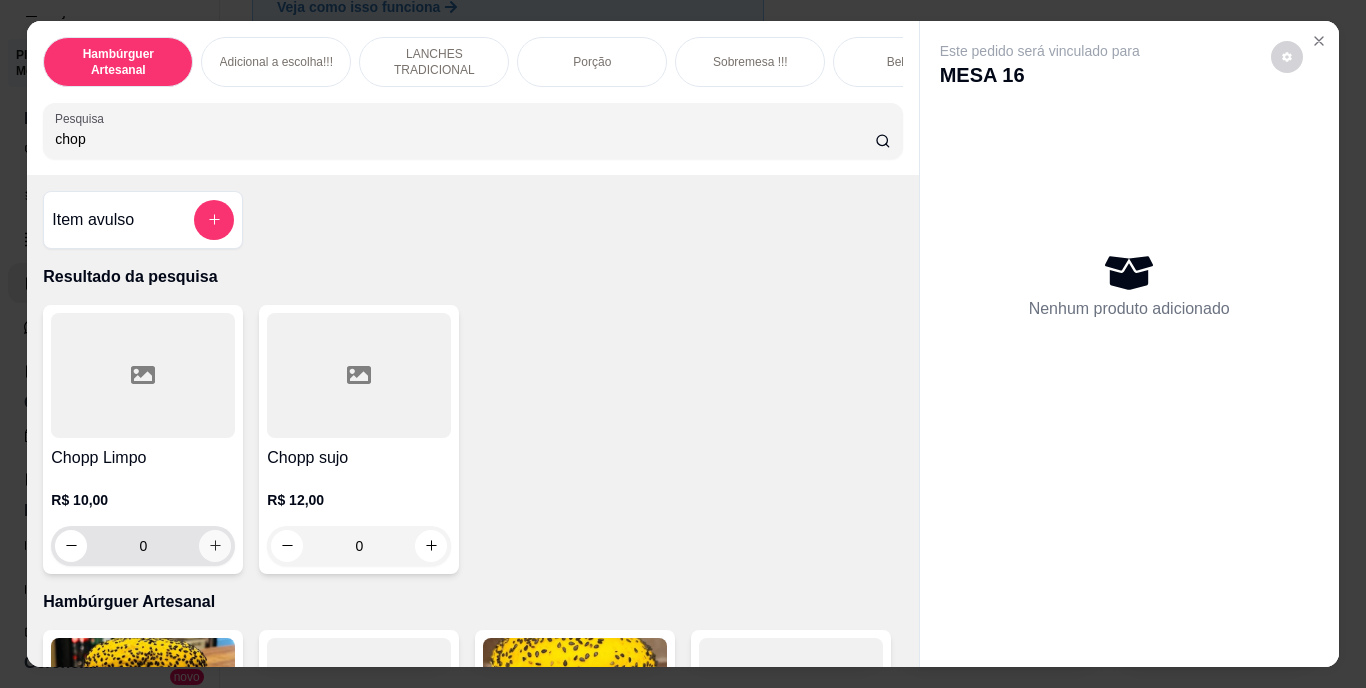 type on "chop" 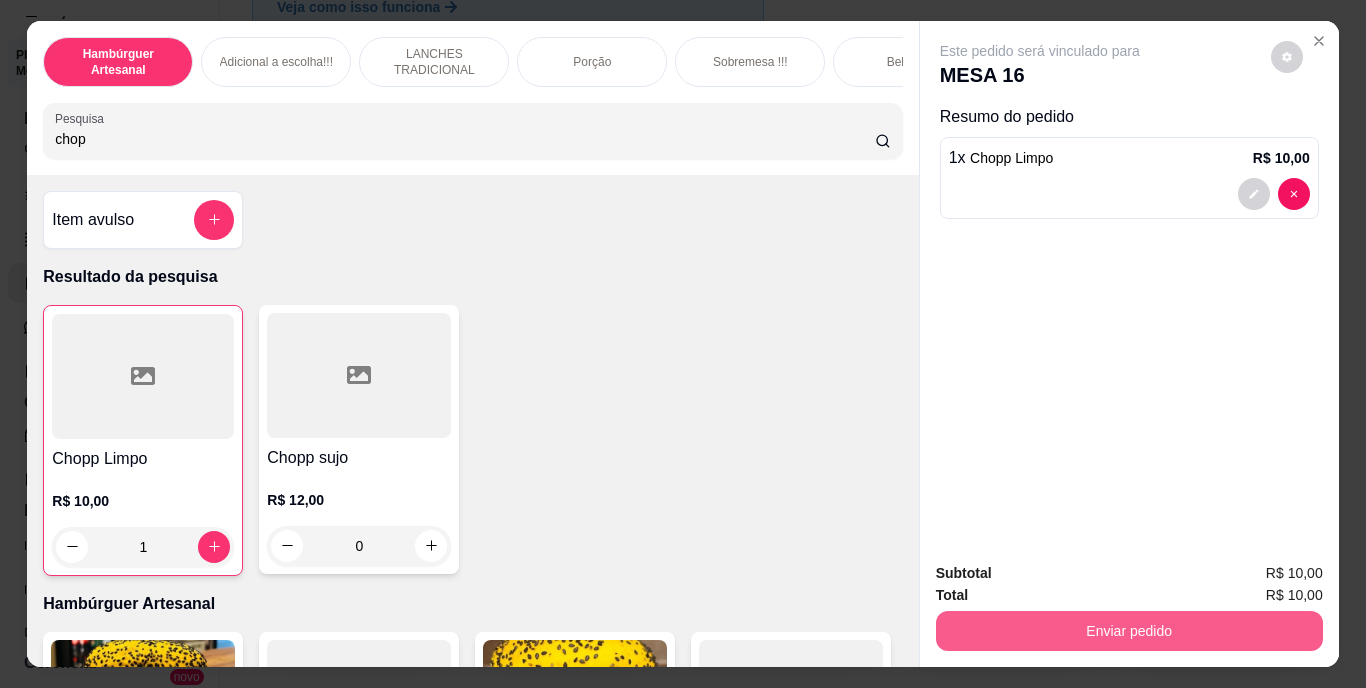 click on "Enviar pedido" at bounding box center (1129, 631) 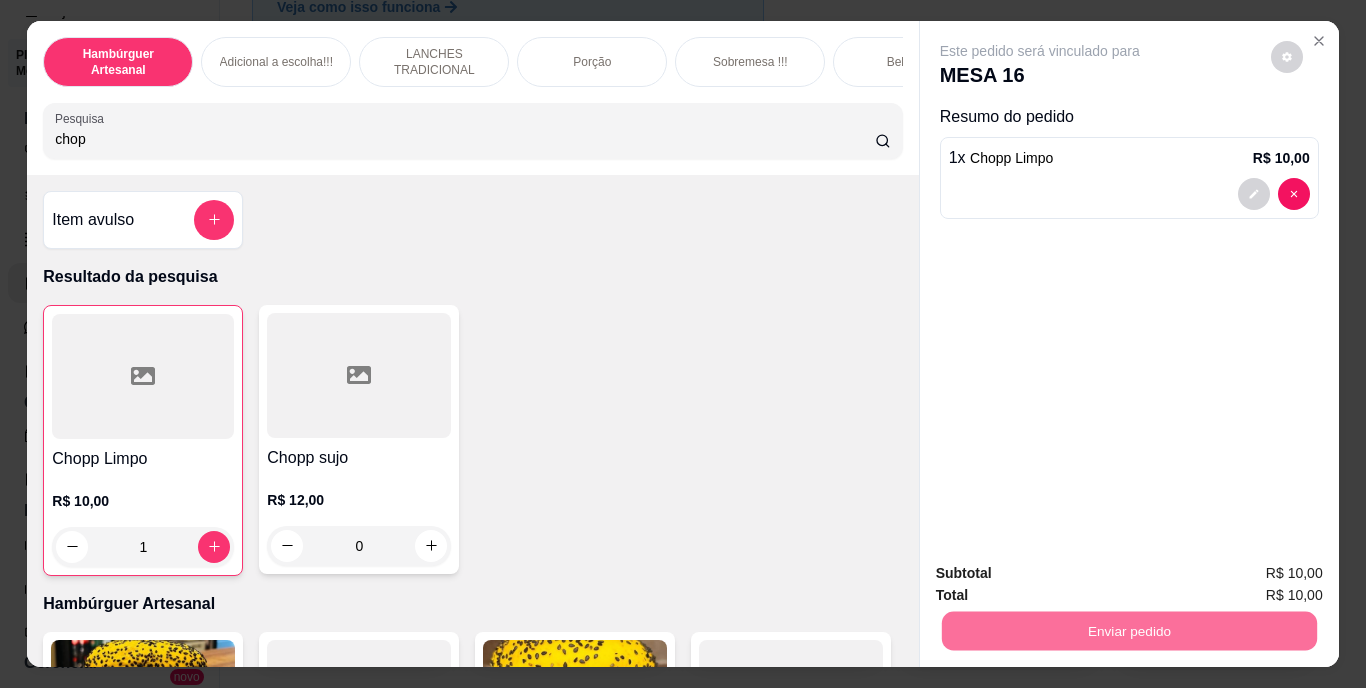 click on "Não registrar e enviar pedido" at bounding box center (1063, 574) 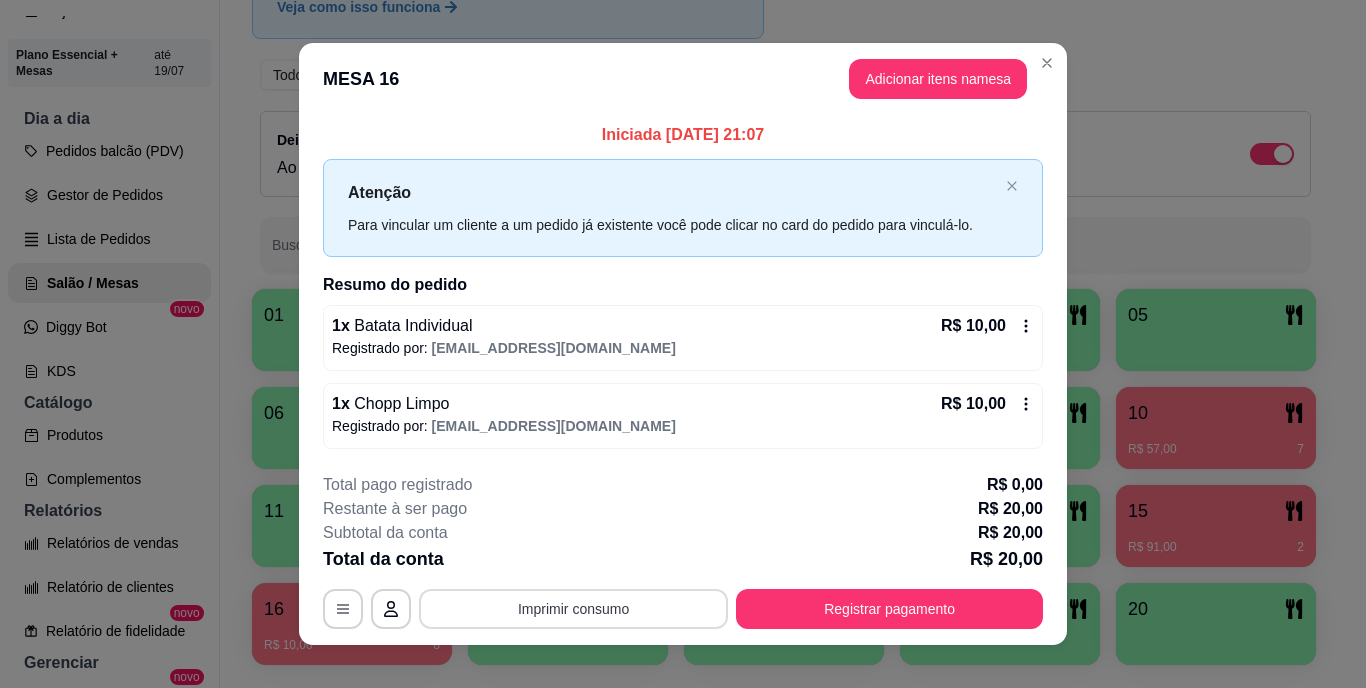 click on "Imprimir consumo" at bounding box center [573, 609] 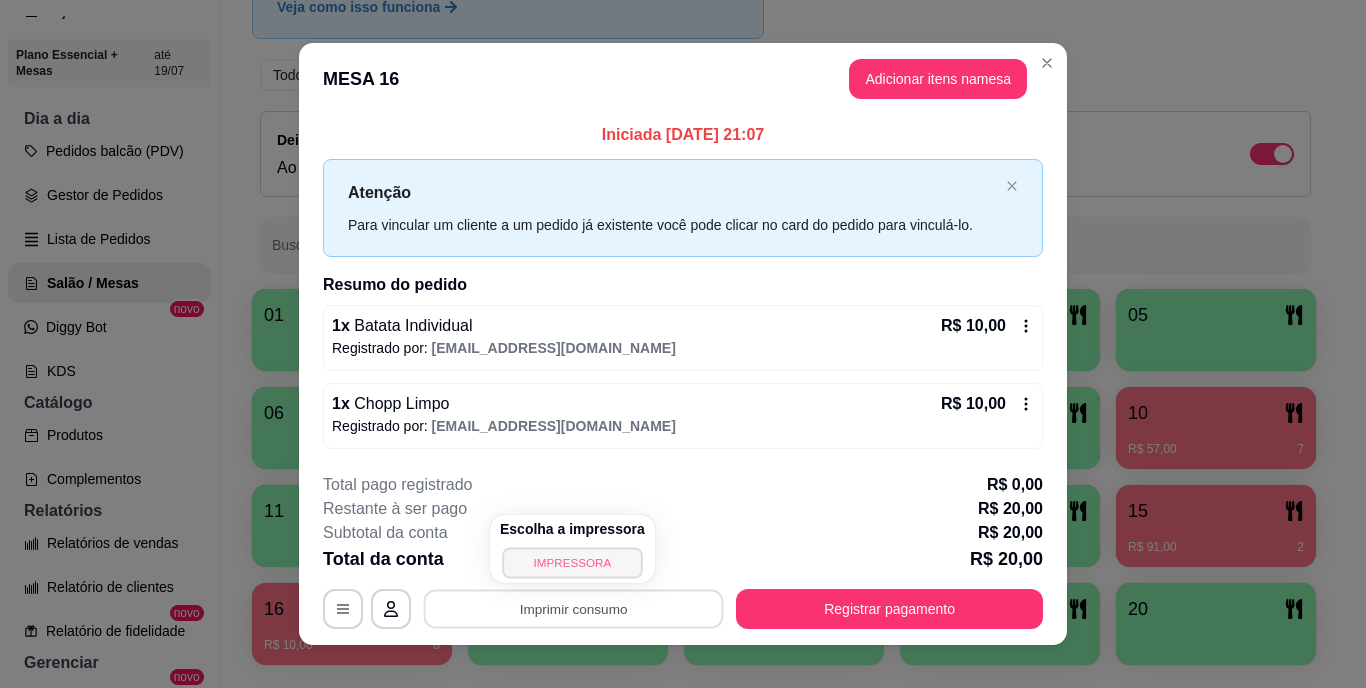 click on "IMPRESSORA" at bounding box center (572, 562) 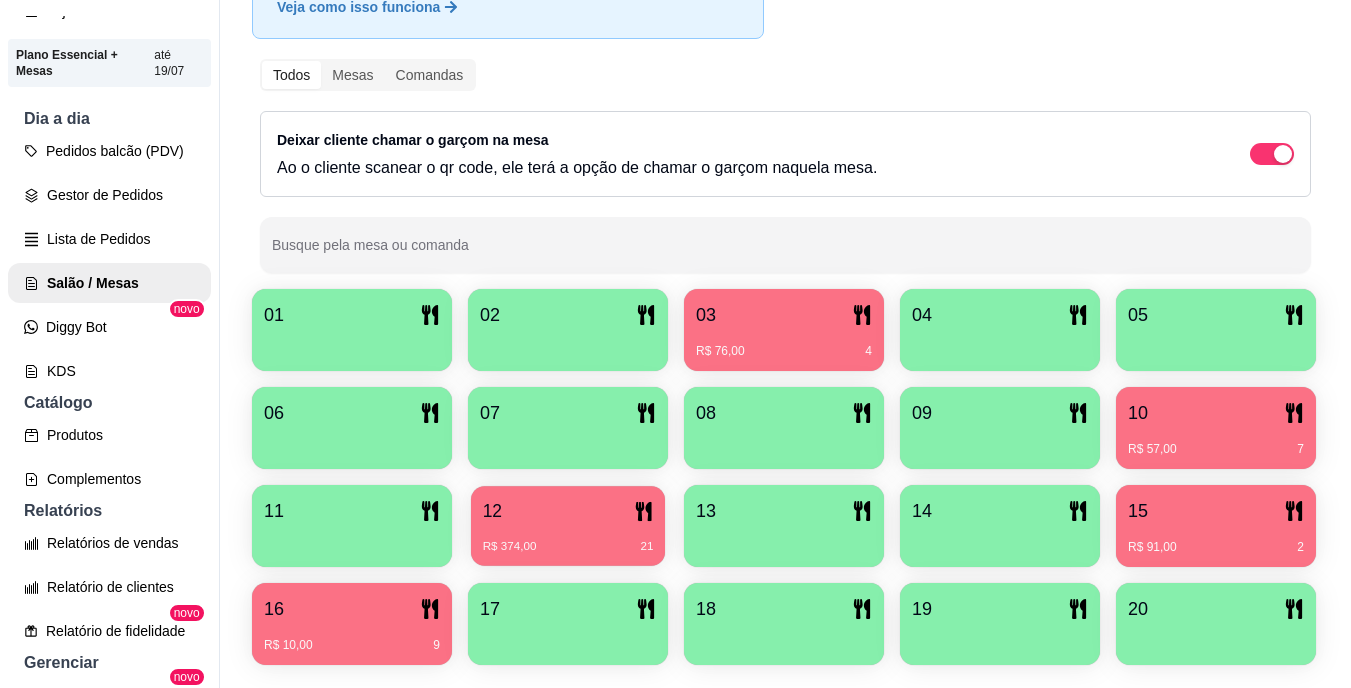 click on "12" at bounding box center [568, 511] 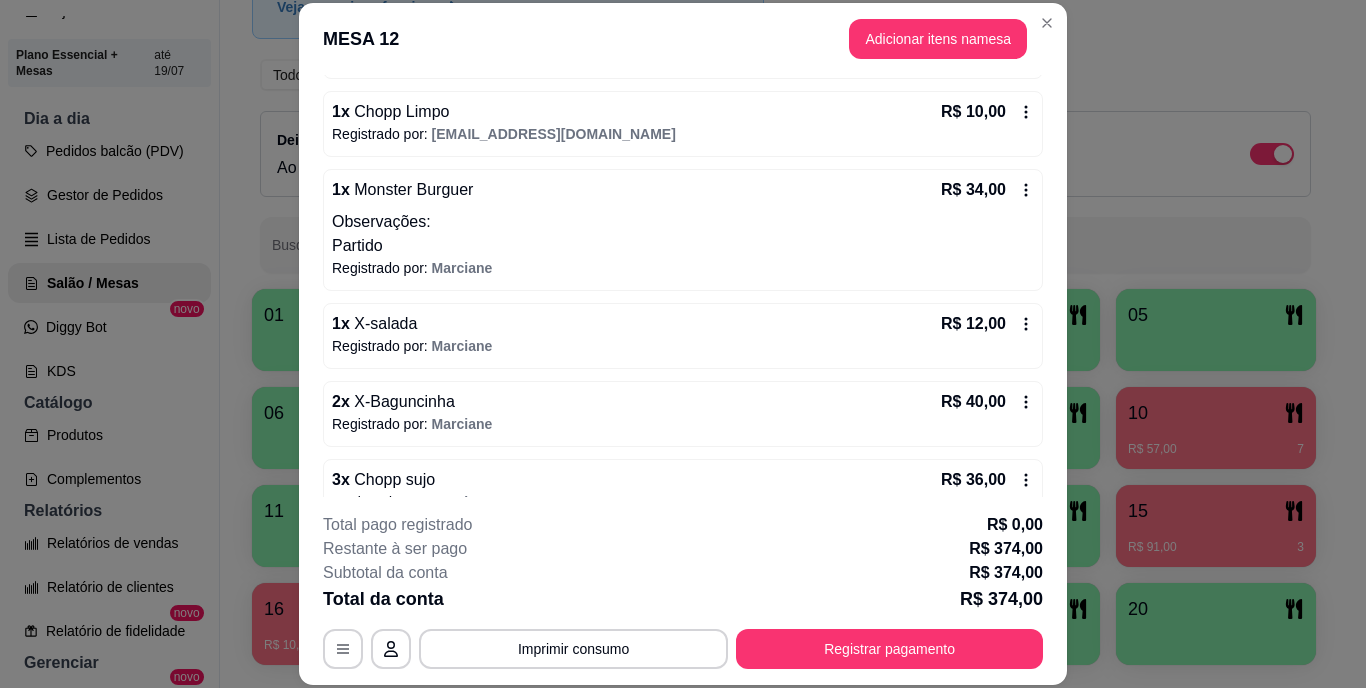 scroll, scrollTop: 756, scrollLeft: 0, axis: vertical 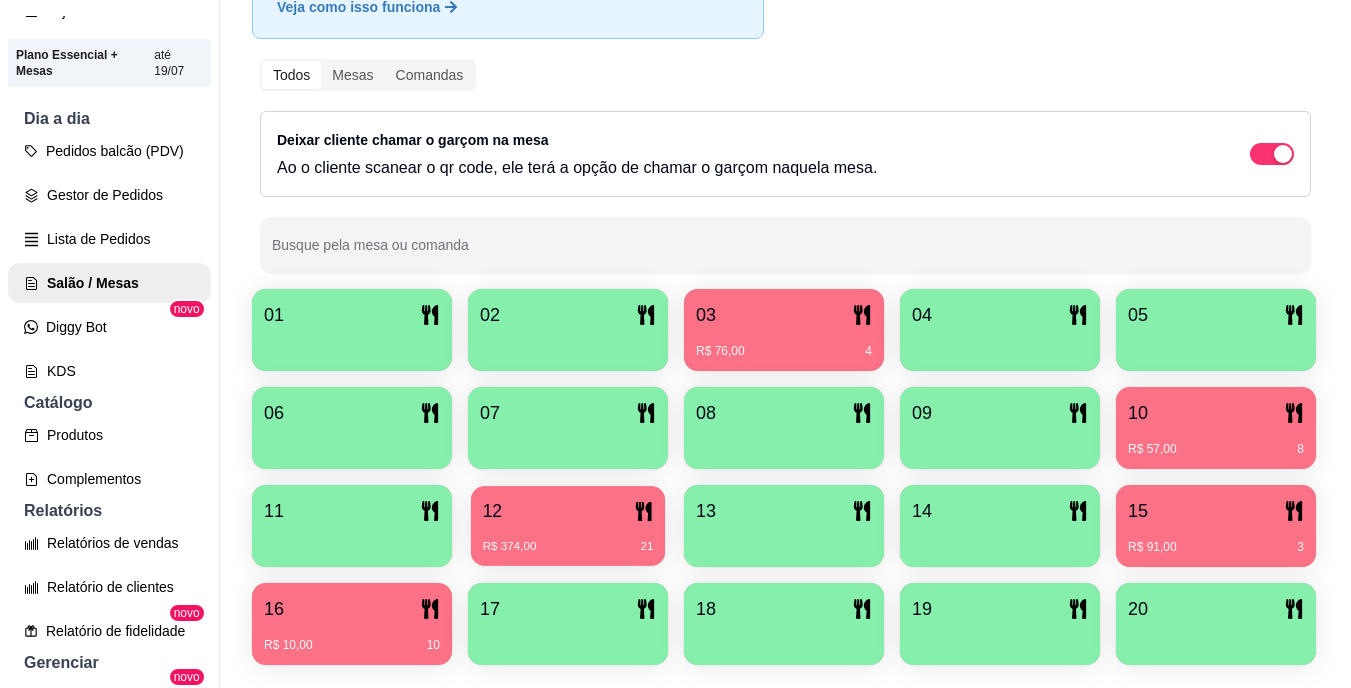 click on "12" at bounding box center (568, 511) 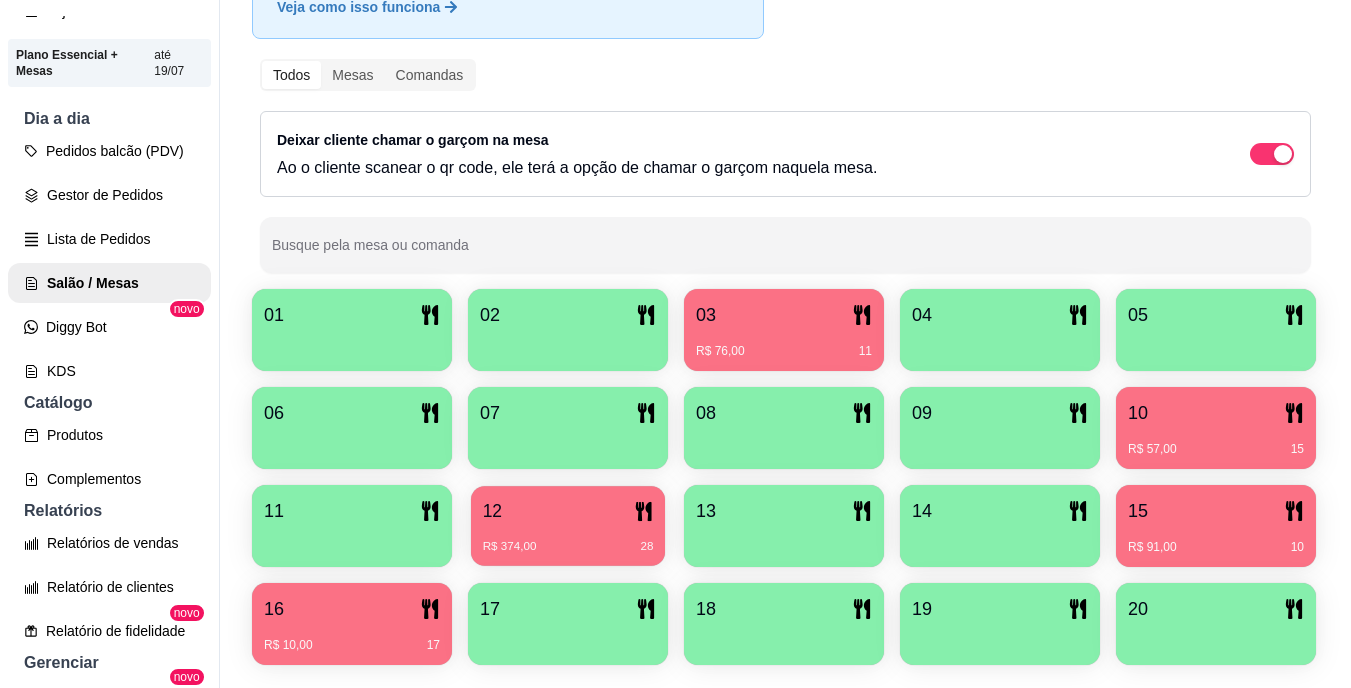 click on "R$ 374,00 28" at bounding box center [568, 539] 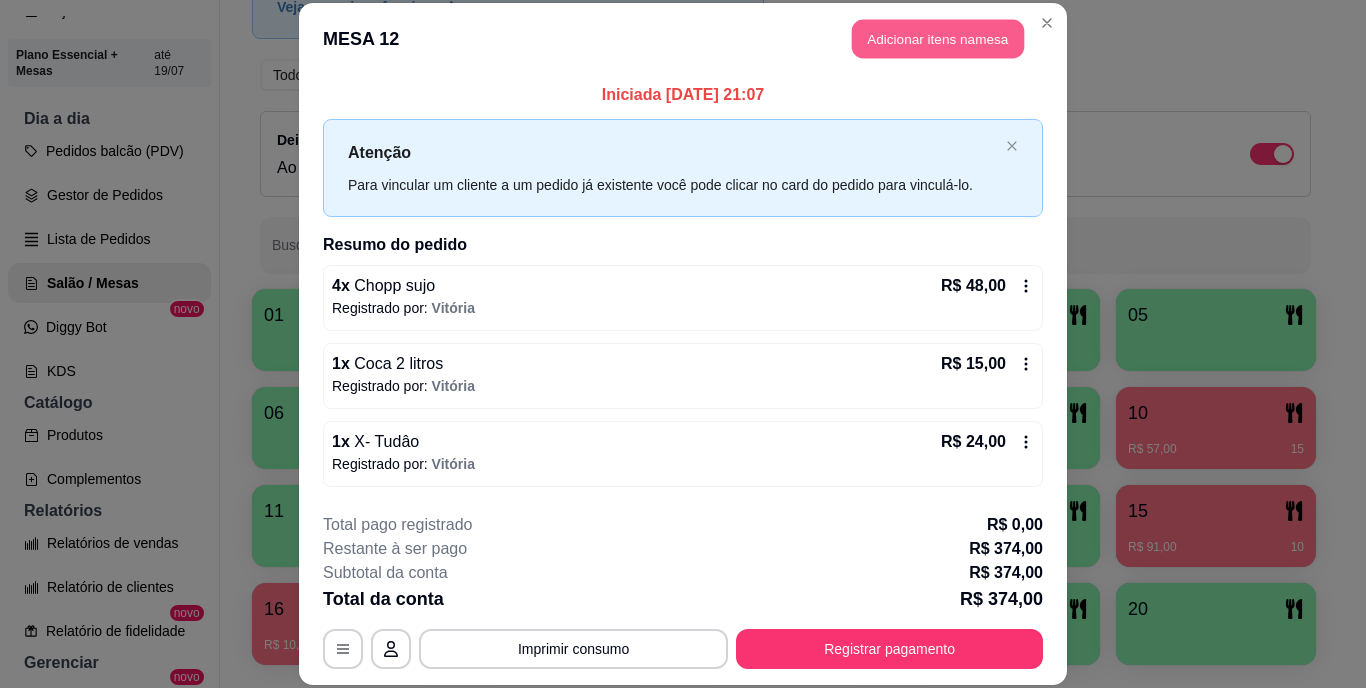 click on "Adicionar itens na  mesa" at bounding box center [938, 39] 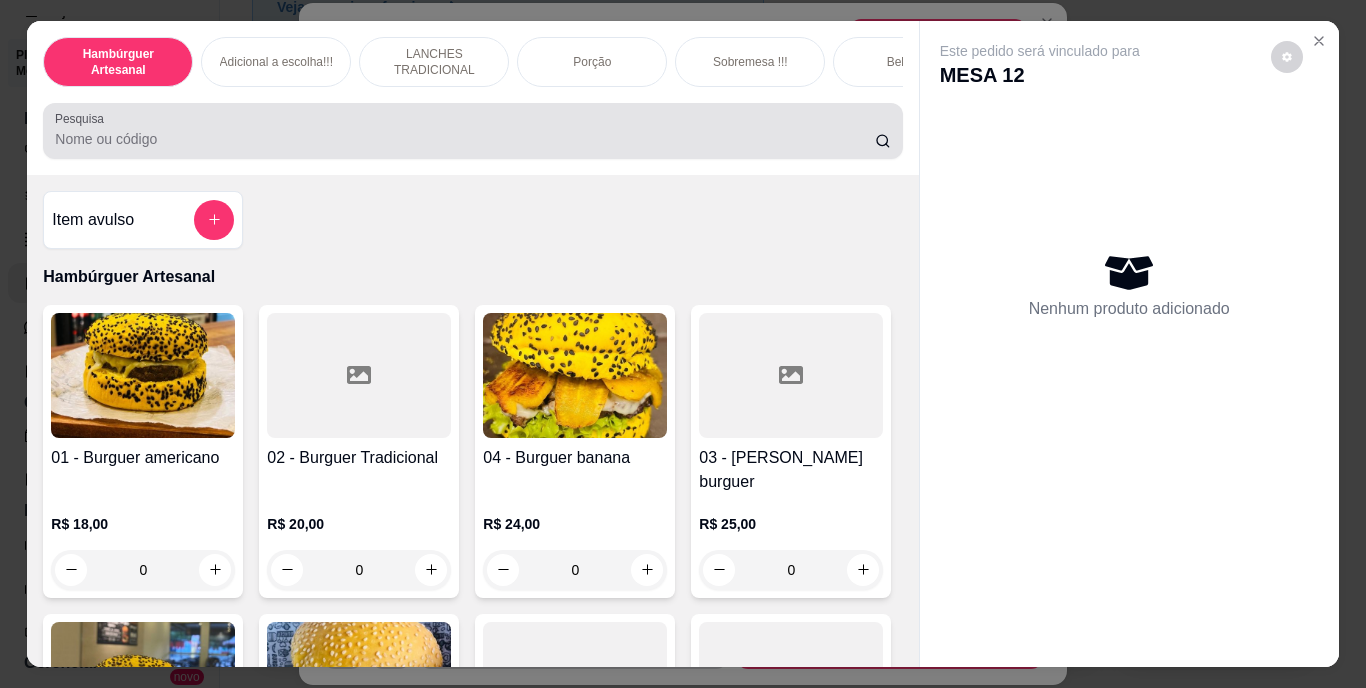 click on "Pesquisa" at bounding box center [465, 139] 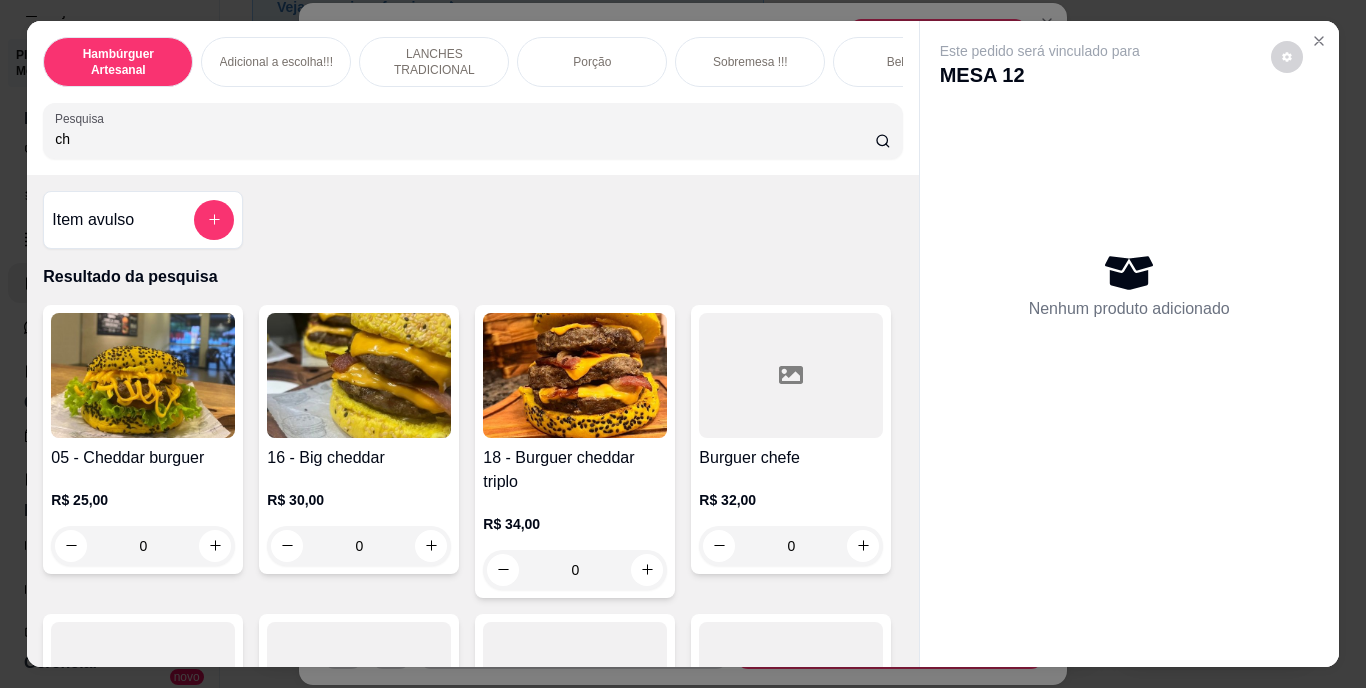 drag, startPoint x: 709, startPoint y: 139, endPoint x: 598, endPoint y: 138, distance: 111.0045 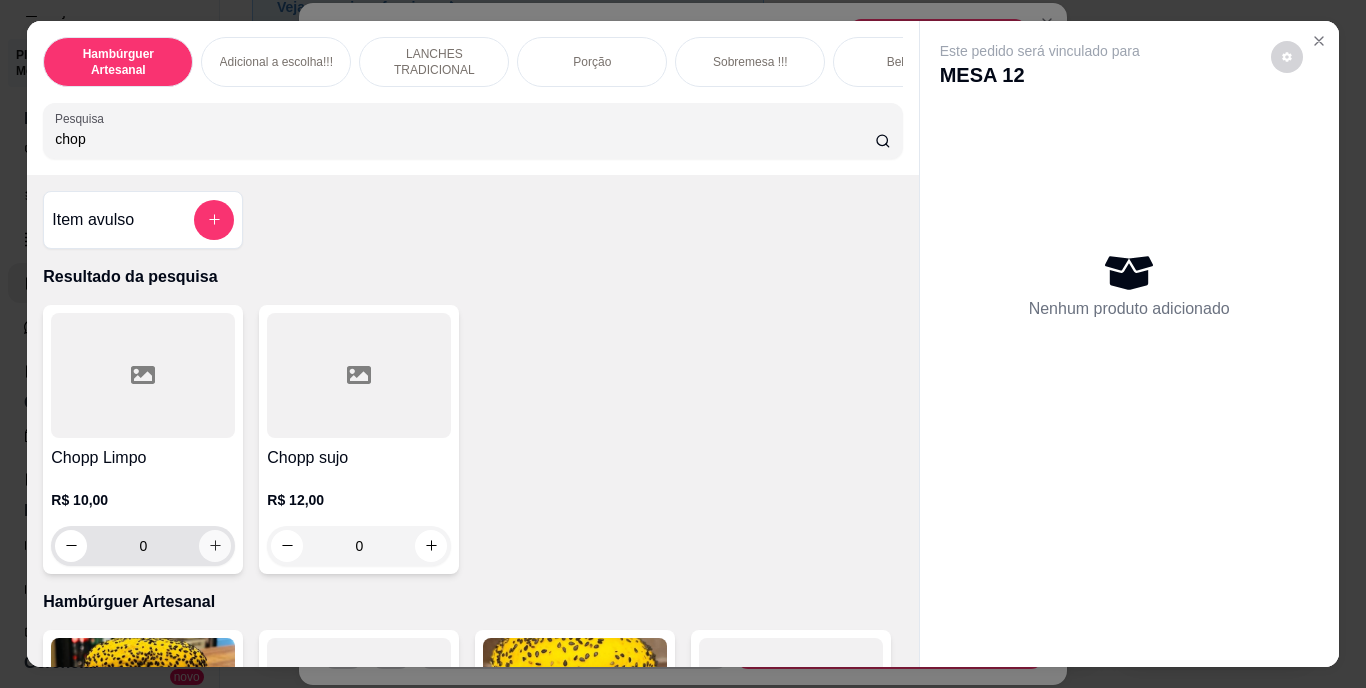 type on "chop" 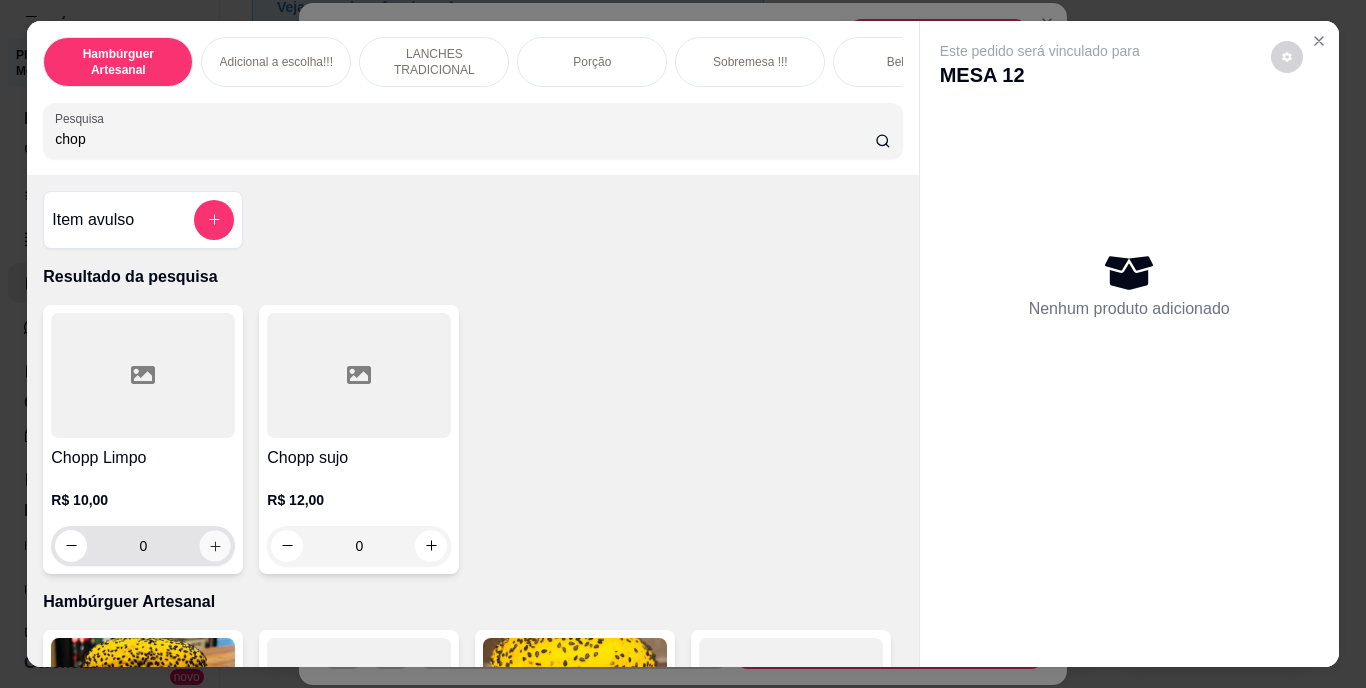 click 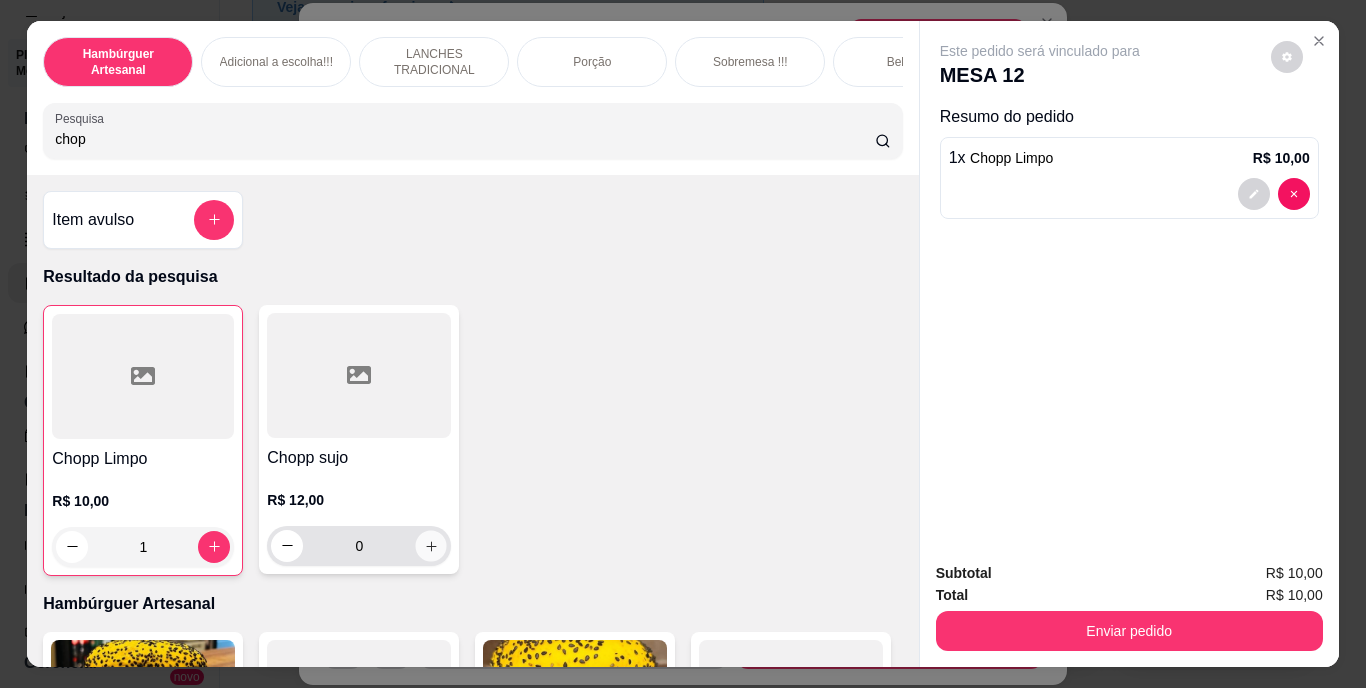 click 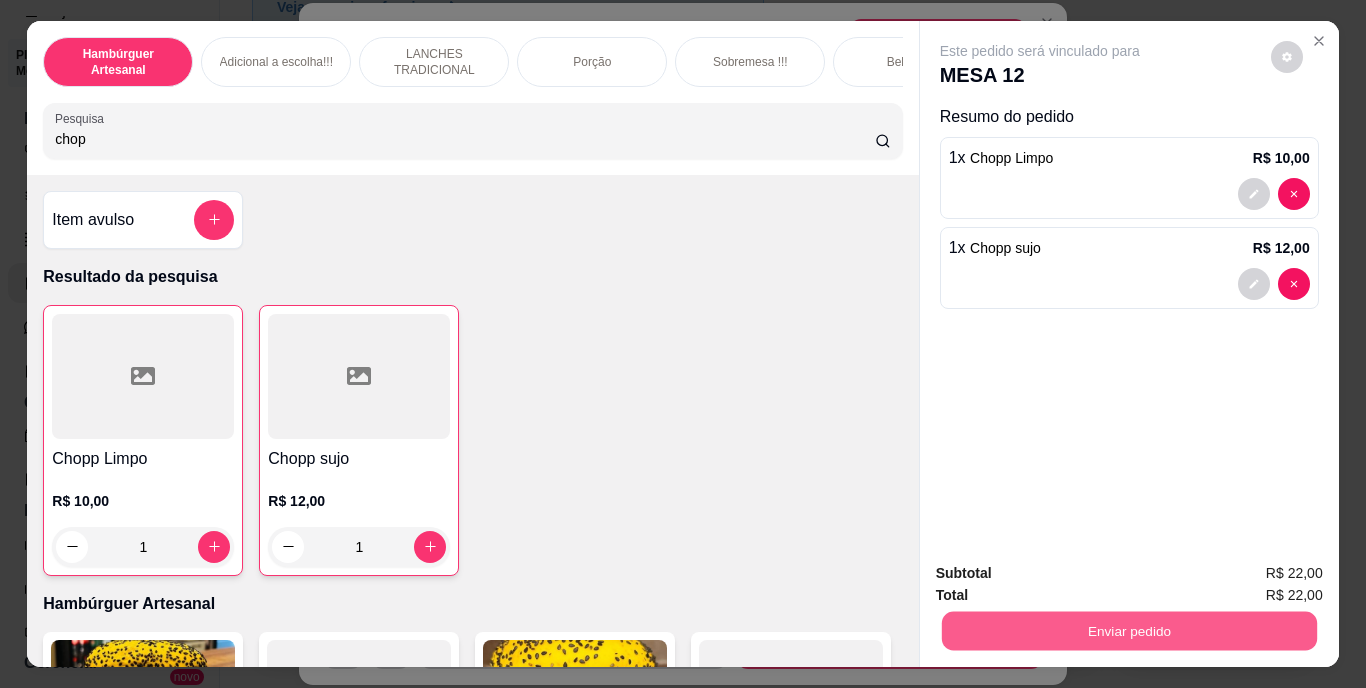 click on "Enviar pedido" at bounding box center [1128, 631] 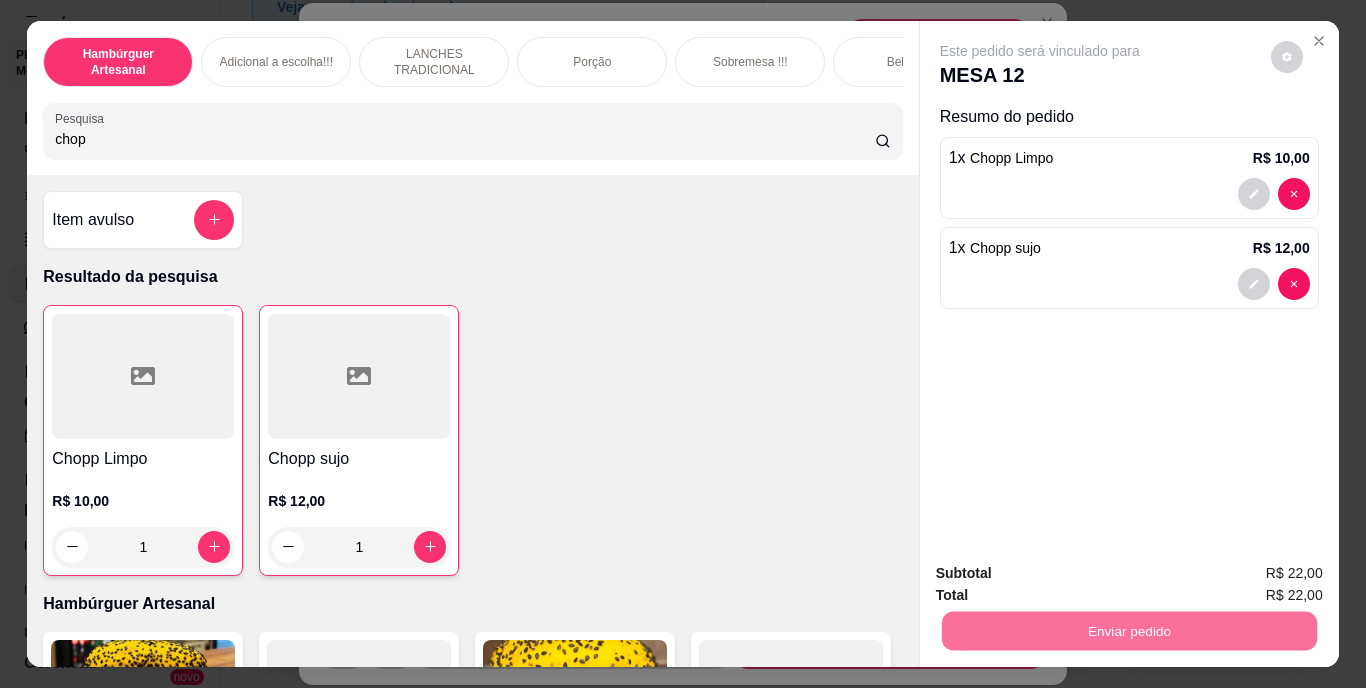 click on "Não registrar e enviar pedido" at bounding box center [1063, 574] 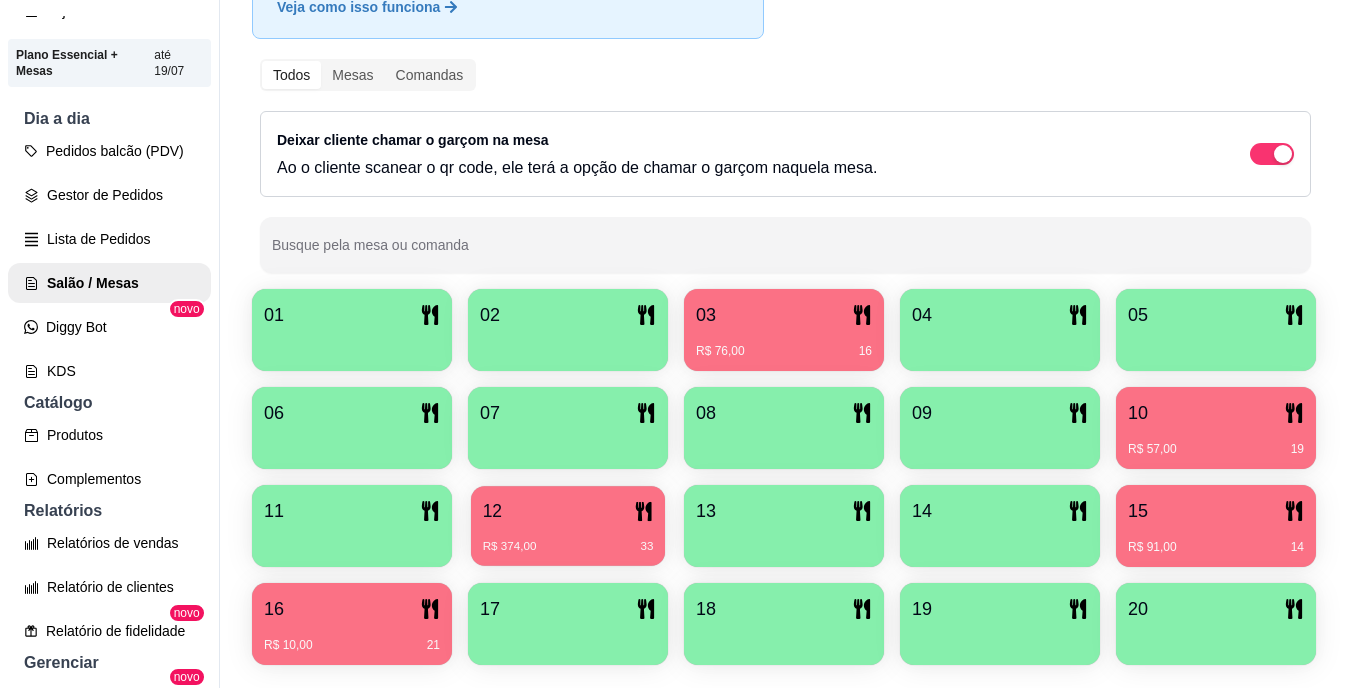 click on "R$ 374,00" at bounding box center (510, 547) 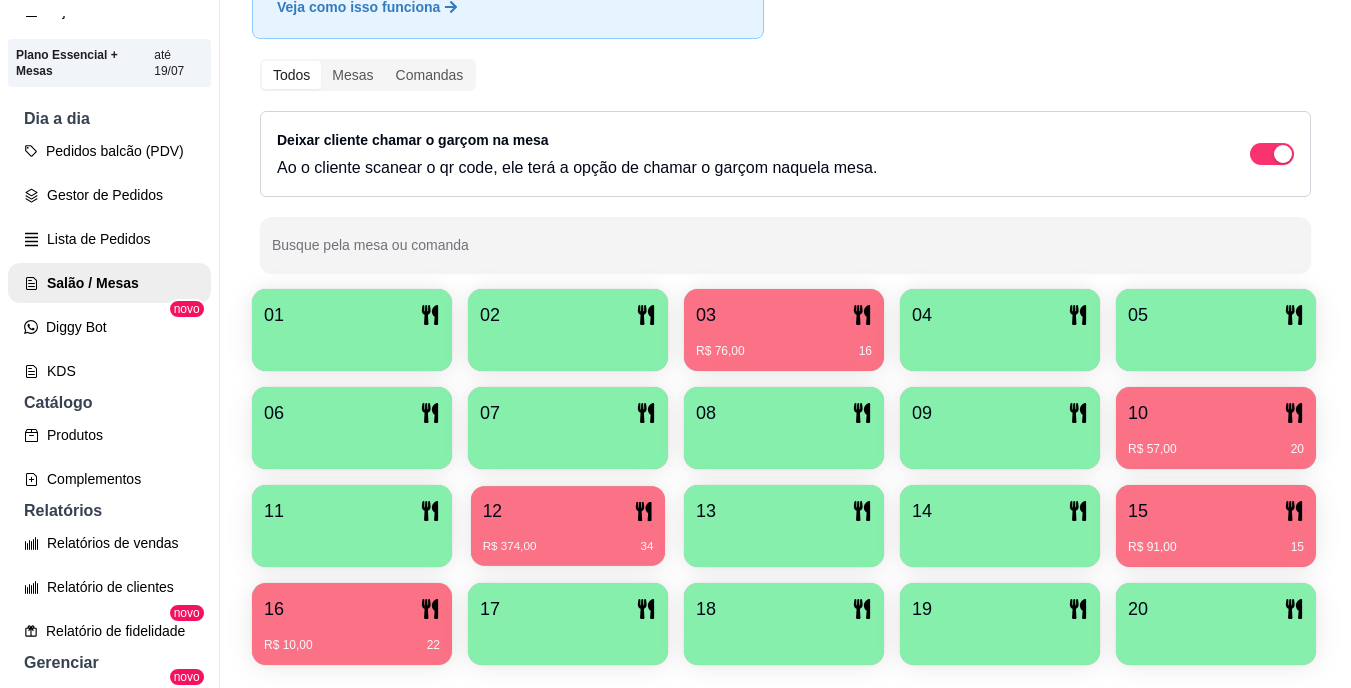 click on "12" at bounding box center [492, 511] 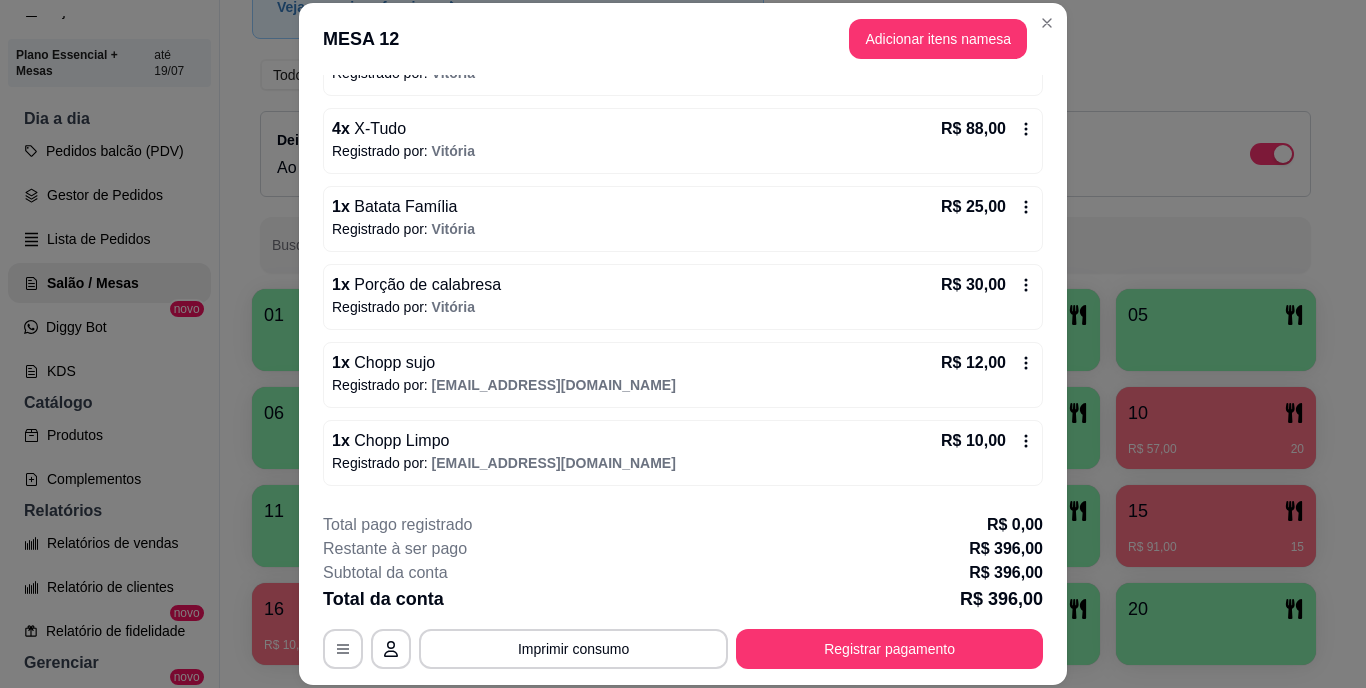 scroll, scrollTop: 395, scrollLeft: 0, axis: vertical 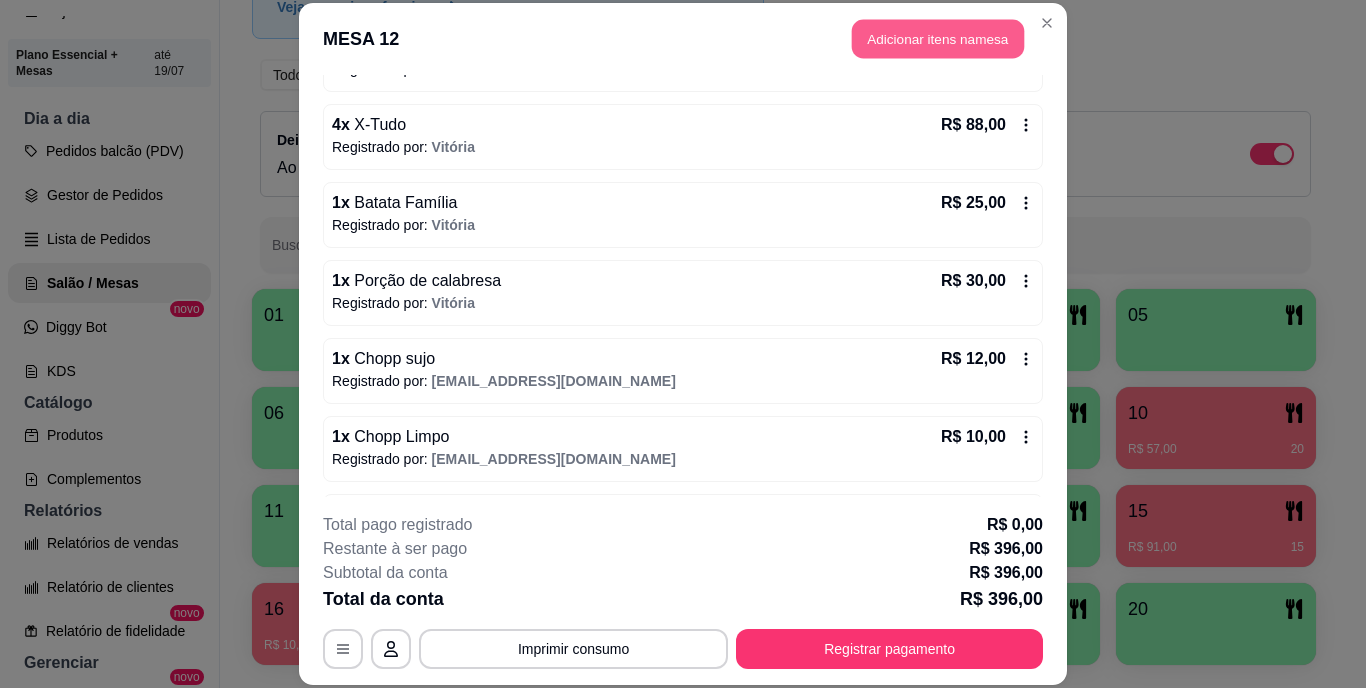 click on "Adicionar itens na  mesa" at bounding box center [938, 39] 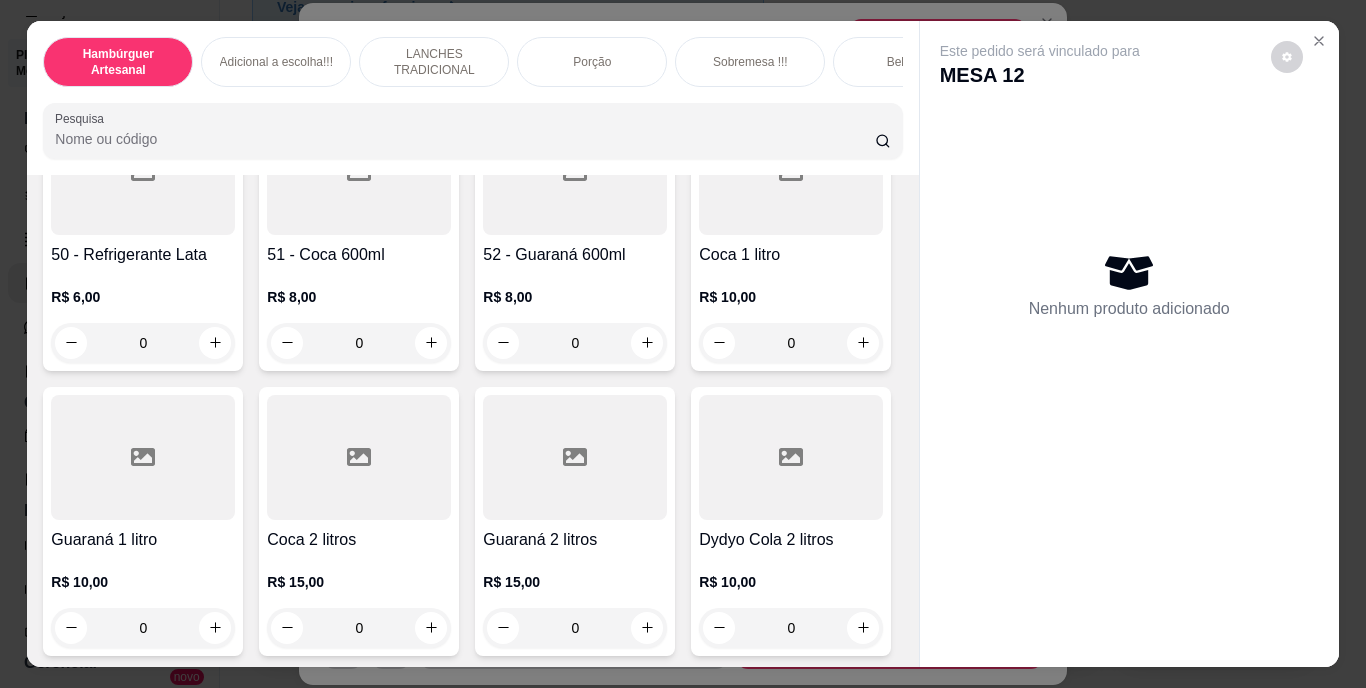 scroll, scrollTop: 4798, scrollLeft: 0, axis: vertical 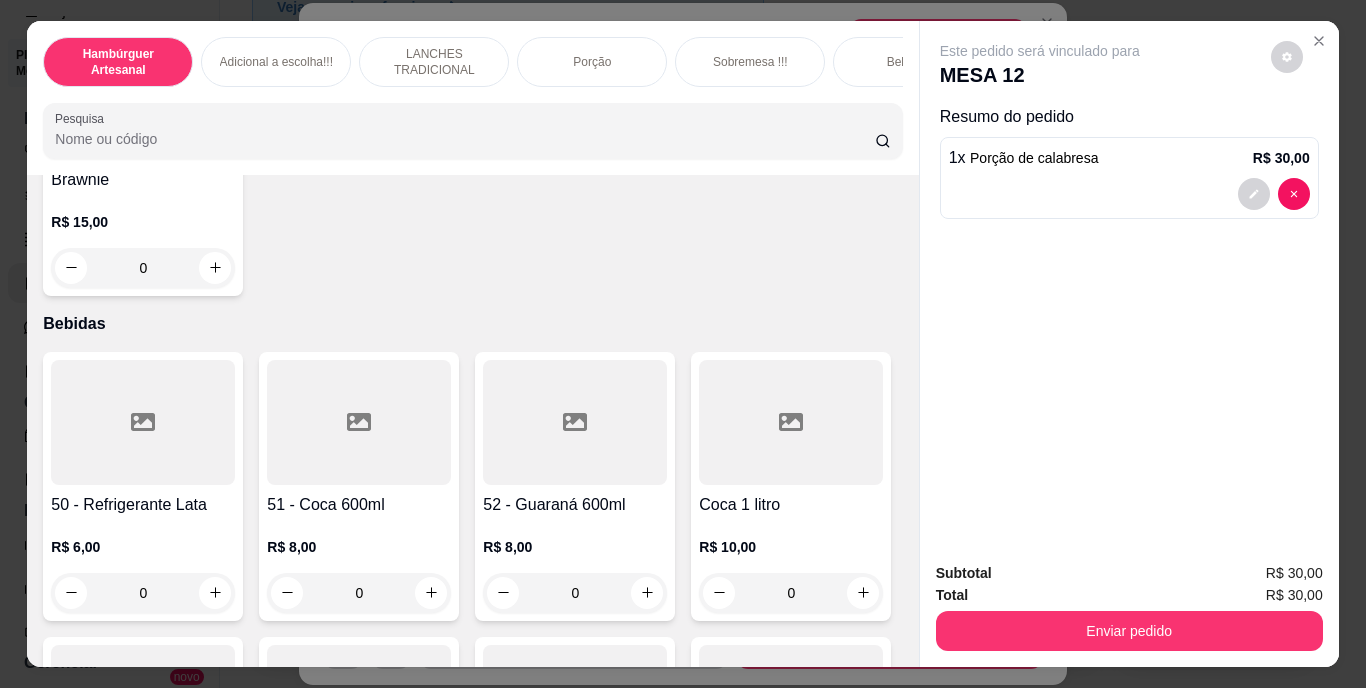 click at bounding box center (431, -367) 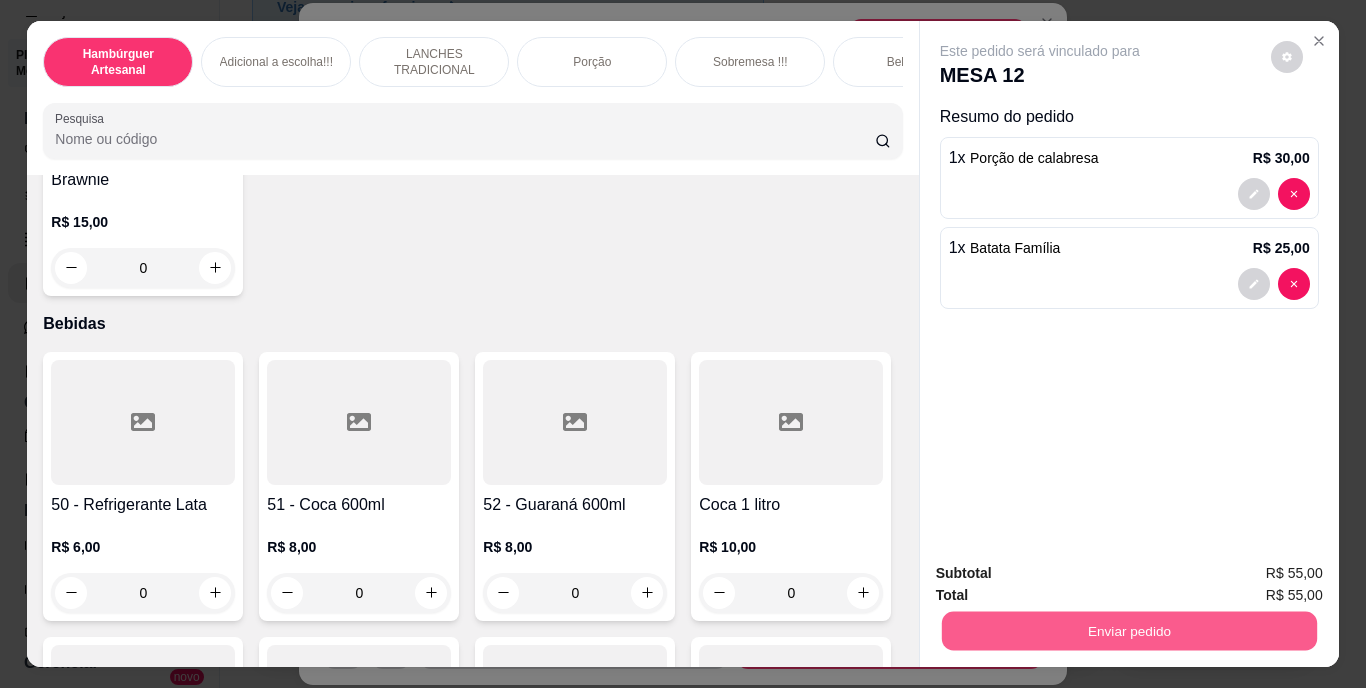 click on "Enviar pedido" at bounding box center (1128, 631) 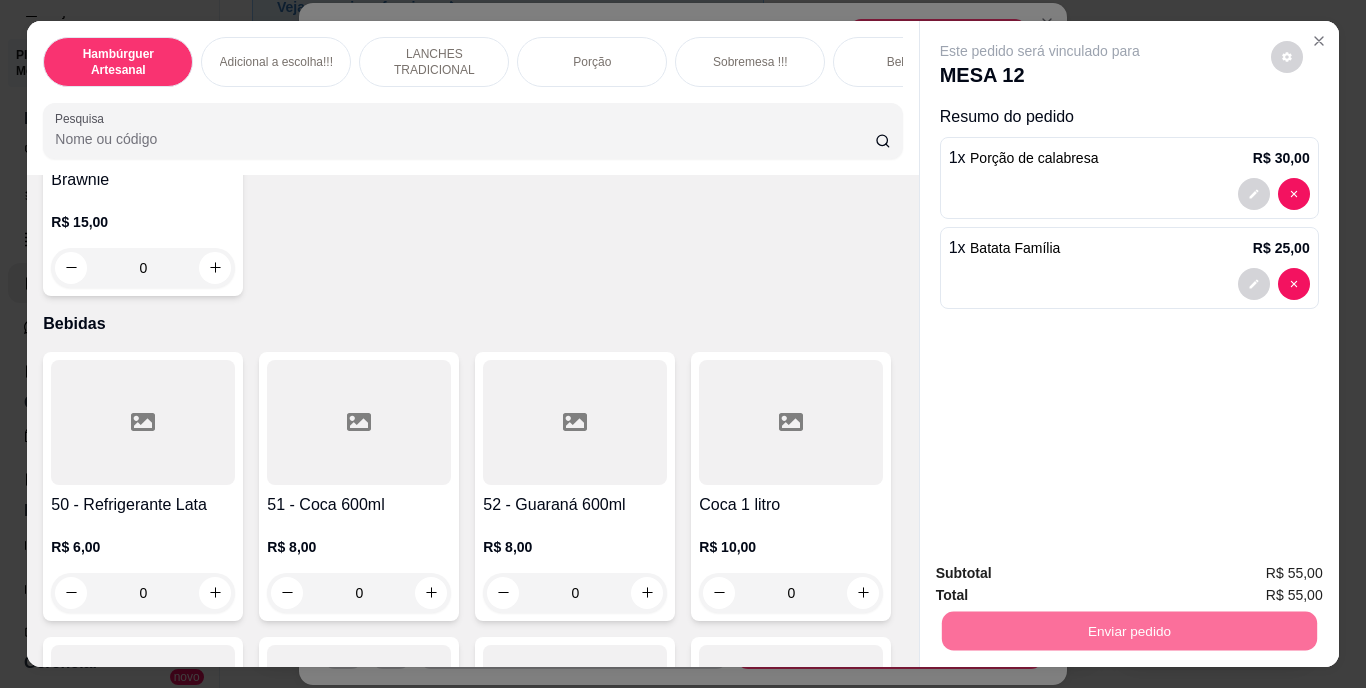 click on "Não registrar e enviar pedido" at bounding box center (1063, 574) 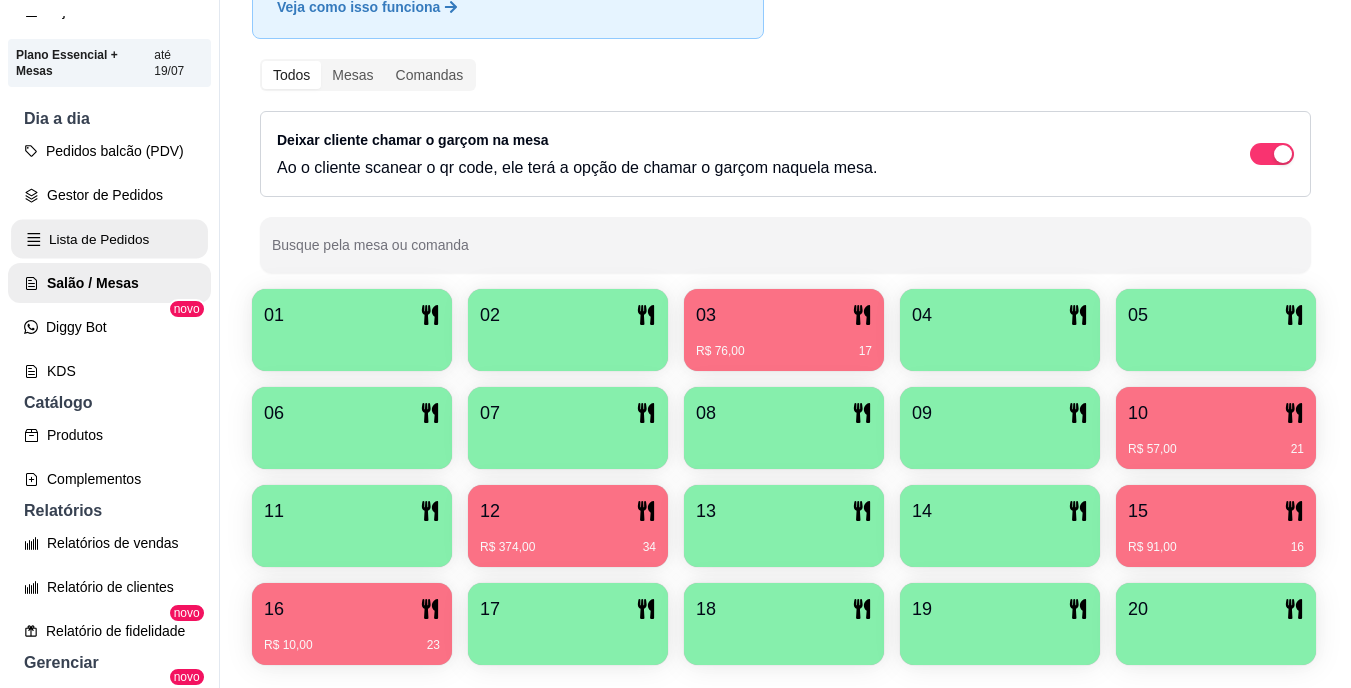 click on "Lista de Pedidos" at bounding box center [109, 239] 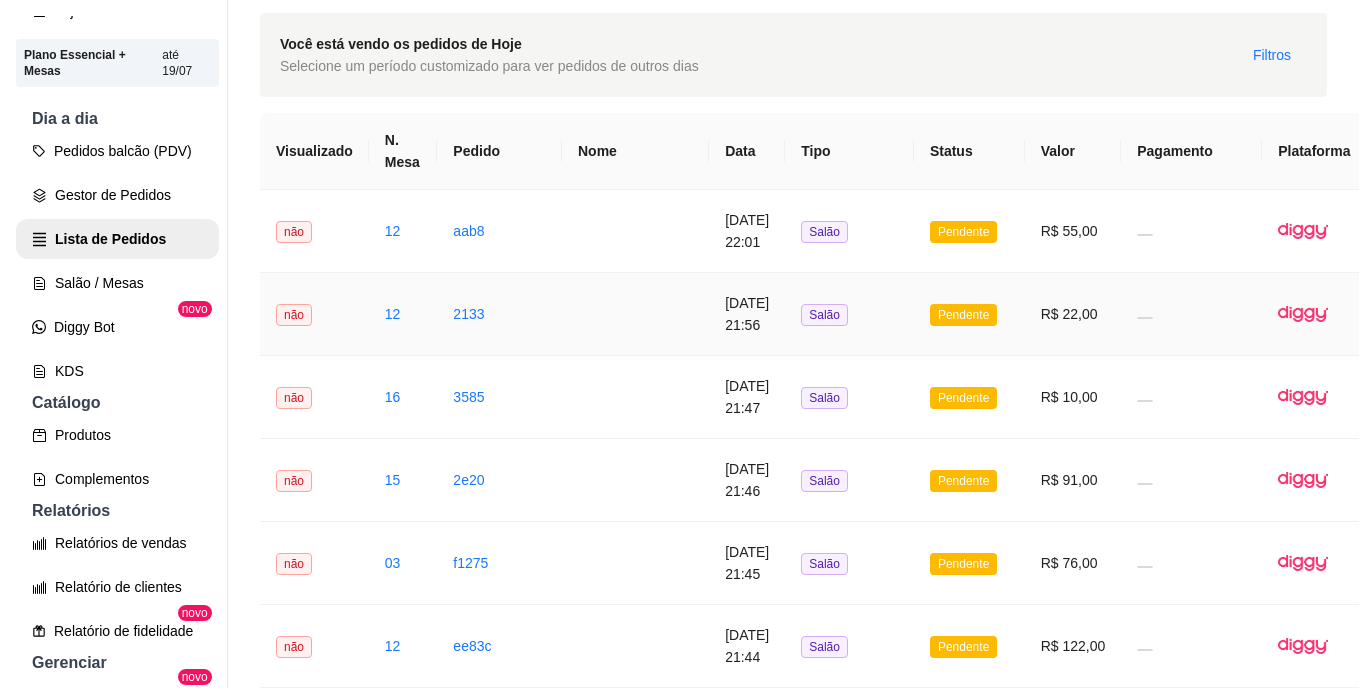 scroll, scrollTop: 66, scrollLeft: 0, axis: vertical 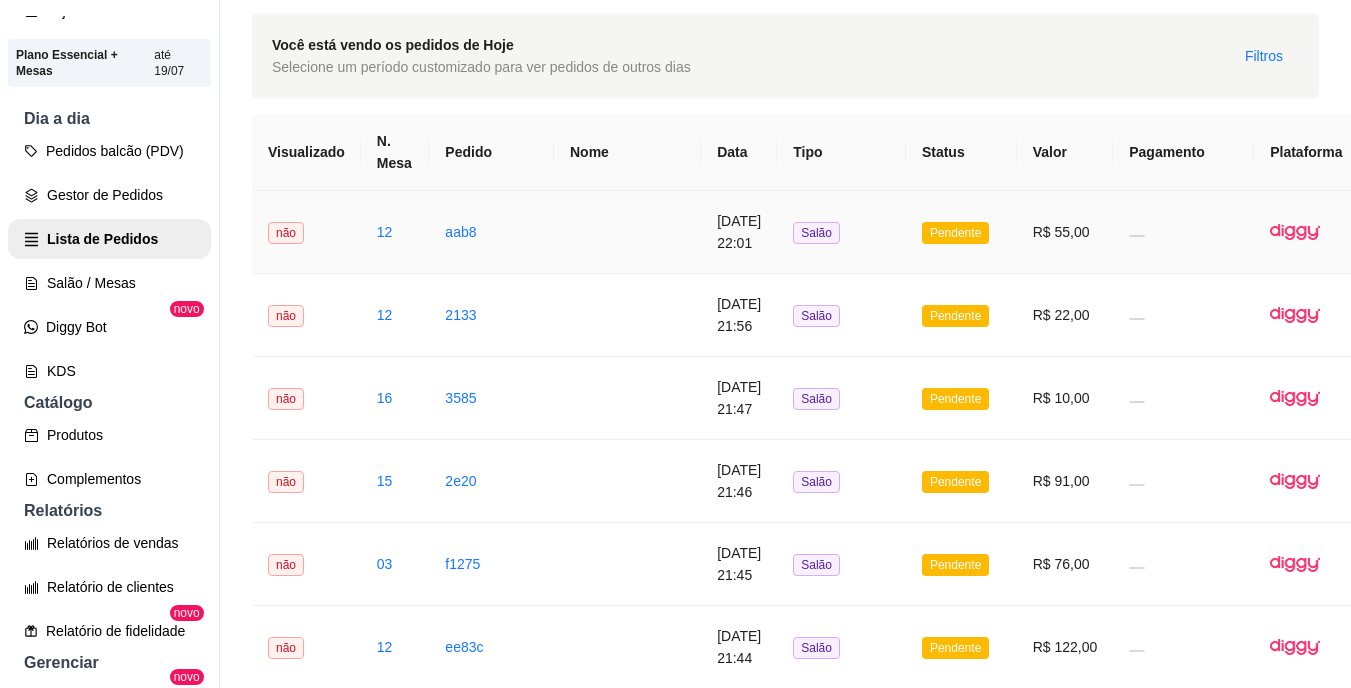 click on "Pendente" at bounding box center (961, 232) 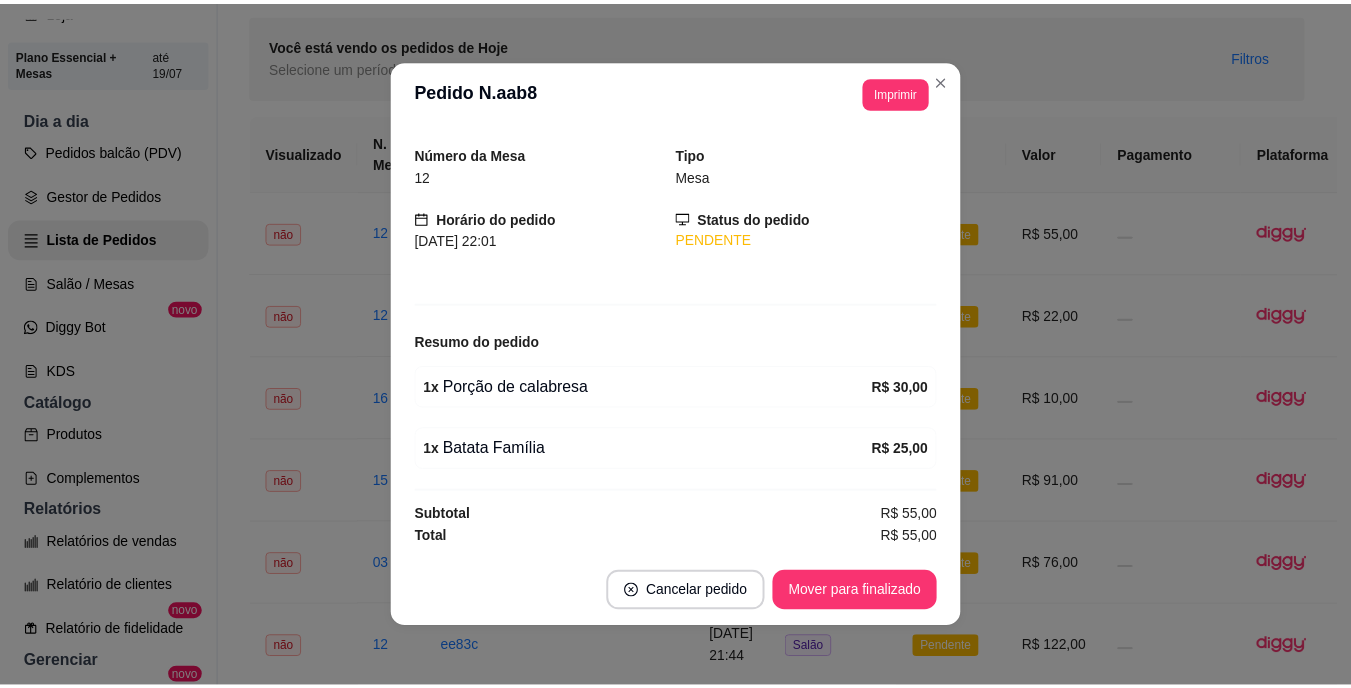 scroll, scrollTop: 54, scrollLeft: 0, axis: vertical 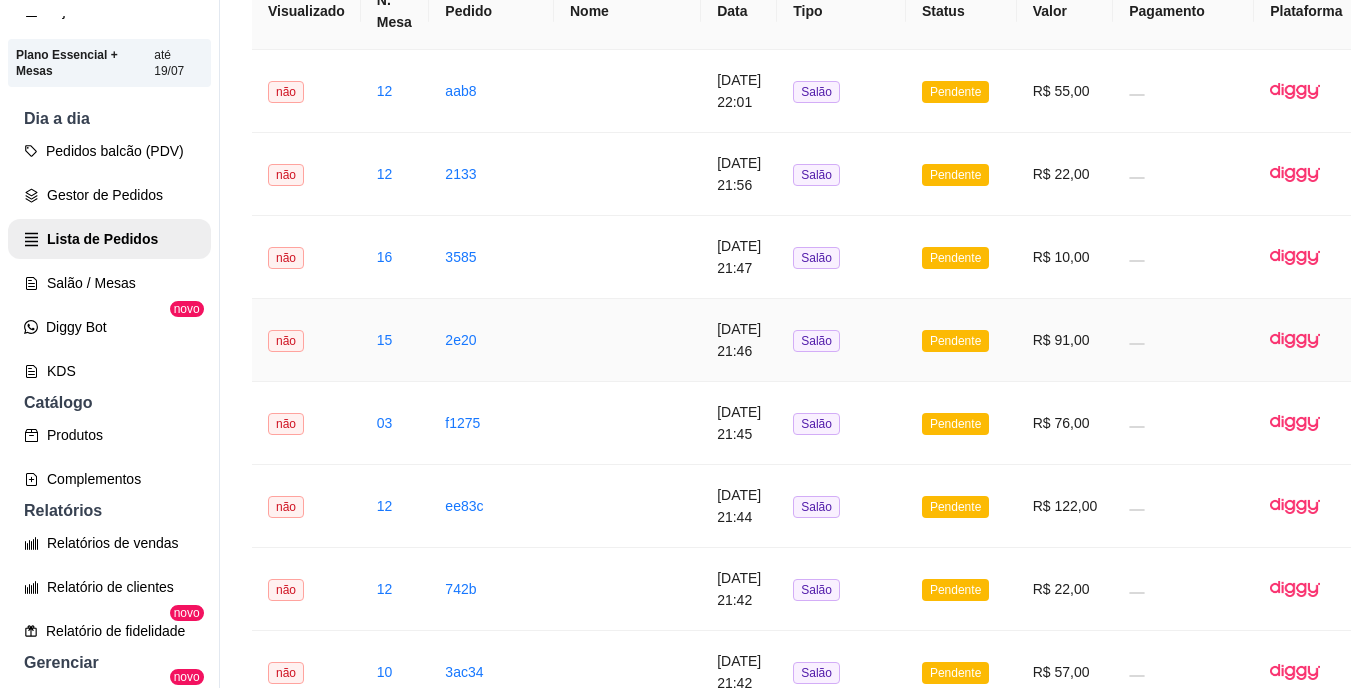 click on "R$ 91,00" at bounding box center (1065, 340) 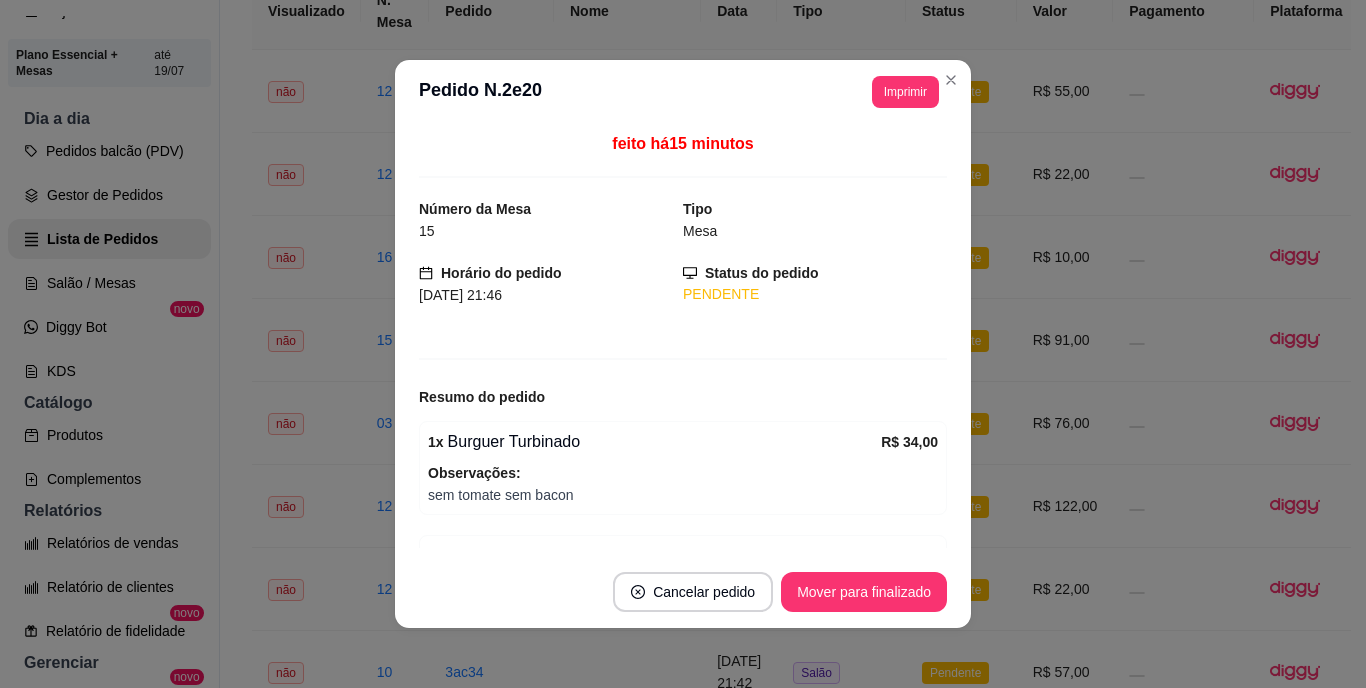 scroll, scrollTop: 126, scrollLeft: 0, axis: vertical 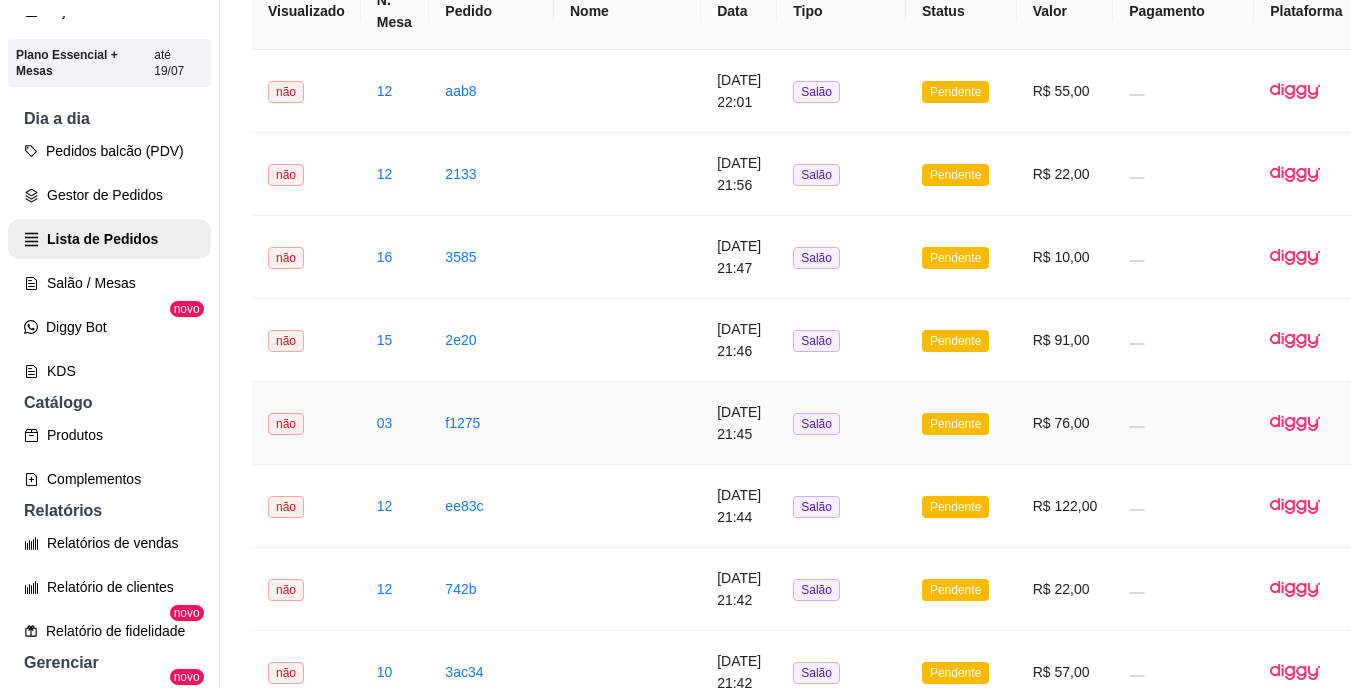 click on "R$ 76,00" at bounding box center [1065, 423] 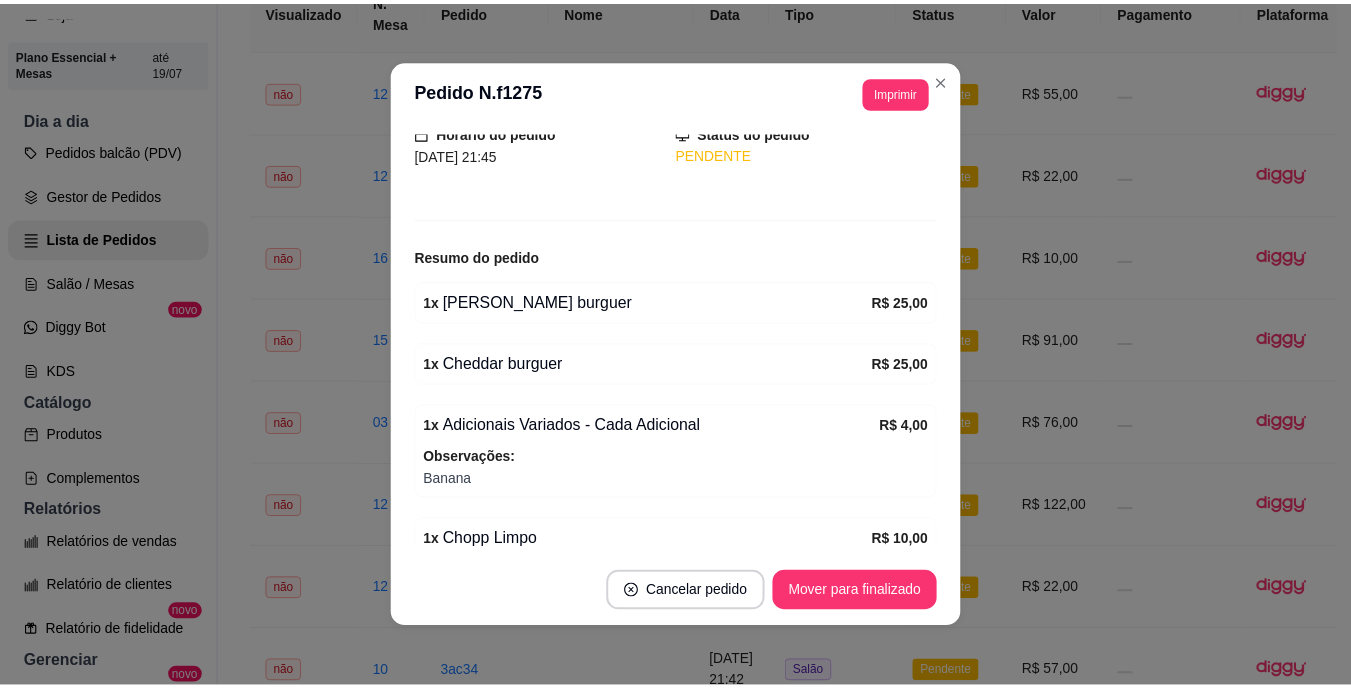scroll, scrollTop: 141, scrollLeft: 0, axis: vertical 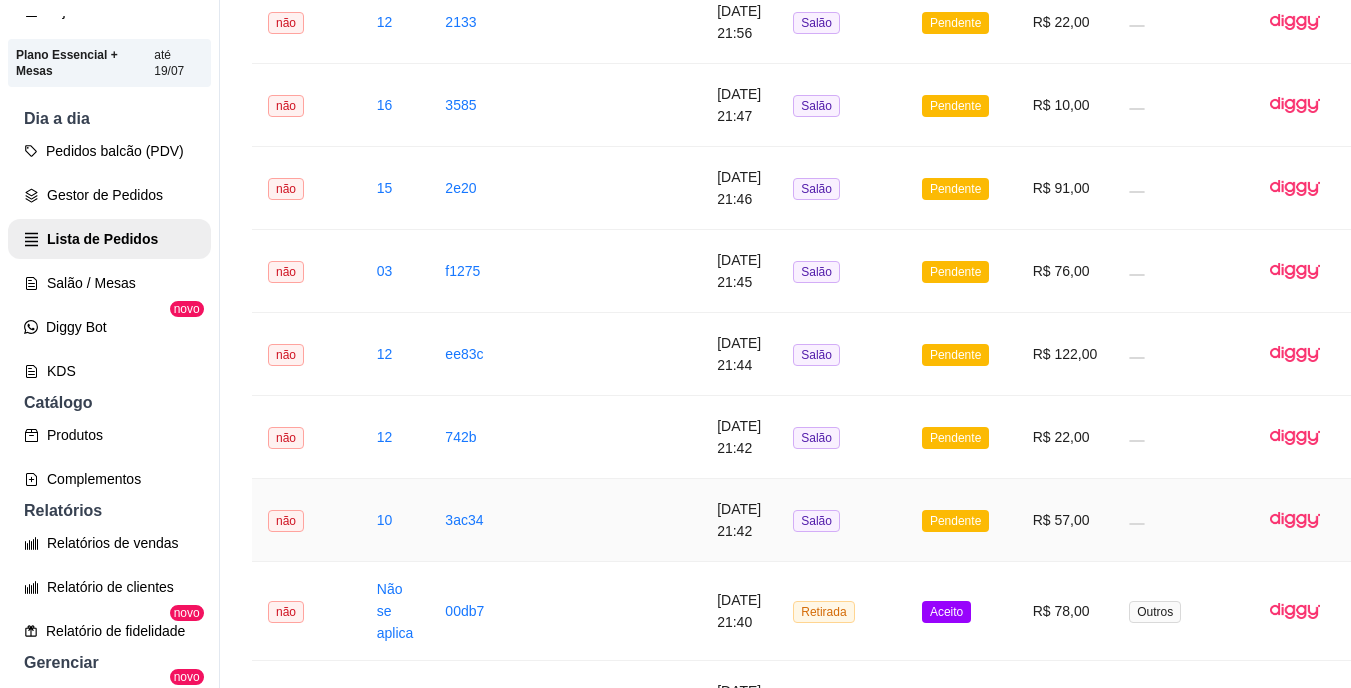click on "R$ 57,00" at bounding box center (1065, 520) 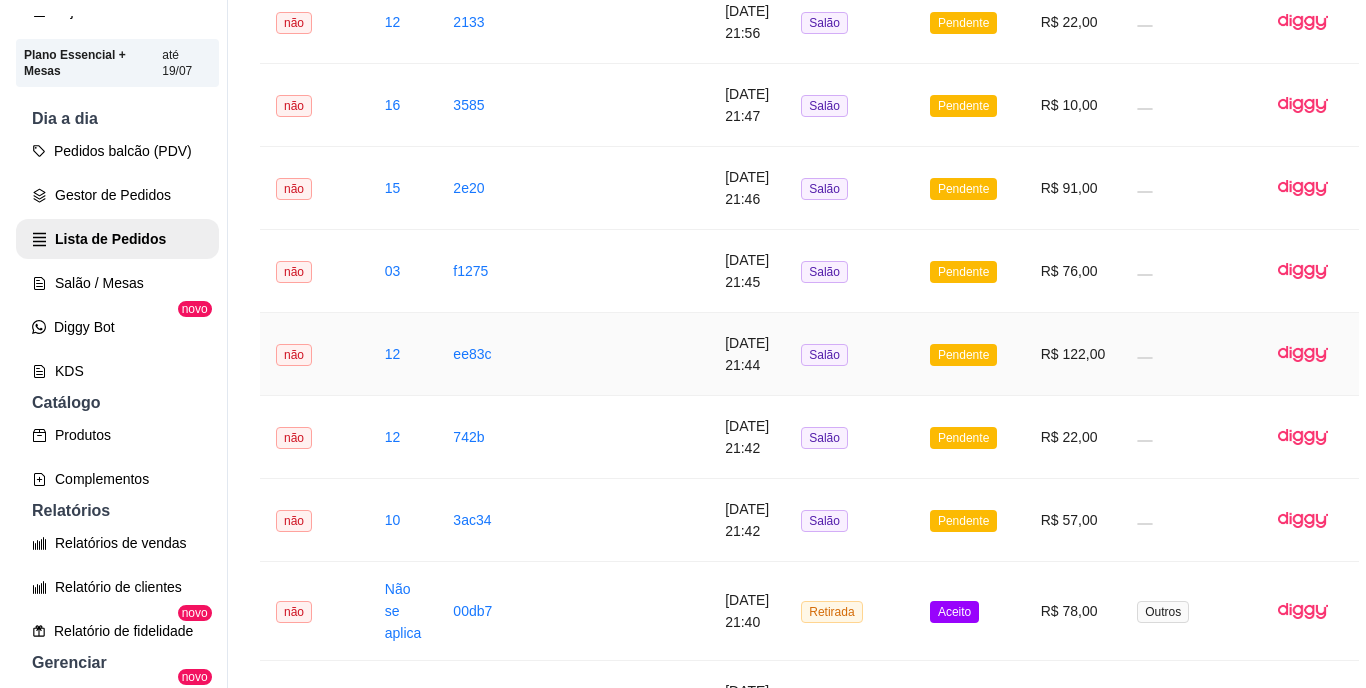 scroll, scrollTop: 546, scrollLeft: 0, axis: vertical 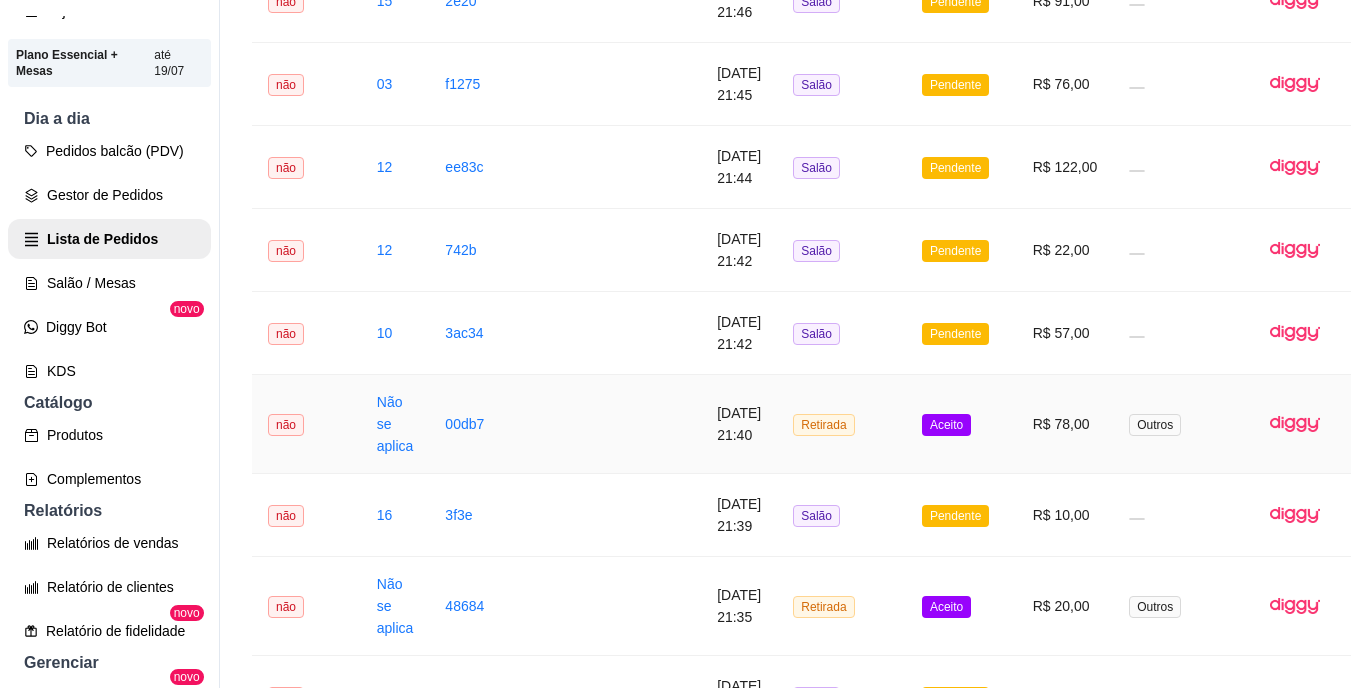 click on "R$ 78,00" at bounding box center (1065, 424) 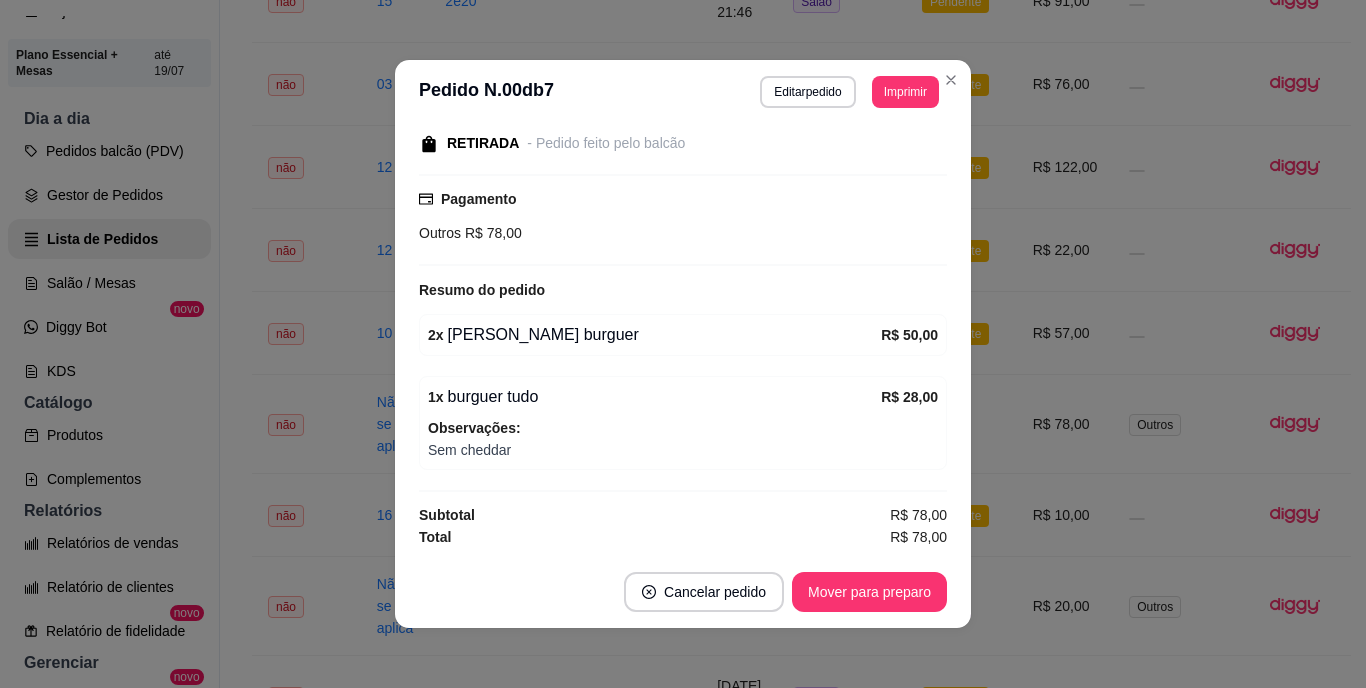 scroll, scrollTop: 214, scrollLeft: 0, axis: vertical 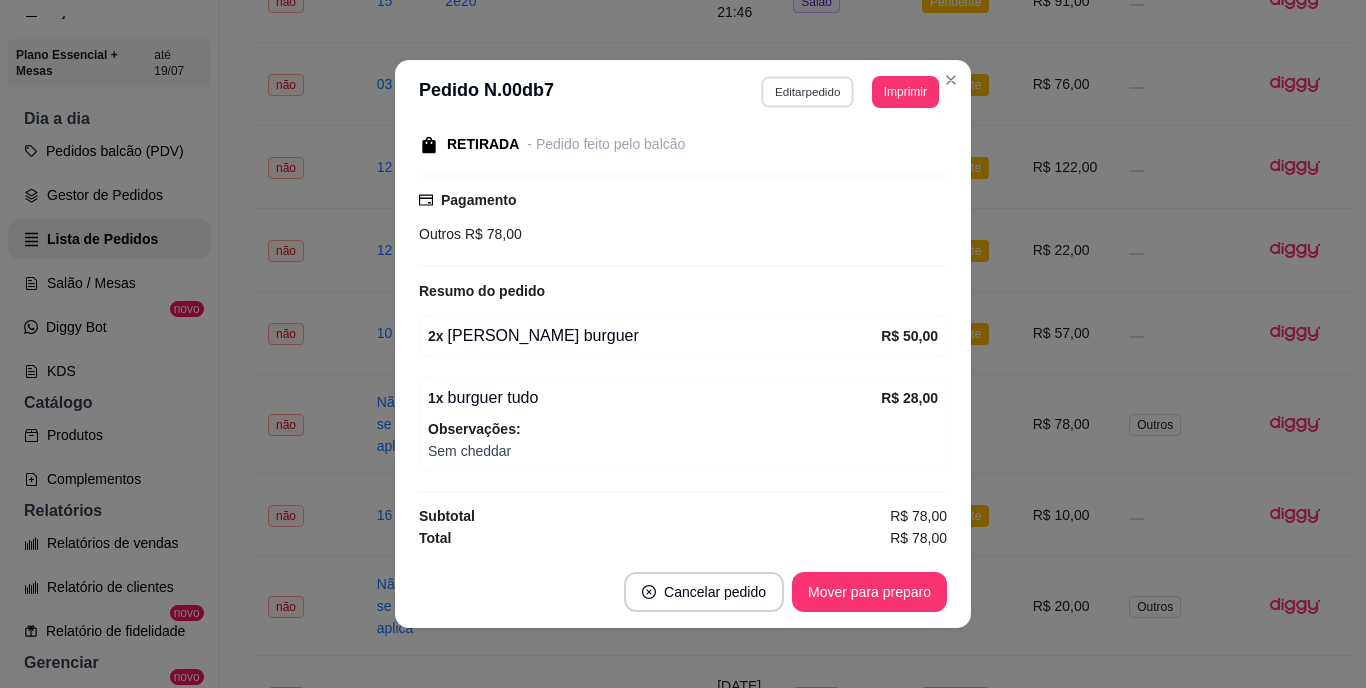 click on "Editar  pedido" at bounding box center (808, 91) 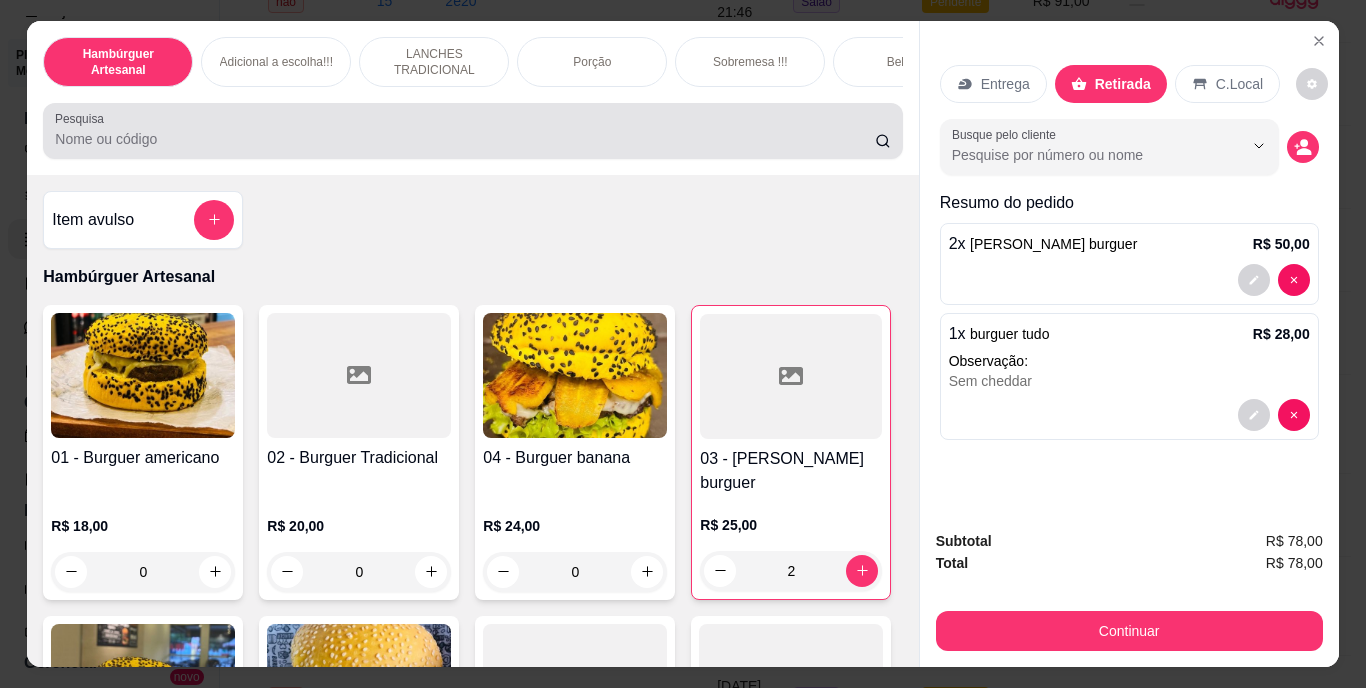 click at bounding box center (472, 131) 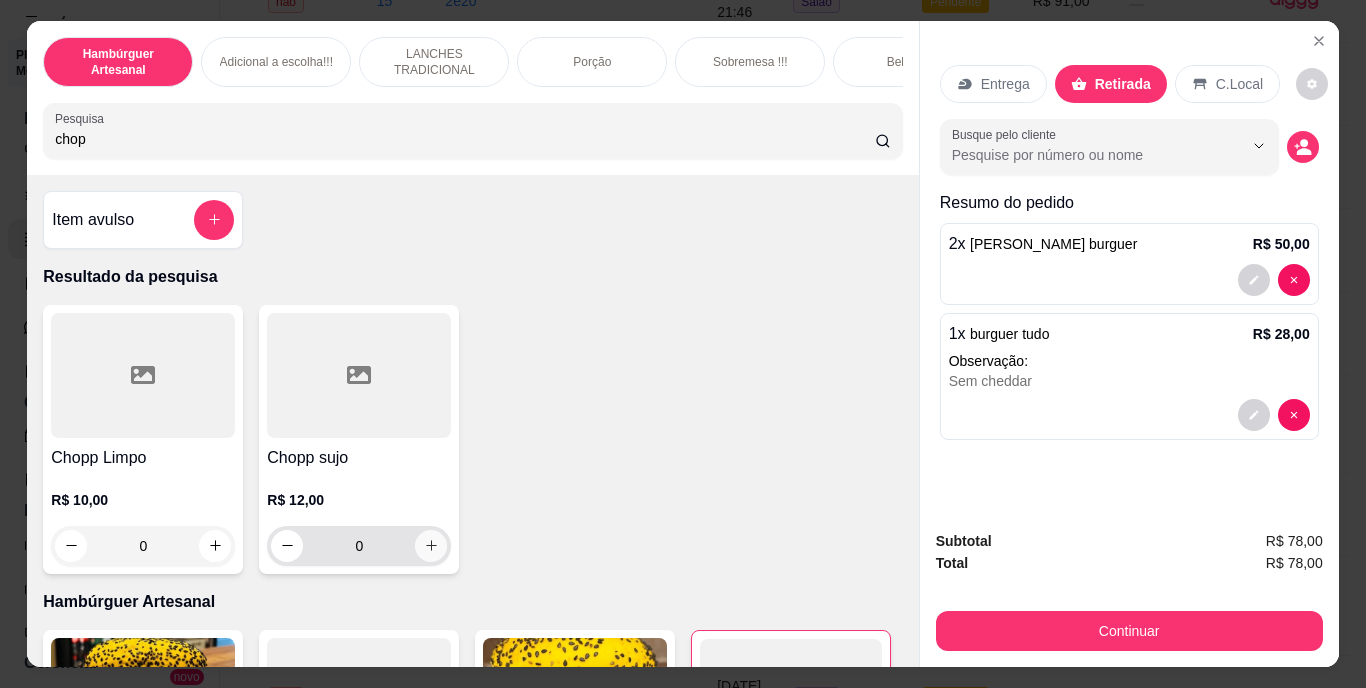 type on "chop" 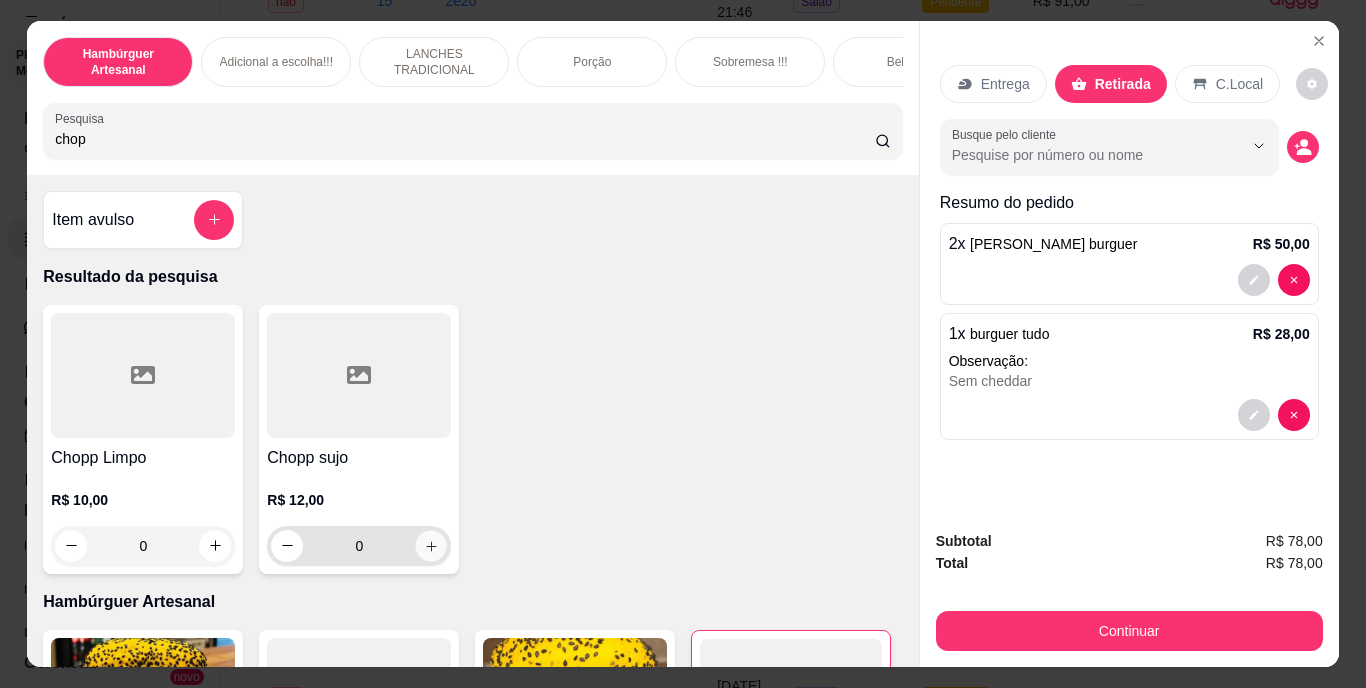 click at bounding box center (431, 545) 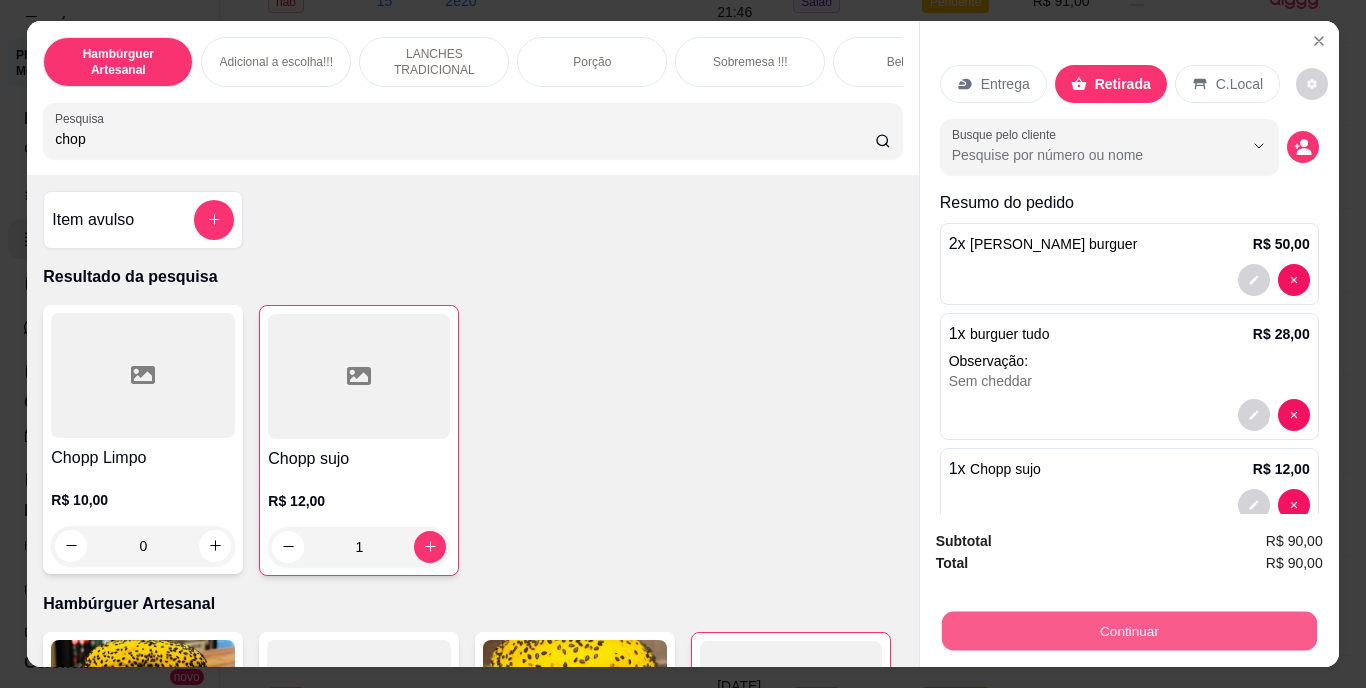 click on "Continuar" at bounding box center (1128, 631) 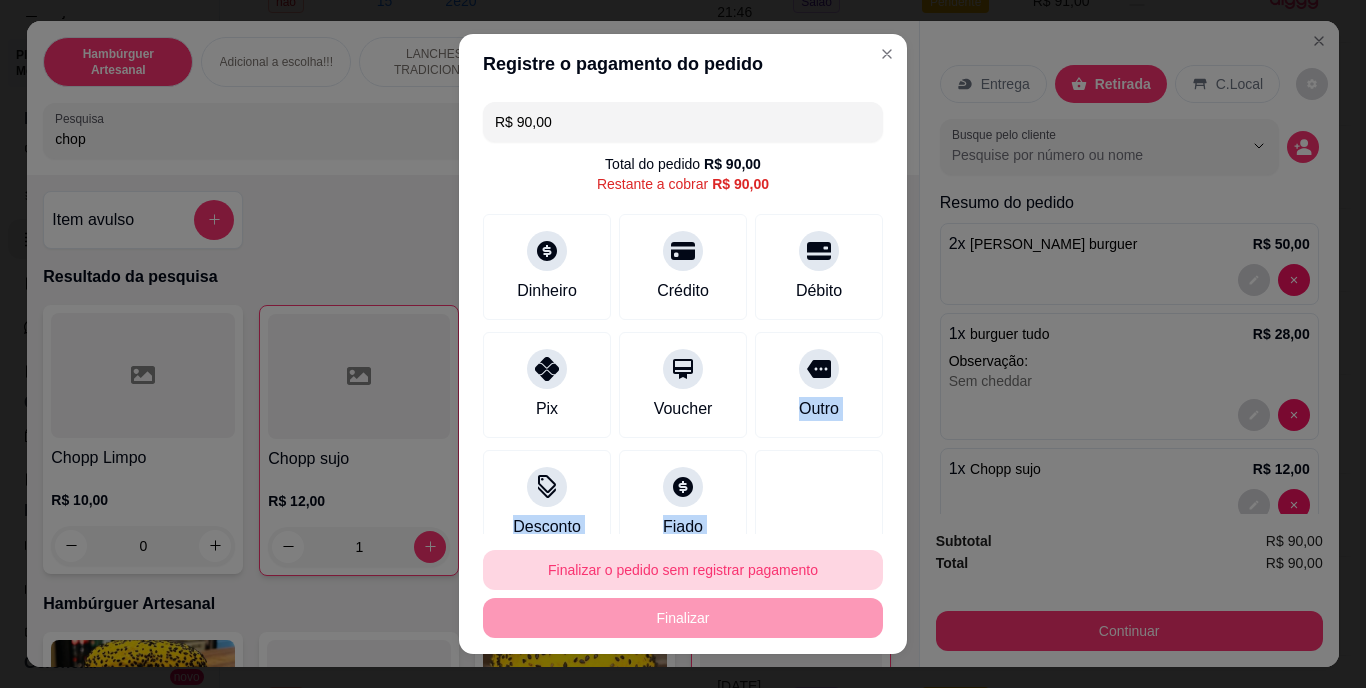scroll, scrollTop: 31, scrollLeft: 0, axis: vertical 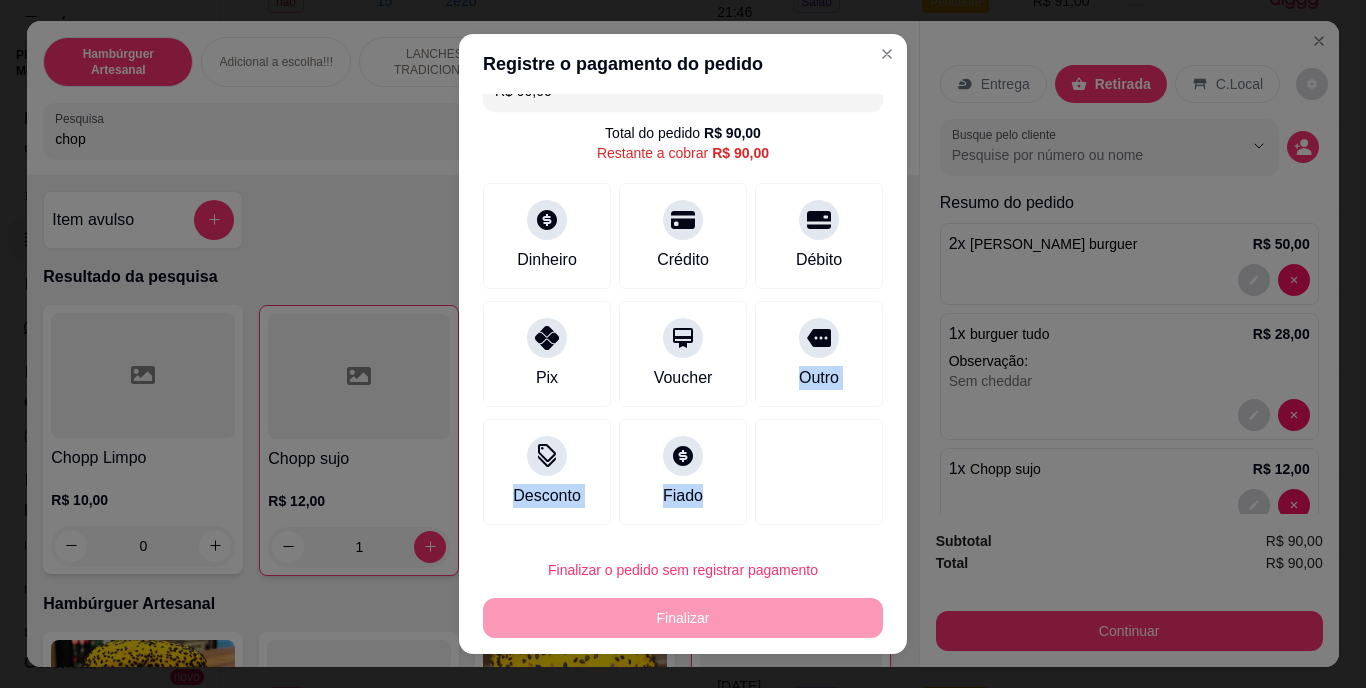 drag, startPoint x: 791, startPoint y: 384, endPoint x: 762, endPoint y: 611, distance: 228.84492 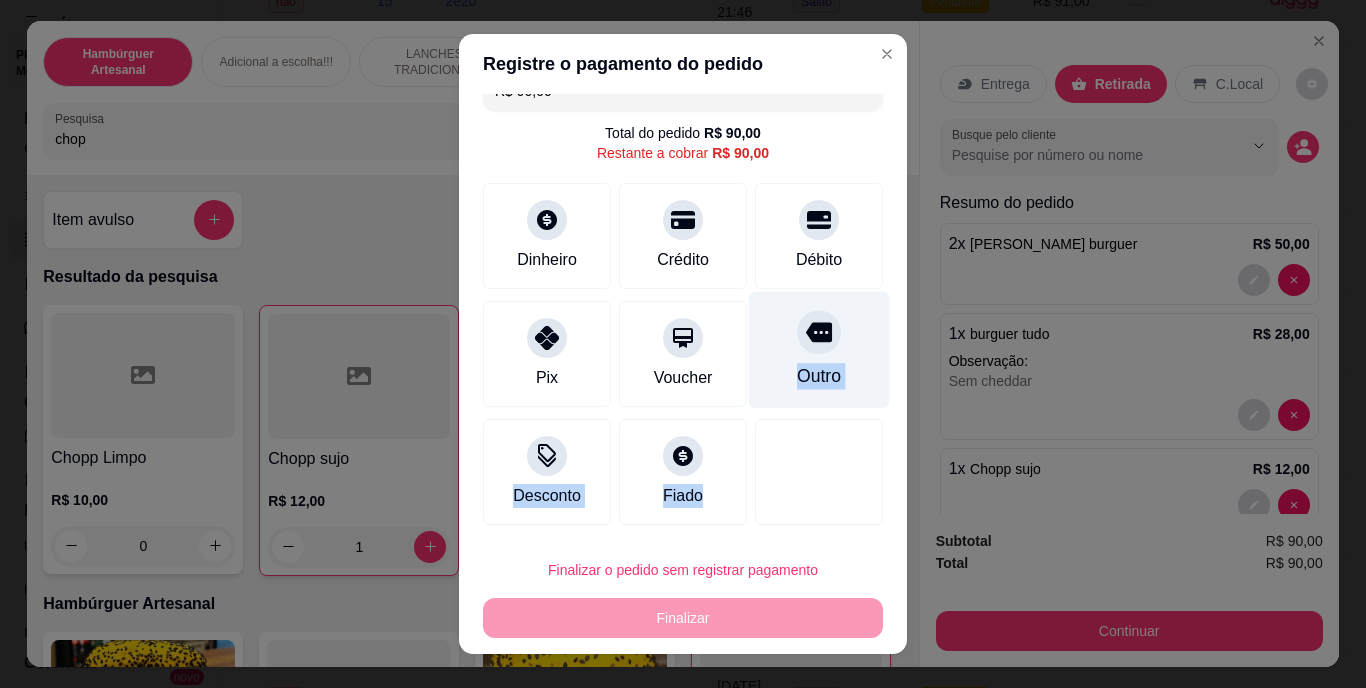 drag, startPoint x: 762, startPoint y: 611, endPoint x: 790, endPoint y: 373, distance: 239.6414 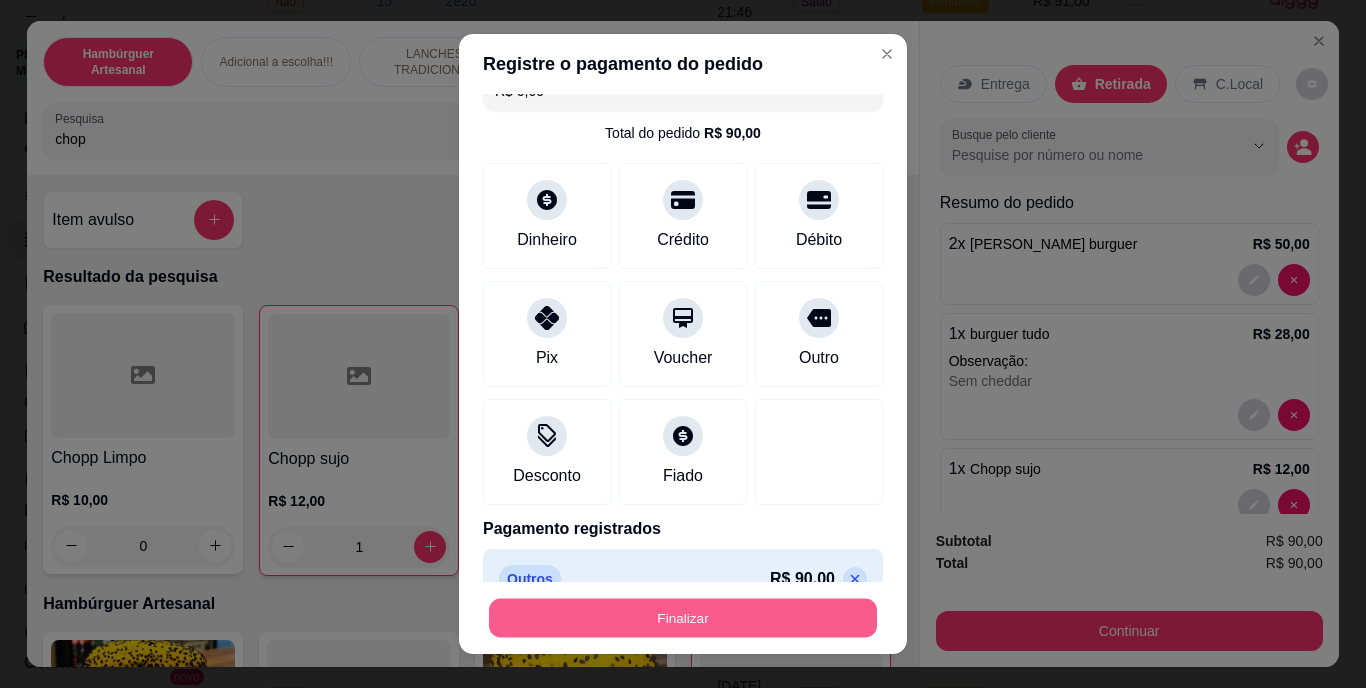 click on "Finalizar" at bounding box center [683, 617] 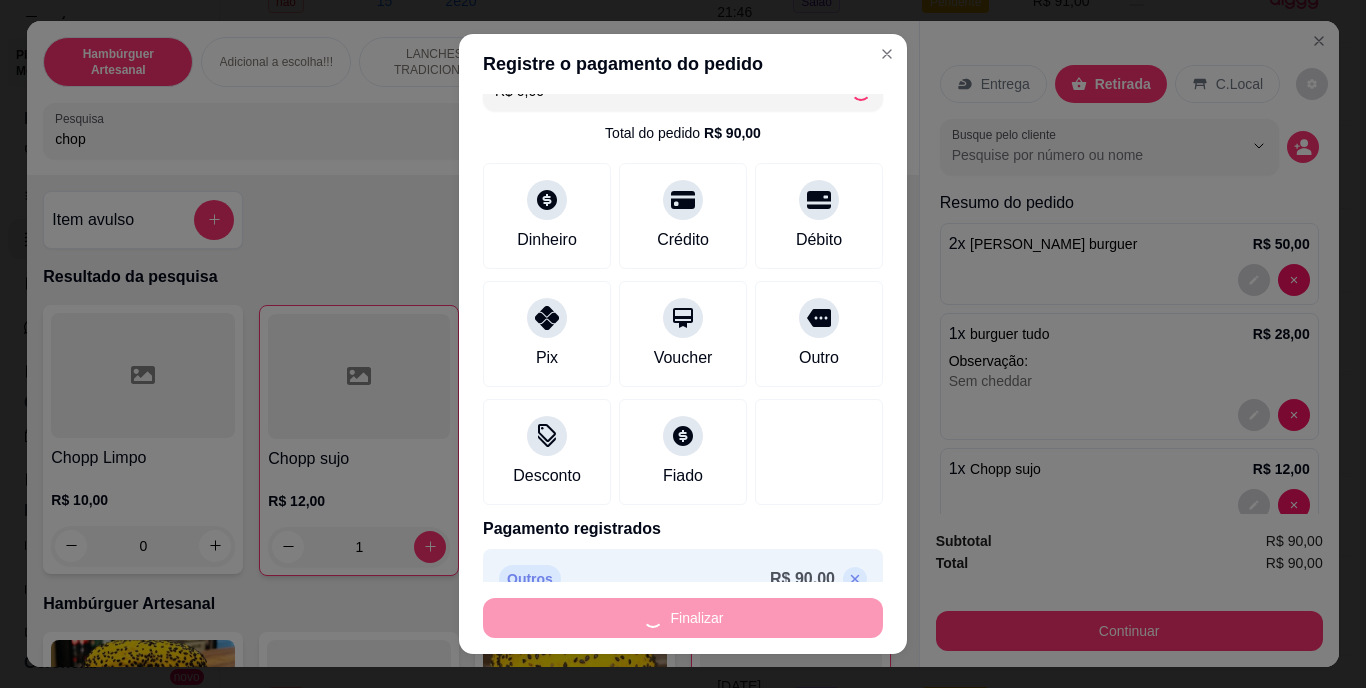 type on "0" 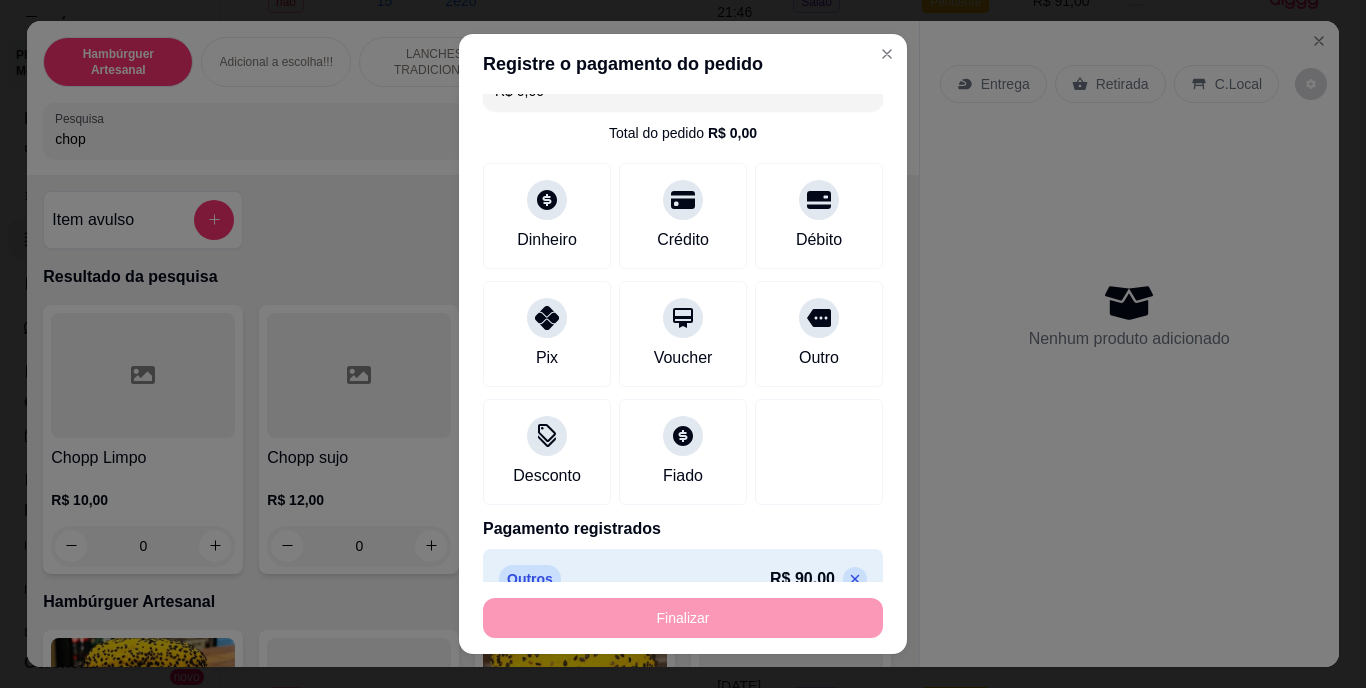 type on "-R$ 90,00" 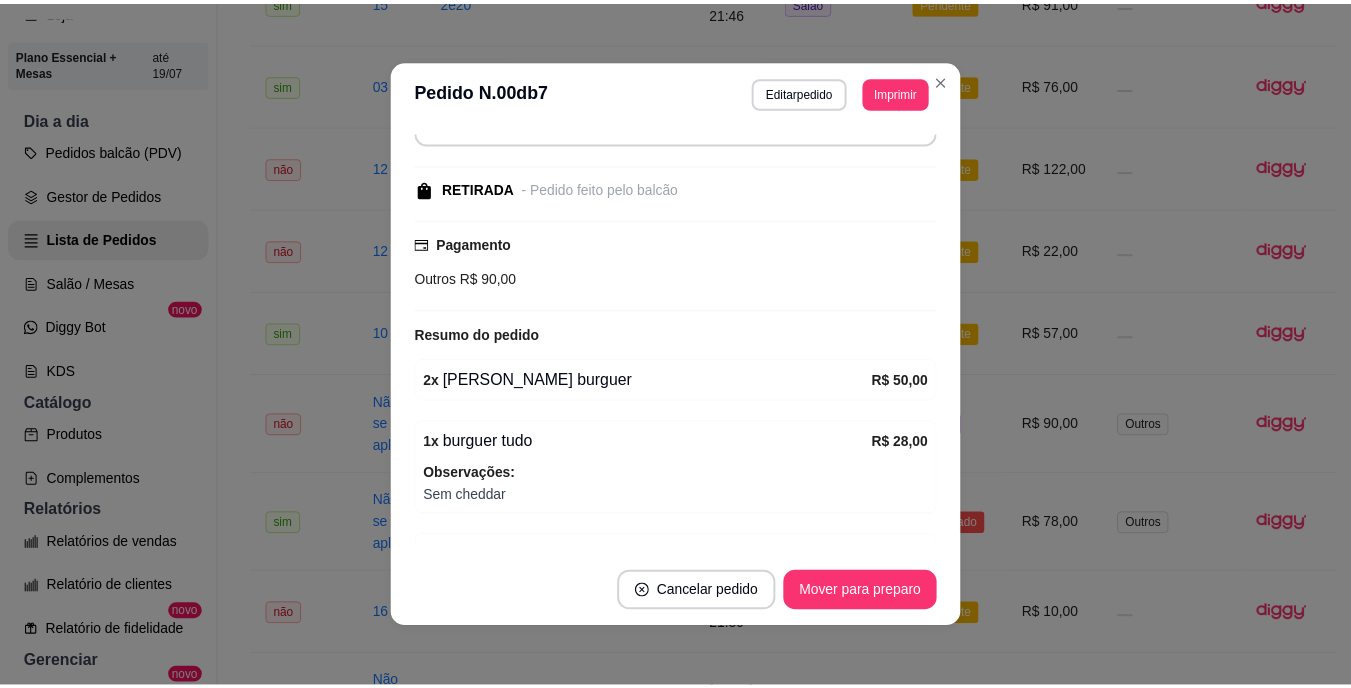 scroll, scrollTop: 258, scrollLeft: 0, axis: vertical 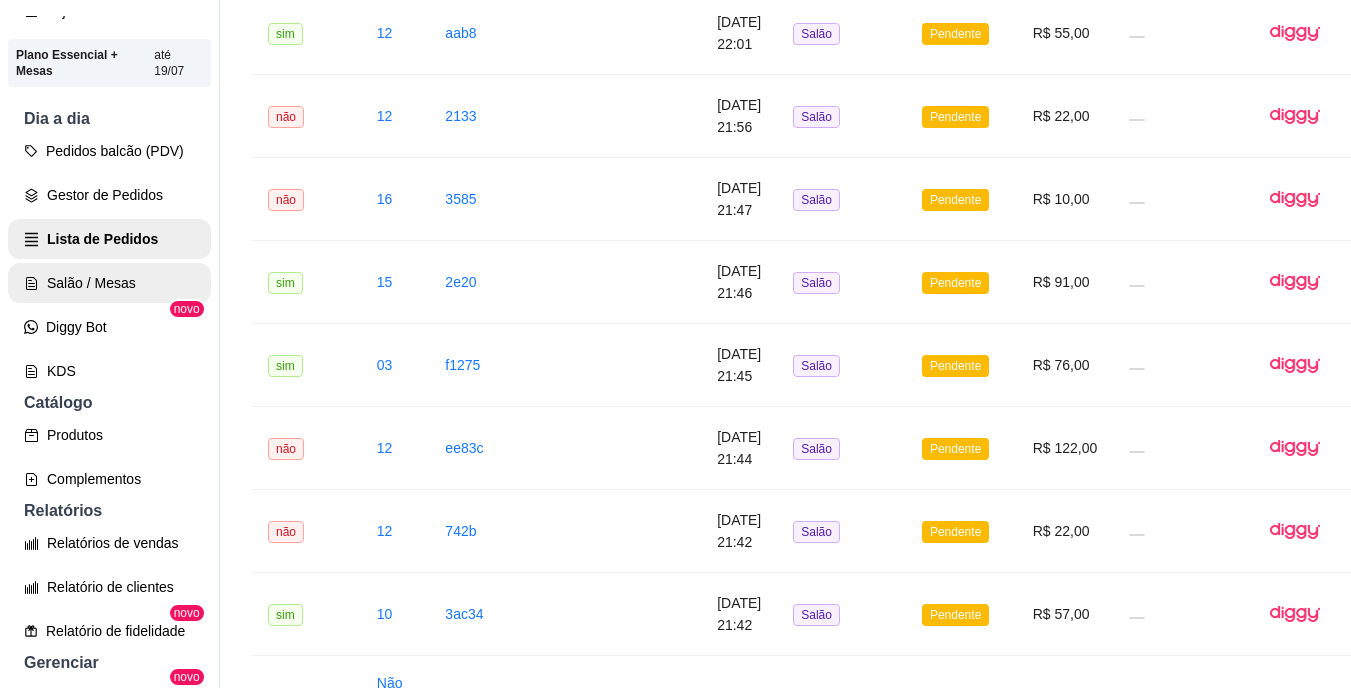 click on "Salão / Mesas" at bounding box center [109, 283] 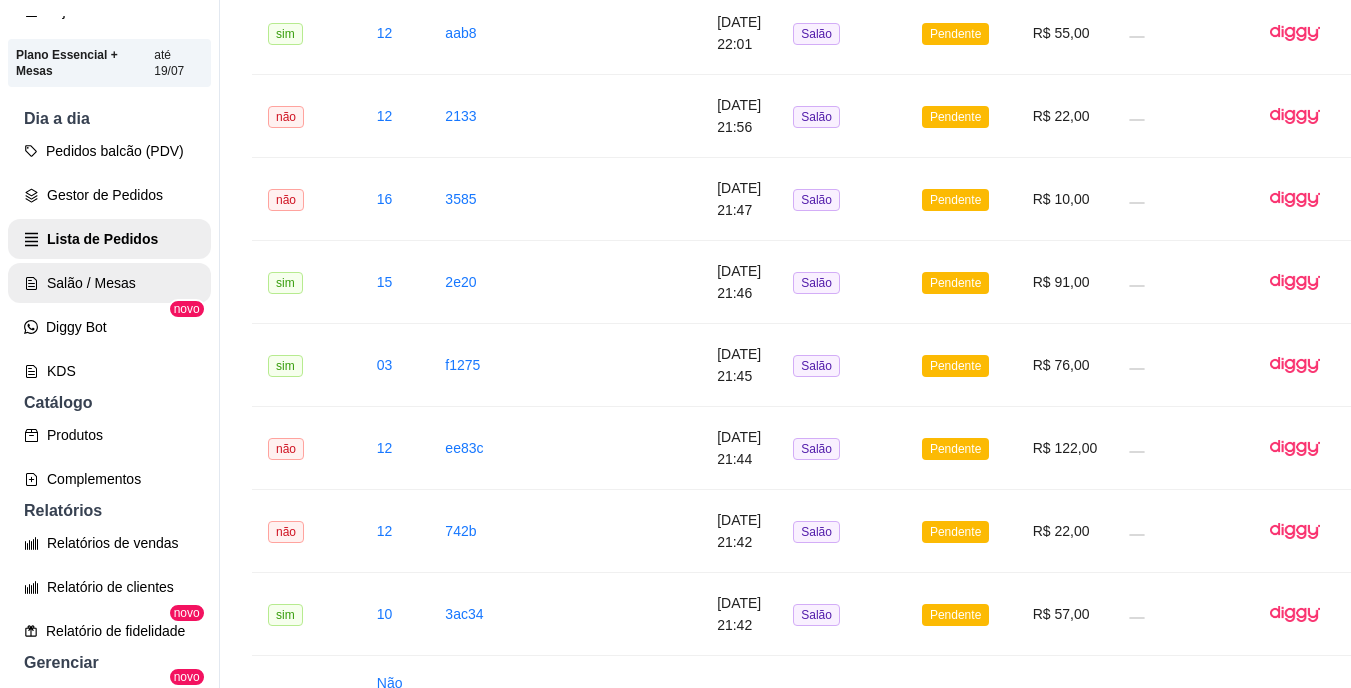 scroll, scrollTop: 0, scrollLeft: 0, axis: both 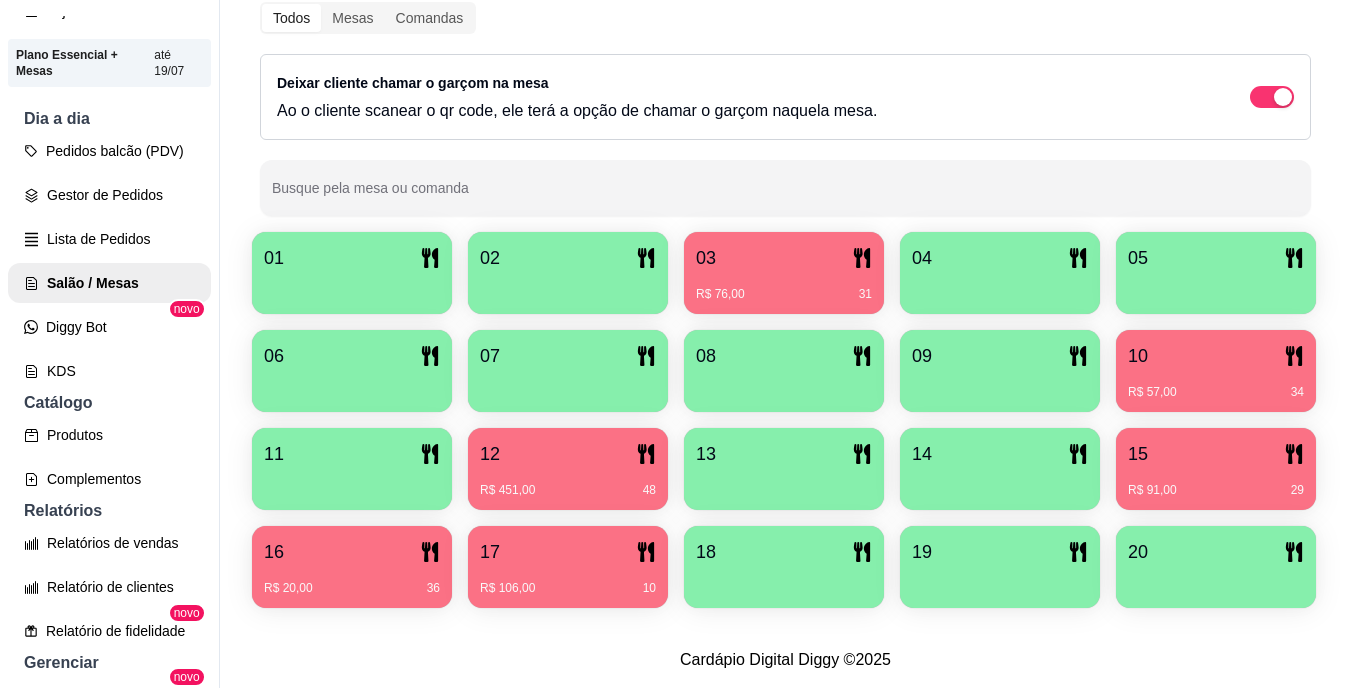 click on "R$ 451,00" at bounding box center (507, 490) 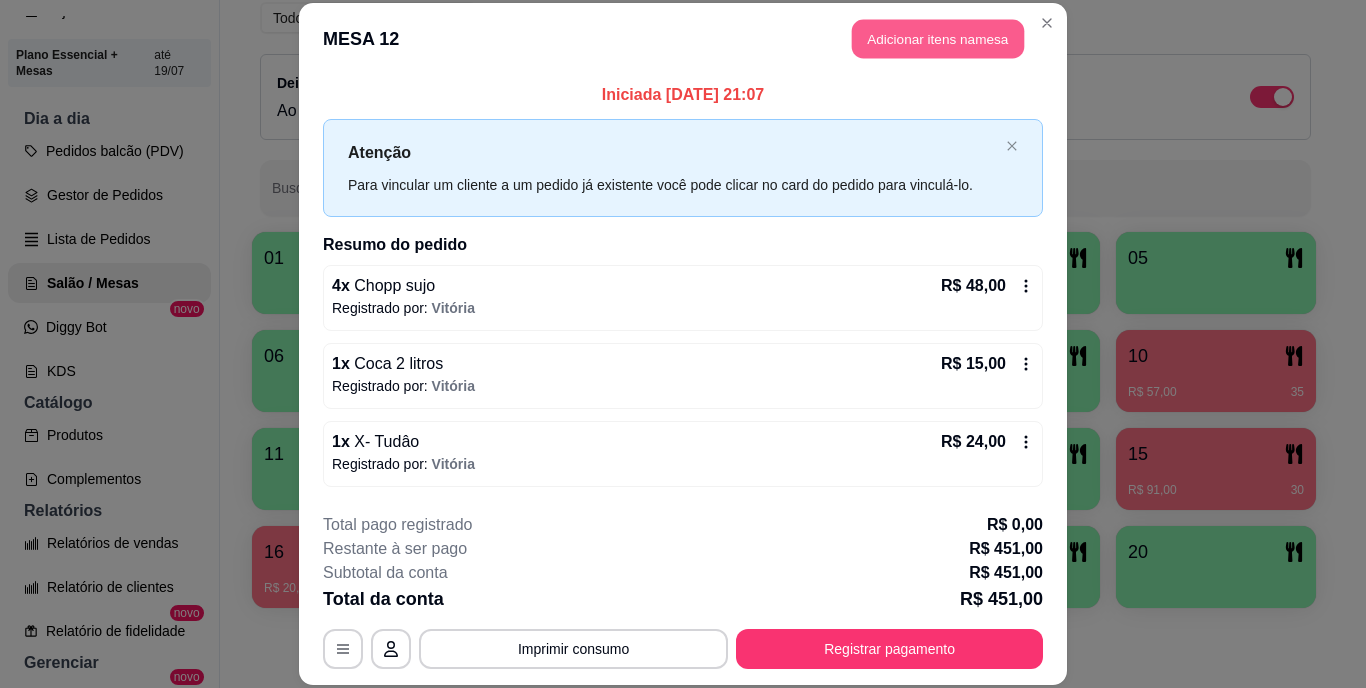 click on "Adicionar itens na  mesa" at bounding box center (938, 39) 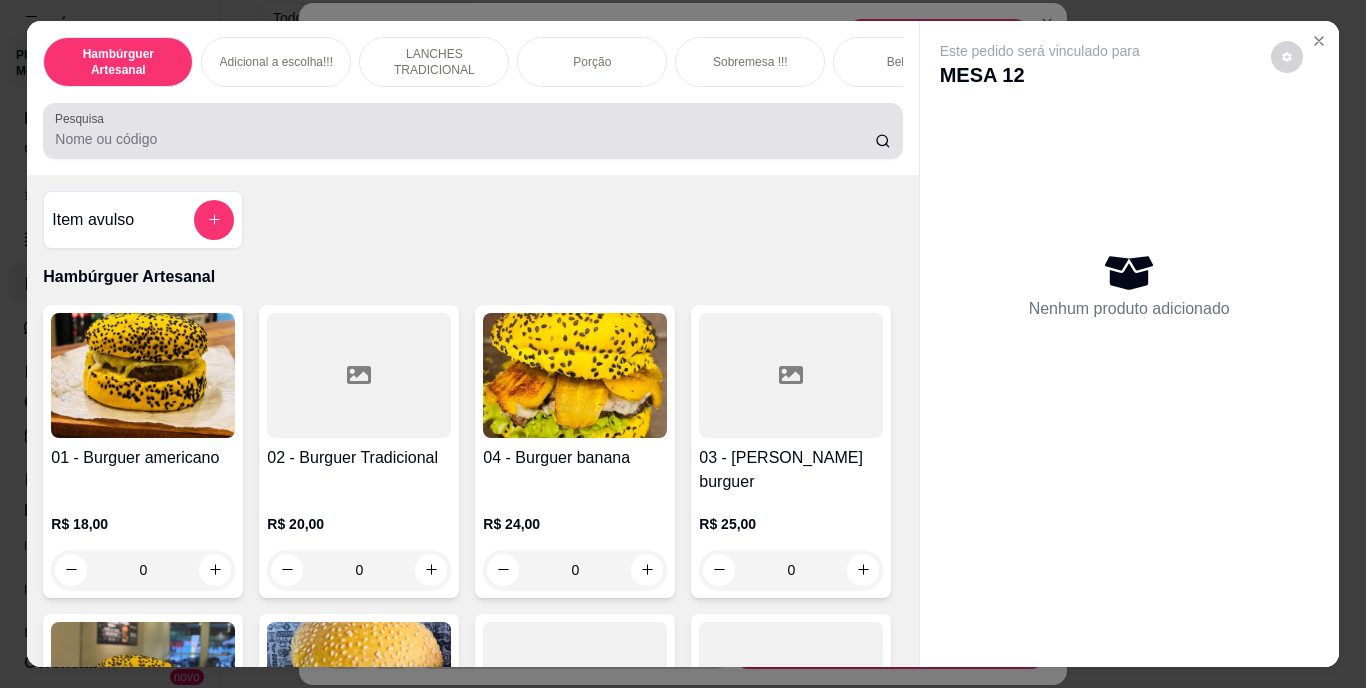 click at bounding box center [472, 131] 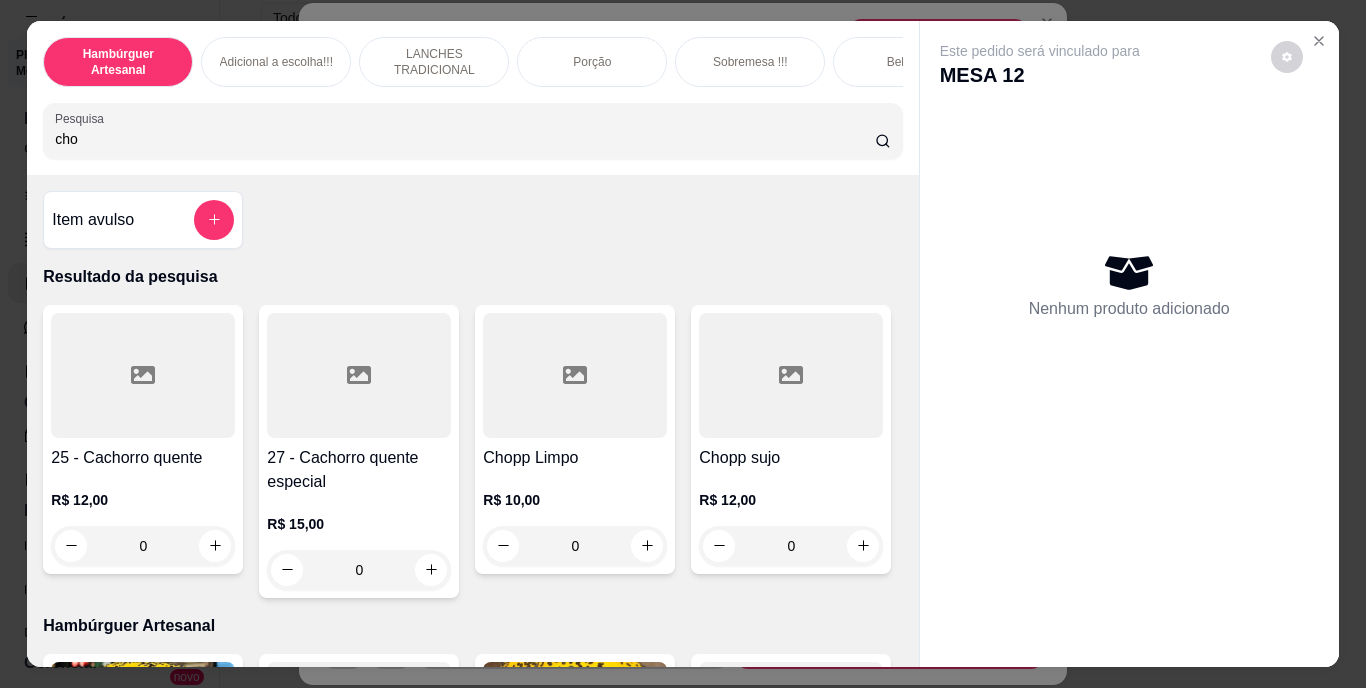 type on "cho" 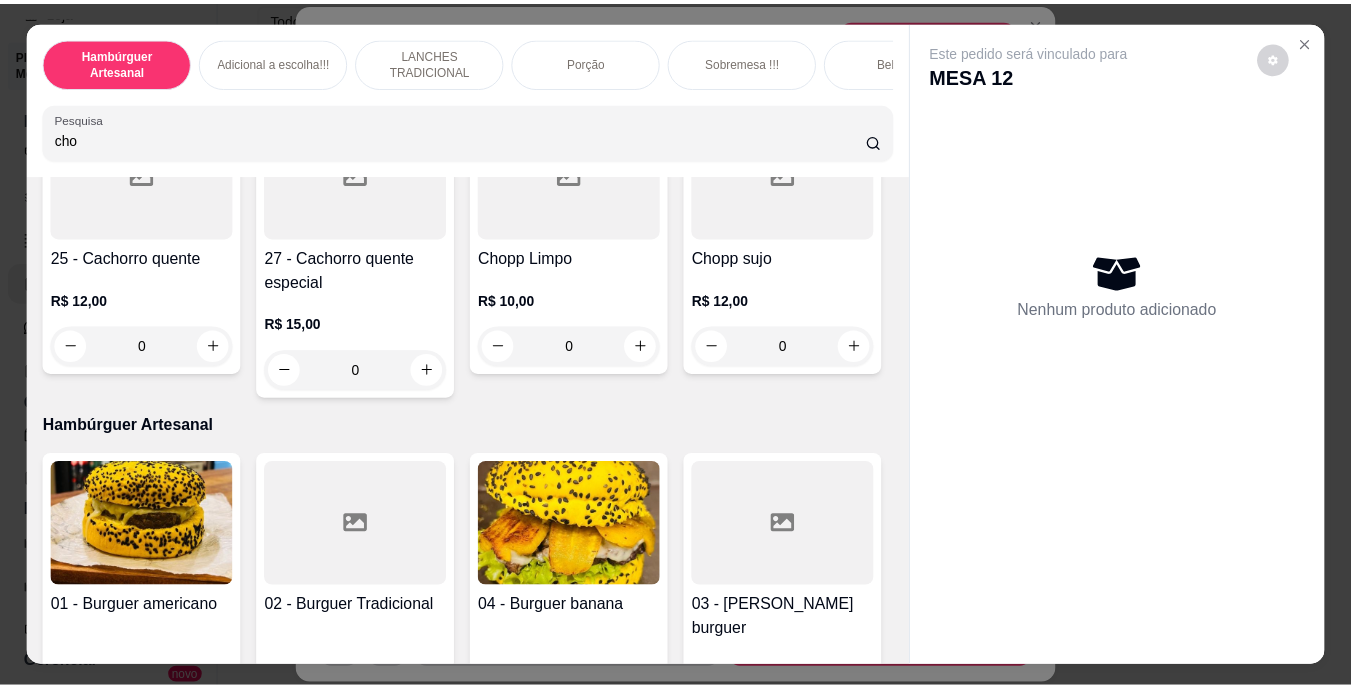 scroll, scrollTop: 240, scrollLeft: 0, axis: vertical 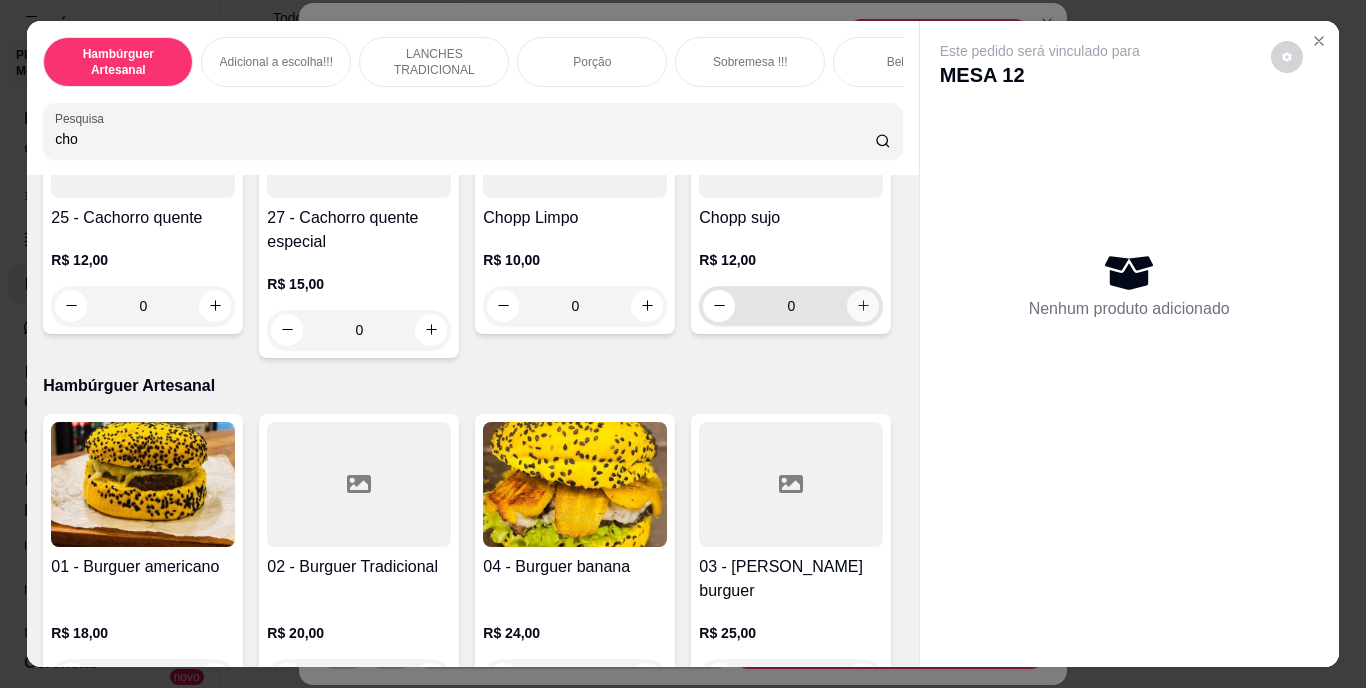 click 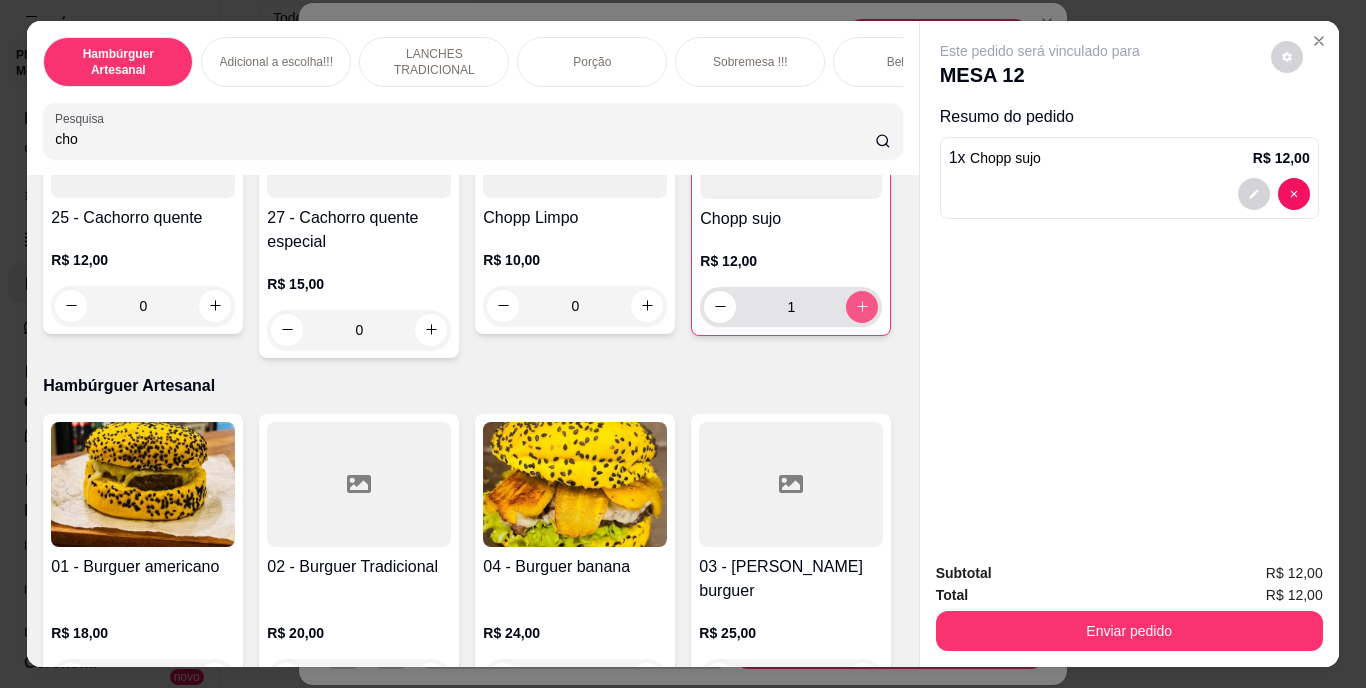 click 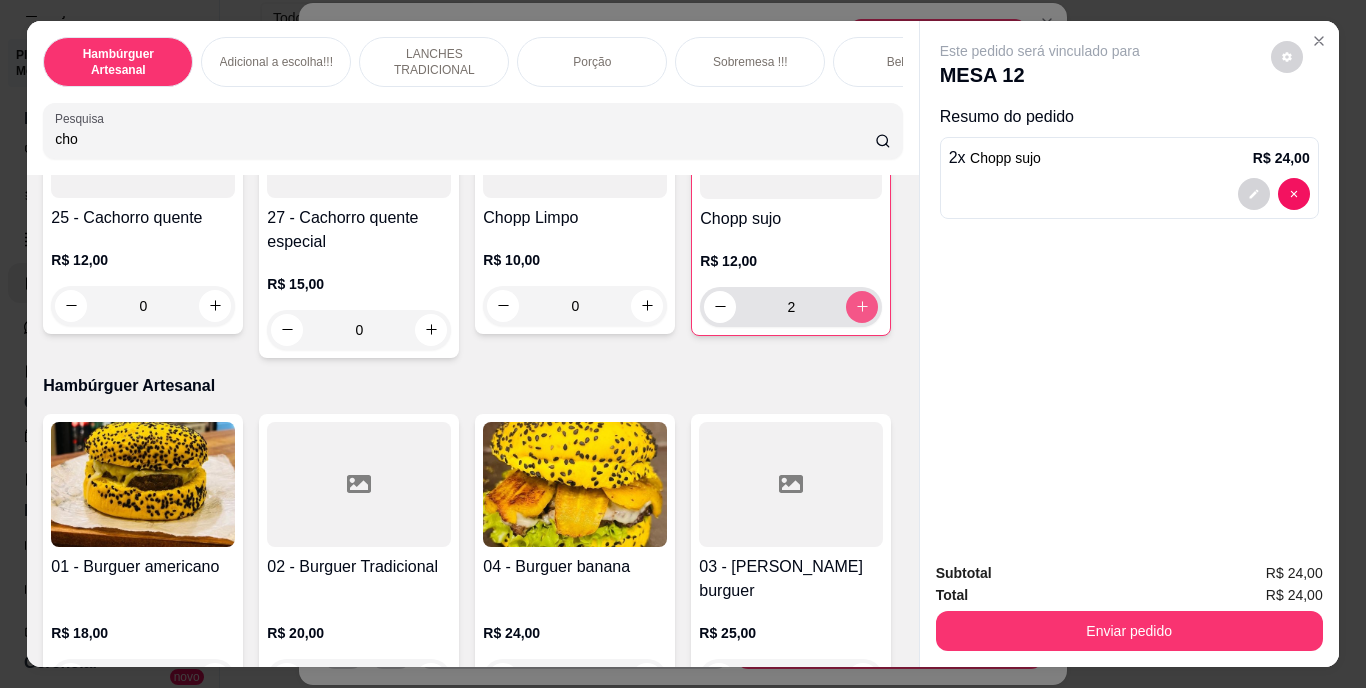 click 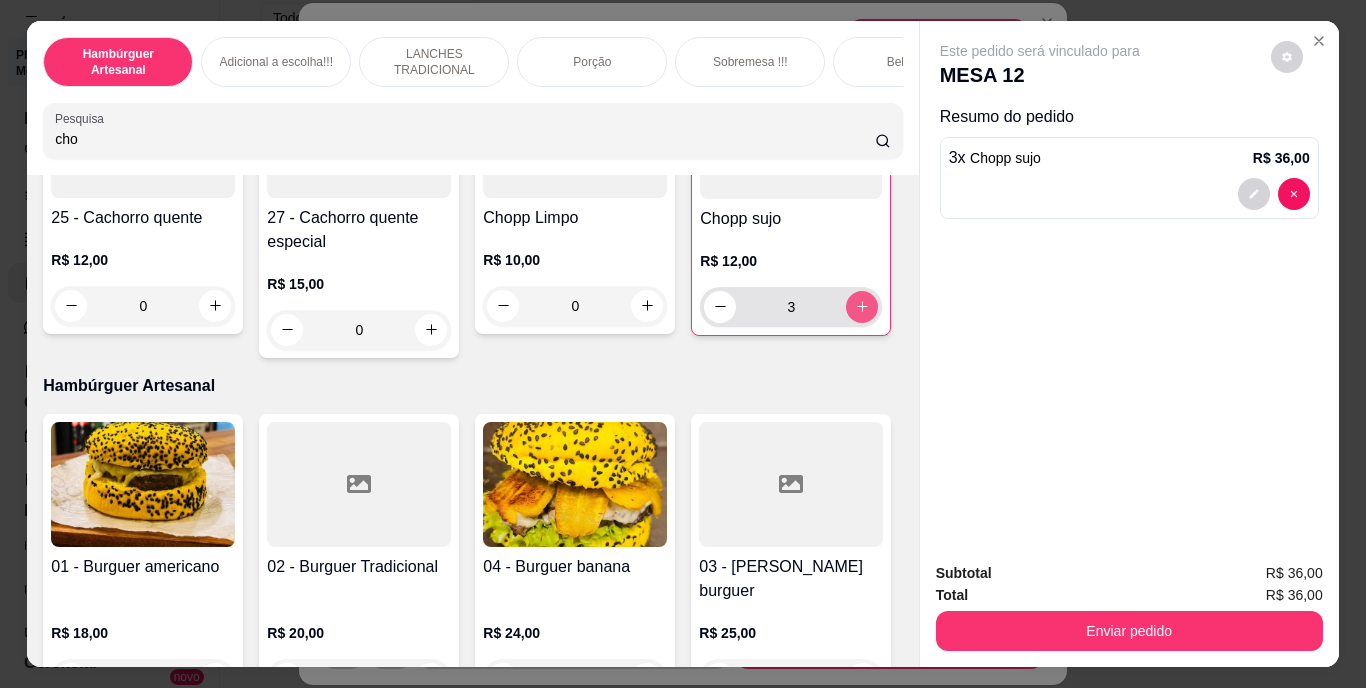 click 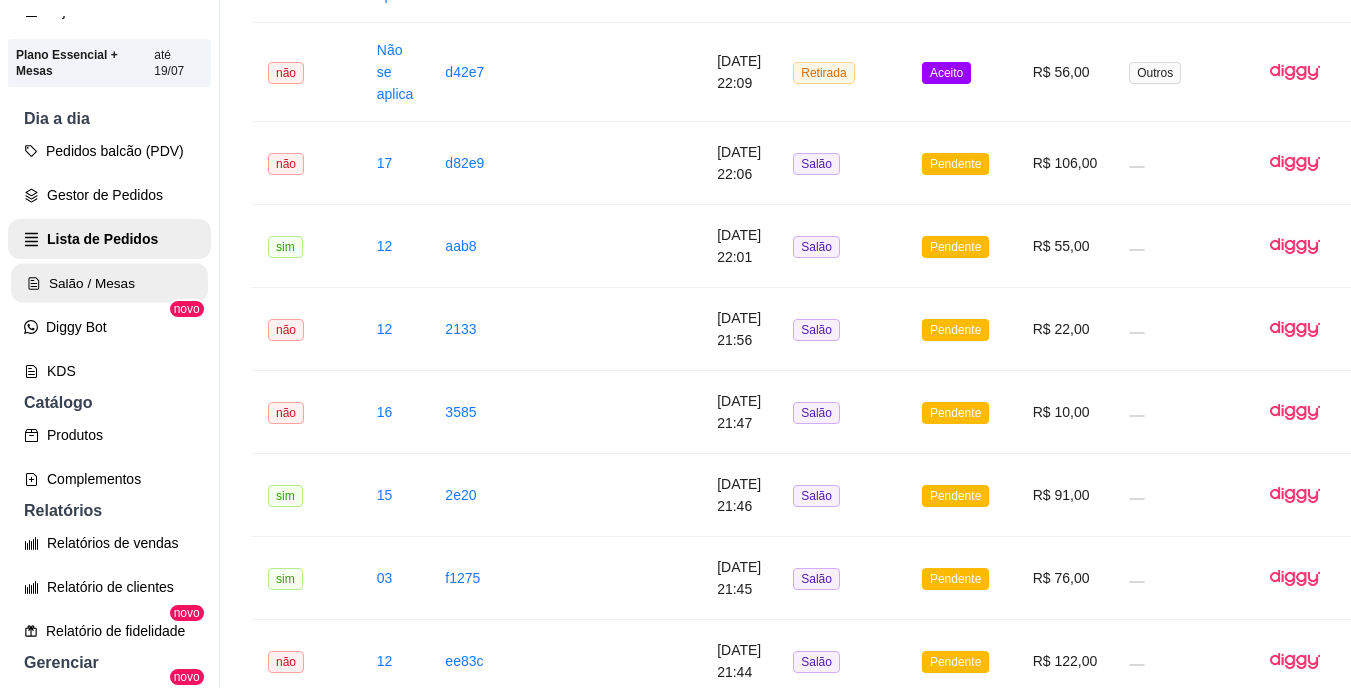 click on "Salão / Mesas" at bounding box center [109, 283] 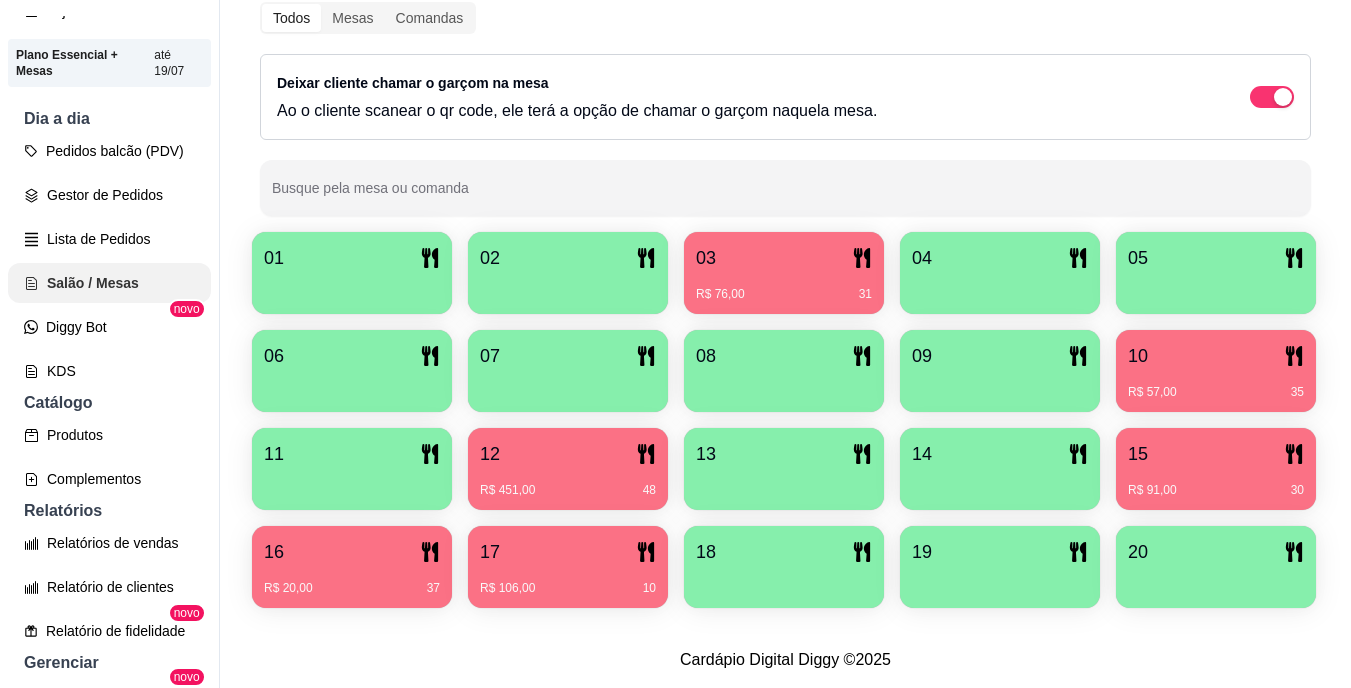 scroll, scrollTop: 0, scrollLeft: 0, axis: both 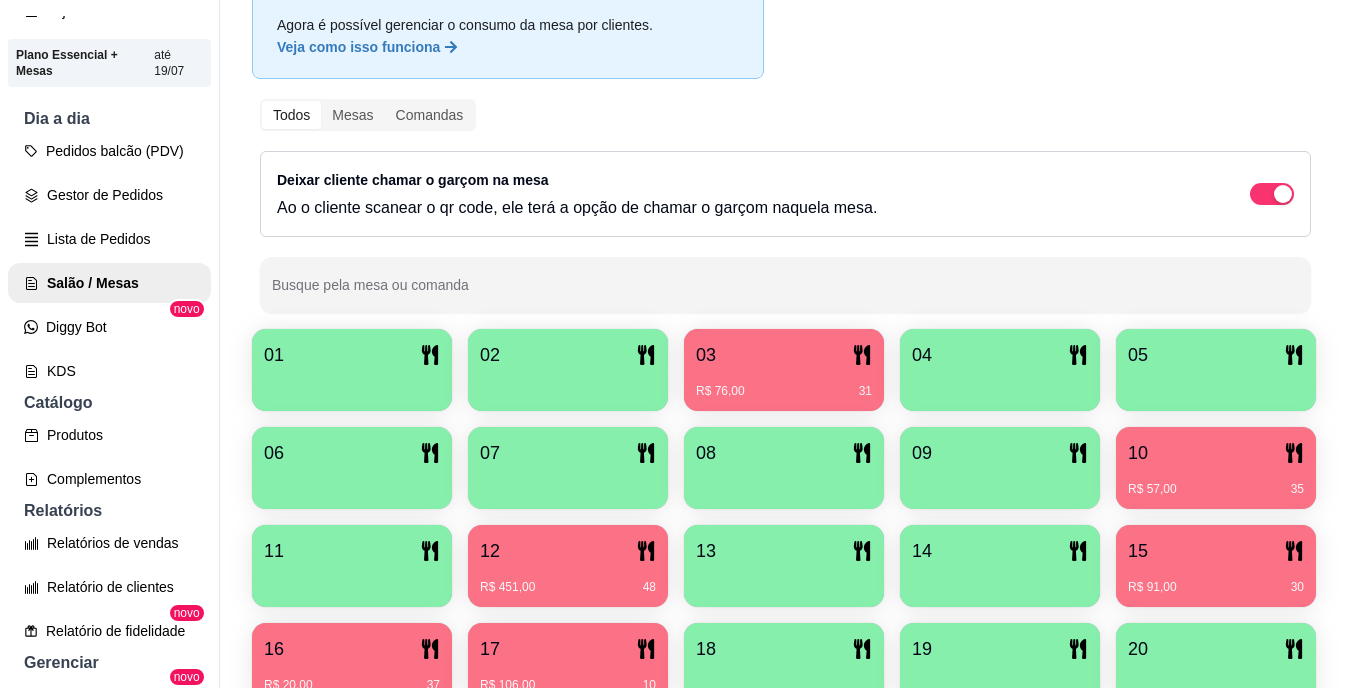 click on "12" at bounding box center (568, 551) 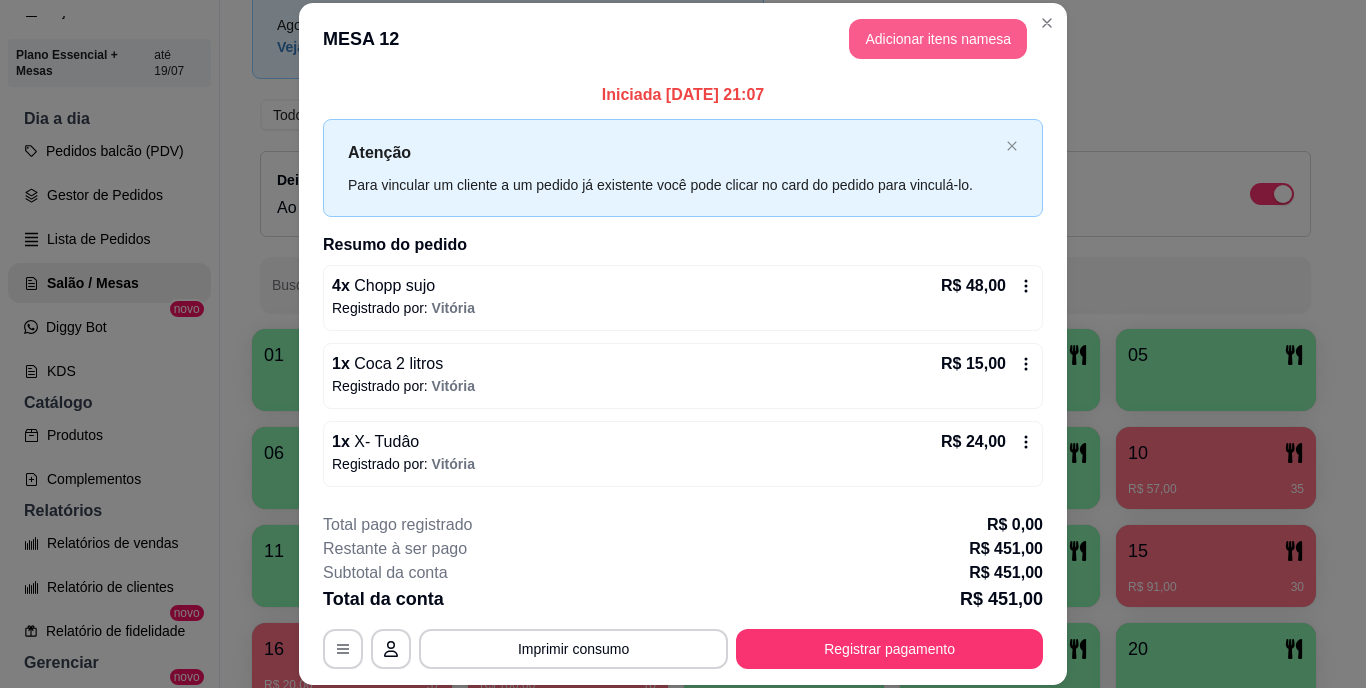 click on "Adicionar itens na  mesa" at bounding box center (938, 39) 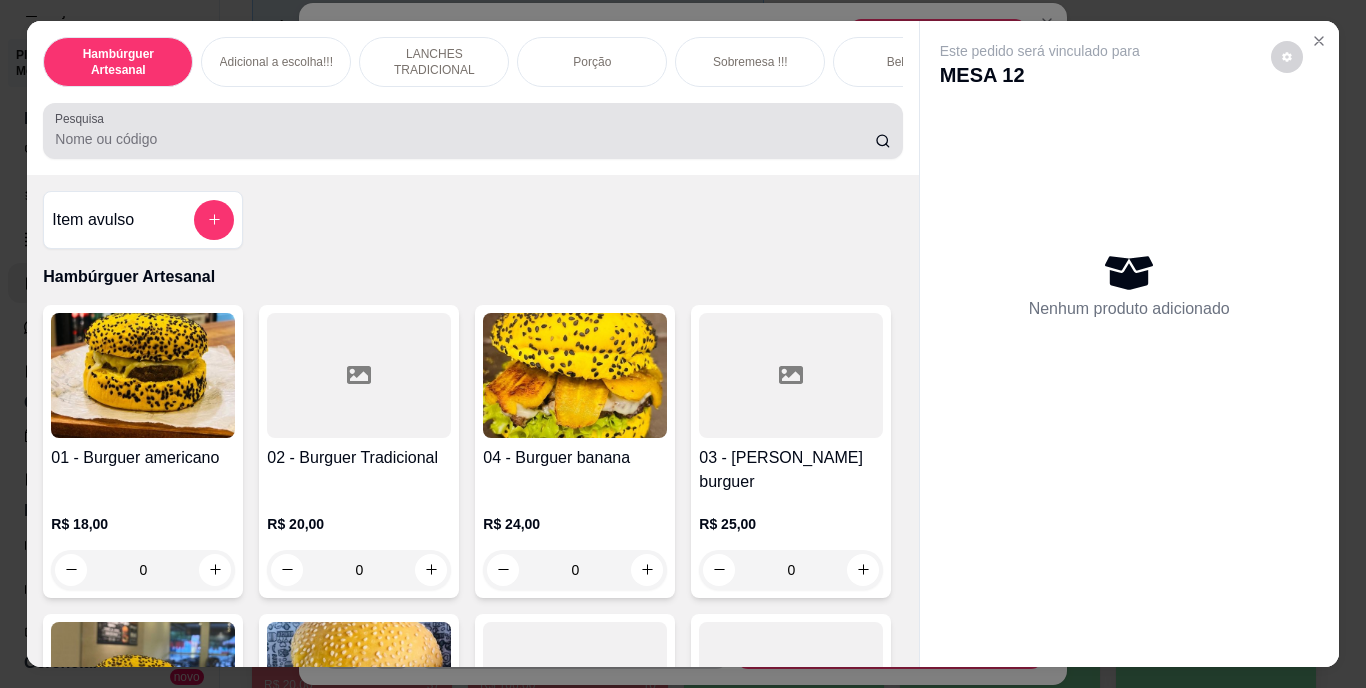 click on "Pesquisa" at bounding box center (465, 139) 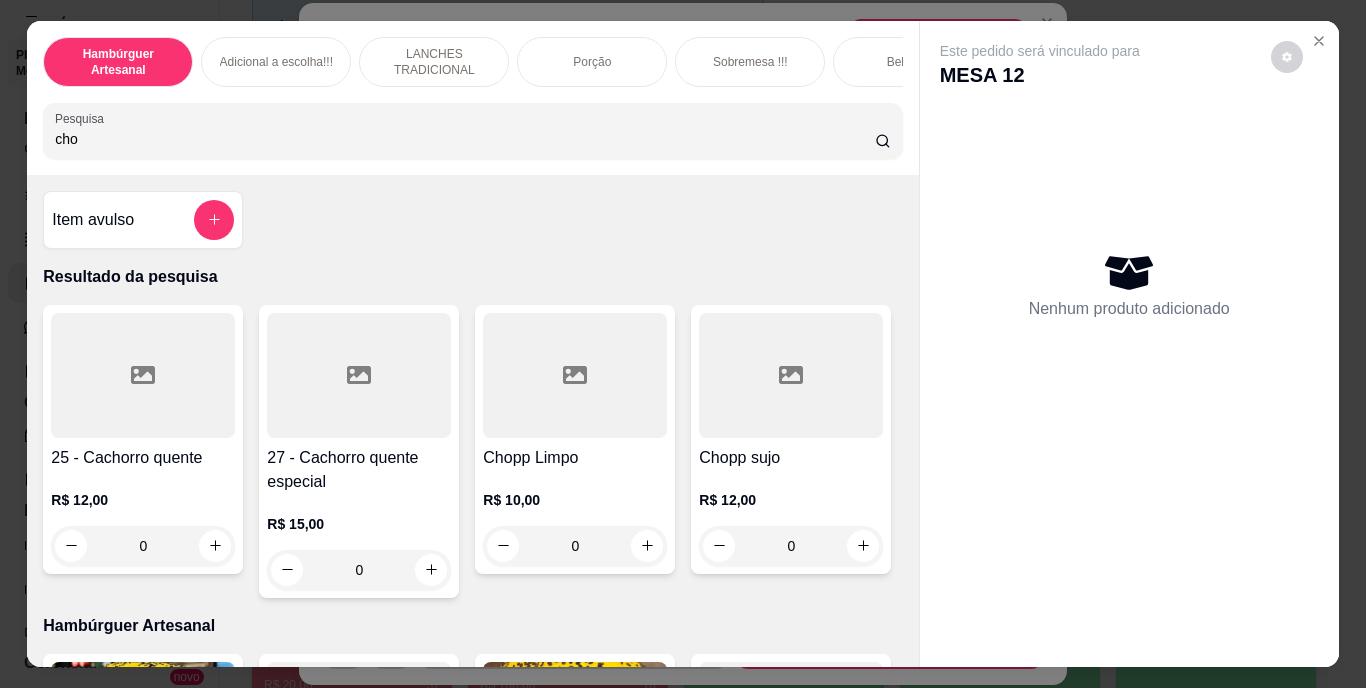 type on "cho" 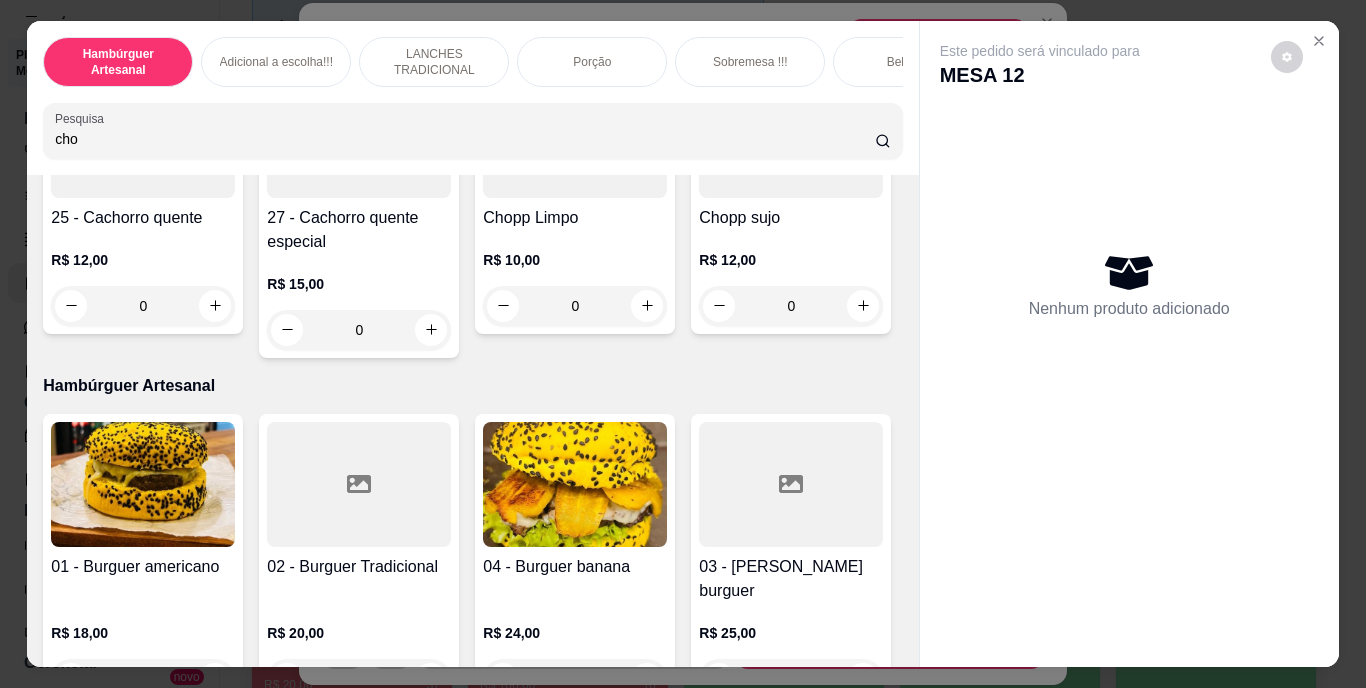 scroll, scrollTop: 320, scrollLeft: 0, axis: vertical 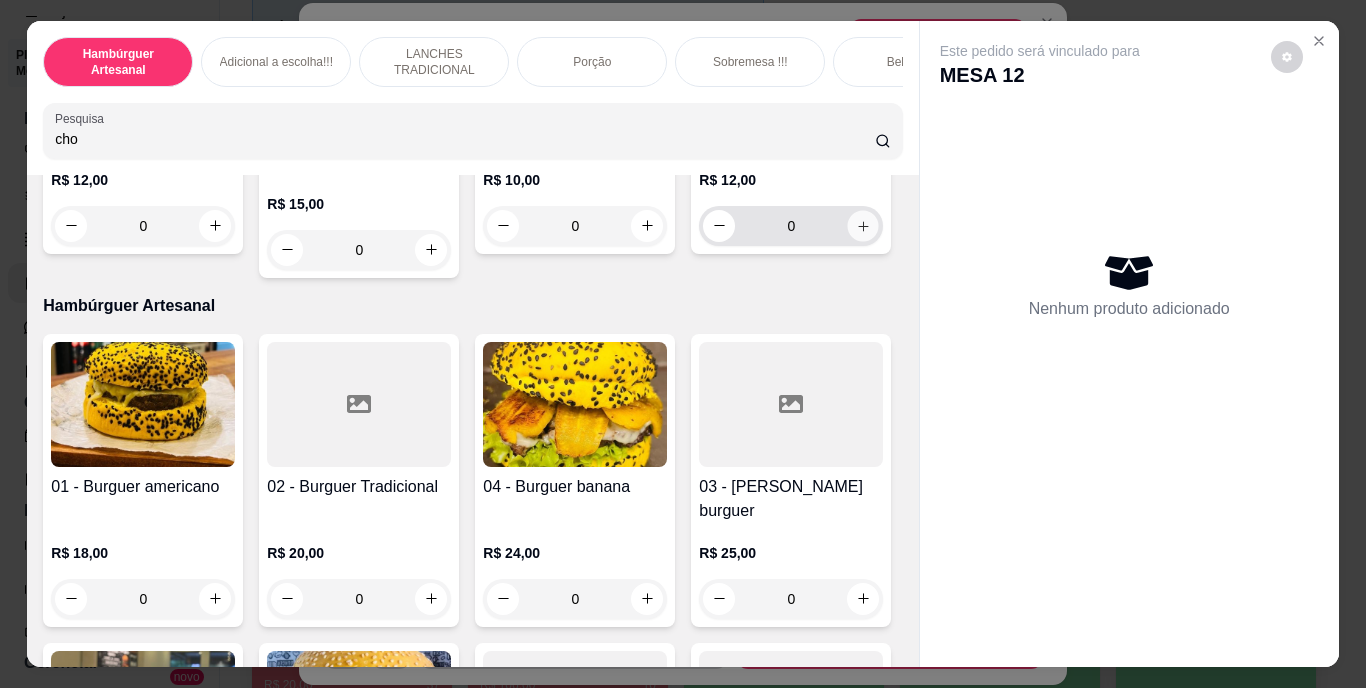 click 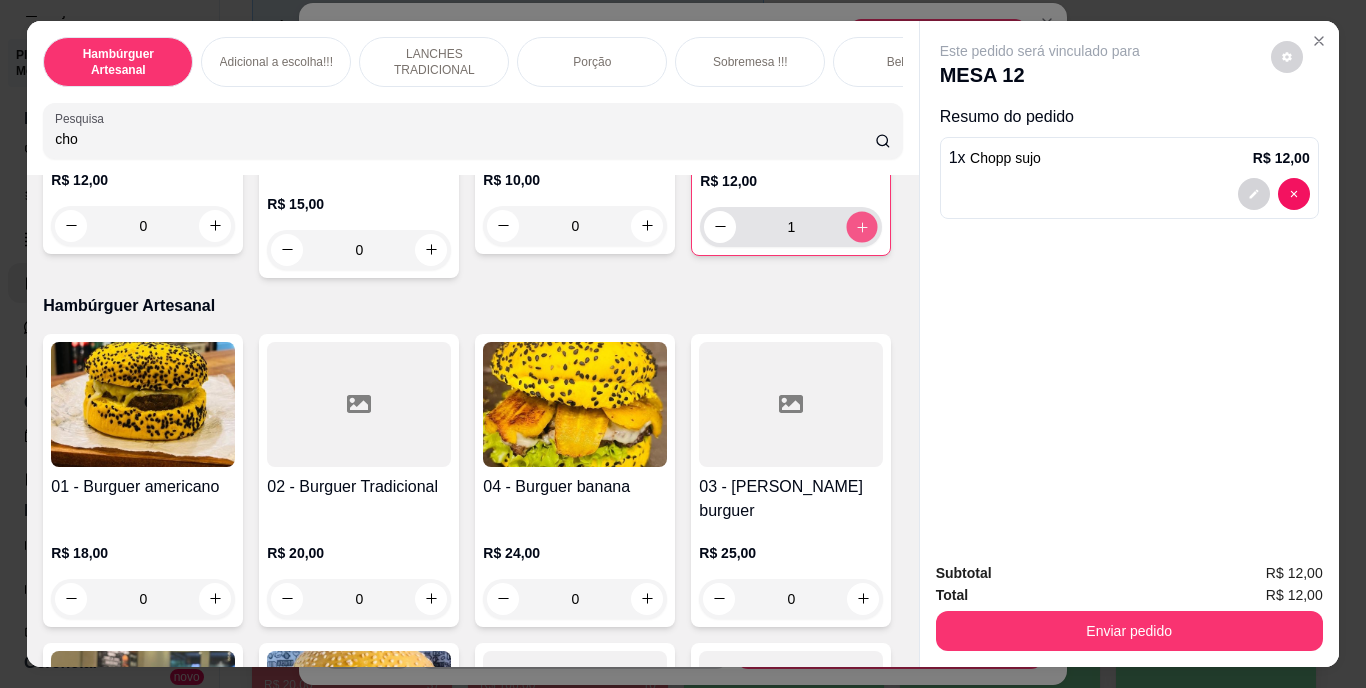 click 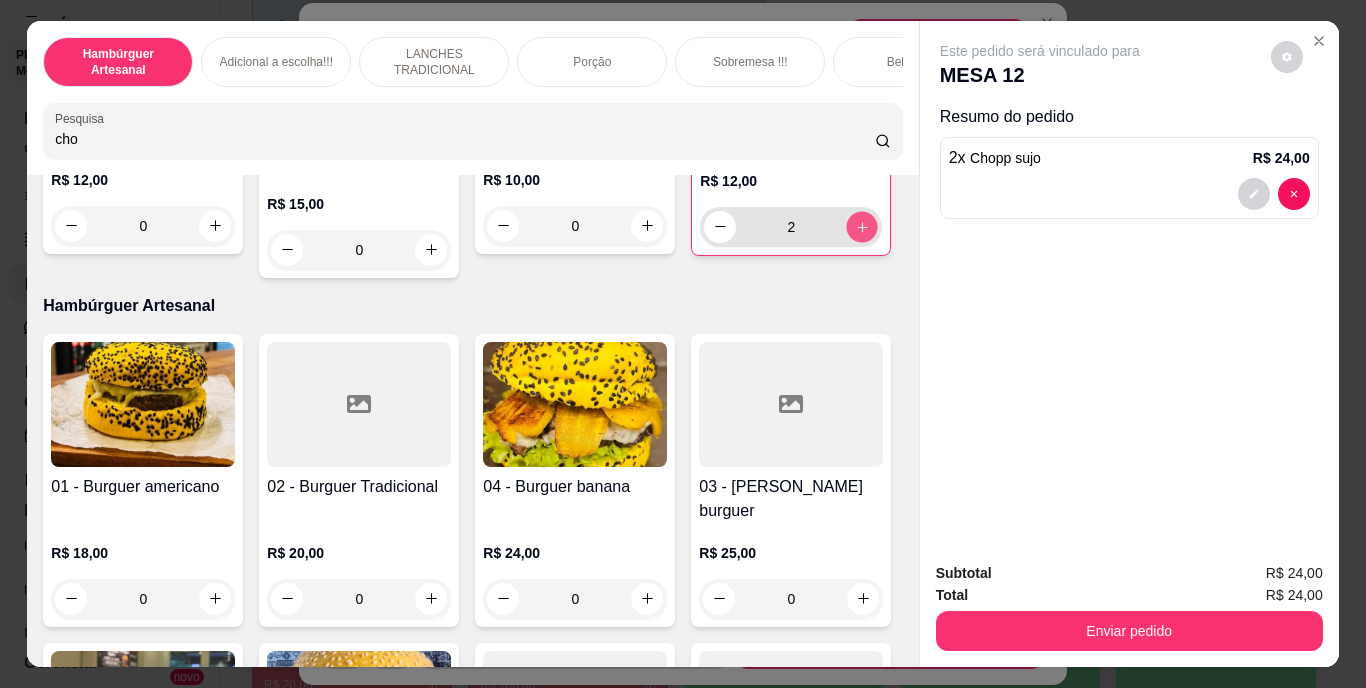 click 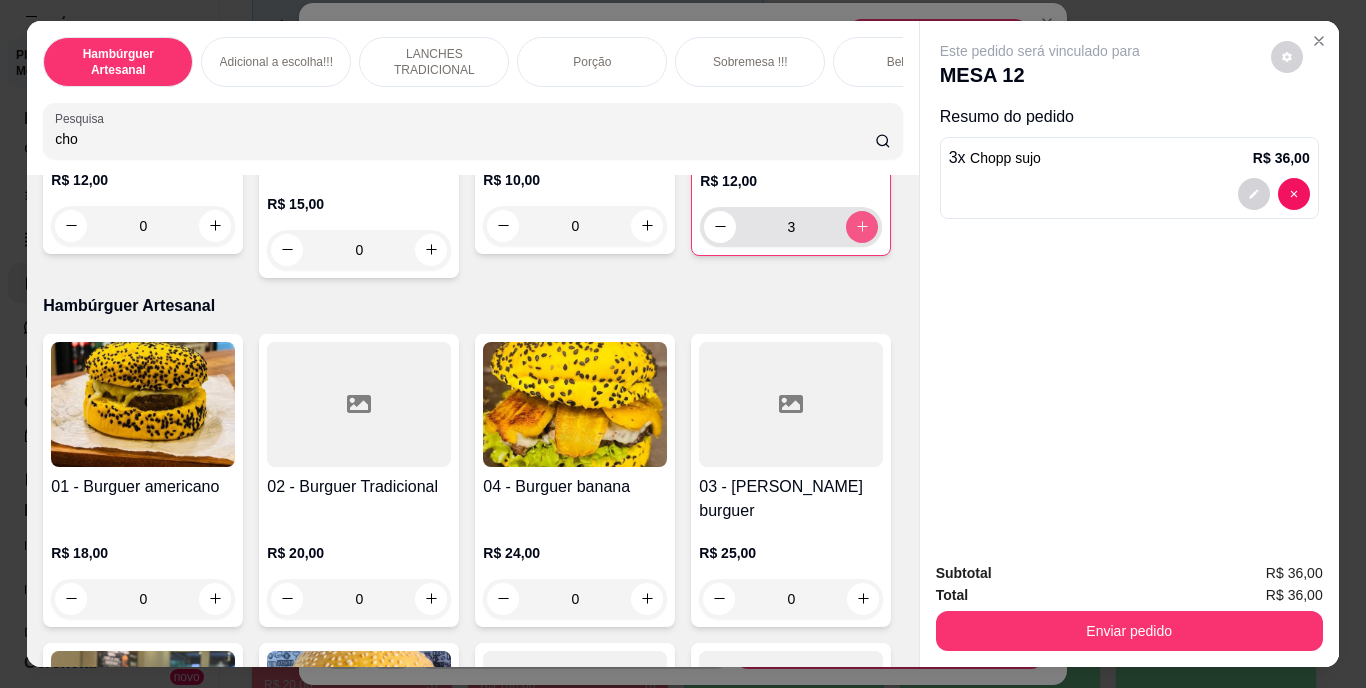 click 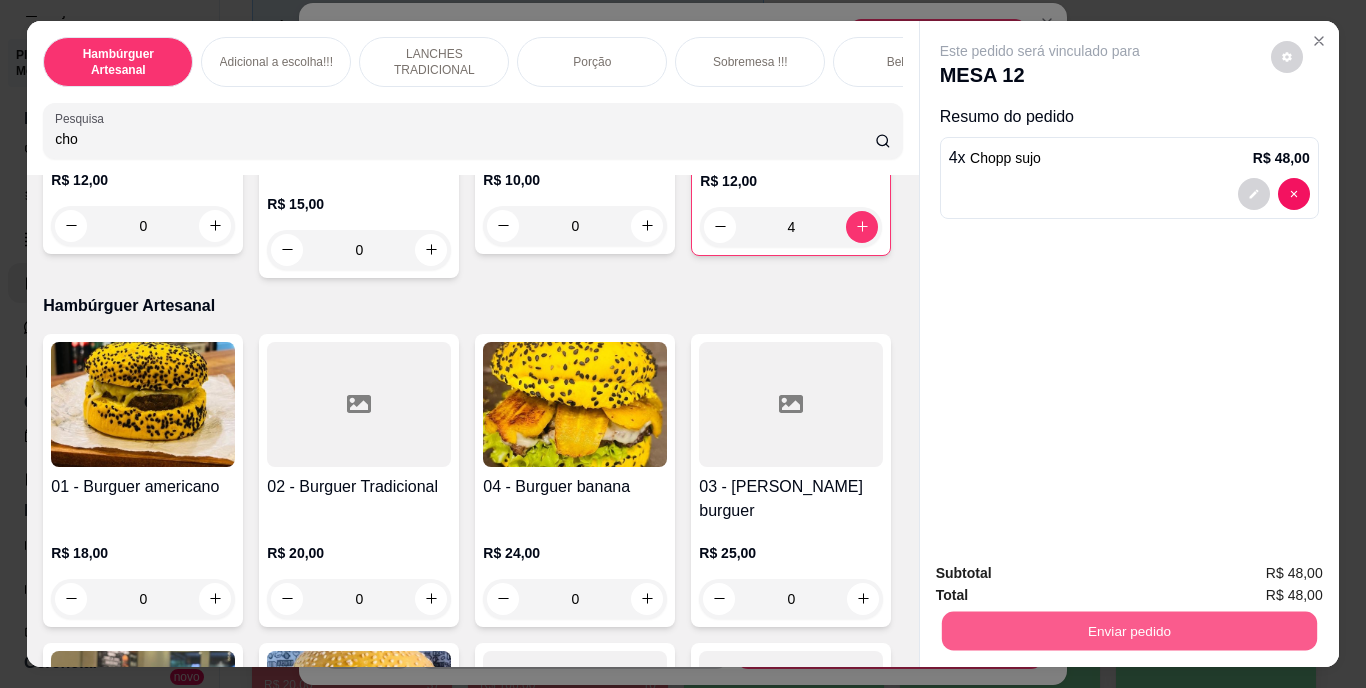 click on "Enviar pedido" at bounding box center [1128, 631] 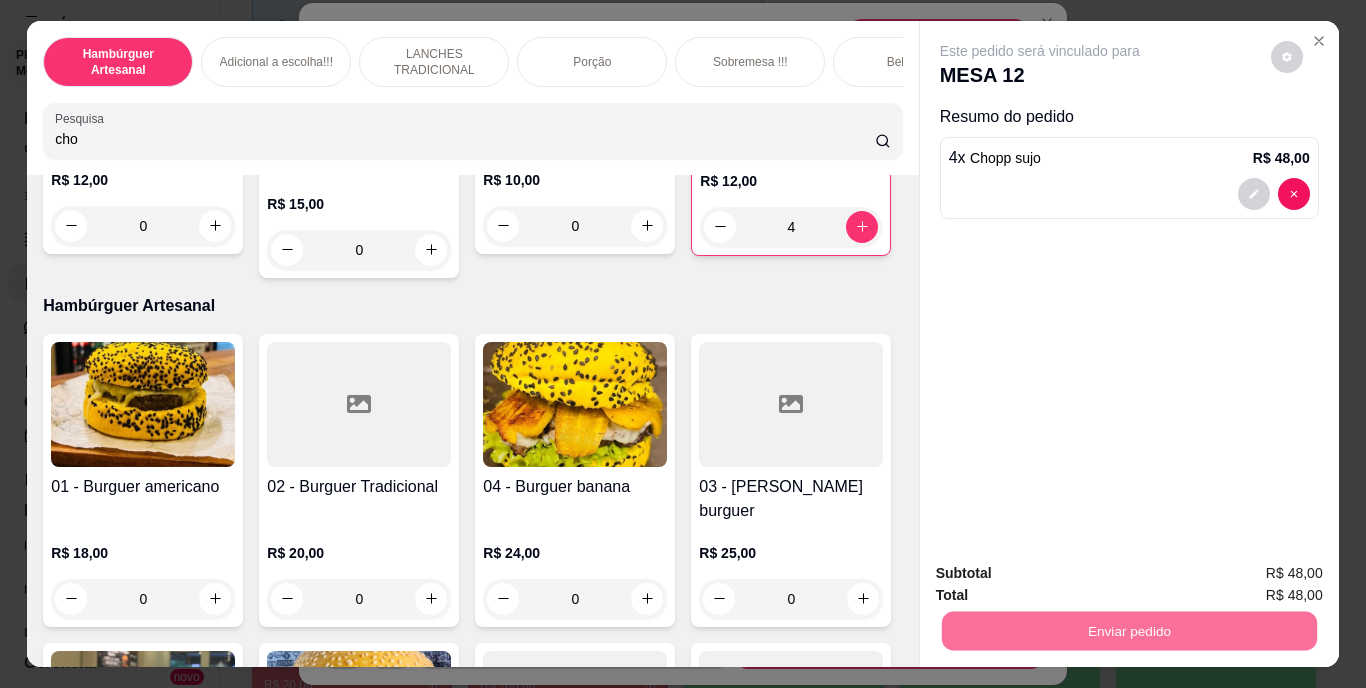 click on "Não registrar e enviar pedido" at bounding box center [1063, 574] 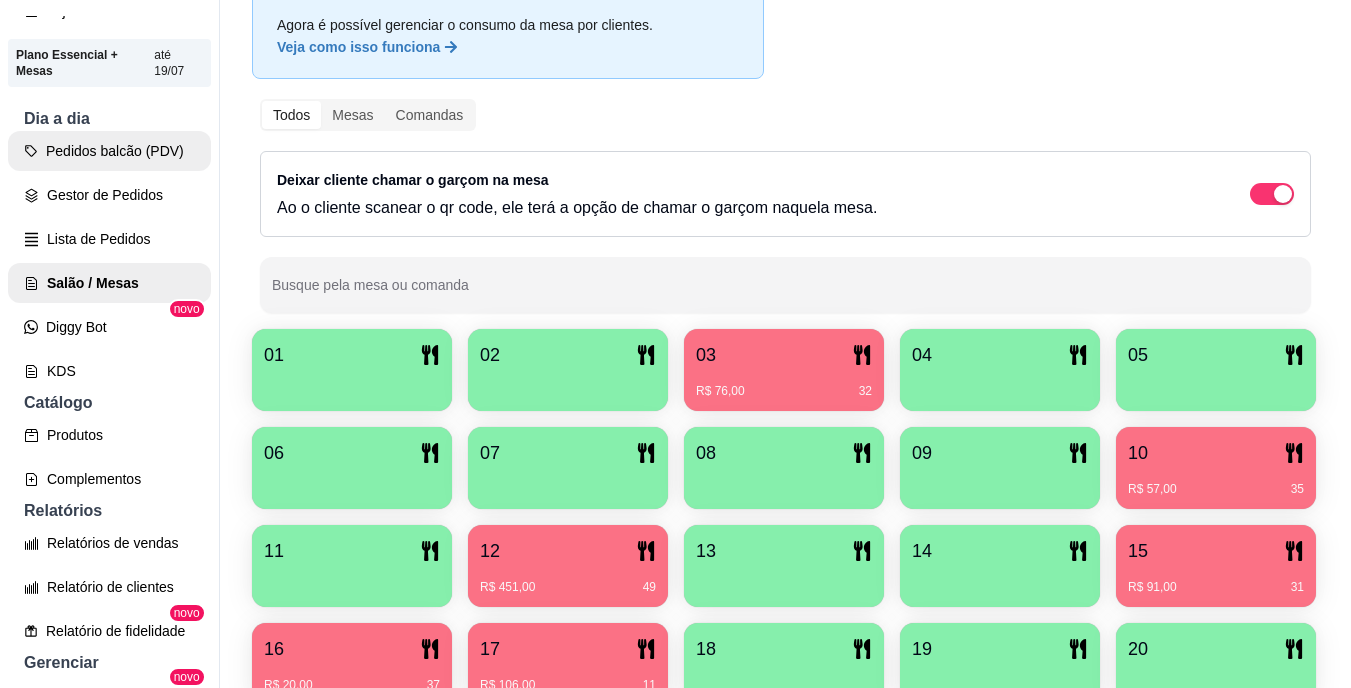 click on "Pedidos balcão (PDV)" at bounding box center (109, 151) 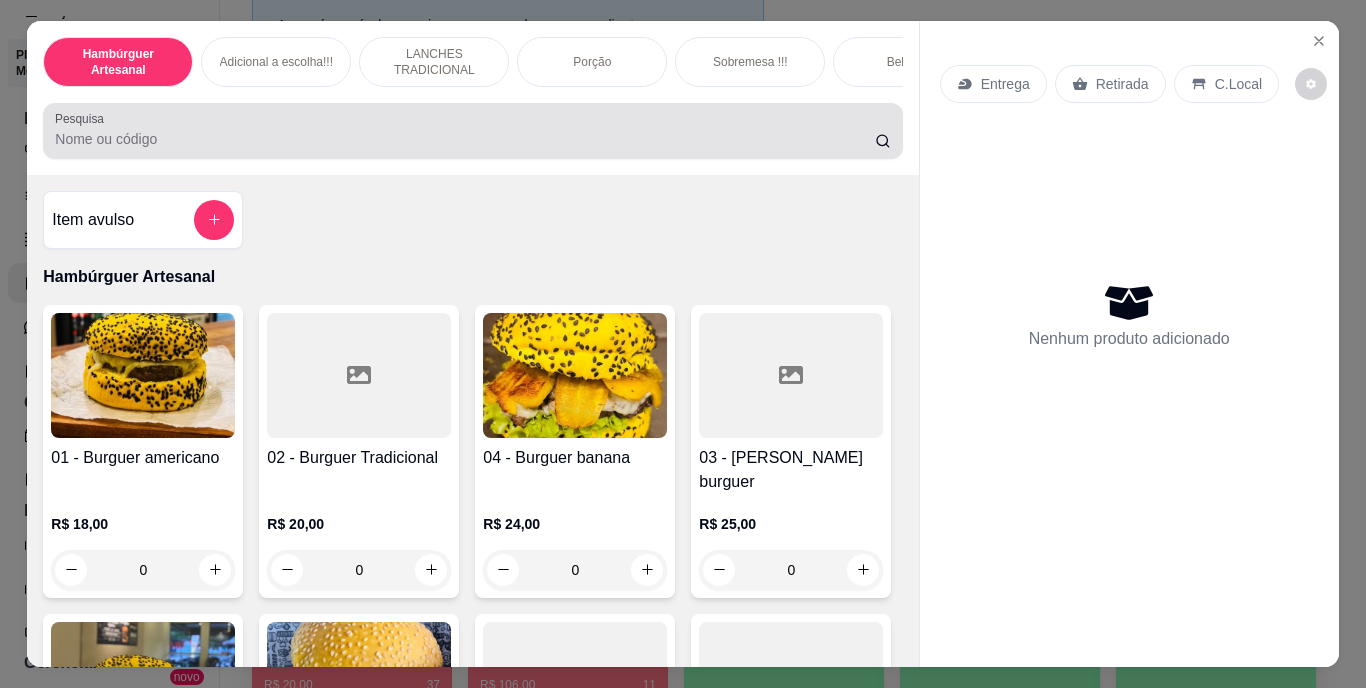 click on "Pesquisa" at bounding box center (465, 139) 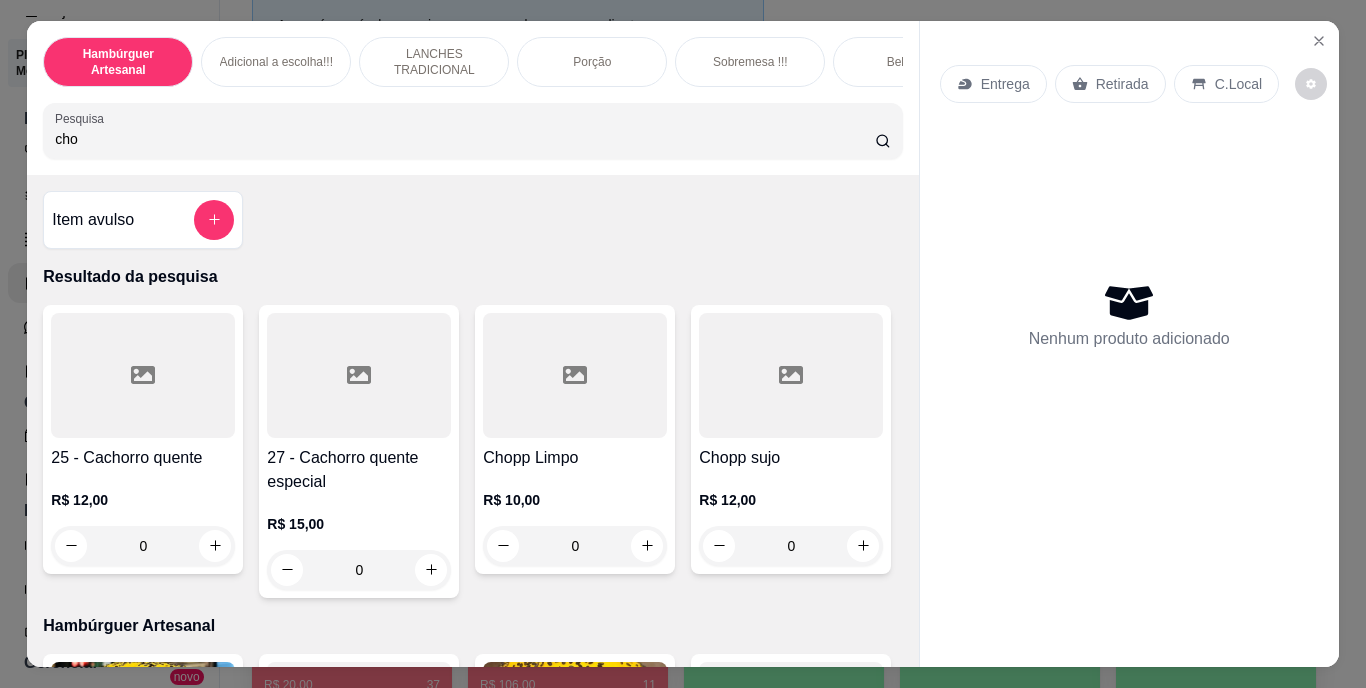 type on "cho" 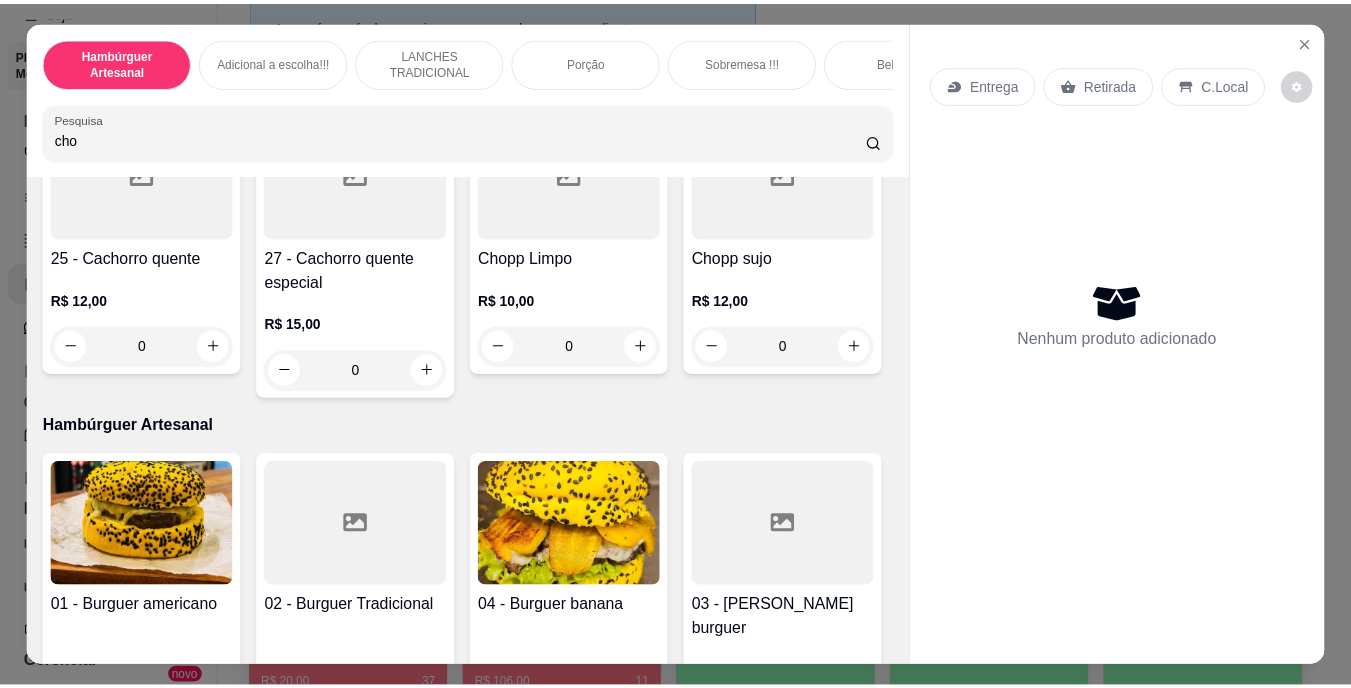 scroll, scrollTop: 240, scrollLeft: 0, axis: vertical 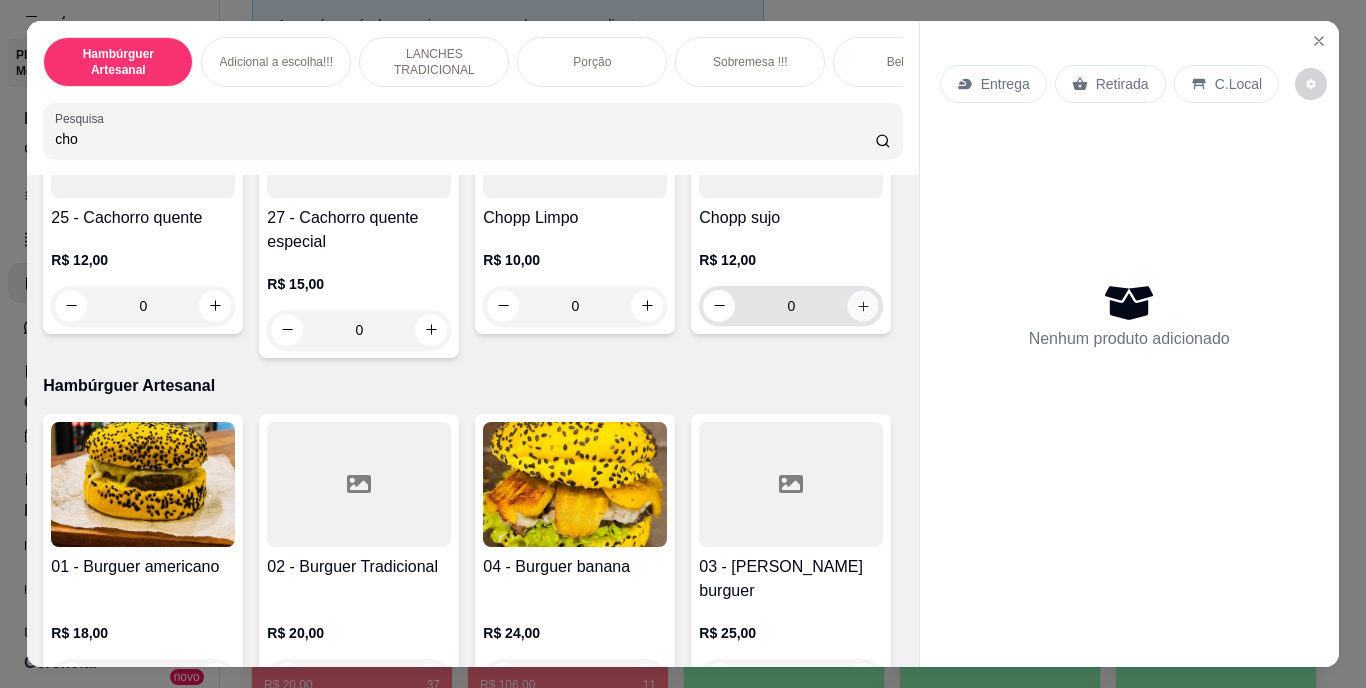 click at bounding box center [863, 305] 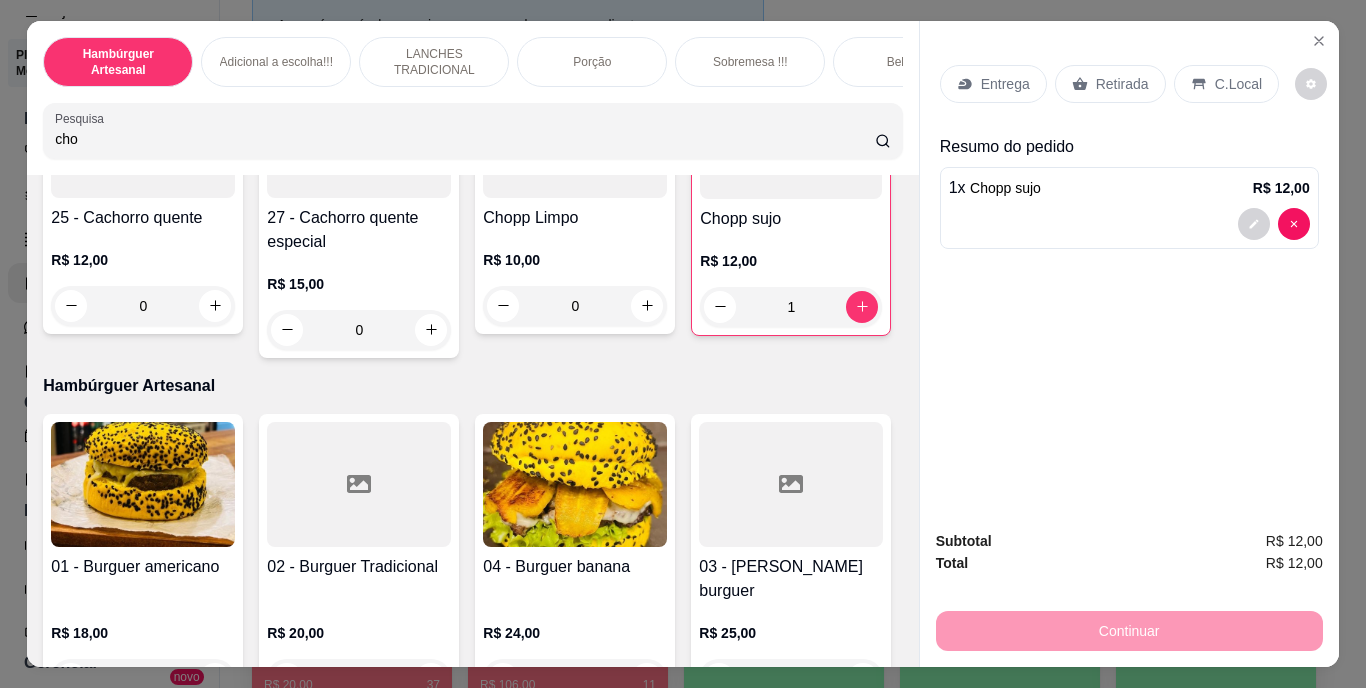 click on "Retirada" at bounding box center [1122, 84] 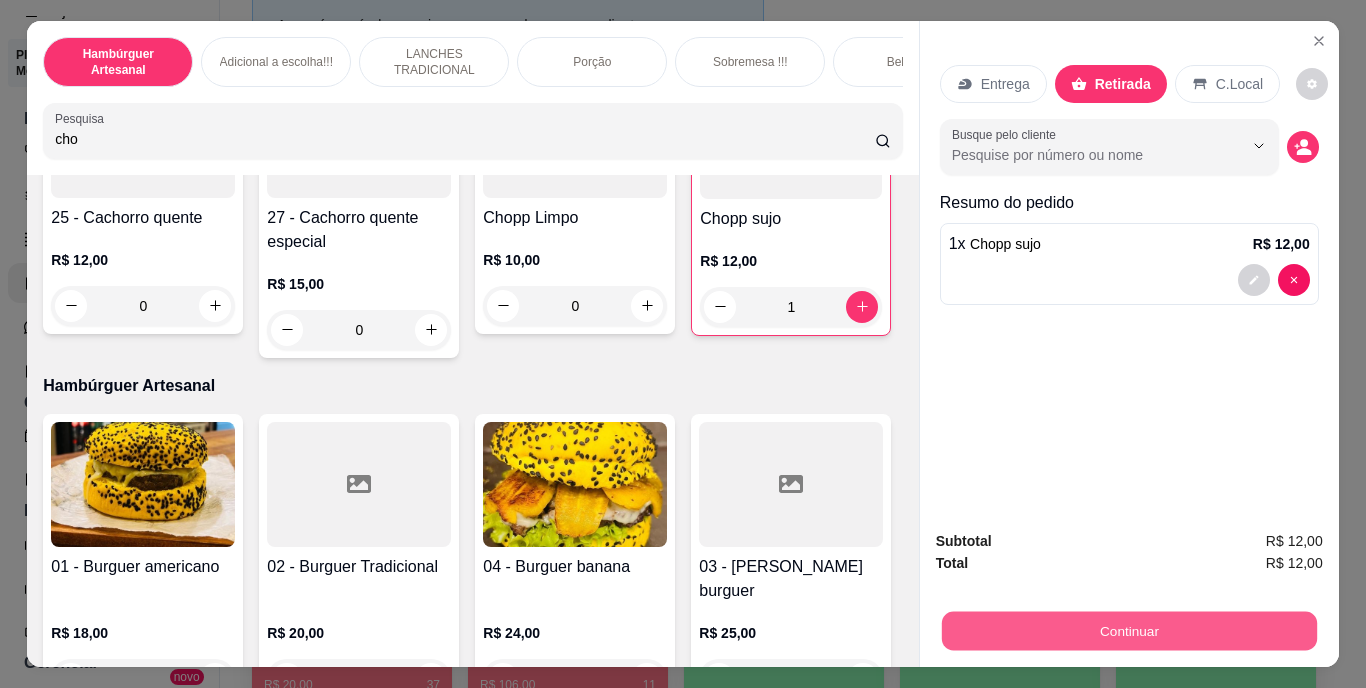 click on "Continuar" at bounding box center [1128, 631] 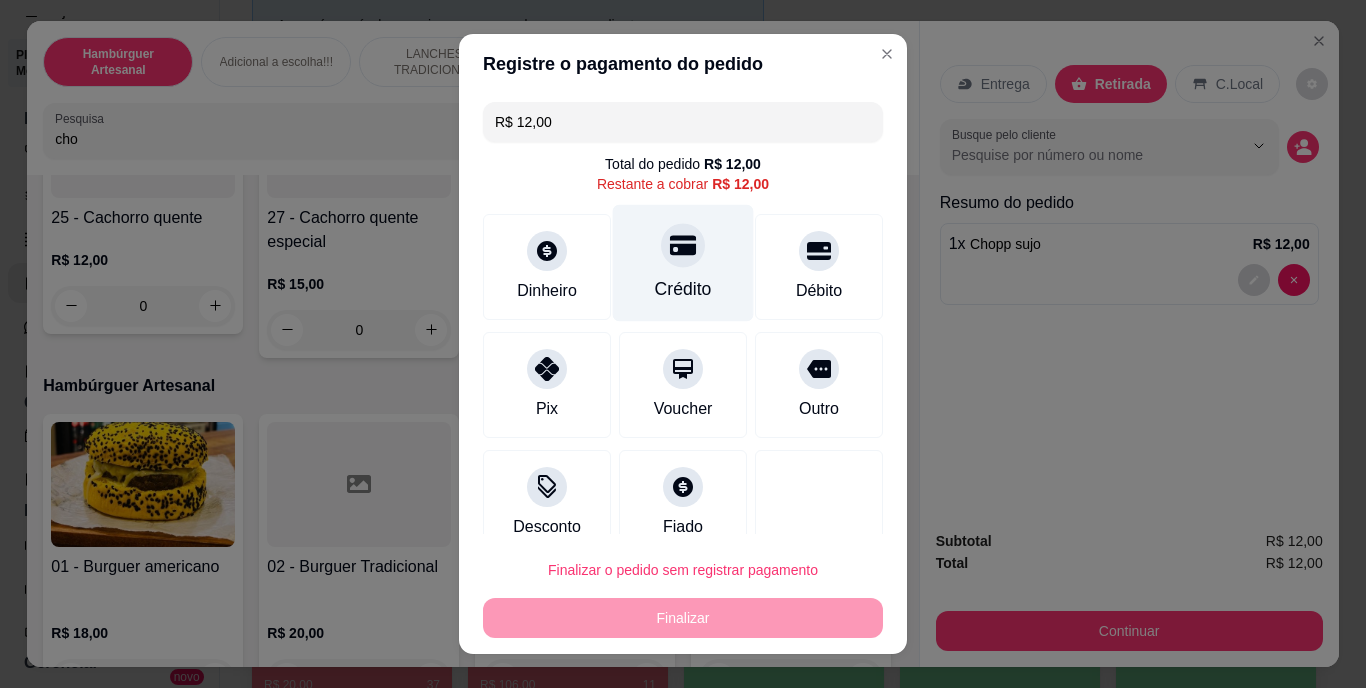 click at bounding box center [683, 246] 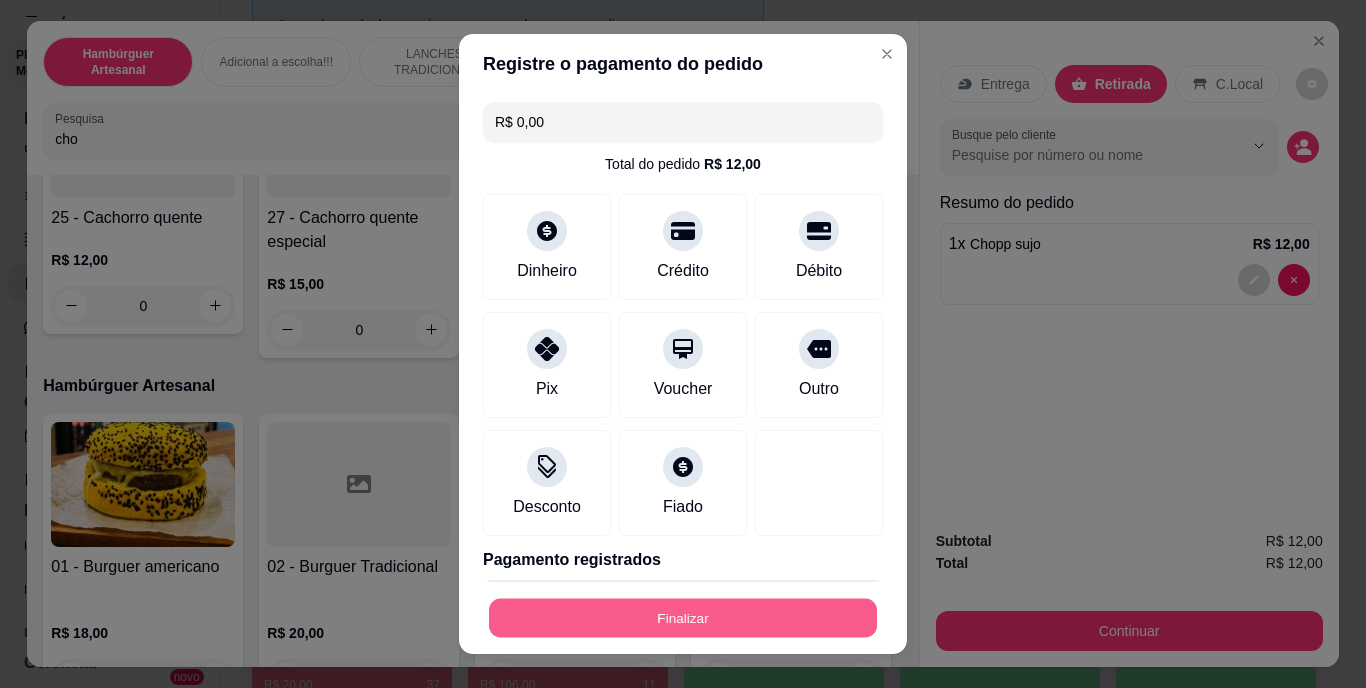 click on "Finalizar" at bounding box center [683, 617] 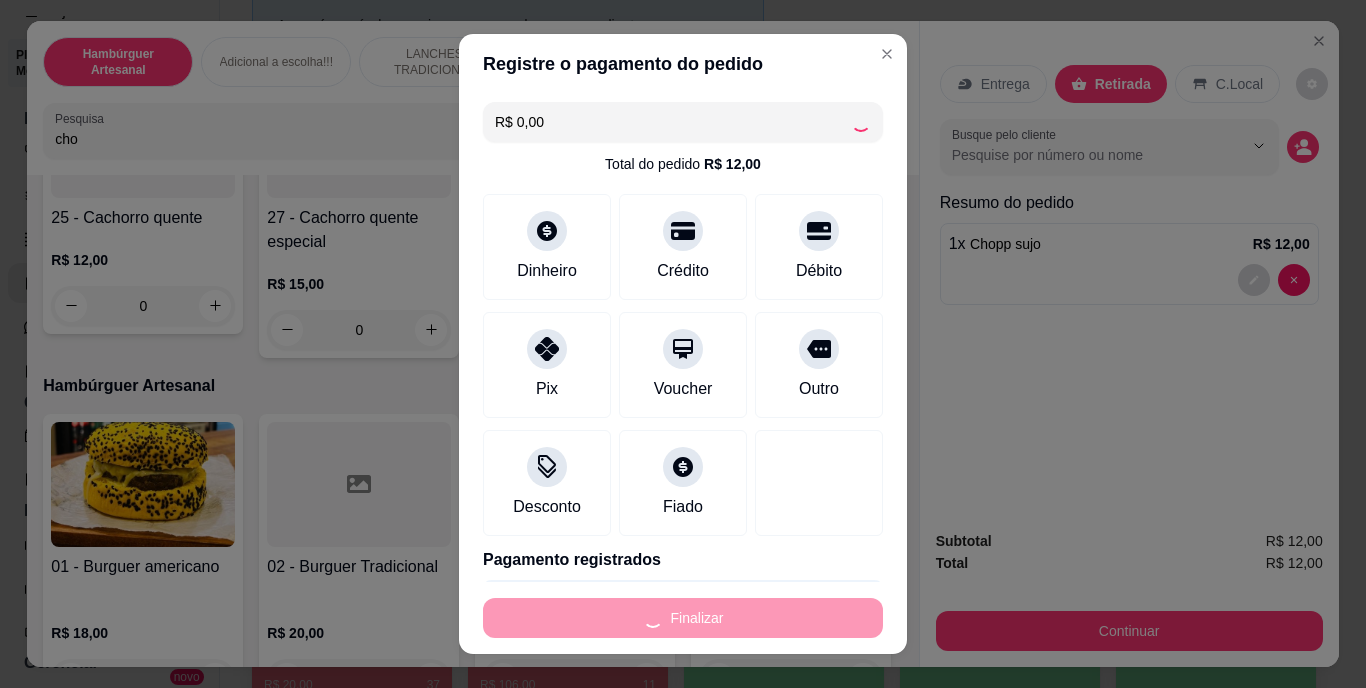 type on "0" 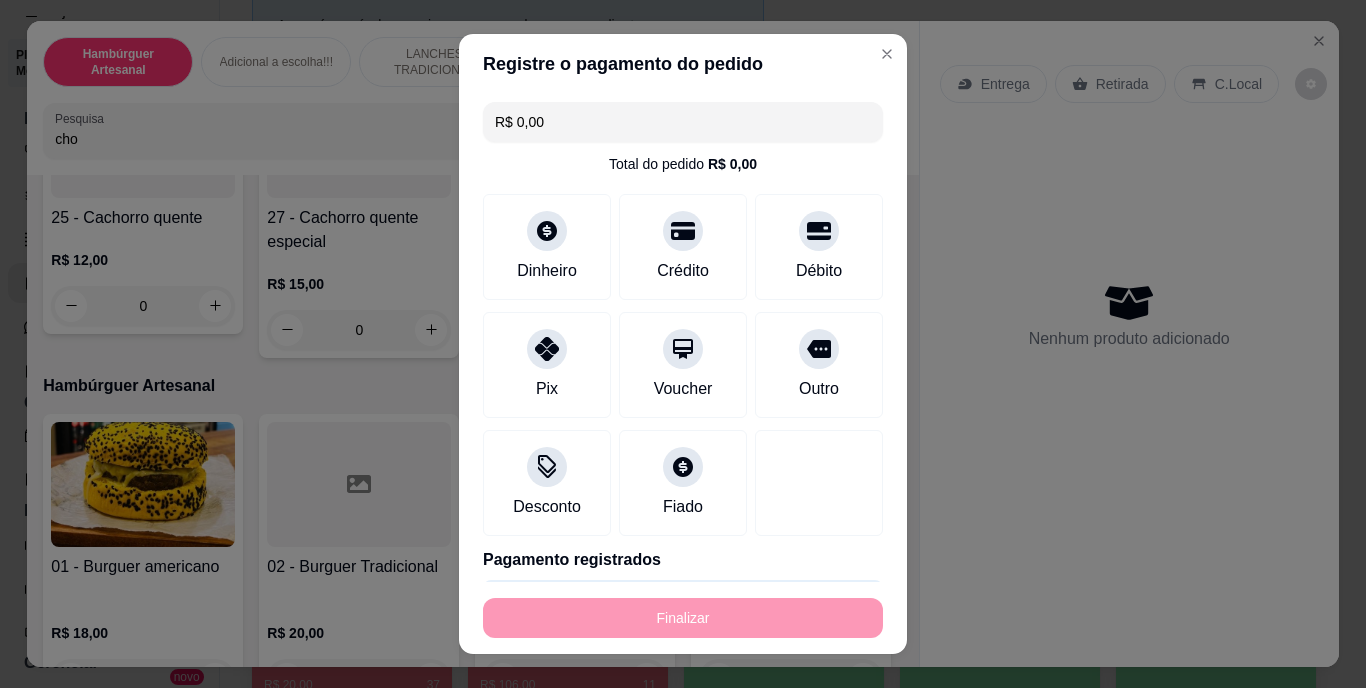 type on "-R$ 12,00" 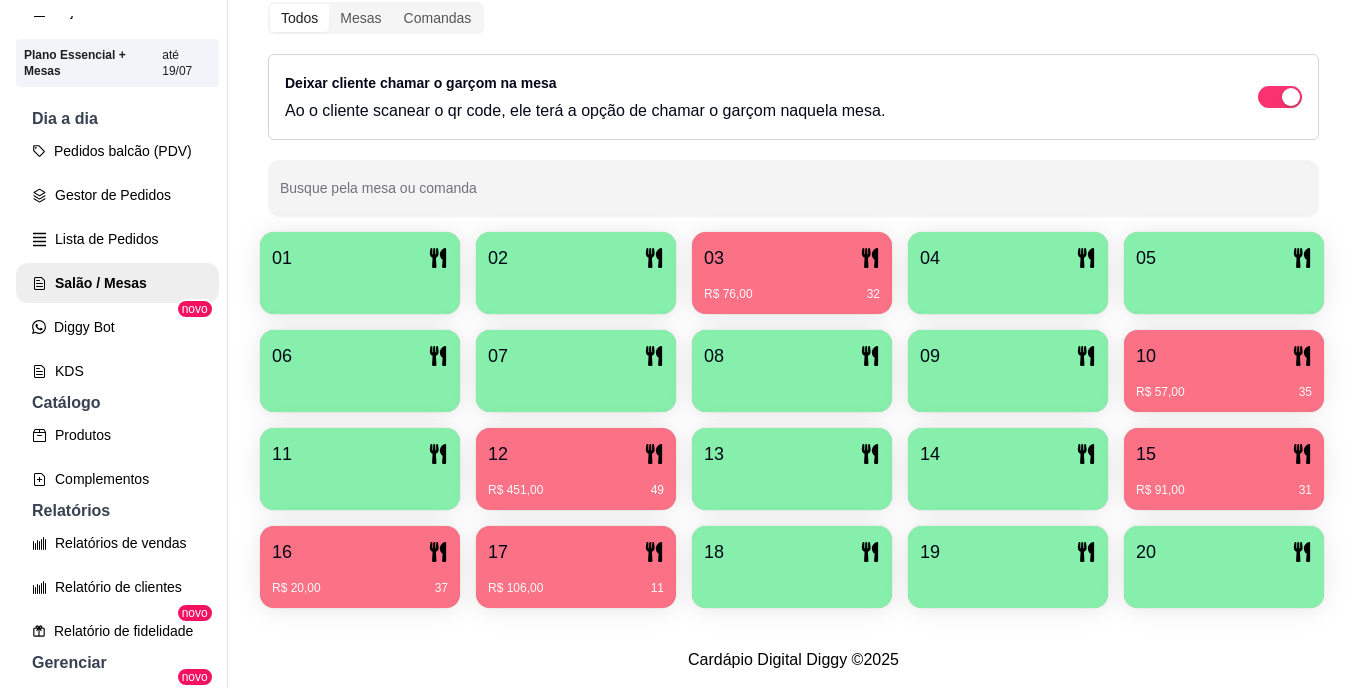 scroll, scrollTop: 328, scrollLeft: 0, axis: vertical 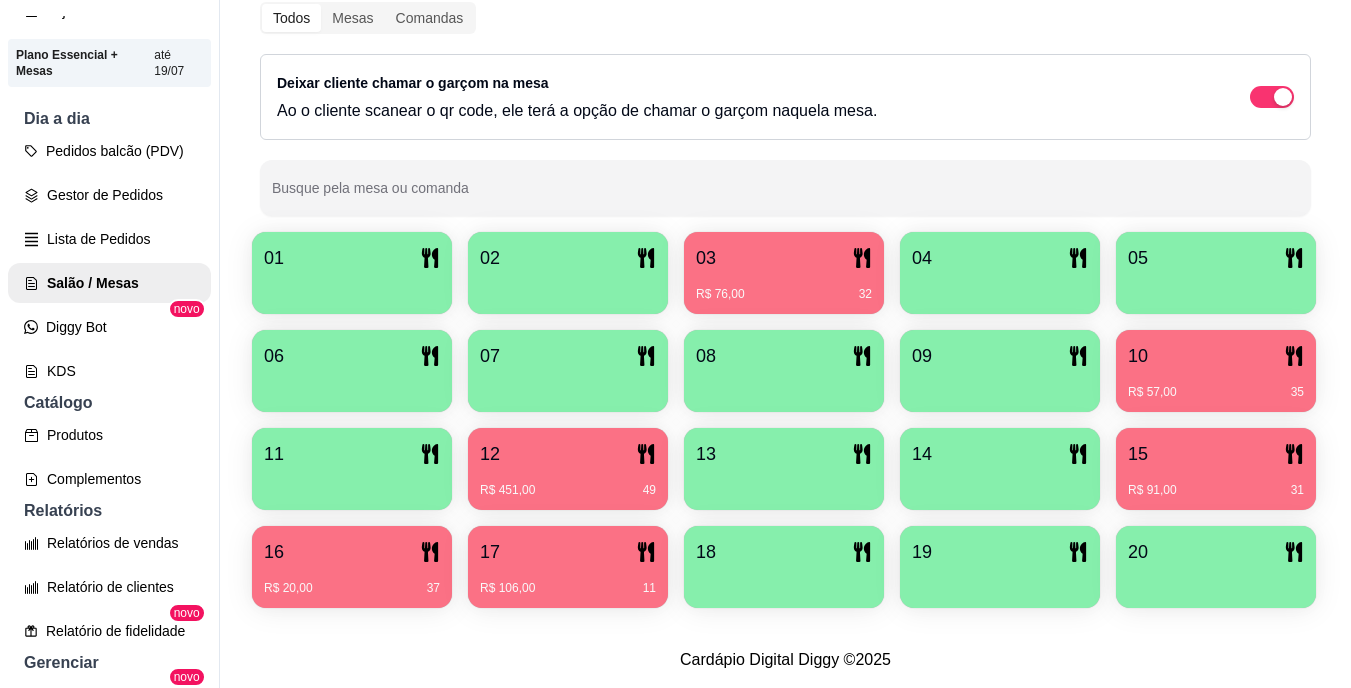 click on "R$ 57,00 35" at bounding box center [1216, 385] 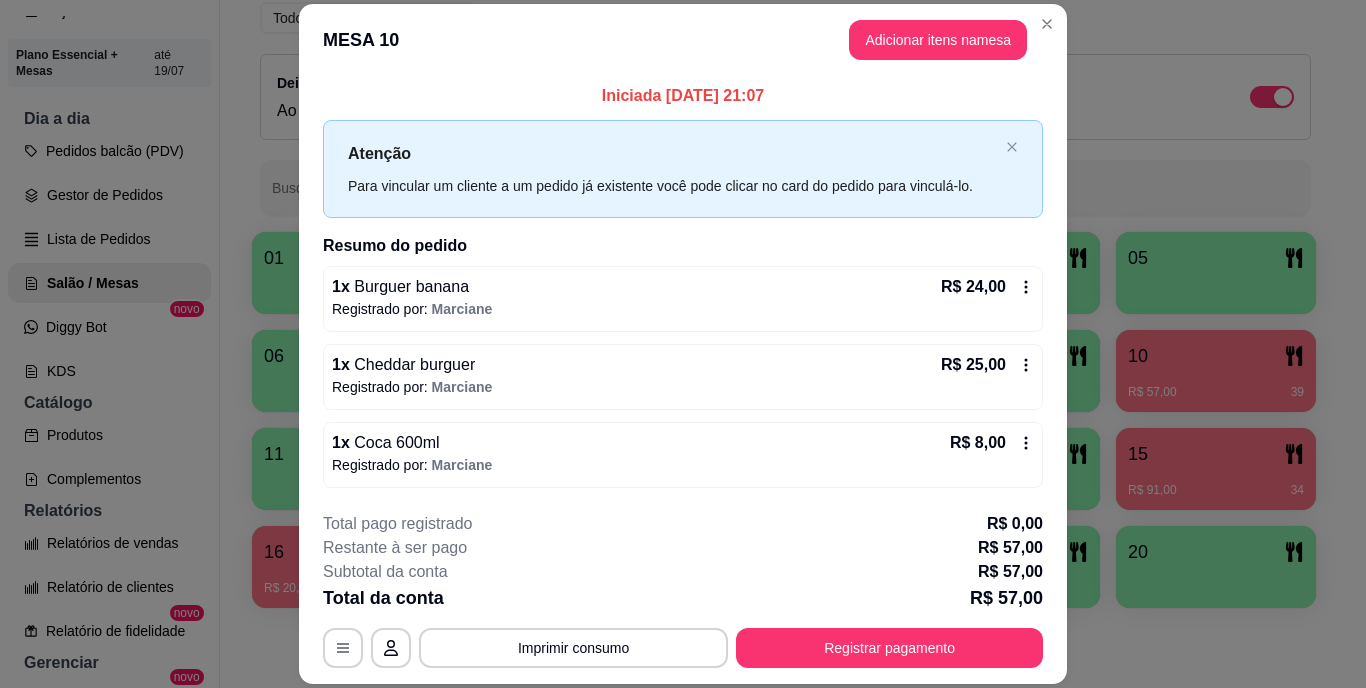 scroll, scrollTop: 60, scrollLeft: 0, axis: vertical 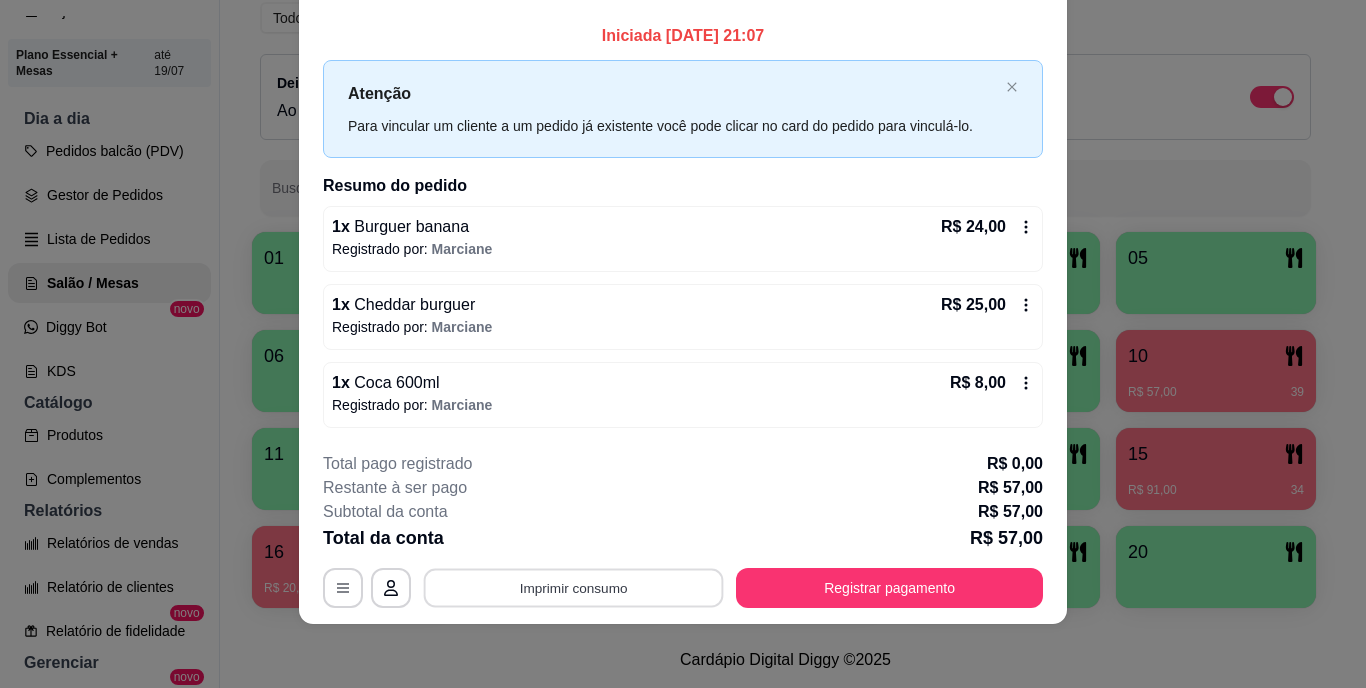 click on "Imprimir consumo" at bounding box center [574, 587] 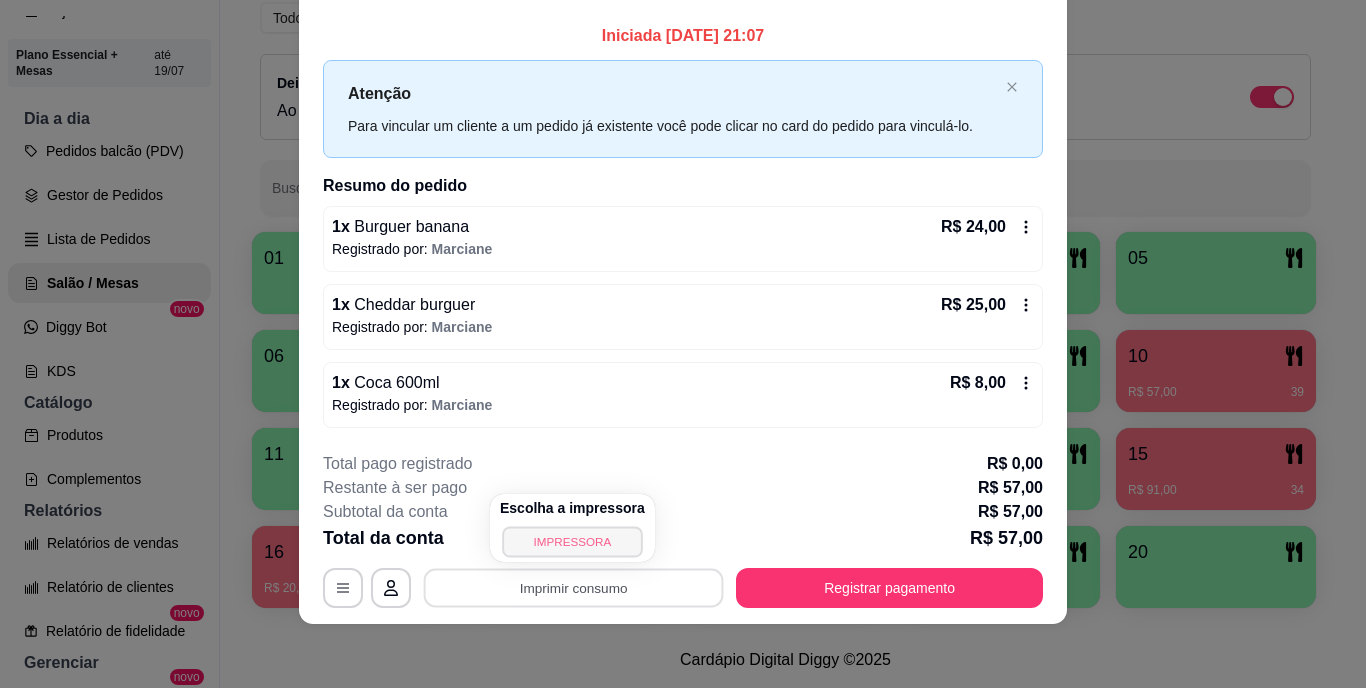 click on "IMPRESSORA" at bounding box center (572, 541) 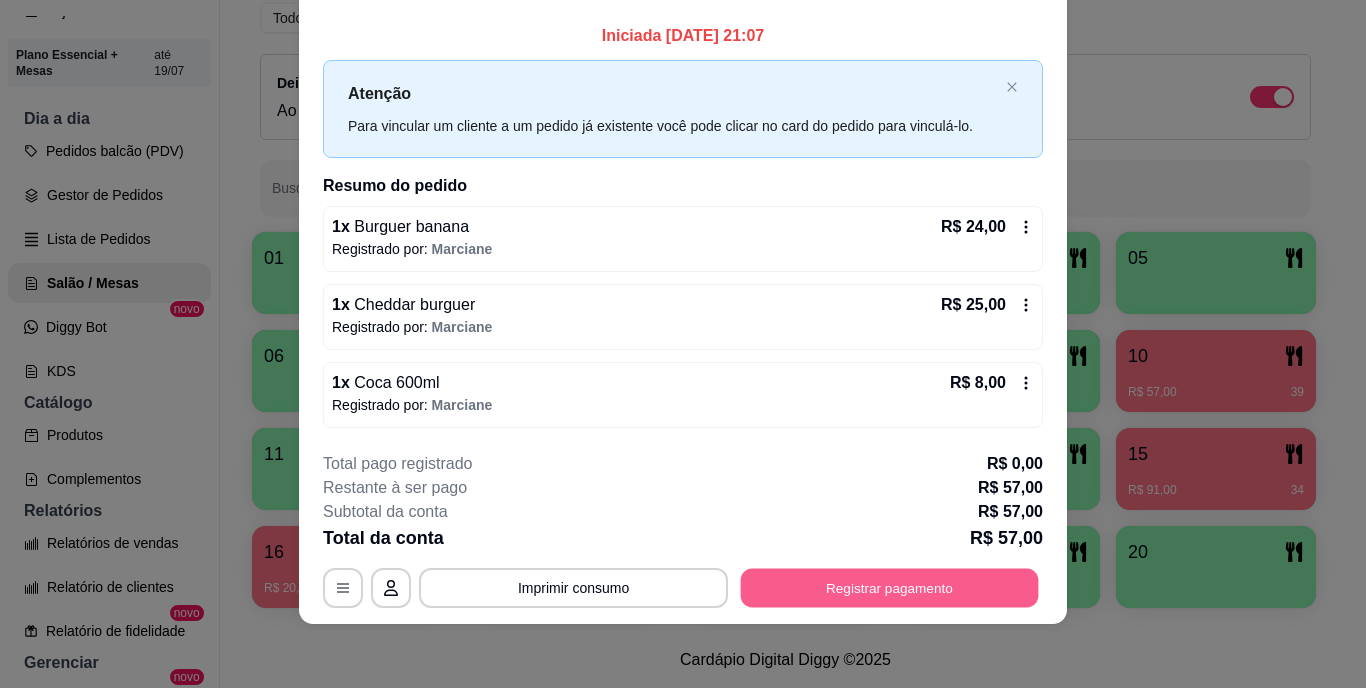 click on "Registrar pagamento" at bounding box center (890, 587) 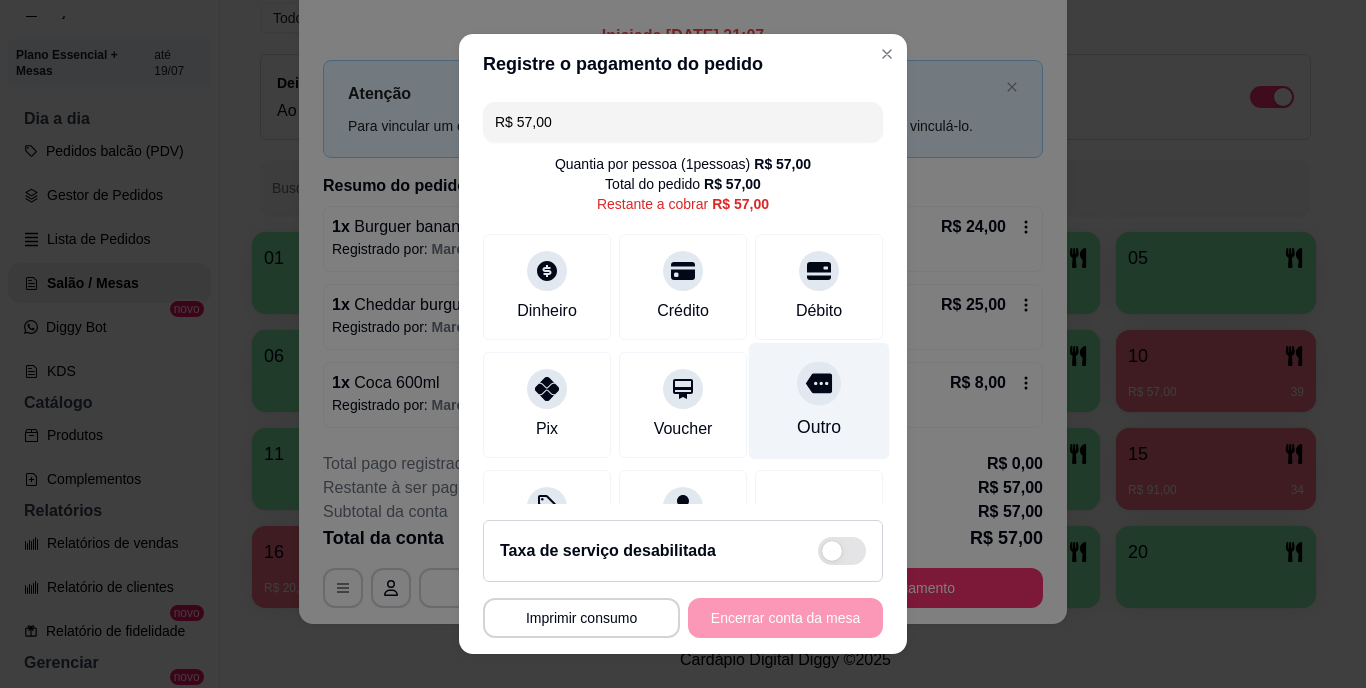 click on "Outro" at bounding box center [819, 428] 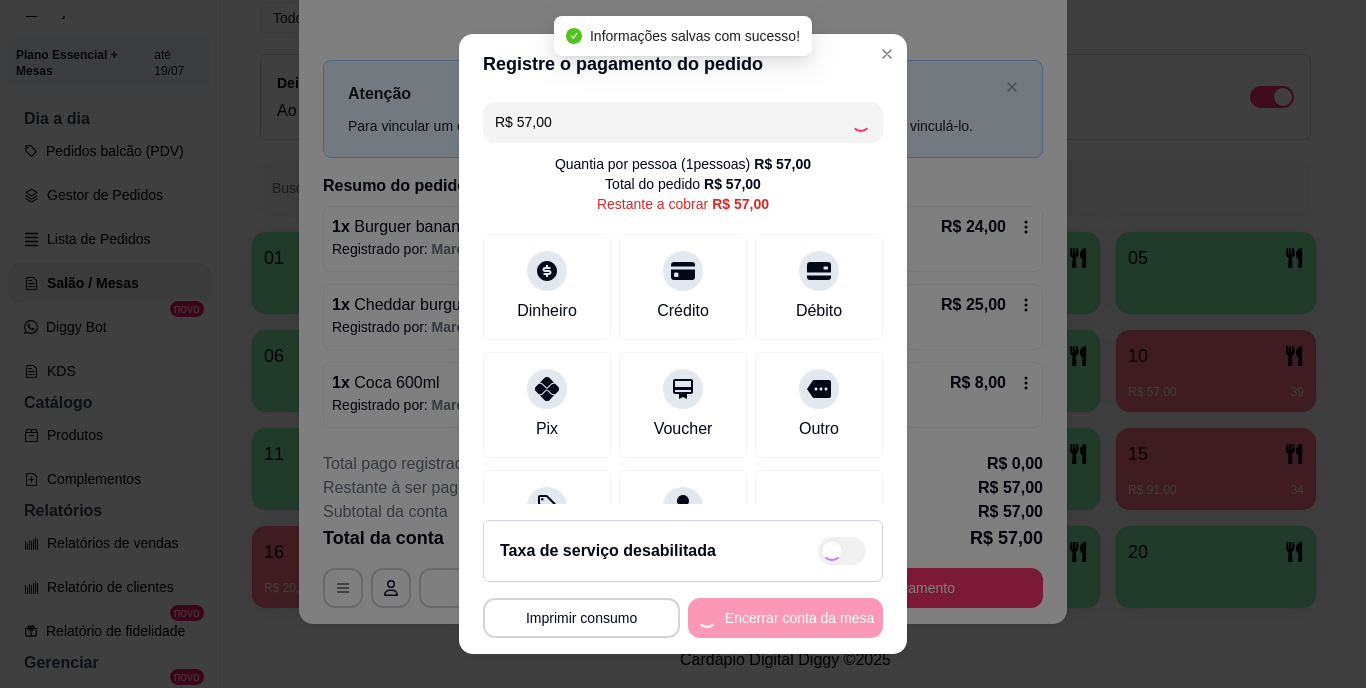 type on "R$ 0,00" 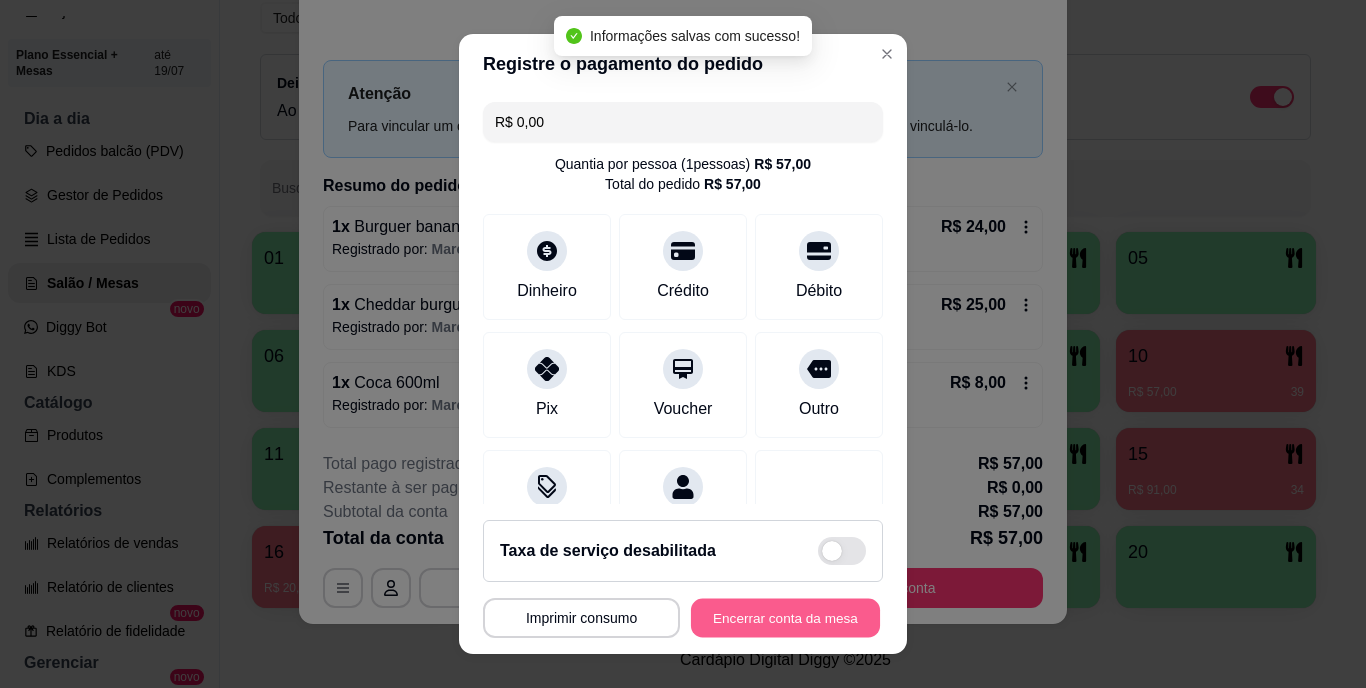 click on "Encerrar conta da mesa" at bounding box center [785, 617] 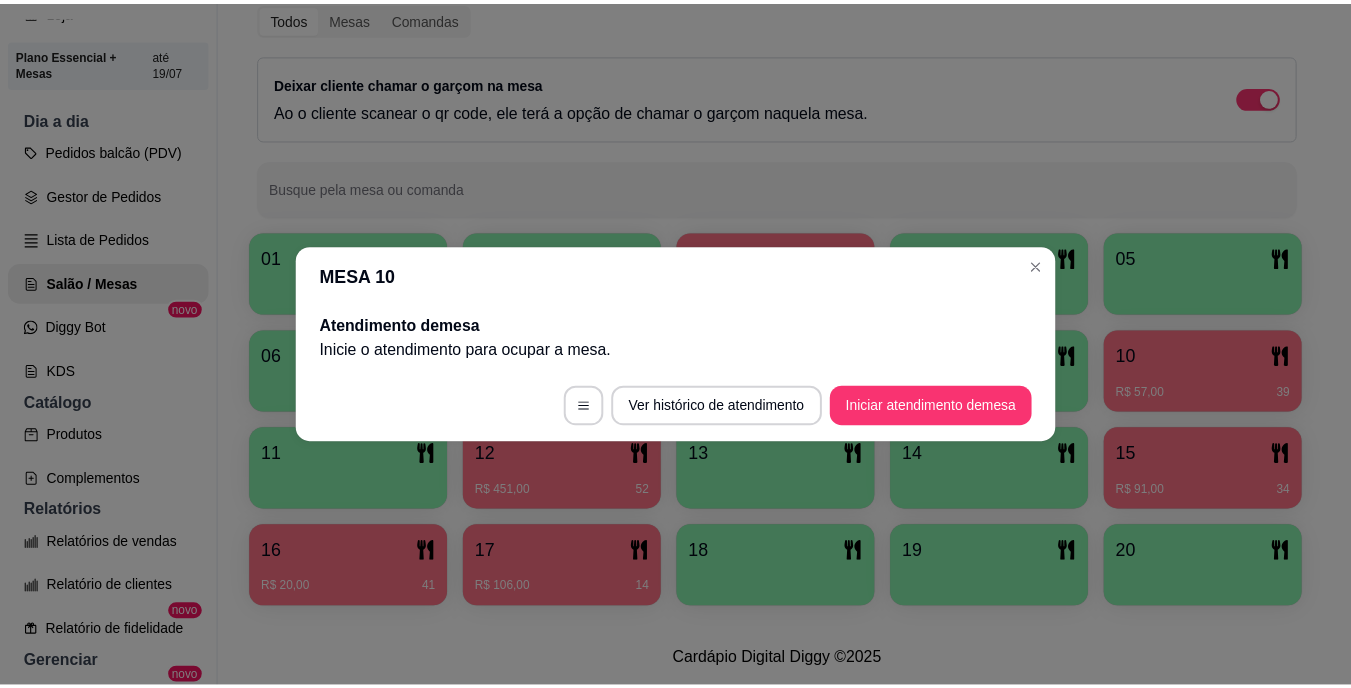 scroll, scrollTop: 0, scrollLeft: 0, axis: both 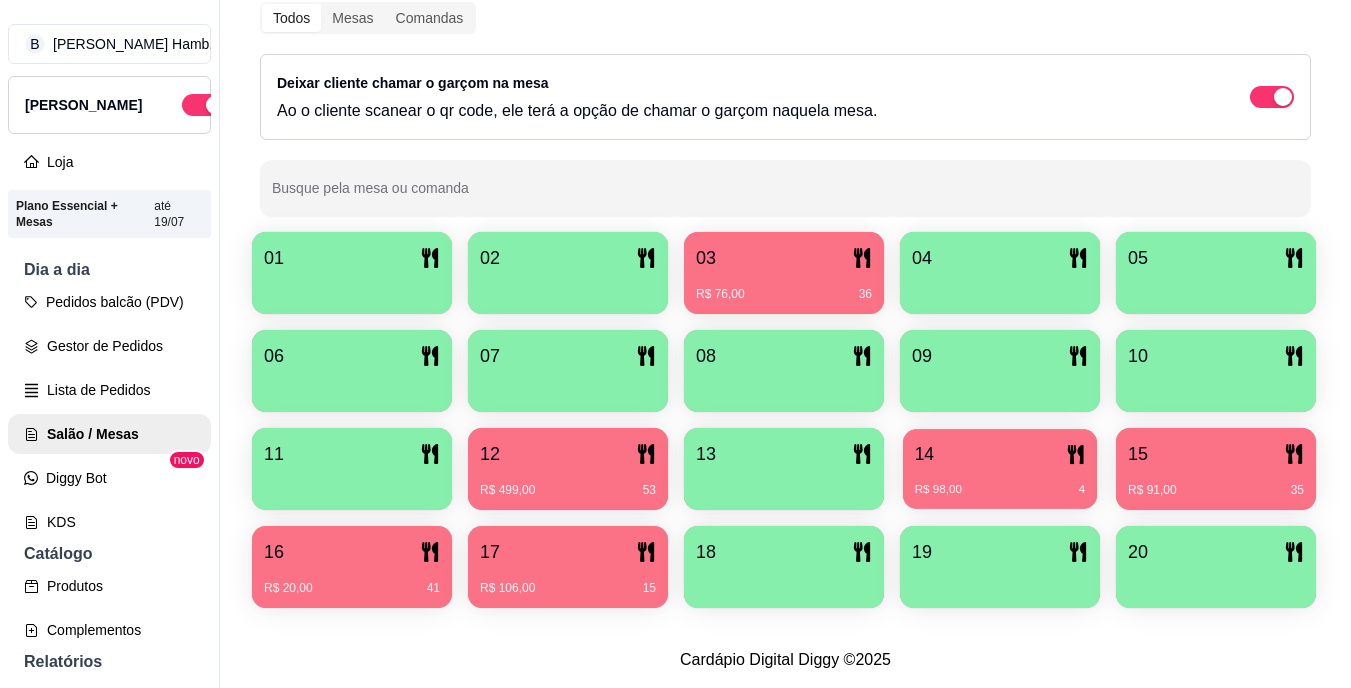 click on "14" at bounding box center [1000, 454] 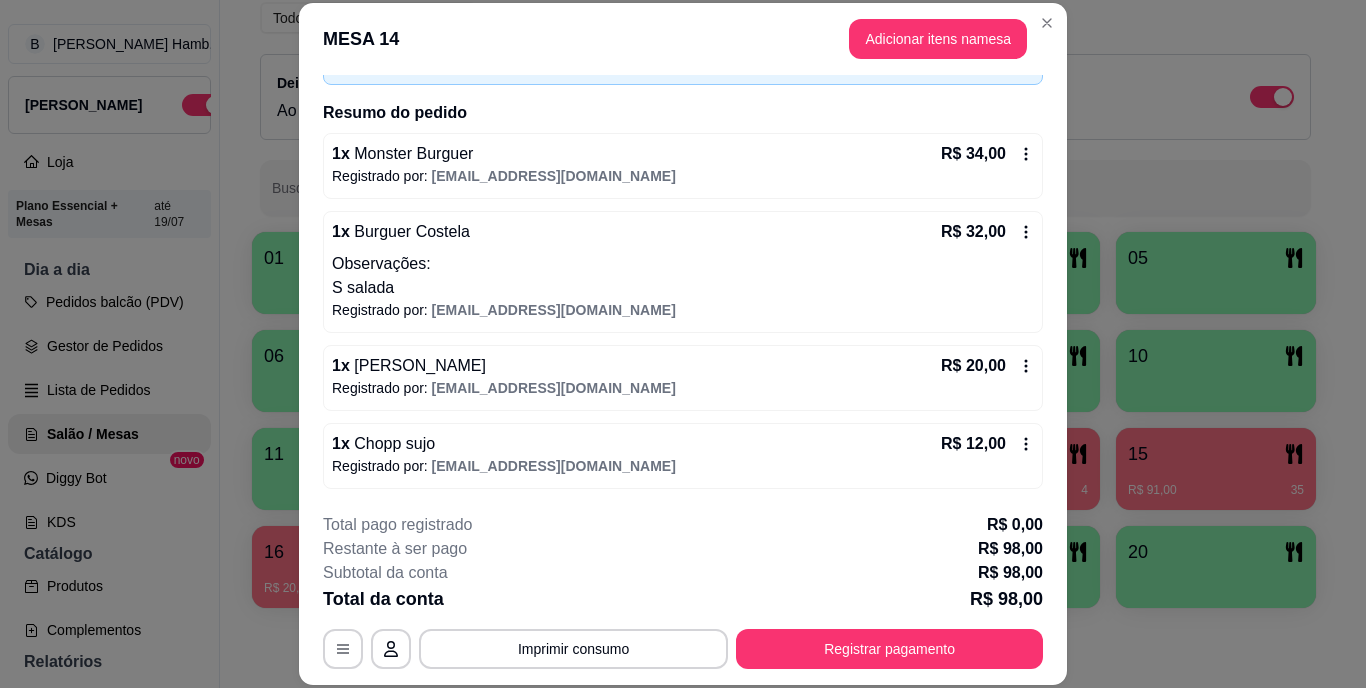 scroll, scrollTop: 132, scrollLeft: 0, axis: vertical 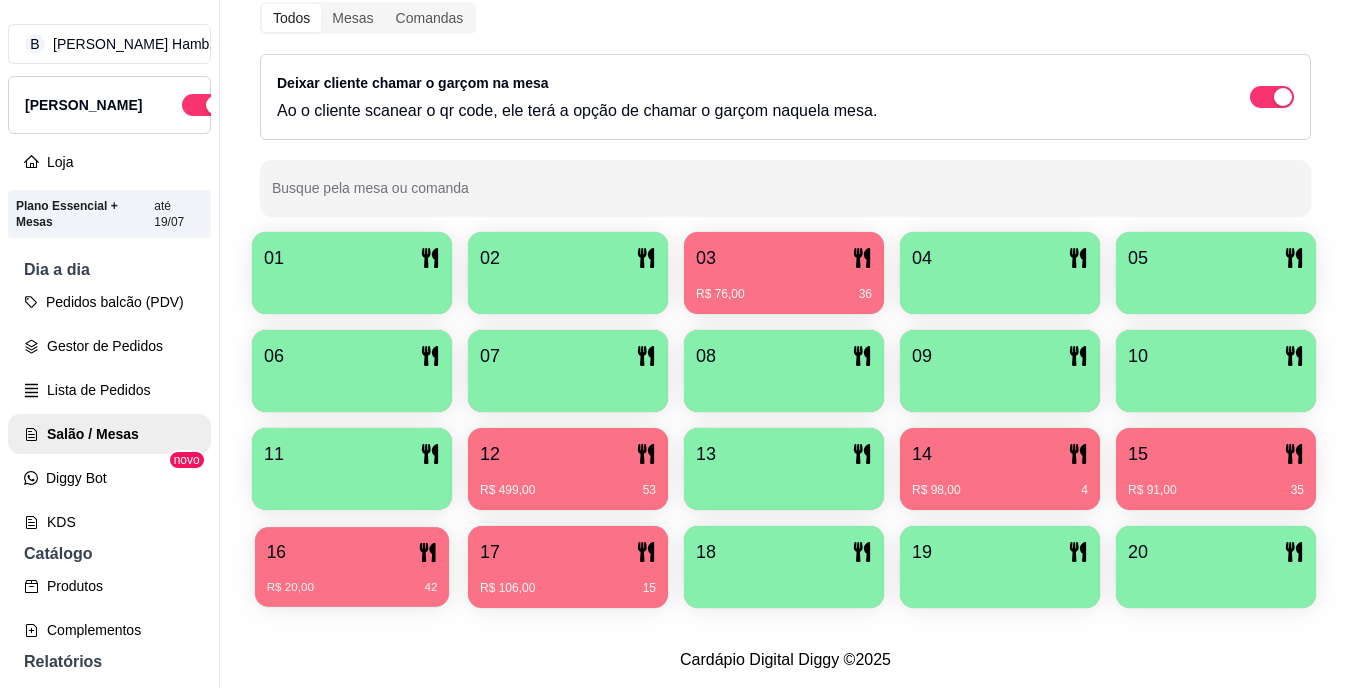 click on "16 R$ 20,00 42" at bounding box center [352, 567] 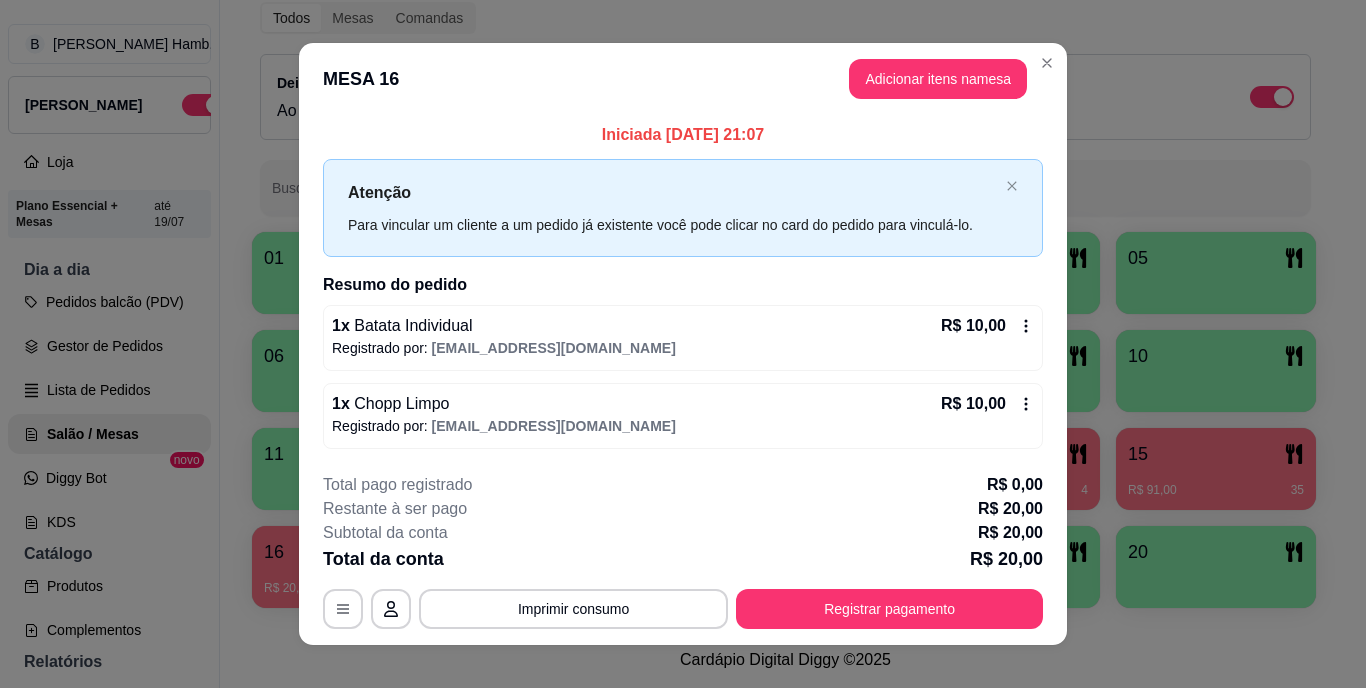 click on "**********" at bounding box center (683, 551) 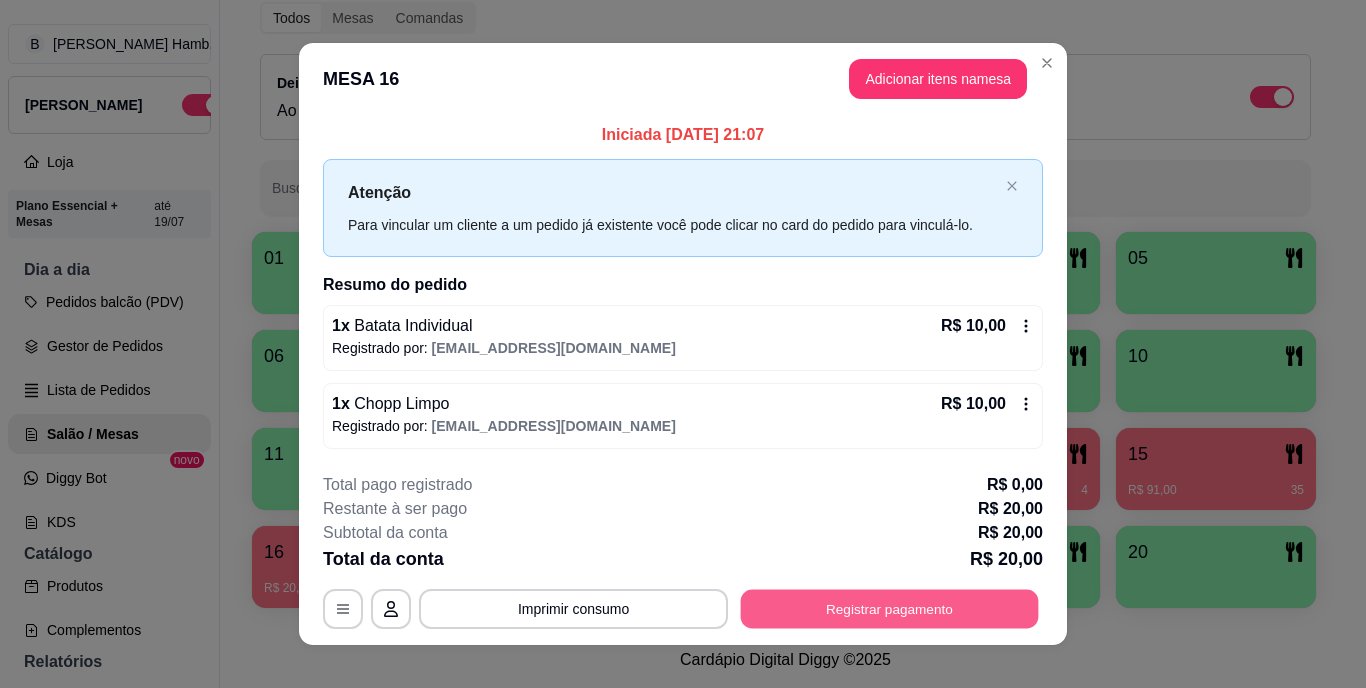 click on "Registrar pagamento" at bounding box center (890, 608) 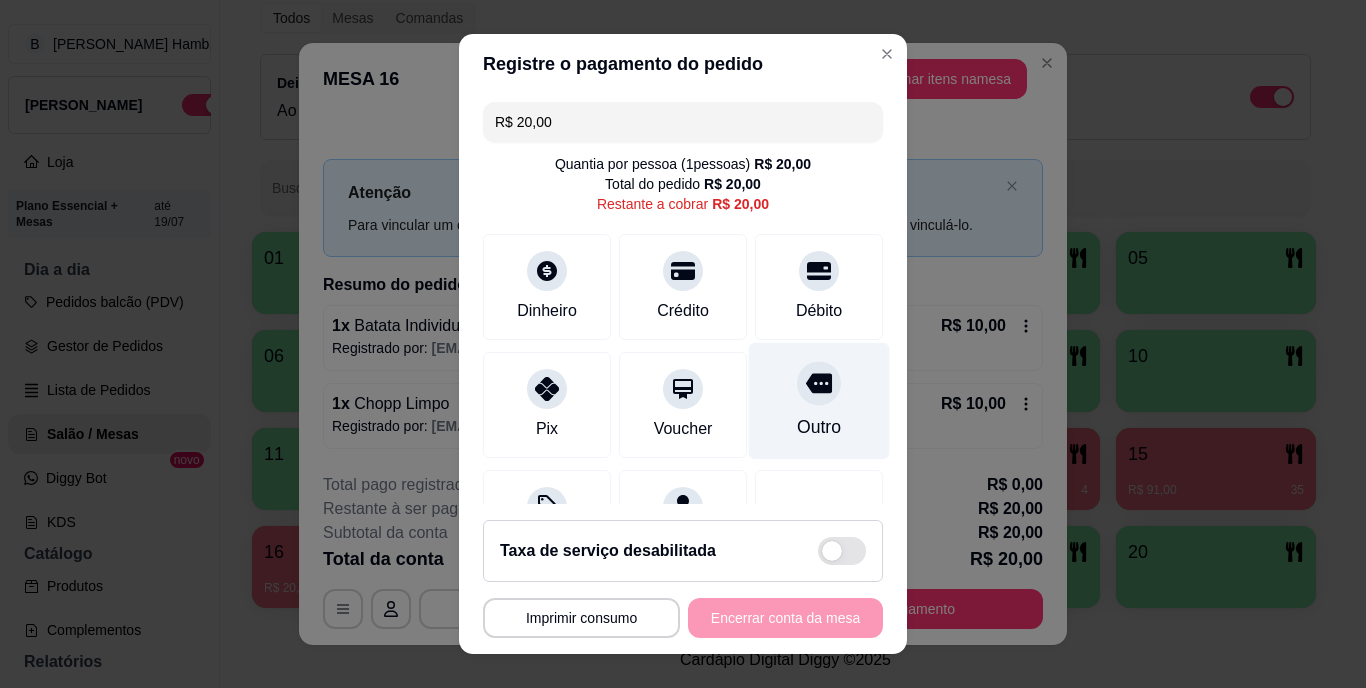 click at bounding box center [819, 384] 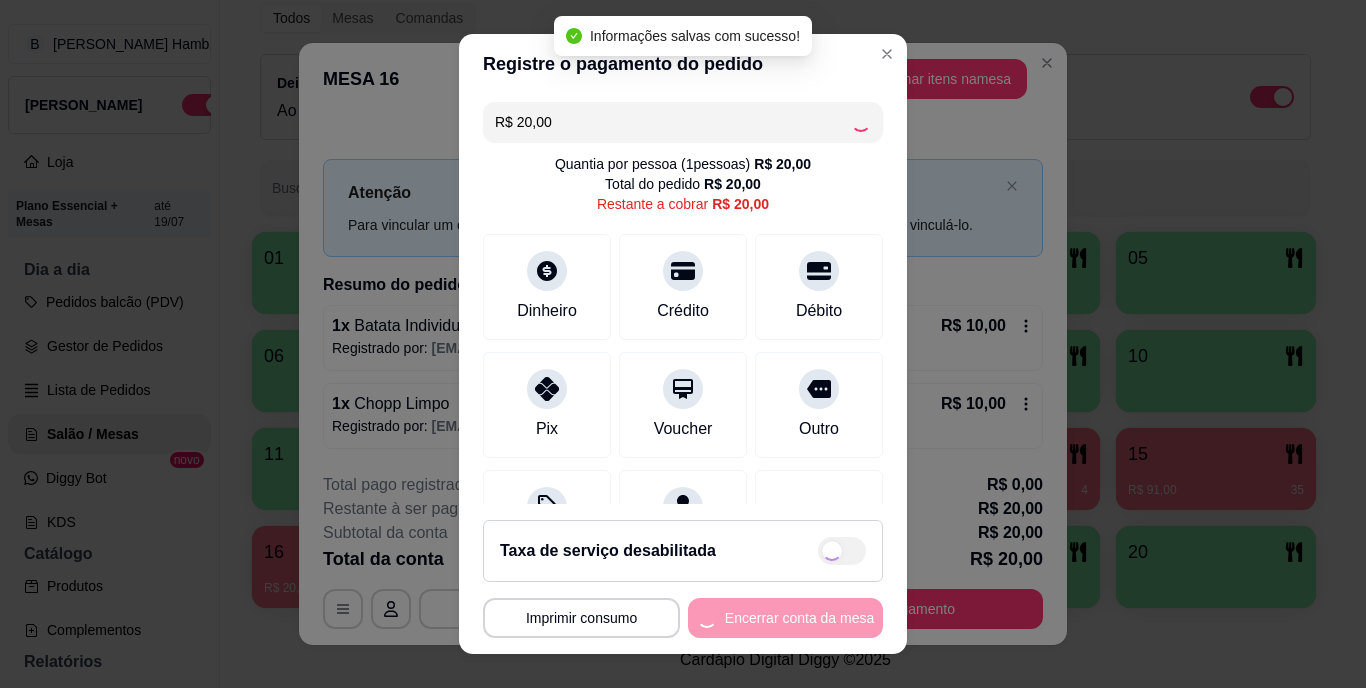 type on "R$ 0,00" 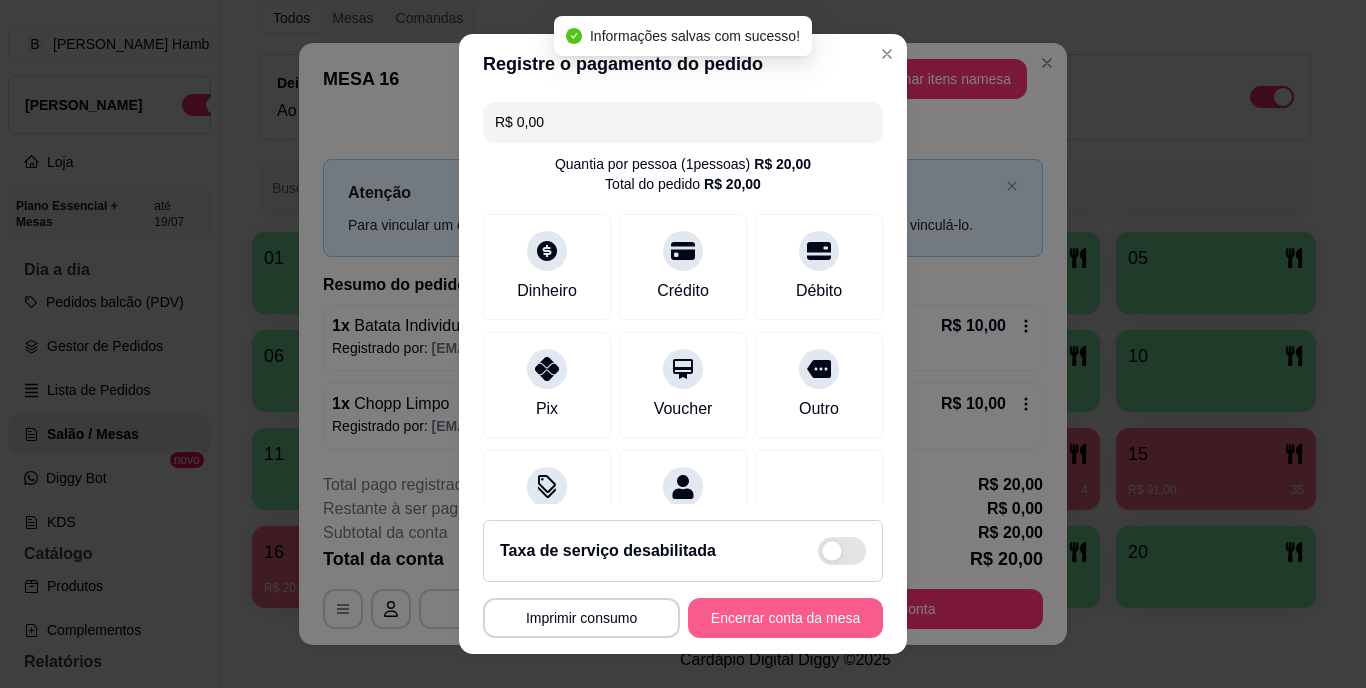 click on "Encerrar conta da mesa" at bounding box center (785, 618) 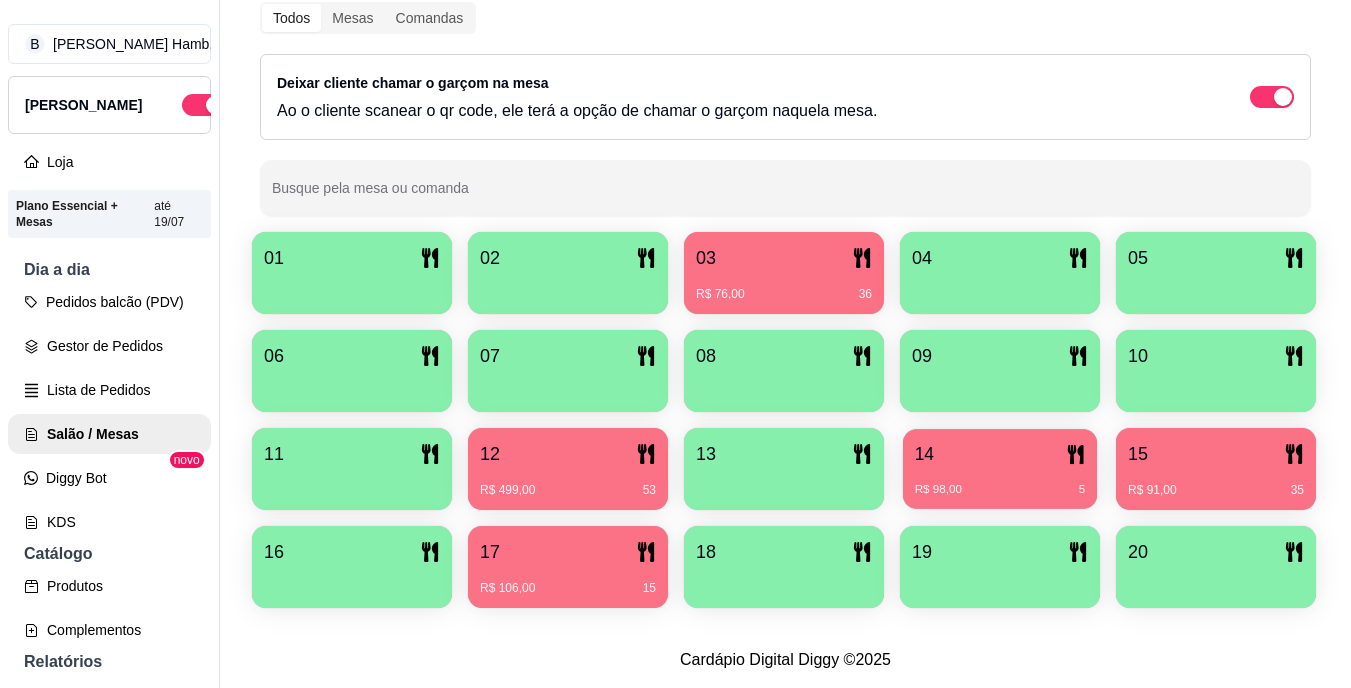 click on "14 R$ 98,00 5" at bounding box center [1000, 469] 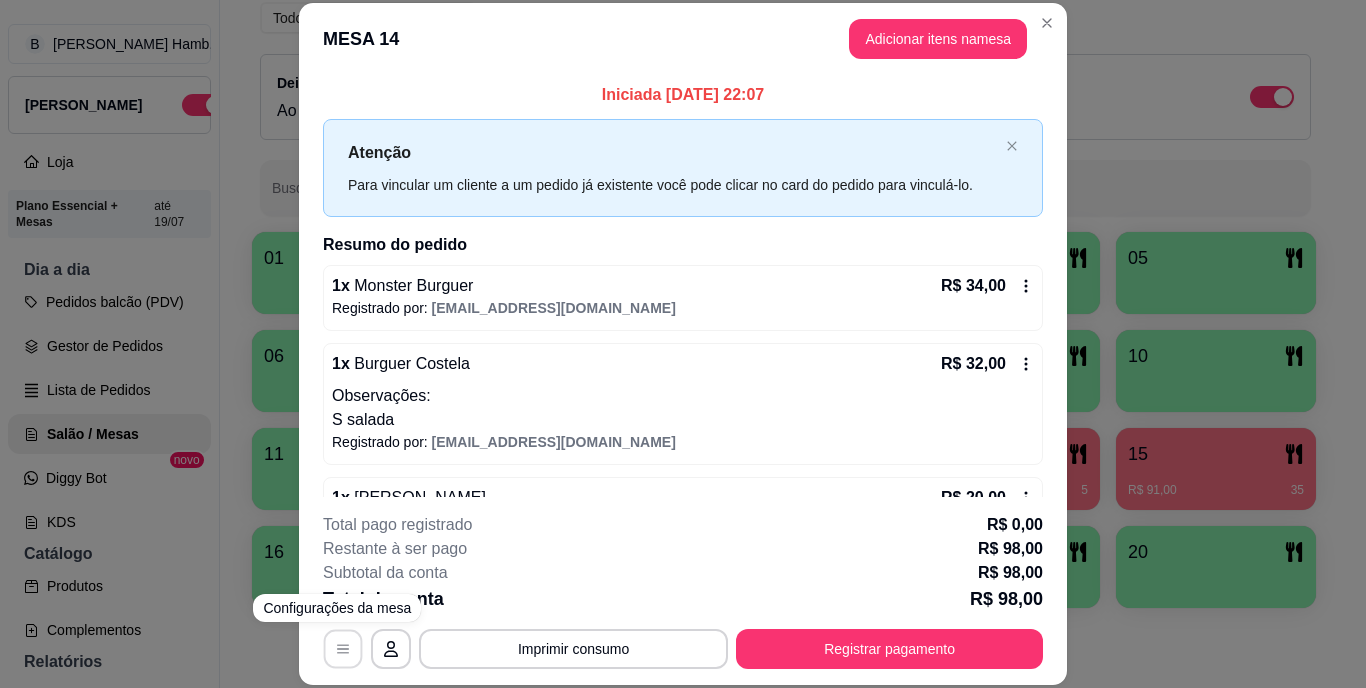 click 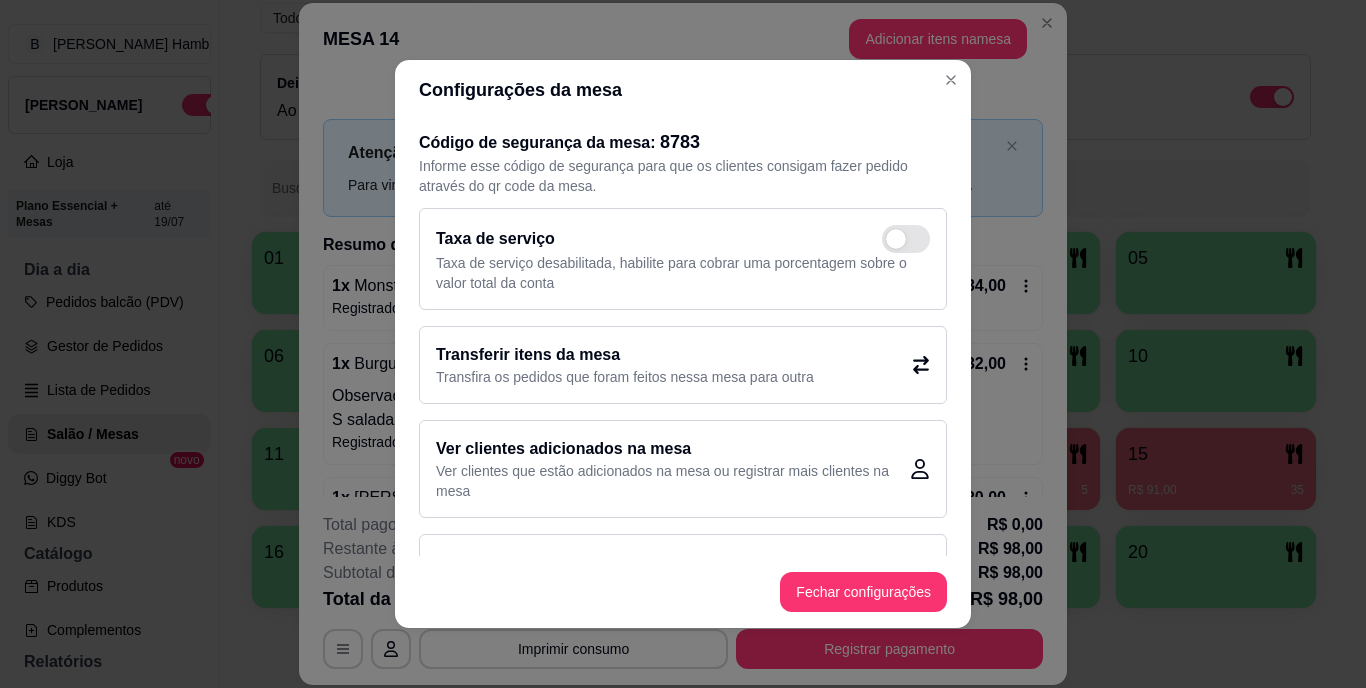 click on "Transferir itens da mesa" at bounding box center [625, 355] 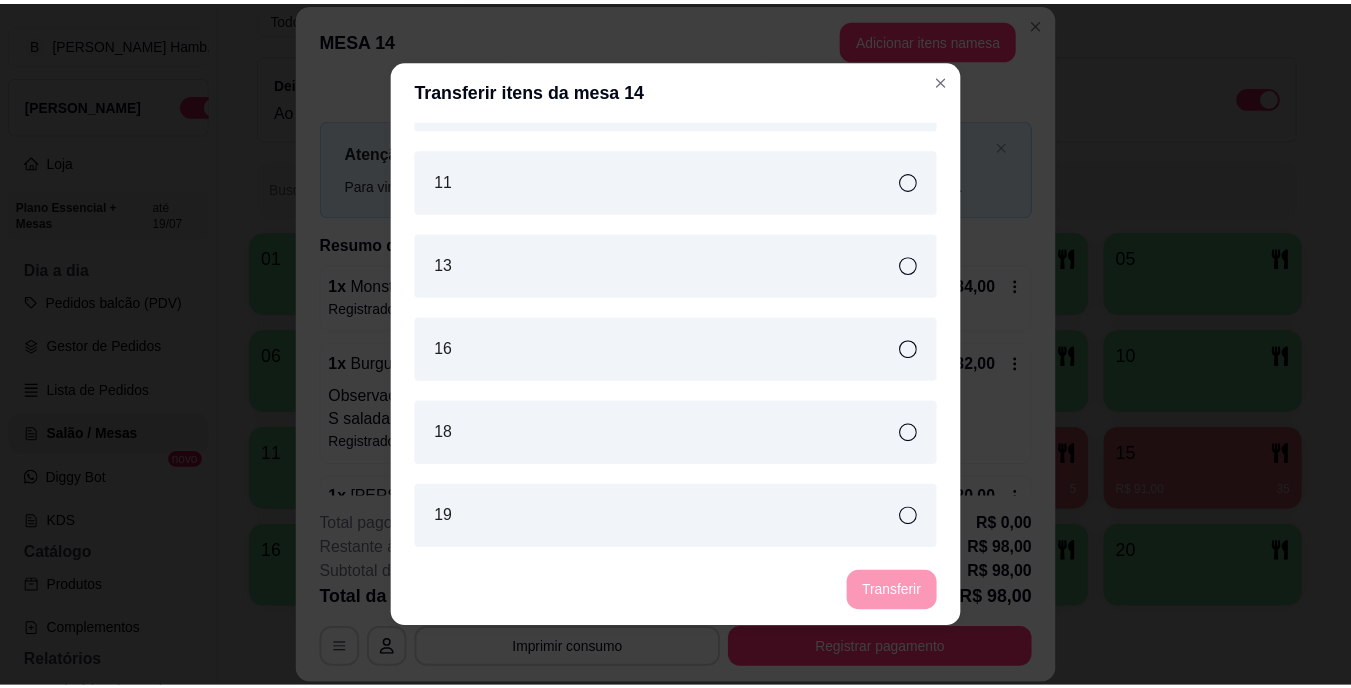 scroll, scrollTop: 820, scrollLeft: 0, axis: vertical 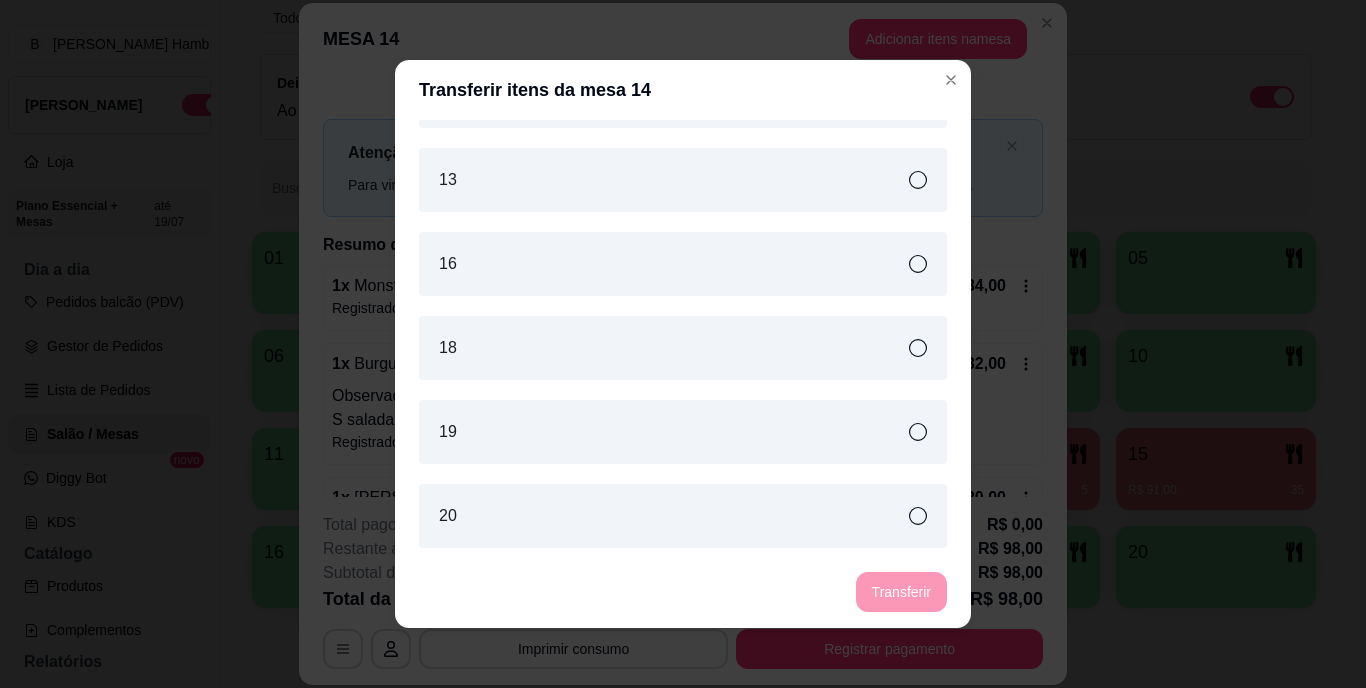 click on "16" at bounding box center [683, 264] 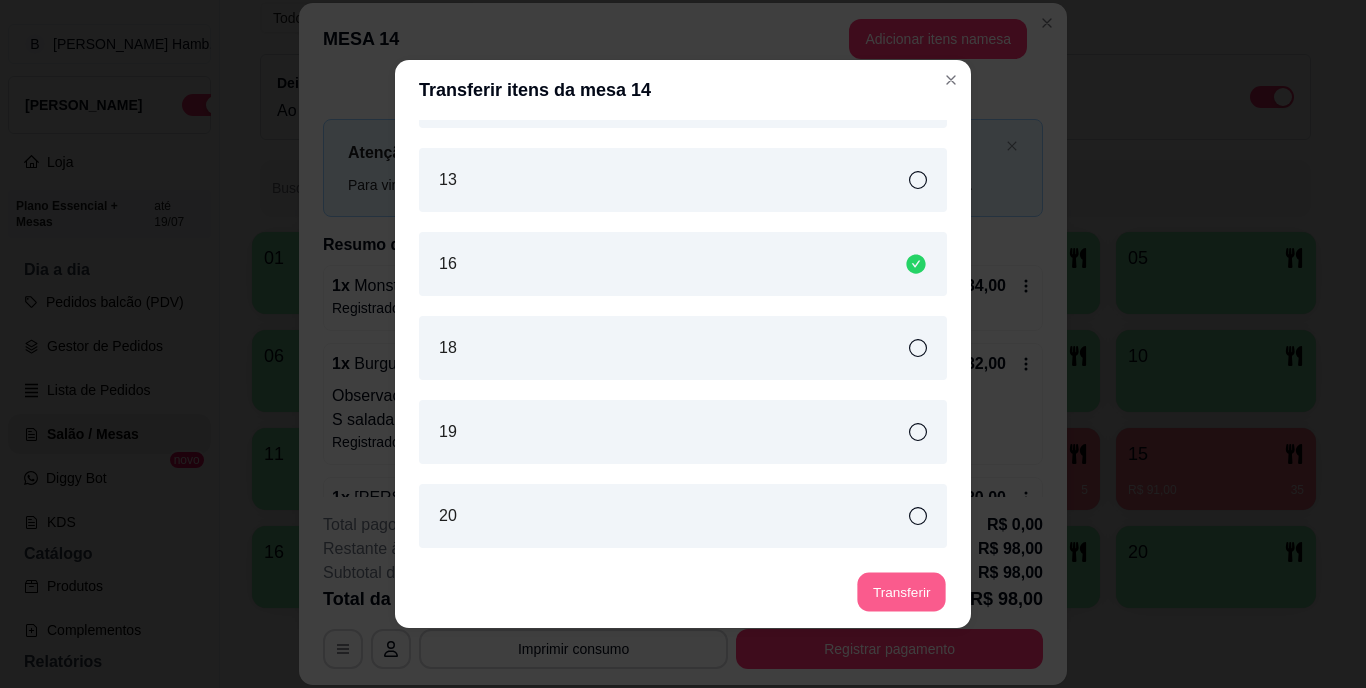 click on "Transferir" at bounding box center [901, 592] 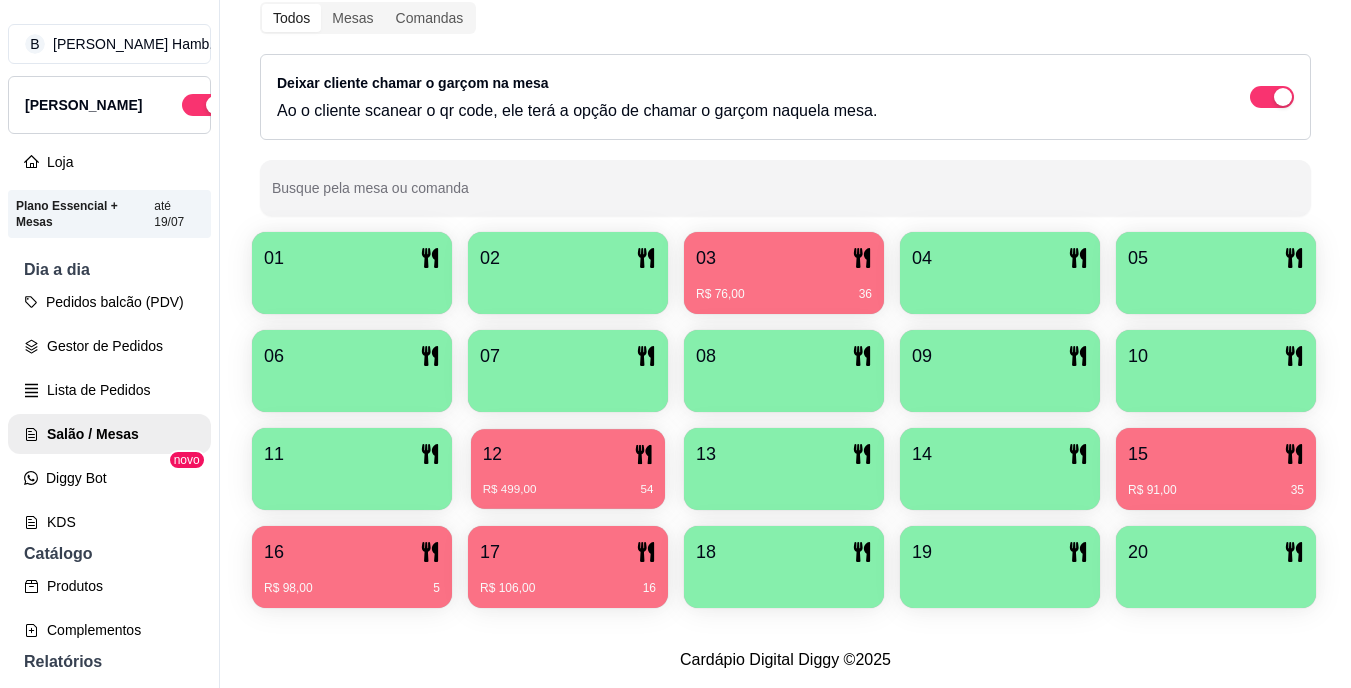 click on "12" at bounding box center [568, 454] 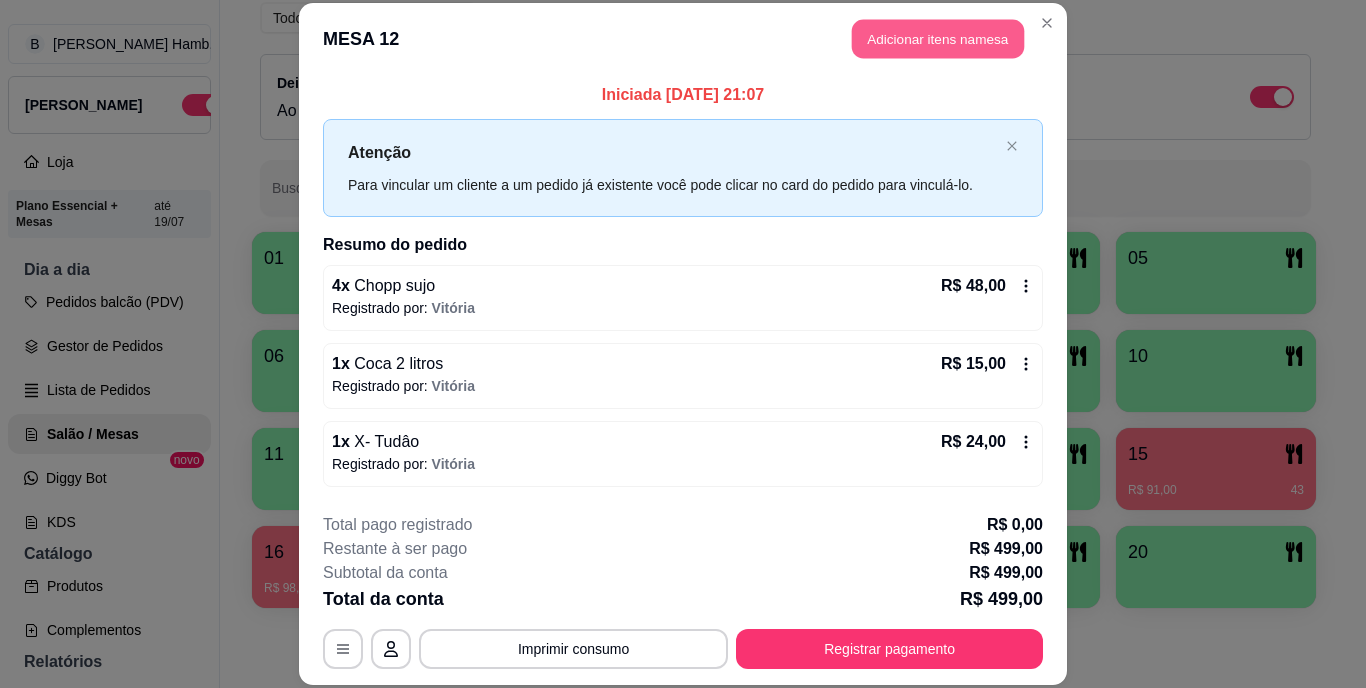 click on "Adicionar itens na  mesa" at bounding box center (938, 39) 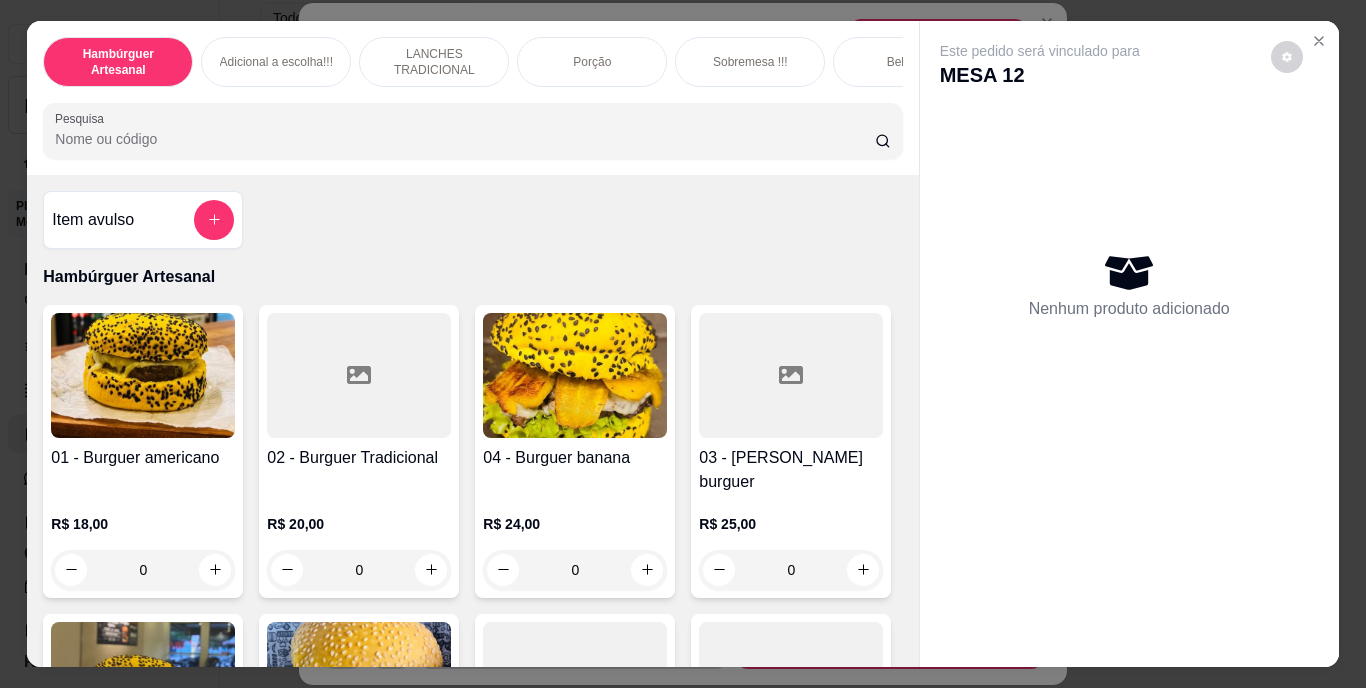 click on "Pesquisa" at bounding box center (465, 139) 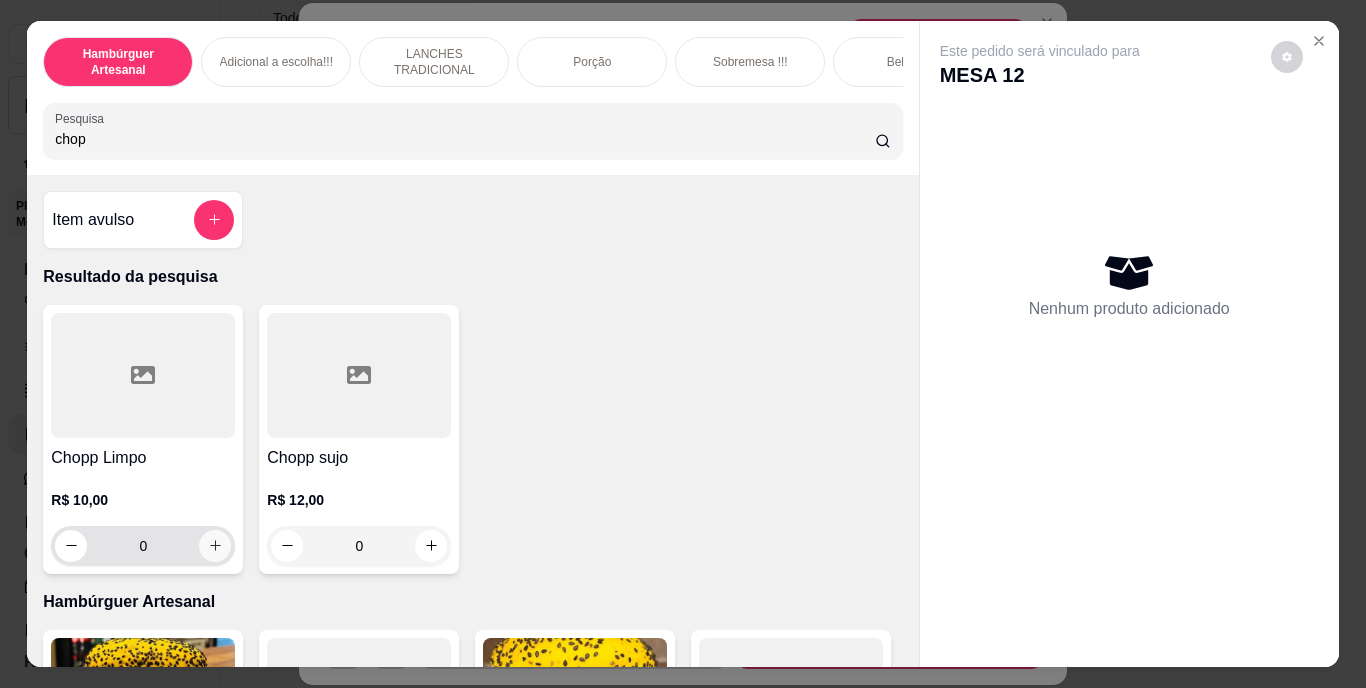type on "chop" 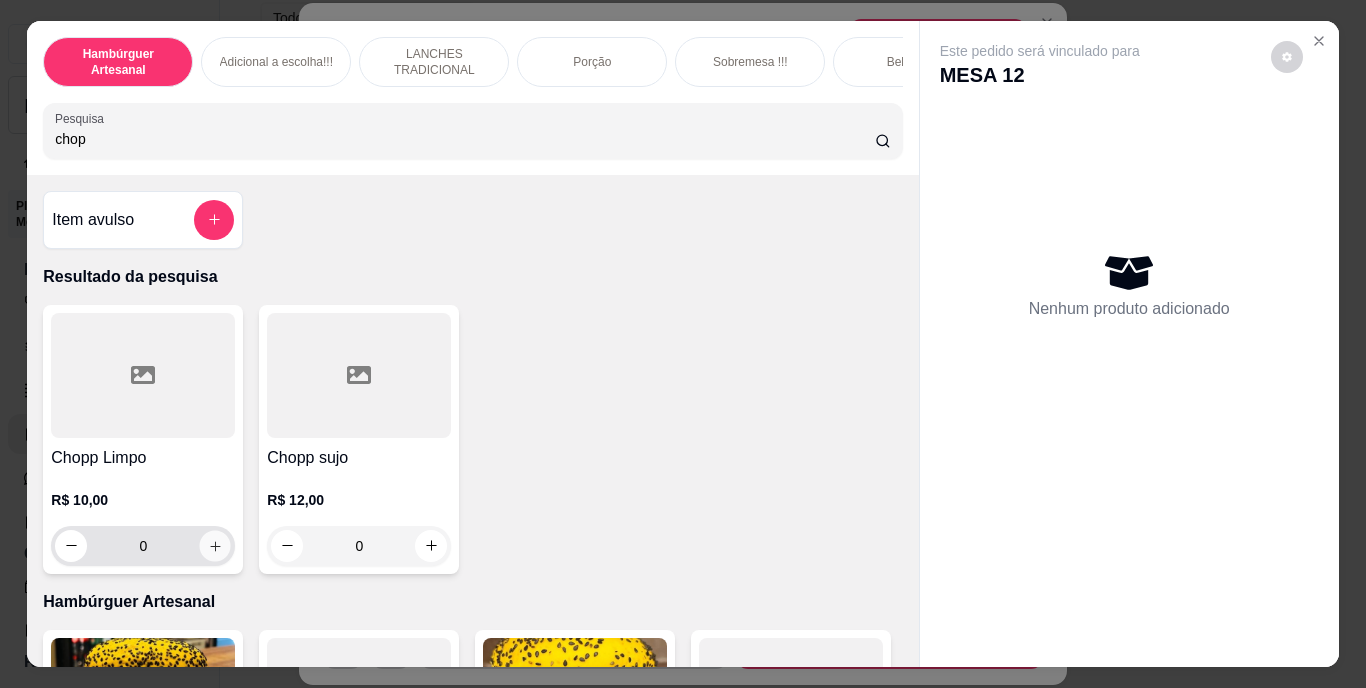 click 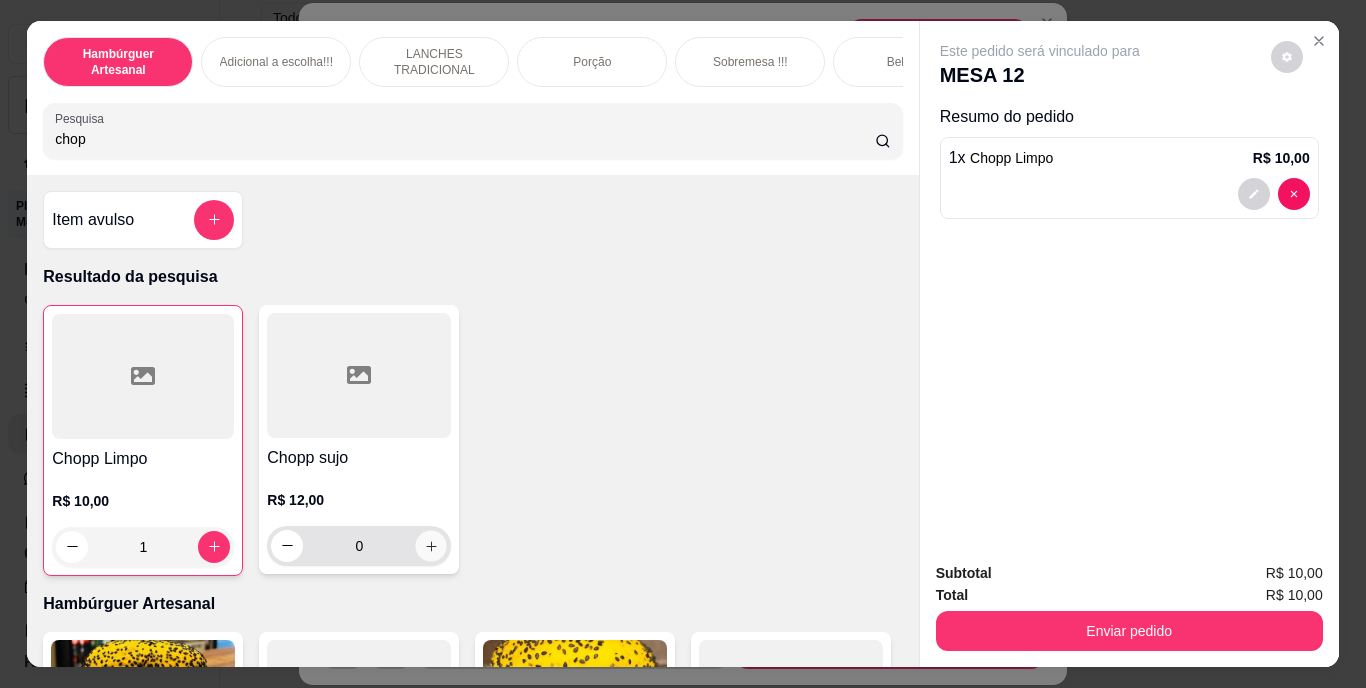 click at bounding box center (431, 545) 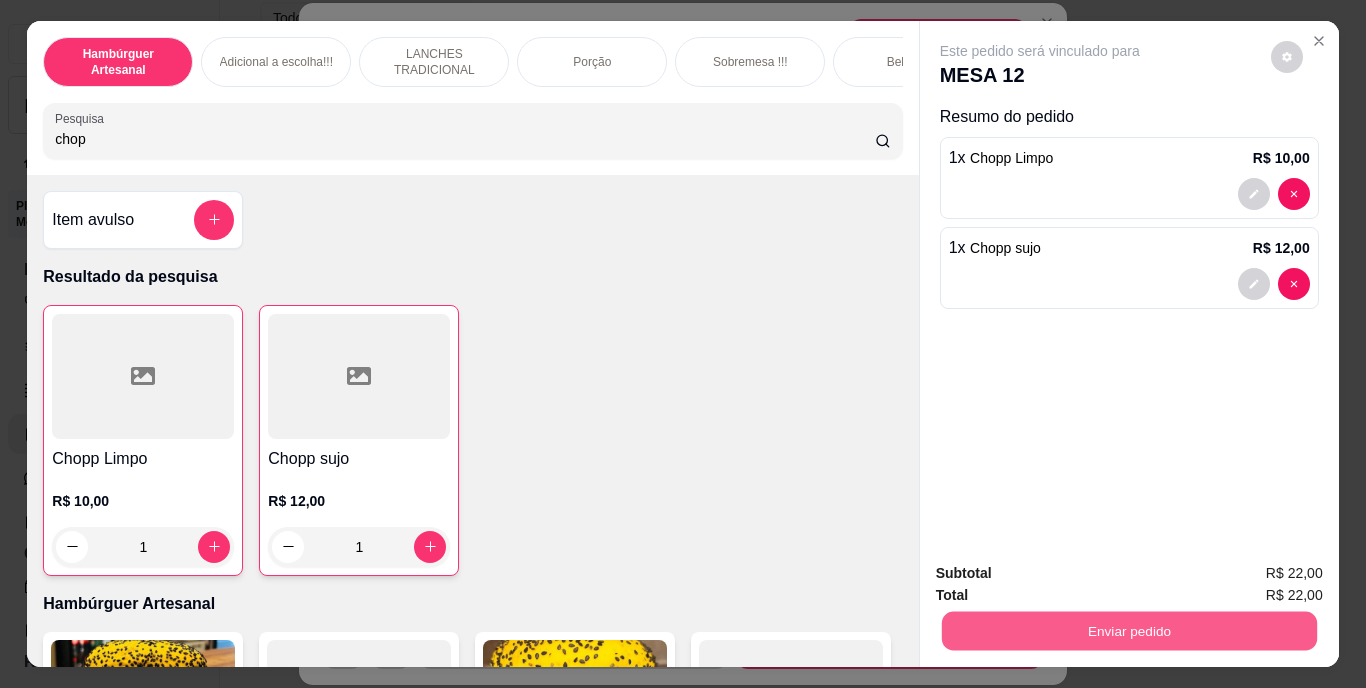 click on "Enviar pedido" at bounding box center [1128, 631] 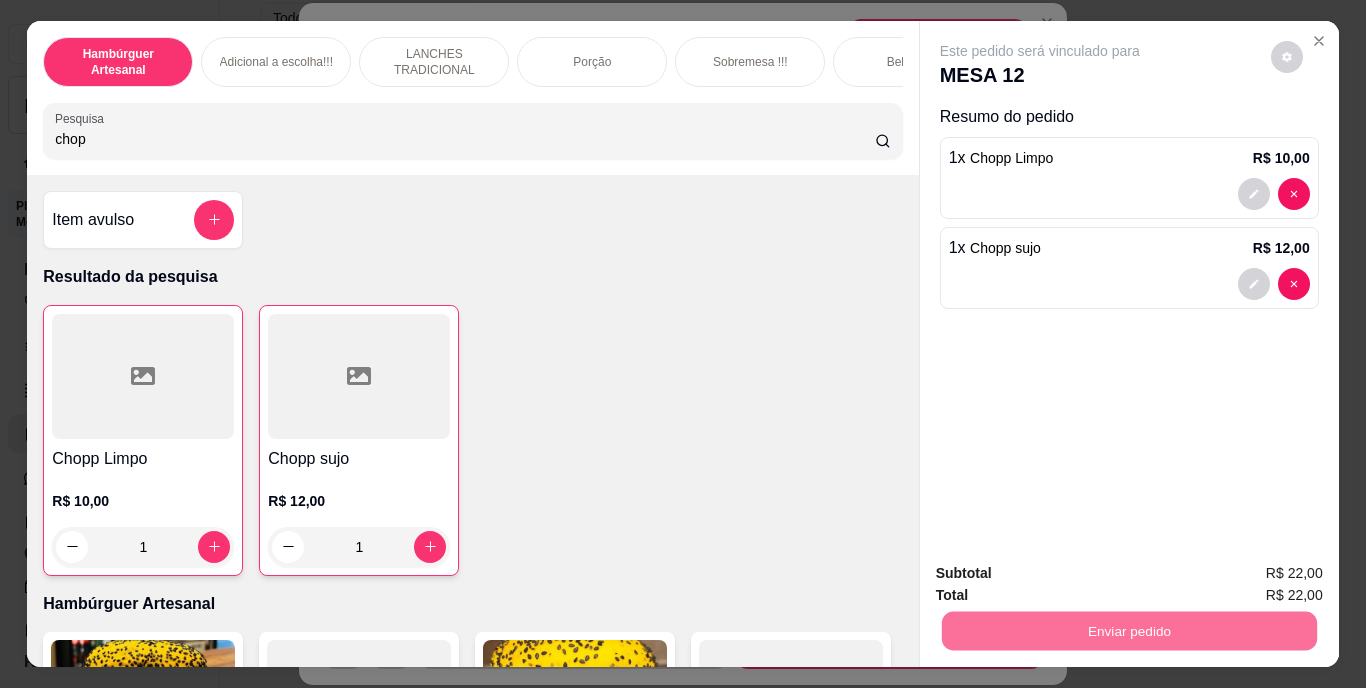 click on "Não registrar e enviar pedido" at bounding box center [1063, 575] 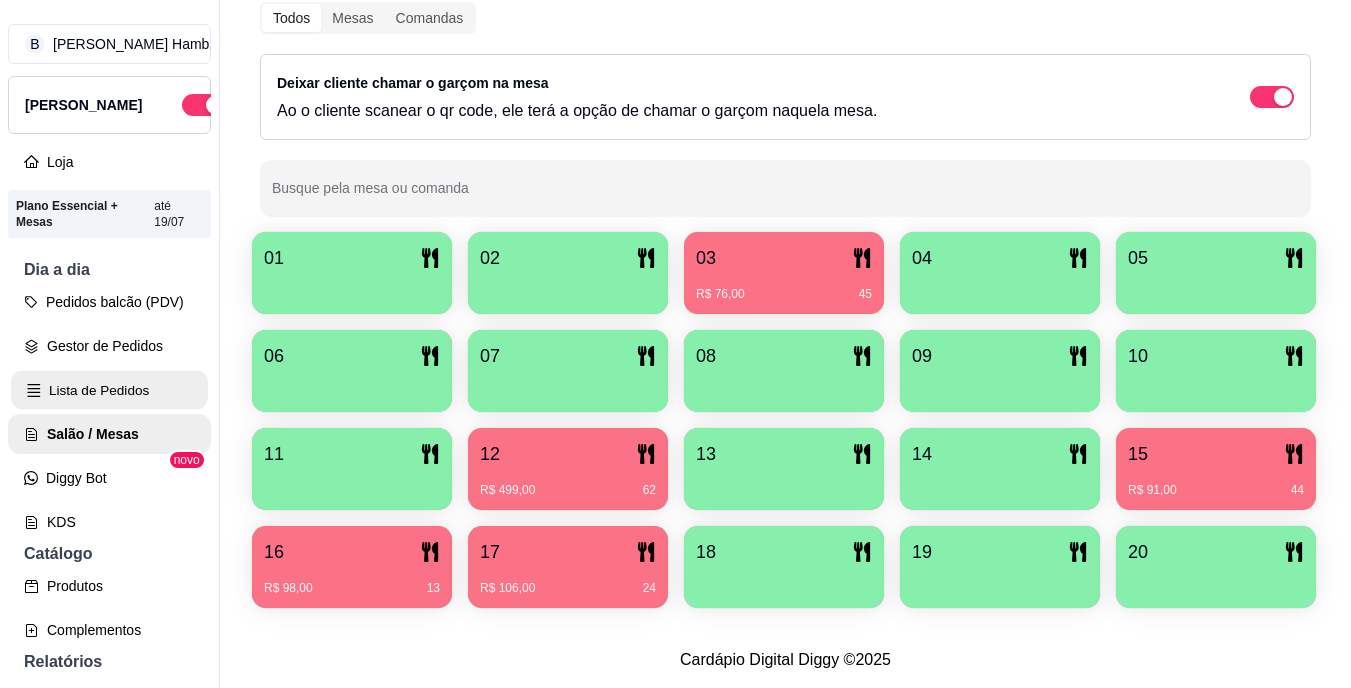 click on "Lista de Pedidos" at bounding box center (109, 390) 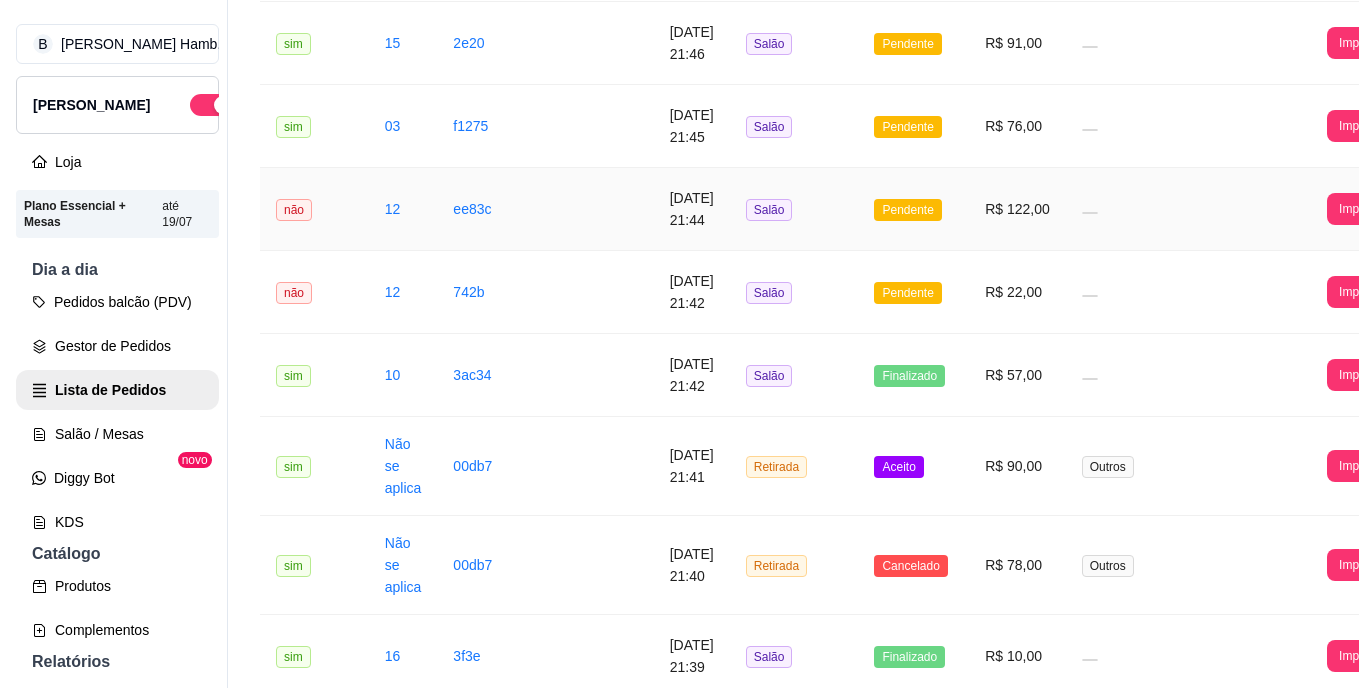 scroll, scrollTop: 1374, scrollLeft: 0, axis: vertical 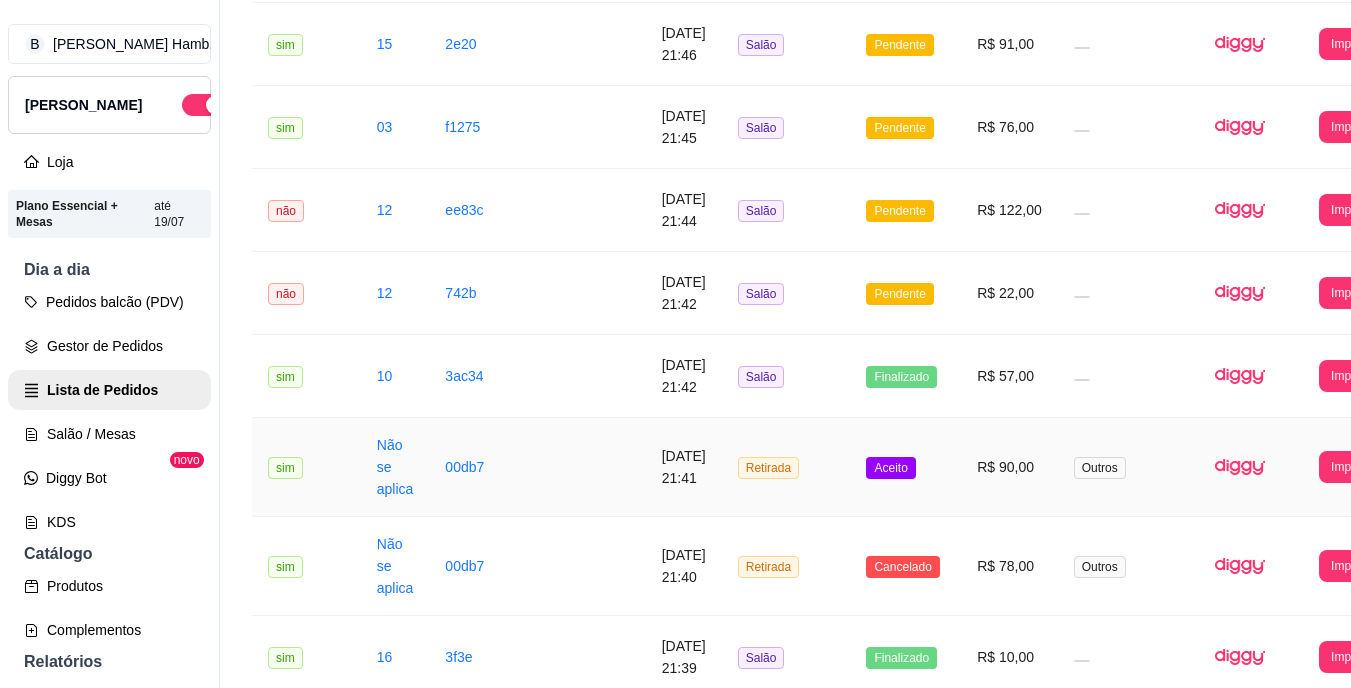 click on "R$ 90,00" at bounding box center (1009, 467) 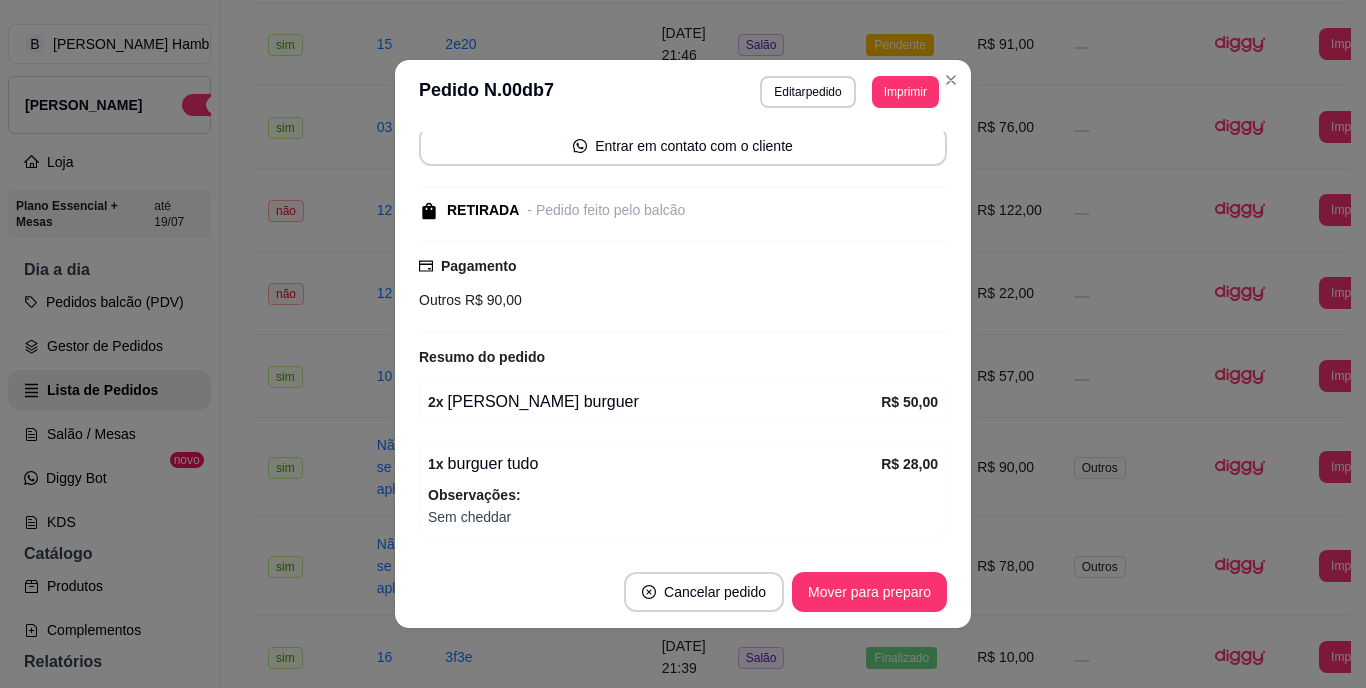 scroll, scrollTop: 193, scrollLeft: 0, axis: vertical 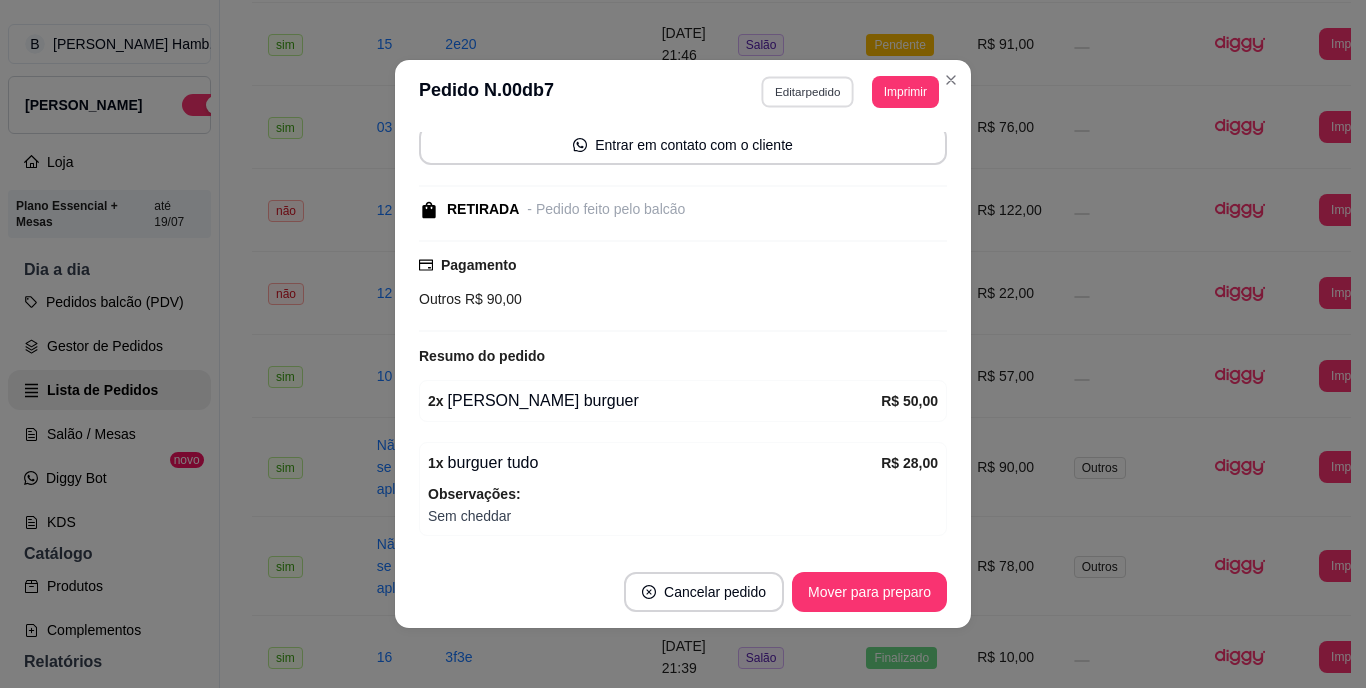 click on "Editar  pedido" at bounding box center [808, 91] 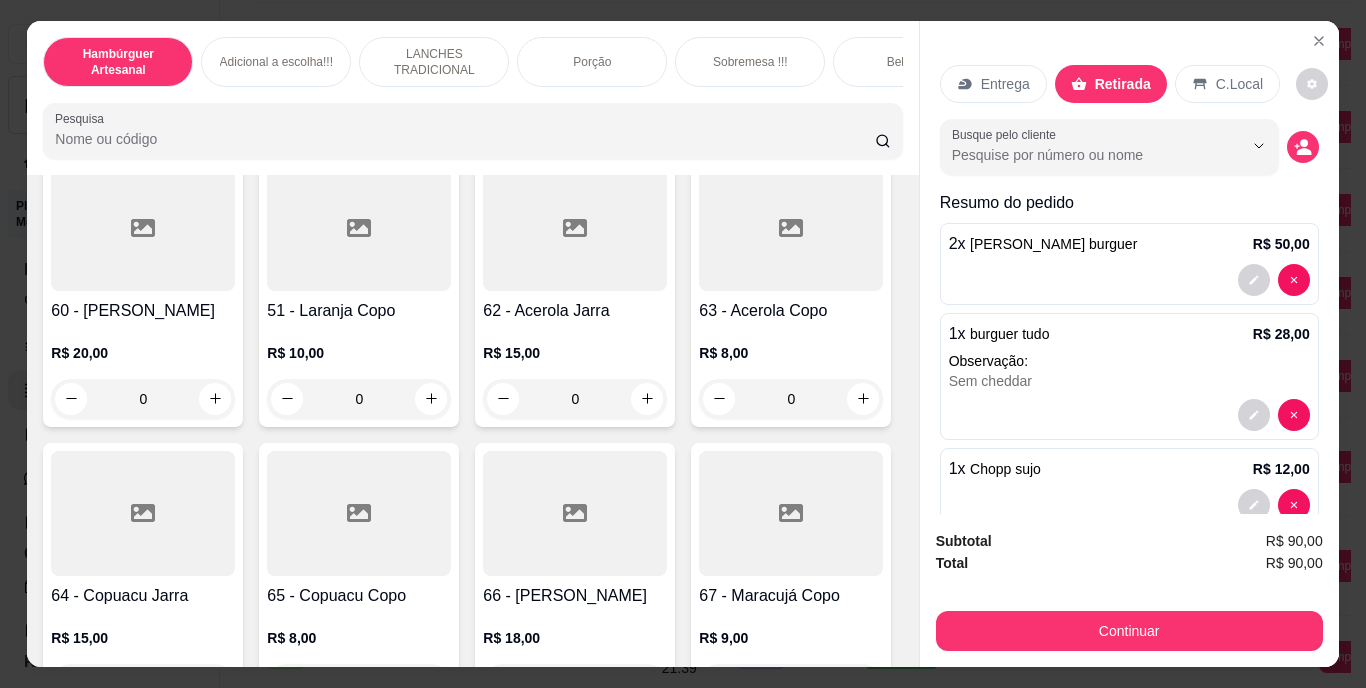 scroll, scrollTop: 6229, scrollLeft: 0, axis: vertical 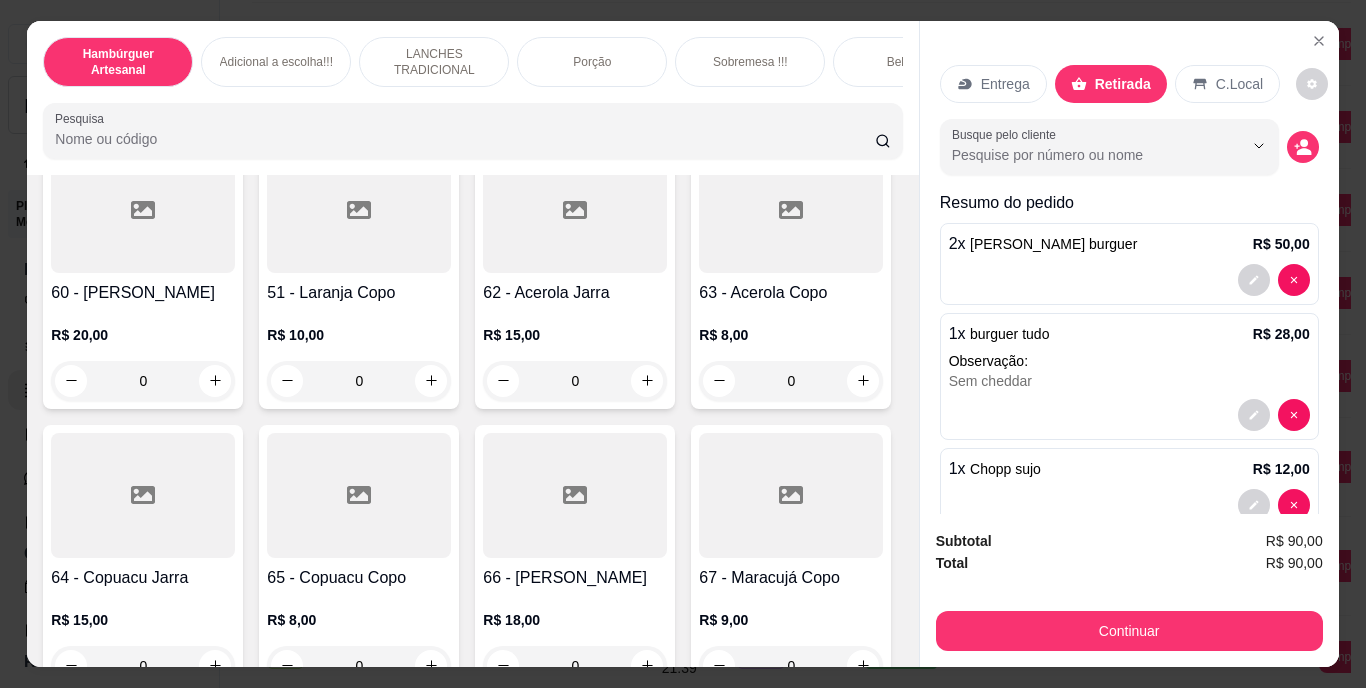 click 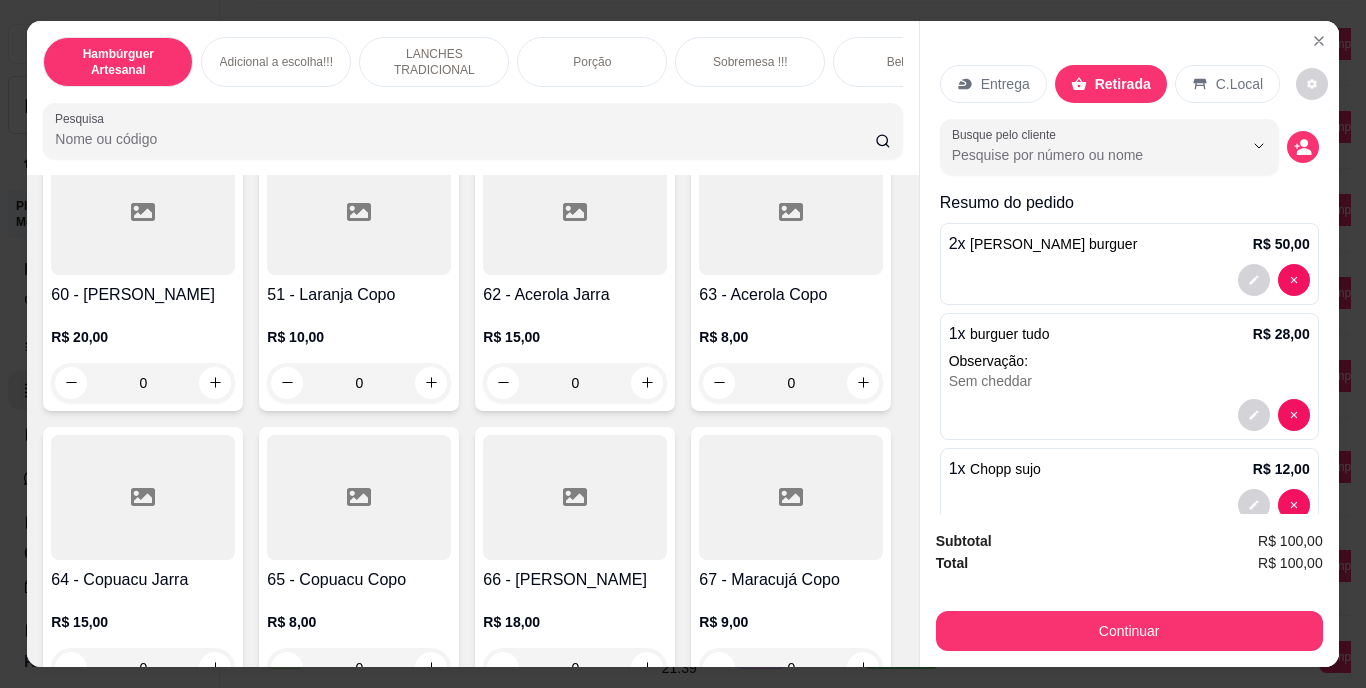 type on "1" 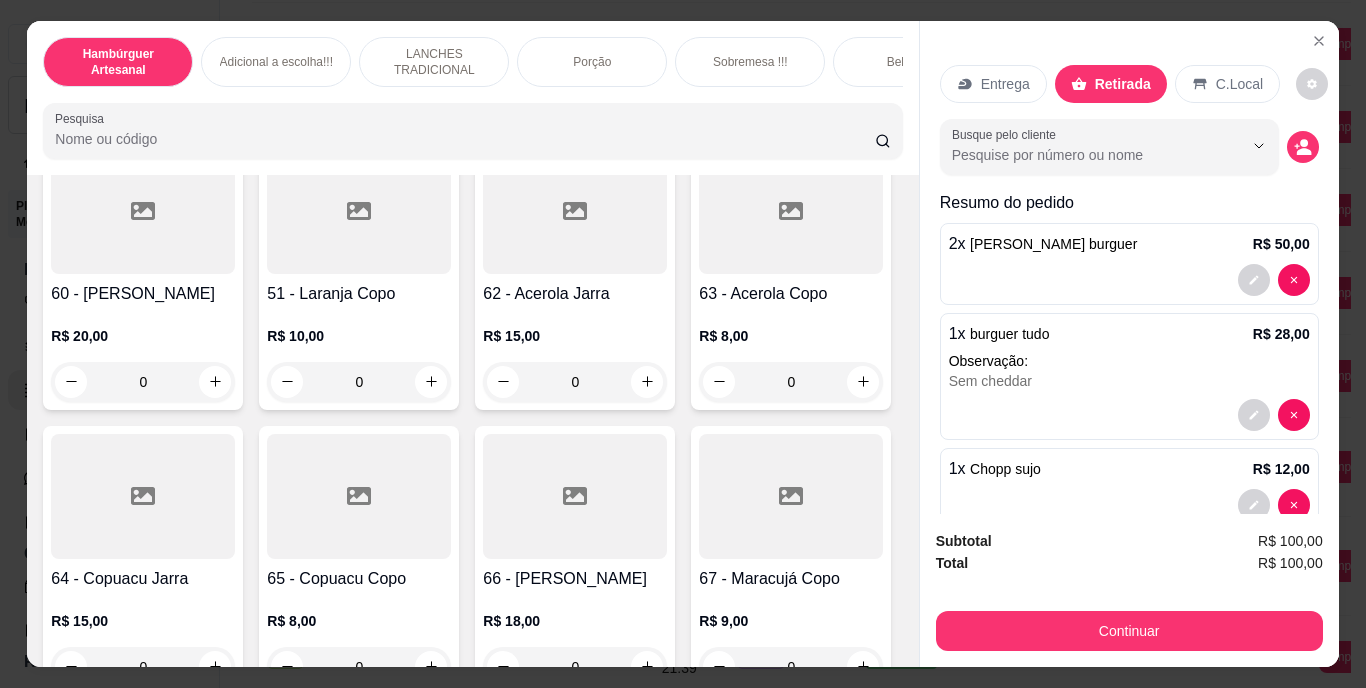 scroll, scrollTop: 133, scrollLeft: 0, axis: vertical 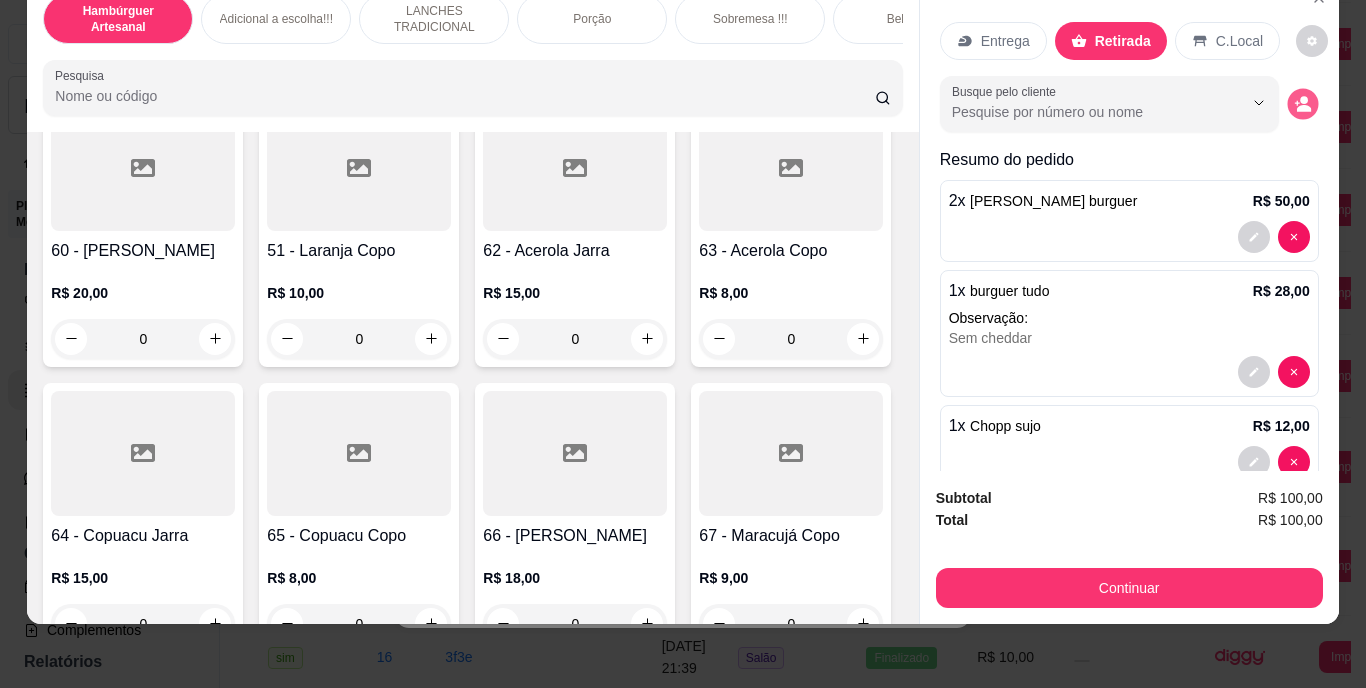 click at bounding box center [1302, 103] 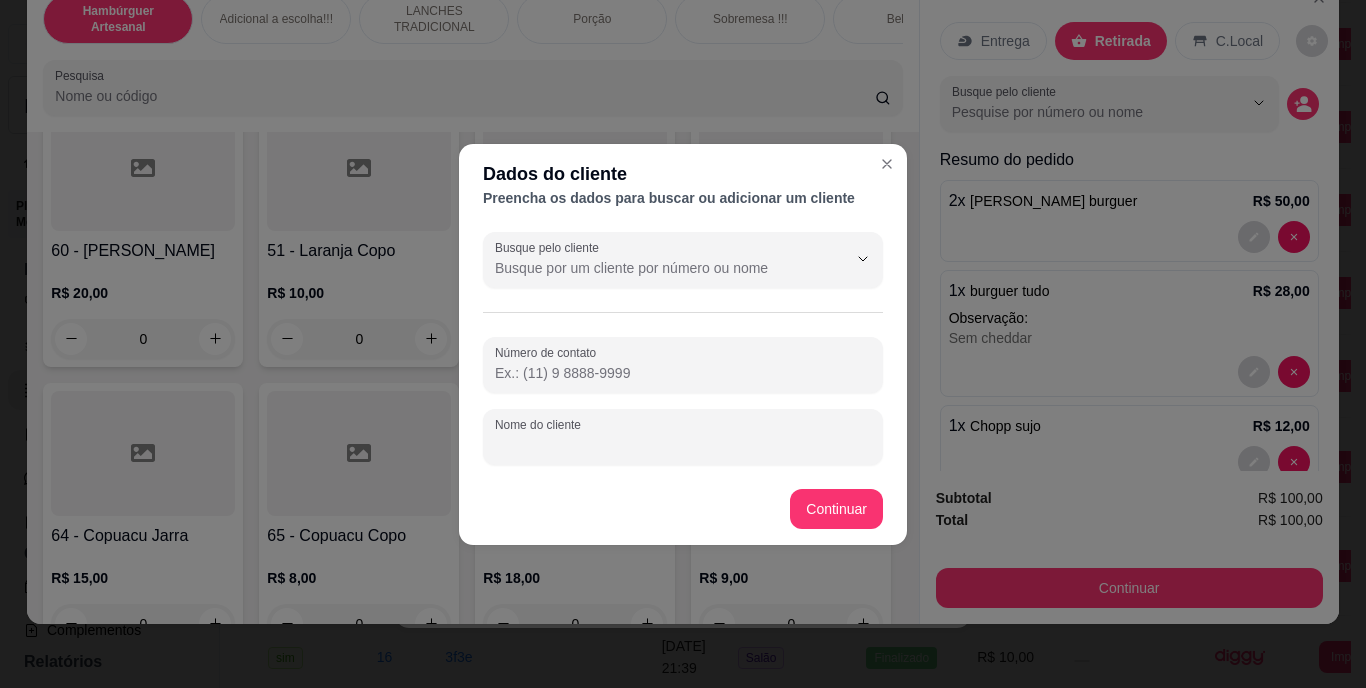 click on "Nome do cliente" at bounding box center (683, 445) 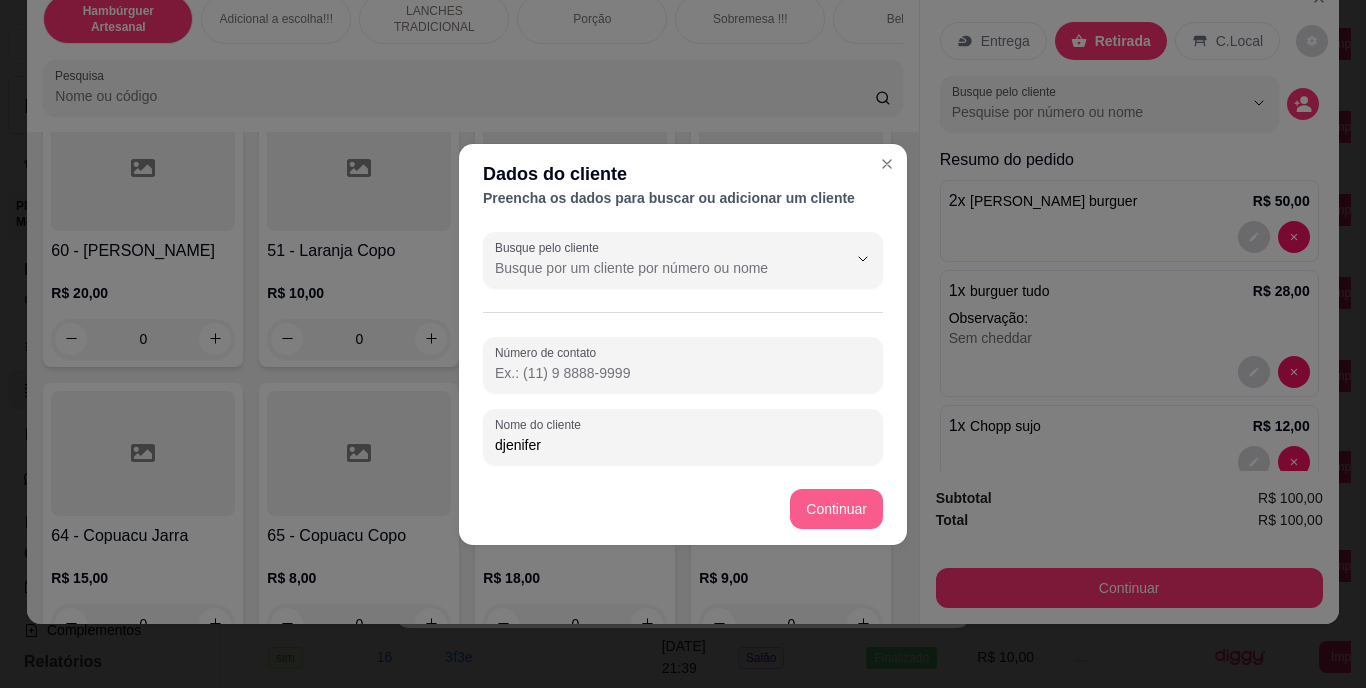type on "djenifer" 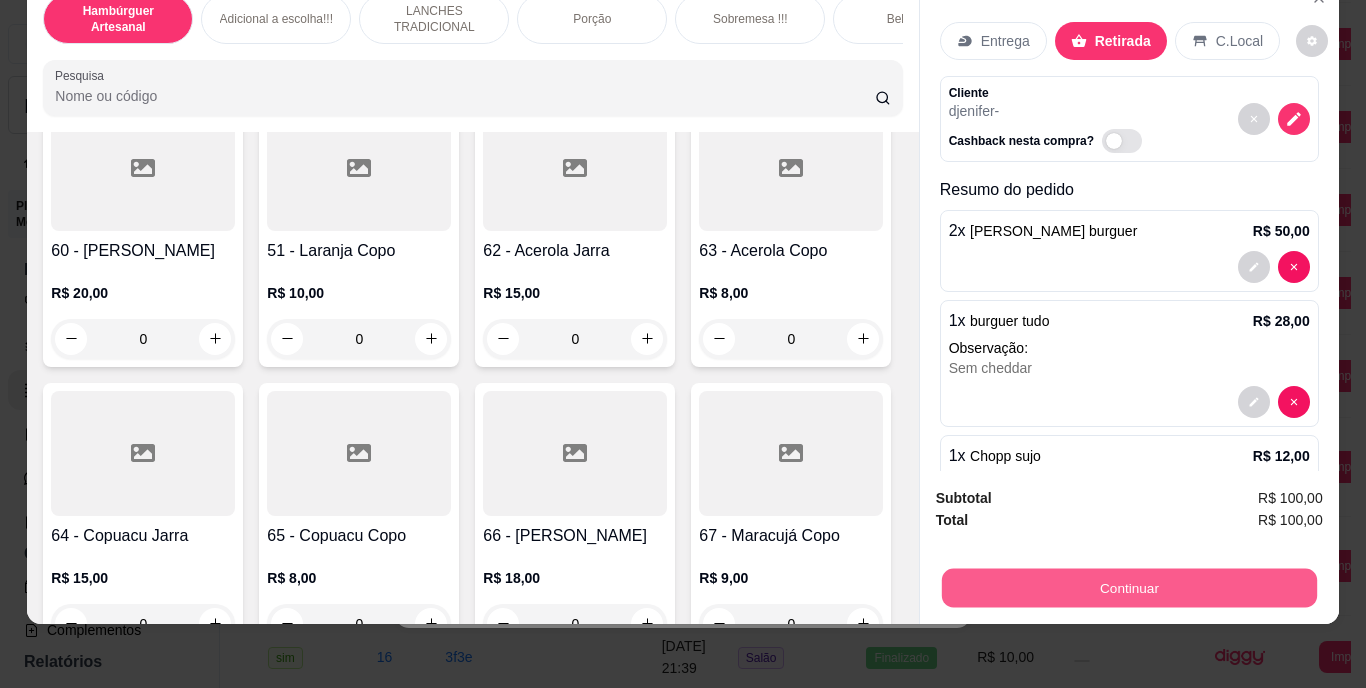 click on "Continuar" at bounding box center (1128, 588) 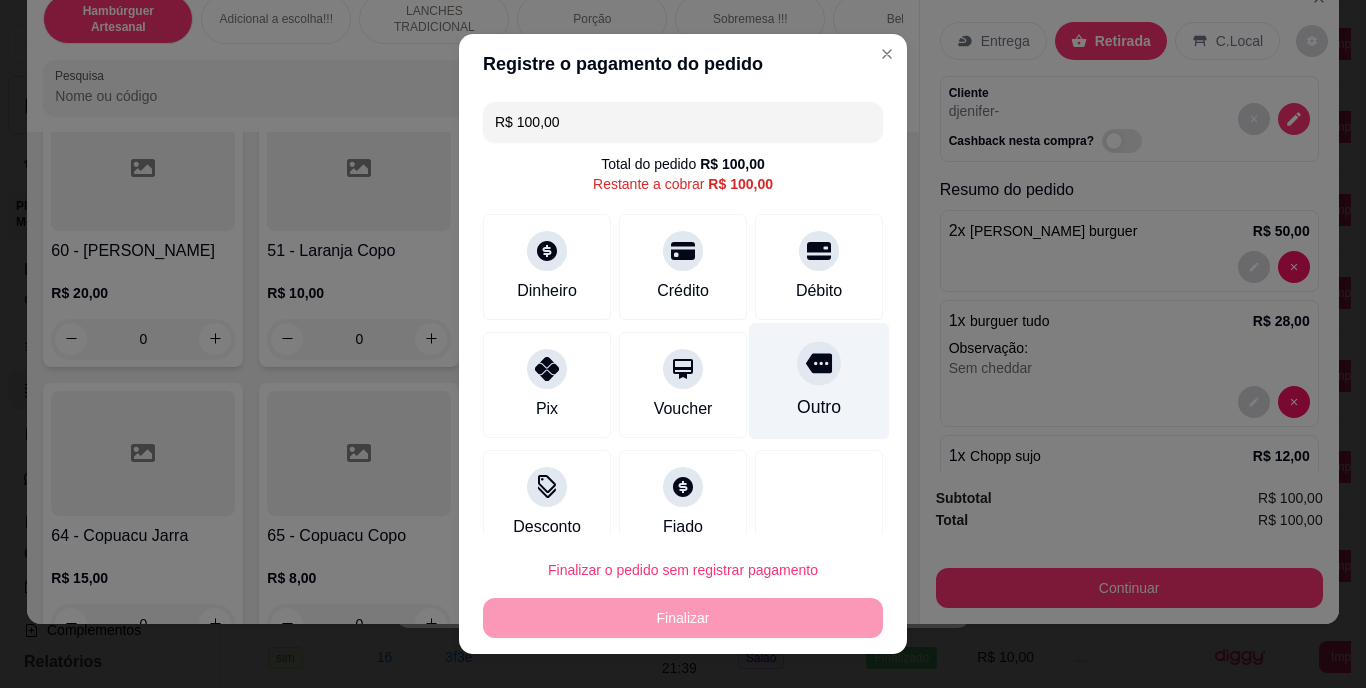 click at bounding box center (819, 364) 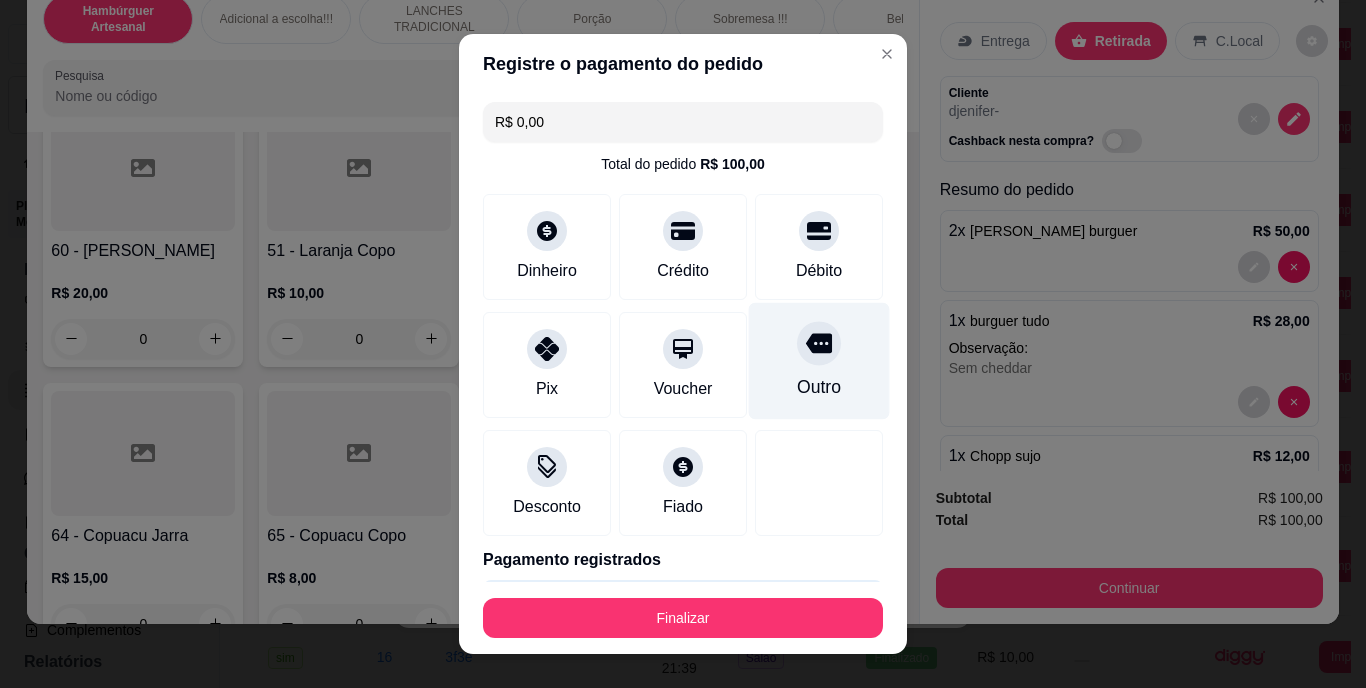 click on "Outro" at bounding box center [819, 361] 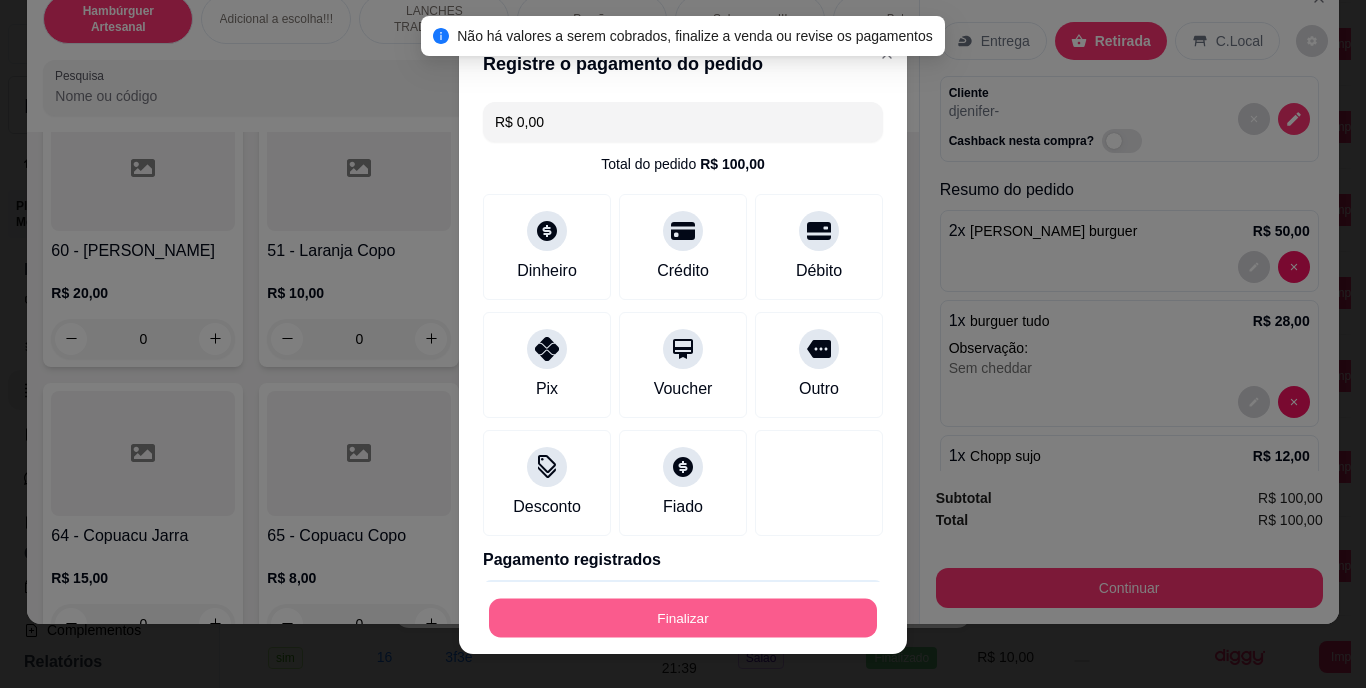 click on "Finalizar" at bounding box center (683, 617) 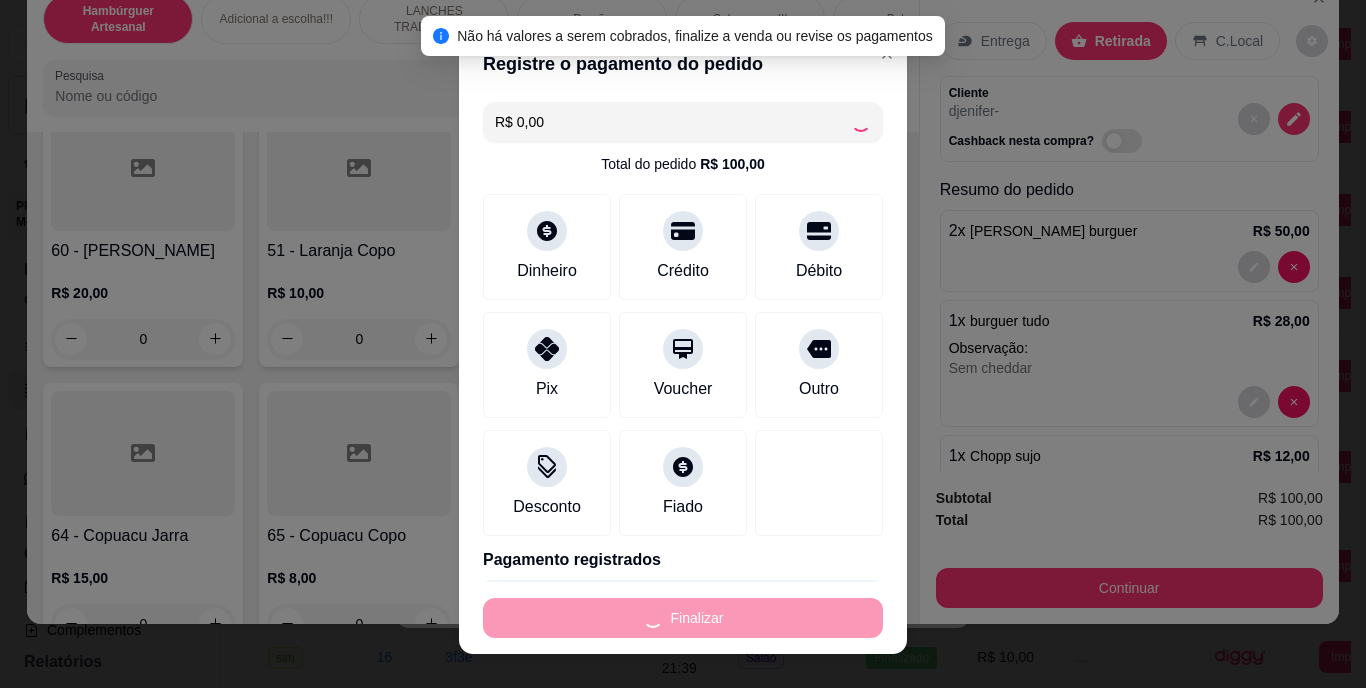 type on "0" 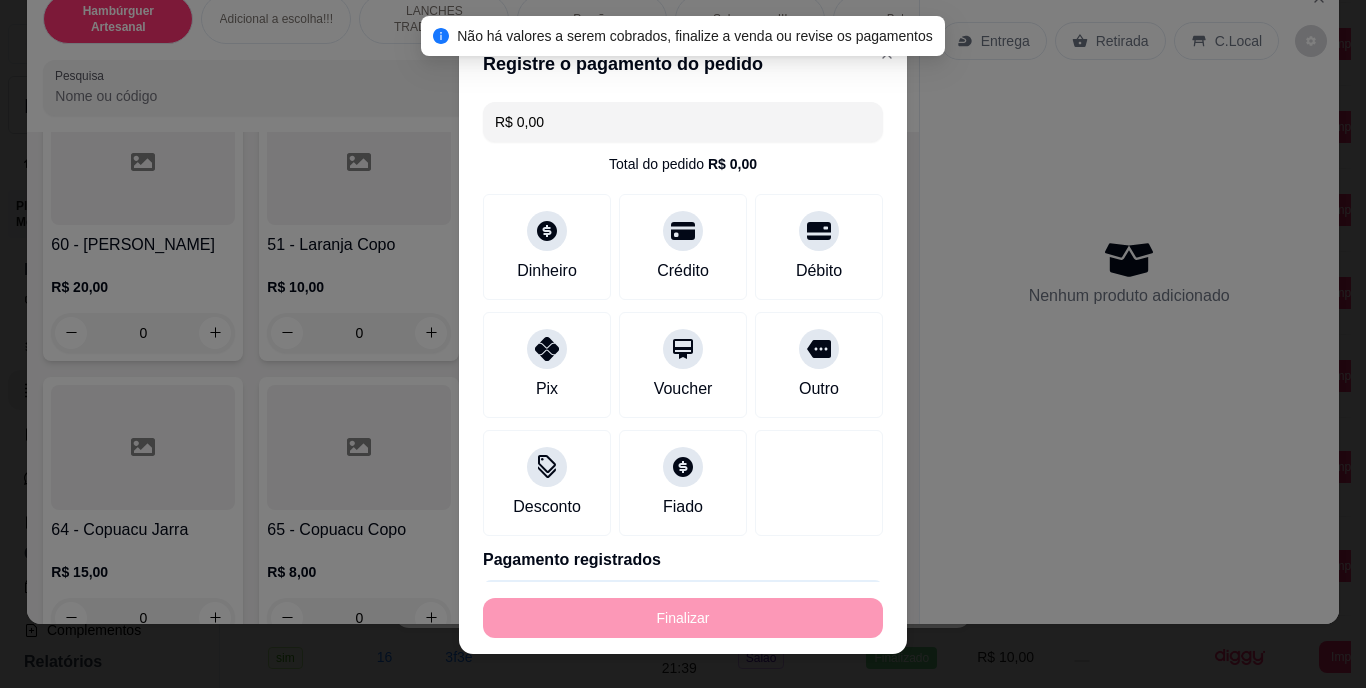 type on "-R$ 100,00" 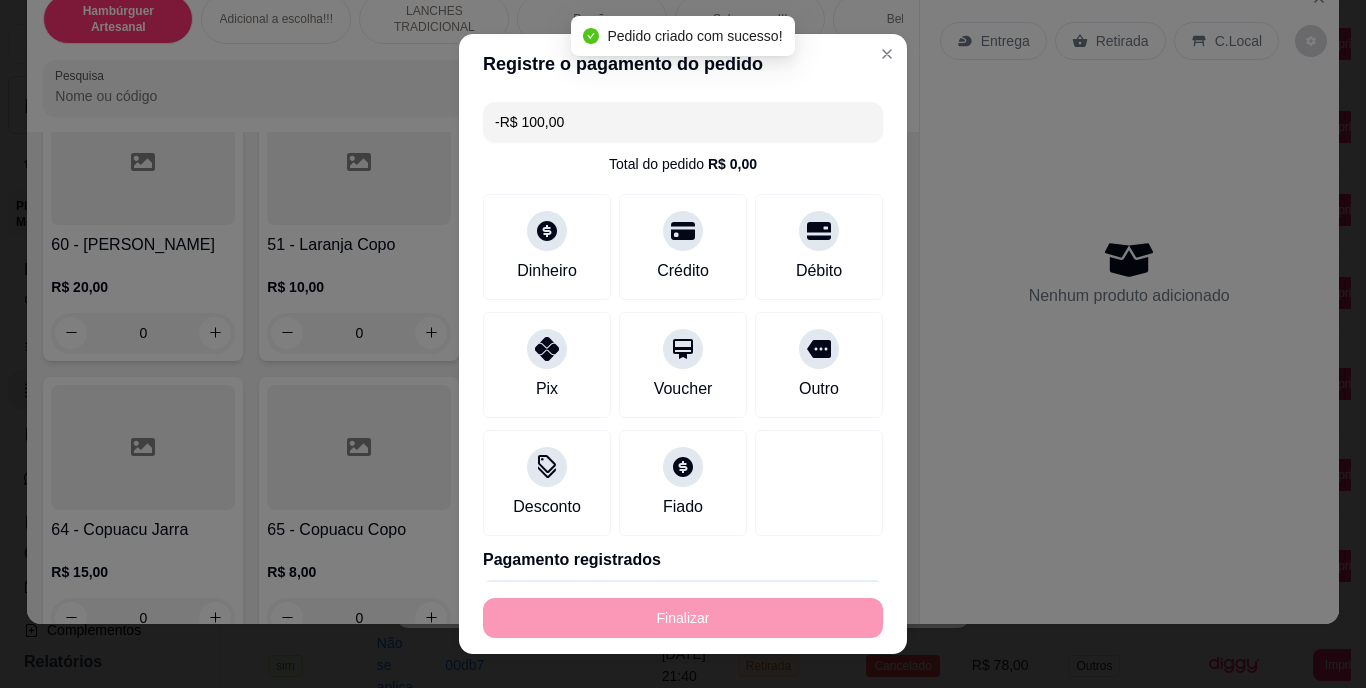 scroll, scrollTop: 6227, scrollLeft: 0, axis: vertical 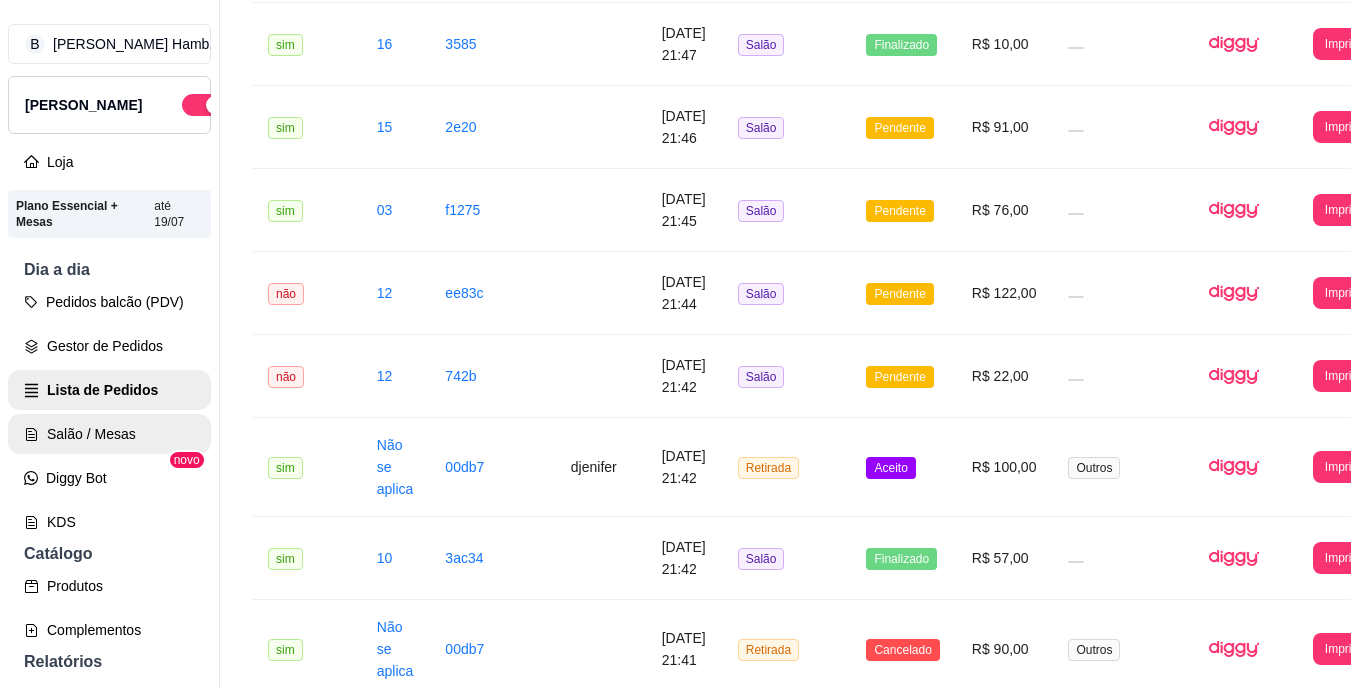 click on "Pedidos balcão (PDV) Gestor de Pedidos Lista de Pedidos Salão / Mesas Diggy Bot novo KDS" at bounding box center [109, 412] 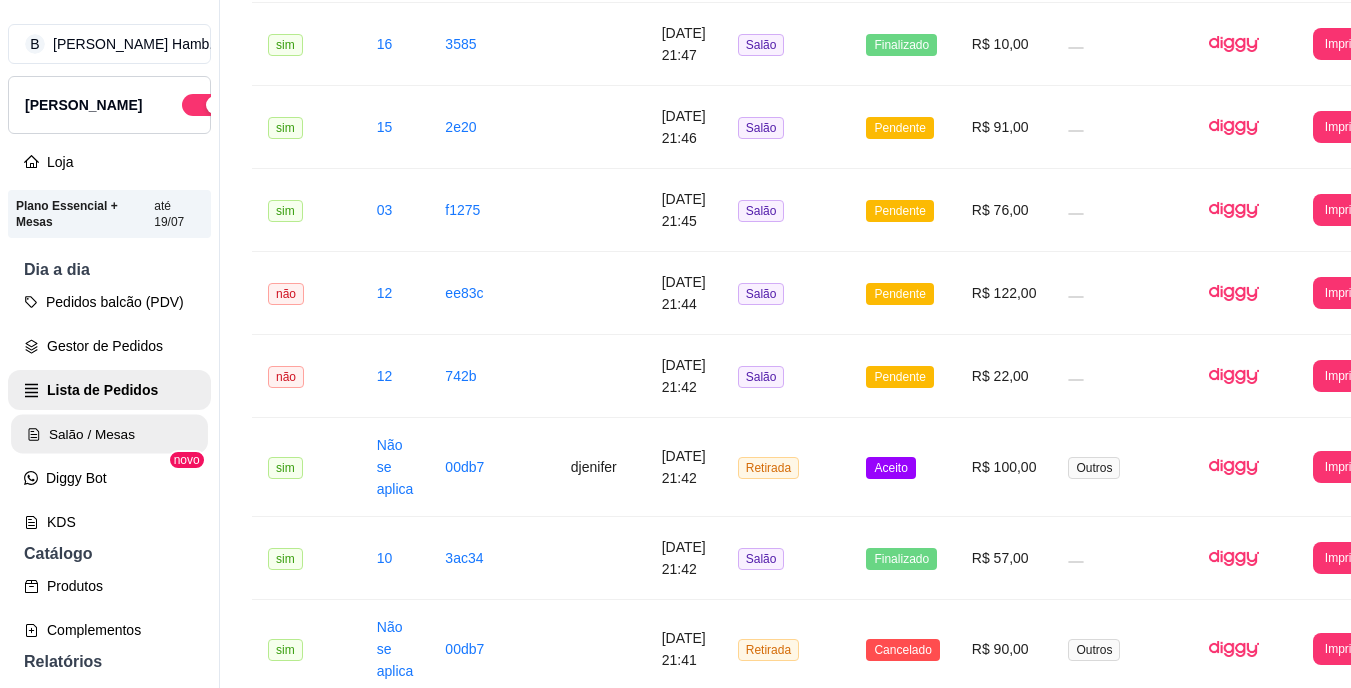 click on "Salão / Mesas" at bounding box center [109, 434] 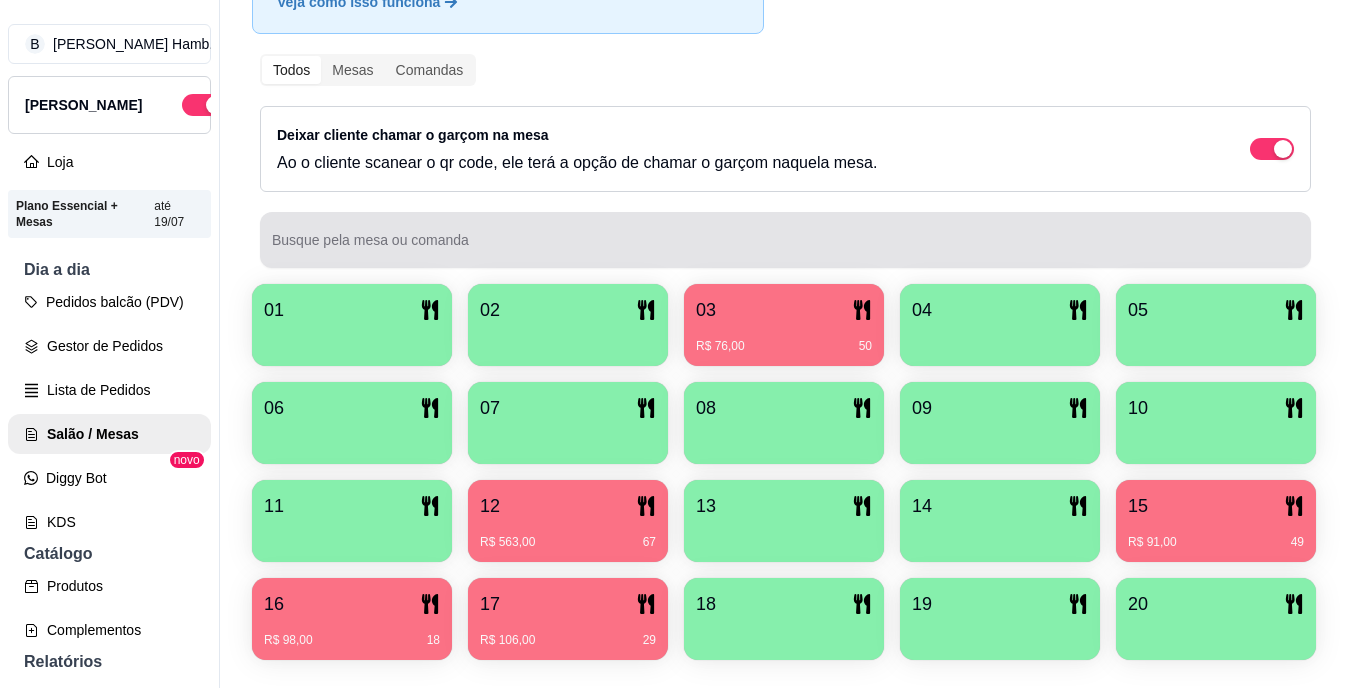 scroll, scrollTop: 207, scrollLeft: 0, axis: vertical 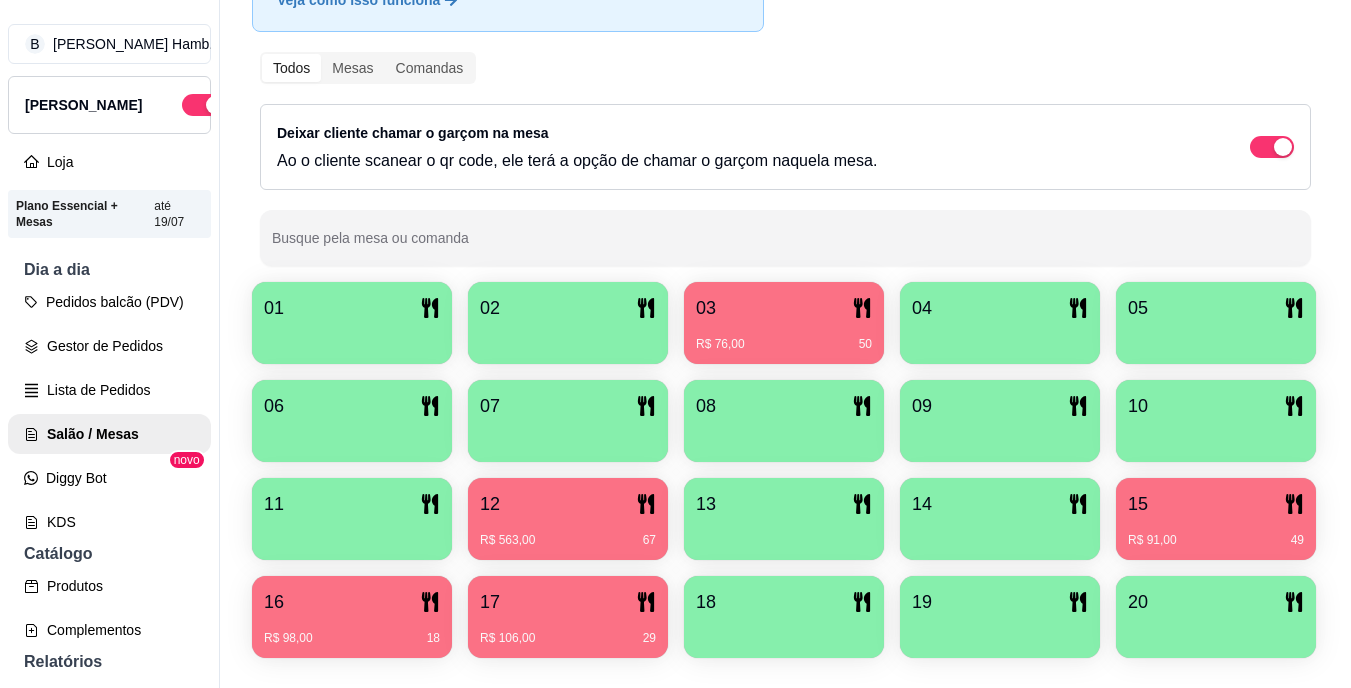 click on "Todos Mesas Comandas Deixar cliente chamar o garçom na mesa Ao o cliente scanear o qr code, ele terá a opção de chamar o garçom naquela mesa. Busque pela mesa ou comanda" at bounding box center [785, 159] 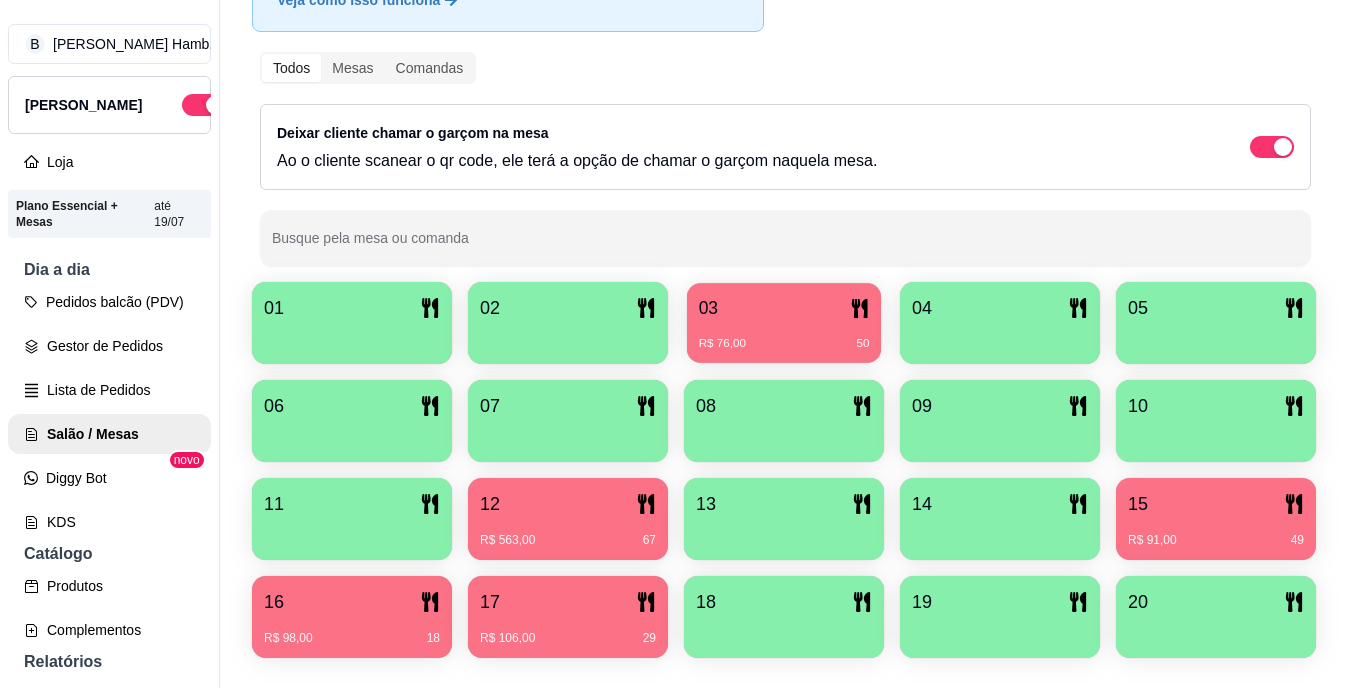 click on "03" at bounding box center [784, 308] 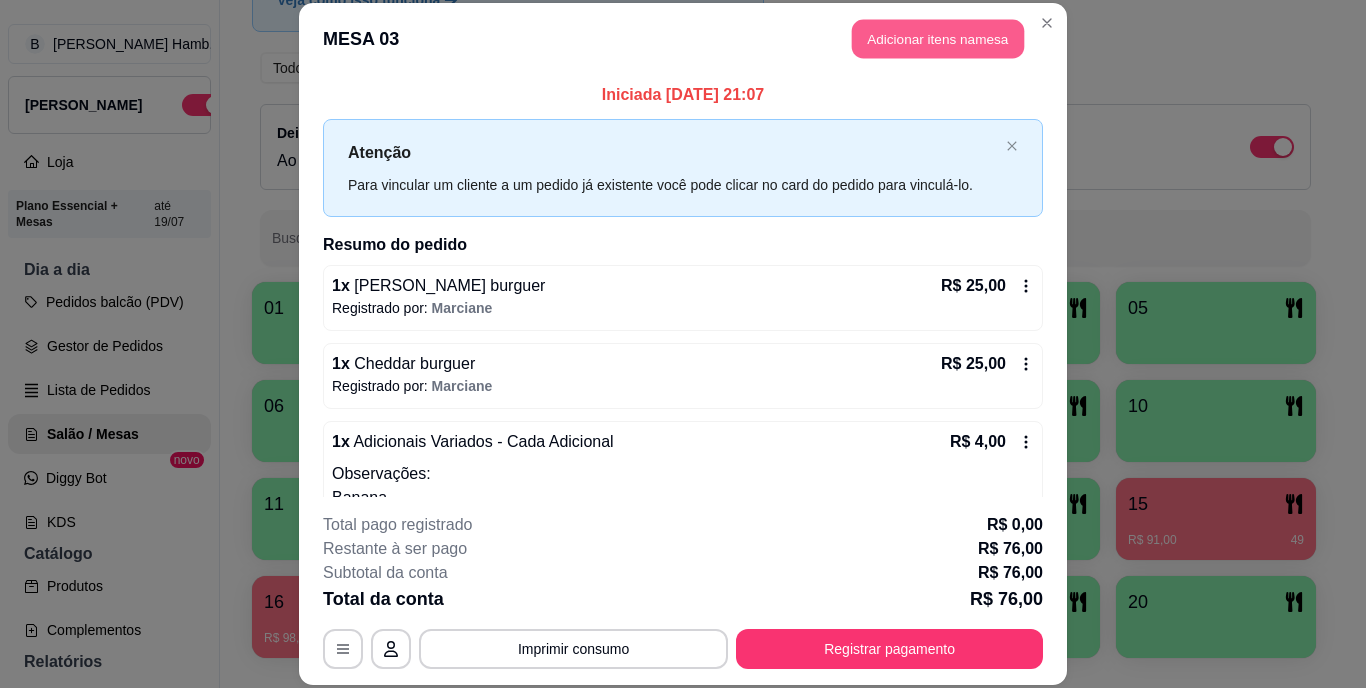 click on "Adicionar itens na  mesa" at bounding box center (938, 39) 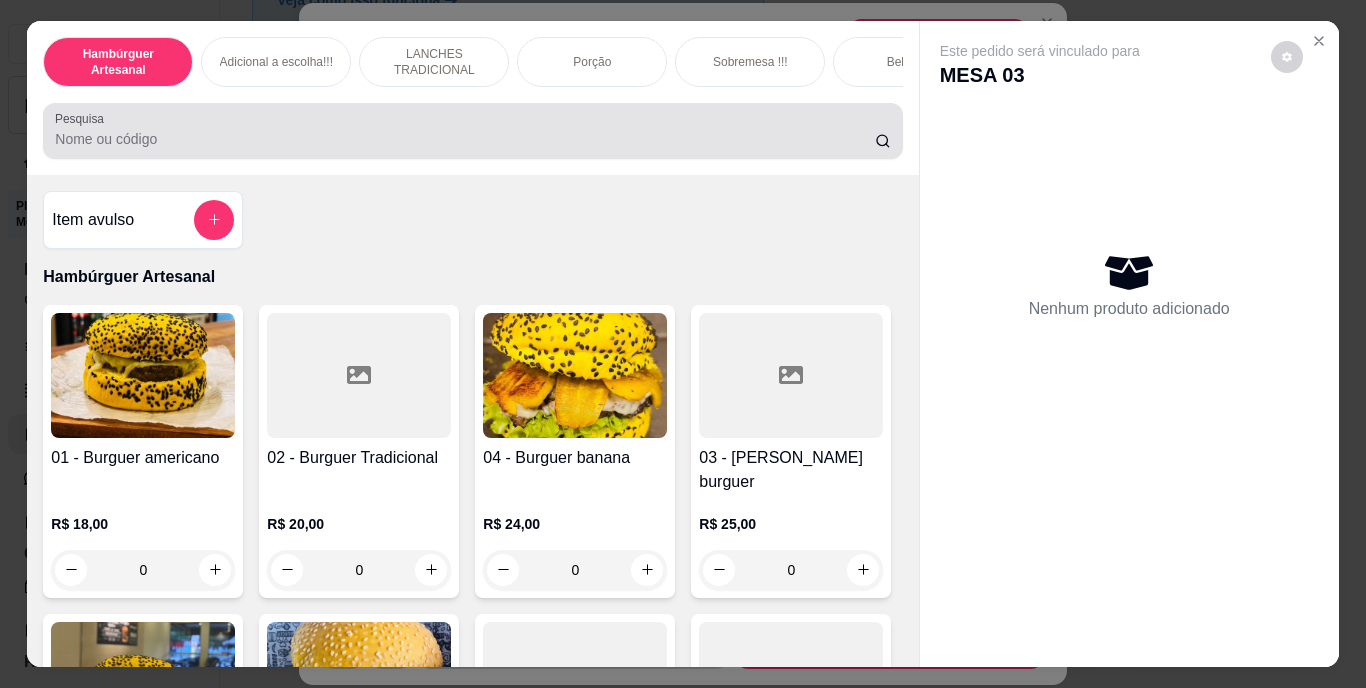 click at bounding box center [472, 131] 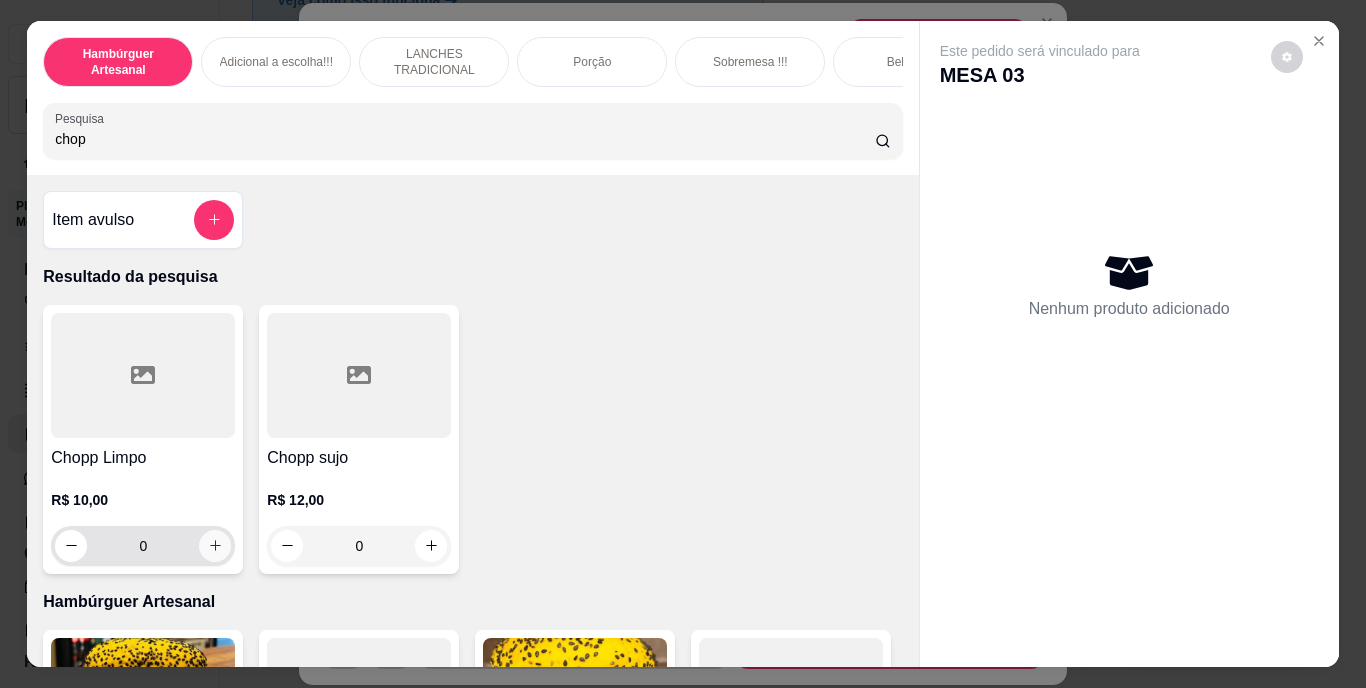 type on "chop" 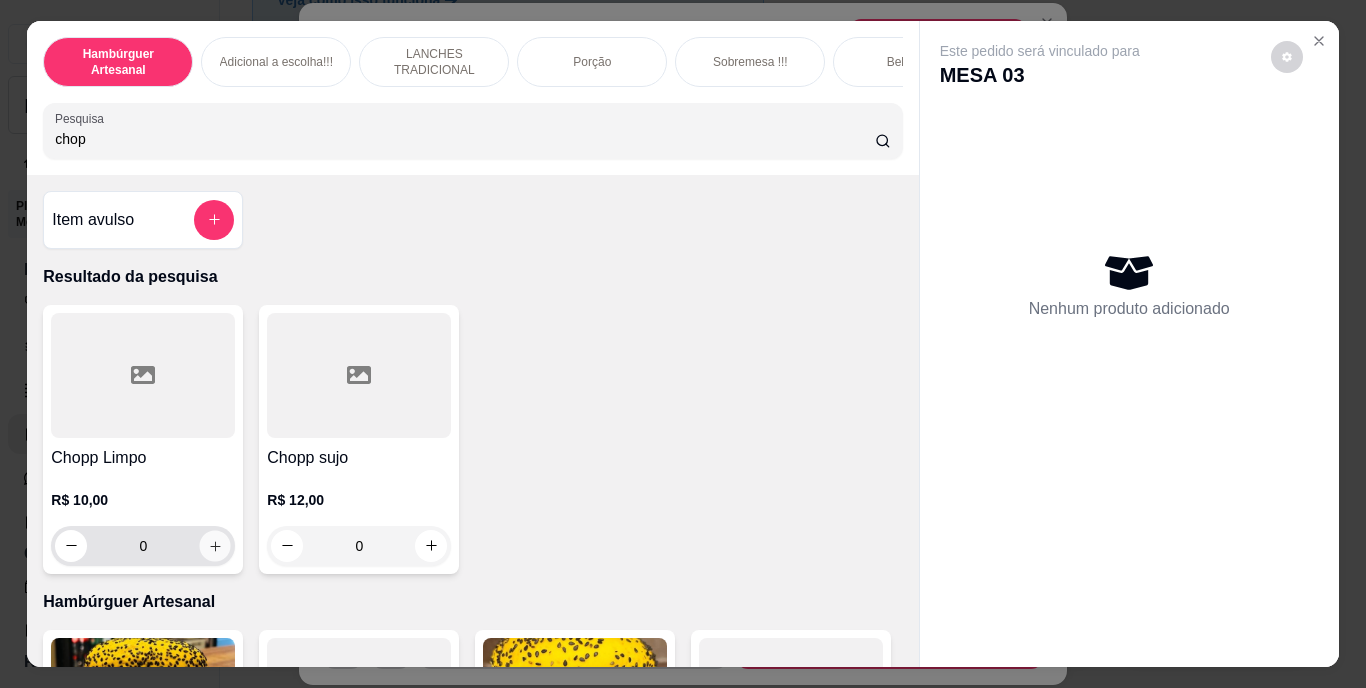 click 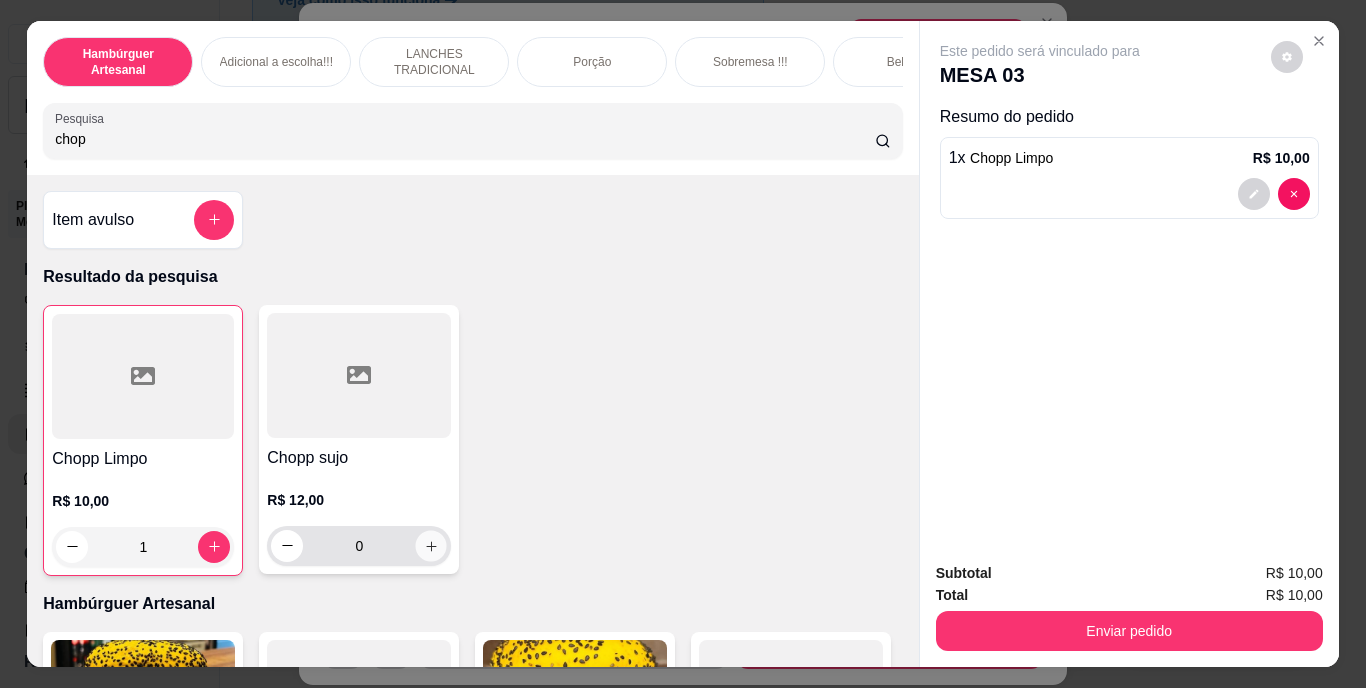 click 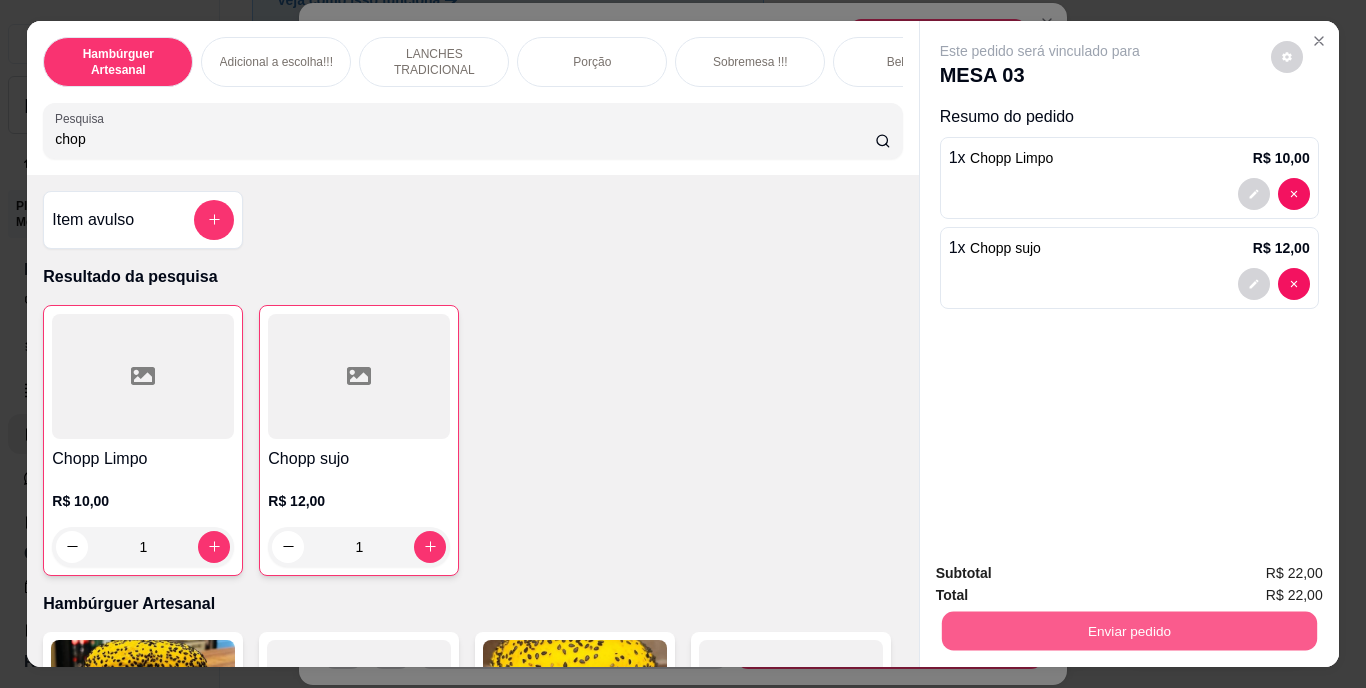 click on "Enviar pedido" at bounding box center [1128, 631] 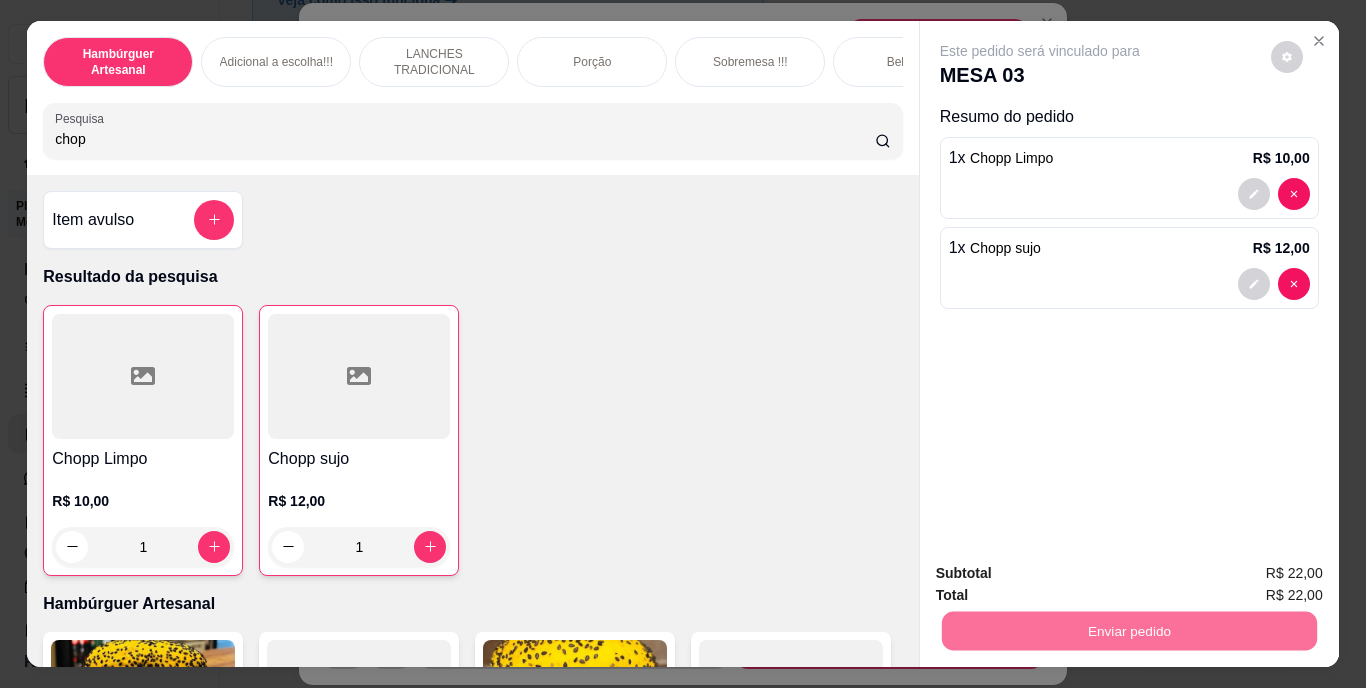 click on "Não registrar e enviar pedido" at bounding box center [1063, 574] 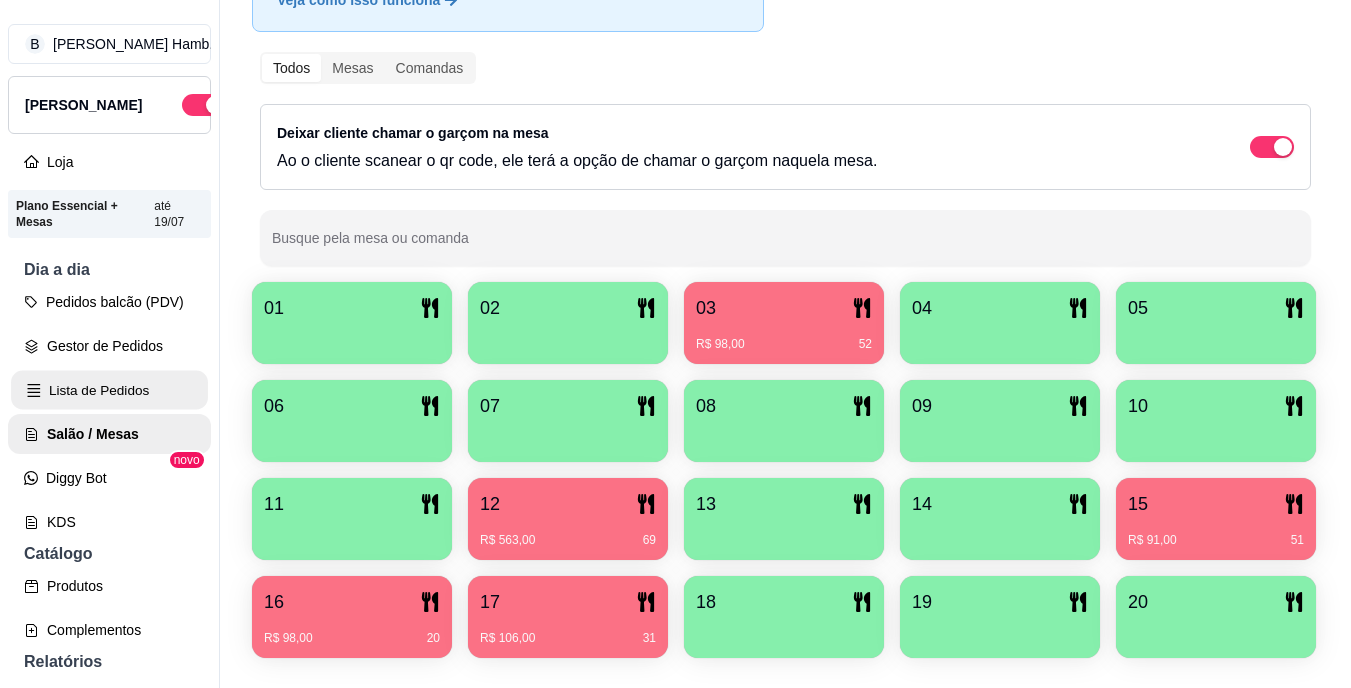 click on "Lista de Pedidos" at bounding box center (109, 390) 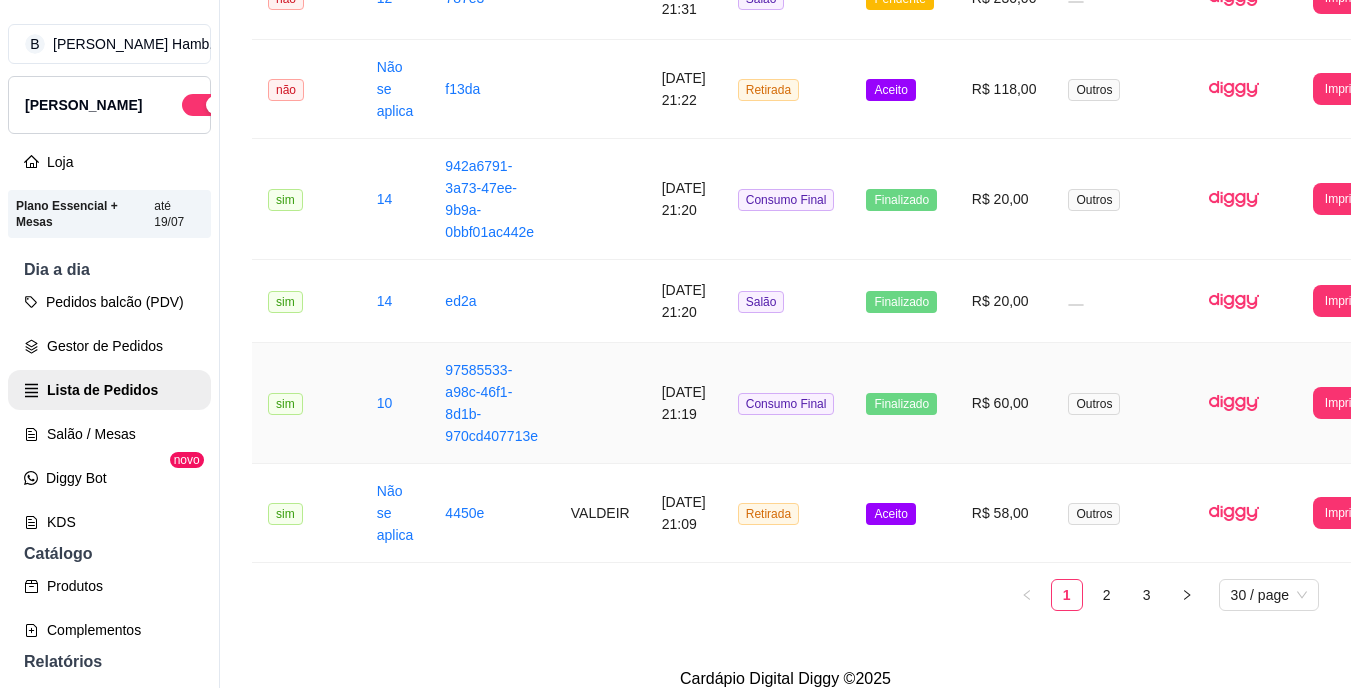 scroll, scrollTop: 2514, scrollLeft: 0, axis: vertical 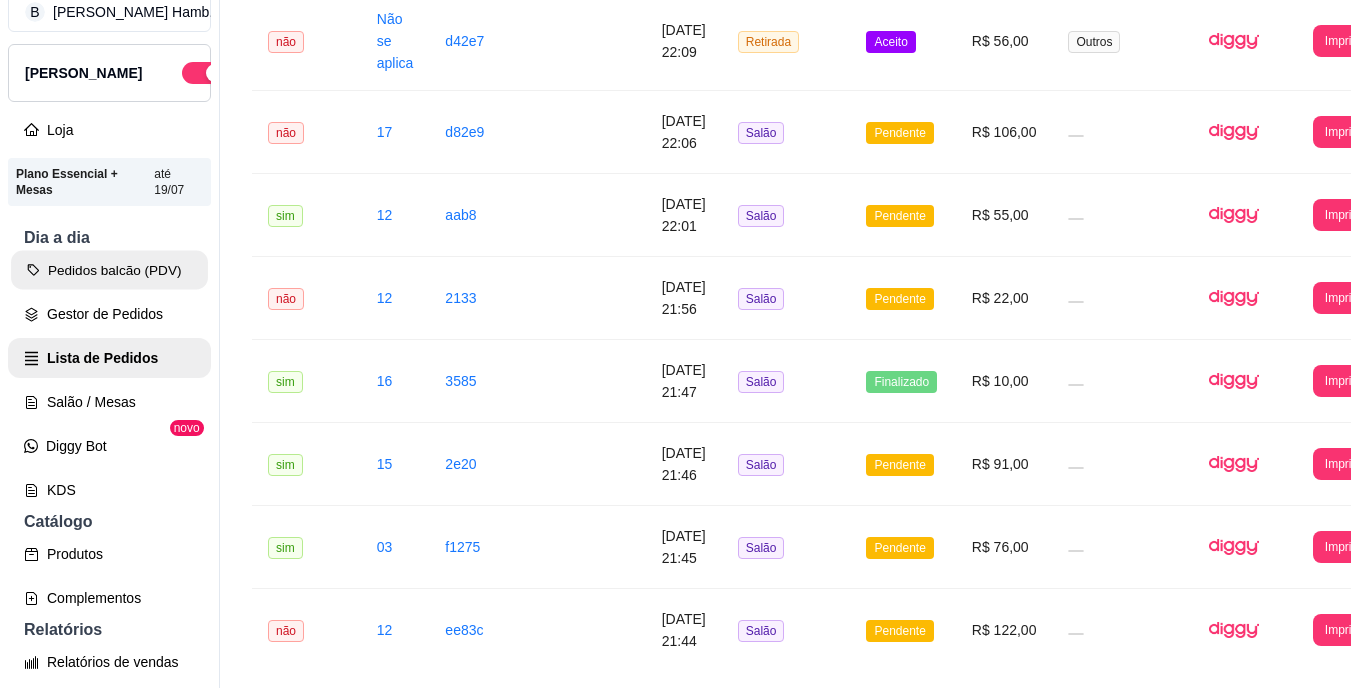 click on "Pedidos balcão (PDV)" at bounding box center [109, 270] 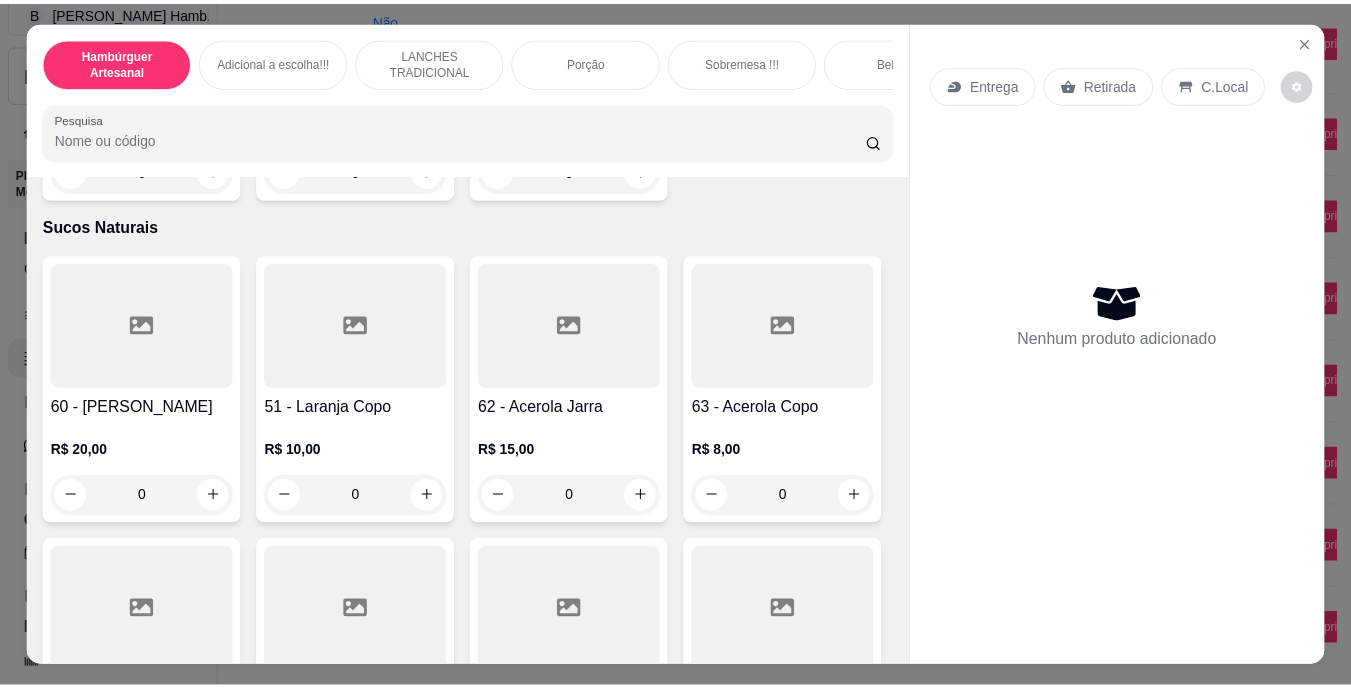 scroll, scrollTop: 6114, scrollLeft: 0, axis: vertical 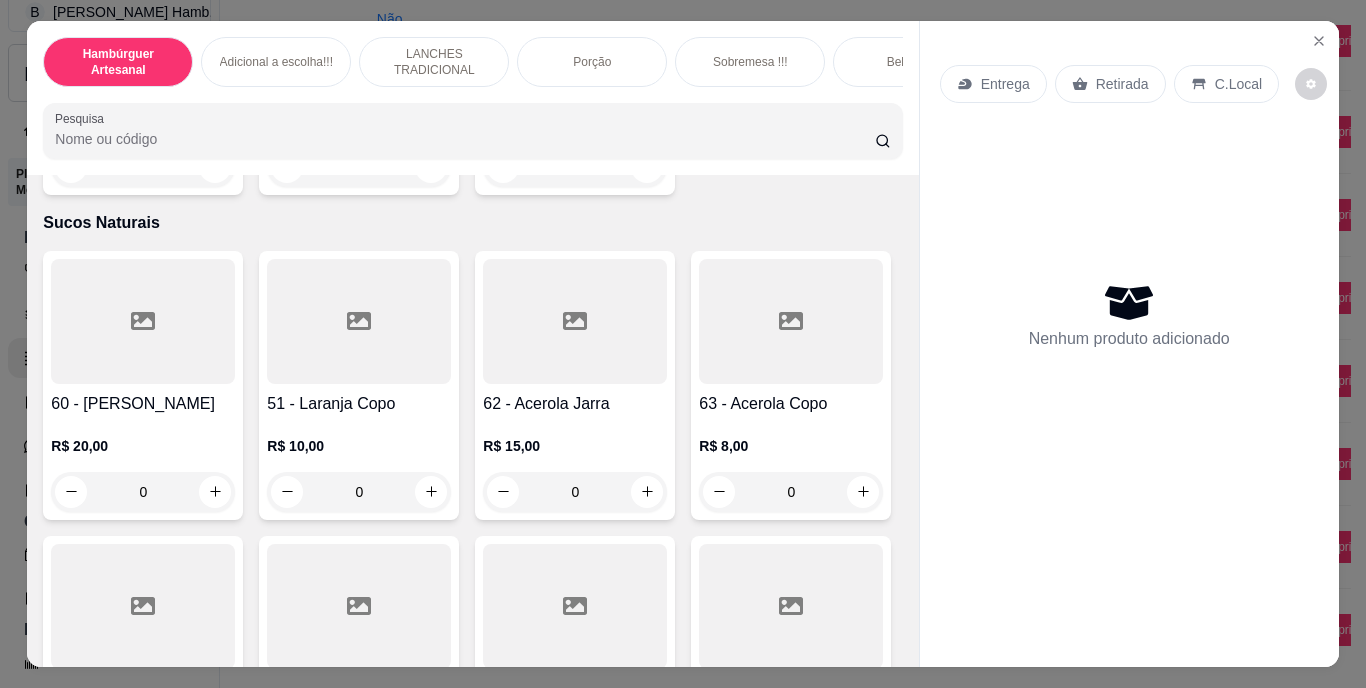 click 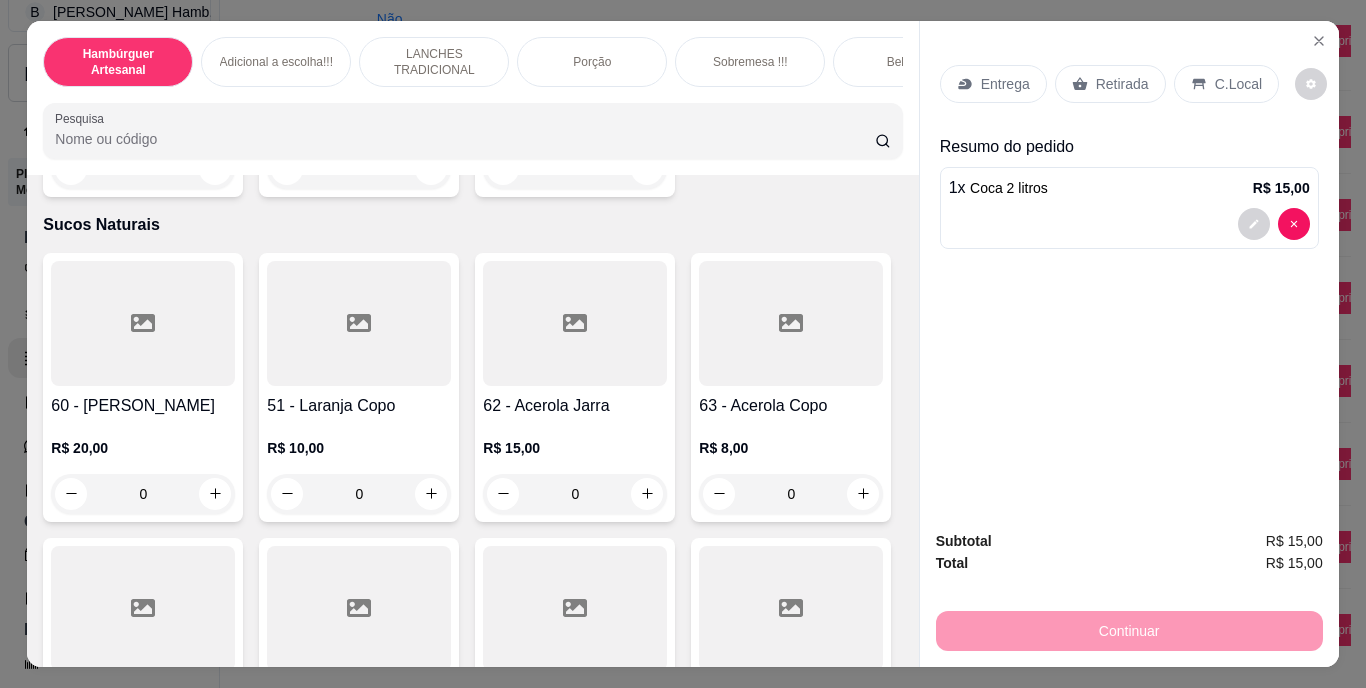 click on "Retirada" at bounding box center (1122, 84) 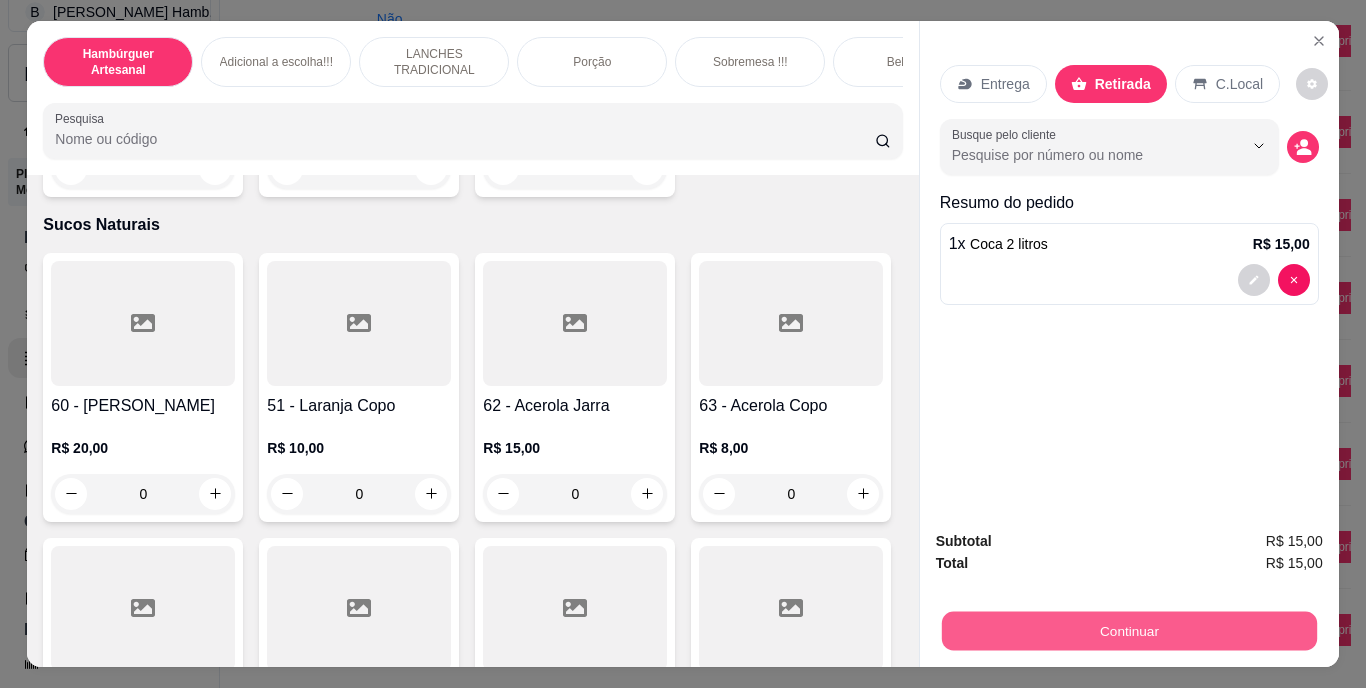 click on "Continuar" at bounding box center (1128, 631) 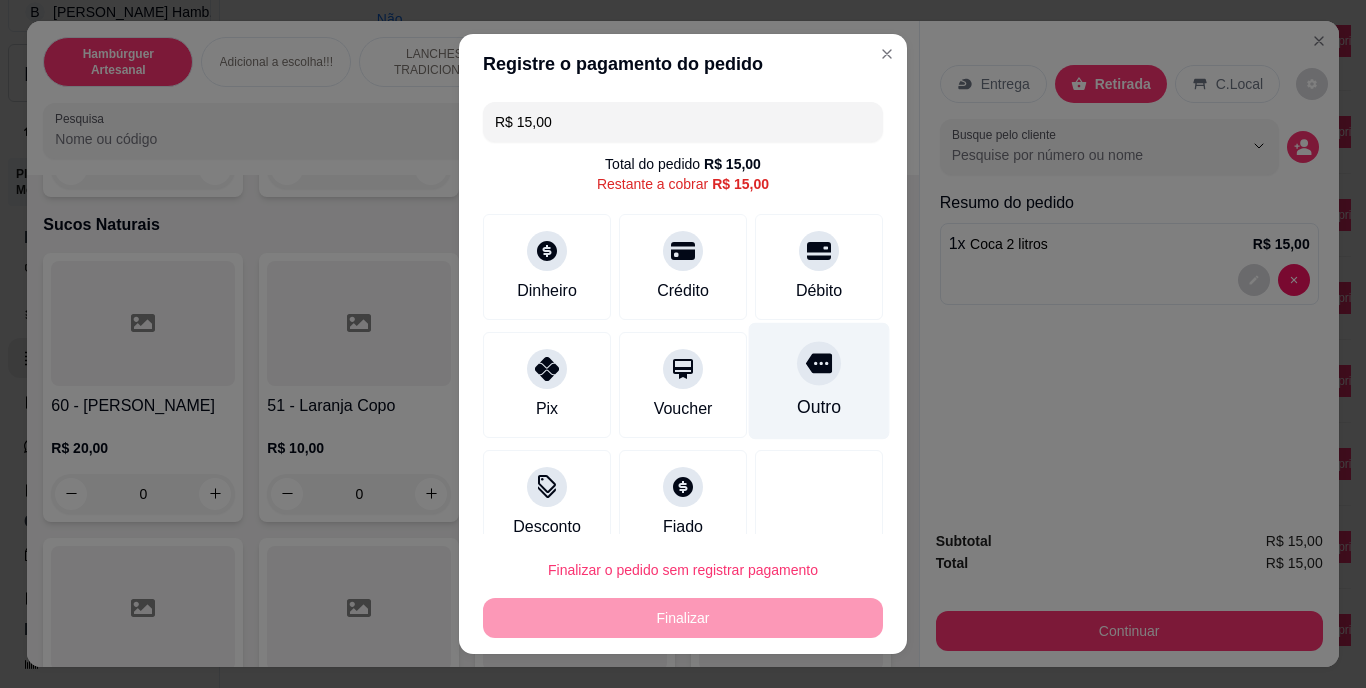 click 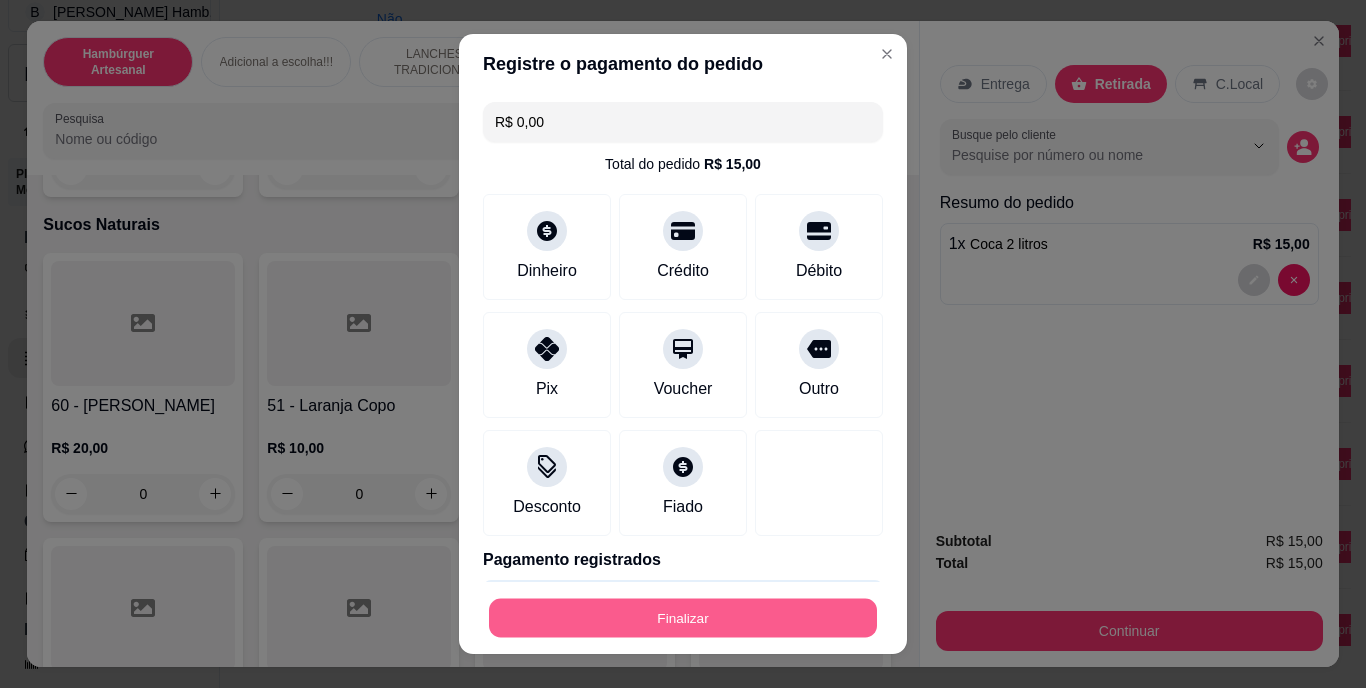 click on "Finalizar" at bounding box center (683, 617) 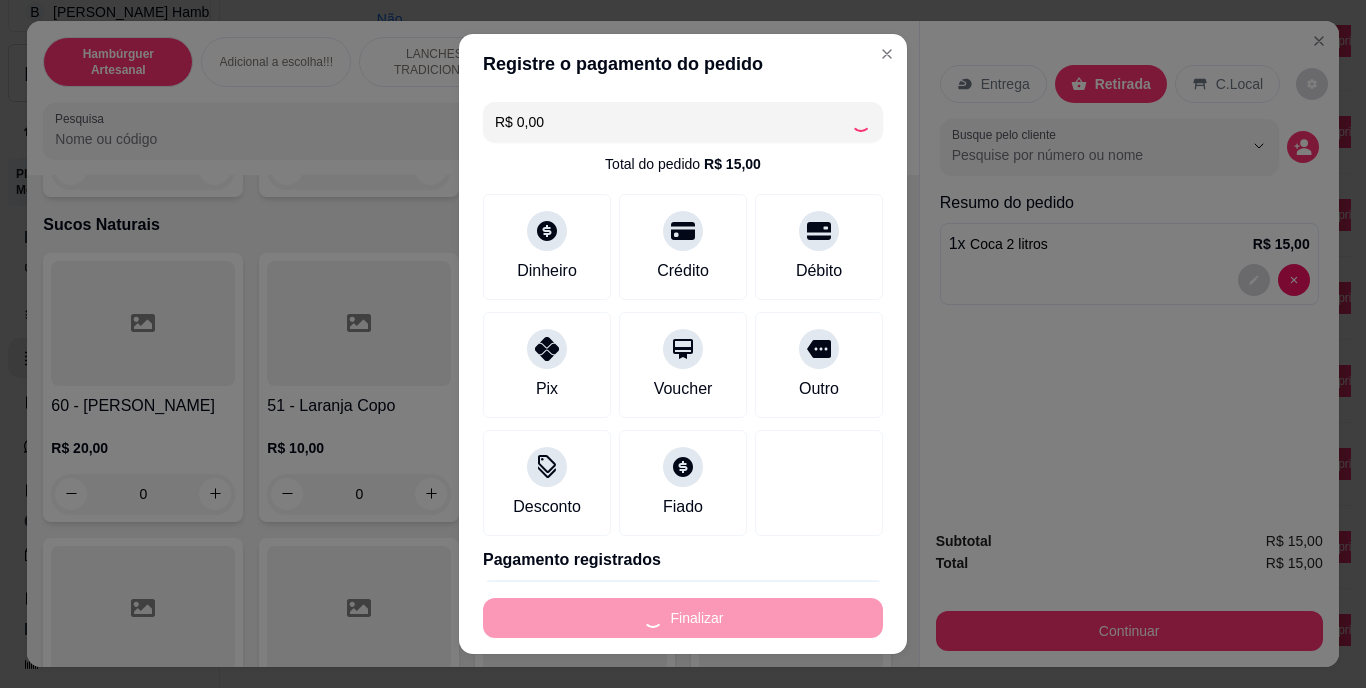 type on "0" 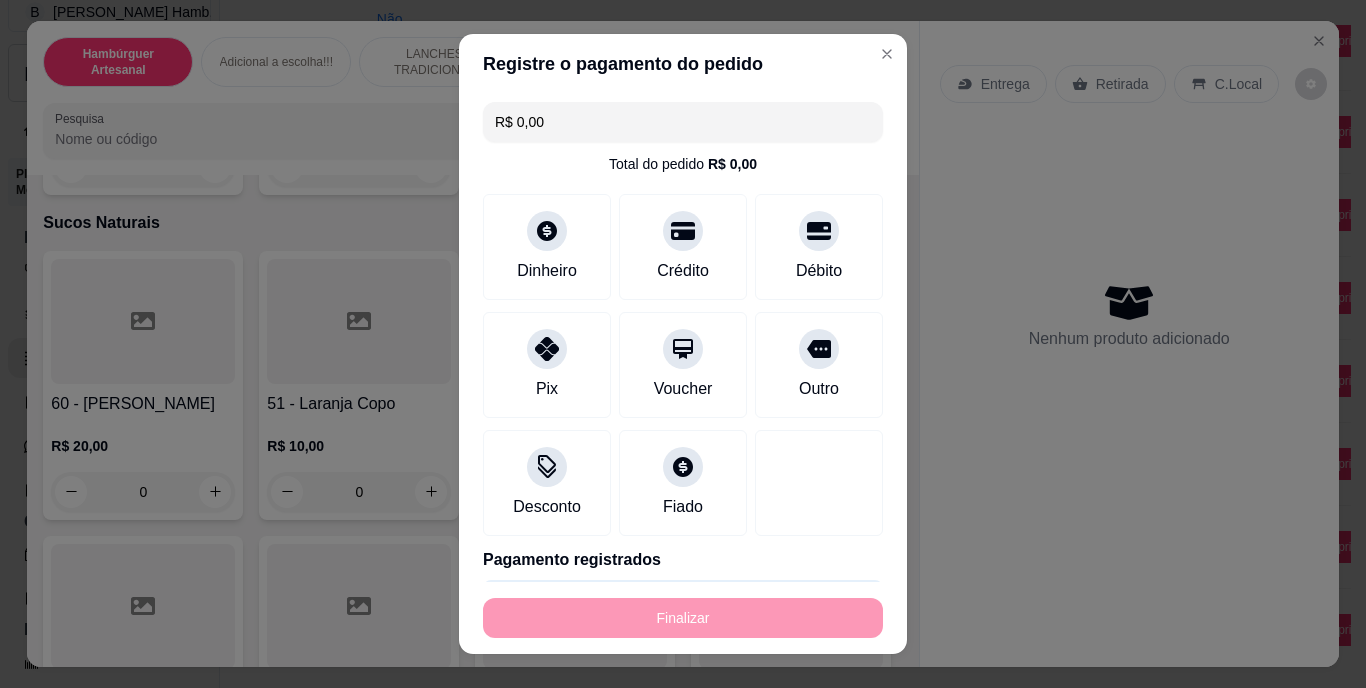 type on "-R$ 15,00" 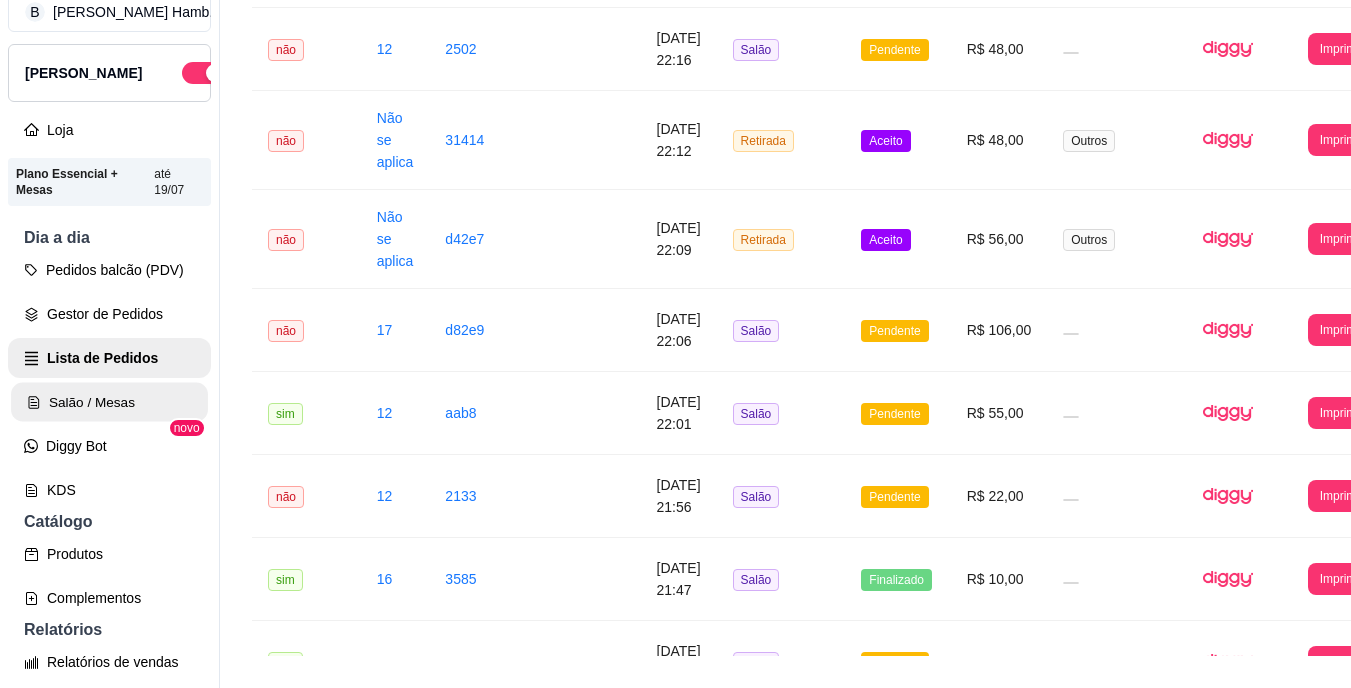 click on "Salão / Mesas" at bounding box center [109, 402] 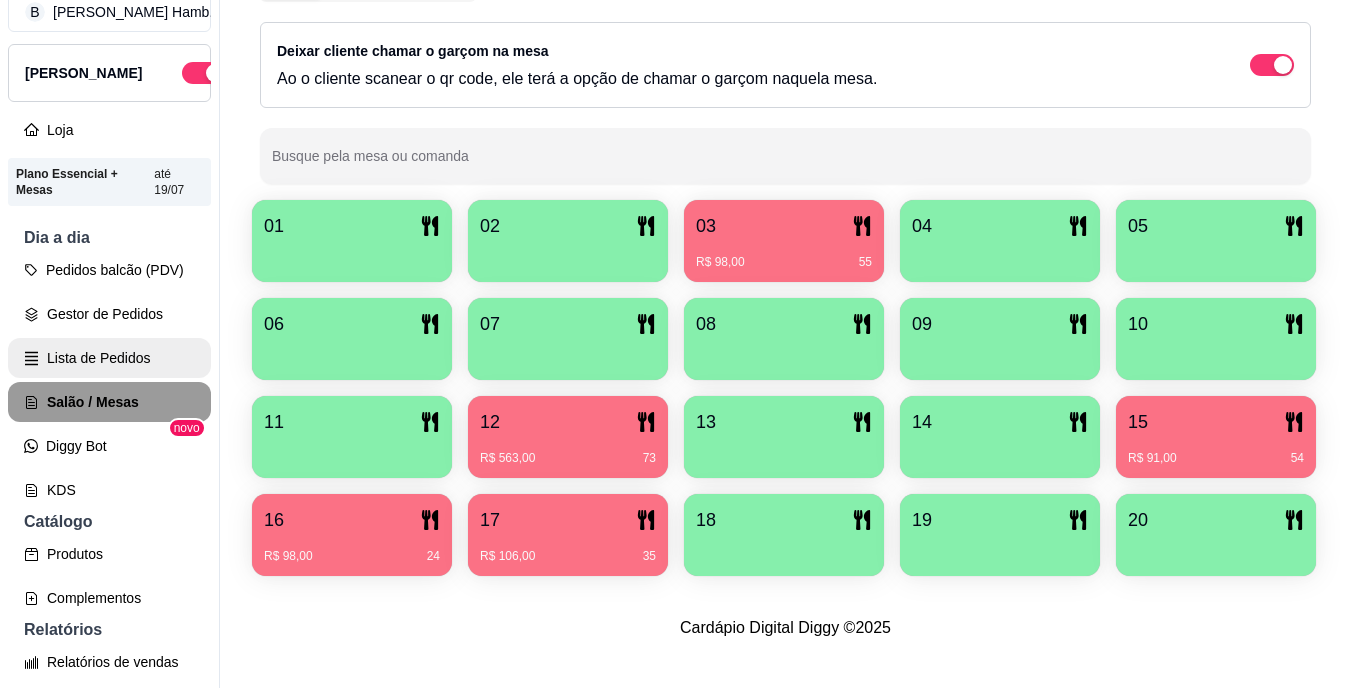 scroll, scrollTop: 0, scrollLeft: 0, axis: both 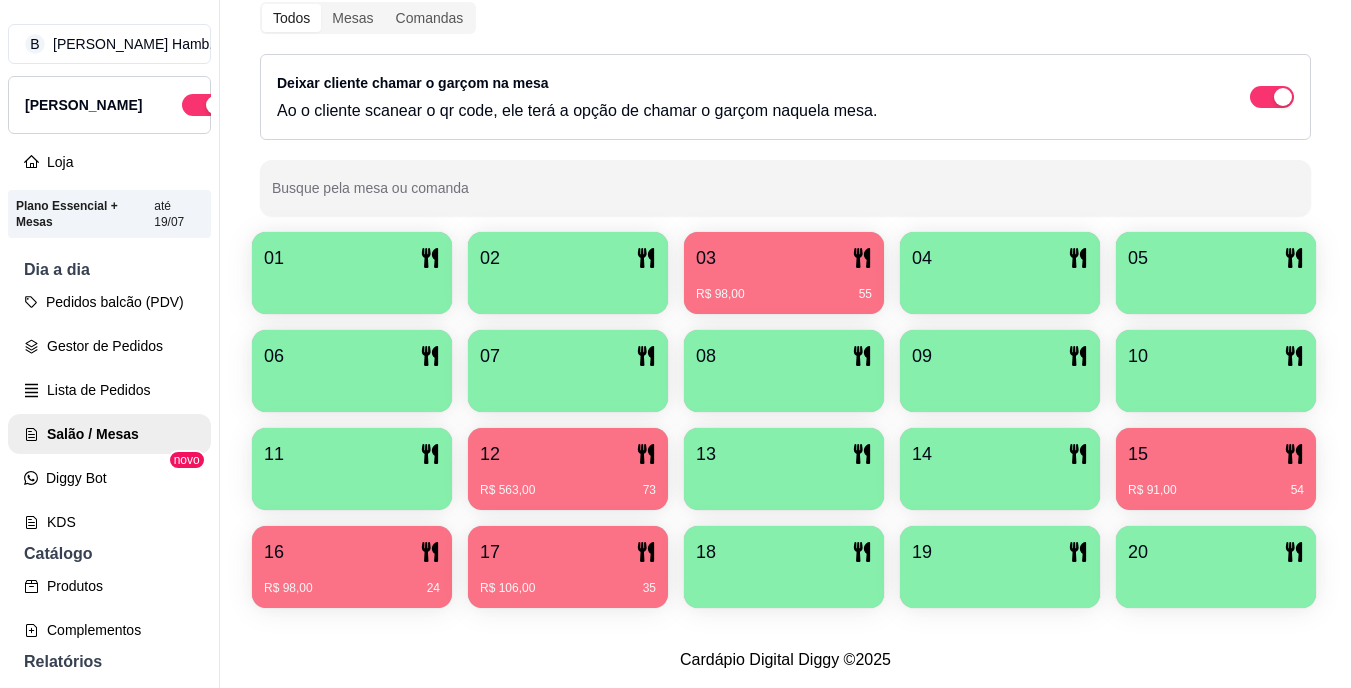 click on "12" at bounding box center [568, 454] 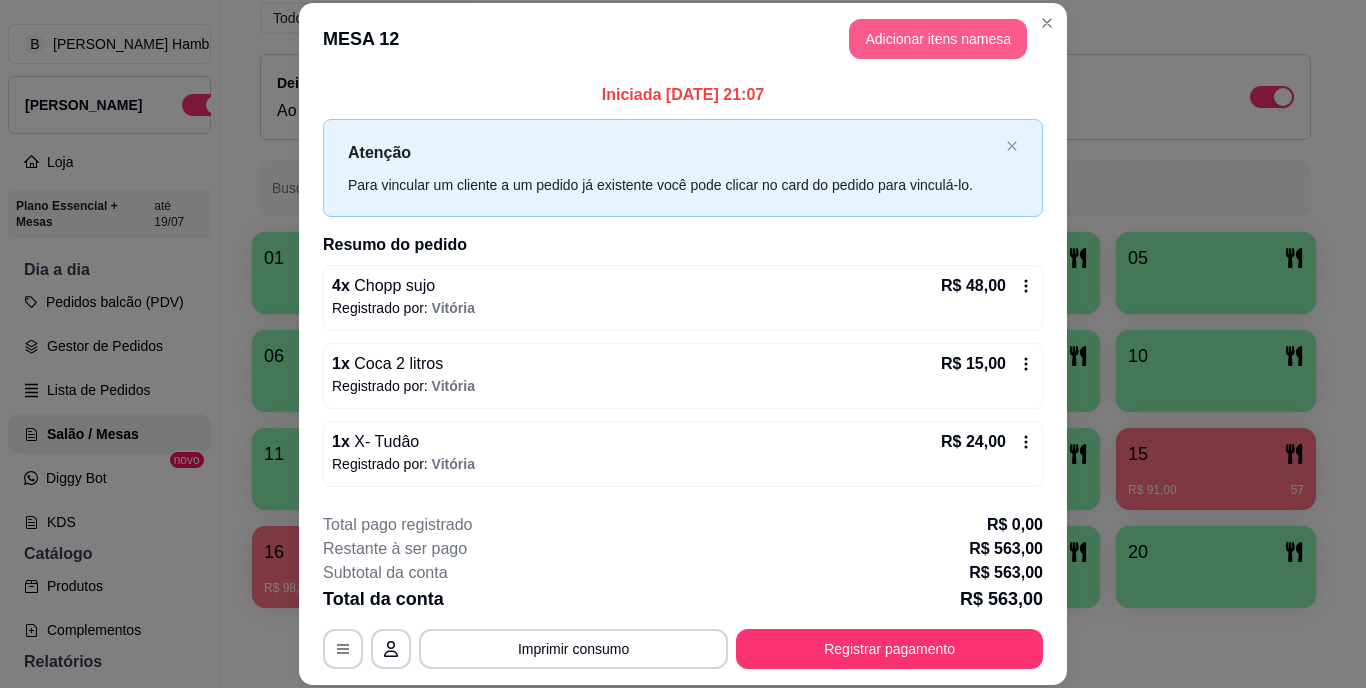 click on "Adicionar itens na  mesa" at bounding box center [938, 39] 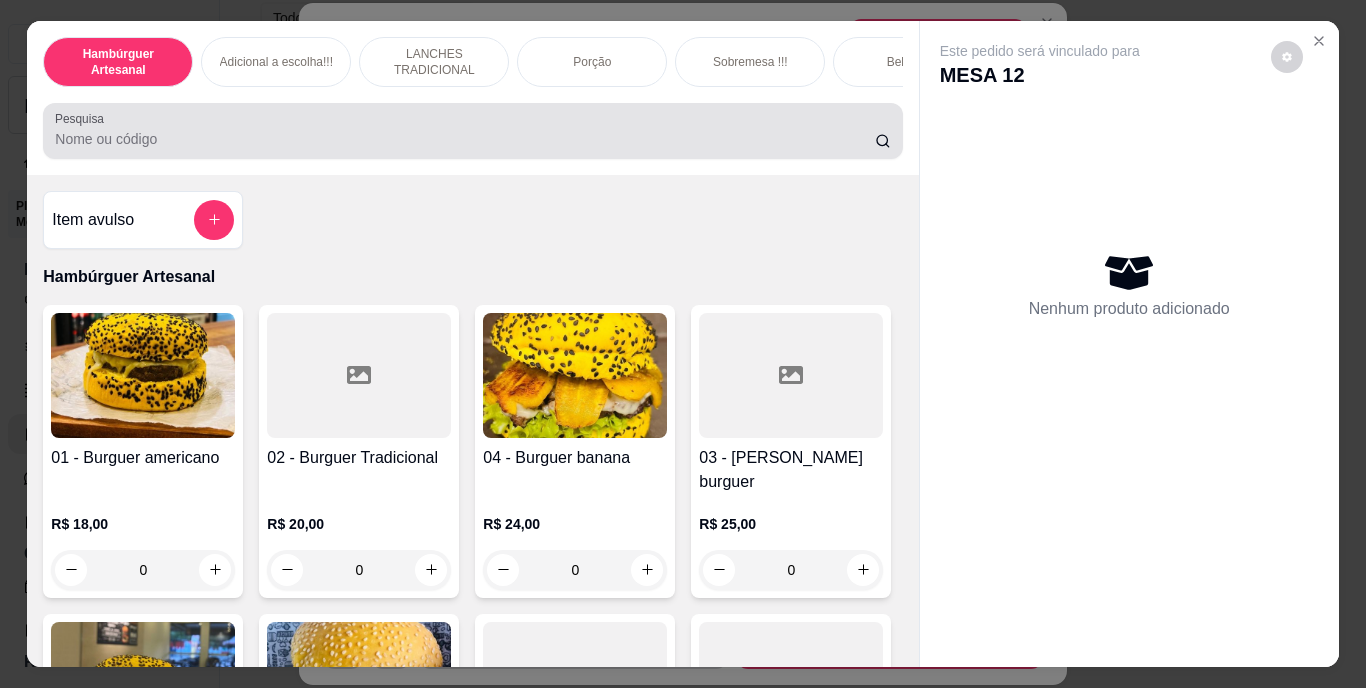 click on "Pesquisa" at bounding box center [465, 139] 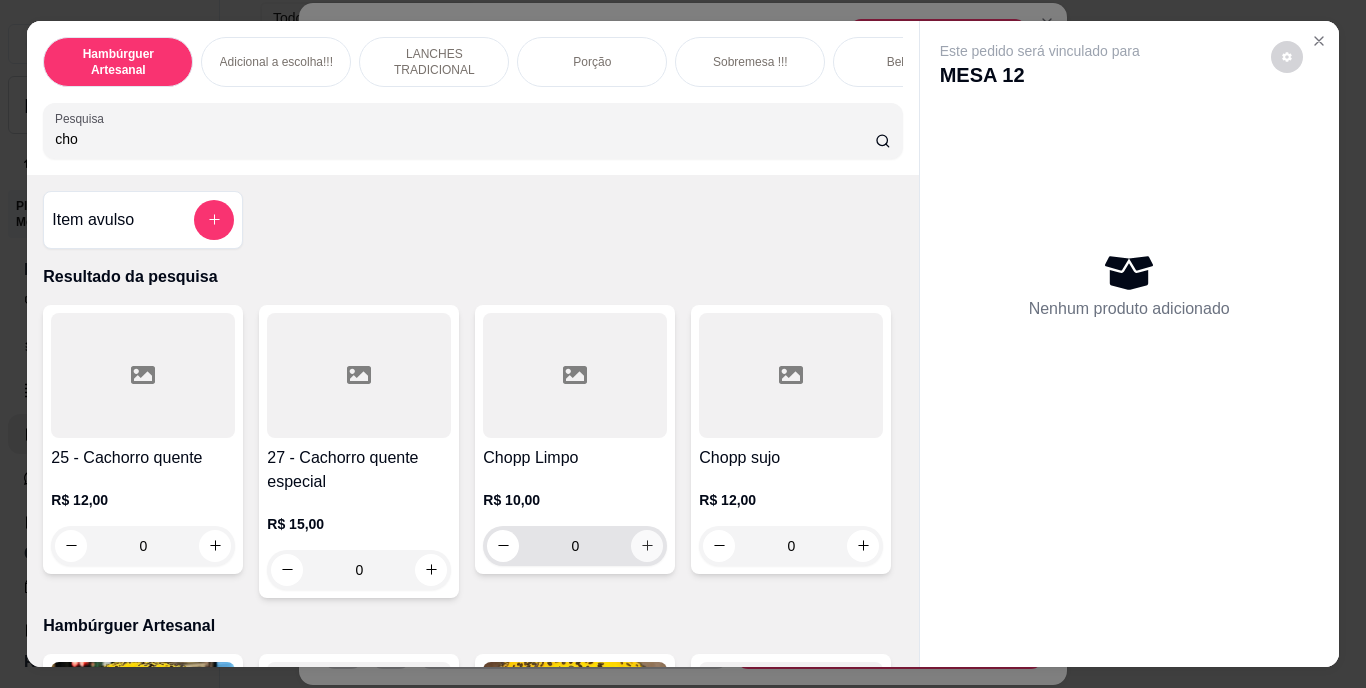 type on "cho" 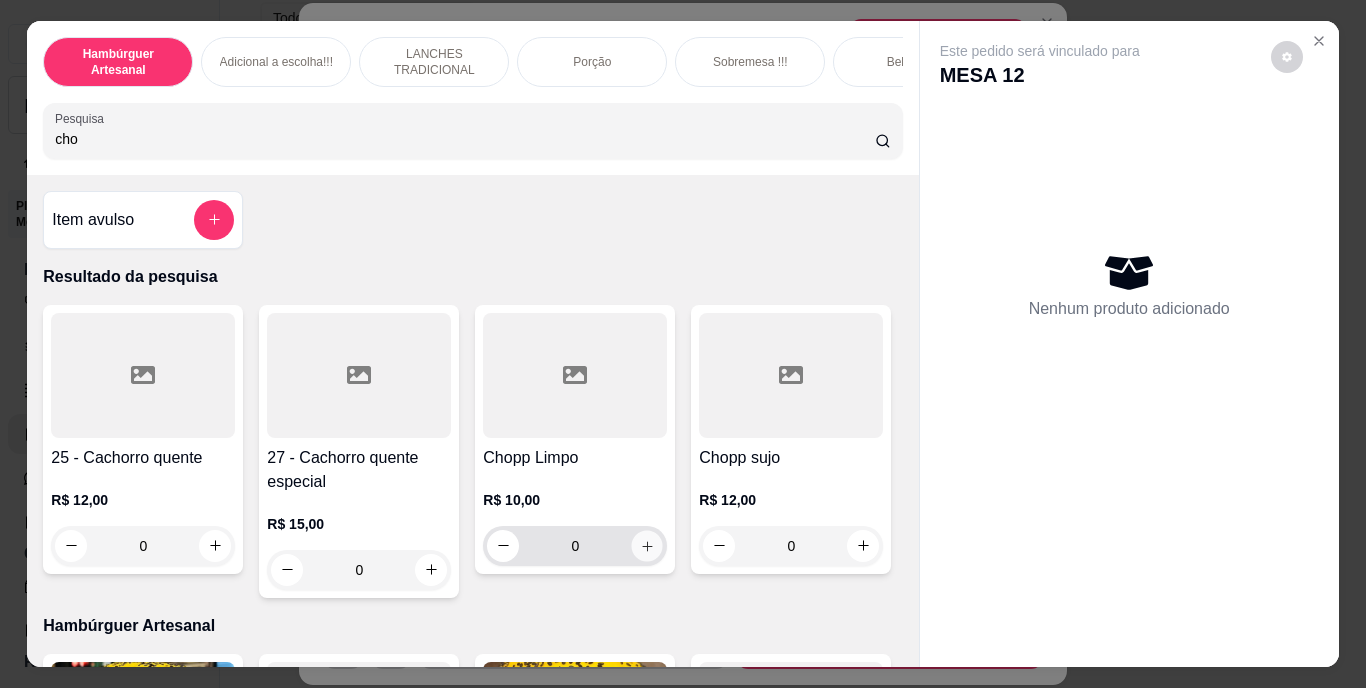 click at bounding box center (647, 545) 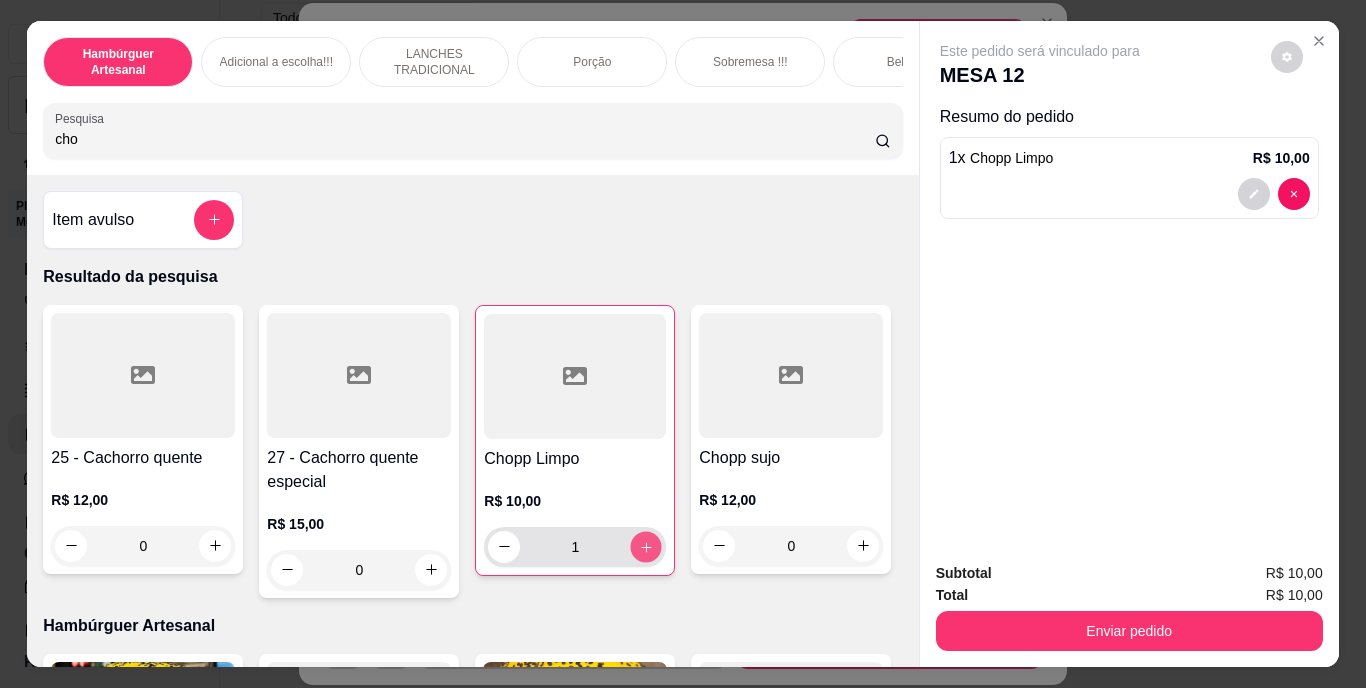 click at bounding box center [646, 546] 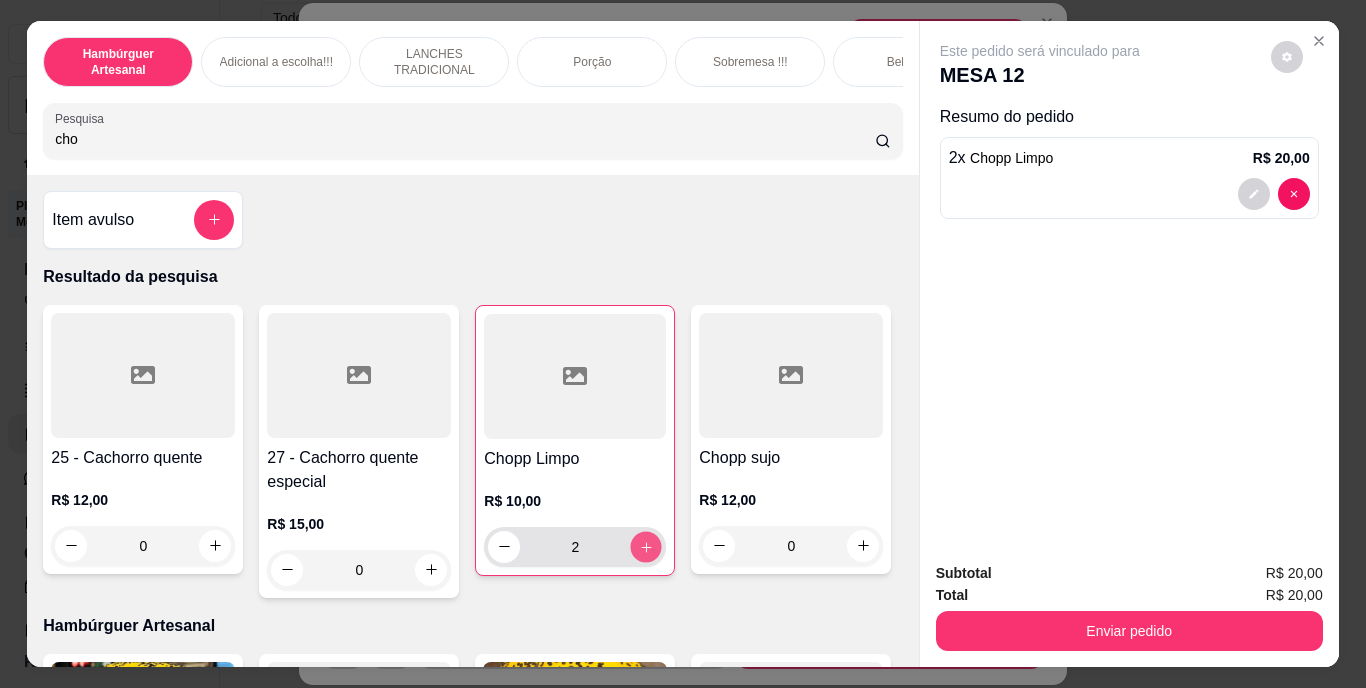 click at bounding box center (646, 546) 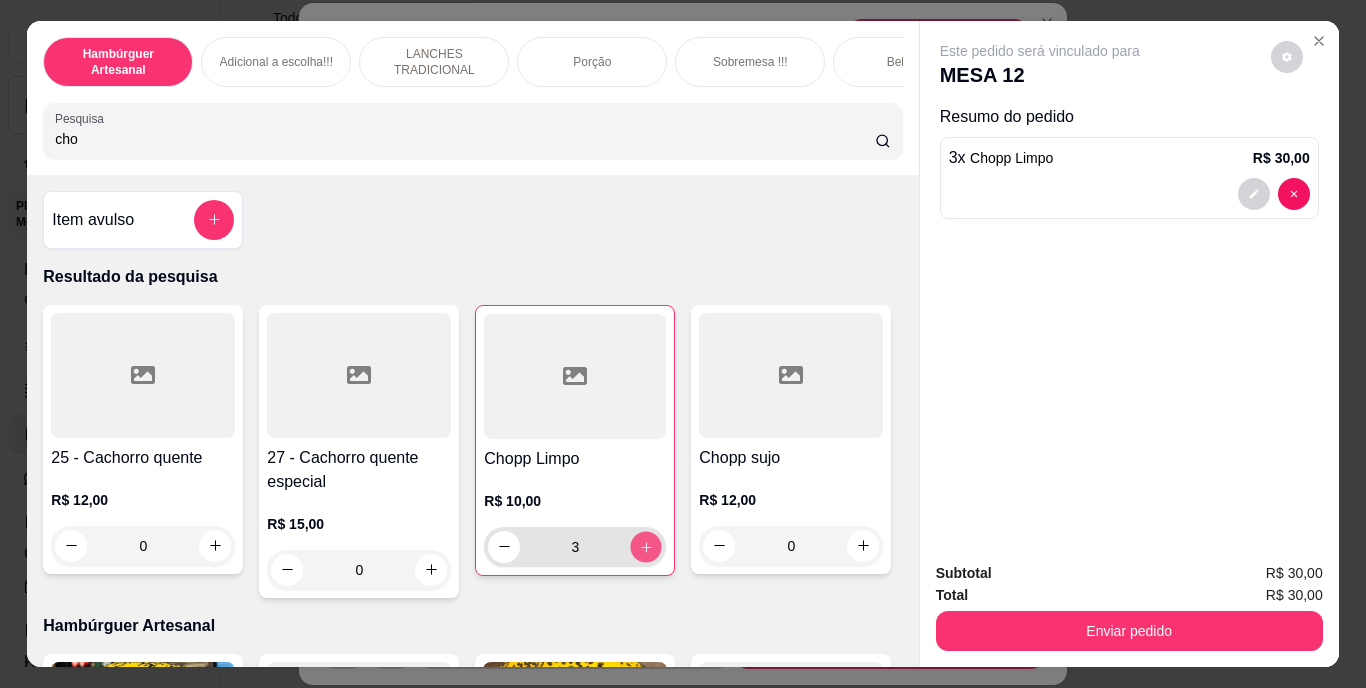 click at bounding box center (646, 546) 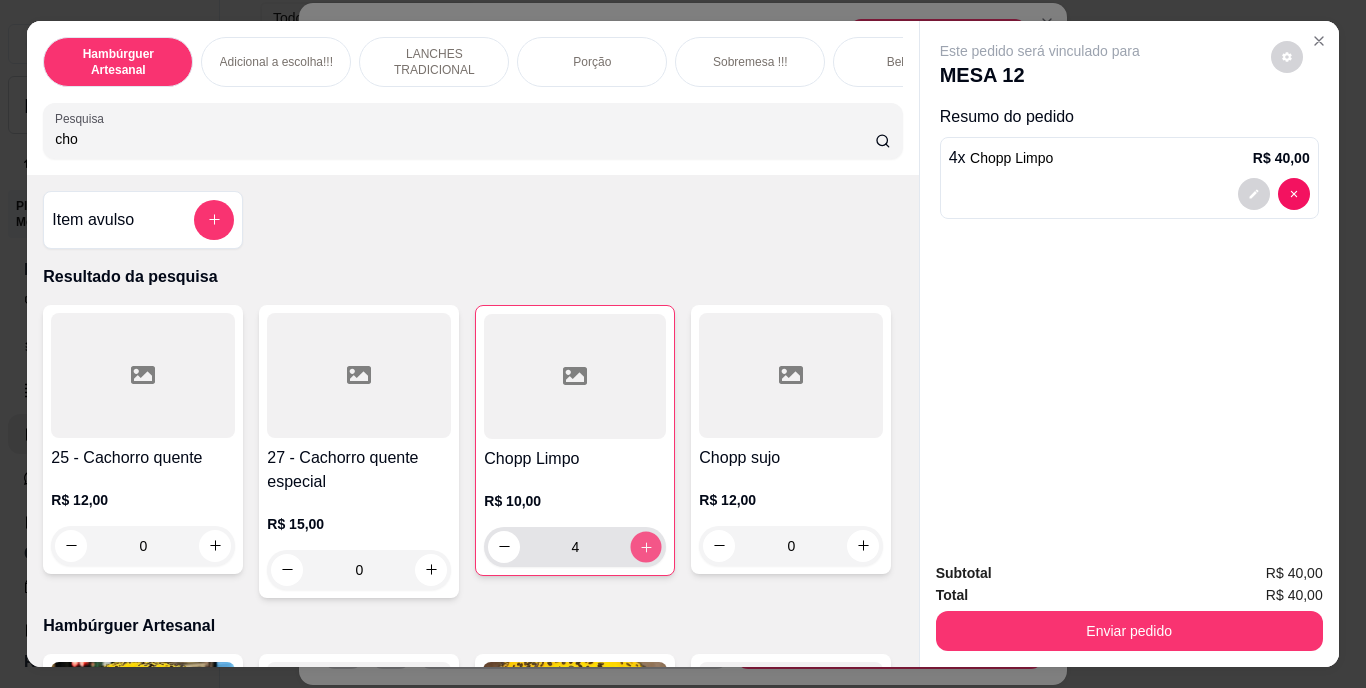 click at bounding box center (646, 546) 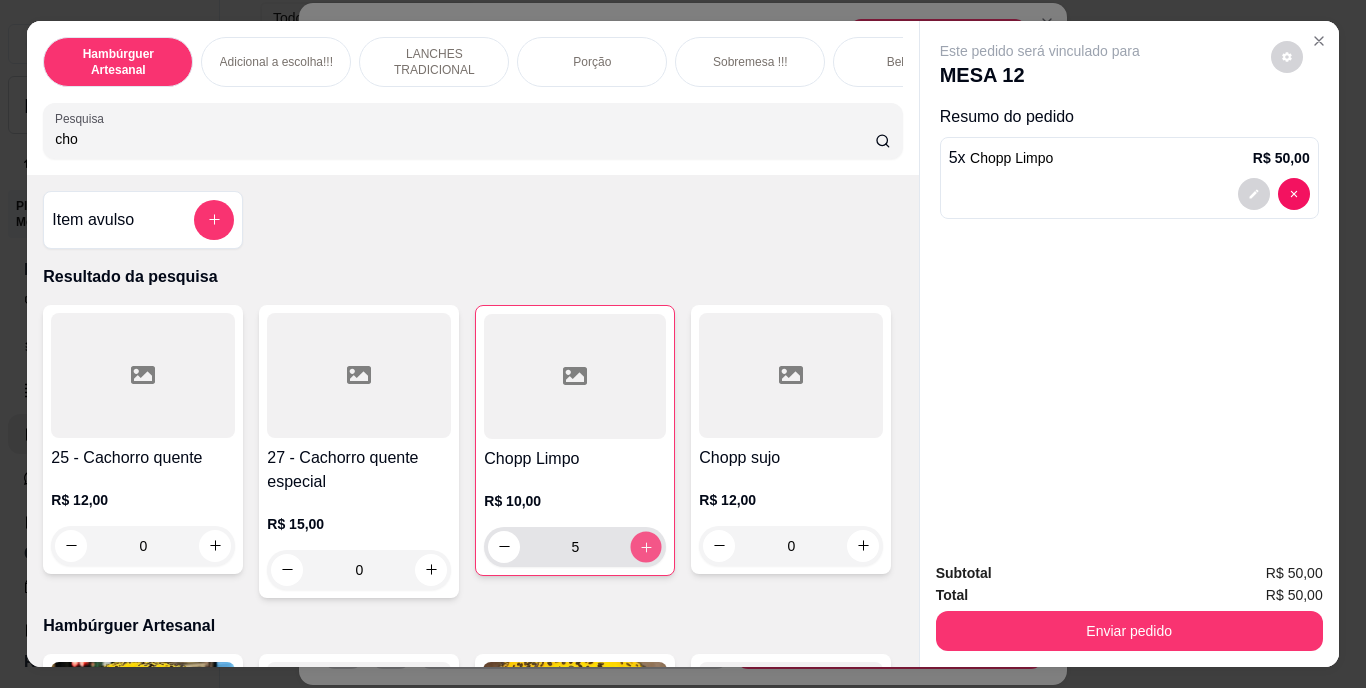 click at bounding box center [646, 546] 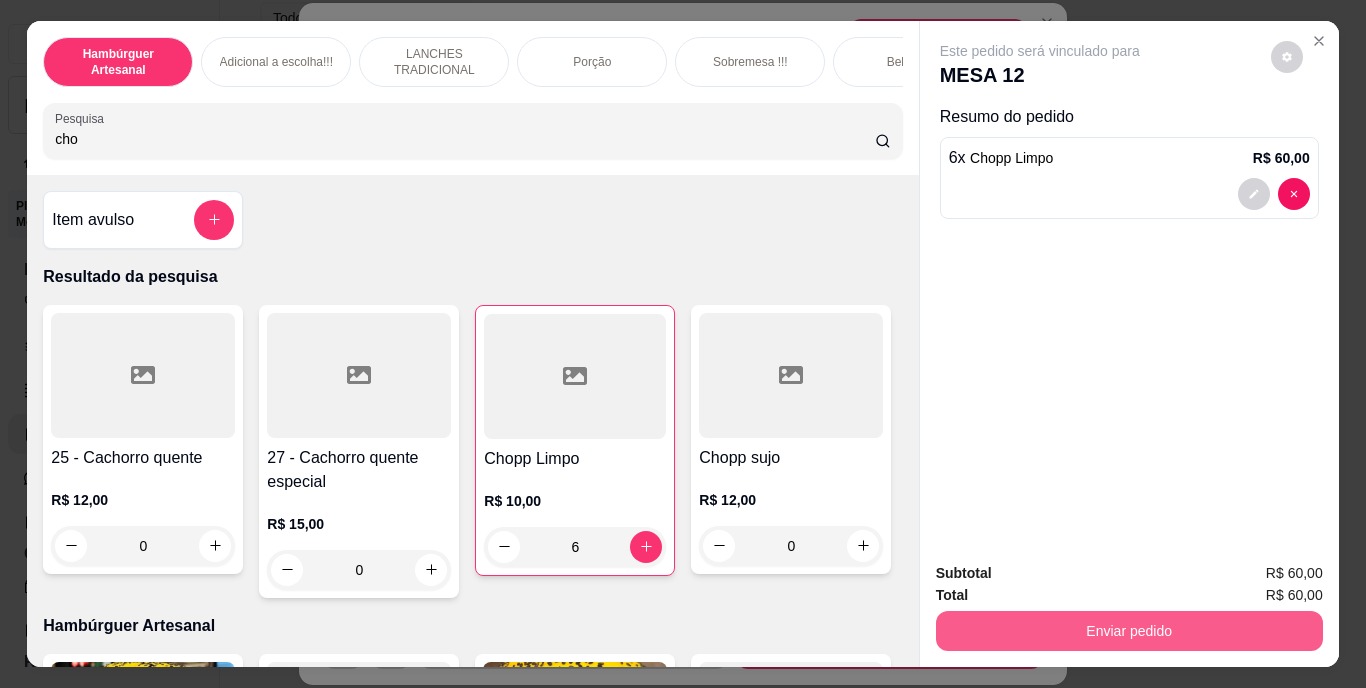 click on "Enviar pedido" at bounding box center [1129, 631] 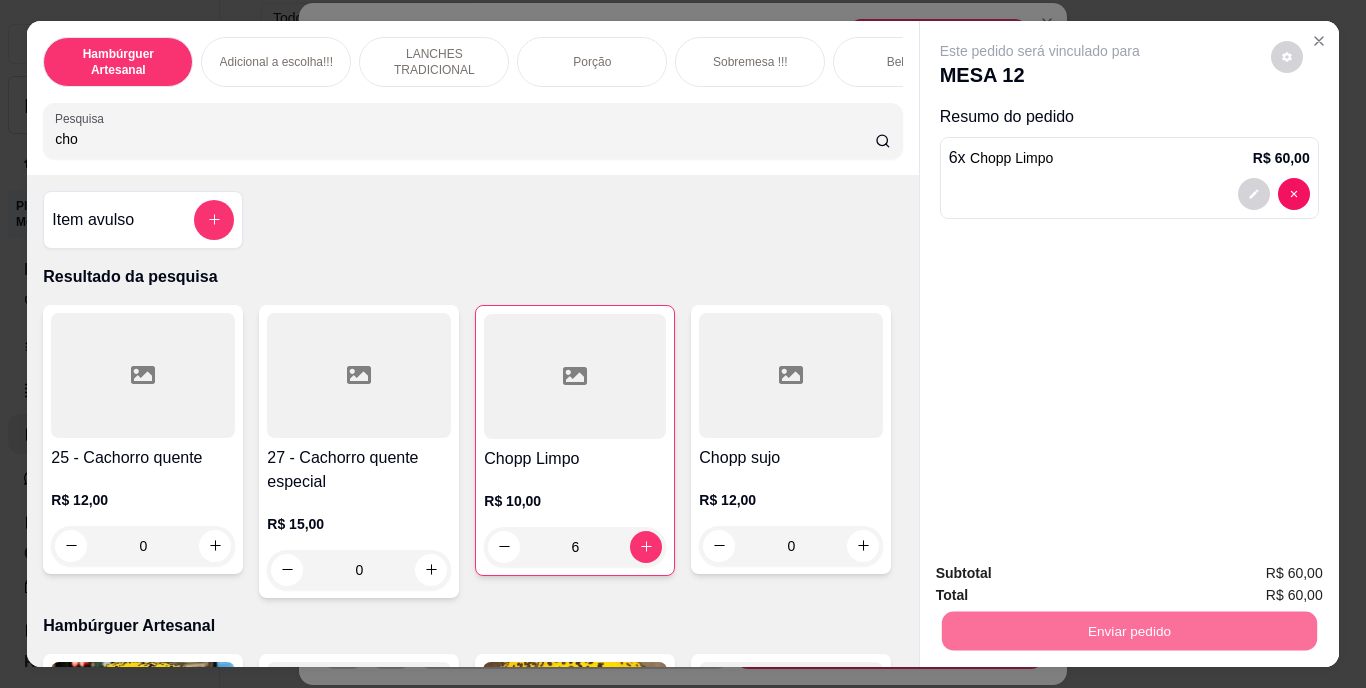 click on "Não registrar e enviar pedido" at bounding box center [1063, 574] 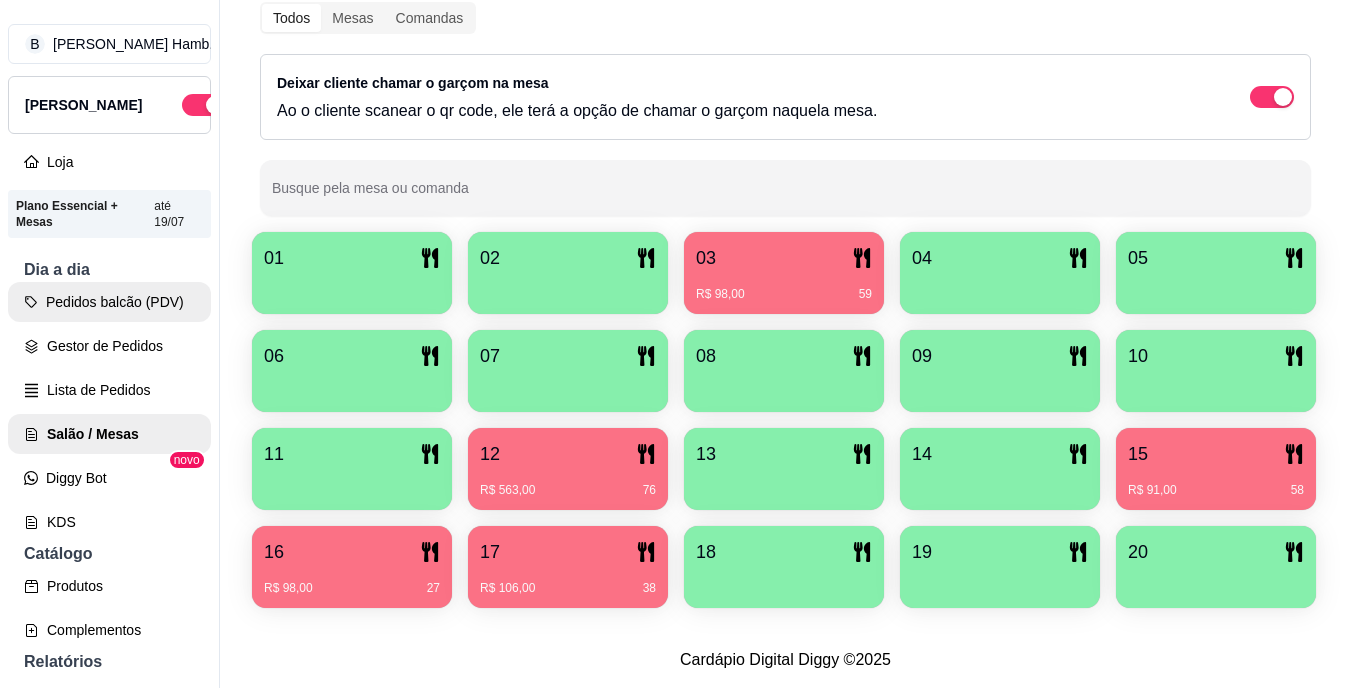 click on "Pedidos balcão (PDV)" at bounding box center (109, 302) 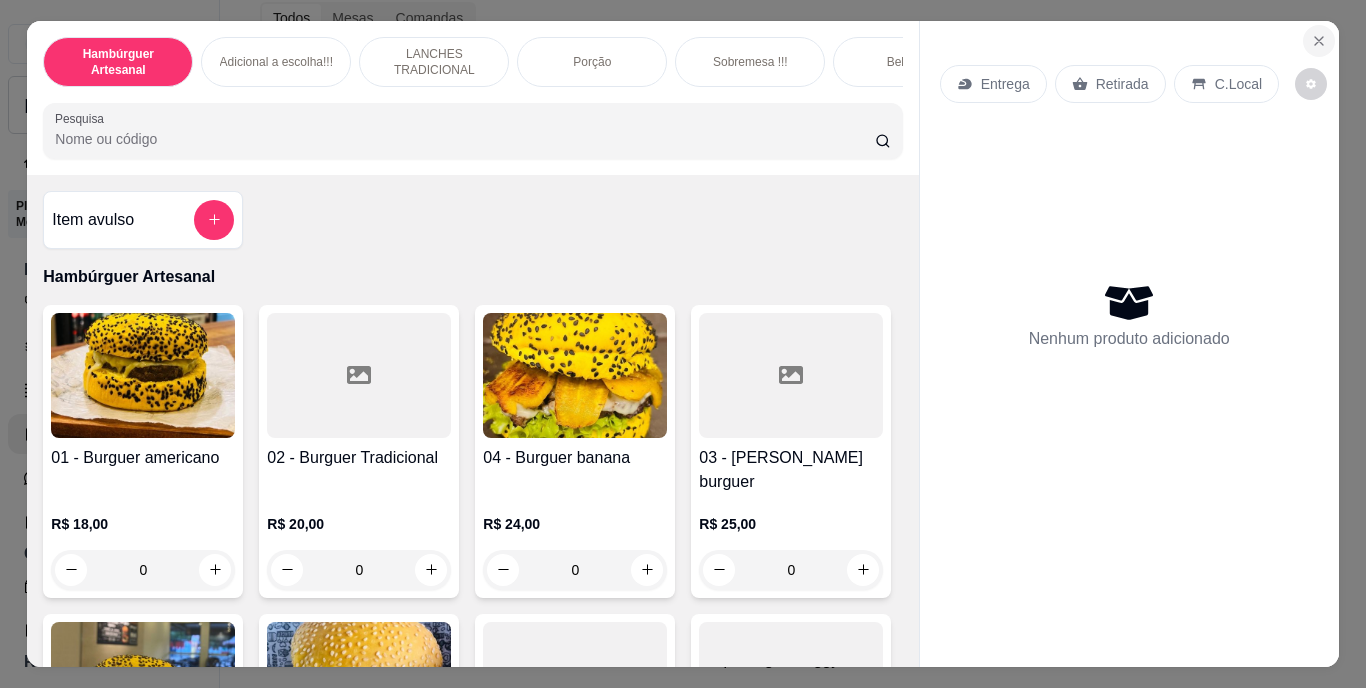 click 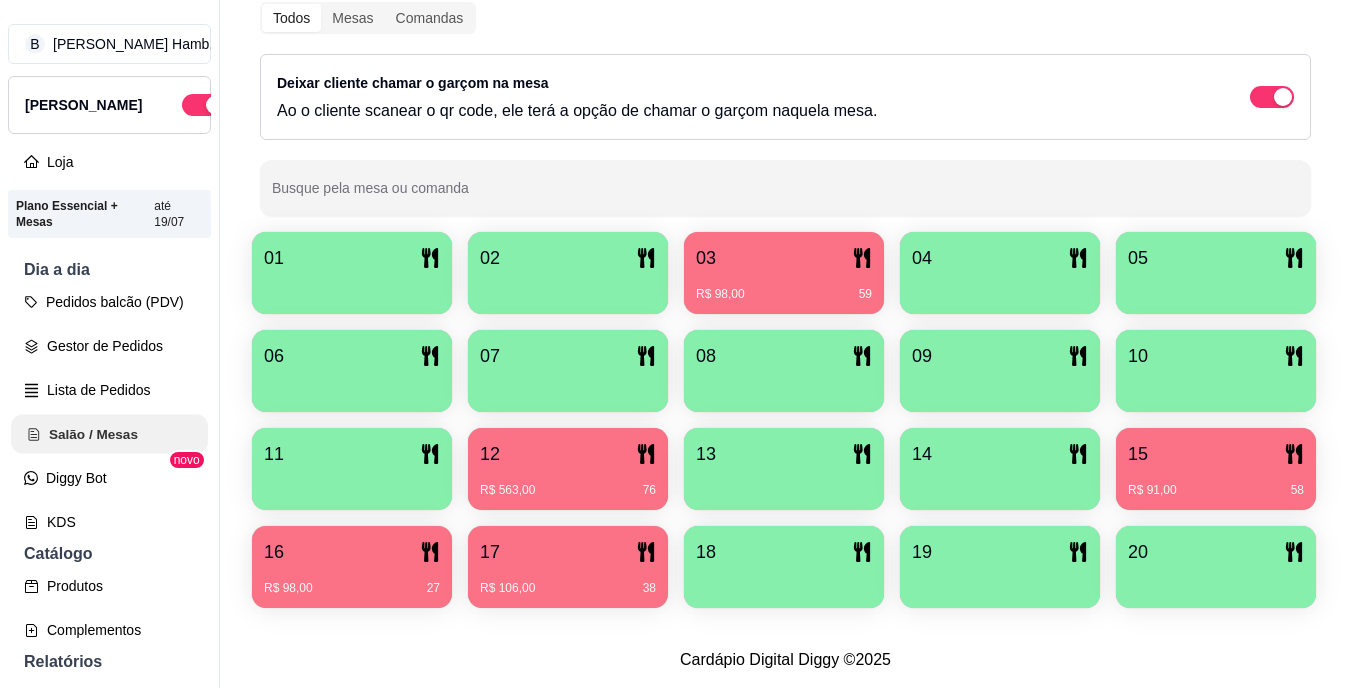 click on "Salão / Mesas" at bounding box center (109, 434) 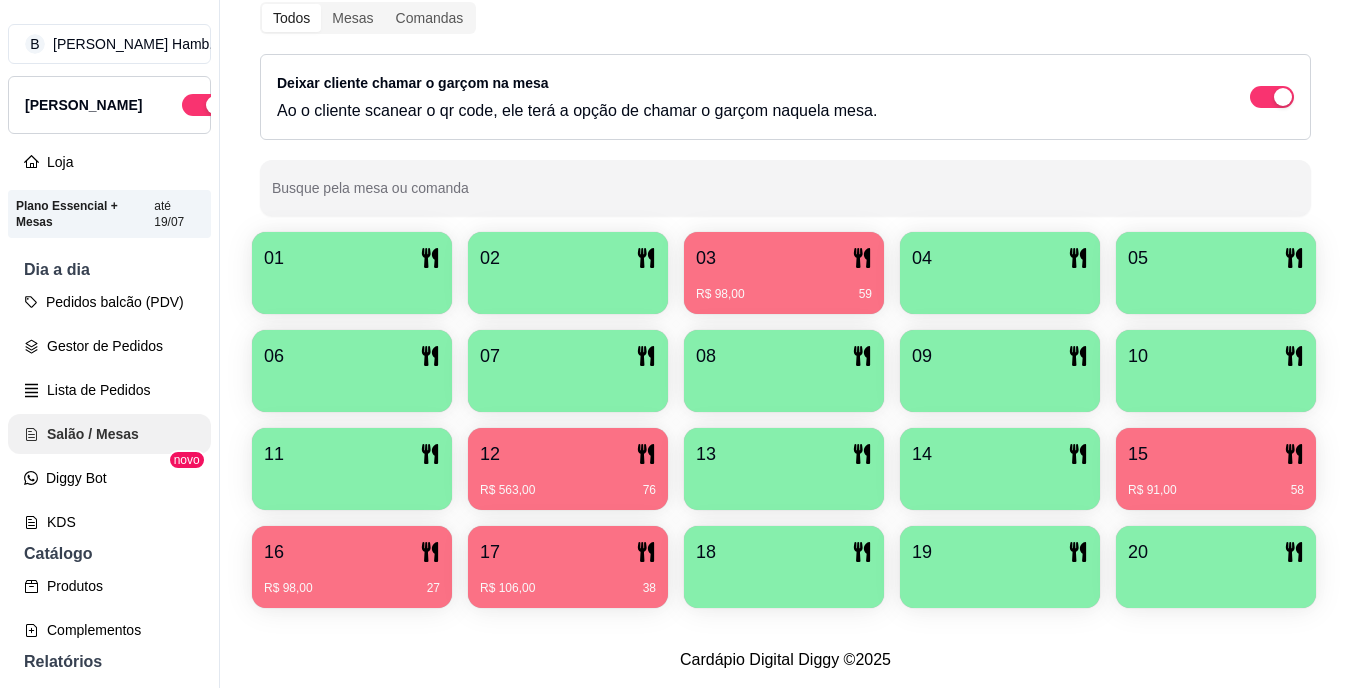 scroll, scrollTop: 0, scrollLeft: 0, axis: both 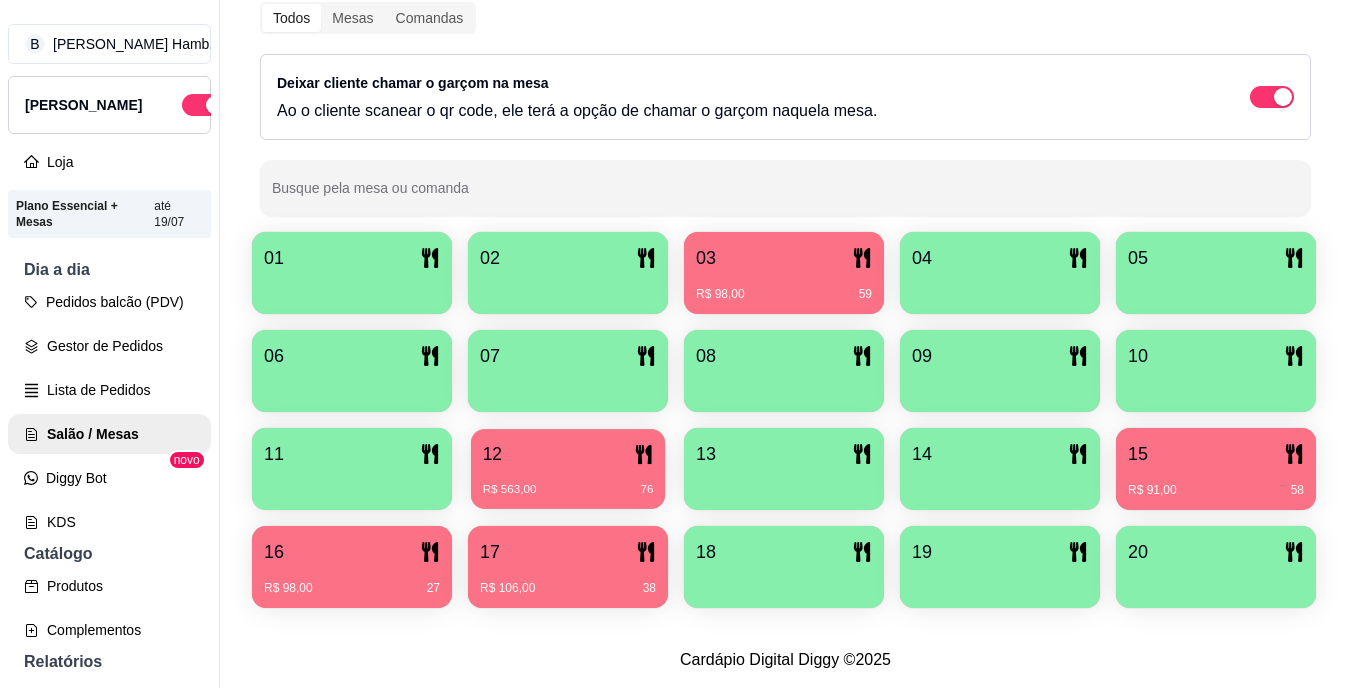 click on "12" at bounding box center (568, 454) 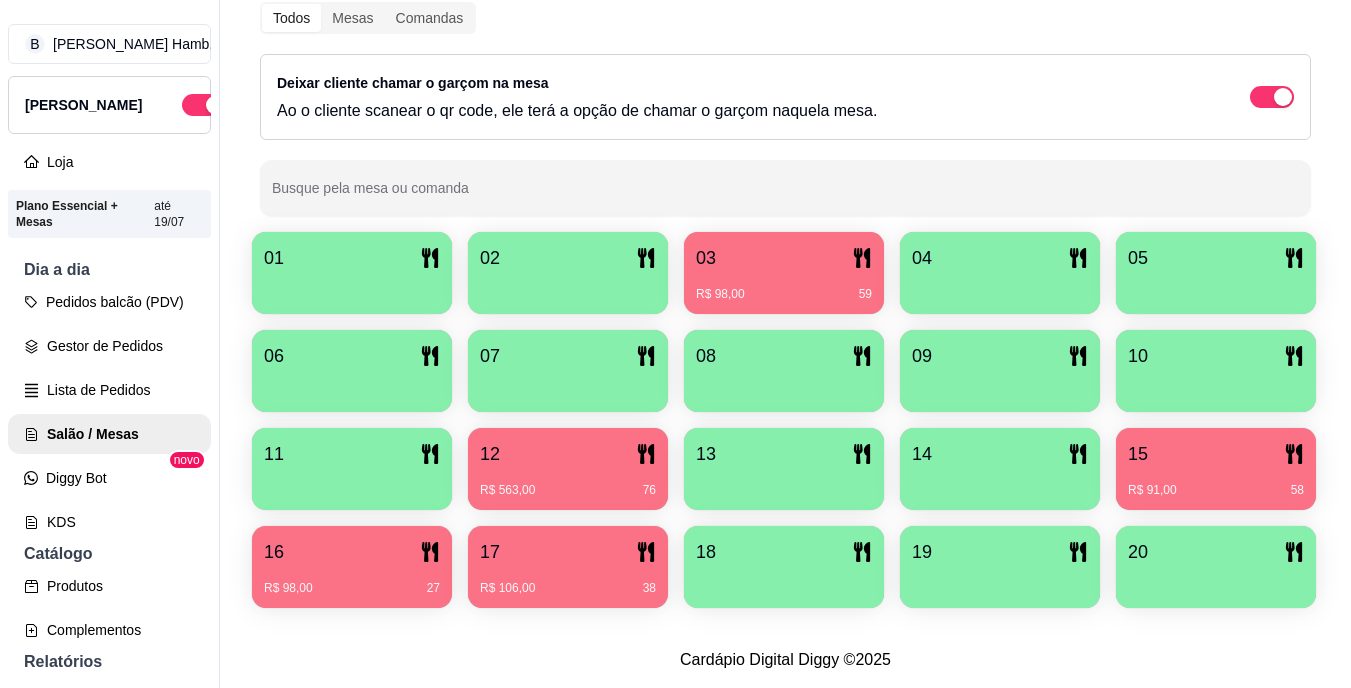 click on "12" at bounding box center (568, 454) 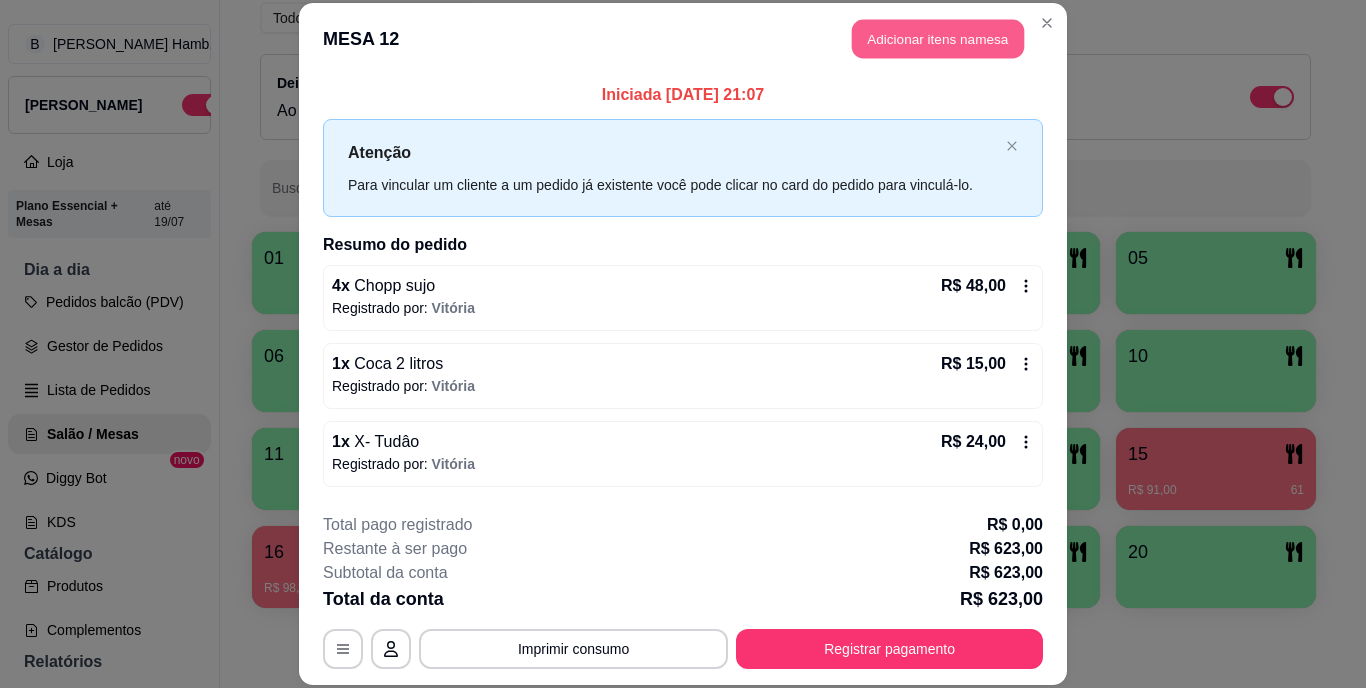 click on "Adicionar itens na  mesa" at bounding box center (938, 39) 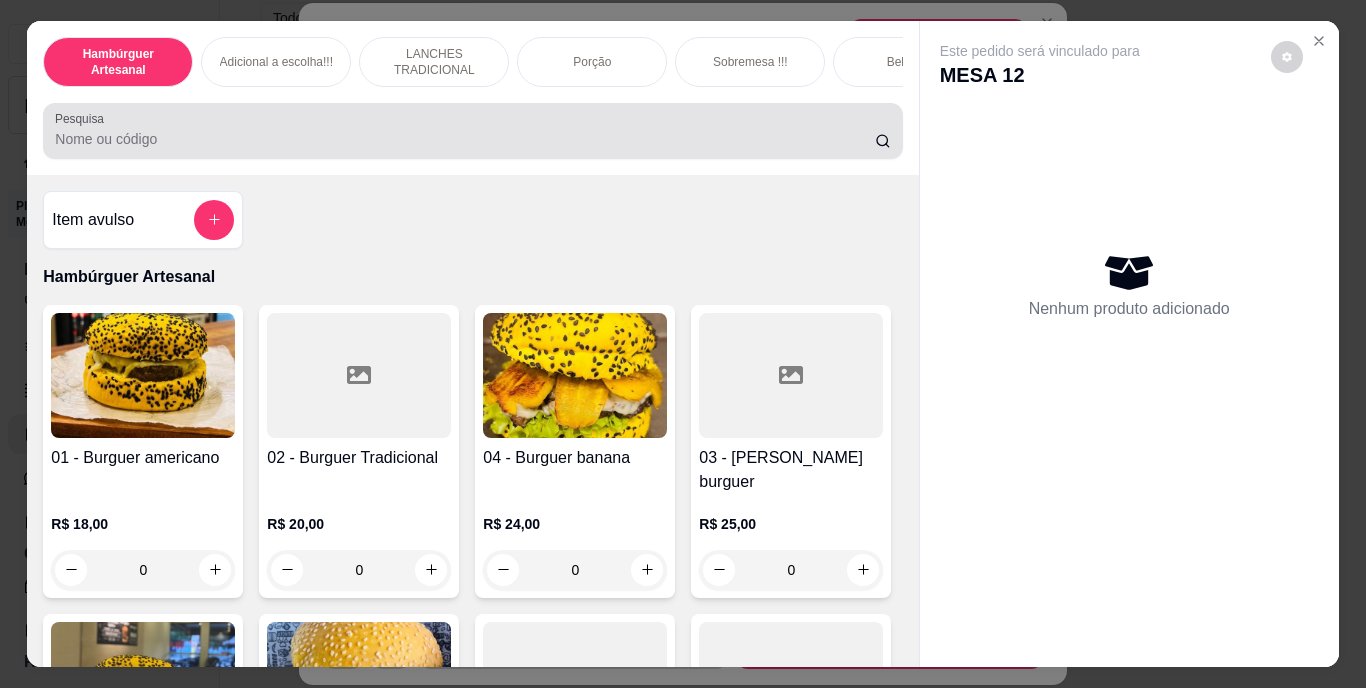 click on "Pesquisa" at bounding box center (465, 139) 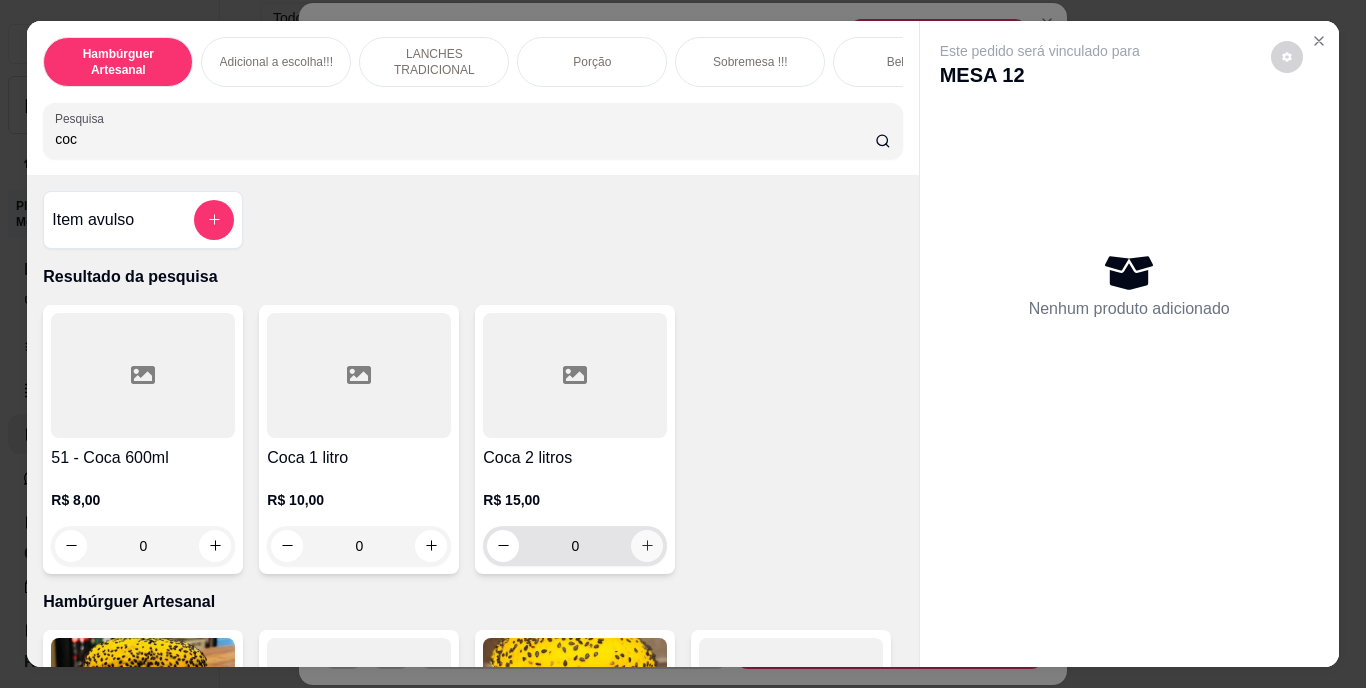 type on "coc" 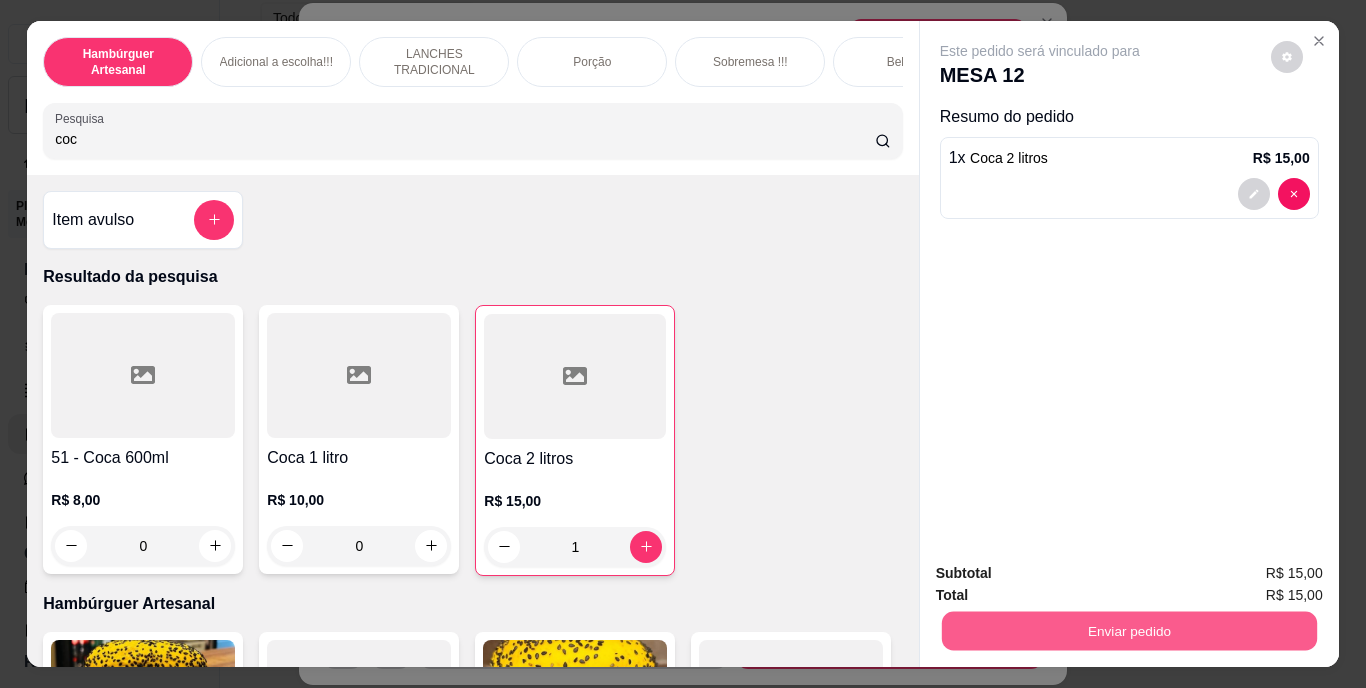 click on "Enviar pedido" at bounding box center (1128, 631) 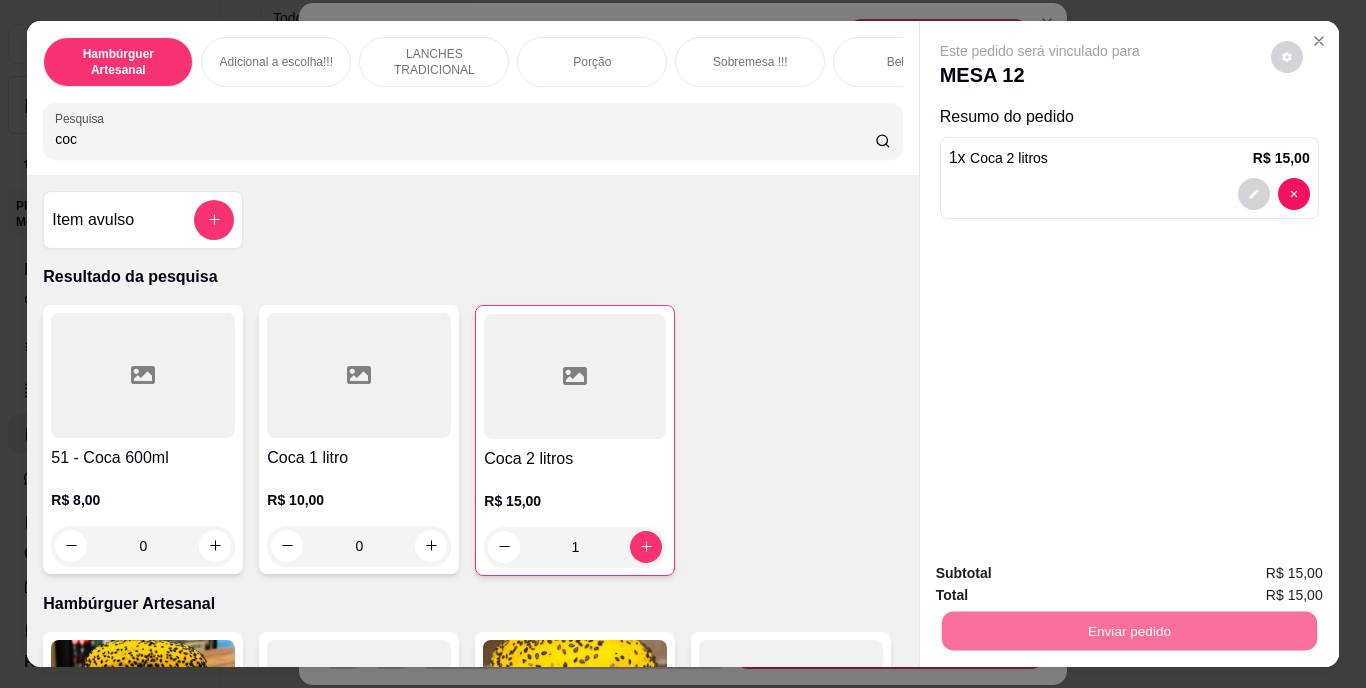 click on "Não registrar e enviar pedido" at bounding box center (1063, 574) 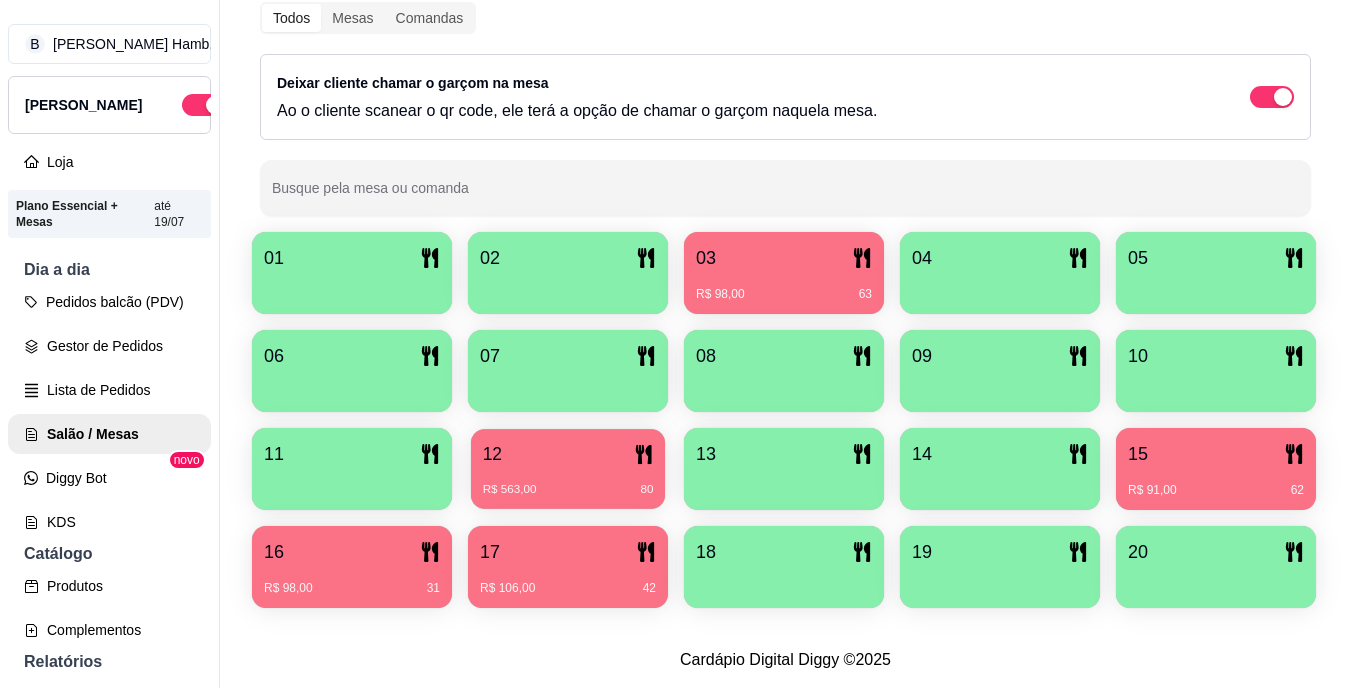 click on "R$ 563,00 80" at bounding box center [568, 490] 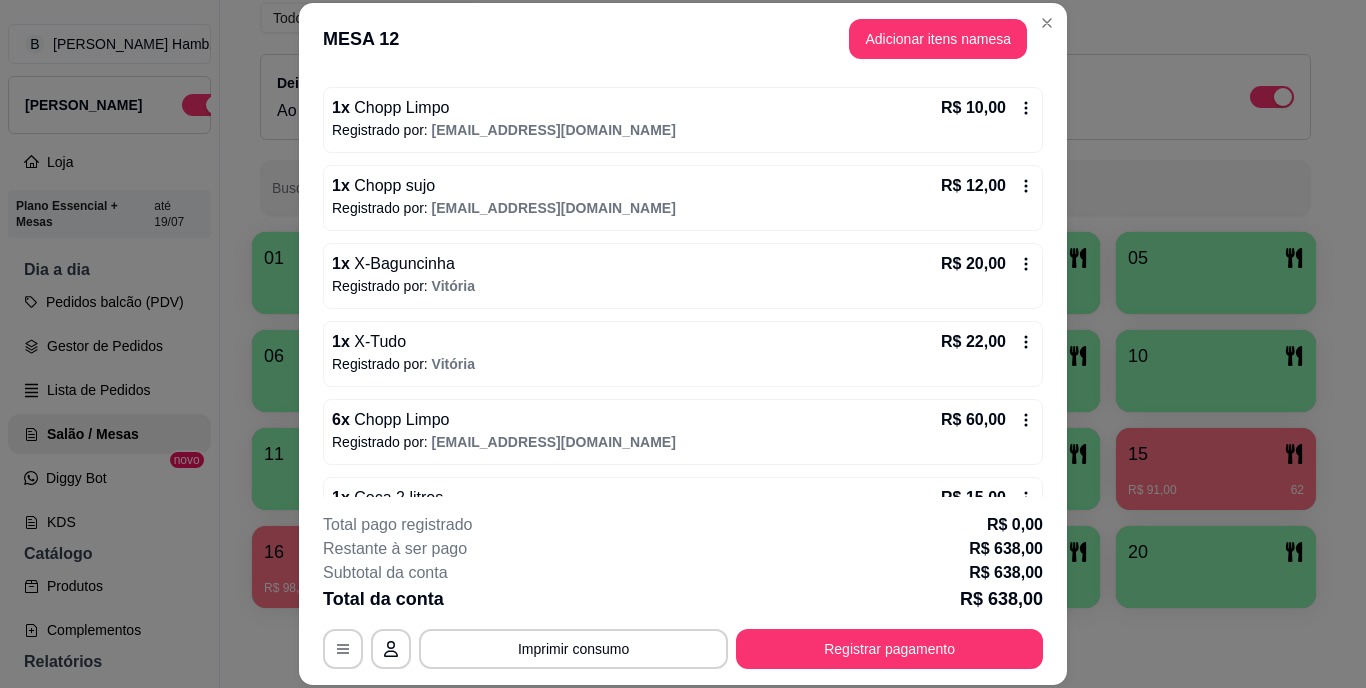 scroll, scrollTop: 1614, scrollLeft: 0, axis: vertical 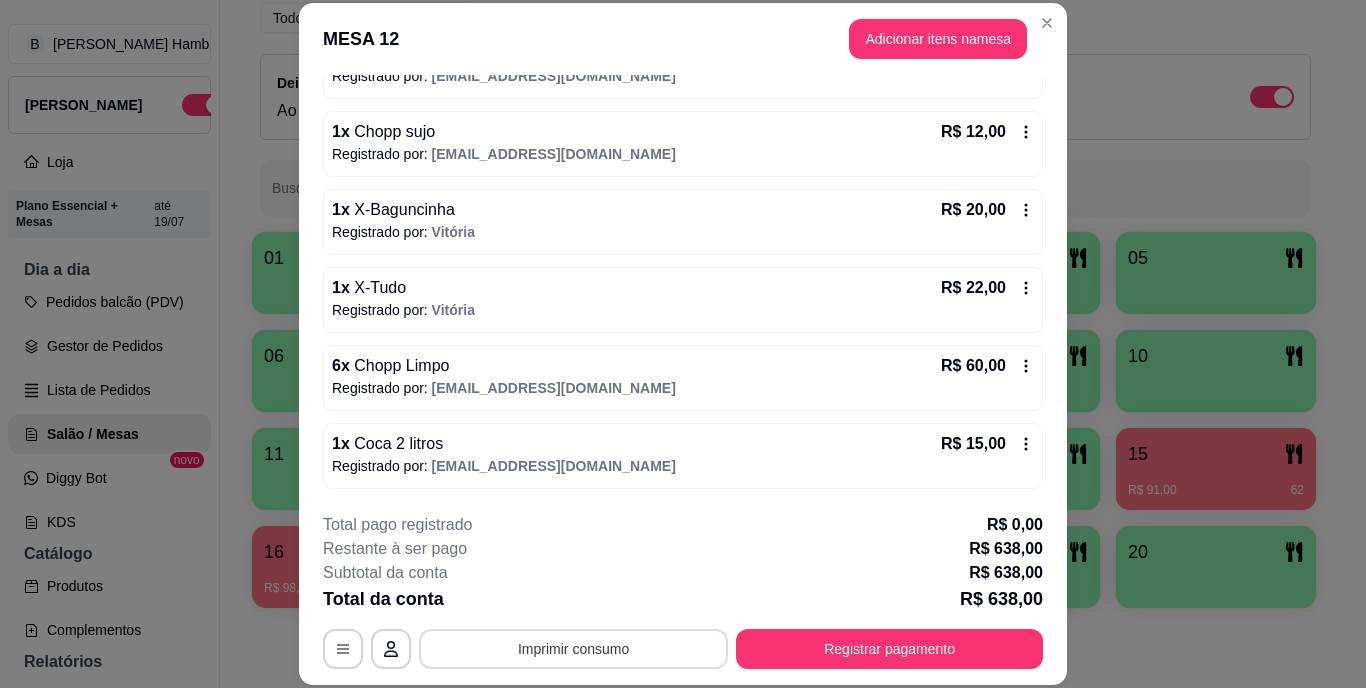 click on "Imprimir consumo" at bounding box center (573, 649) 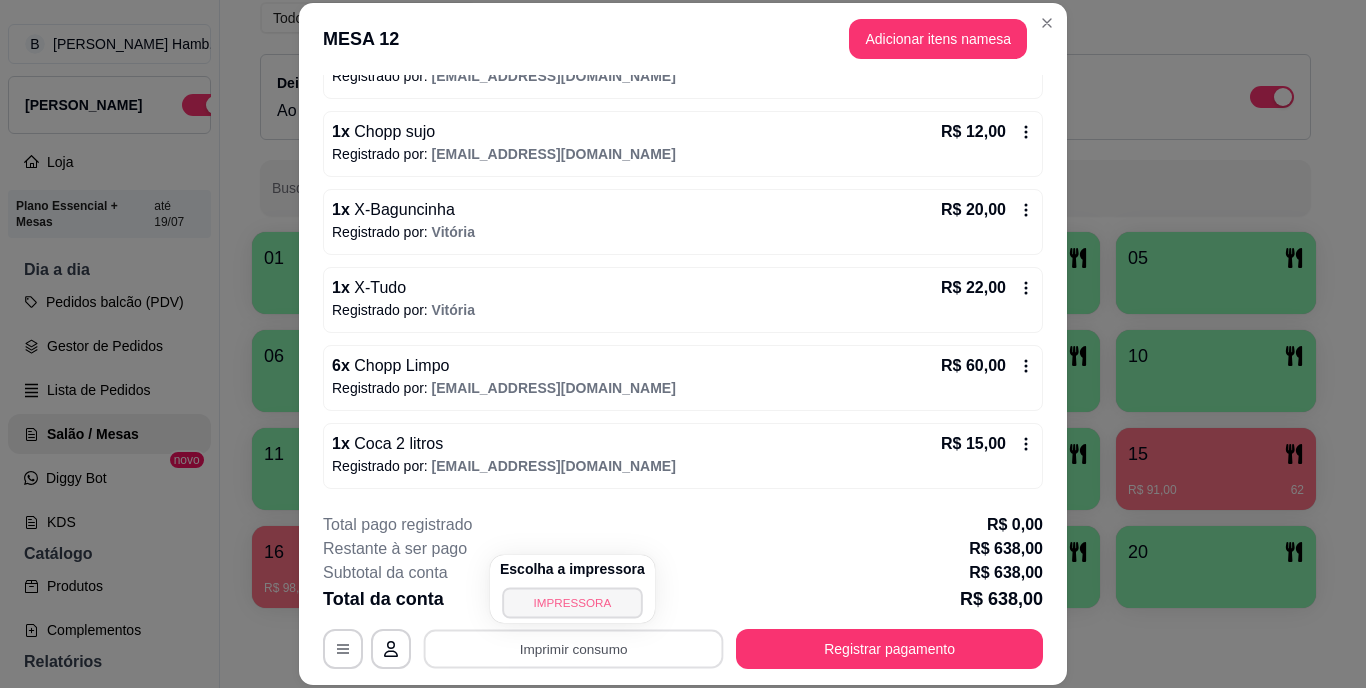 click on "IMPRESSORA" at bounding box center (572, 602) 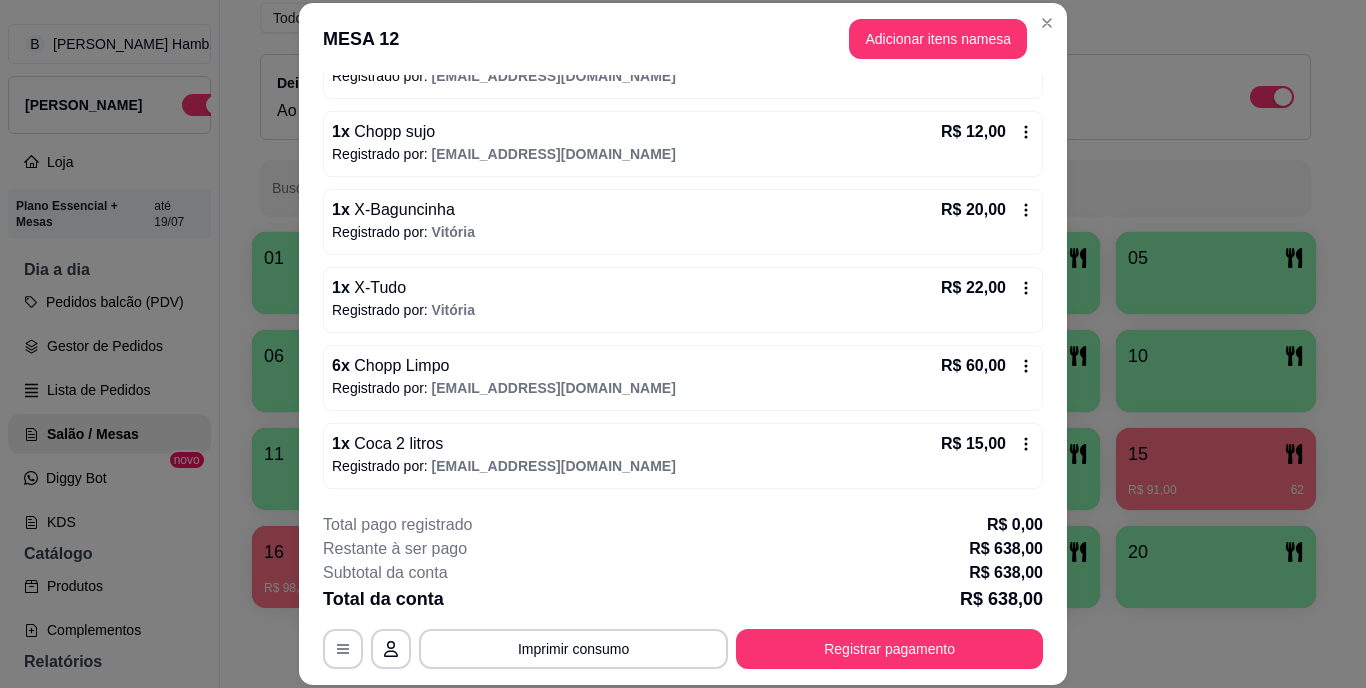 drag, startPoint x: 903, startPoint y: 14, endPoint x: 898, endPoint y: 42, distance: 28.442924 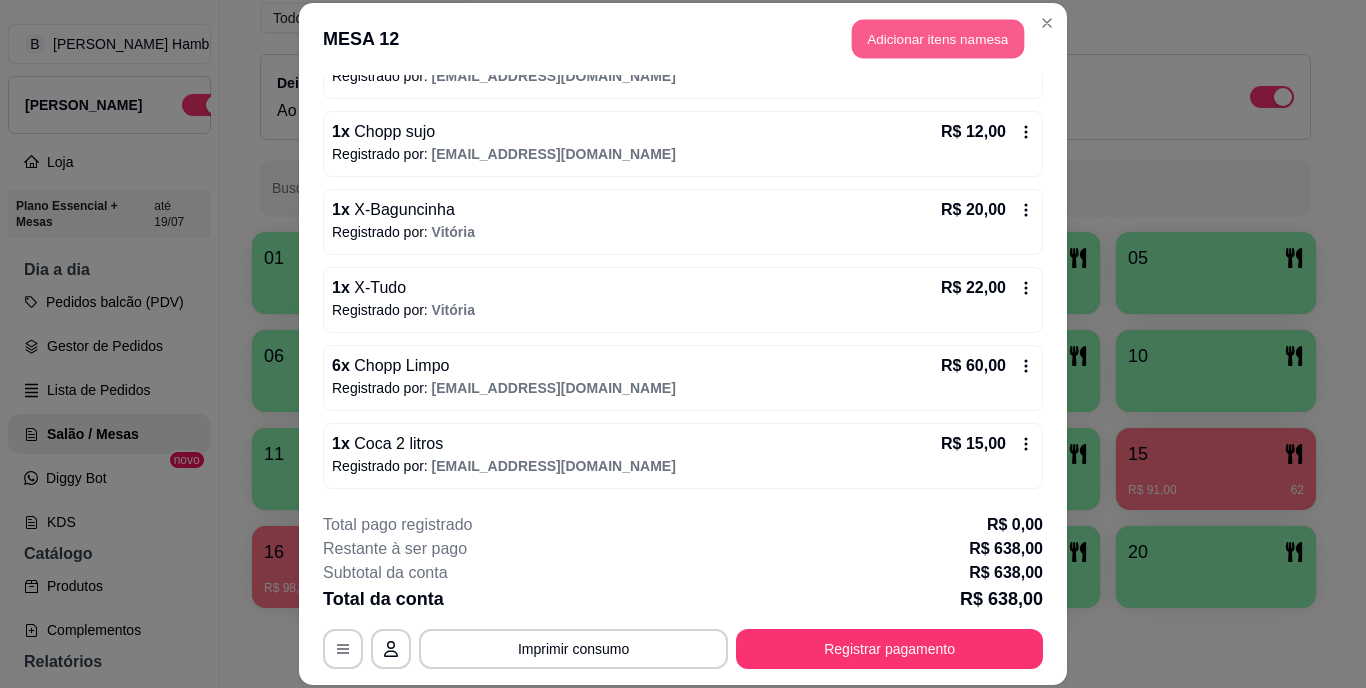 click on "Adicionar itens na  mesa" at bounding box center [938, 39] 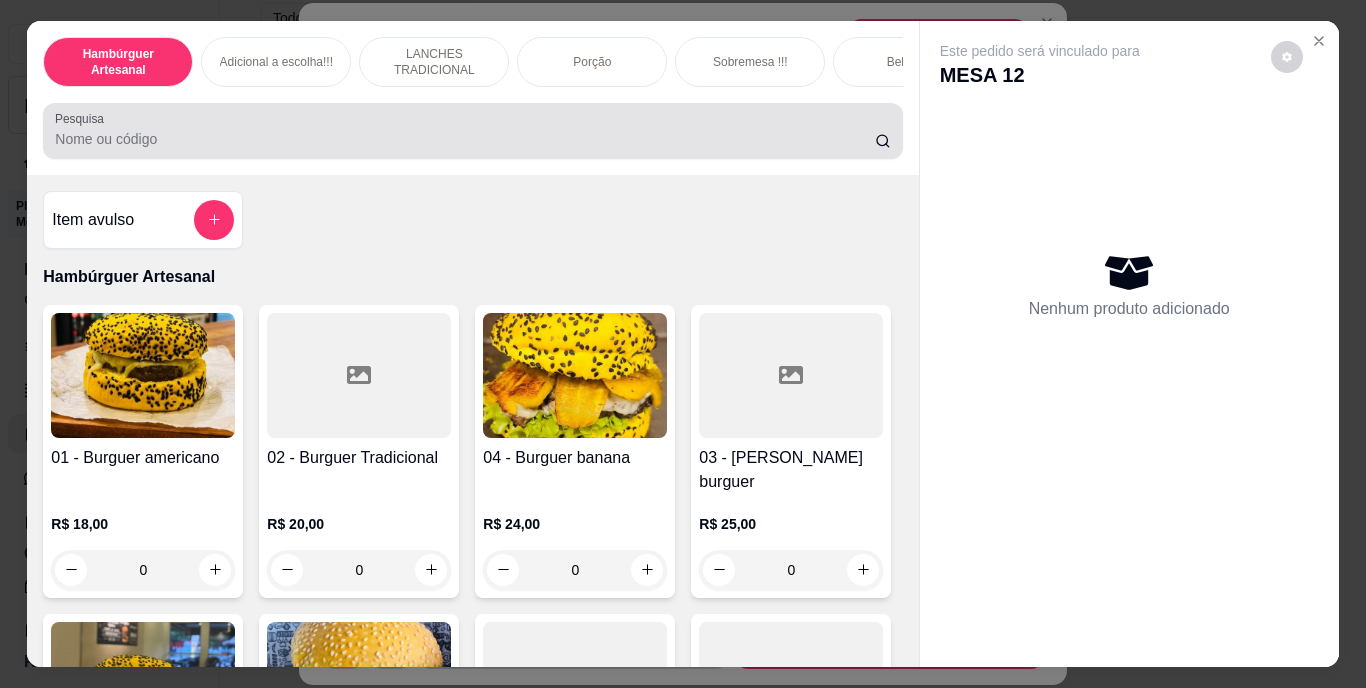 click at bounding box center [472, 131] 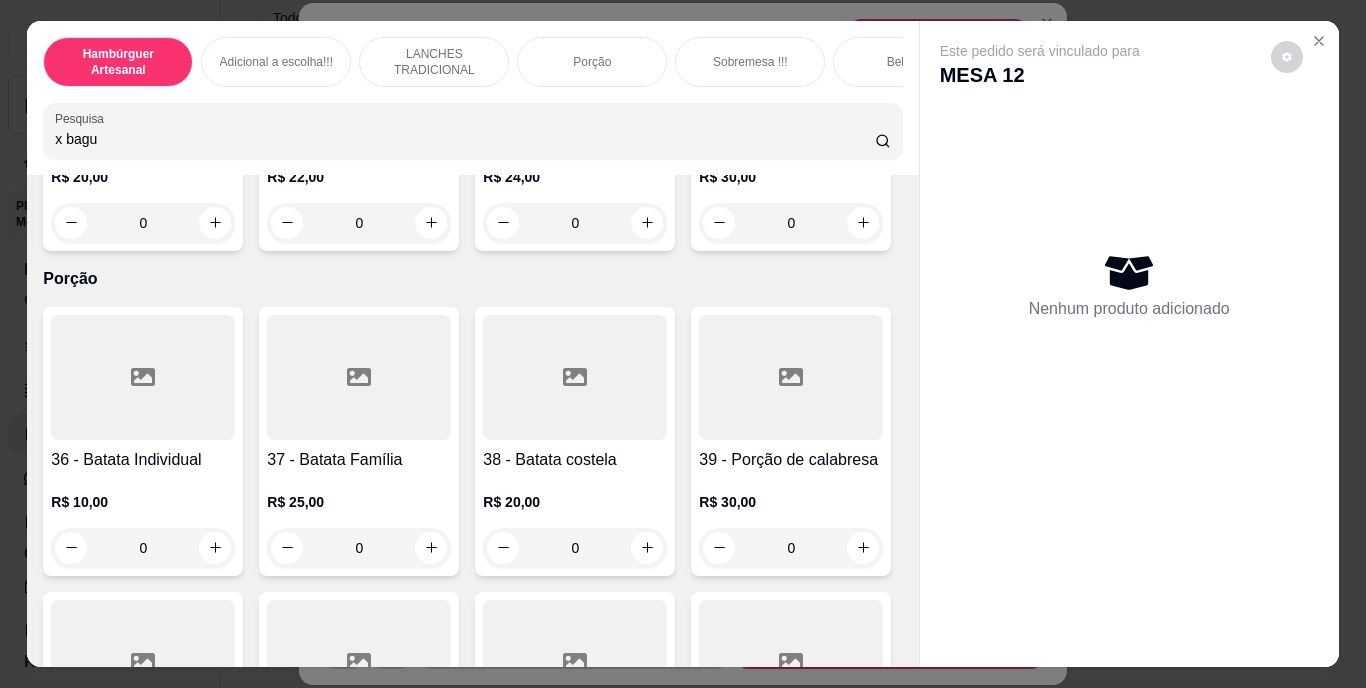 scroll, scrollTop: 3732, scrollLeft: 0, axis: vertical 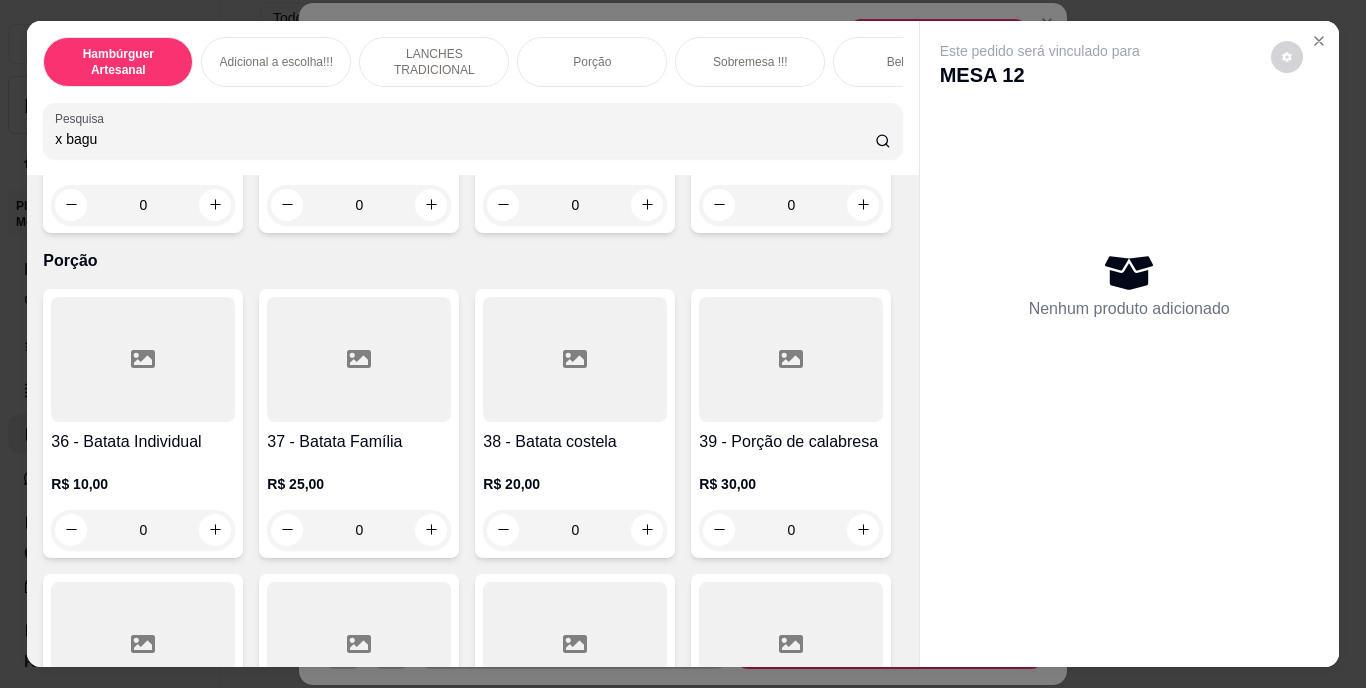 type on "x bagu" 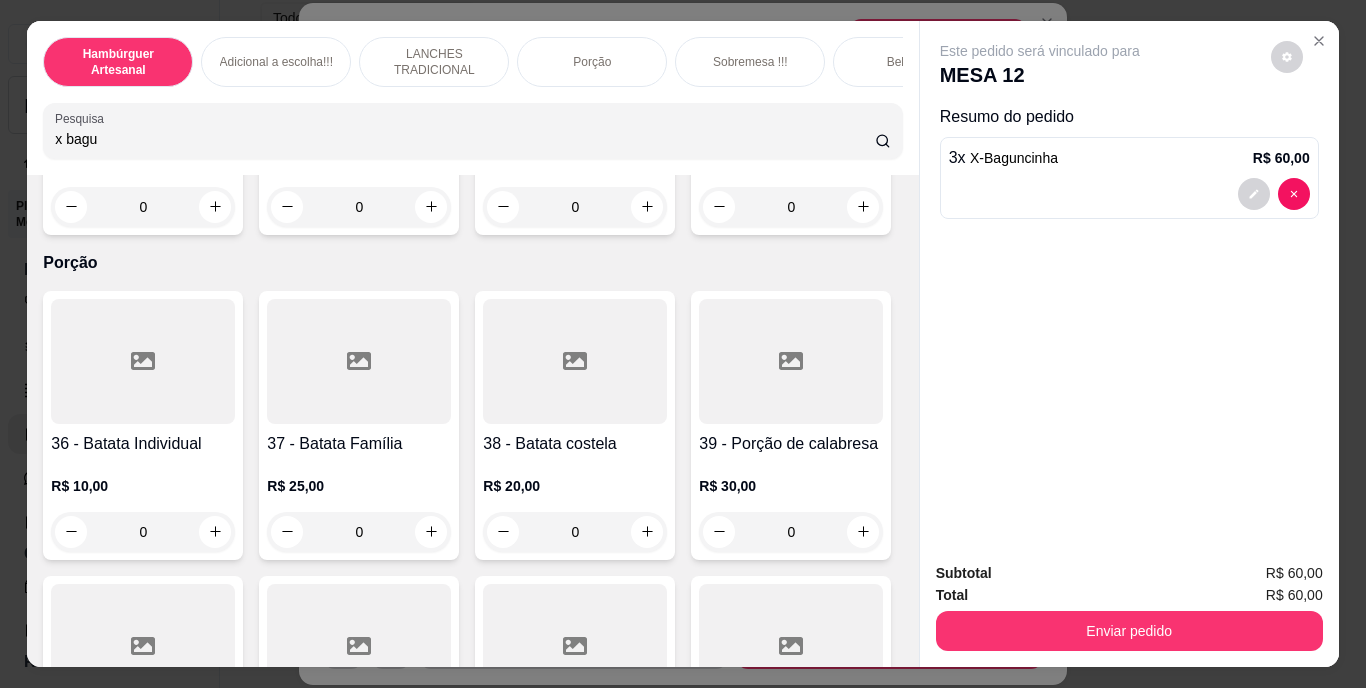 type on "3" 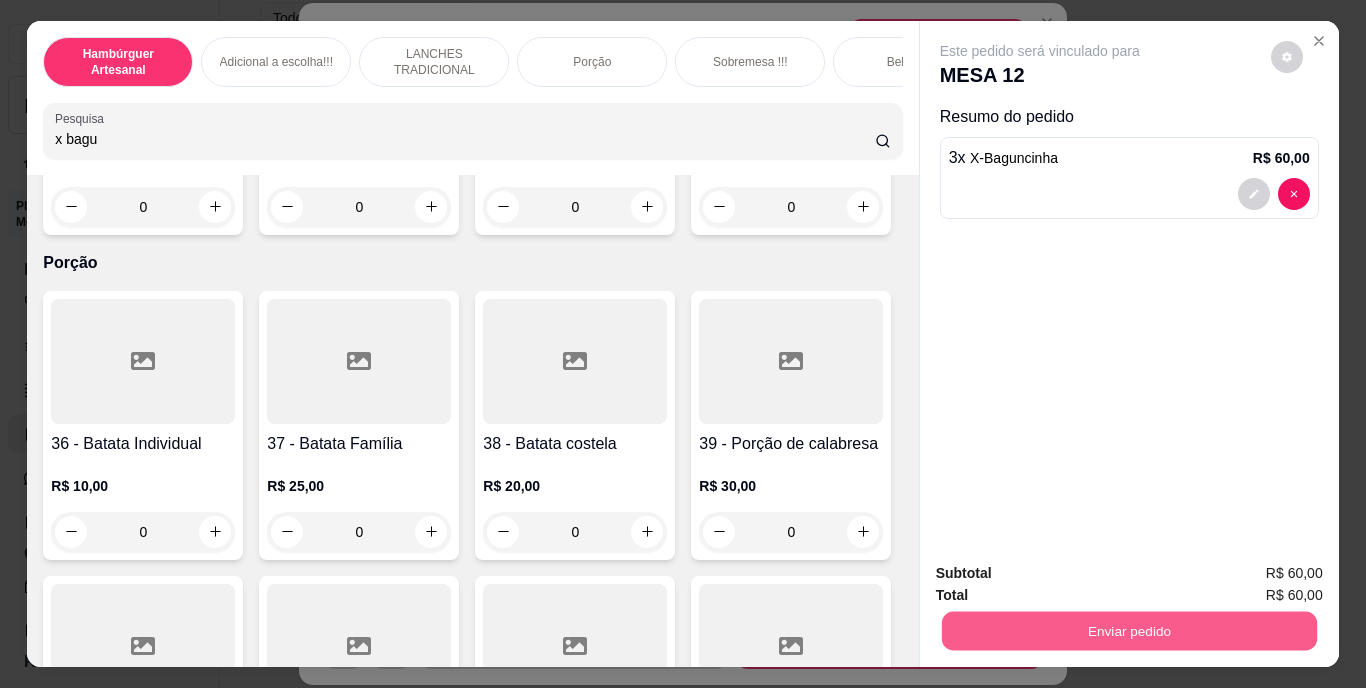 click on "Enviar pedido" at bounding box center [1128, 631] 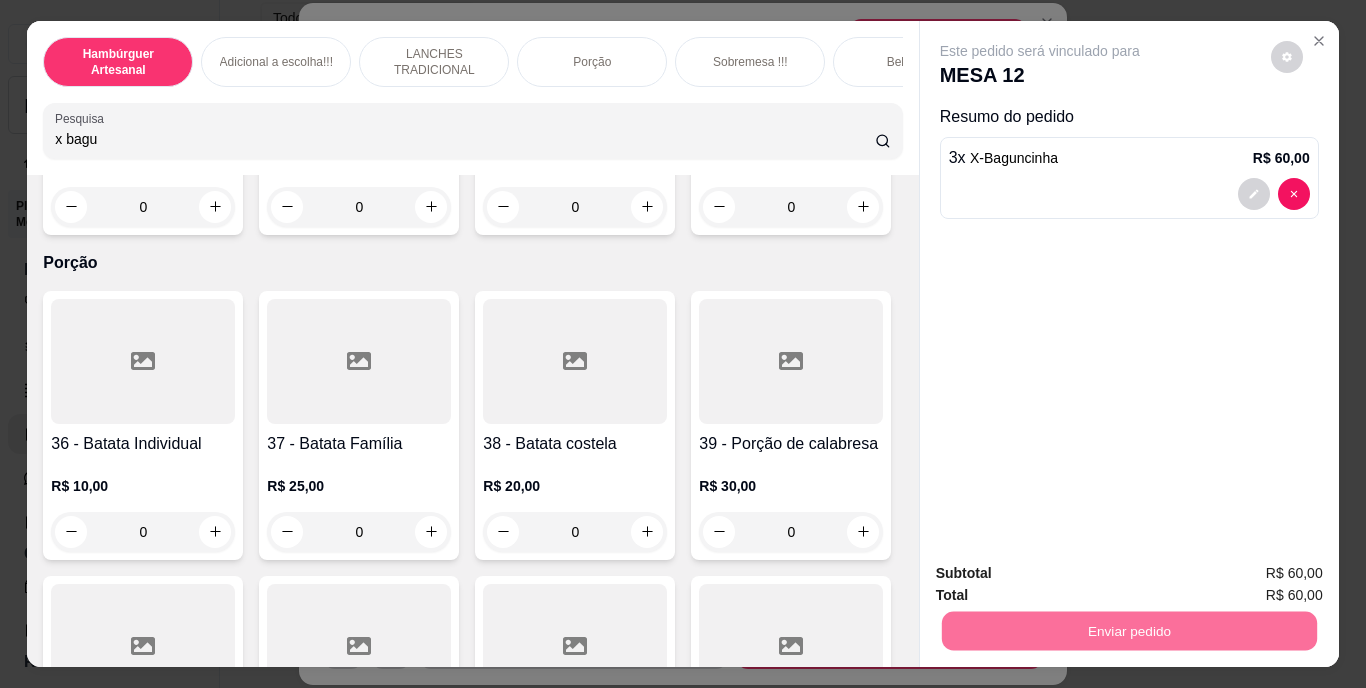 click on "Não registrar e enviar pedido" at bounding box center (1063, 574) 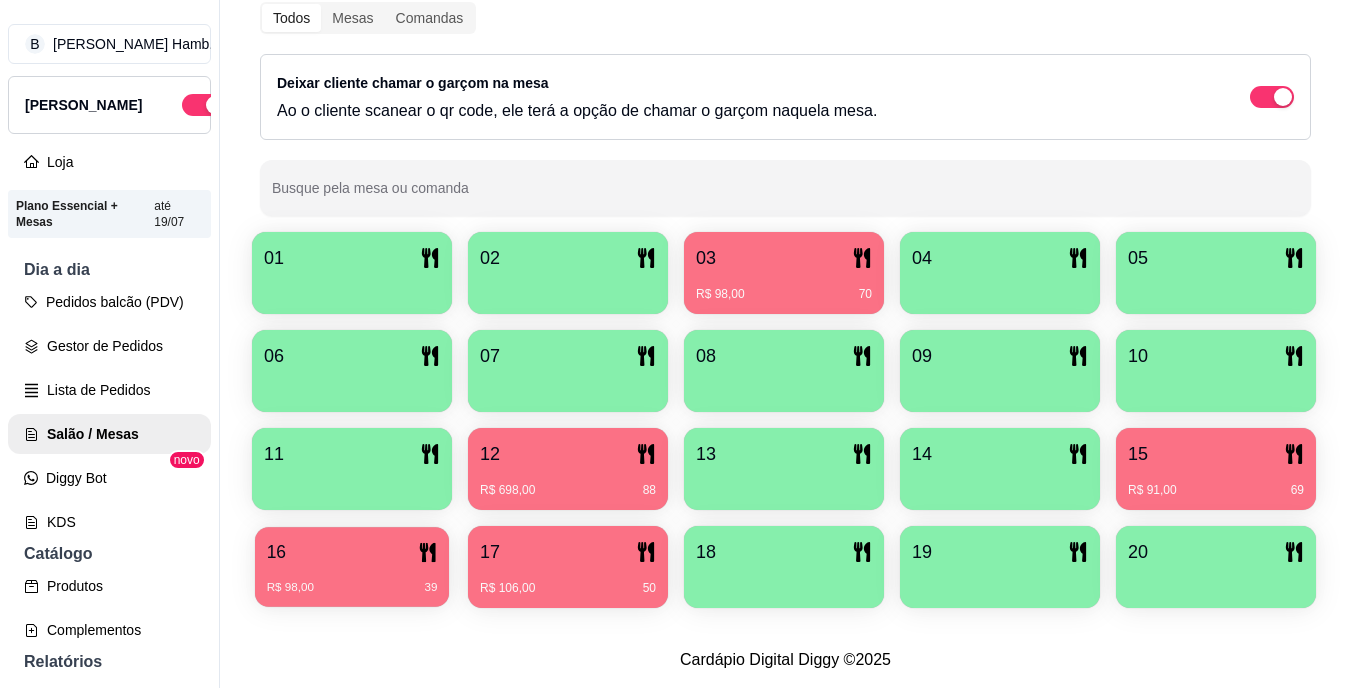 click on "16" at bounding box center [352, 552] 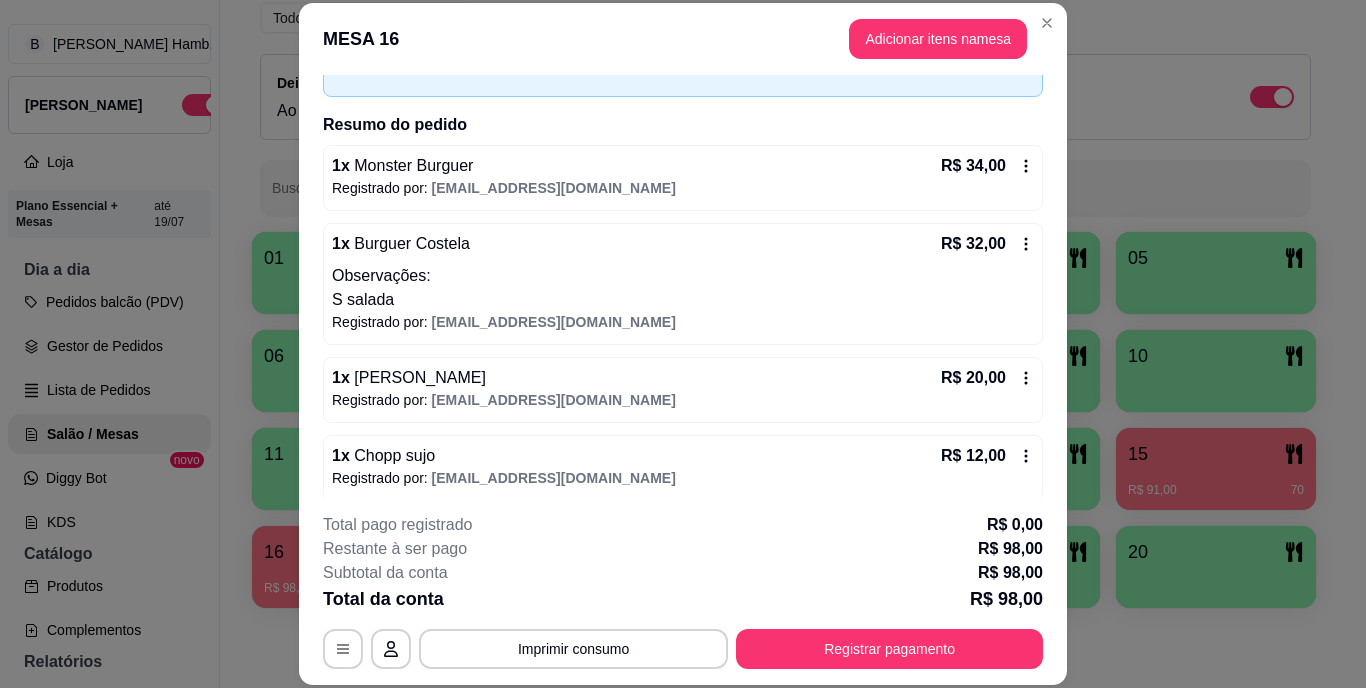 scroll, scrollTop: 132, scrollLeft: 0, axis: vertical 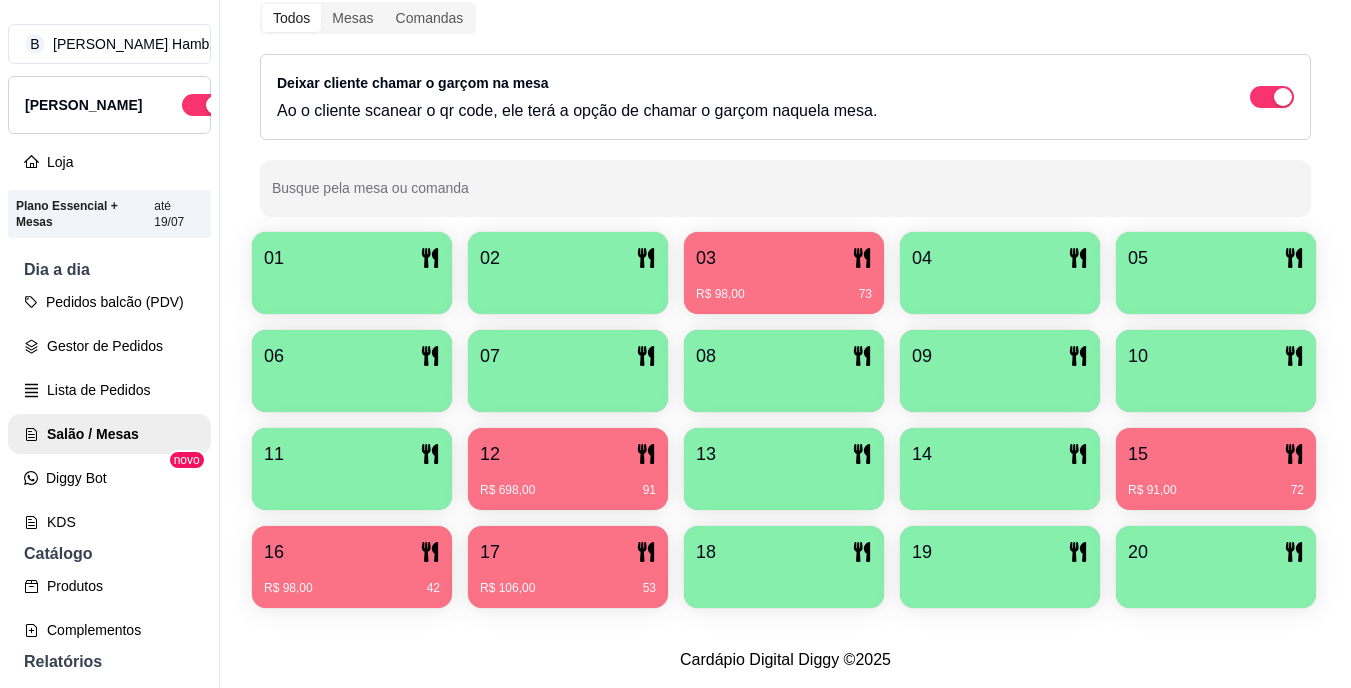 click on "R$ 698,00 91" at bounding box center (568, 483) 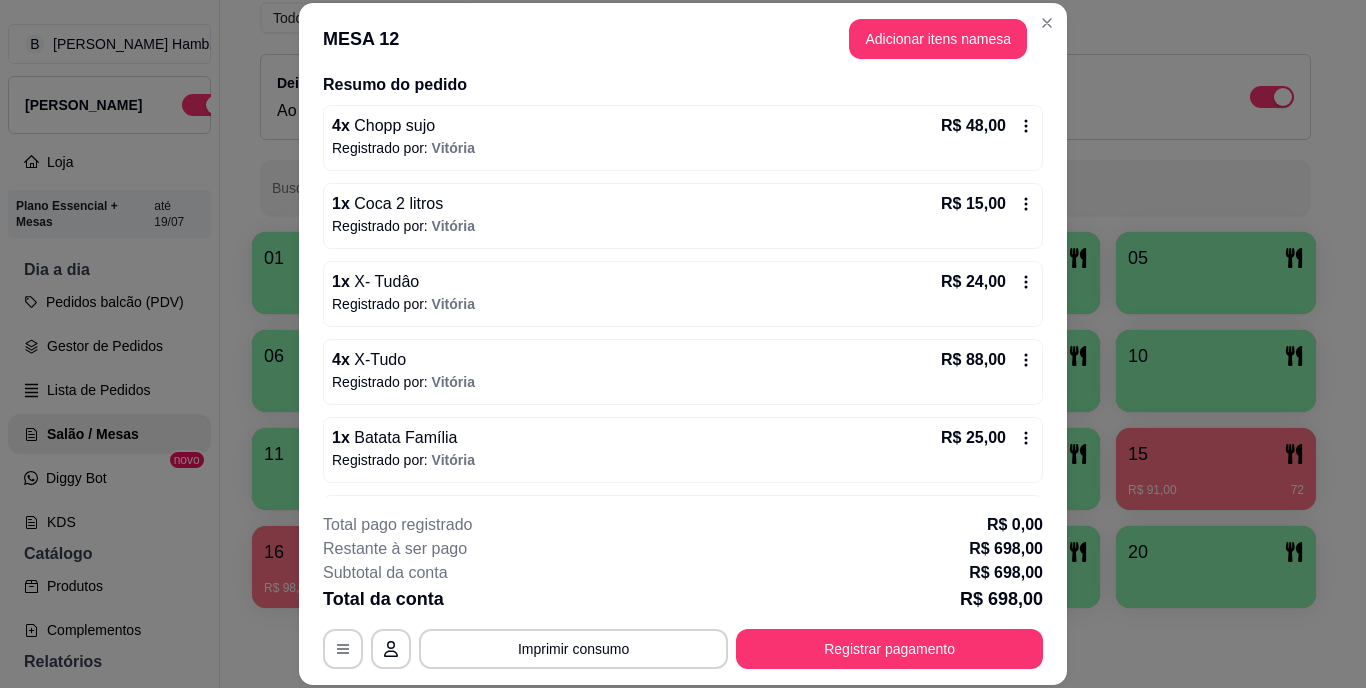 scroll, scrollTop: 240, scrollLeft: 0, axis: vertical 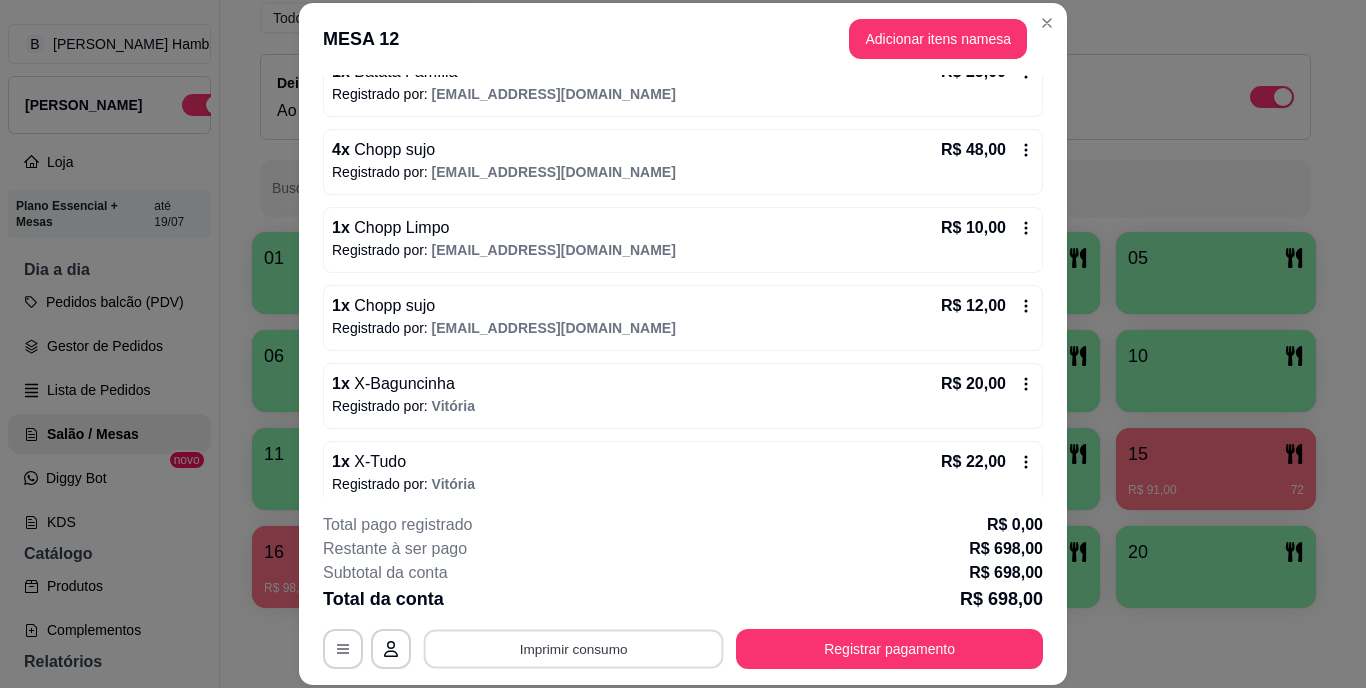 click on "Imprimir consumo" at bounding box center (574, 648) 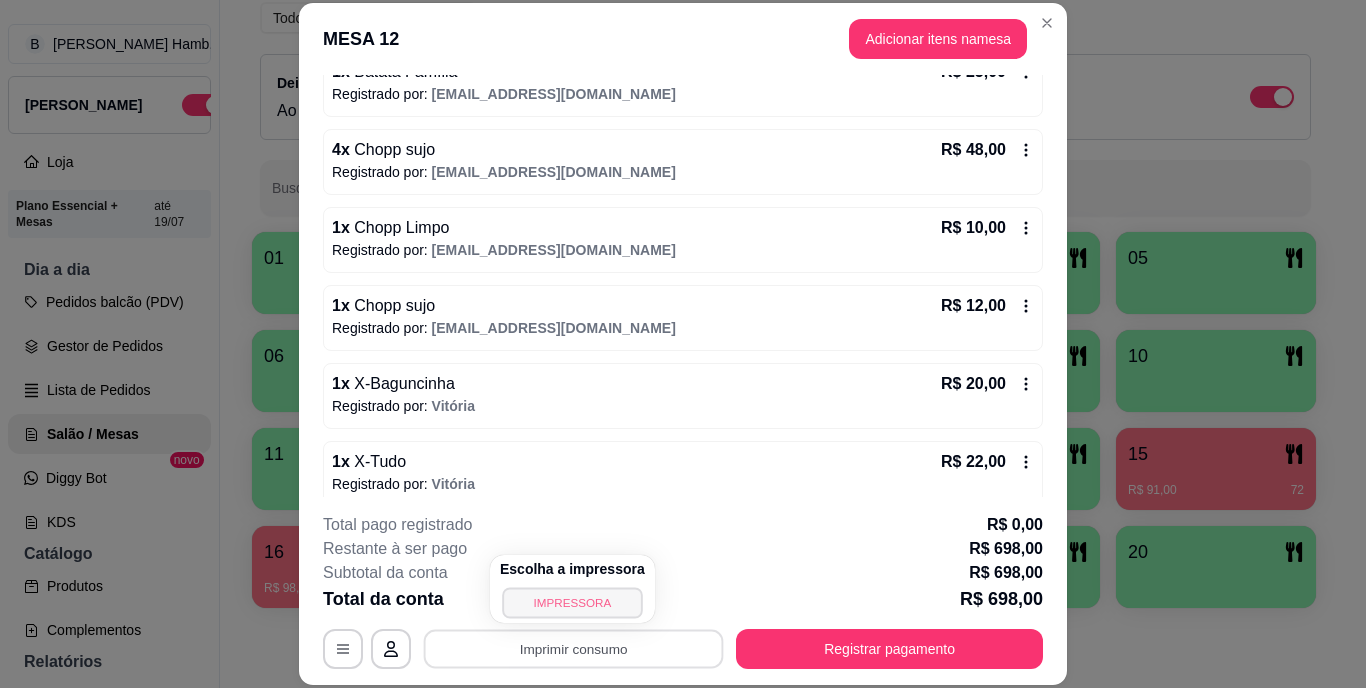 click on "IMPRESSORA" at bounding box center [572, 602] 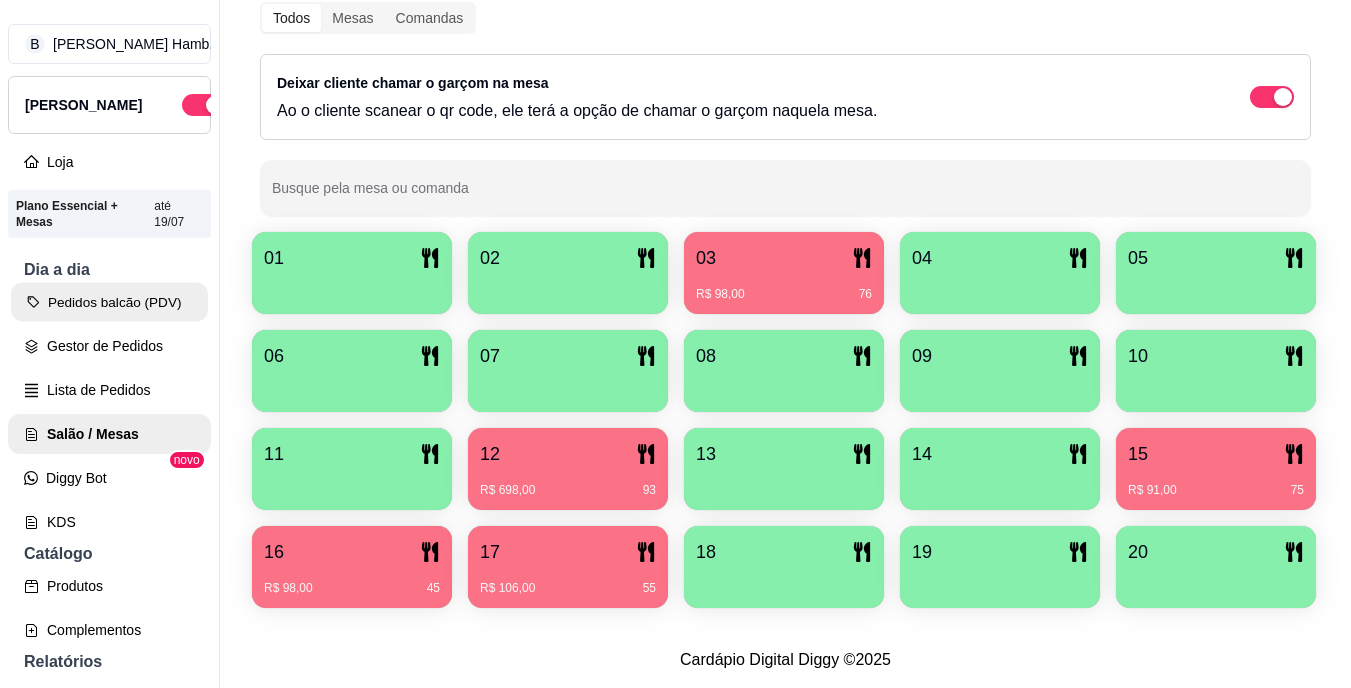click on "Pedidos balcão (PDV)" at bounding box center [109, 302] 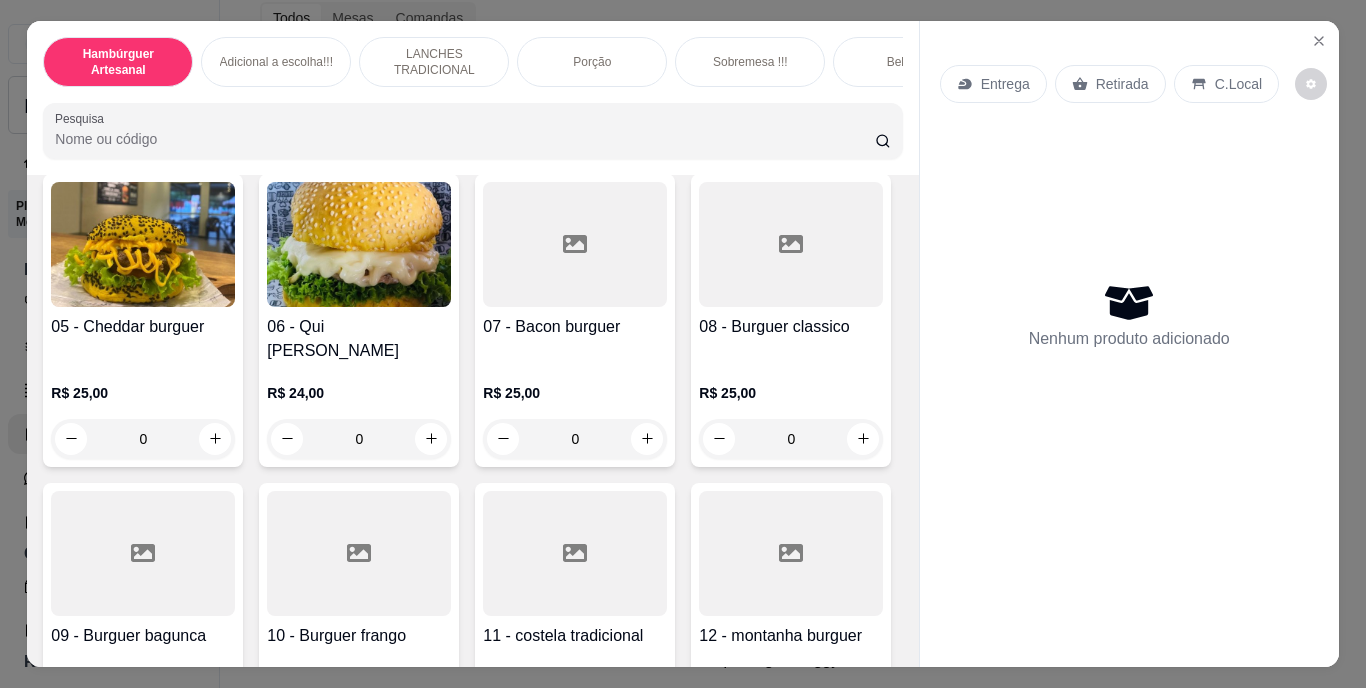 scroll, scrollTop: 480, scrollLeft: 0, axis: vertical 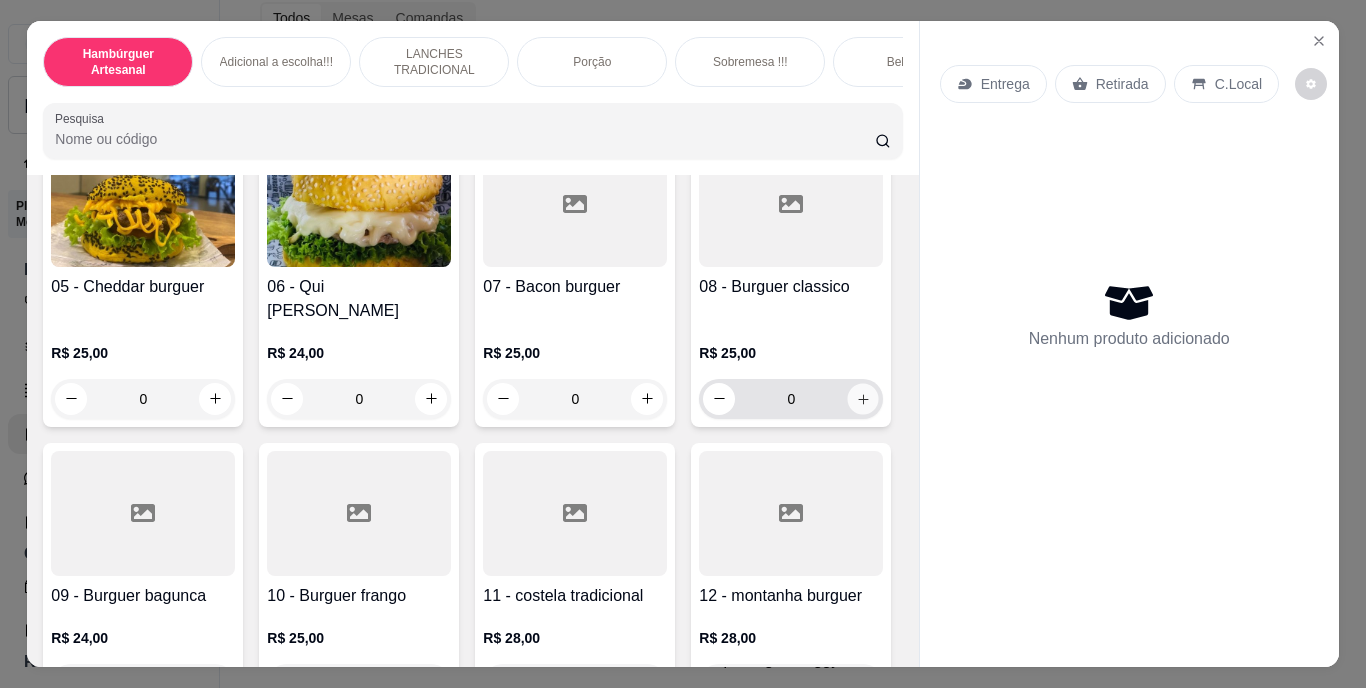 click at bounding box center [863, 398] 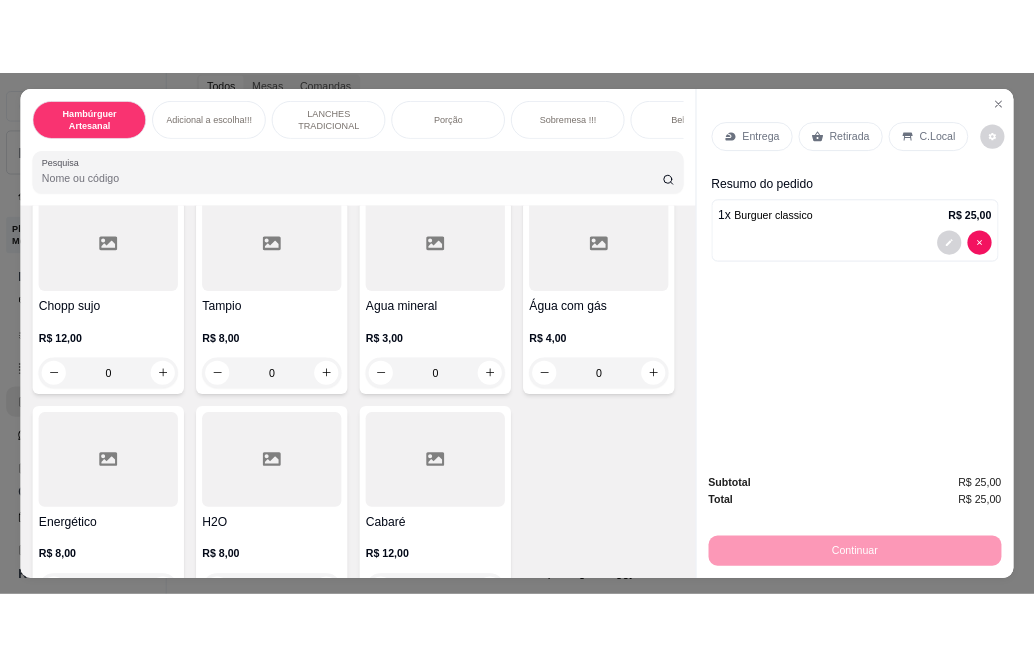 scroll, scrollTop: 5640, scrollLeft: 0, axis: vertical 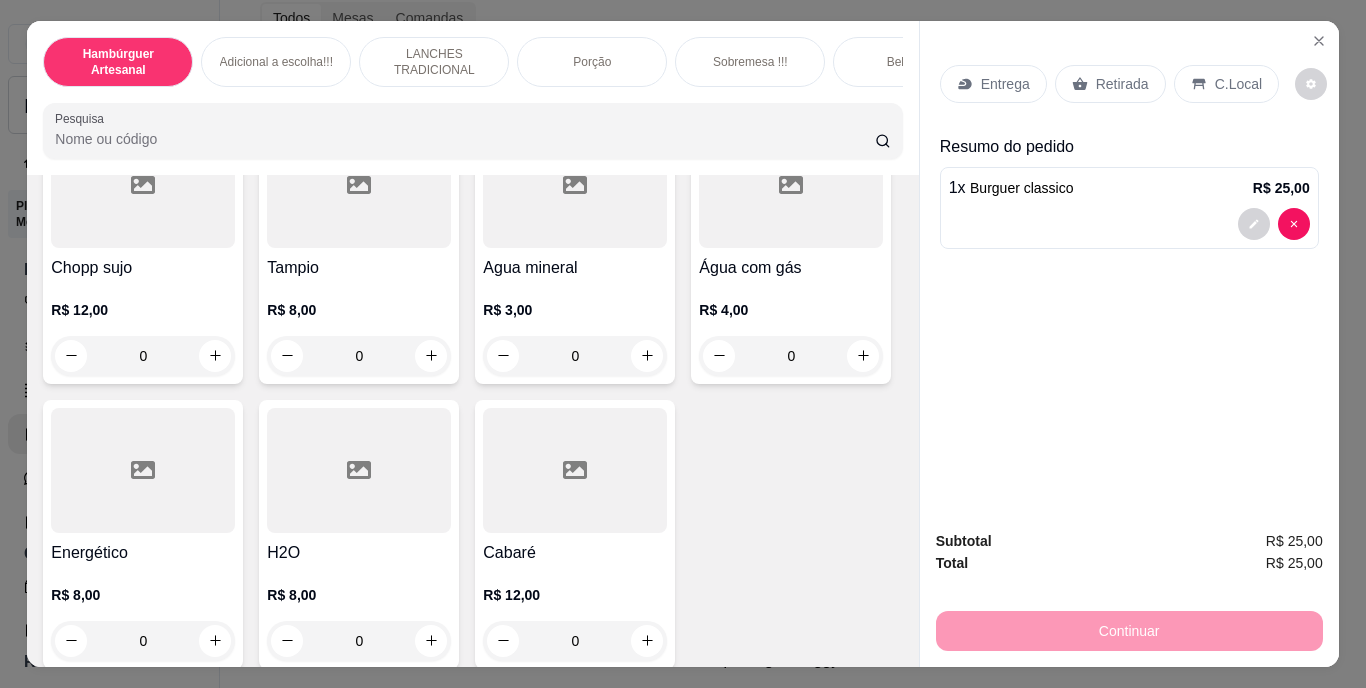 click 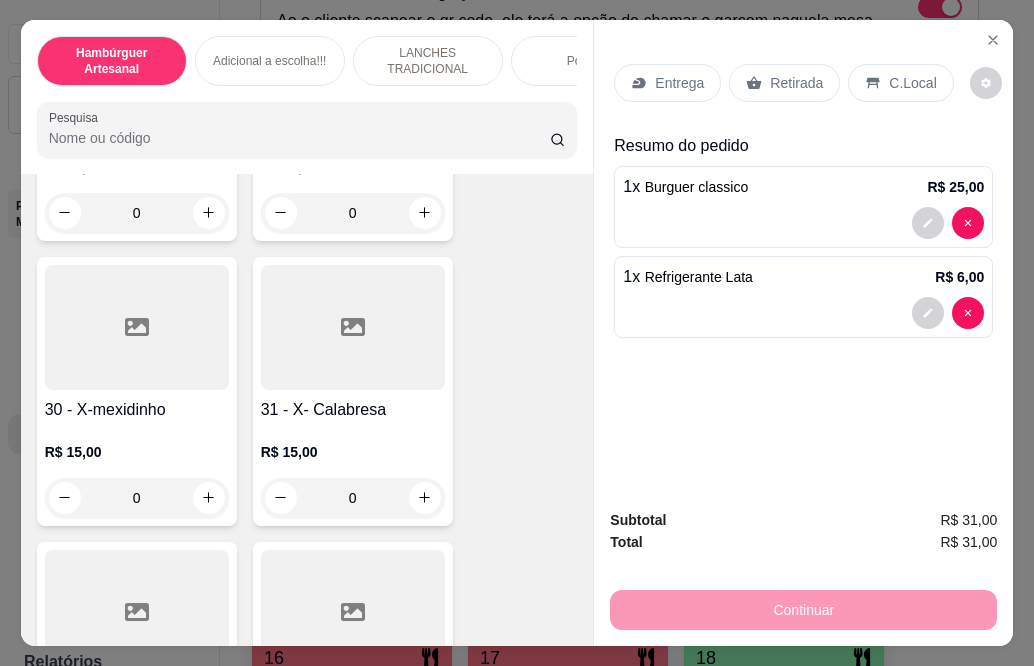 scroll, scrollTop: 7920, scrollLeft: 0, axis: vertical 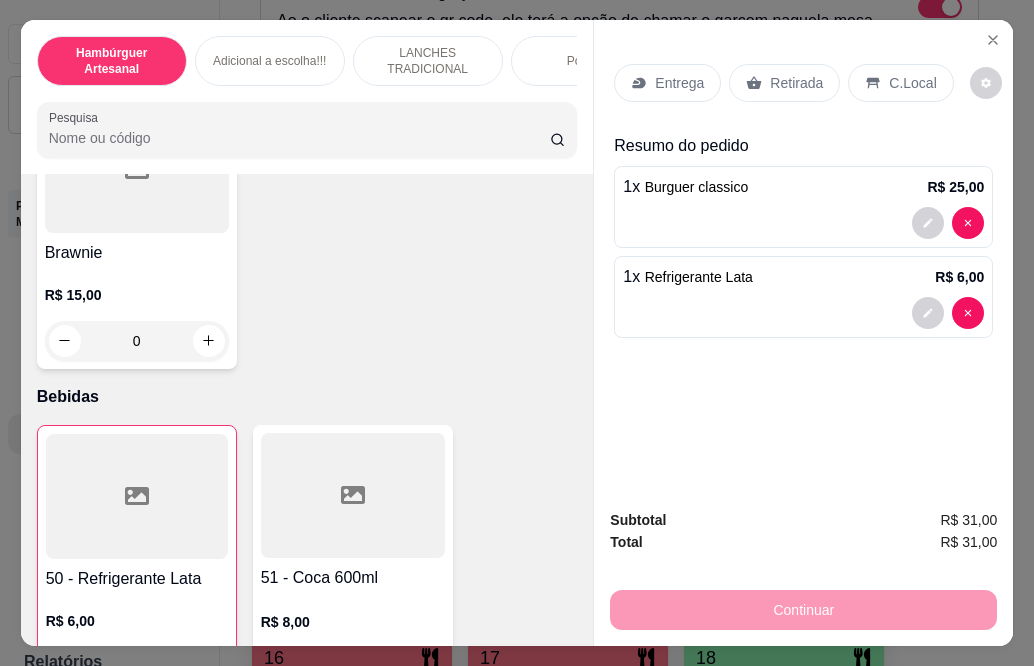 click on "Retirada" at bounding box center [796, 83] 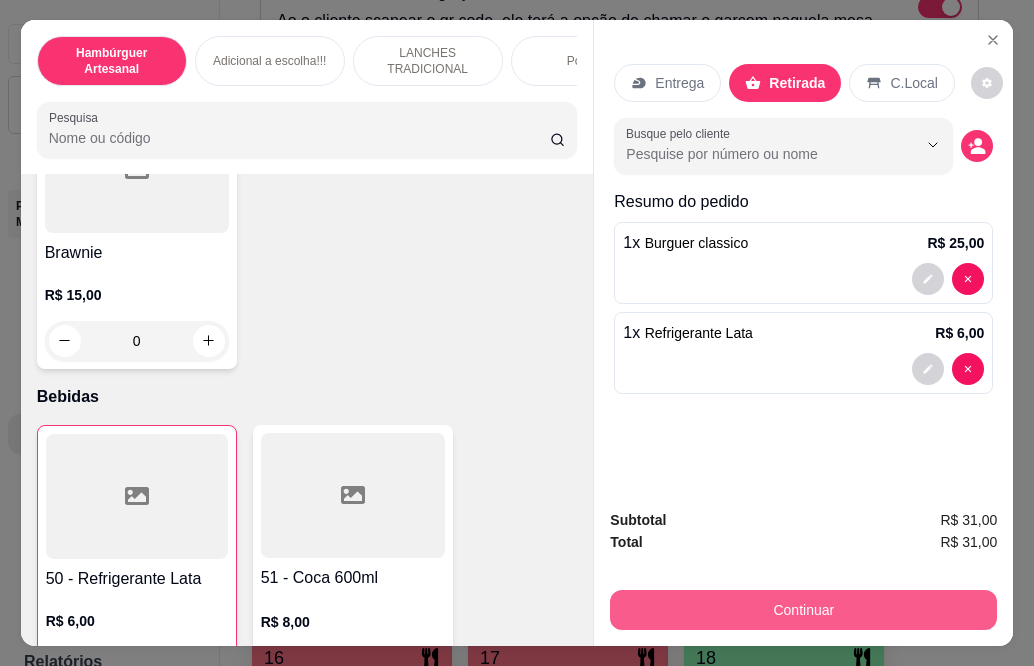 click on "Continuar" at bounding box center (803, 610) 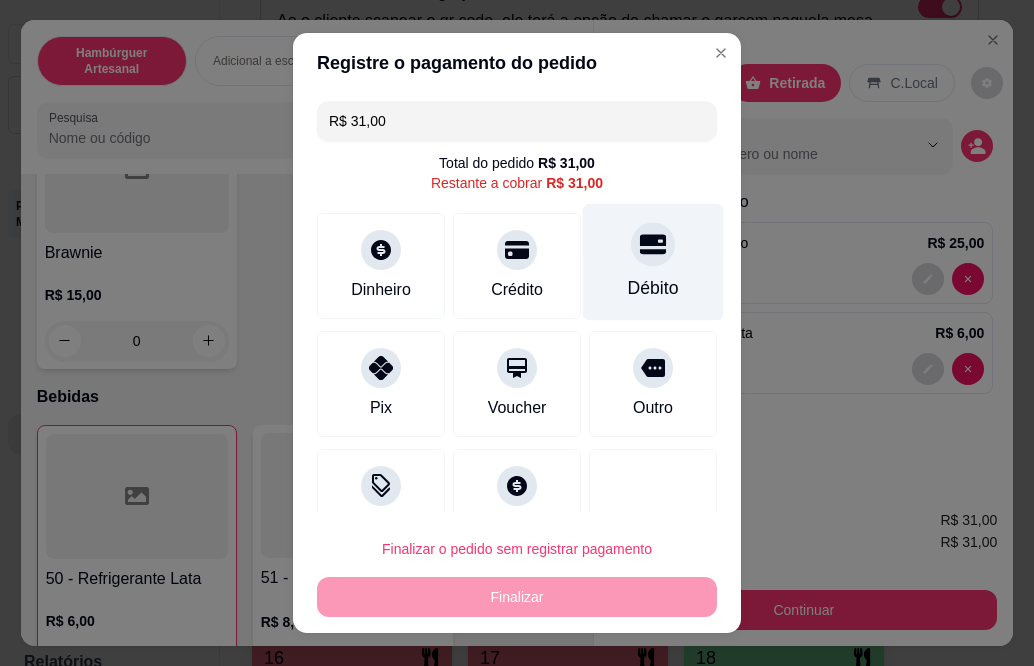 click at bounding box center (653, 245) 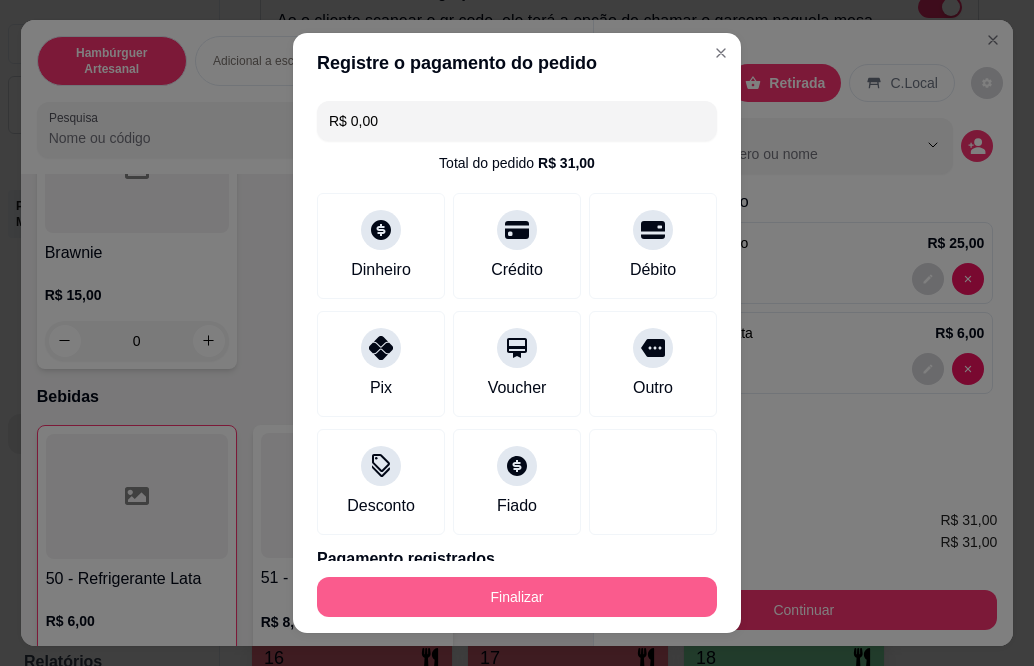 click on "Finalizar" at bounding box center [517, 597] 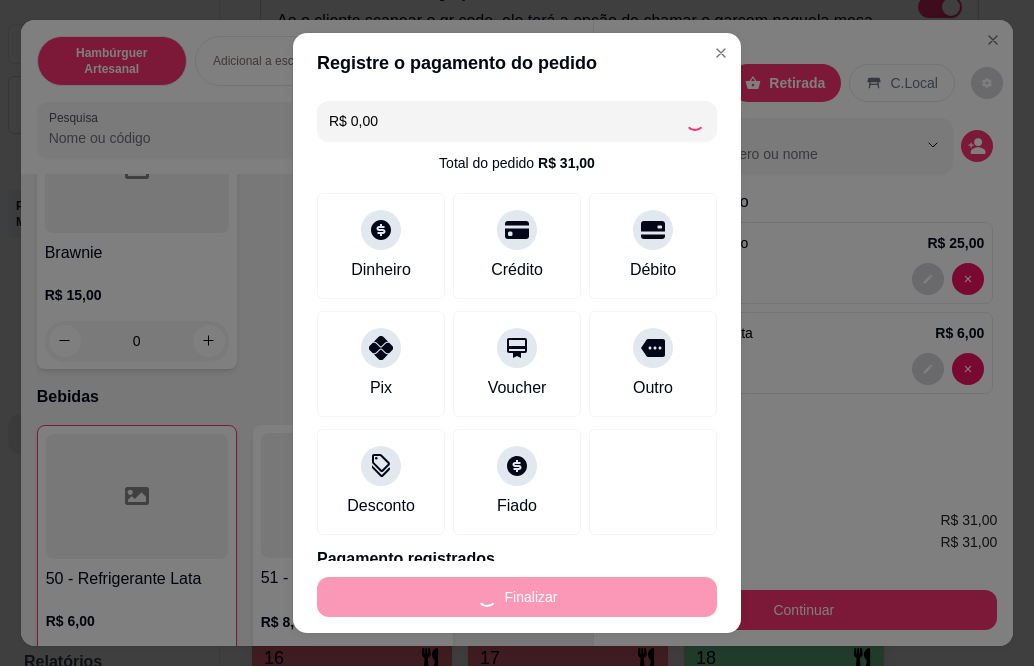 type on "0" 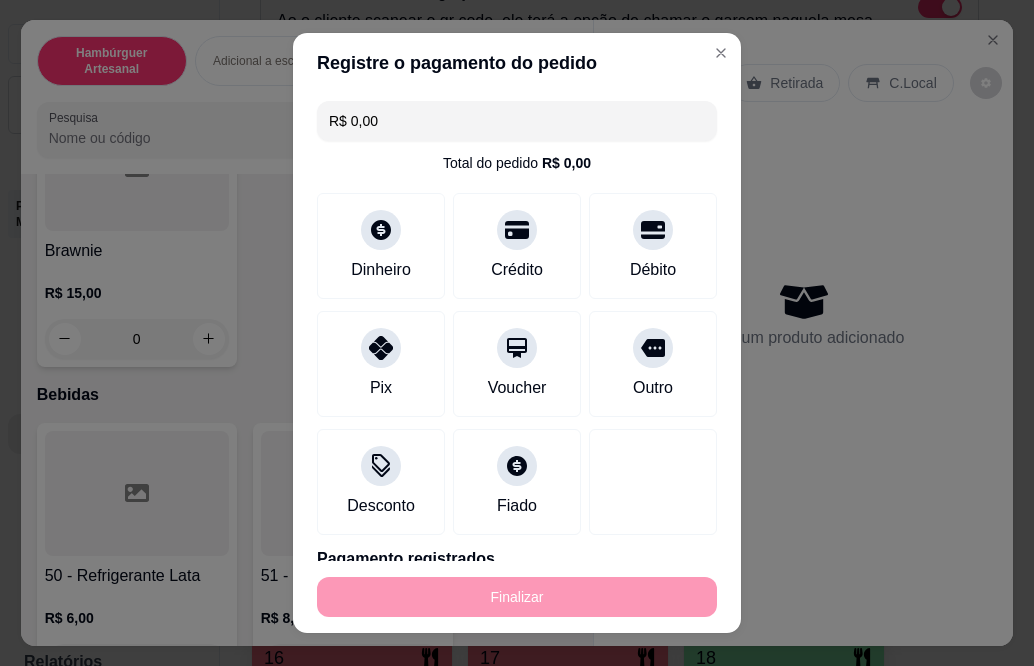 type on "-R$ 31,00" 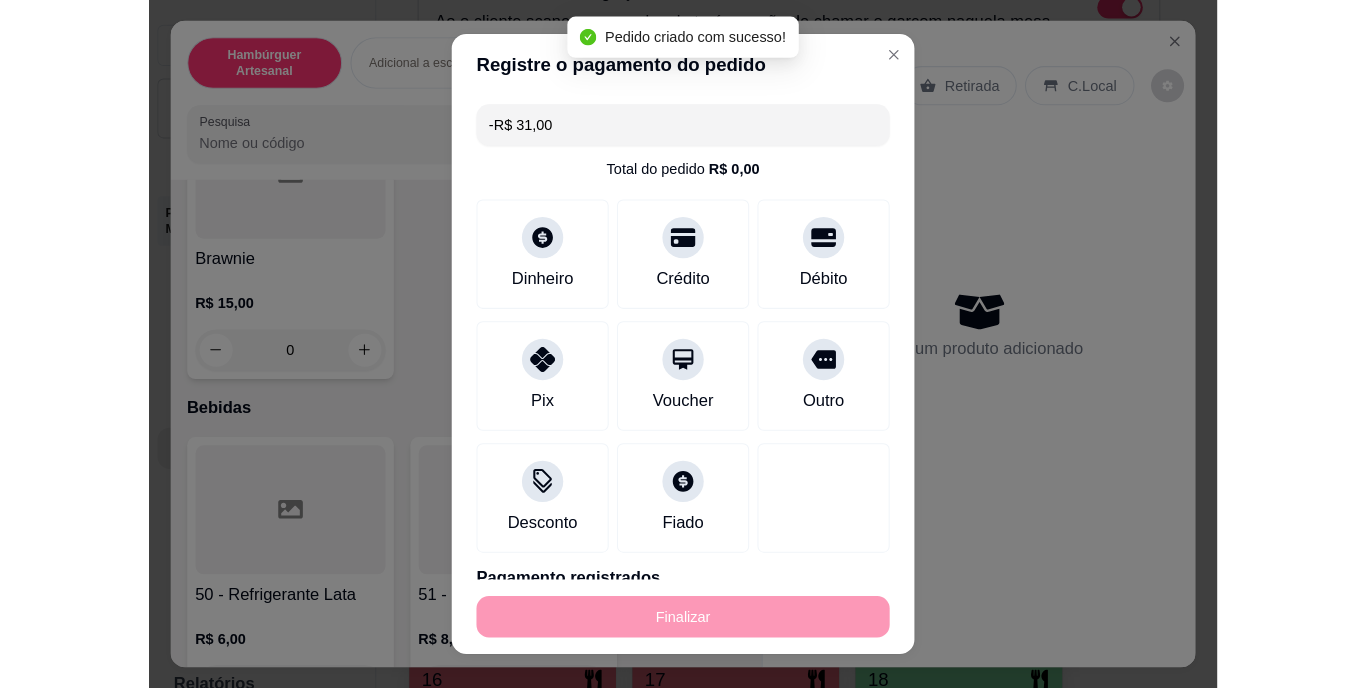 scroll, scrollTop: 7918, scrollLeft: 0, axis: vertical 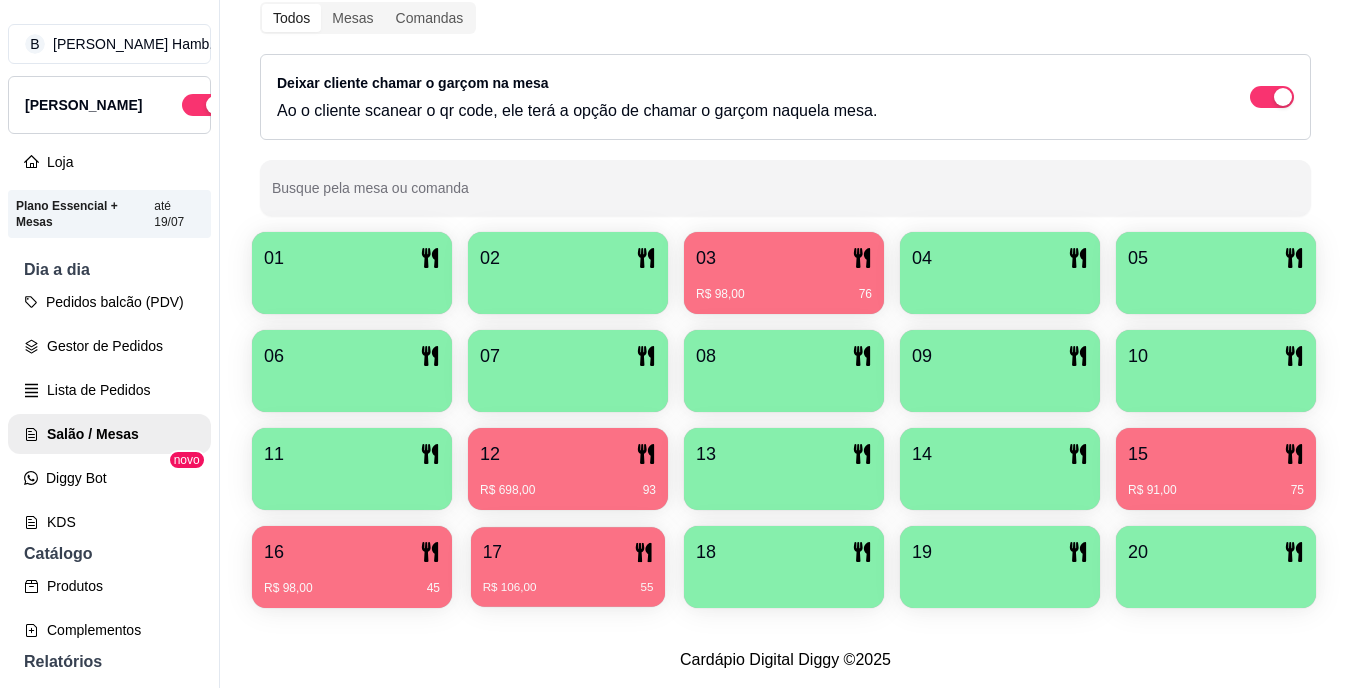 click on "R$ 106,00 55" at bounding box center (568, 580) 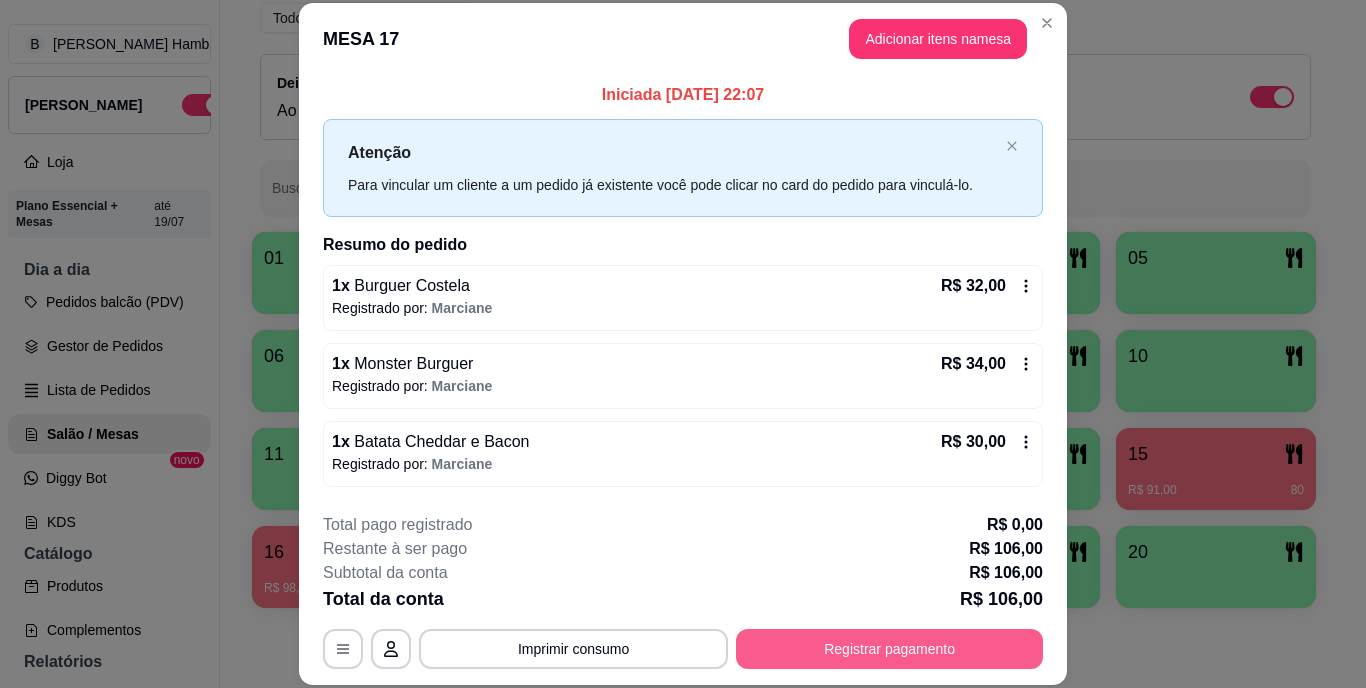 click on "Registrar pagamento" at bounding box center (889, 649) 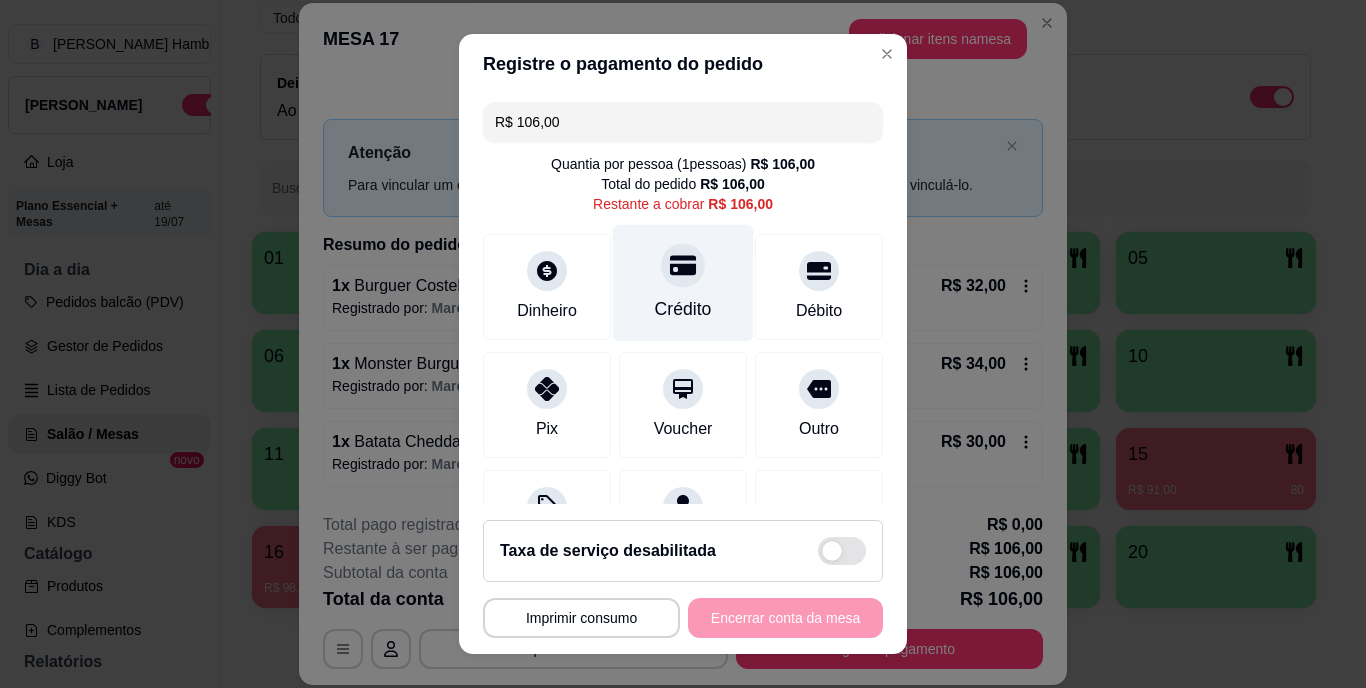 click 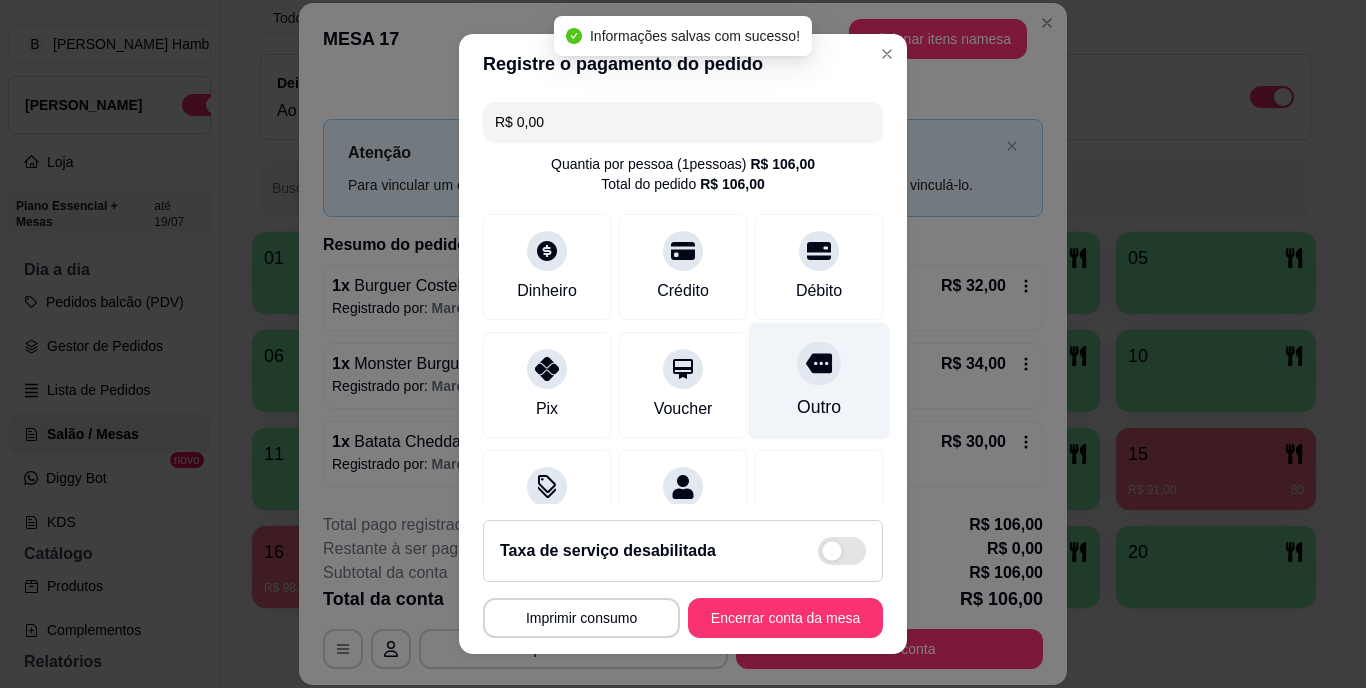 type on "R$ 0,00" 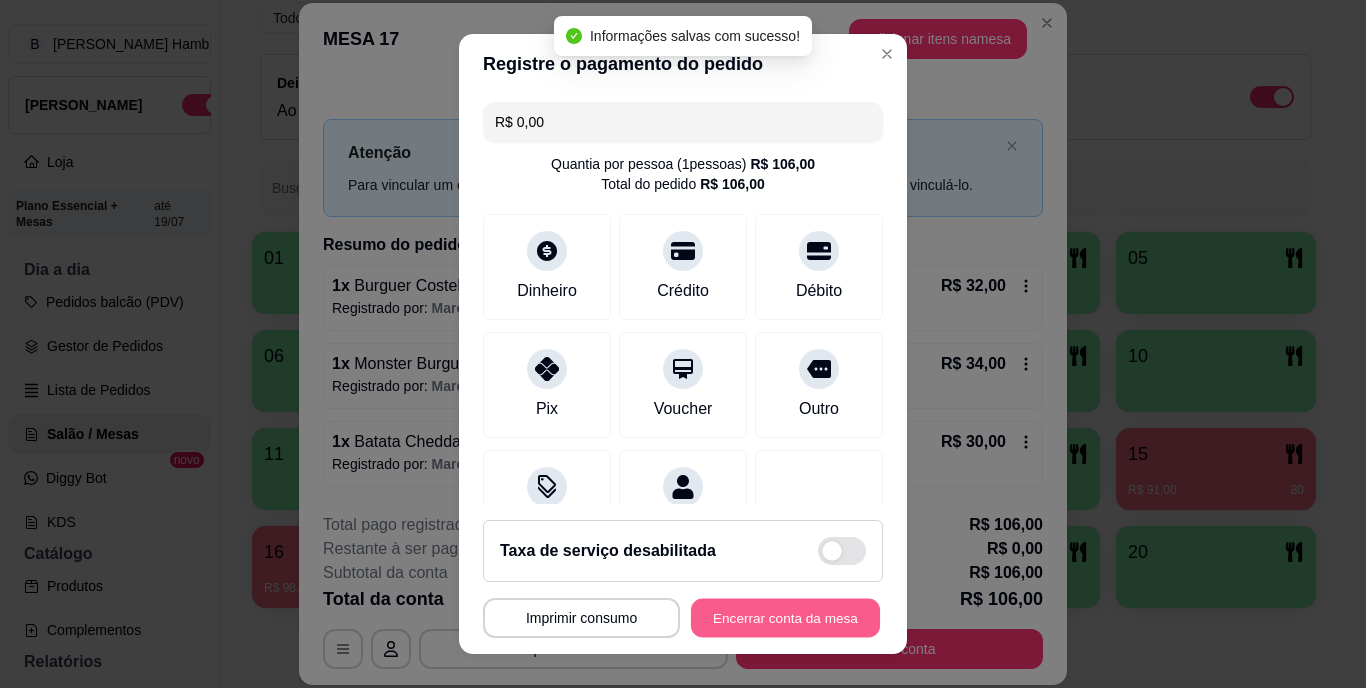 click on "Encerrar conta da mesa" at bounding box center (785, 617) 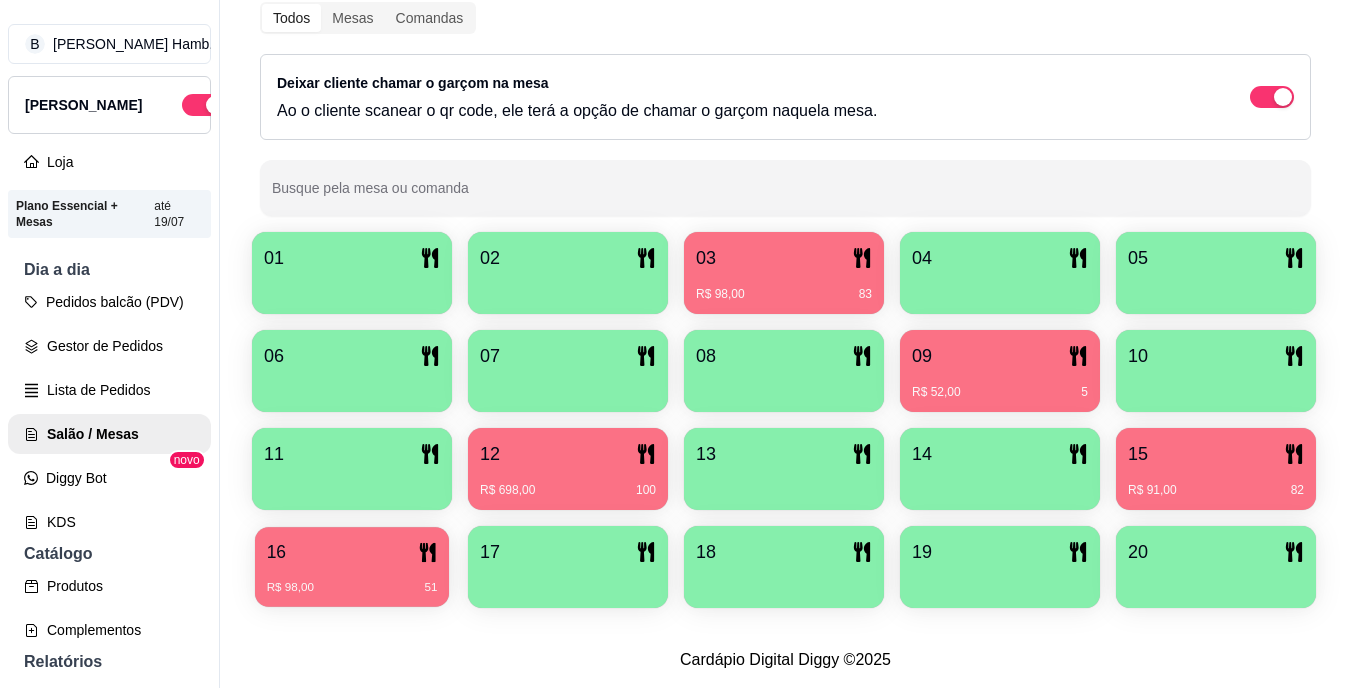 click on "16" at bounding box center [352, 552] 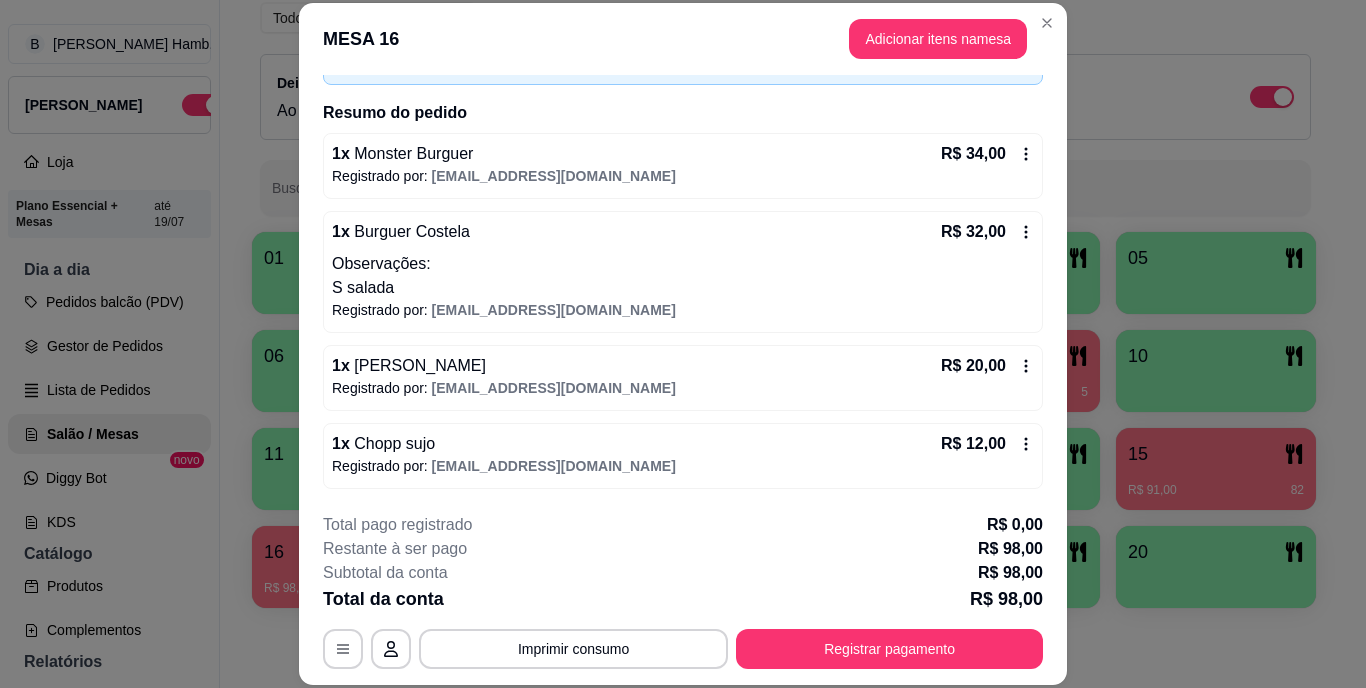 scroll, scrollTop: 132, scrollLeft: 0, axis: vertical 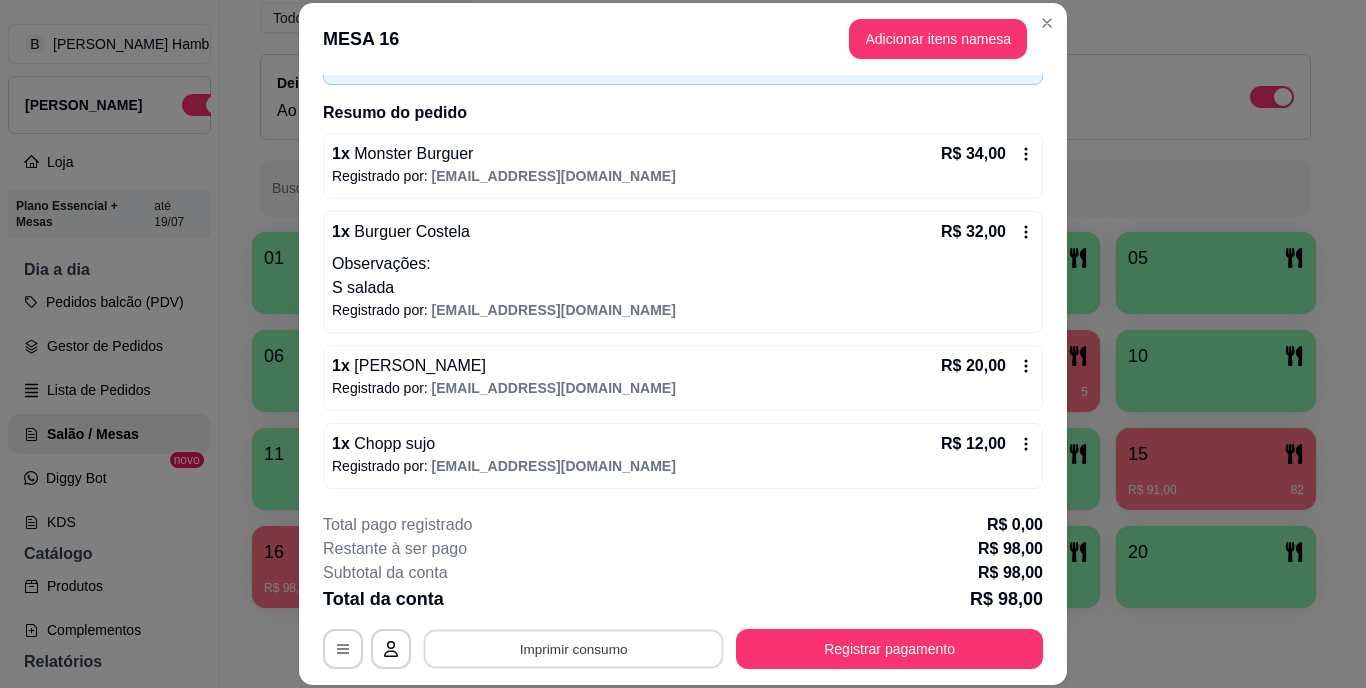click on "Imprimir consumo" at bounding box center [574, 648] 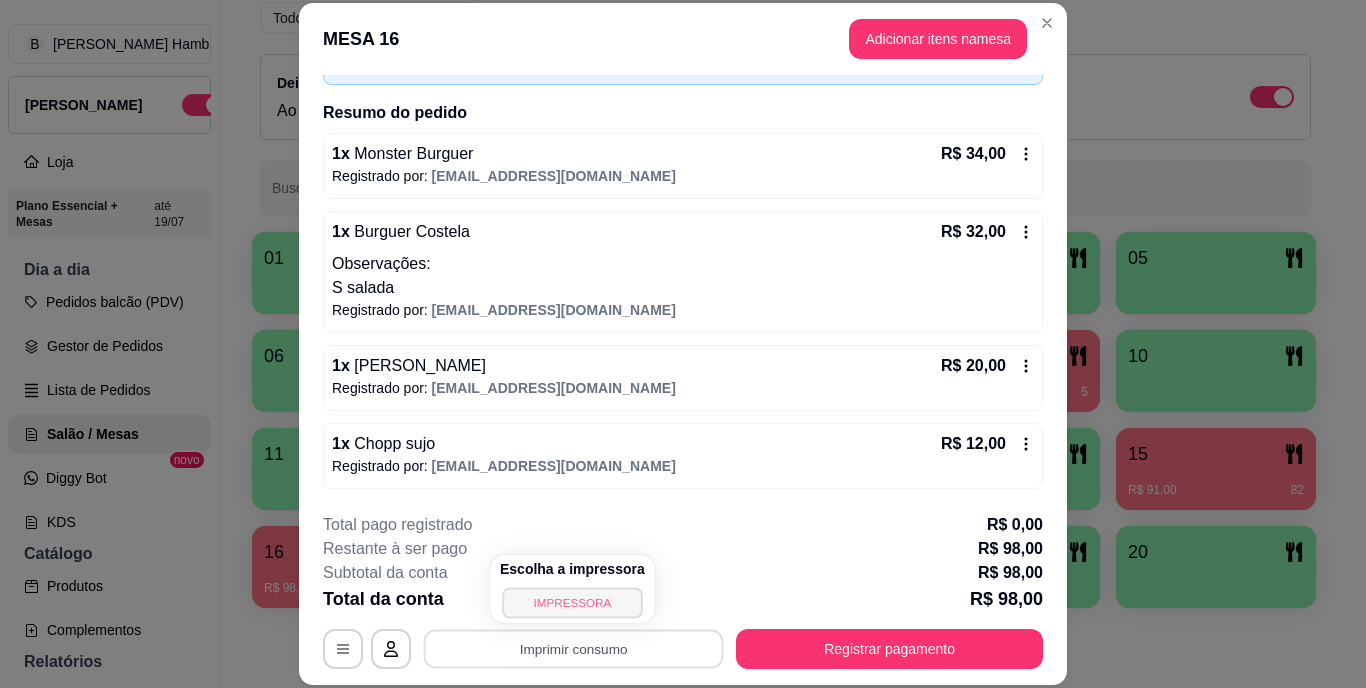 click on "IMPRESSORA" at bounding box center (572, 602) 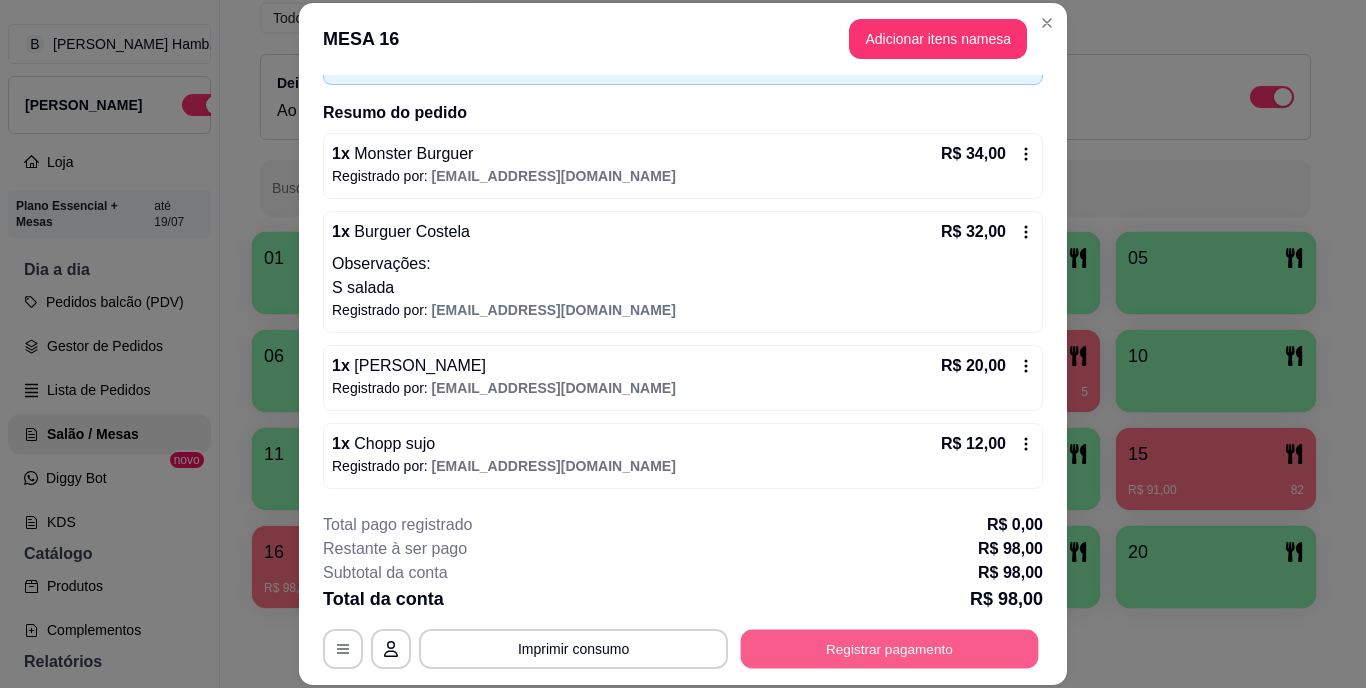 click on "Registrar pagamento" at bounding box center (890, 648) 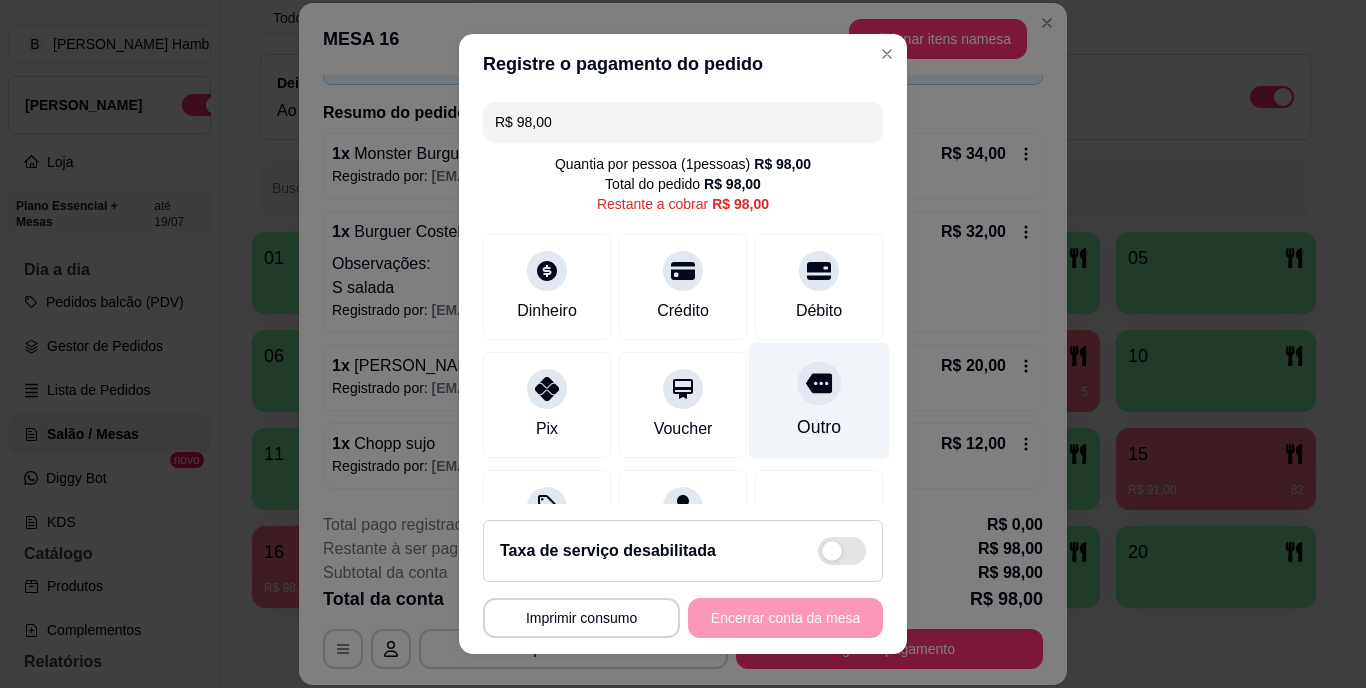 click on "Outro" at bounding box center [819, 428] 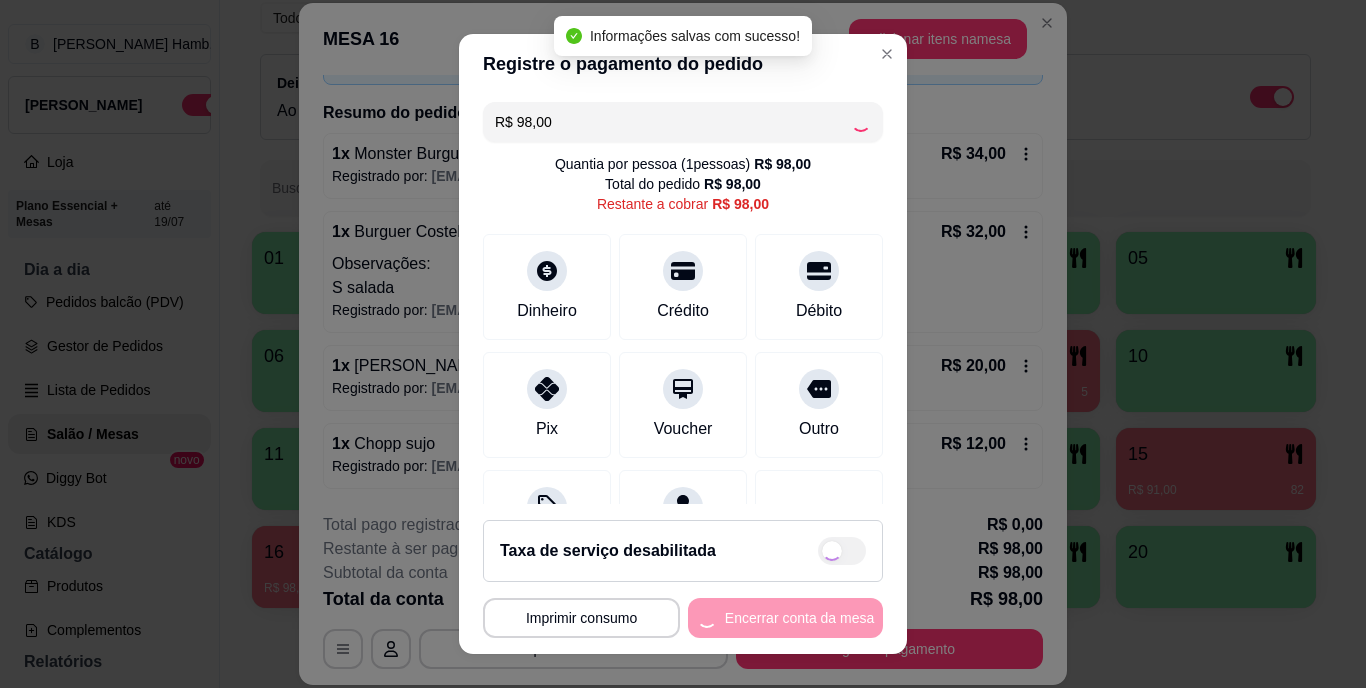 type on "R$ 0,00" 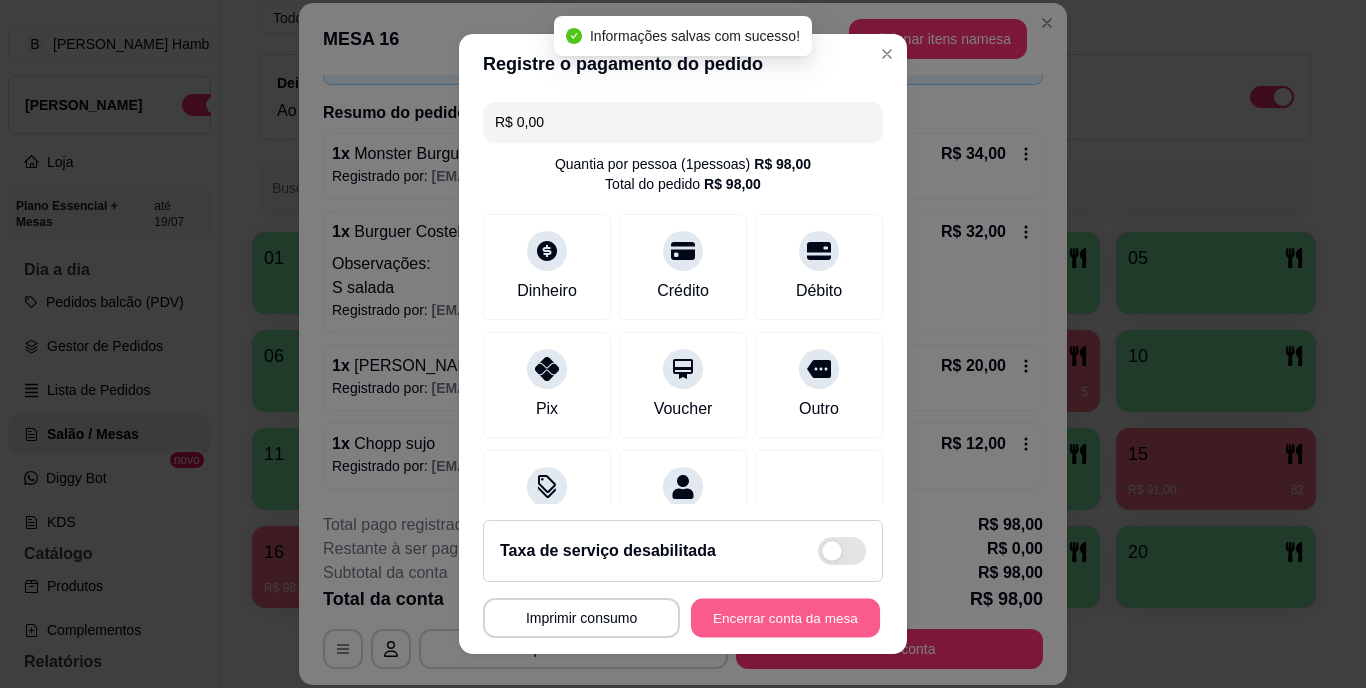 click on "Encerrar conta da mesa" at bounding box center (785, 617) 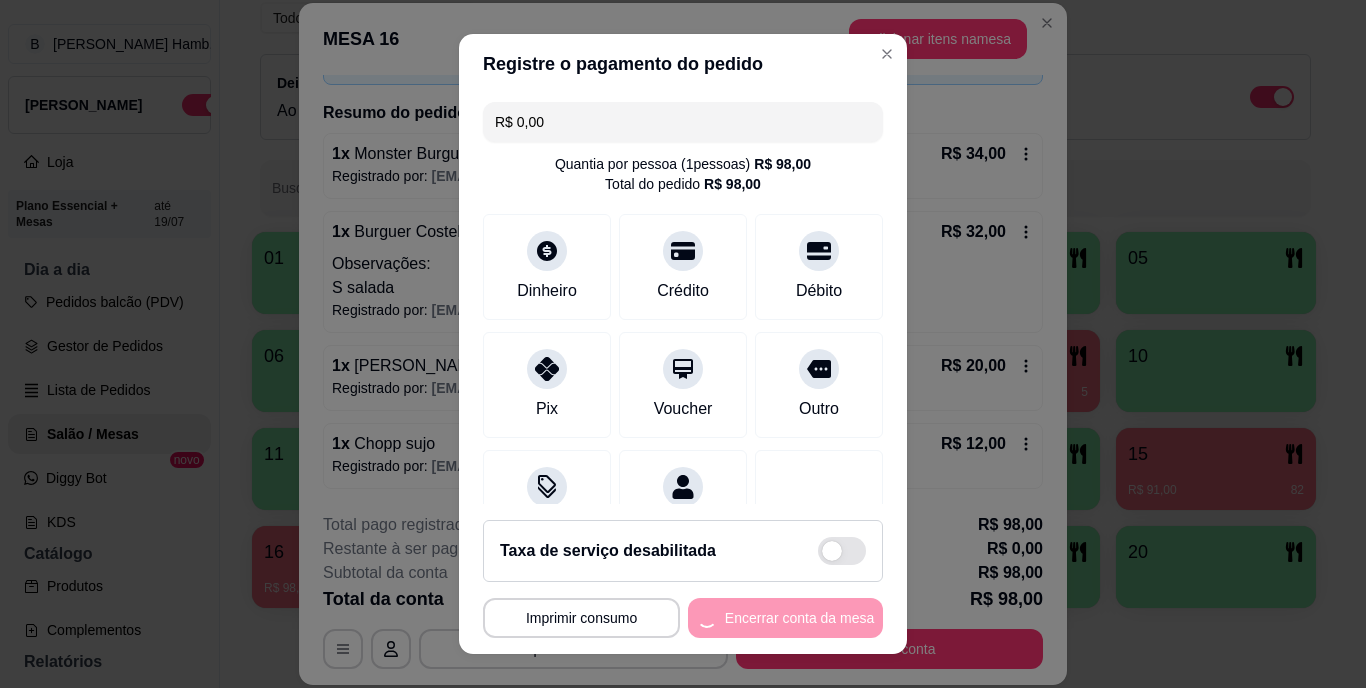 scroll, scrollTop: 0, scrollLeft: 0, axis: both 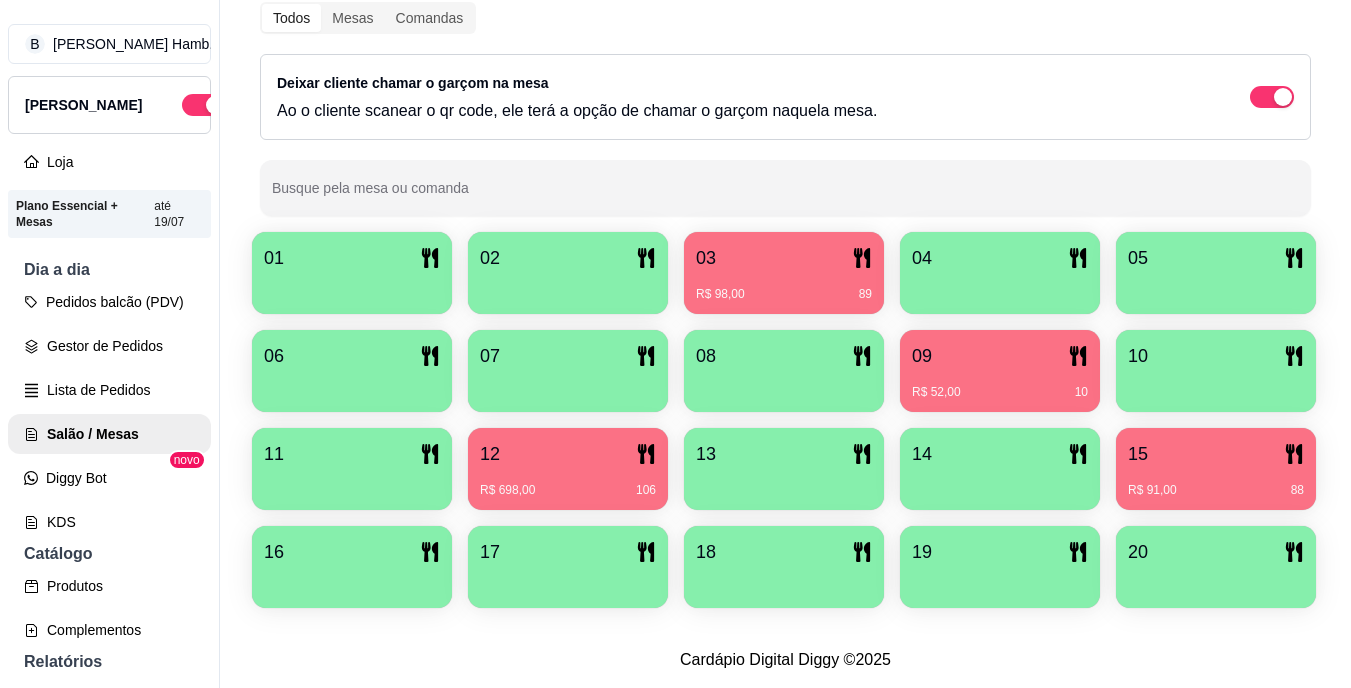 click on "R$ 698,00" at bounding box center (507, 490) 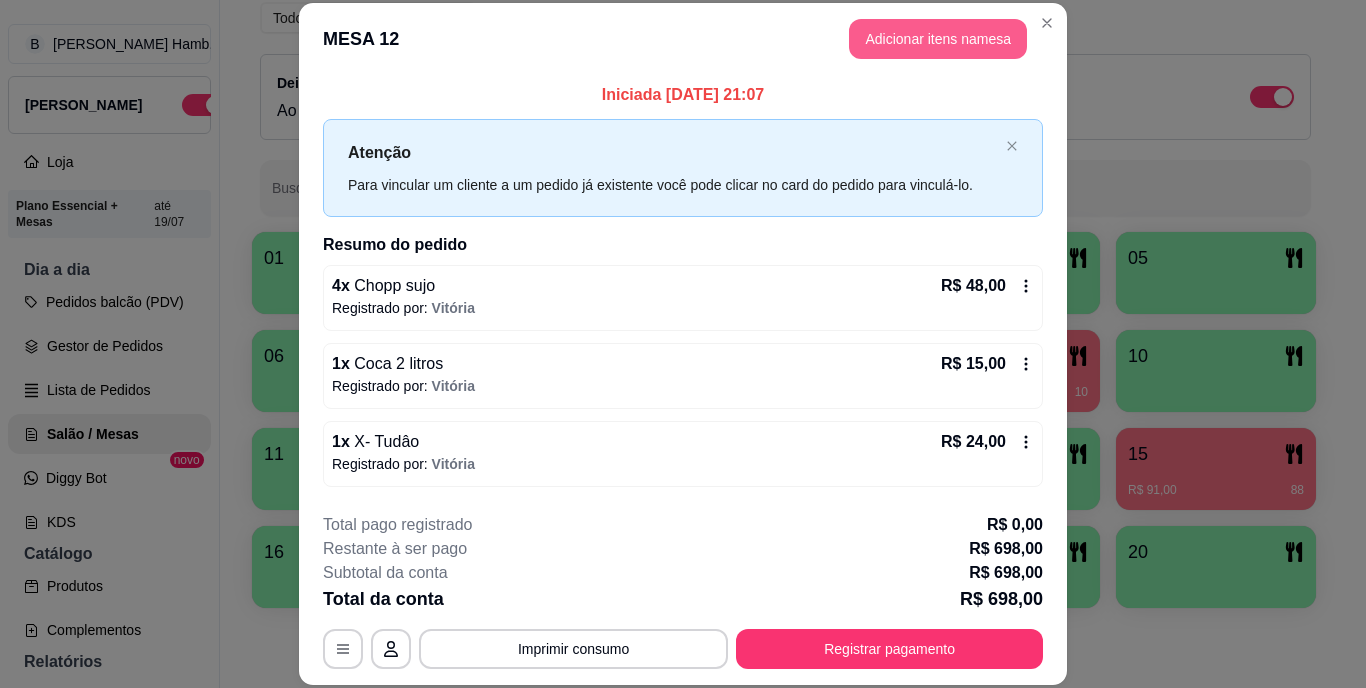 click on "Adicionar itens na  mesa" at bounding box center [938, 39] 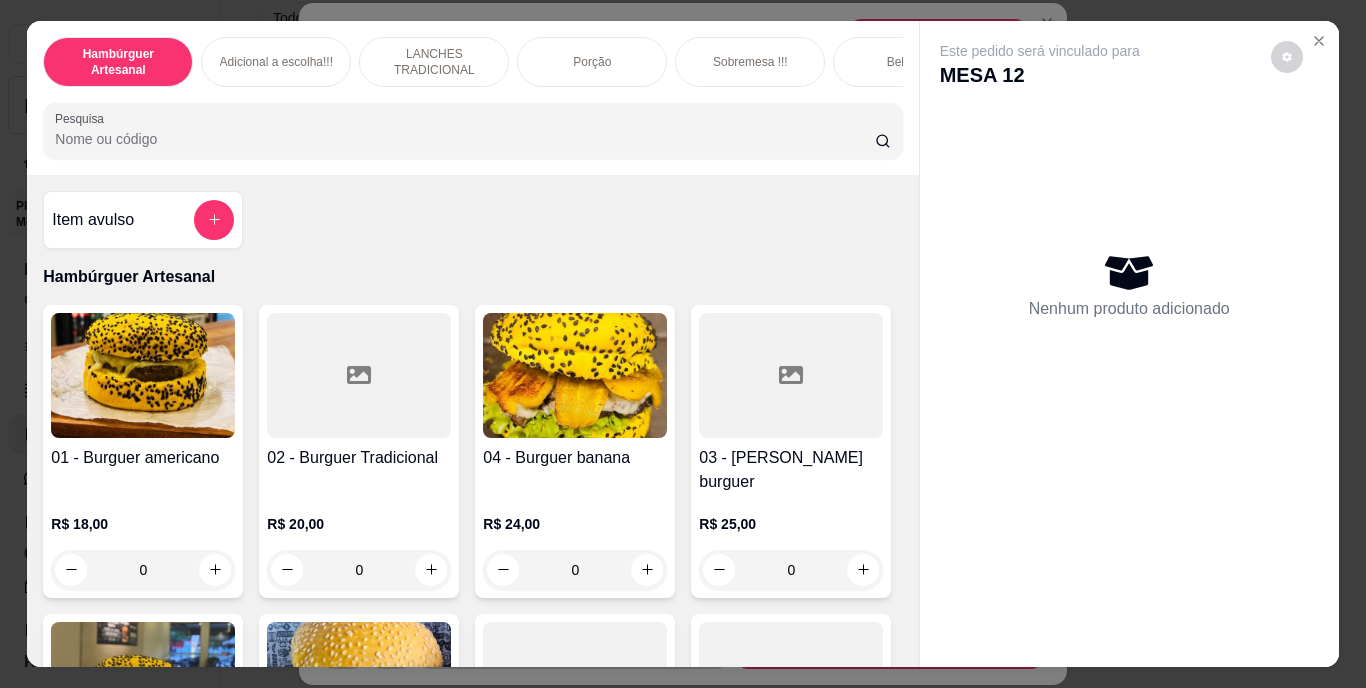 click on "Pesquisa" at bounding box center [465, 139] 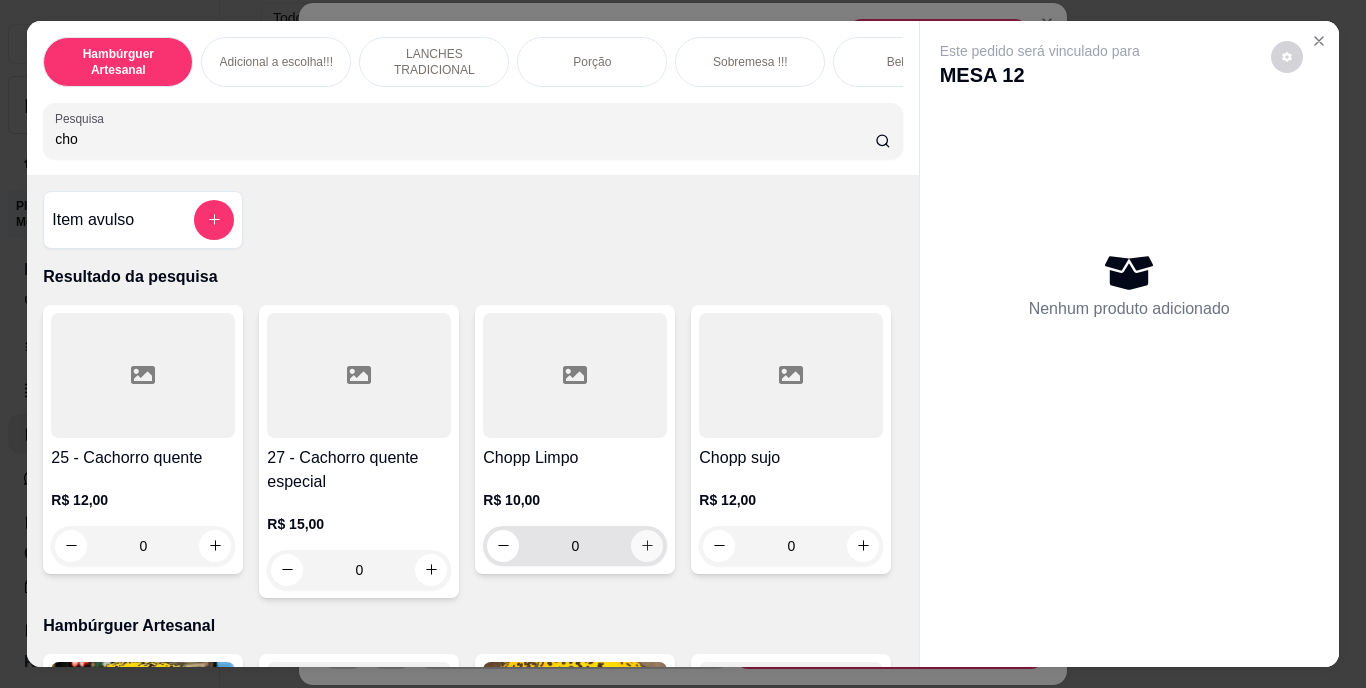 type on "cho" 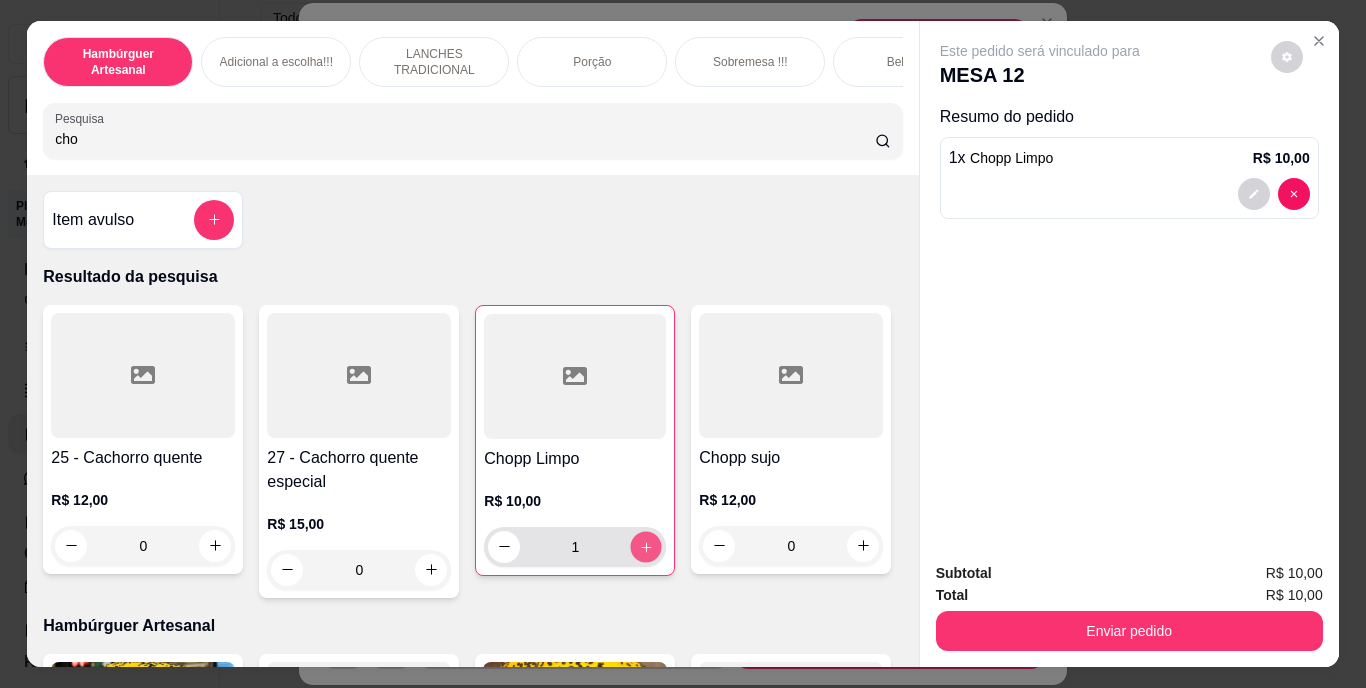 click at bounding box center [646, 546] 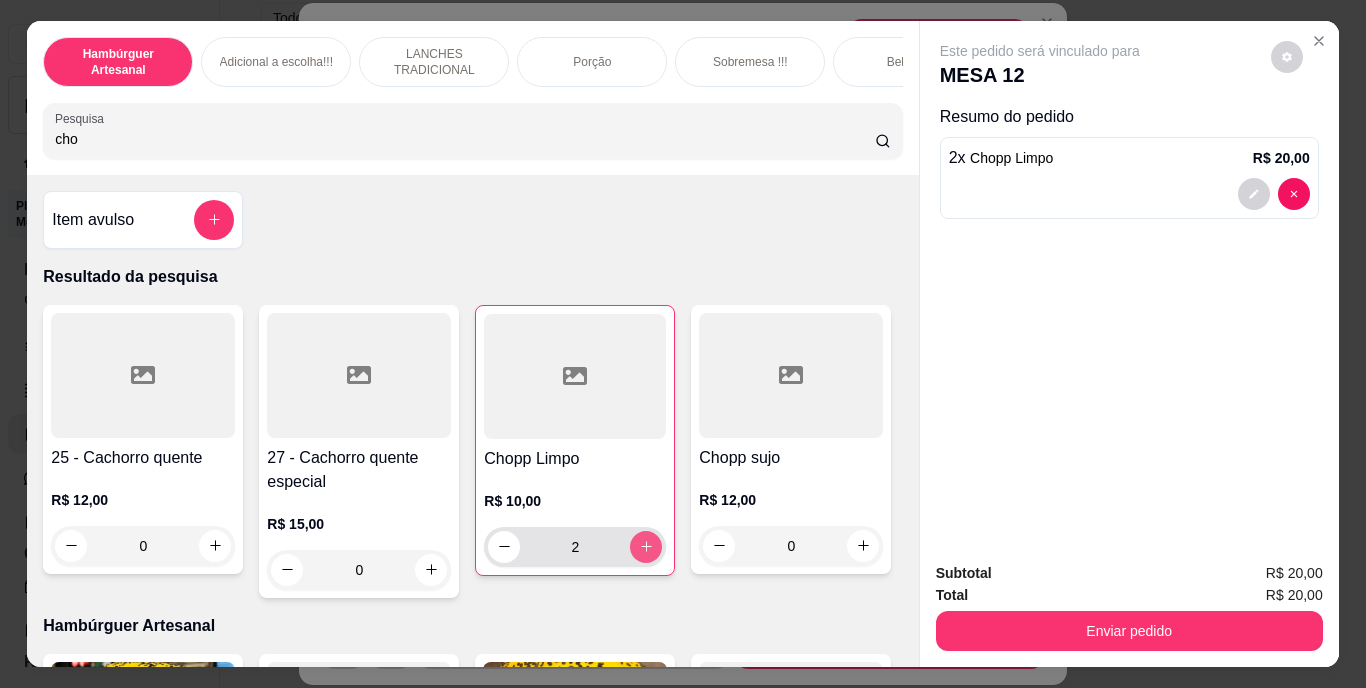 click at bounding box center (646, 547) 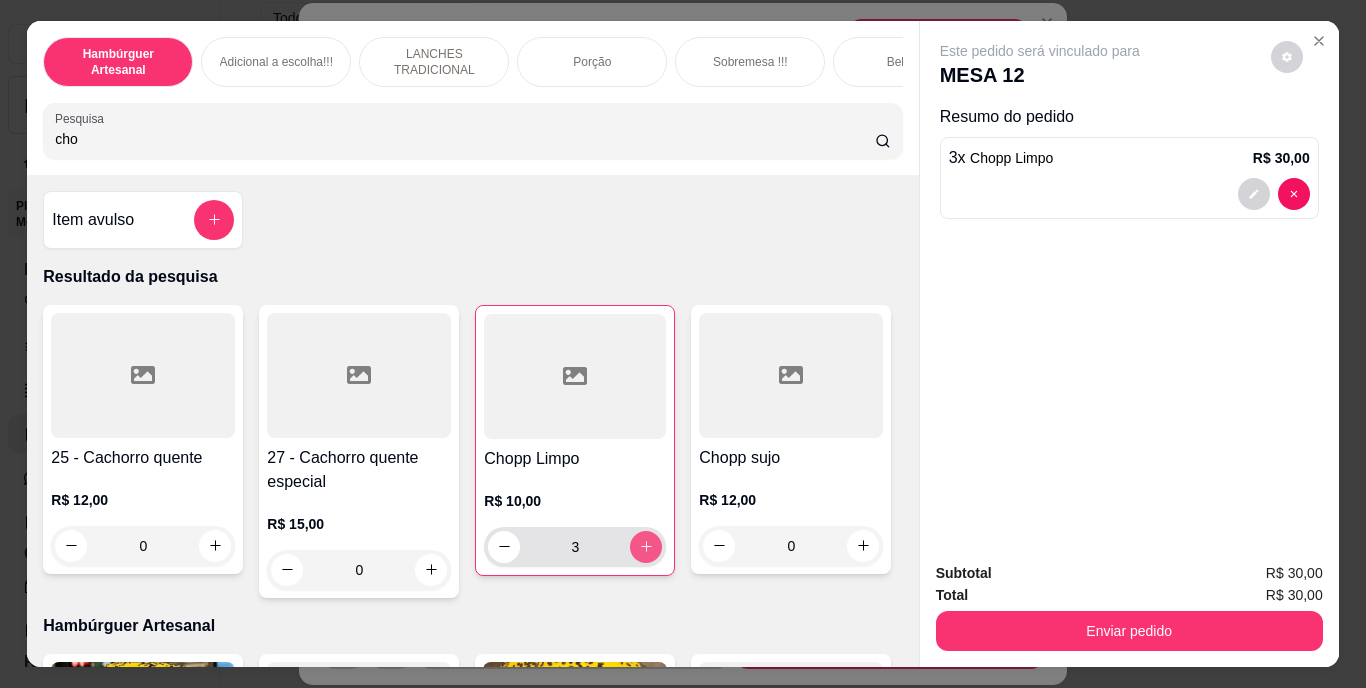 click at bounding box center [646, 547] 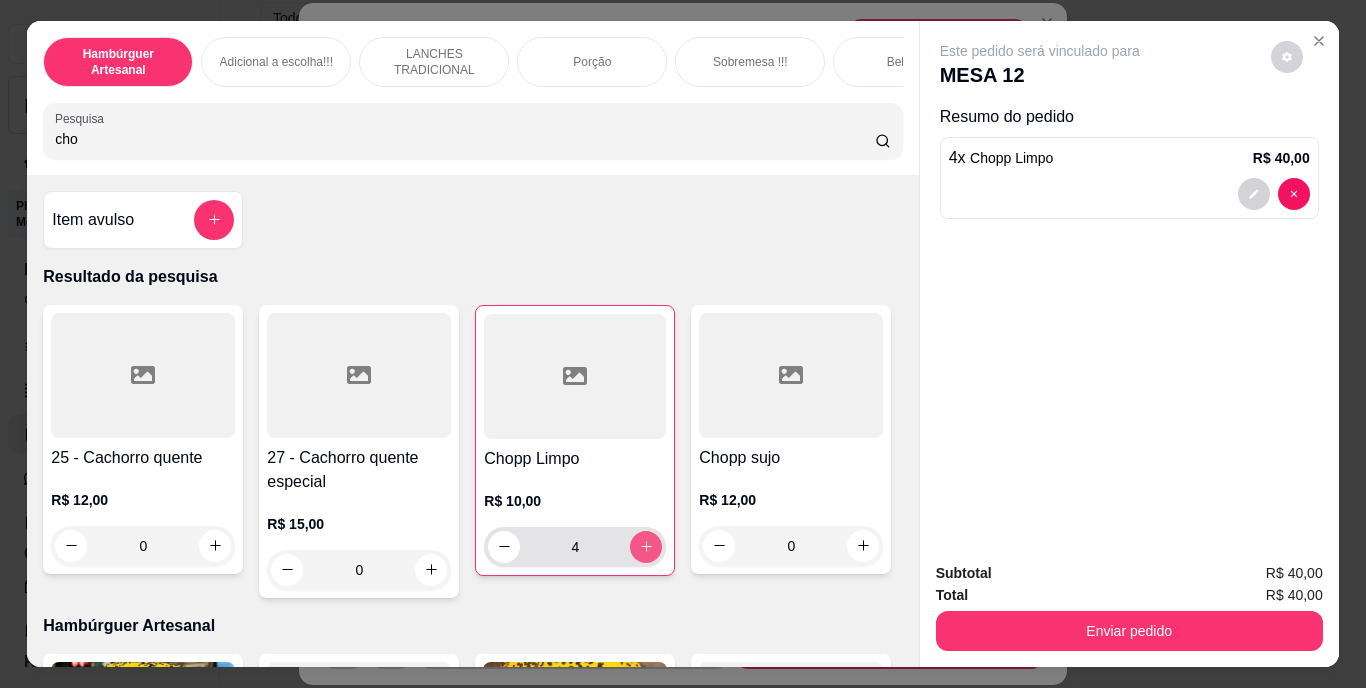 click at bounding box center [646, 547] 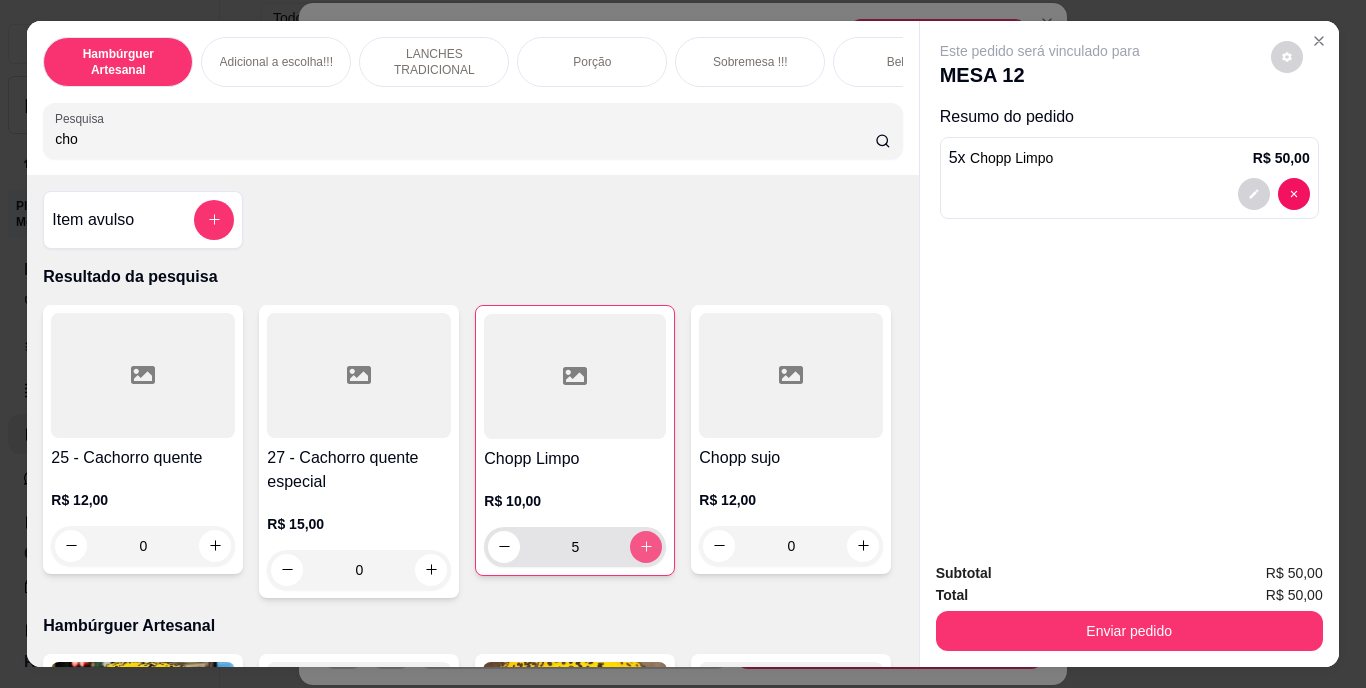 click at bounding box center (646, 547) 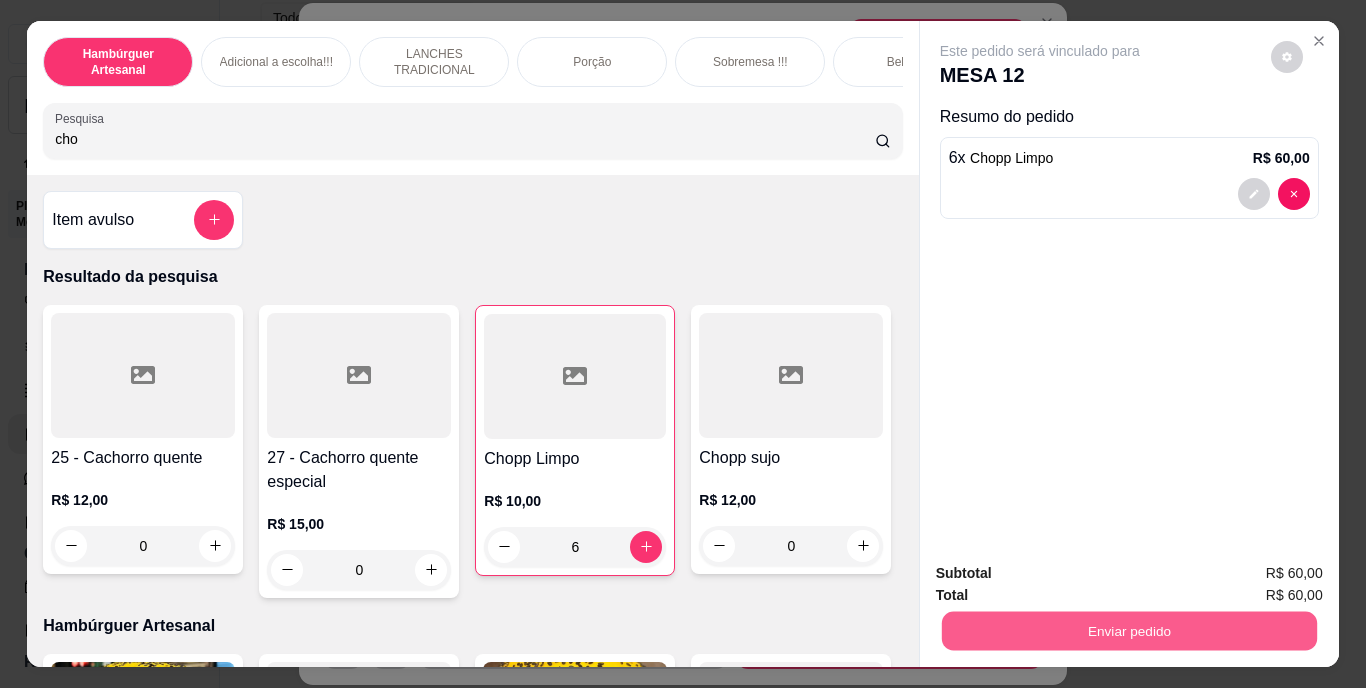 click on "Enviar pedido" at bounding box center (1128, 631) 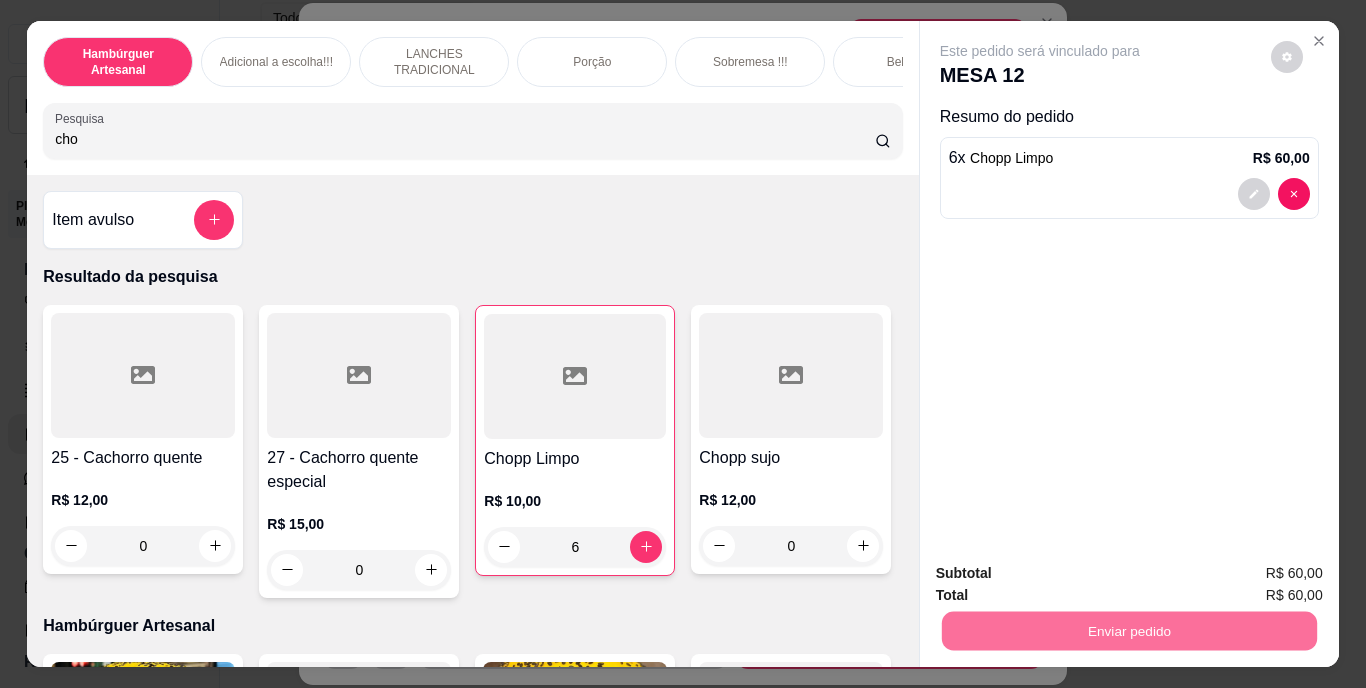 click on "Não registrar e enviar pedido" at bounding box center (1063, 574) 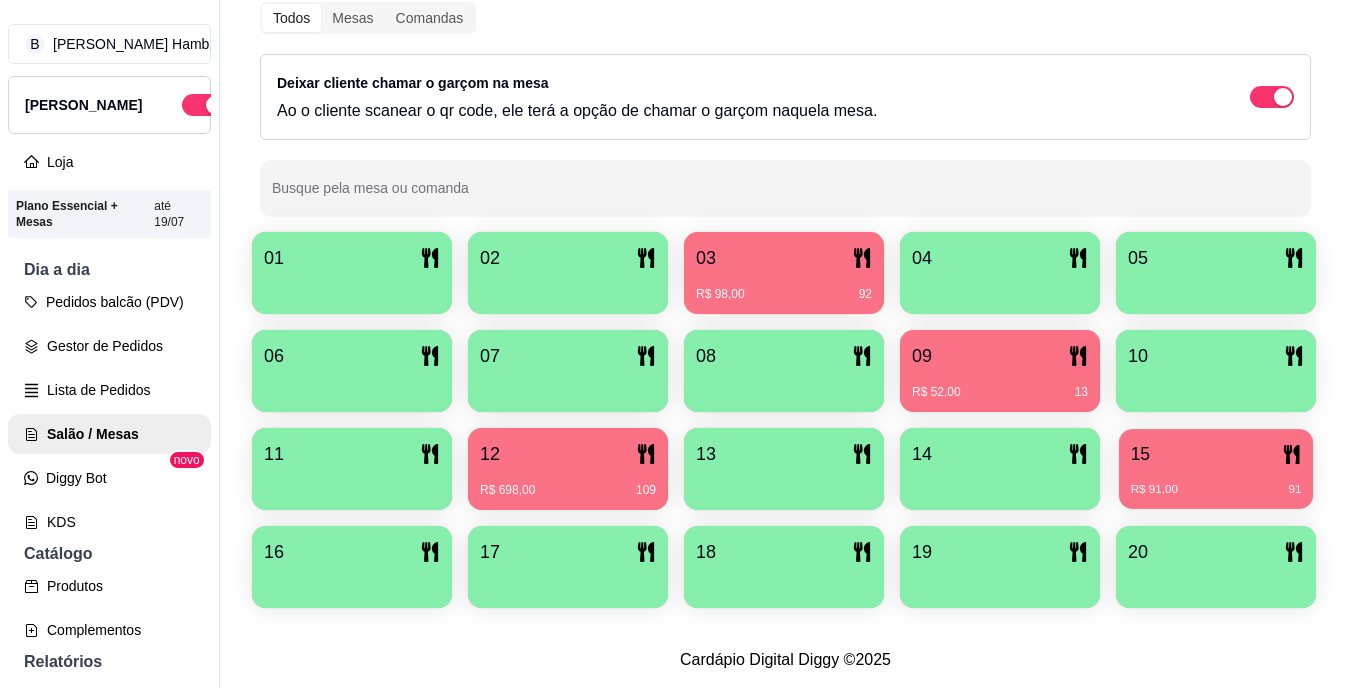 click on "15" at bounding box center [1216, 454] 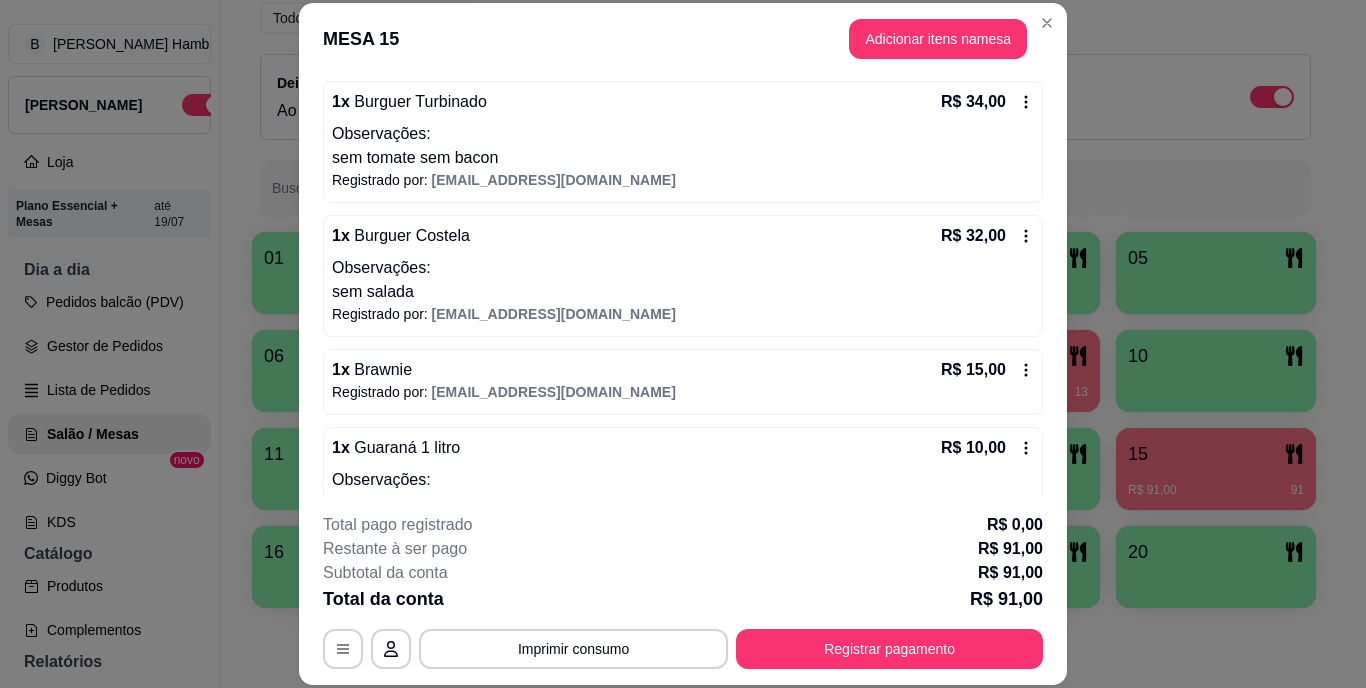scroll, scrollTop: 243, scrollLeft: 0, axis: vertical 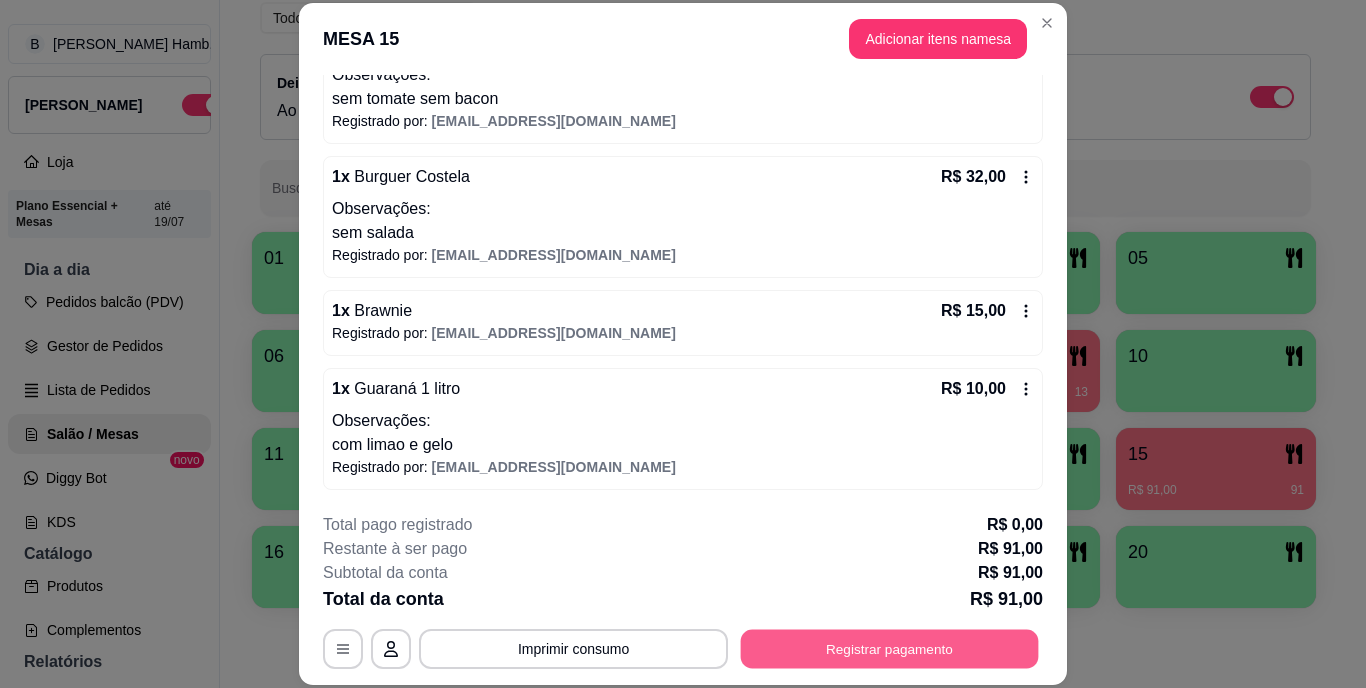 click on "Registrar pagamento" at bounding box center [890, 648] 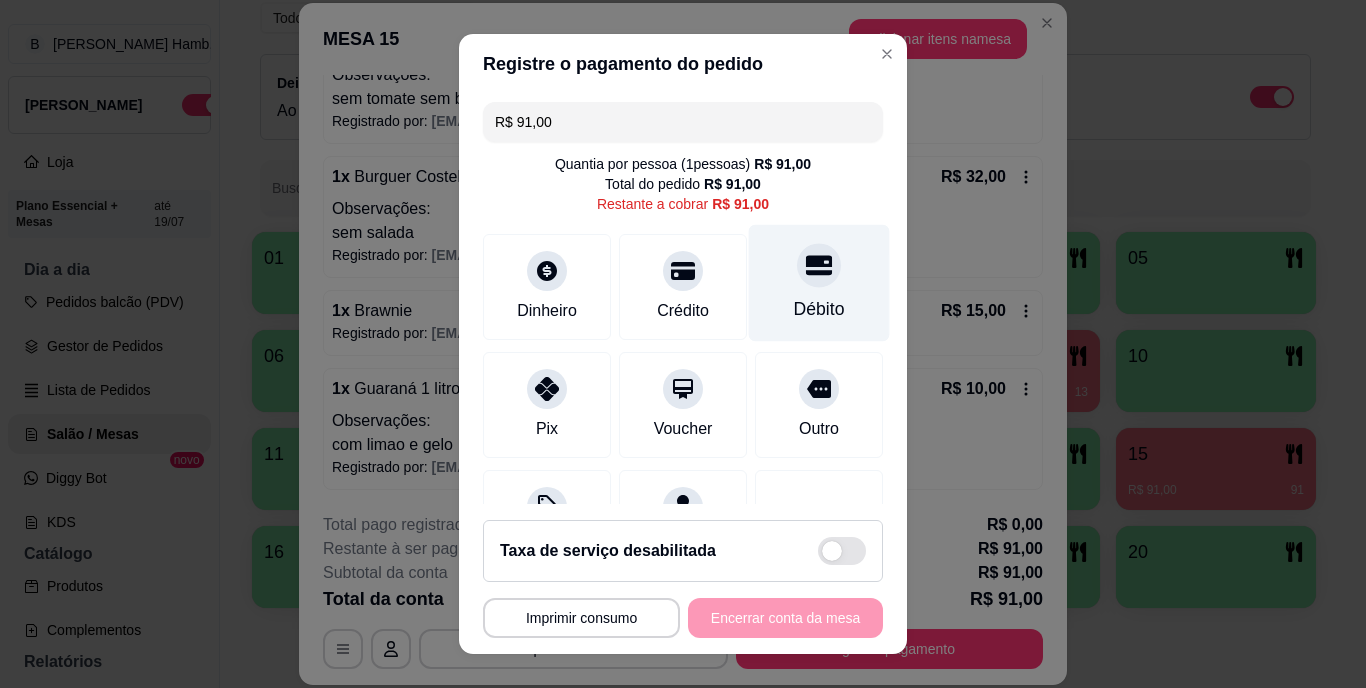 click at bounding box center [819, 266] 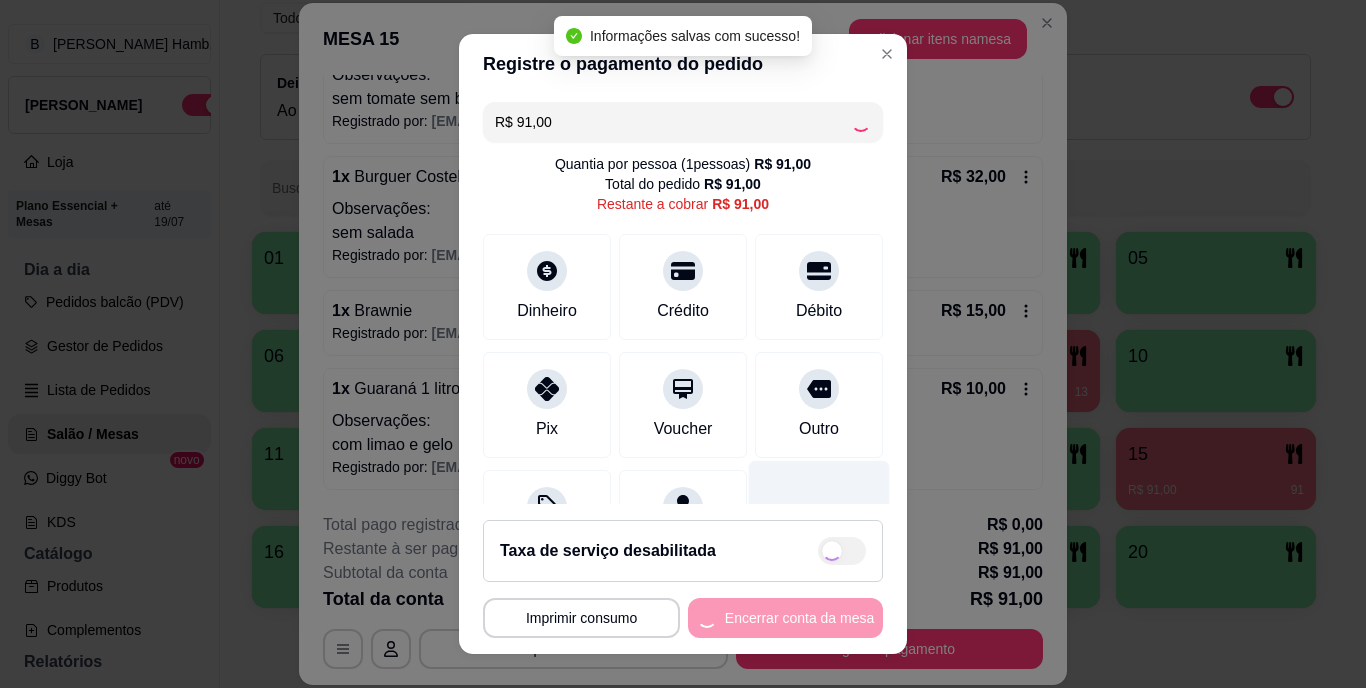 type on "R$ 0,00" 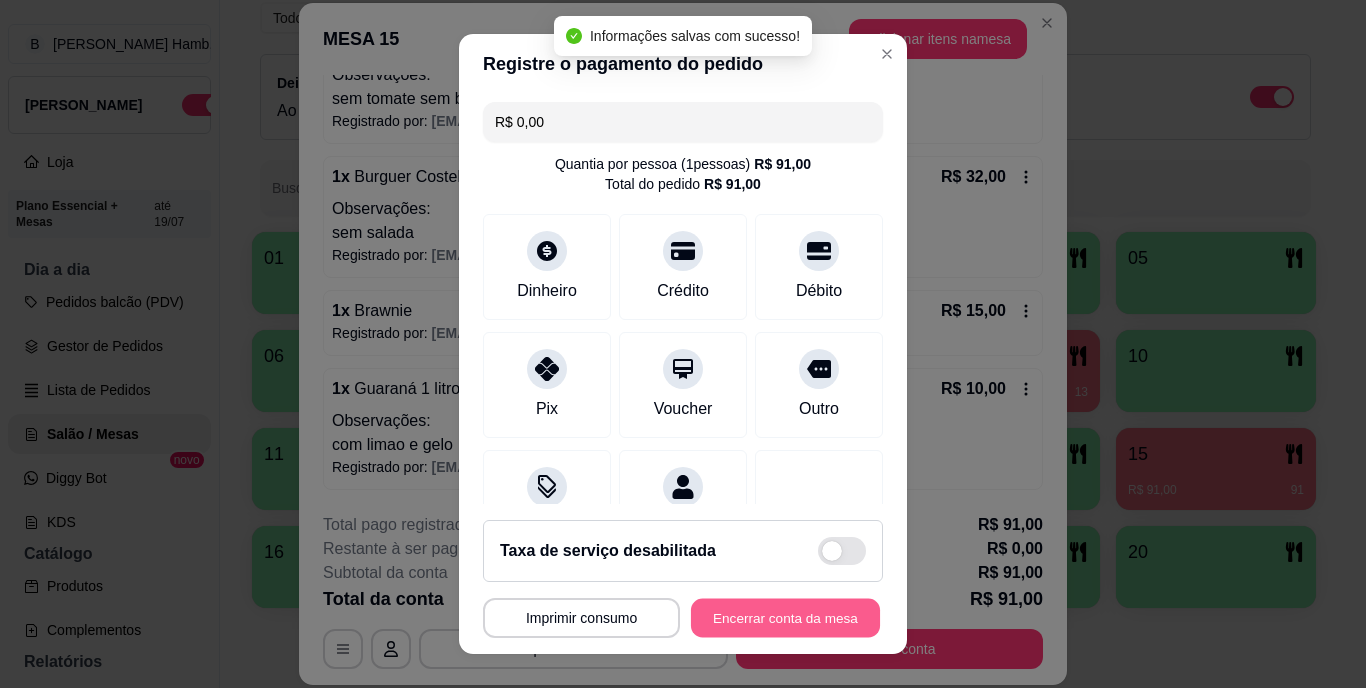click on "Encerrar conta da mesa" at bounding box center (785, 617) 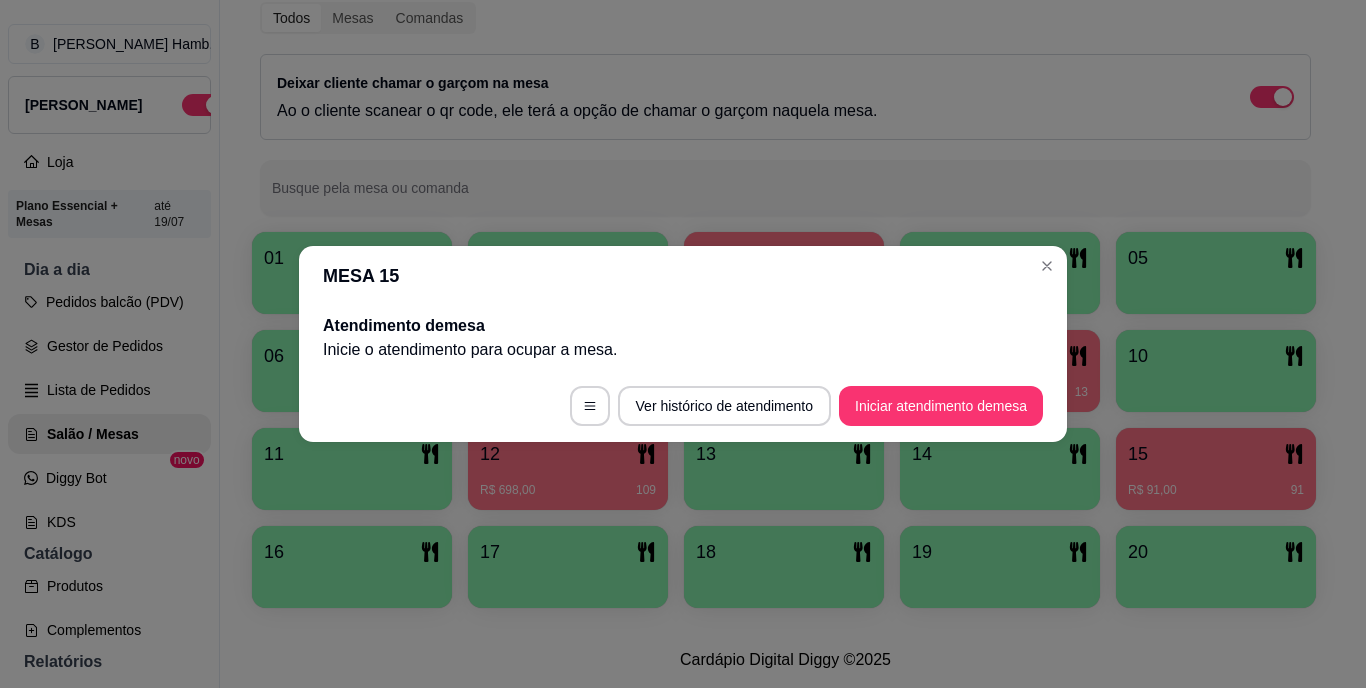 scroll, scrollTop: 0, scrollLeft: 0, axis: both 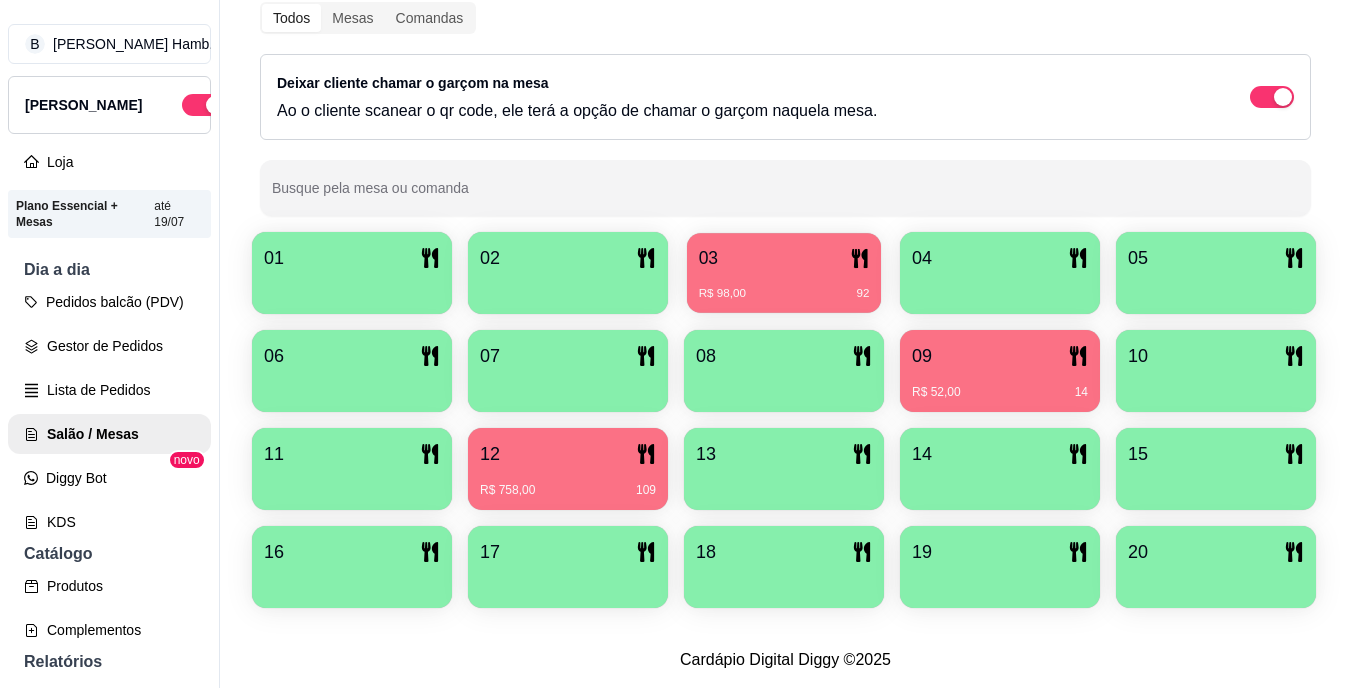 click on "03 R$ 98,00 92" at bounding box center (784, 273) 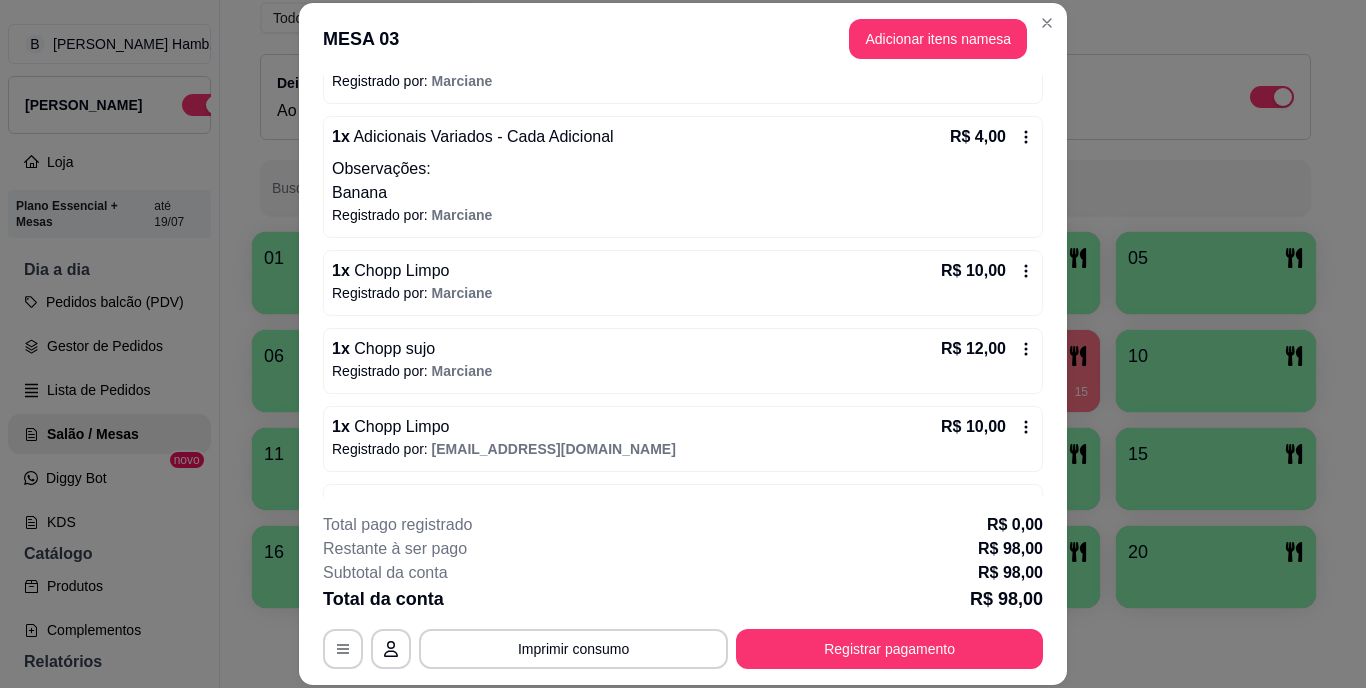 scroll, scrollTop: 366, scrollLeft: 0, axis: vertical 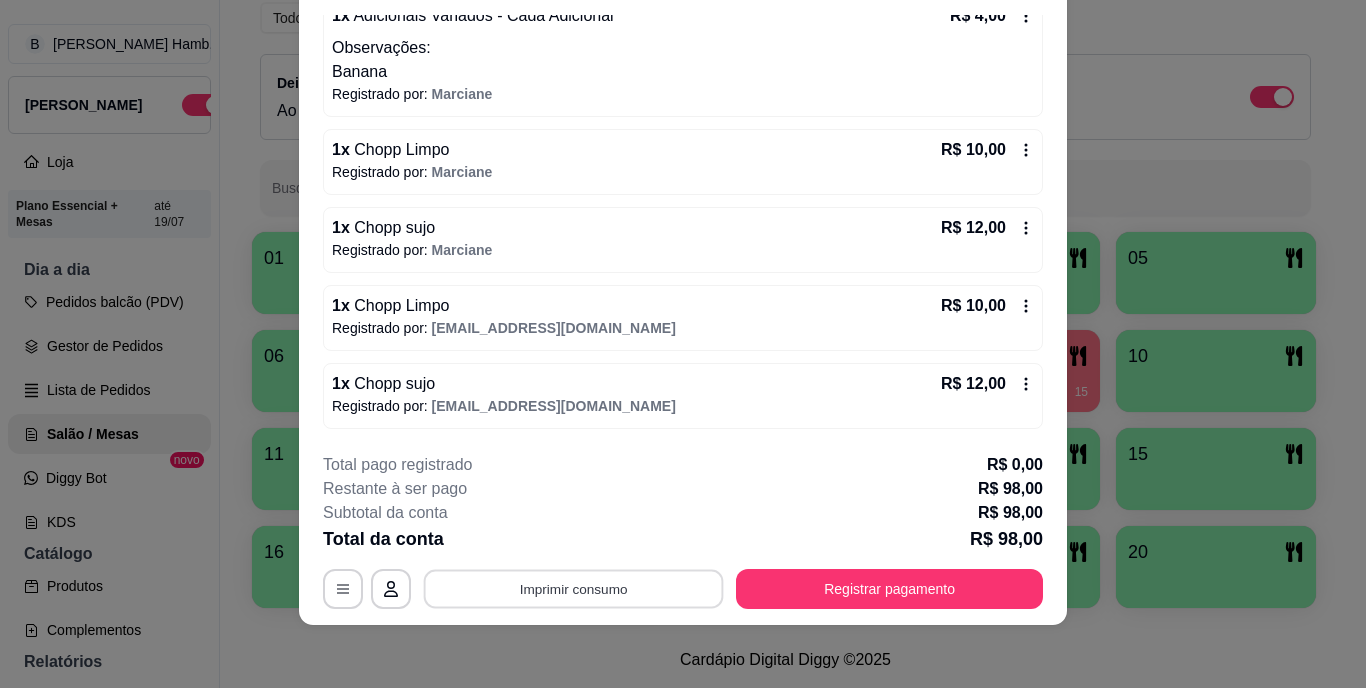 click on "Imprimir consumo" at bounding box center (574, 588) 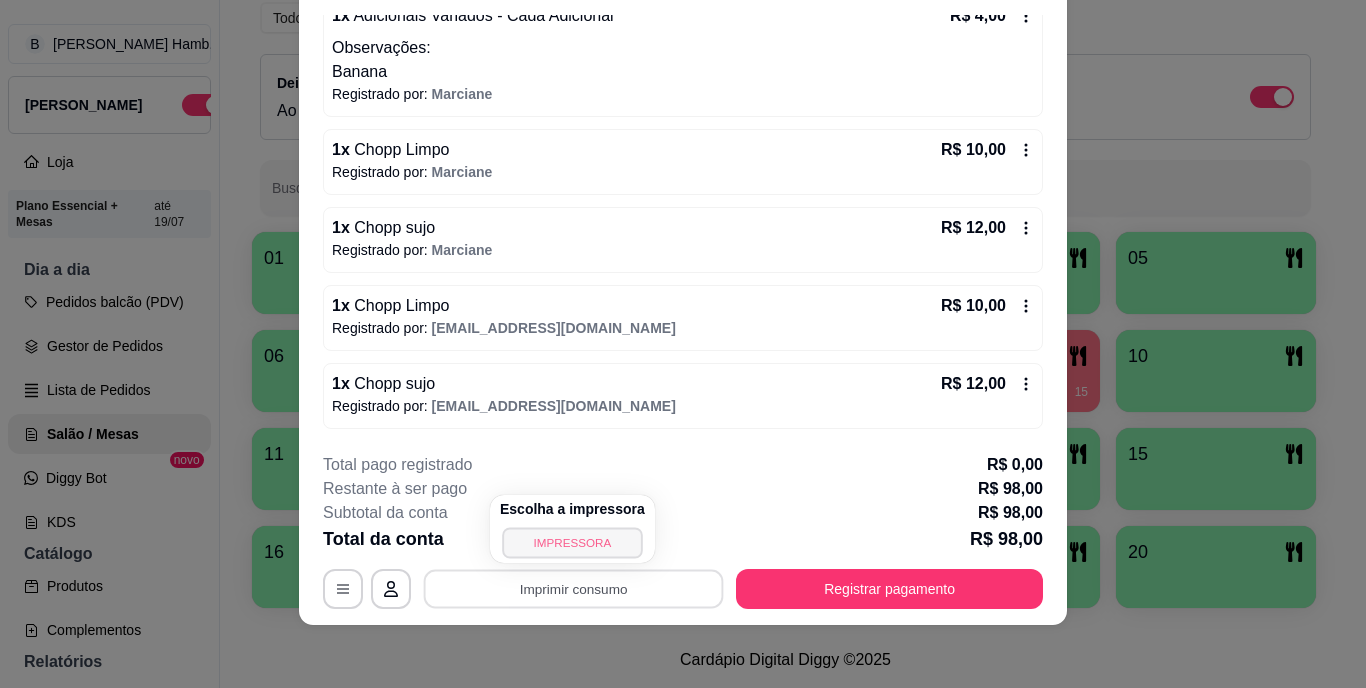 click on "IMPRESSORA" at bounding box center [572, 542] 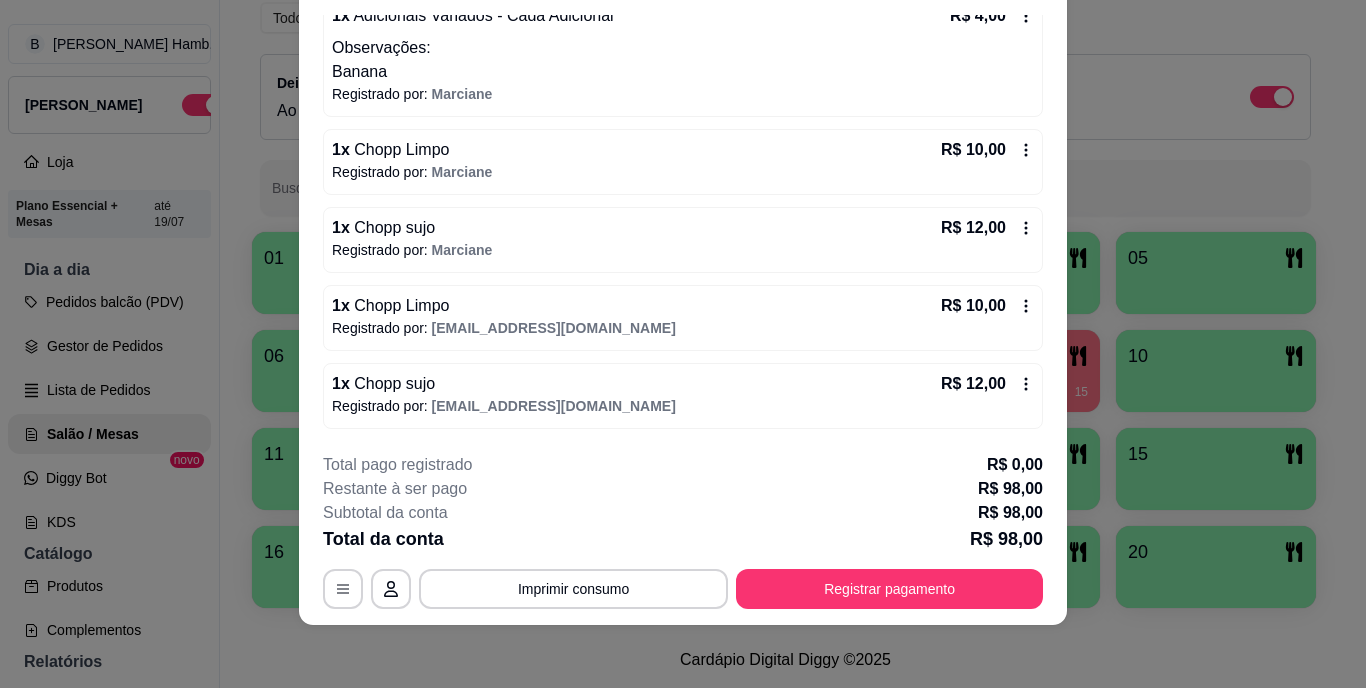 scroll, scrollTop: 0, scrollLeft: 0, axis: both 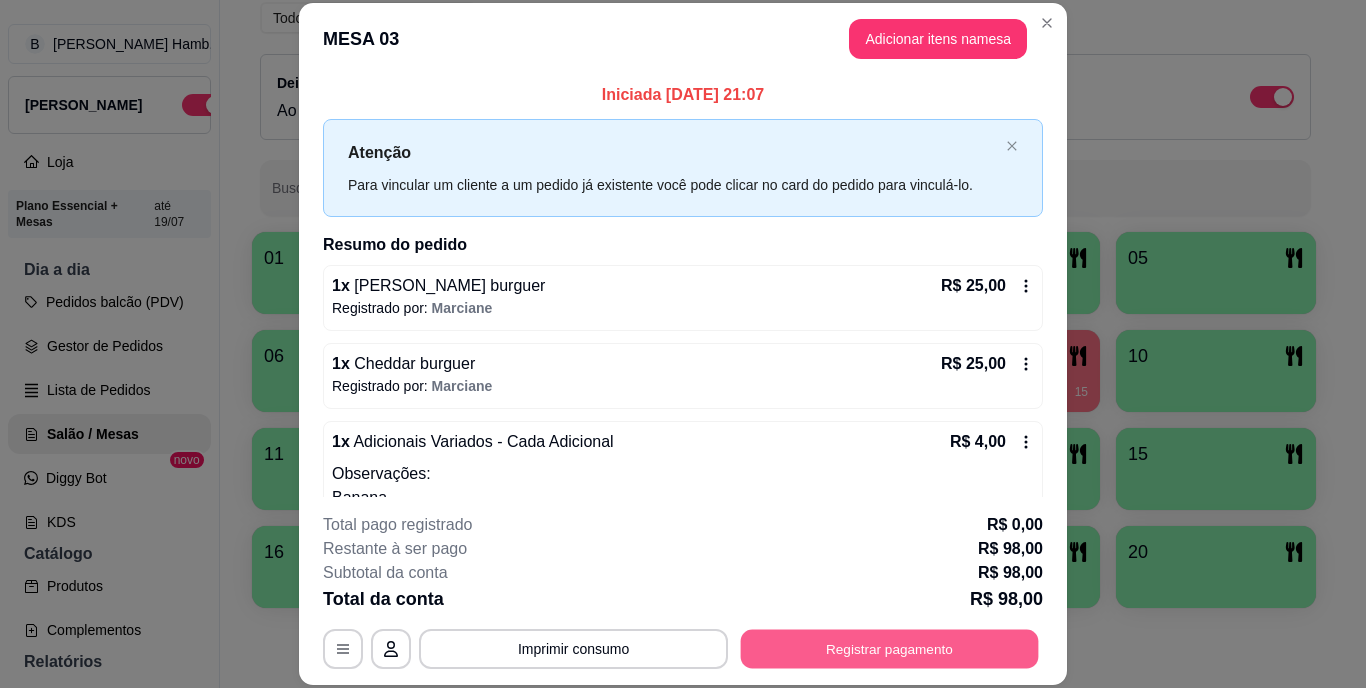 click on "Registrar pagamento" at bounding box center (890, 648) 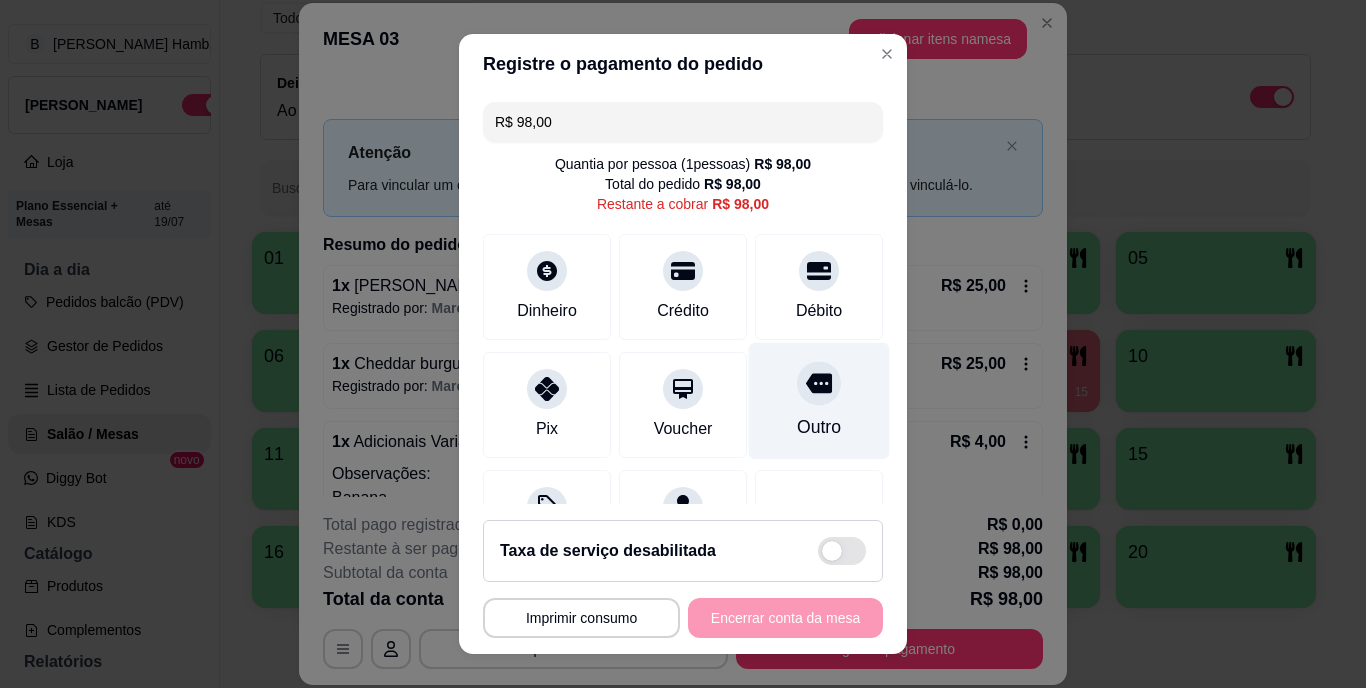click on "Outro" at bounding box center [819, 401] 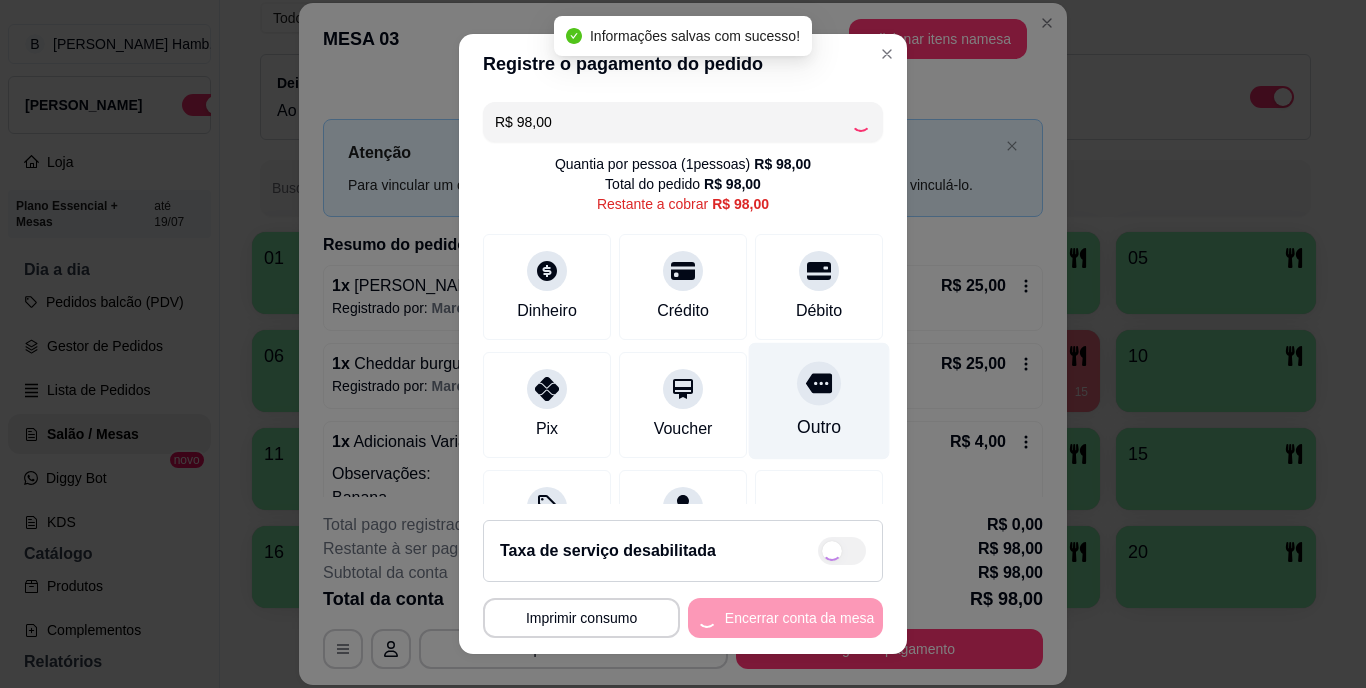 type on "R$ 0,00" 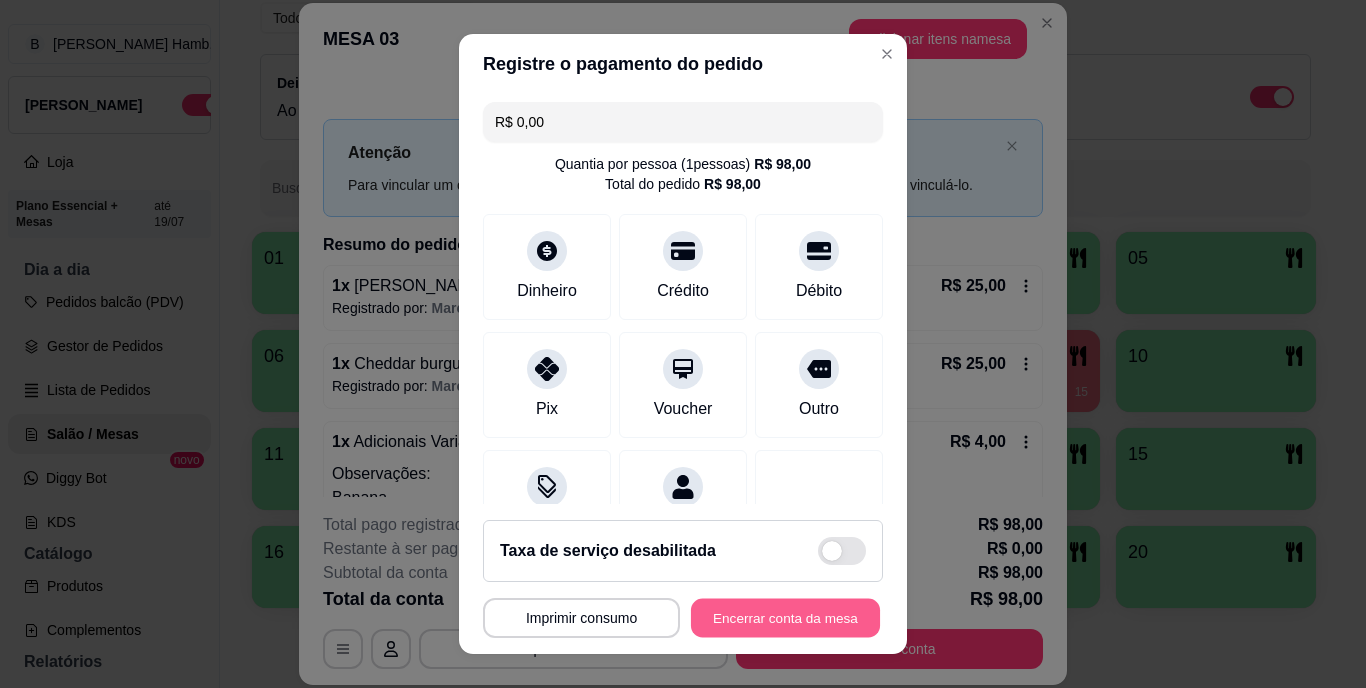 click on "Encerrar conta da mesa" at bounding box center [785, 617] 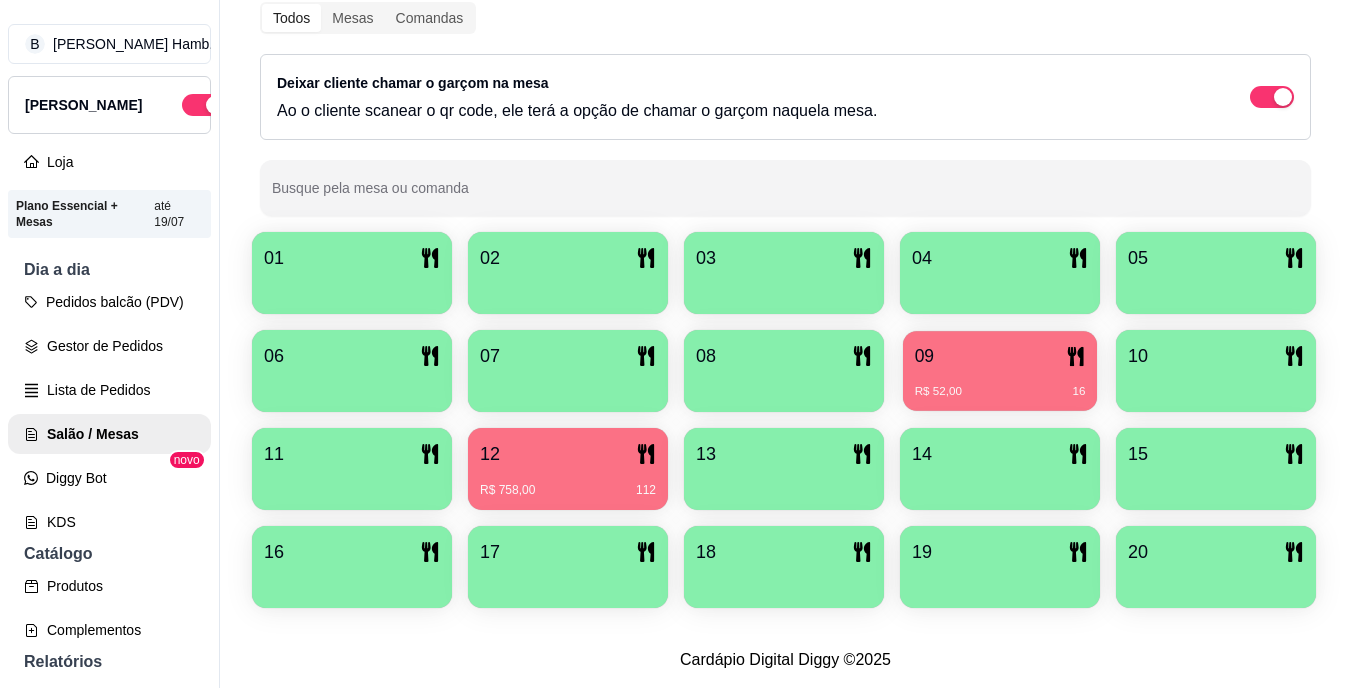 click on "R$ 52,00 16" at bounding box center (1000, 384) 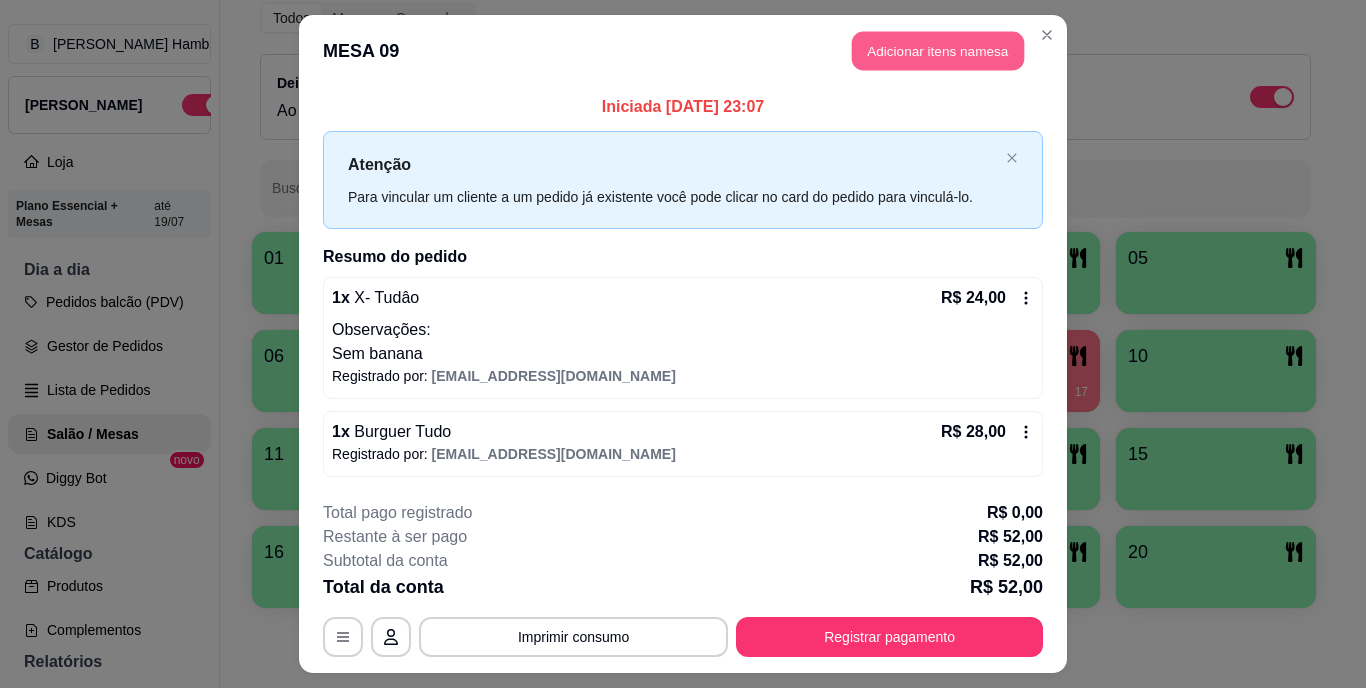 click on "Adicionar itens na  mesa" at bounding box center (938, 51) 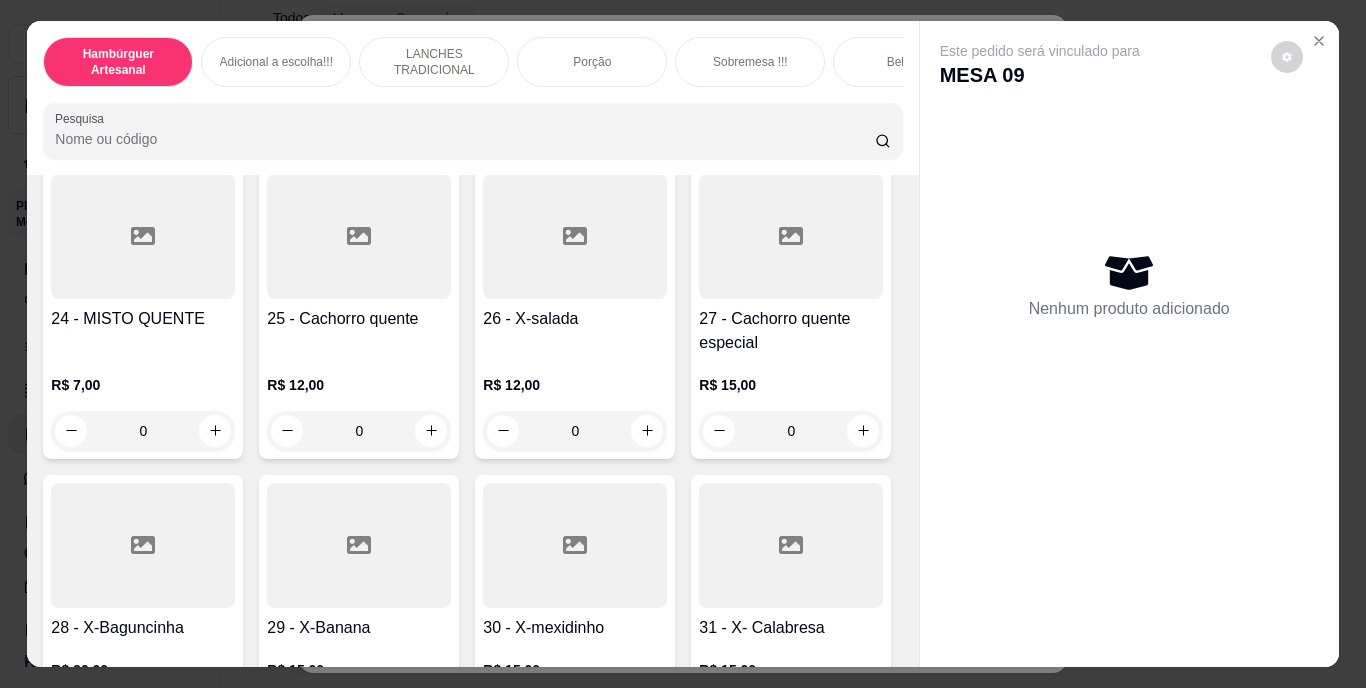 scroll, scrollTop: 2964, scrollLeft: 0, axis: vertical 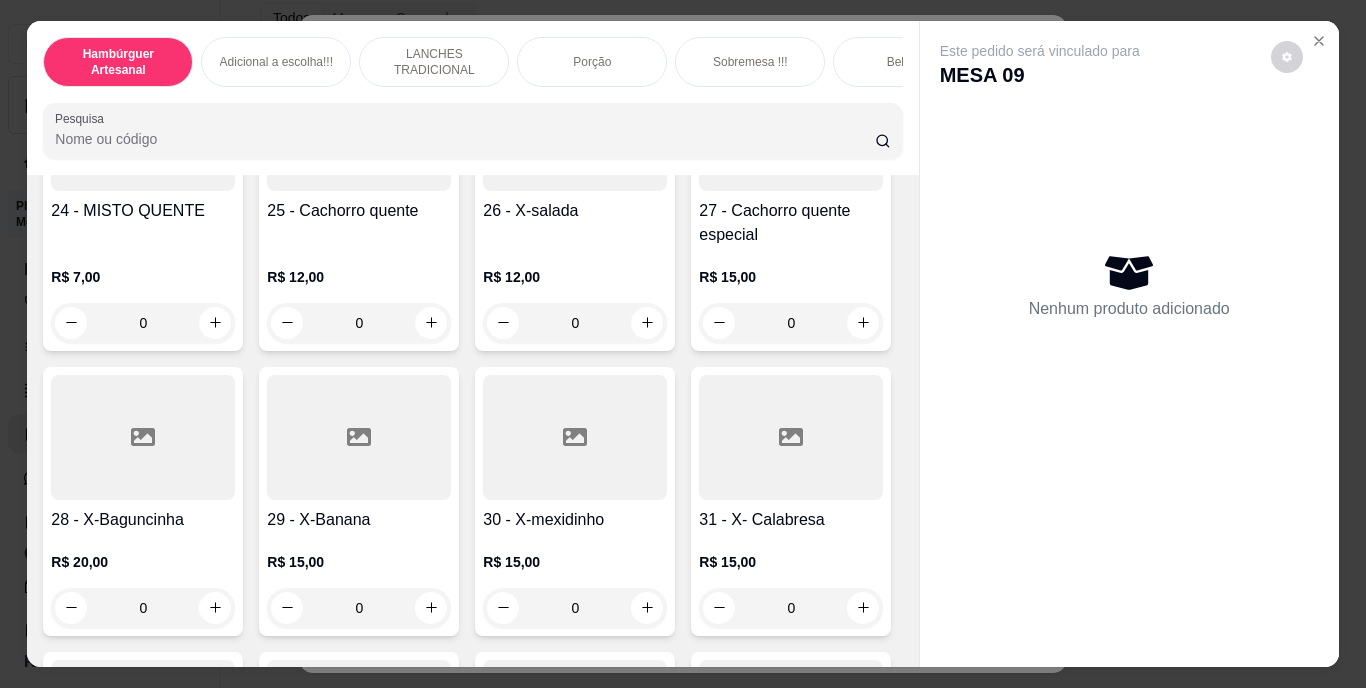 click 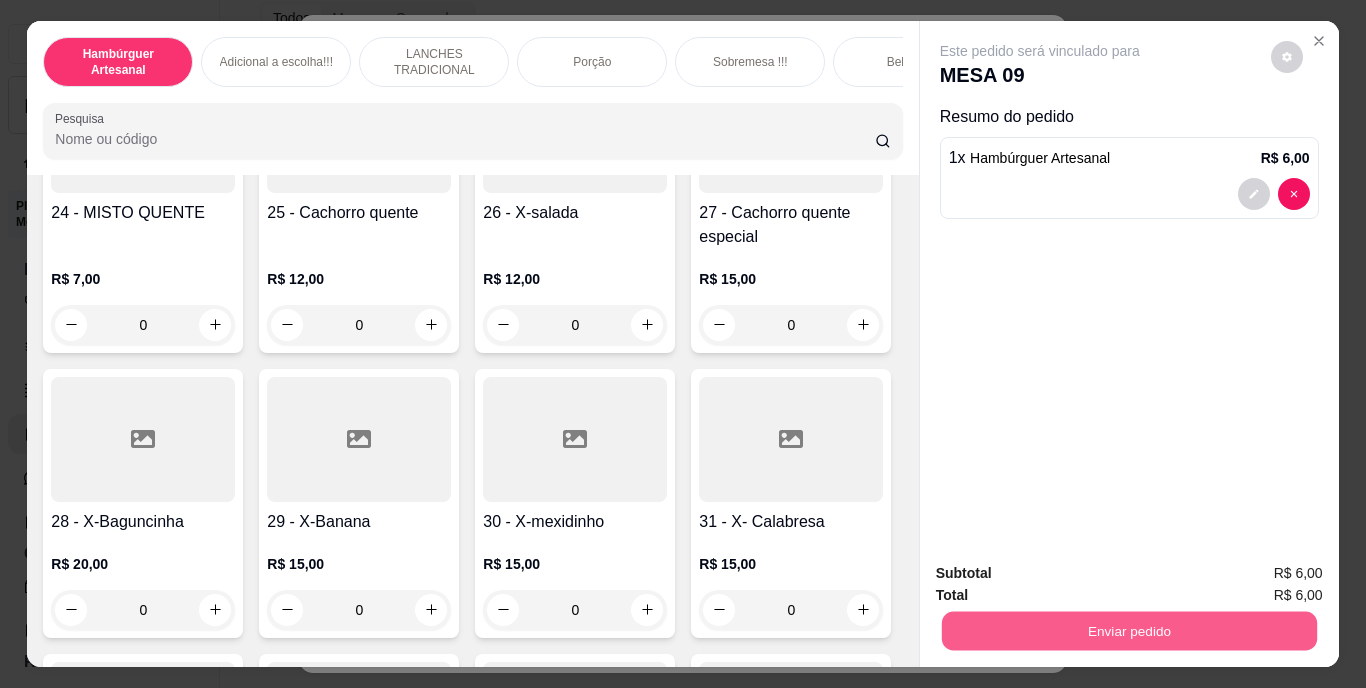 click on "Enviar pedido" at bounding box center [1128, 631] 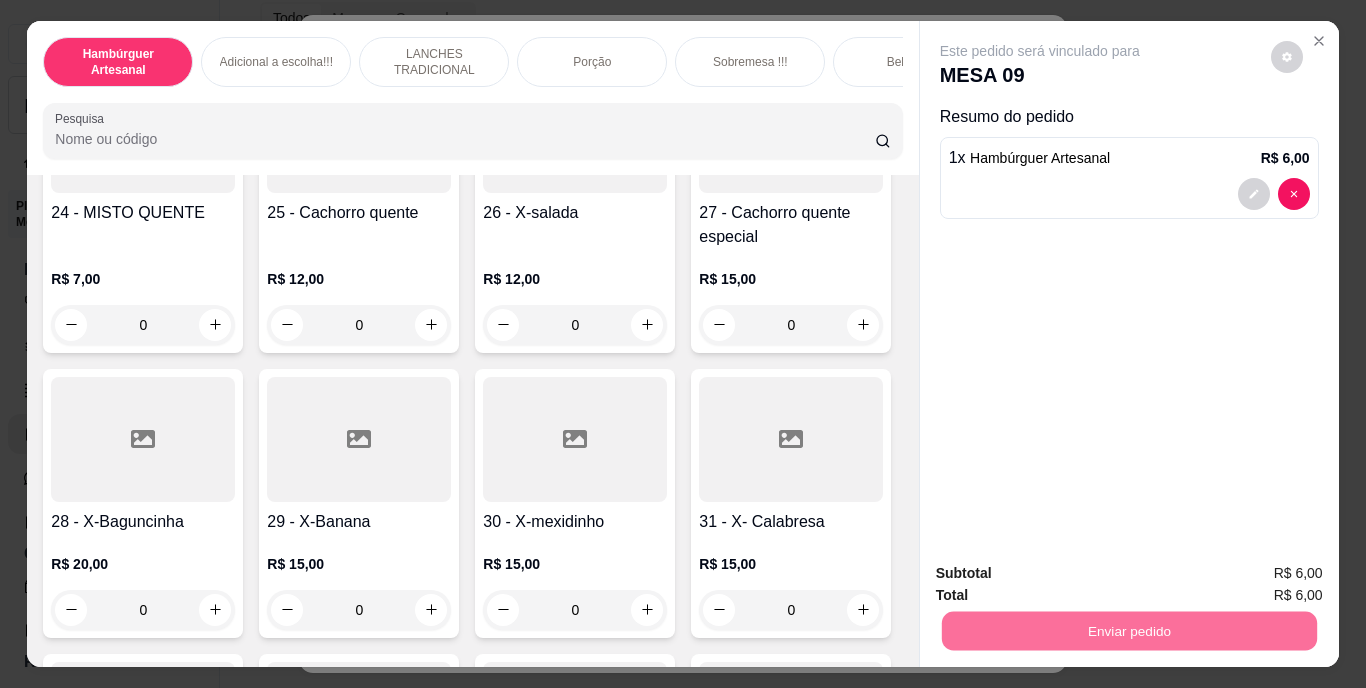 click on "Não registrar e enviar pedido" at bounding box center [1063, 574] 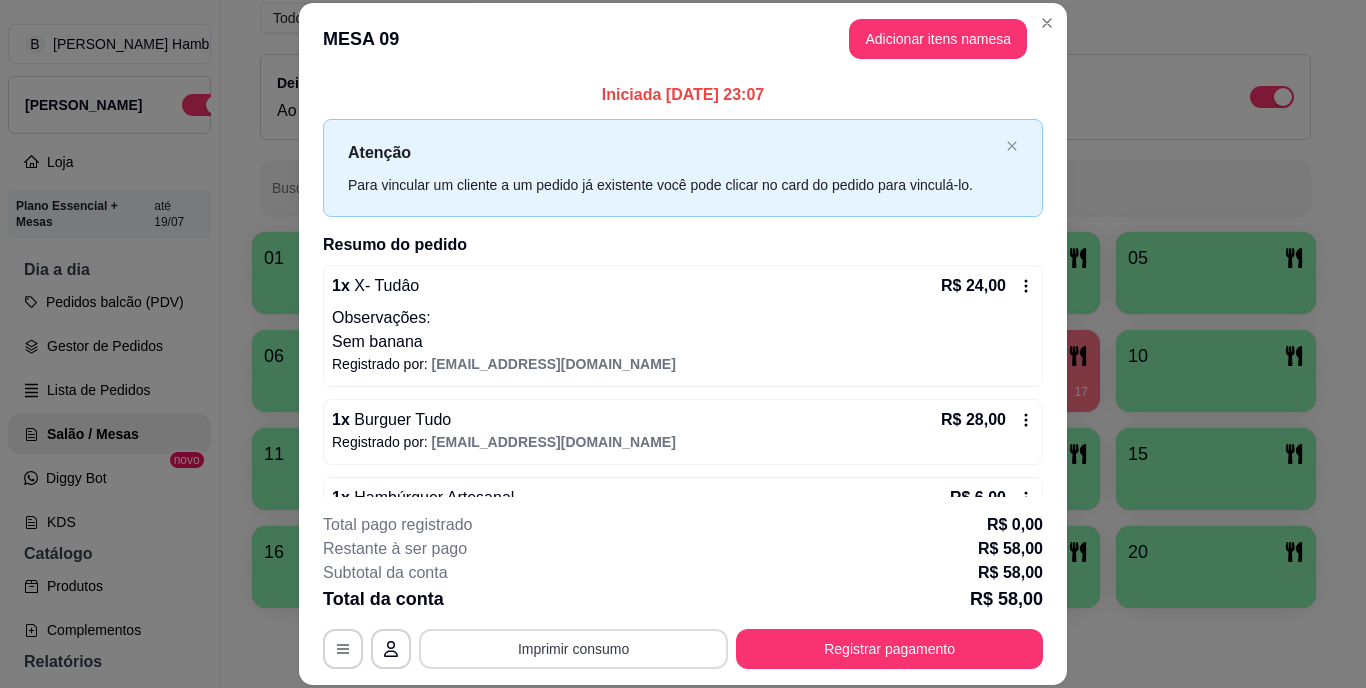 drag, startPoint x: 630, startPoint y: 674, endPoint x: 644, endPoint y: 655, distance: 23.600847 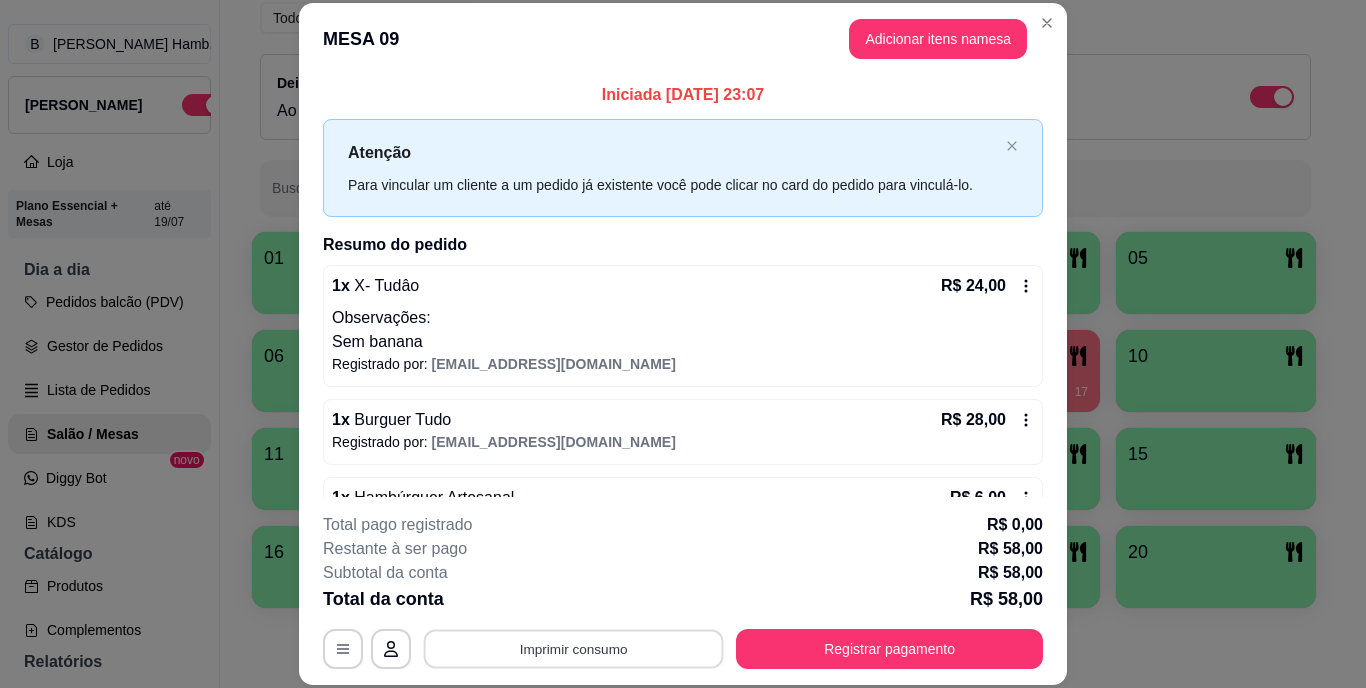 click on "Imprimir consumo" at bounding box center (574, 648) 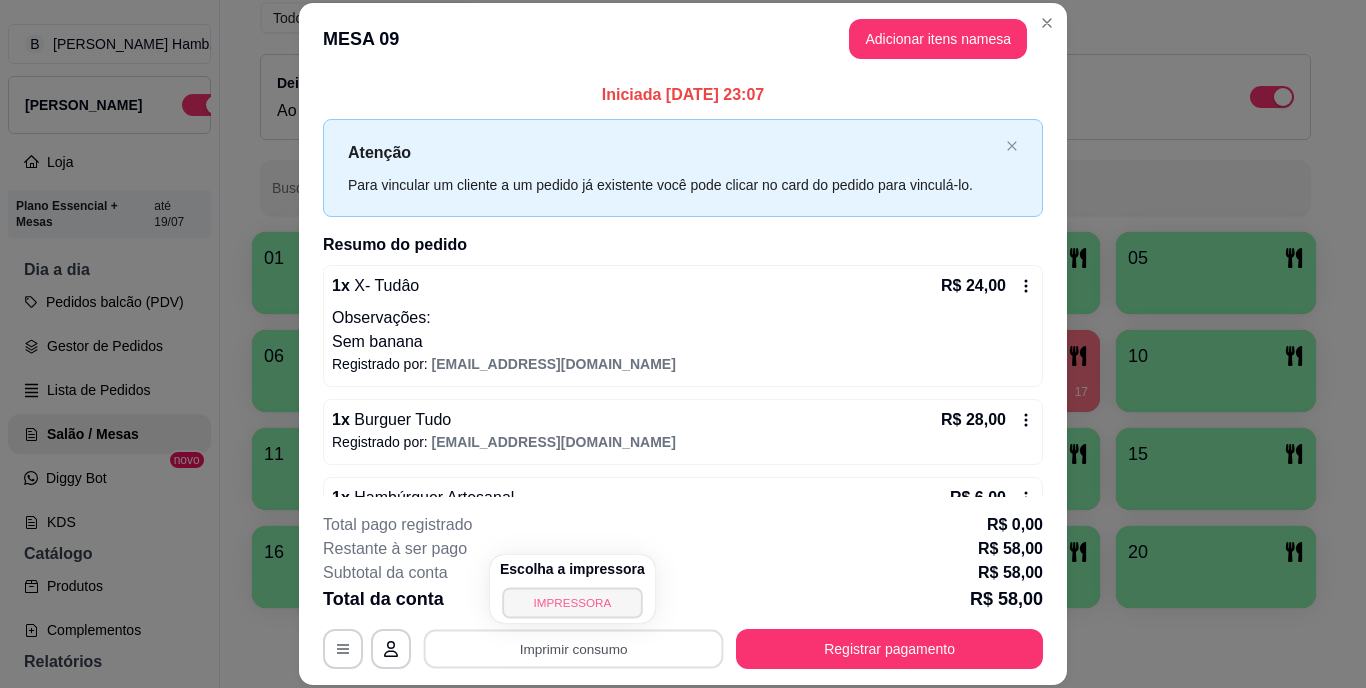 click on "IMPRESSORA" at bounding box center (572, 602) 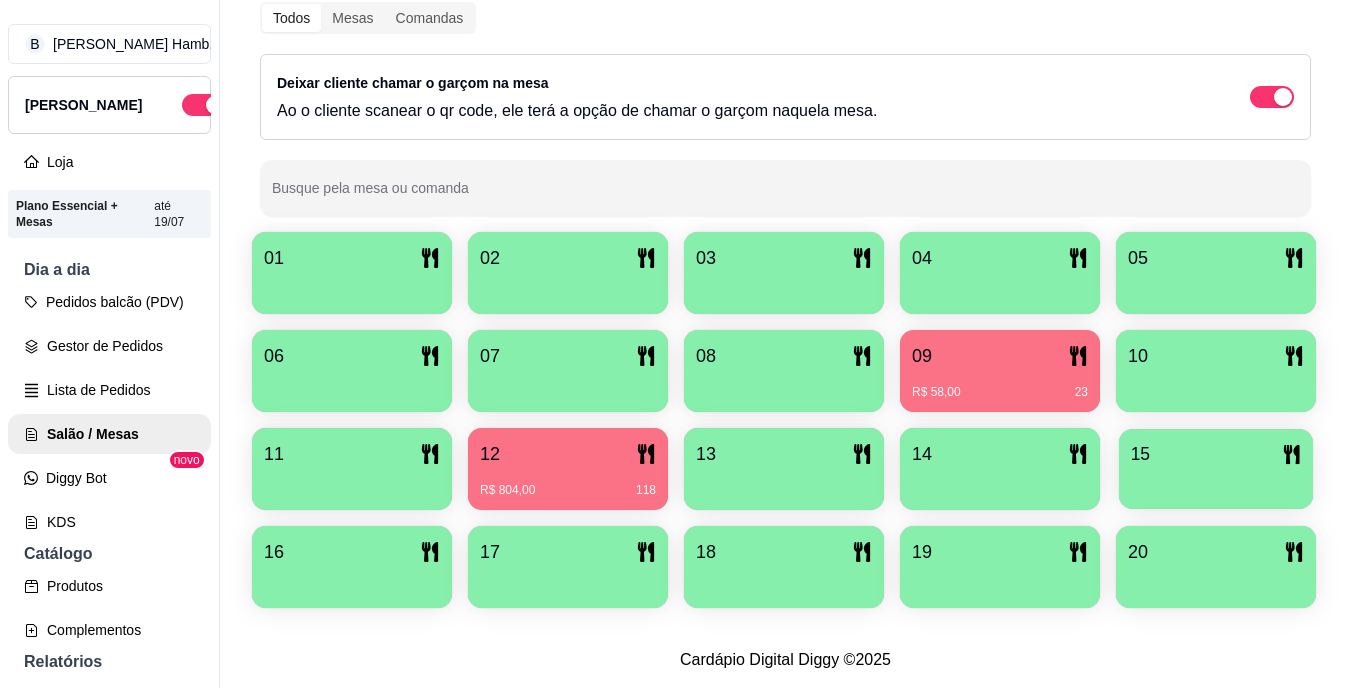 click at bounding box center (1216, 482) 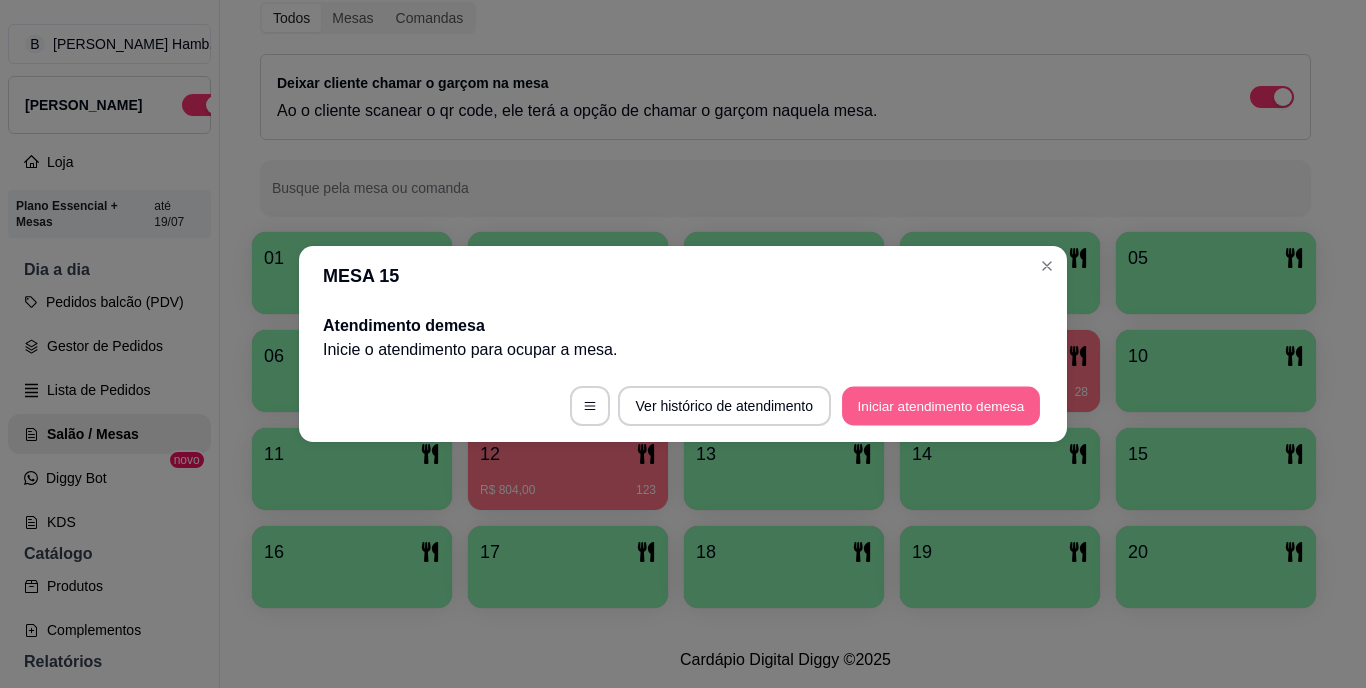 click on "Iniciar atendimento de  mesa" at bounding box center (941, 406) 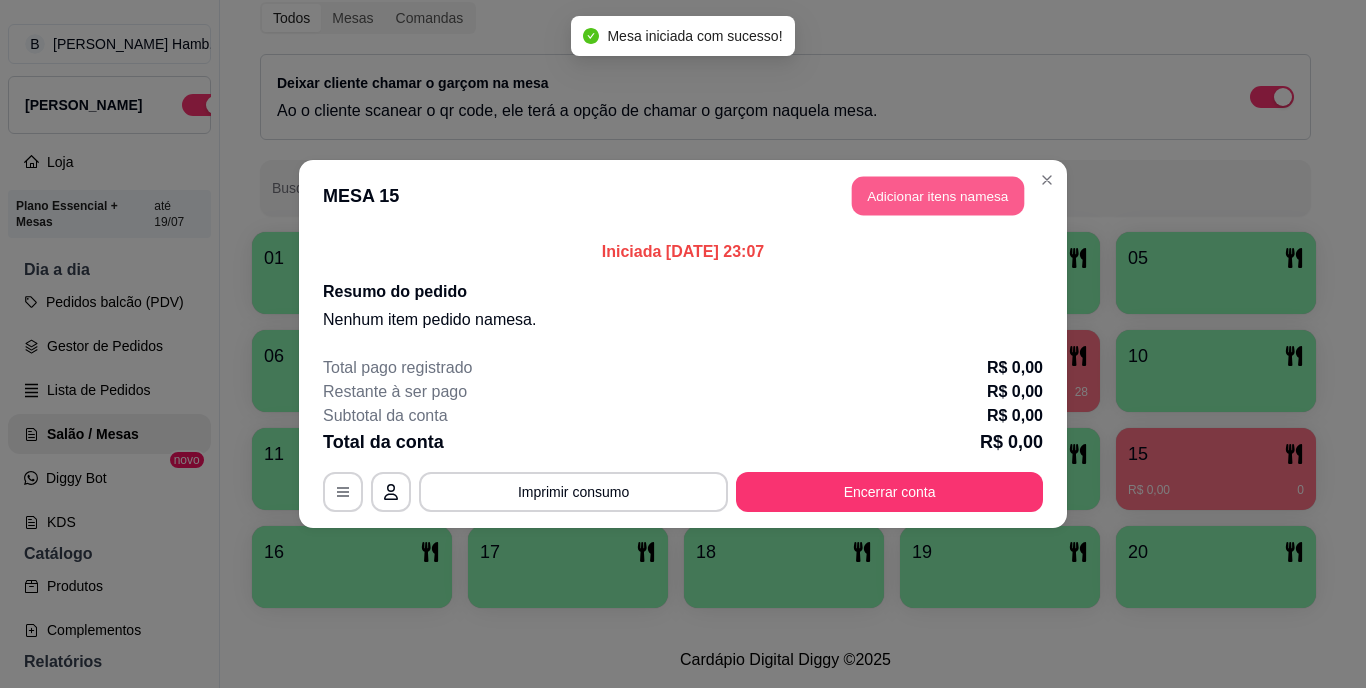 click on "Adicionar itens na  mesa" at bounding box center [938, 196] 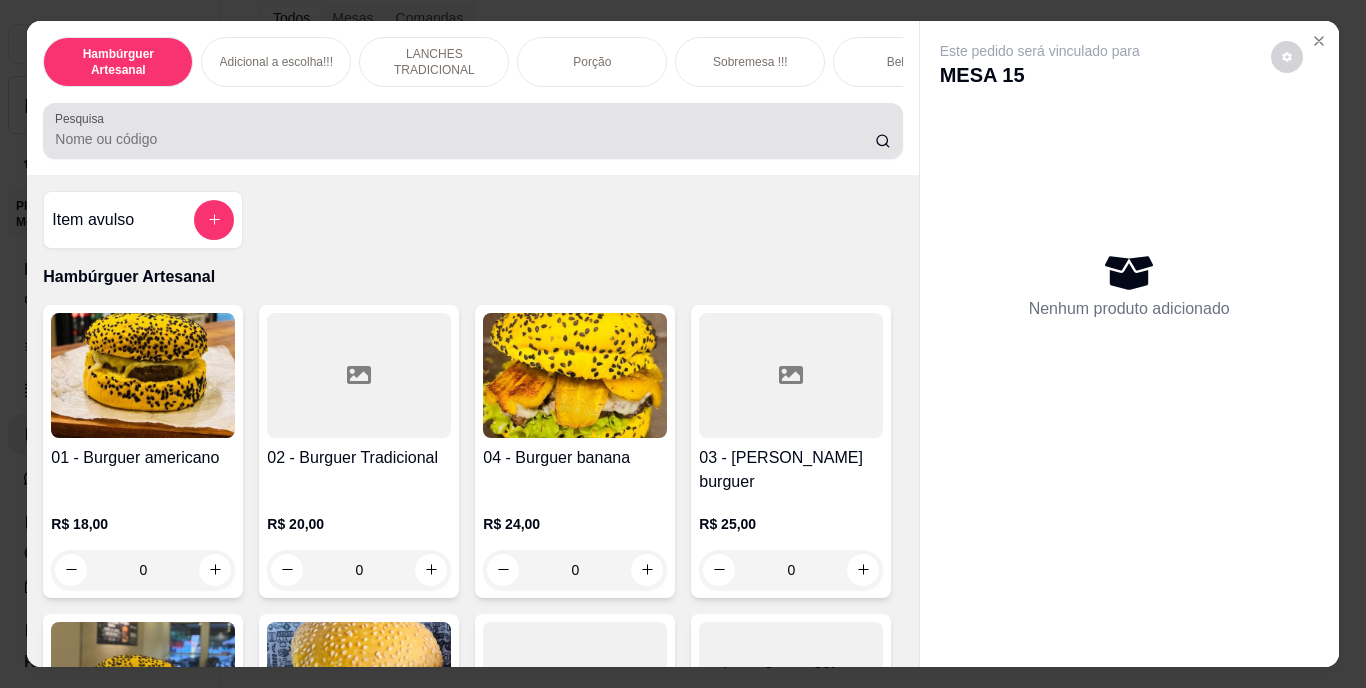 click on "Pesquisa" at bounding box center (465, 139) 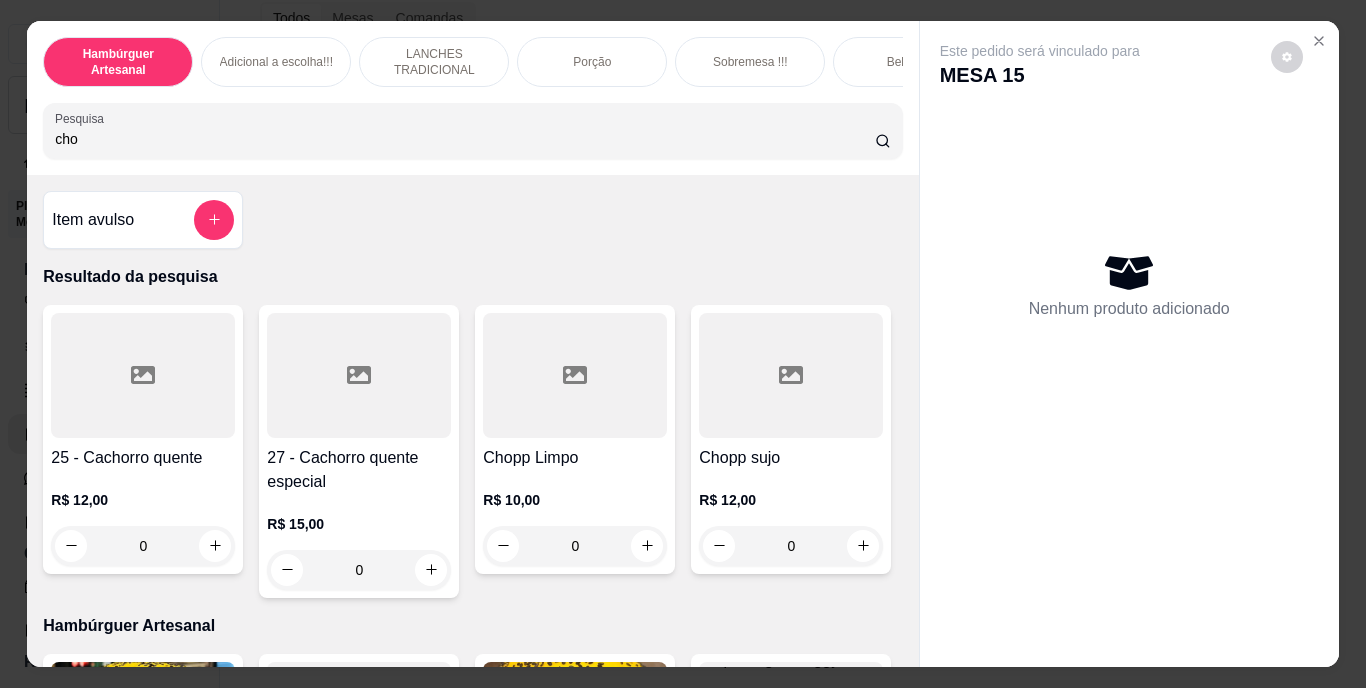 type on "cho" 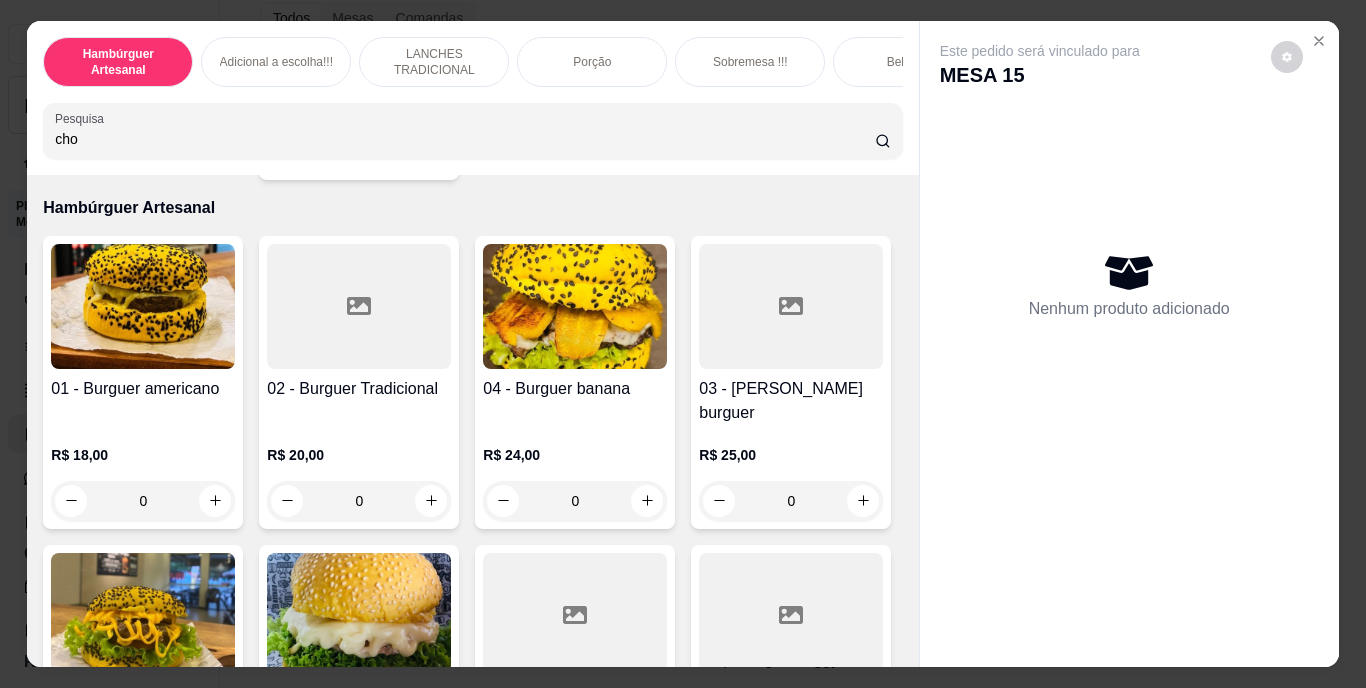 click 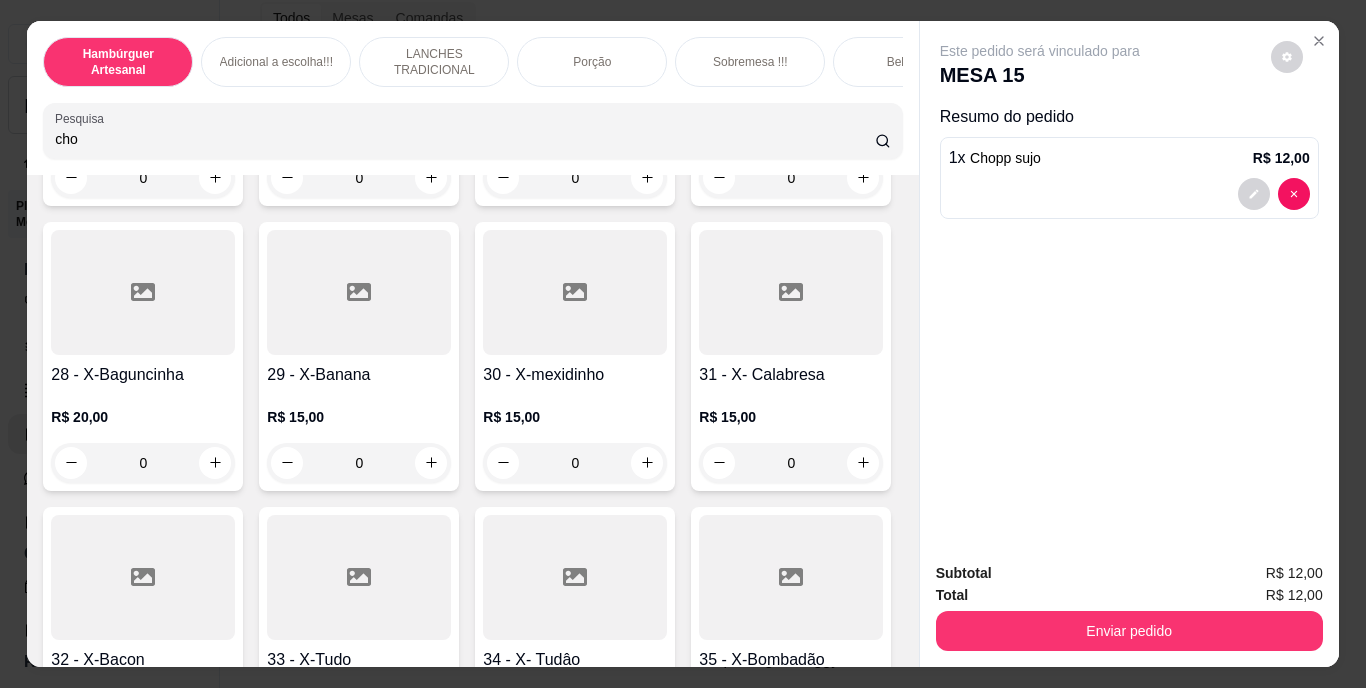 scroll, scrollTop: 3538, scrollLeft: 0, axis: vertical 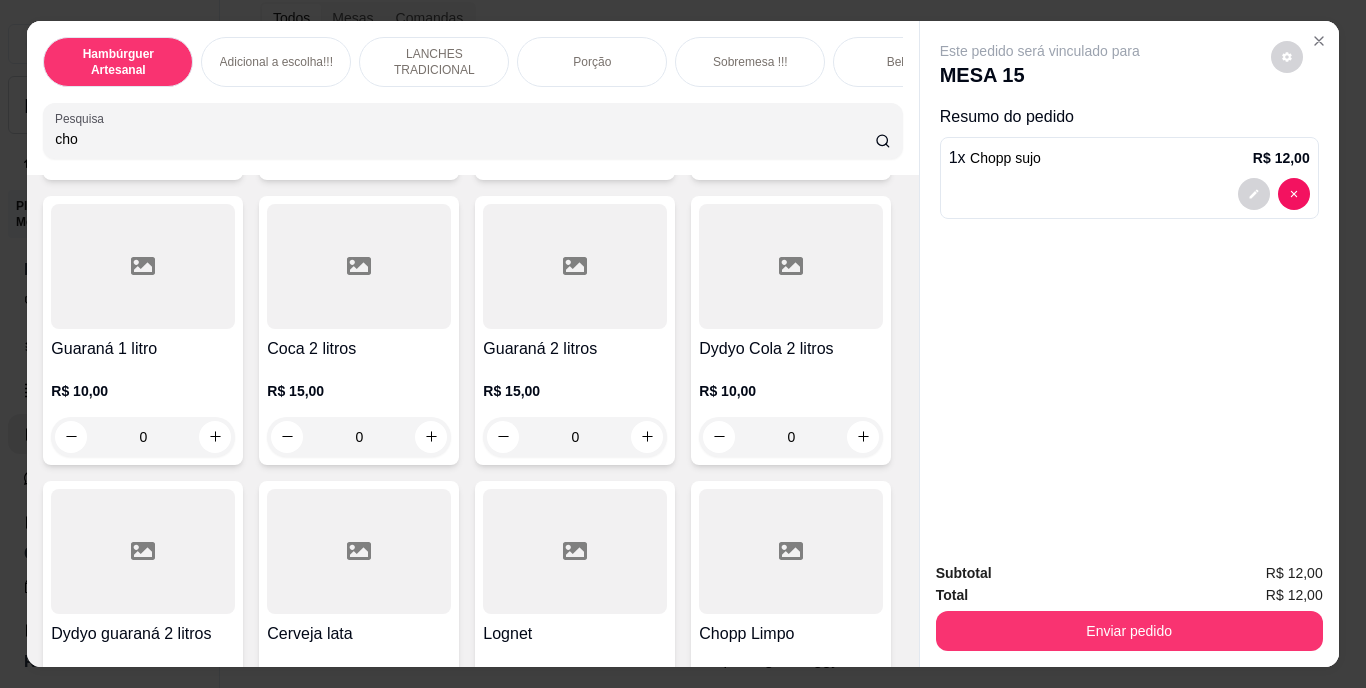 click 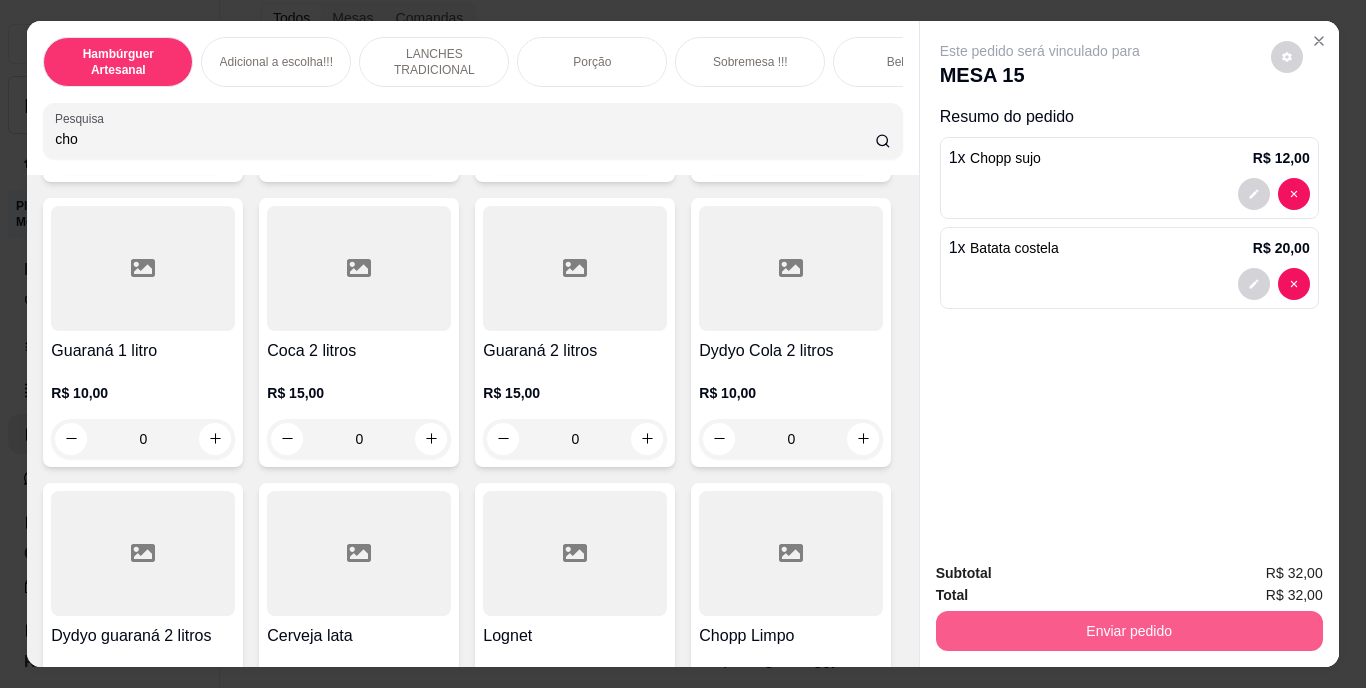 click on "Enviar pedido" at bounding box center (1129, 631) 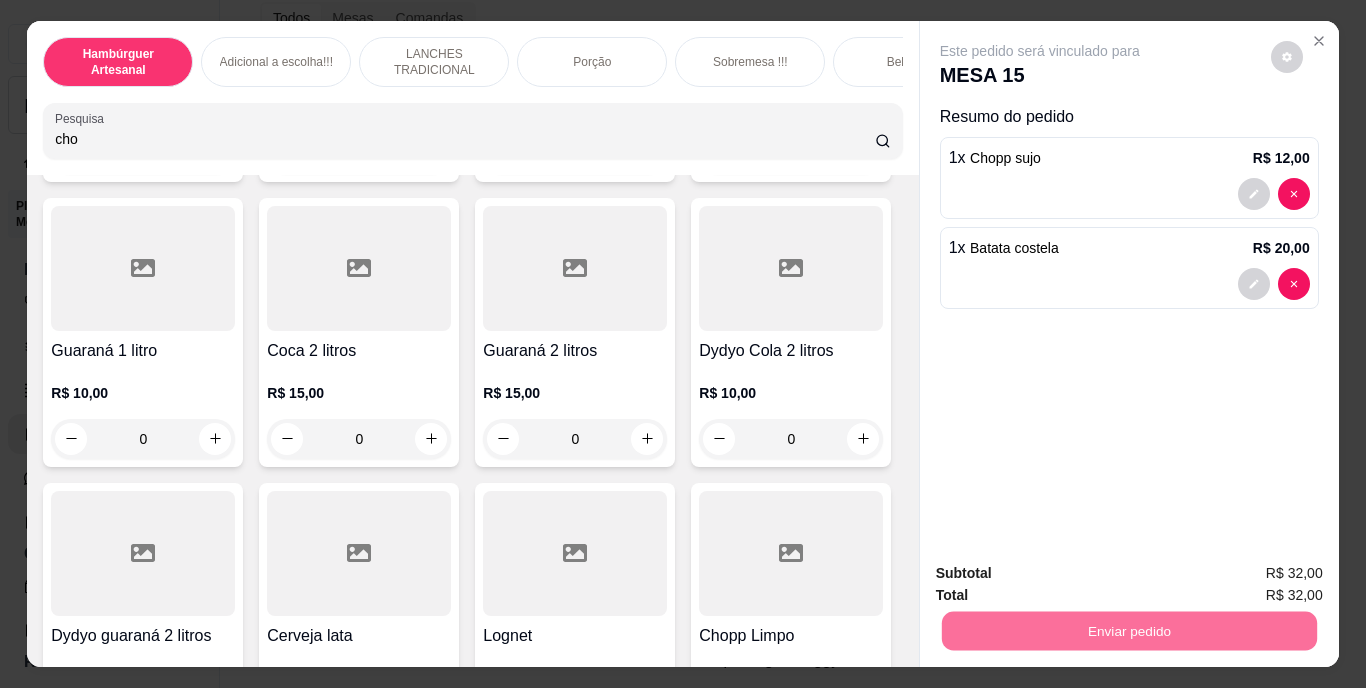 click on "Não registrar e enviar pedido" at bounding box center [1063, 574] 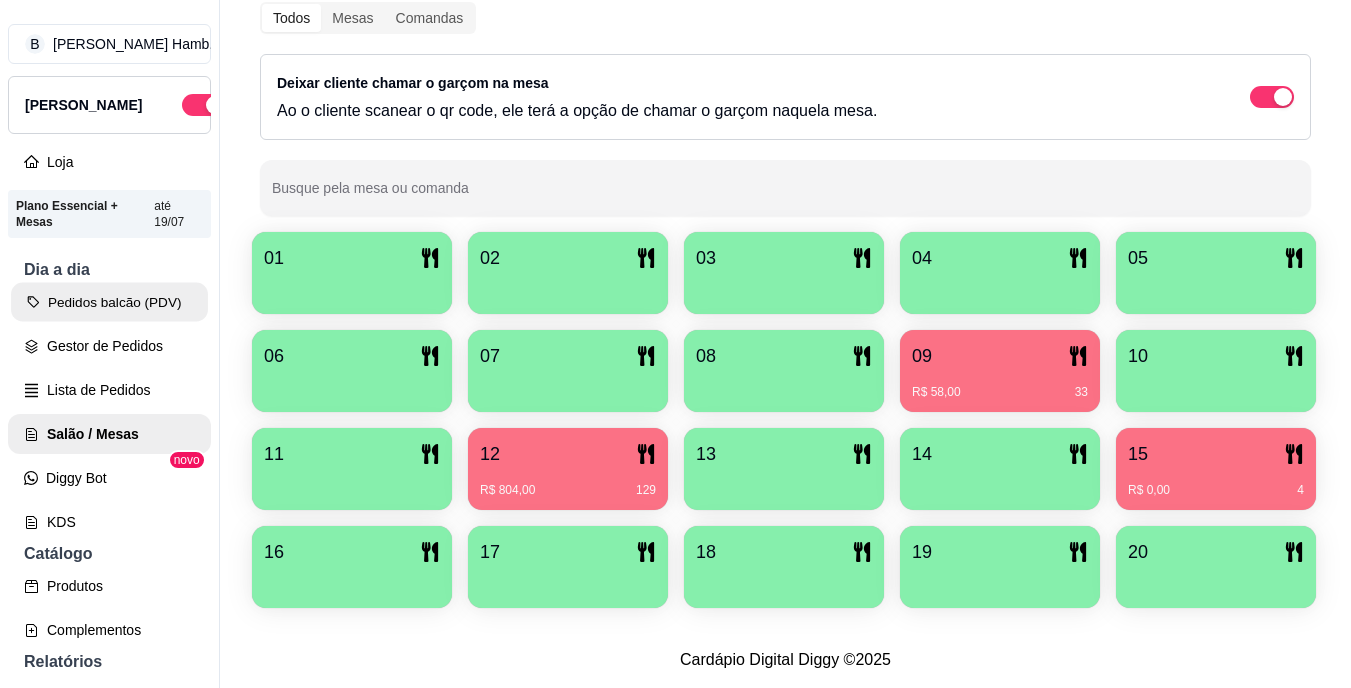 click on "Pedidos balcão (PDV)" at bounding box center (109, 302) 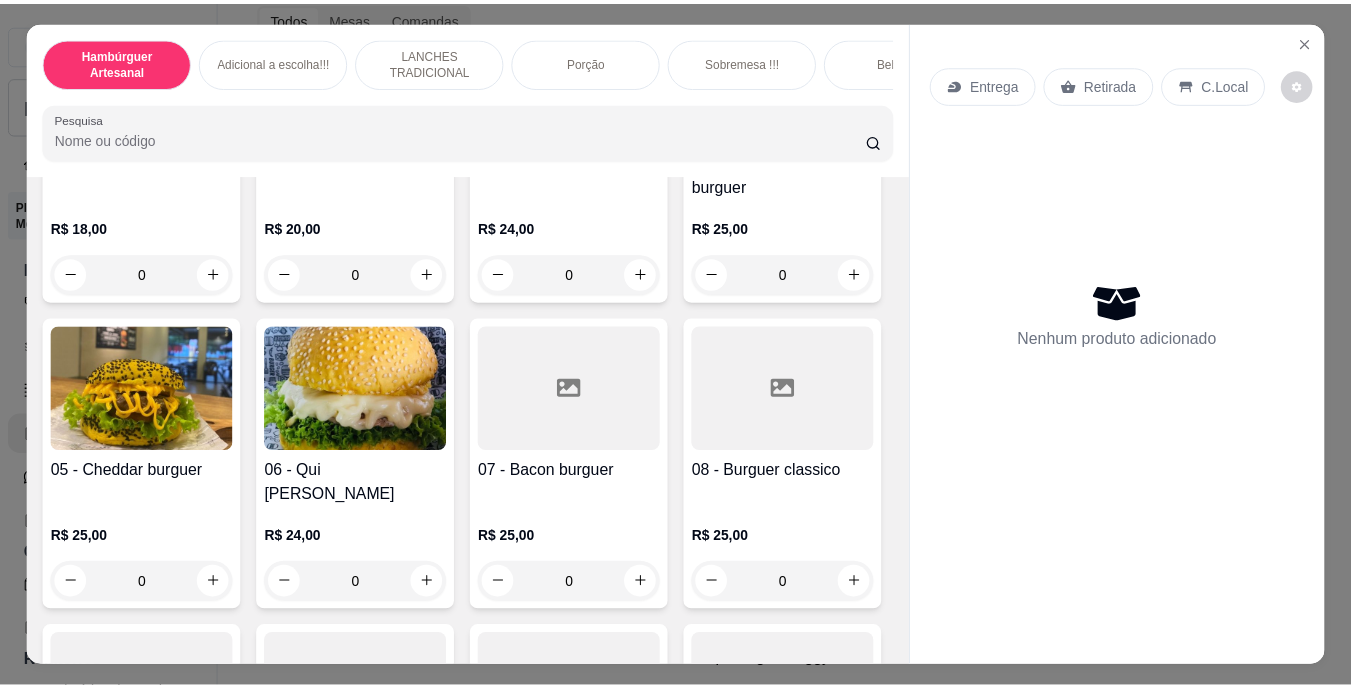 scroll, scrollTop: 297, scrollLeft: 0, axis: vertical 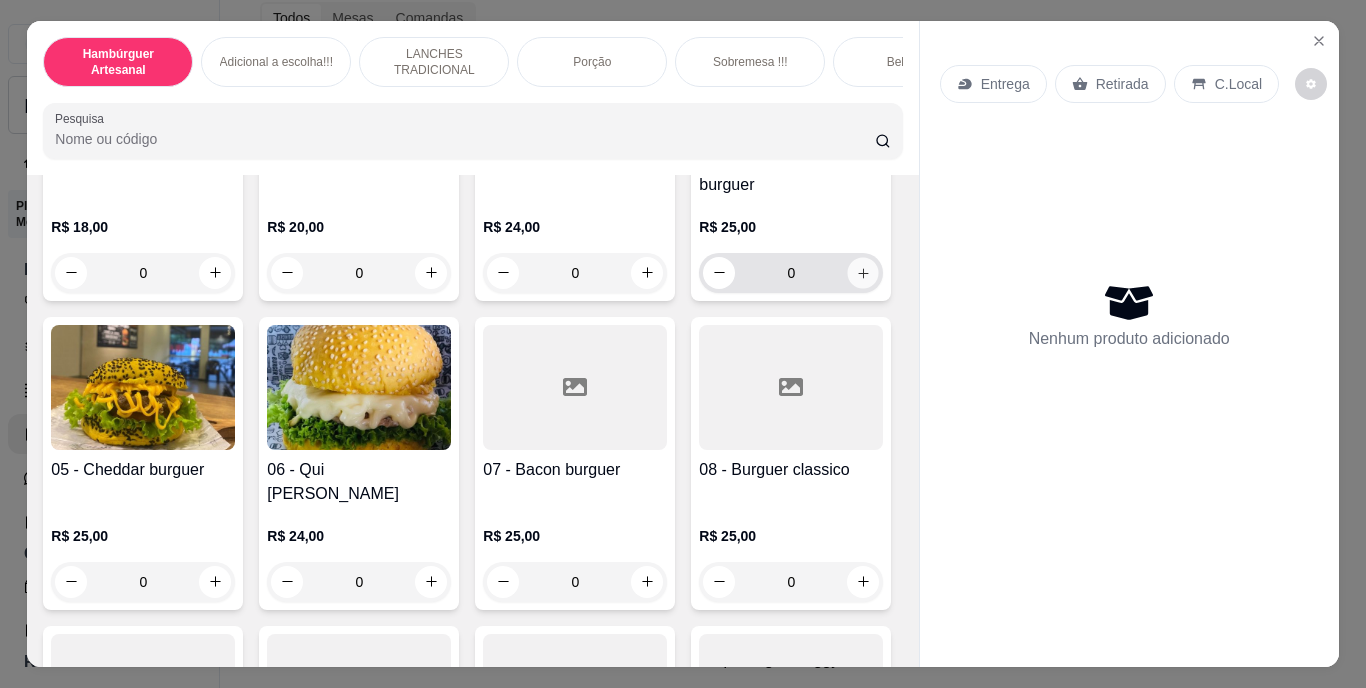 click at bounding box center (863, 272) 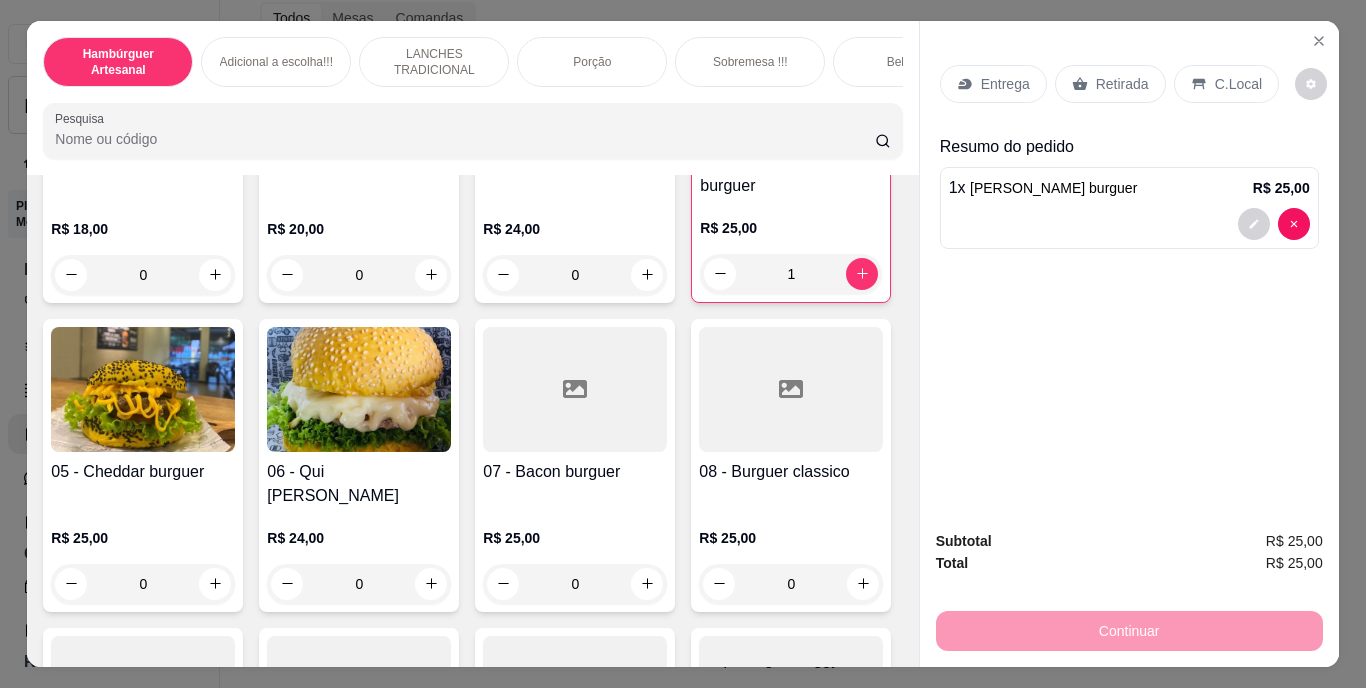 click on "Entrega" at bounding box center [1005, 84] 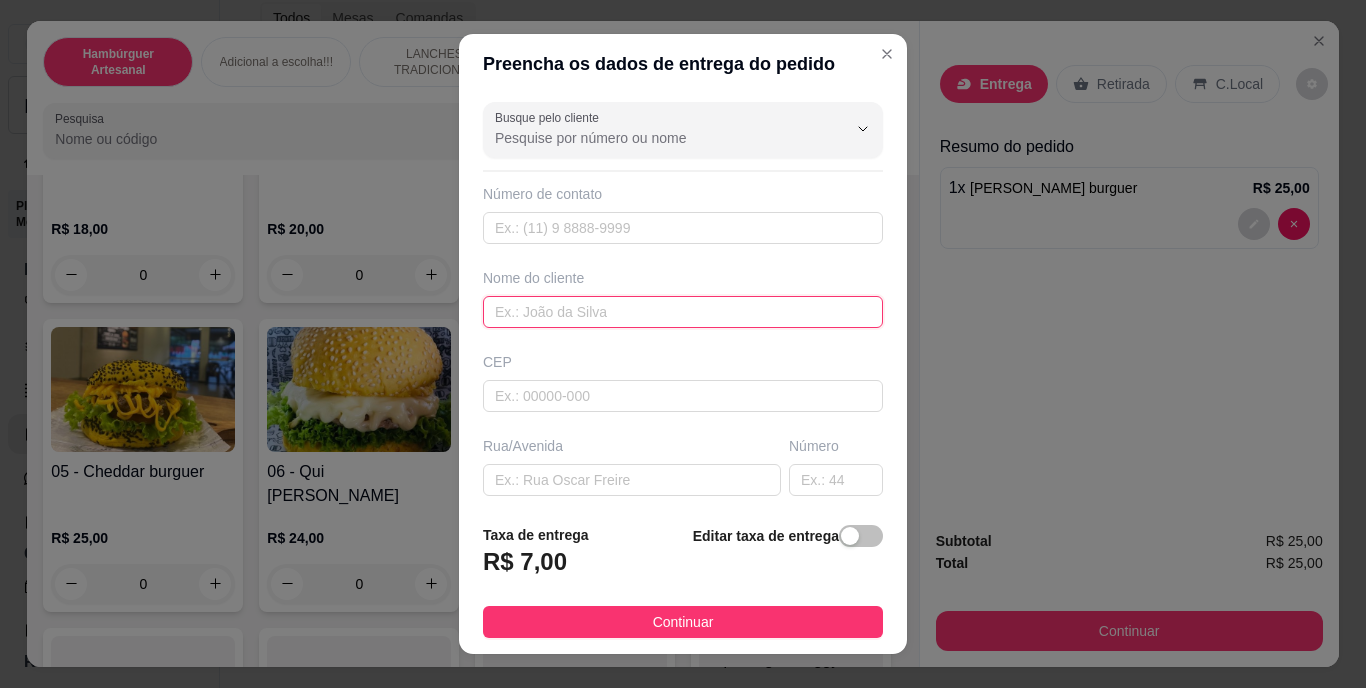 click at bounding box center [683, 312] 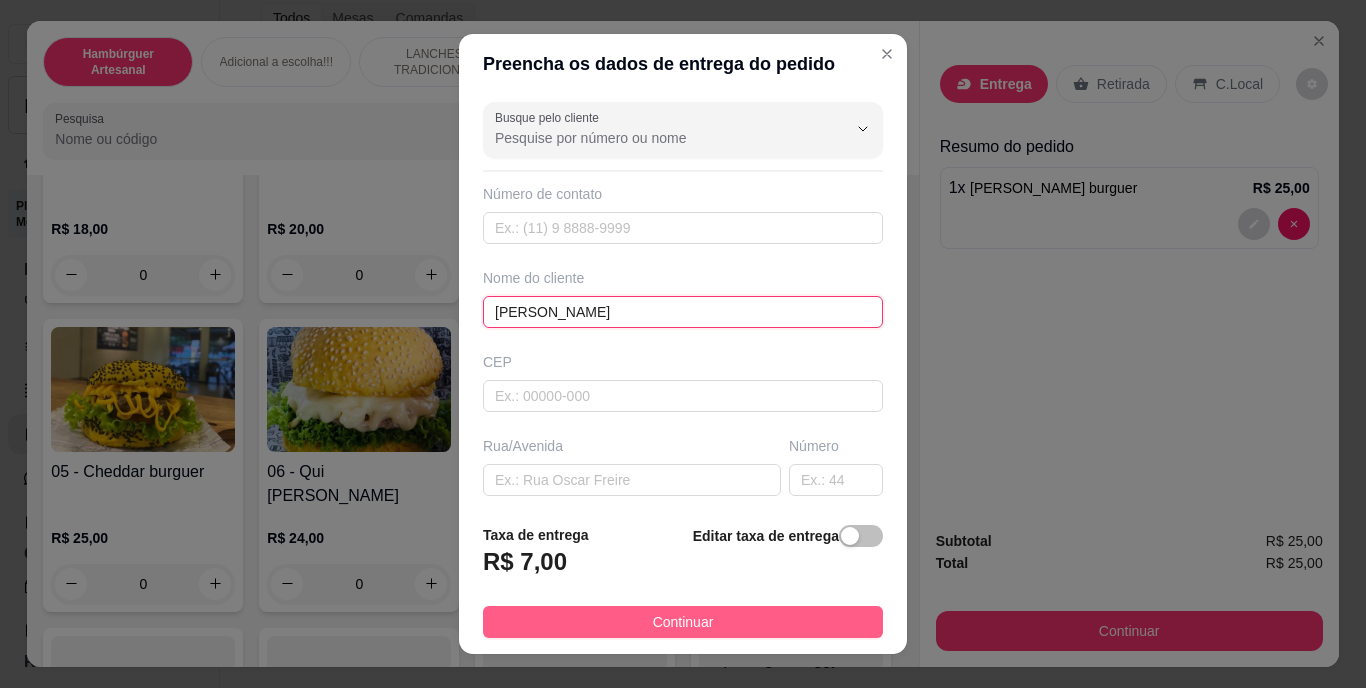 type on "jessica" 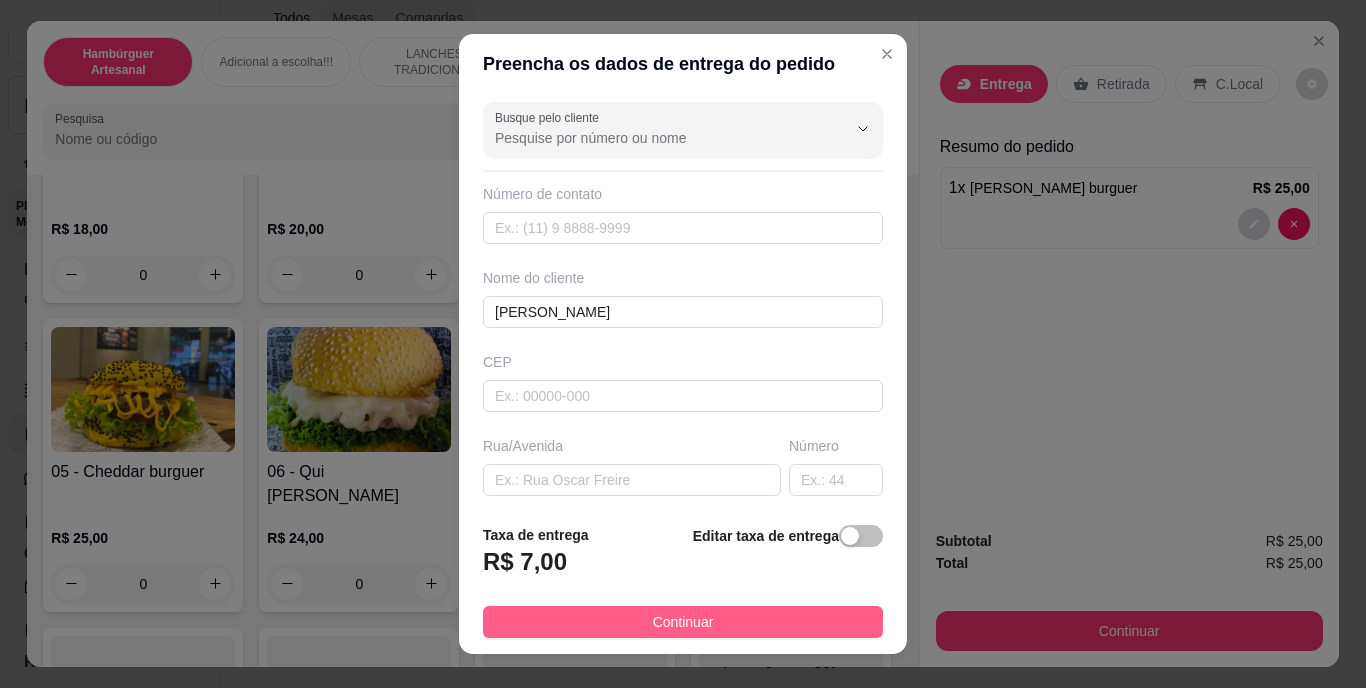 click on "Continuar" at bounding box center [683, 622] 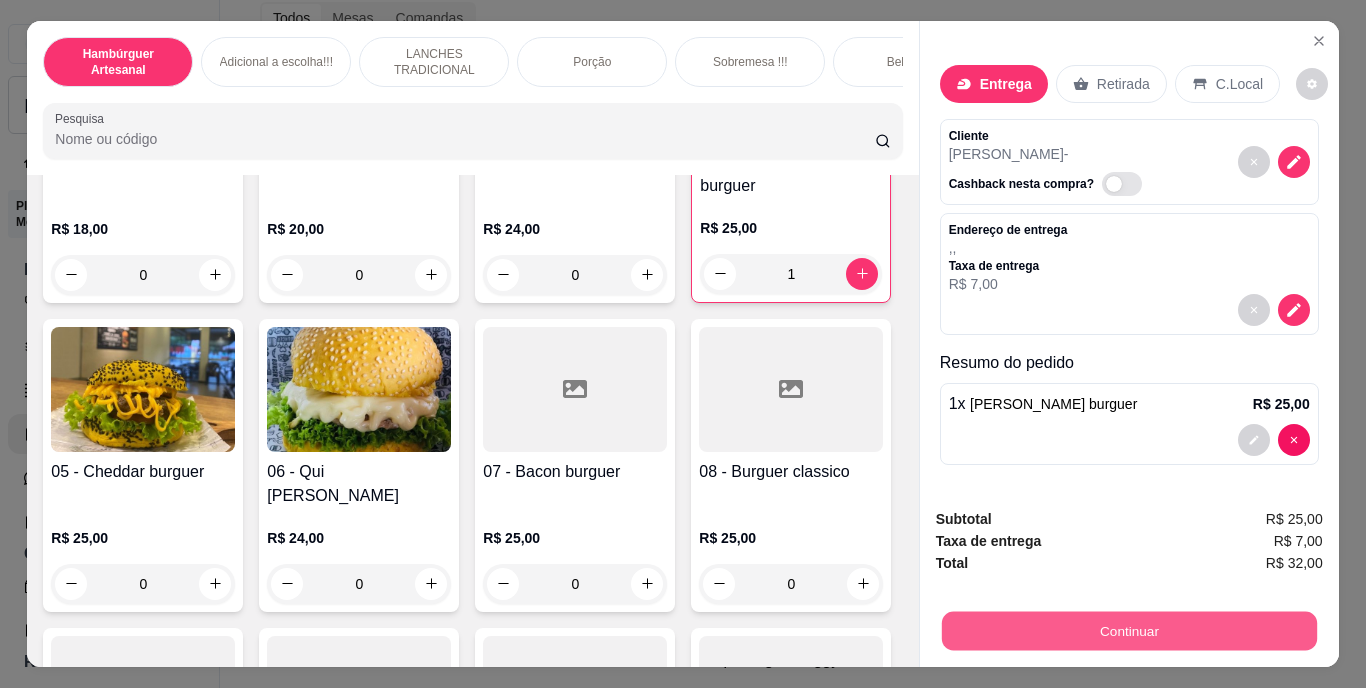 click on "Continuar" at bounding box center [1128, 631] 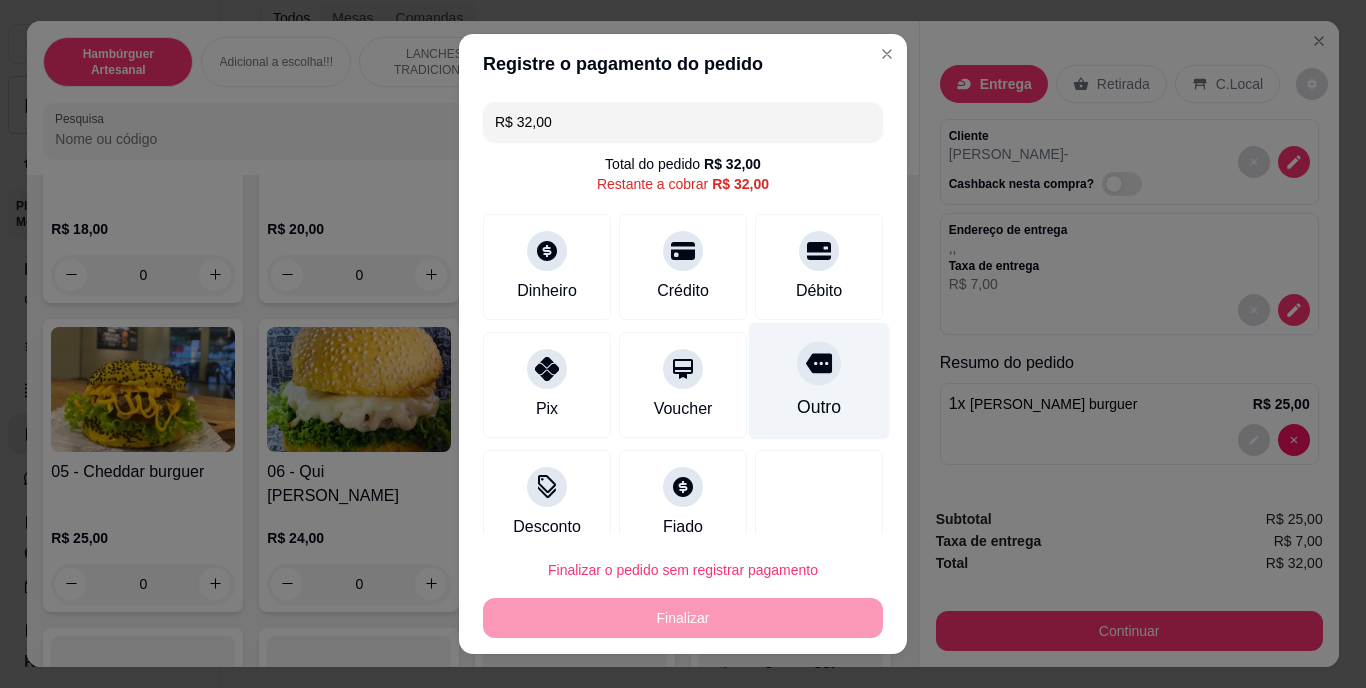 click at bounding box center [819, 364] 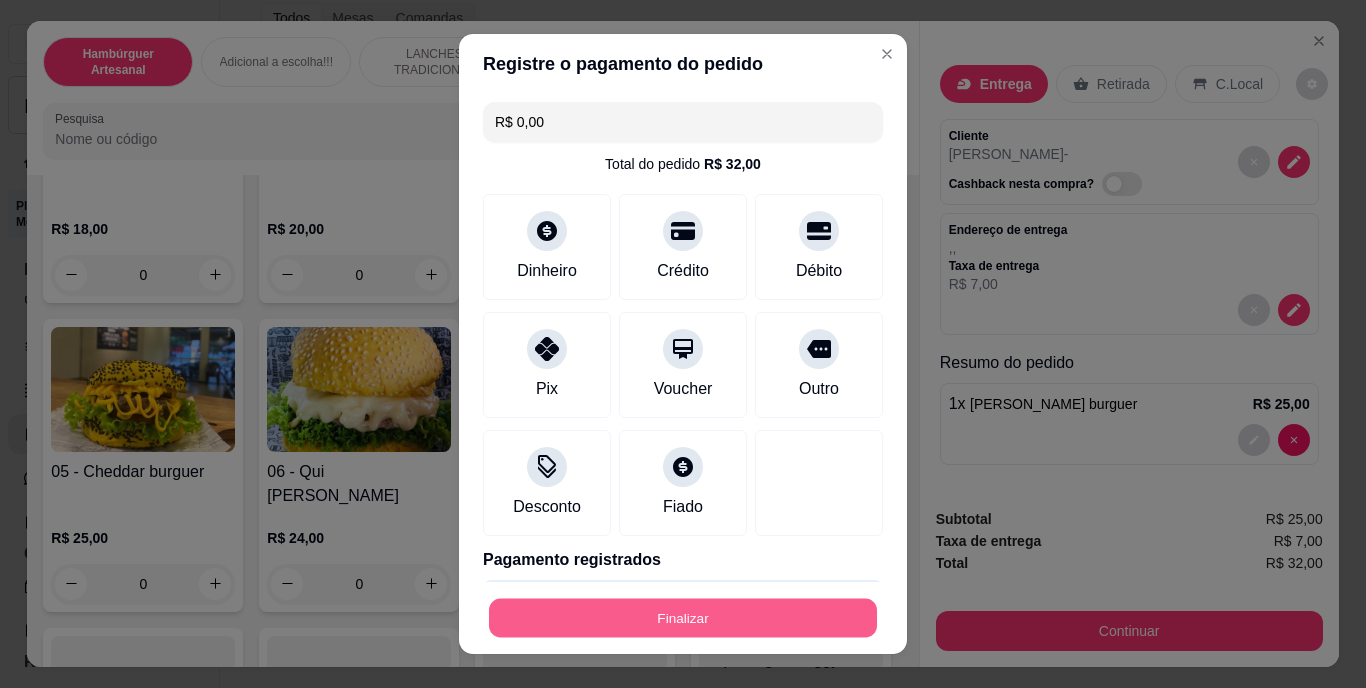 click on "Finalizar" at bounding box center (683, 617) 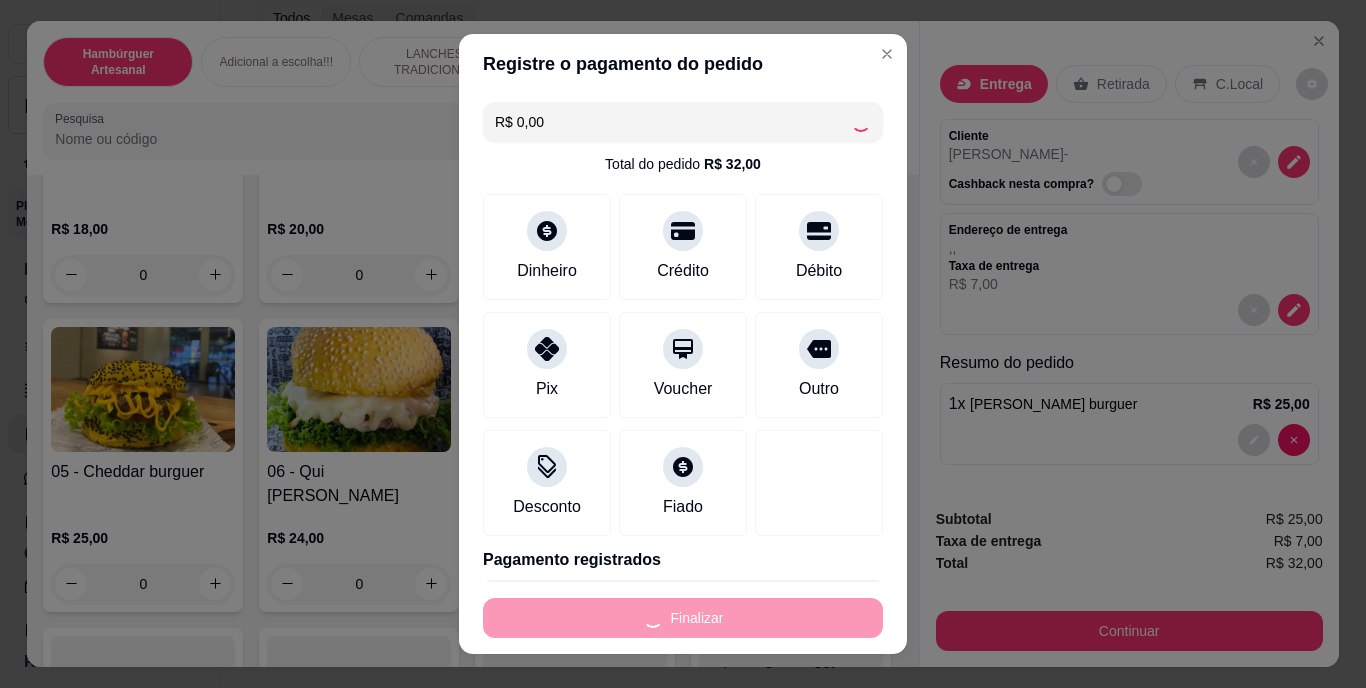 type on "0" 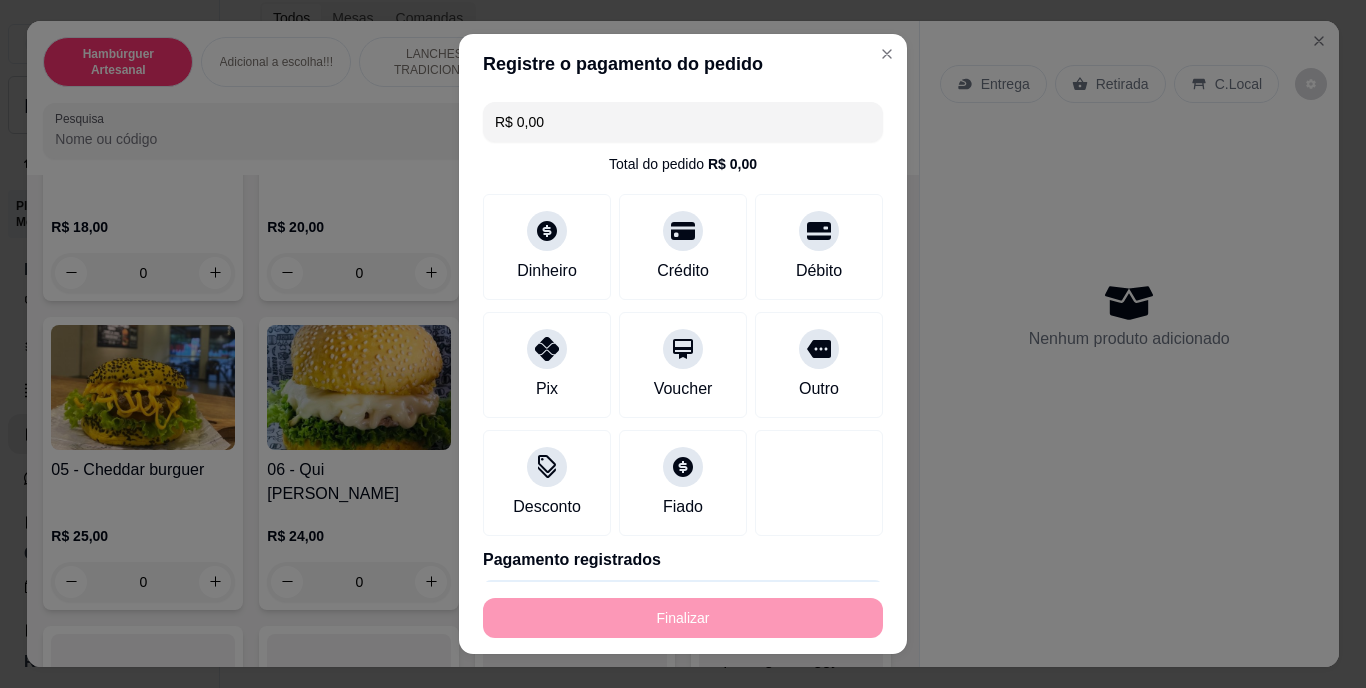 type on "-R$ 32,00" 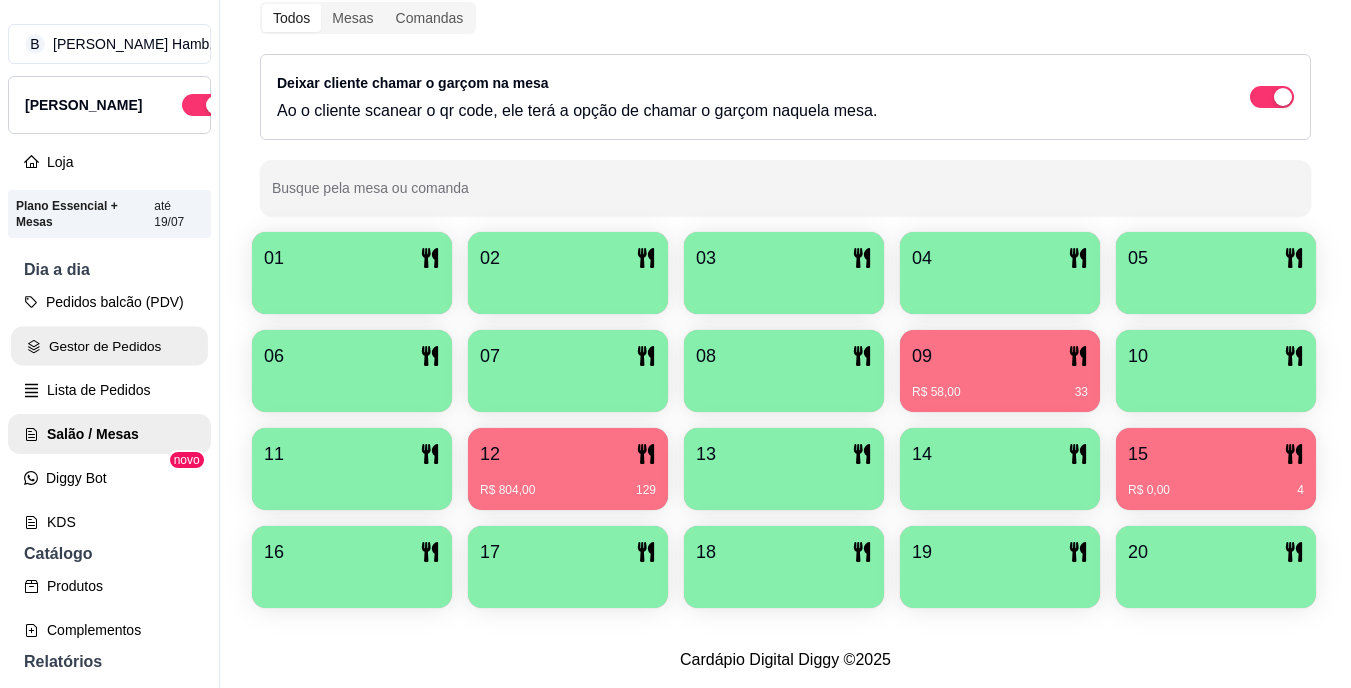 click on "Gestor de Pedidos" at bounding box center [109, 346] 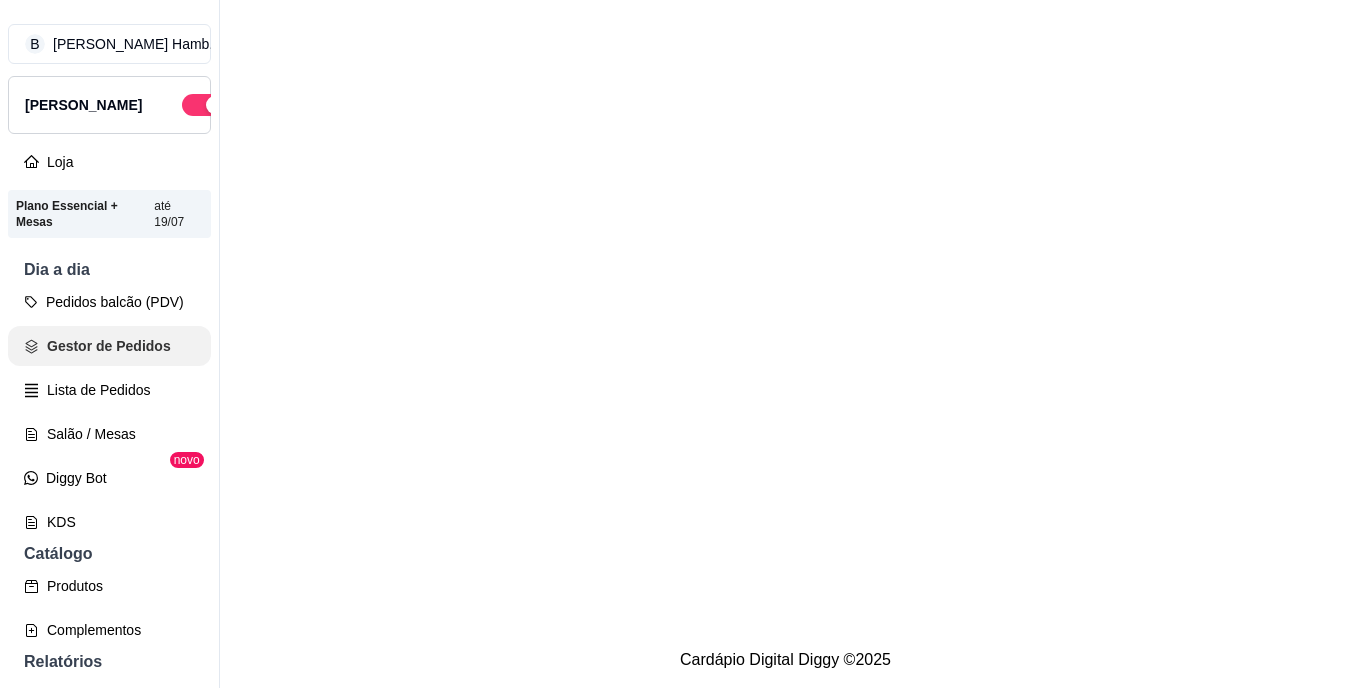 scroll, scrollTop: 0, scrollLeft: 0, axis: both 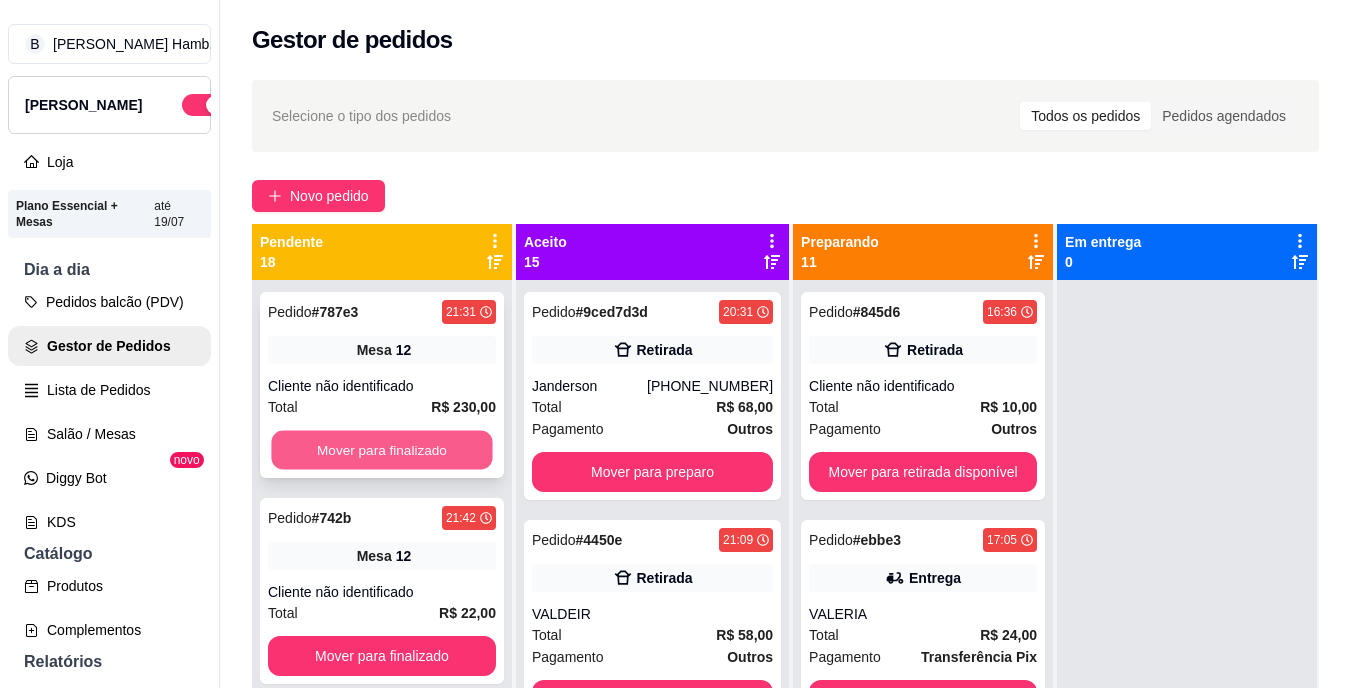 click on "Mover para finalizado" at bounding box center (381, 450) 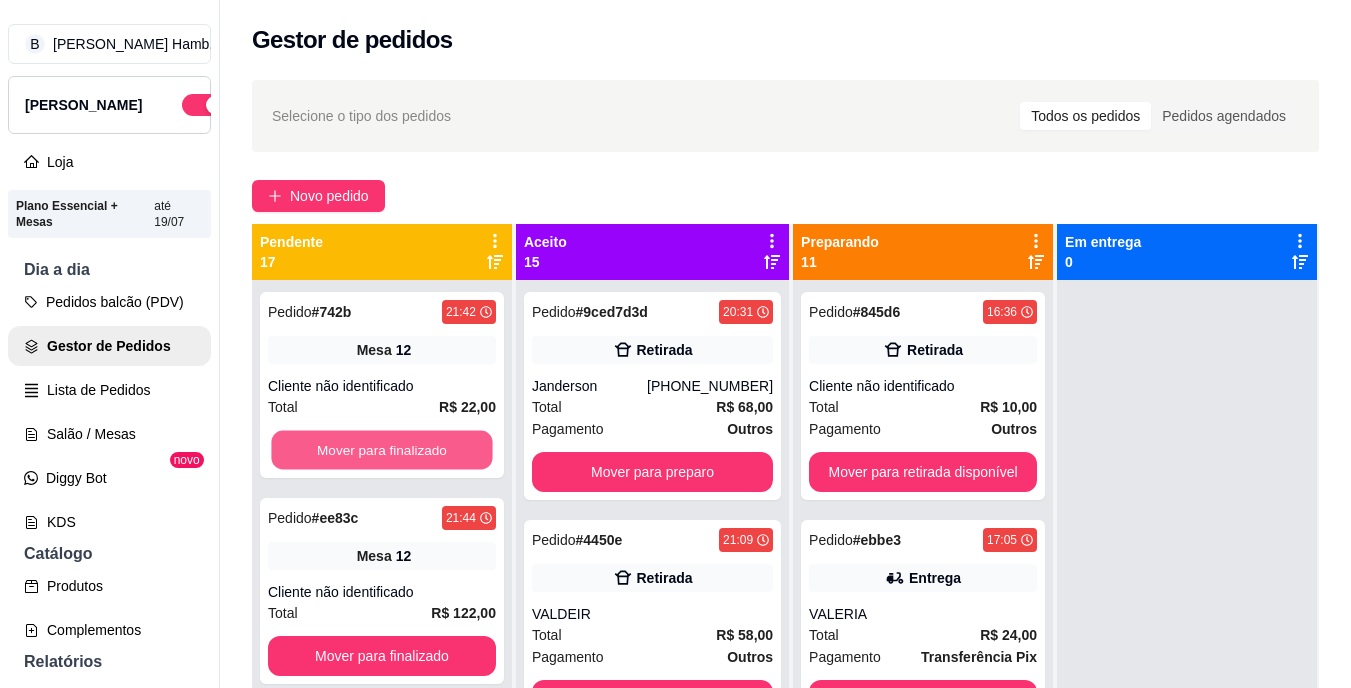 click on "Mover para finalizado" at bounding box center [381, 450] 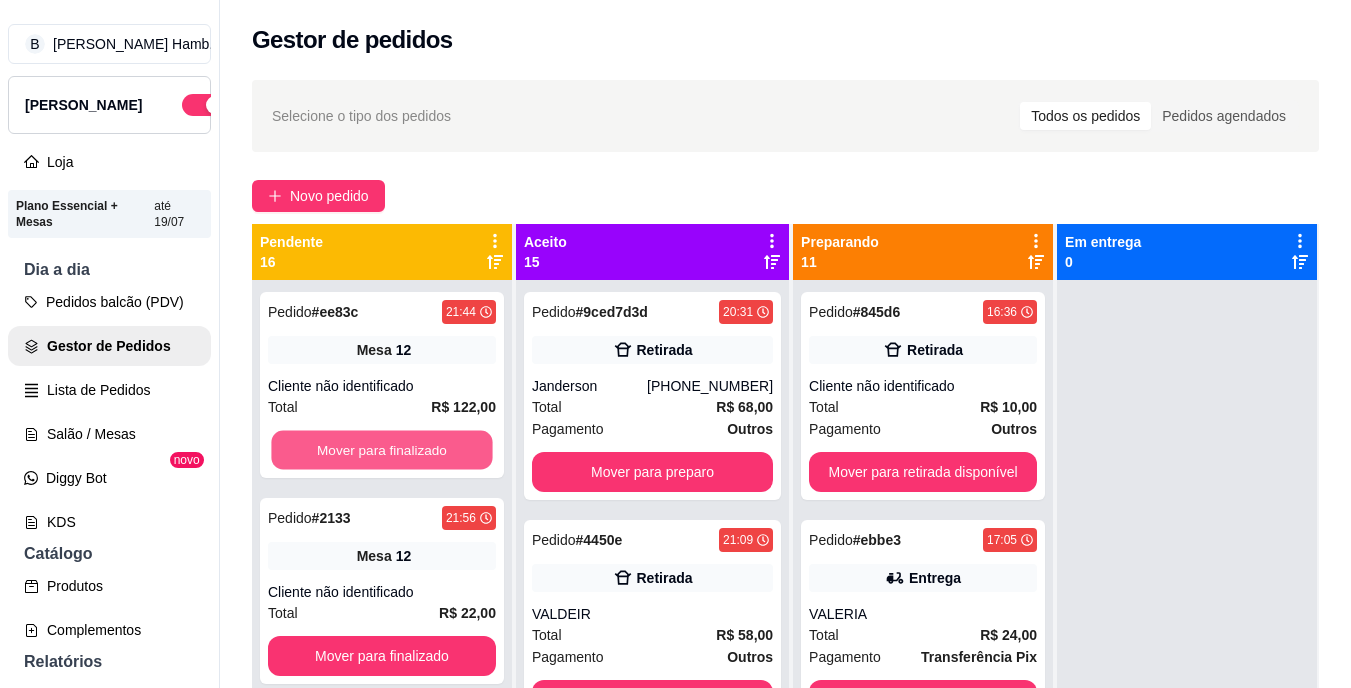 click on "Mover para finalizado" at bounding box center (381, 450) 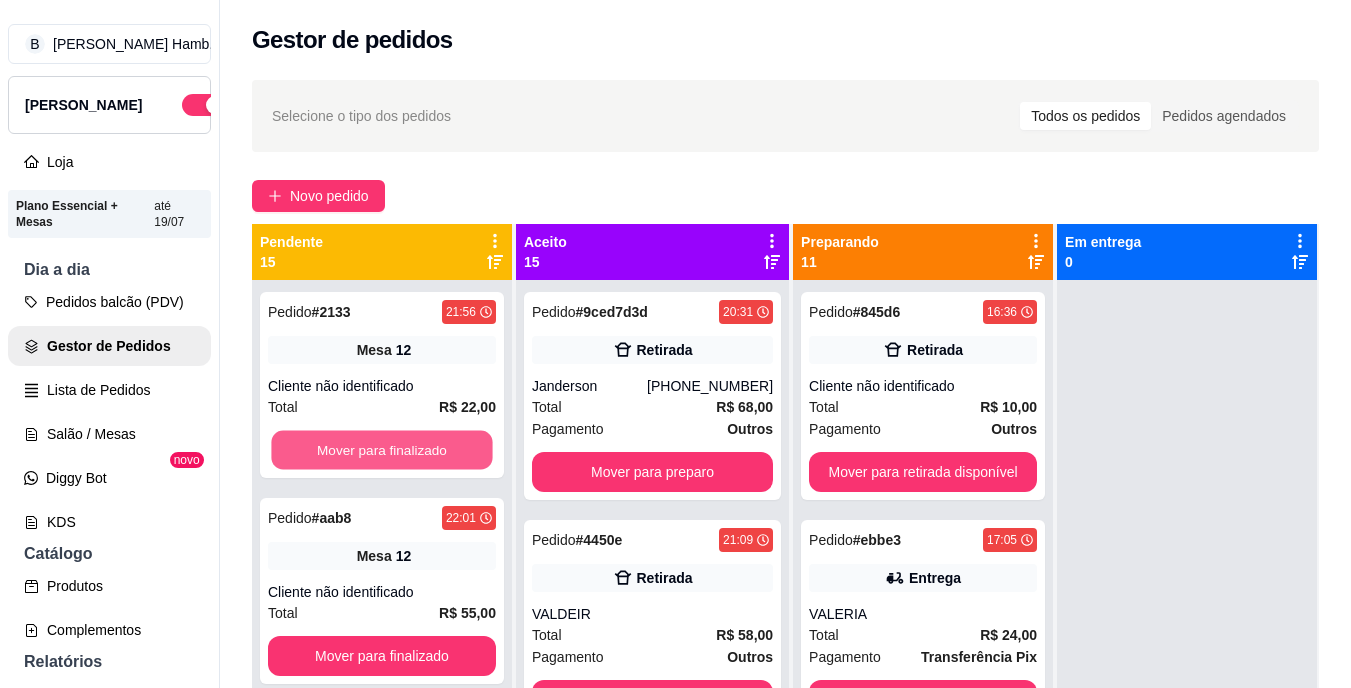 click on "Mover para finalizado" at bounding box center [381, 450] 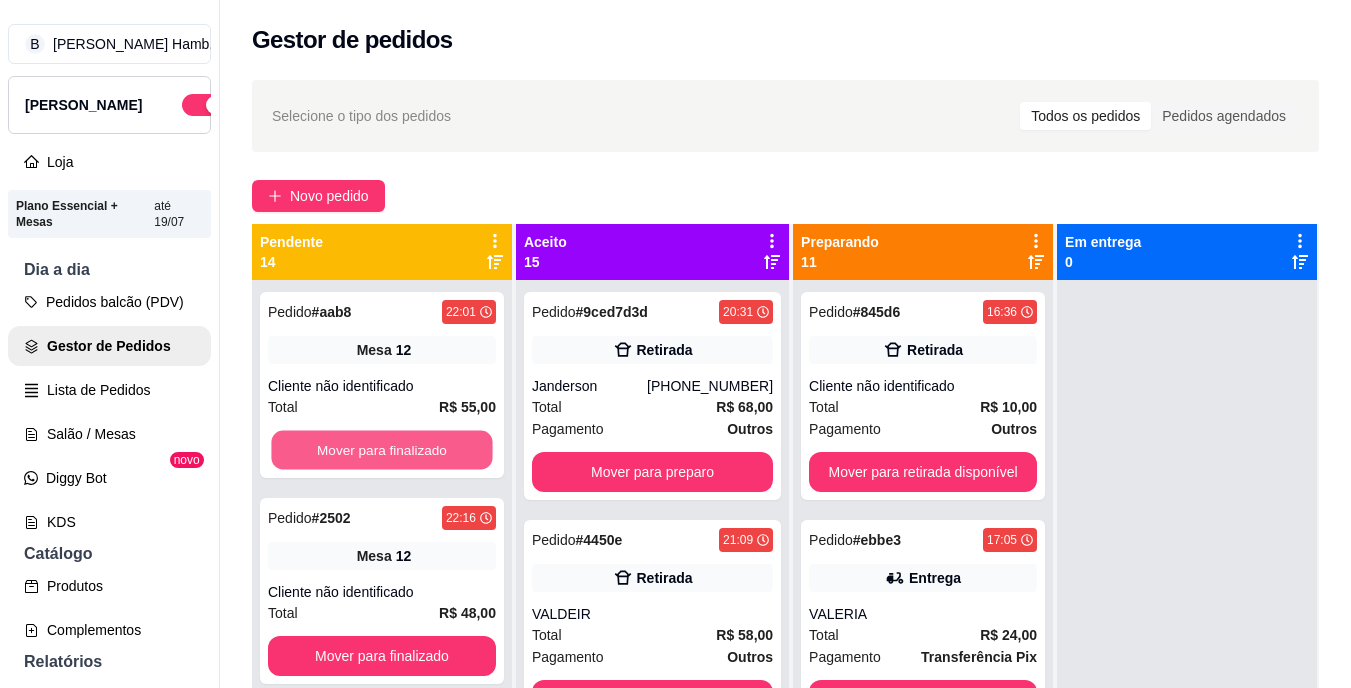 click on "Mover para finalizado" at bounding box center [381, 450] 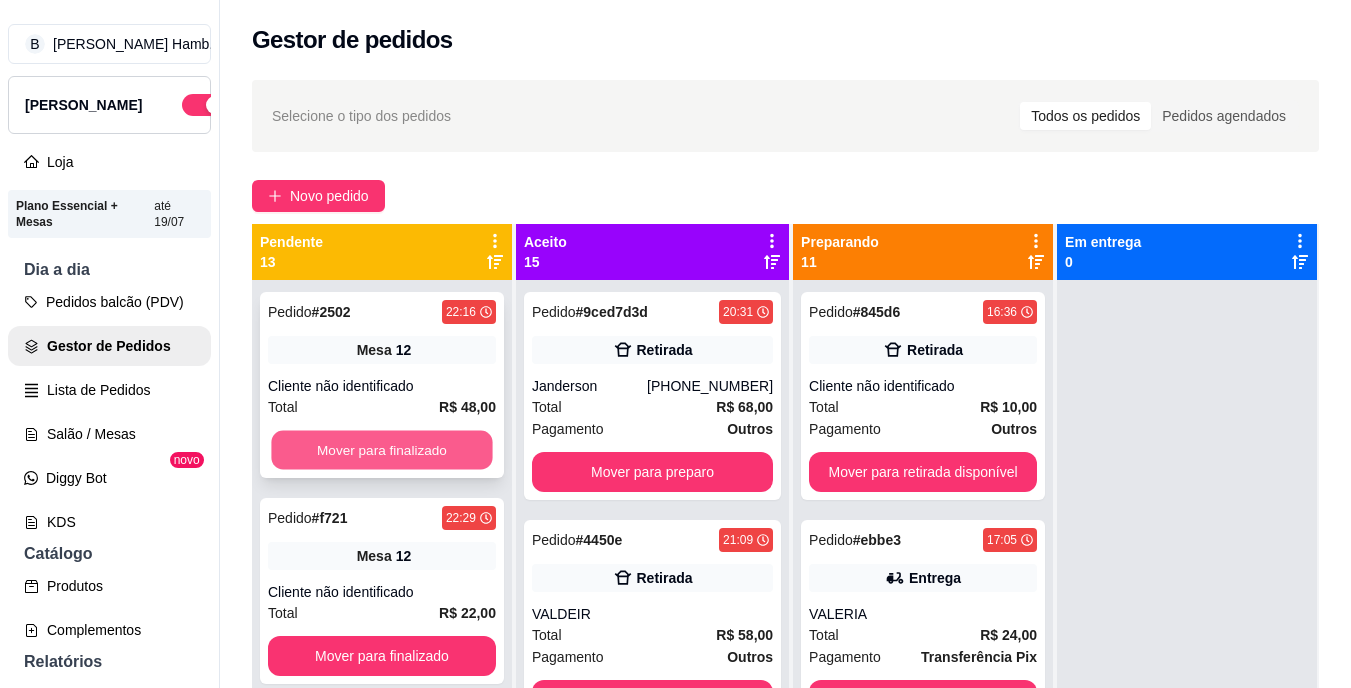 click on "Mover para finalizado" at bounding box center (381, 450) 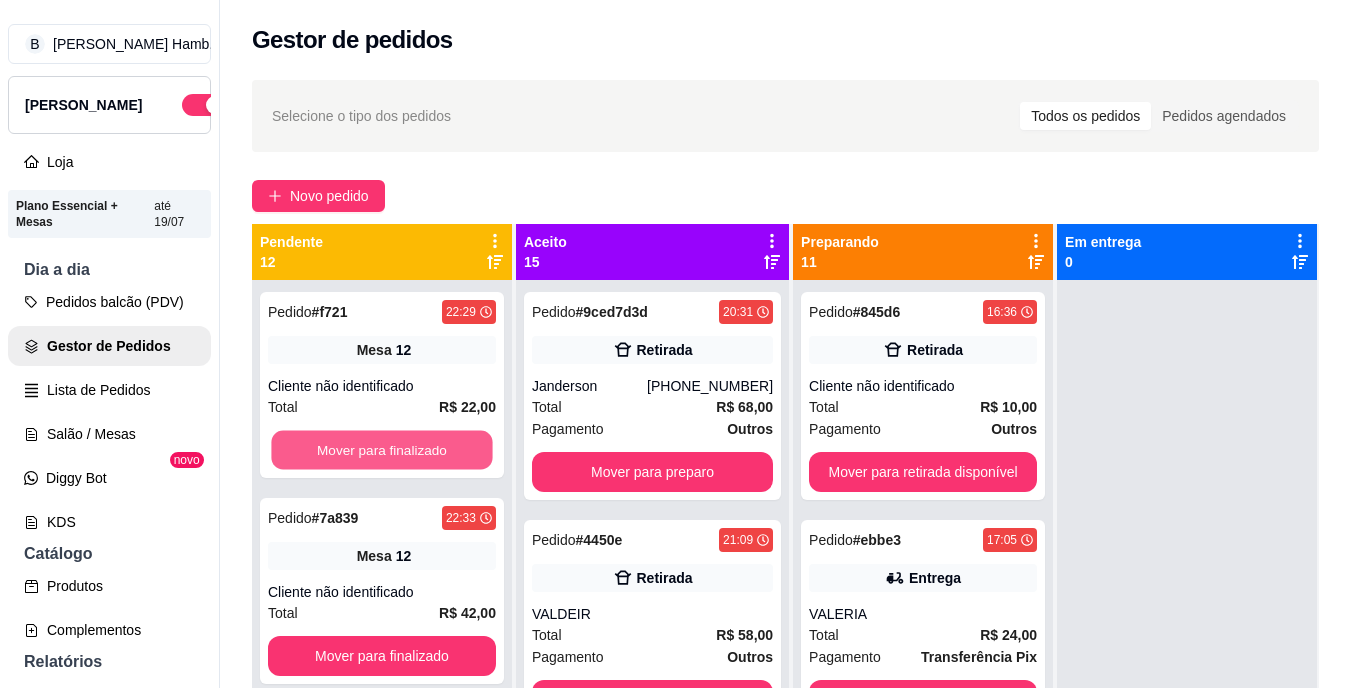 click on "Mover para finalizado" at bounding box center [381, 450] 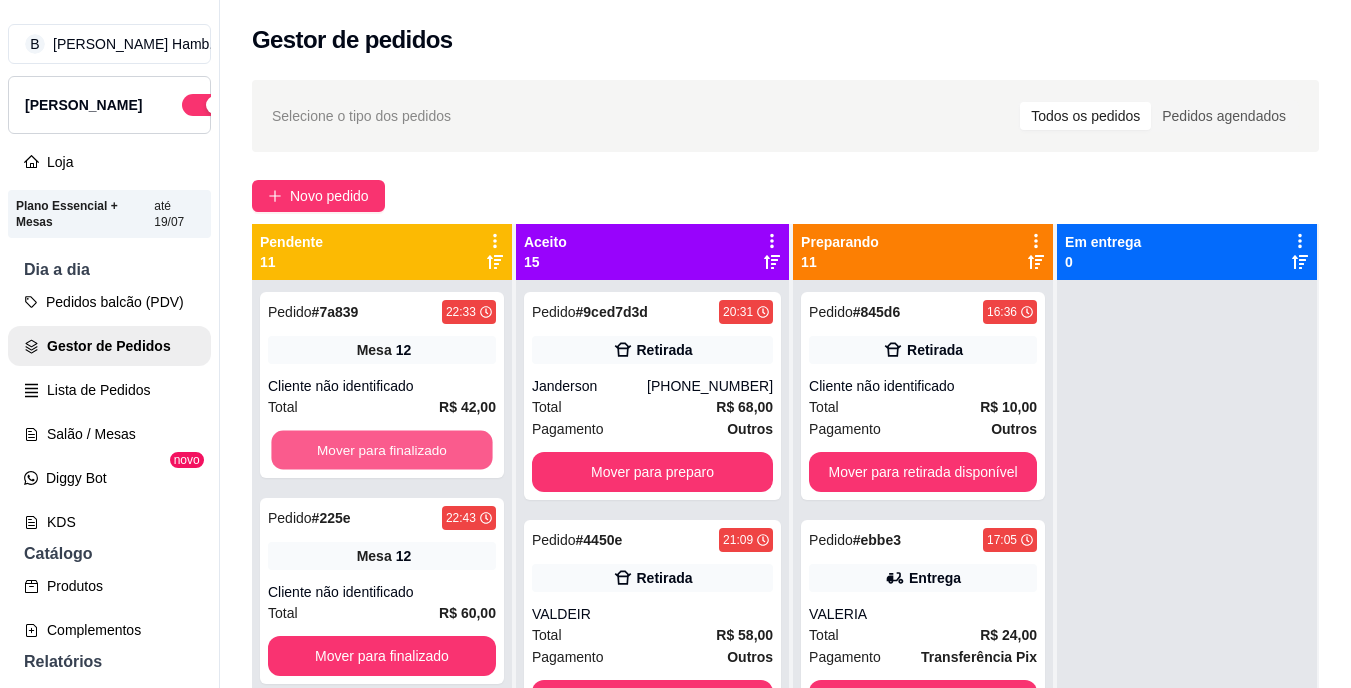 click on "Mover para finalizado" at bounding box center [381, 450] 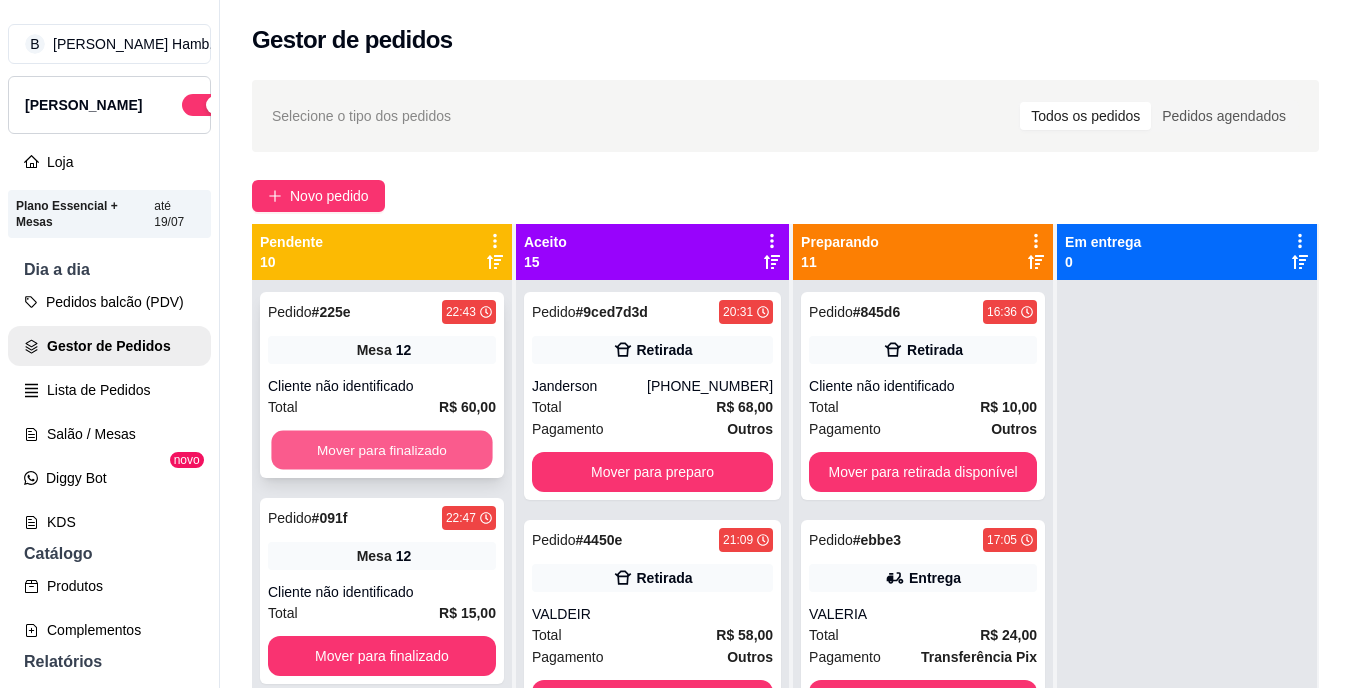 click on "Mover para finalizado" at bounding box center [381, 450] 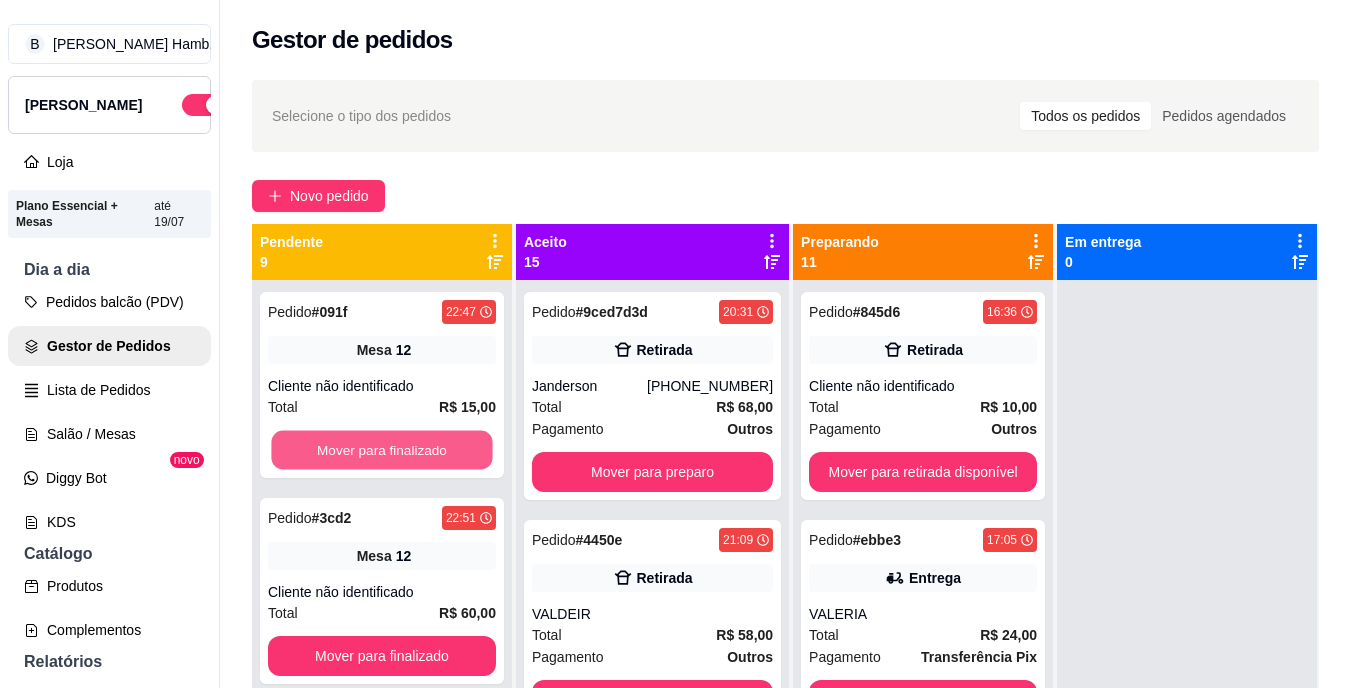 click on "Mover para finalizado" at bounding box center (381, 450) 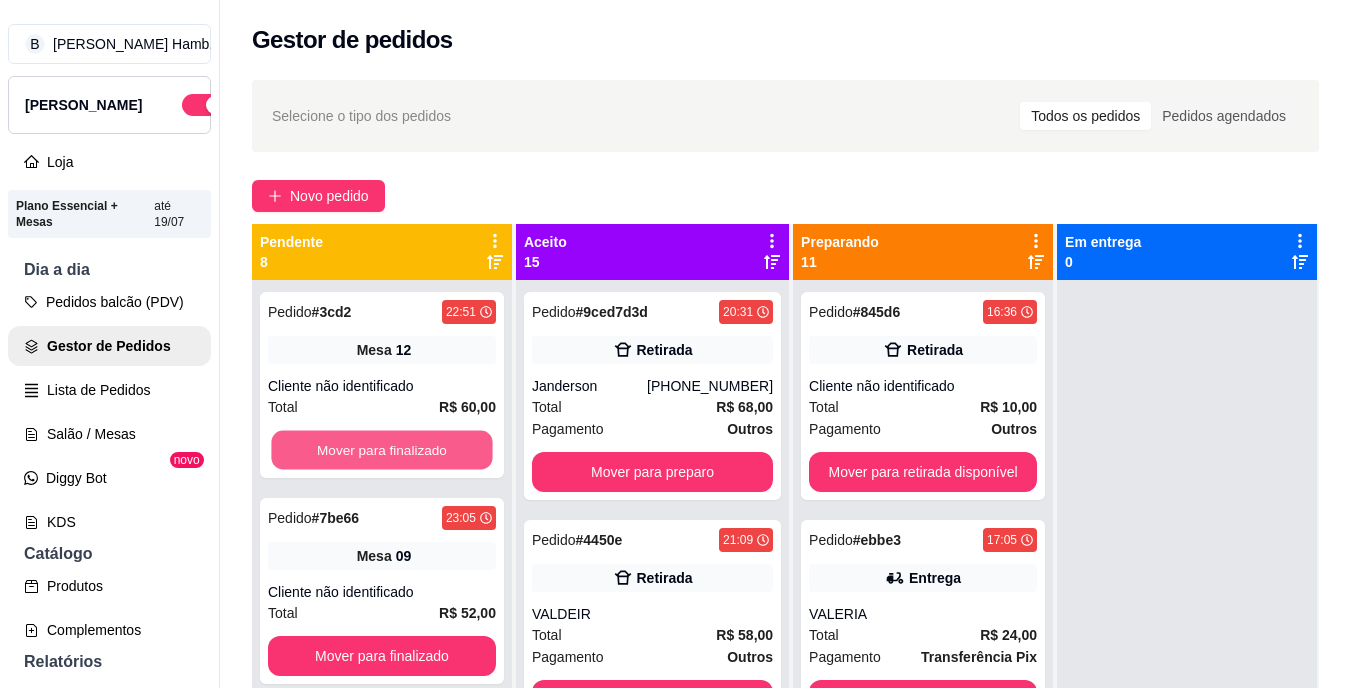 click on "Mover para finalizado" at bounding box center (381, 450) 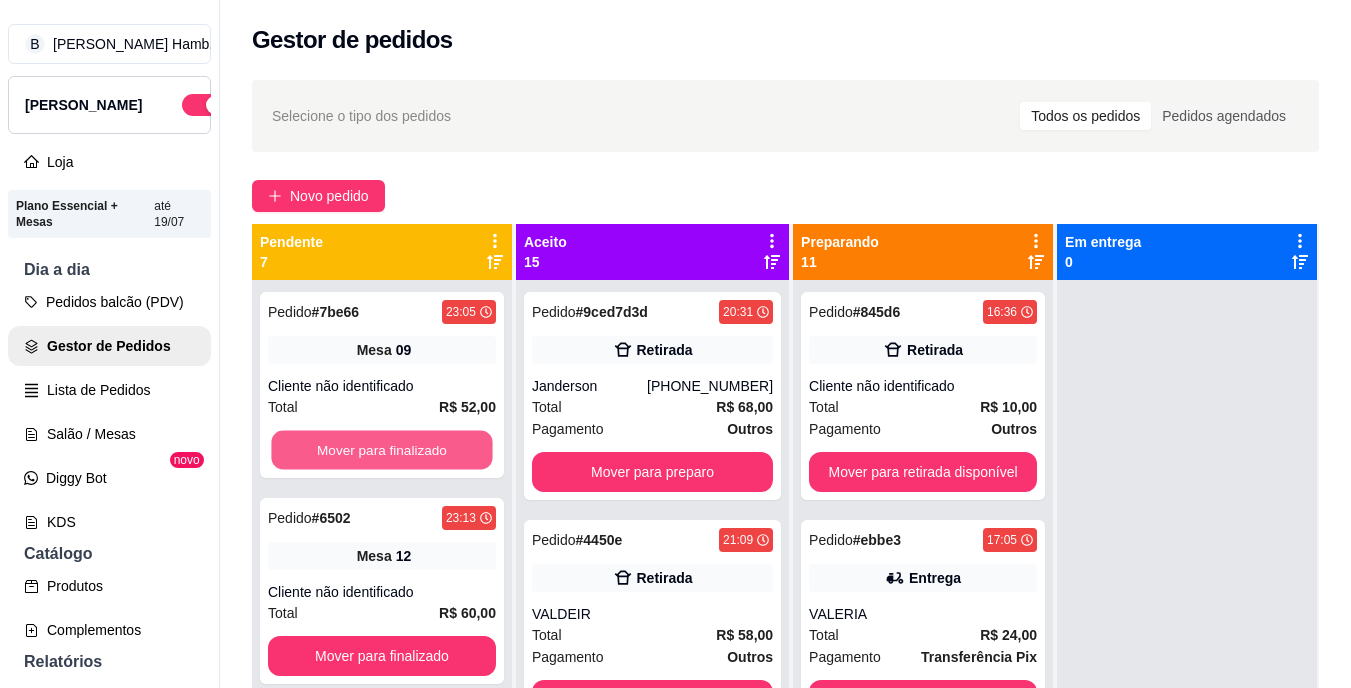 click on "Mover para finalizado" at bounding box center (381, 450) 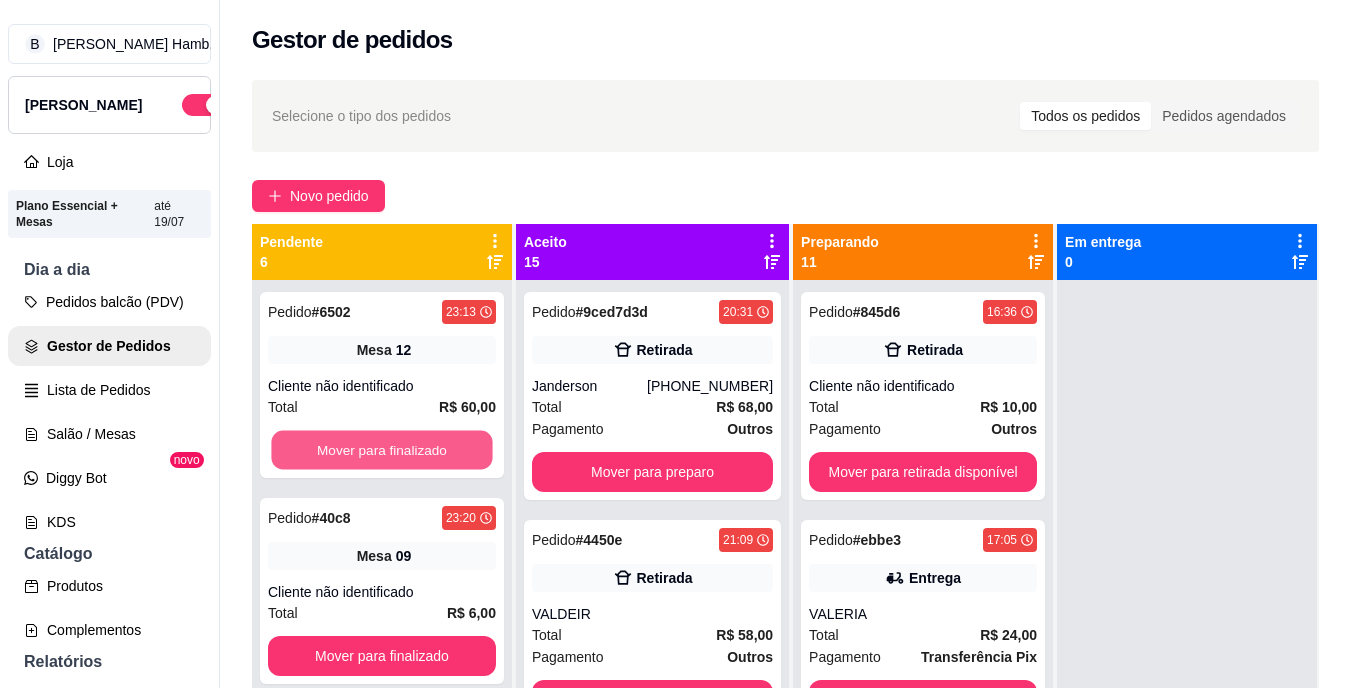 click on "Mover para finalizado" at bounding box center (381, 450) 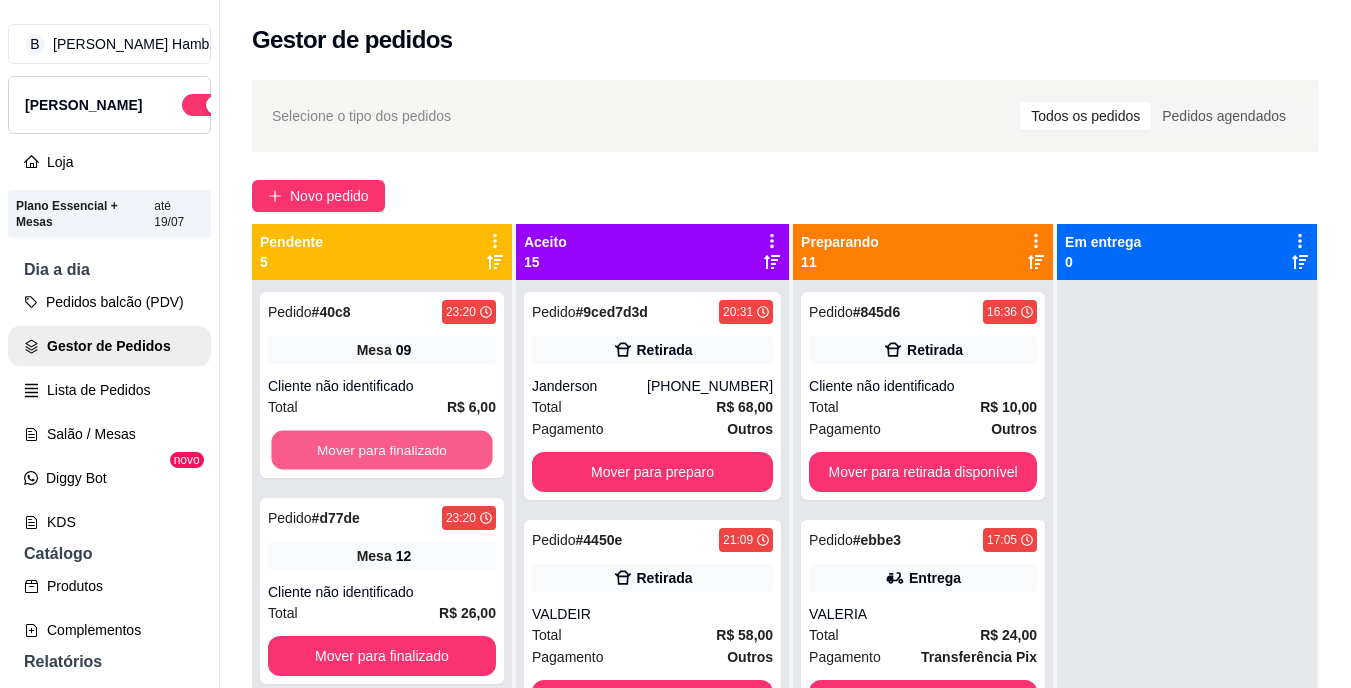 click on "Mover para finalizado" at bounding box center (381, 450) 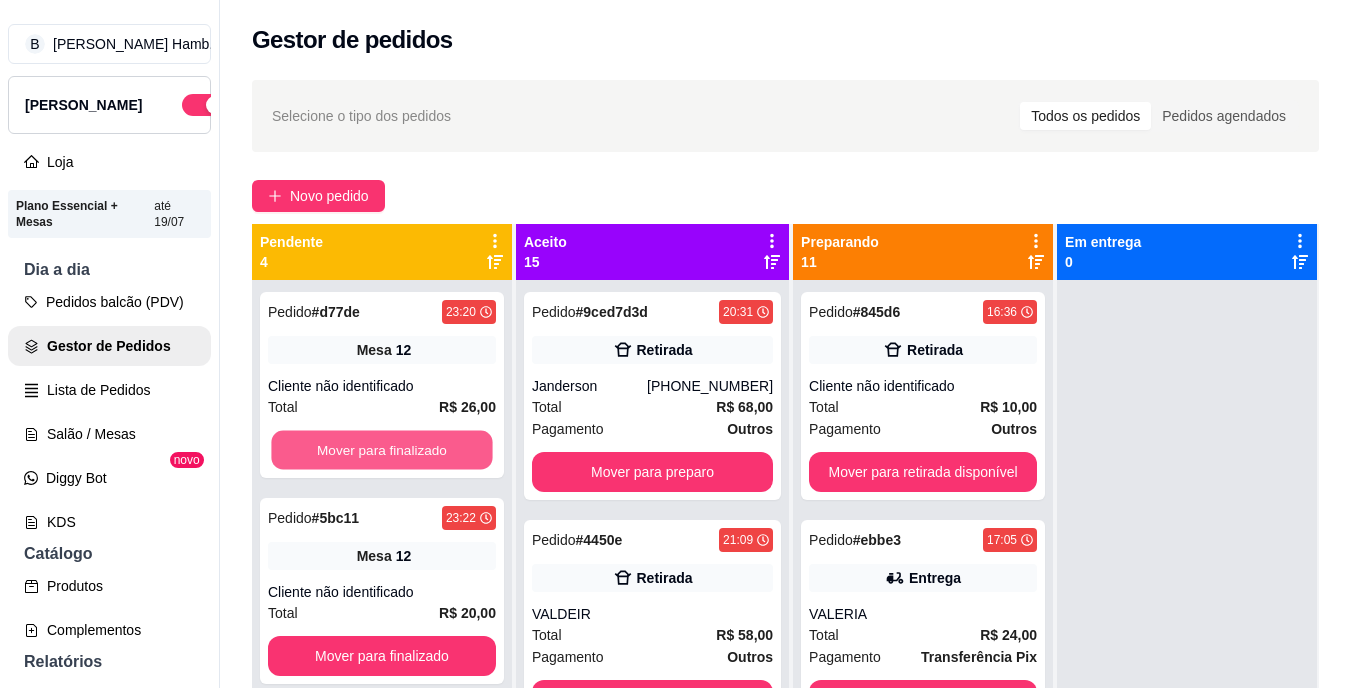 click on "Mover para finalizado" at bounding box center [381, 450] 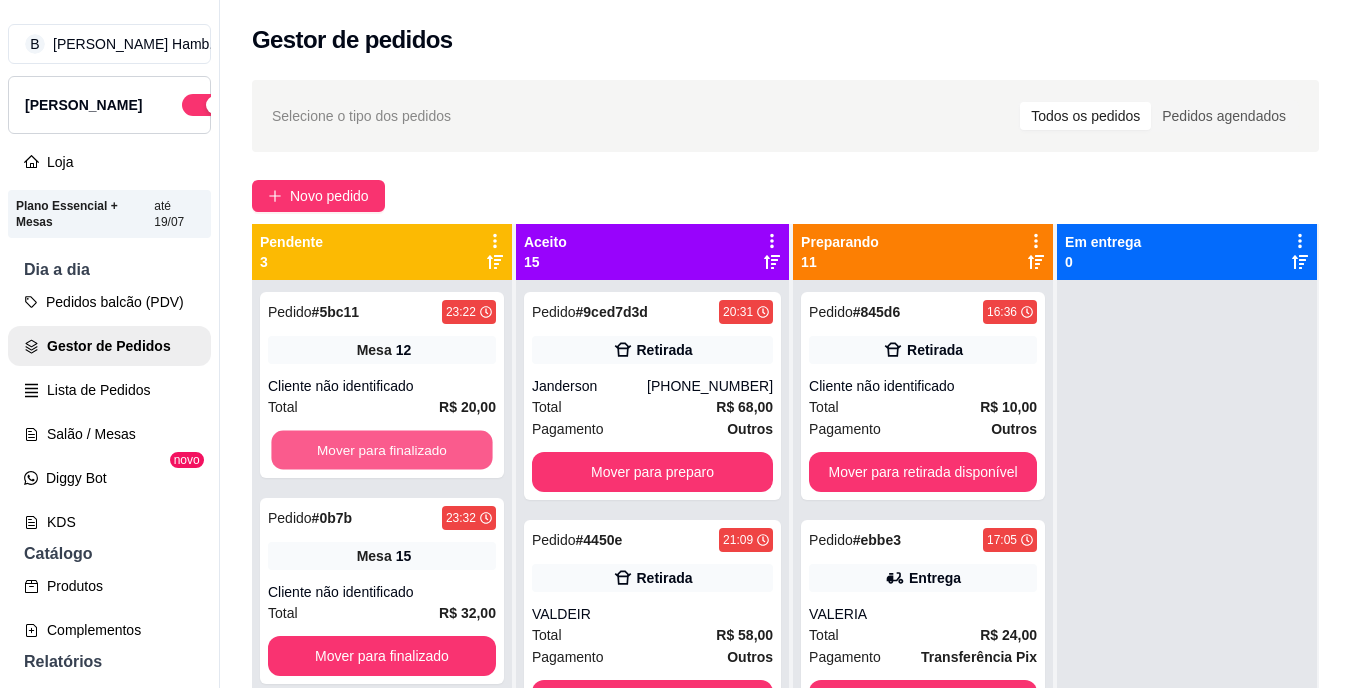 click on "Mover para finalizado" at bounding box center (381, 450) 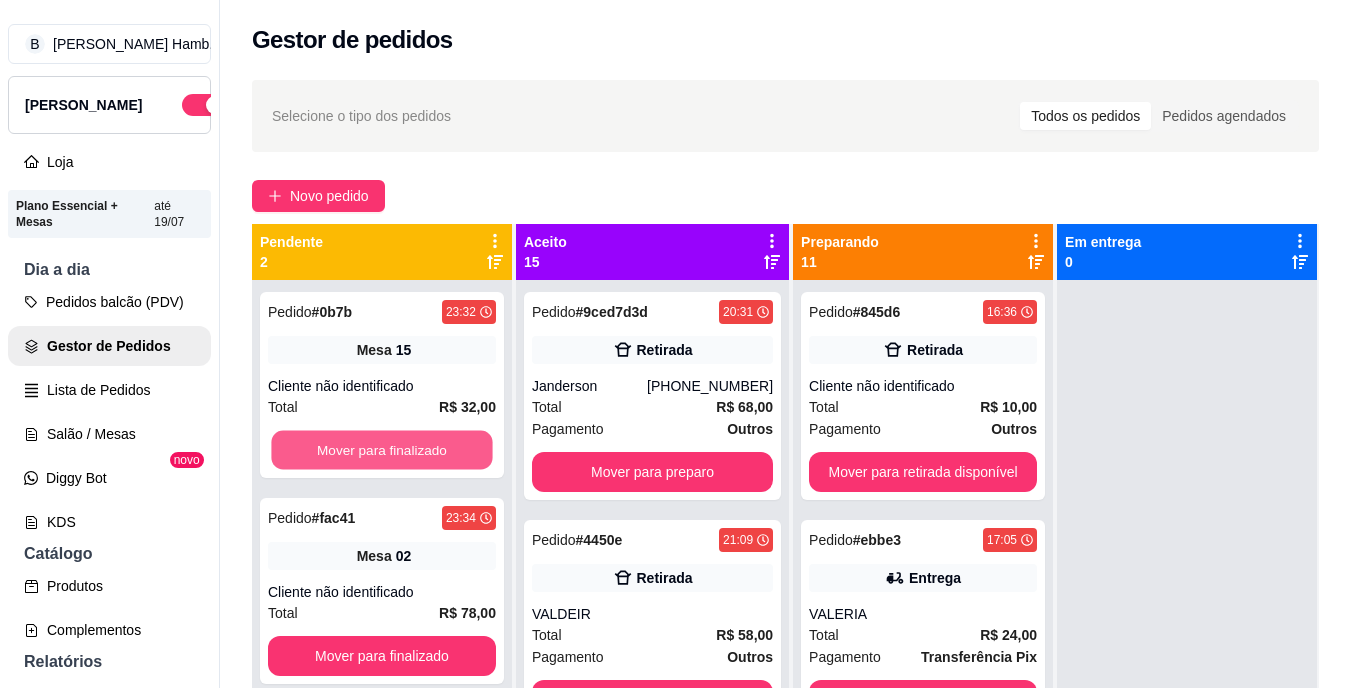 click on "Mover para finalizado" at bounding box center [381, 450] 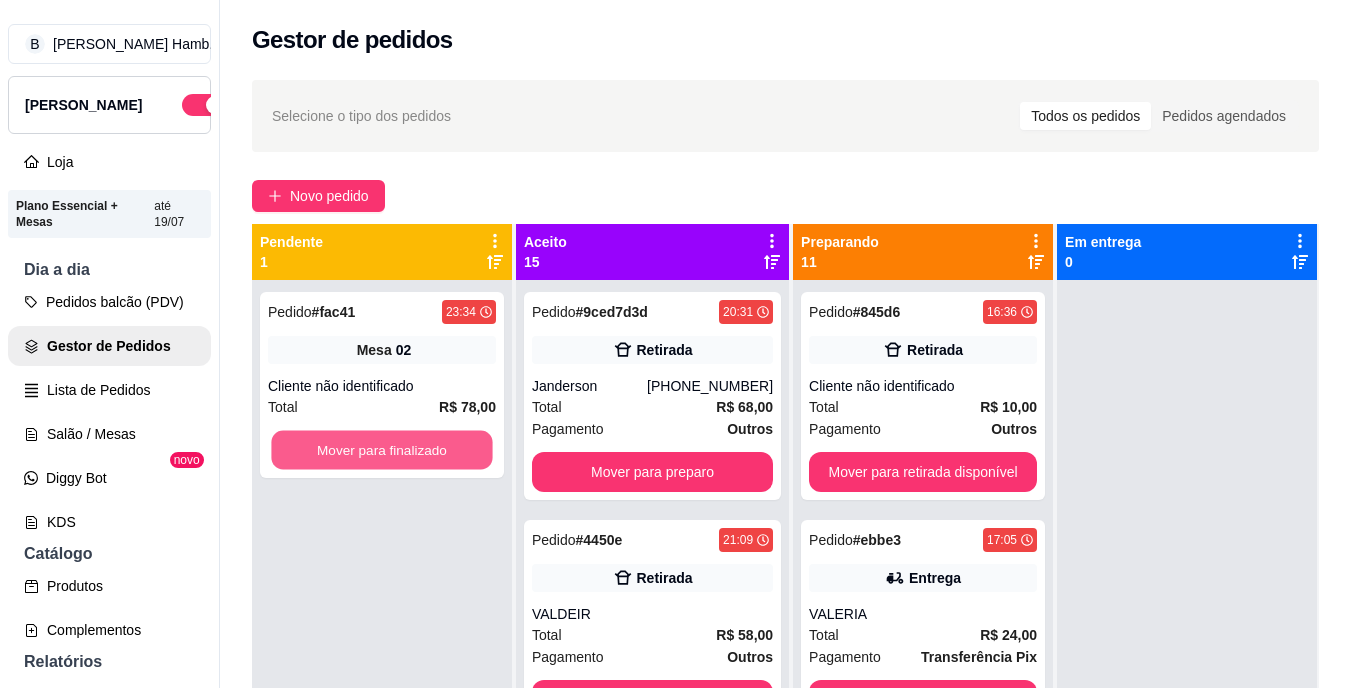 click on "Mover para finalizado" at bounding box center [381, 450] 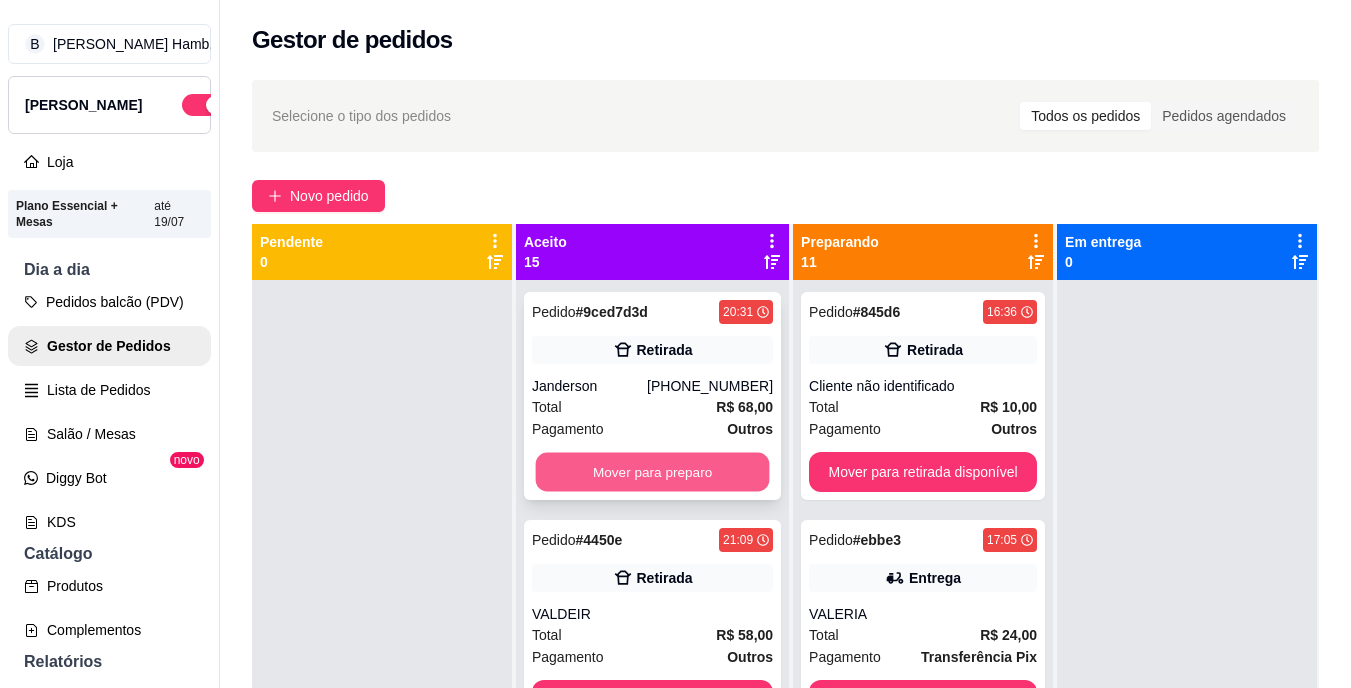 click on "Mover para preparo" at bounding box center (653, 472) 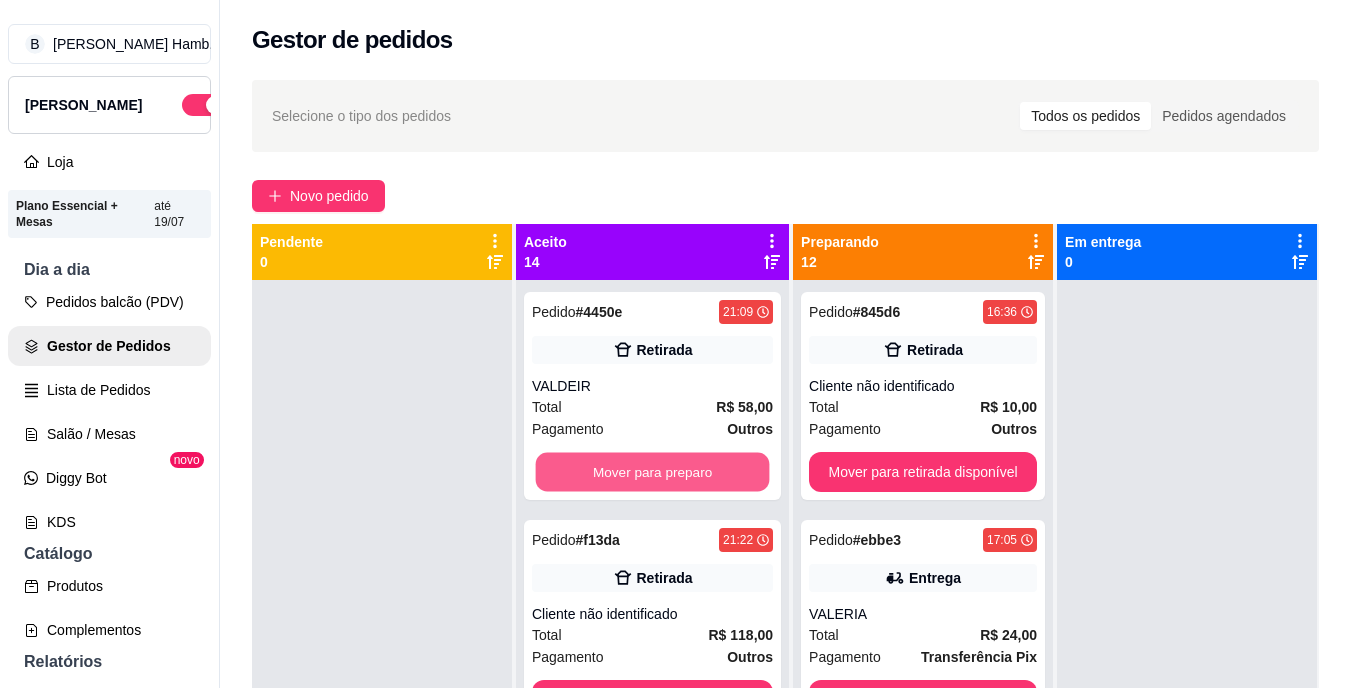 click on "Mover para preparo" at bounding box center (653, 472) 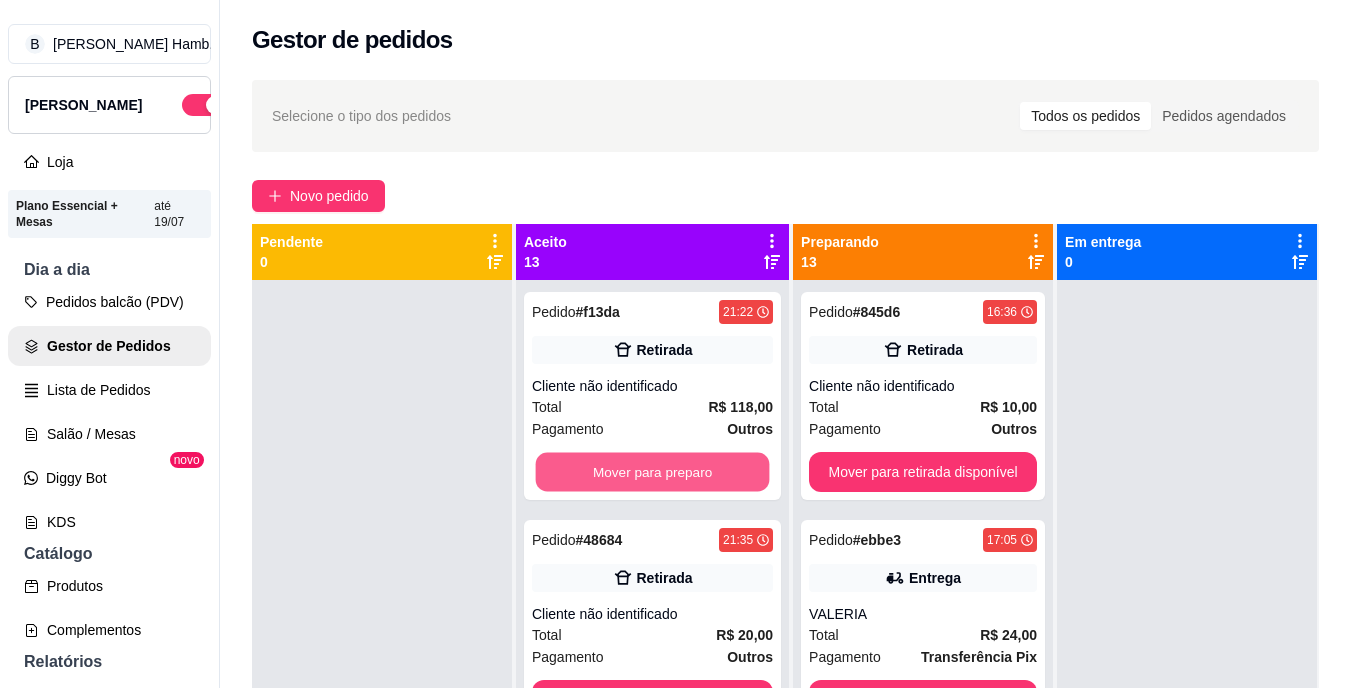 click on "Mover para preparo" at bounding box center (653, 472) 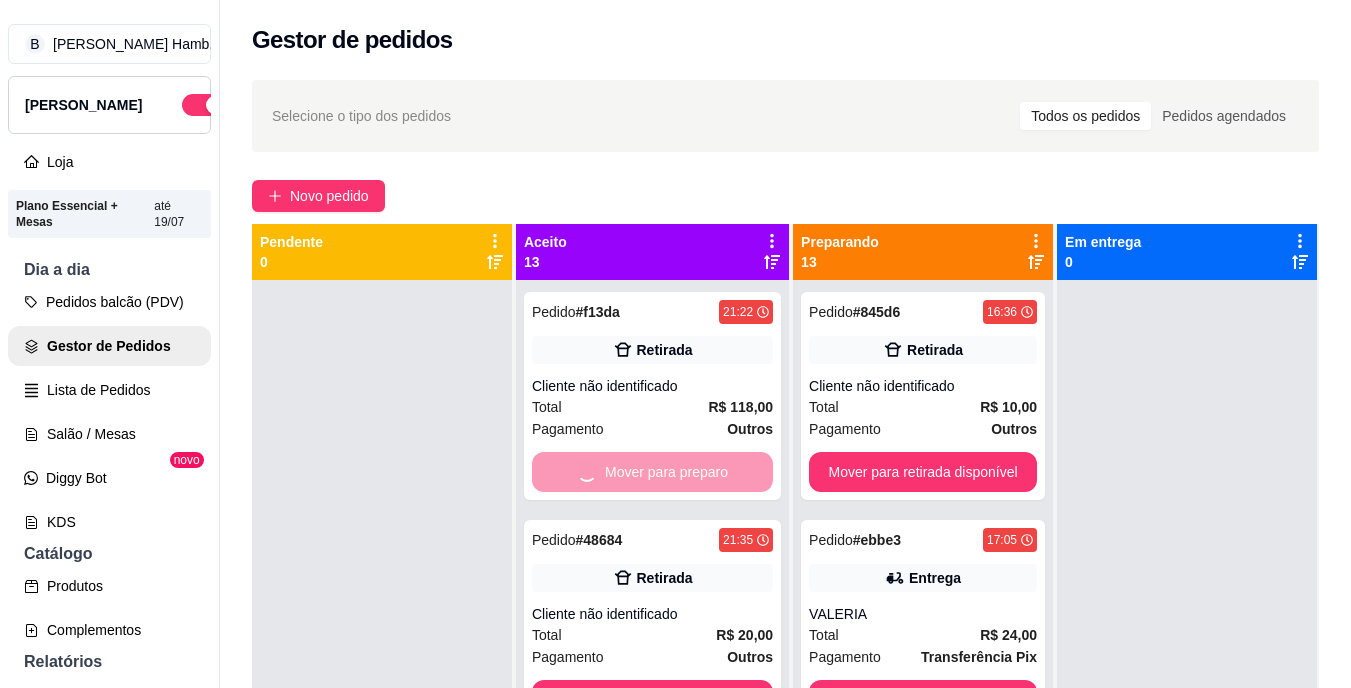click on "Mover para preparo" at bounding box center (652, 472) 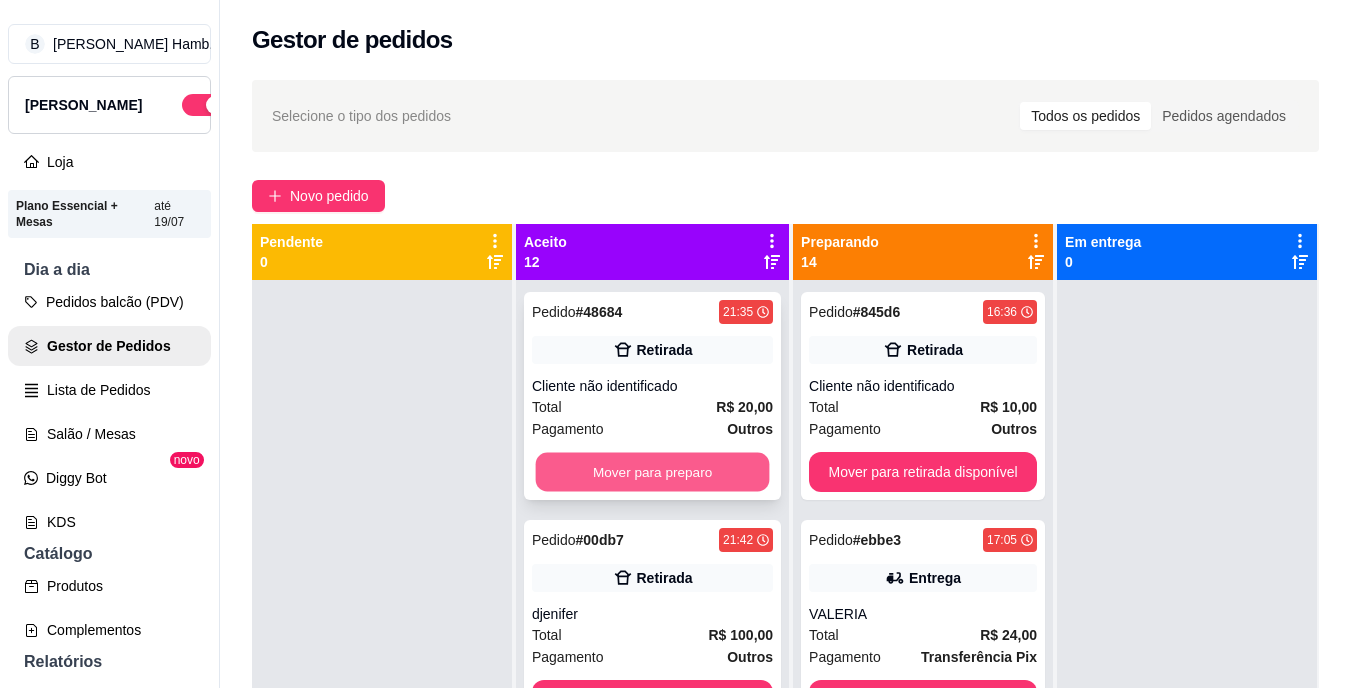 click on "Mover para preparo" at bounding box center (653, 472) 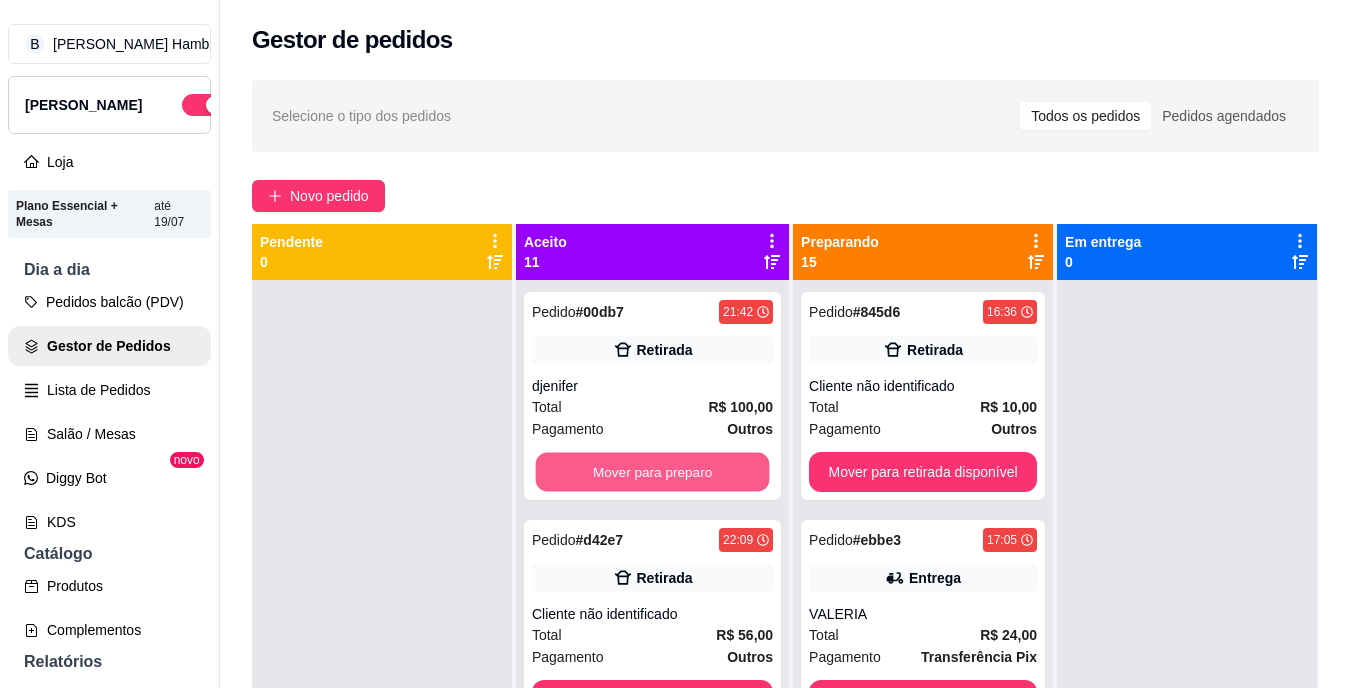 click on "Mover para preparo" at bounding box center [653, 472] 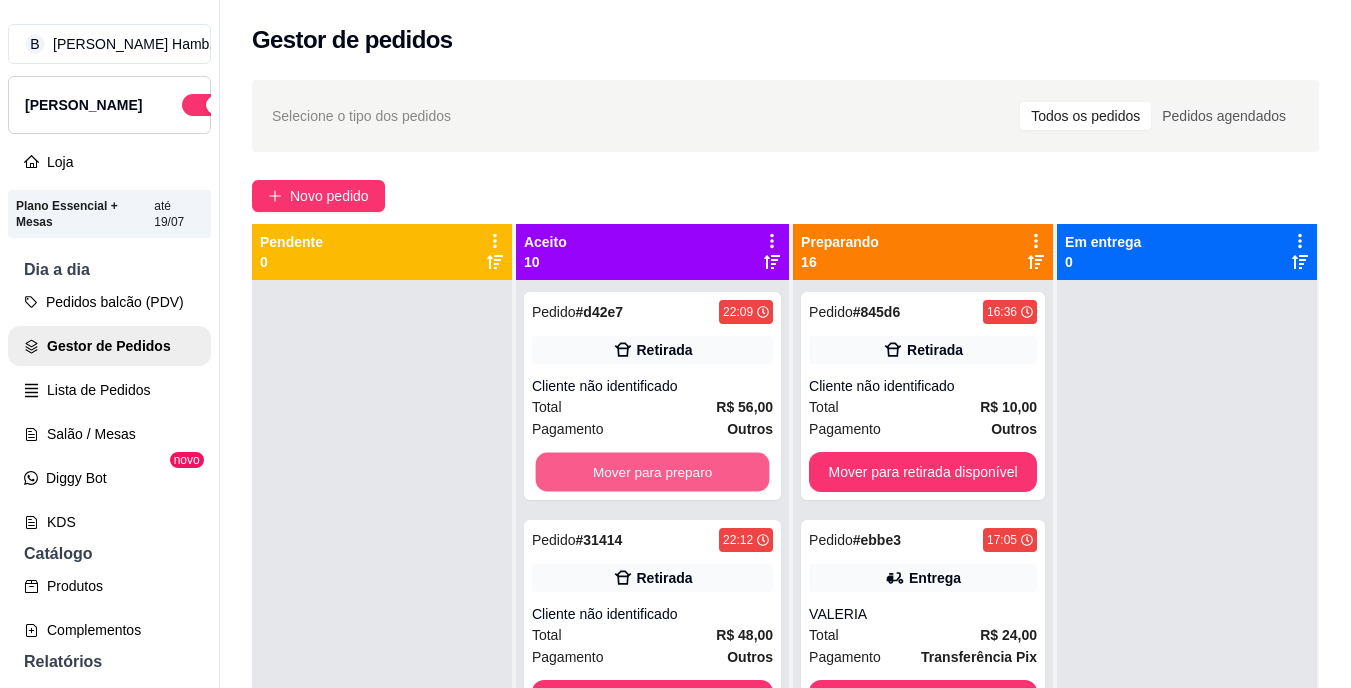 click on "Mover para preparo" at bounding box center (653, 472) 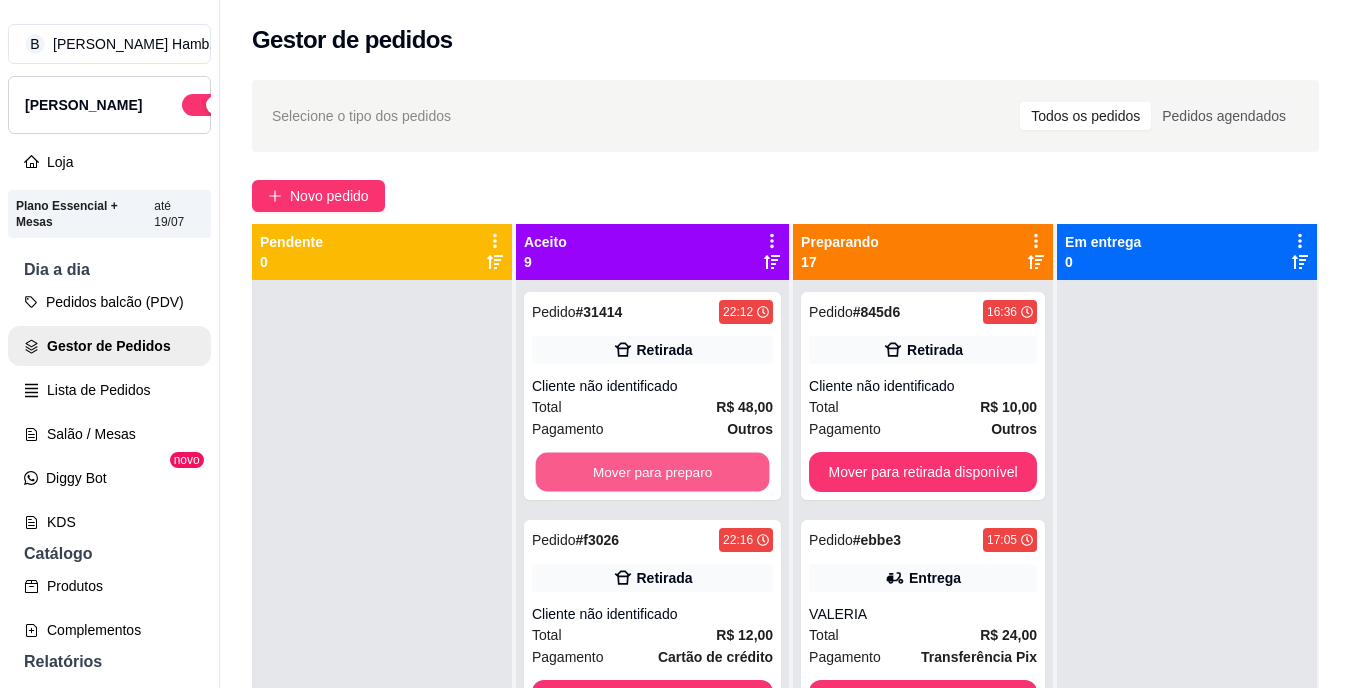 click on "Mover para preparo" at bounding box center [653, 472] 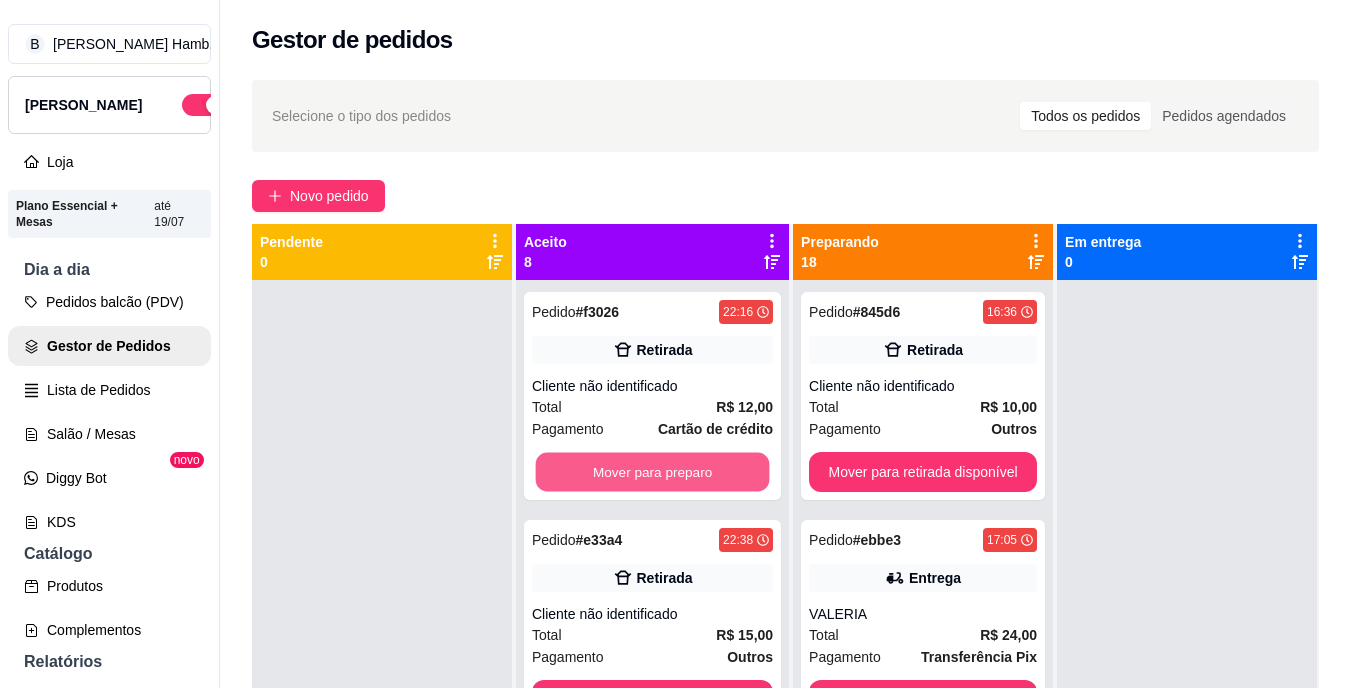 click on "Mover para preparo" at bounding box center [653, 472] 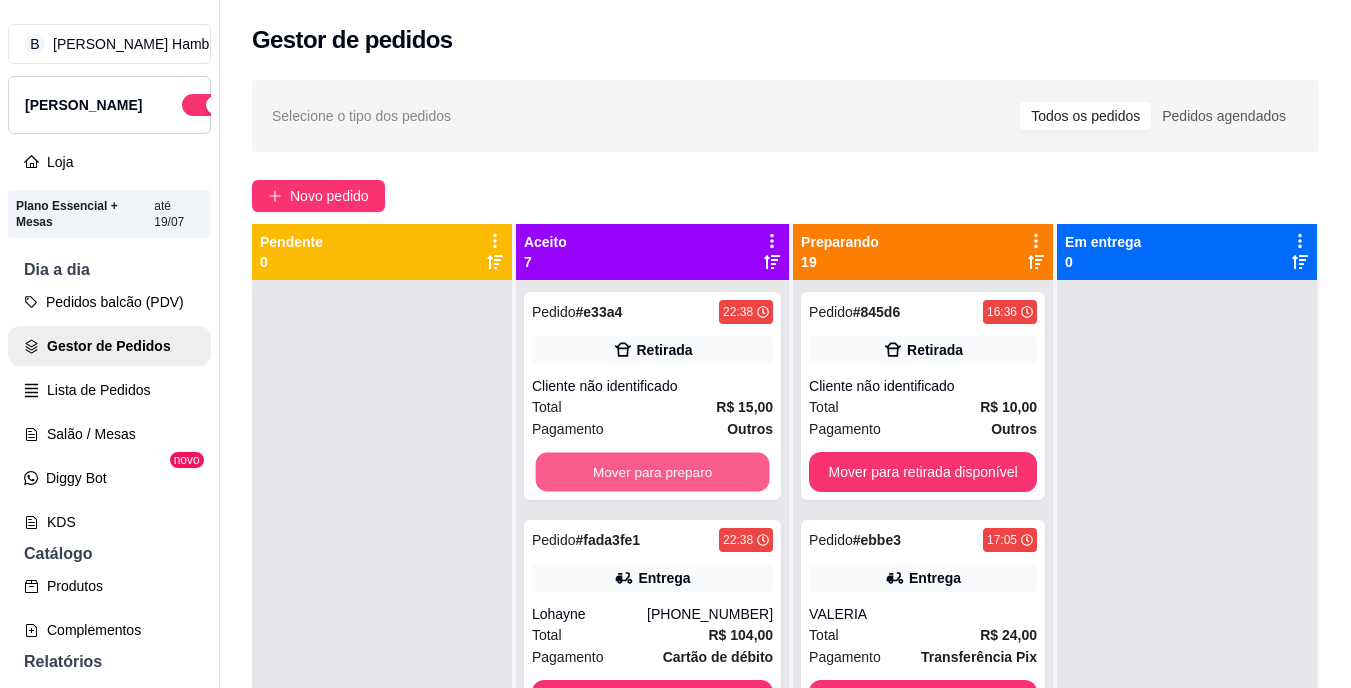 click on "Mover para preparo" at bounding box center [653, 472] 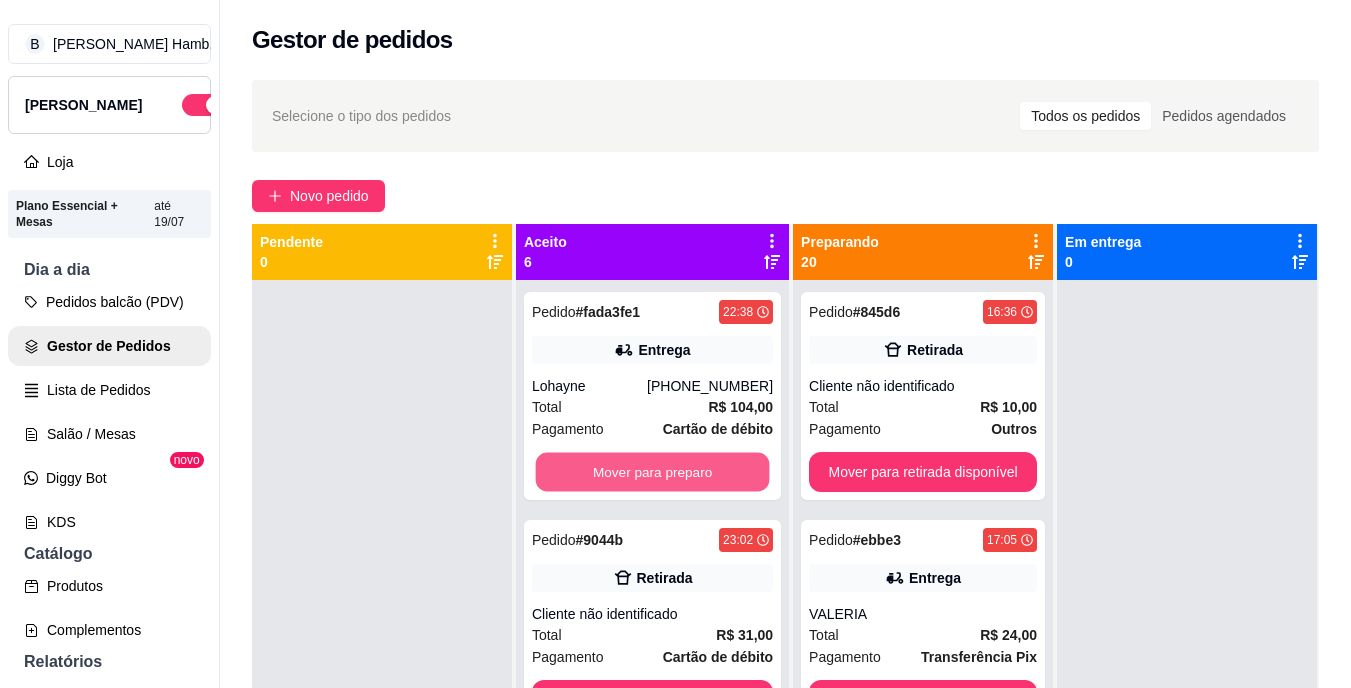 click on "Mover para preparo" at bounding box center (653, 472) 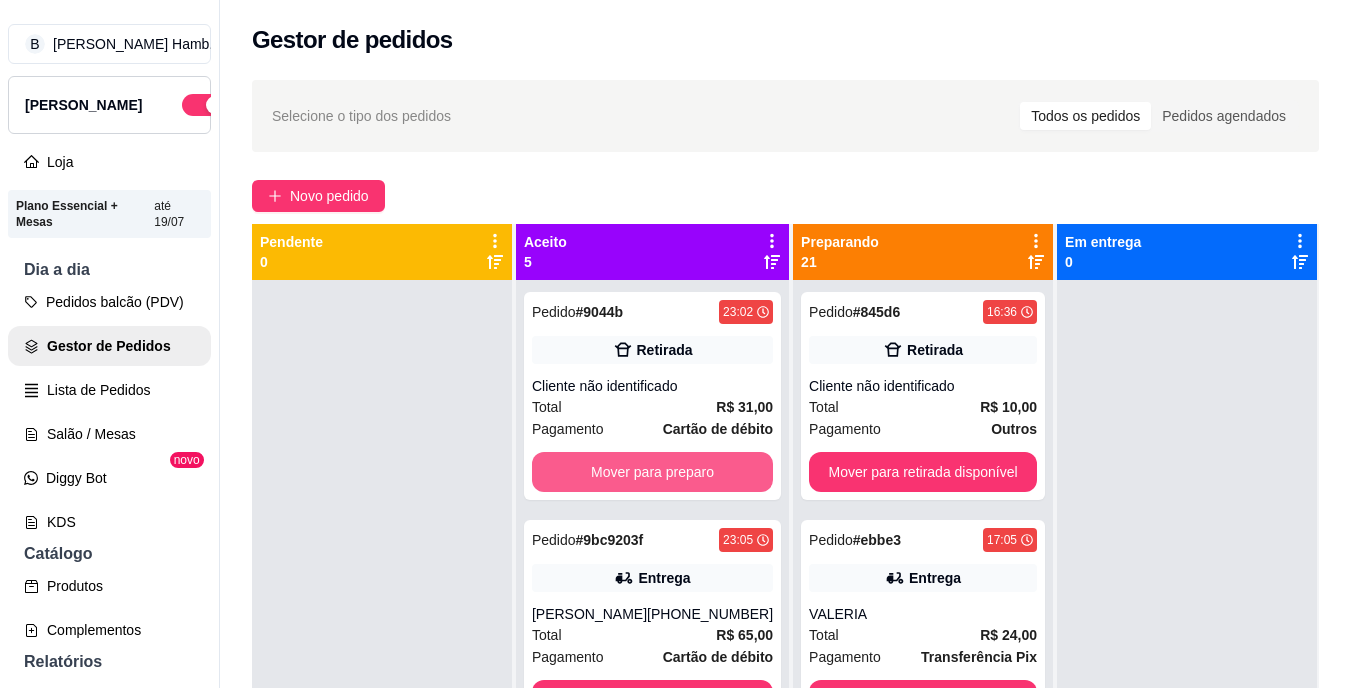 click on "Mover para preparo" at bounding box center [652, 472] 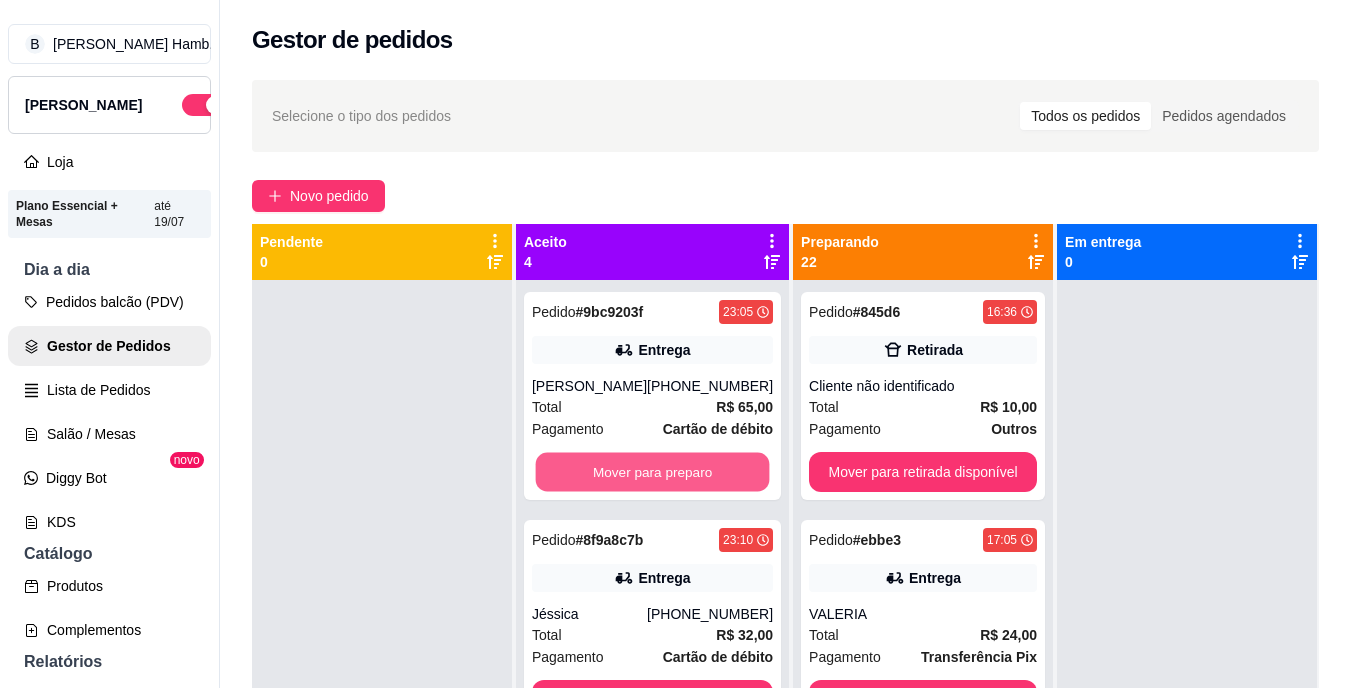 click on "Mover para preparo" at bounding box center [653, 472] 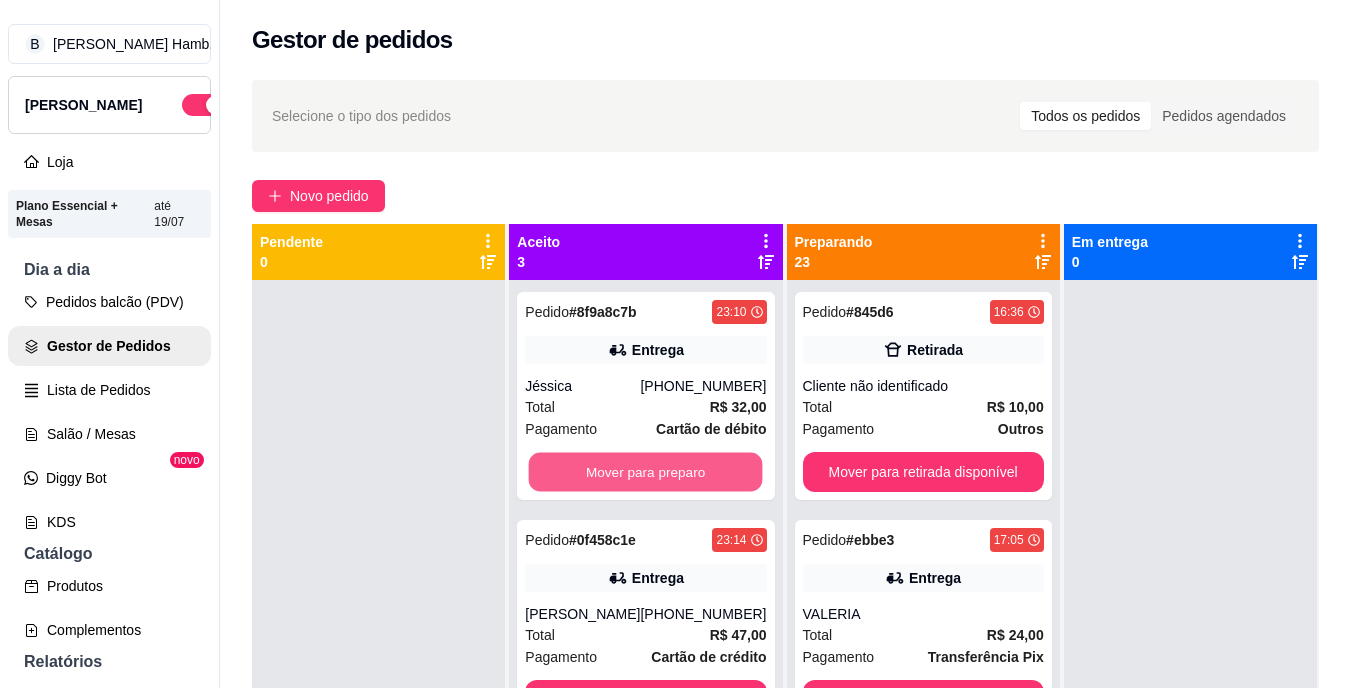 click on "Mover para preparo" at bounding box center [646, 472] 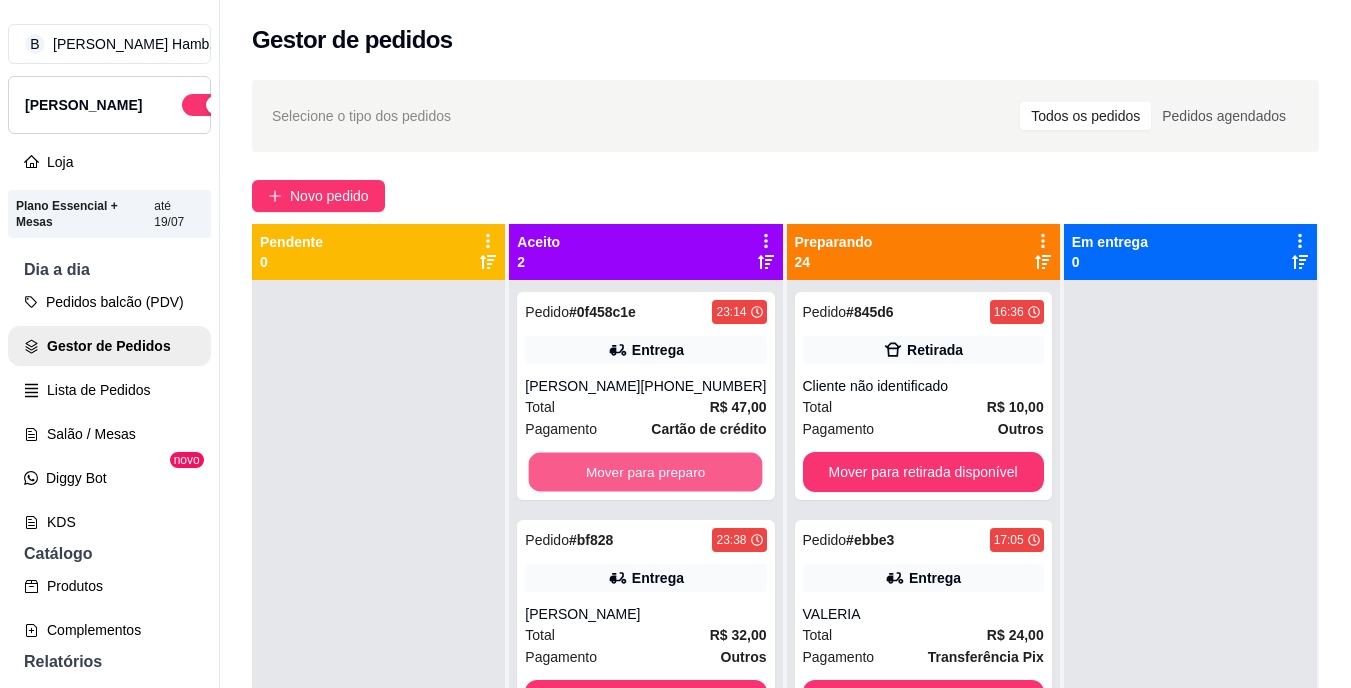 click on "Mover para preparo" at bounding box center [646, 472] 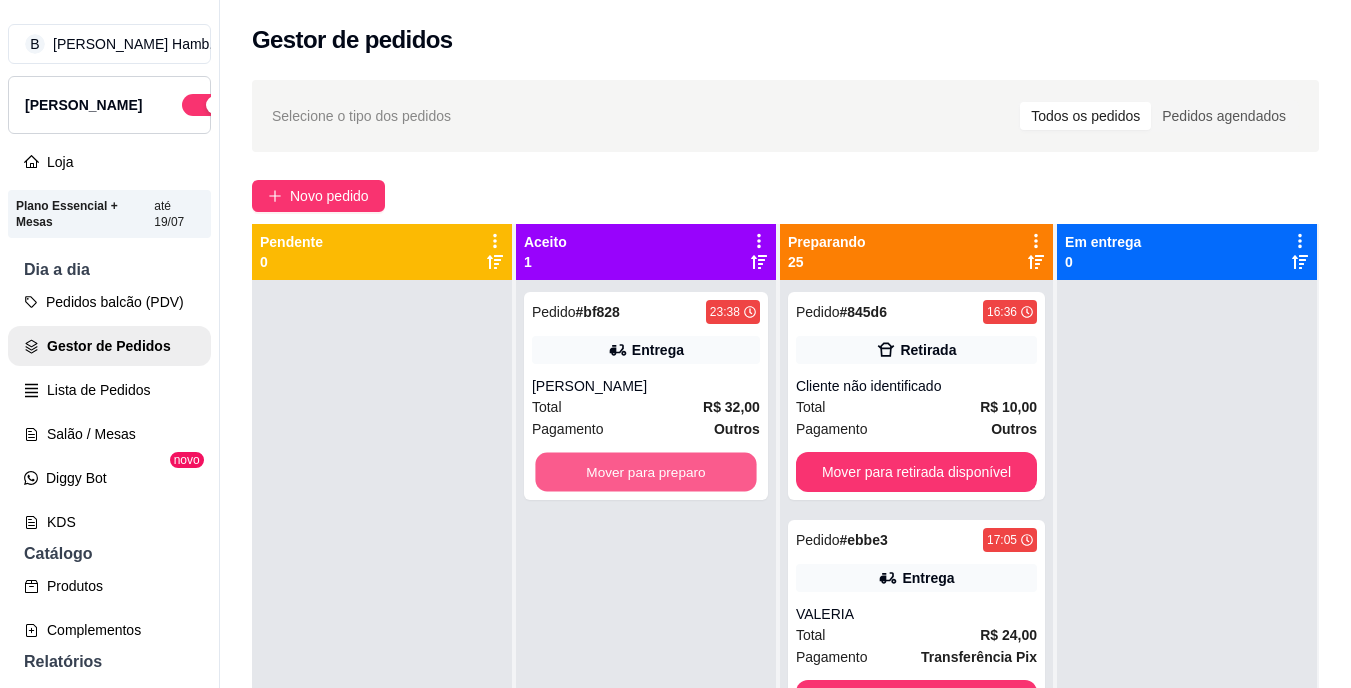 click on "Mover para preparo" at bounding box center (645, 472) 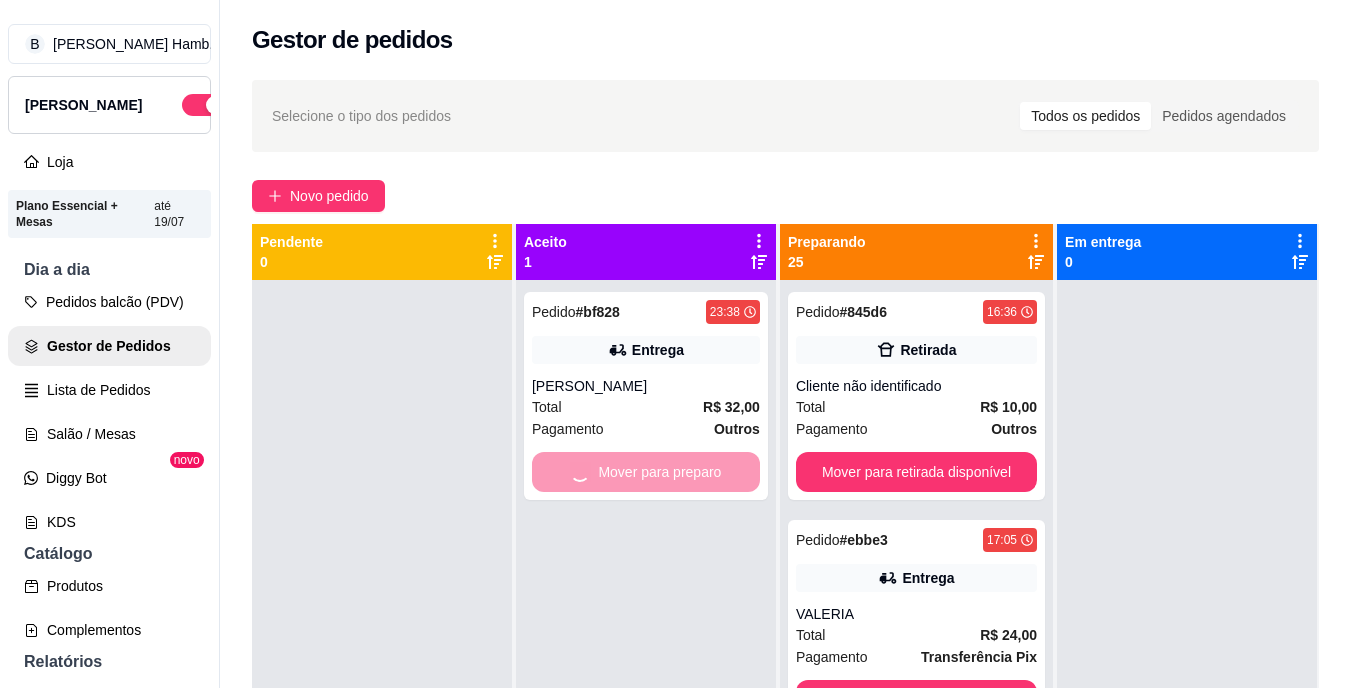 click on "Mover para preparo" at bounding box center (646, 472) 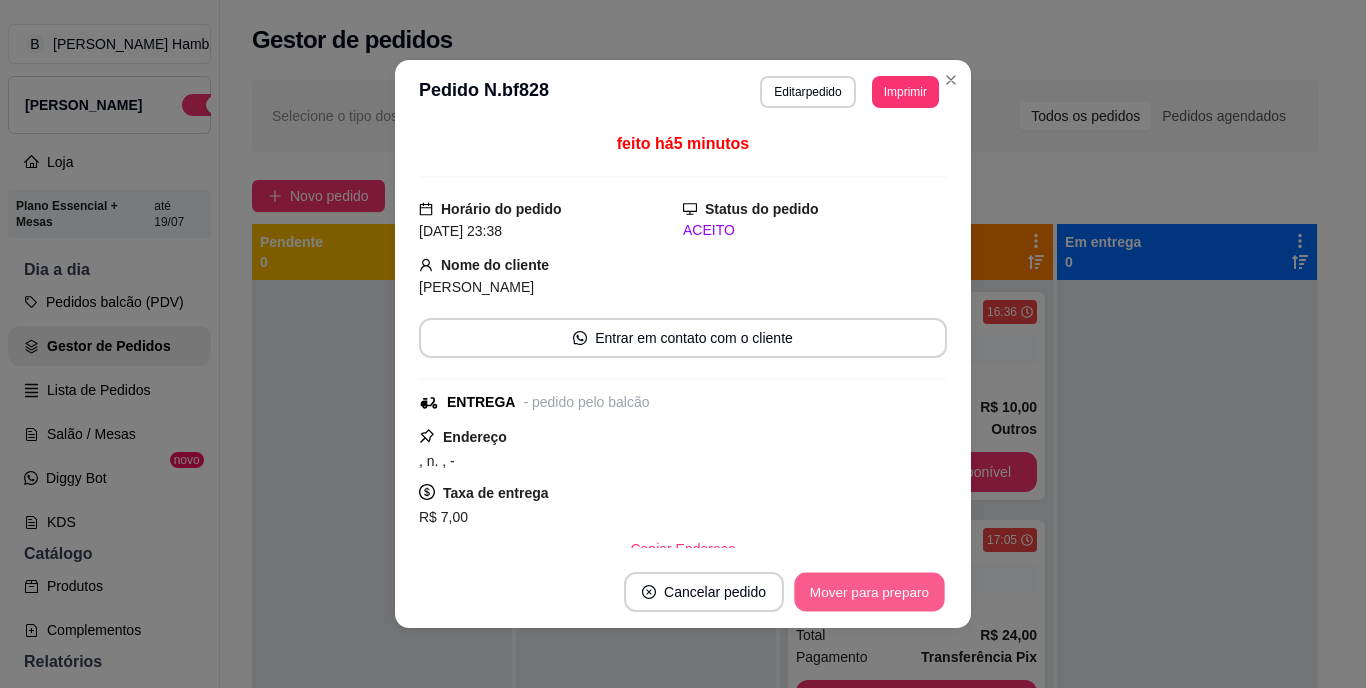click on "Mover para preparo" at bounding box center [869, 592] 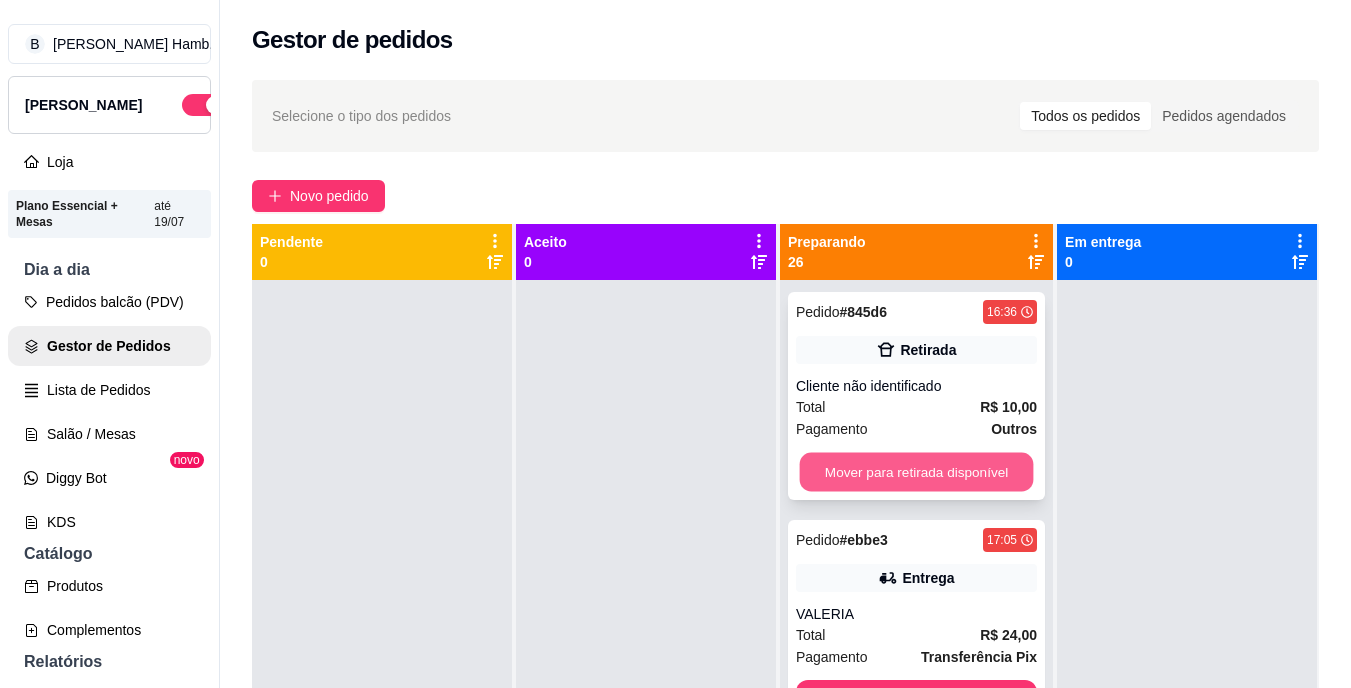 click on "Mover para retirada disponível" at bounding box center (916, 472) 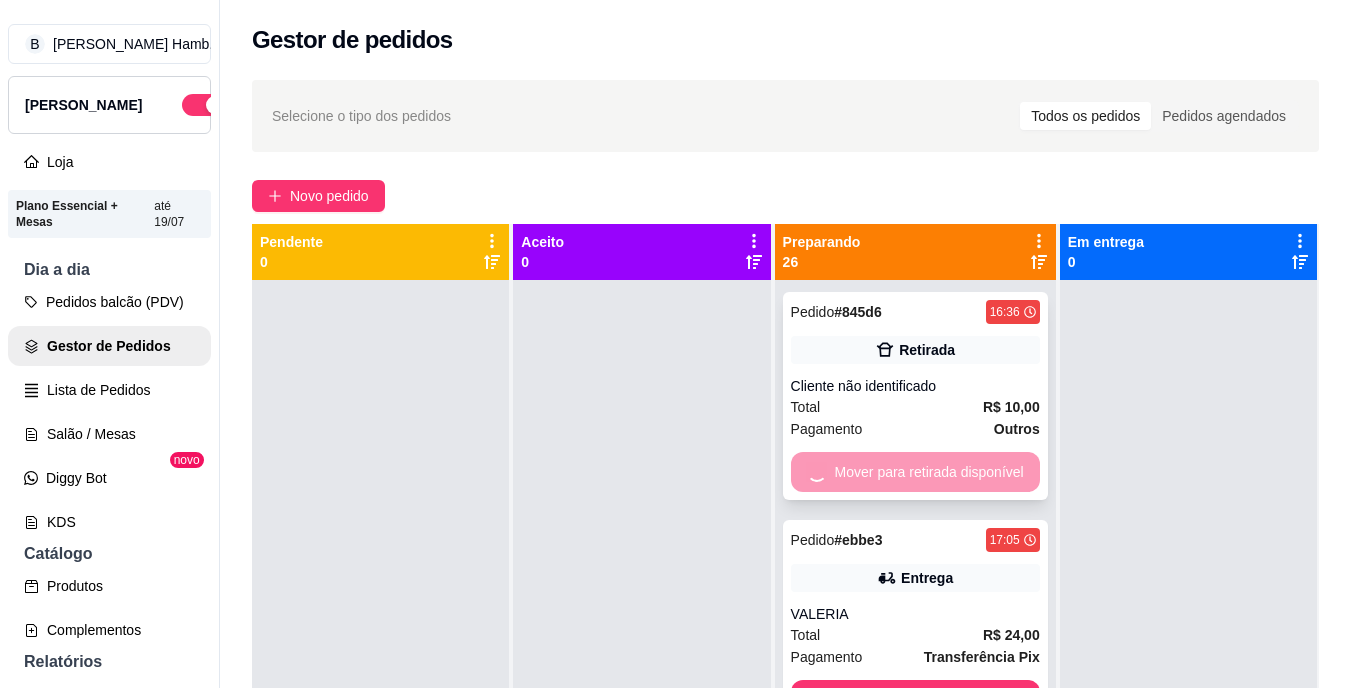 click on "Mover para retirada disponível" at bounding box center [915, 472] 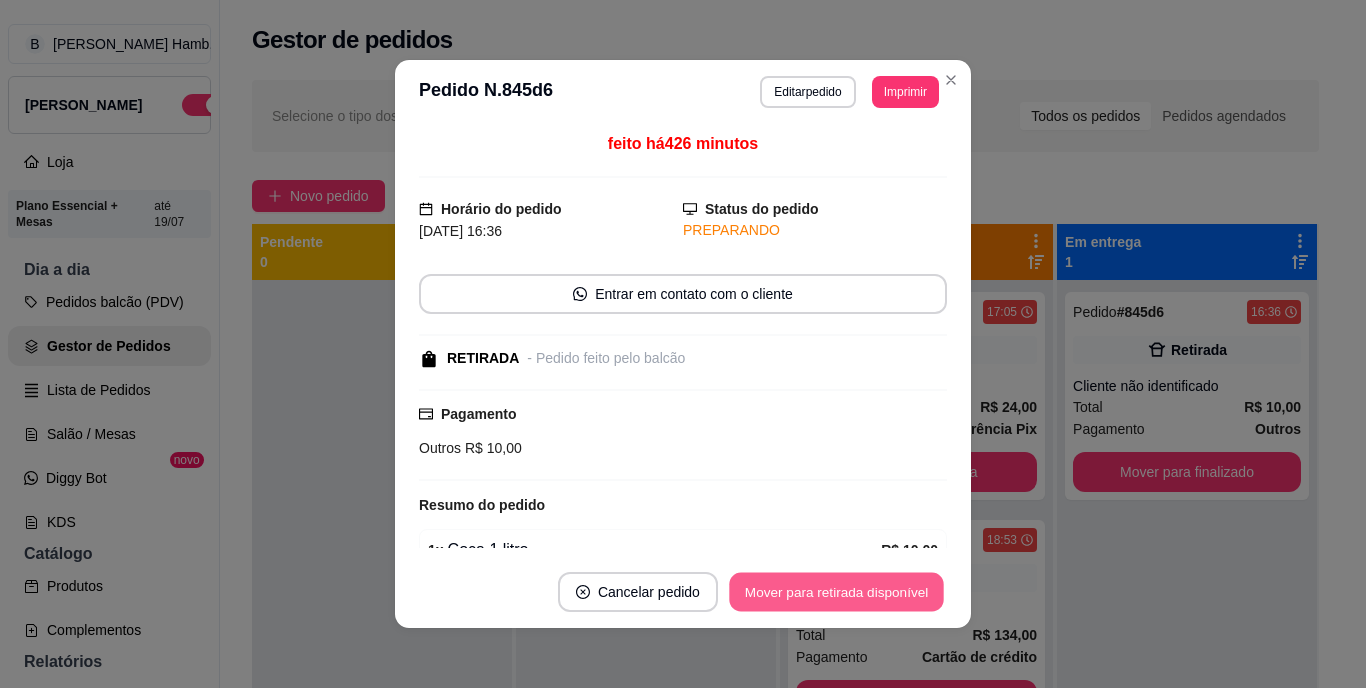 click on "Mover para retirada disponível" at bounding box center (836, 592) 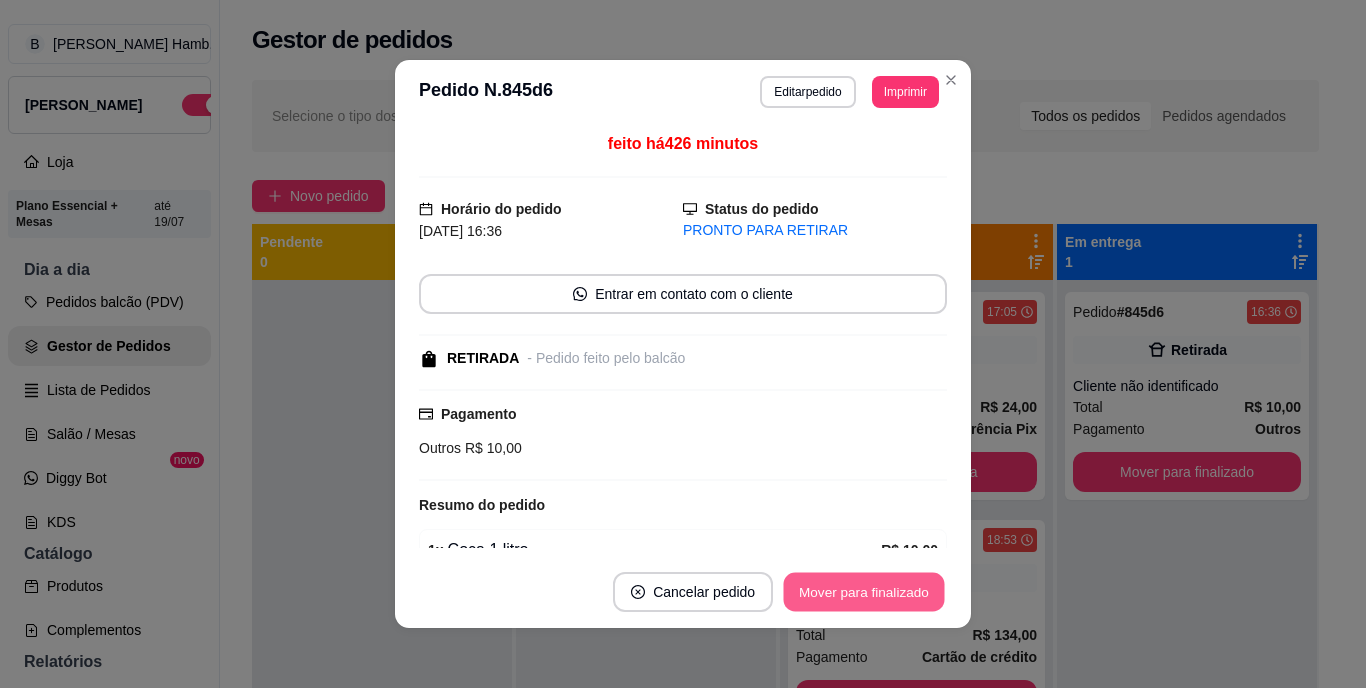 click on "Mover para finalizado" at bounding box center [864, 592] 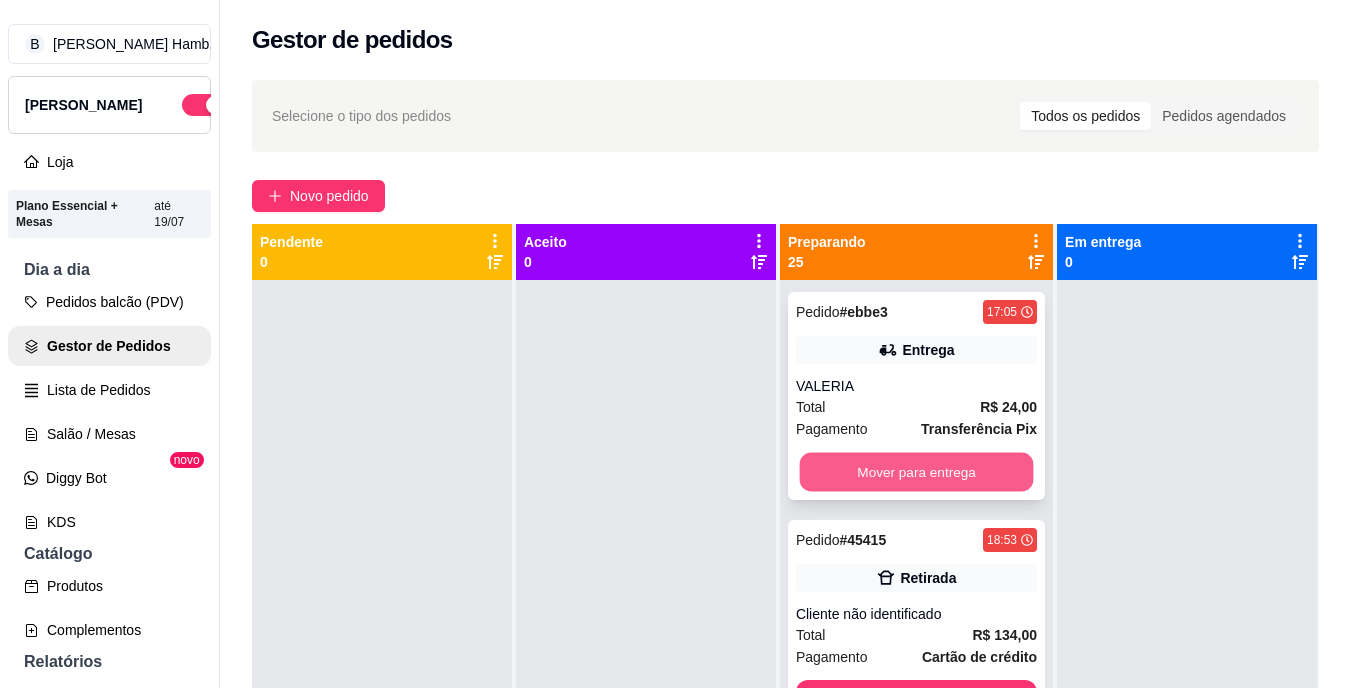 click on "Mover para entrega" at bounding box center [916, 472] 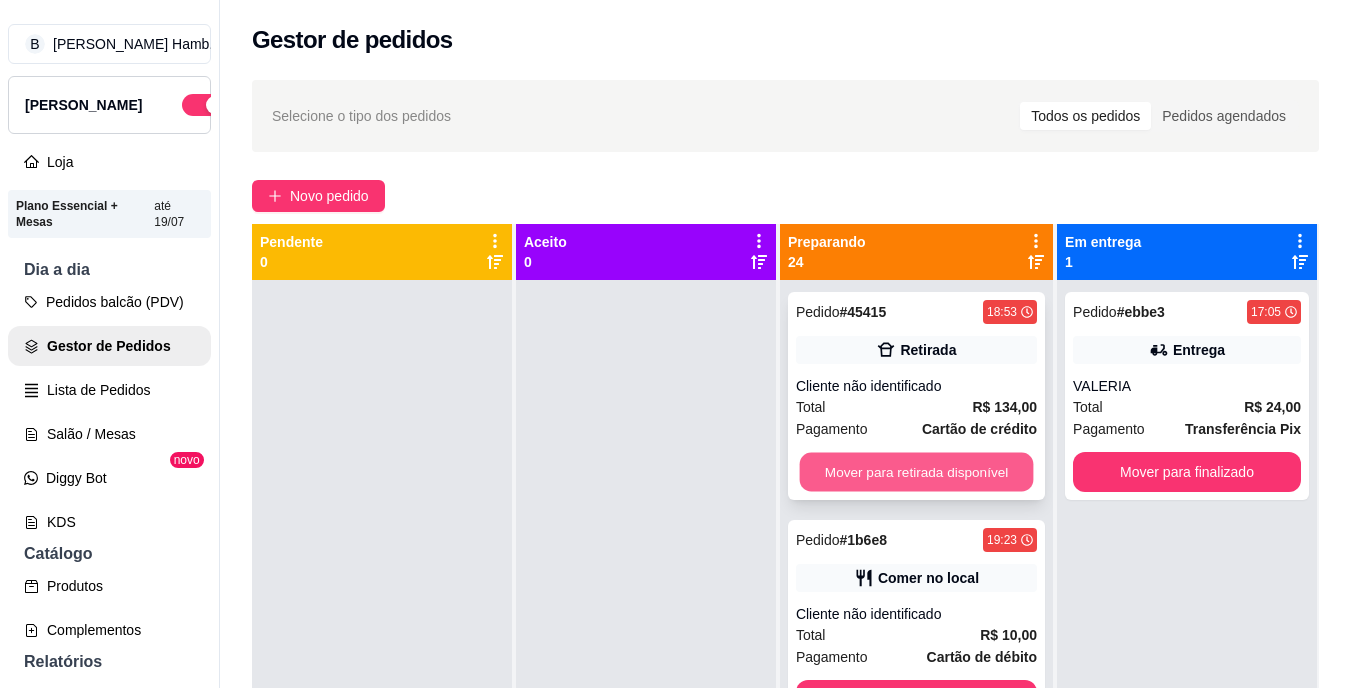 click on "Mover para retirada disponível" at bounding box center [916, 472] 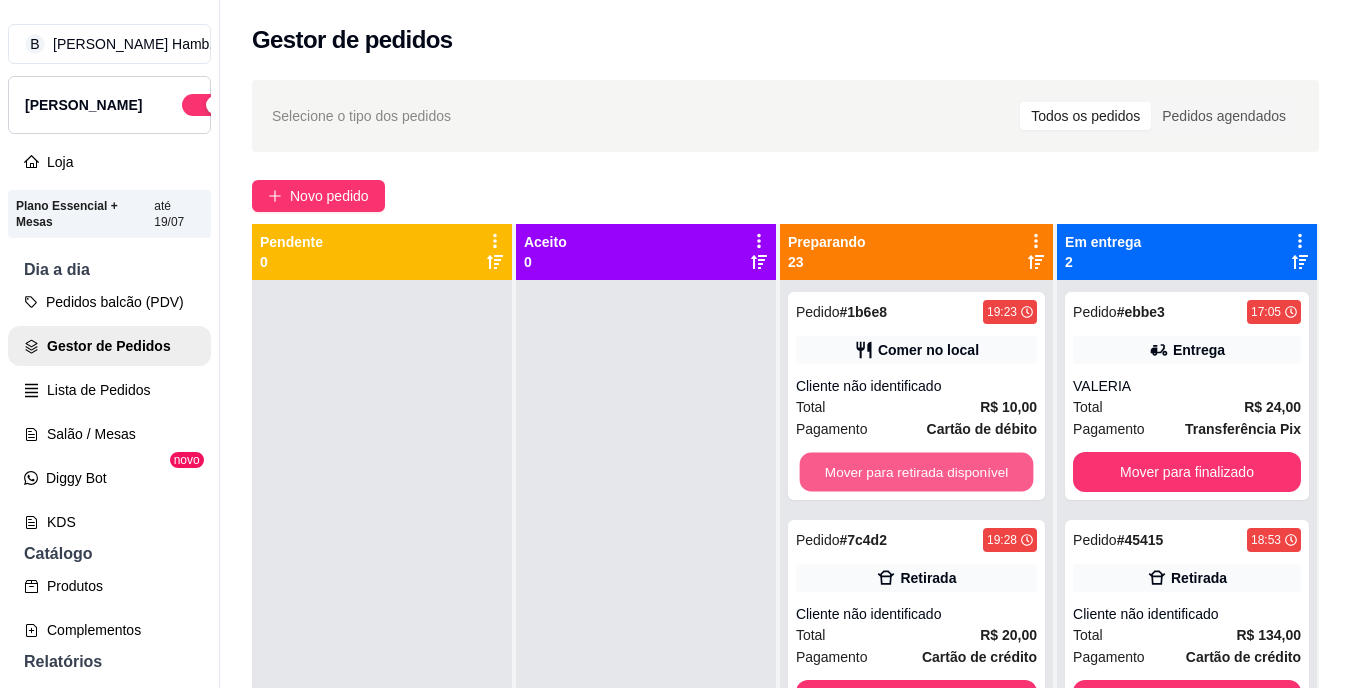 click on "Mover para retirada disponível" at bounding box center (916, 472) 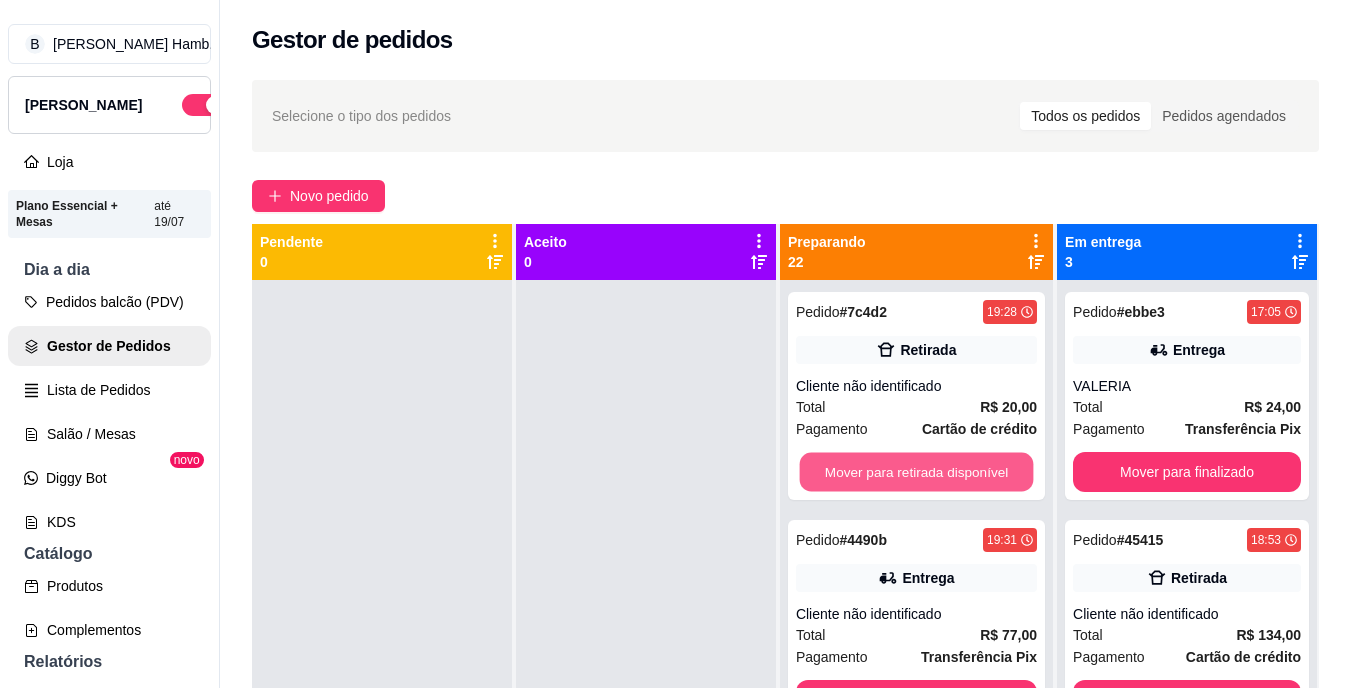 click on "Mover para retirada disponível" at bounding box center [916, 472] 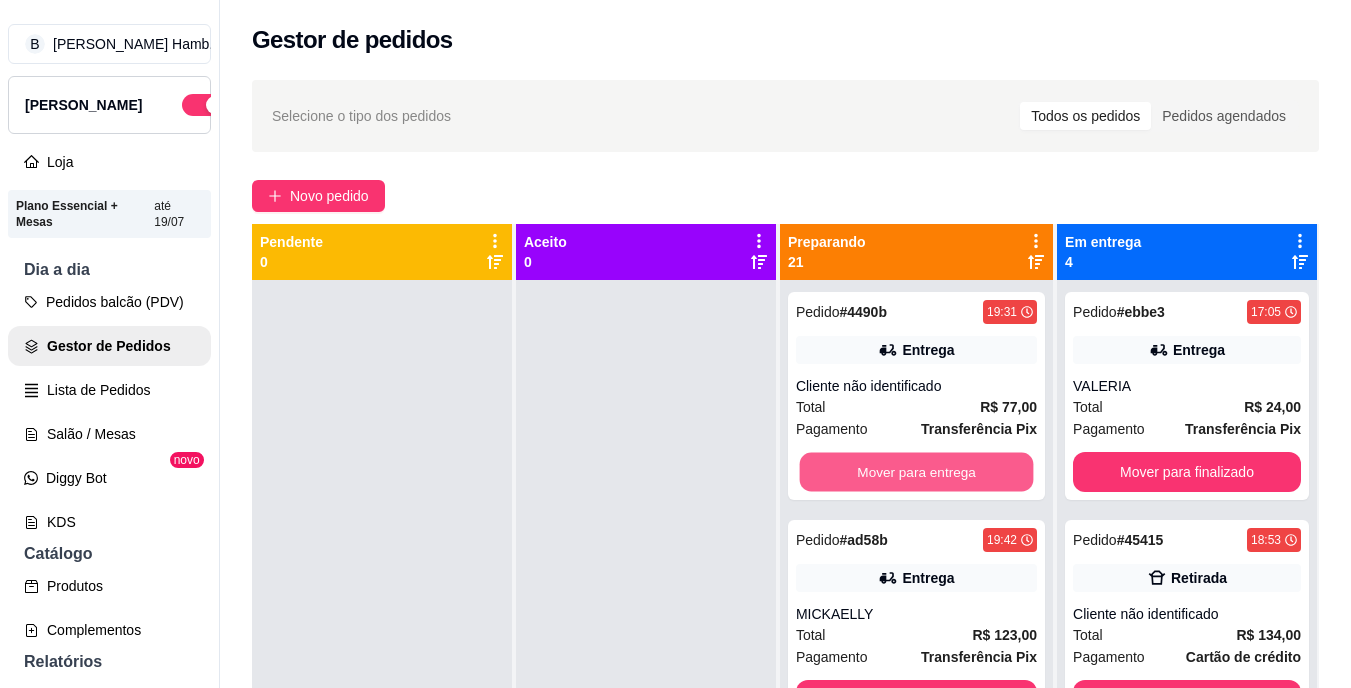 click on "Mover para entrega" at bounding box center (916, 472) 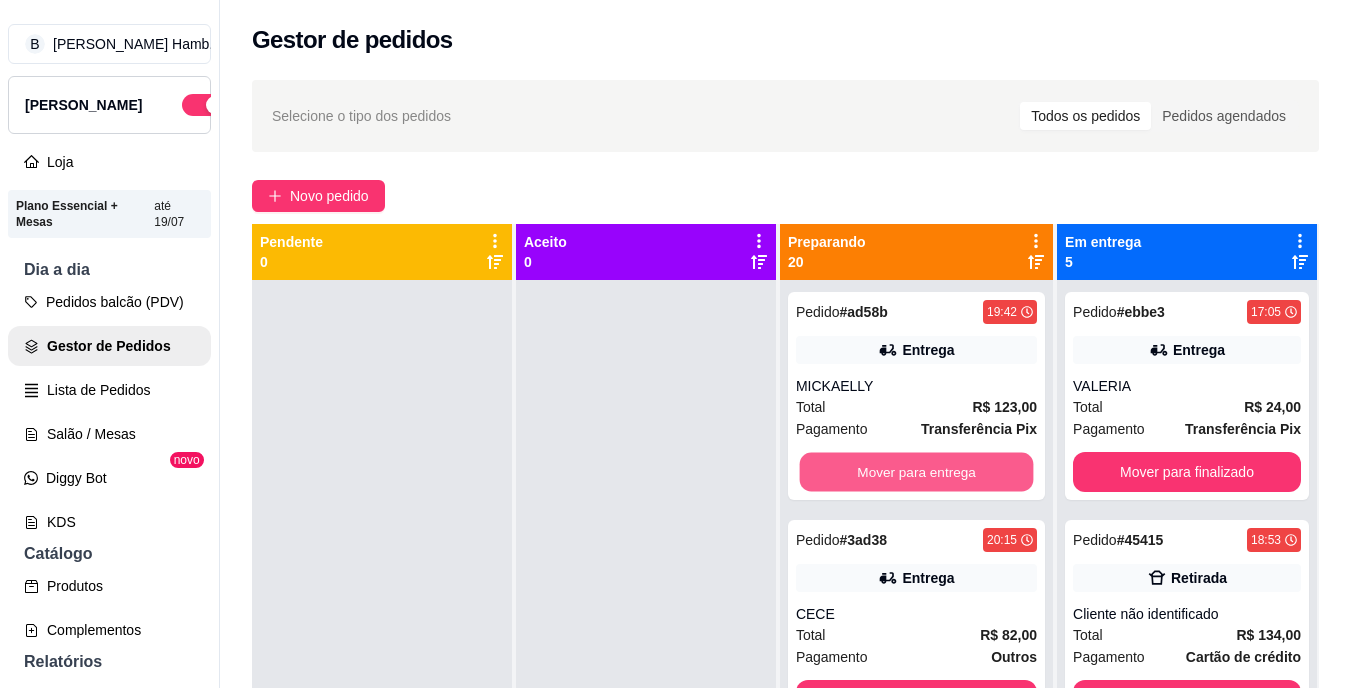 click on "Mover para entrega" at bounding box center (916, 472) 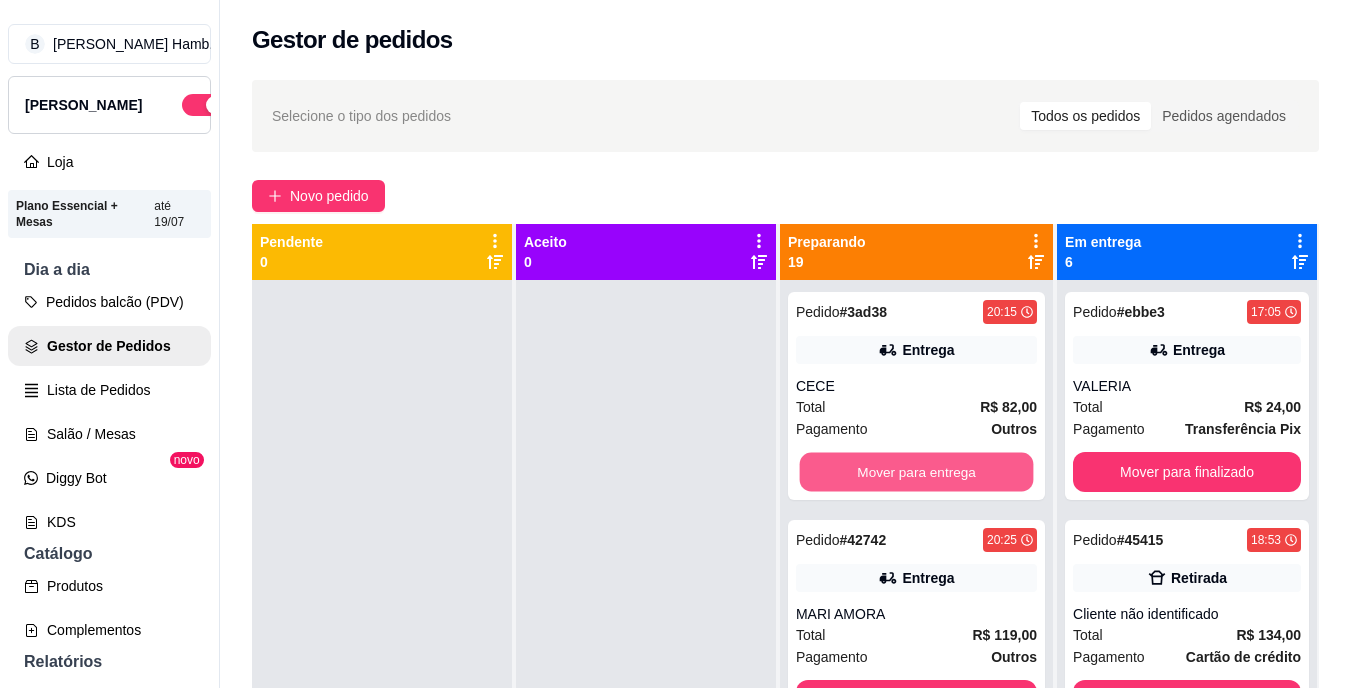 click on "Mover para entrega" at bounding box center (916, 472) 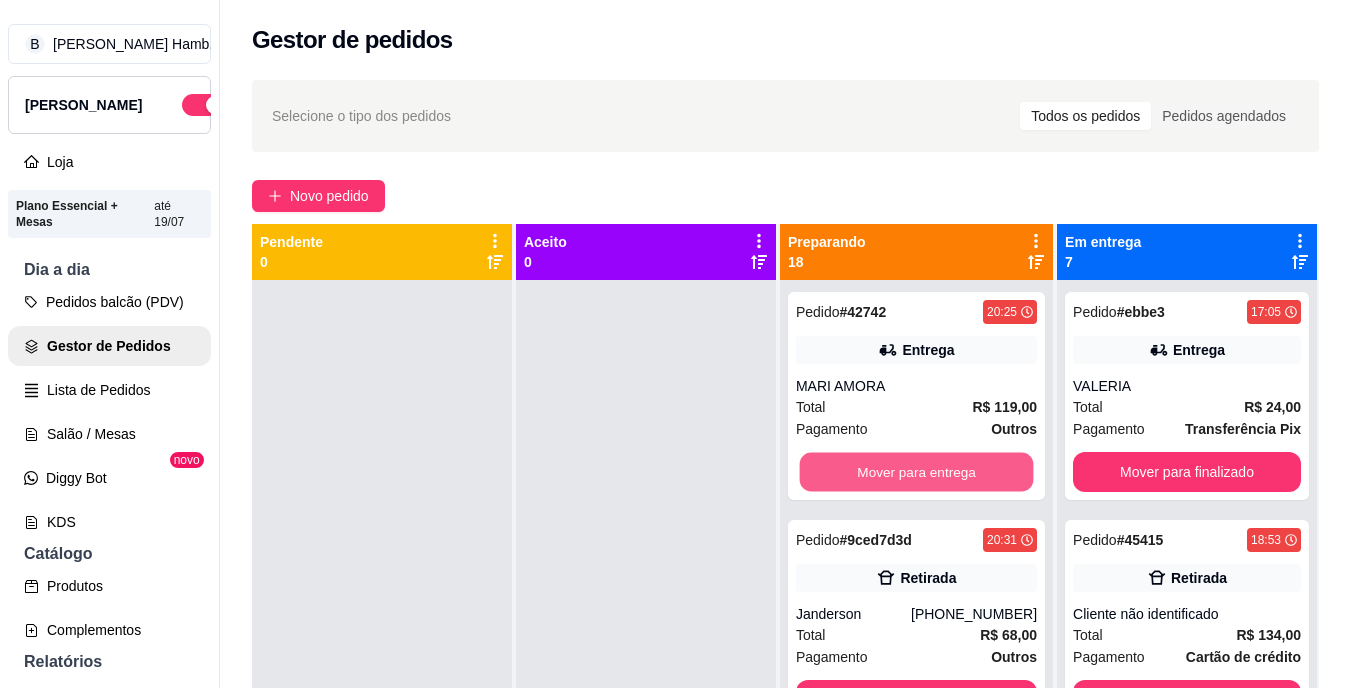click on "Mover para entrega" at bounding box center (916, 472) 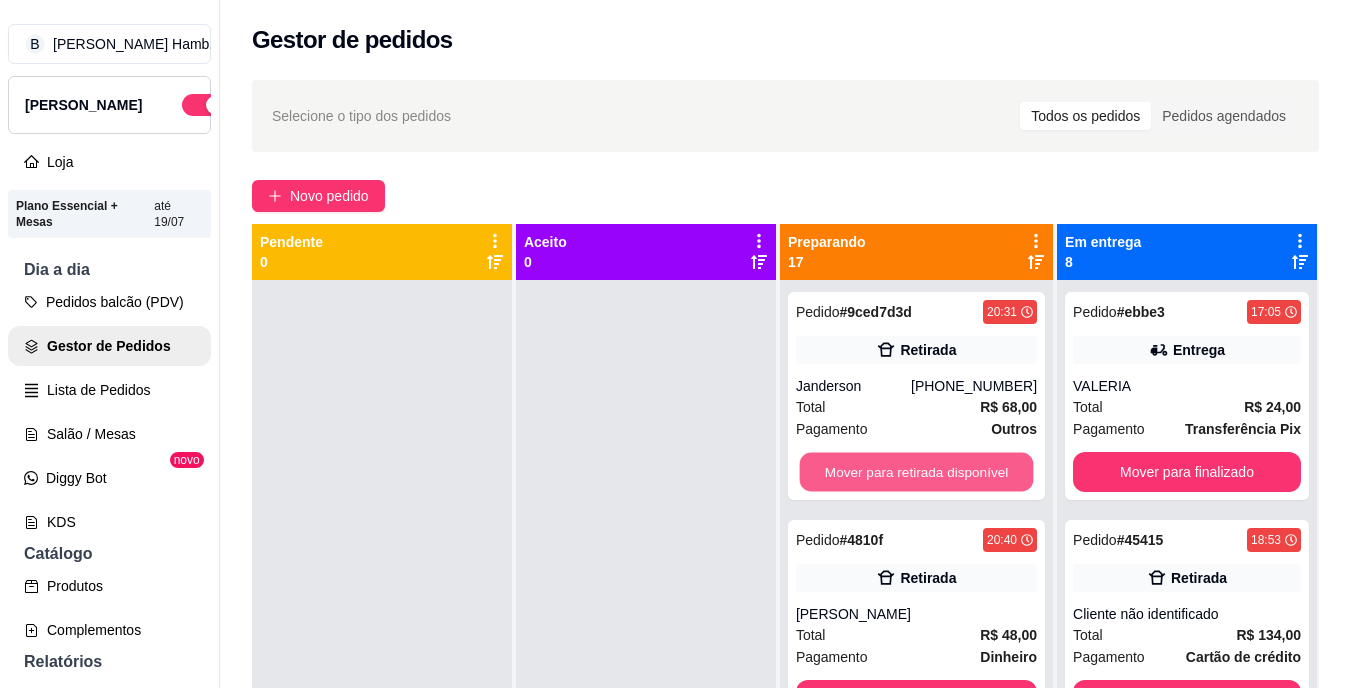 click on "Mover para retirada disponível" at bounding box center [916, 472] 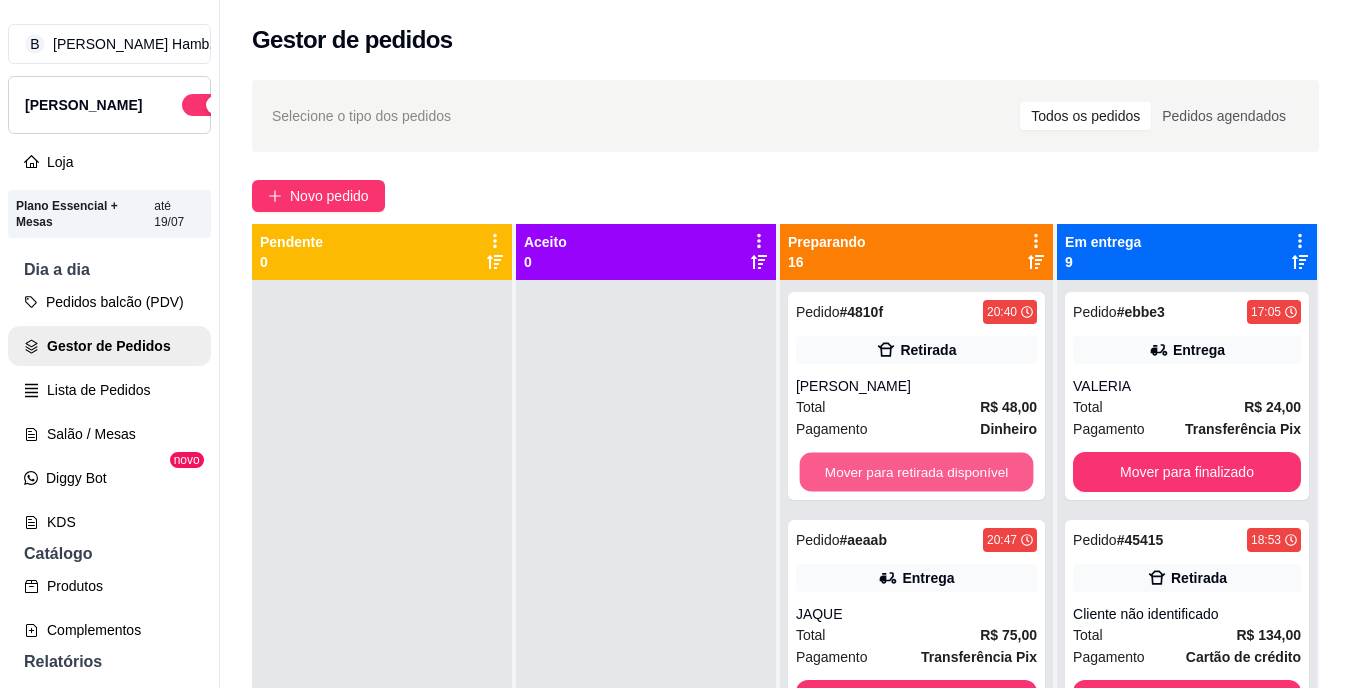 click on "Mover para retirada disponível" at bounding box center (916, 472) 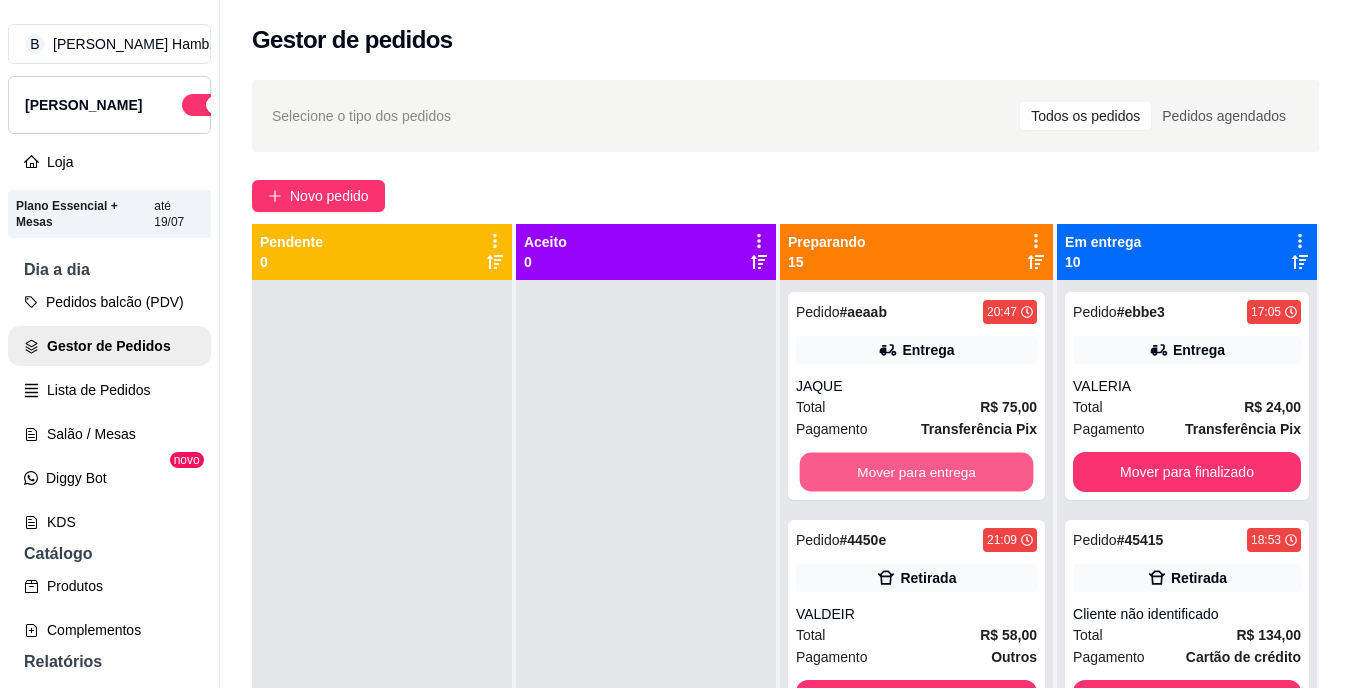 click on "Mover para entrega" at bounding box center (916, 472) 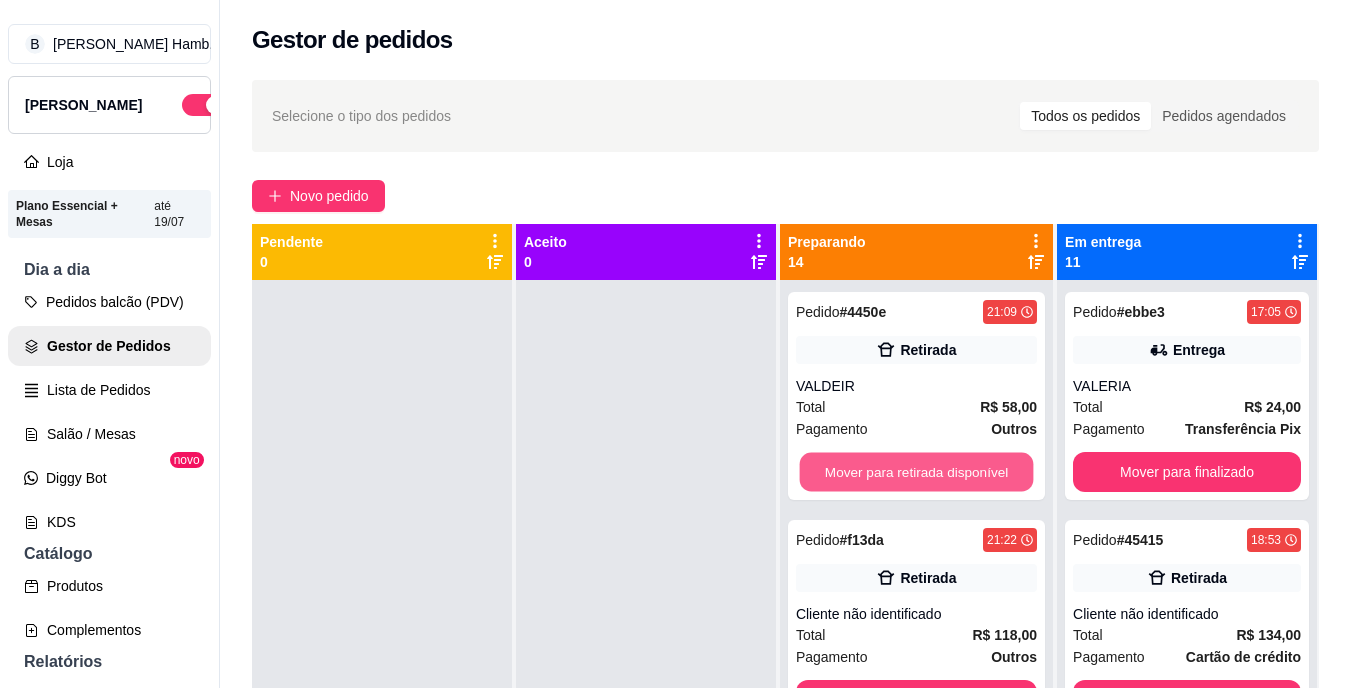 click on "Mover para retirada disponível" at bounding box center [916, 472] 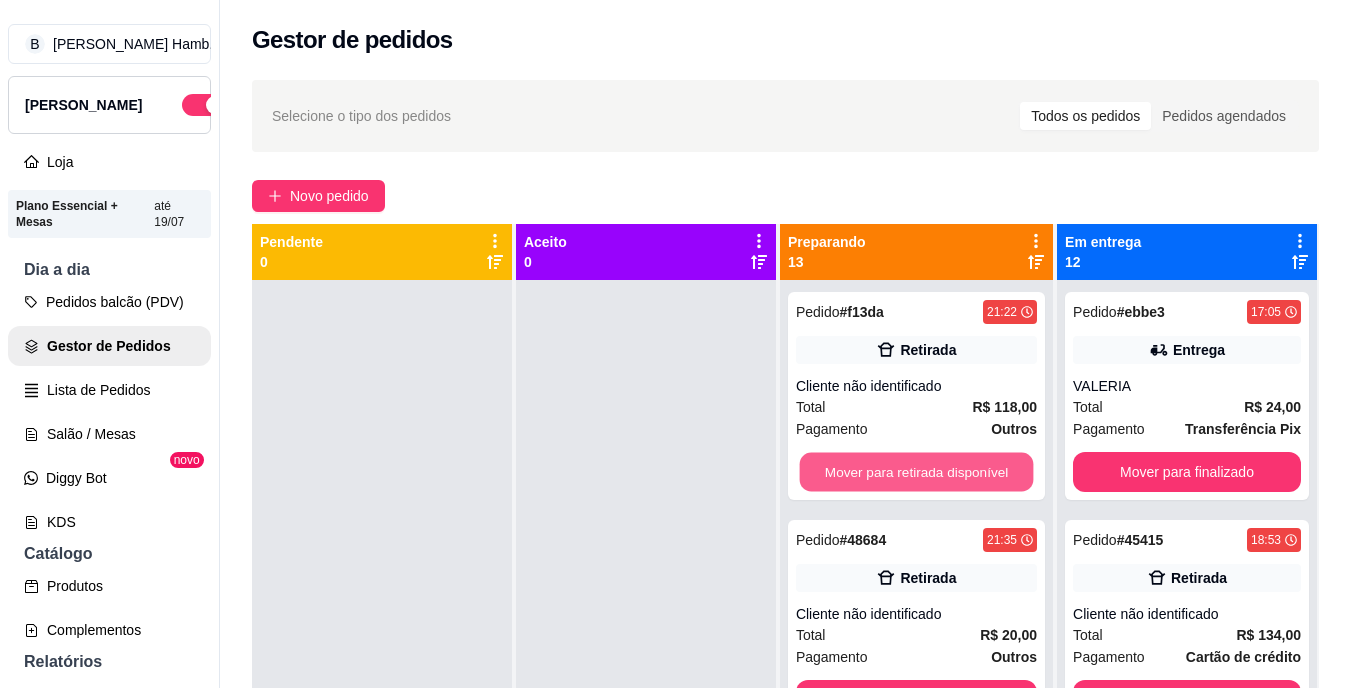 click on "Mover para retirada disponível" at bounding box center [916, 472] 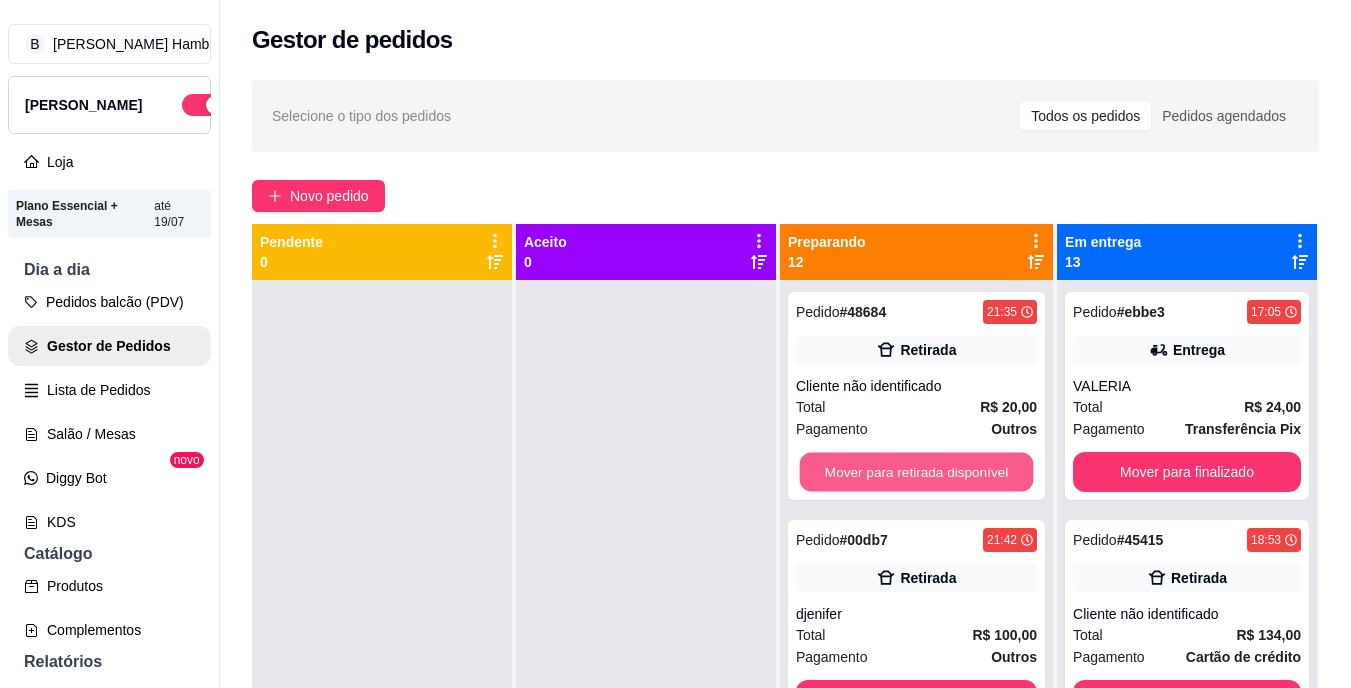 click on "Mover para retirada disponível" at bounding box center (916, 472) 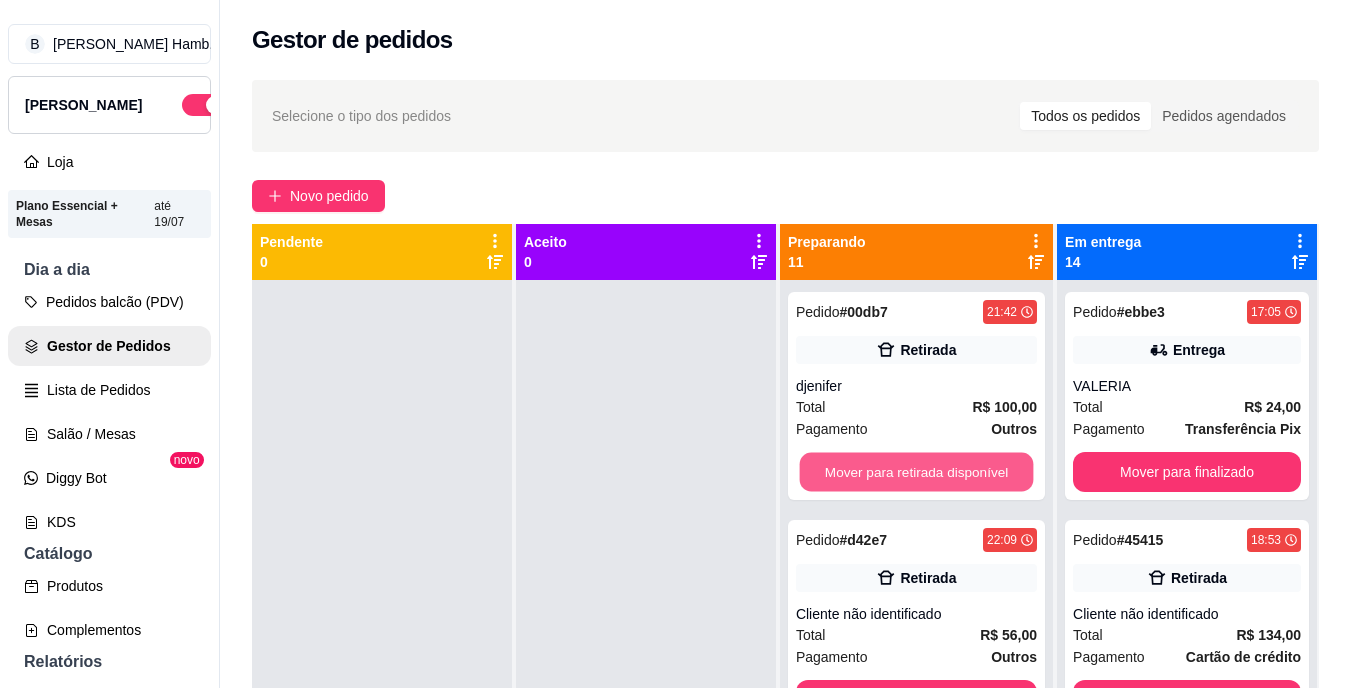 click on "Mover para retirada disponível" at bounding box center (916, 472) 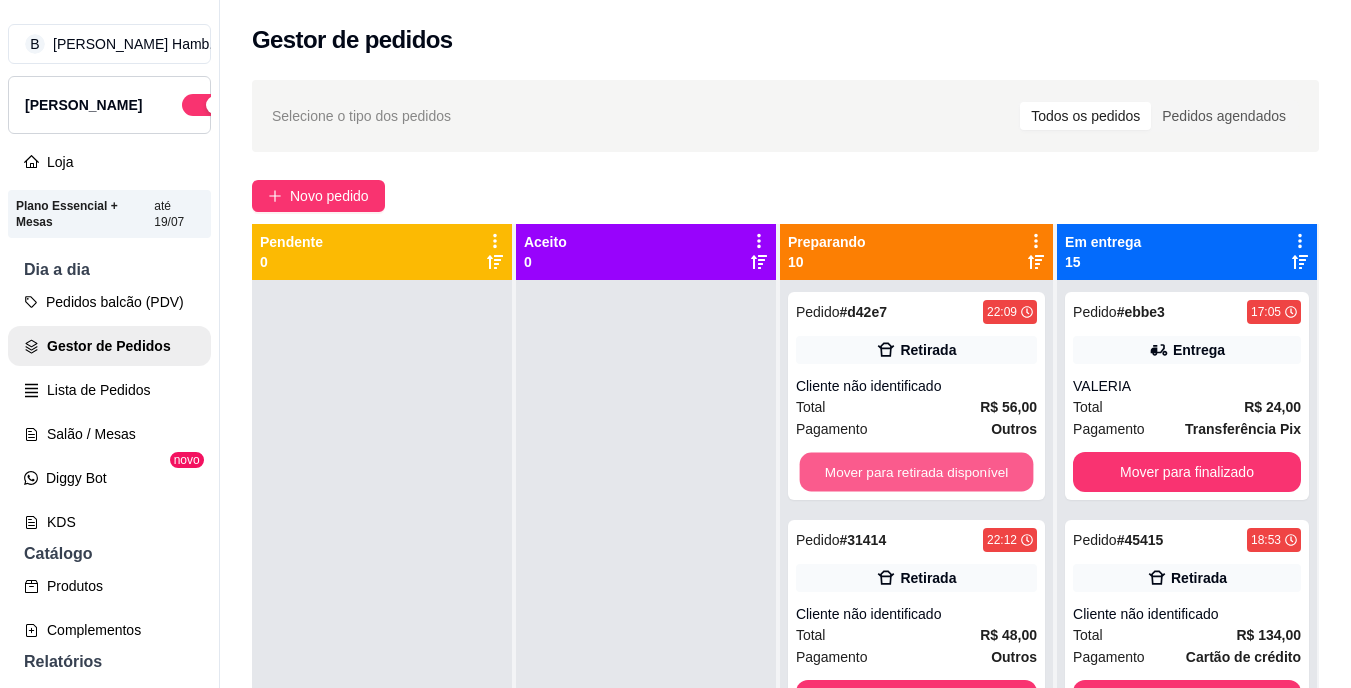 click on "Mover para retirada disponível" at bounding box center (916, 472) 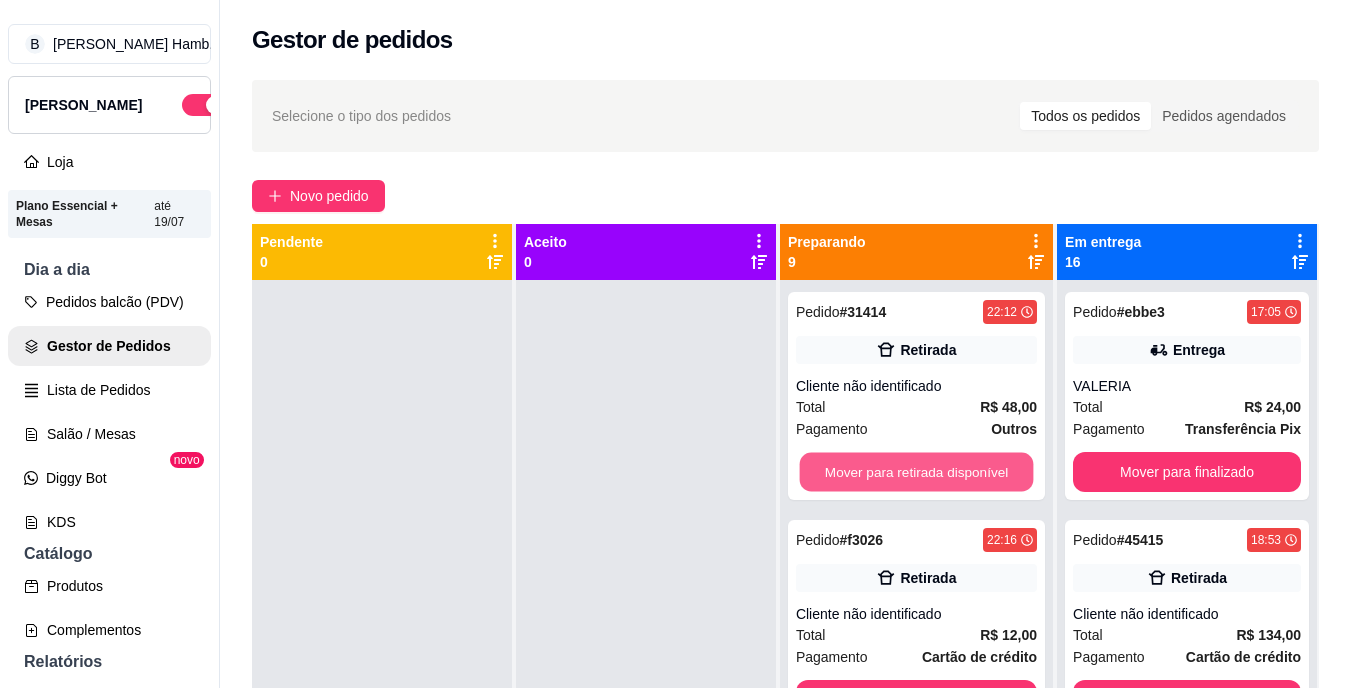 click on "Mover para retirada disponível" at bounding box center [916, 472] 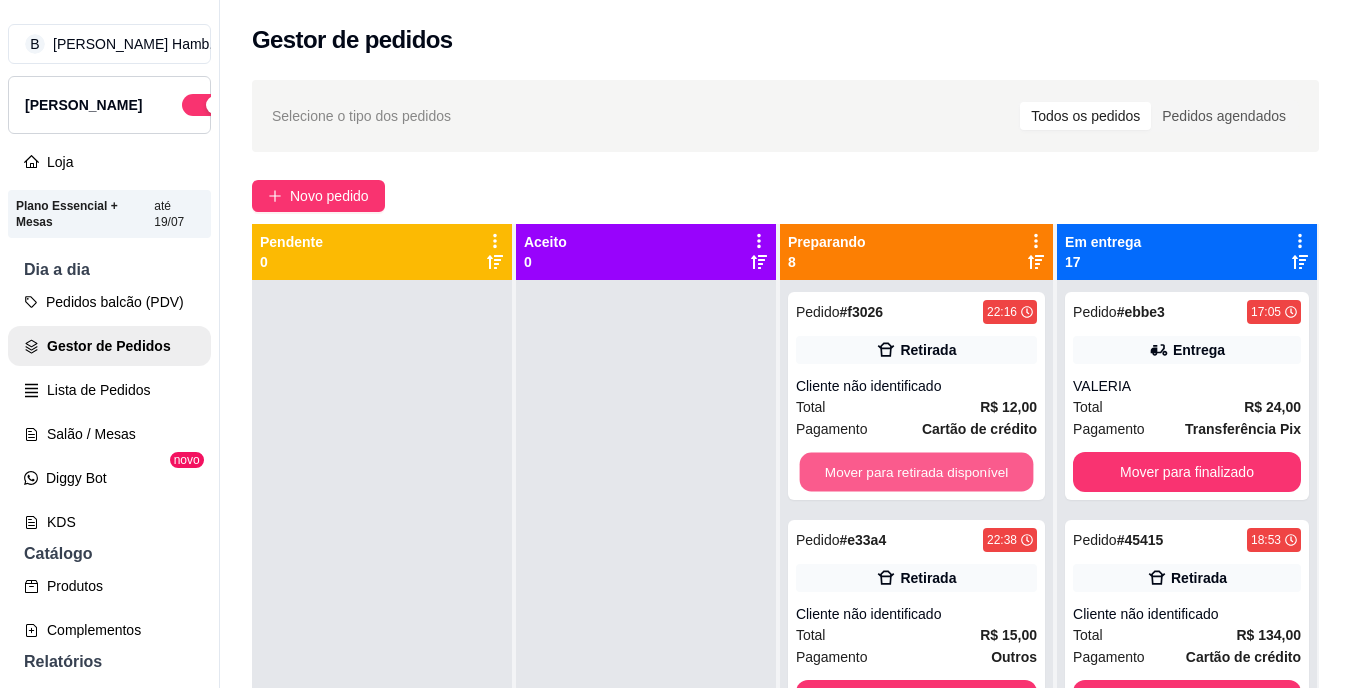 click on "Mover para retirada disponível" at bounding box center (916, 472) 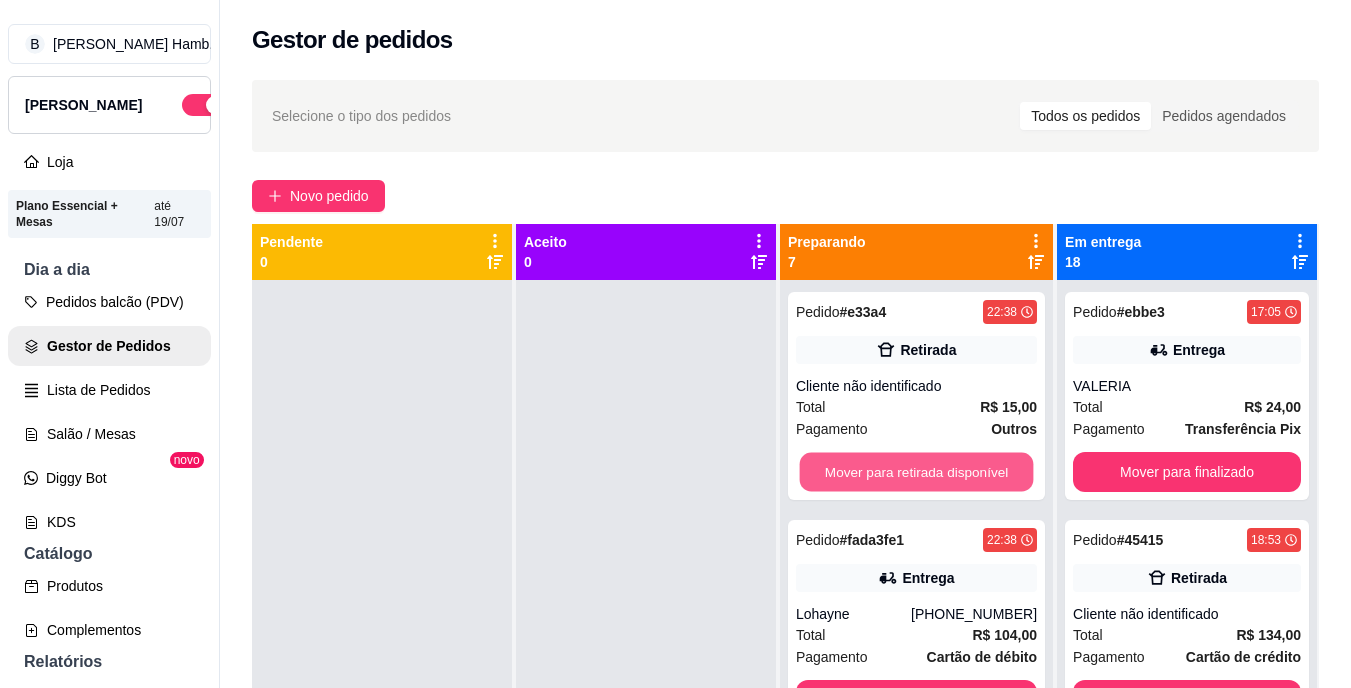 click on "Mover para retirada disponível" at bounding box center [916, 472] 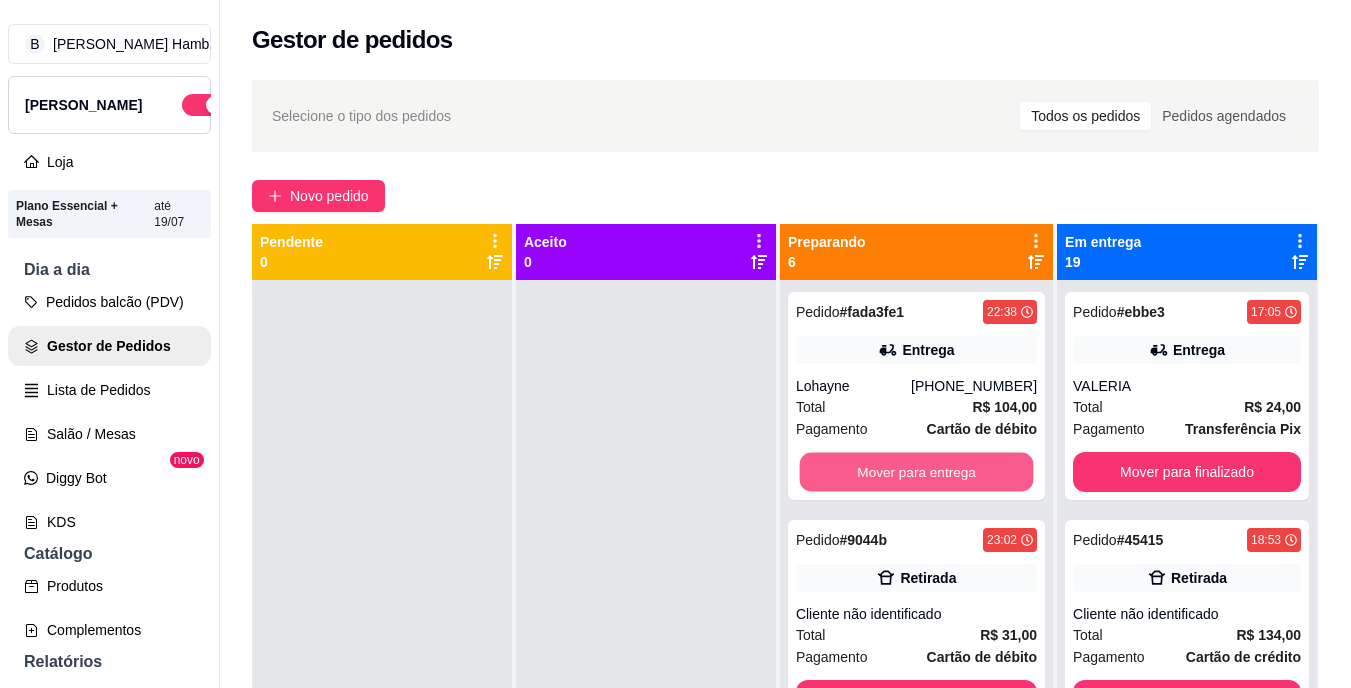 click on "Mover para entrega" at bounding box center (916, 472) 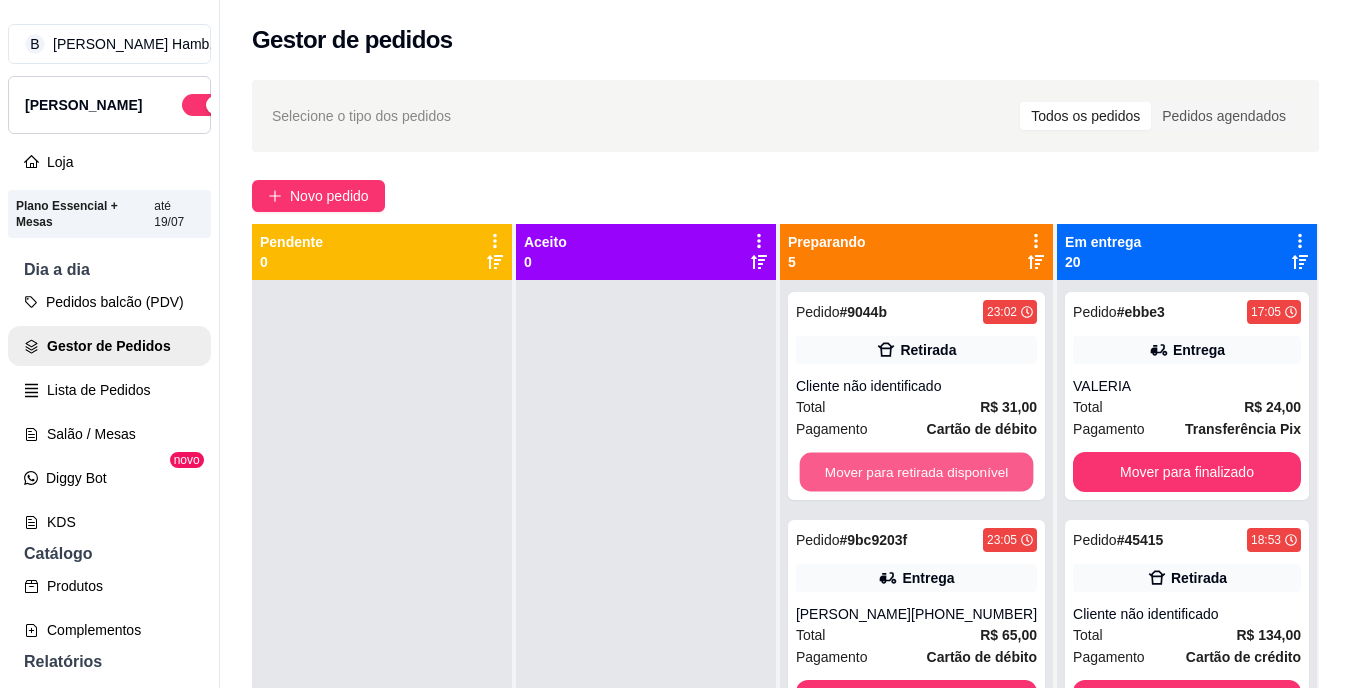 click on "Mover para retirada disponível" at bounding box center [916, 472] 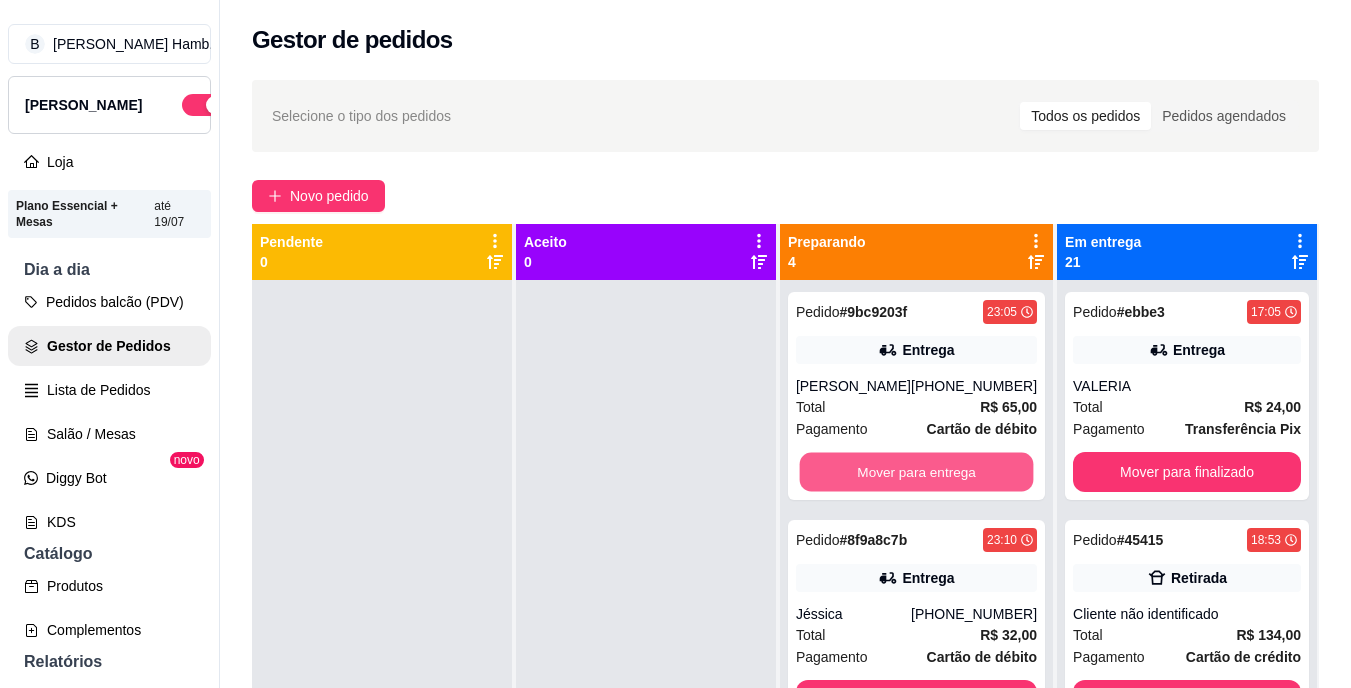 click on "Mover para entrega" at bounding box center (916, 472) 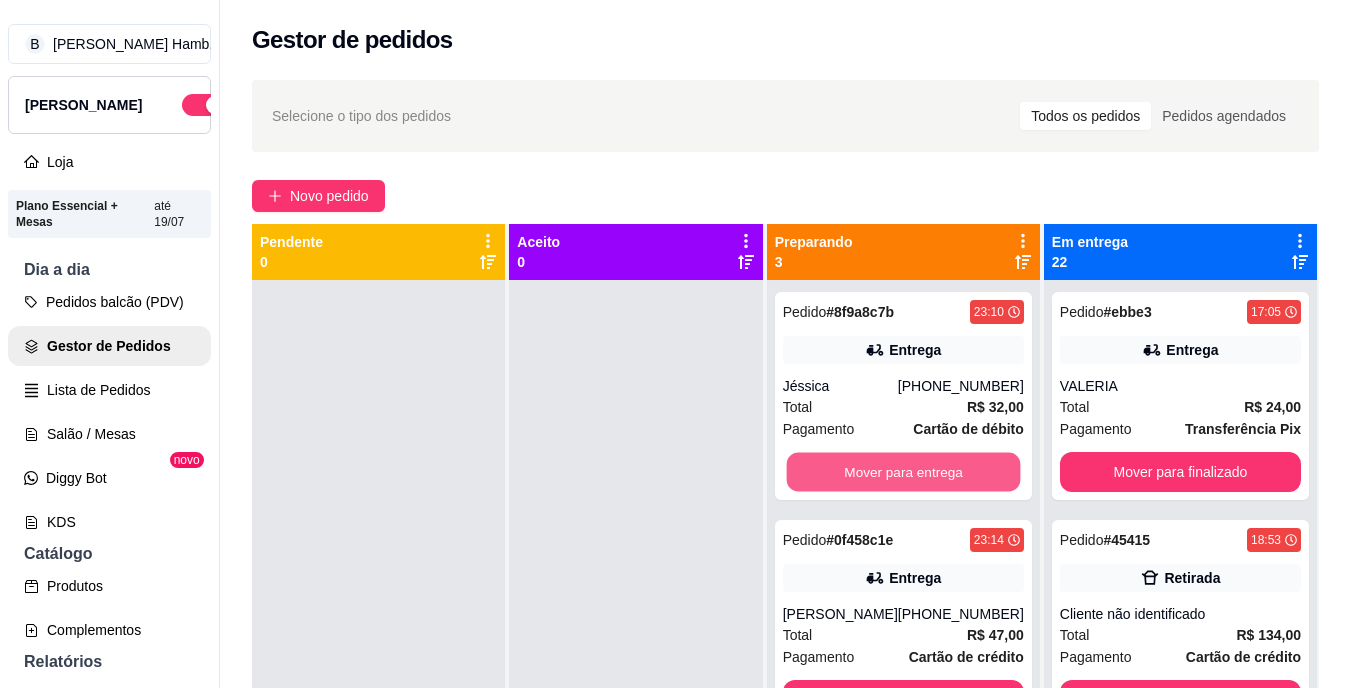 click on "Mover para entrega" at bounding box center [903, 472] 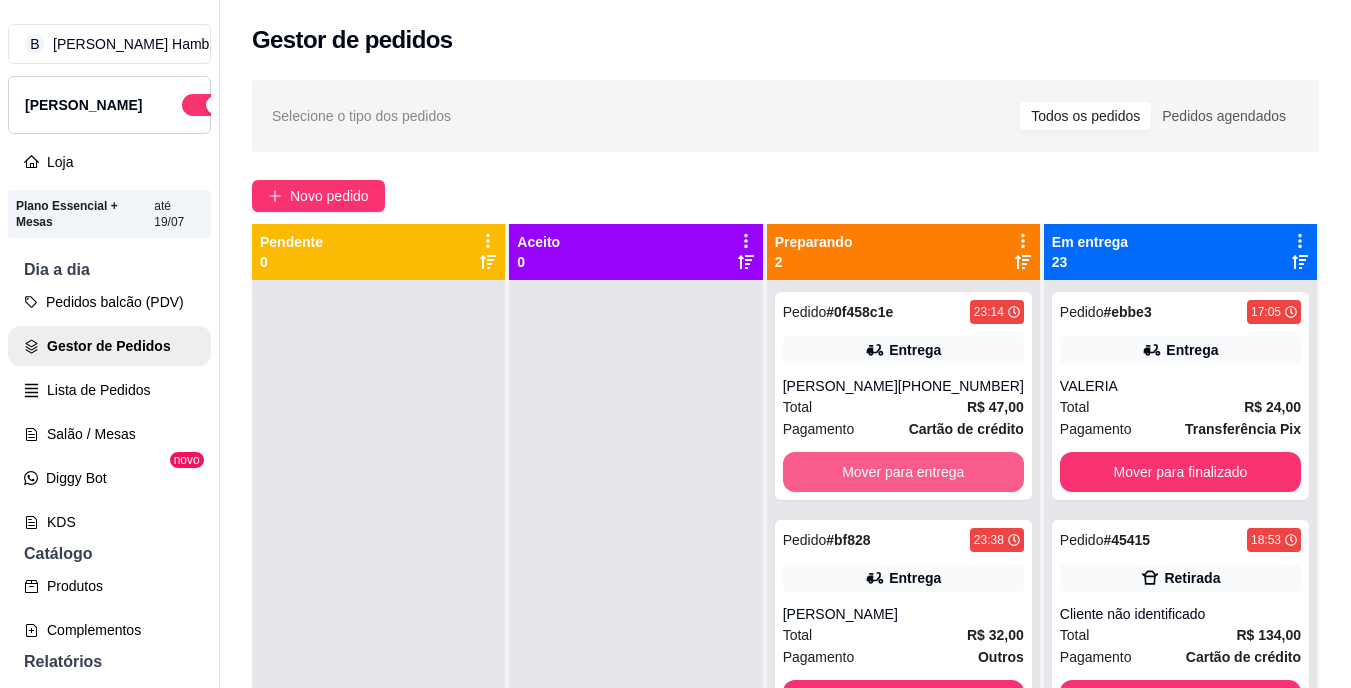 click on "Mover para entrega" at bounding box center (903, 472) 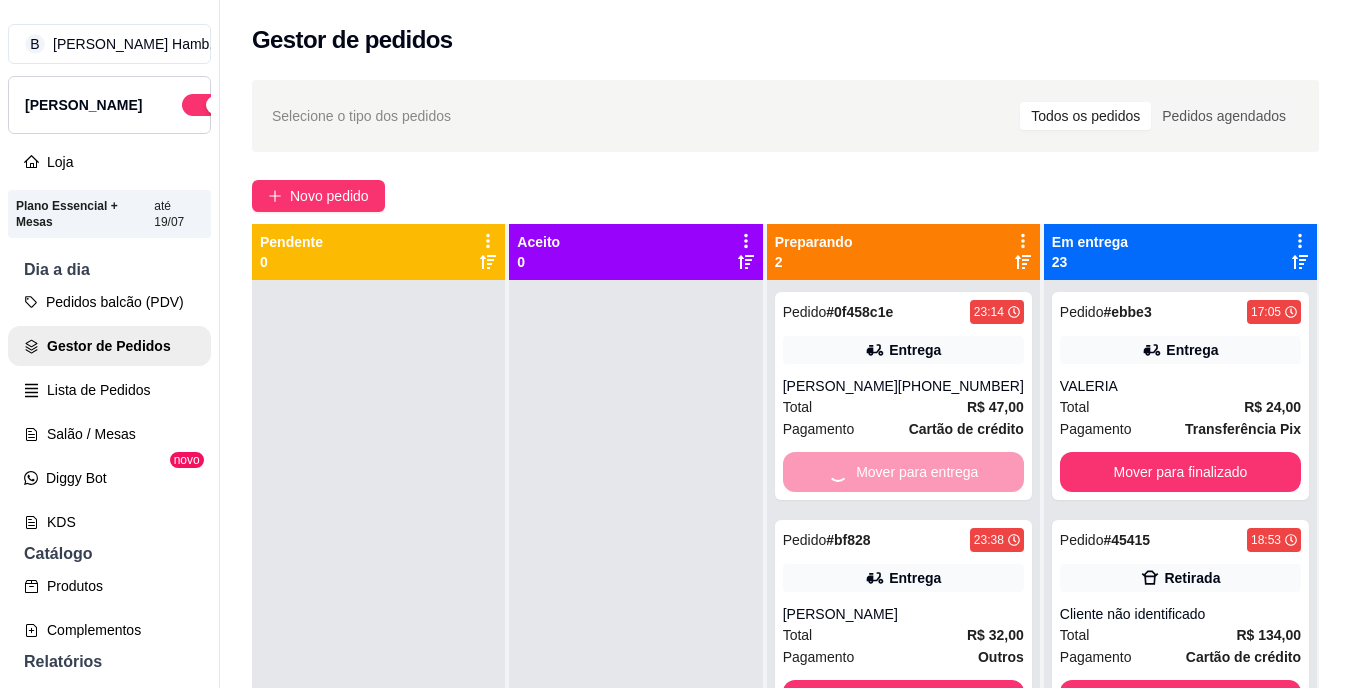 click on "Mover para entrega" at bounding box center [903, 472] 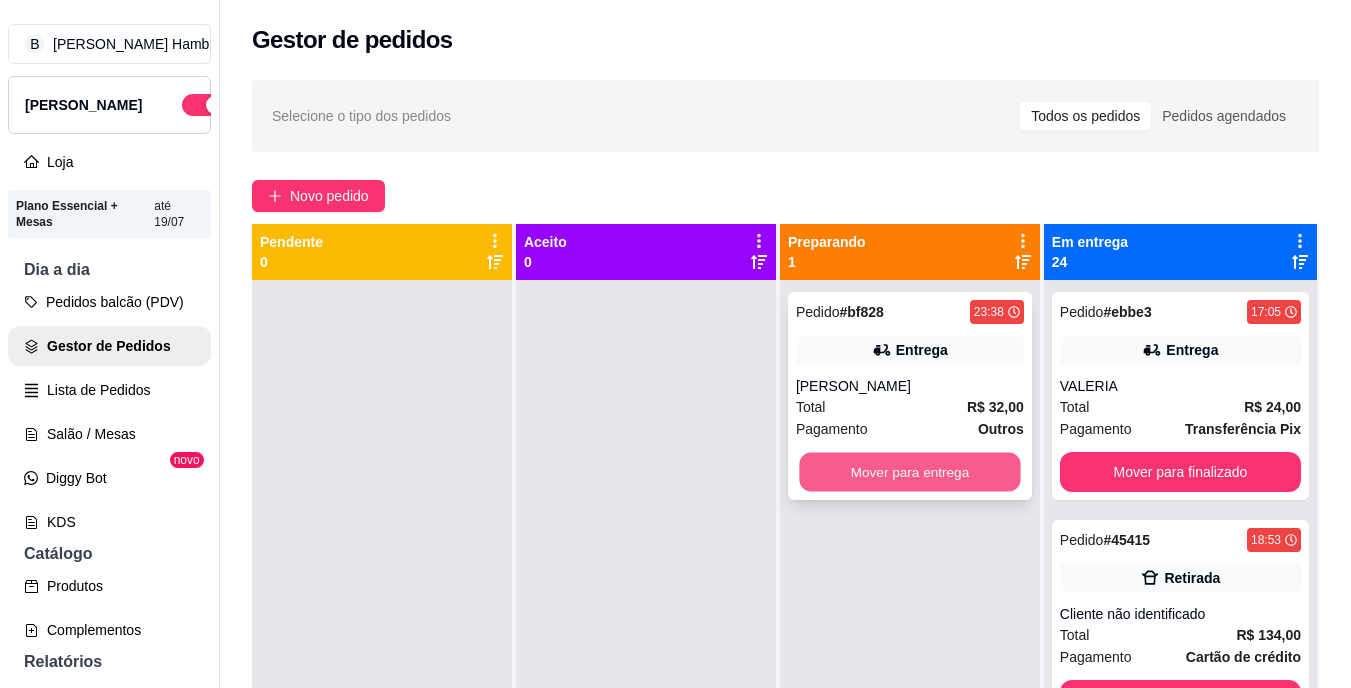 click on "Mover para entrega" at bounding box center [909, 472] 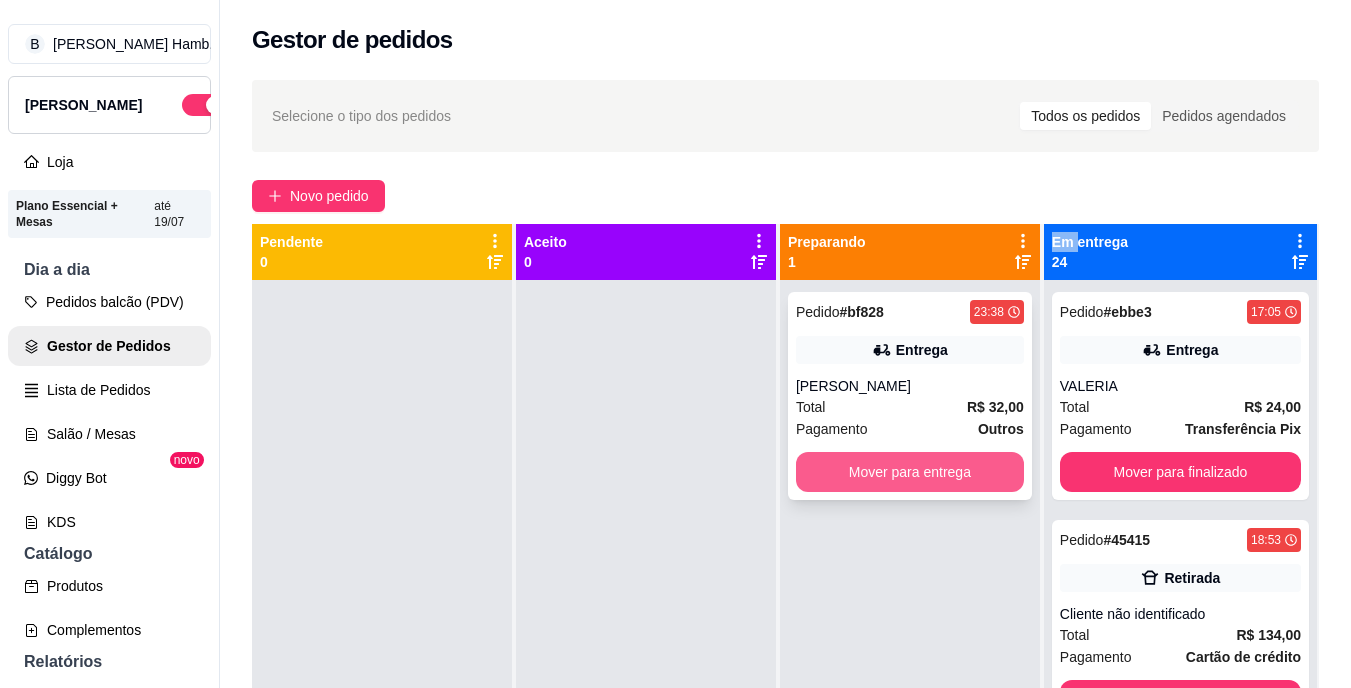 click on "Mover para entrega" at bounding box center [910, 472] 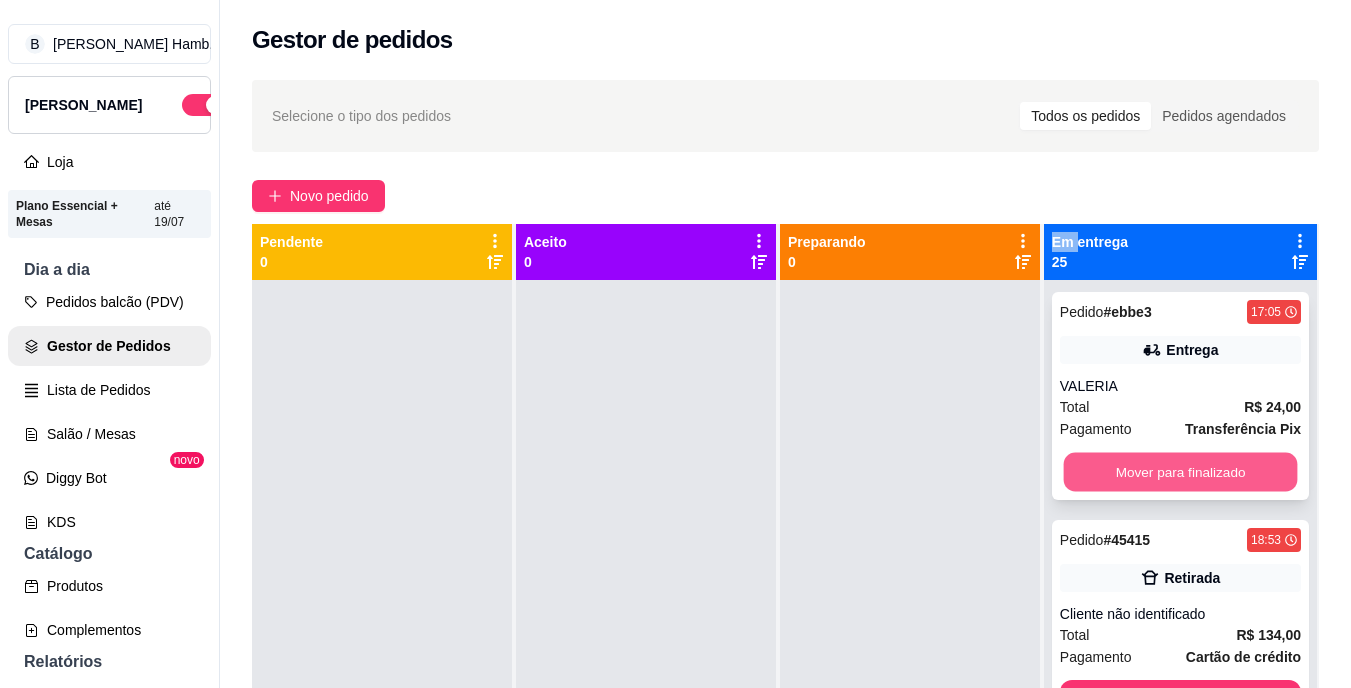 click on "Mover para finalizado" at bounding box center (1180, 472) 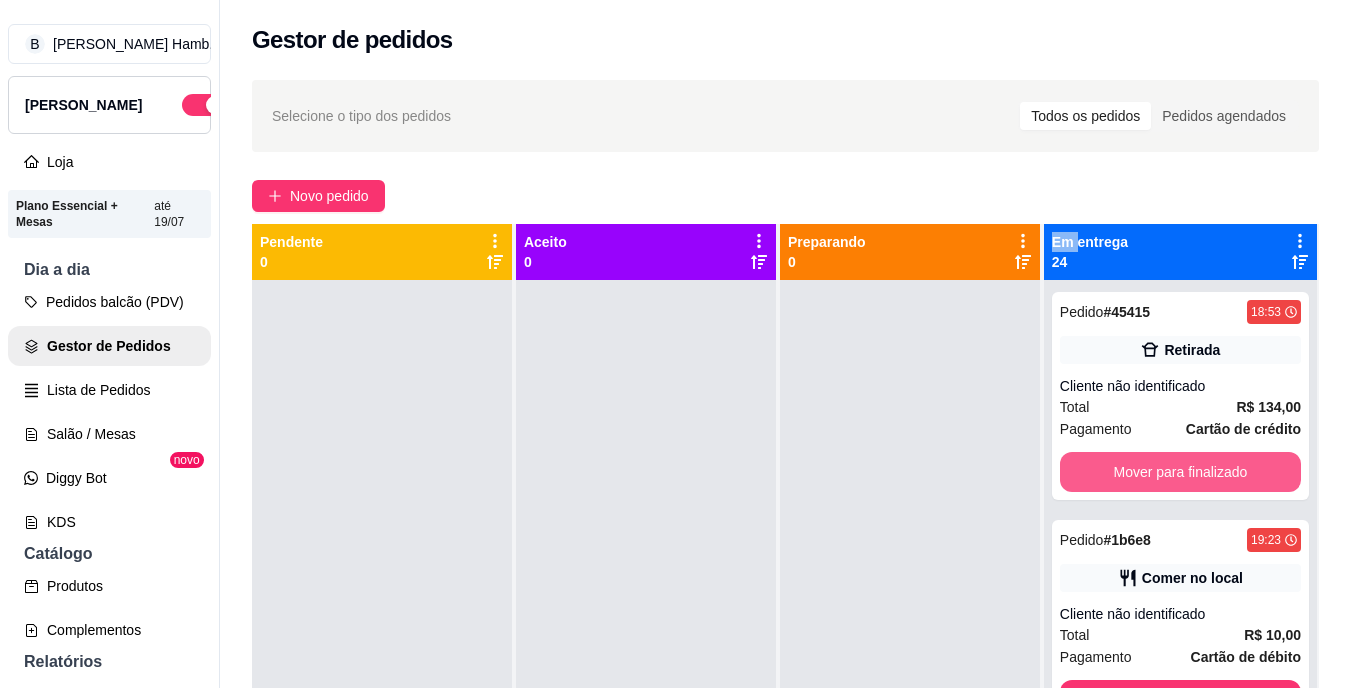 click on "Mover para finalizado" at bounding box center [1180, 472] 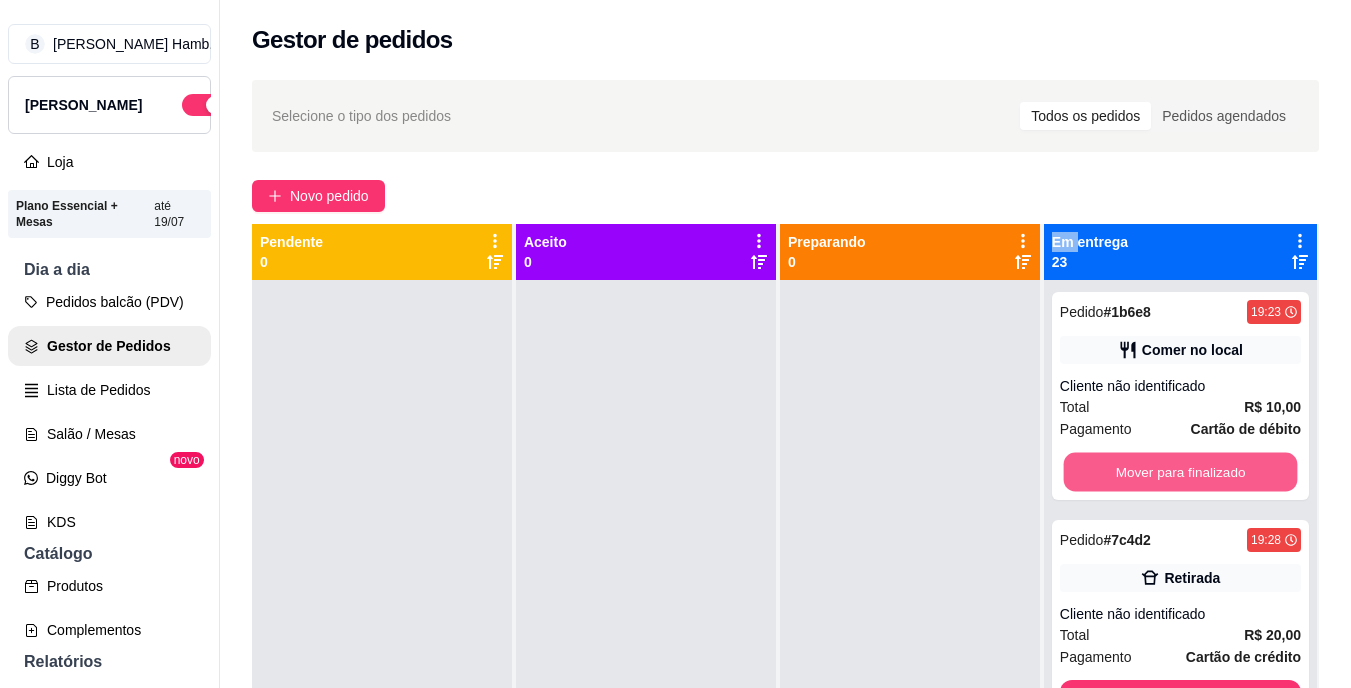 click on "Mover para finalizado" at bounding box center (1180, 472) 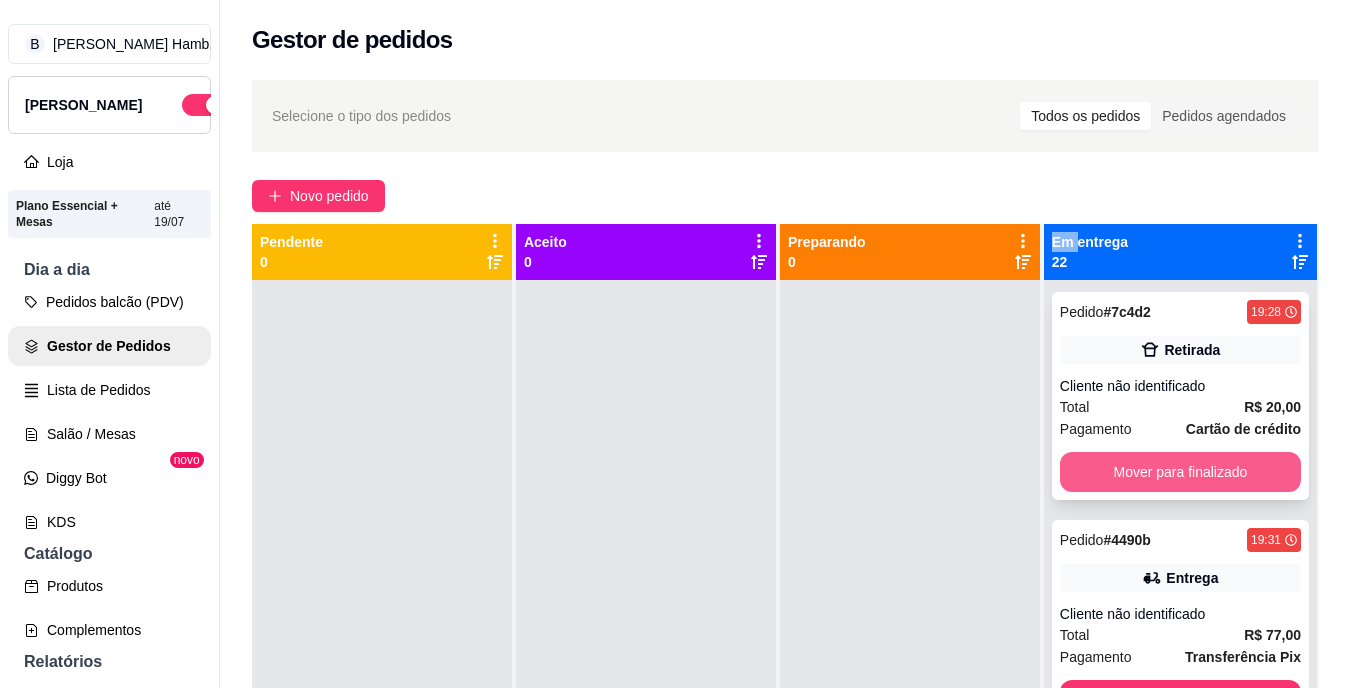 click on "Mover para finalizado" at bounding box center [1180, 472] 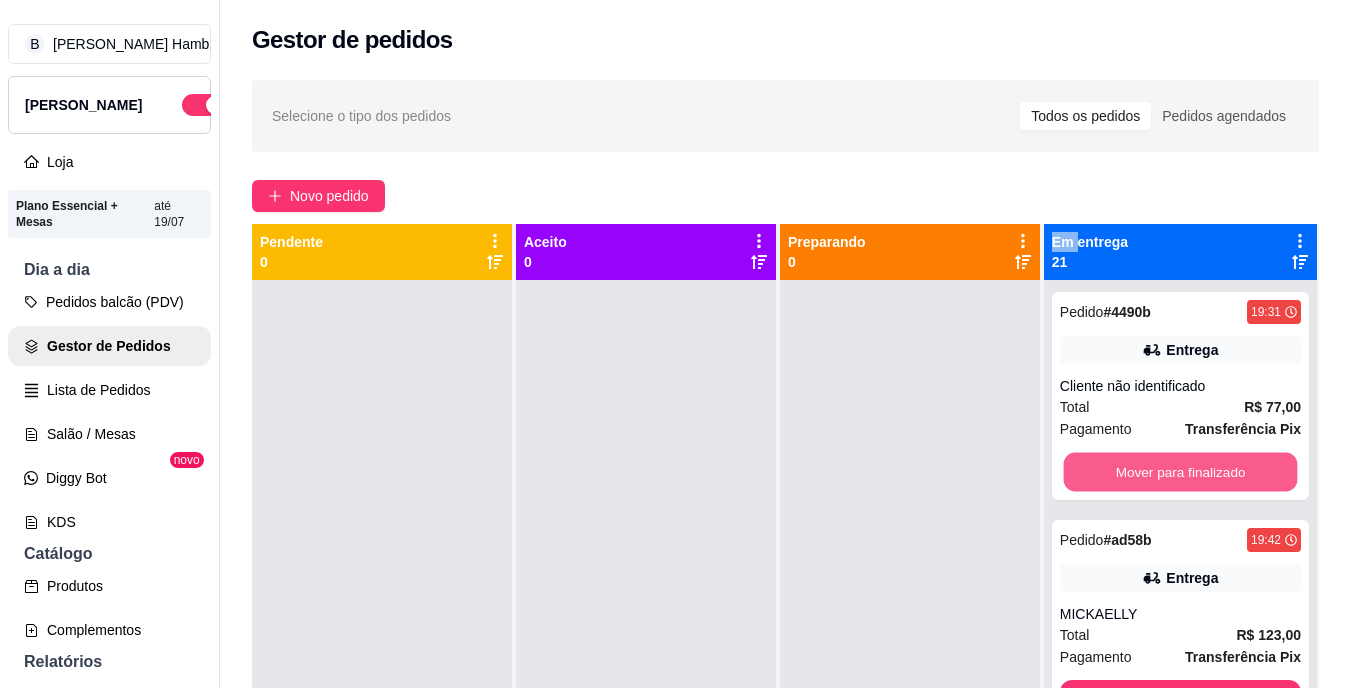click on "Mover para finalizado" at bounding box center [1180, 472] 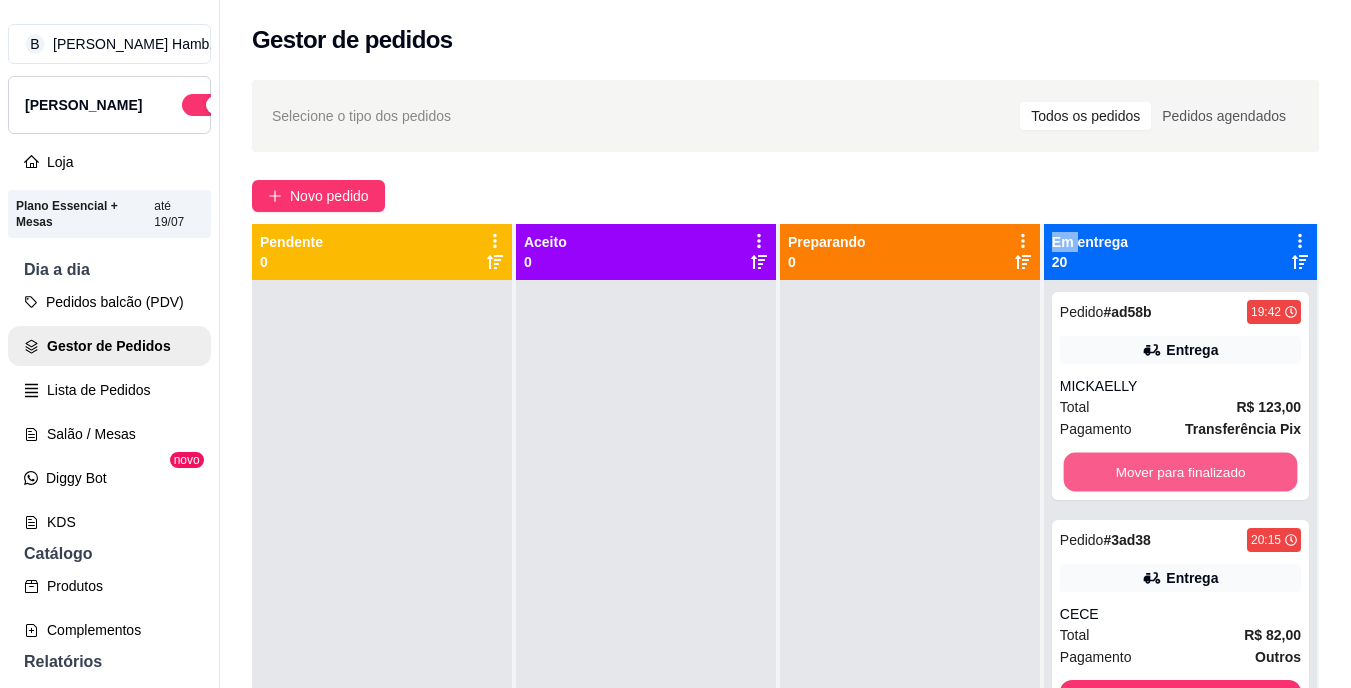 click on "Mover para finalizado" at bounding box center (1180, 472) 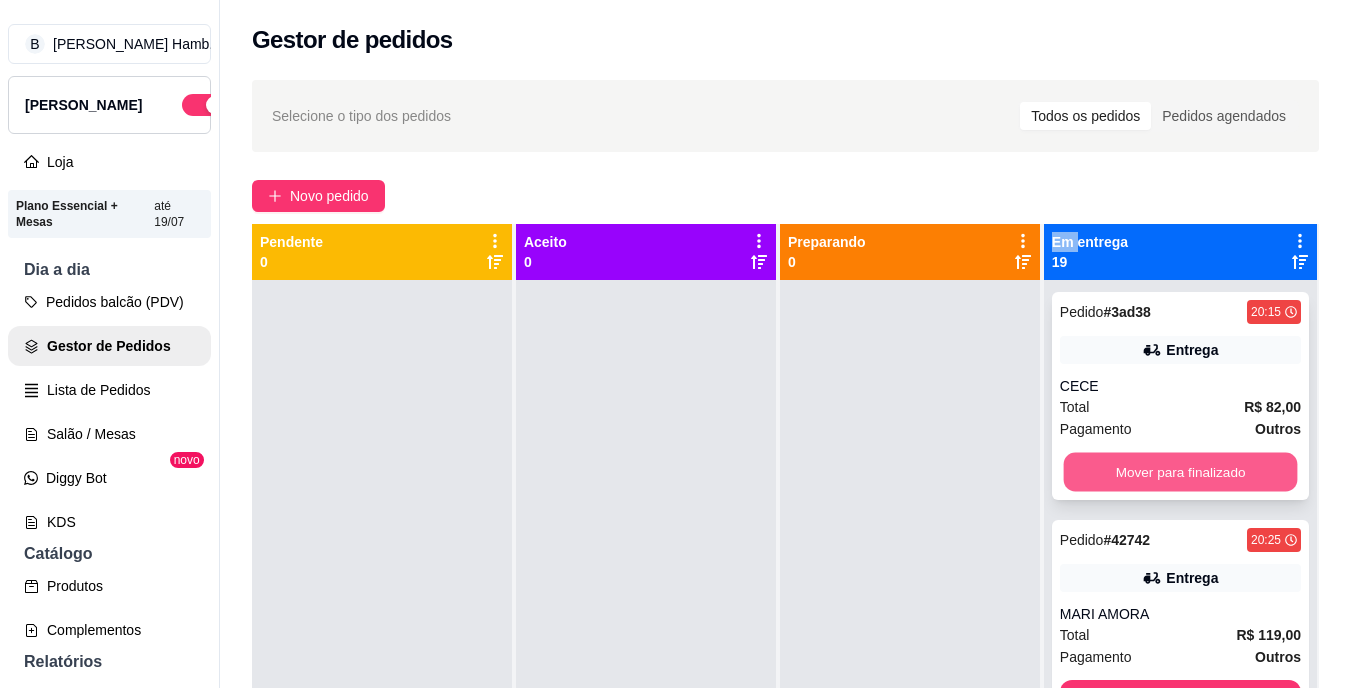click on "Mover para finalizado" at bounding box center (1180, 472) 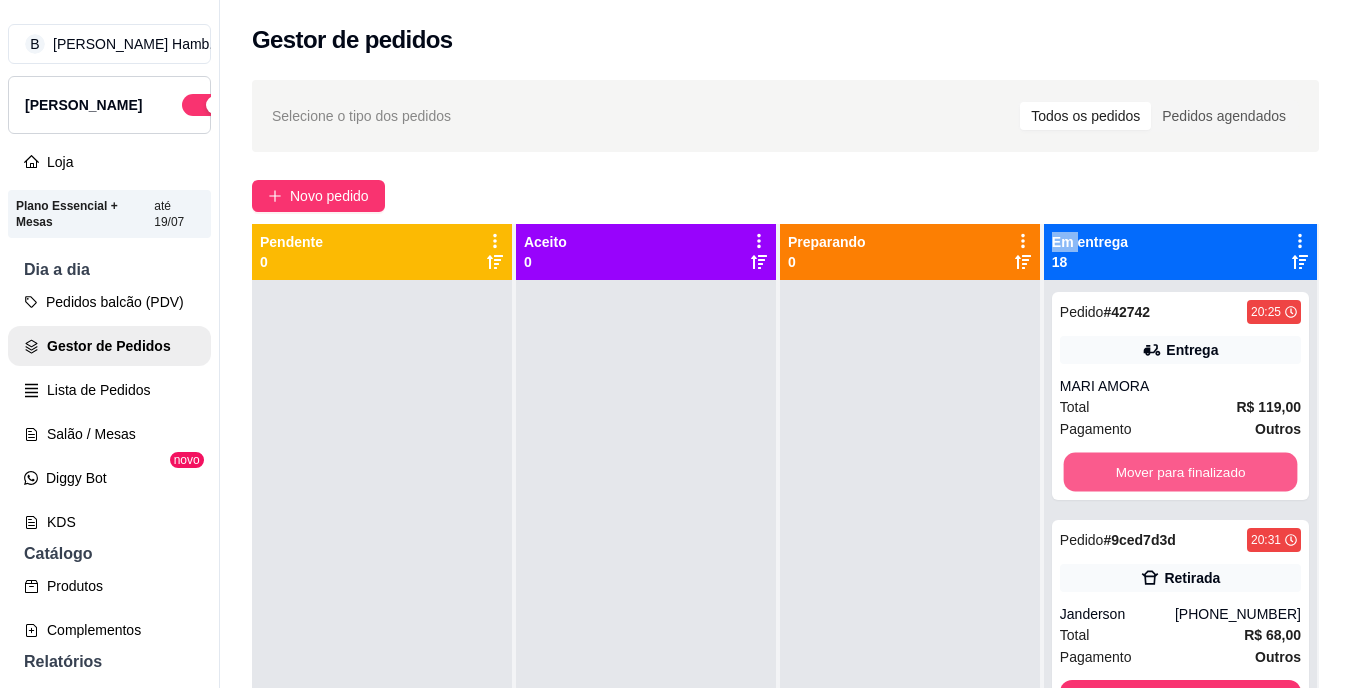click on "Mover para finalizado" at bounding box center (1180, 472) 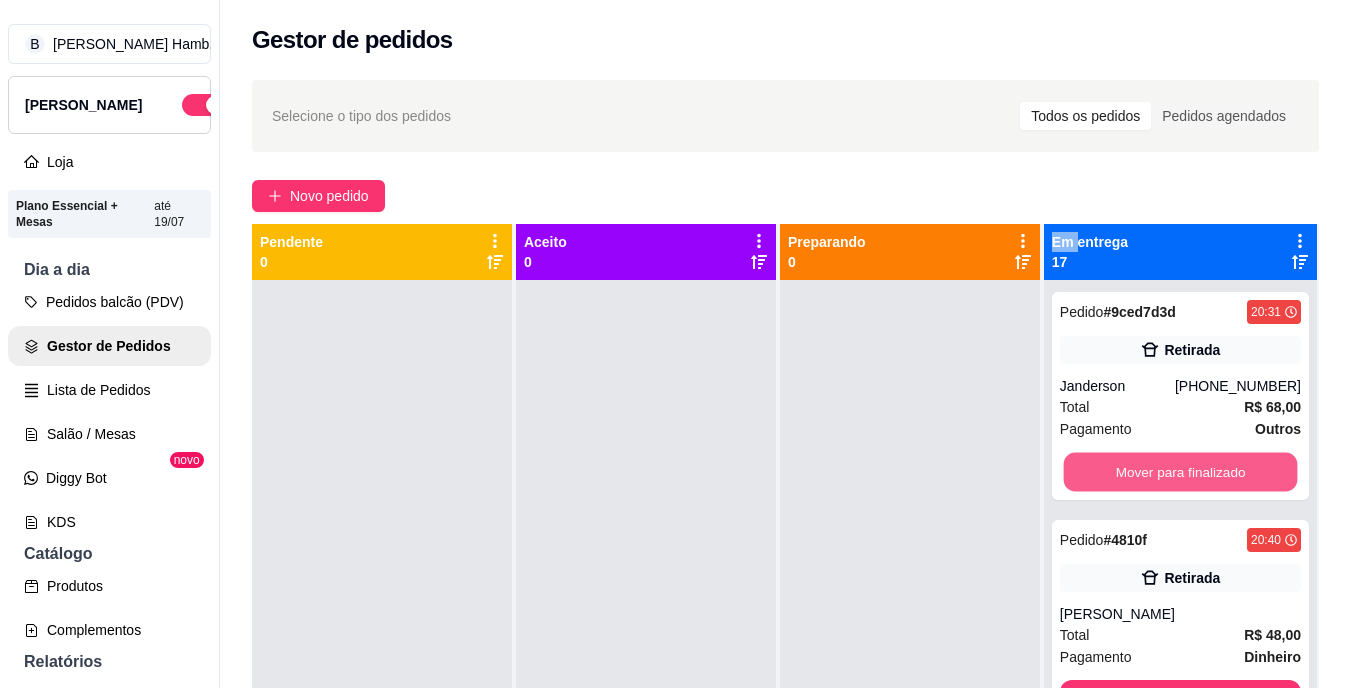 click on "Mover para finalizado" at bounding box center [1180, 472] 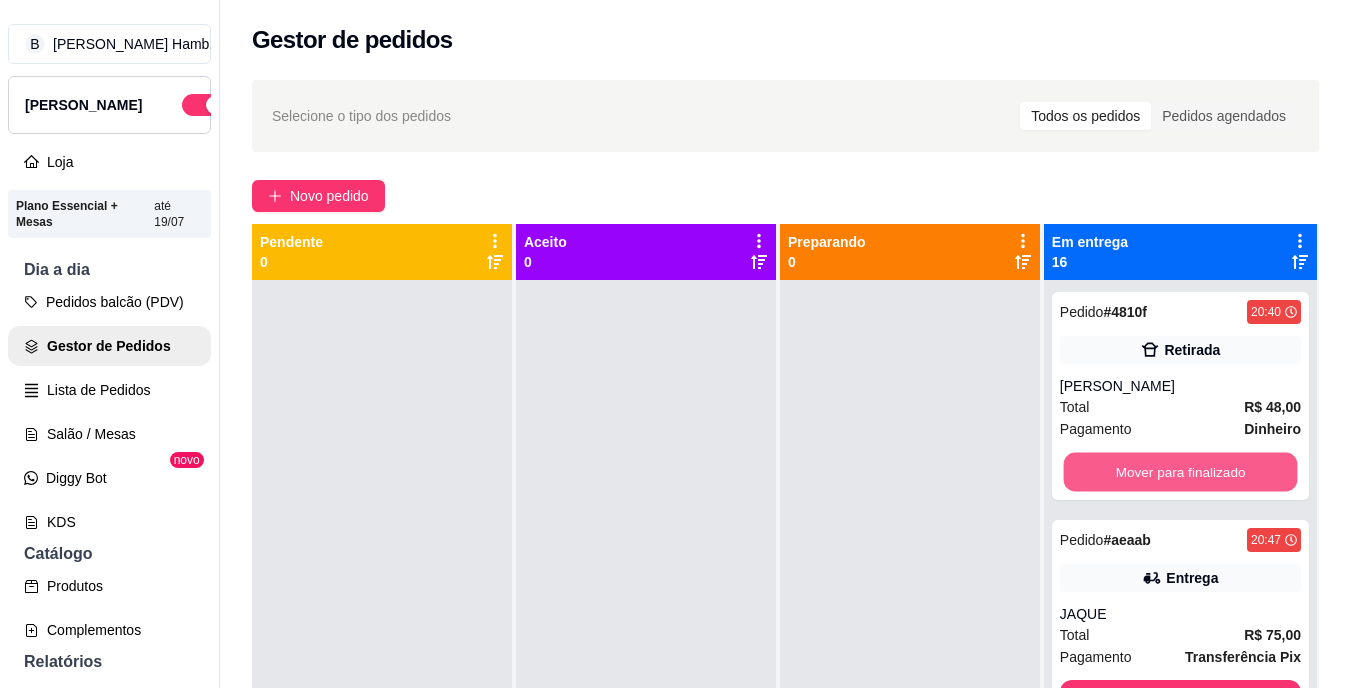 click on "Mover para finalizado" at bounding box center [1180, 472] 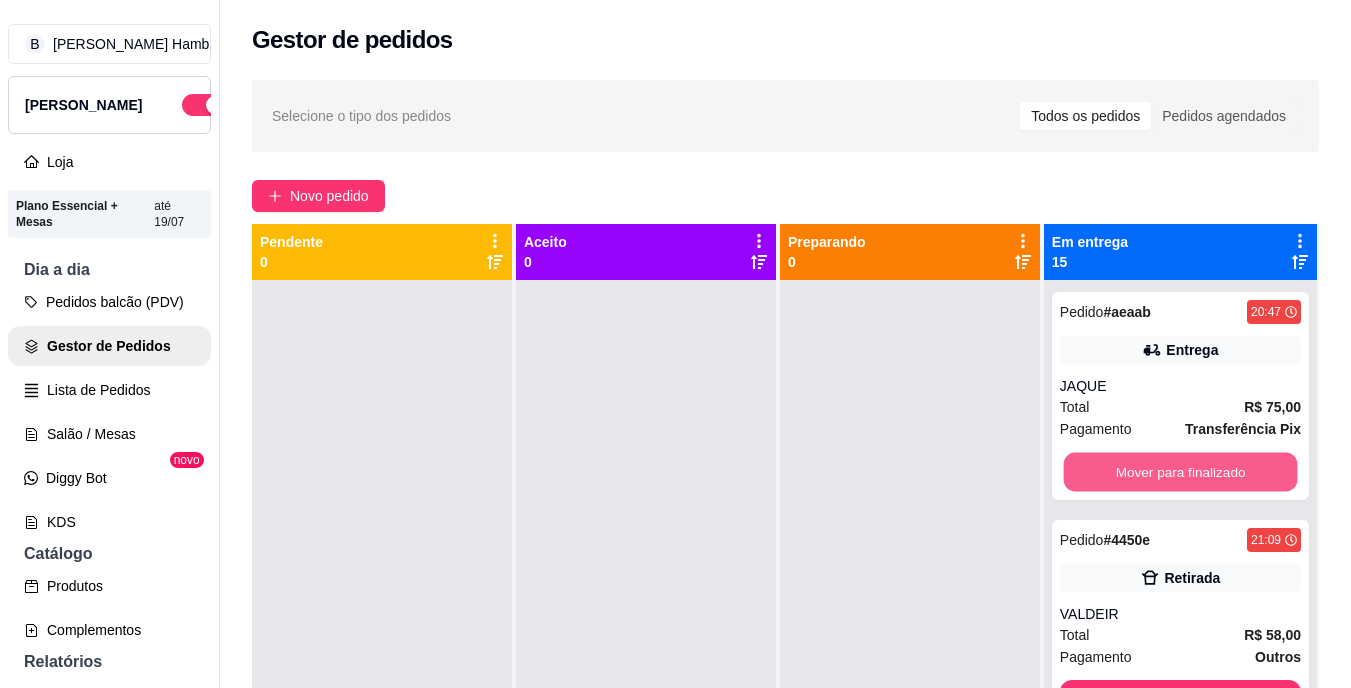 click on "Mover para finalizado" at bounding box center [1180, 472] 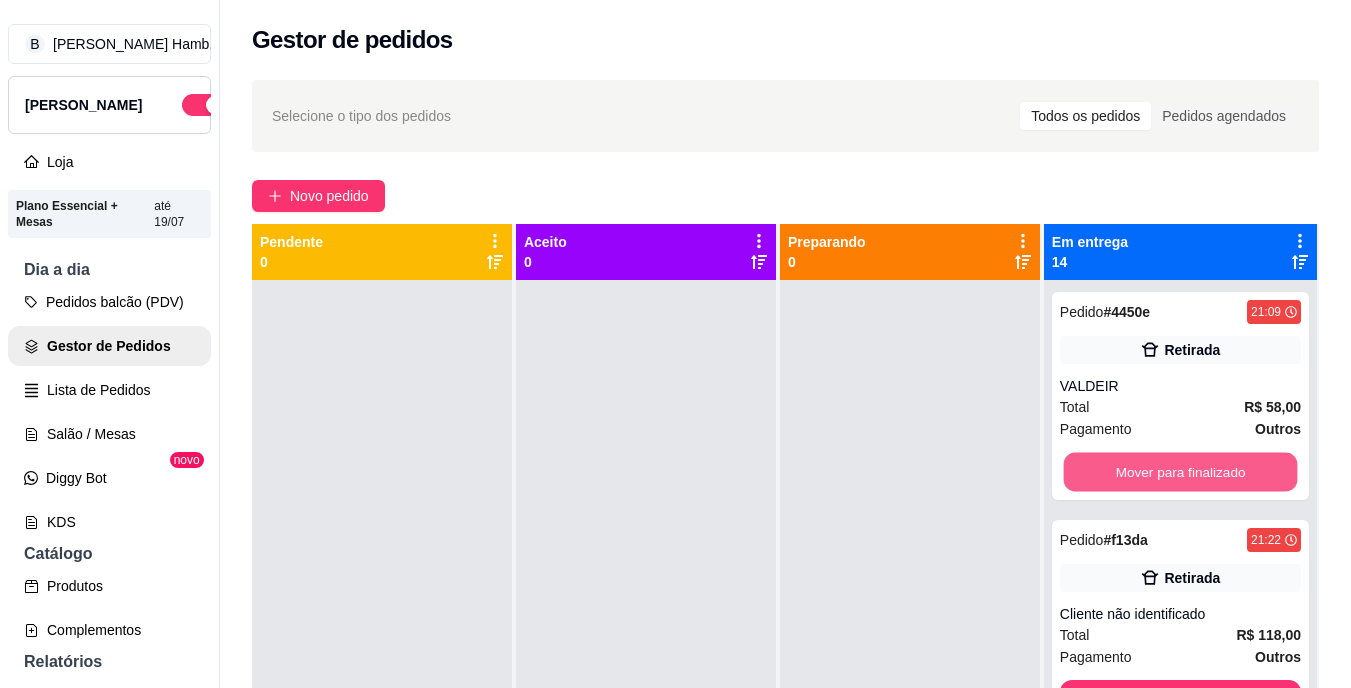 click on "Mover para finalizado" at bounding box center (1180, 472) 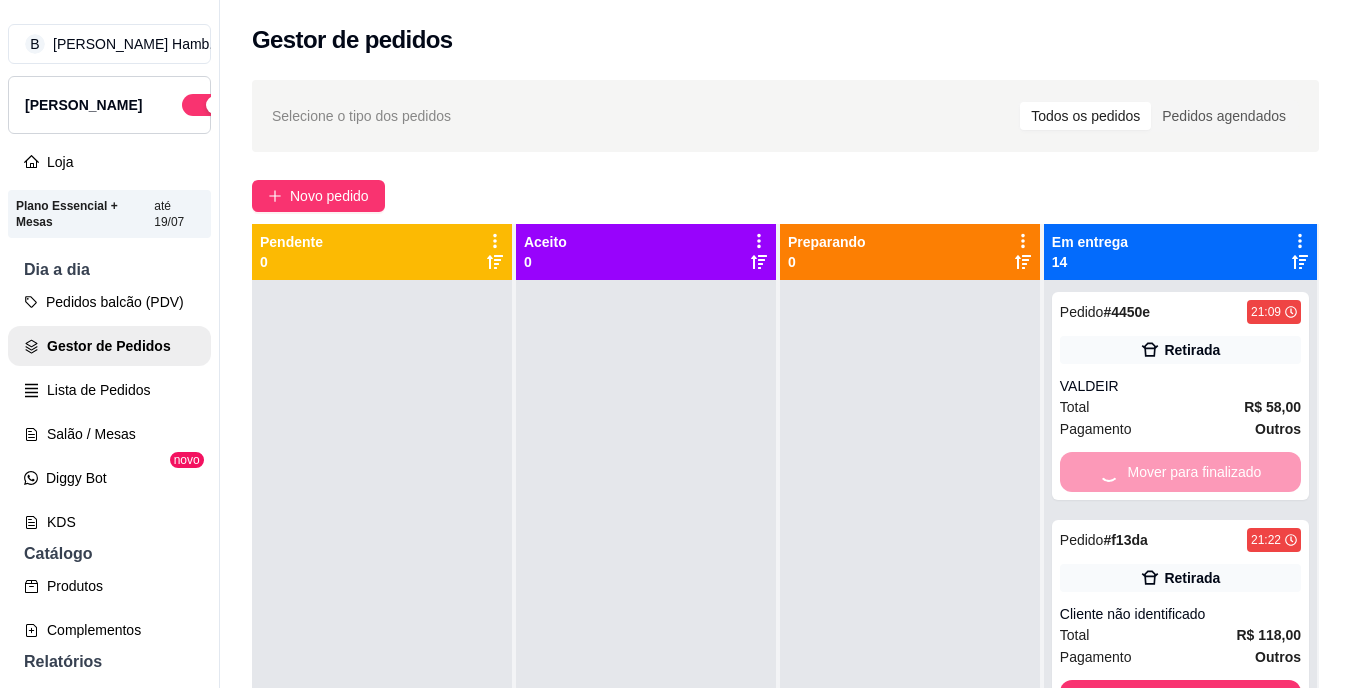 click on "Mover para finalizado" at bounding box center [1180, 472] 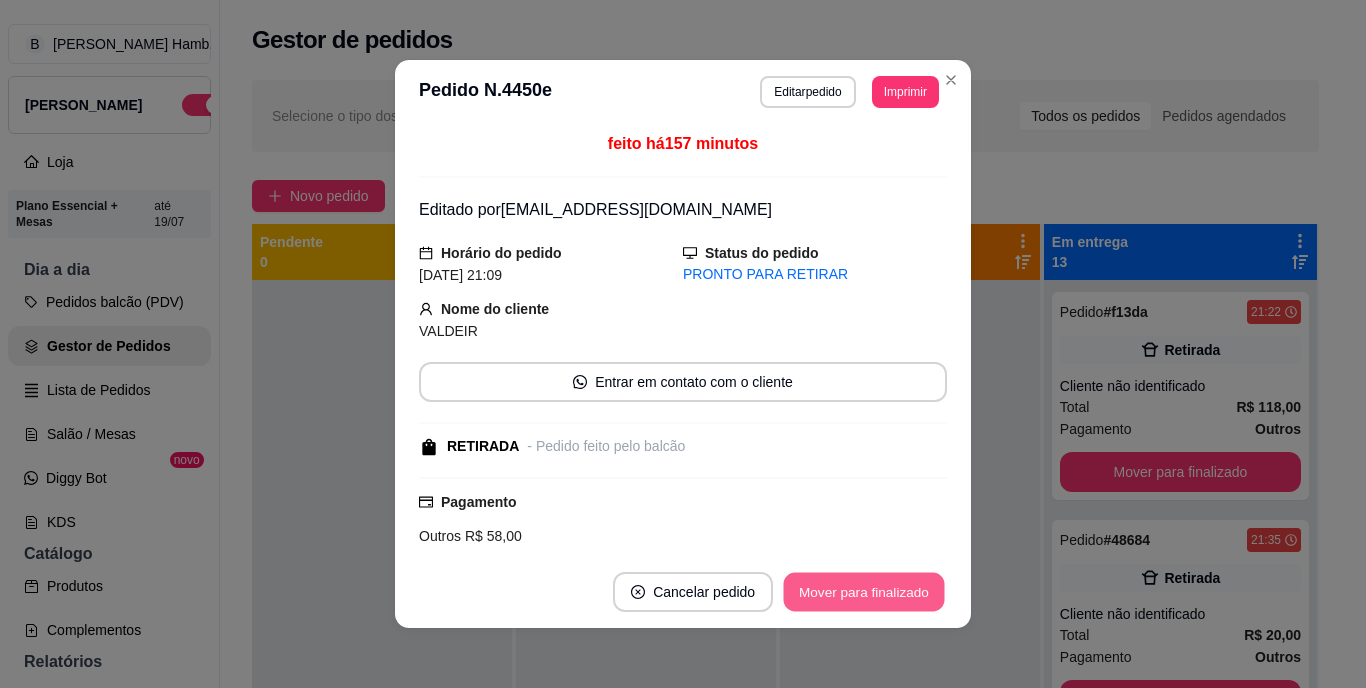 click on "Mover para finalizado" at bounding box center [864, 592] 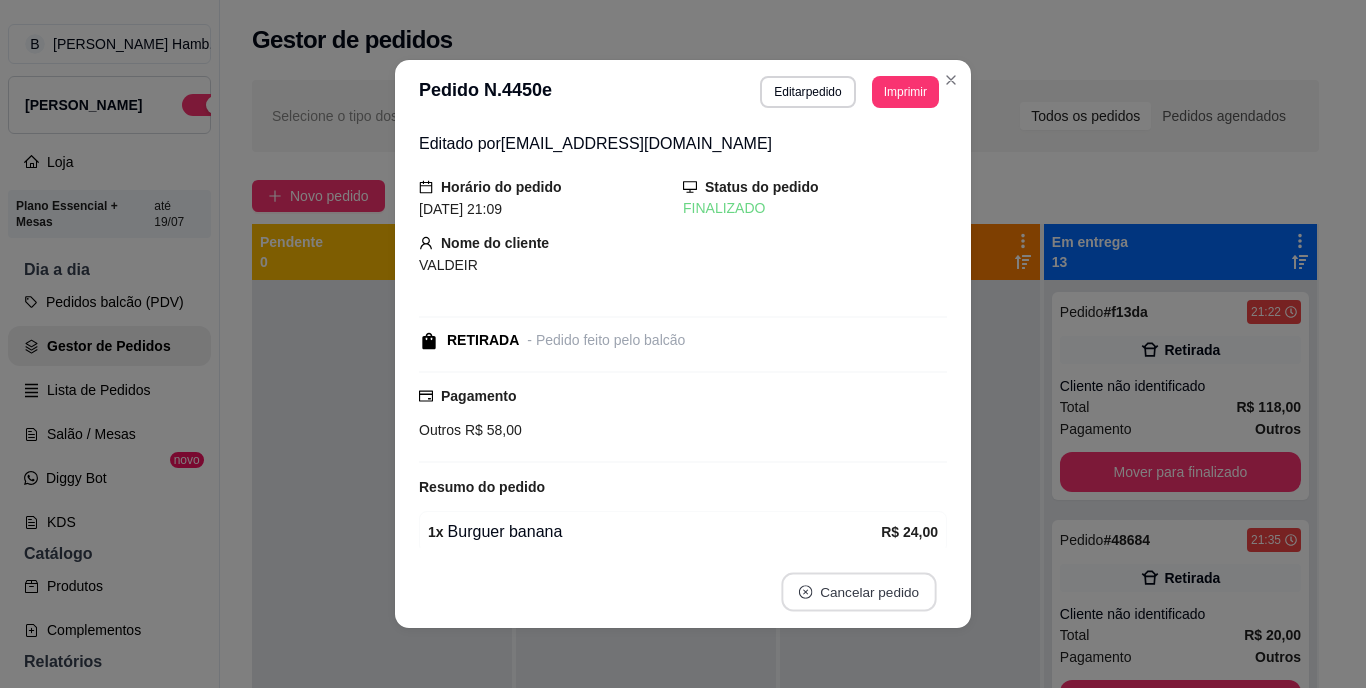 click on "Cancelar pedido" at bounding box center [858, 592] 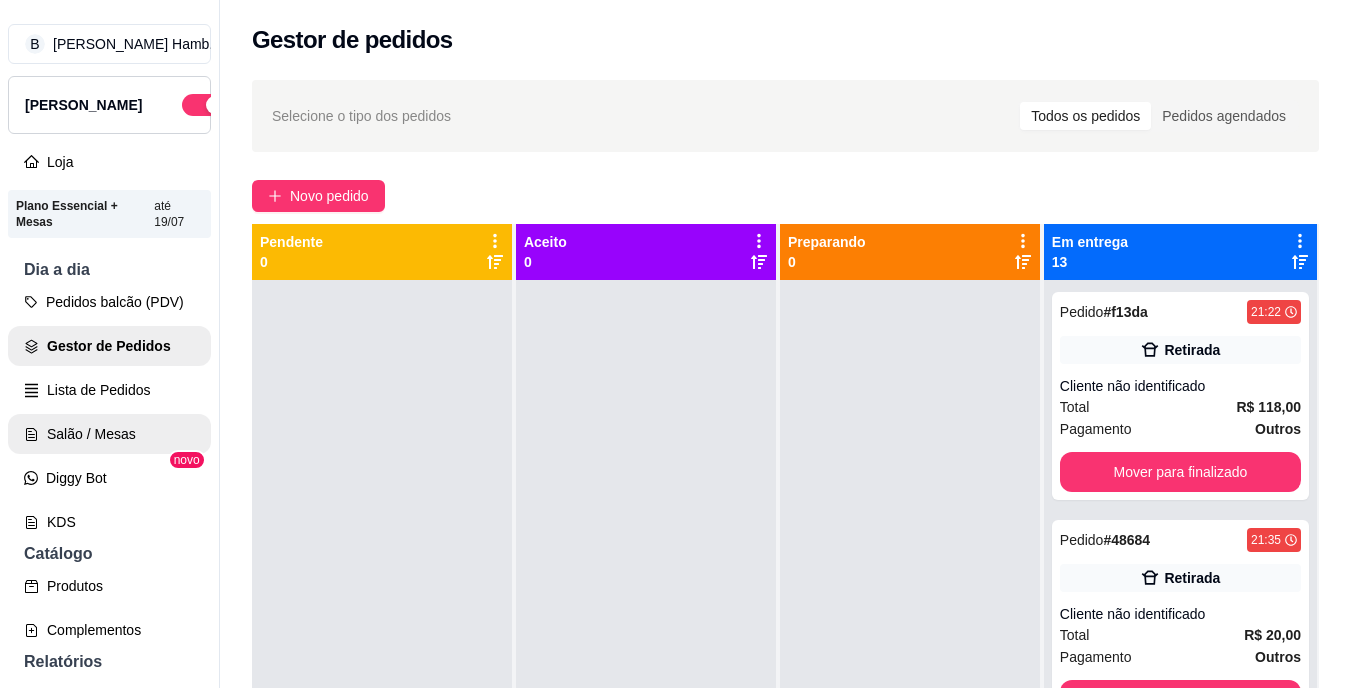 click on "Salão / Mesas" at bounding box center (109, 434) 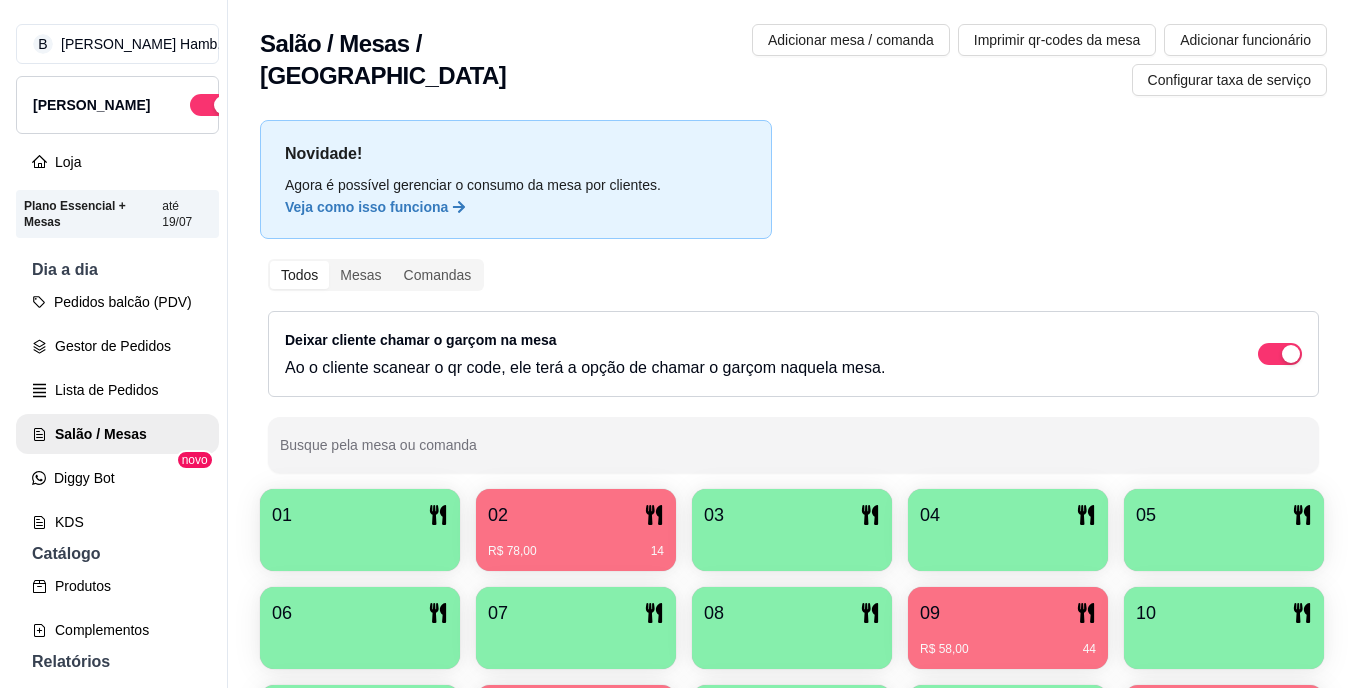 scroll, scrollTop: 370, scrollLeft: 0, axis: vertical 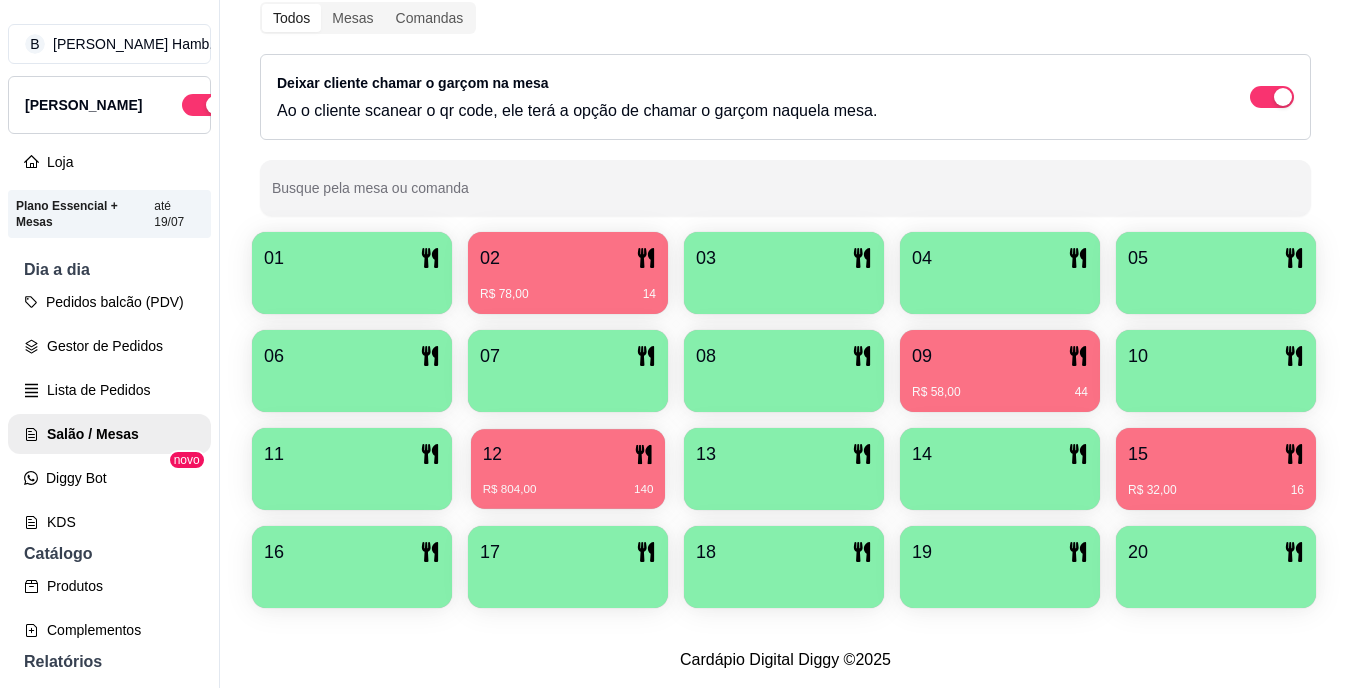 click on "12" at bounding box center [568, 454] 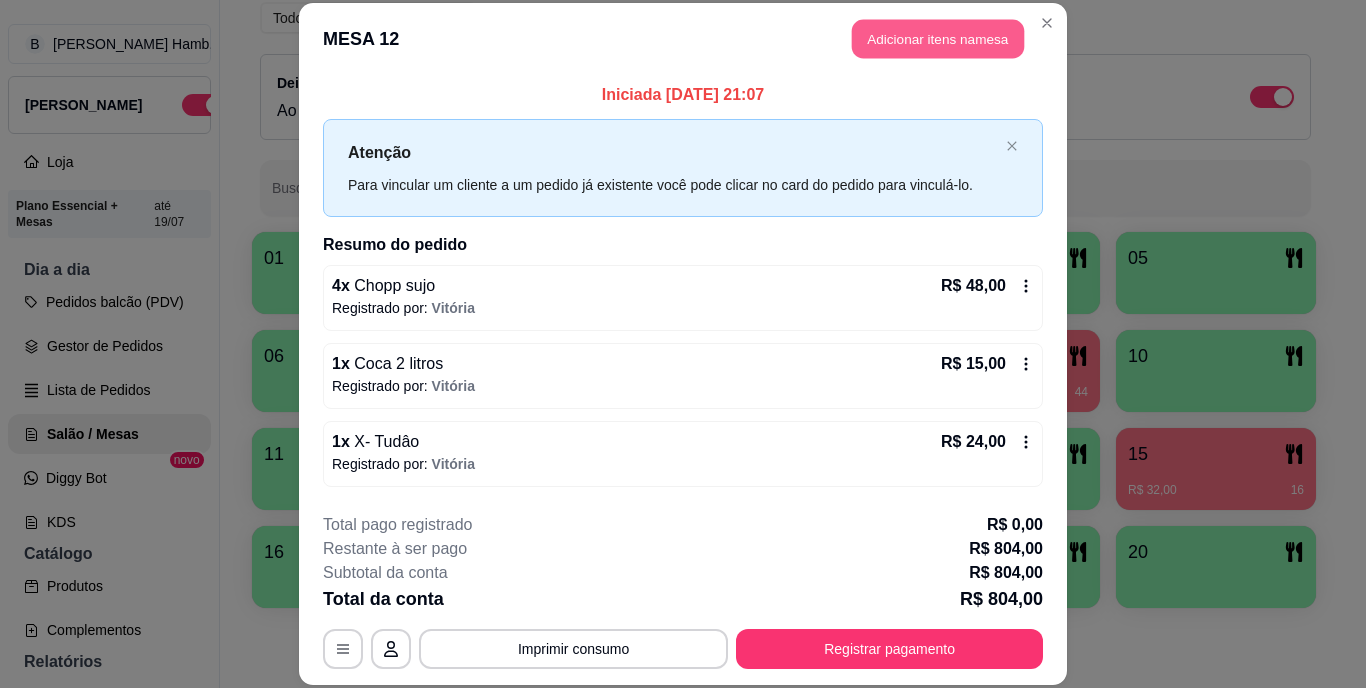 click on "Adicionar itens na  mesa" at bounding box center (938, 39) 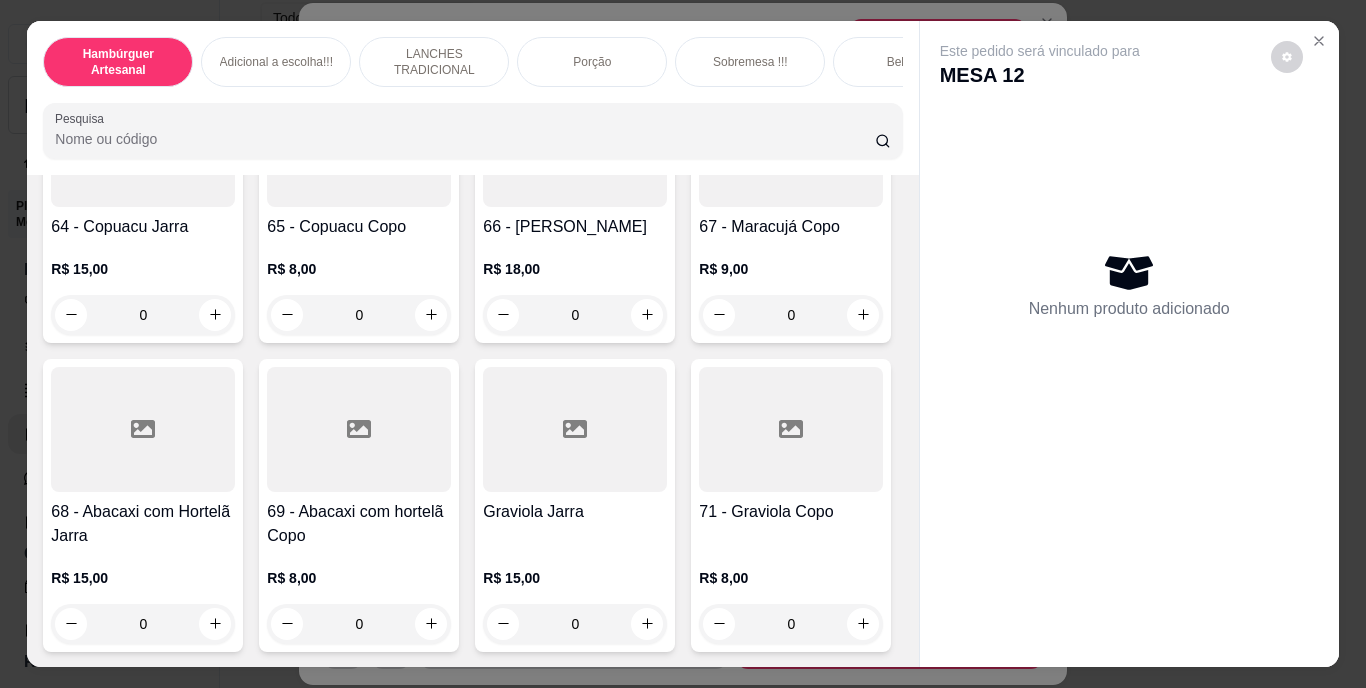scroll, scrollTop: 6810, scrollLeft: 0, axis: vertical 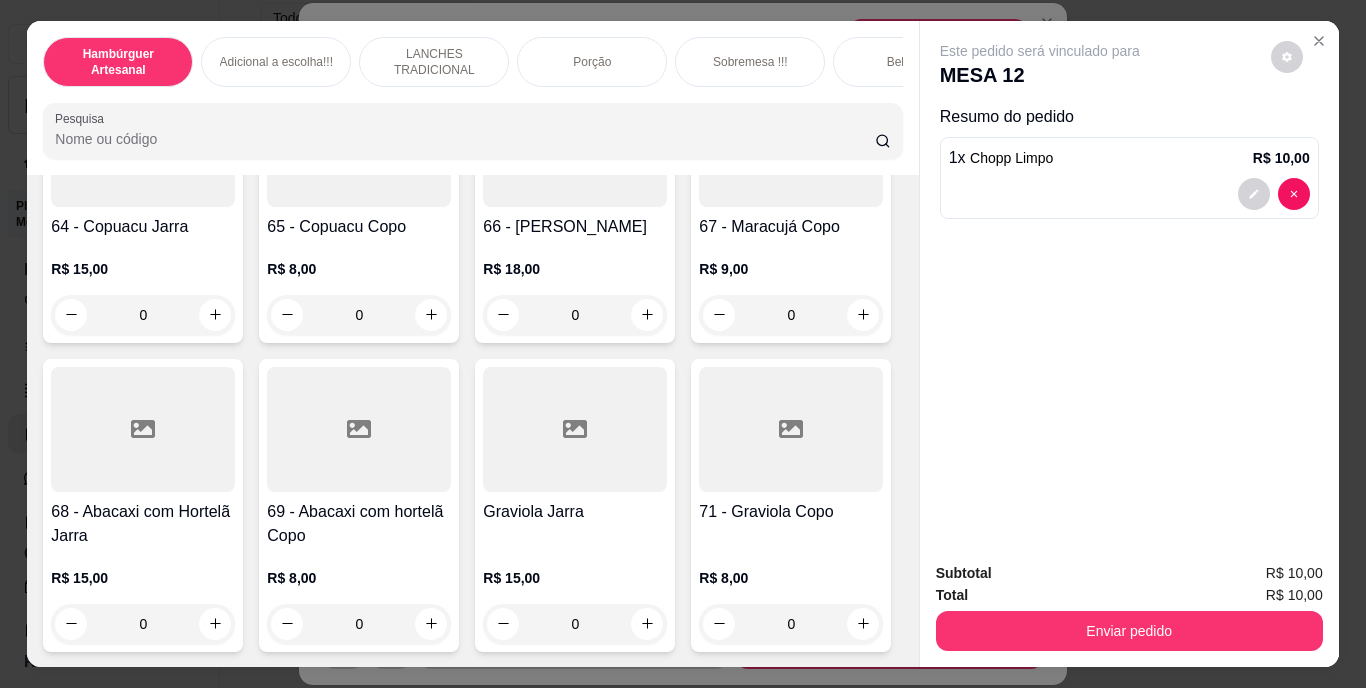 click 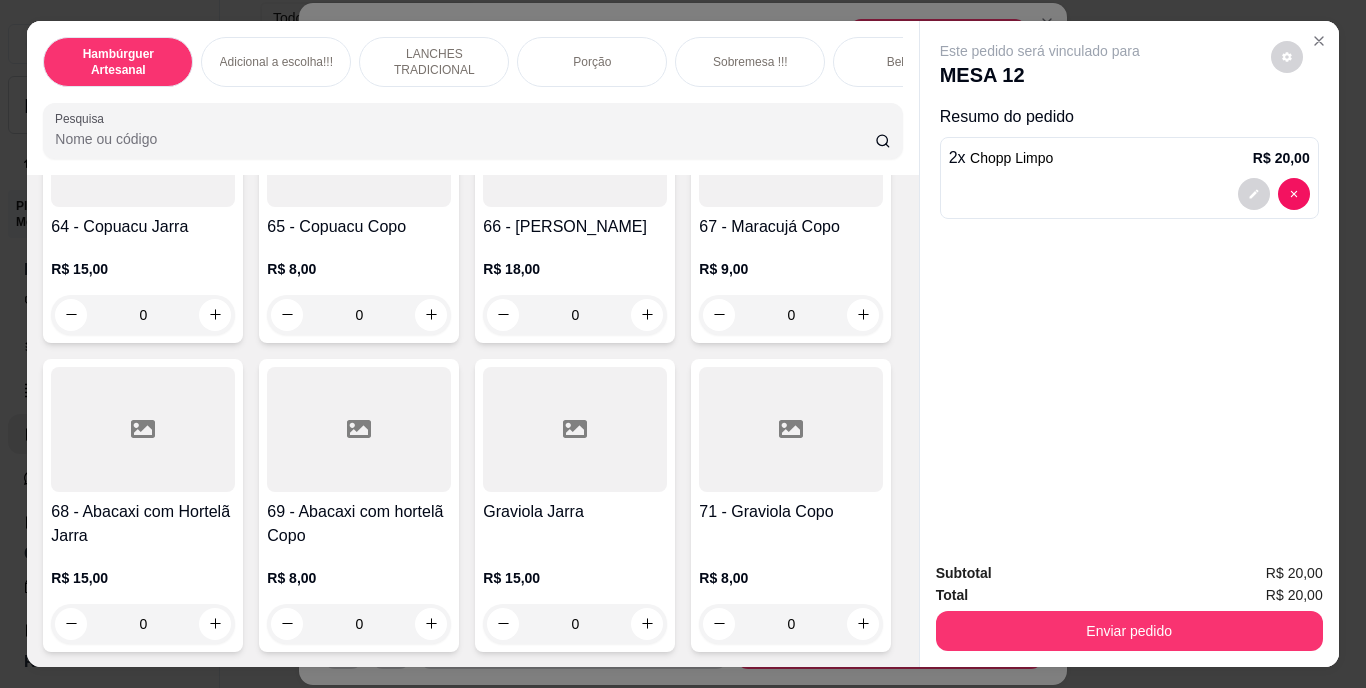 click 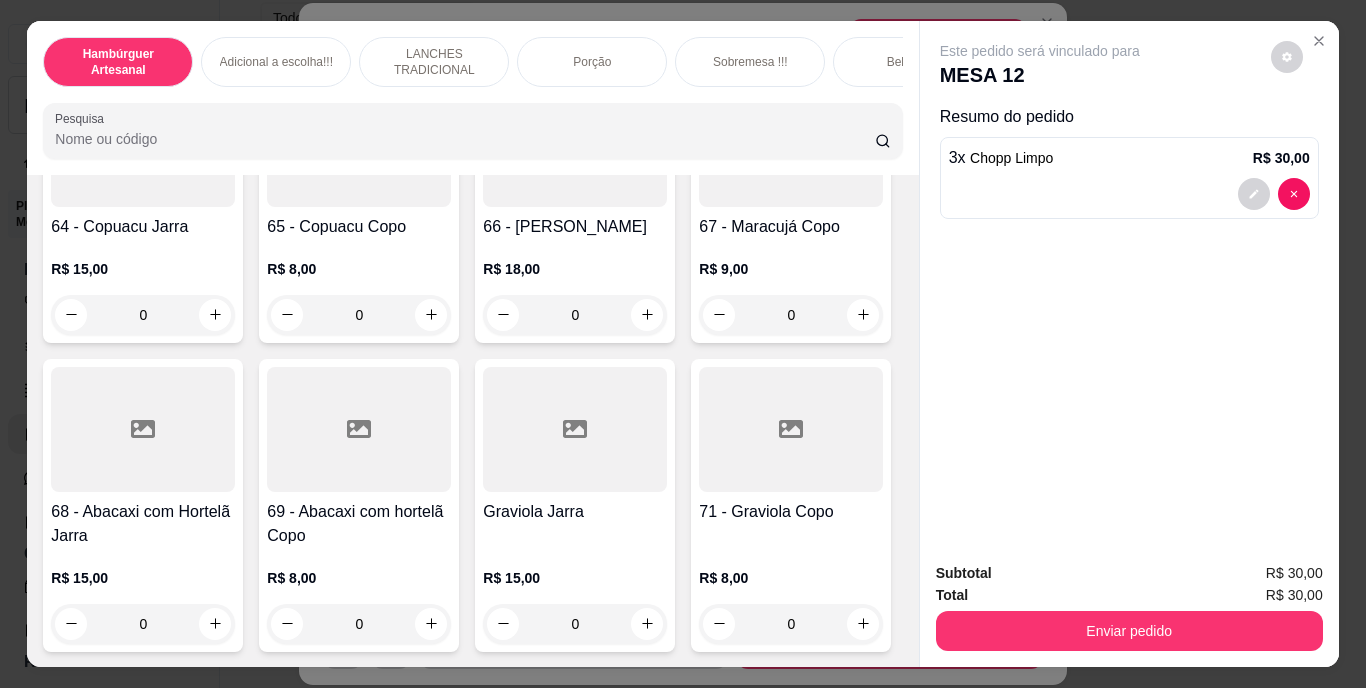 click 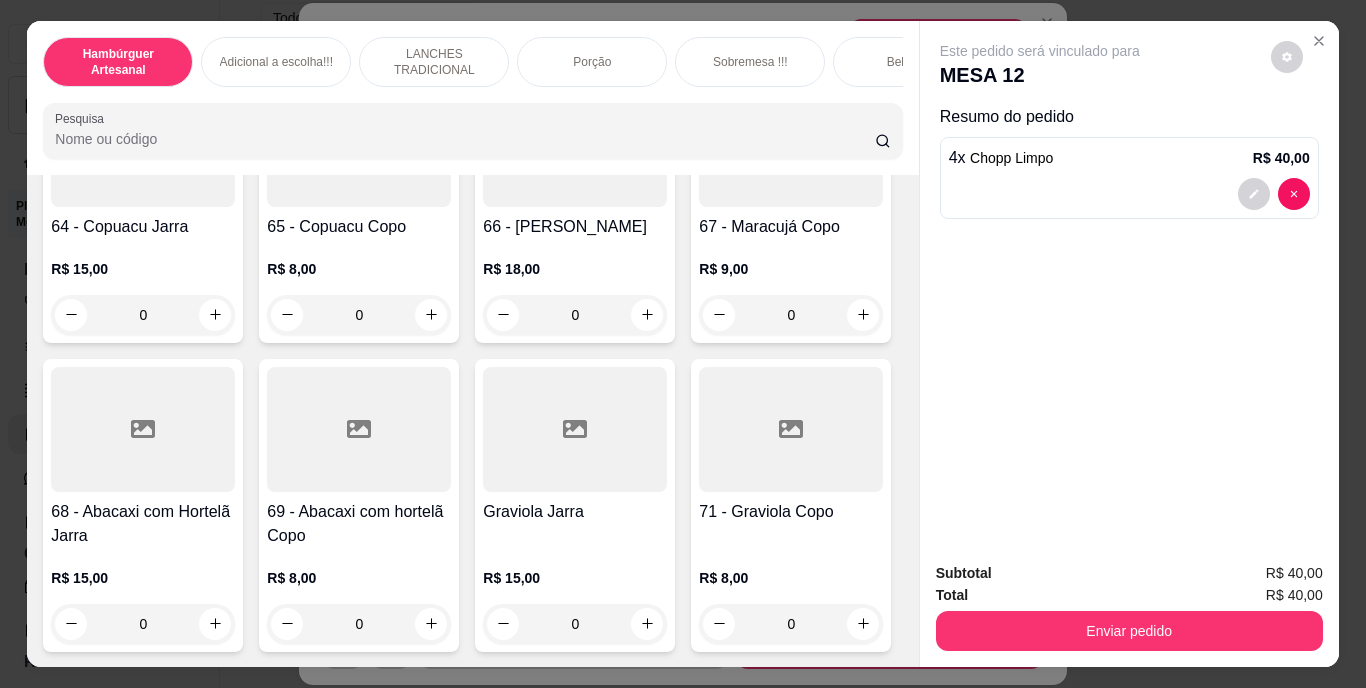 click 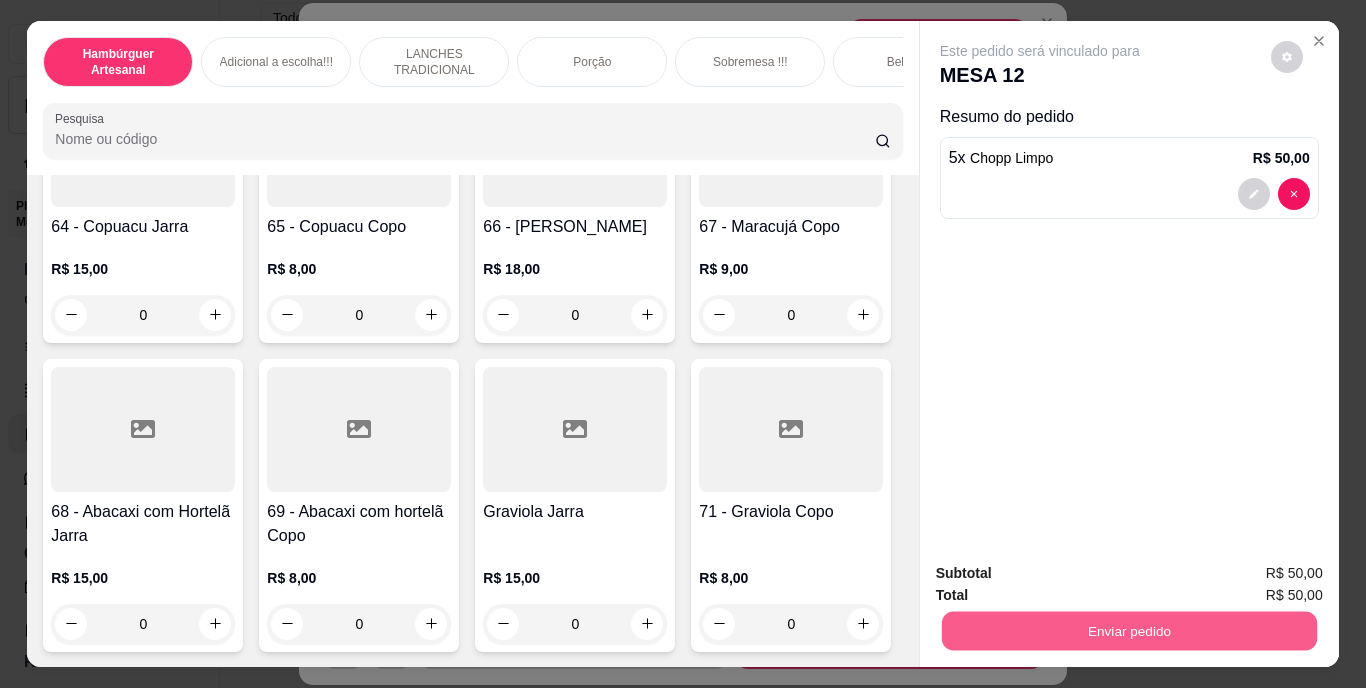 click on "Enviar pedido" at bounding box center (1128, 631) 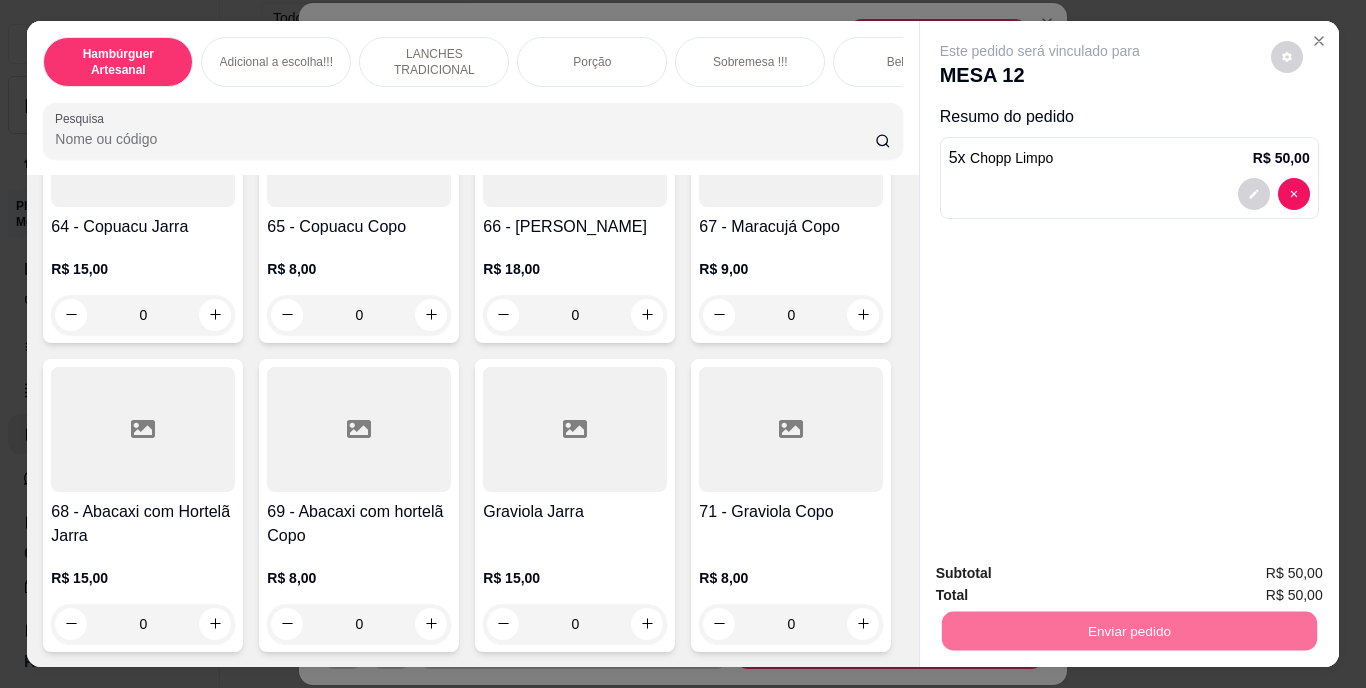 click on "Não registrar e enviar pedido" at bounding box center (1063, 574) 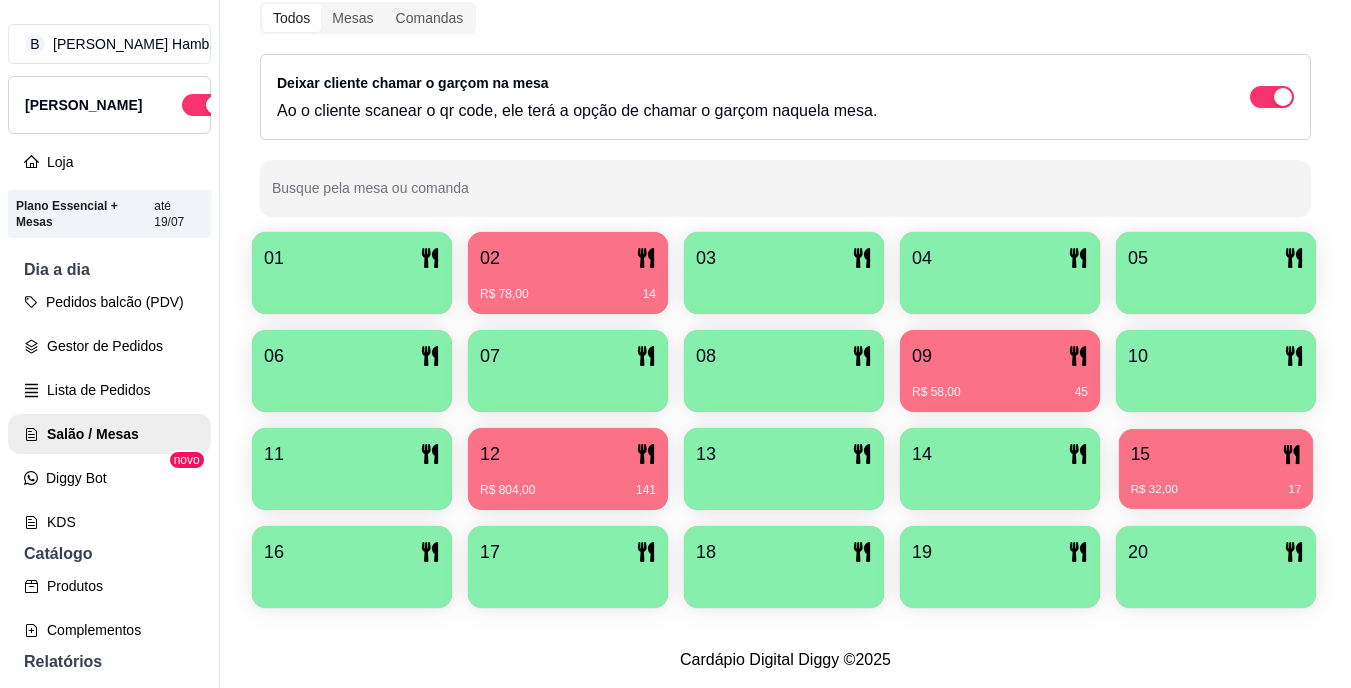 click on "R$ 32,00 17" at bounding box center [1216, 490] 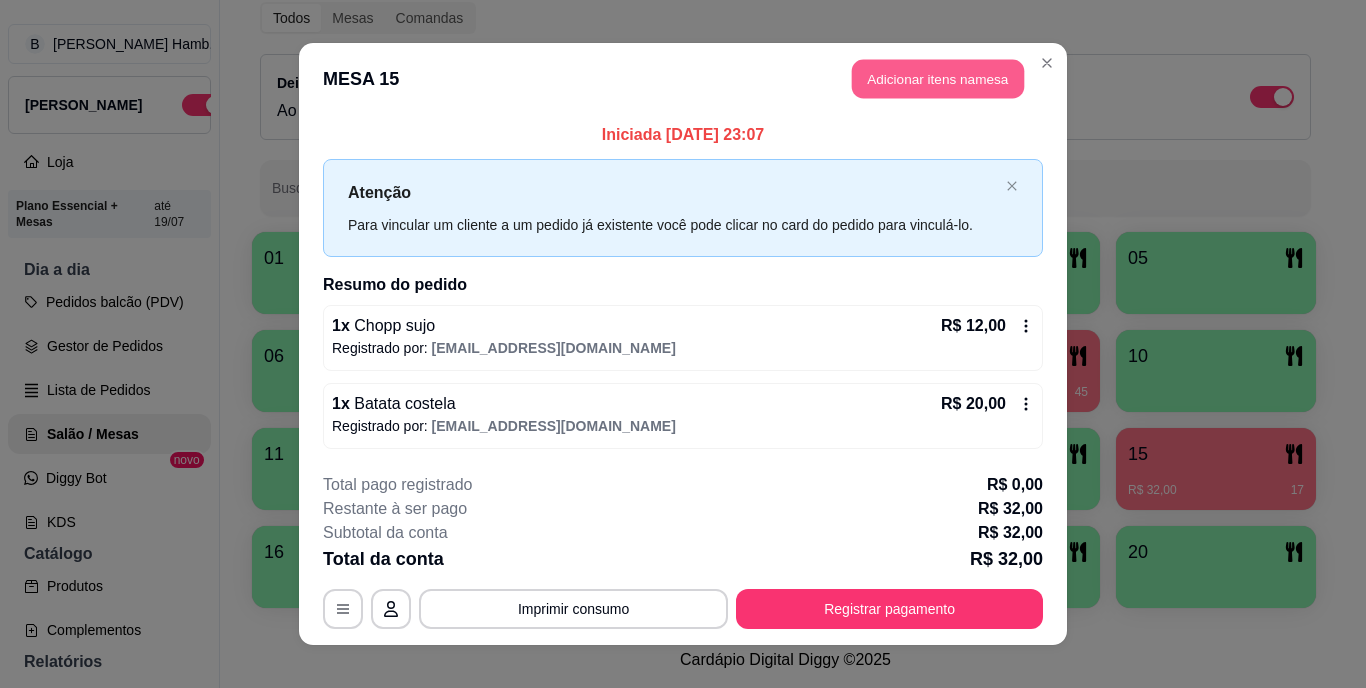 click on "Adicionar itens na  mesa" at bounding box center [938, 79] 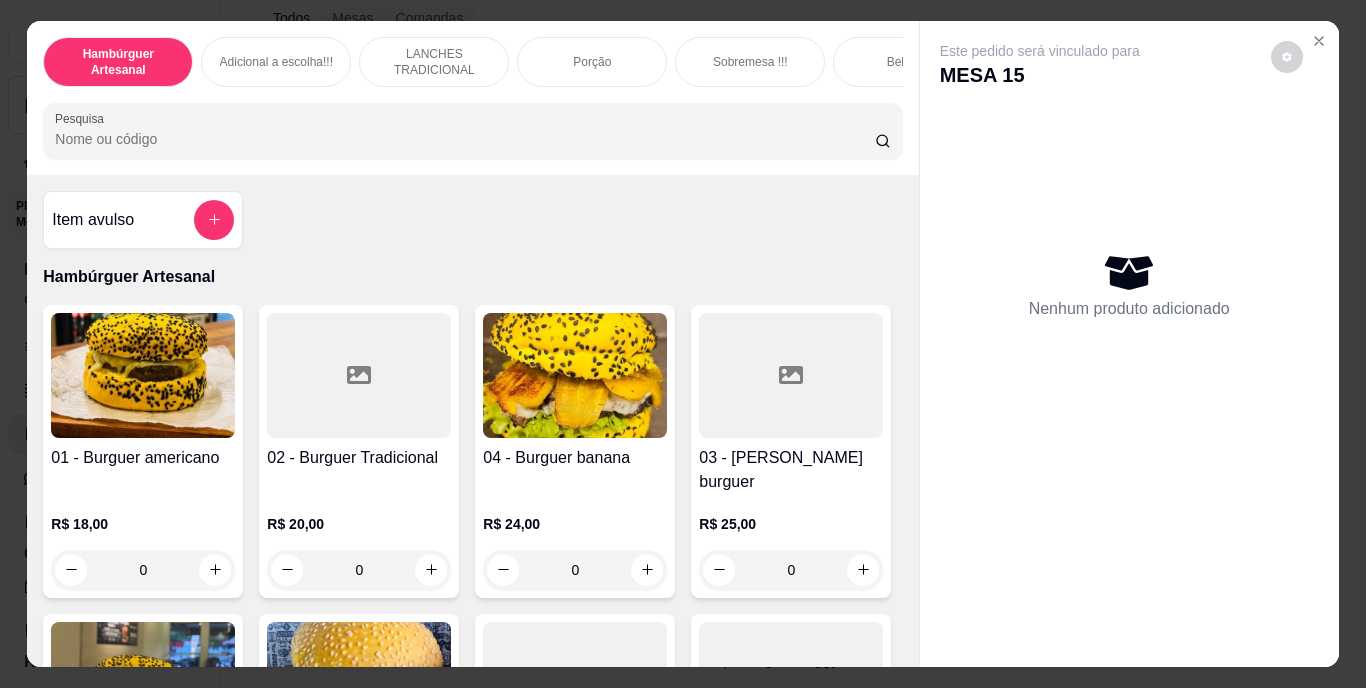 click on "Pesquisa" at bounding box center (465, 139) 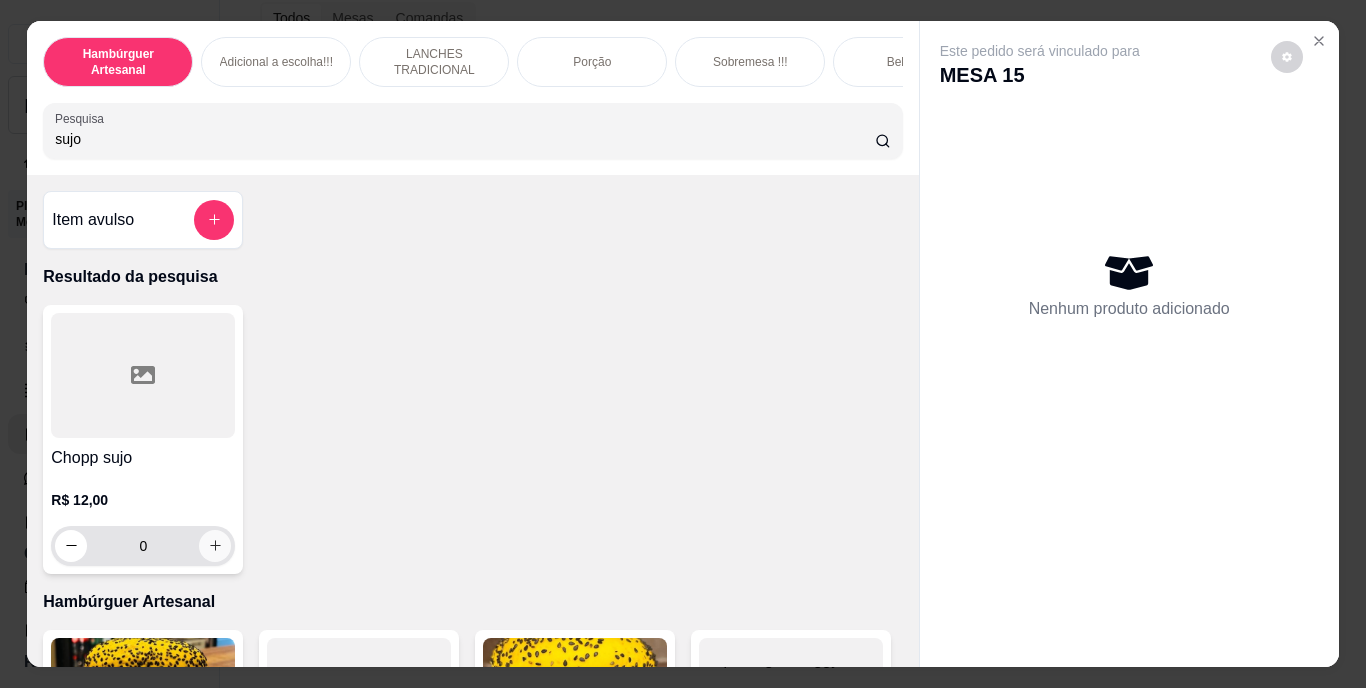 type on "sujo" 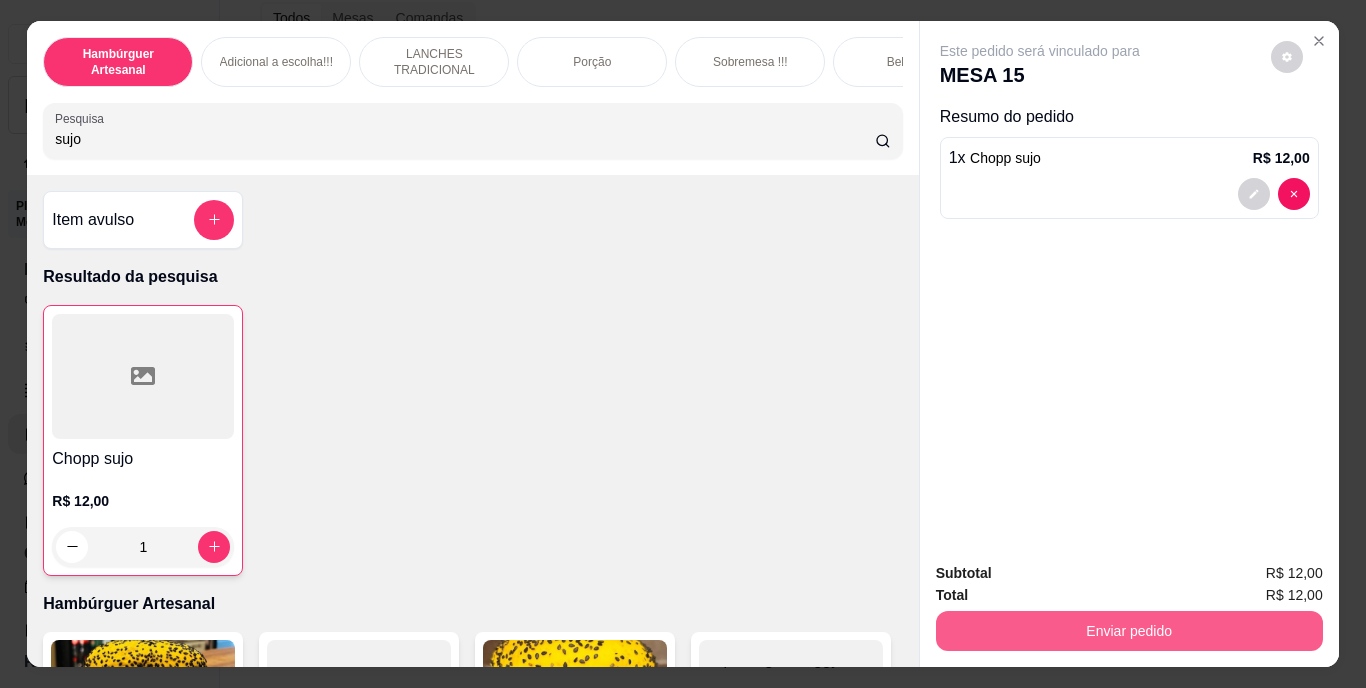 click on "Enviar pedido" at bounding box center [1129, 631] 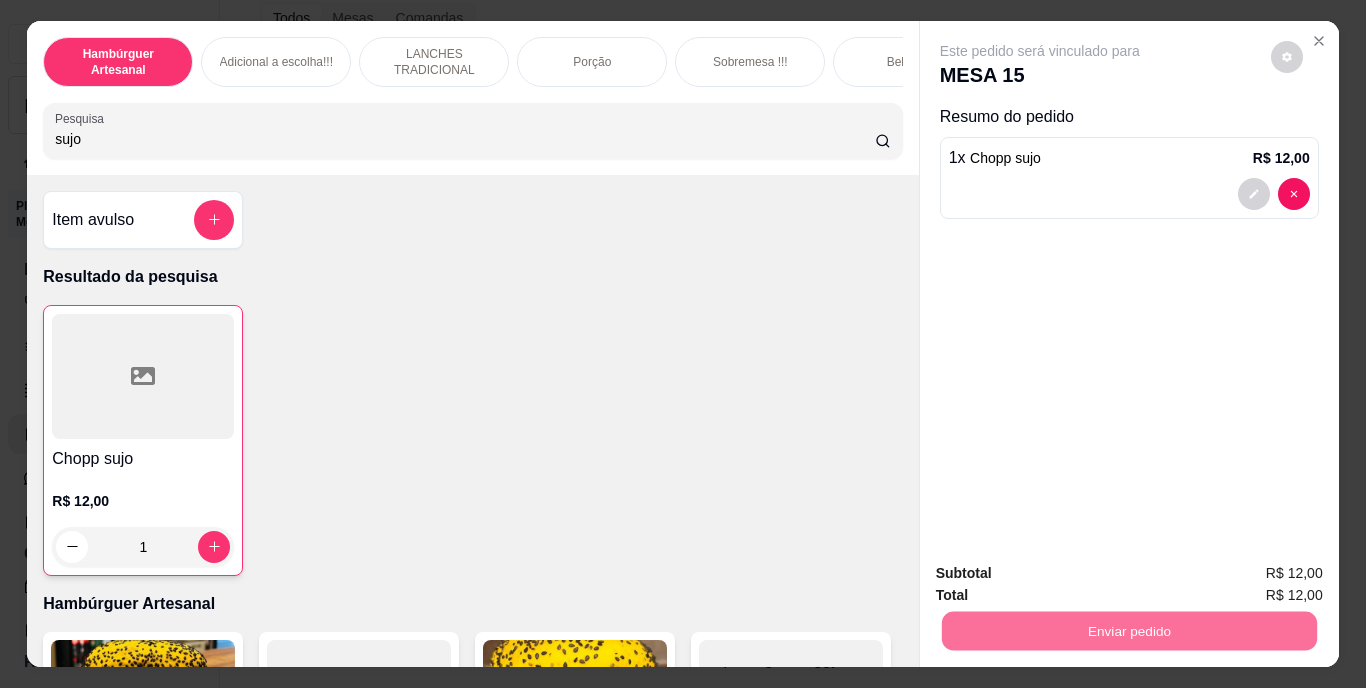 click on "Não registrar e enviar pedido" at bounding box center (1063, 574) 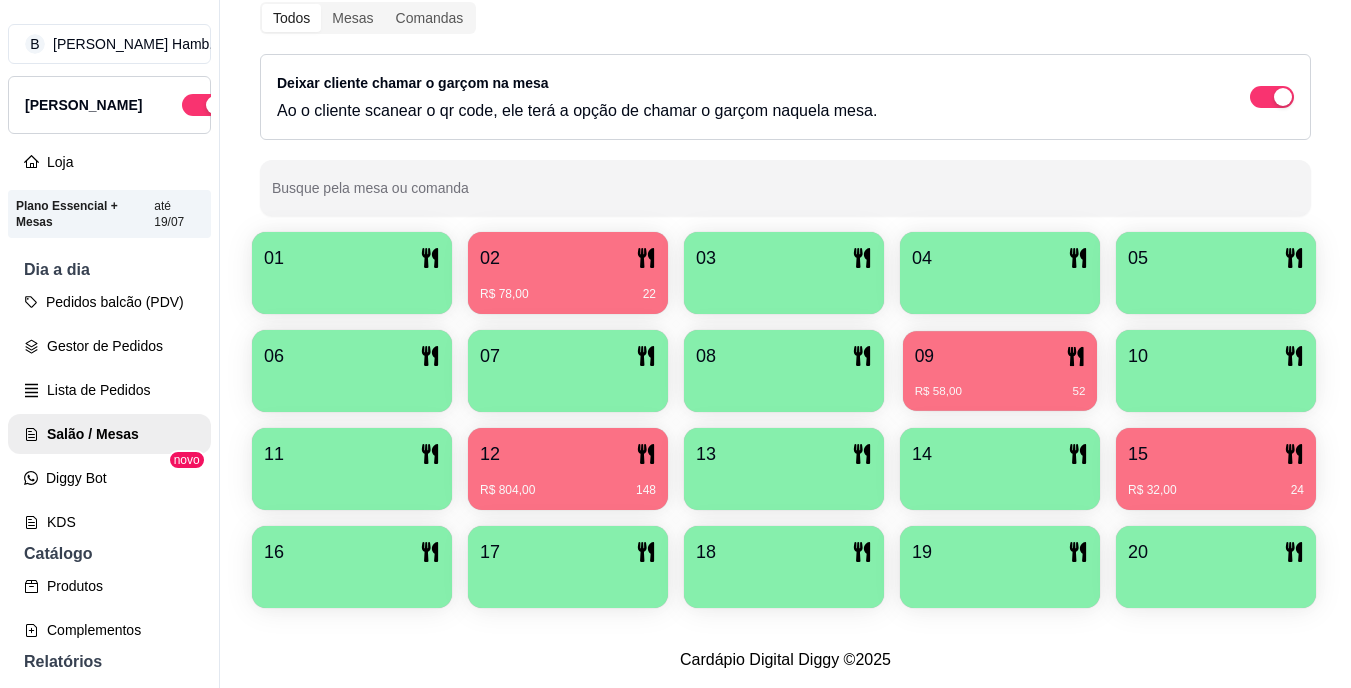 click on "09" at bounding box center (1000, 356) 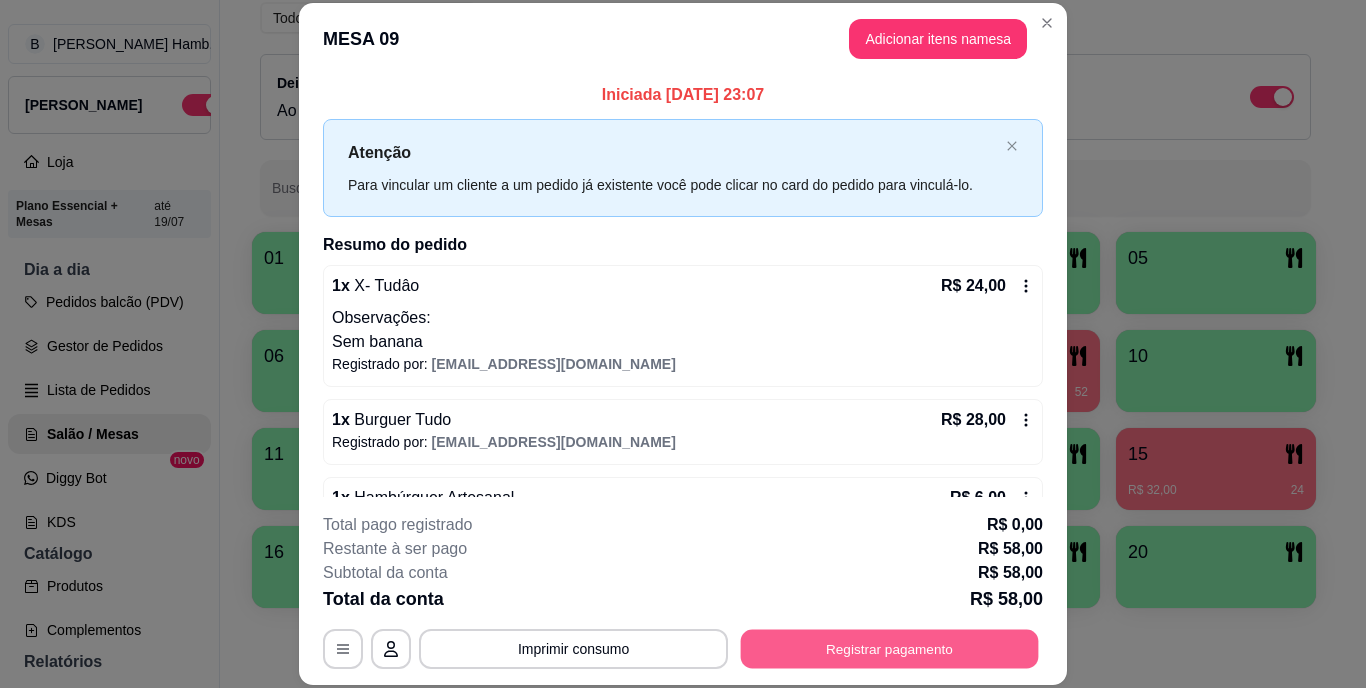 click on "Registrar pagamento" at bounding box center [890, 648] 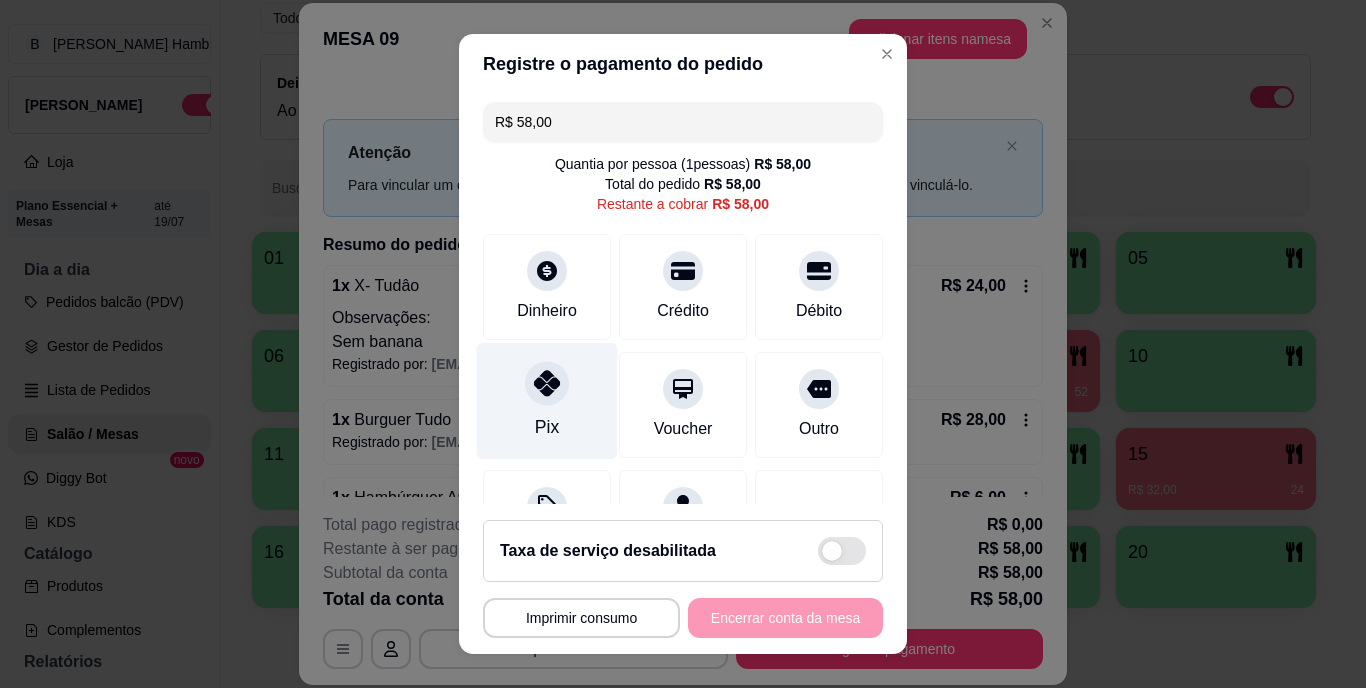 click on "Pix" at bounding box center [547, 401] 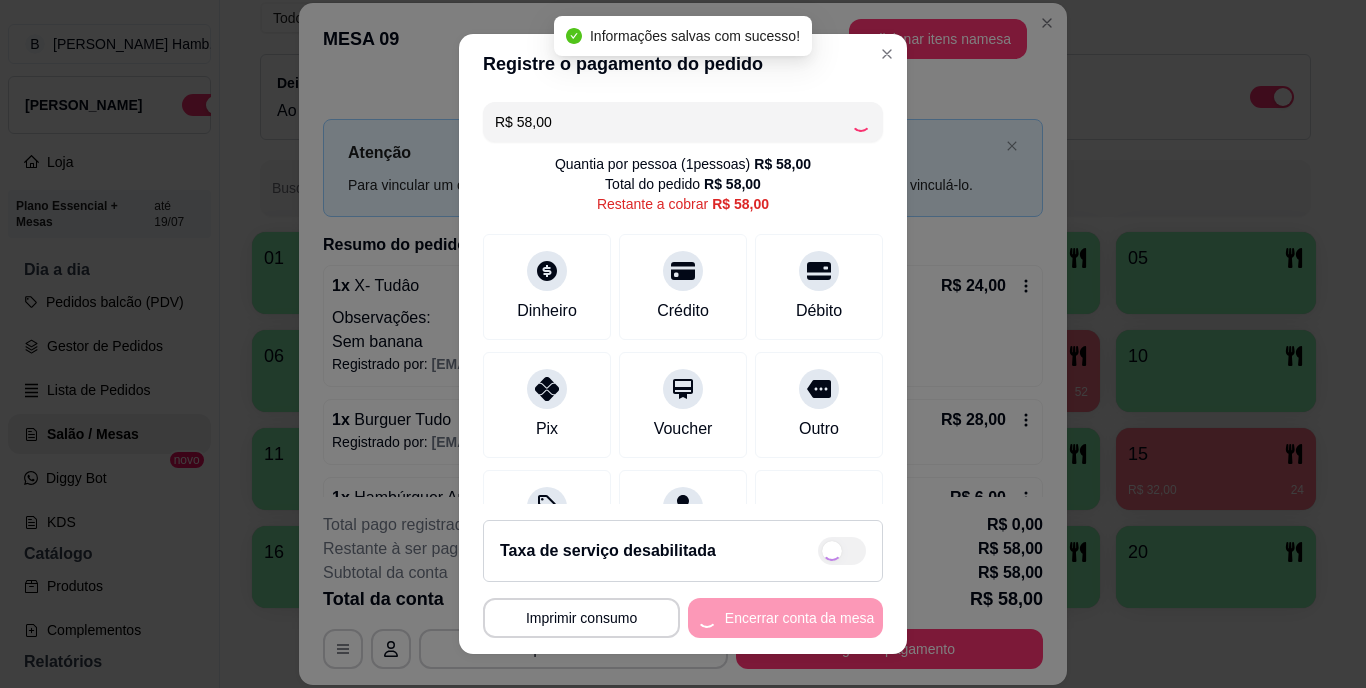 type on "R$ 0,00" 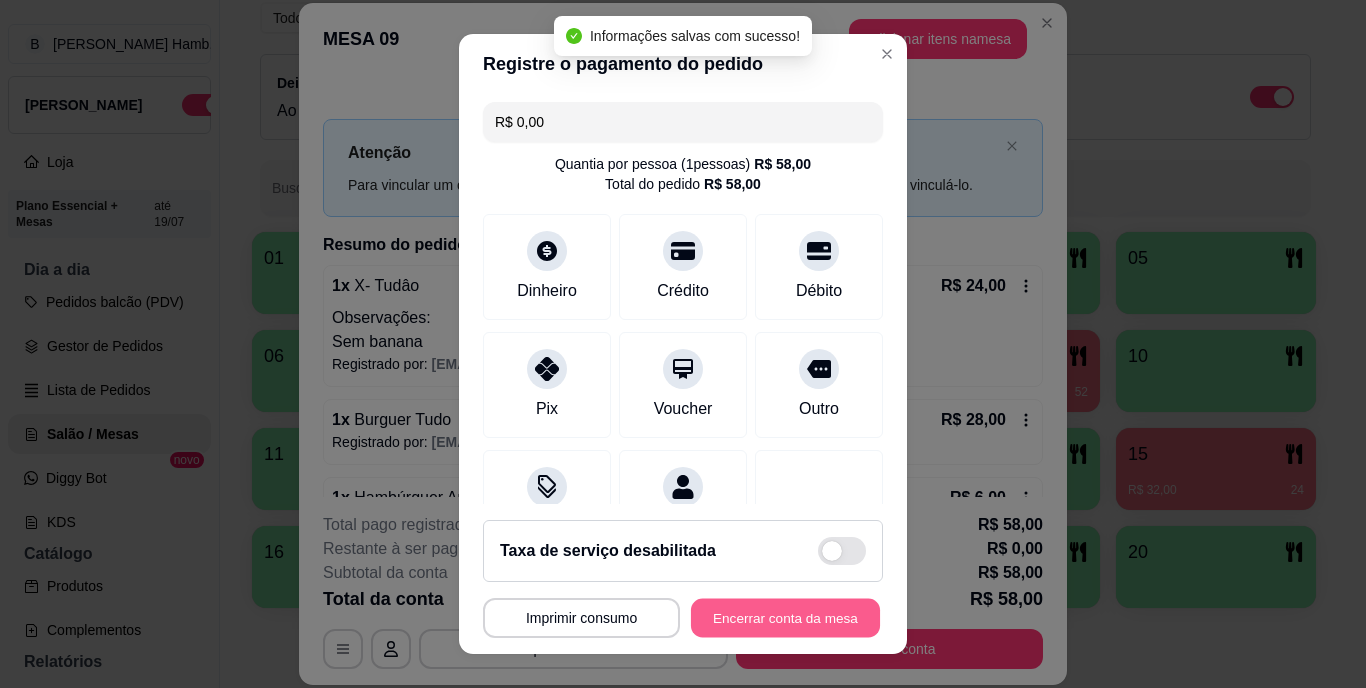 click on "Encerrar conta da mesa" at bounding box center [785, 617] 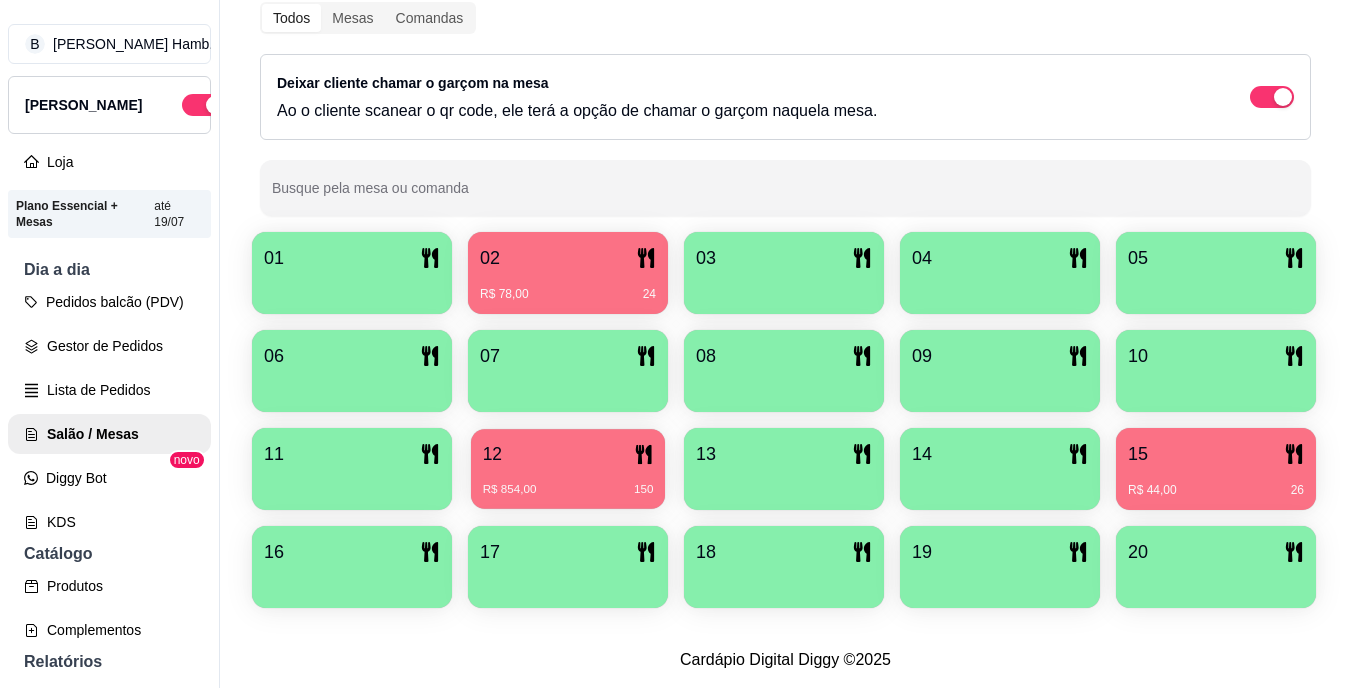 click on "12" at bounding box center [568, 454] 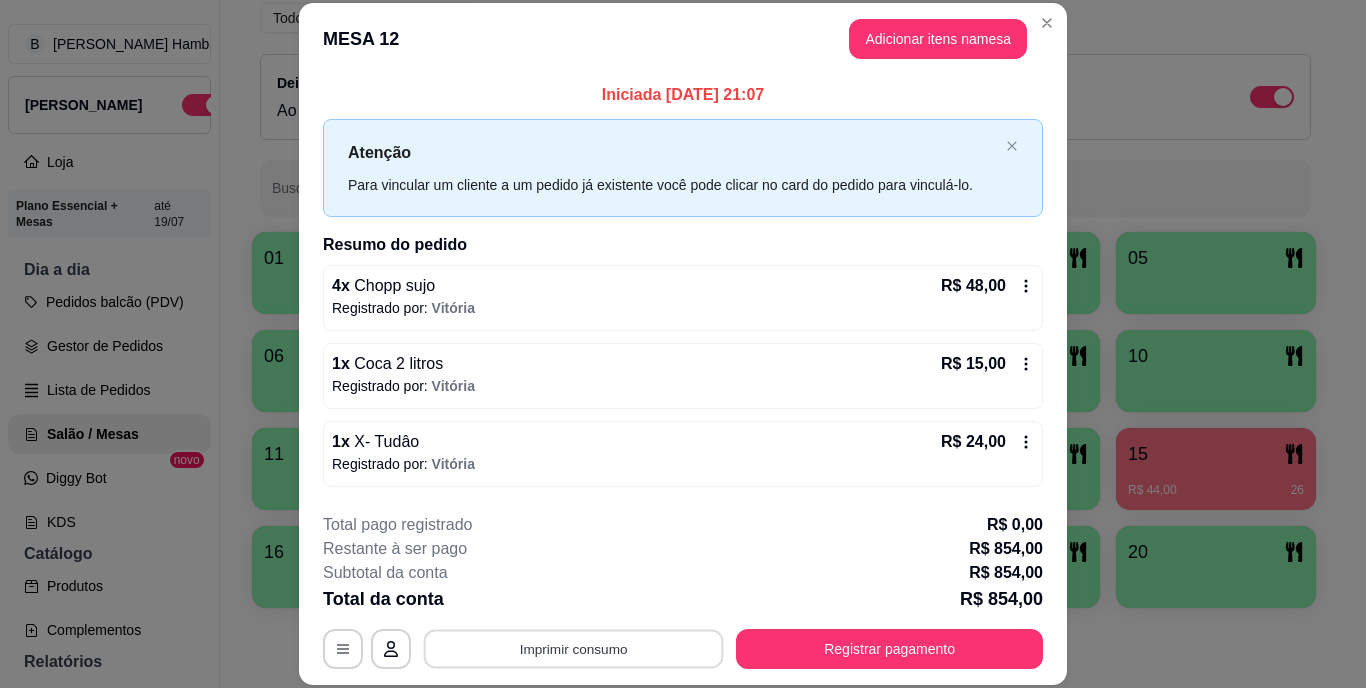 click on "Imprimir consumo" at bounding box center [574, 648] 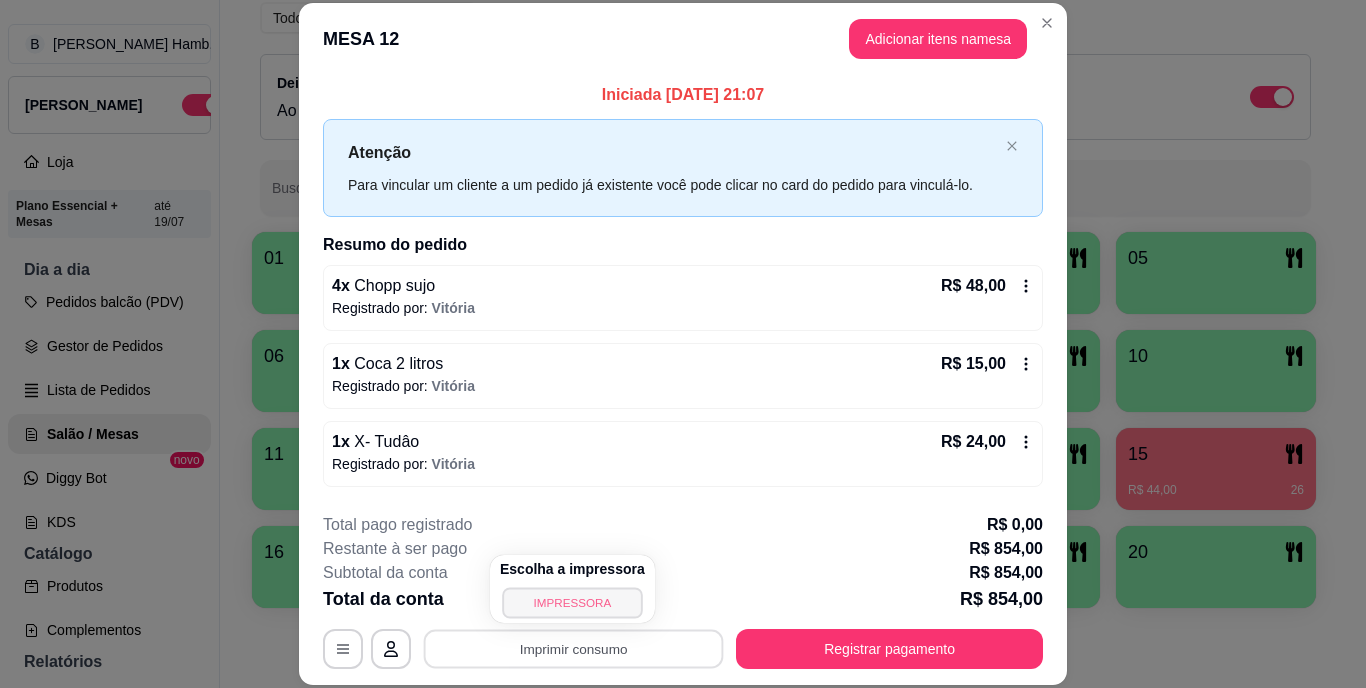 click on "IMPRESSORA" at bounding box center [572, 602] 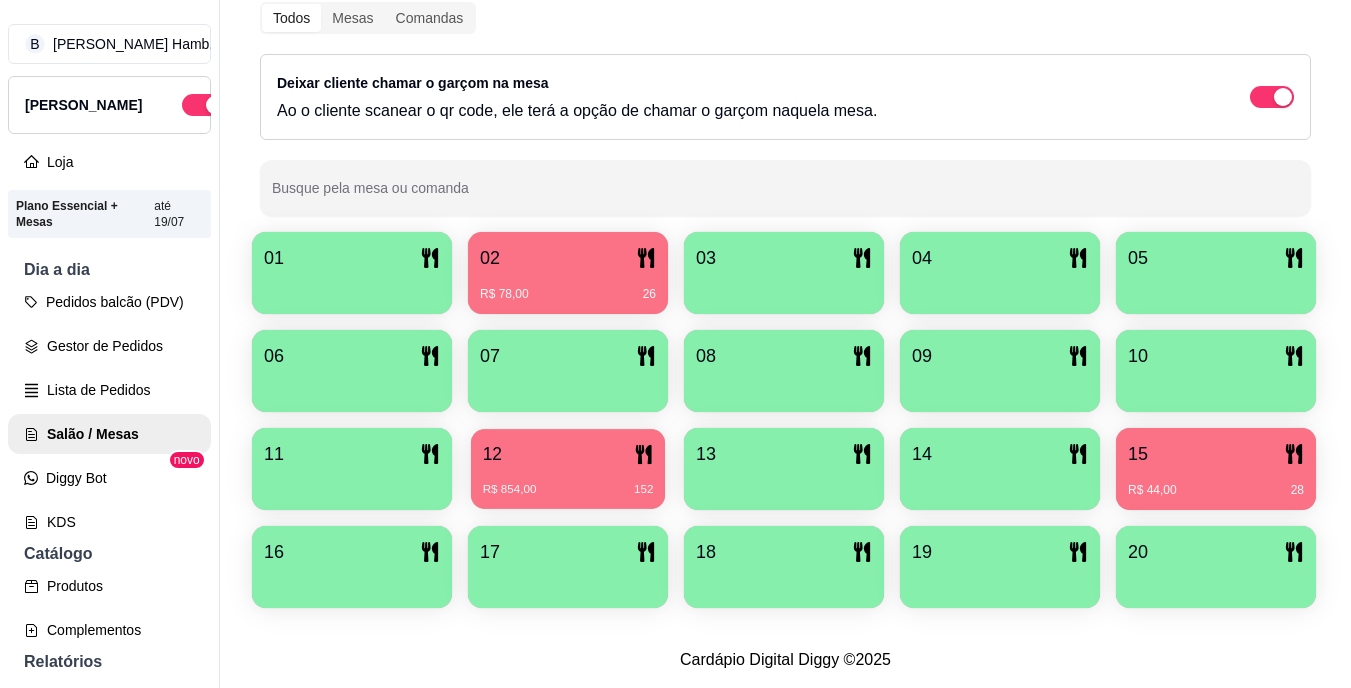 click on "R$ 854,00 152" at bounding box center (568, 482) 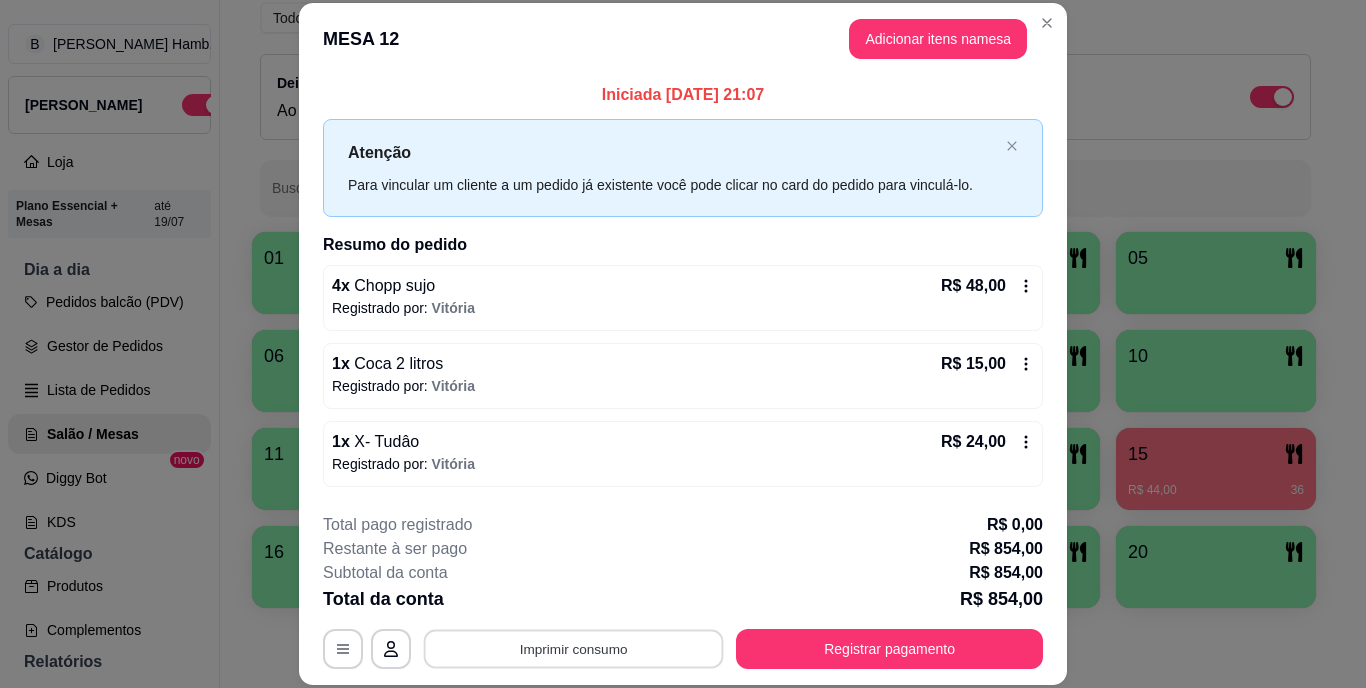 click on "Imprimir consumo" at bounding box center [574, 648] 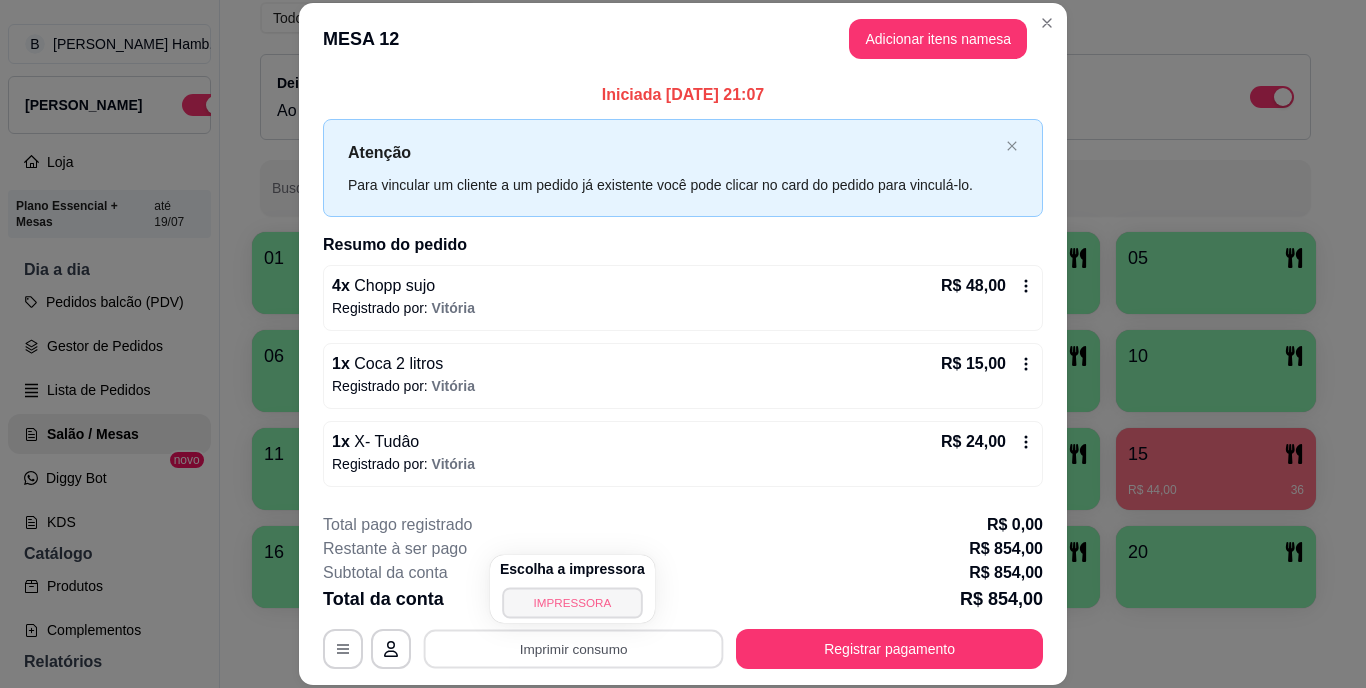 click on "IMPRESSORA" at bounding box center (572, 602) 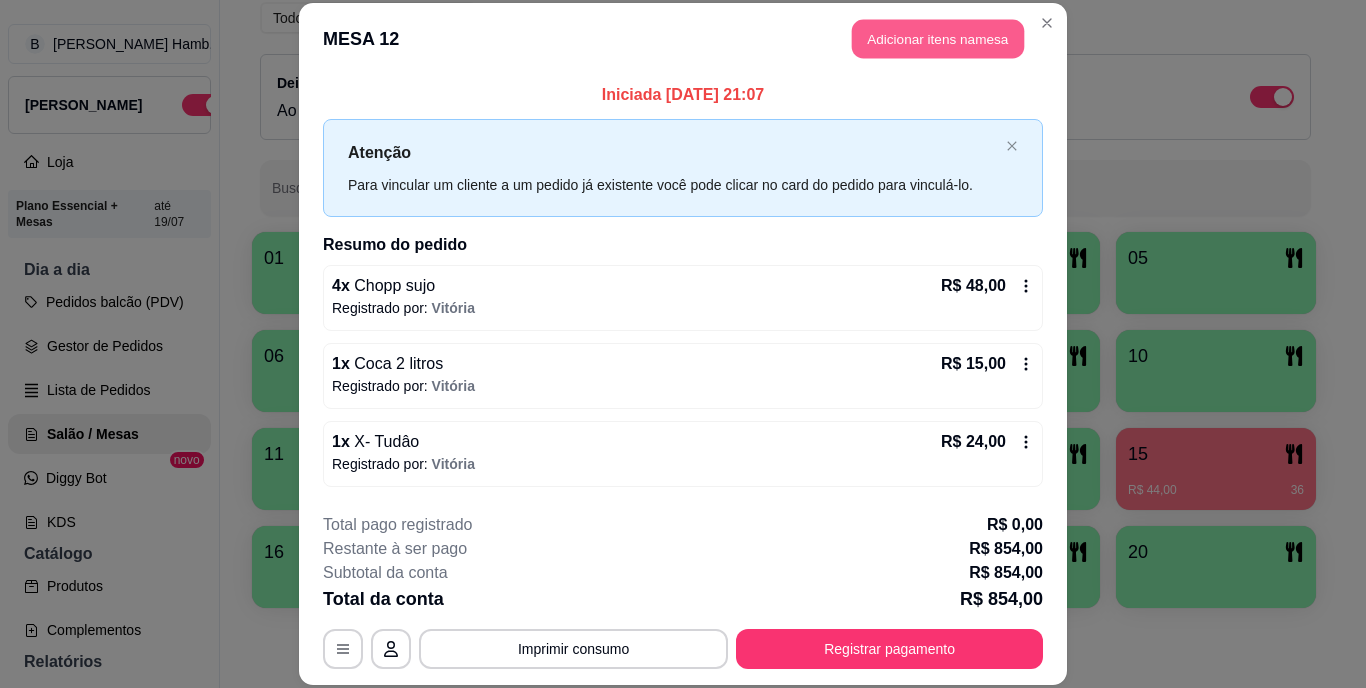 click on "Adicionar itens na  mesa" at bounding box center [938, 39] 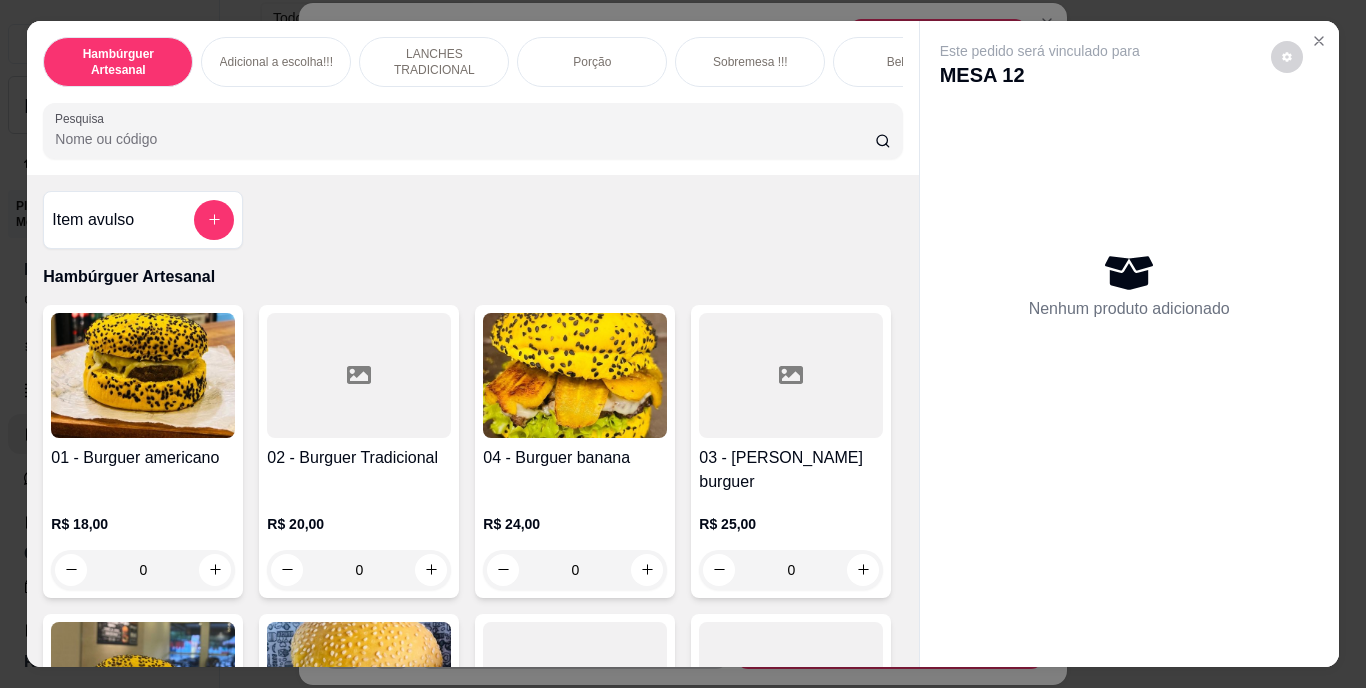 click on "Hambúrguer Artesanal  Adicional a escolha!!! LANCHES TRADICIONAL  Porção  Sobremesa !!! Bebidas Sucos Naturais  Pesquisa" at bounding box center (472, 98) 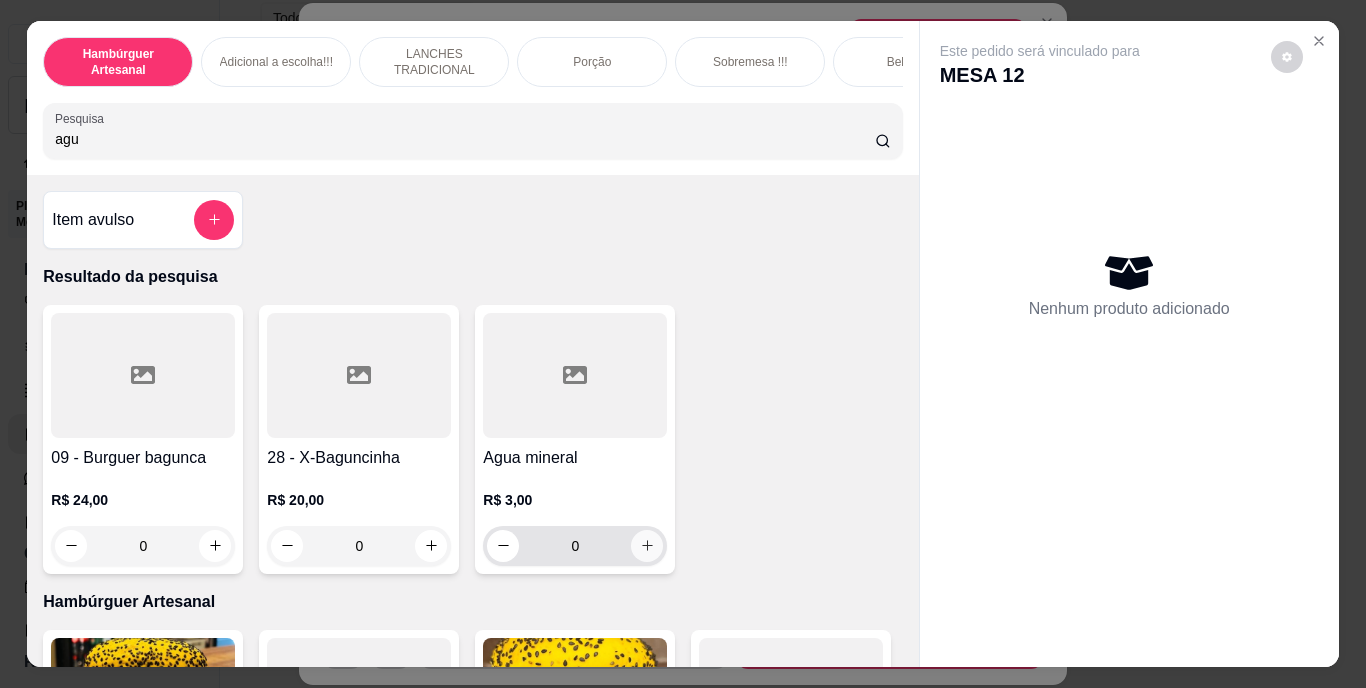 type on "agu" 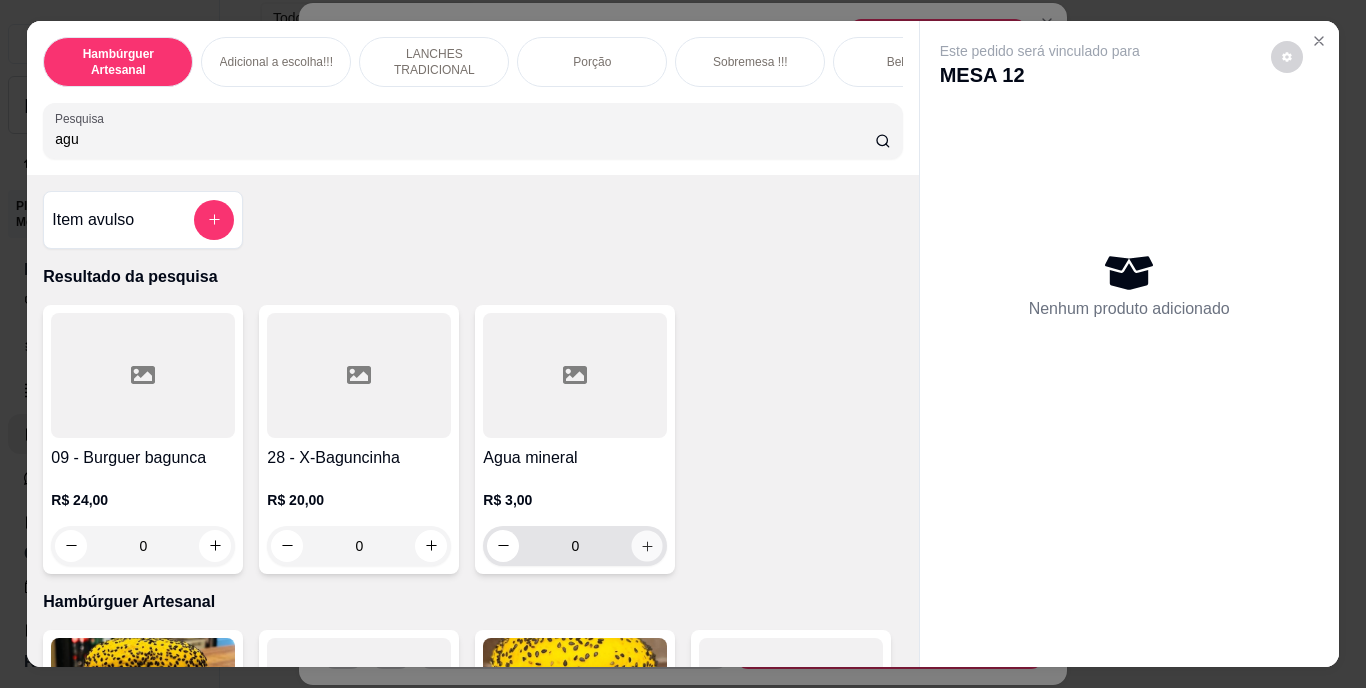 click 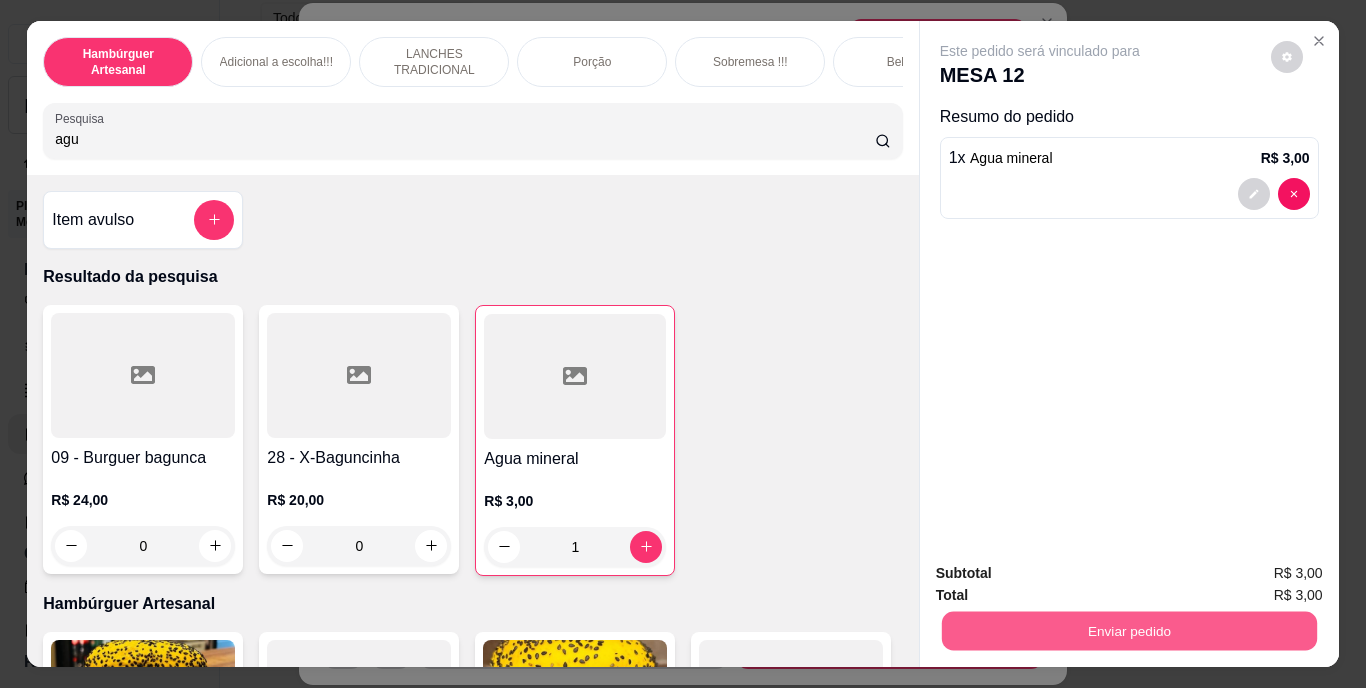 click on "Enviar pedido" at bounding box center (1128, 631) 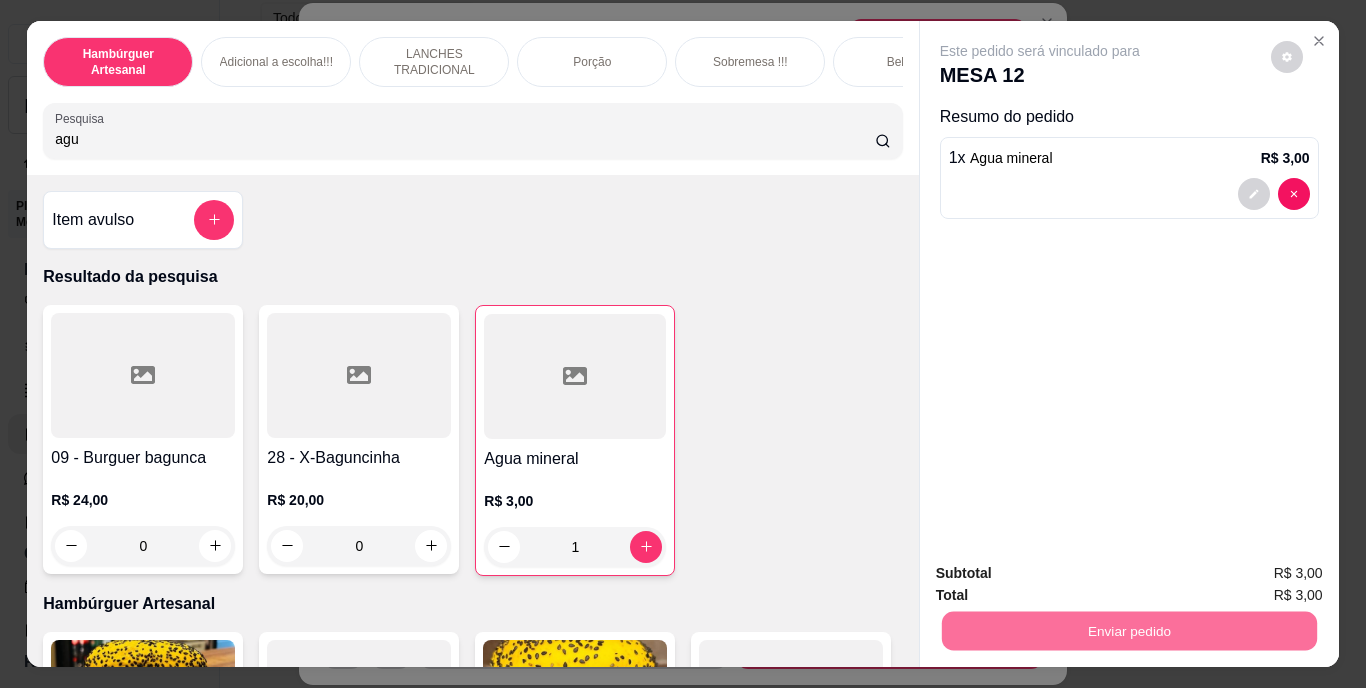 click on "Não registrar e enviar pedido" at bounding box center [1063, 574] 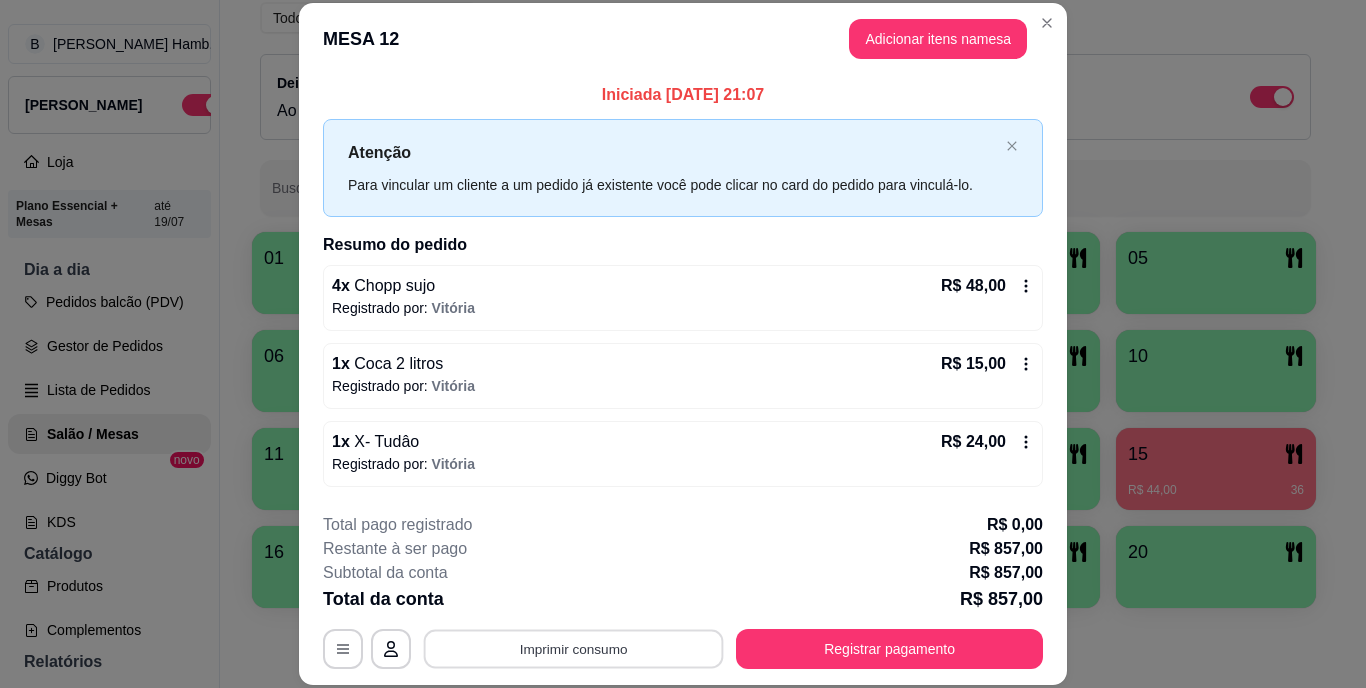 click on "Imprimir consumo" at bounding box center (574, 648) 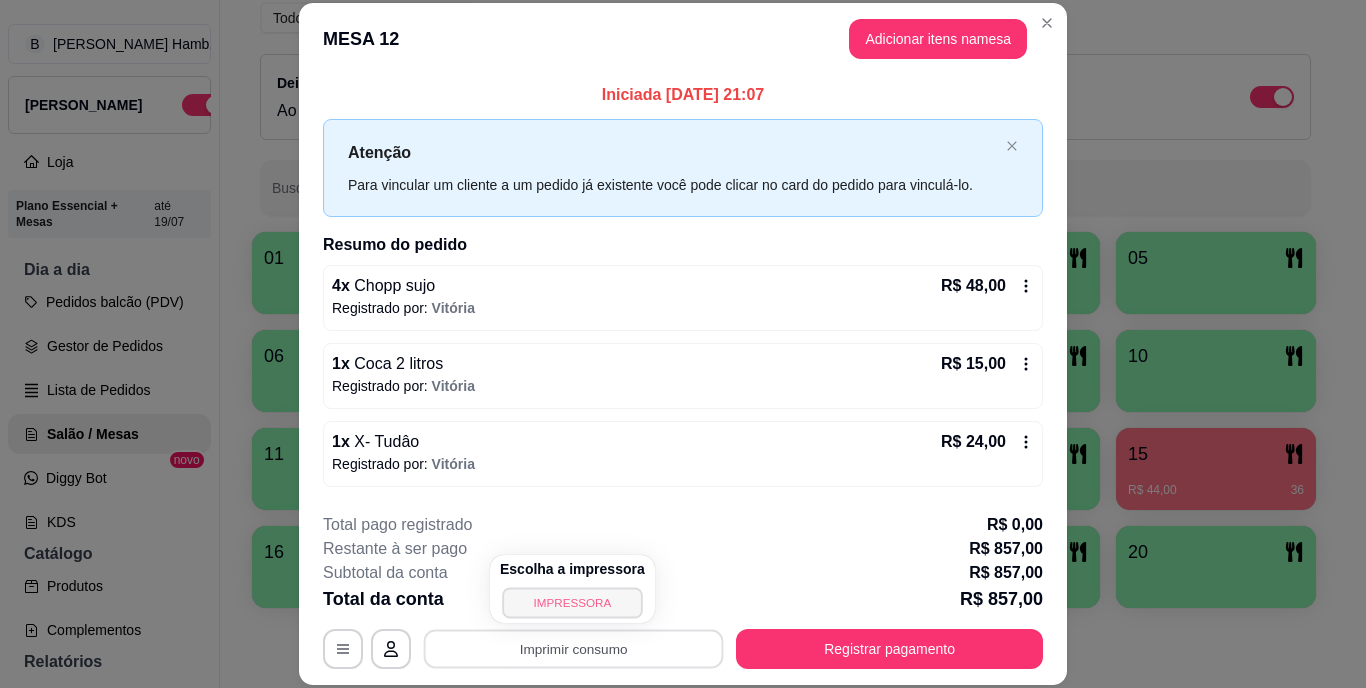 click on "IMPRESSORA" at bounding box center (572, 602) 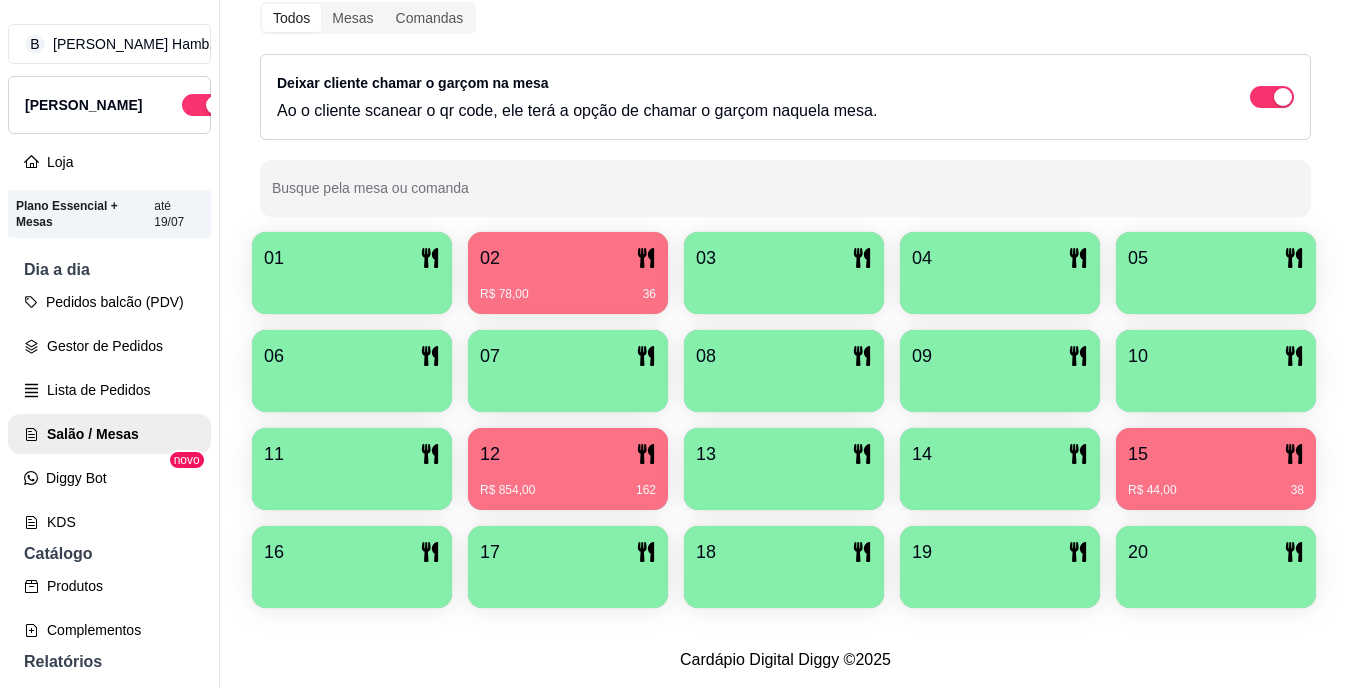 click on "15" at bounding box center [1216, 454] 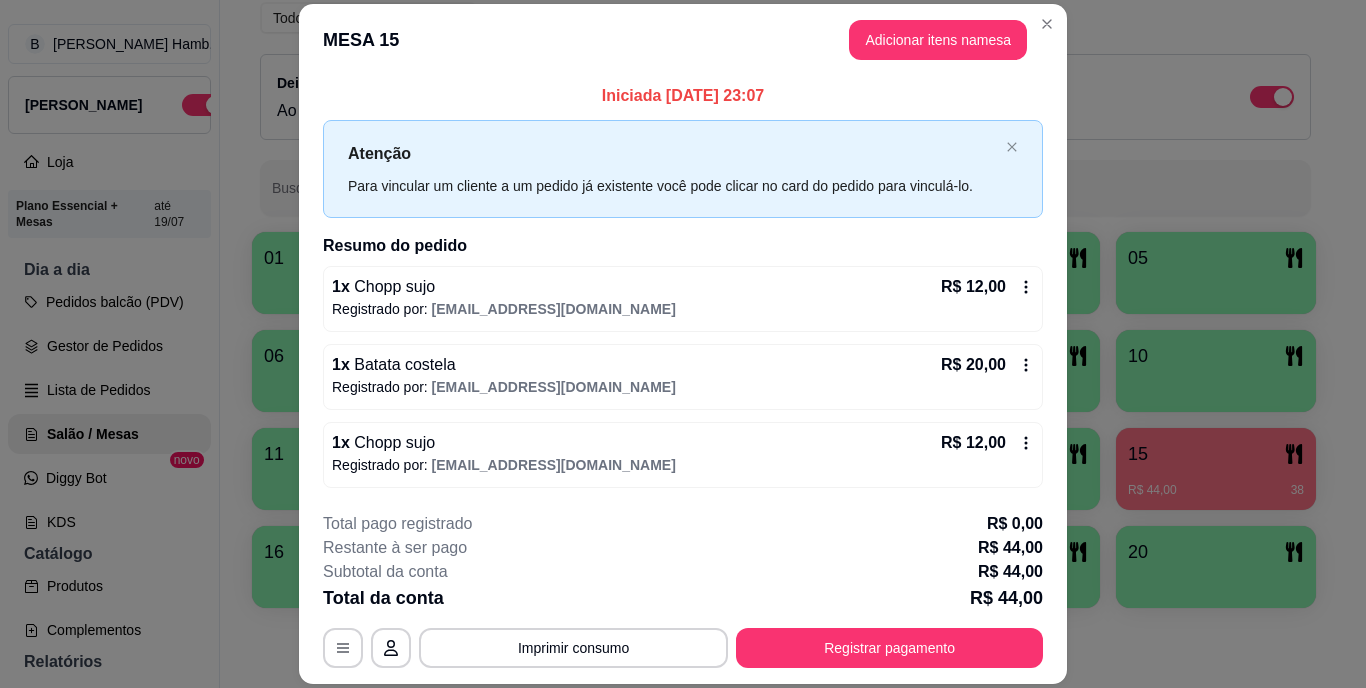 scroll, scrollTop: 60, scrollLeft: 0, axis: vertical 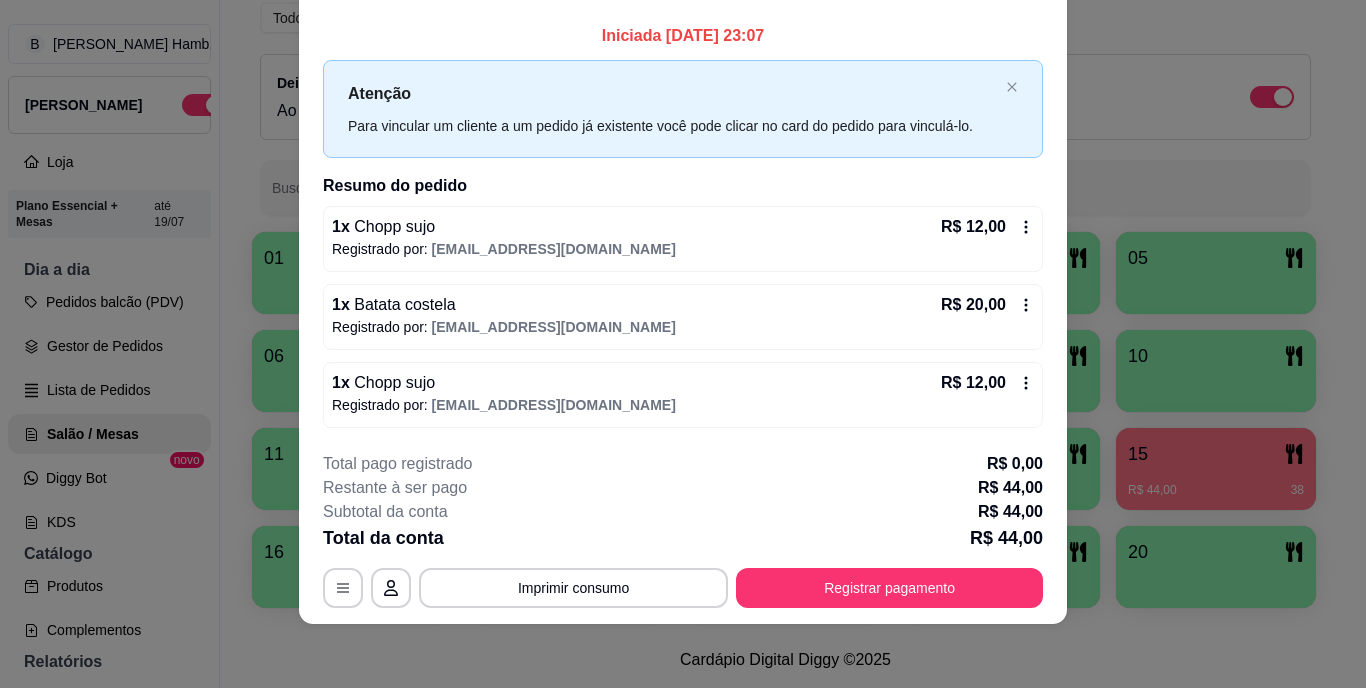 click on "**********" at bounding box center [683, 344] 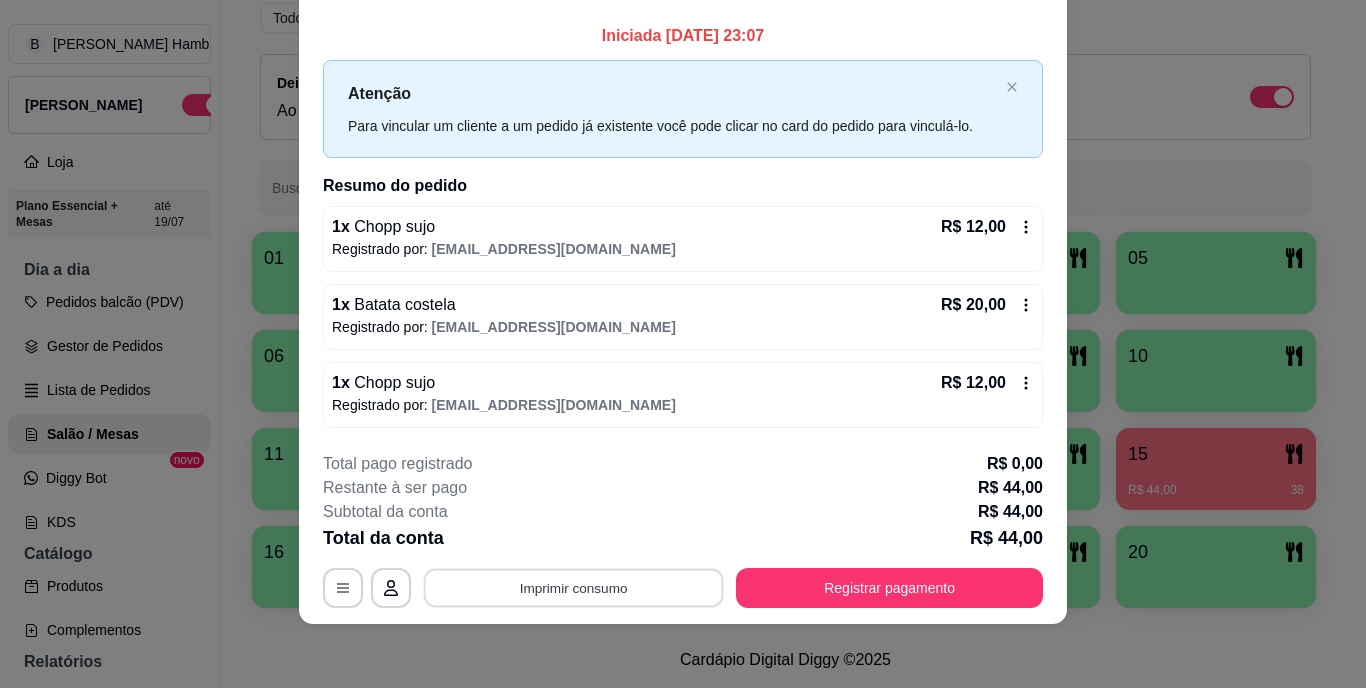 click on "Imprimir consumo" at bounding box center (574, 587) 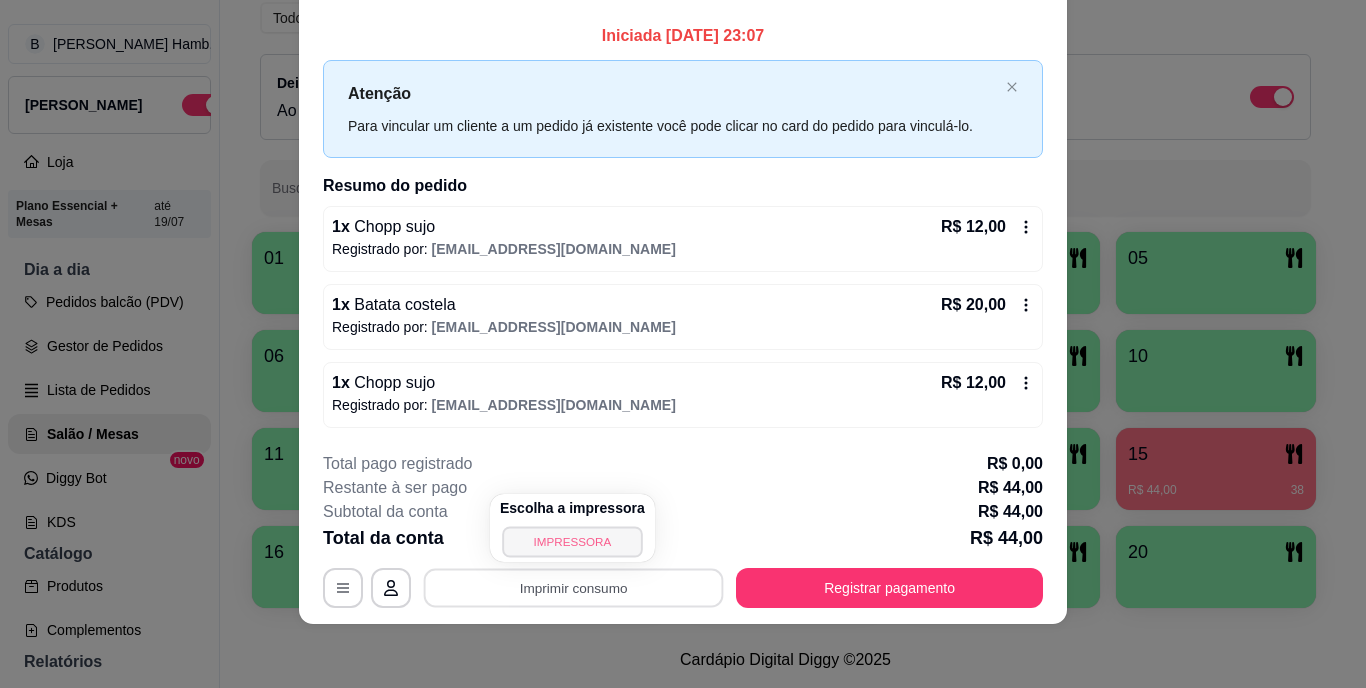 click on "IMPRESSORA" at bounding box center (572, 541) 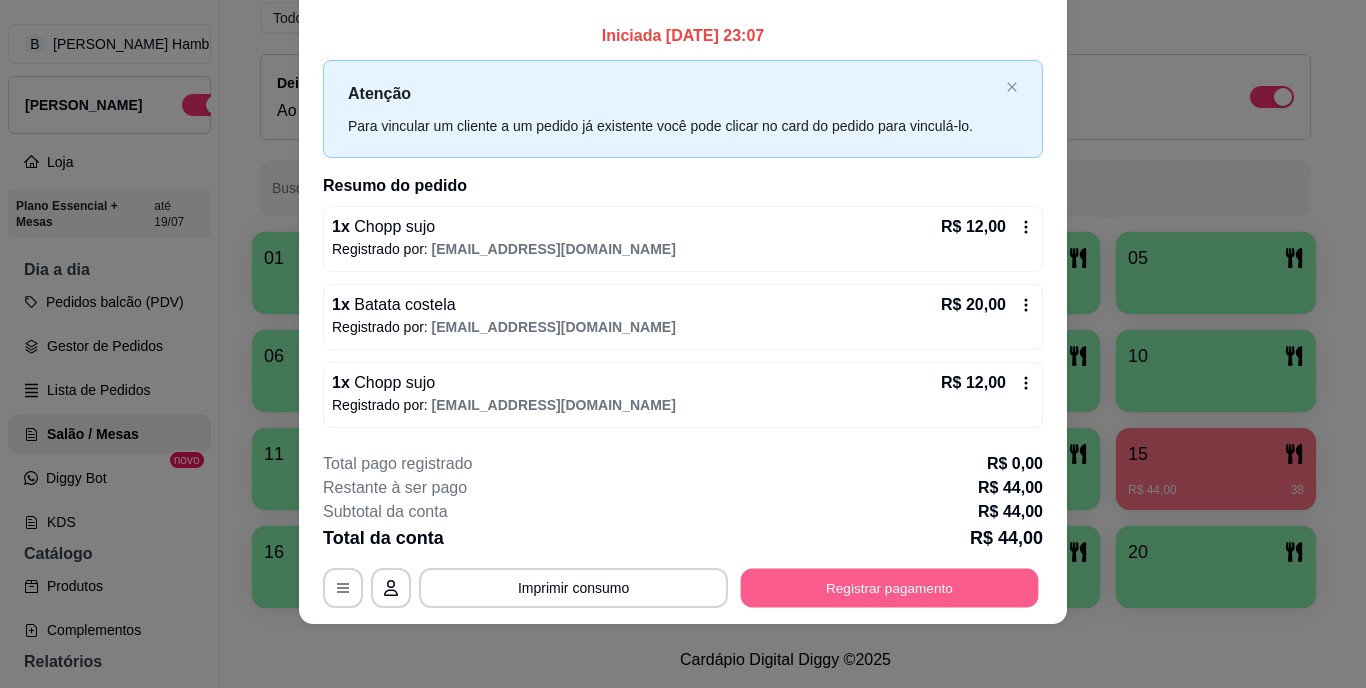 click on "Registrar pagamento" at bounding box center [890, 587] 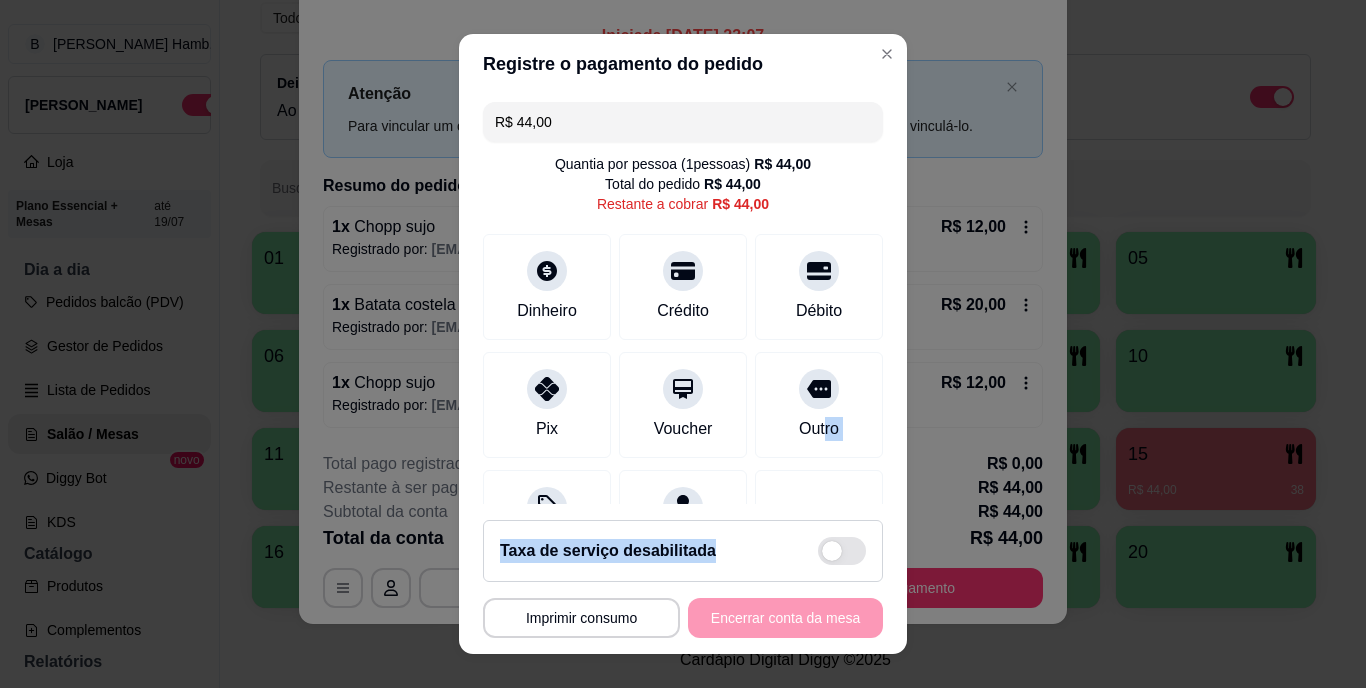 scroll, scrollTop: 105, scrollLeft: 0, axis: vertical 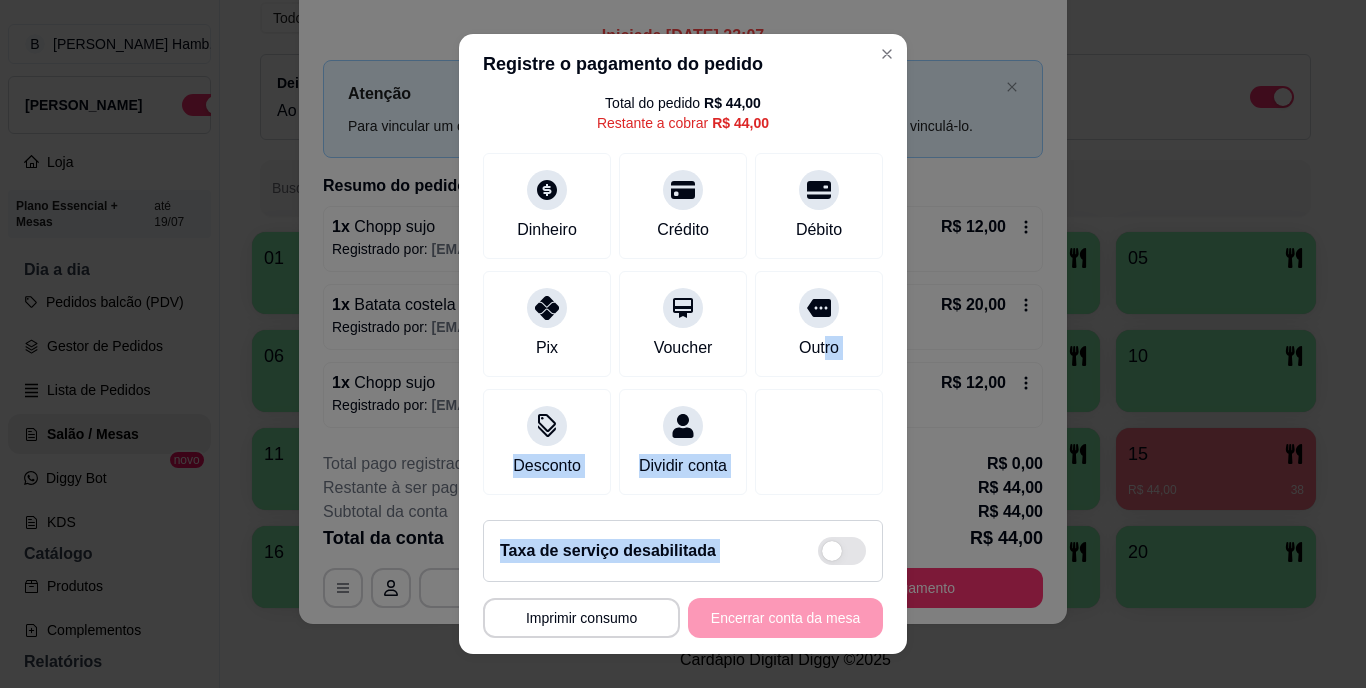 drag, startPoint x: 791, startPoint y: 414, endPoint x: 763, endPoint y: 613, distance: 200.96019 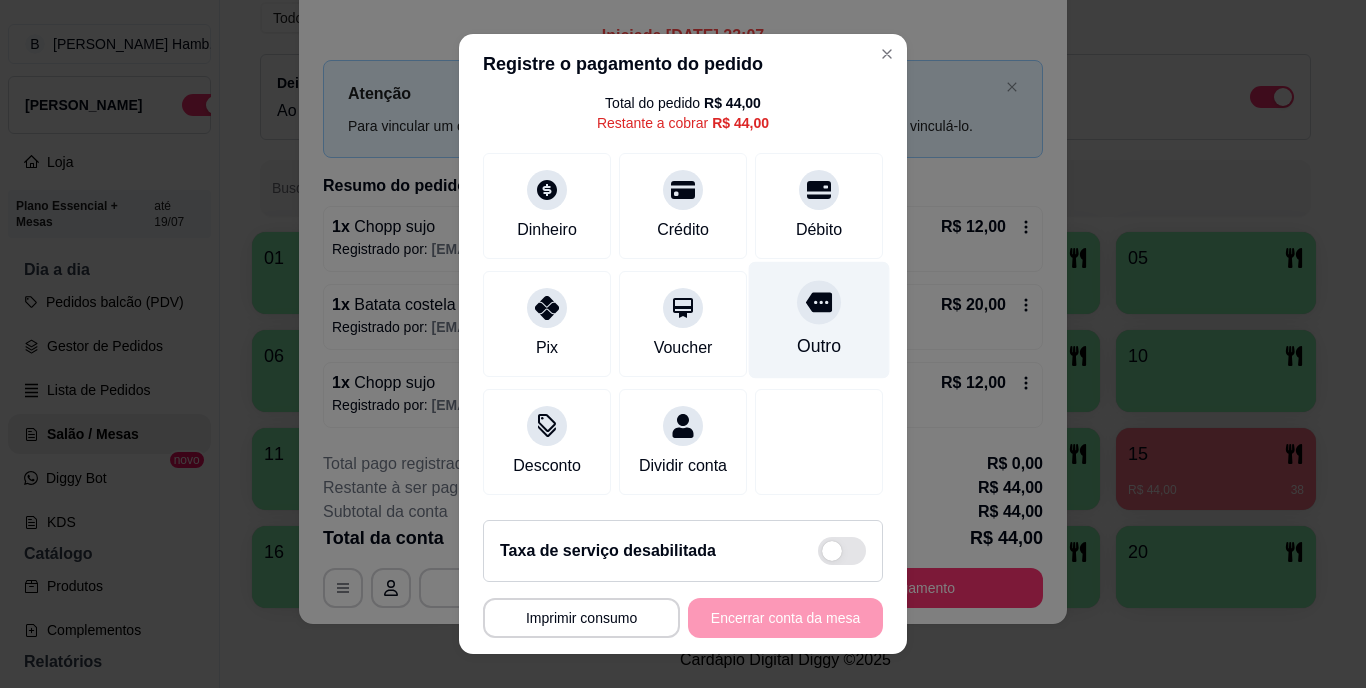 click 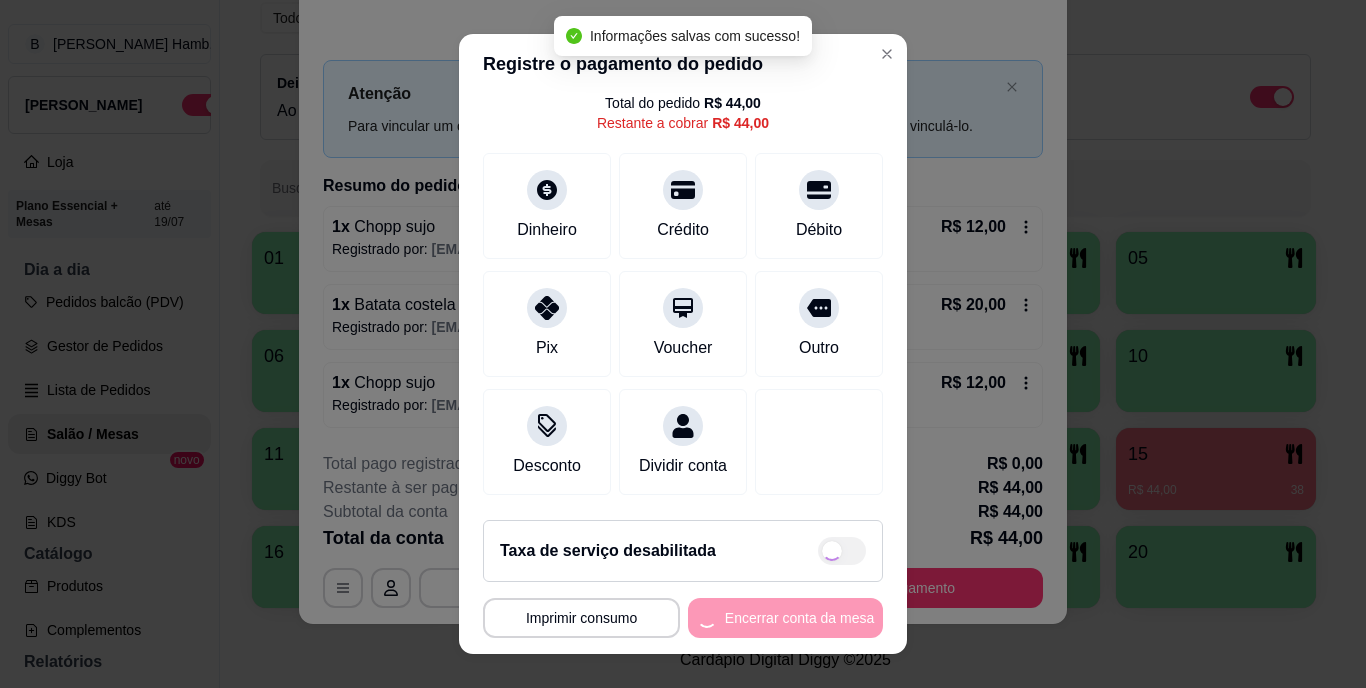type on "R$ 0,00" 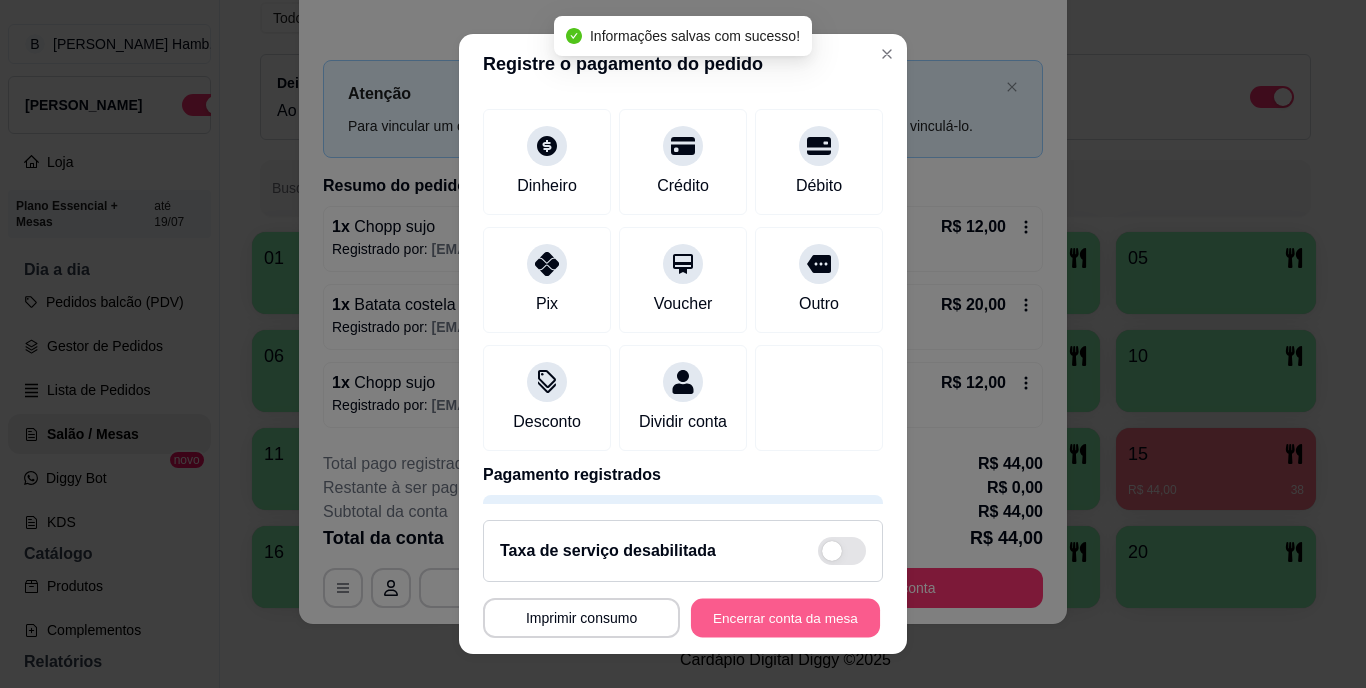 click on "Encerrar conta da mesa" at bounding box center (785, 617) 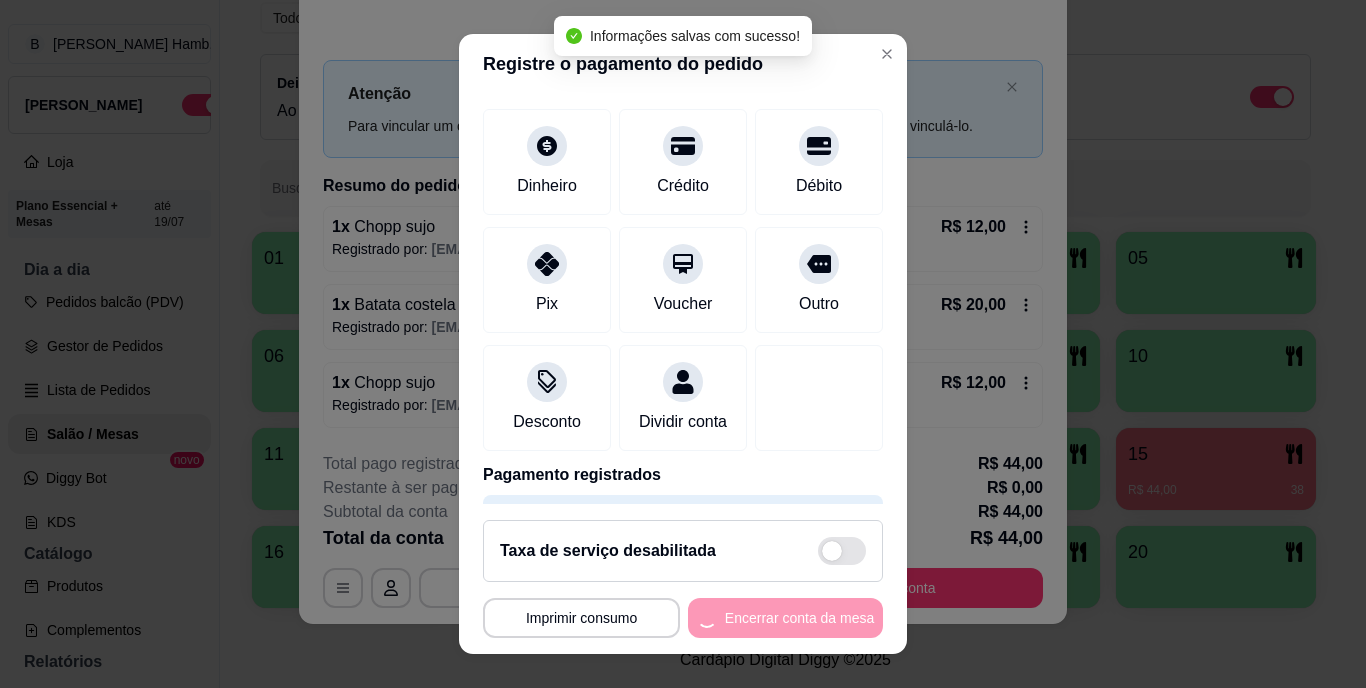 scroll, scrollTop: 0, scrollLeft: 0, axis: both 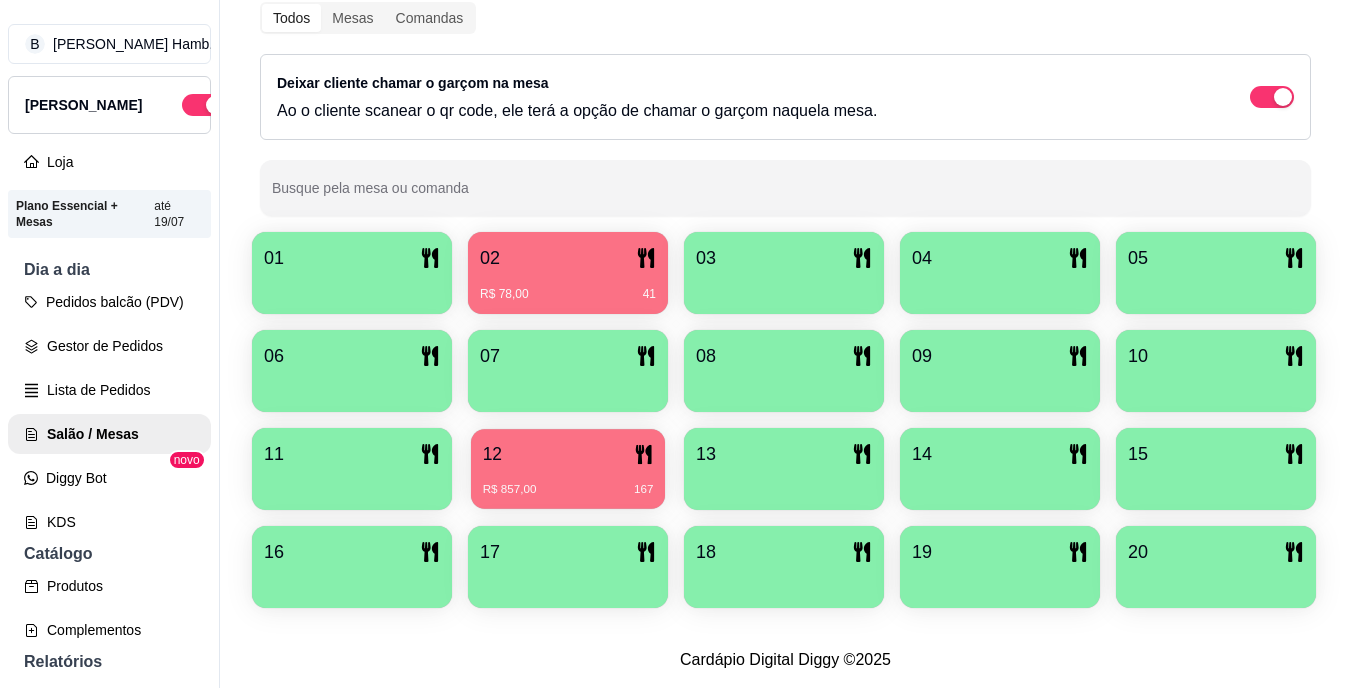 click on "R$ 857,00 167" at bounding box center [568, 482] 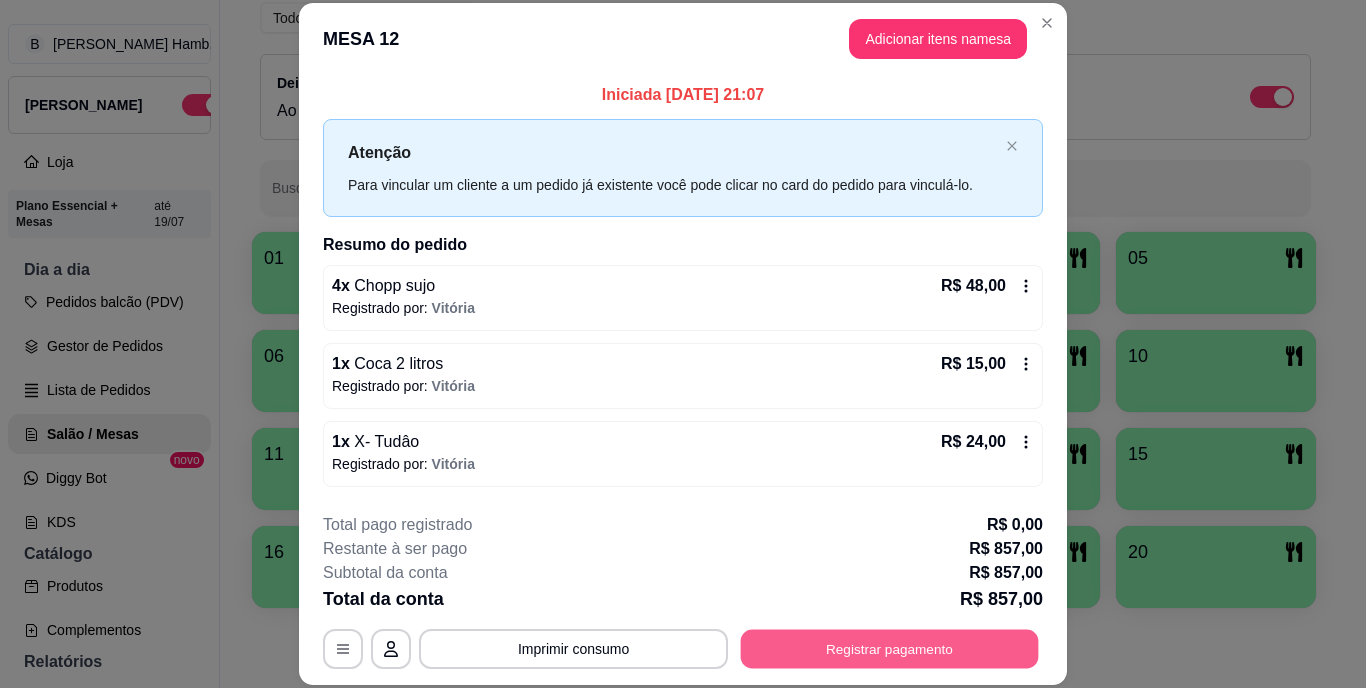 click on "Registrar pagamento" at bounding box center [890, 648] 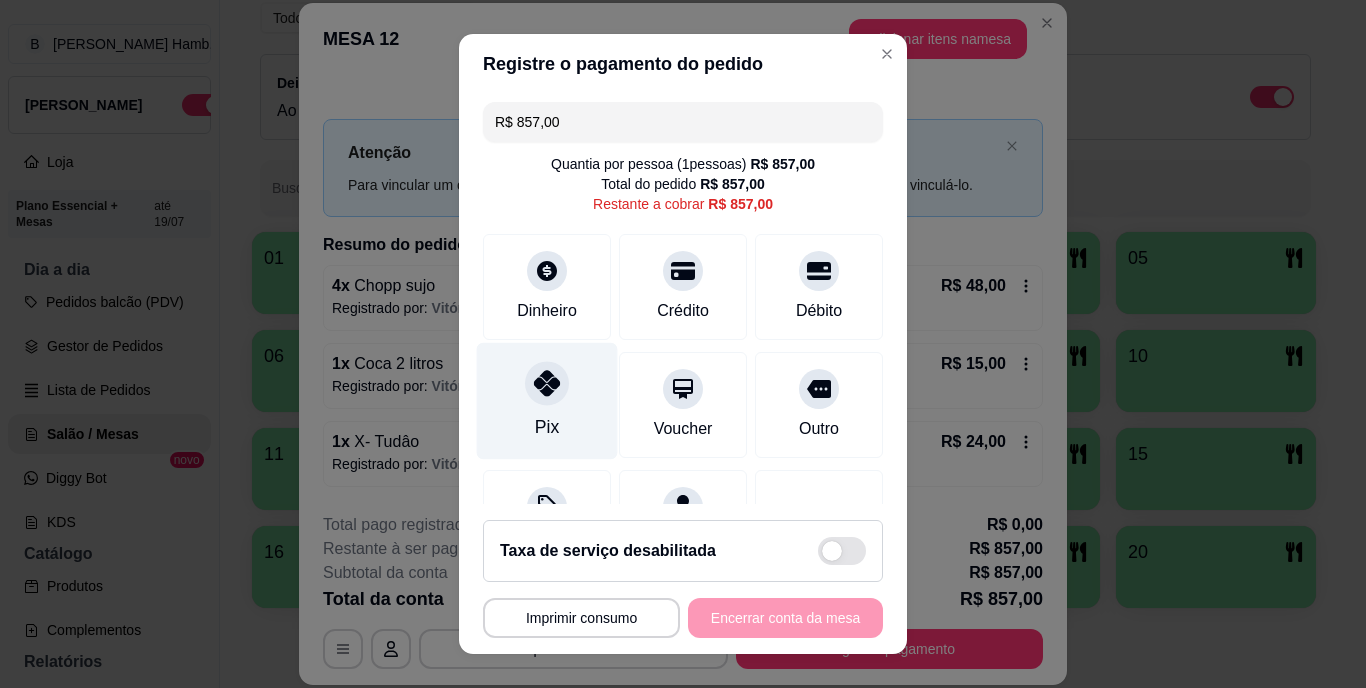 click at bounding box center (547, 384) 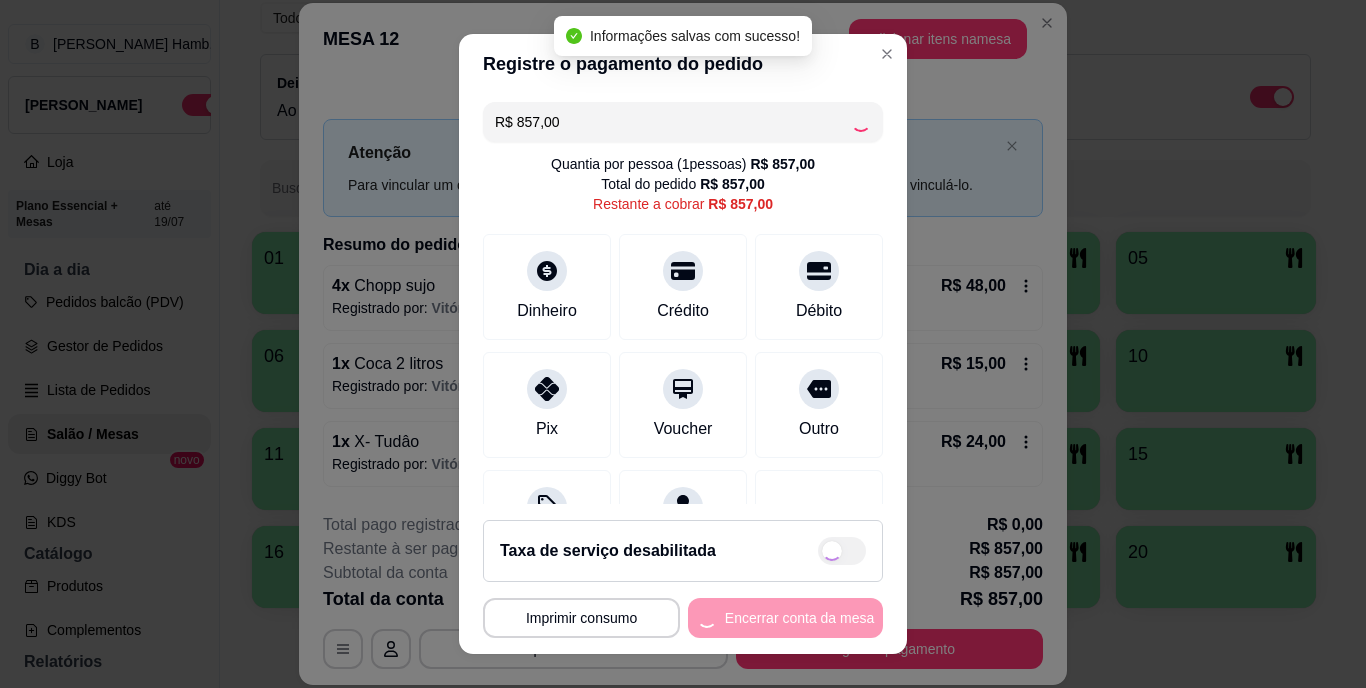 type on "R$ 0,00" 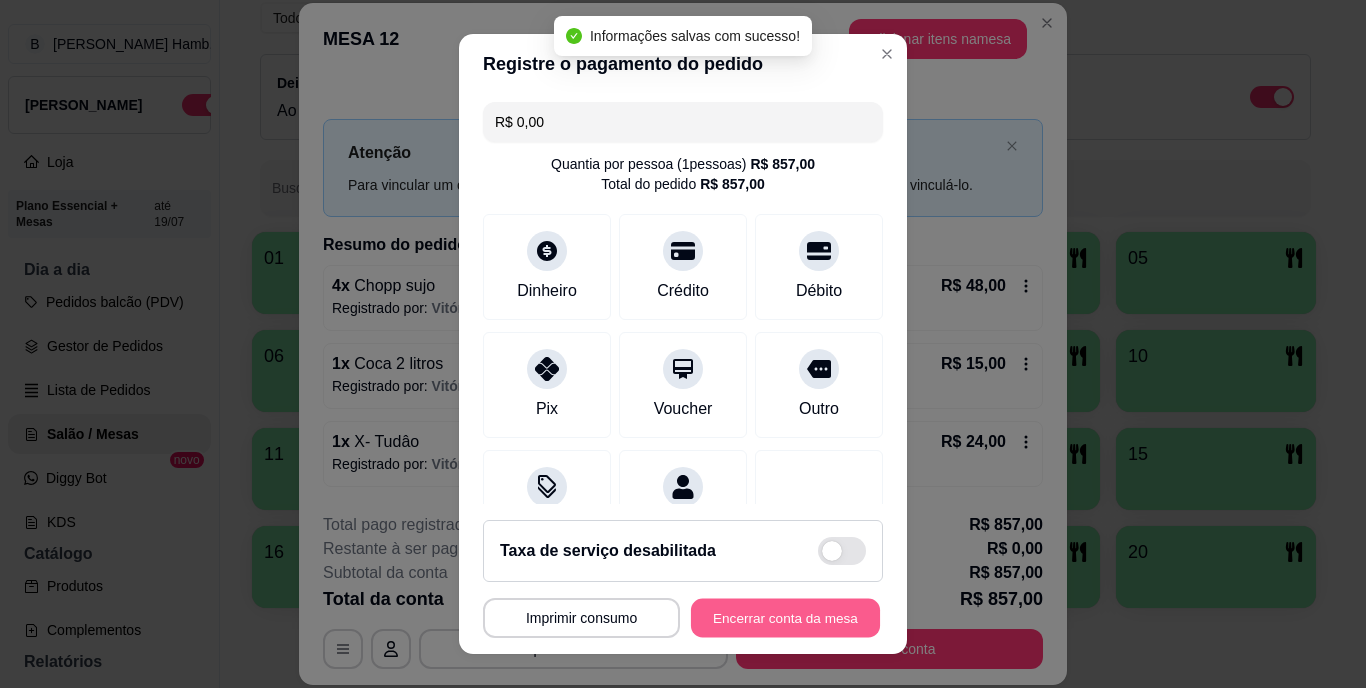click on "Encerrar conta da mesa" at bounding box center (785, 617) 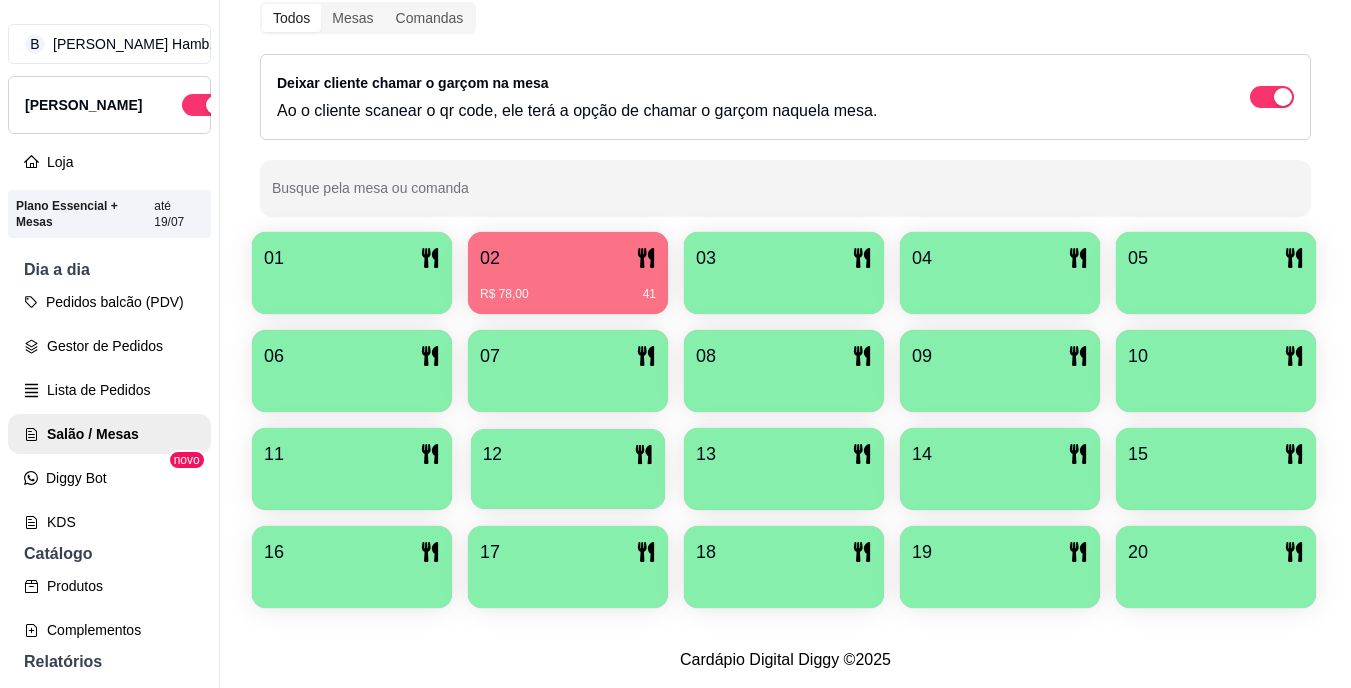 click at bounding box center [568, 482] 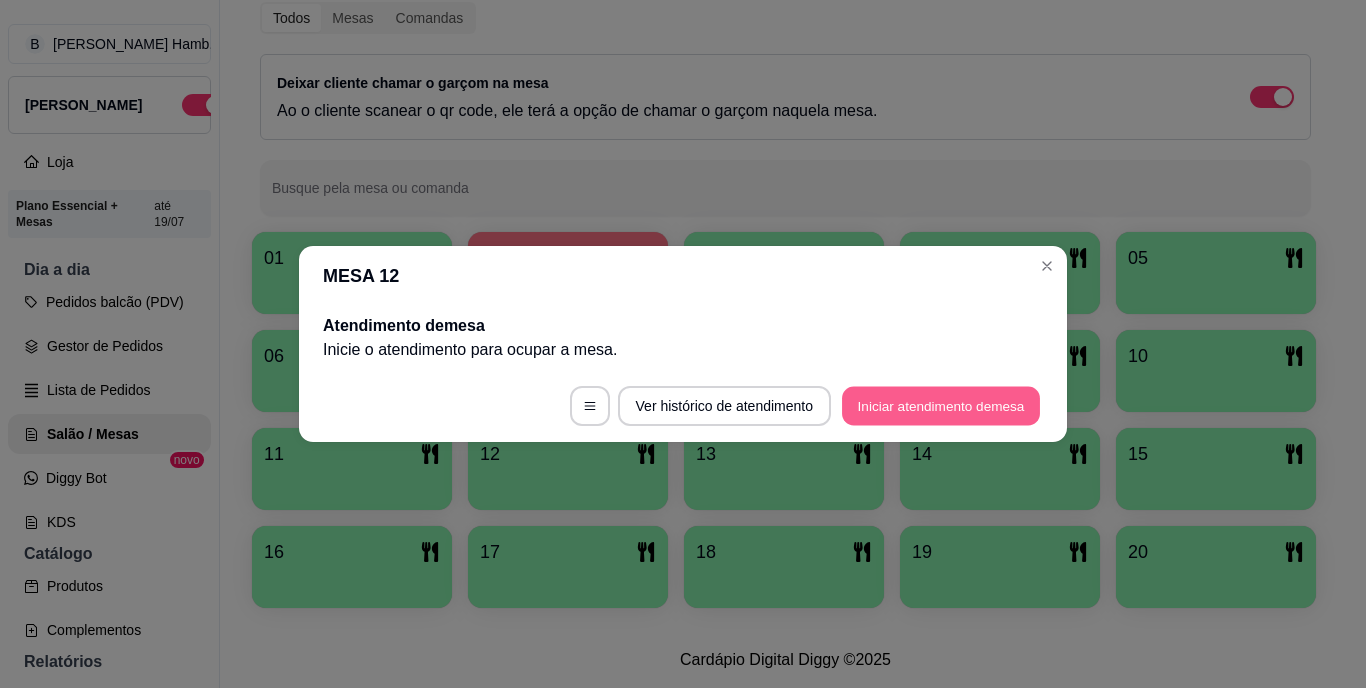 click on "Iniciar atendimento de  mesa" at bounding box center (941, 406) 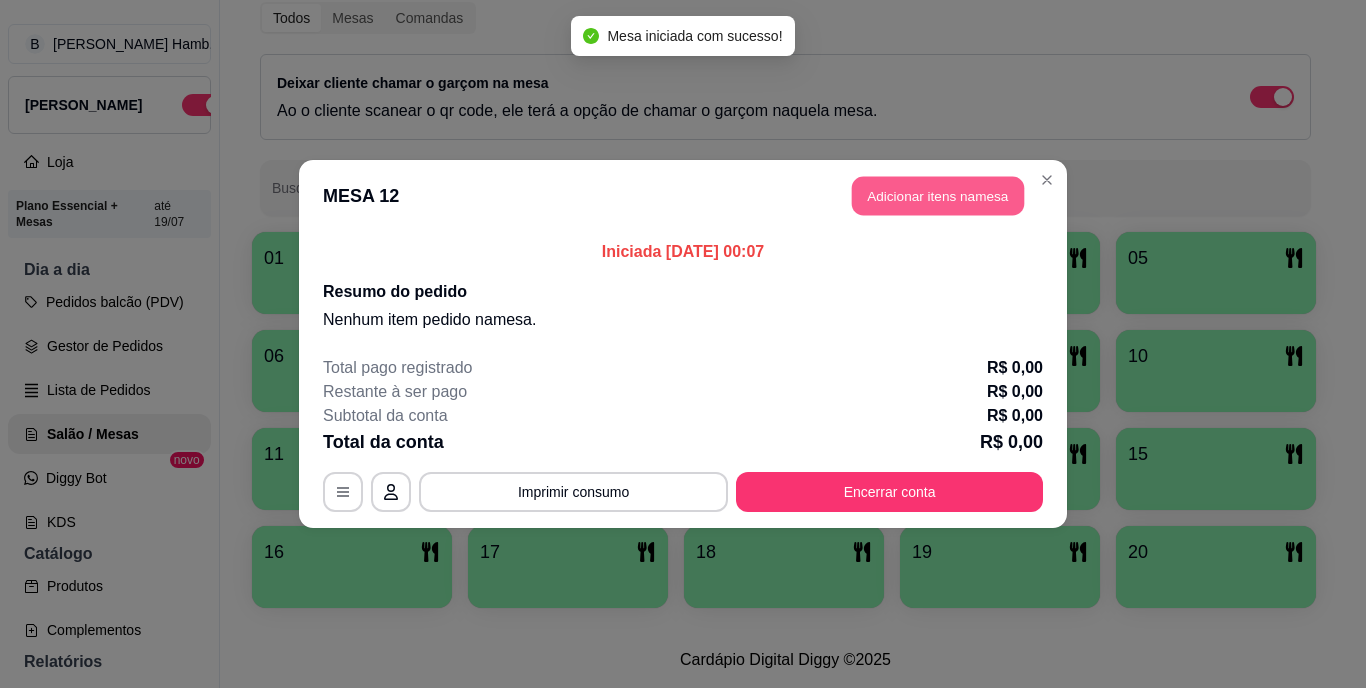 click on "Adicionar itens na  mesa" at bounding box center [938, 196] 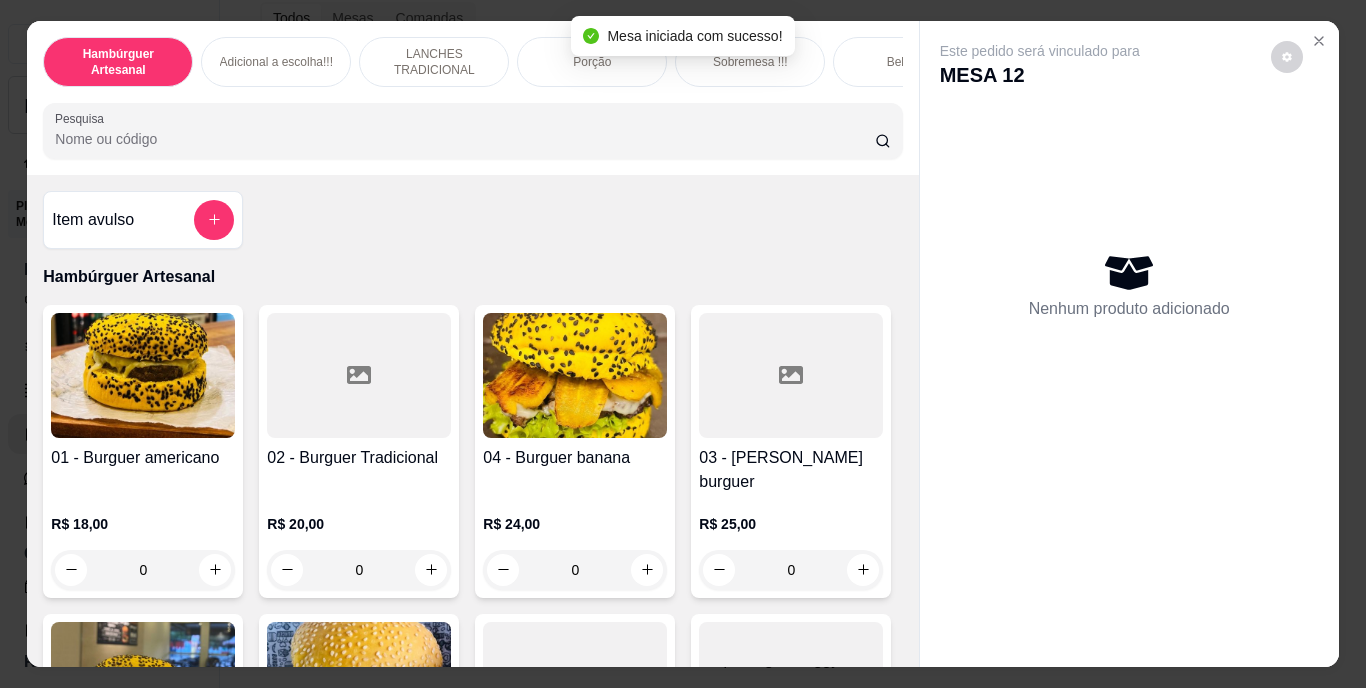 click on "Pesquisa" at bounding box center (465, 139) 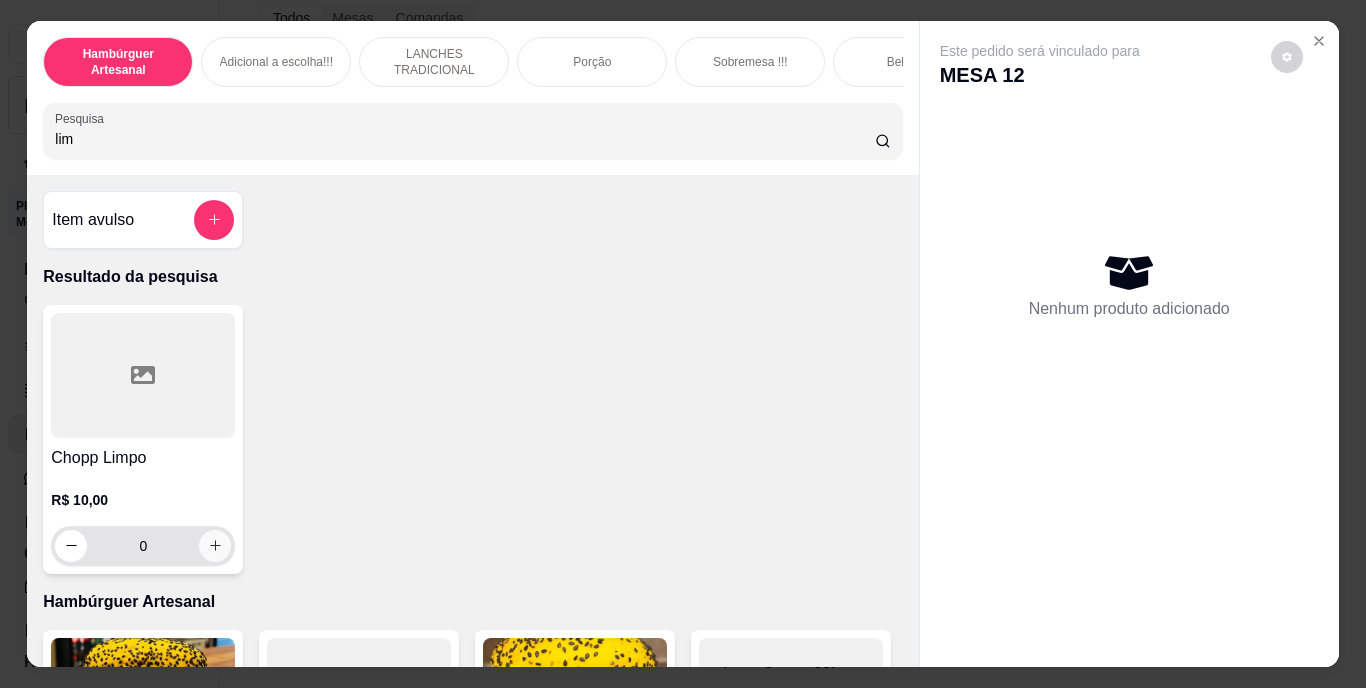 type on "lim" 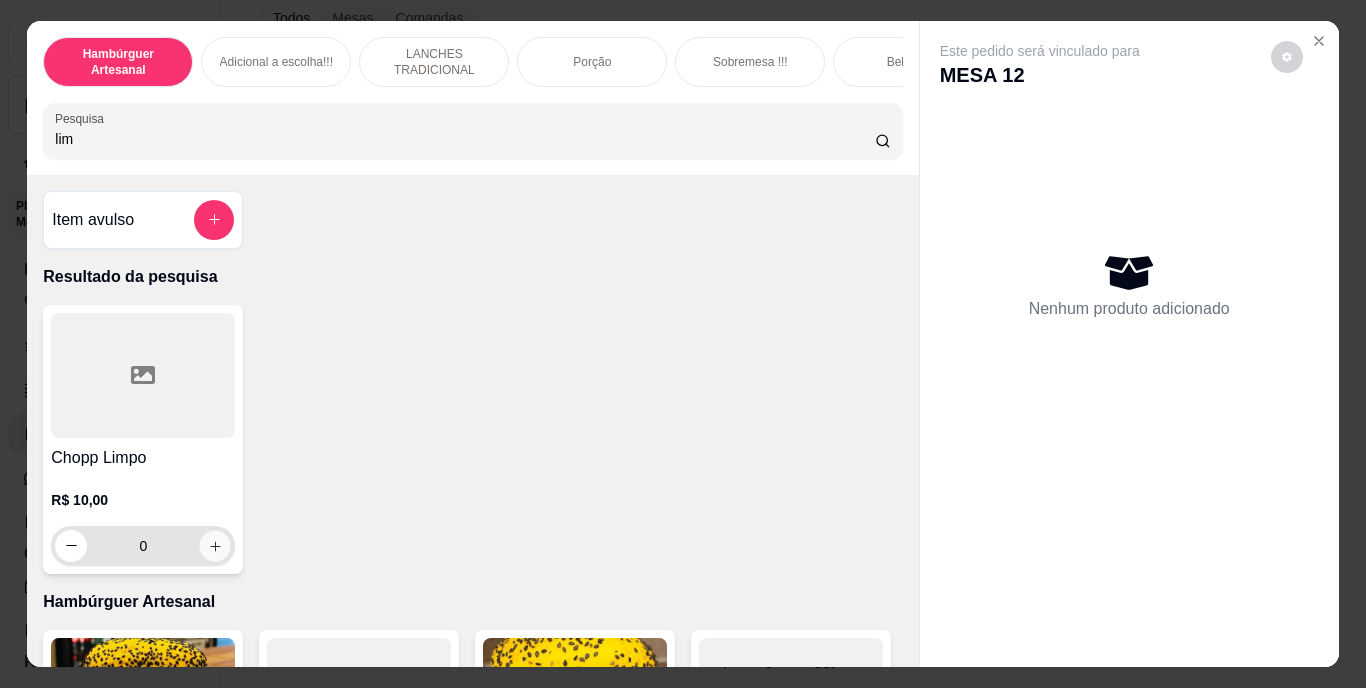 click at bounding box center (215, 545) 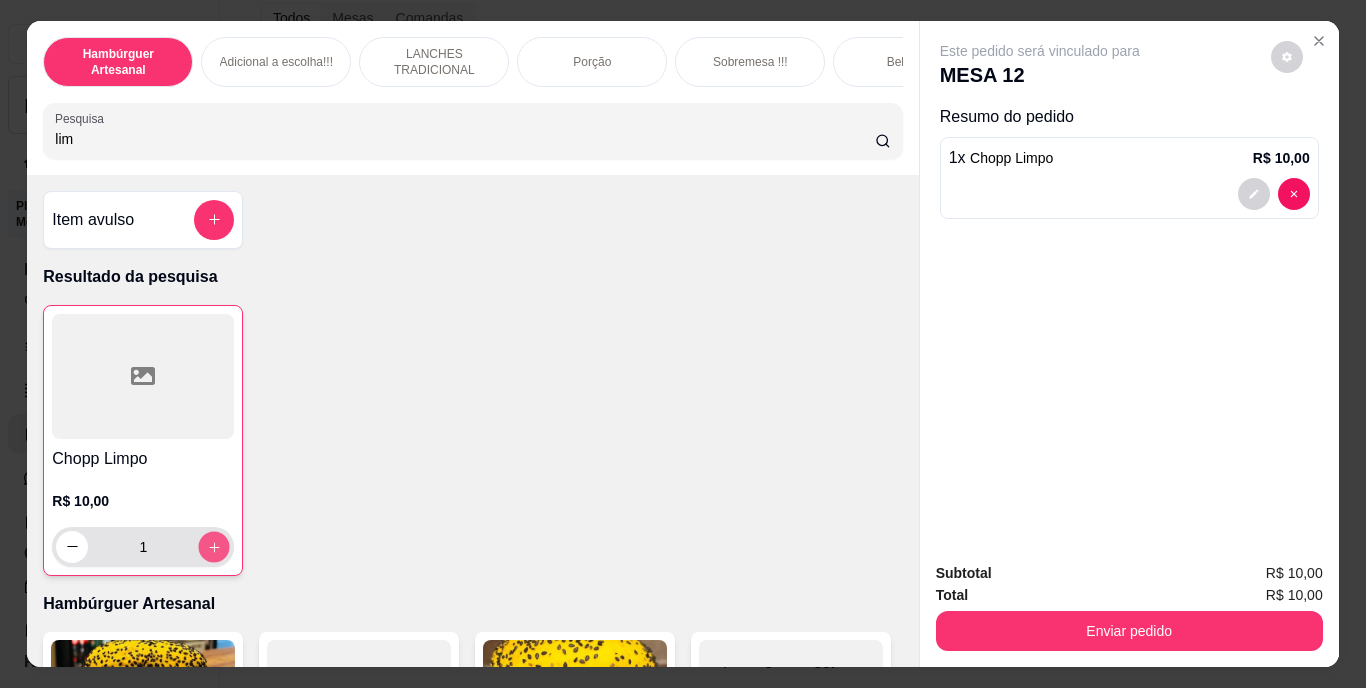 click 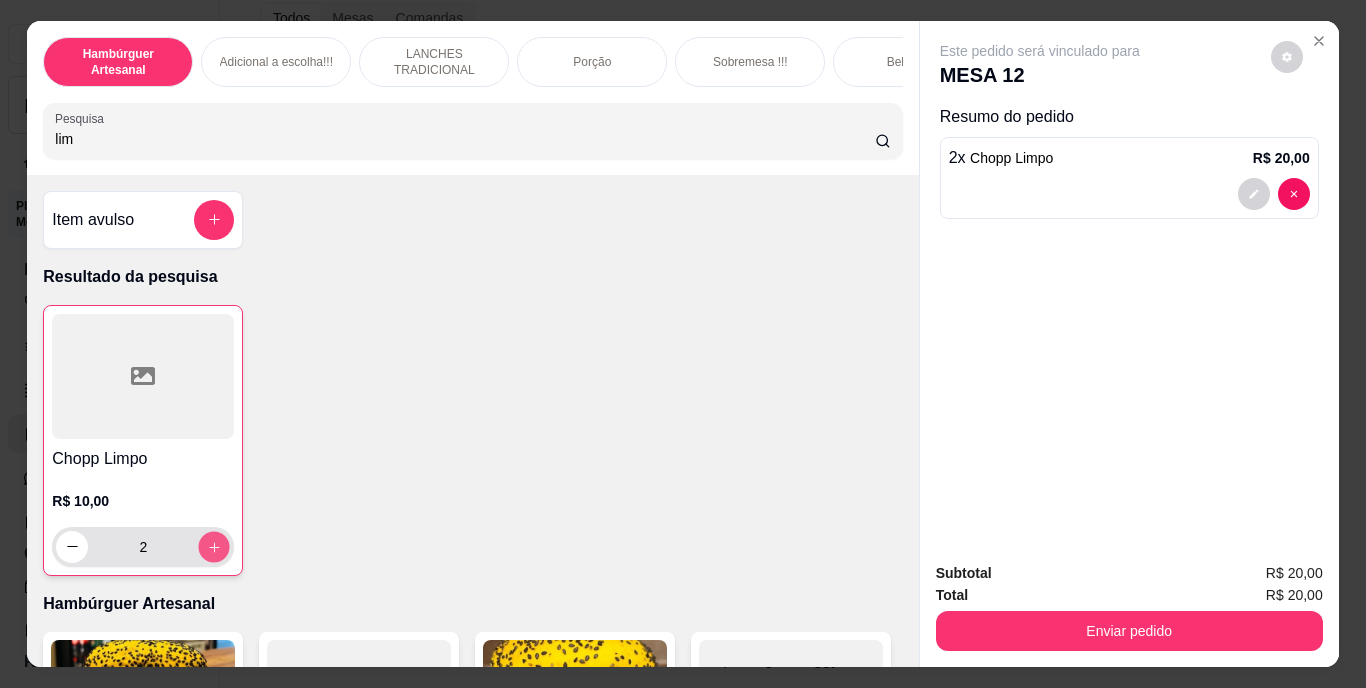 click 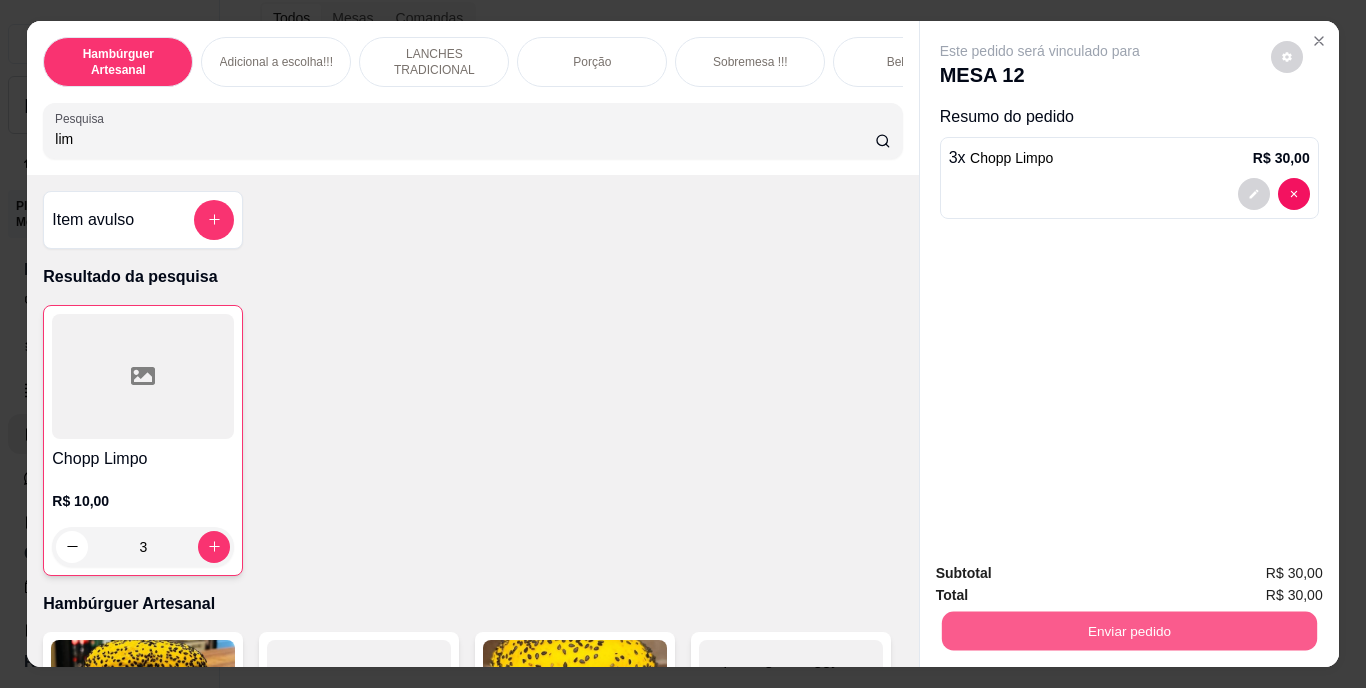 click on "Enviar pedido" at bounding box center [1128, 631] 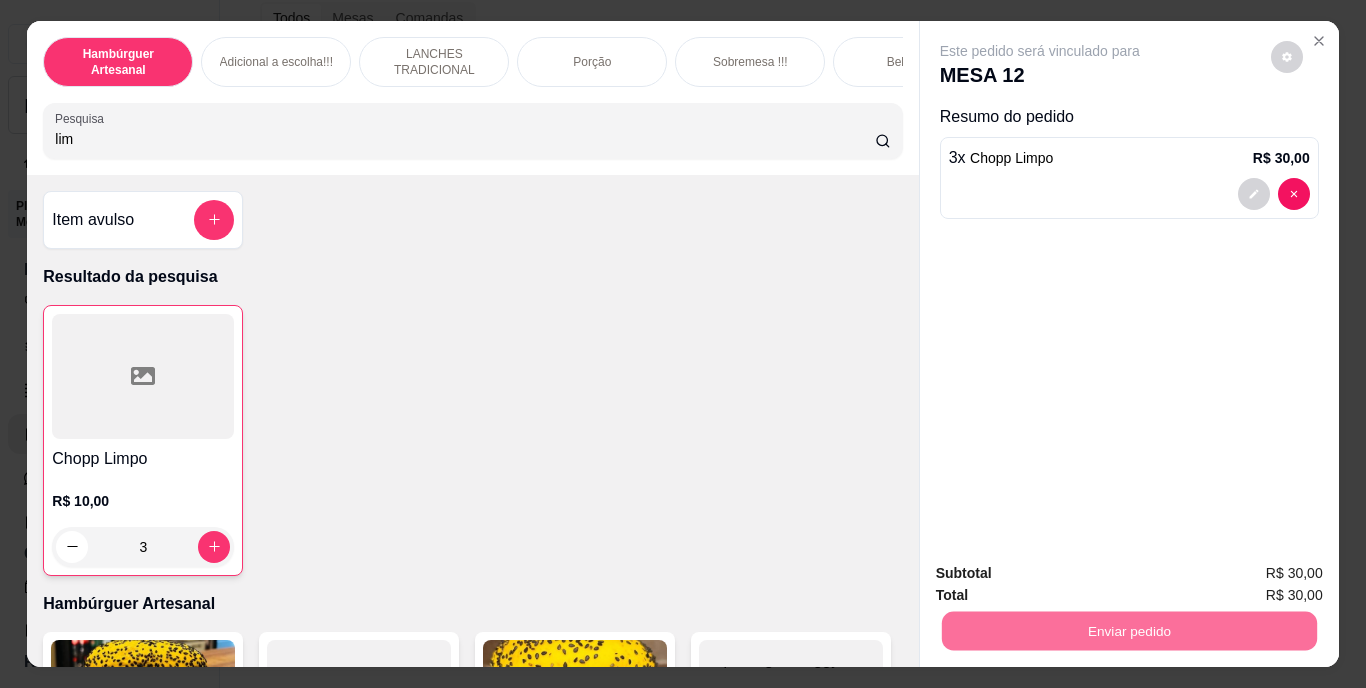 click on "Não registrar e enviar pedido" at bounding box center (1063, 574) 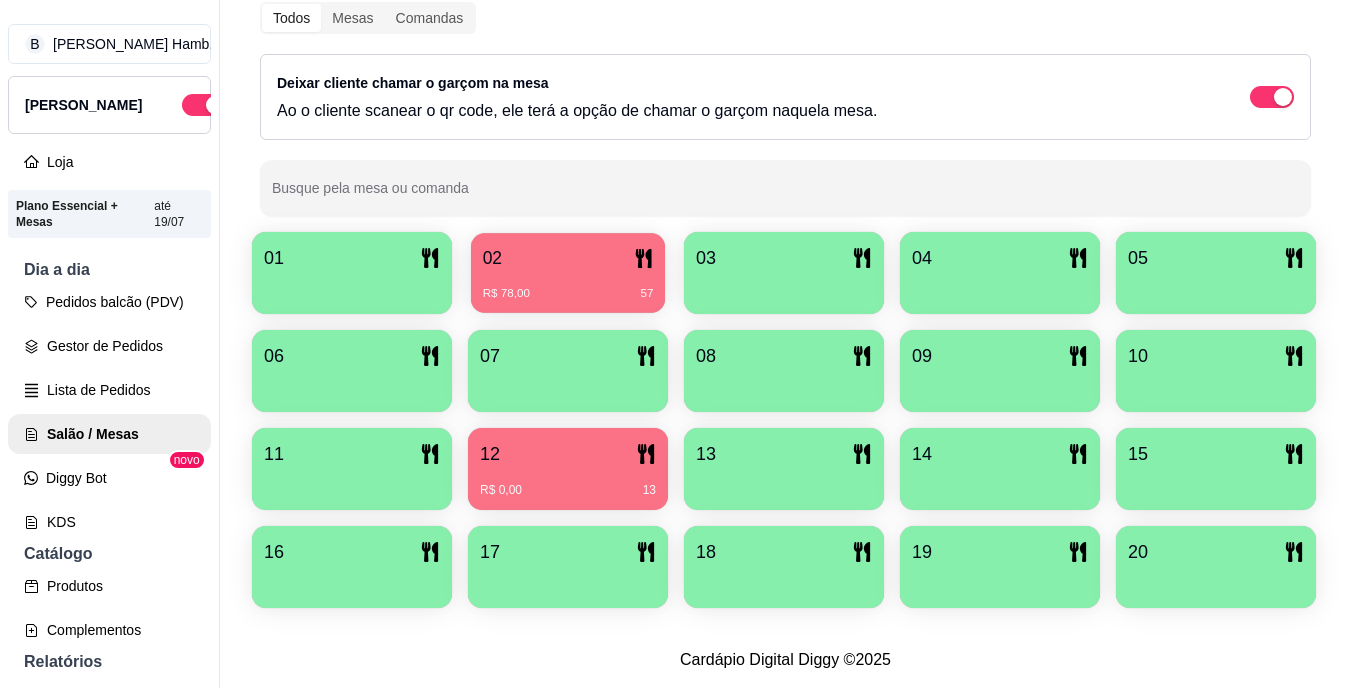 click on "R$ 78,00 57" at bounding box center [568, 294] 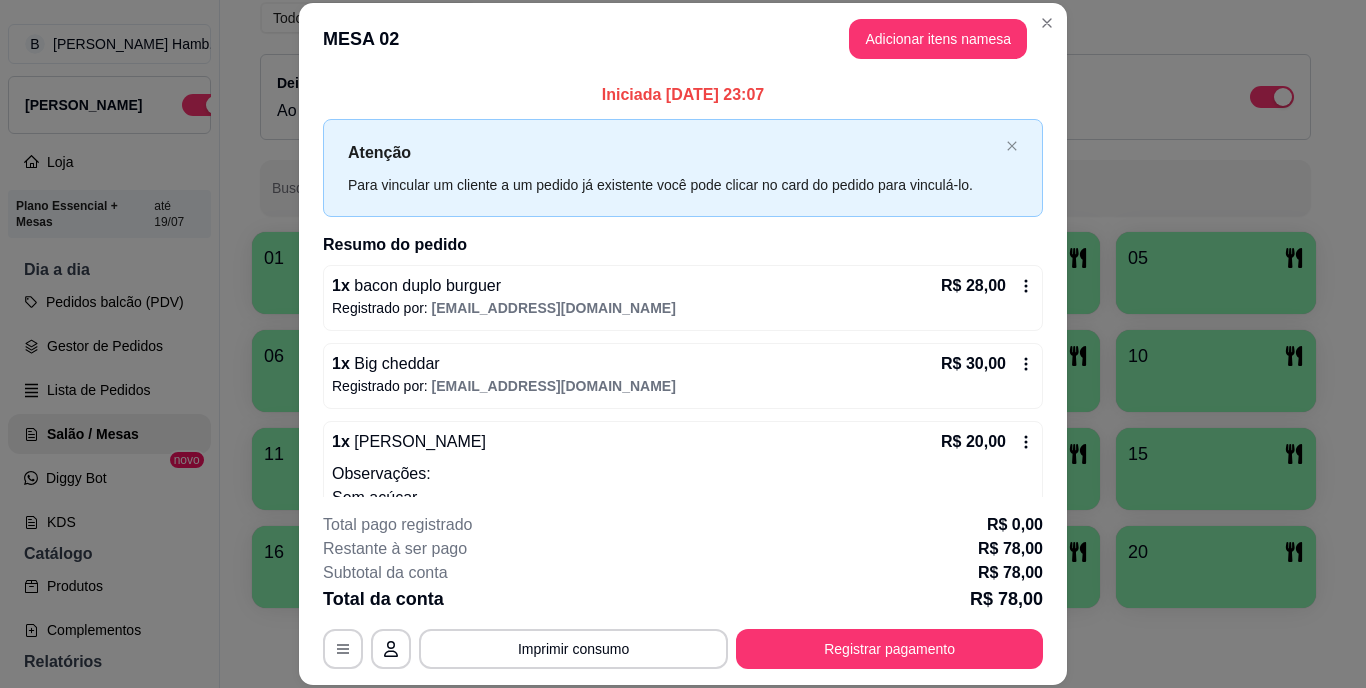 scroll, scrollTop: 54, scrollLeft: 0, axis: vertical 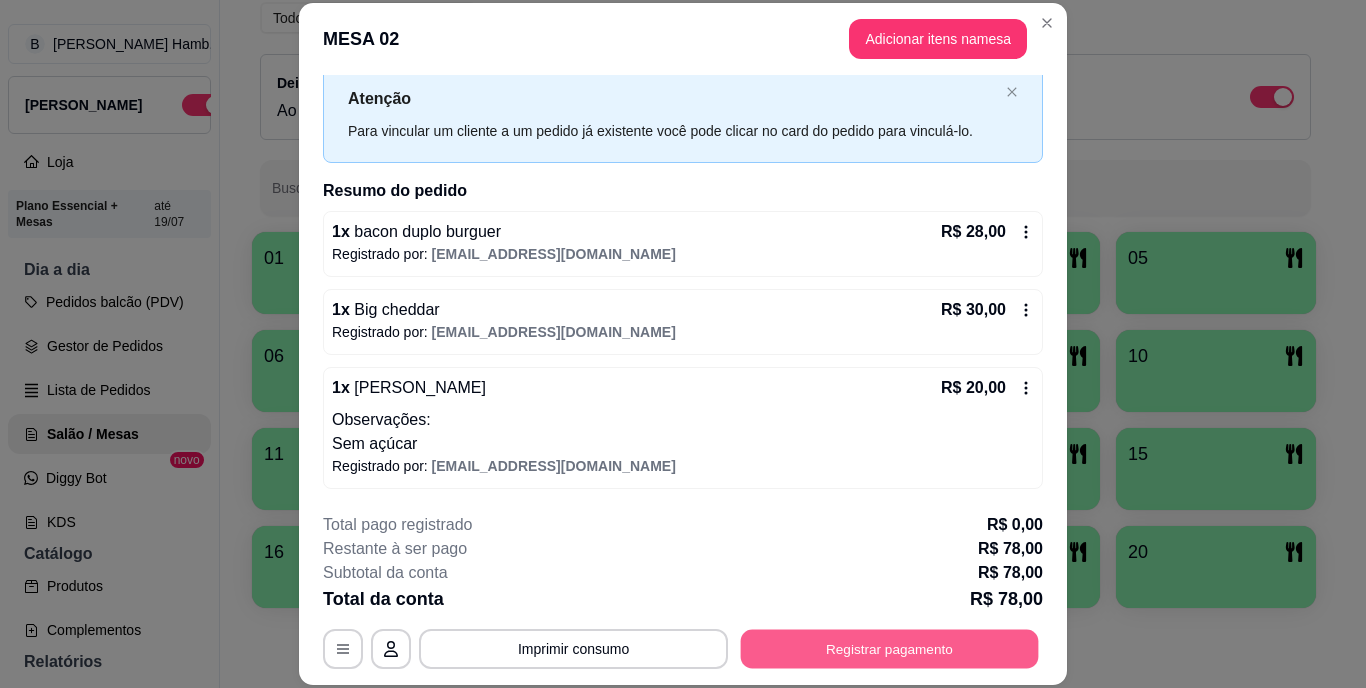 click on "Registrar pagamento" at bounding box center [890, 648] 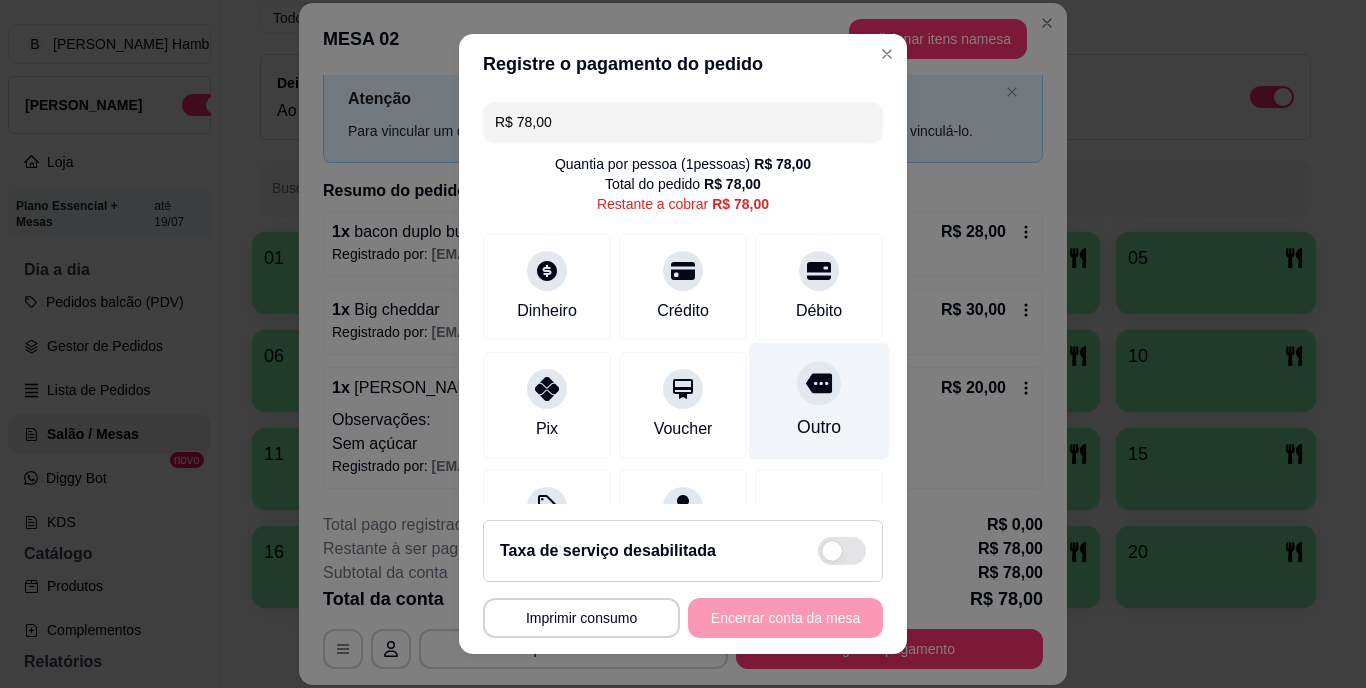 click on "Outro" at bounding box center [819, 428] 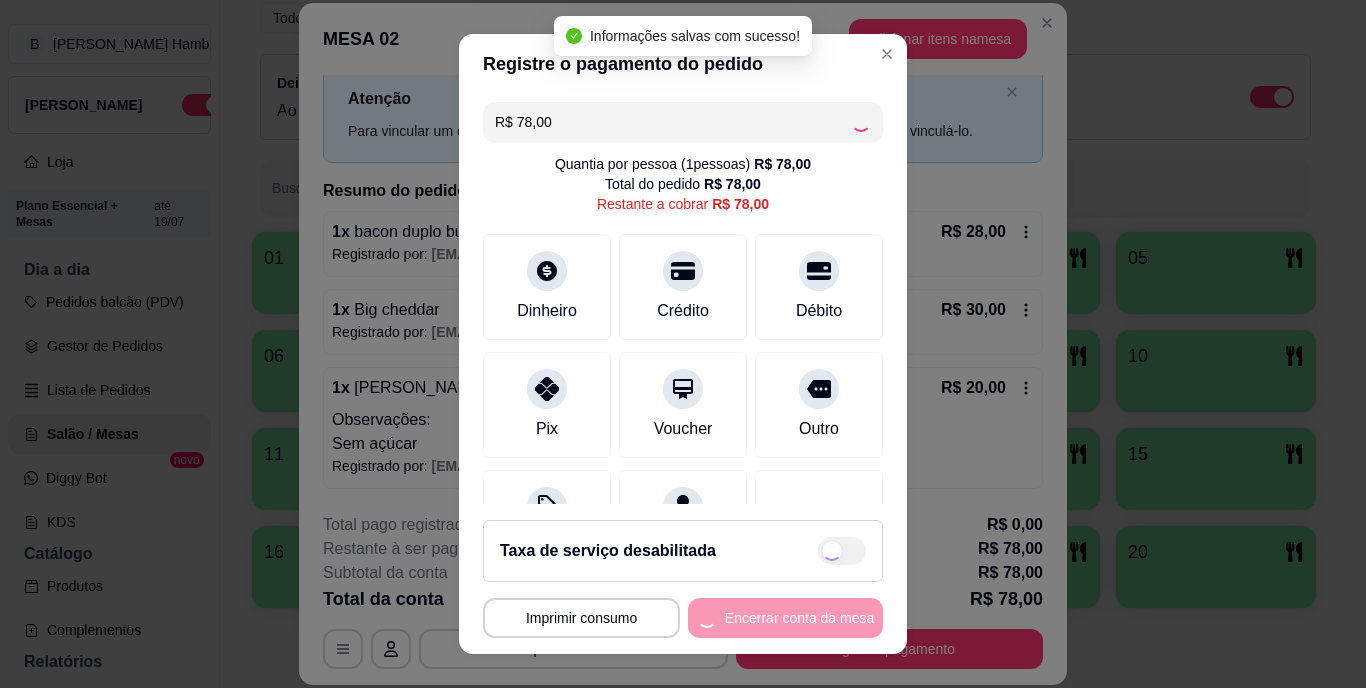 type on "R$ 0,00" 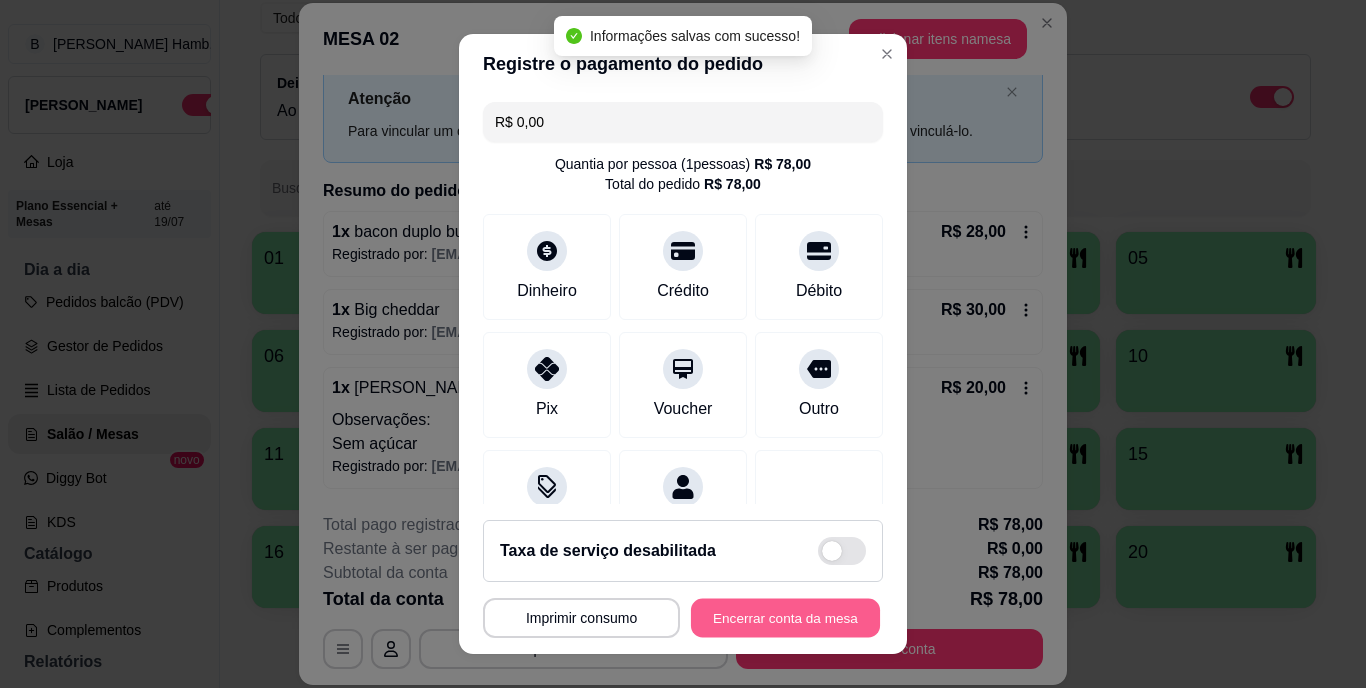 click on "Encerrar conta da mesa" at bounding box center (785, 617) 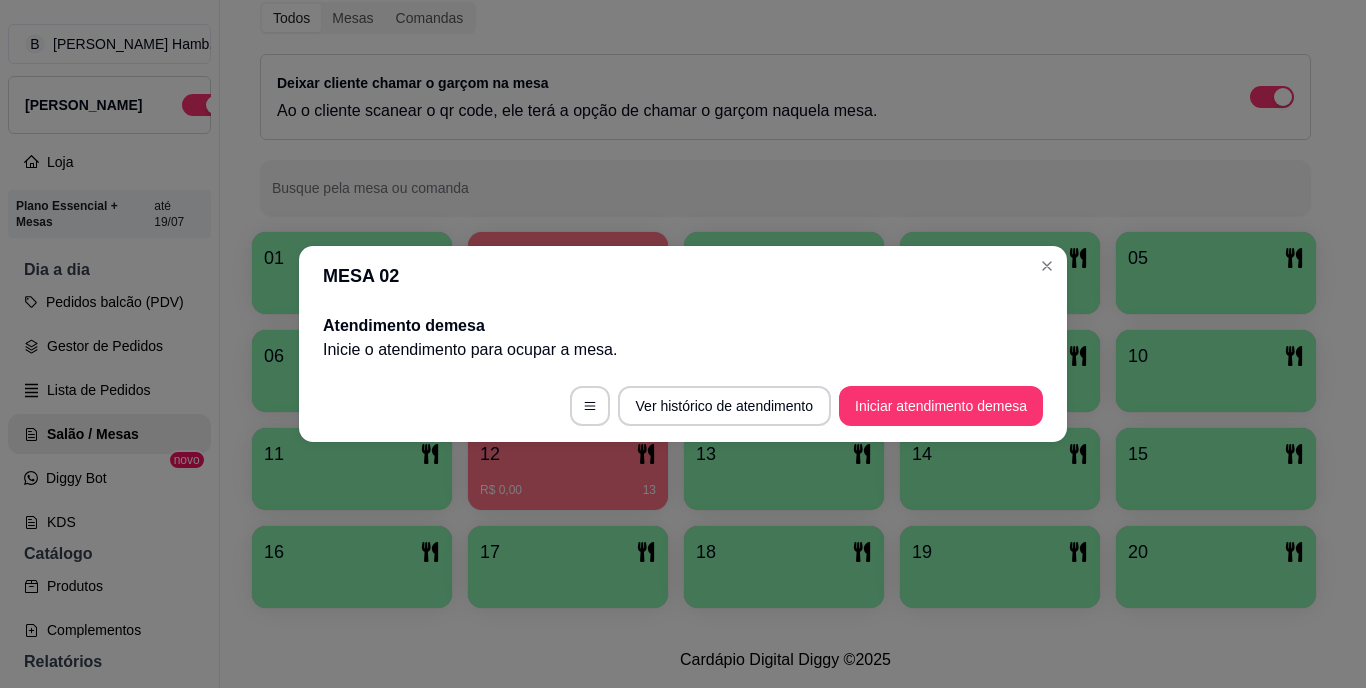 scroll, scrollTop: 0, scrollLeft: 0, axis: both 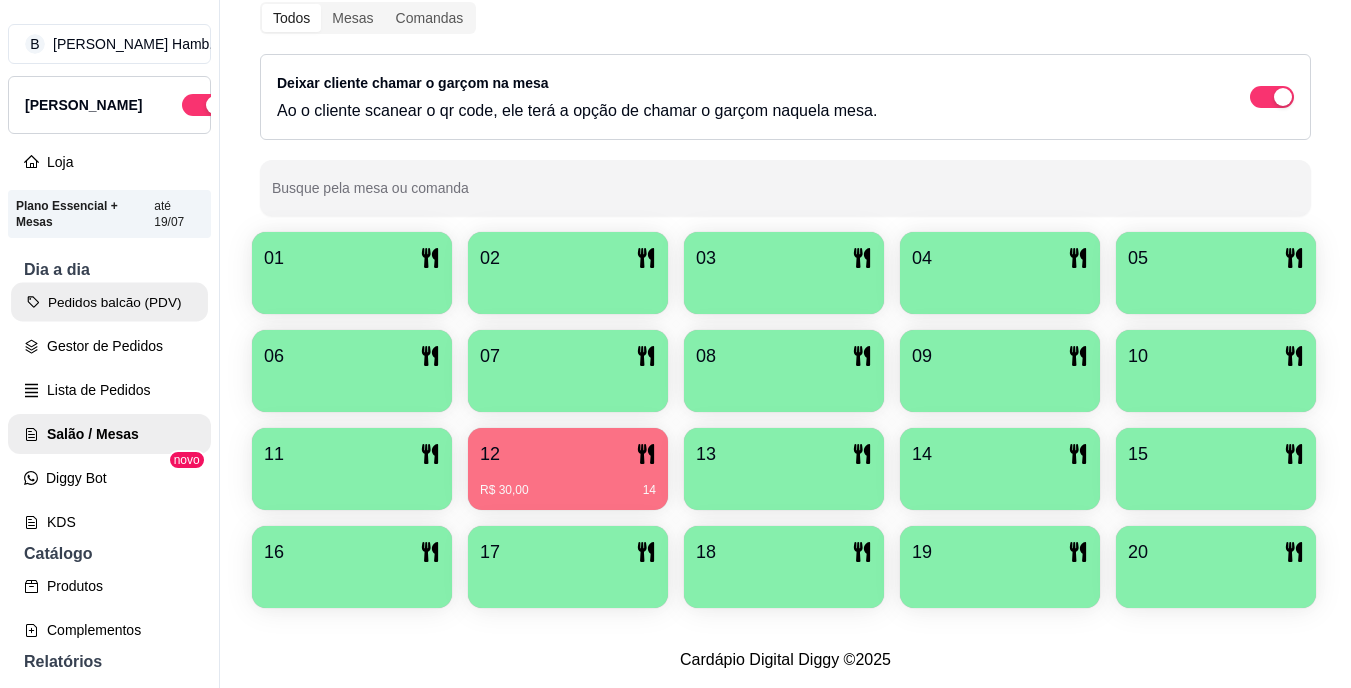 click on "Pedidos balcão (PDV)" at bounding box center (109, 302) 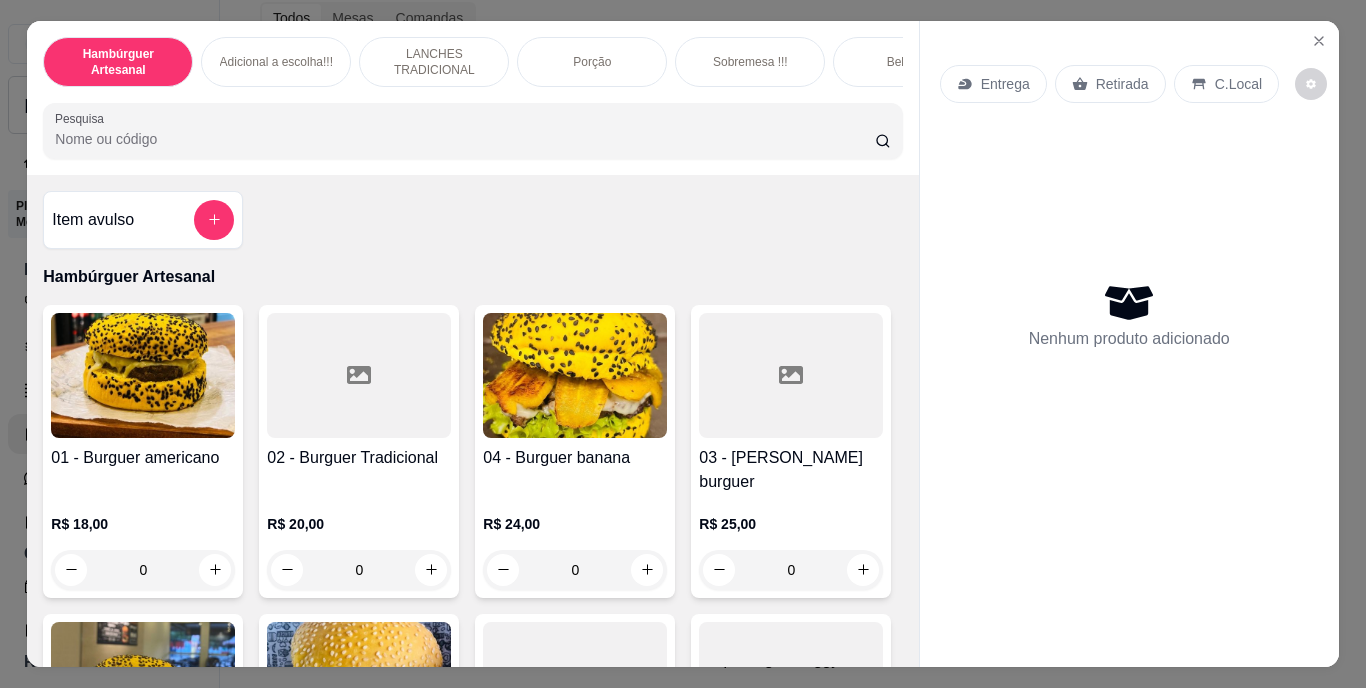 click 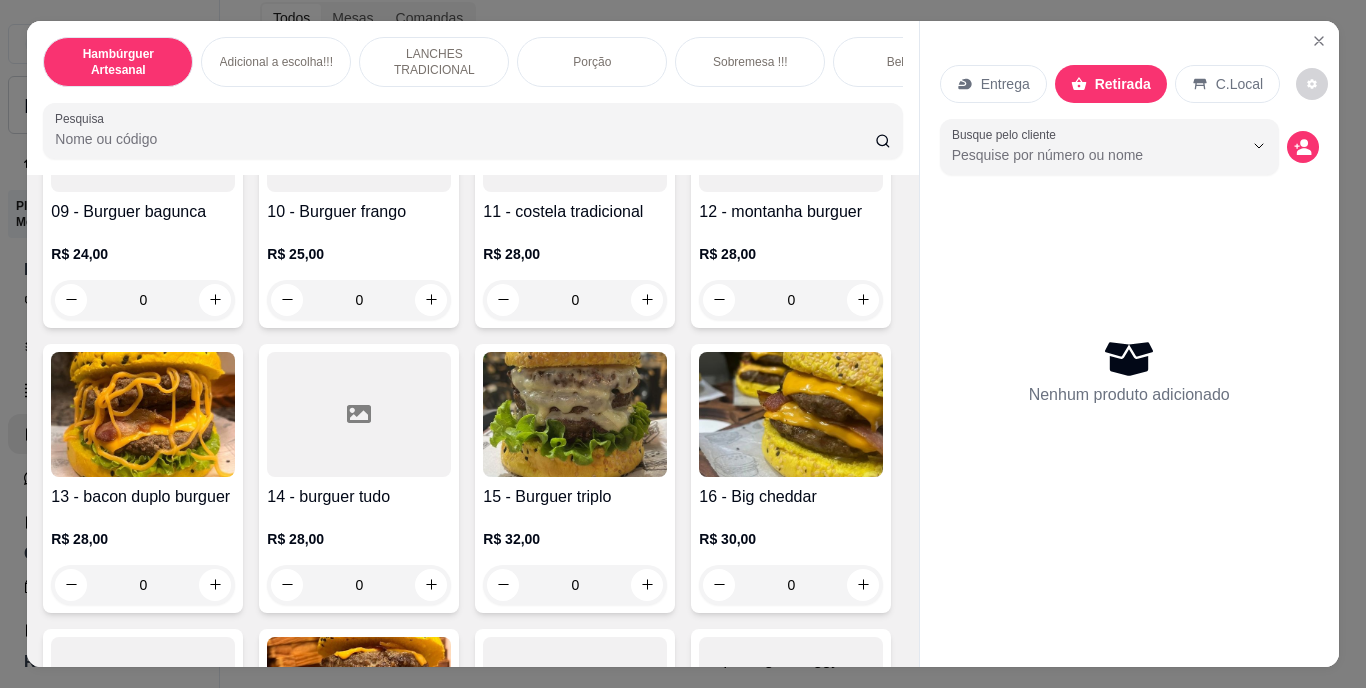 scroll, scrollTop: 1122, scrollLeft: 0, axis: vertical 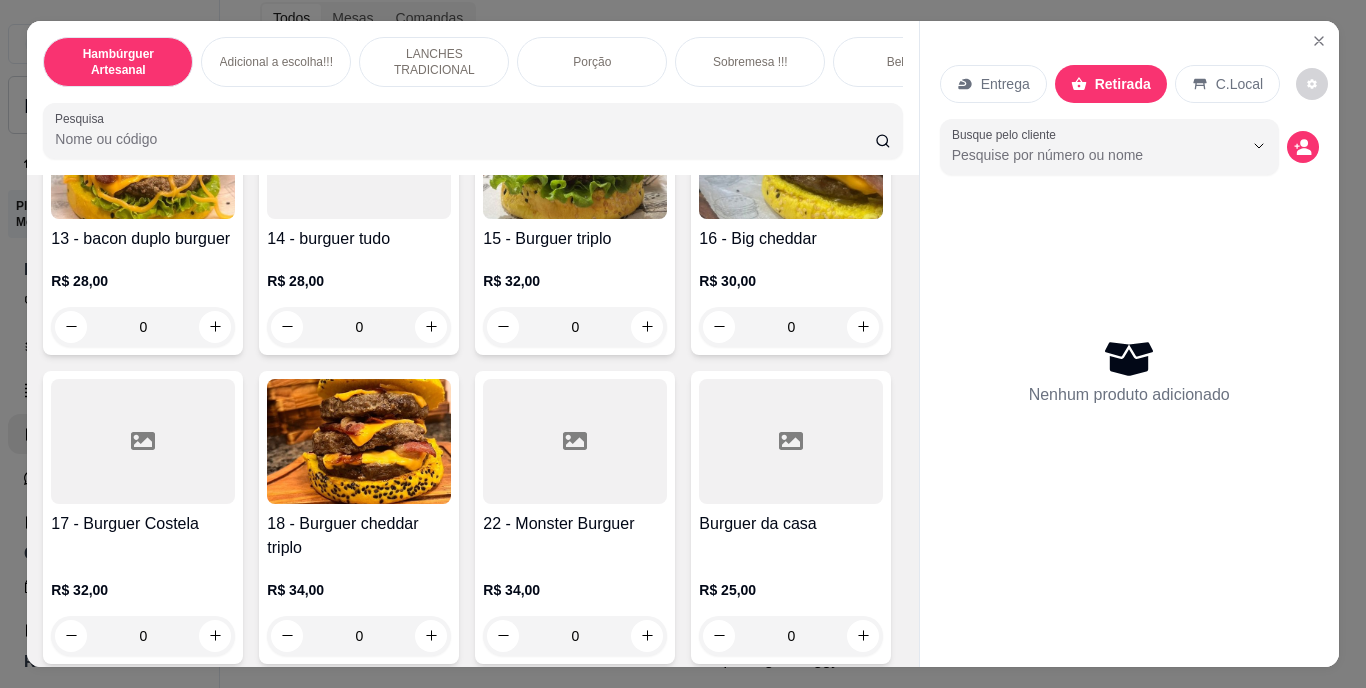 click at bounding box center [863, 41] 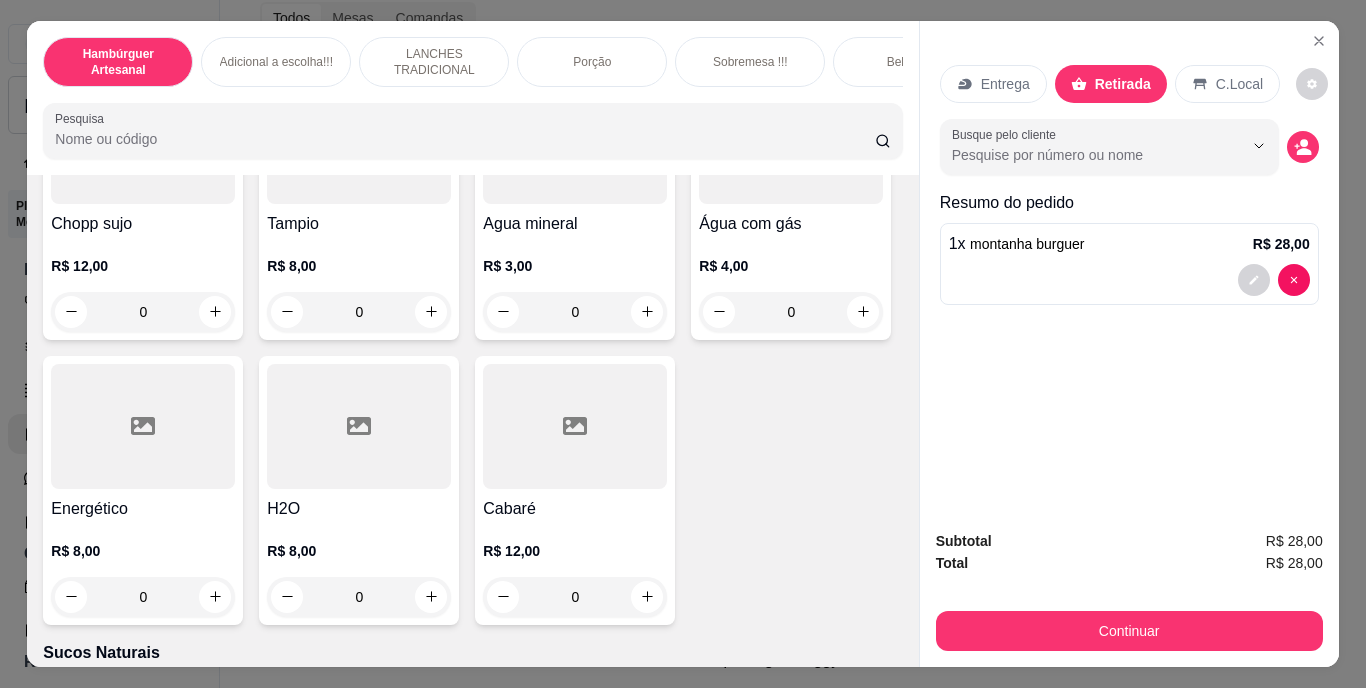 scroll, scrollTop: 5684, scrollLeft: 0, axis: vertical 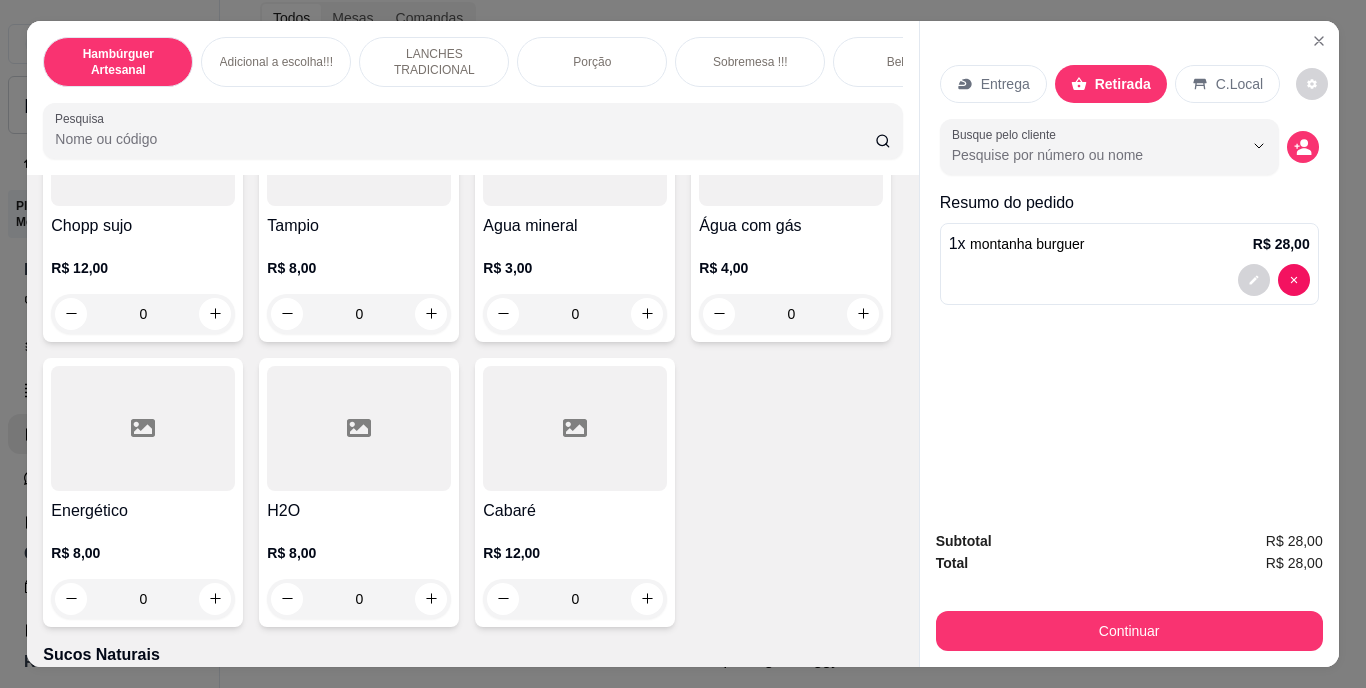 click at bounding box center [215, -867] 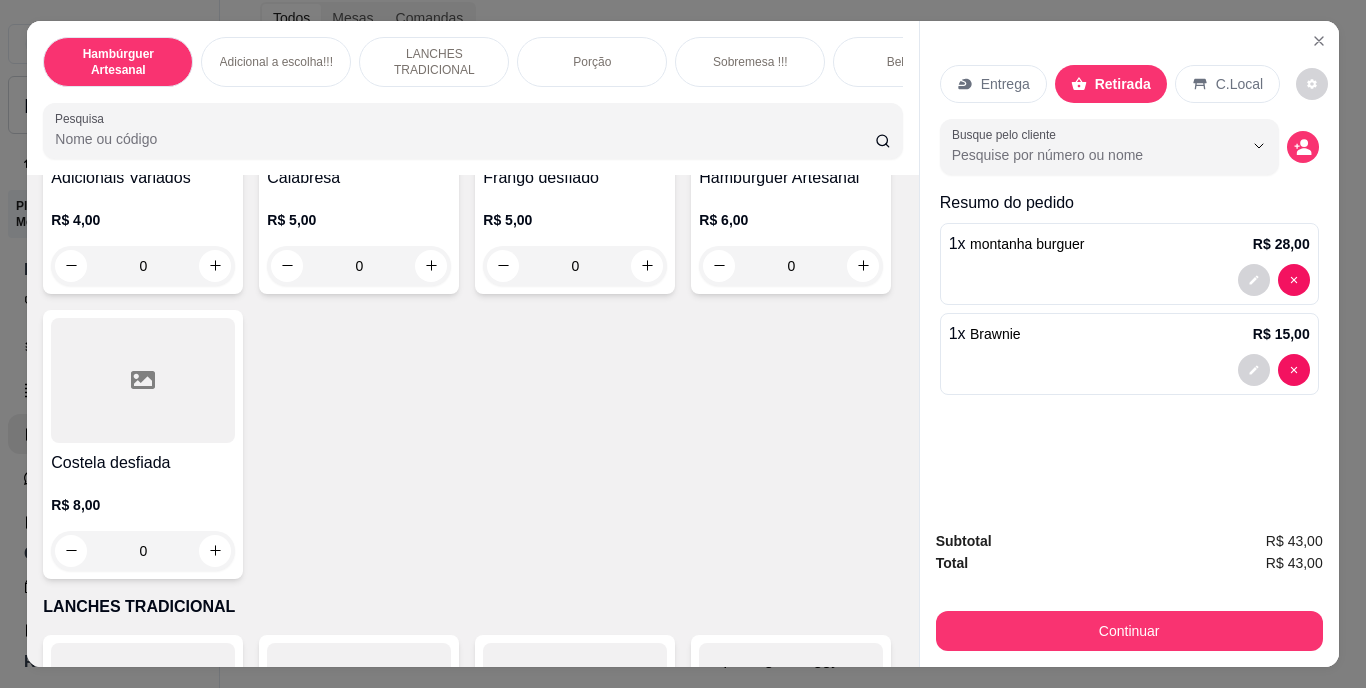 scroll, scrollTop: 2390, scrollLeft: 0, axis: vertical 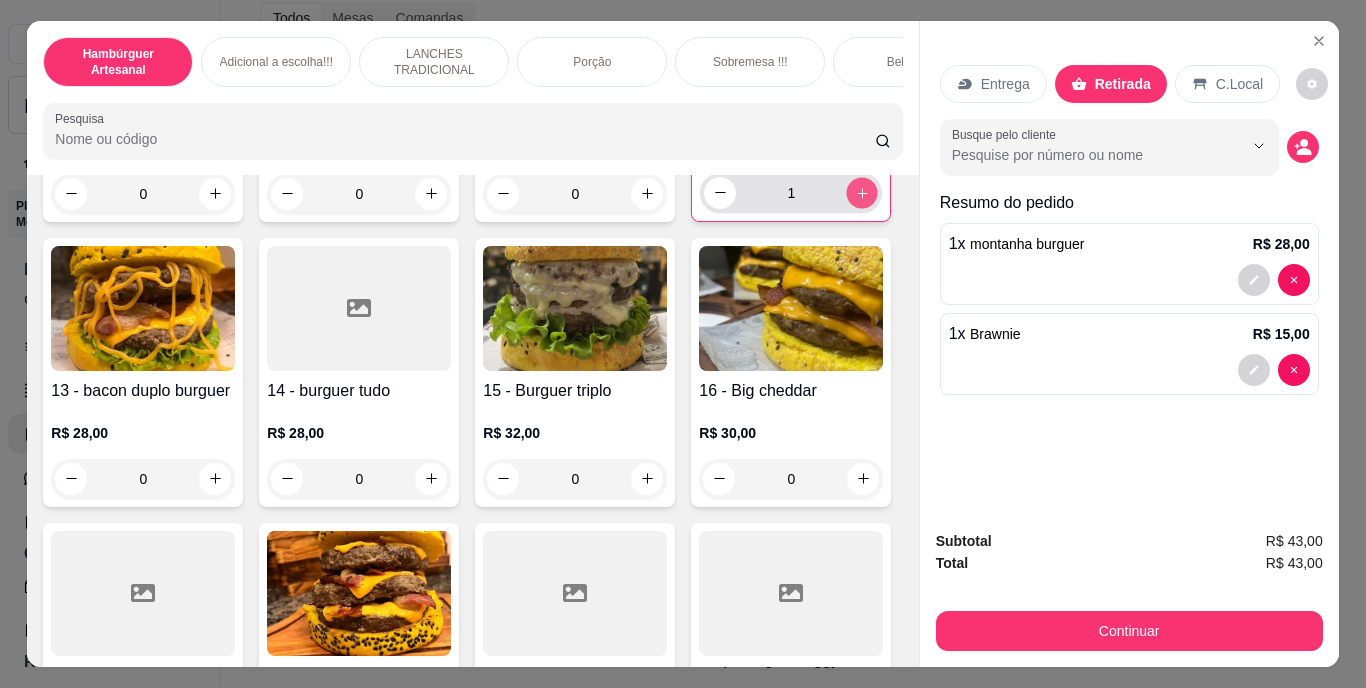 click 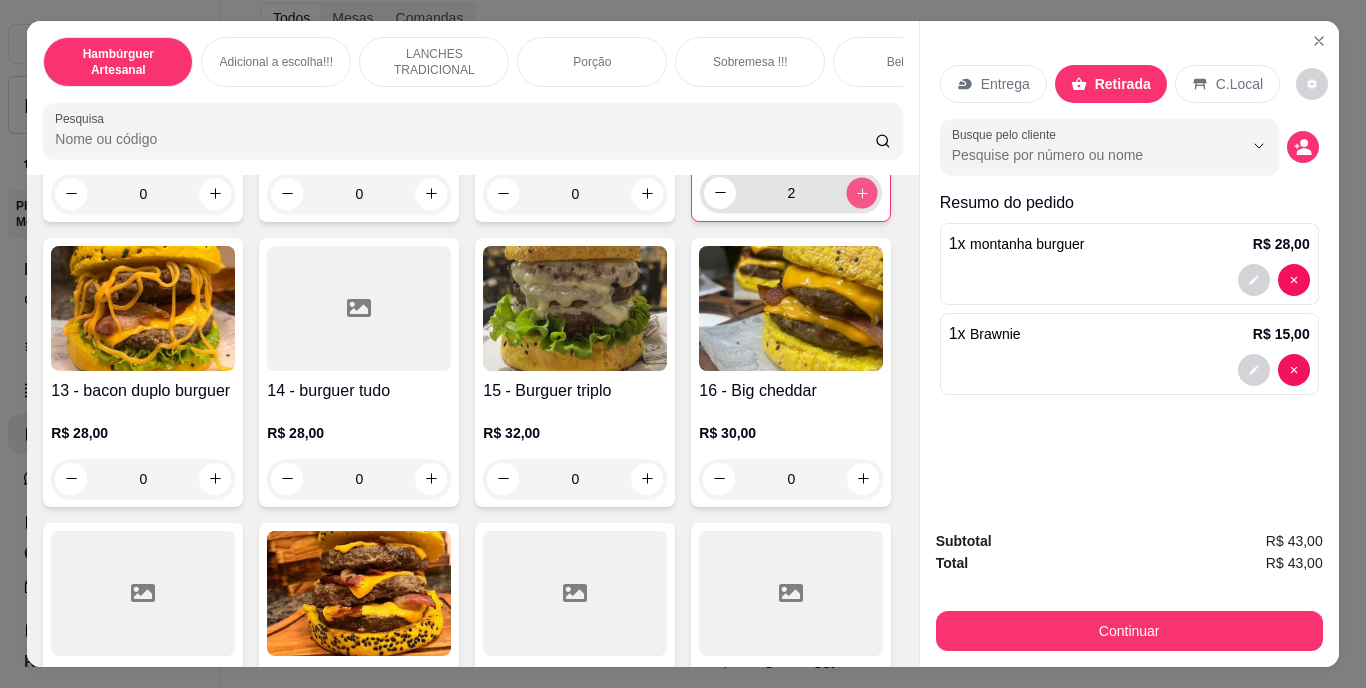 click 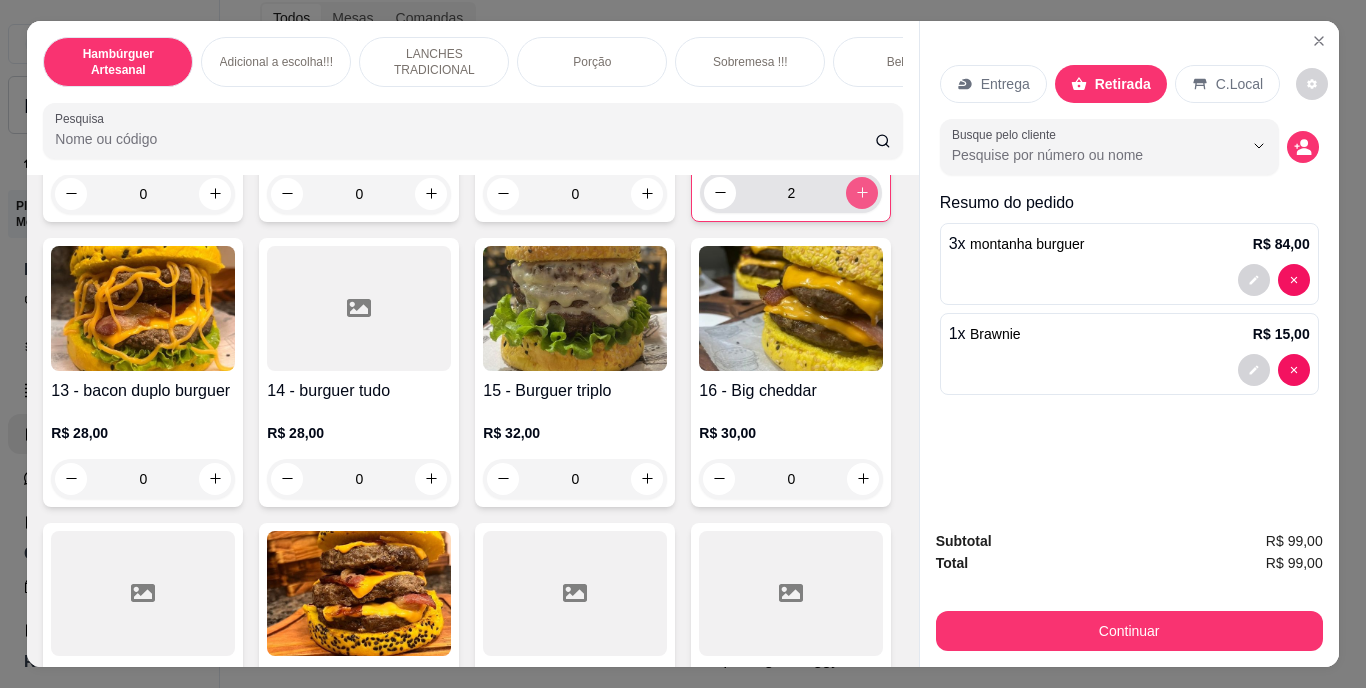 type on "3" 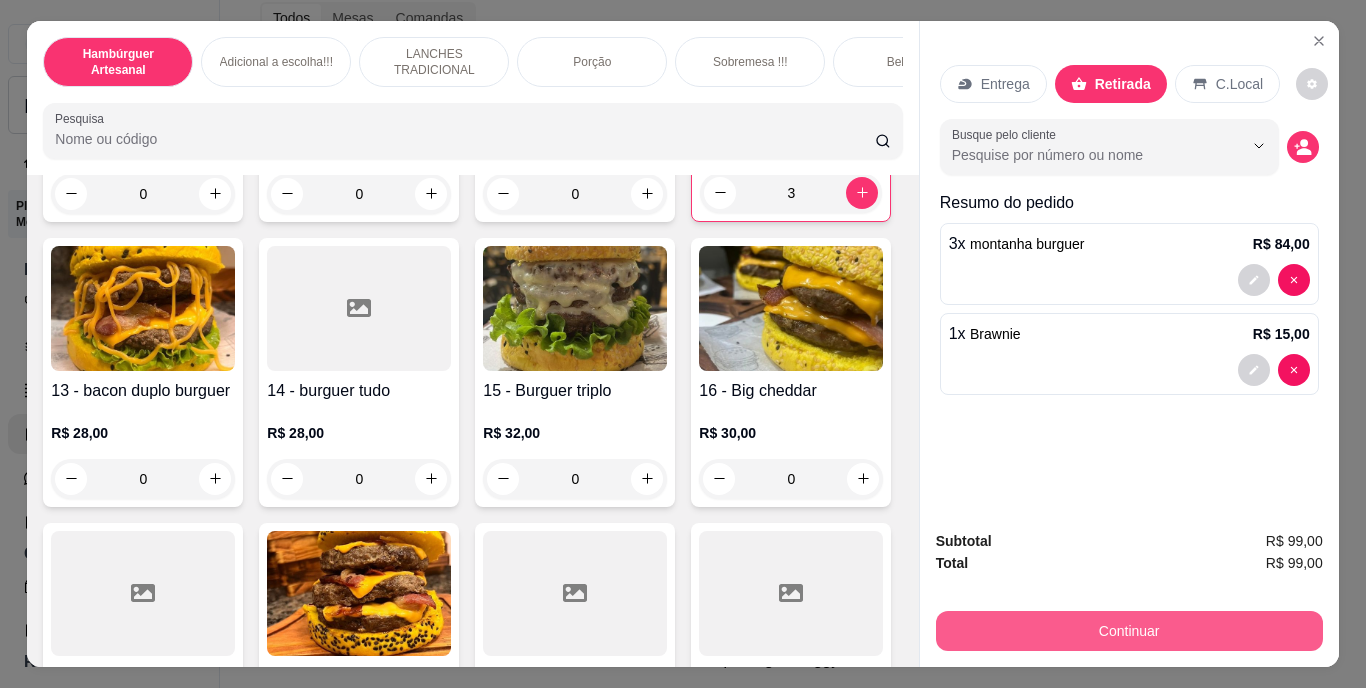 click on "Continuar" at bounding box center [1129, 631] 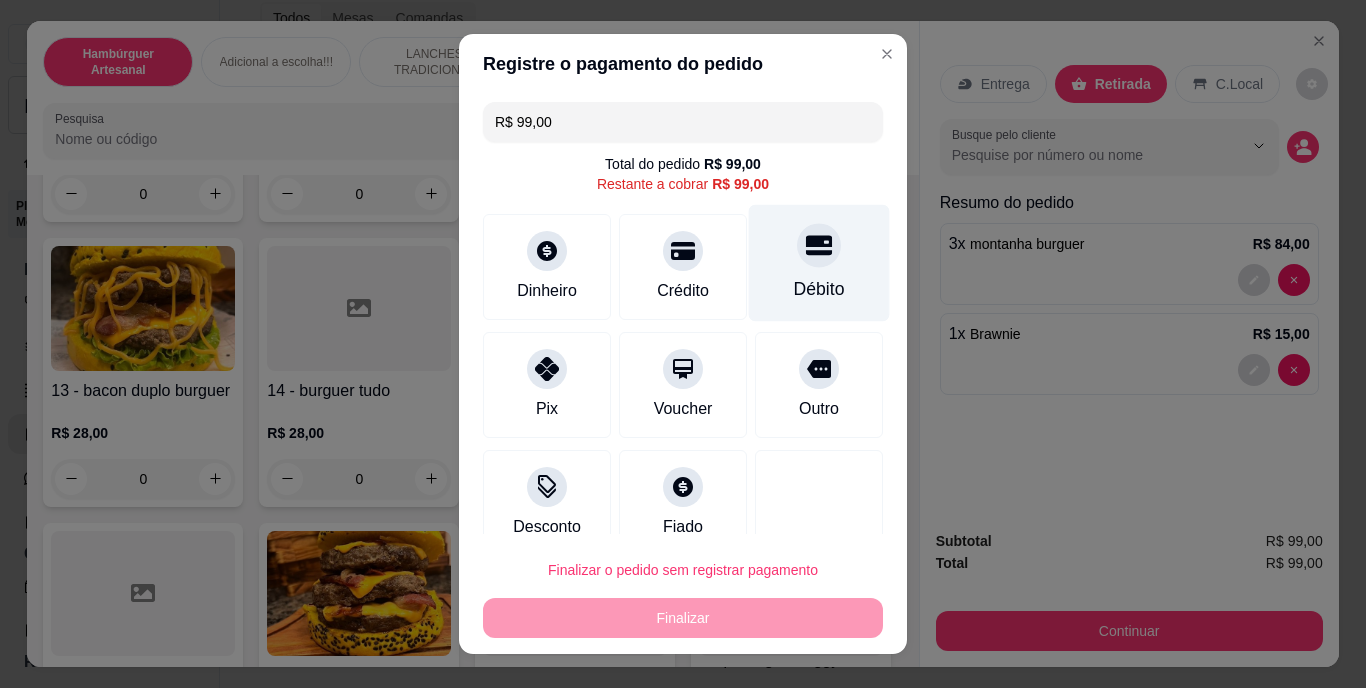 click on "Débito" at bounding box center [819, 263] 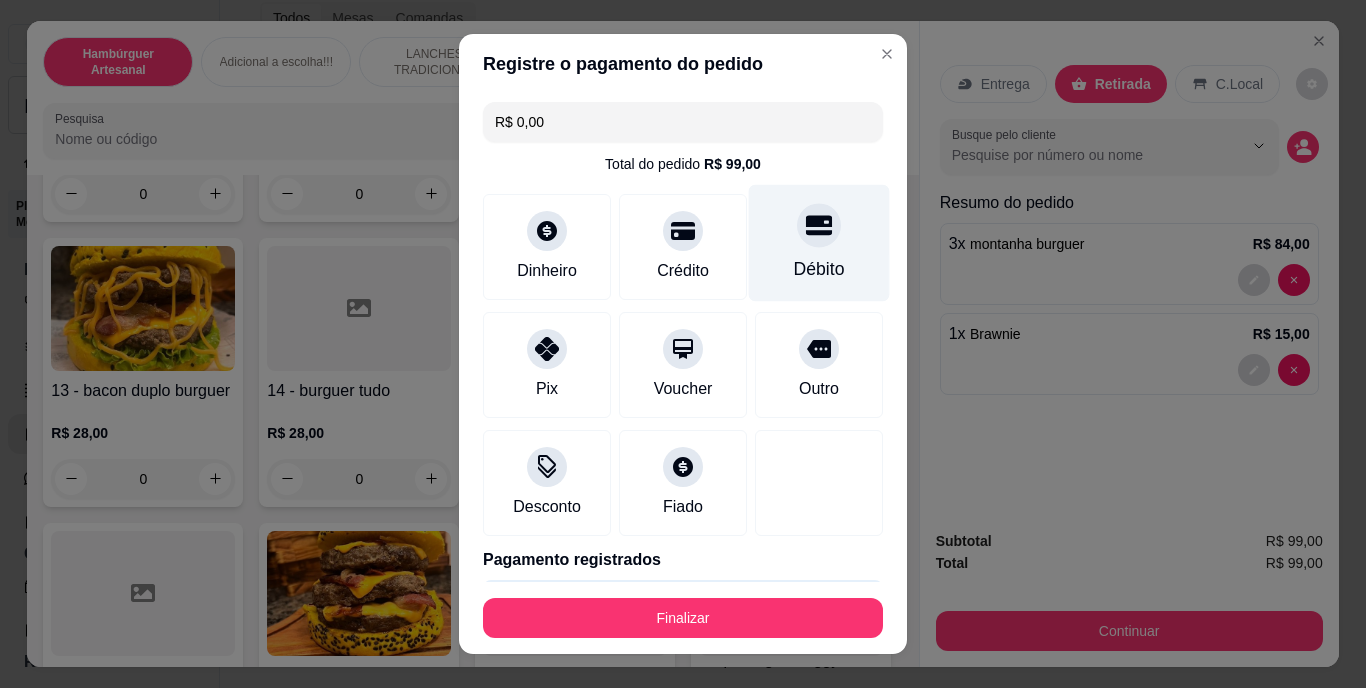 type on "R$ 0,00" 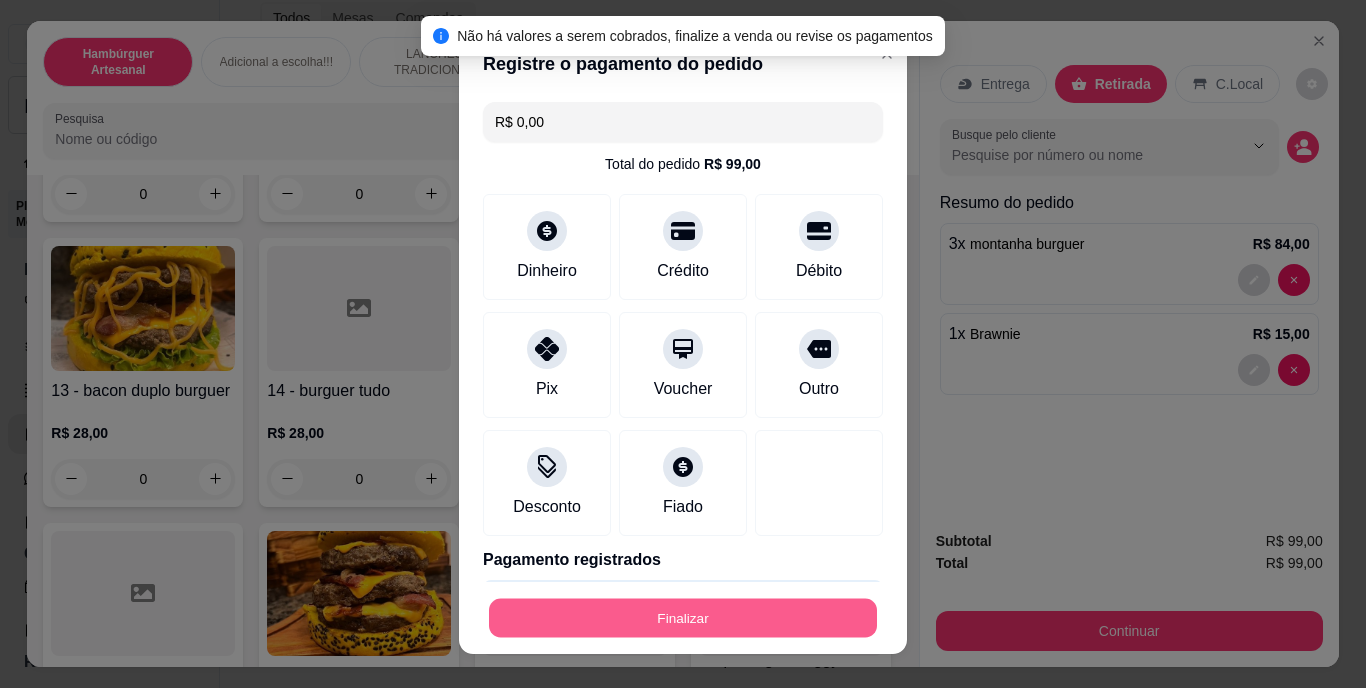 click on "Finalizar" at bounding box center (683, 617) 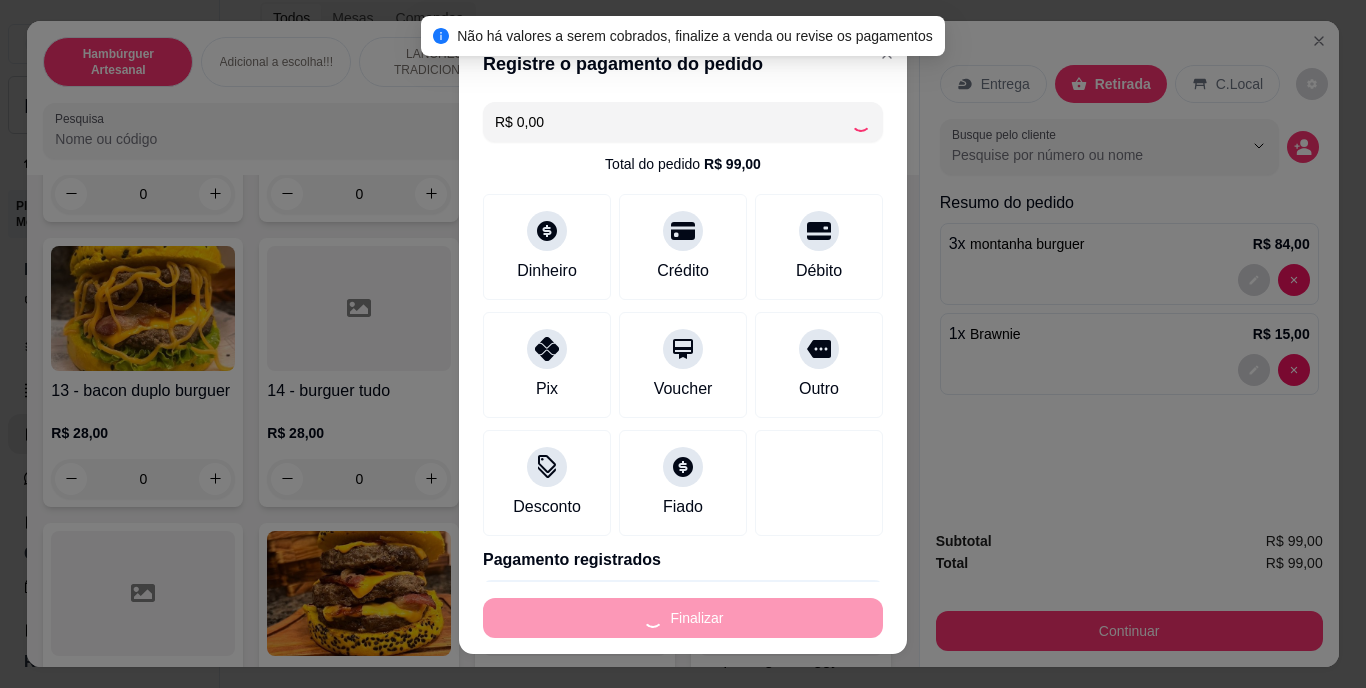 type on "0" 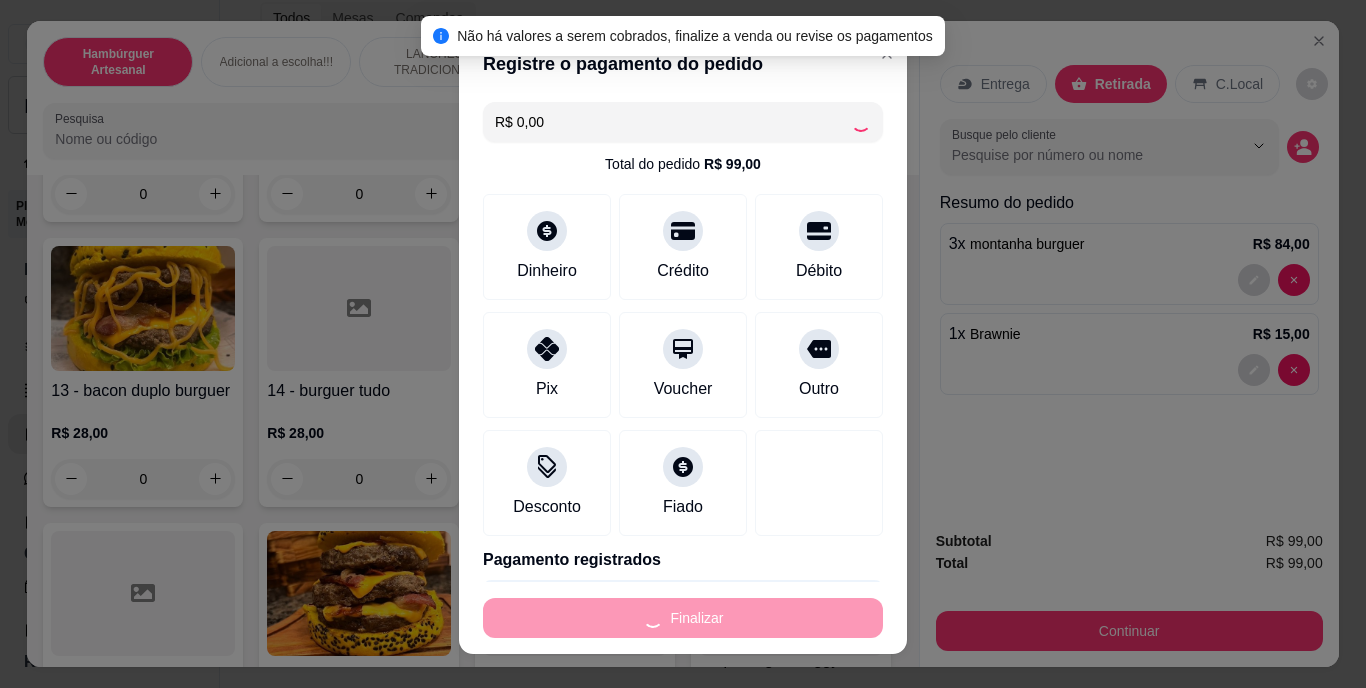 type on "0" 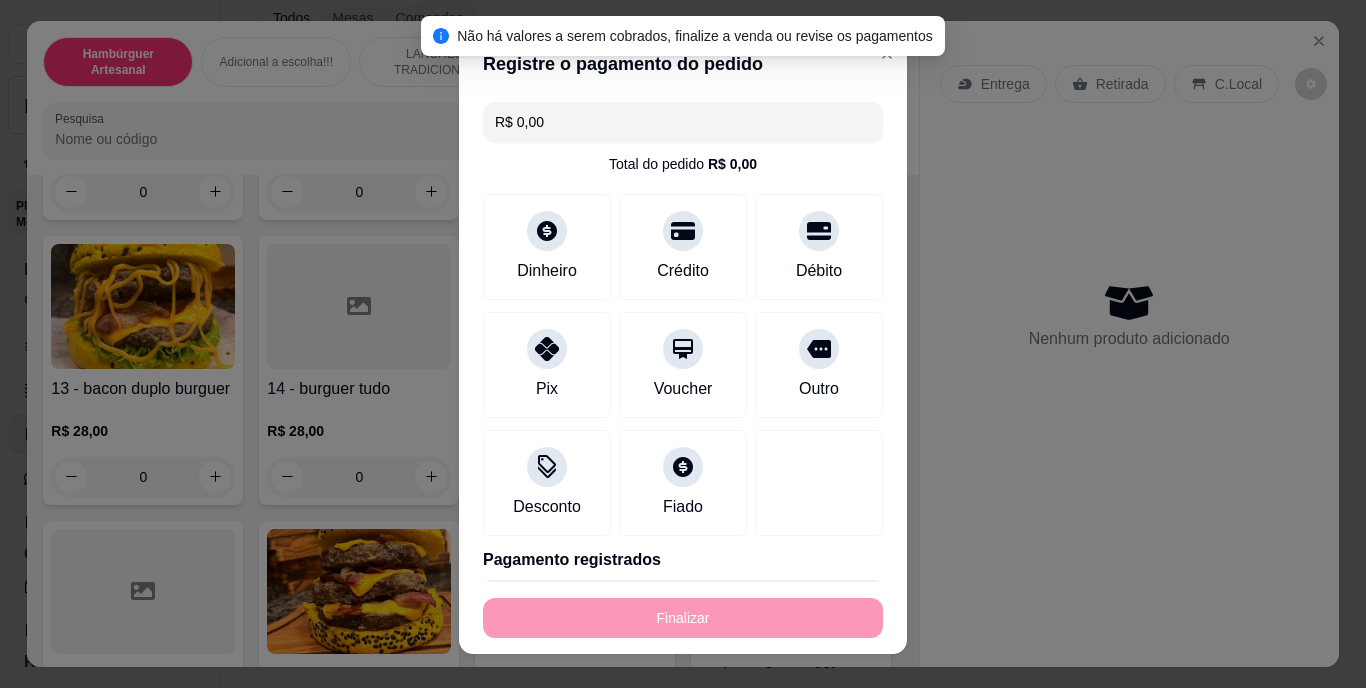 type on "-R$ 99,00" 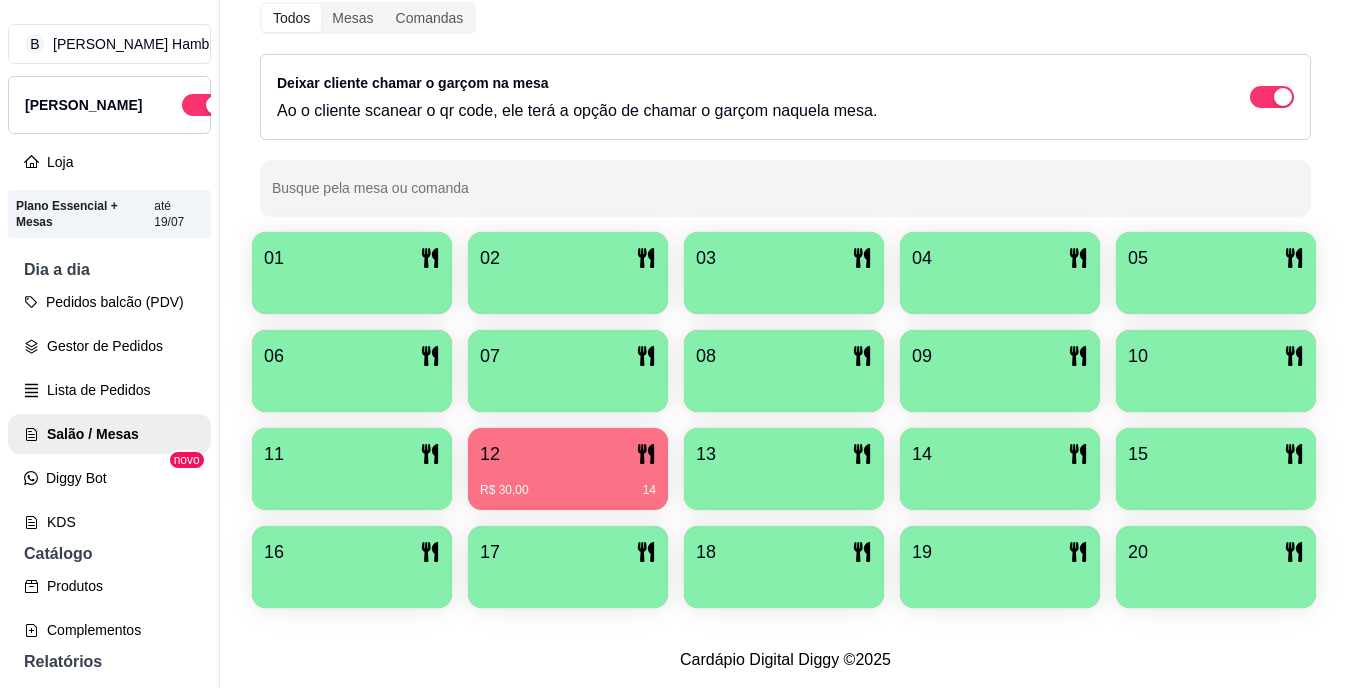 click on "01 02 03 04 05 06 07 08 09 10 11 12 R$ 30,00 14 13 14 15 16 17 18 19 20" at bounding box center [785, 420] 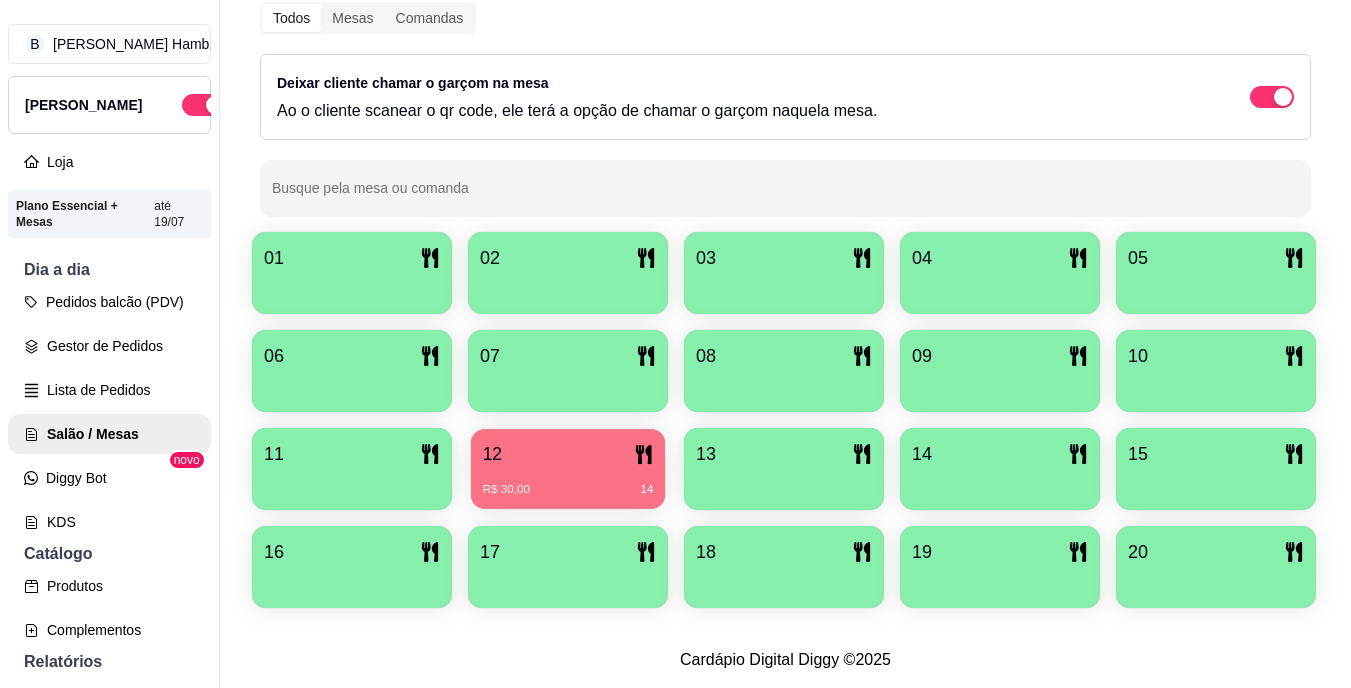 click on "12" at bounding box center [568, 454] 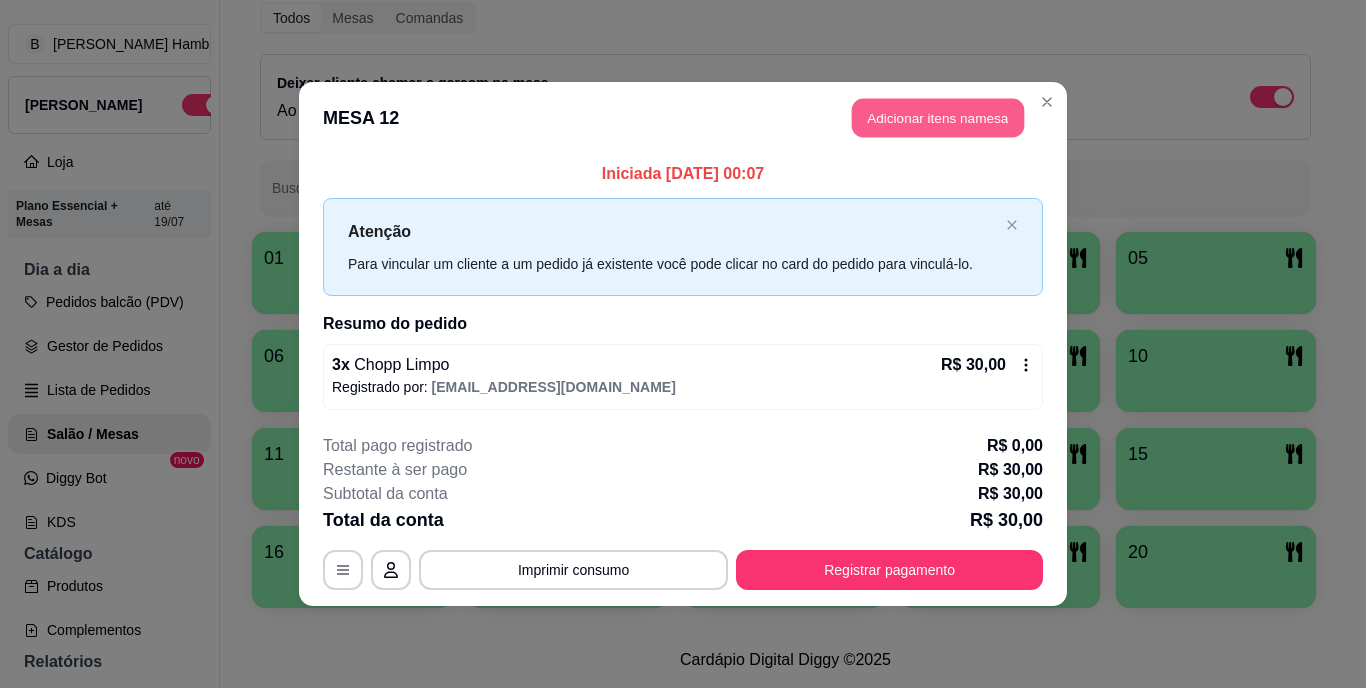 click on "Adicionar itens na  mesa" at bounding box center (938, 118) 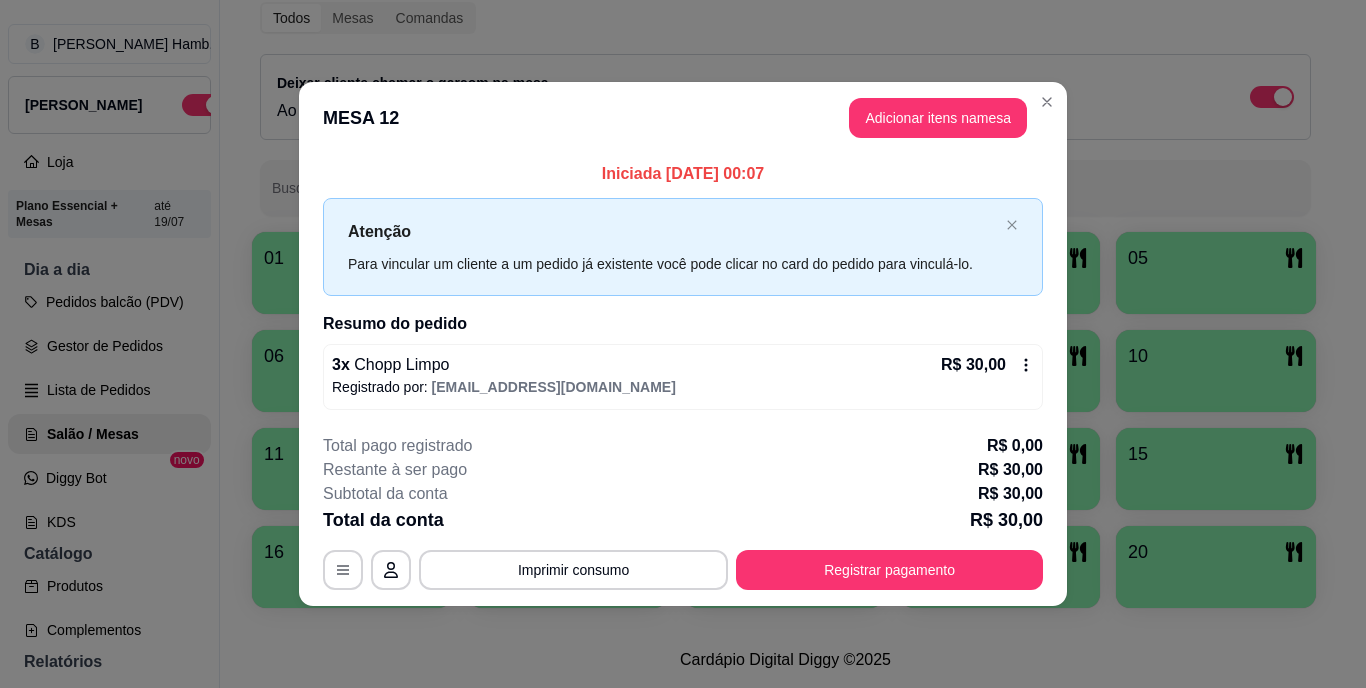 click on "Nenhum produto adicionado" at bounding box center [1129, 285] 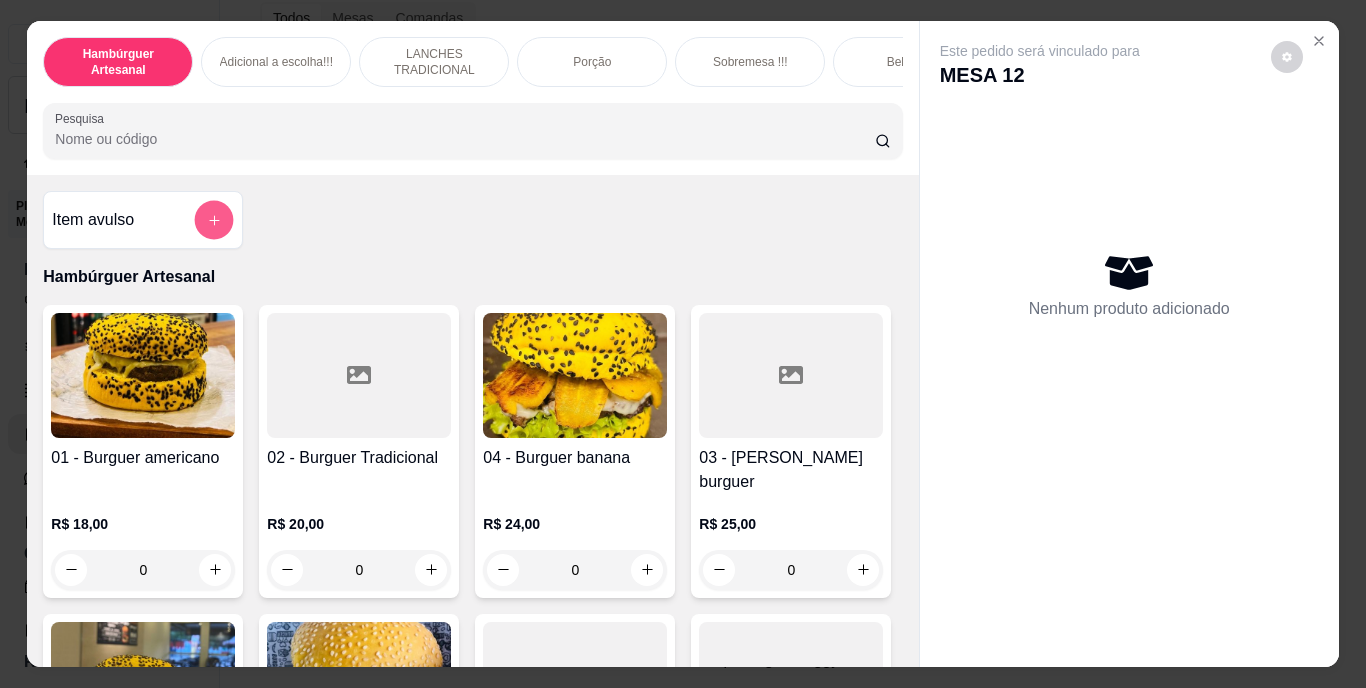 click 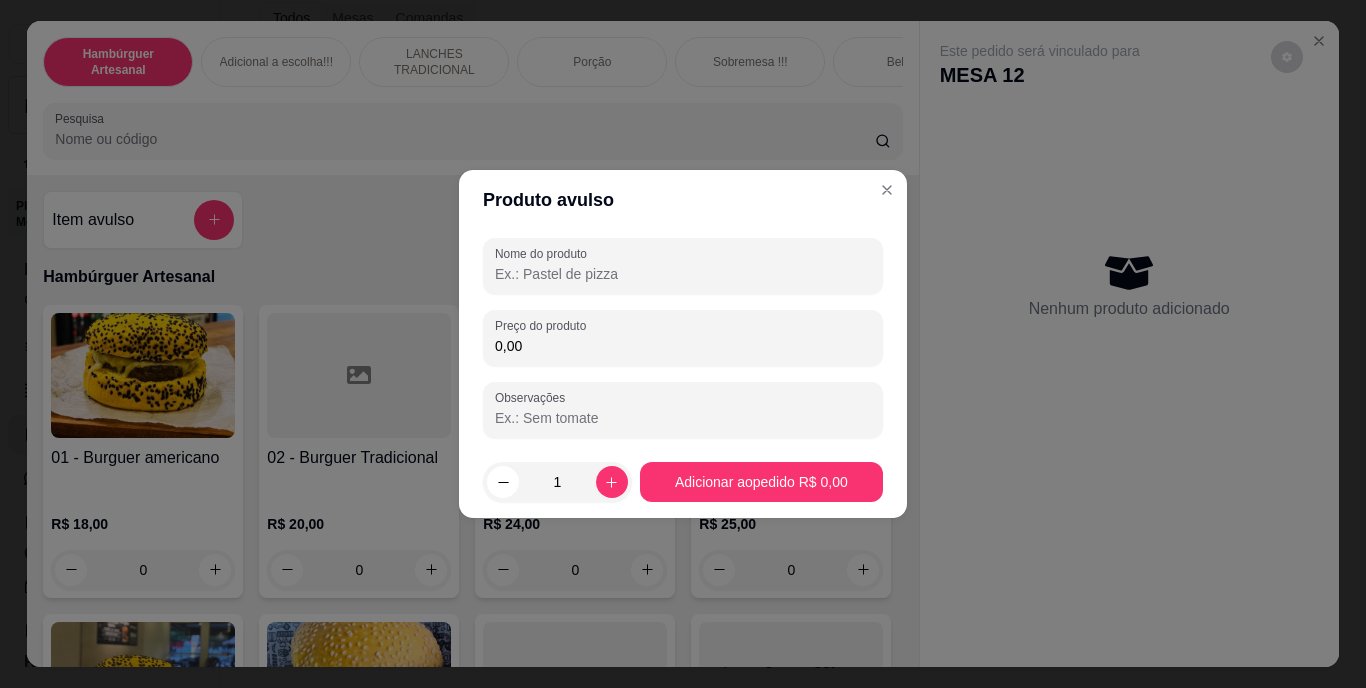 click on "Nome do produto" at bounding box center (683, 274) 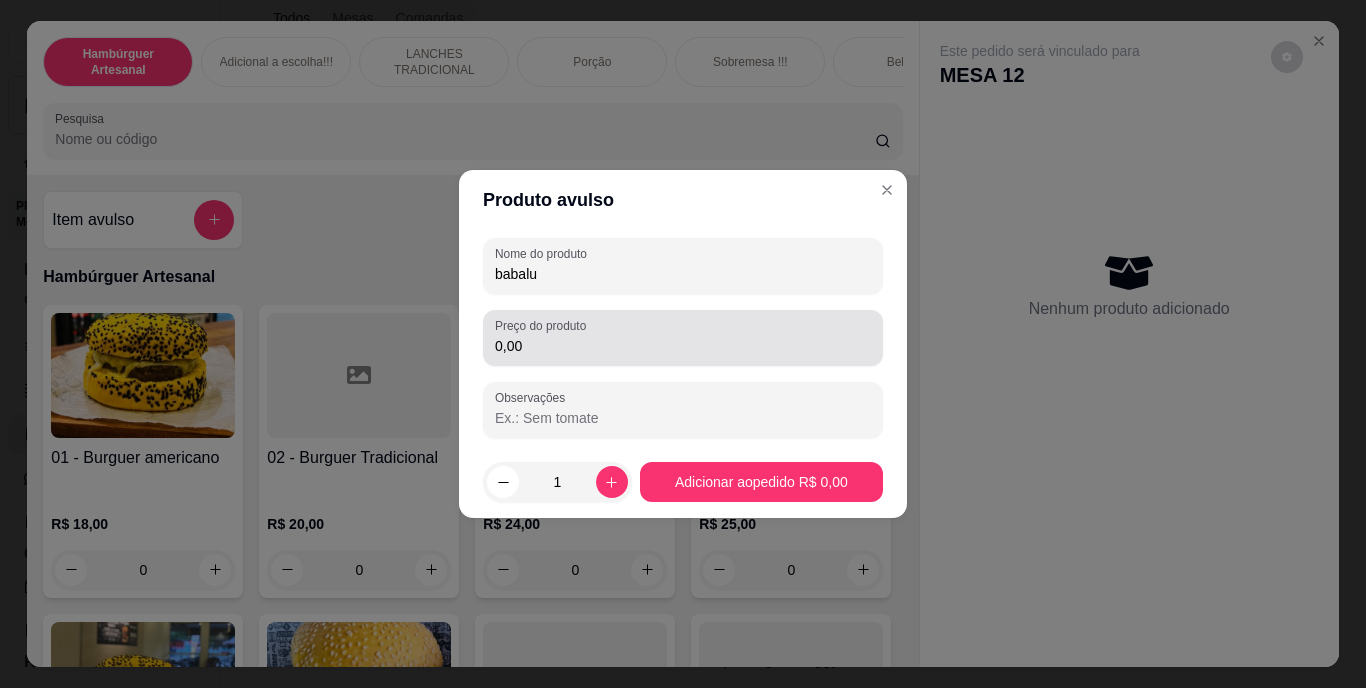 type on "babalu" 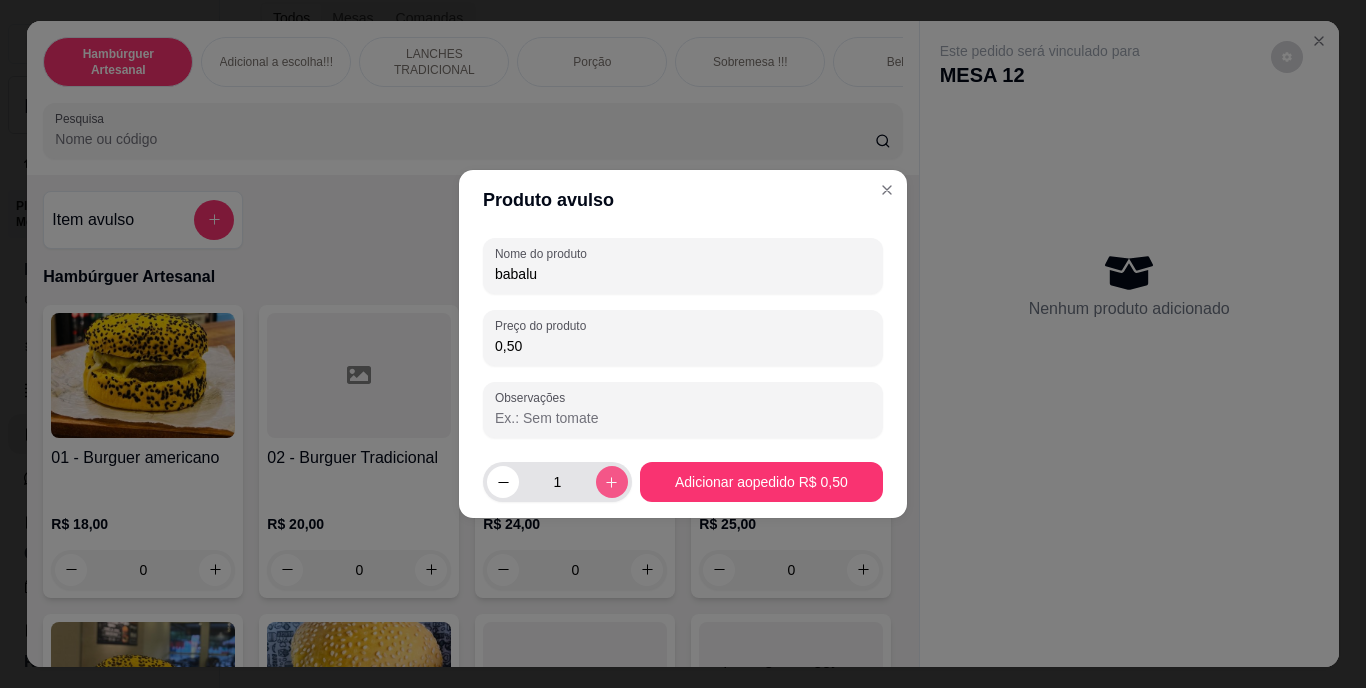 type on "0,50" 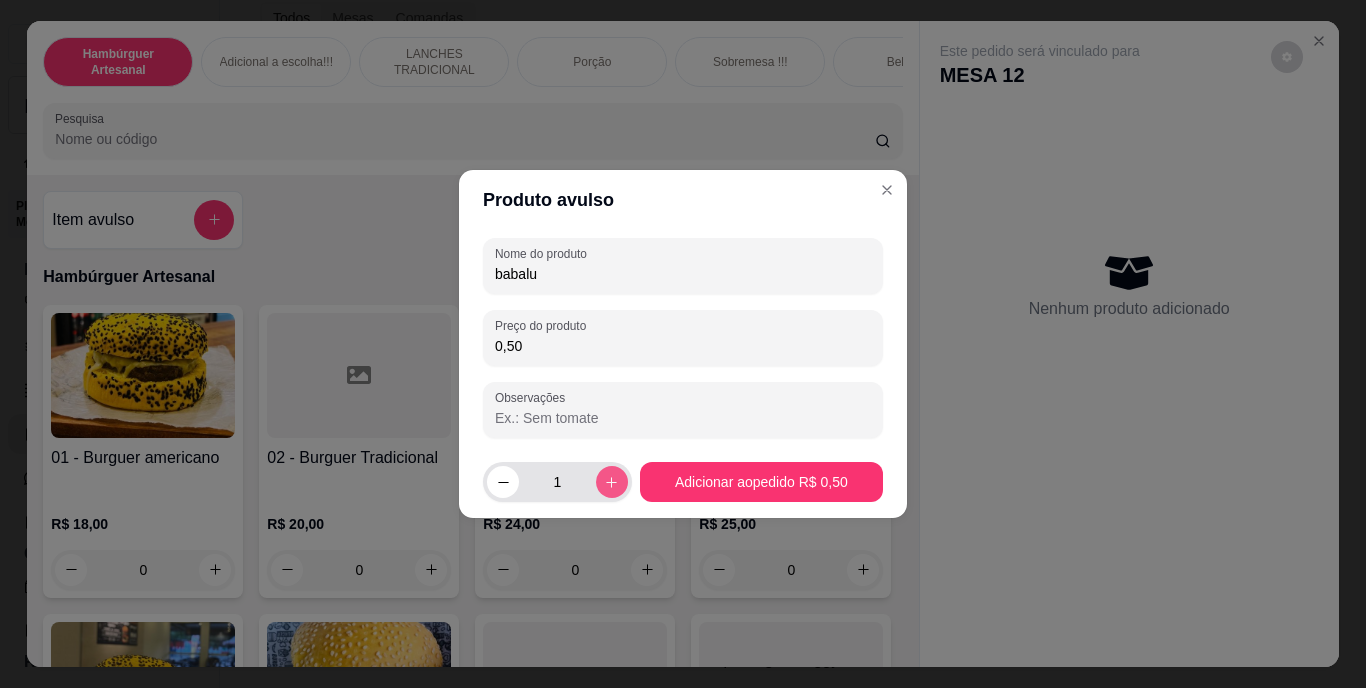 click 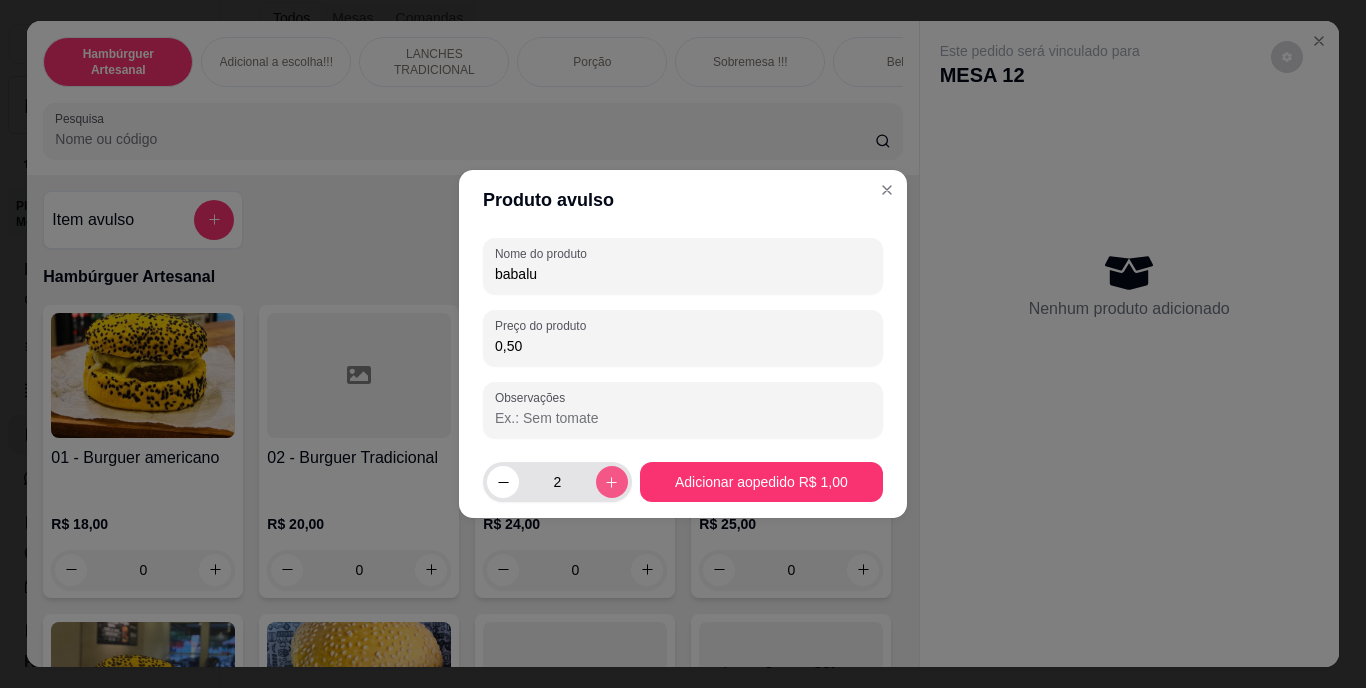 click 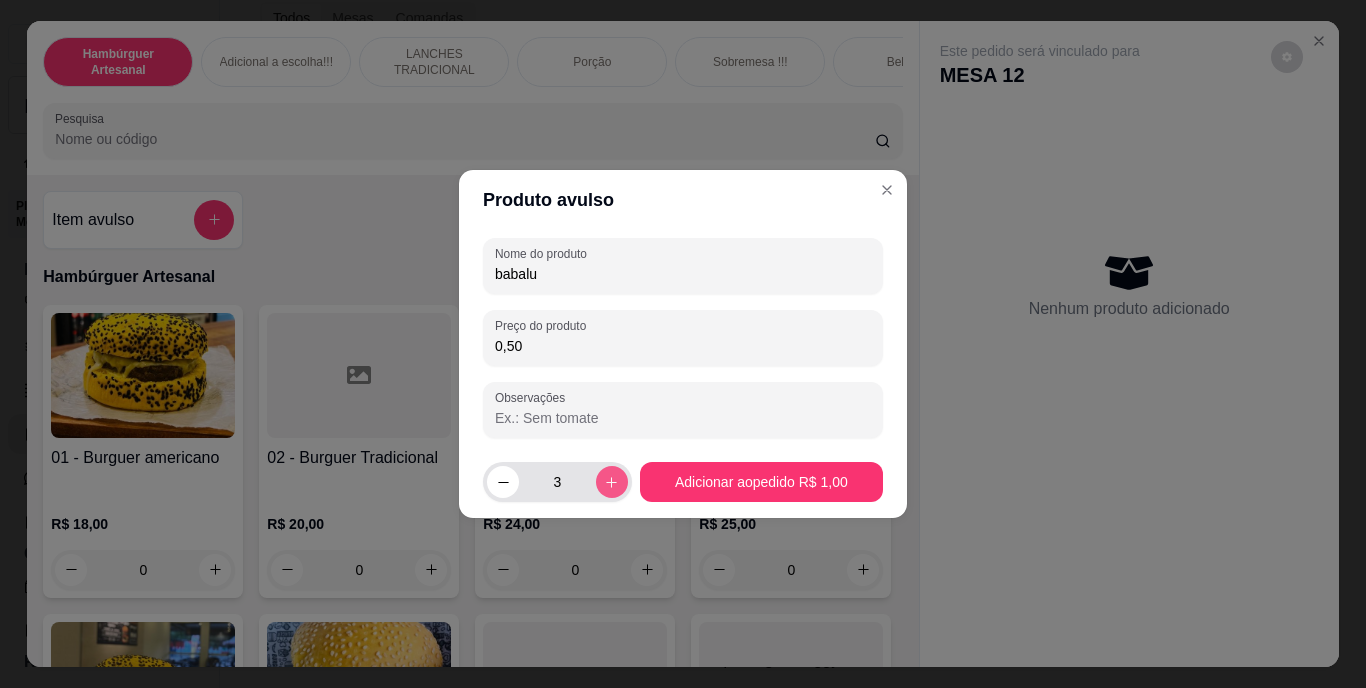click 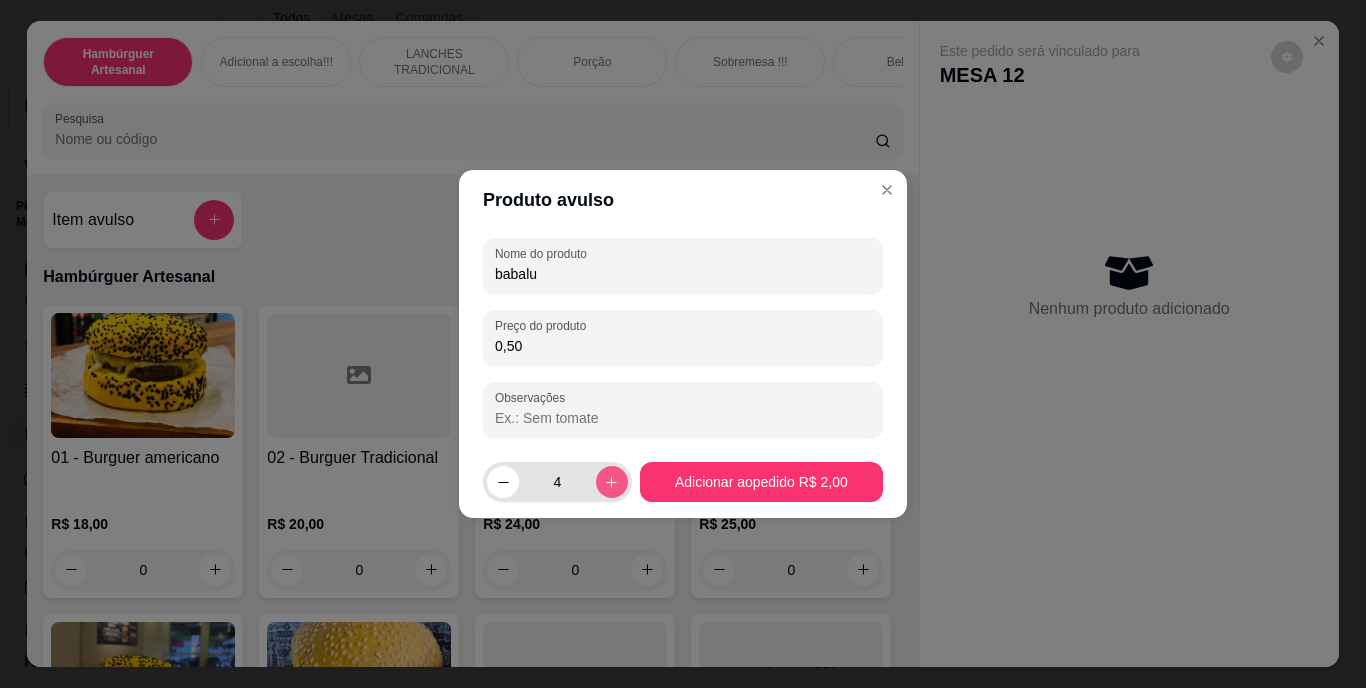 click 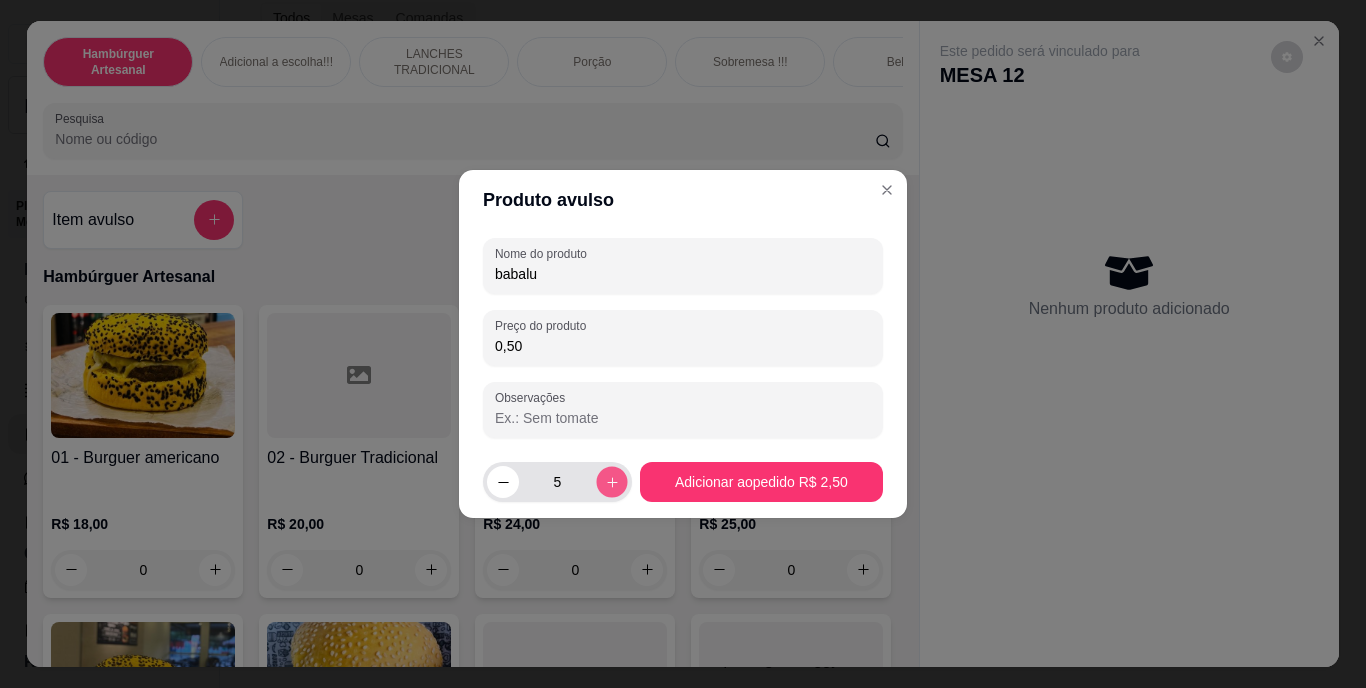 click at bounding box center [611, 481] 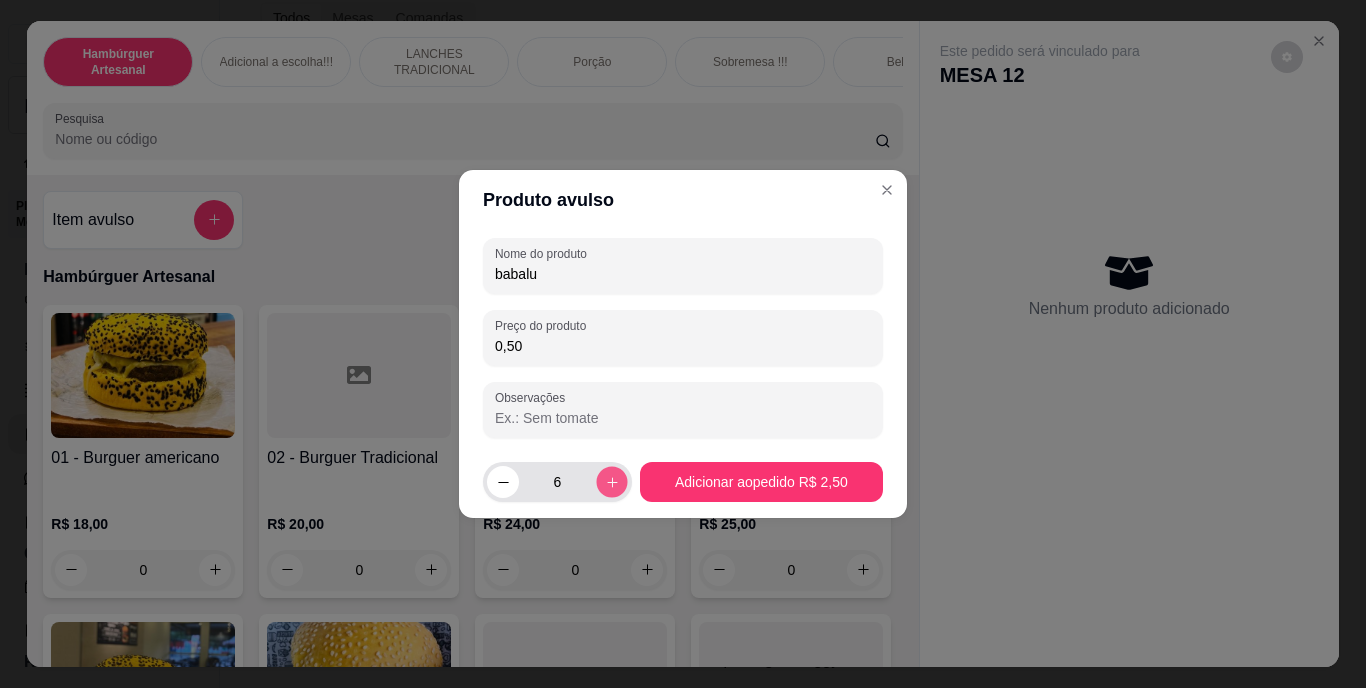 click at bounding box center (611, 481) 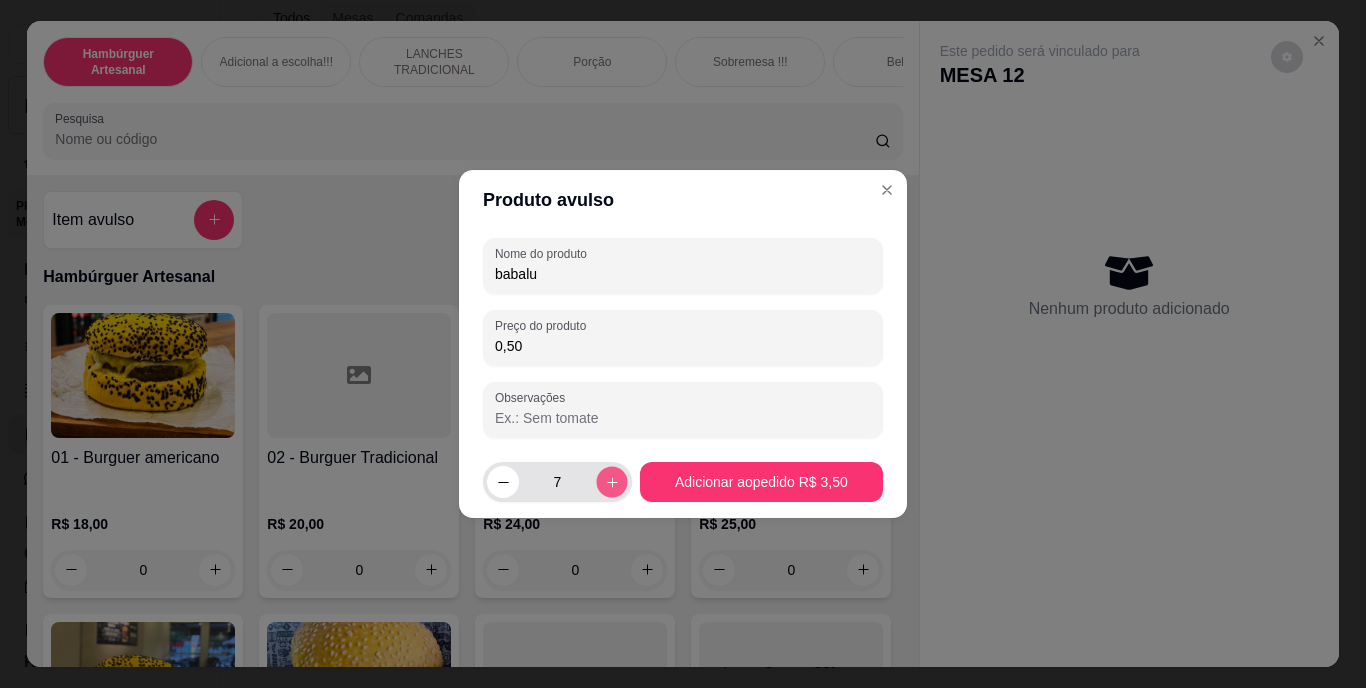 click at bounding box center (611, 481) 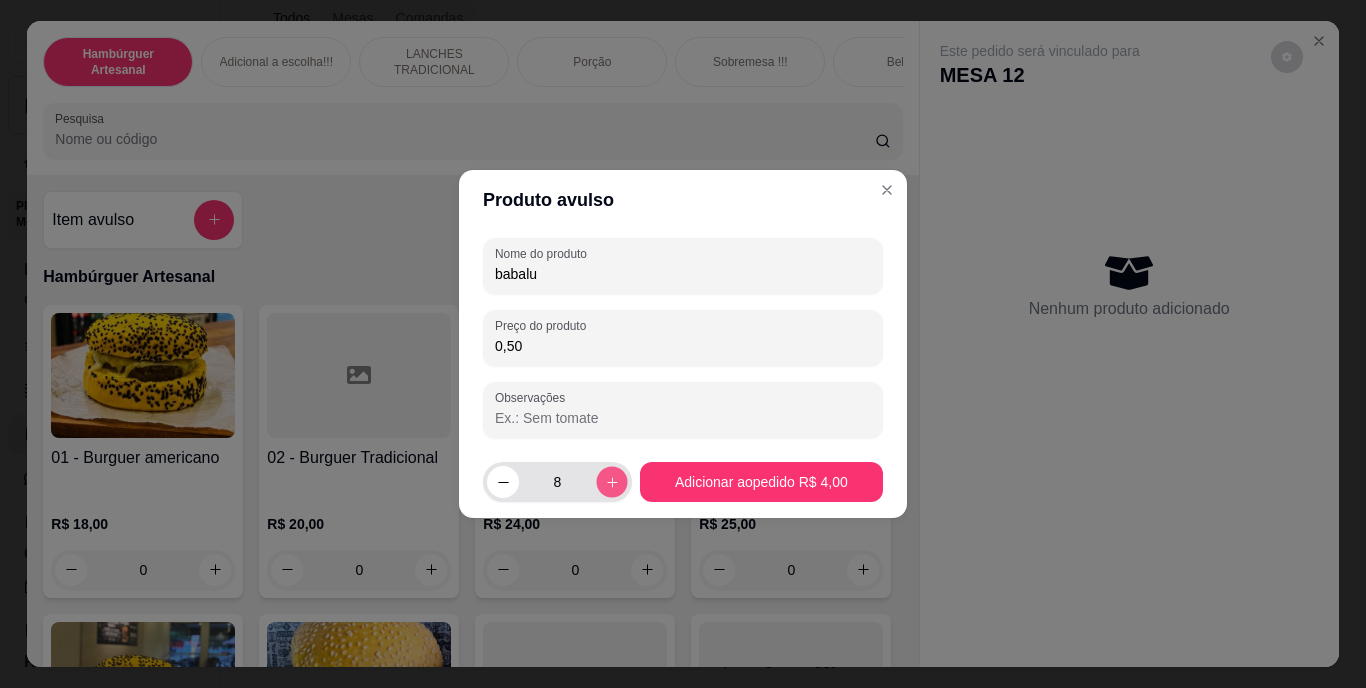 click at bounding box center (611, 481) 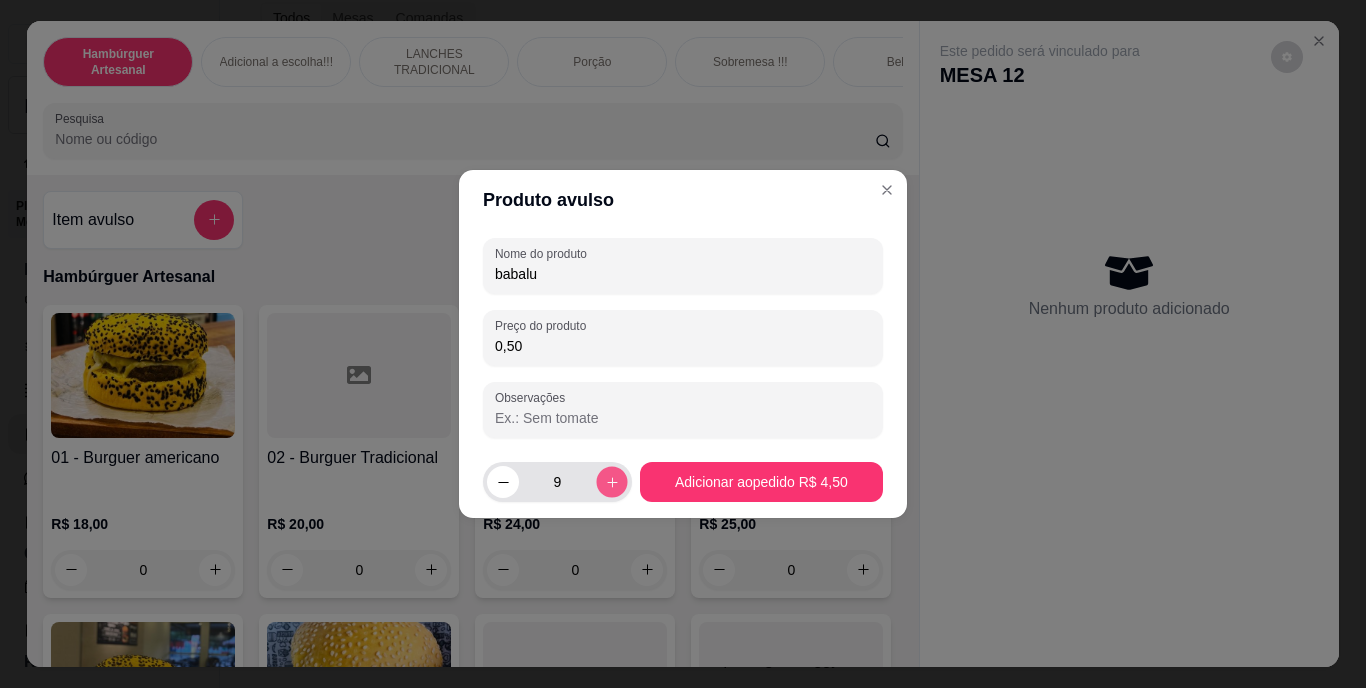 click at bounding box center (611, 481) 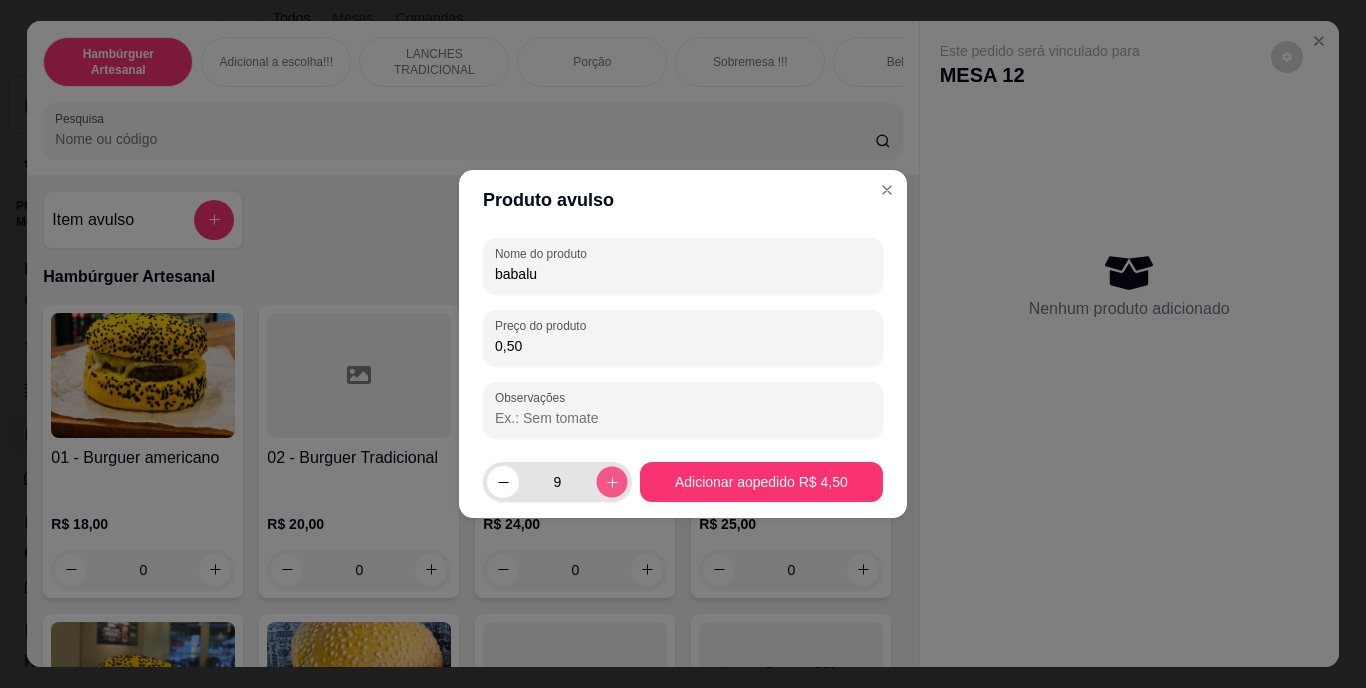 type on "10" 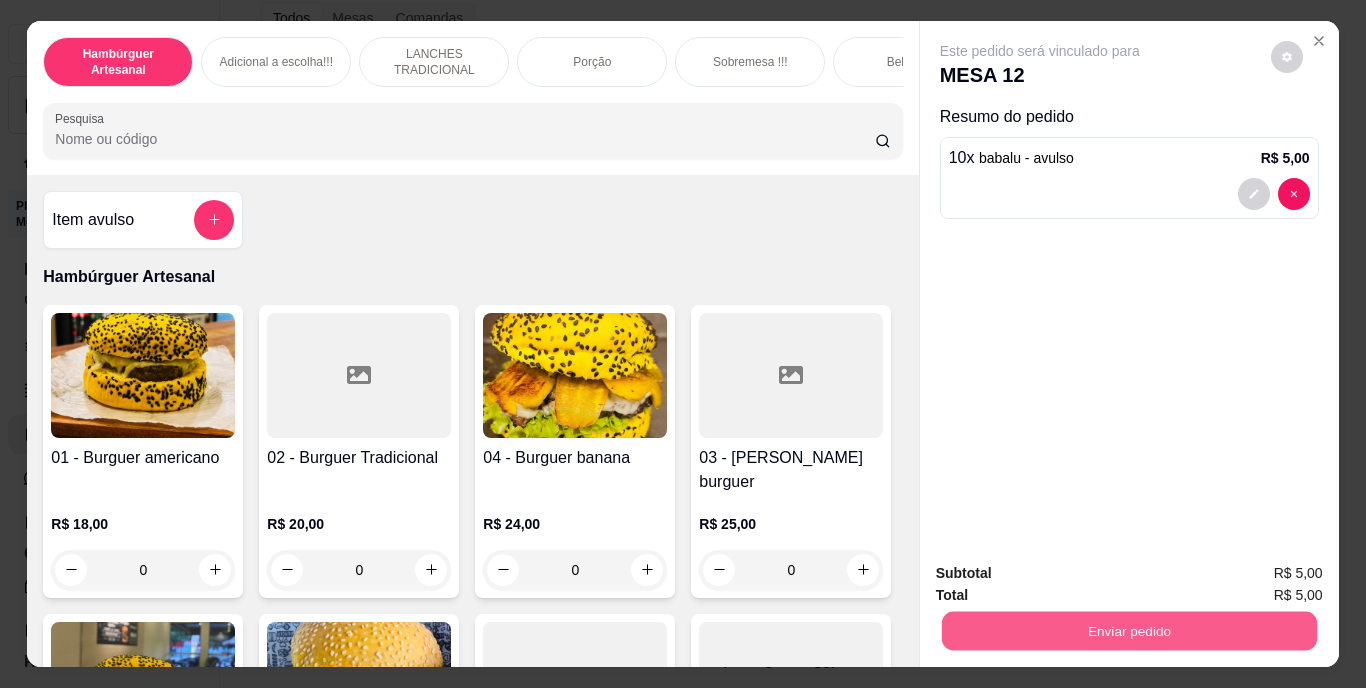 click on "Enviar pedido" at bounding box center [1128, 631] 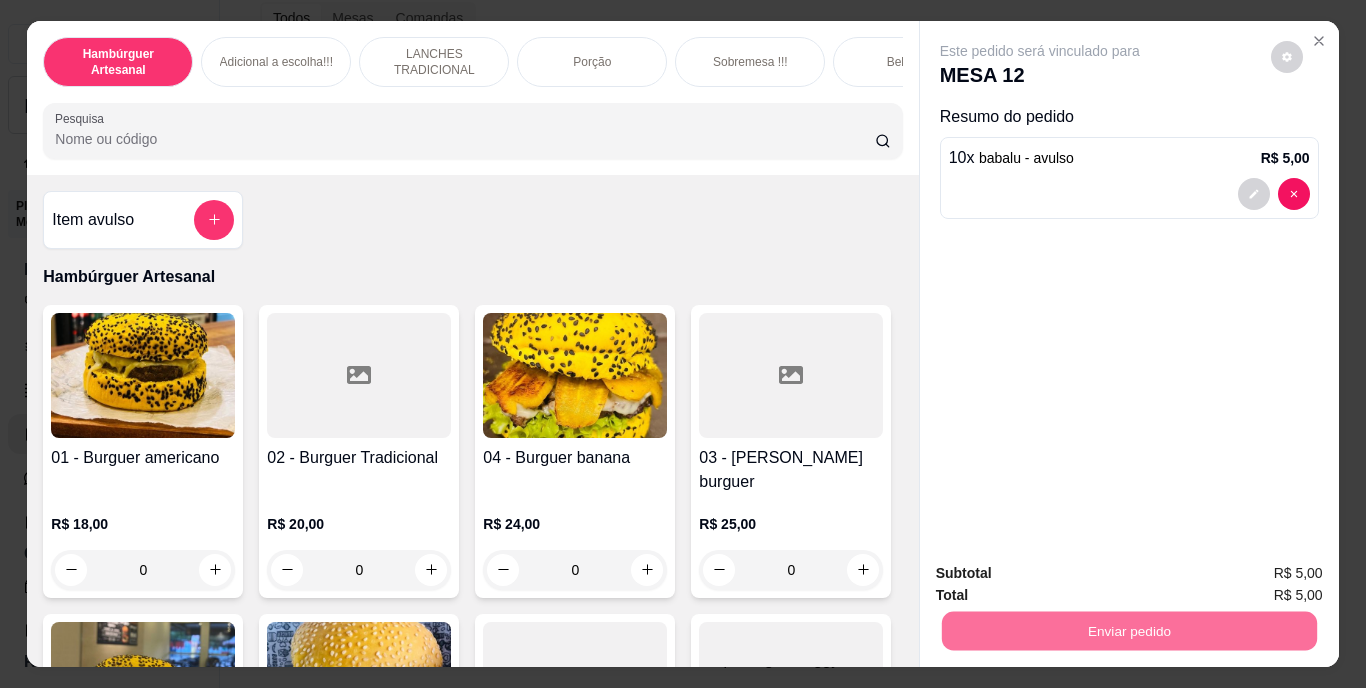 click on "Não registrar e enviar pedido" at bounding box center (1063, 574) 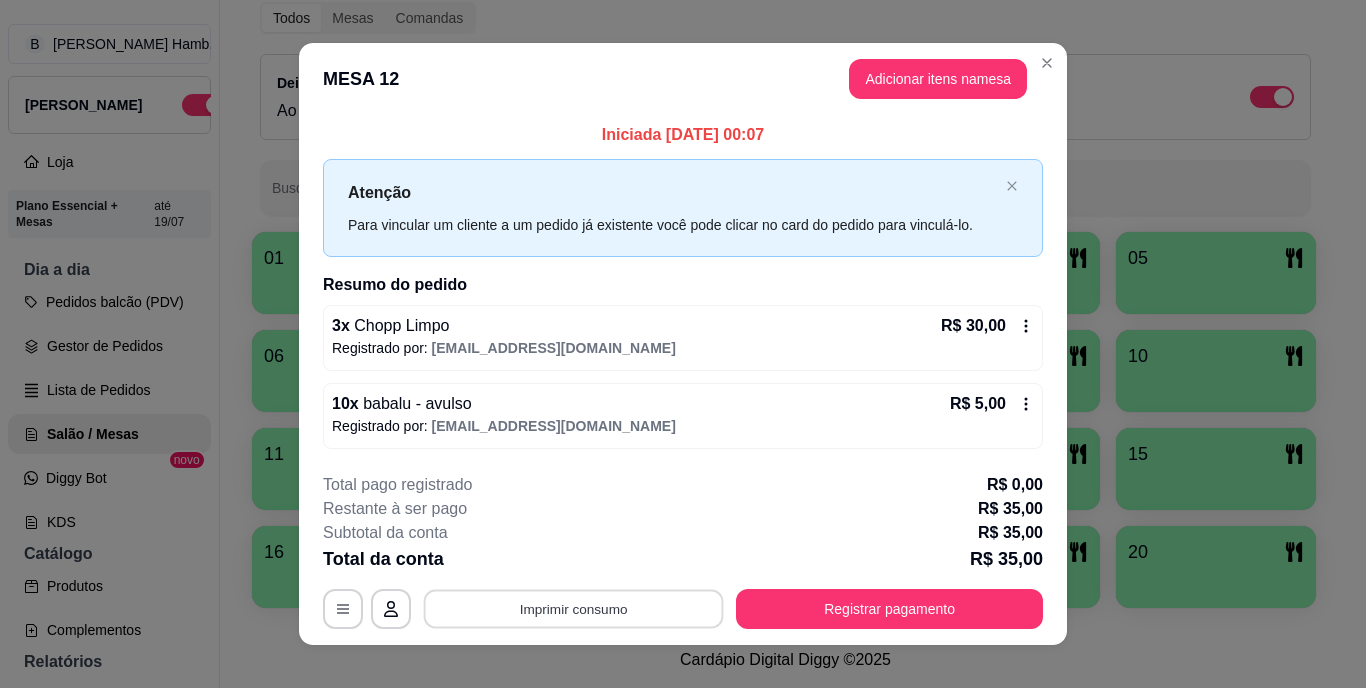 click on "Imprimir consumo" at bounding box center [574, 608] 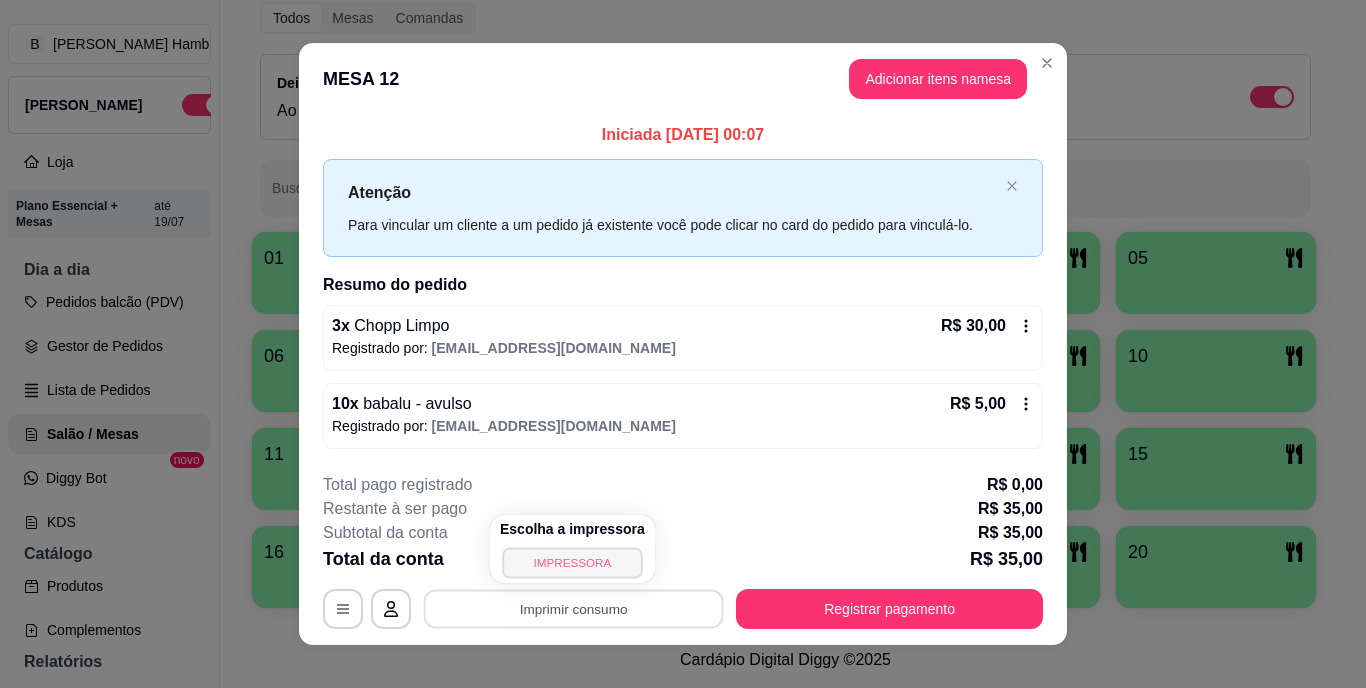 click on "IMPRESSORA" at bounding box center (572, 562) 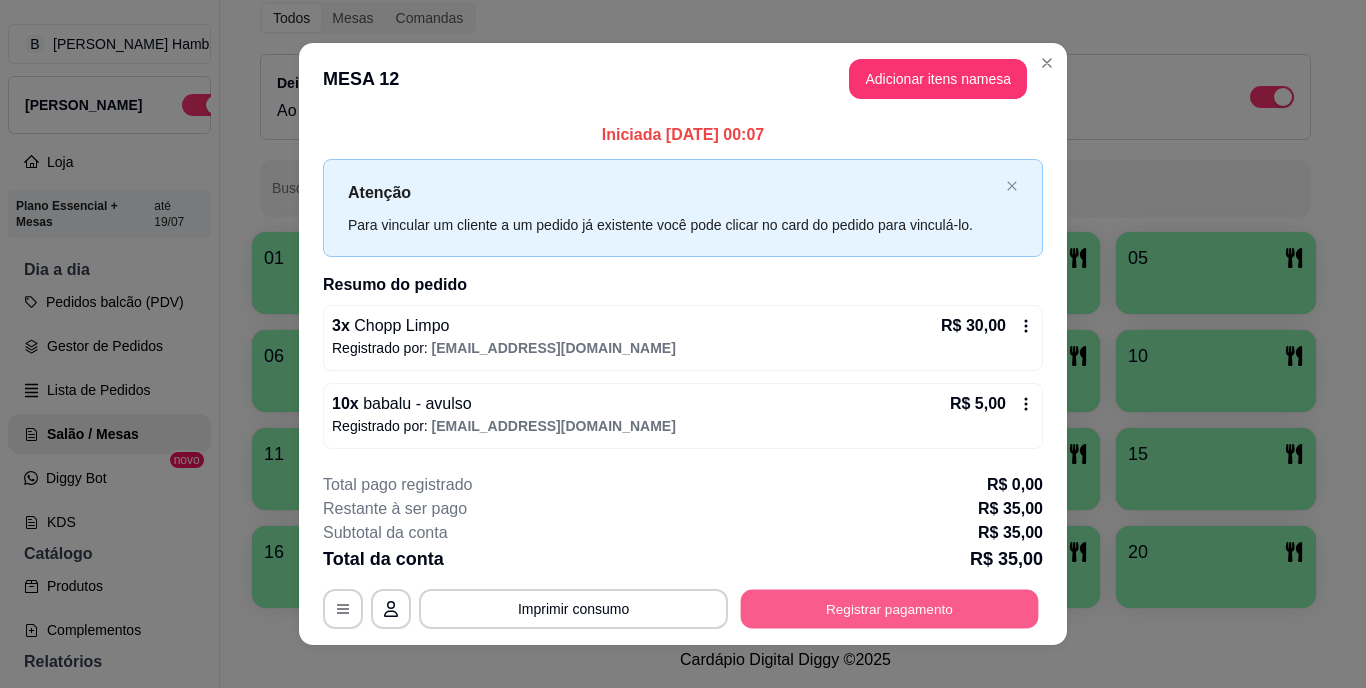 click on "Registrar pagamento" at bounding box center (890, 608) 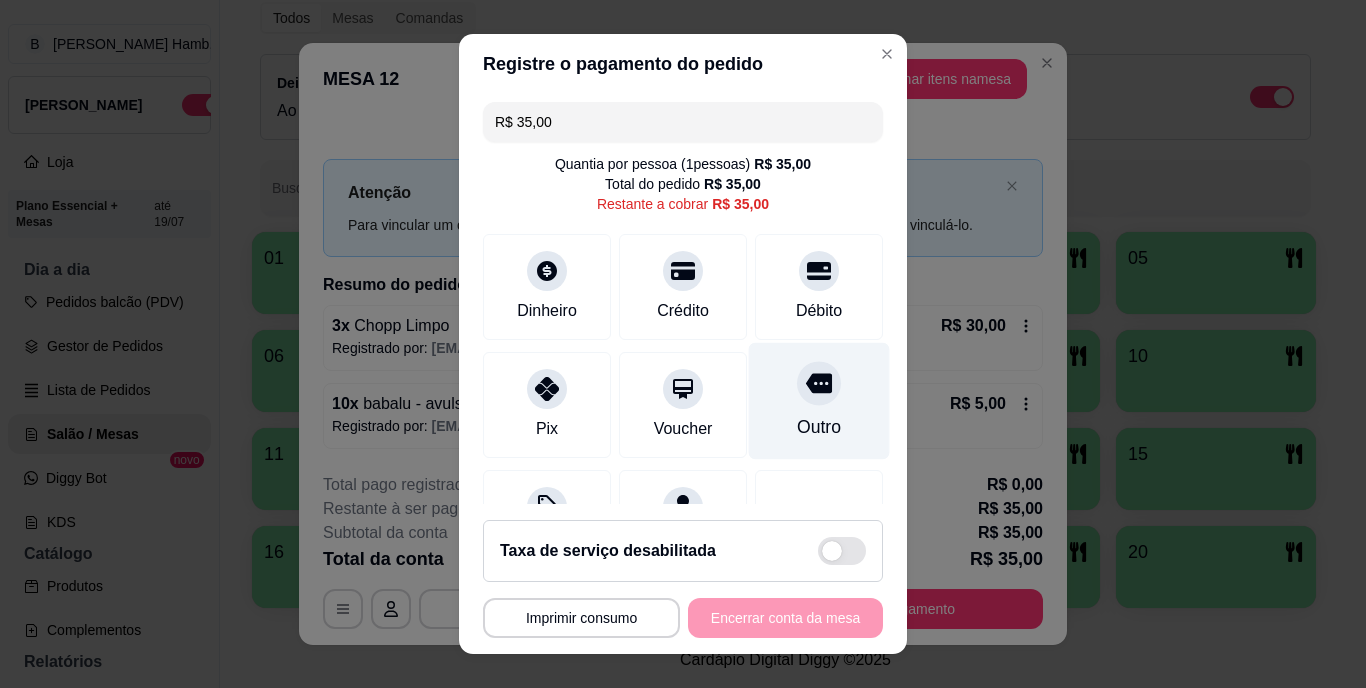 click 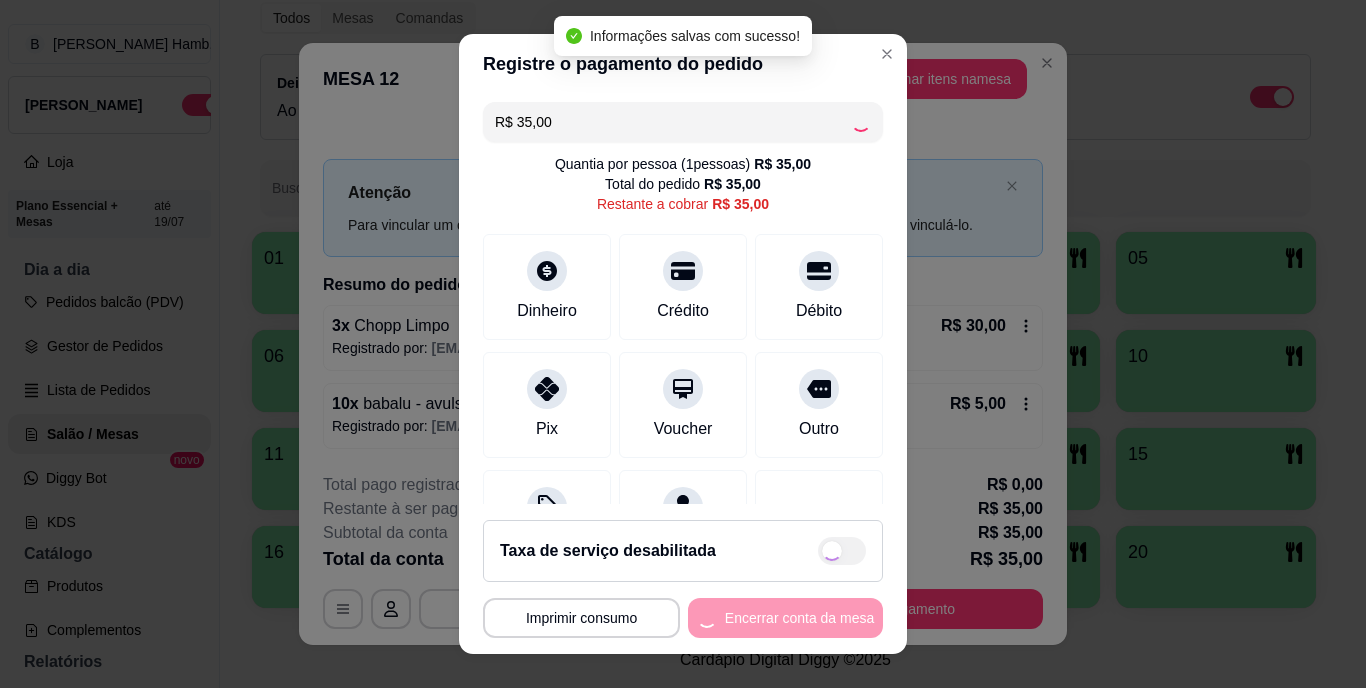 type on "R$ 0,00" 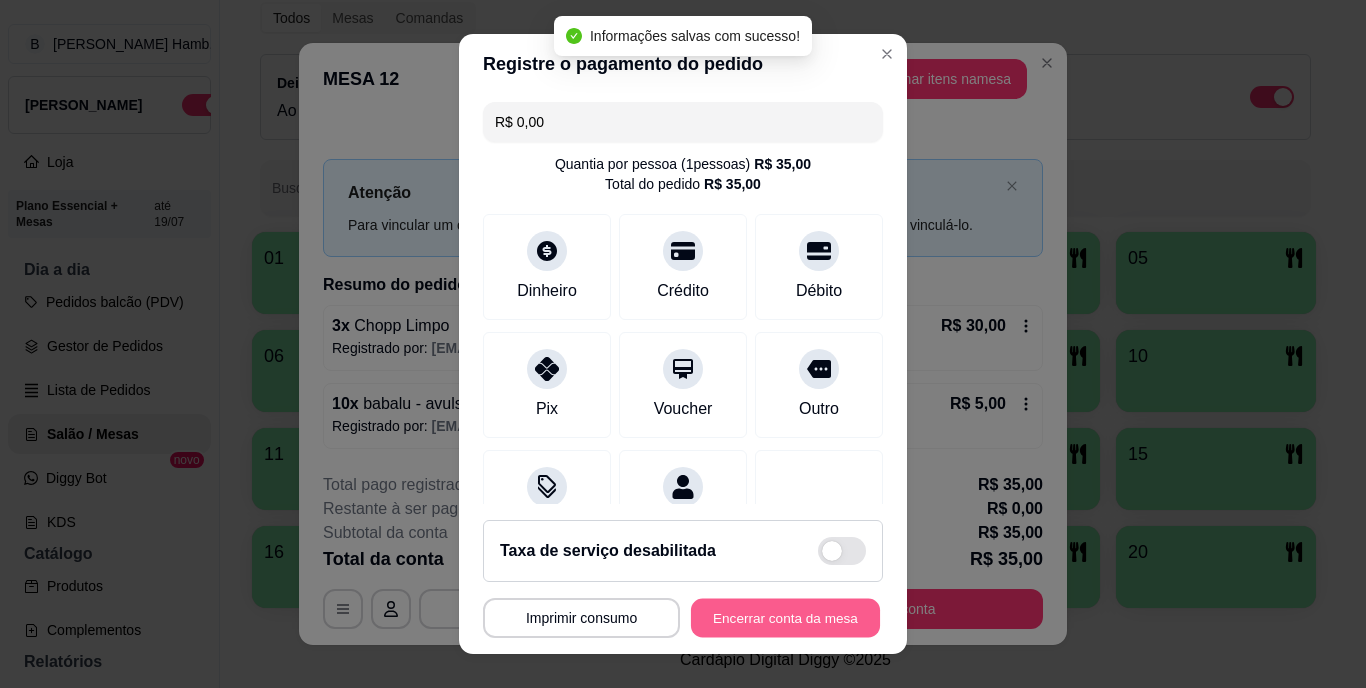 click on "Encerrar conta da mesa" at bounding box center (785, 617) 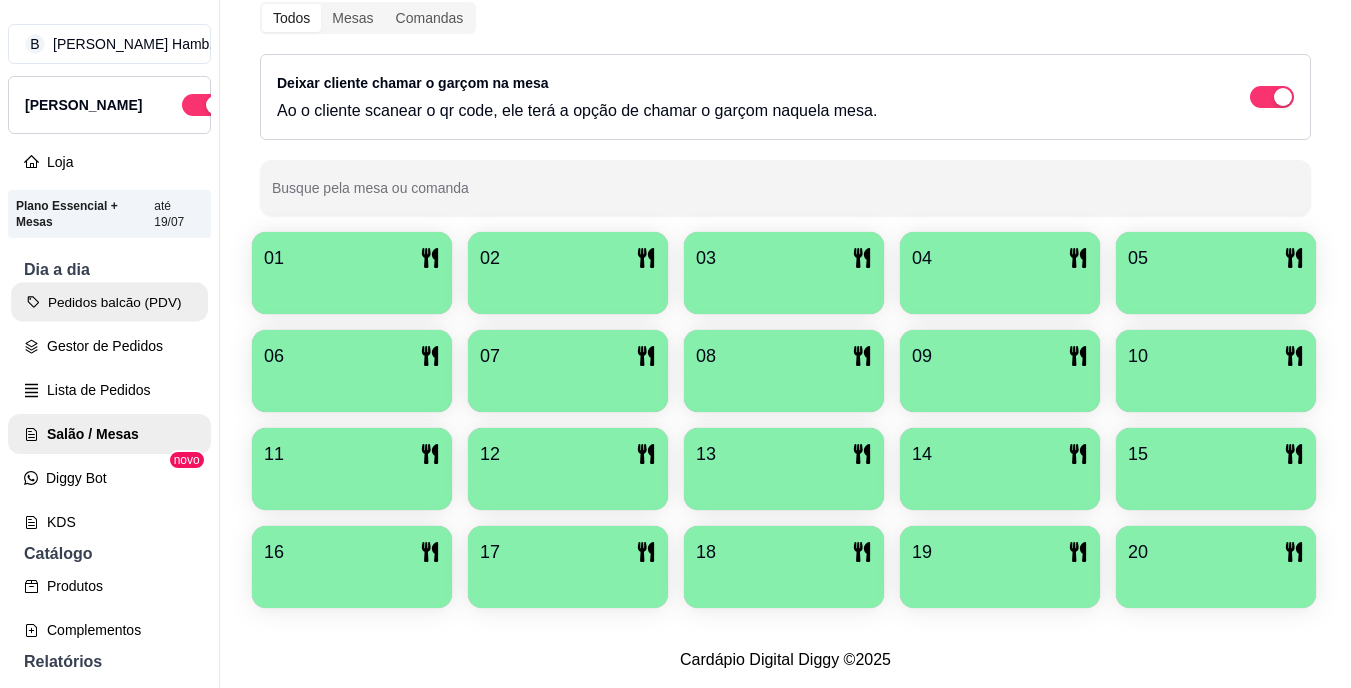 click on "Pedidos balcão (PDV)" at bounding box center (109, 302) 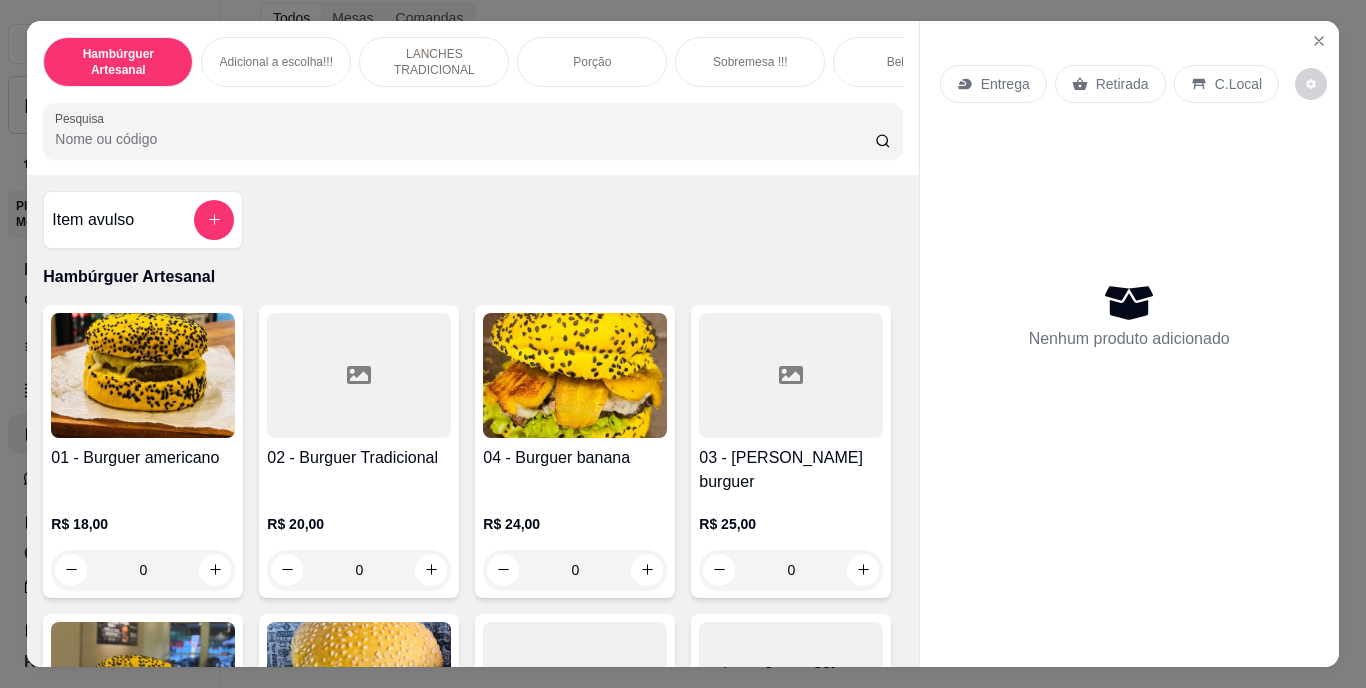 click on "Retirada" at bounding box center [1110, 84] 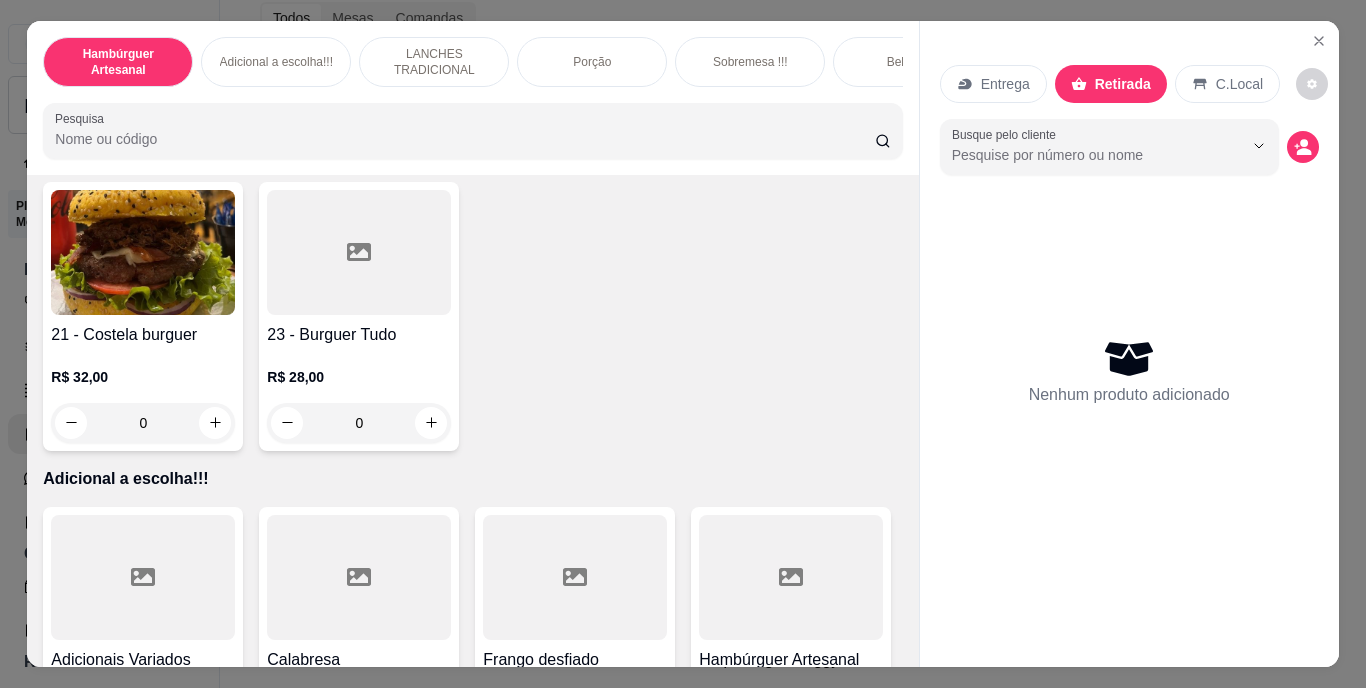 scroll, scrollTop: 1918, scrollLeft: 0, axis: vertical 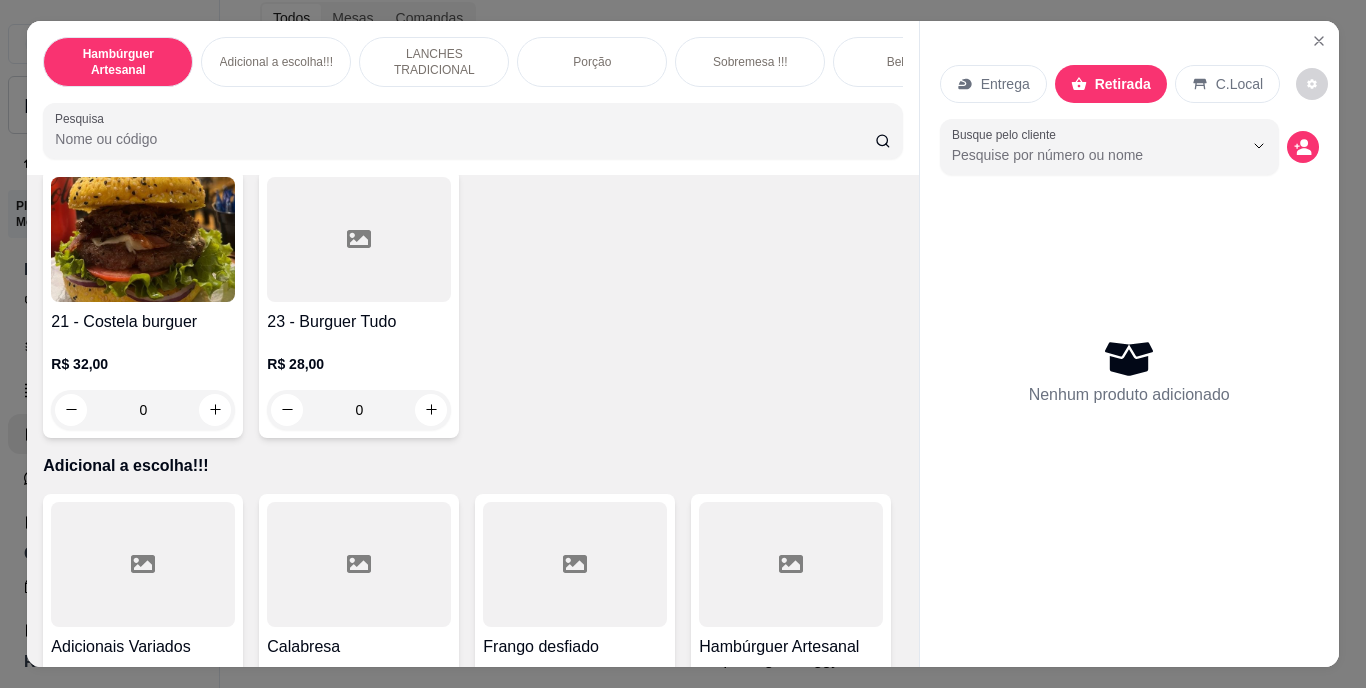 click at bounding box center (647, -161) 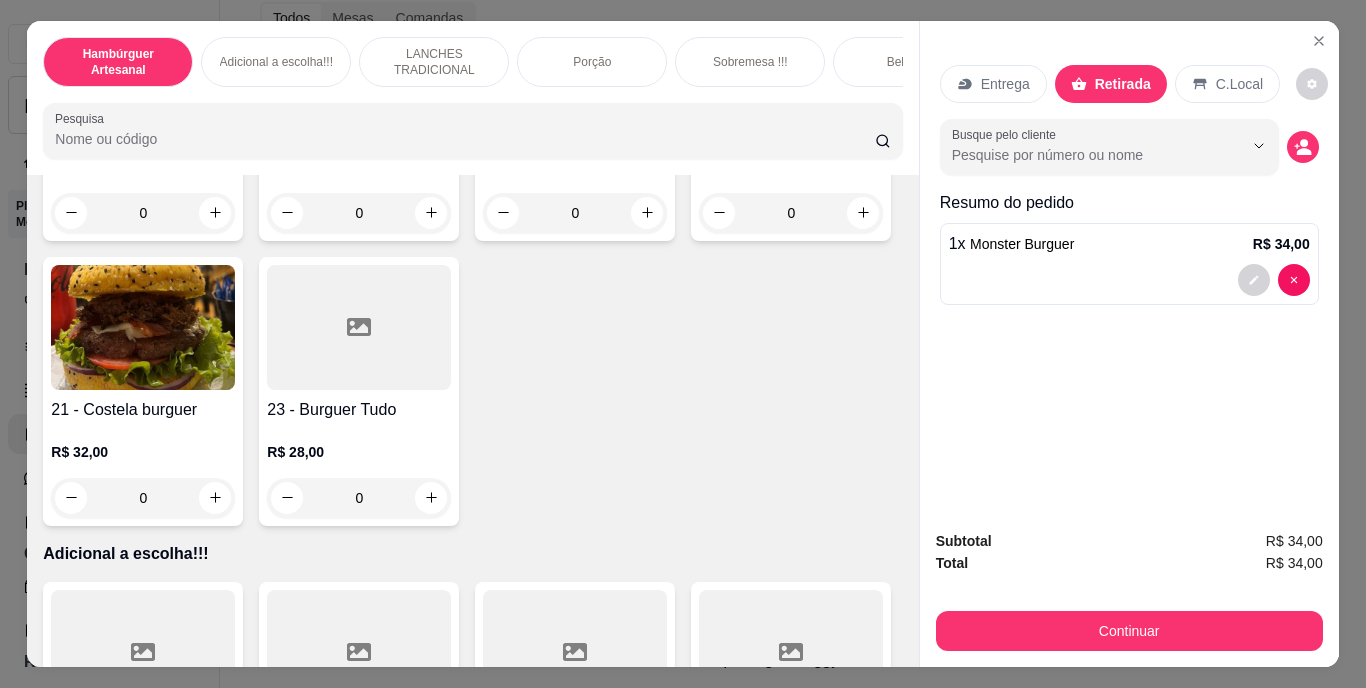 scroll, scrollTop: 2026, scrollLeft: 0, axis: vertical 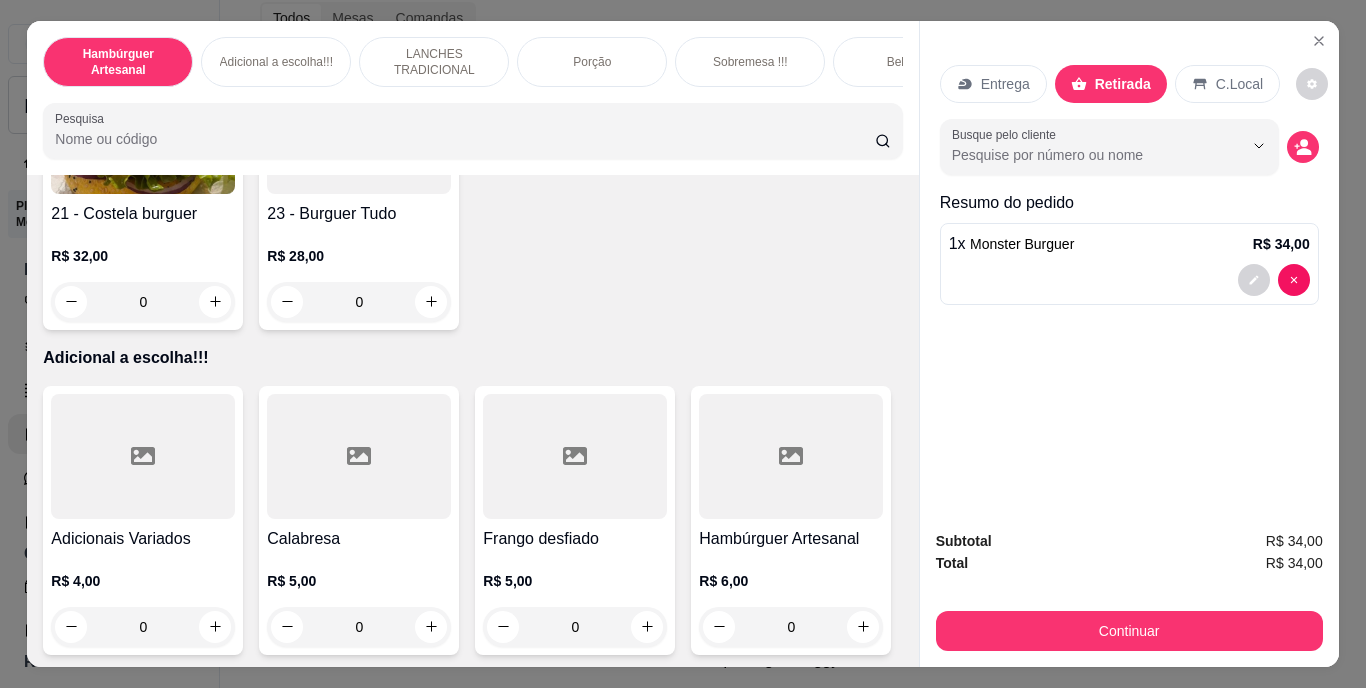 click 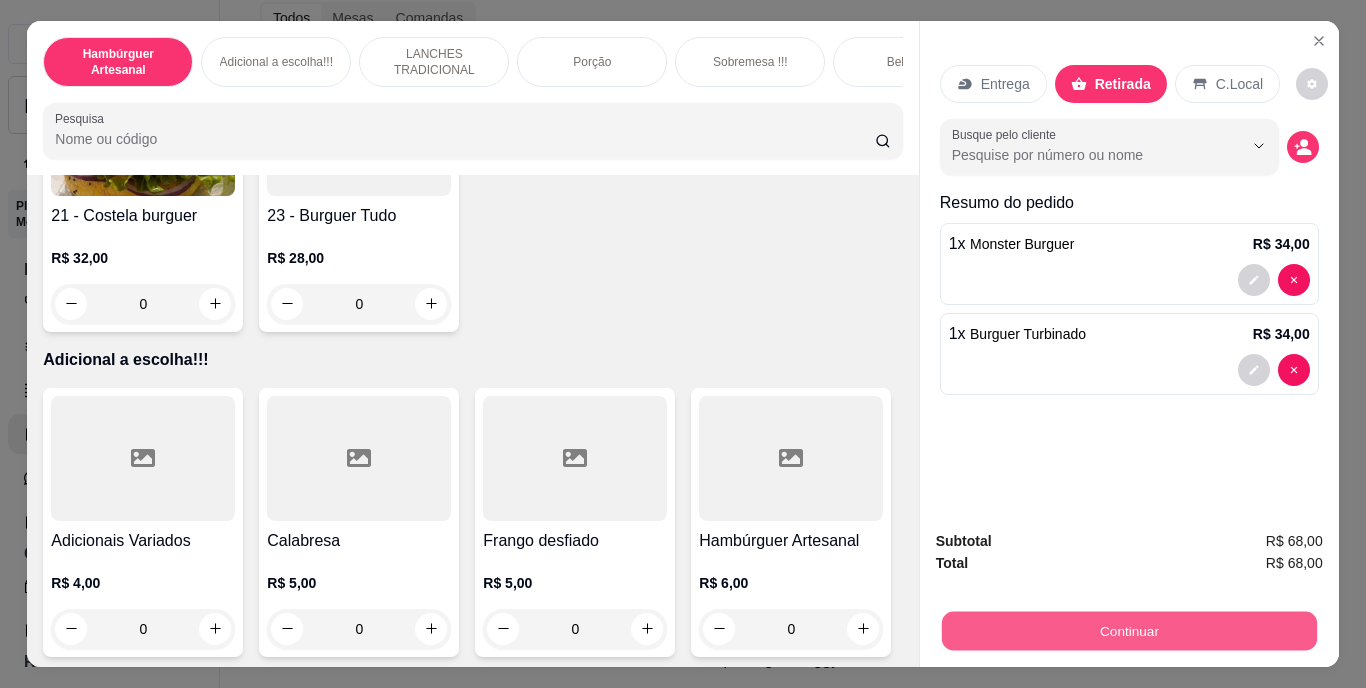 click on "Continuar" at bounding box center [1128, 631] 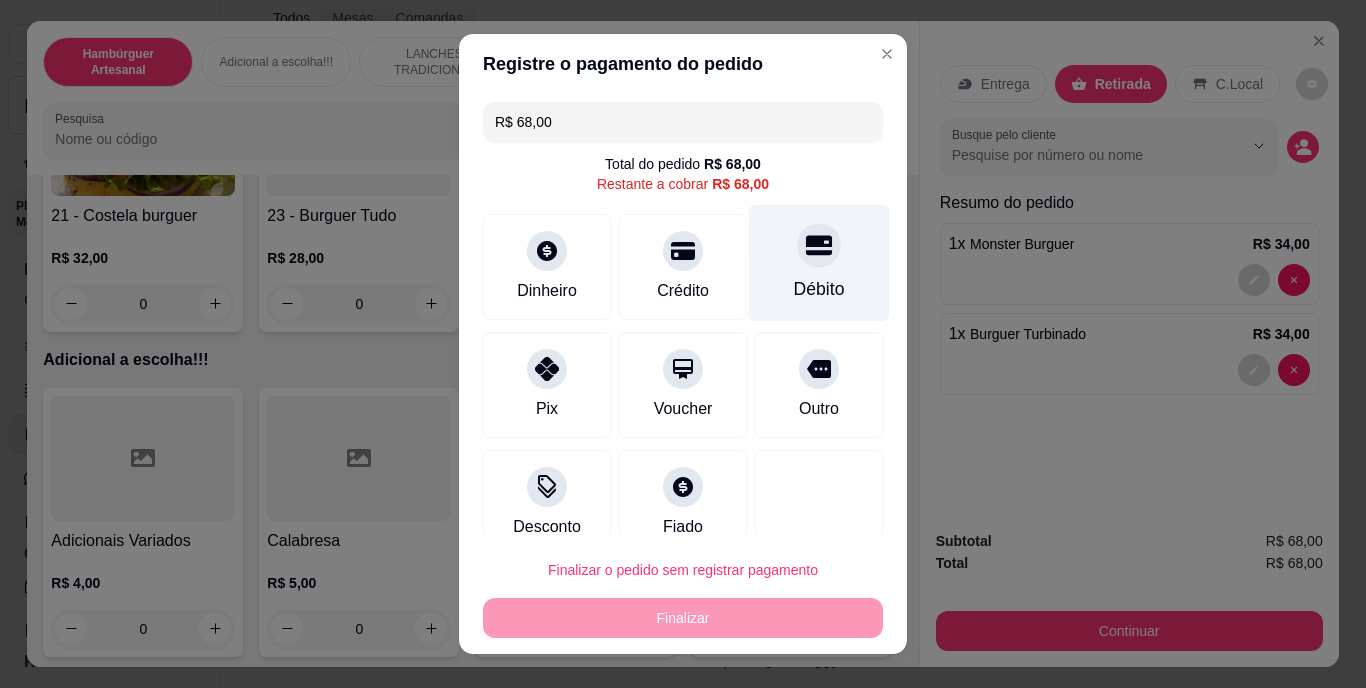 click on "Débito" at bounding box center (819, 290) 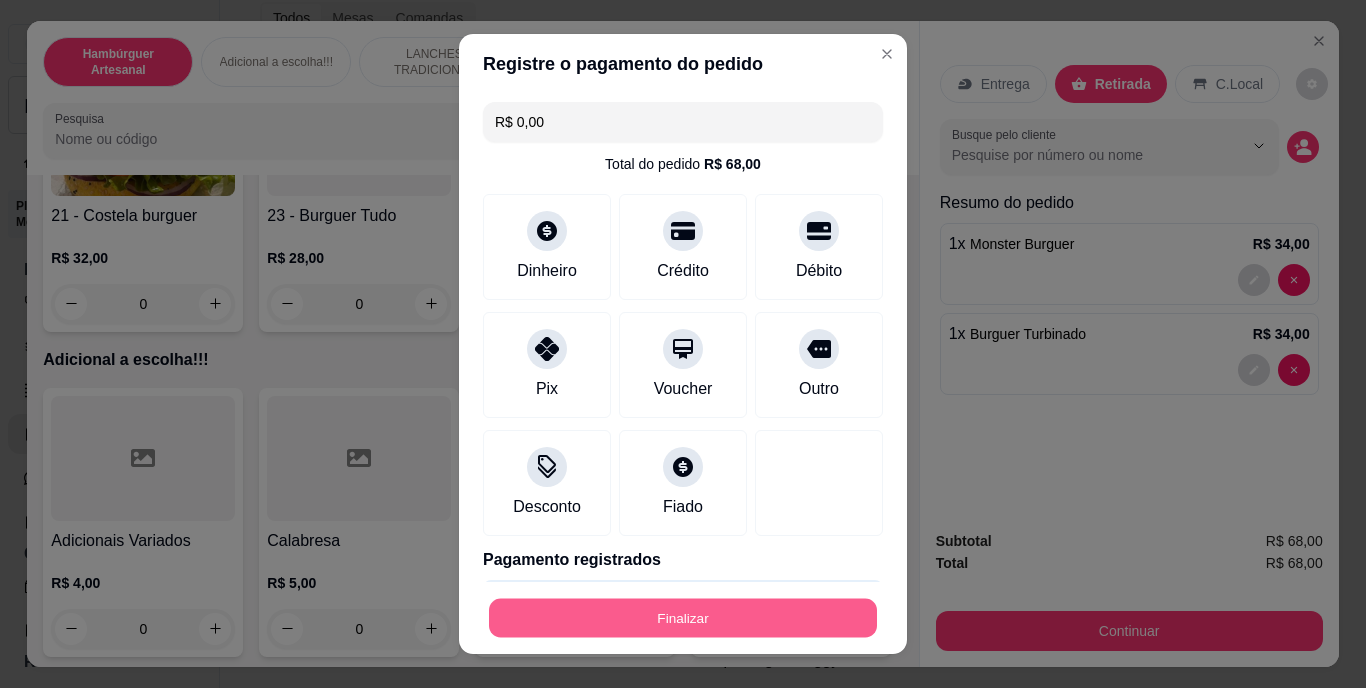 click on "Finalizar" at bounding box center [683, 617] 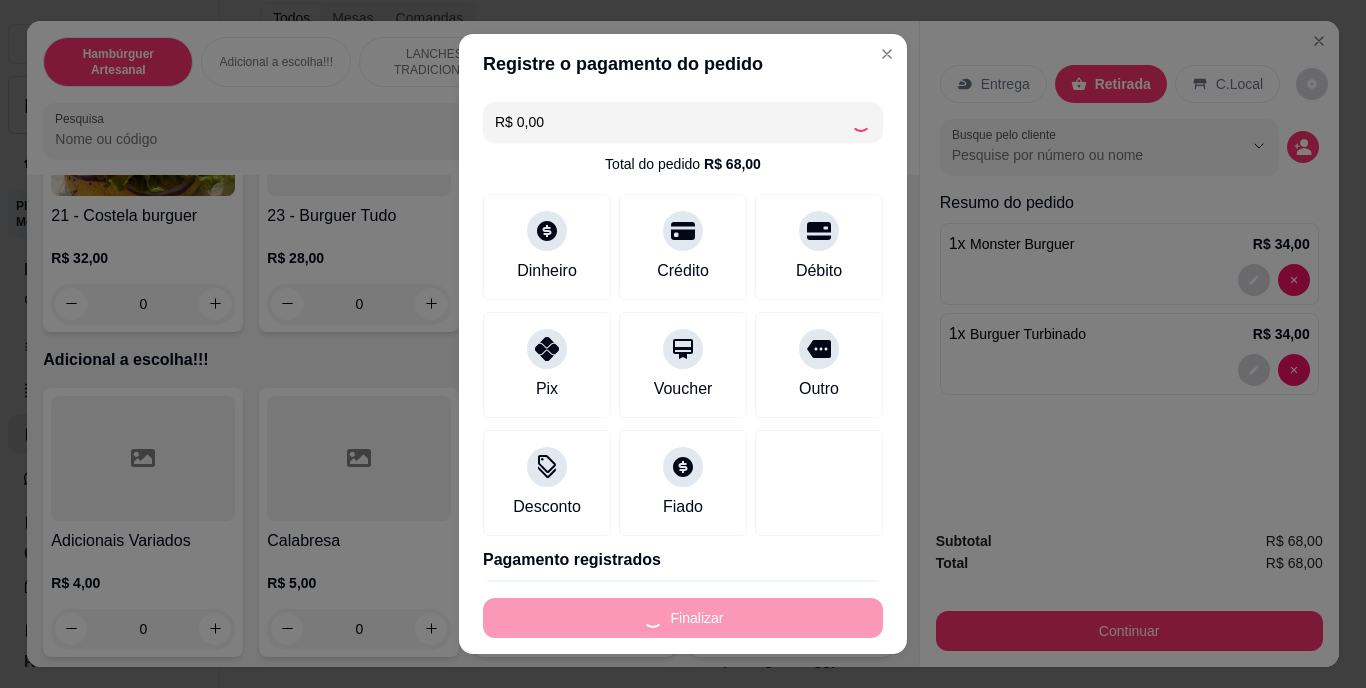 type on "0" 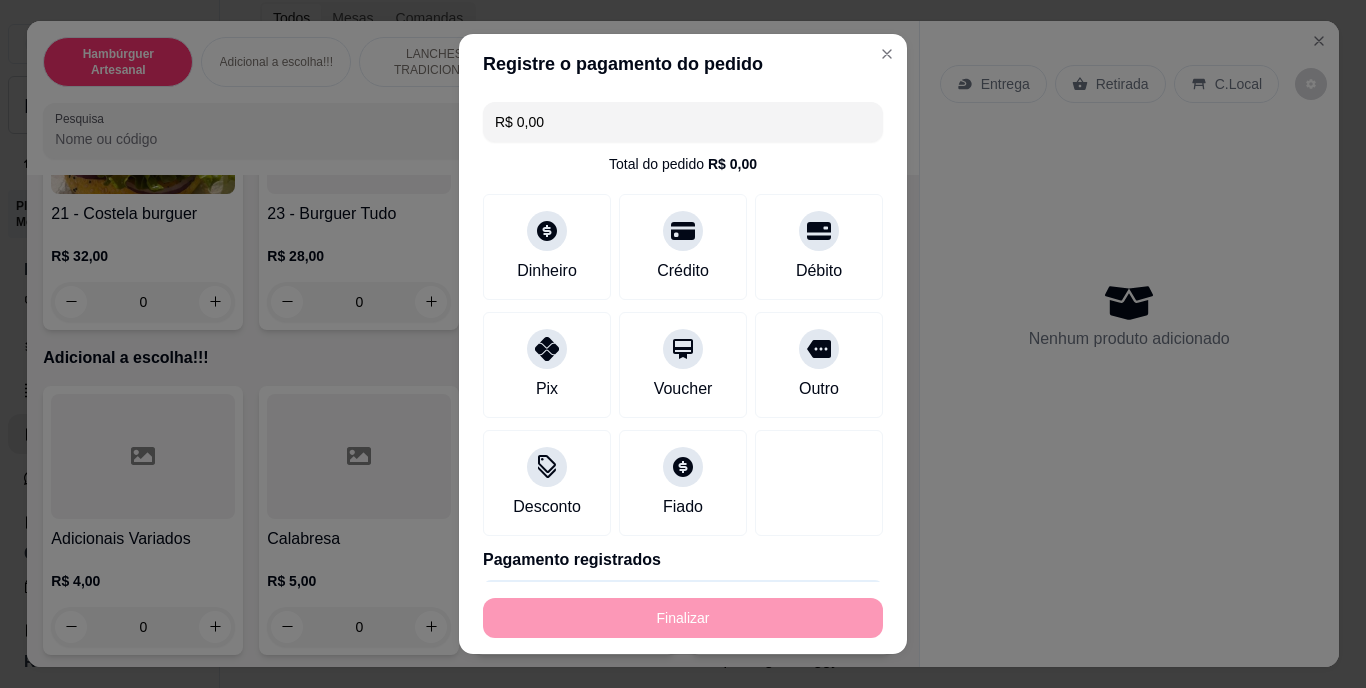 type on "-R$ 68,00" 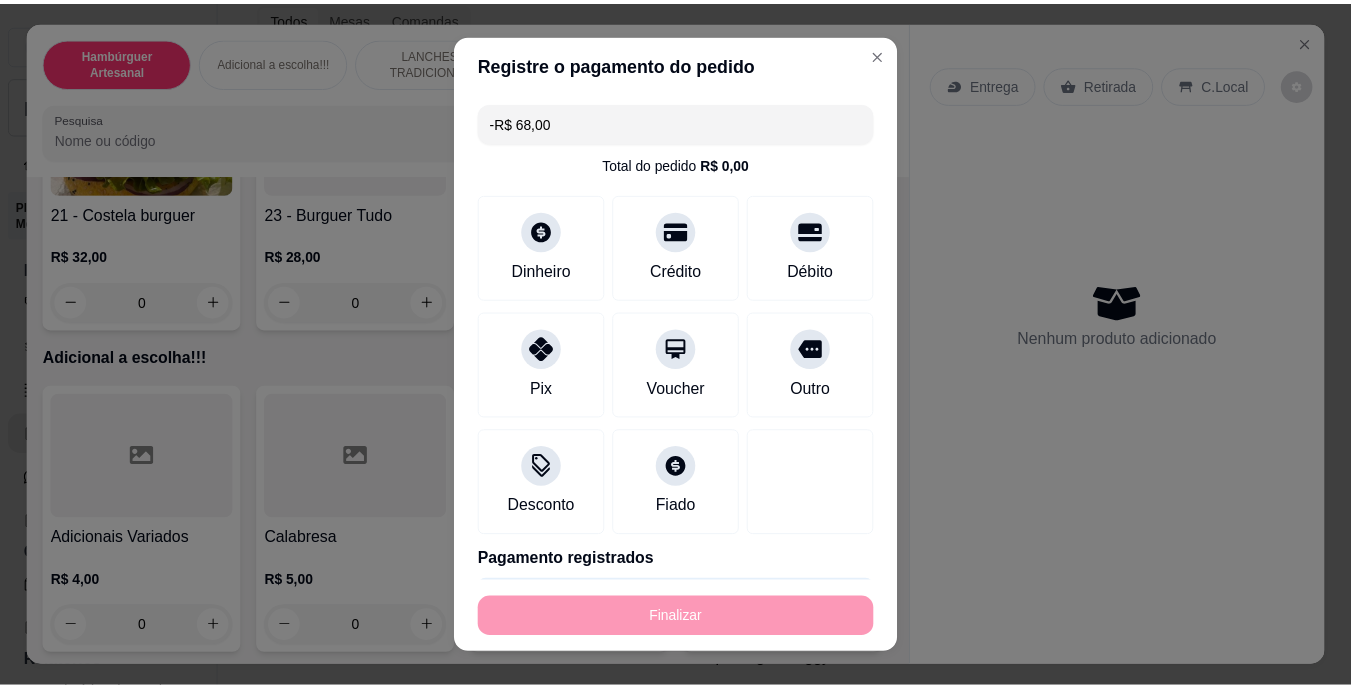 scroll, scrollTop: 2025, scrollLeft: 0, axis: vertical 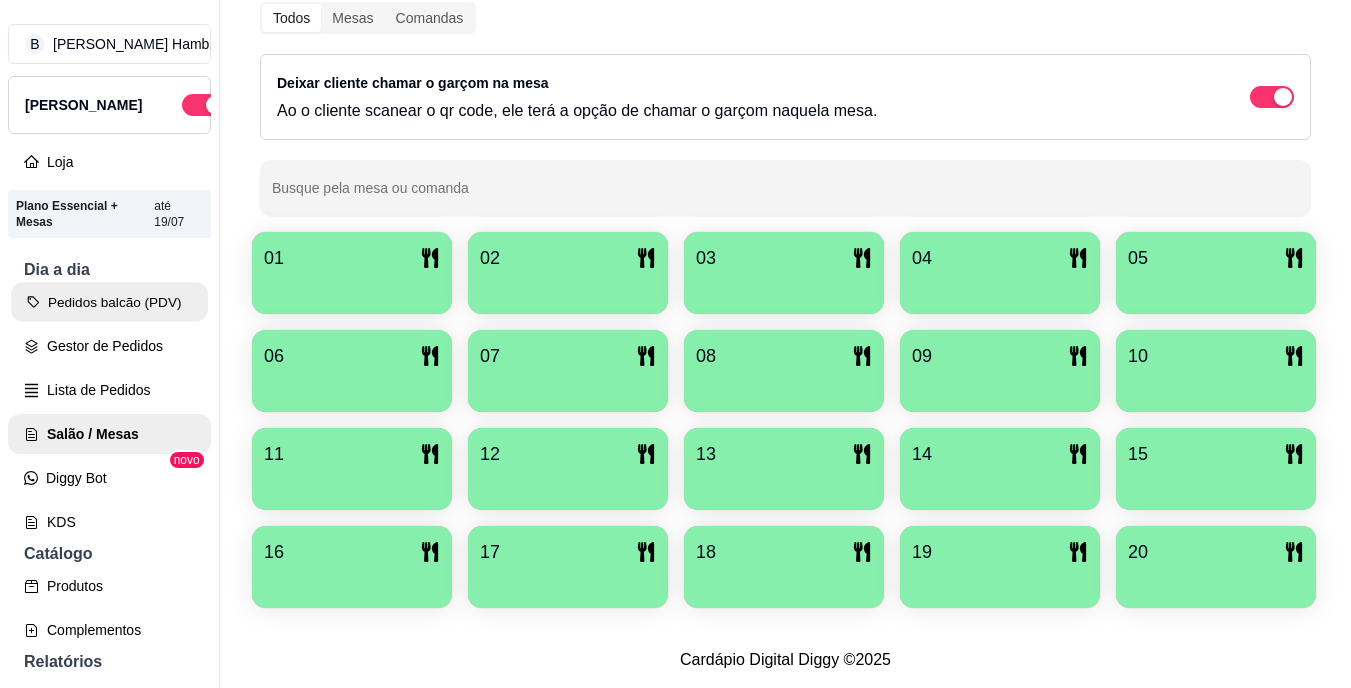 click on "Pedidos balcão (PDV)" at bounding box center [109, 302] 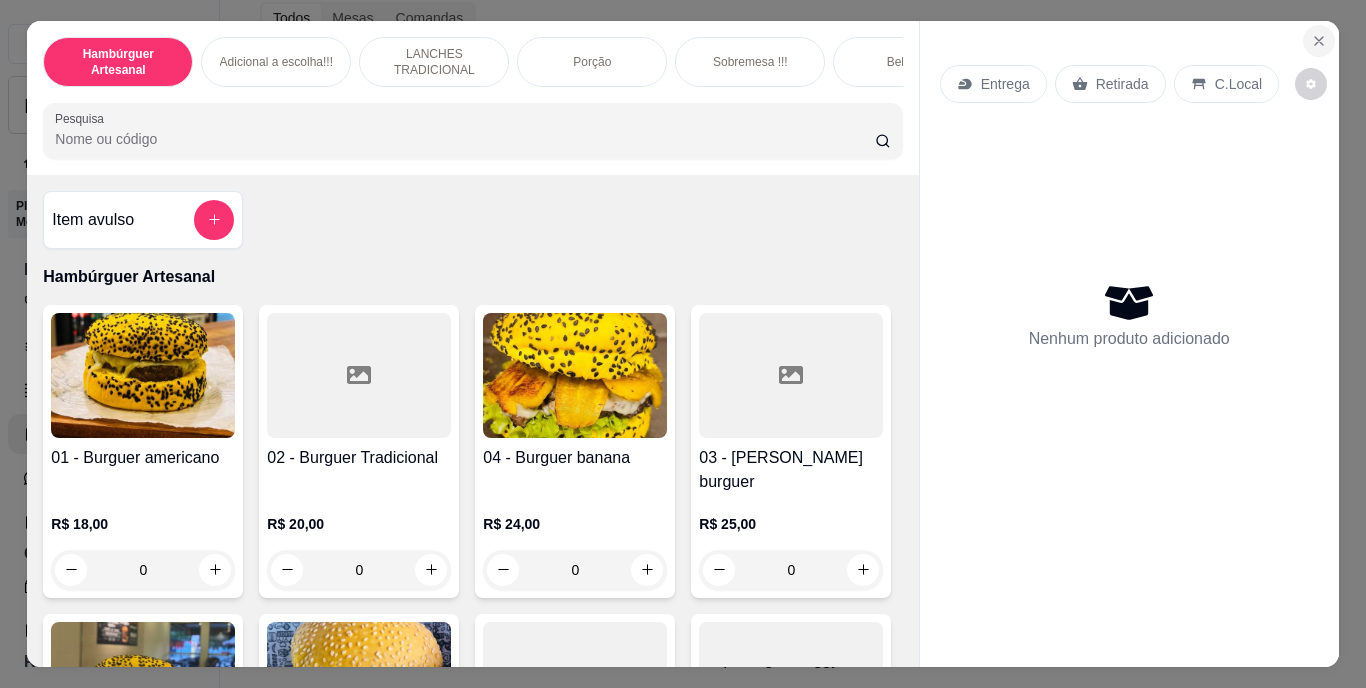 click at bounding box center (1319, 41) 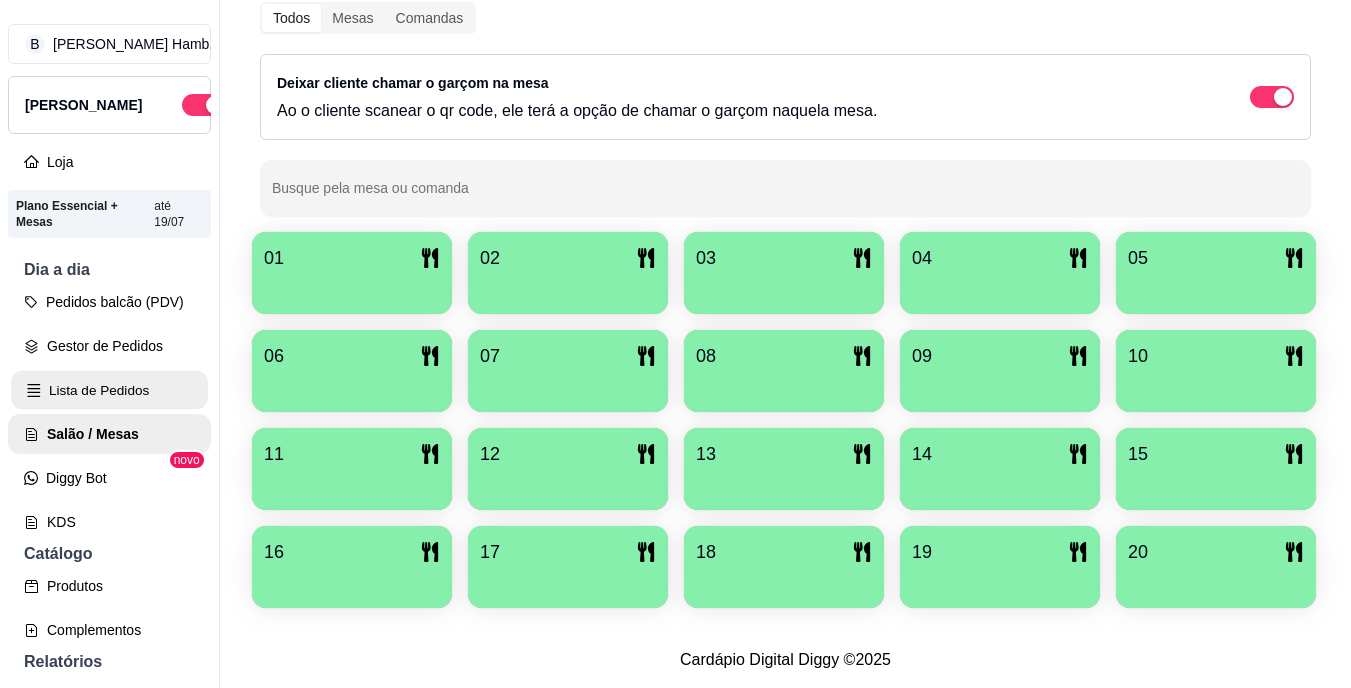 click on "Lista de Pedidos" at bounding box center (109, 390) 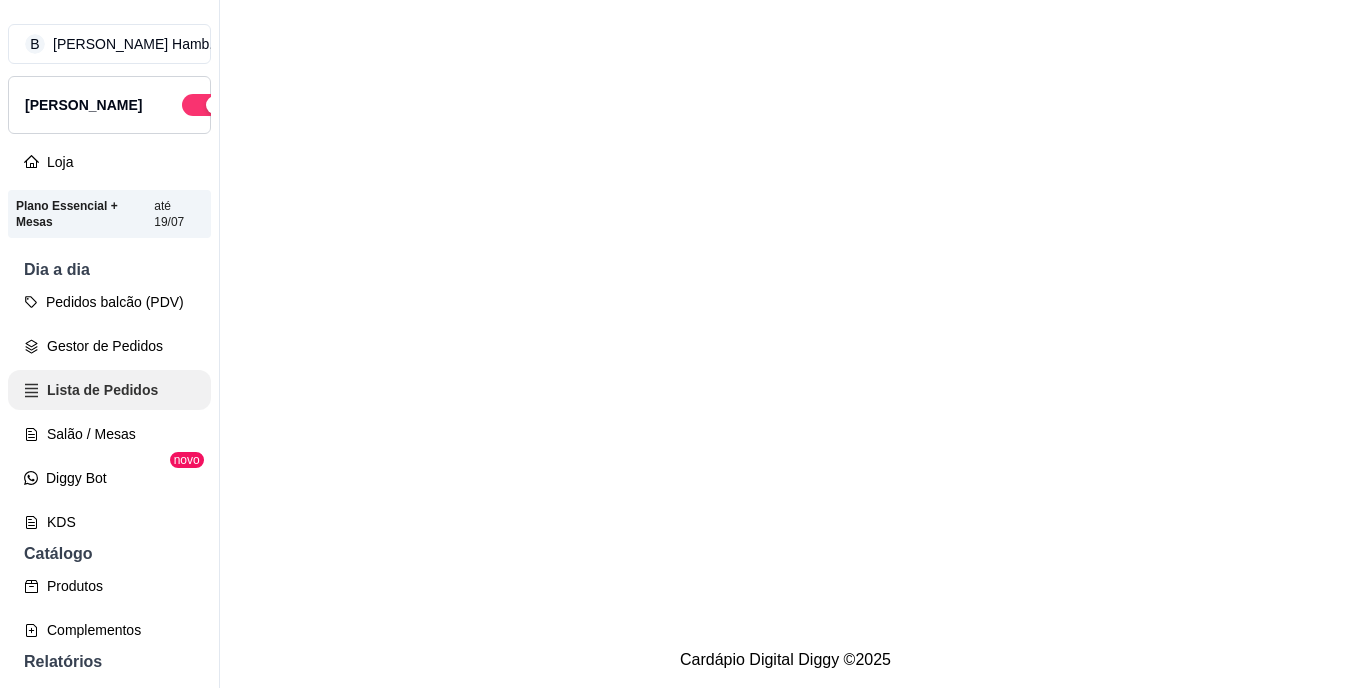 scroll, scrollTop: 0, scrollLeft: 0, axis: both 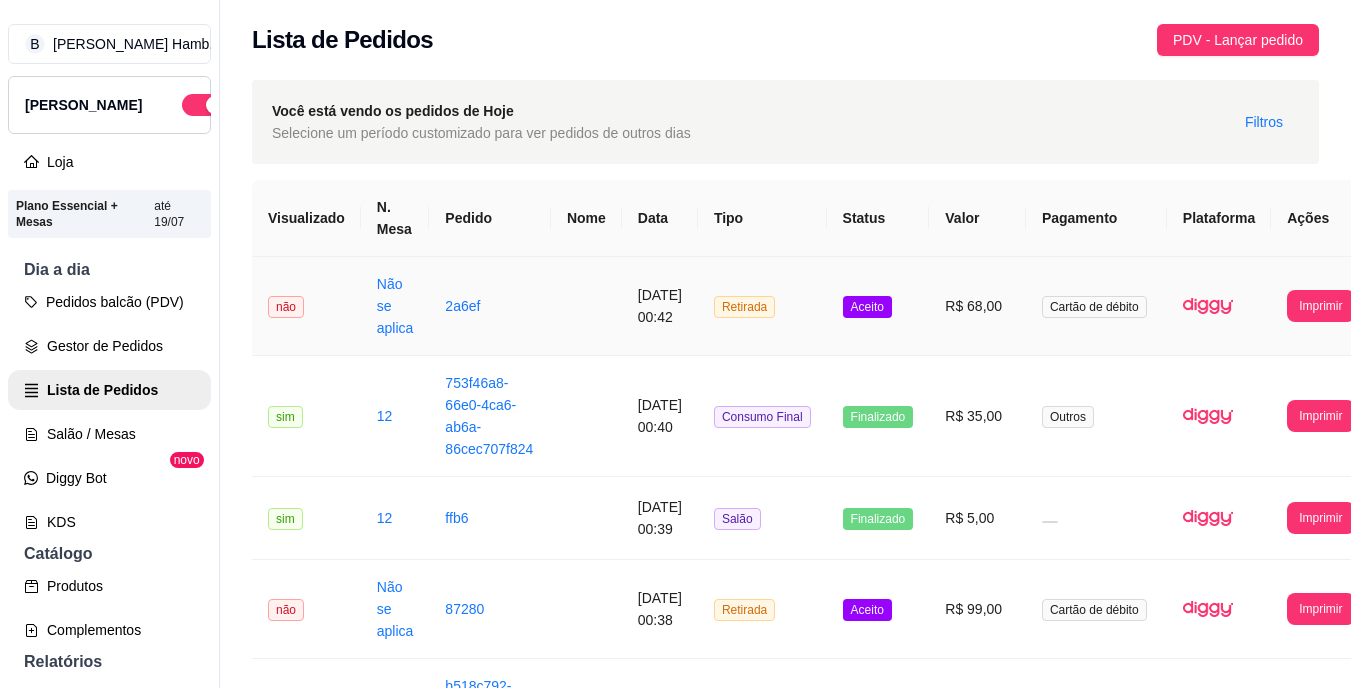 click on "Aceito" at bounding box center [878, 306] 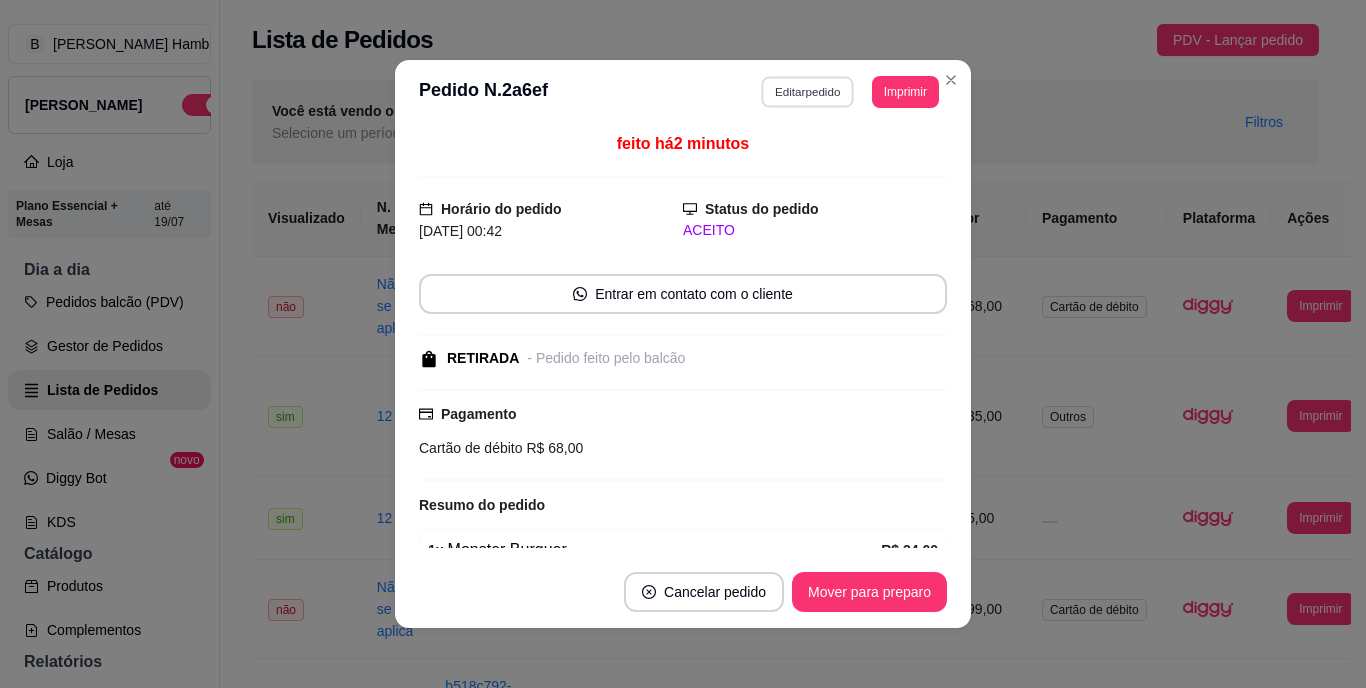click on "Editar  pedido" at bounding box center [808, 91] 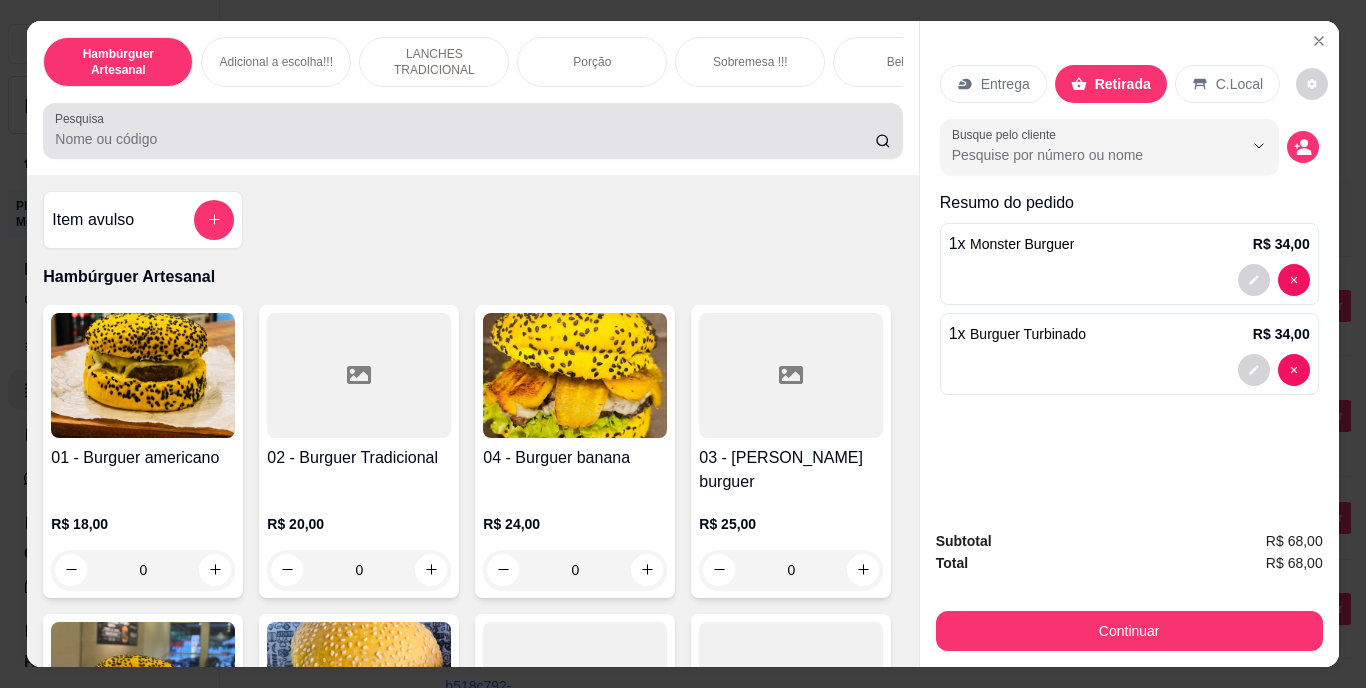 click at bounding box center (472, 131) 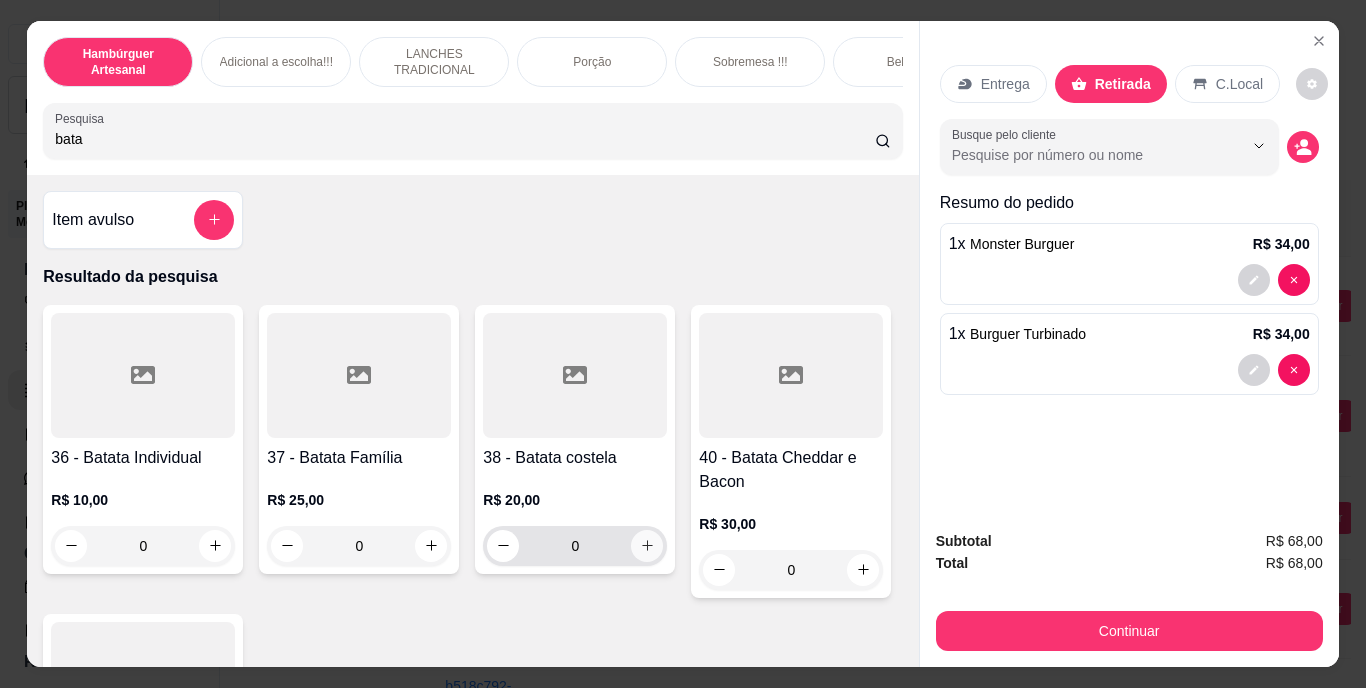 type on "bata" 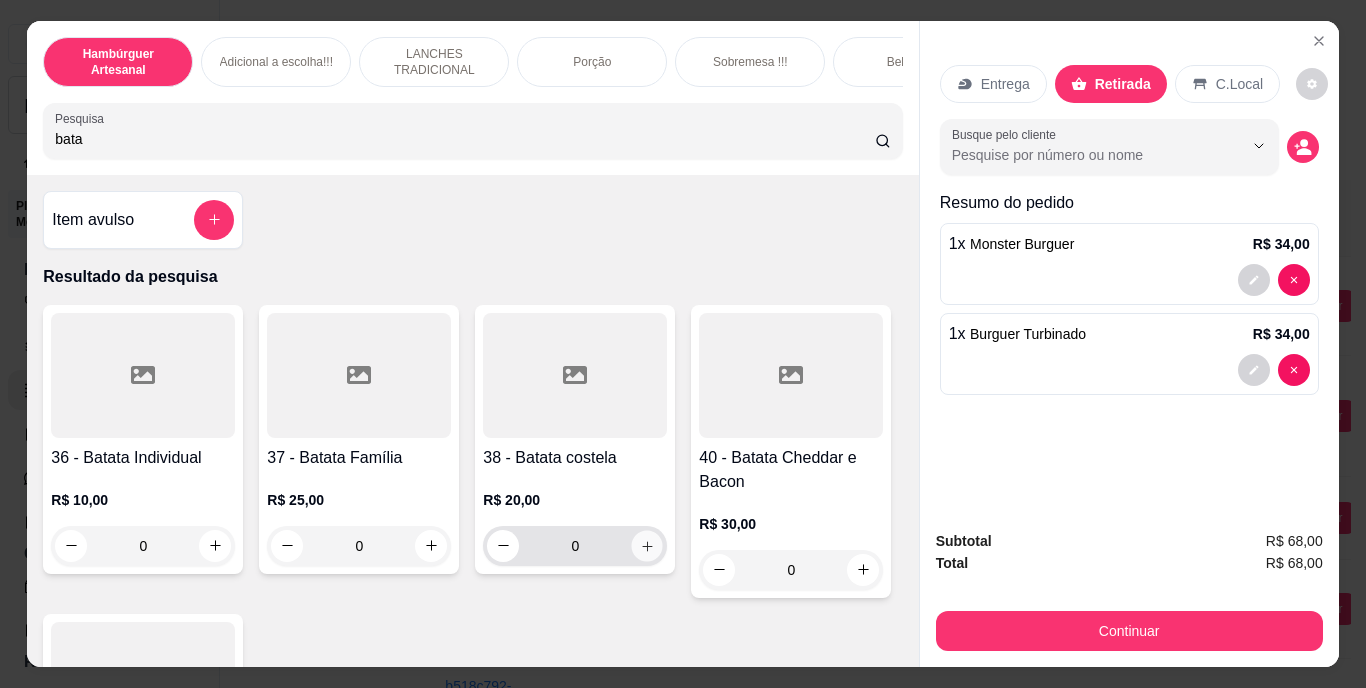 click 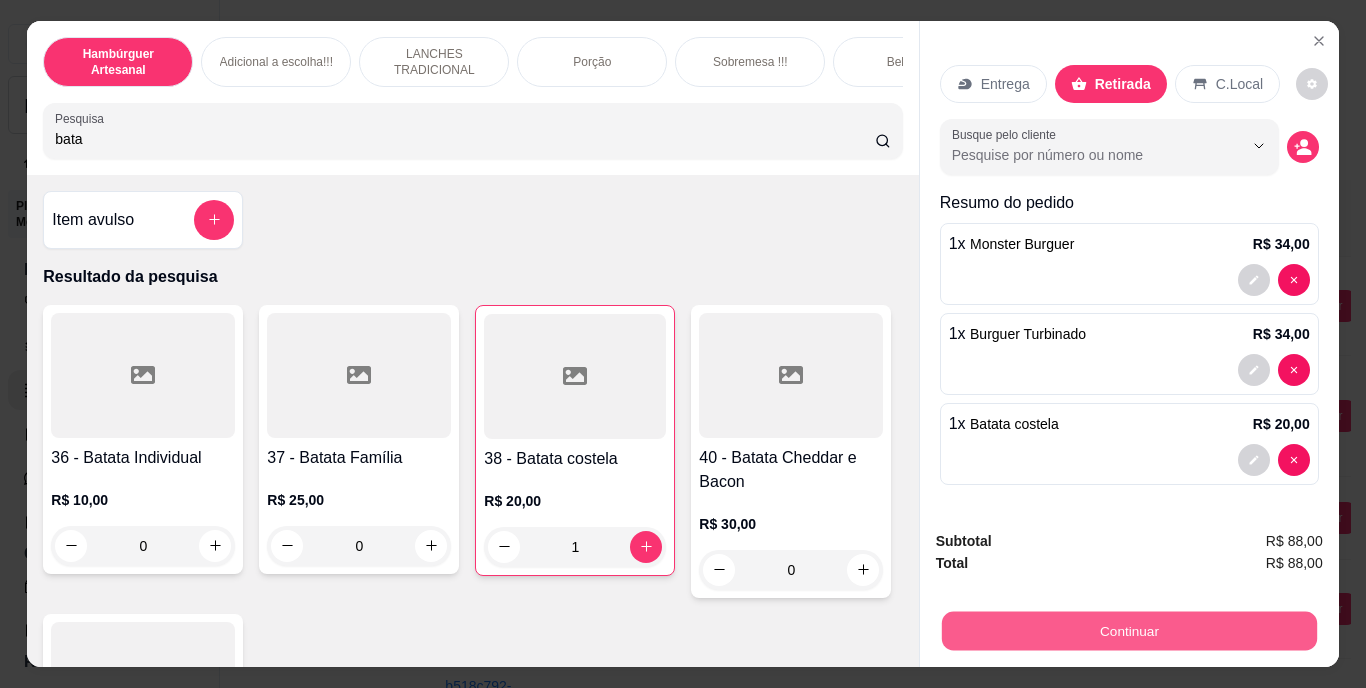 click on "Continuar" at bounding box center [1128, 631] 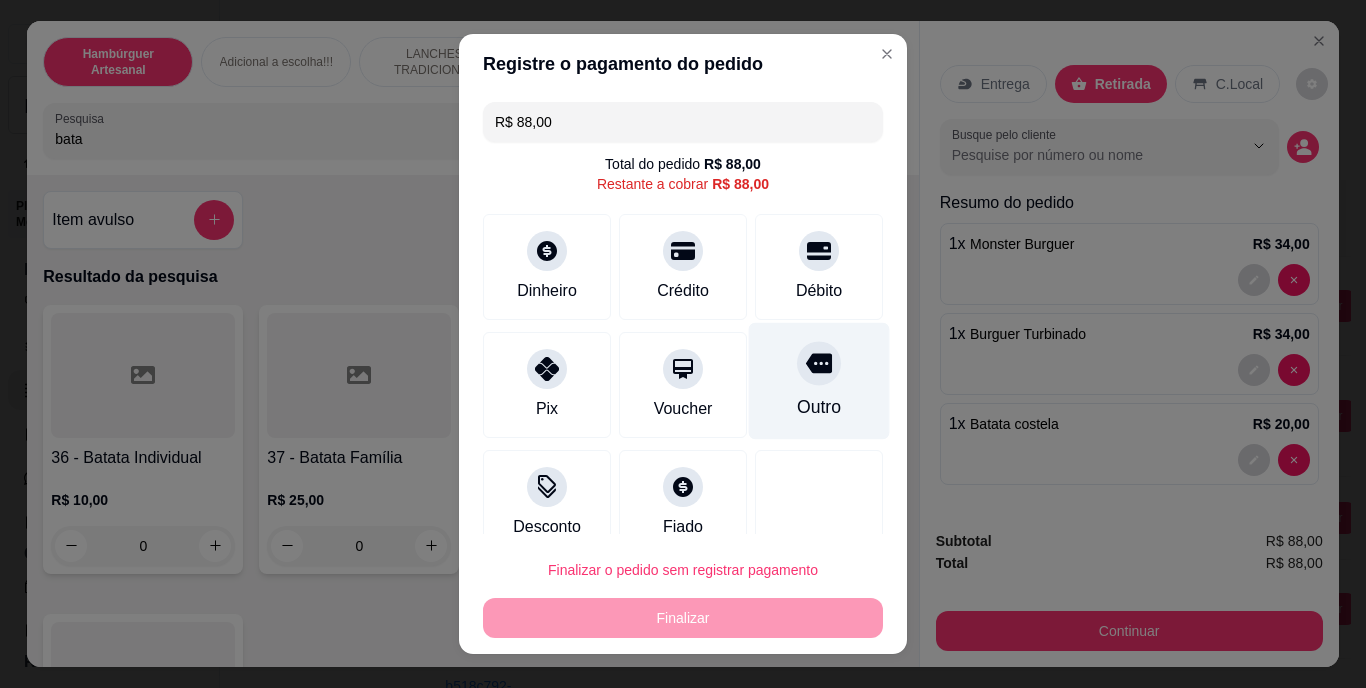 click at bounding box center (819, 364) 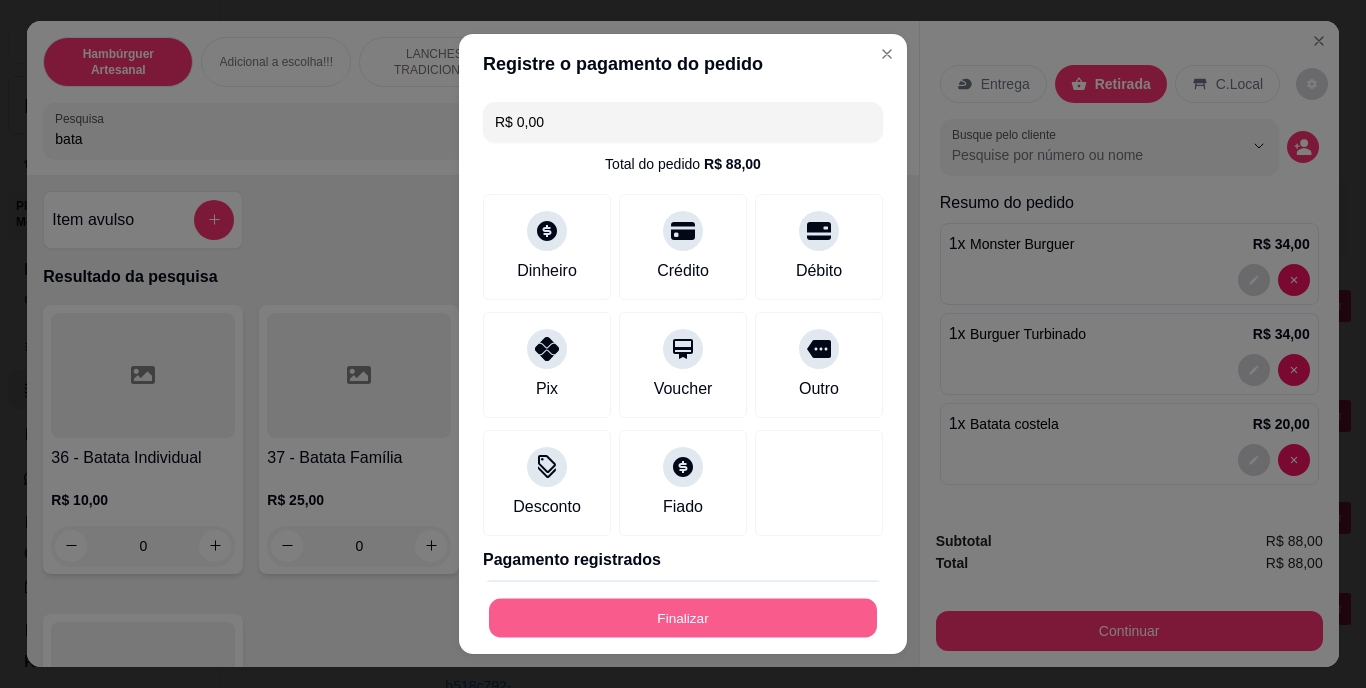 click on "Finalizar" at bounding box center [683, 617] 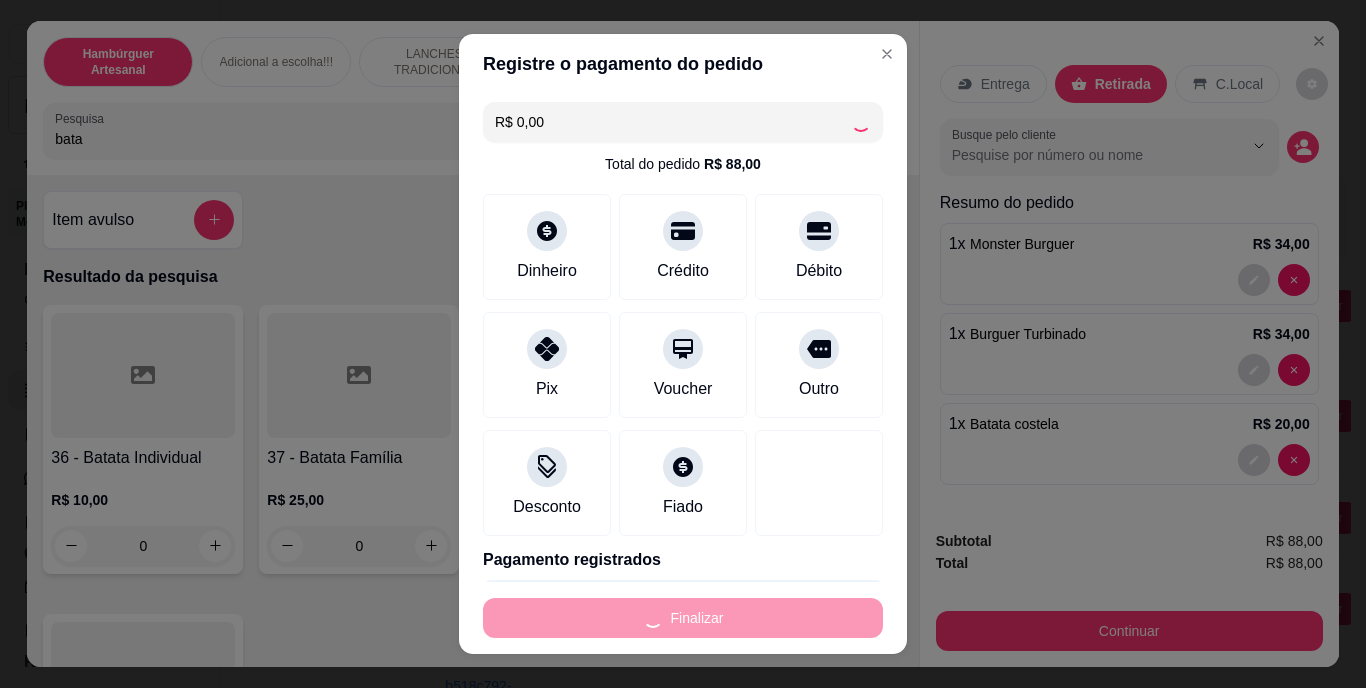 type on "0" 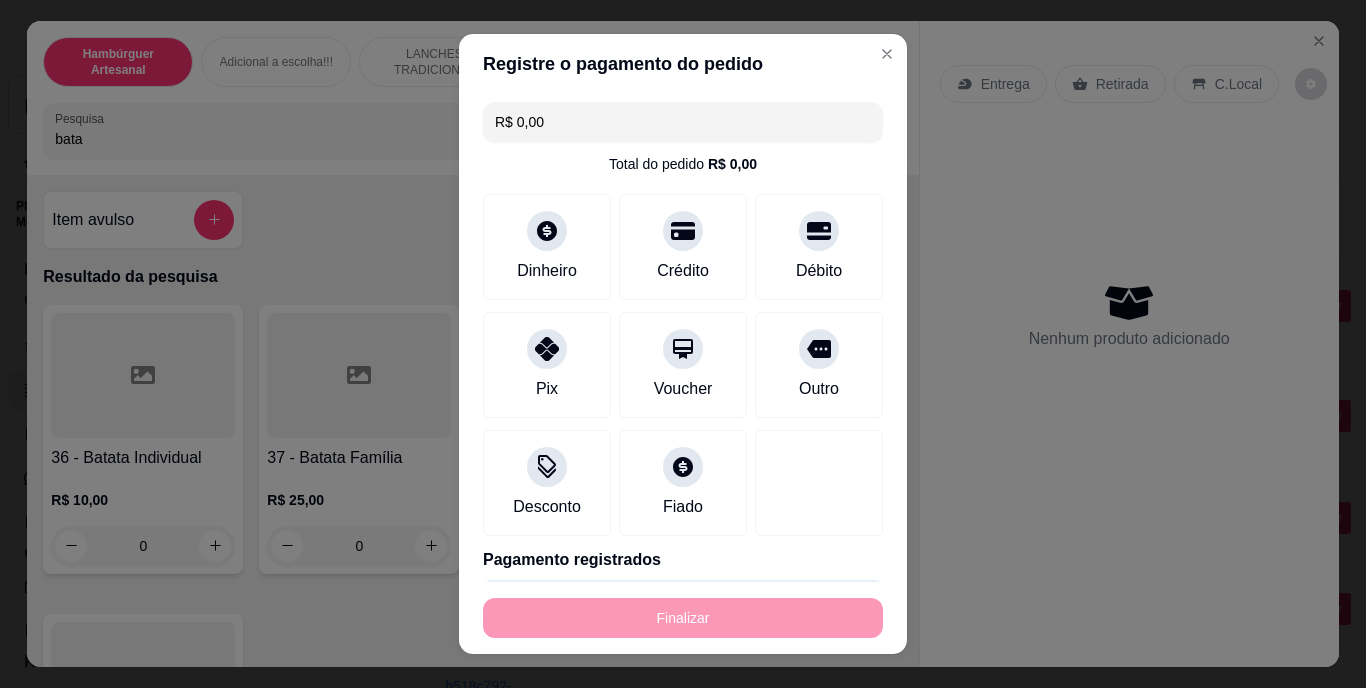 type on "-R$ 88,00" 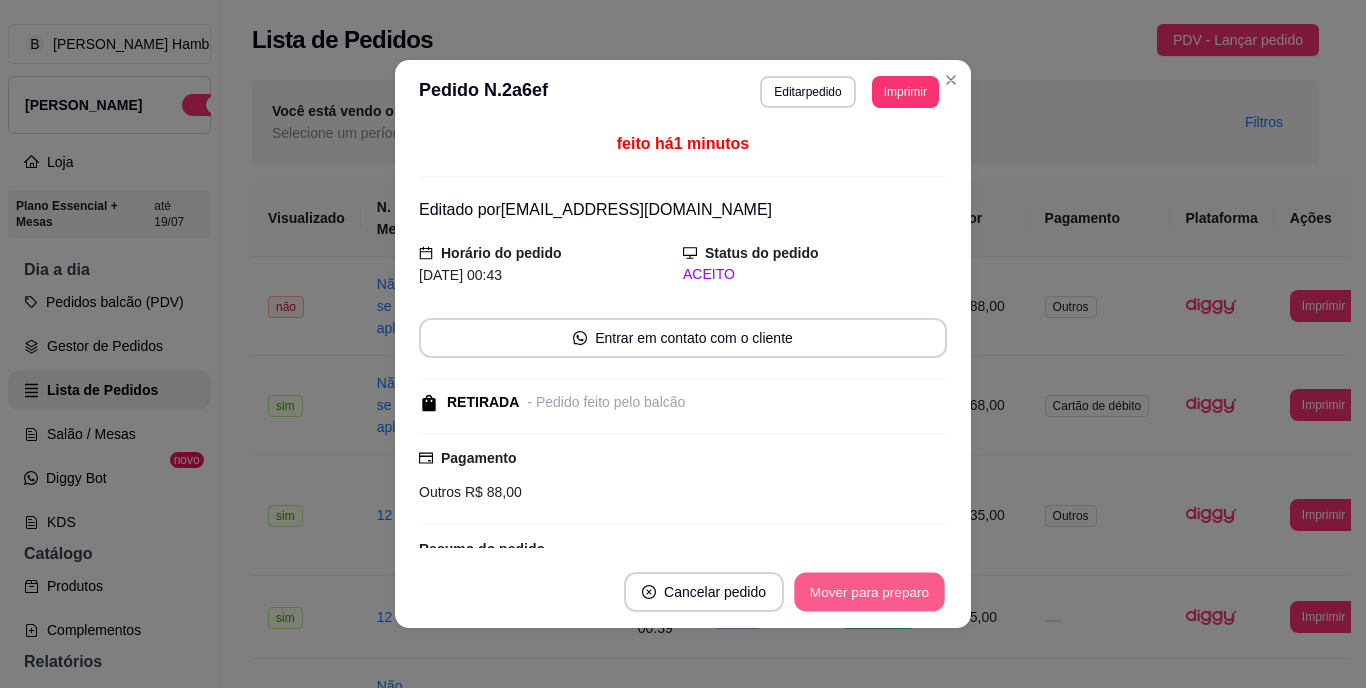 click on "Mover para preparo" at bounding box center [869, 592] 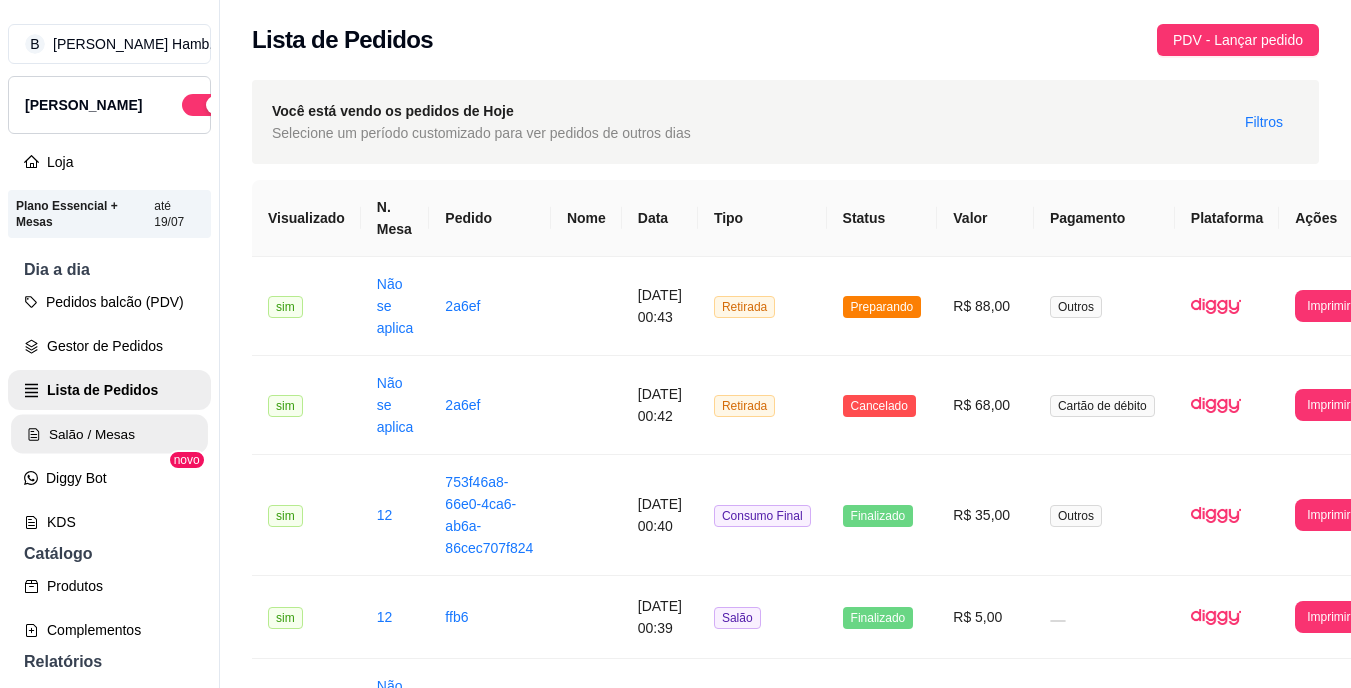 click on "Salão / Mesas" at bounding box center [109, 434] 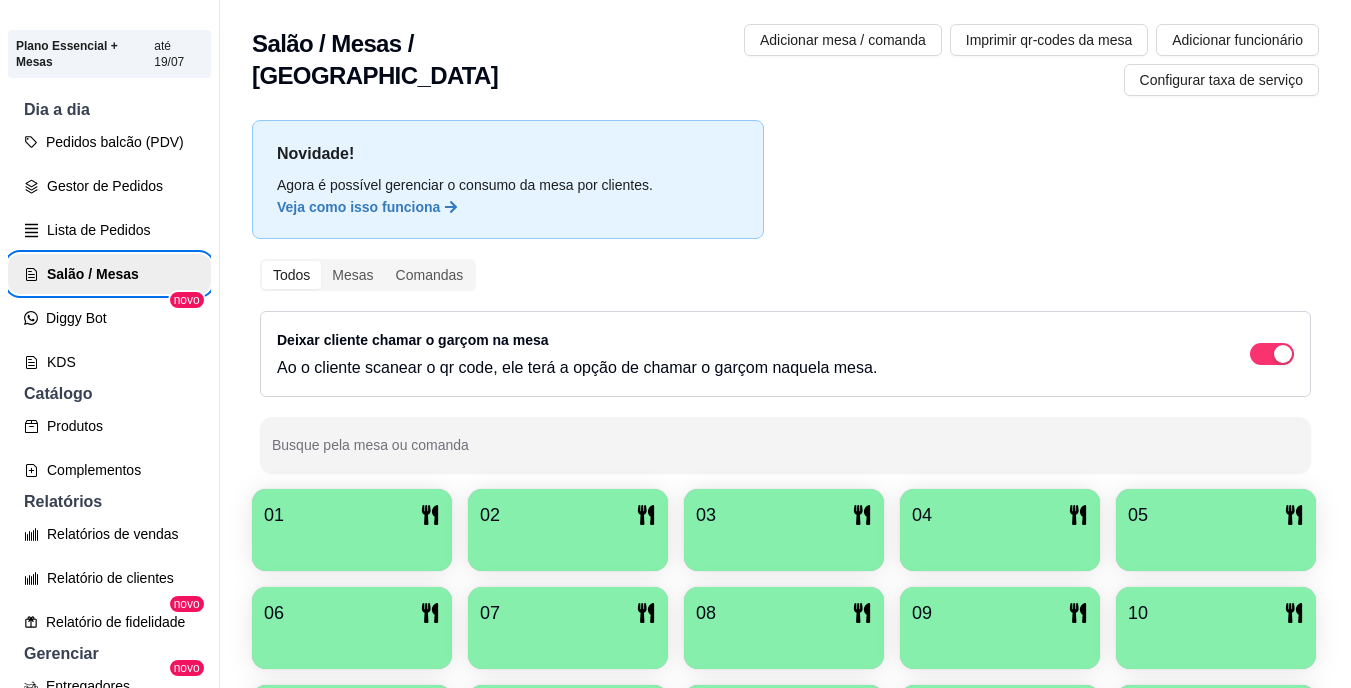 scroll, scrollTop: 200, scrollLeft: 0, axis: vertical 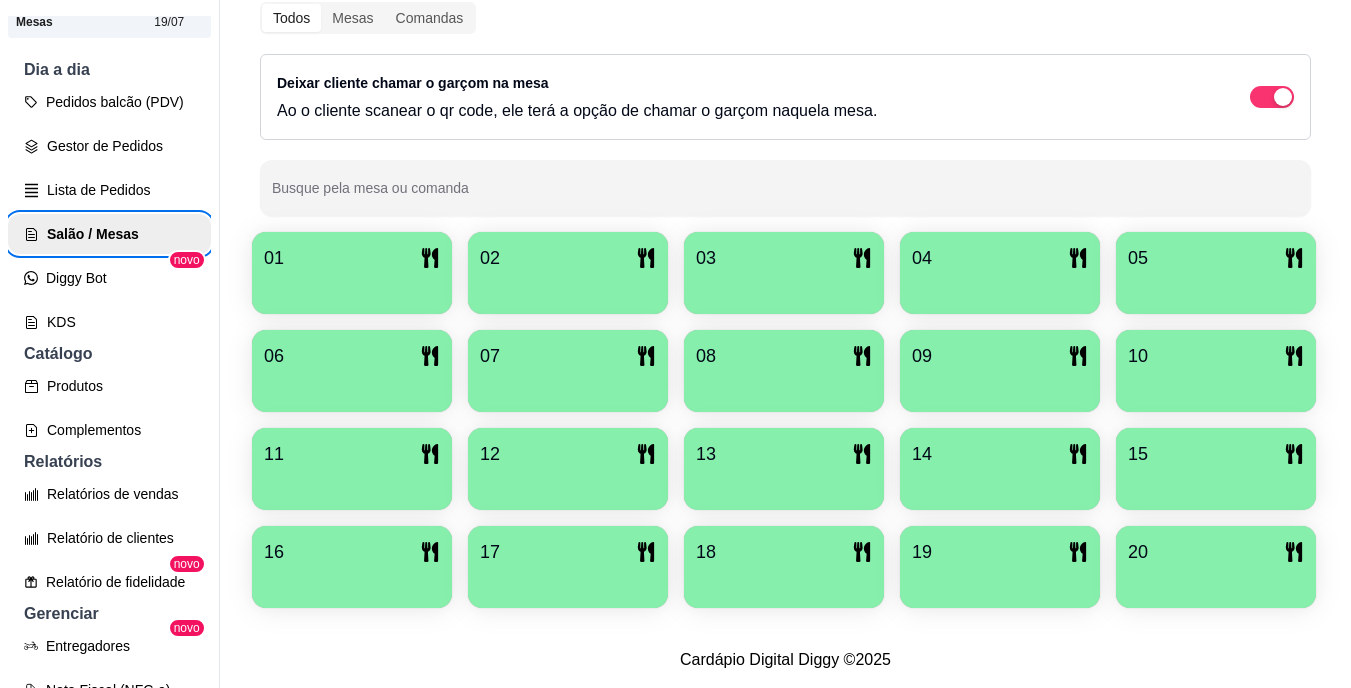 click at bounding box center (1216, 483) 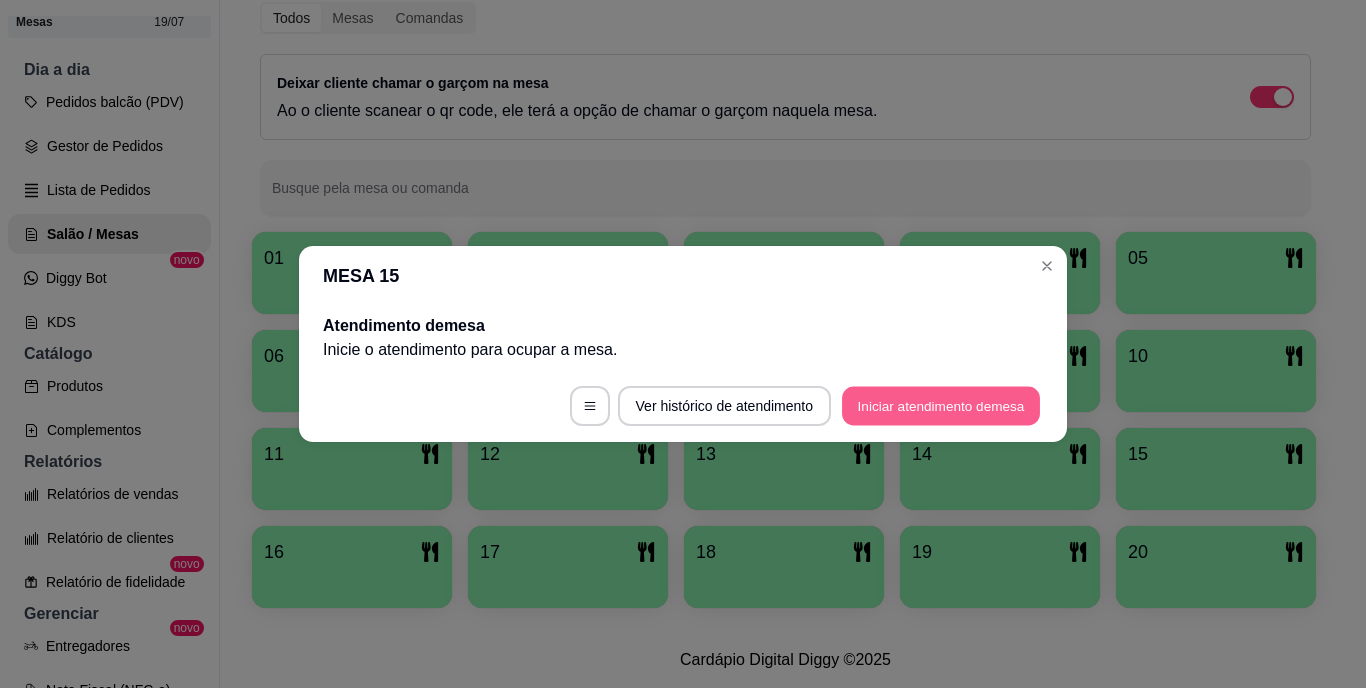click on "Iniciar atendimento de  mesa" at bounding box center [941, 406] 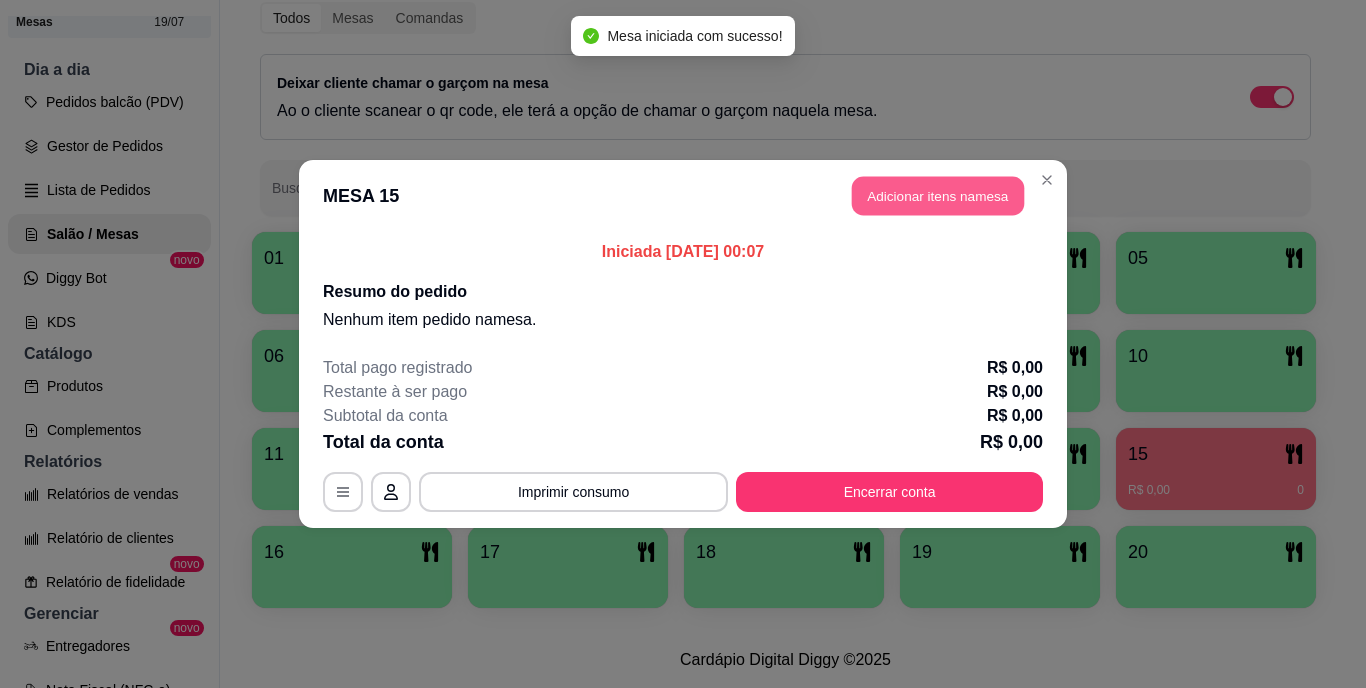 click on "Adicionar itens na  mesa" at bounding box center [938, 196] 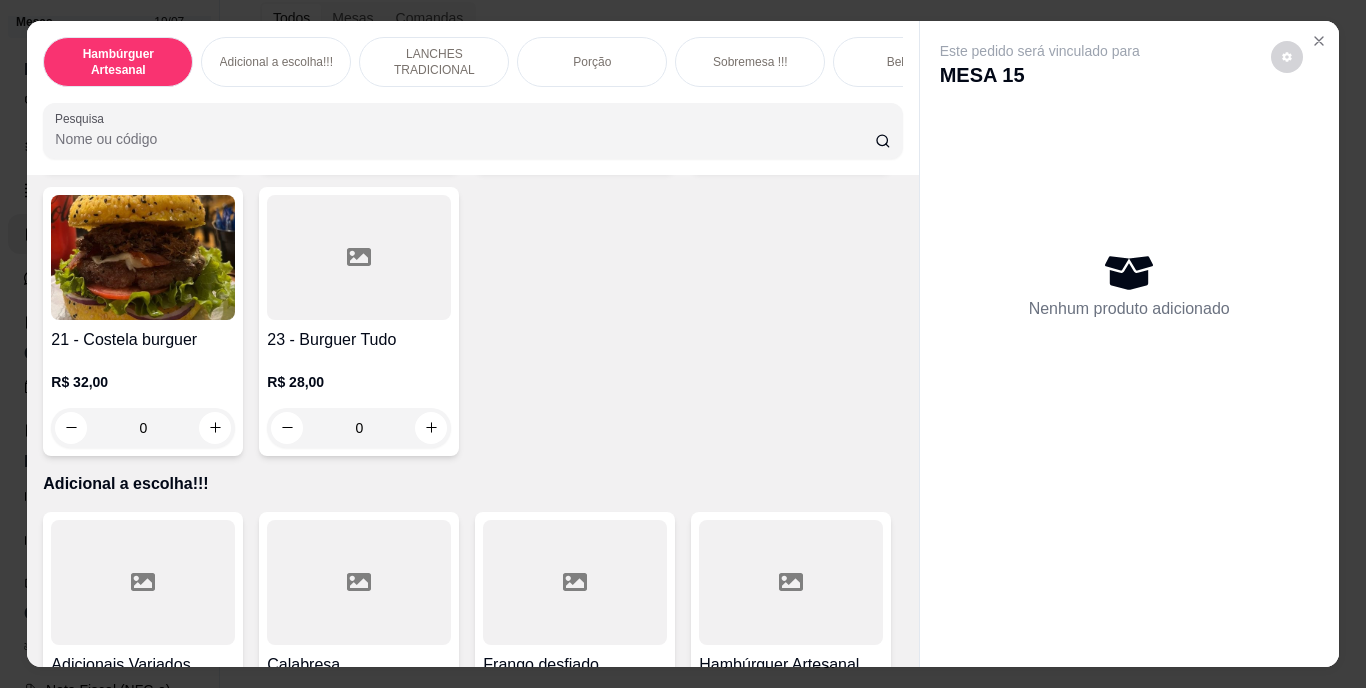 scroll, scrollTop: 2200, scrollLeft: 0, axis: vertical 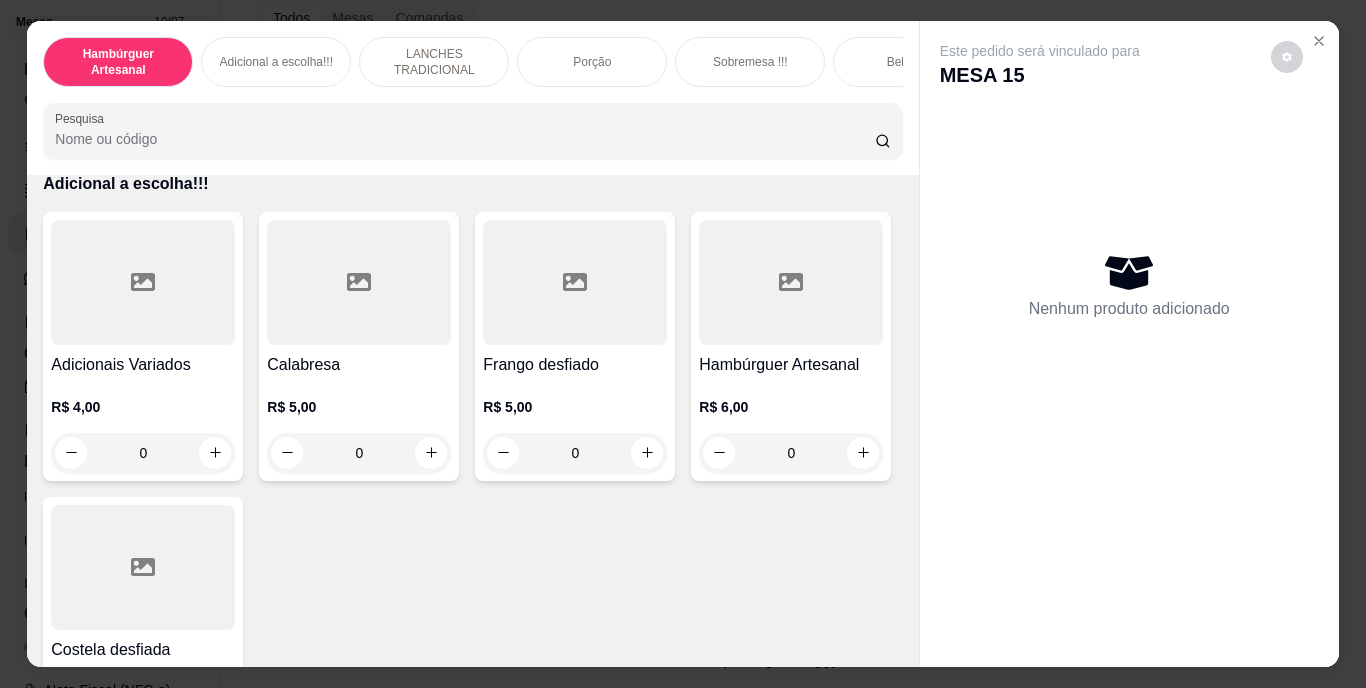 click at bounding box center [431, -157] 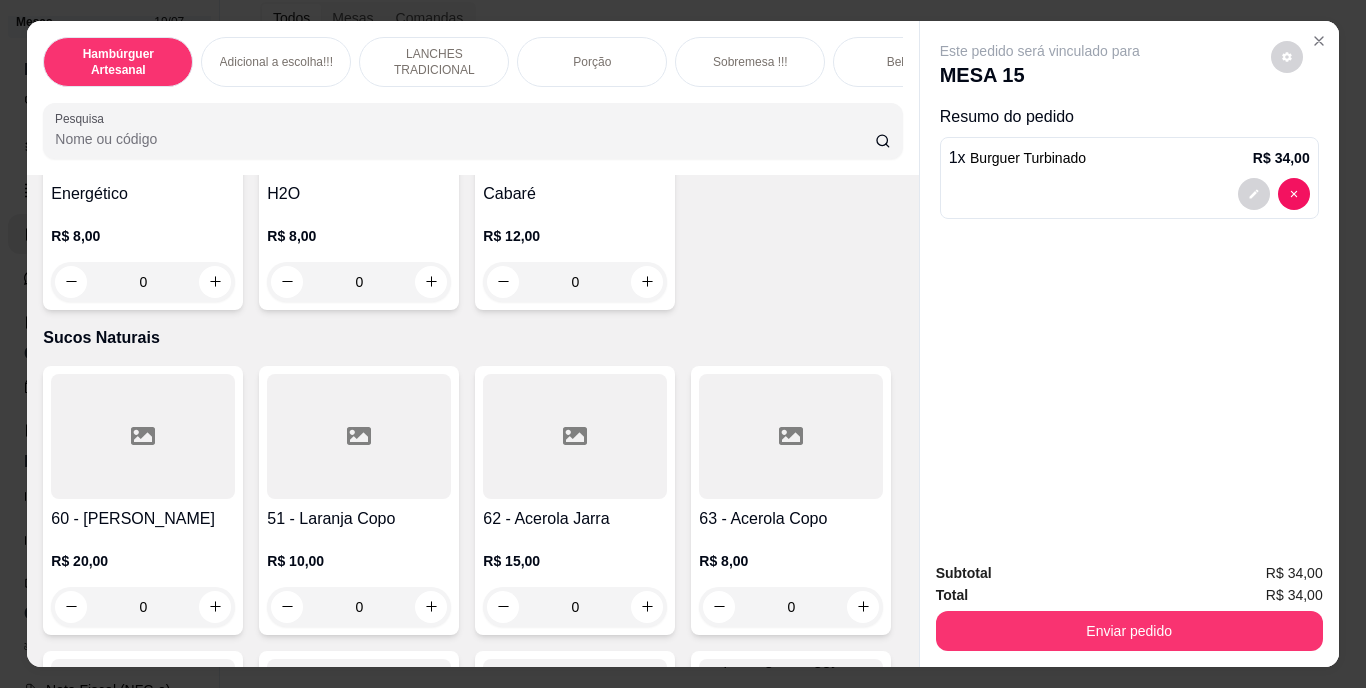 scroll, scrollTop: 5901, scrollLeft: 0, axis: vertical 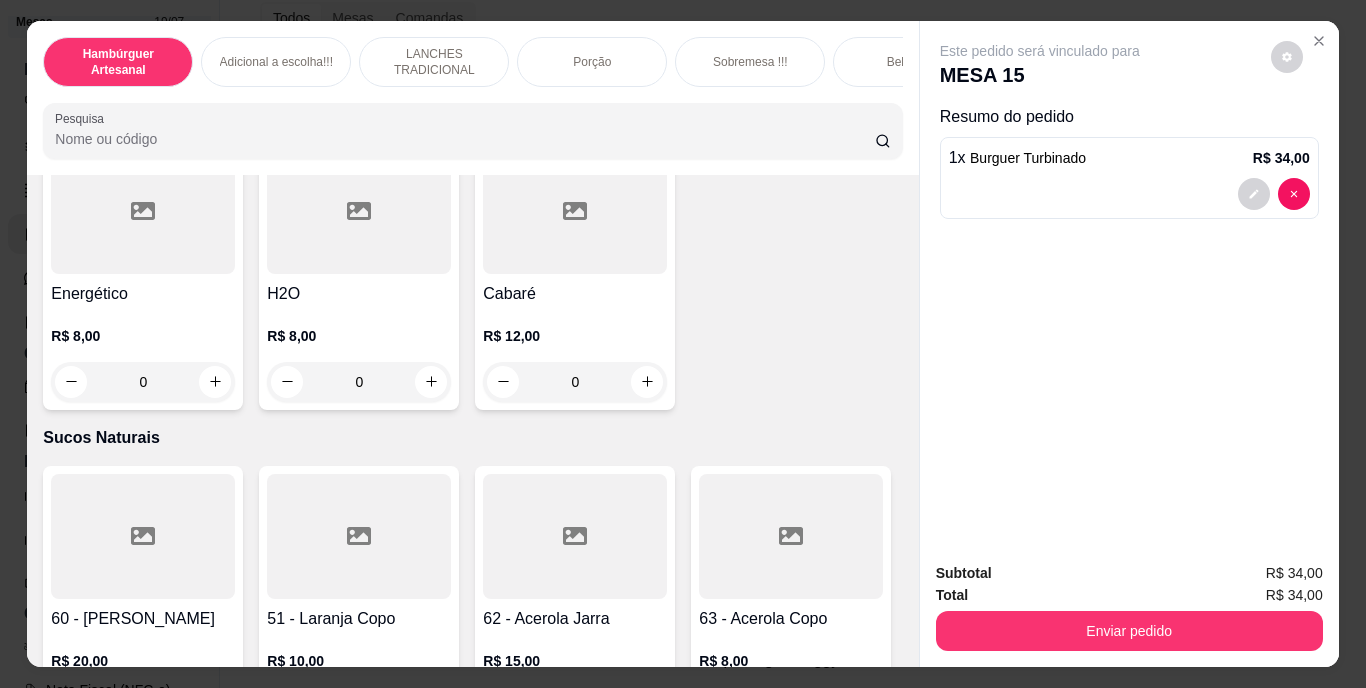 click at bounding box center [863, -759] 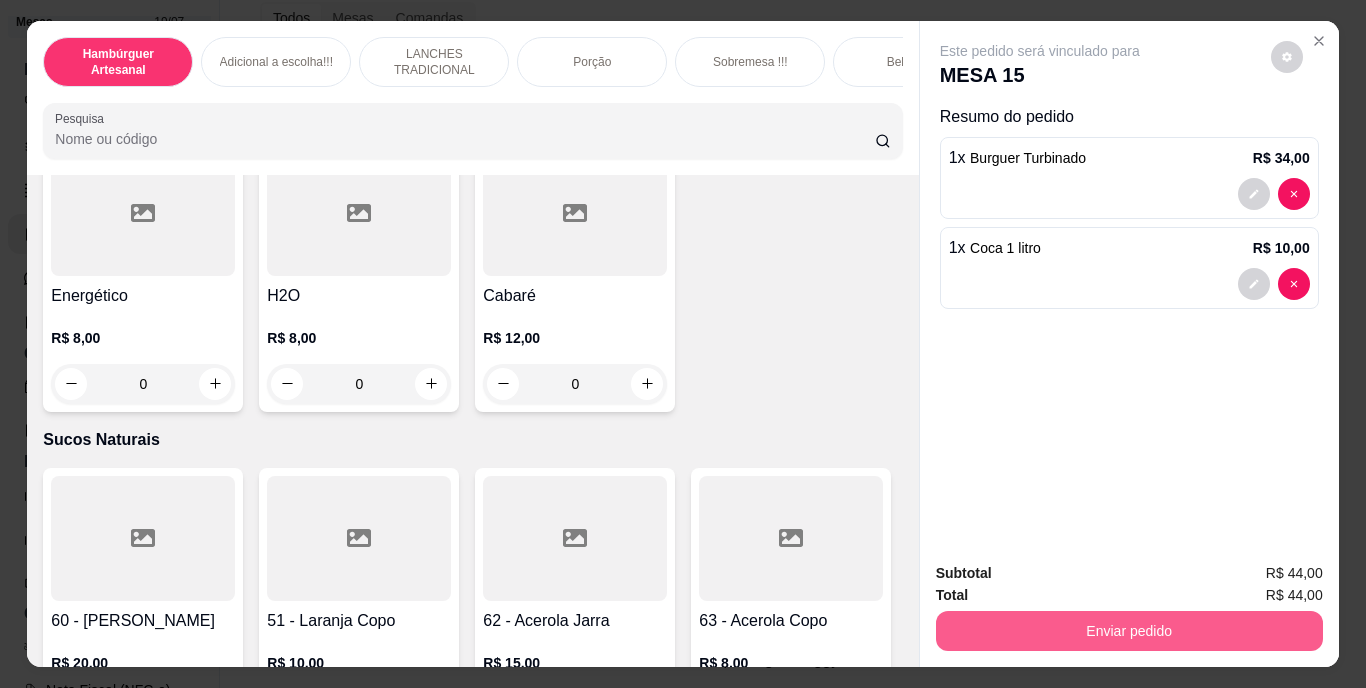 click on "Enviar pedido" at bounding box center [1129, 631] 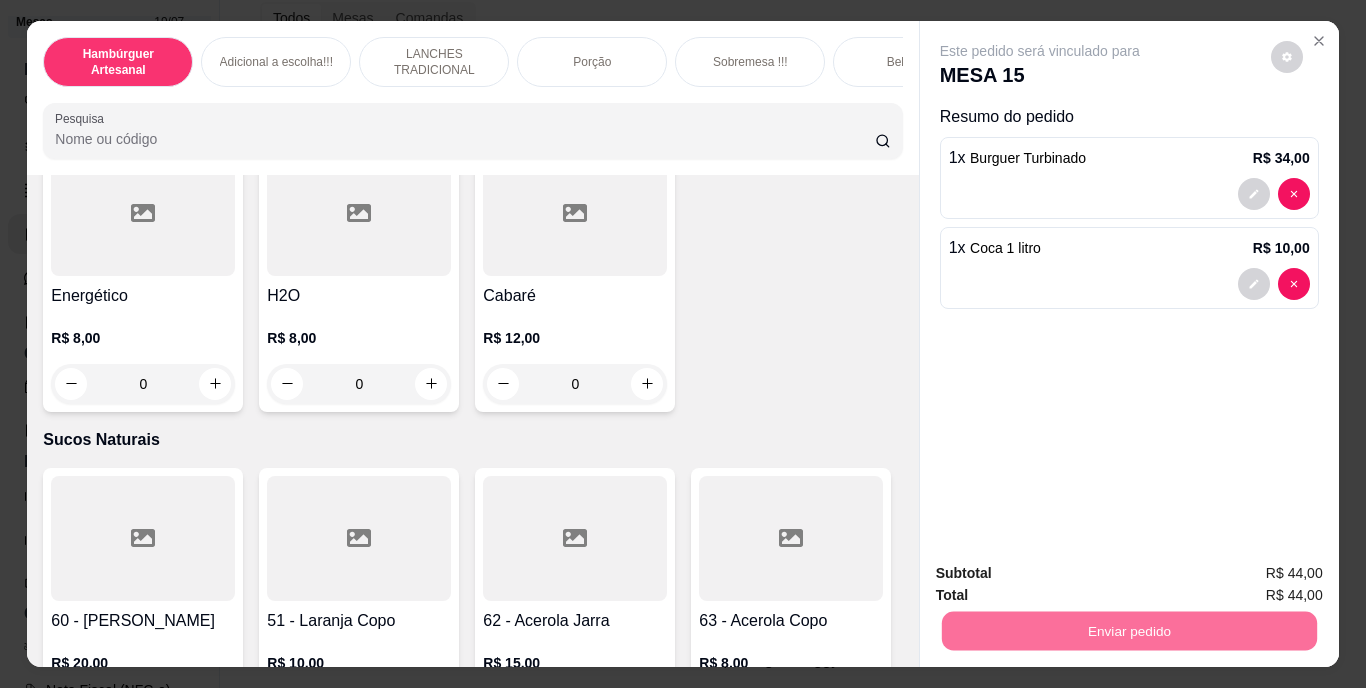 click on "Não registrar e enviar pedido" at bounding box center (1063, 575) 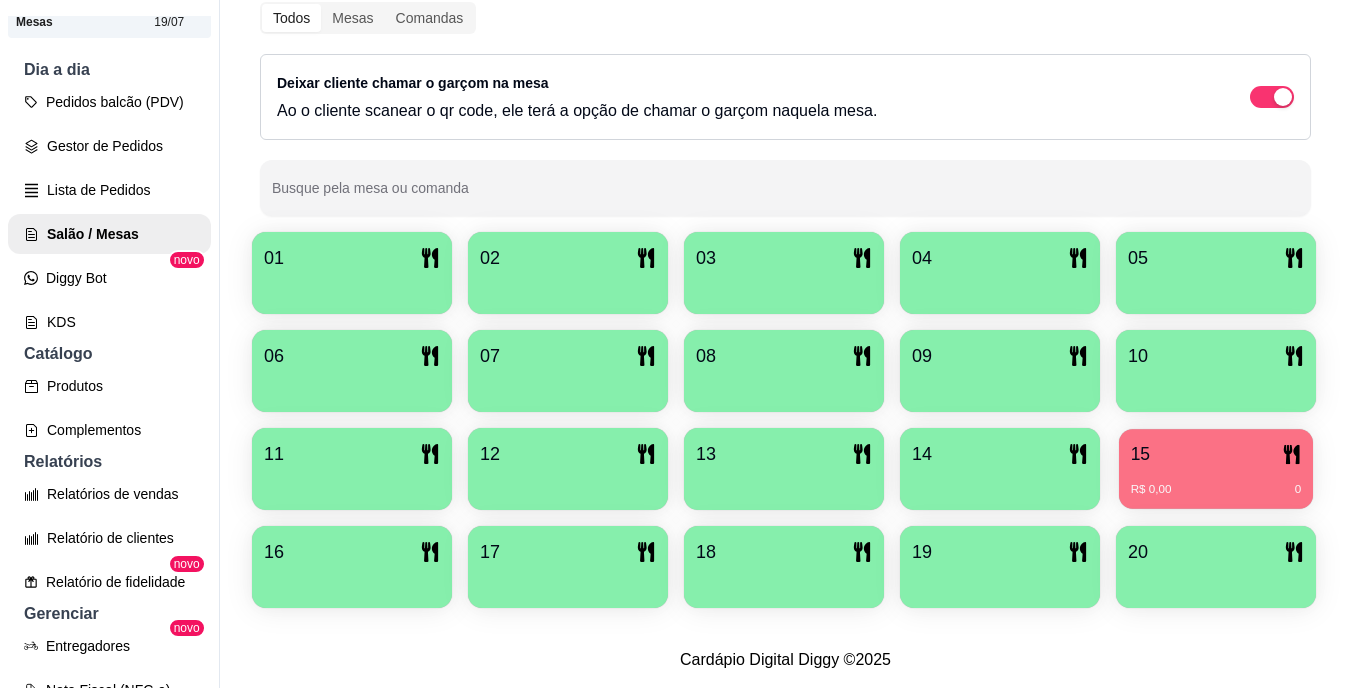 click on "R$ 0,00 0" at bounding box center (1216, 482) 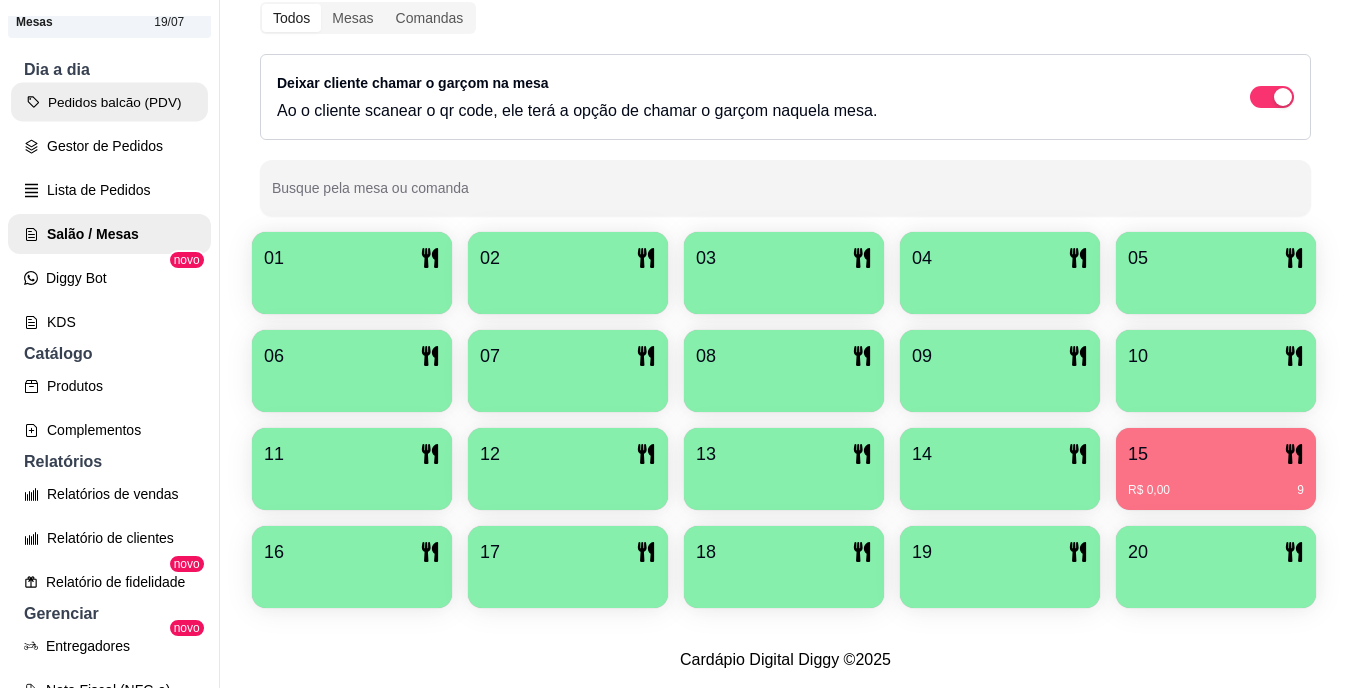 click on "Pedidos balcão (PDV)" at bounding box center (109, 102) 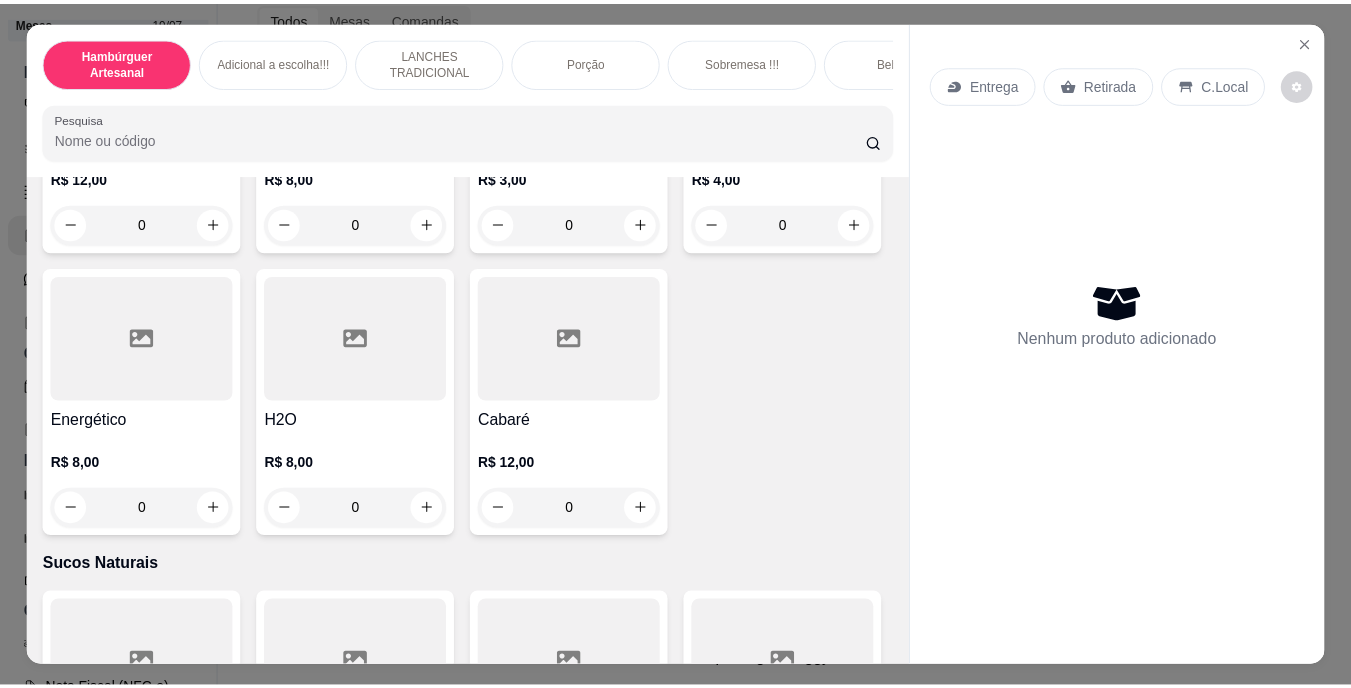 scroll, scrollTop: 5975, scrollLeft: 0, axis: vertical 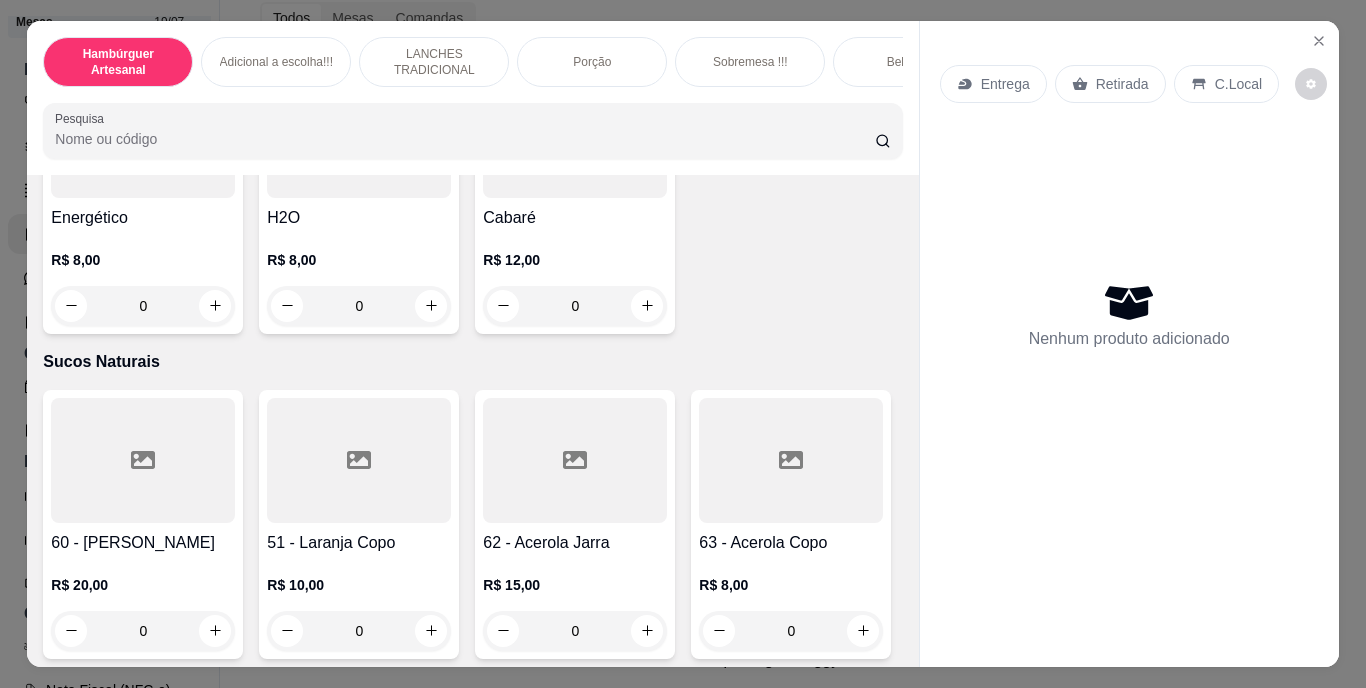 click at bounding box center [431, -550] 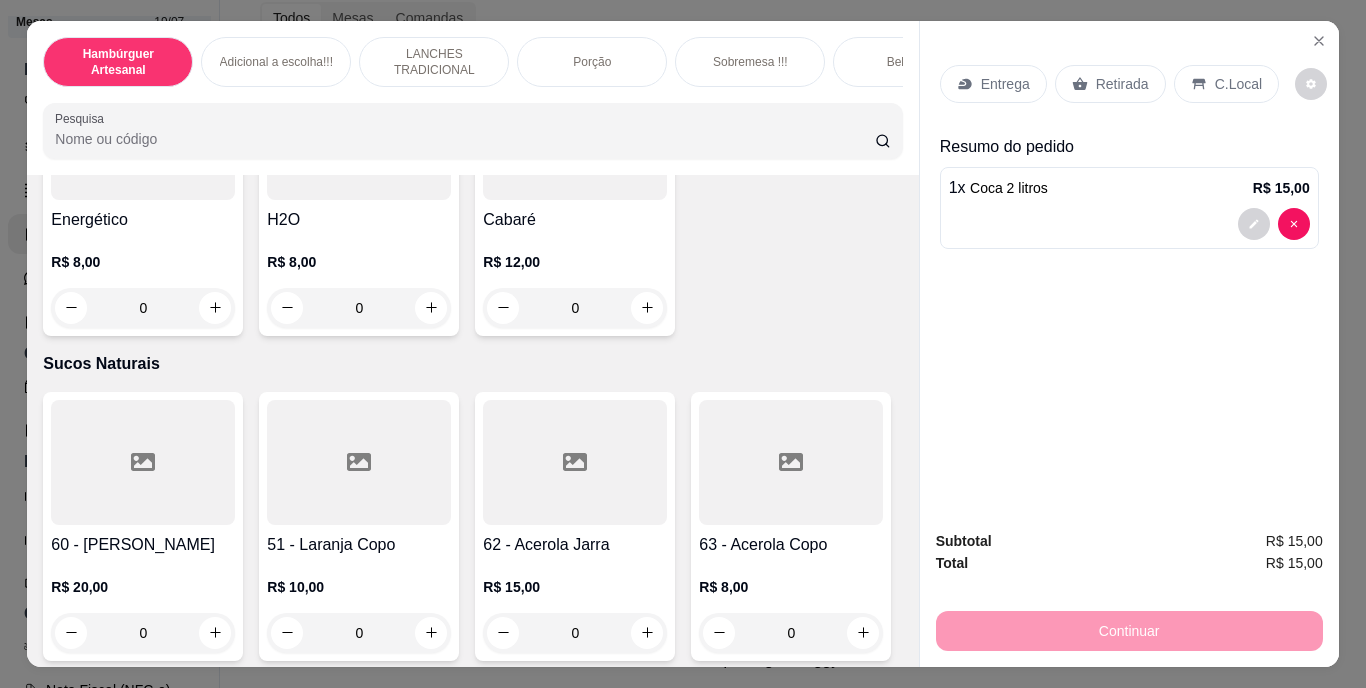 click on "Retirada" at bounding box center (1122, 84) 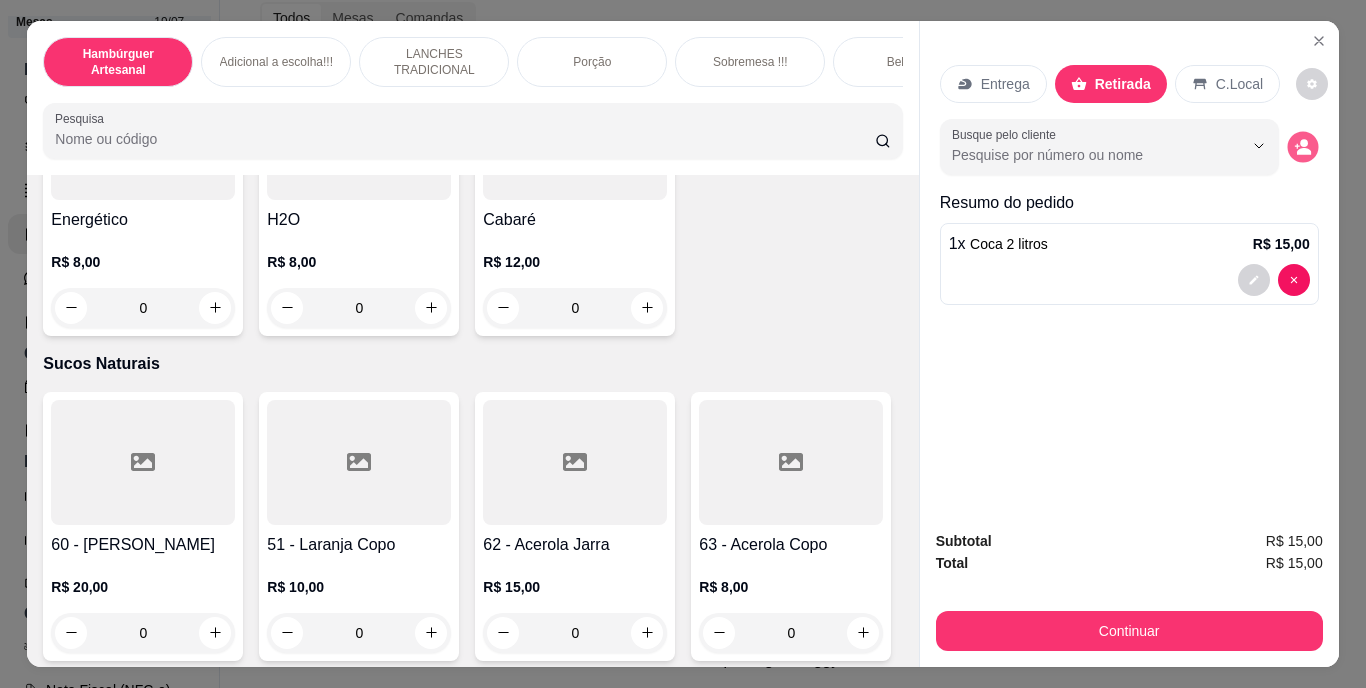 click 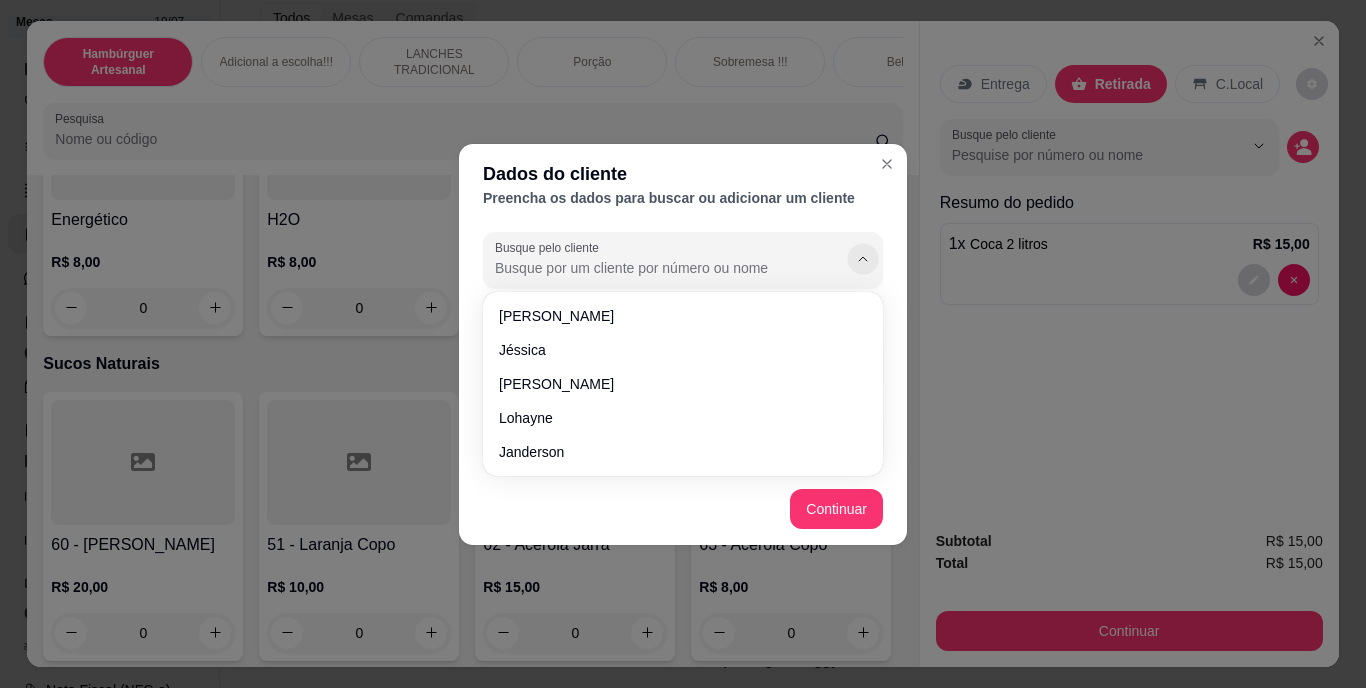 click at bounding box center [862, 258] 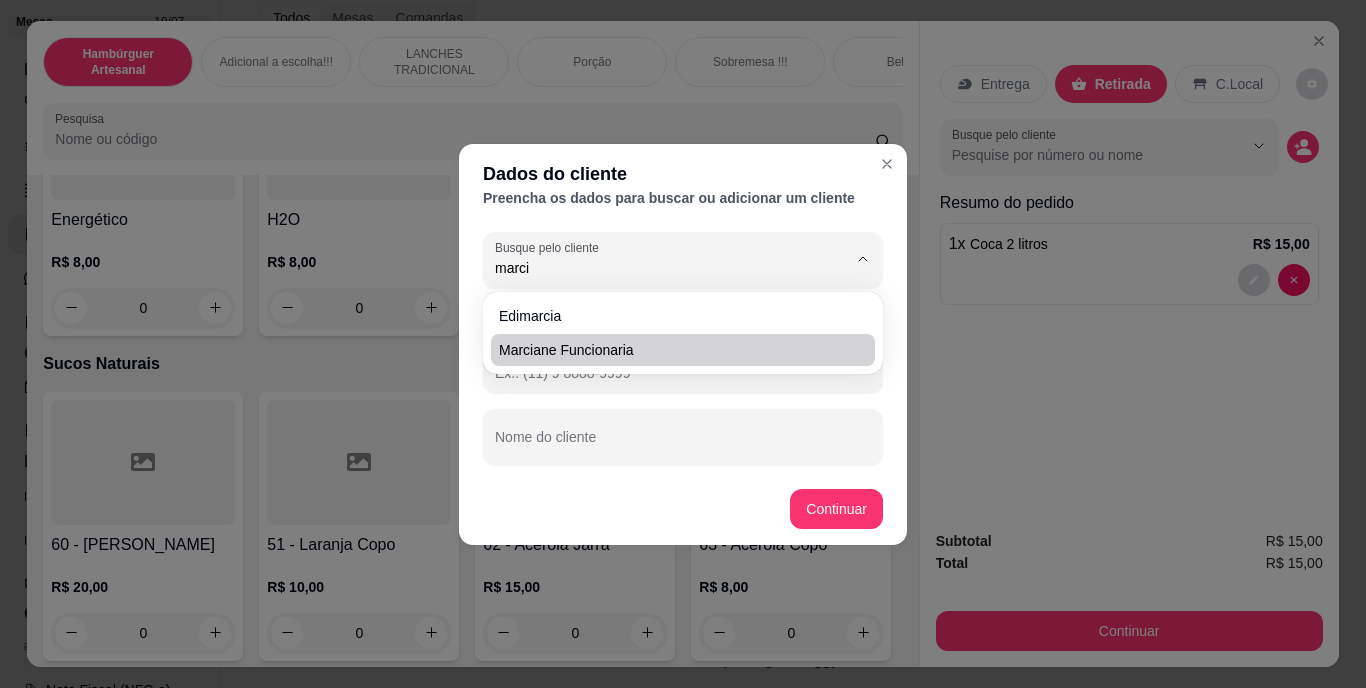 click on "marciane funcionaria" at bounding box center (673, 350) 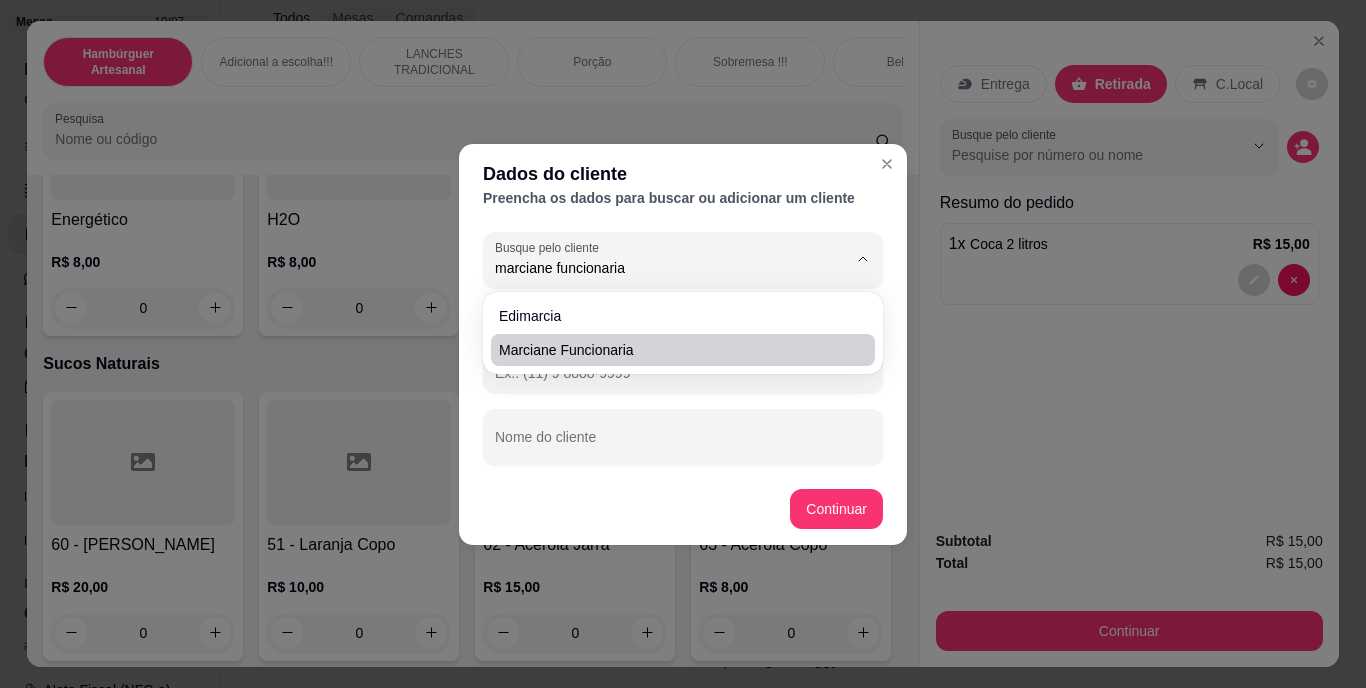 type on "[PHONE_NUMBER]" 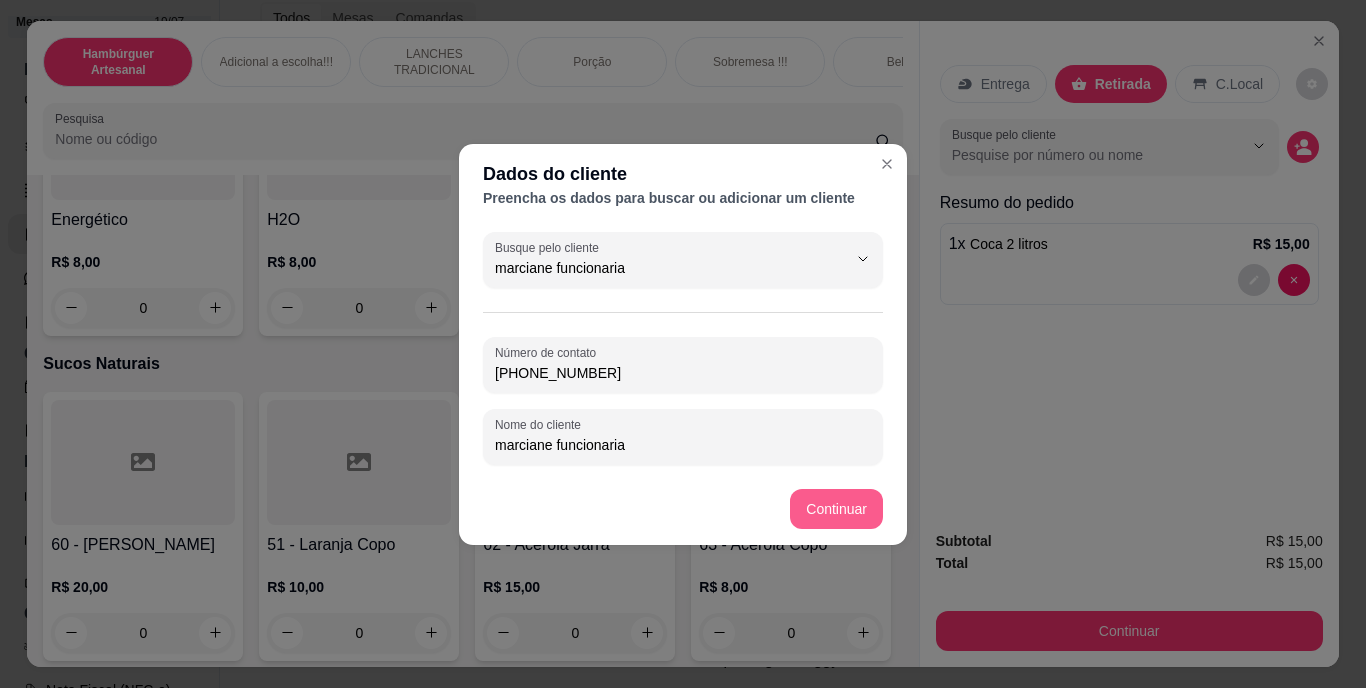 type on "marciane funcionaria" 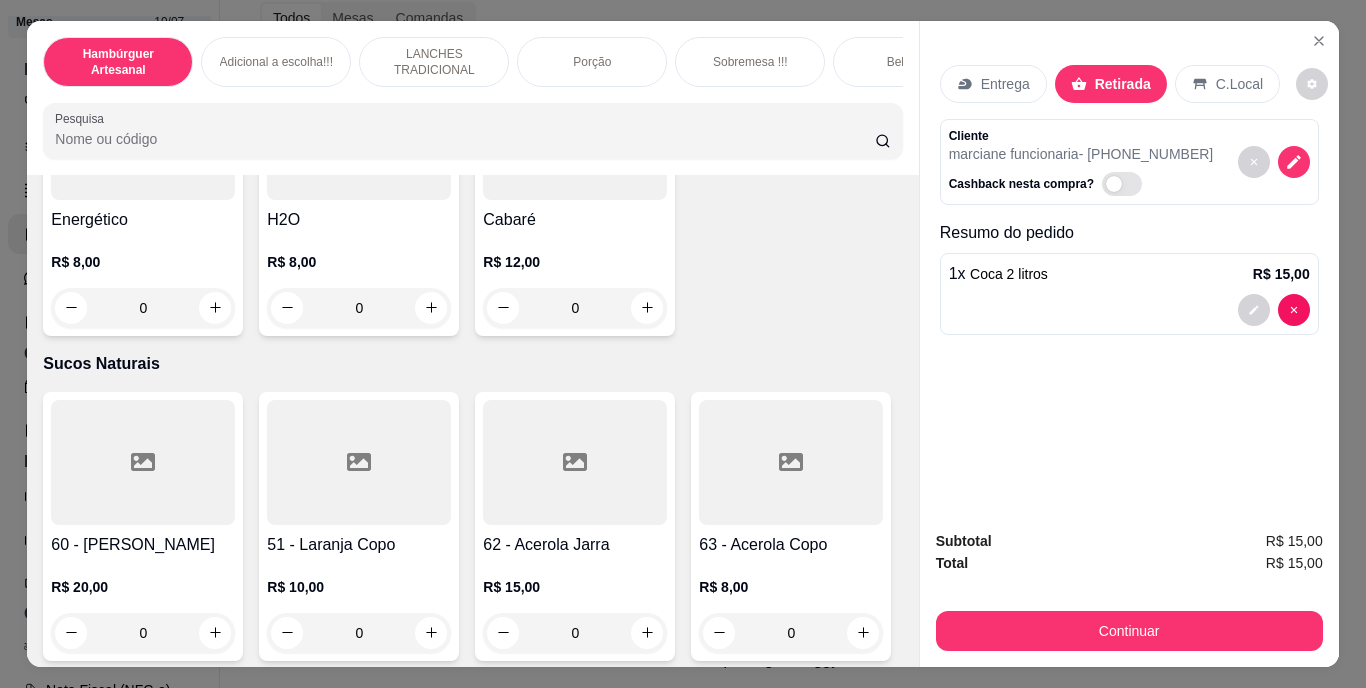 click on "Continuar" at bounding box center [1129, 628] 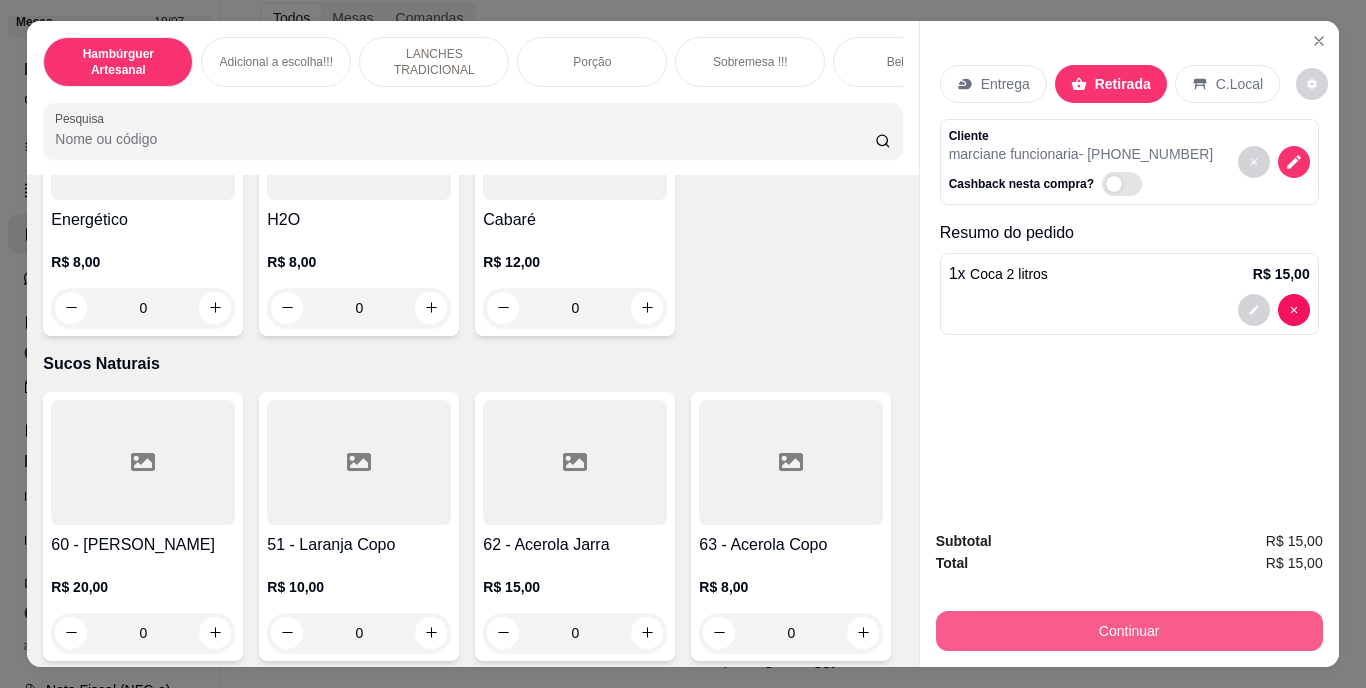 click on "Continuar" at bounding box center [1129, 631] 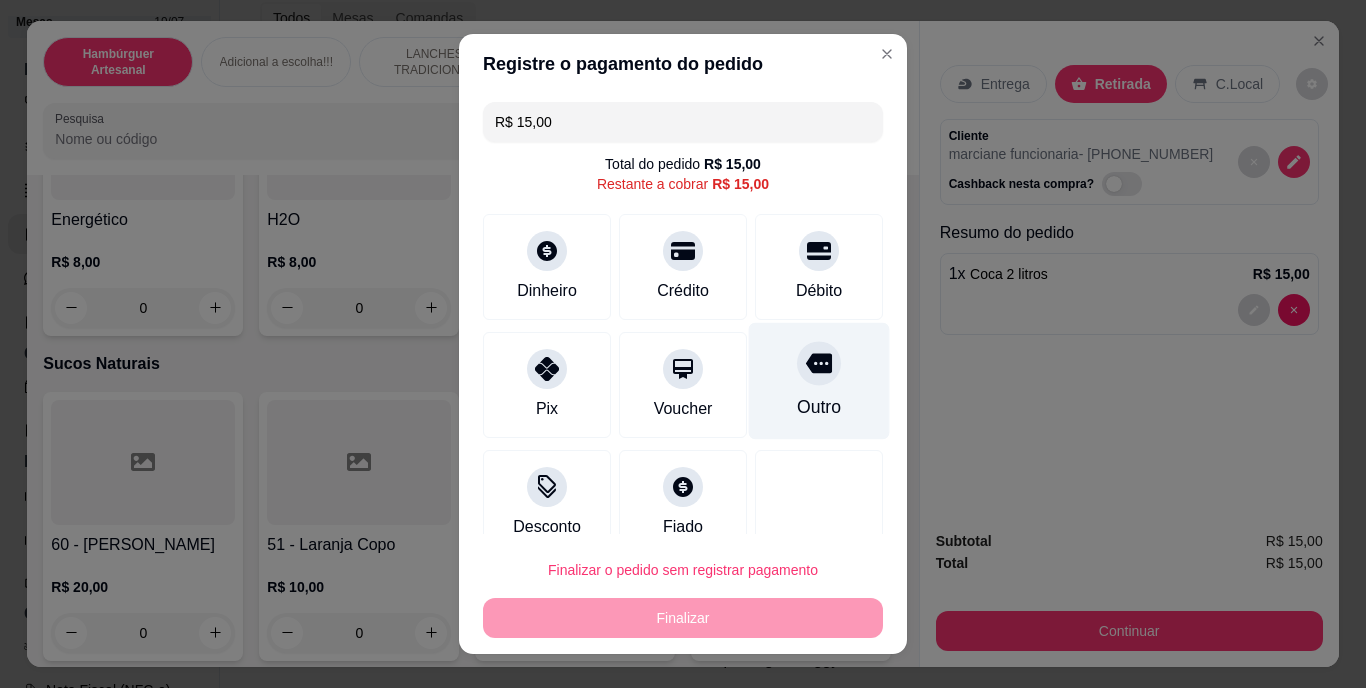 click on "Outro" at bounding box center [819, 408] 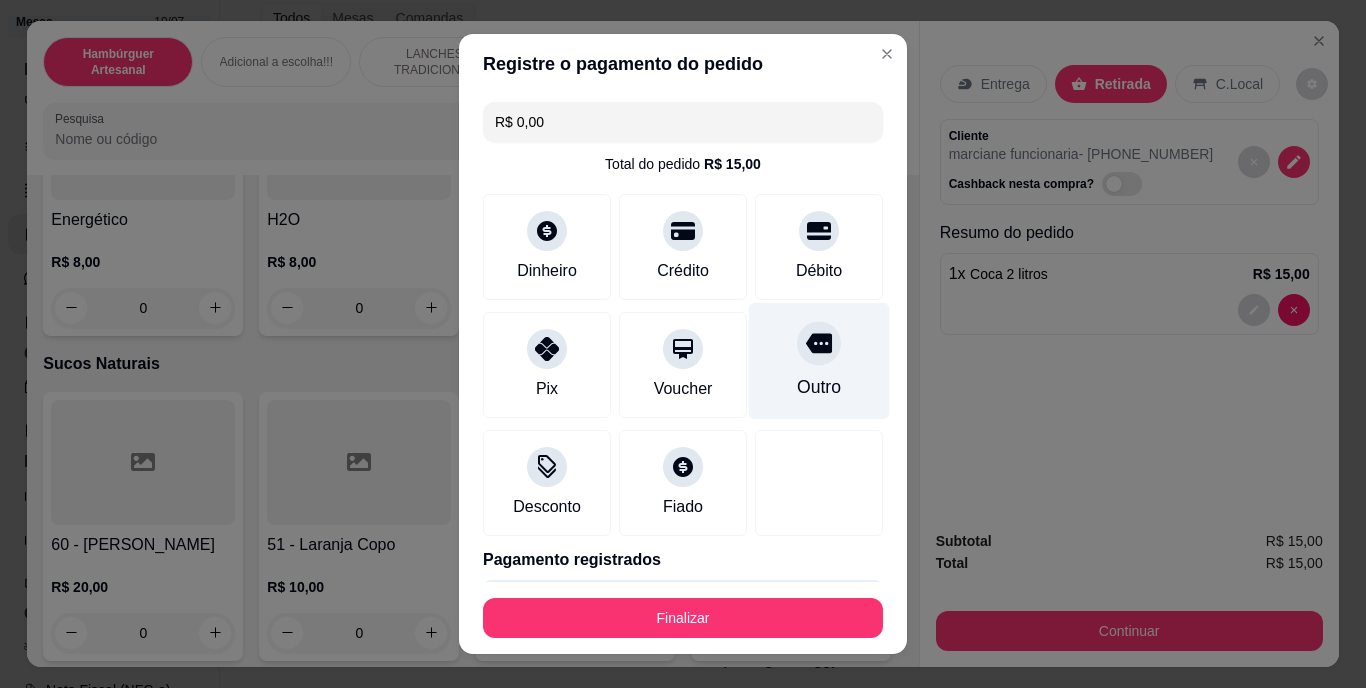 type on "R$ 0,00" 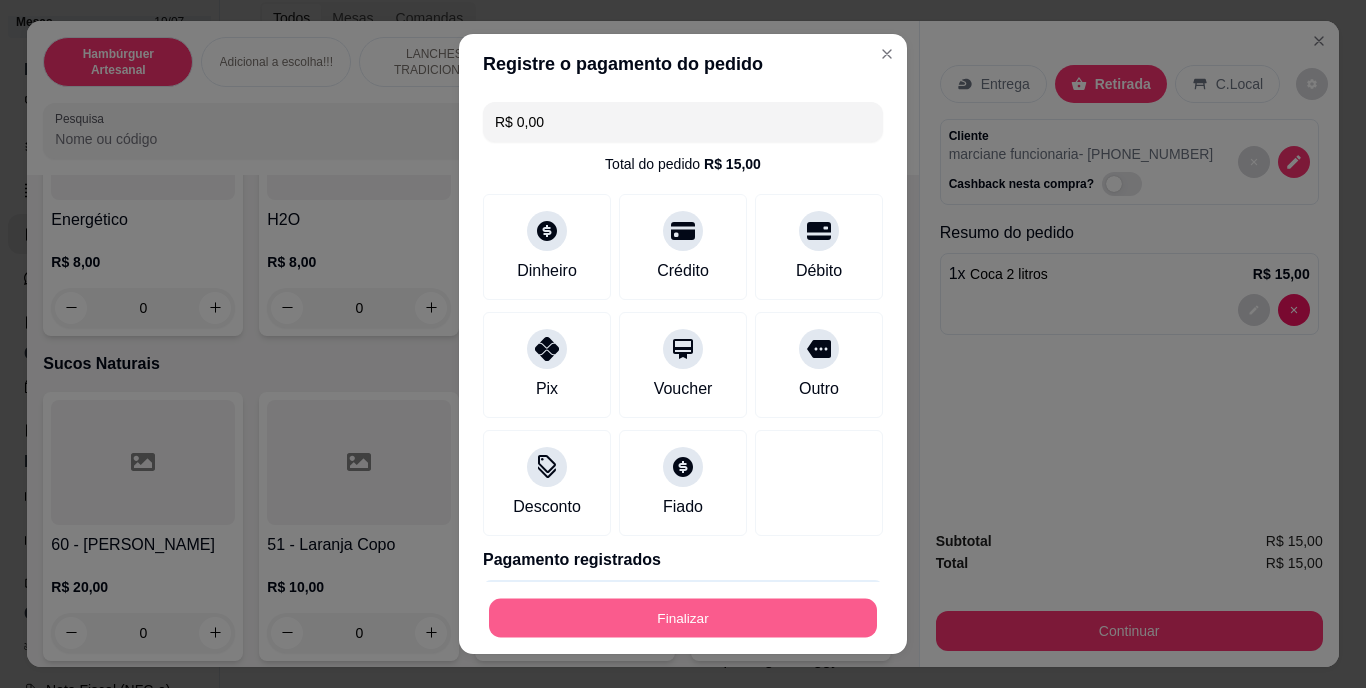 click on "Finalizar" at bounding box center (683, 617) 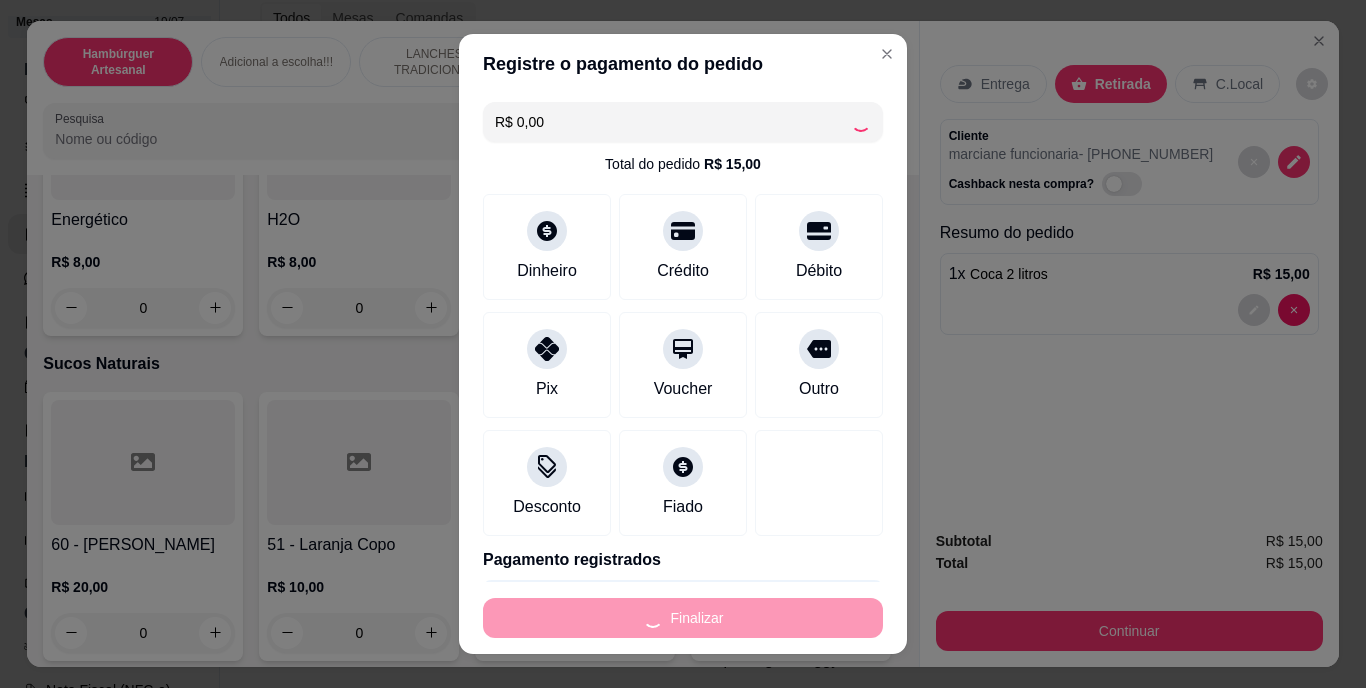 type on "0" 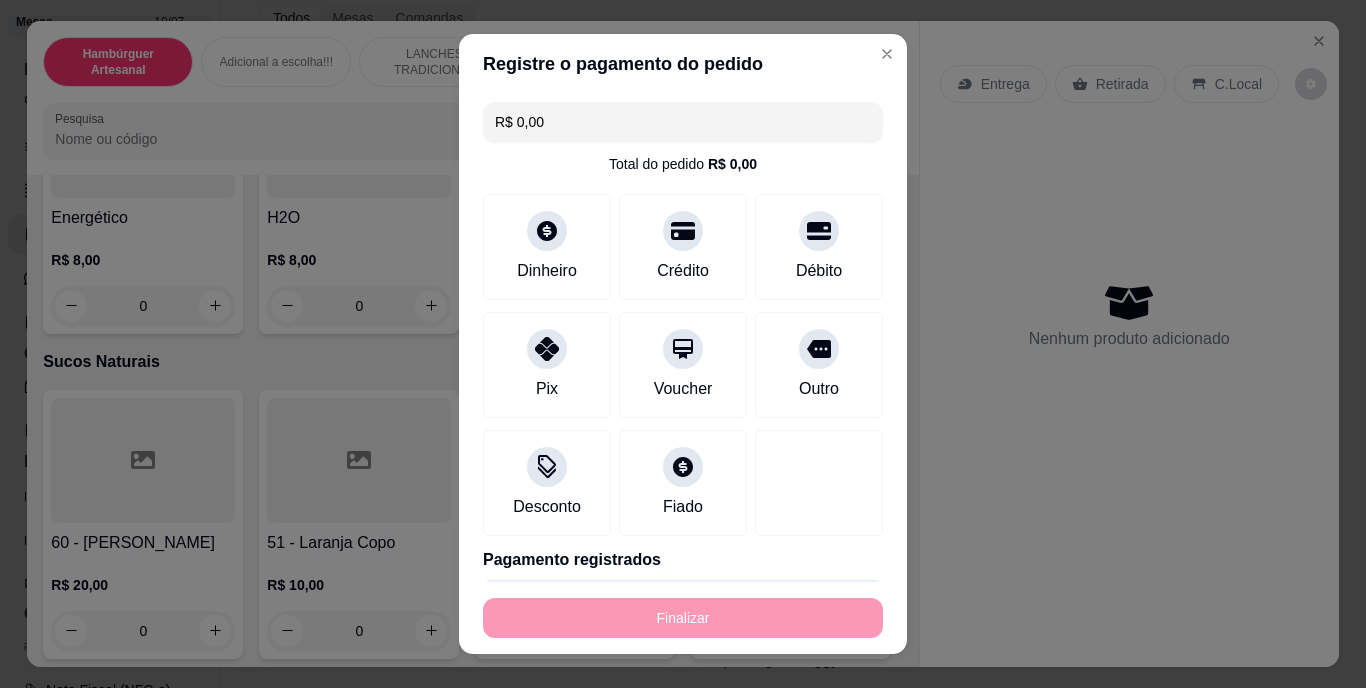 type on "-R$ 15,00" 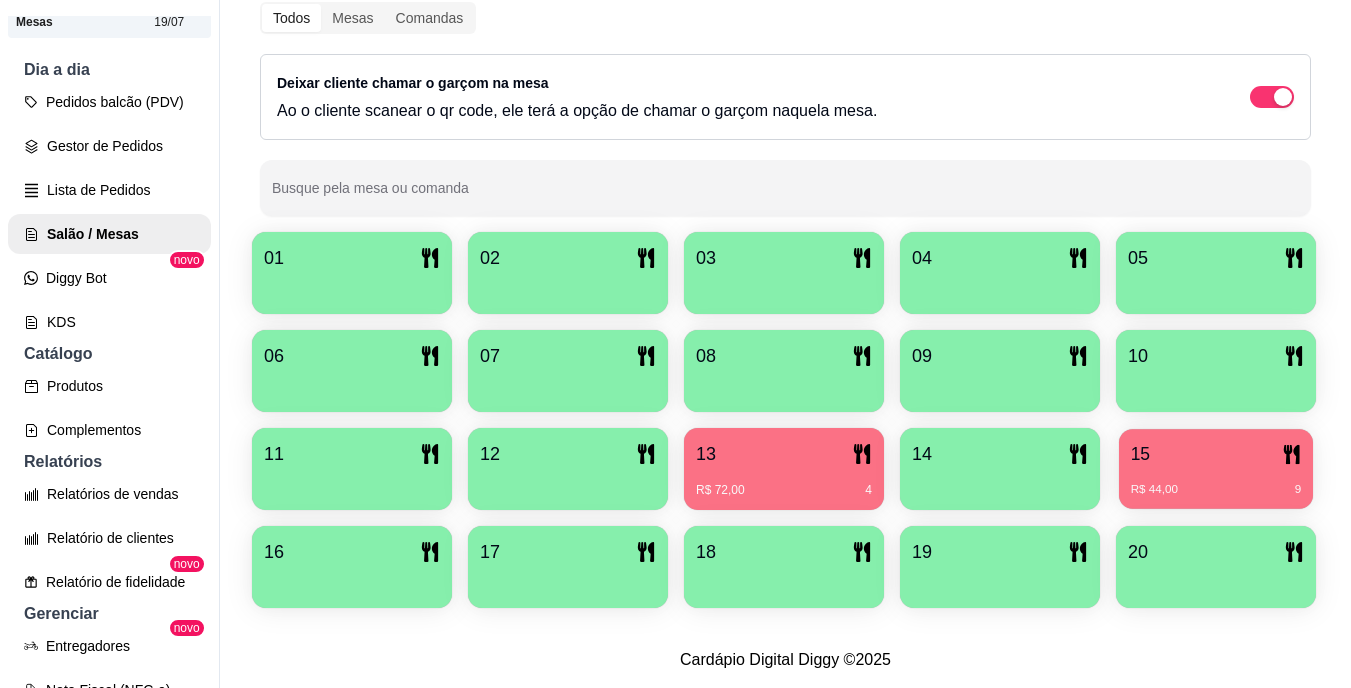 click on "R$ 44,00 9" at bounding box center [1216, 482] 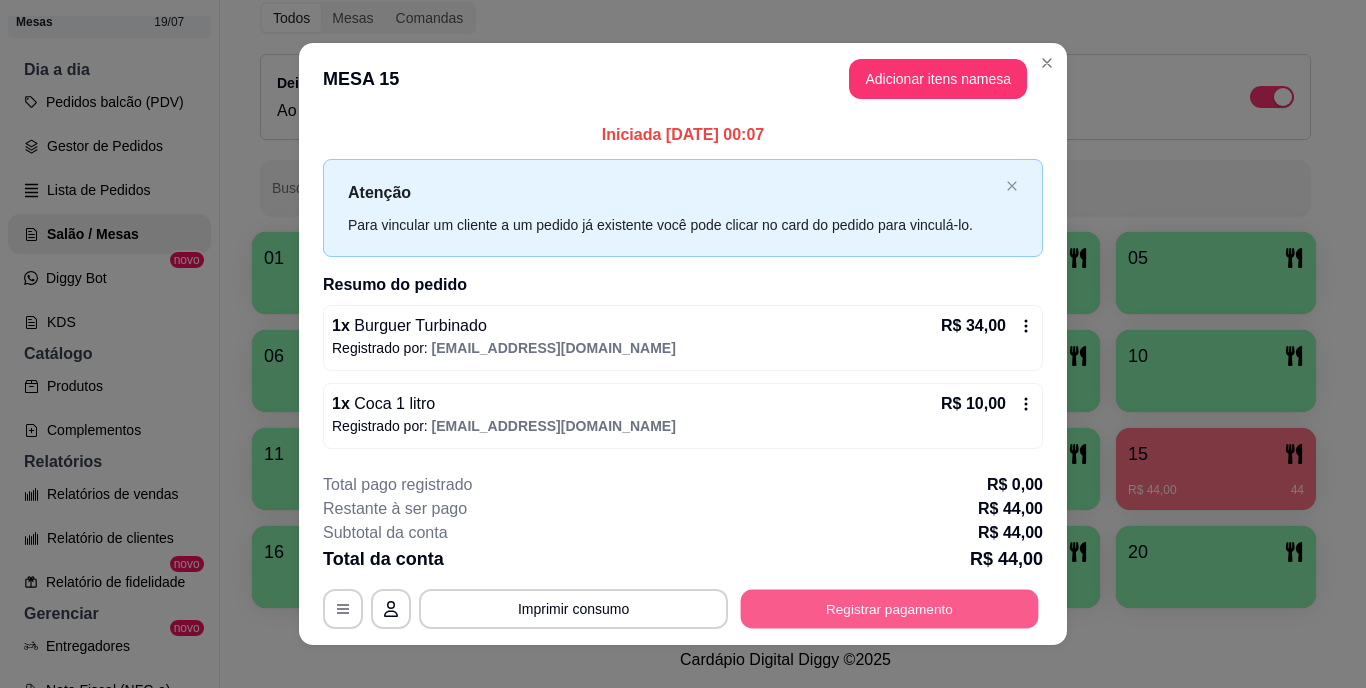 click on "Registrar pagamento" at bounding box center (890, 608) 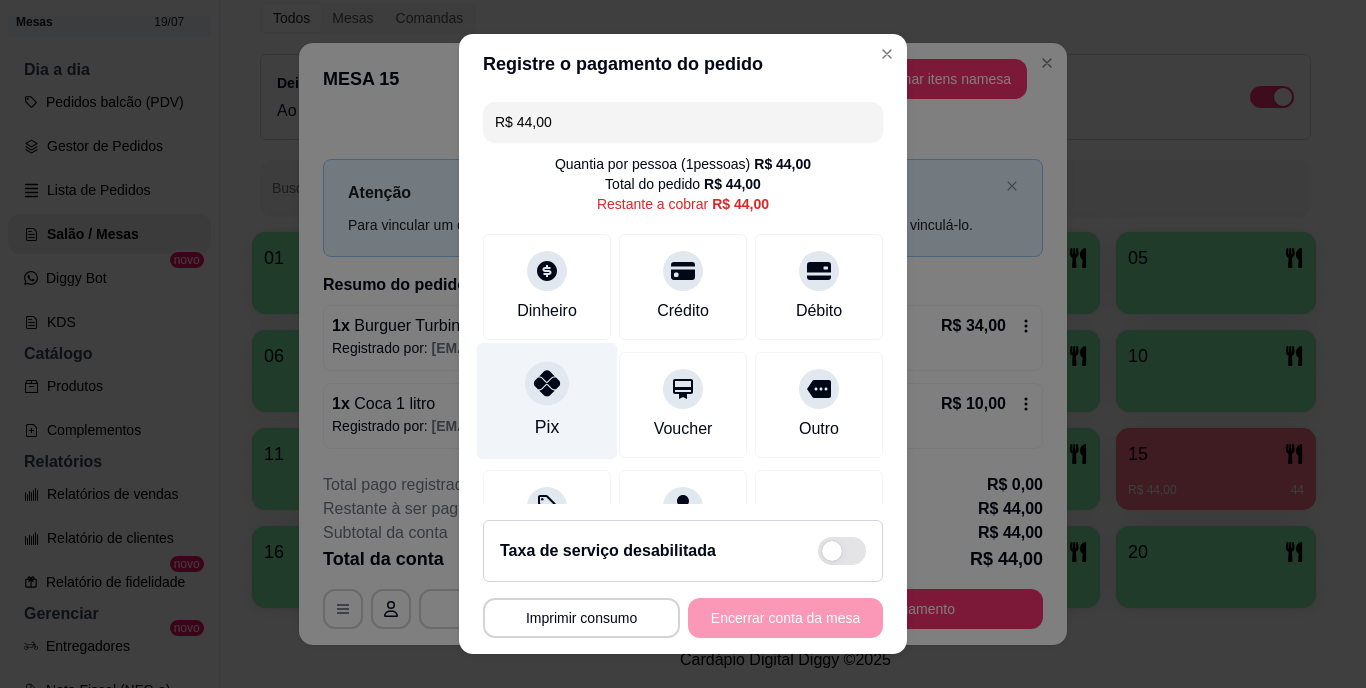 click at bounding box center (547, 384) 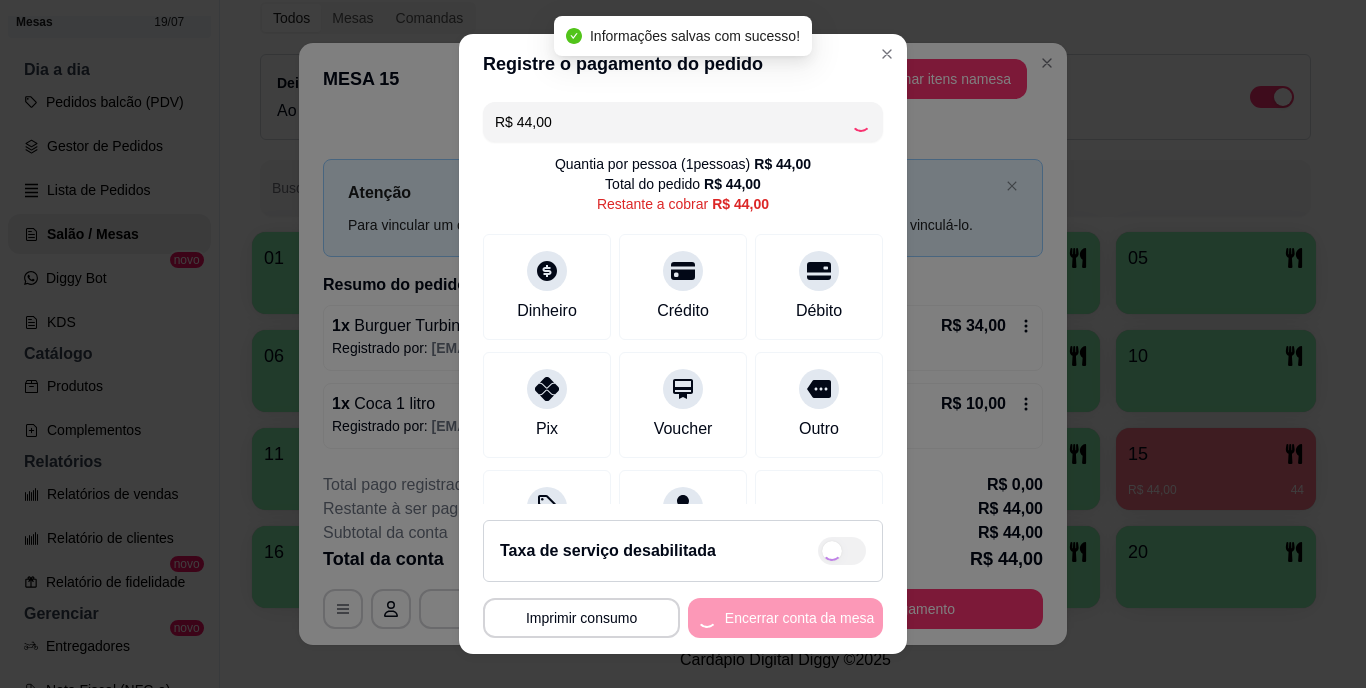 type on "R$ 0,00" 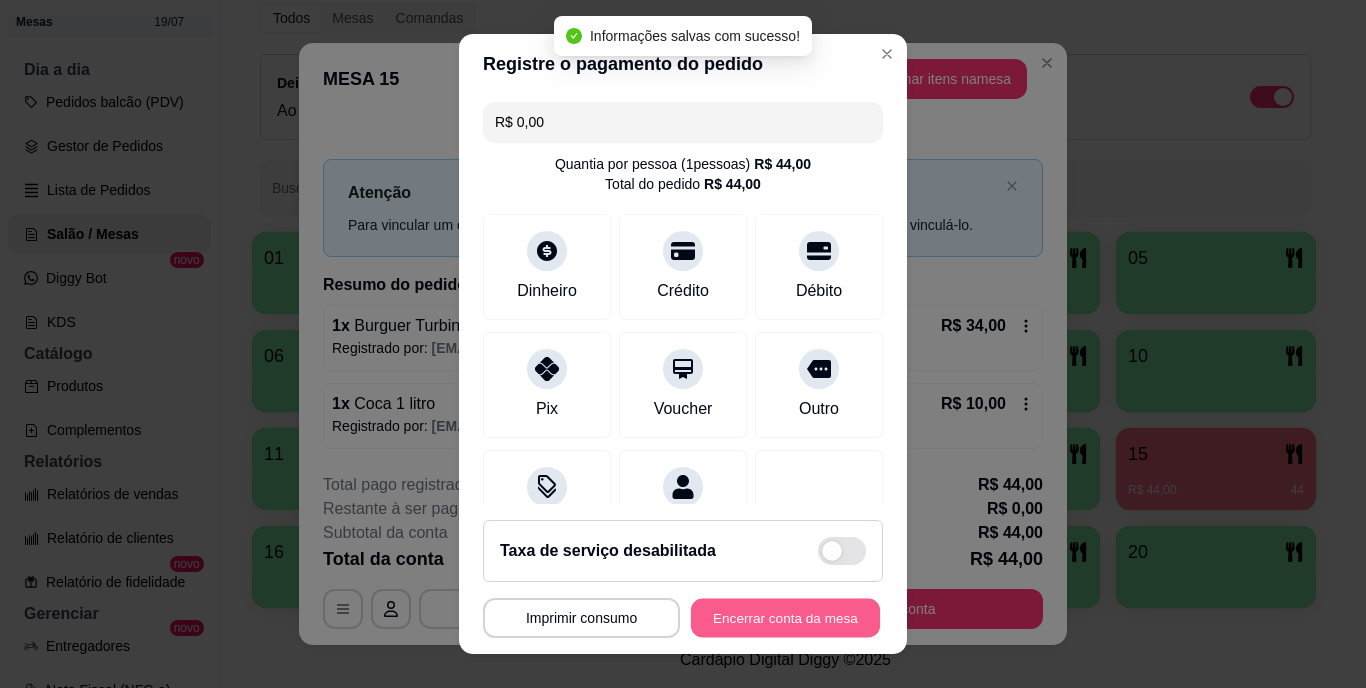 click on "Encerrar conta da mesa" at bounding box center [785, 617] 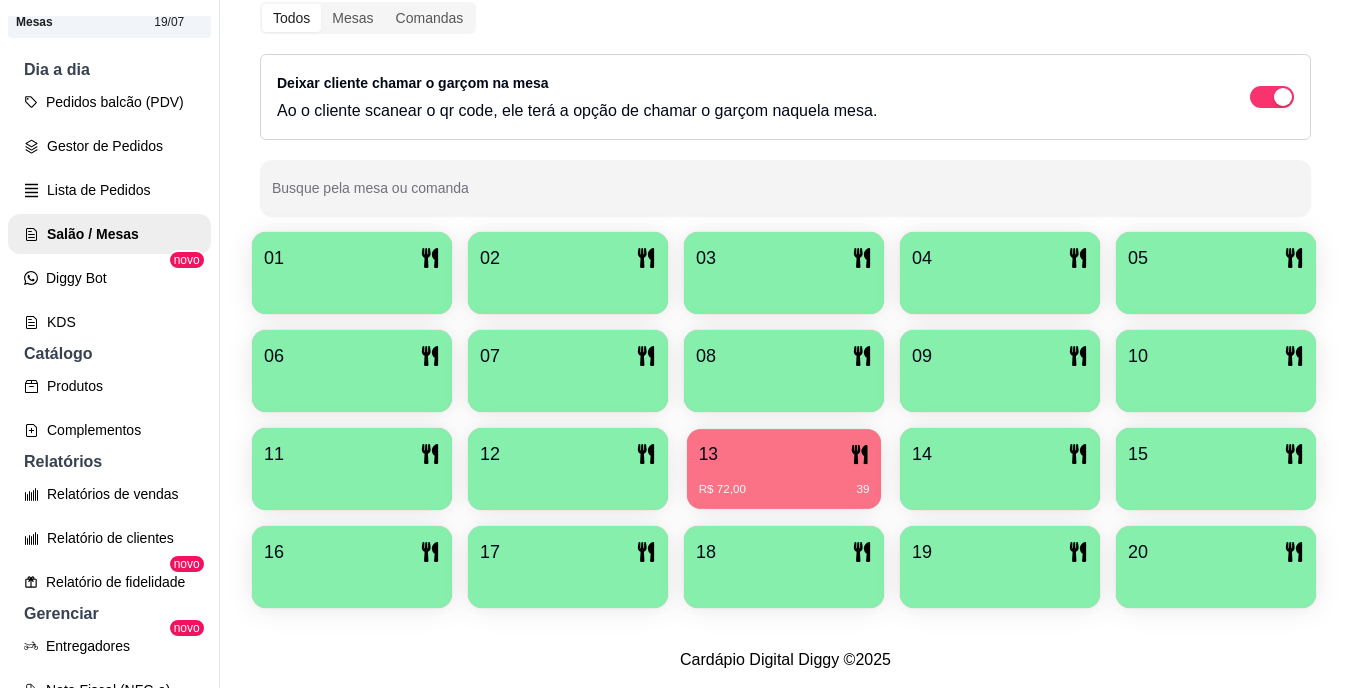 click on "R$ 72,00 39" at bounding box center [784, 482] 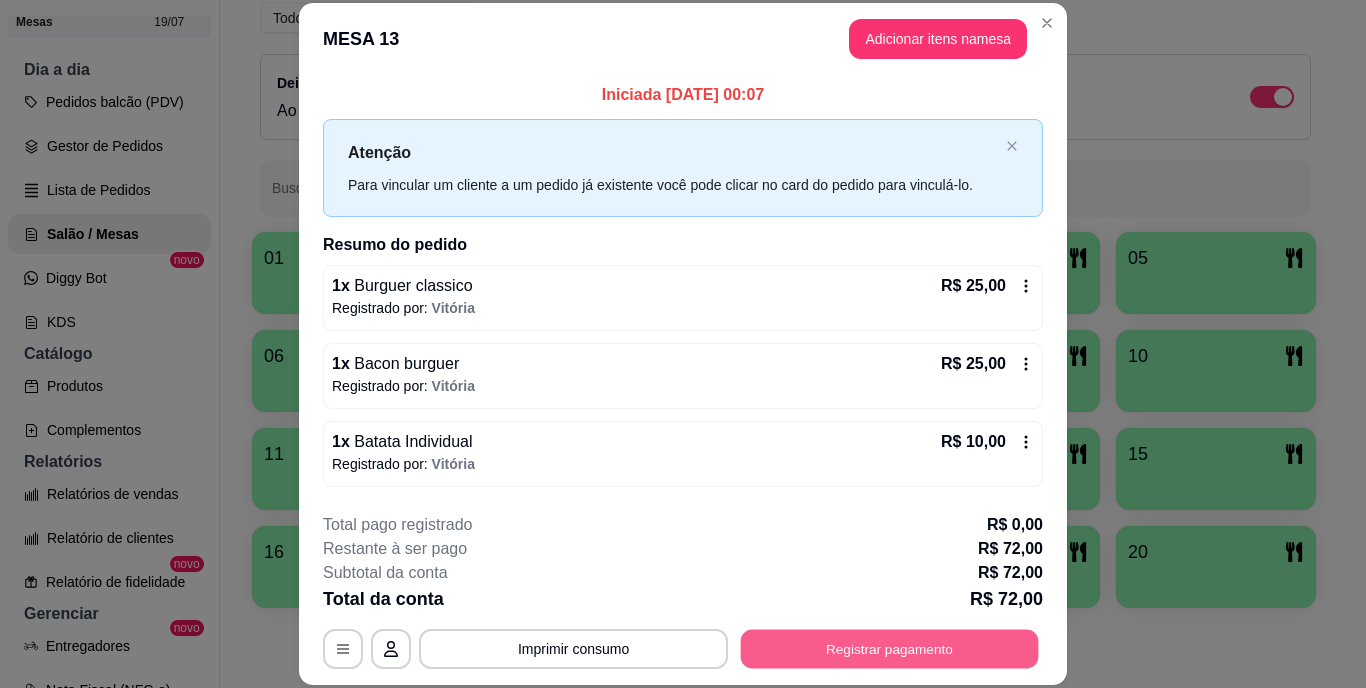 click on "**********" at bounding box center [683, 649] 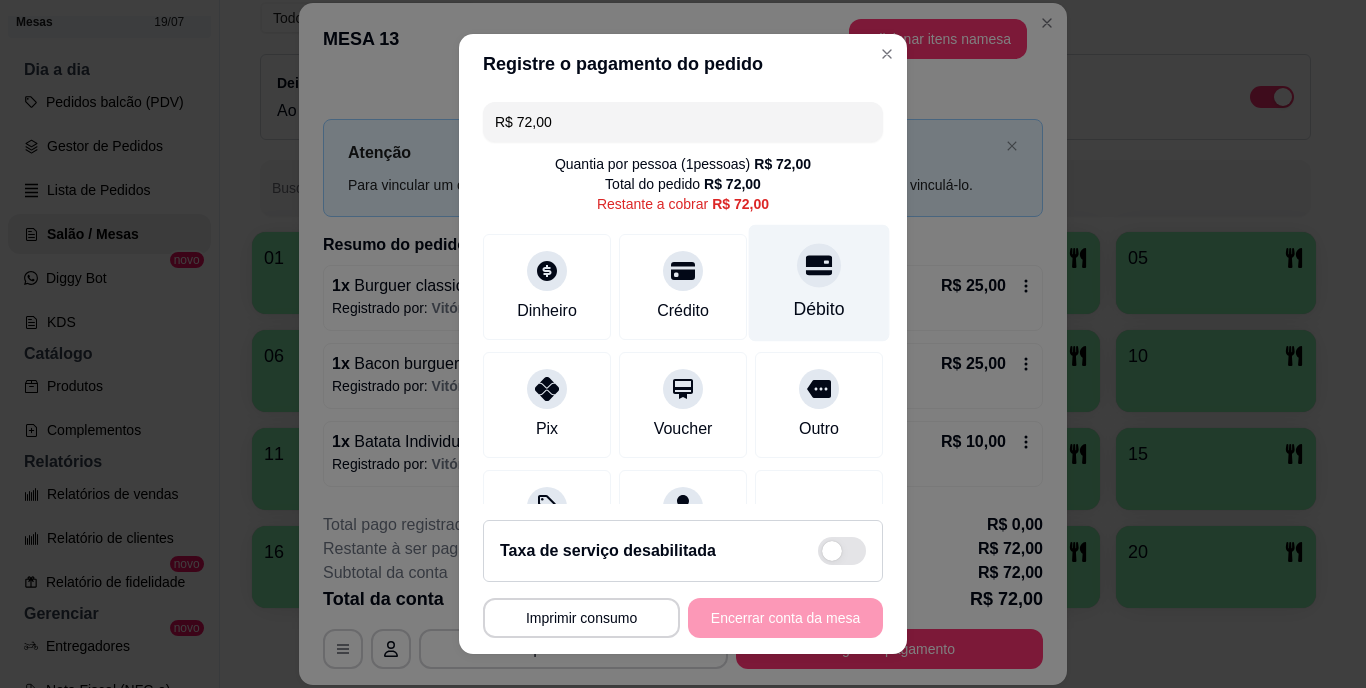 click on "Débito" at bounding box center [819, 310] 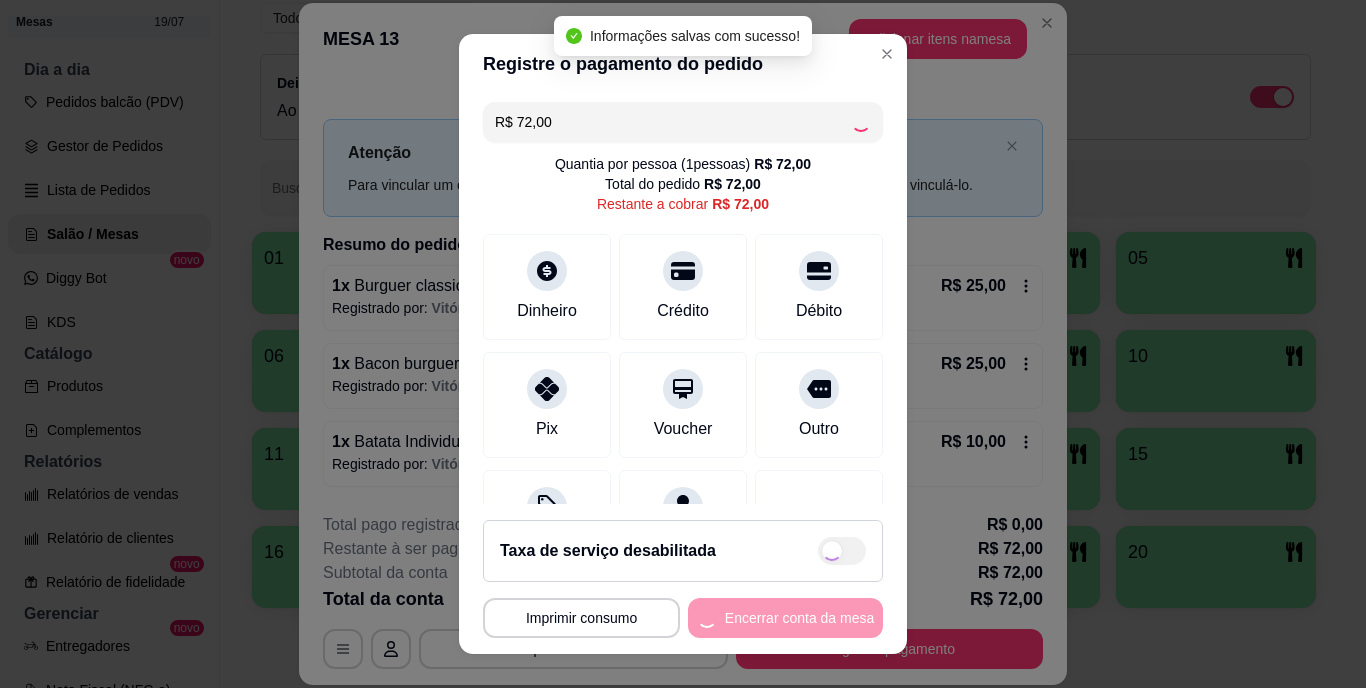 type on "R$ 0,00" 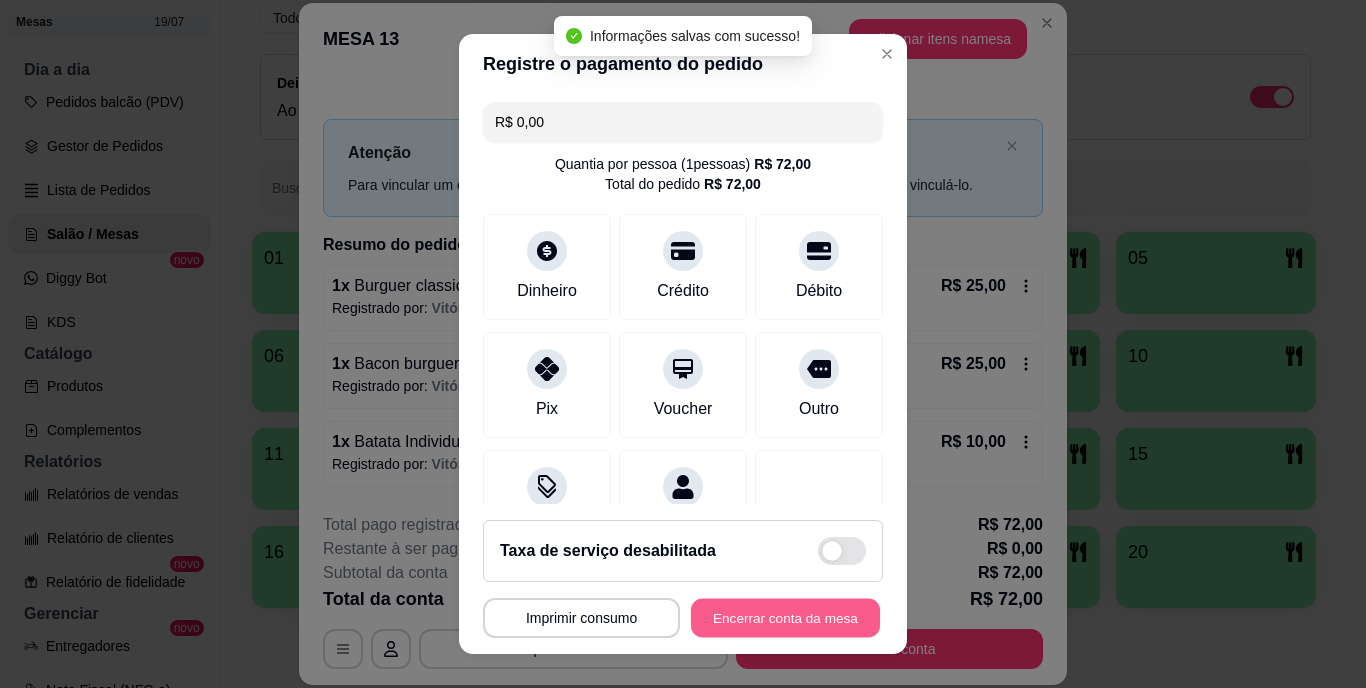 click on "Encerrar conta da mesa" at bounding box center (785, 617) 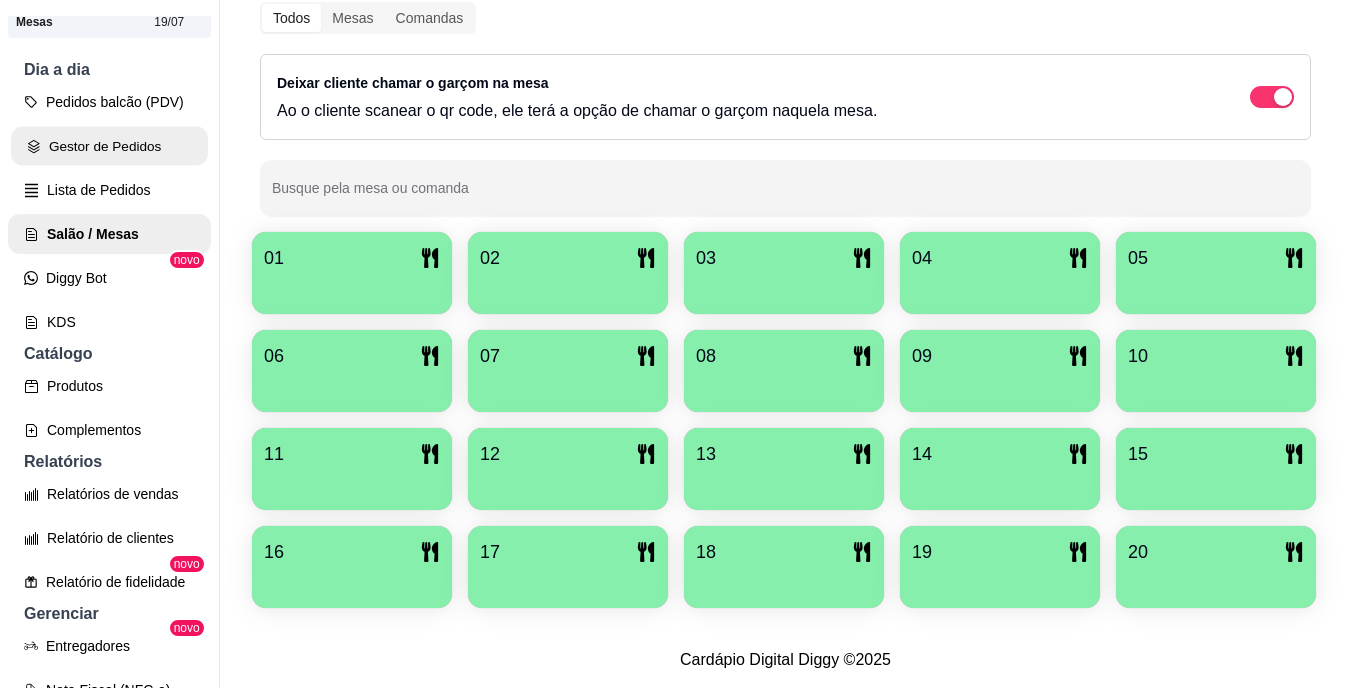 click on "Gestor de Pedidos" at bounding box center [109, 146] 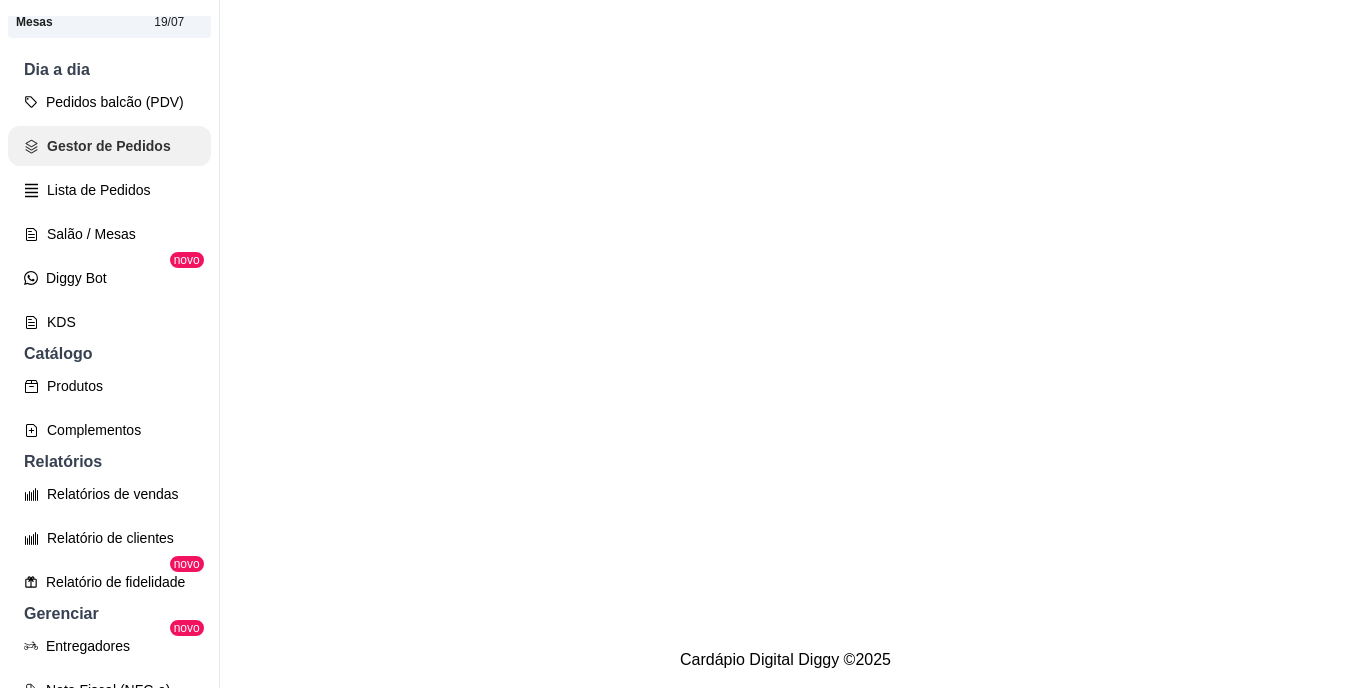scroll, scrollTop: 0, scrollLeft: 0, axis: both 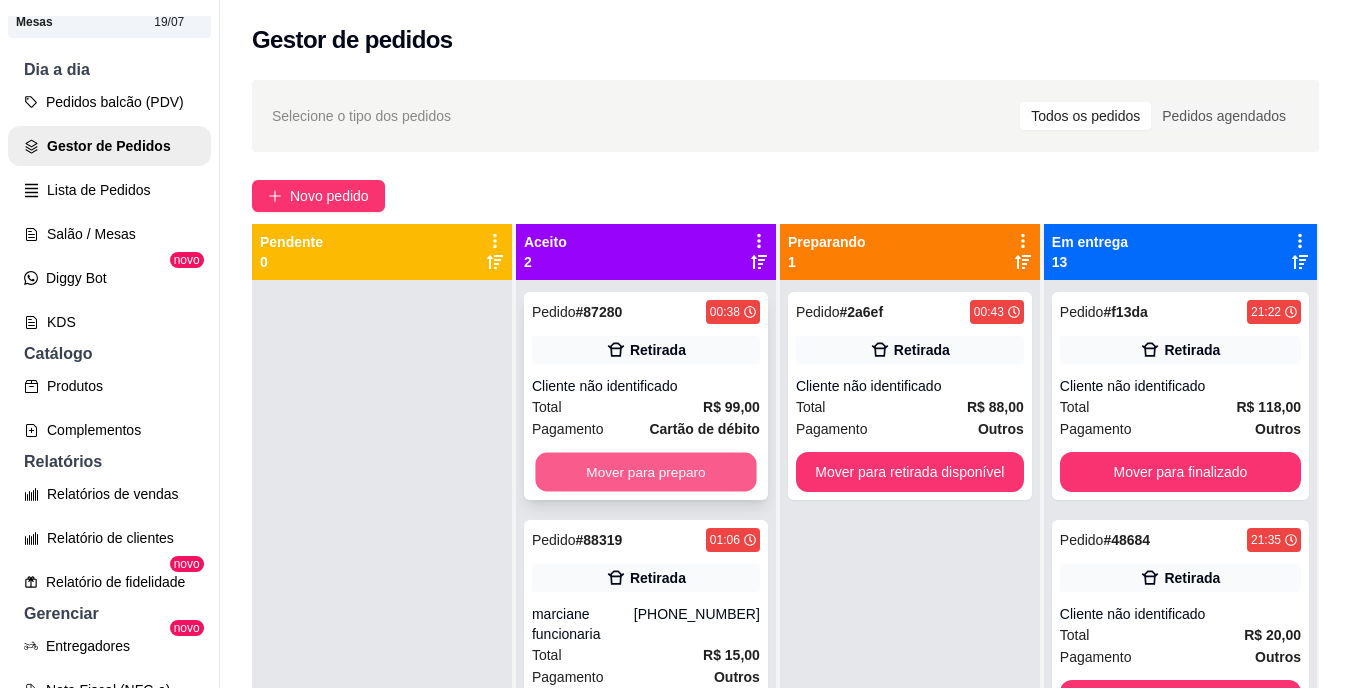 click on "Mover para preparo" at bounding box center (645, 472) 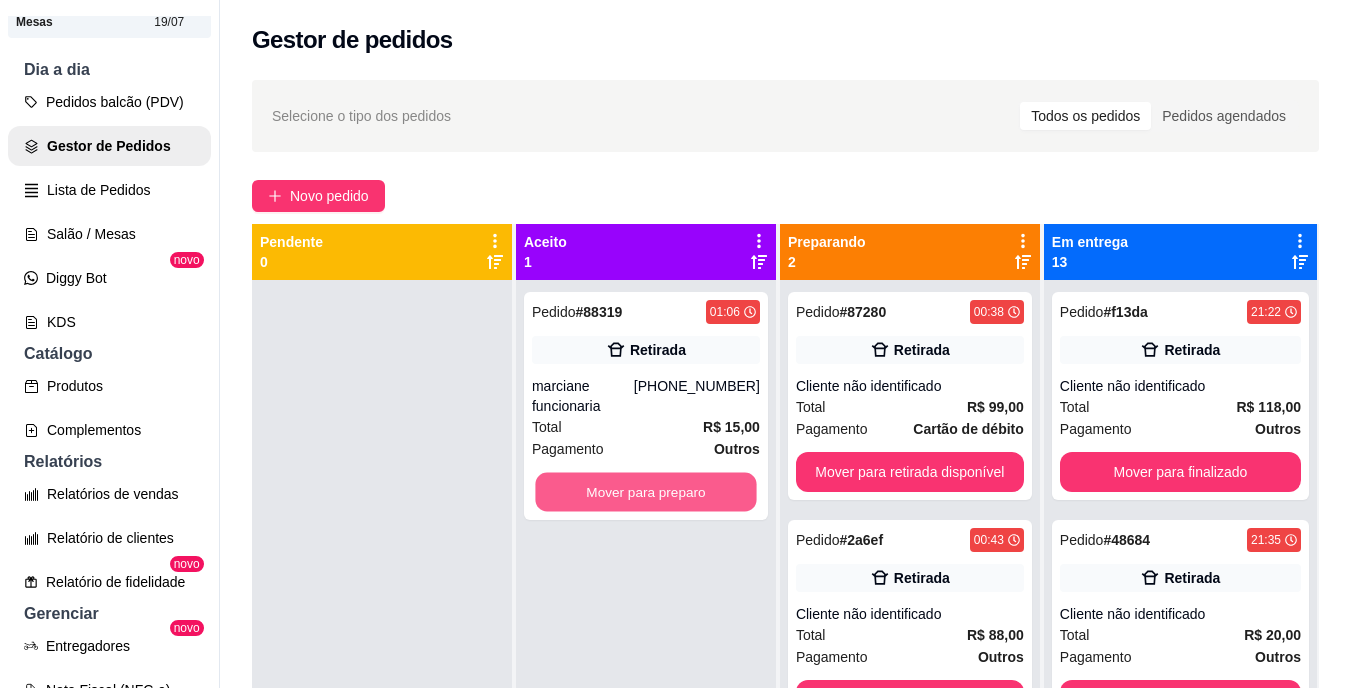 click on "Mover para preparo" at bounding box center (645, 492) 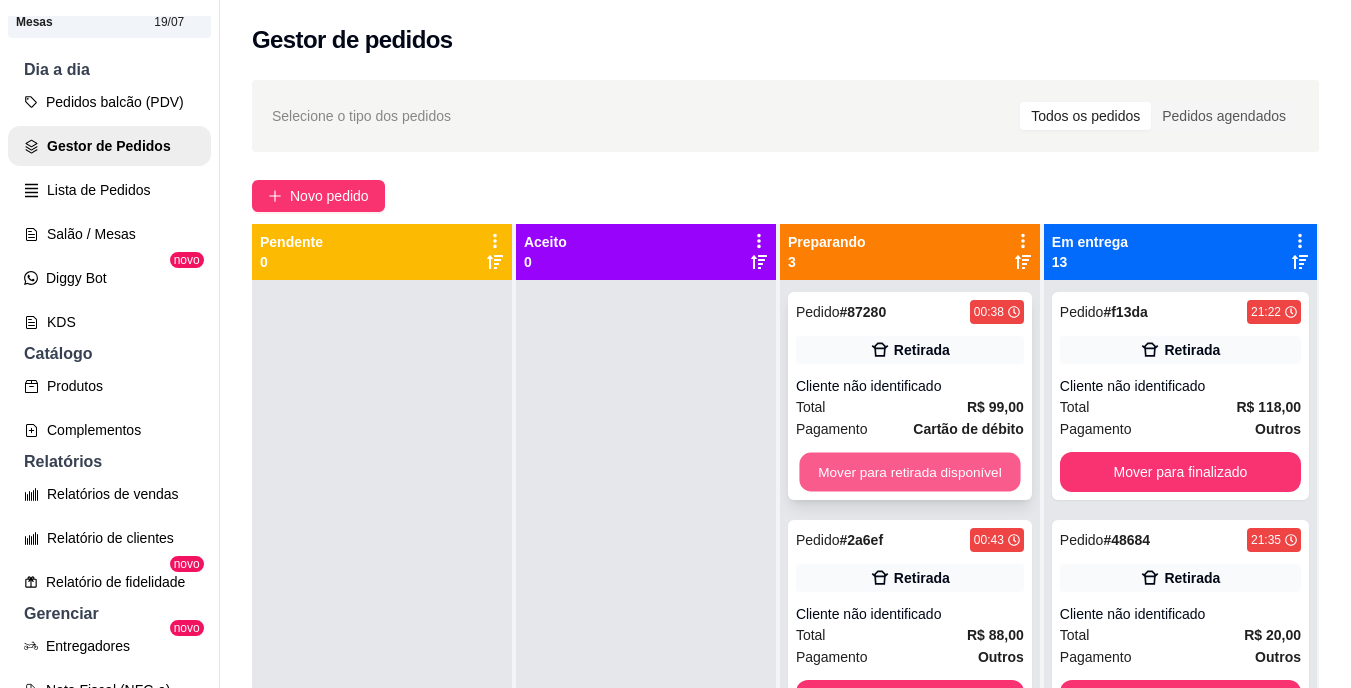click on "Mover para retirada disponível" at bounding box center [909, 472] 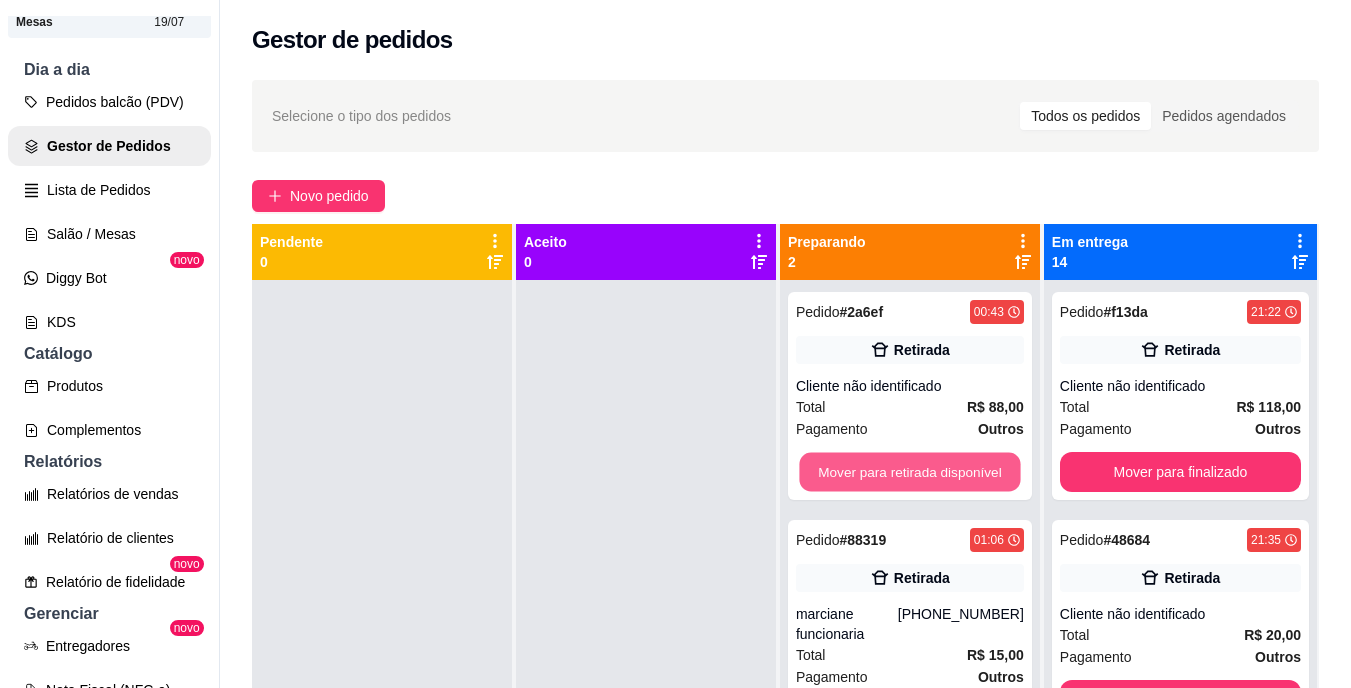 click on "Mover para retirada disponível" at bounding box center (909, 472) 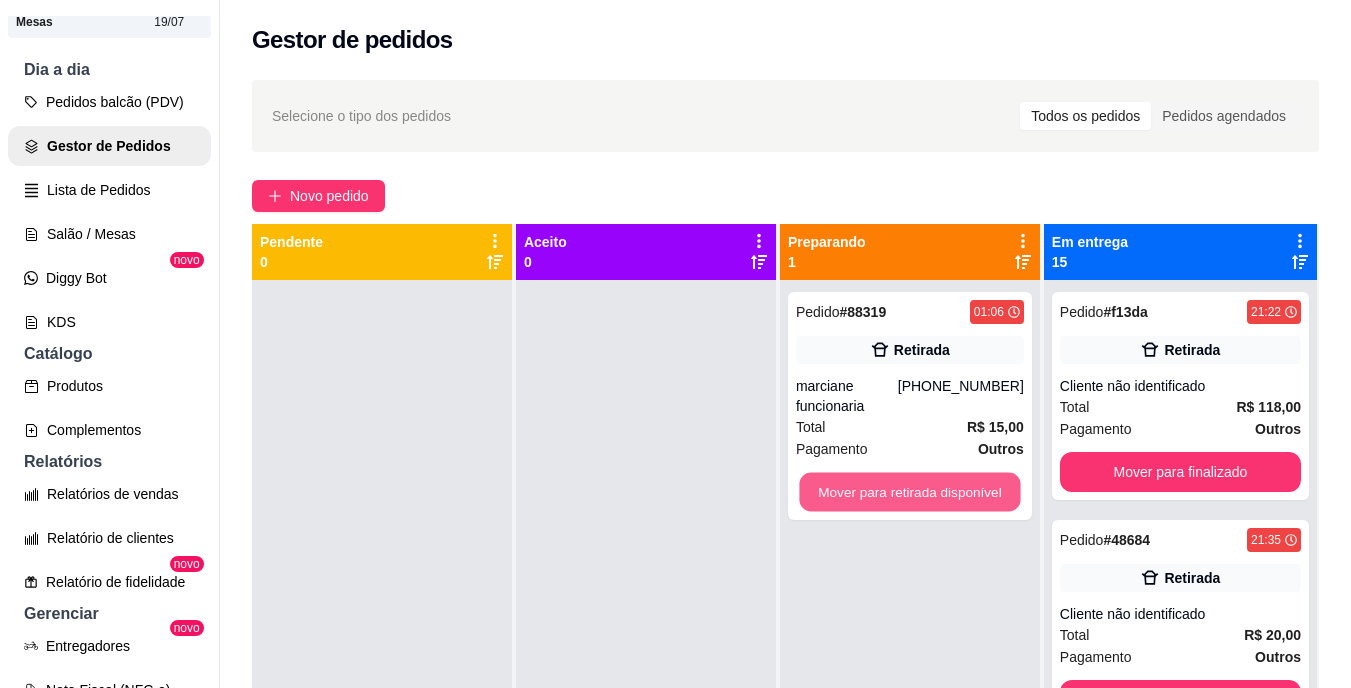 click on "Mover para retirada disponível" at bounding box center (909, 492) 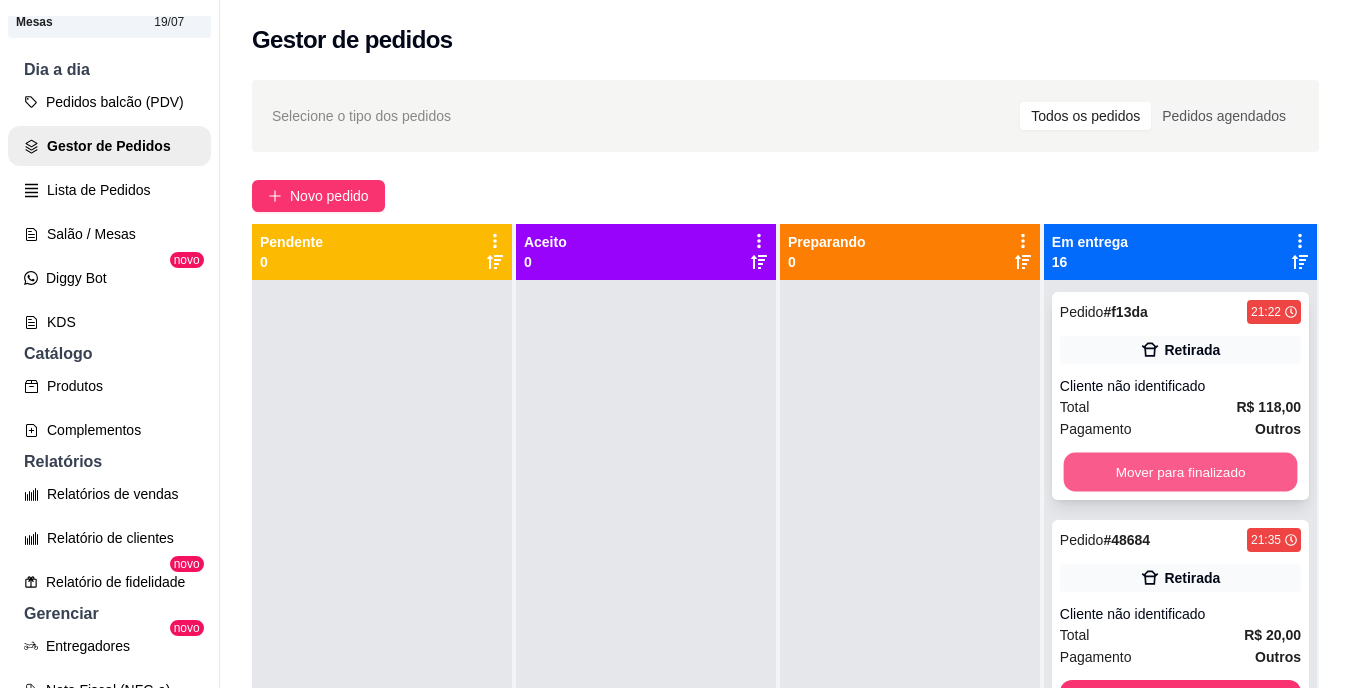 click on "Mover para finalizado" at bounding box center (1180, 472) 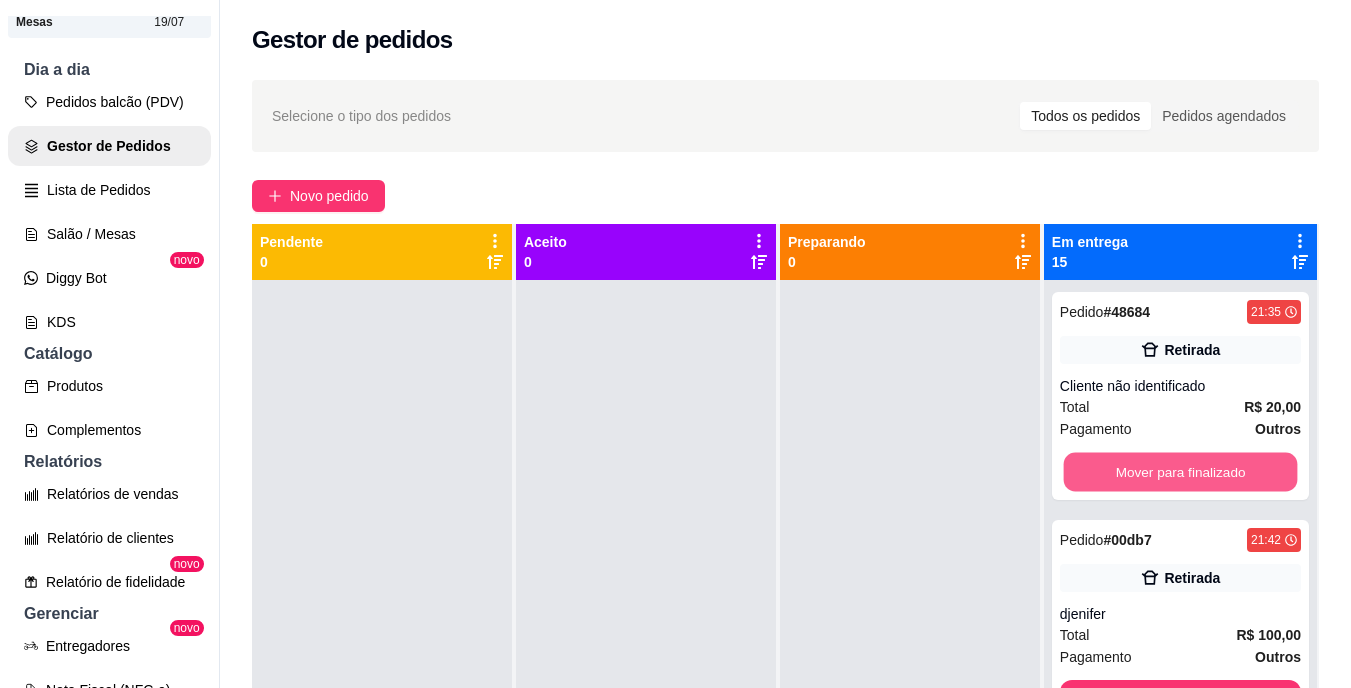 click on "Mover para finalizado" at bounding box center [1180, 472] 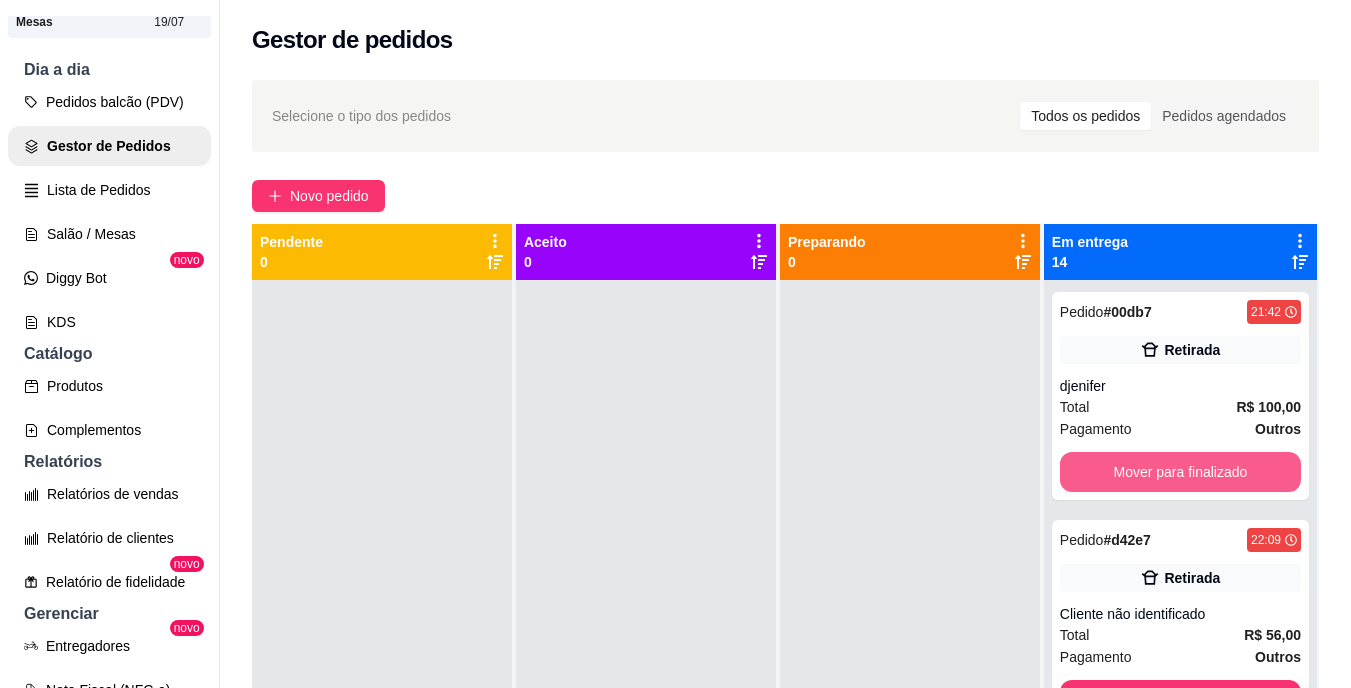 click on "Mover para finalizado" at bounding box center (1180, 472) 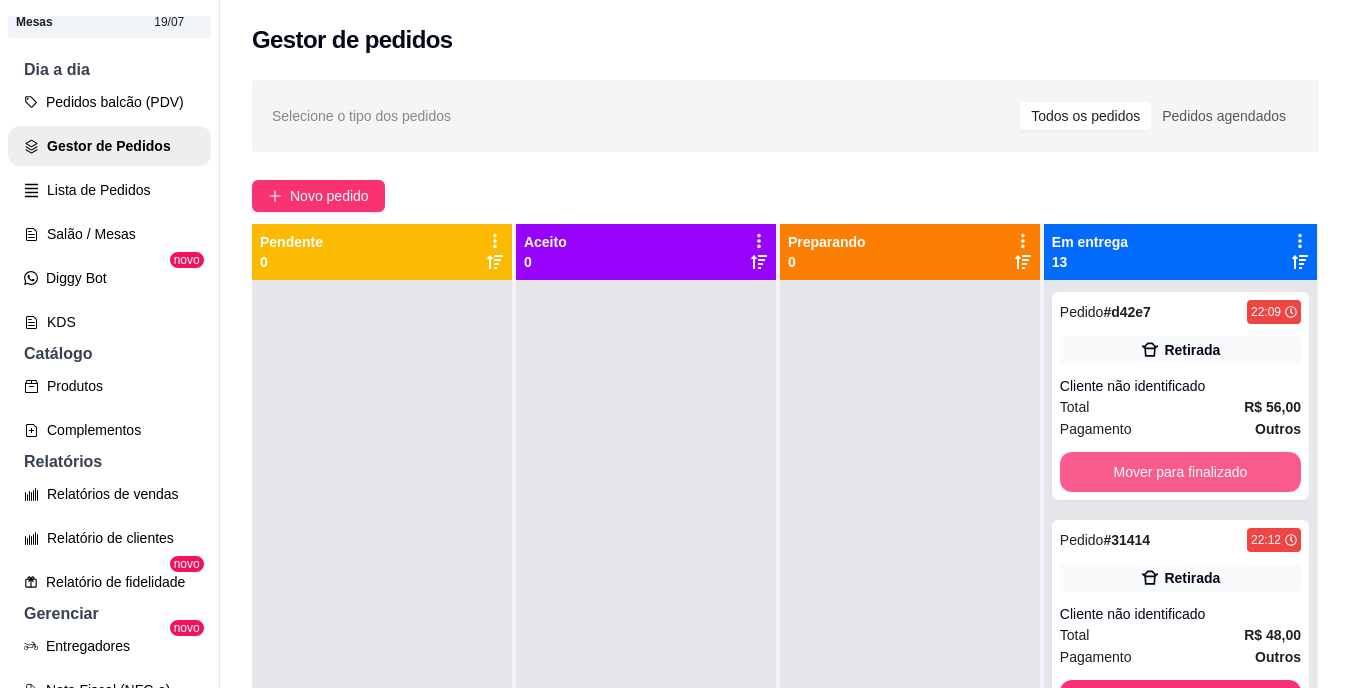 click on "Mover para finalizado" at bounding box center [1180, 472] 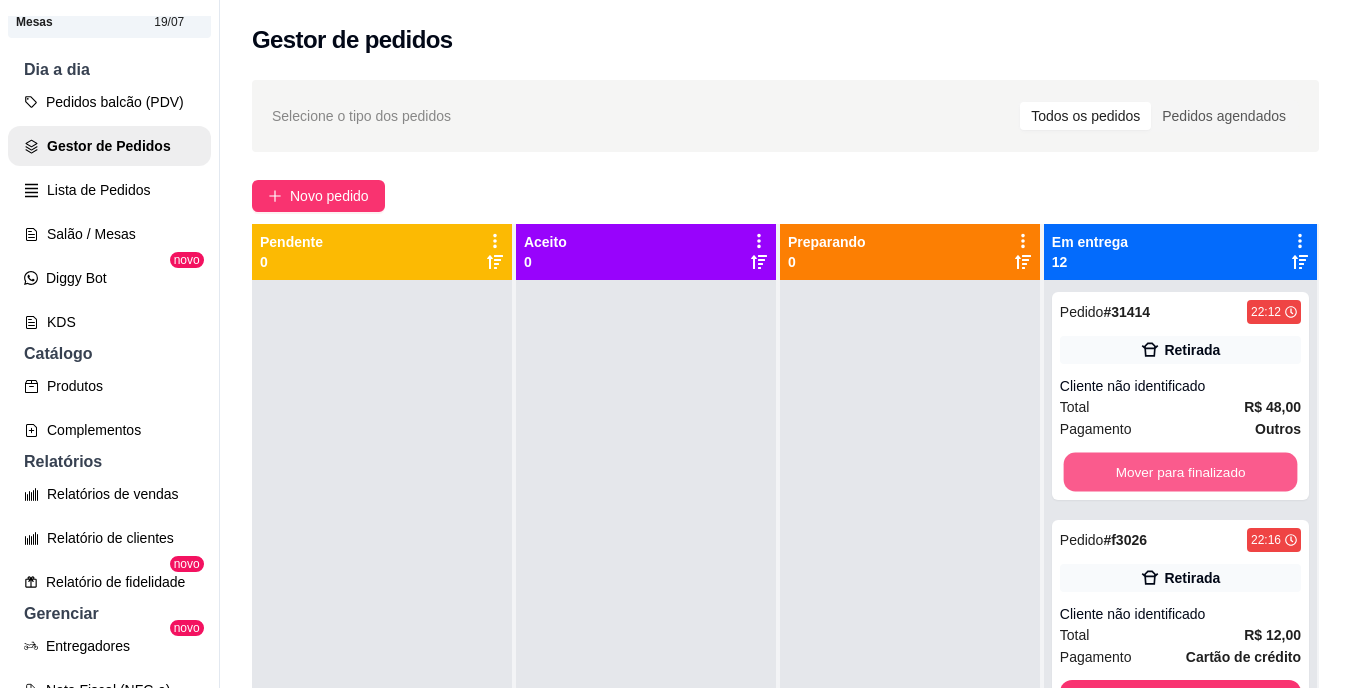 click on "Mover para finalizado" at bounding box center [1180, 472] 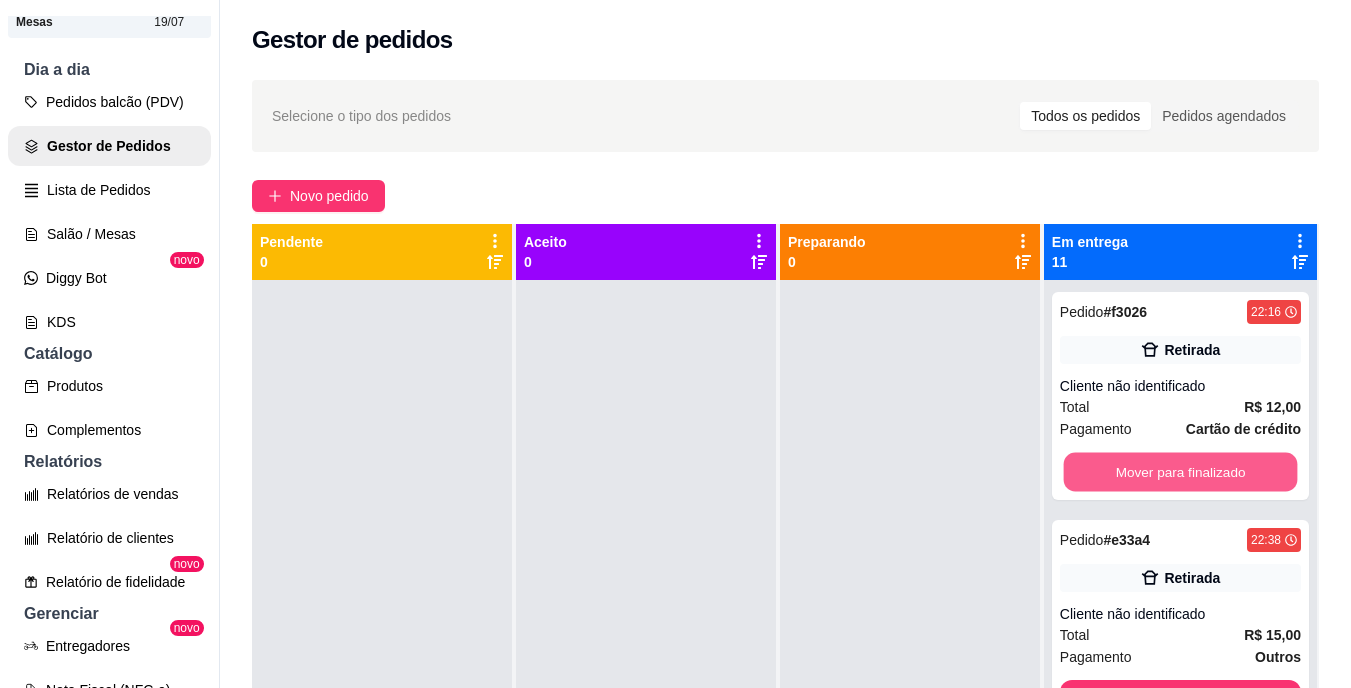 click on "Mover para finalizado" at bounding box center [1180, 472] 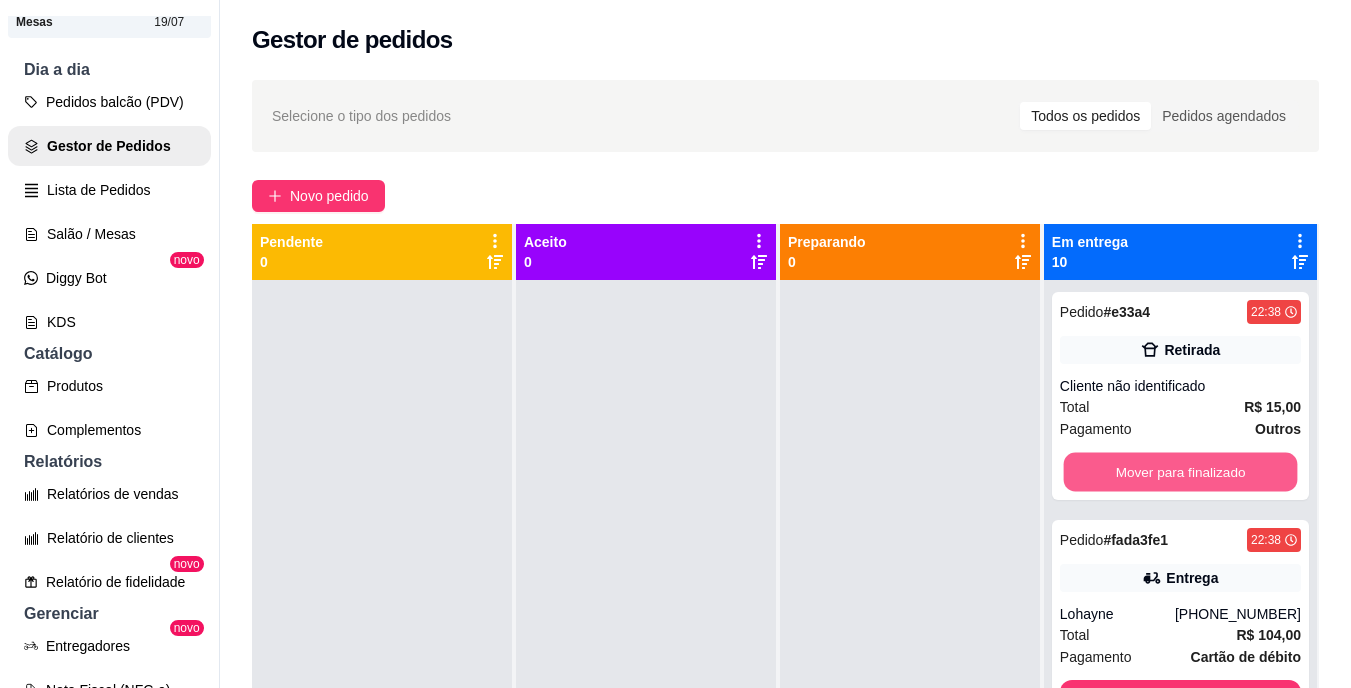 click on "Mover para finalizado" at bounding box center (1180, 472) 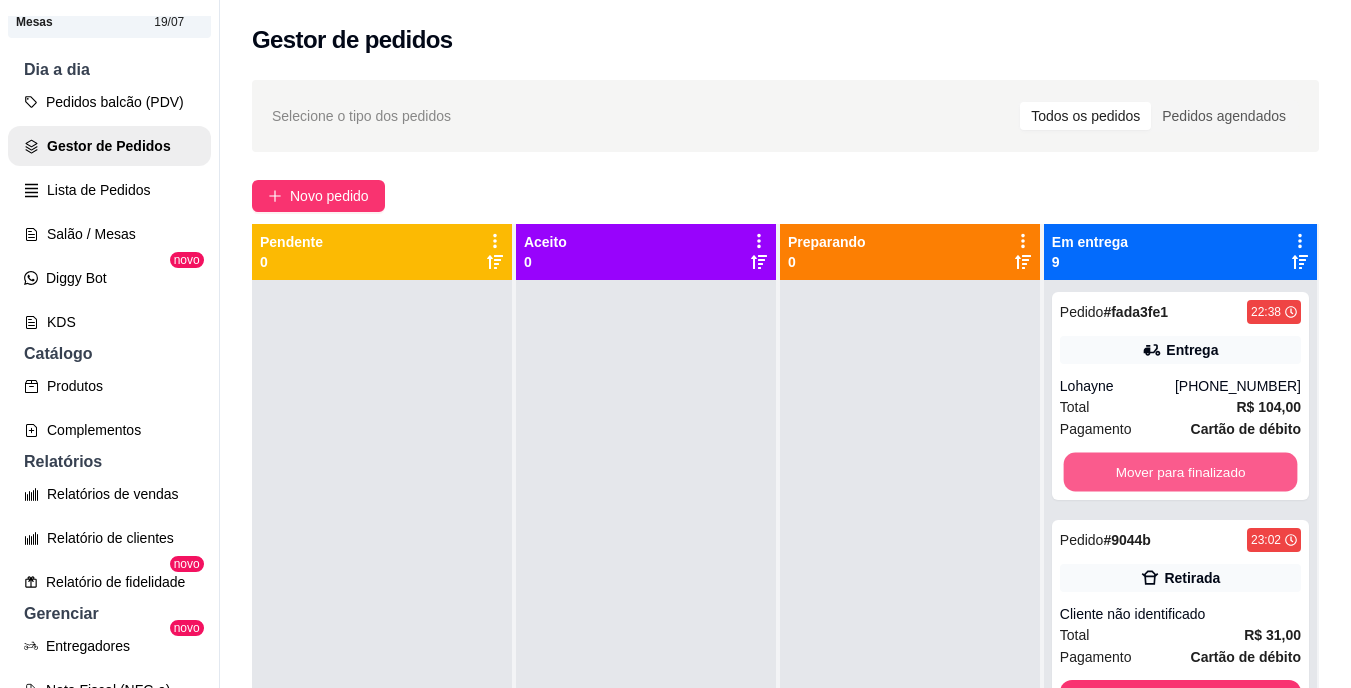 click on "Mover para finalizado" at bounding box center [1180, 472] 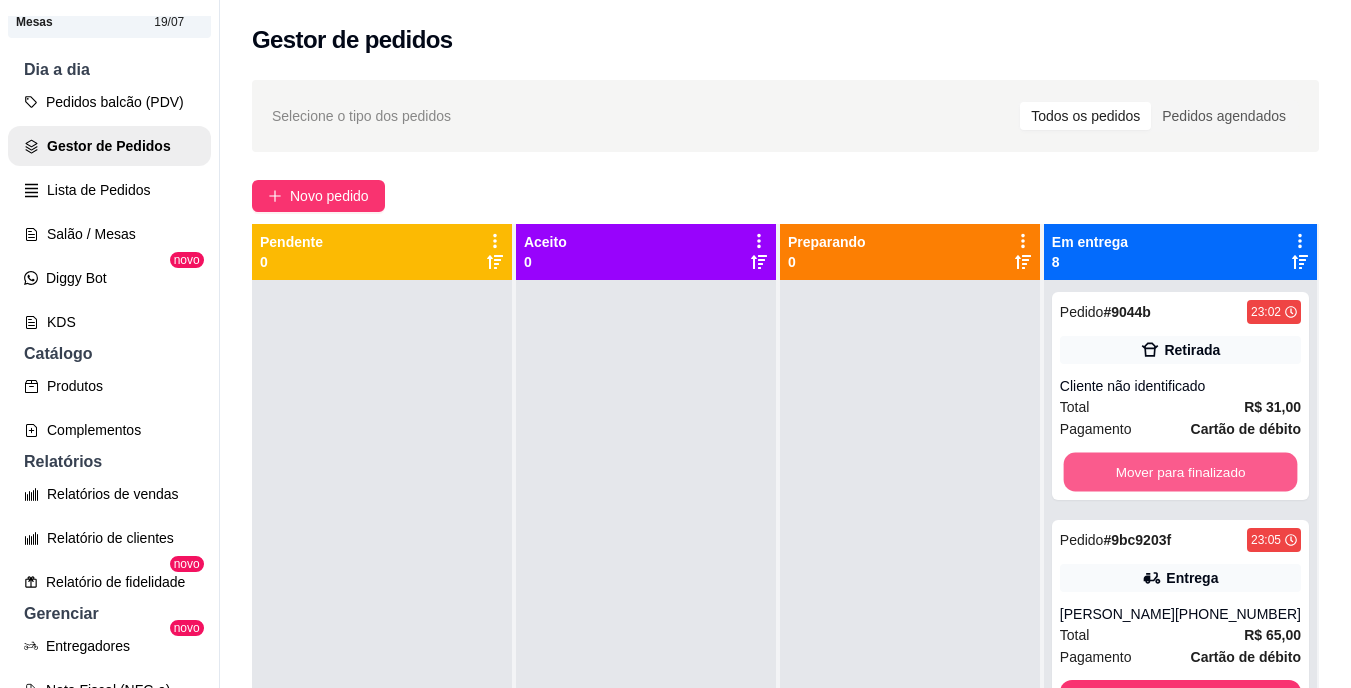 click on "Mover para finalizado" at bounding box center [1180, 472] 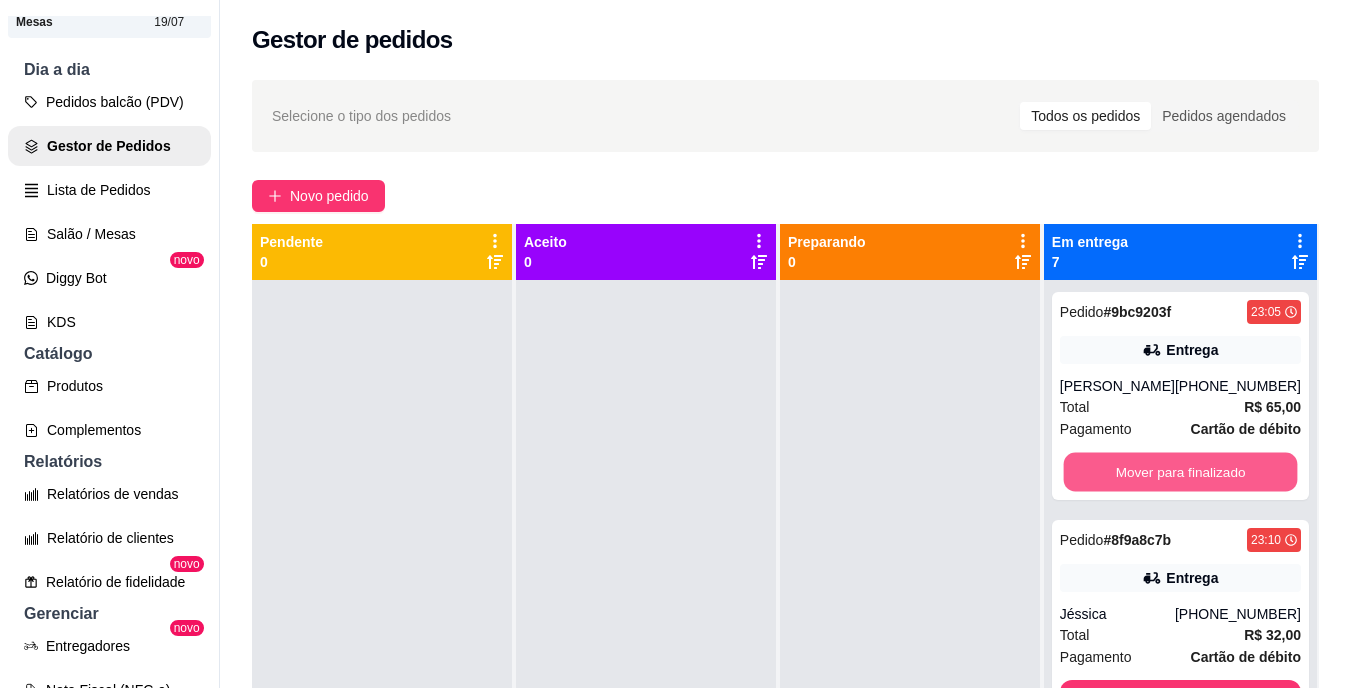 click on "Mover para finalizado" at bounding box center [1180, 472] 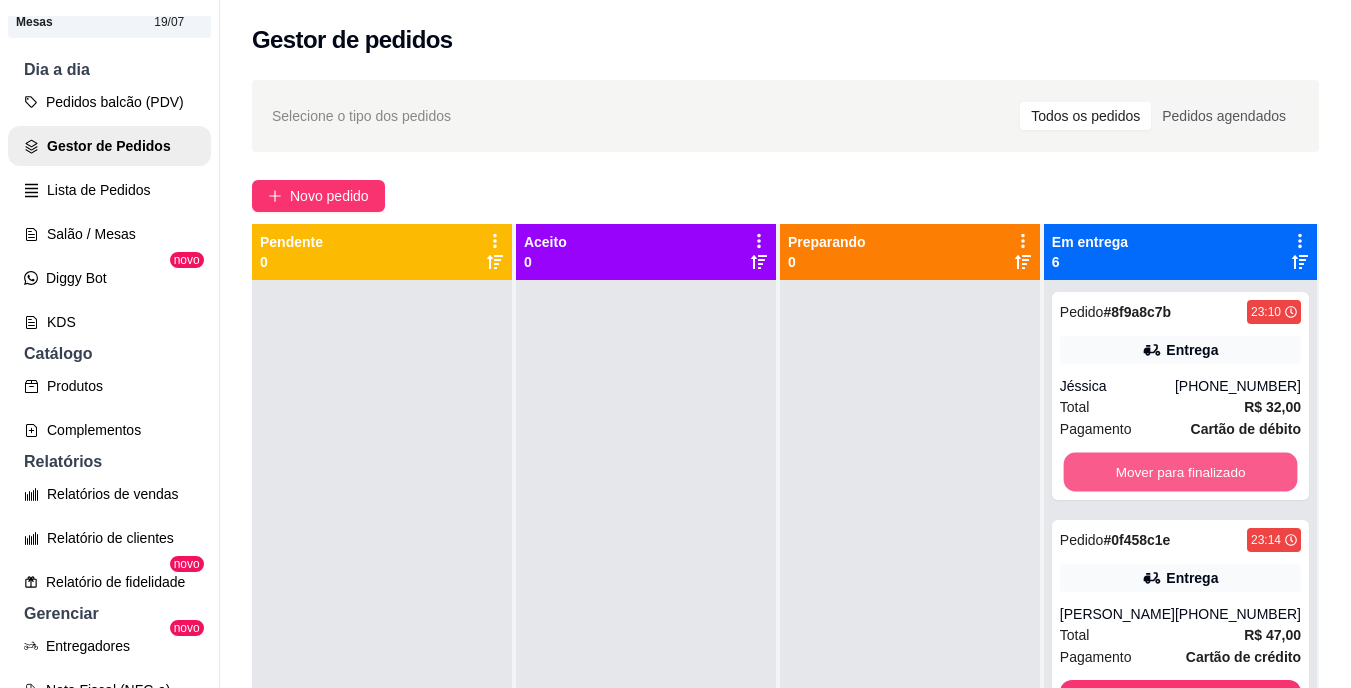 click on "Mover para finalizado" at bounding box center [1180, 472] 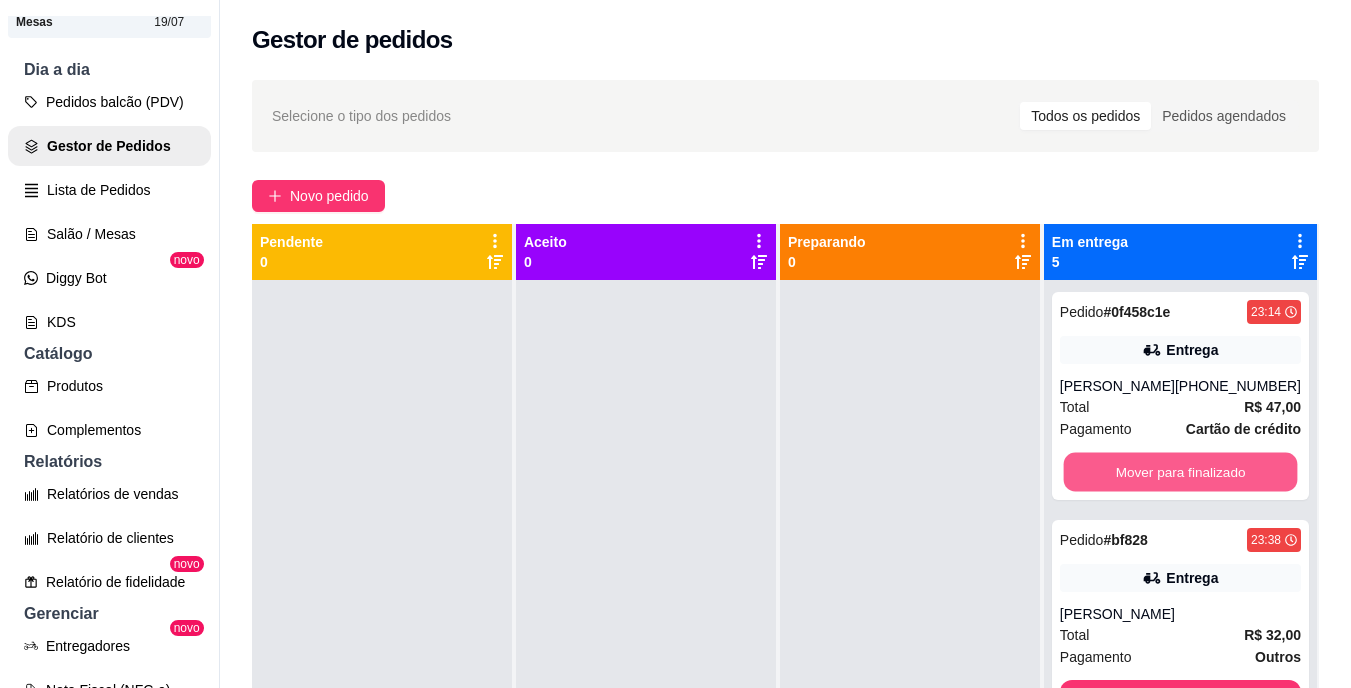 click on "Mover para finalizado" at bounding box center [1180, 472] 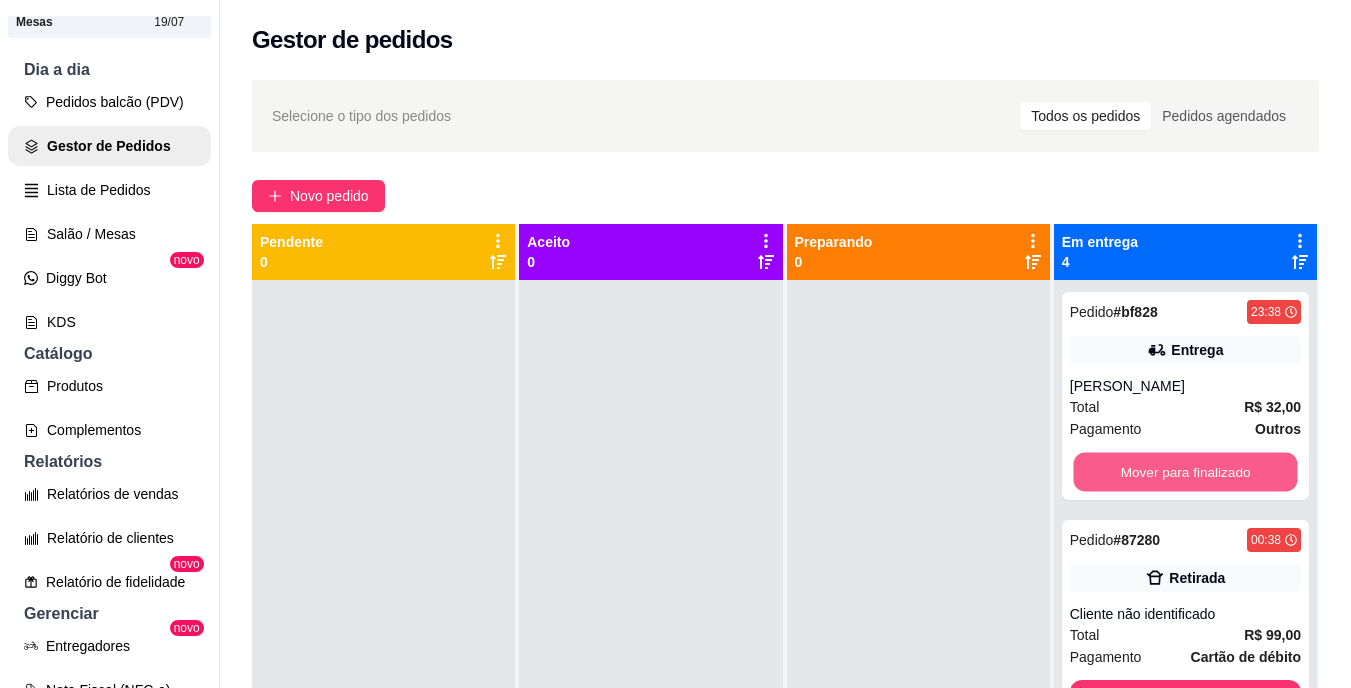 click on "Mover para finalizado" at bounding box center (1185, 472) 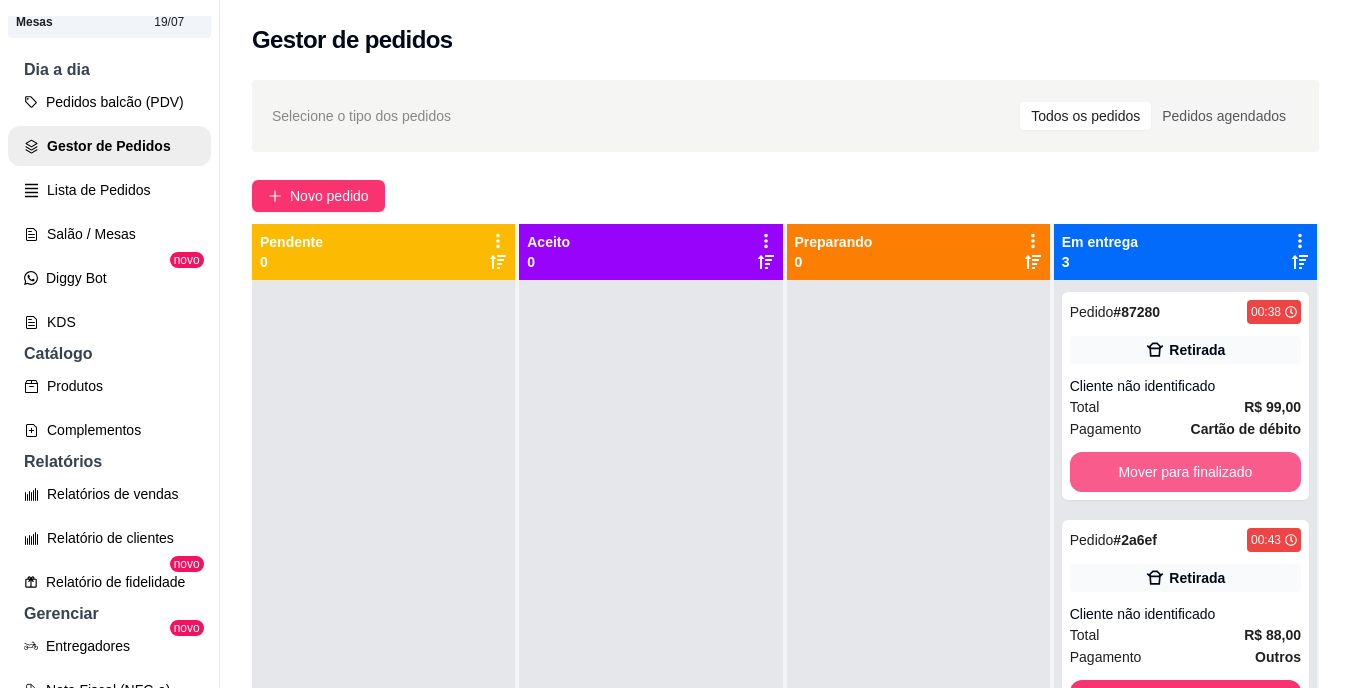 click on "Mover para finalizado" at bounding box center (1185, 472) 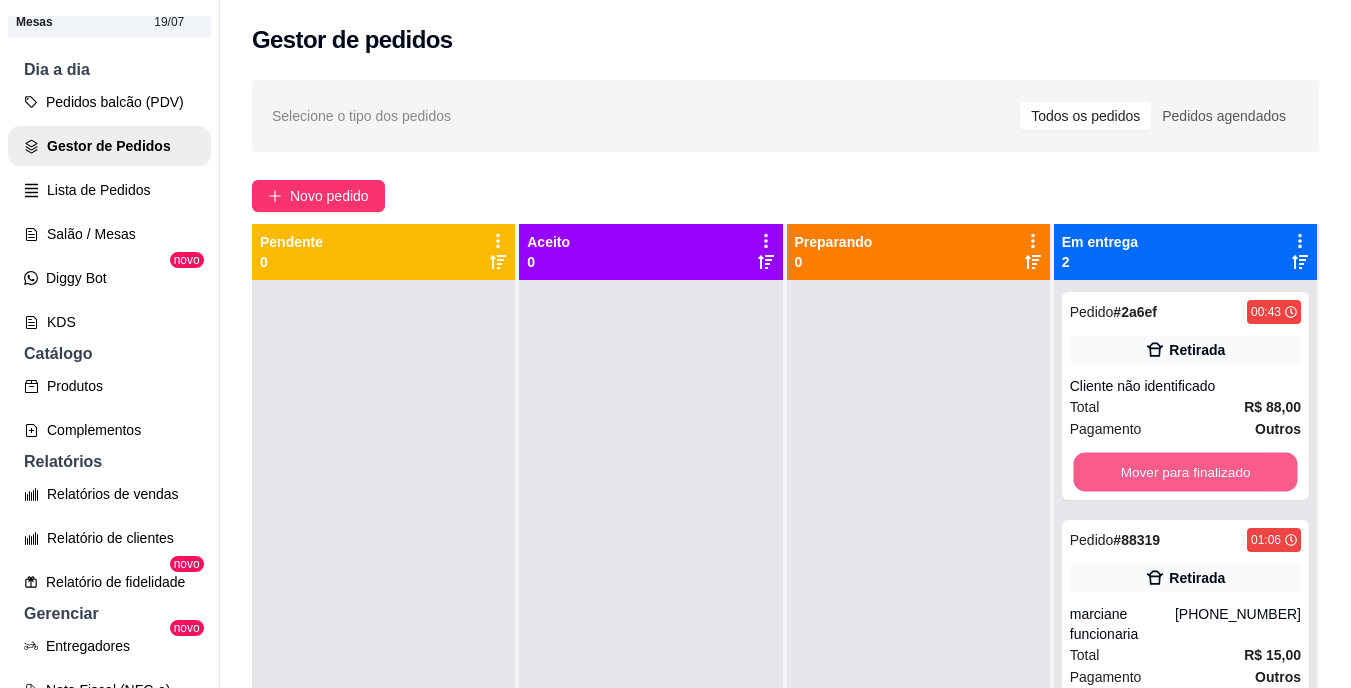 click on "Mover para finalizado" at bounding box center [1185, 472] 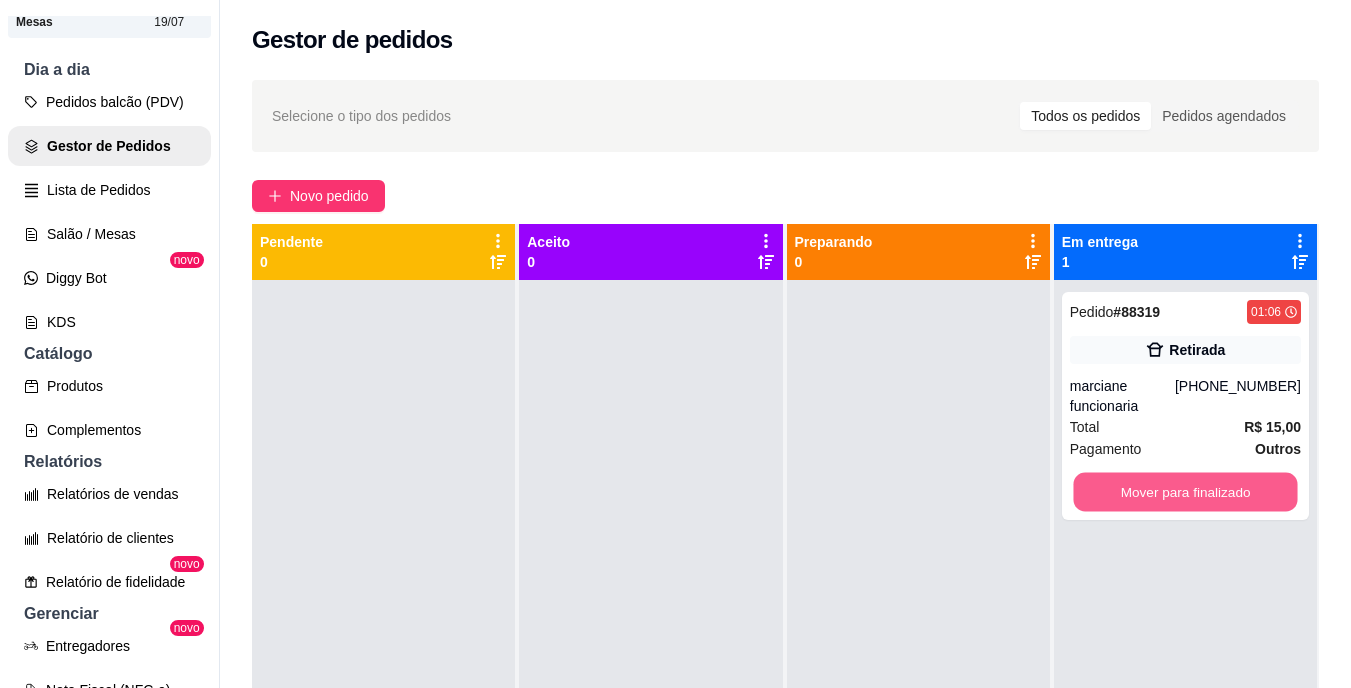 click on "Mover para finalizado" at bounding box center (1185, 492) 